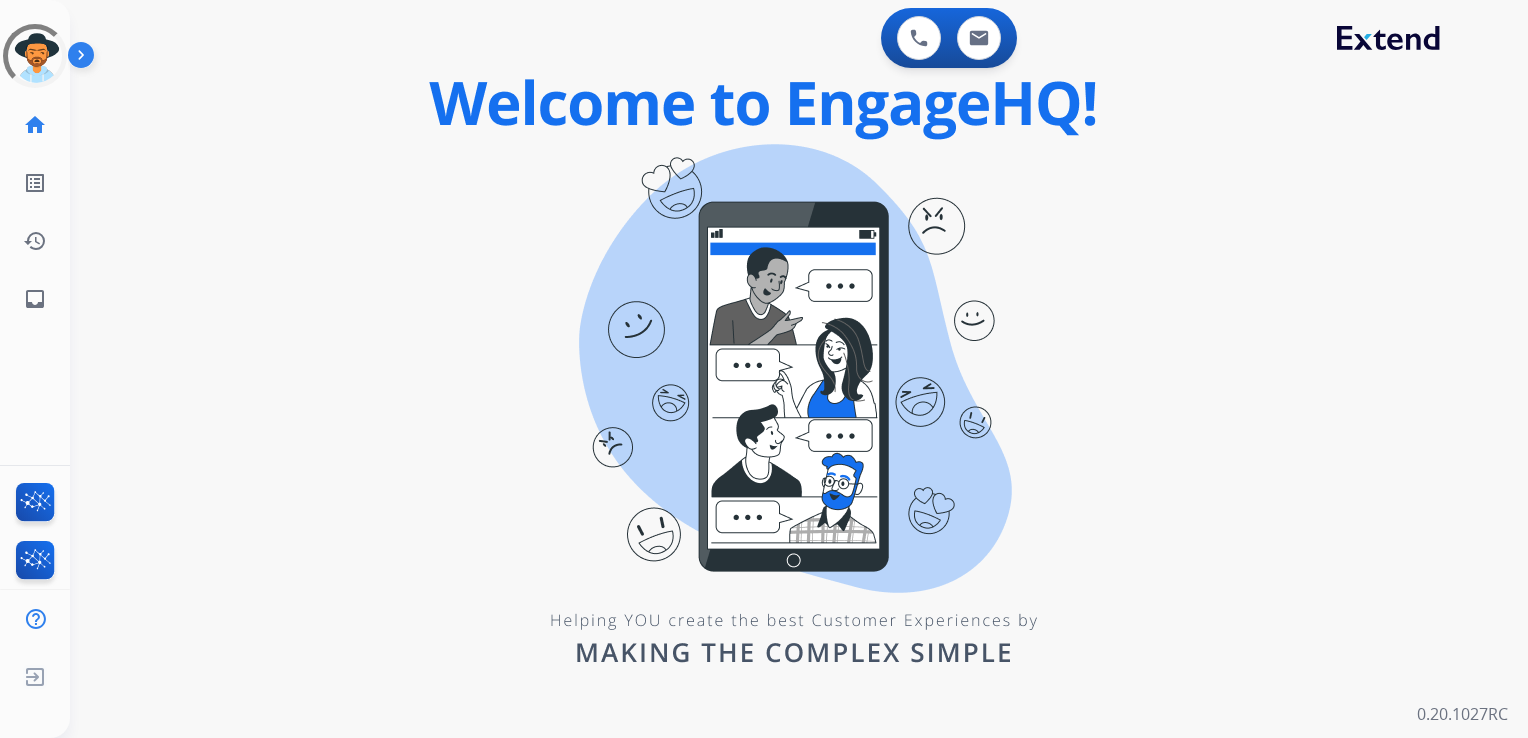 scroll, scrollTop: 0, scrollLeft: 0, axis: both 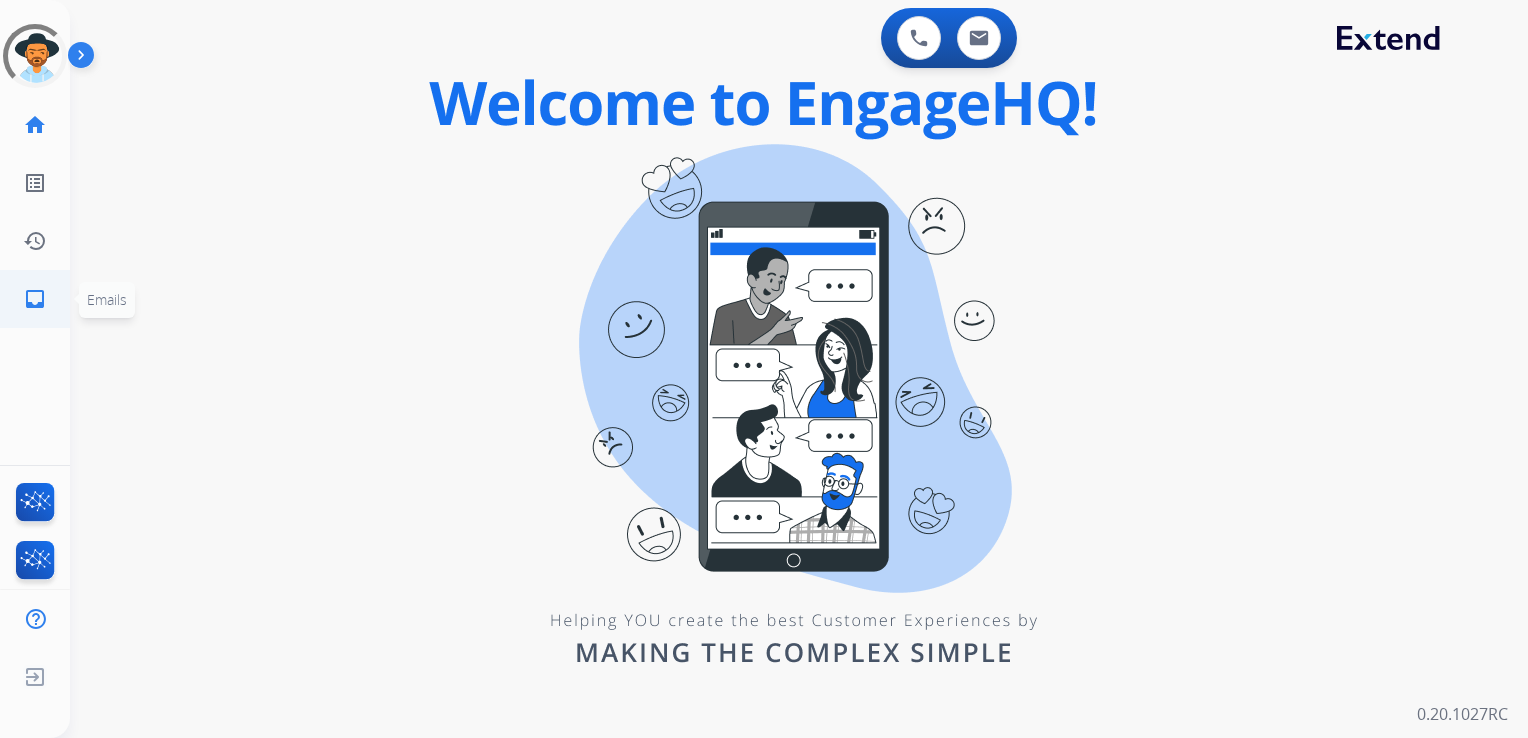 click on "inbox" 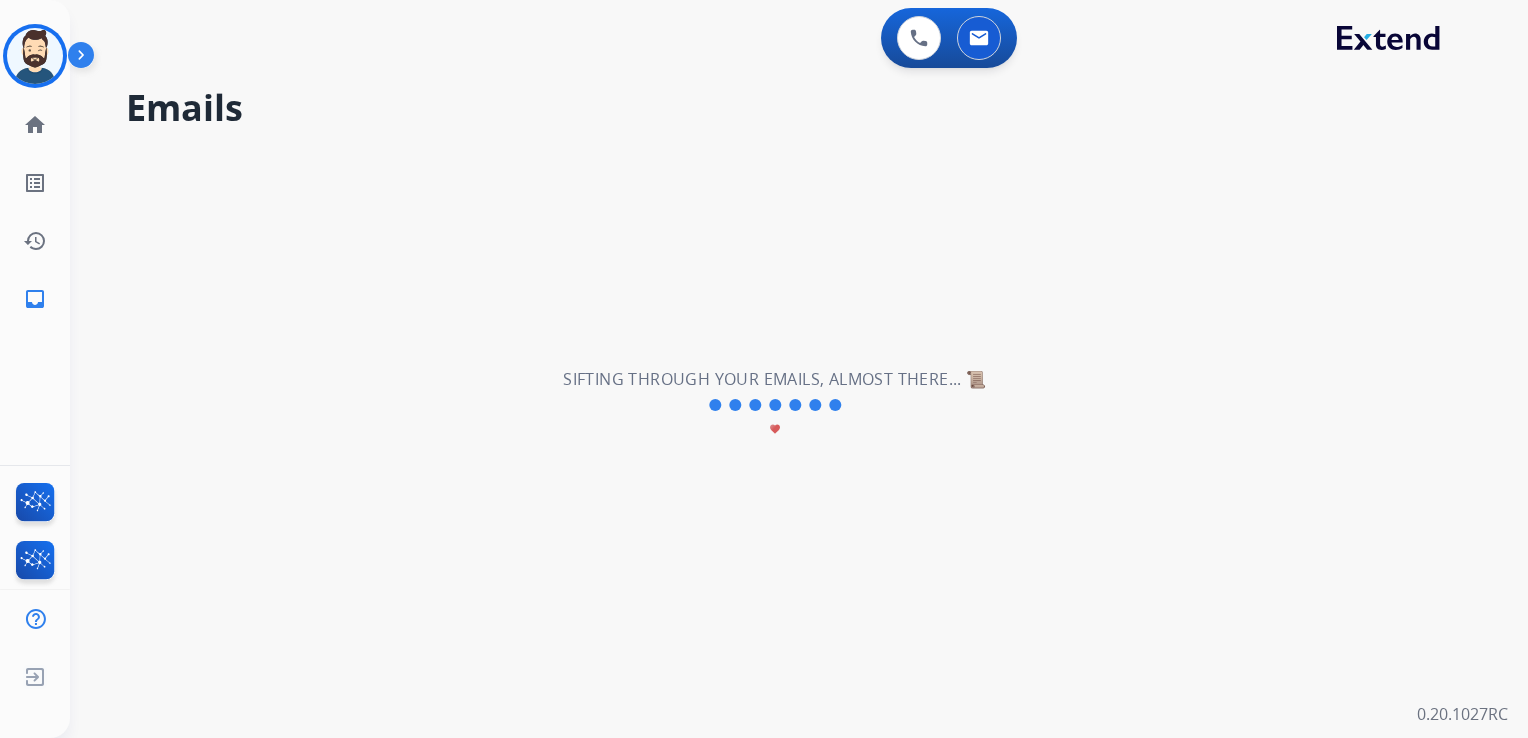 click on "**********" at bounding box center [775, 405] 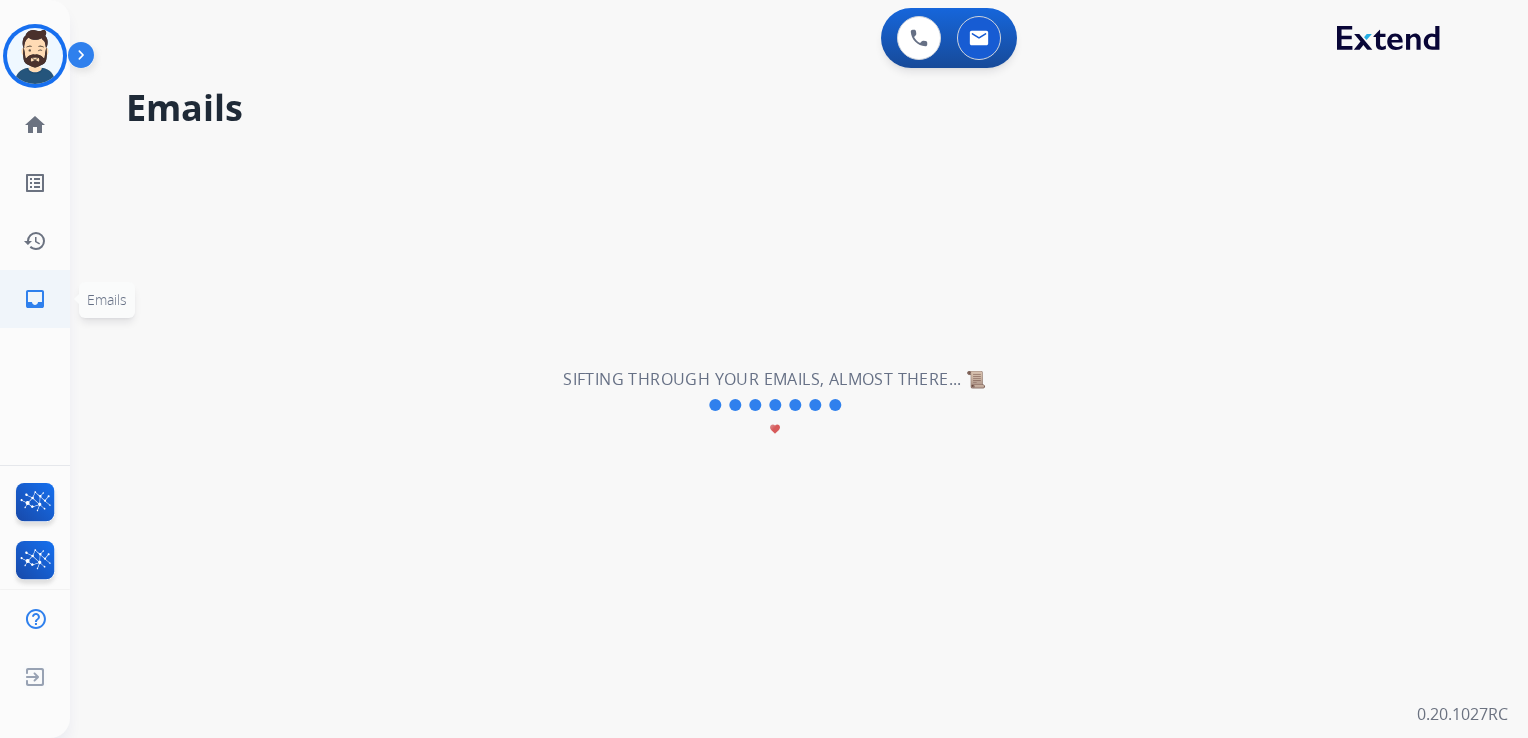 click on "inbox  Emails" 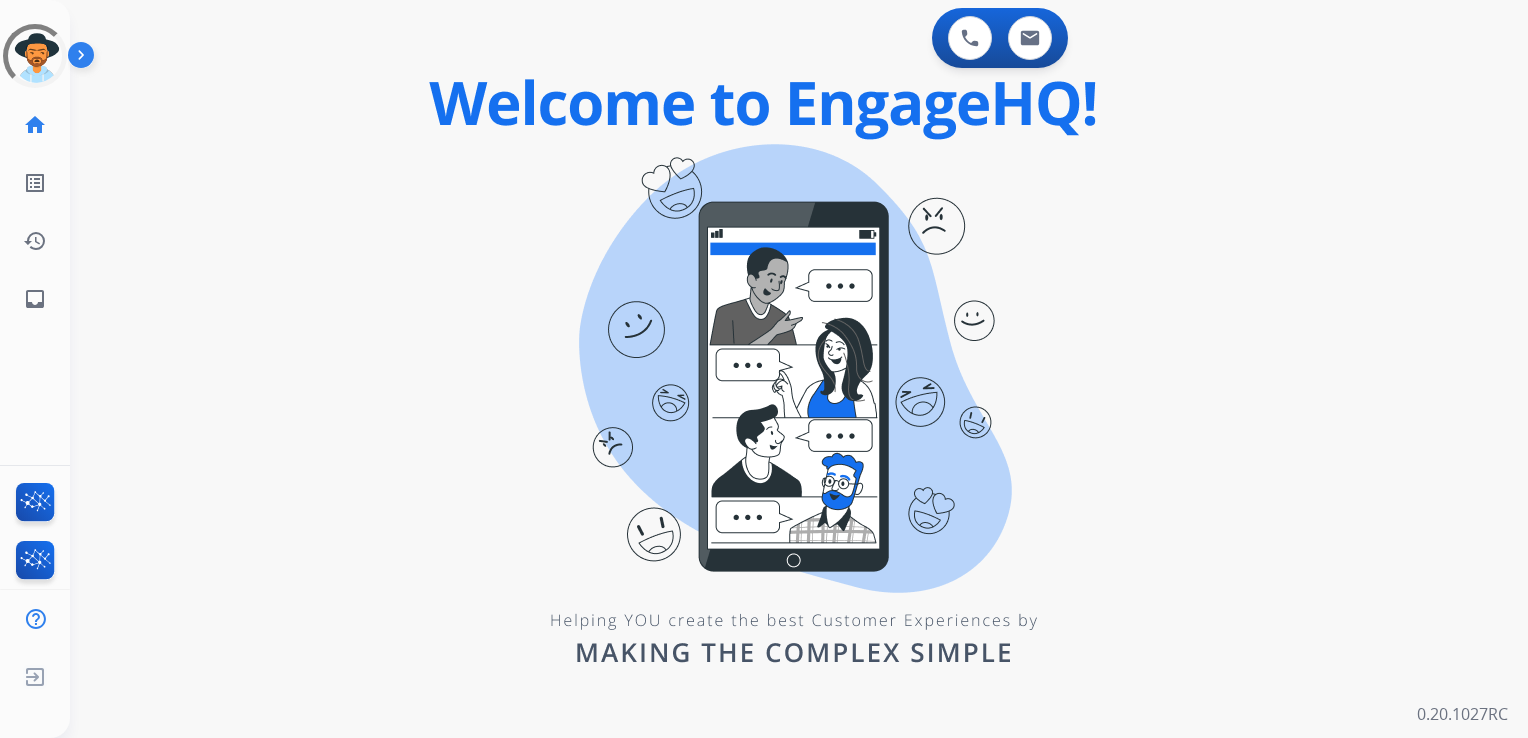 scroll, scrollTop: 0, scrollLeft: 0, axis: both 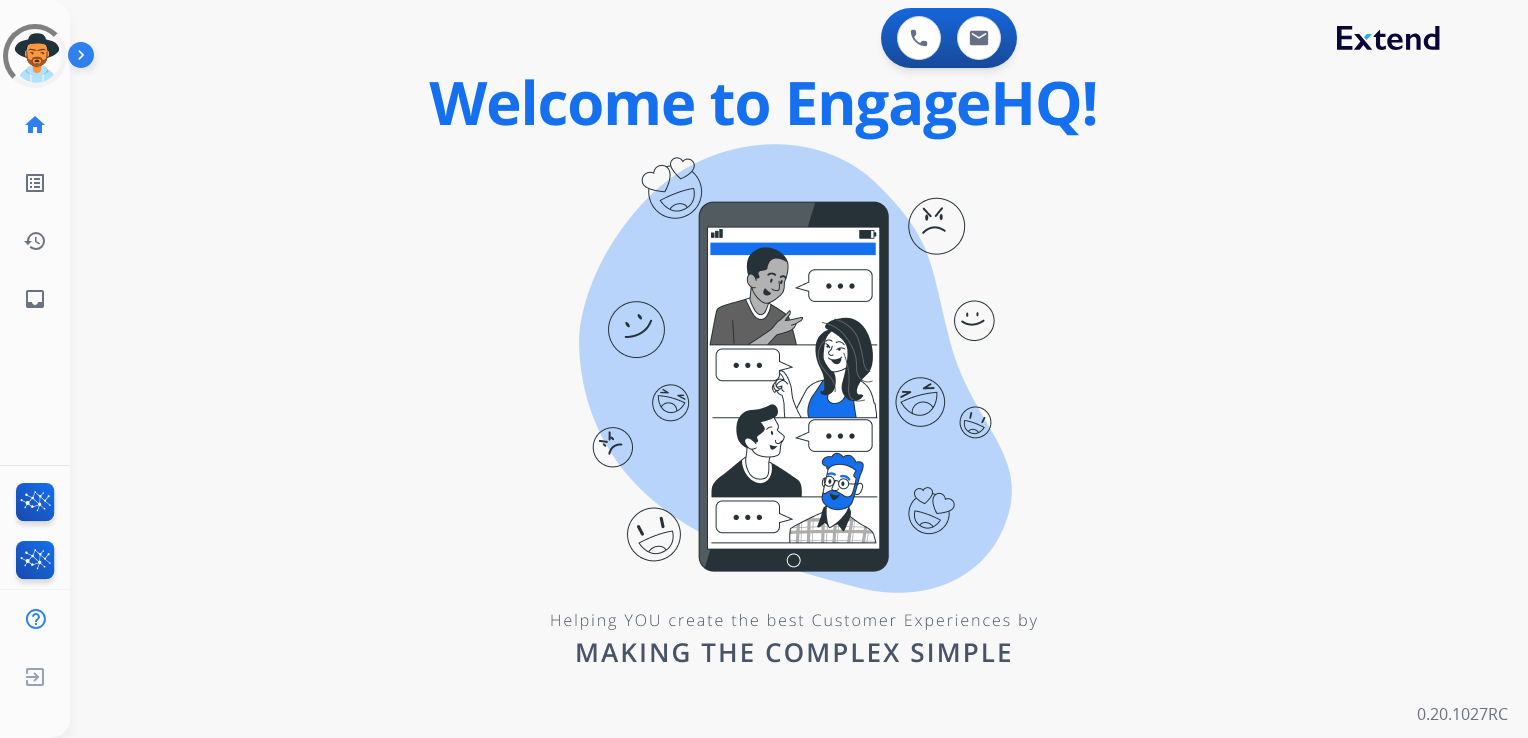 click on "0  Voice Interactions  0  Email Interactions swap_horiz Break voice bridge close_fullscreen Connect 3-Way Call merge_type Separate 3-Way Call  Interaction Guide   Interaction History  Interaction Guide arrow_drop_up  Extend Confluence   Contract Lookup with ID   EngageHQ Updates   EngageHQ Extend Agent Training  0.20.1027RC" at bounding box center [799, 369] 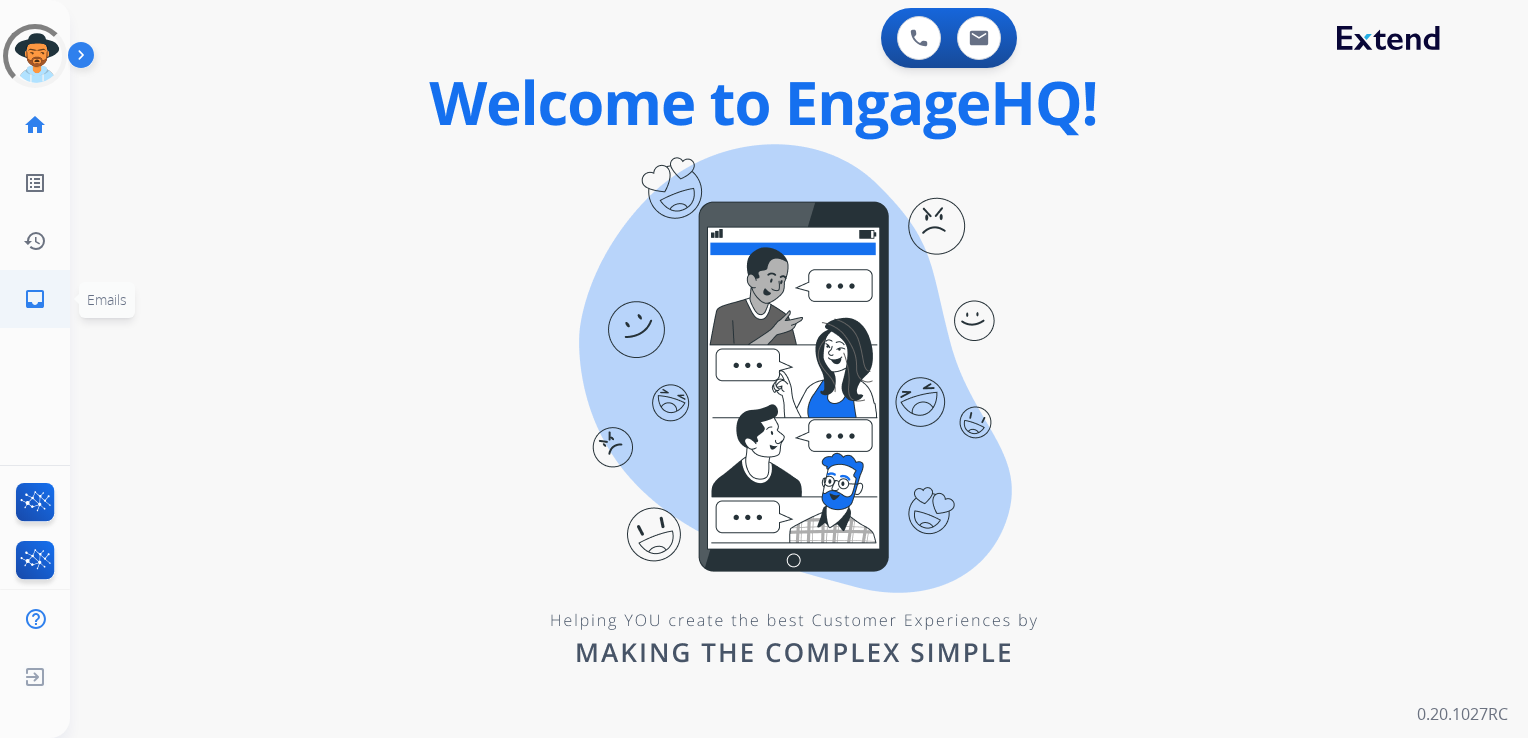 click on "inbox" 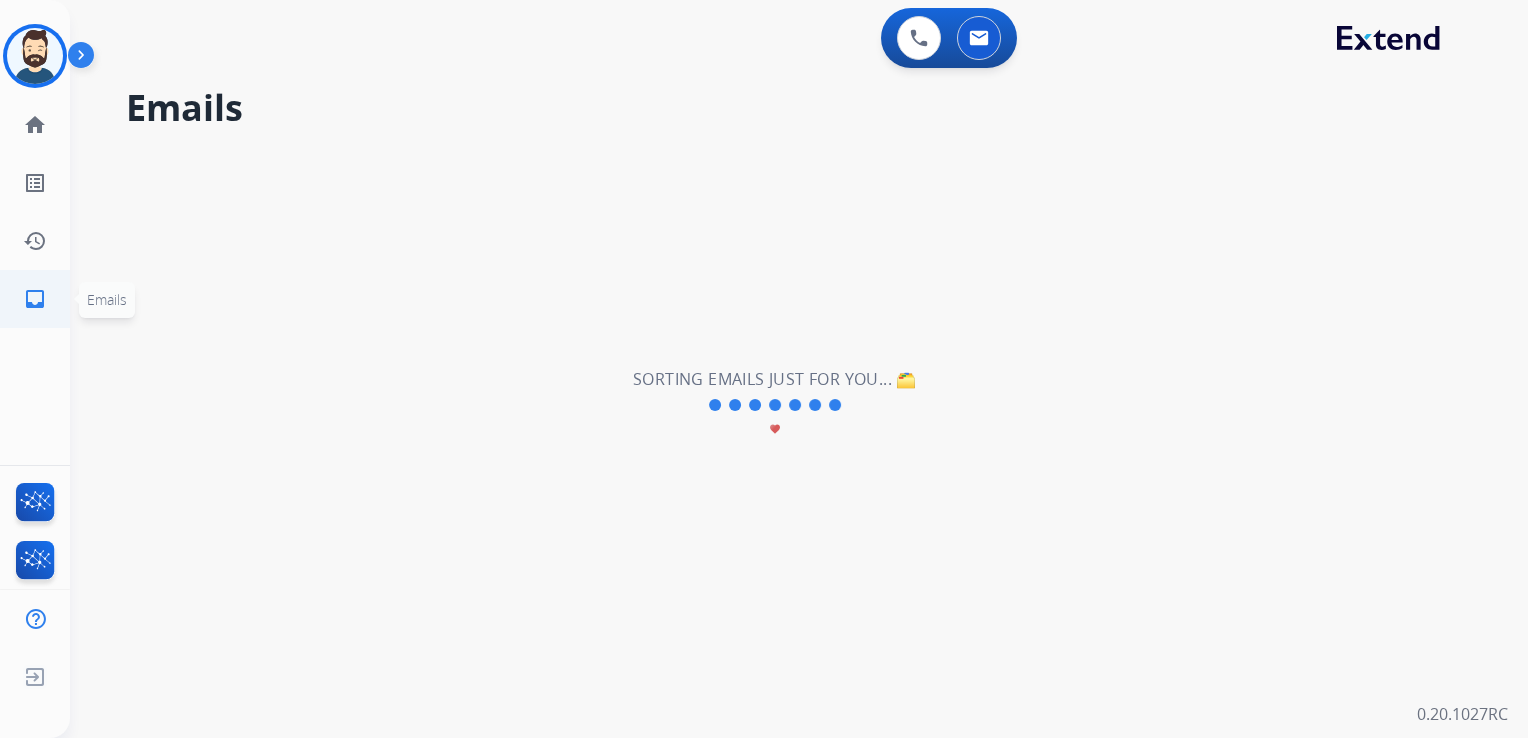 click on "inbox" 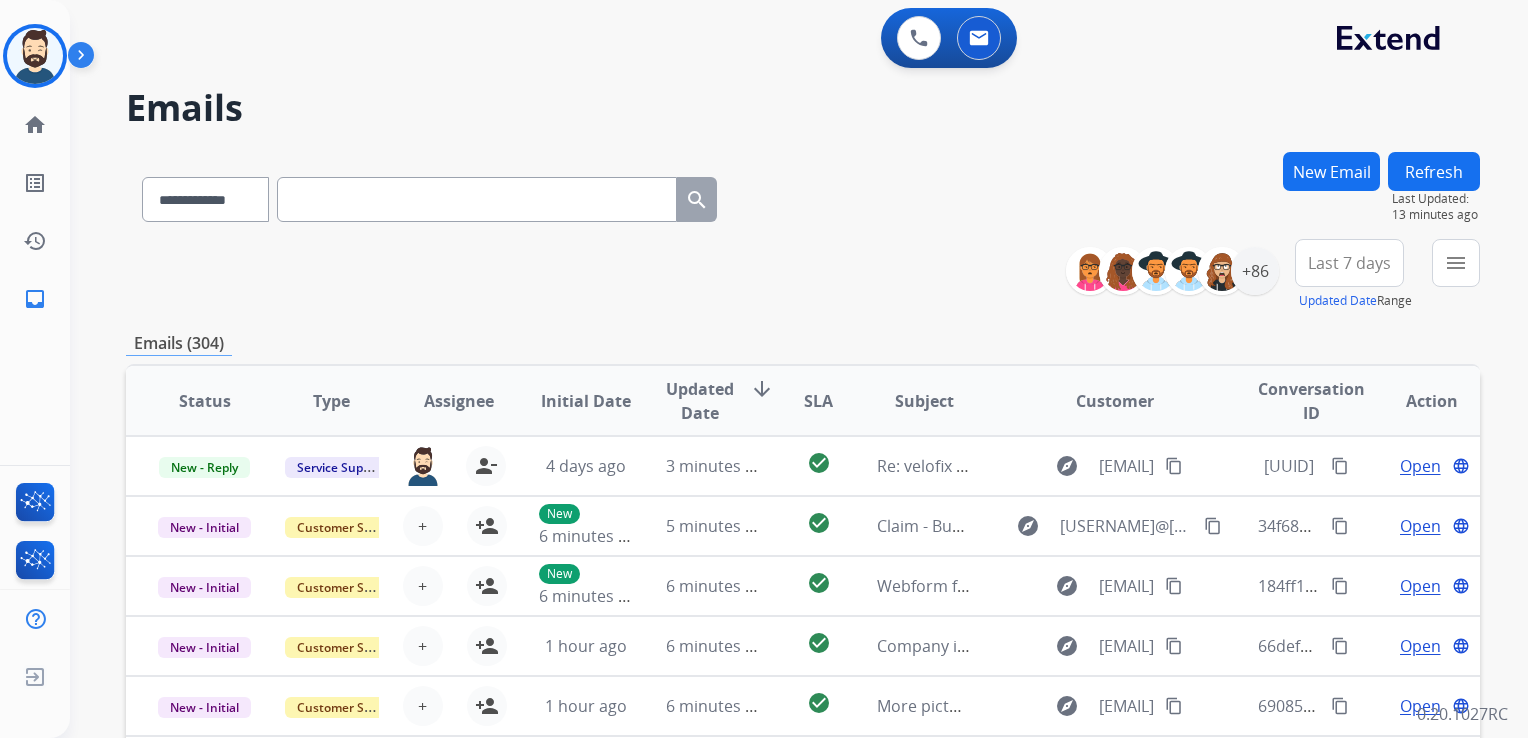 click on "**********" at bounding box center (803, 195) 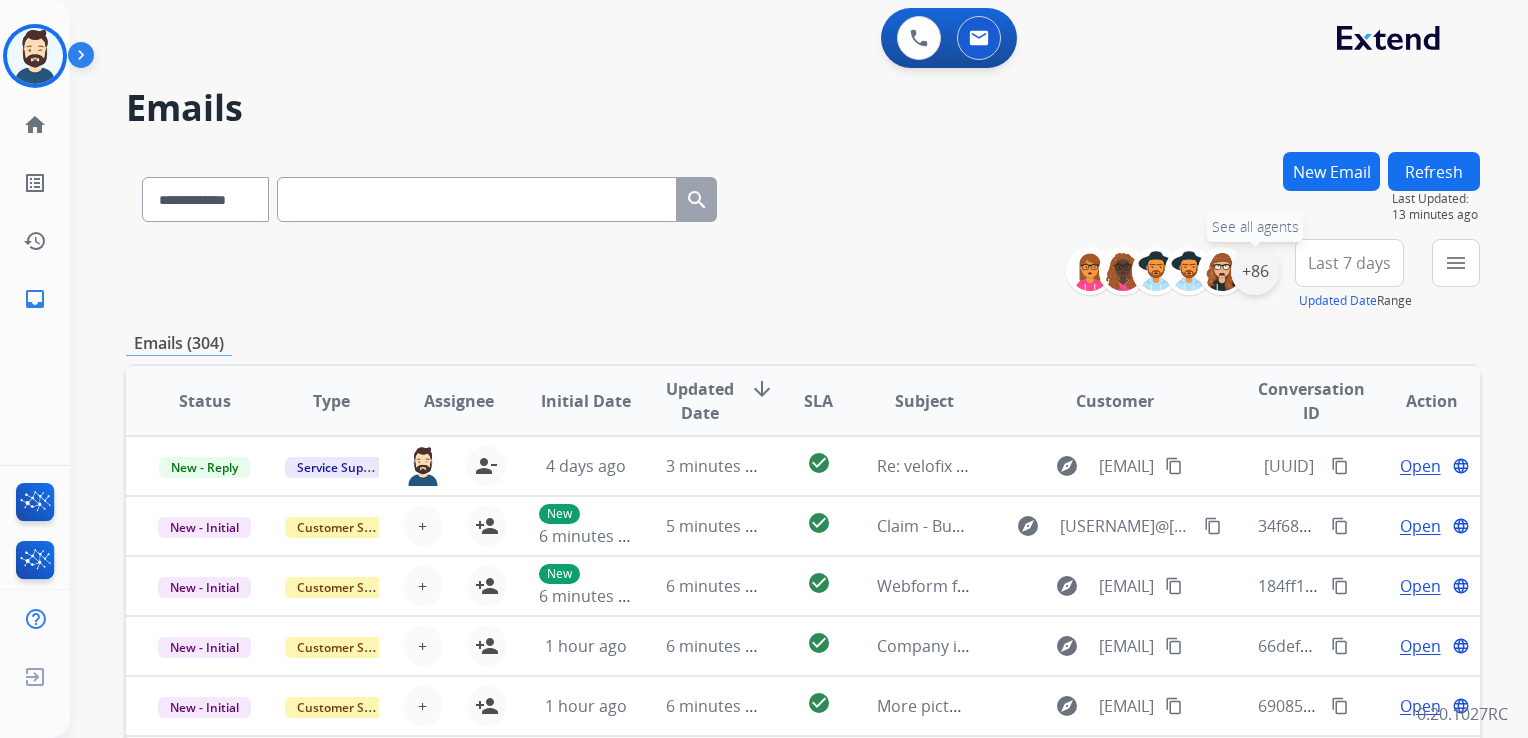 click on "+86" at bounding box center [1255, 271] 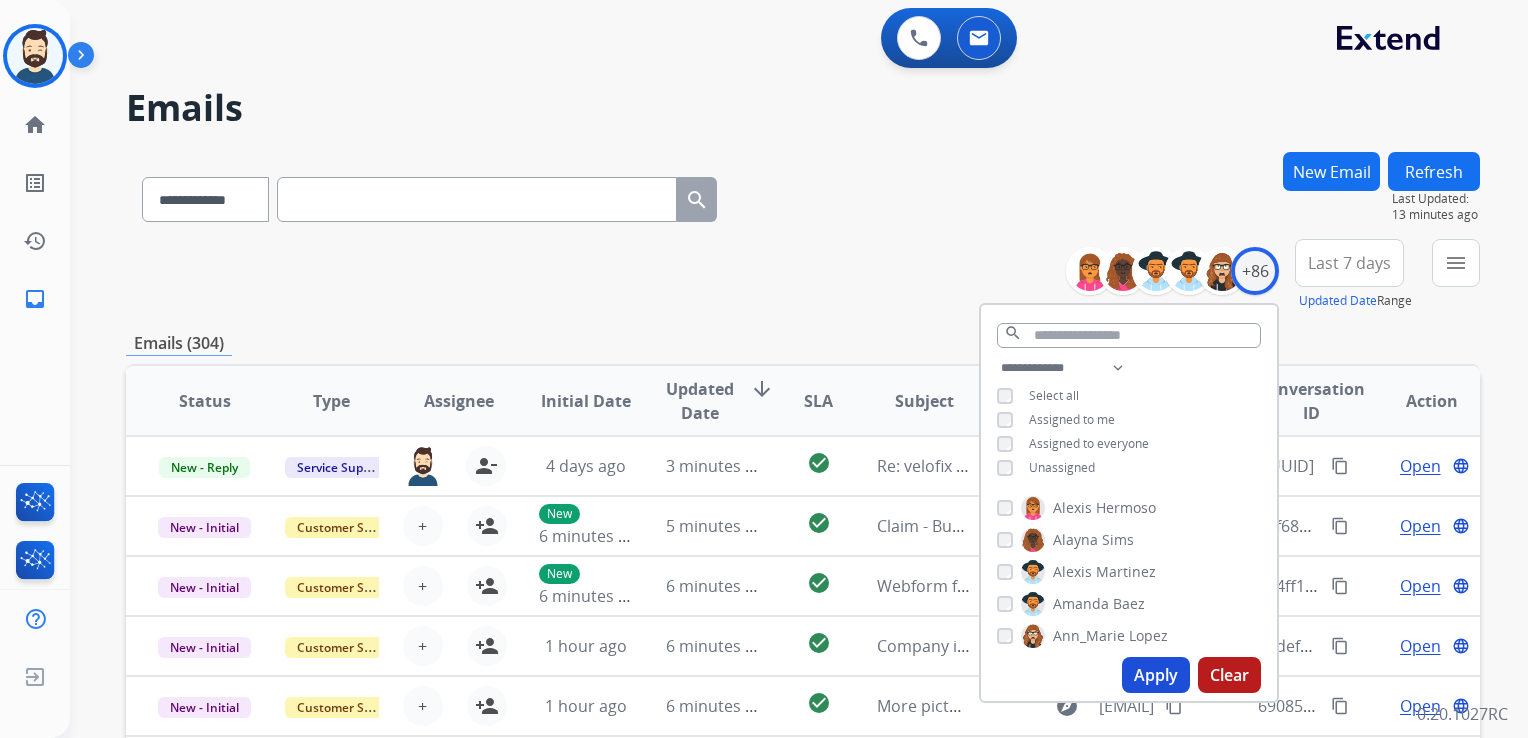 click on "Apply" at bounding box center [1156, 675] 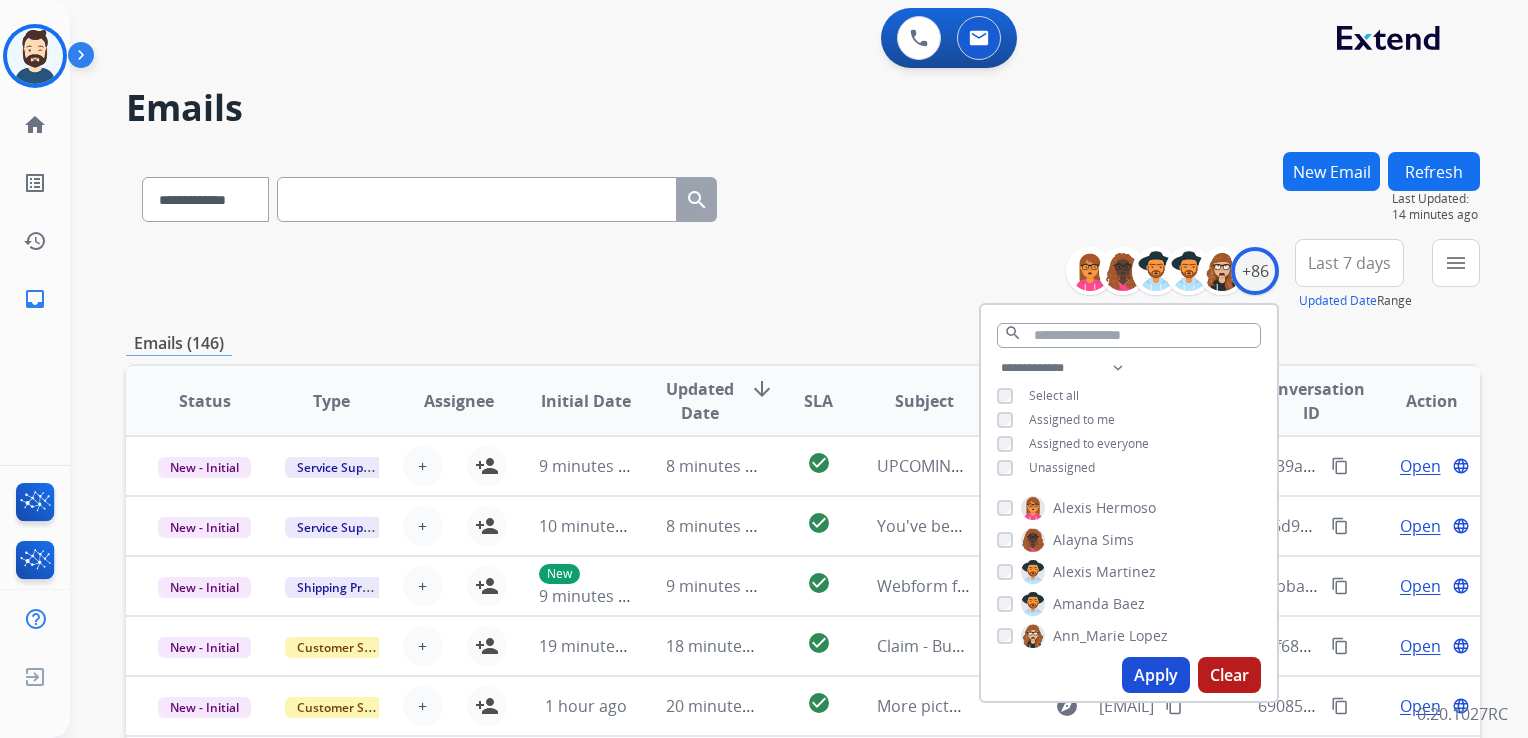 click on "Last 7 days" at bounding box center [1349, 263] 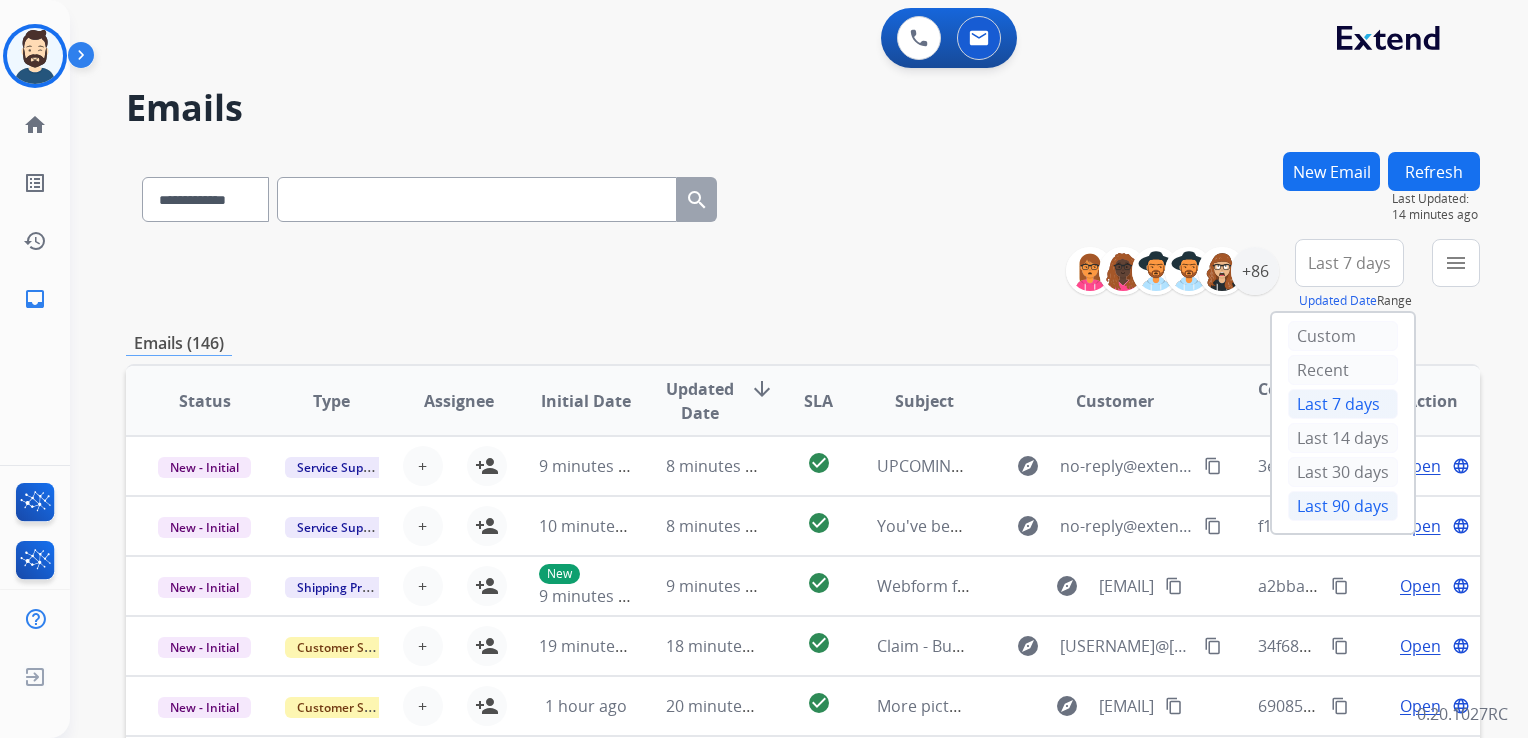 click on "Last 90 days" at bounding box center (1343, 506) 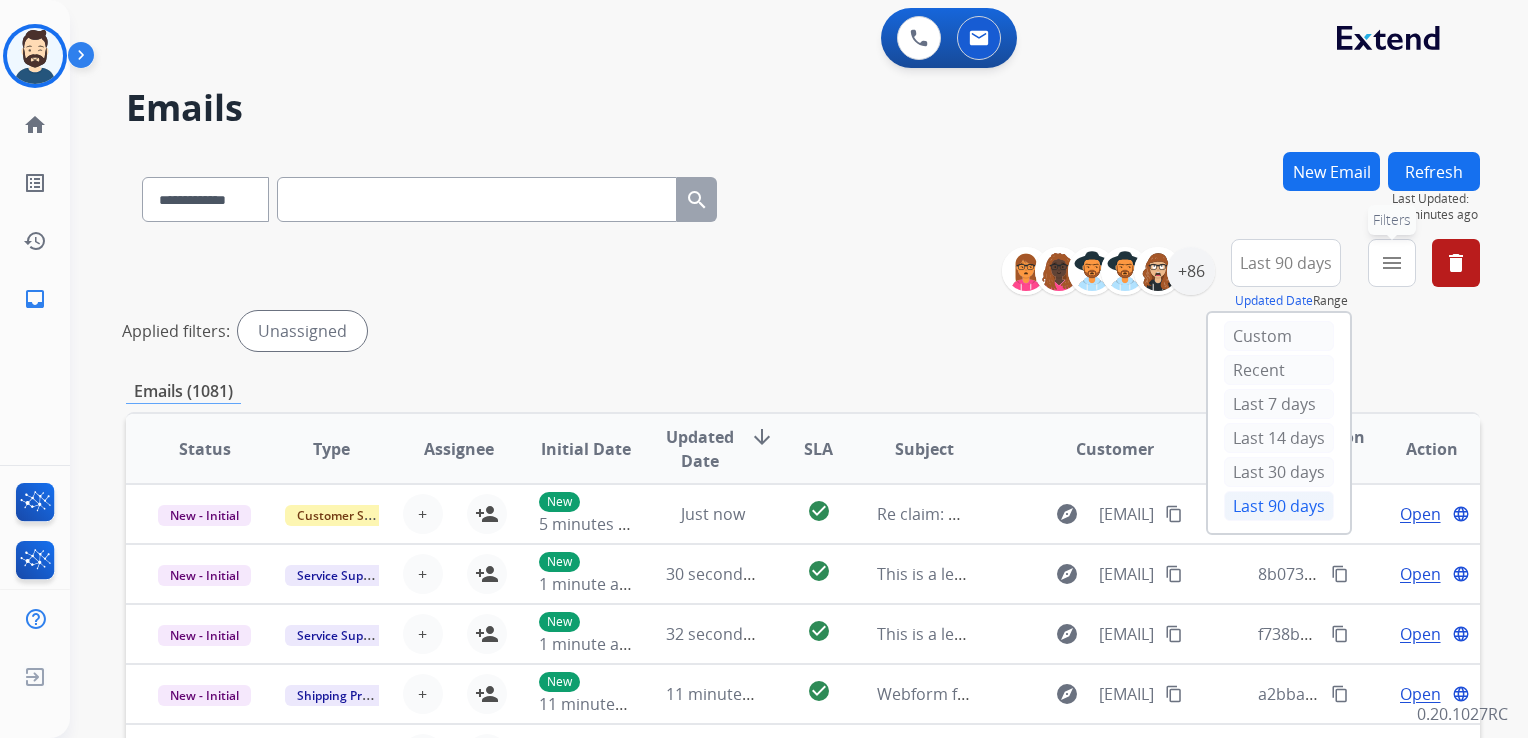 click on "menu" at bounding box center (1392, 263) 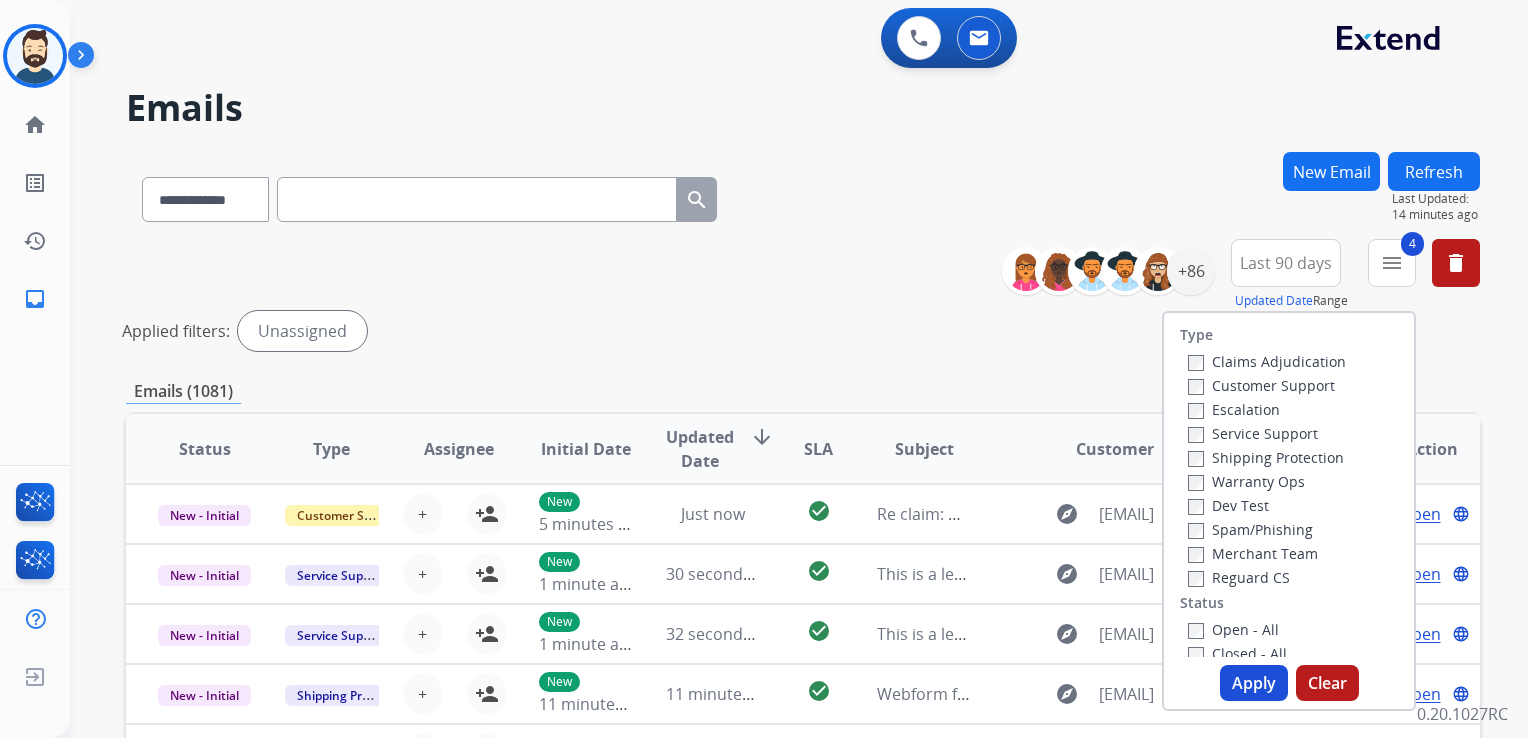 click on "Apply" at bounding box center [1254, 683] 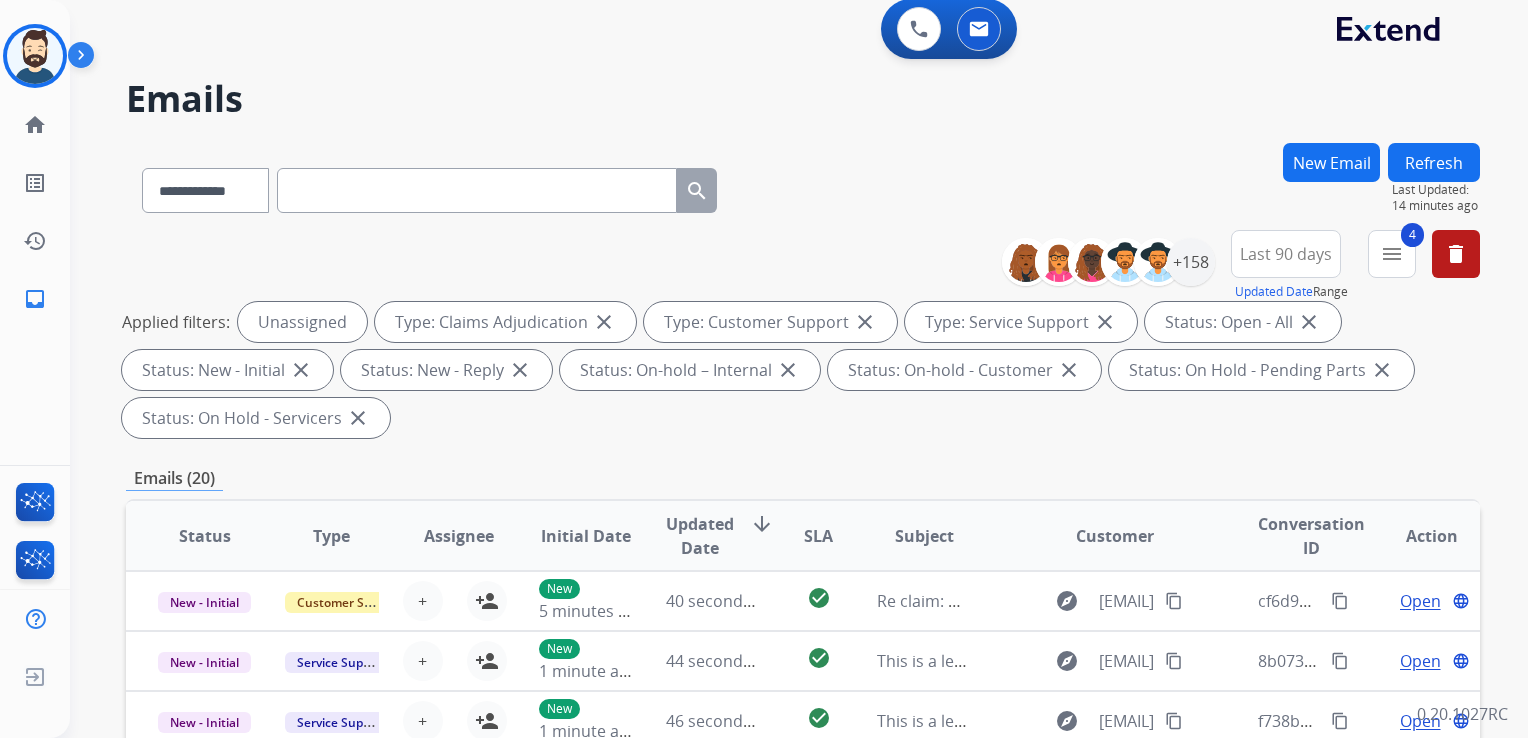 scroll, scrollTop: 0, scrollLeft: 0, axis: both 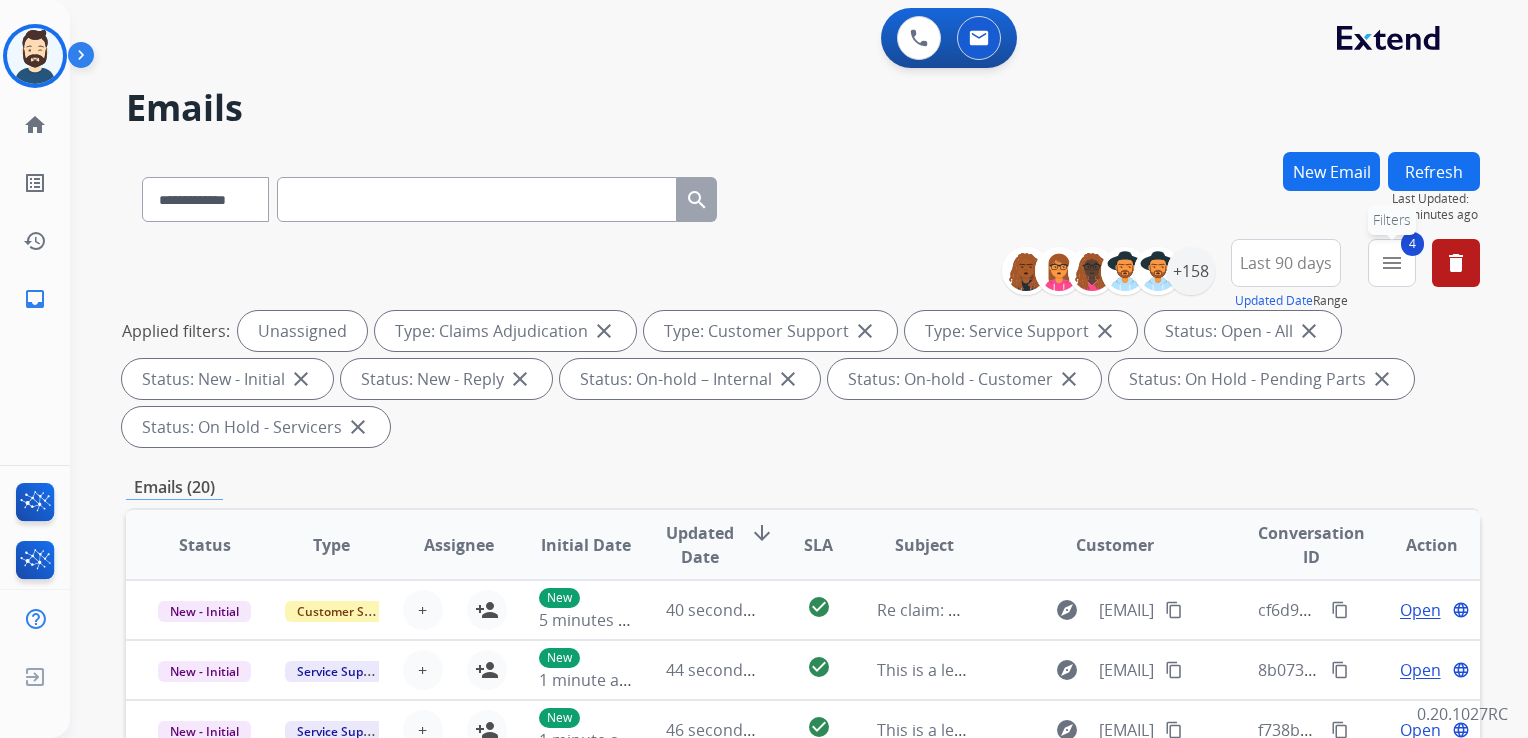 click on "menu" at bounding box center [1392, 263] 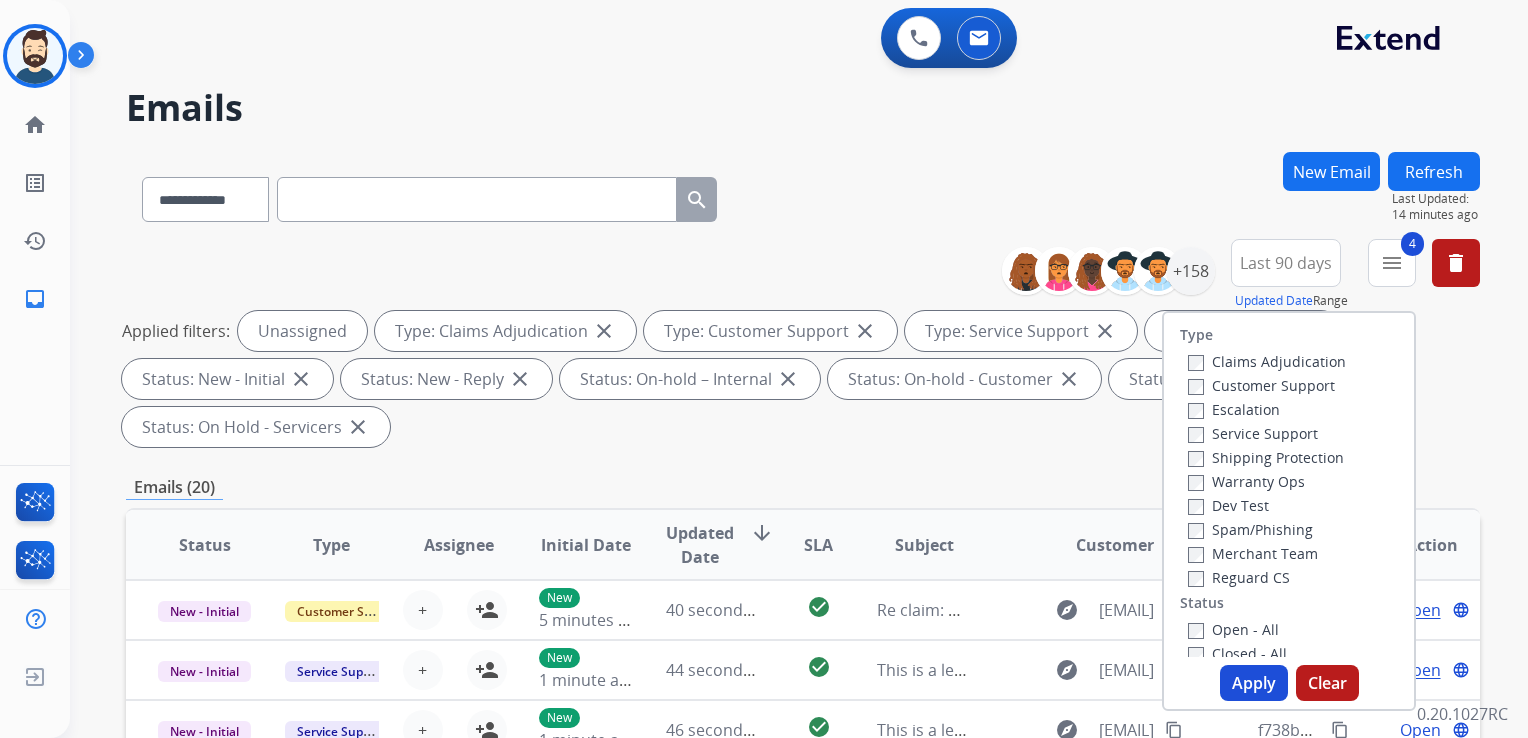 click on "Customer Support" at bounding box center (1261, 385) 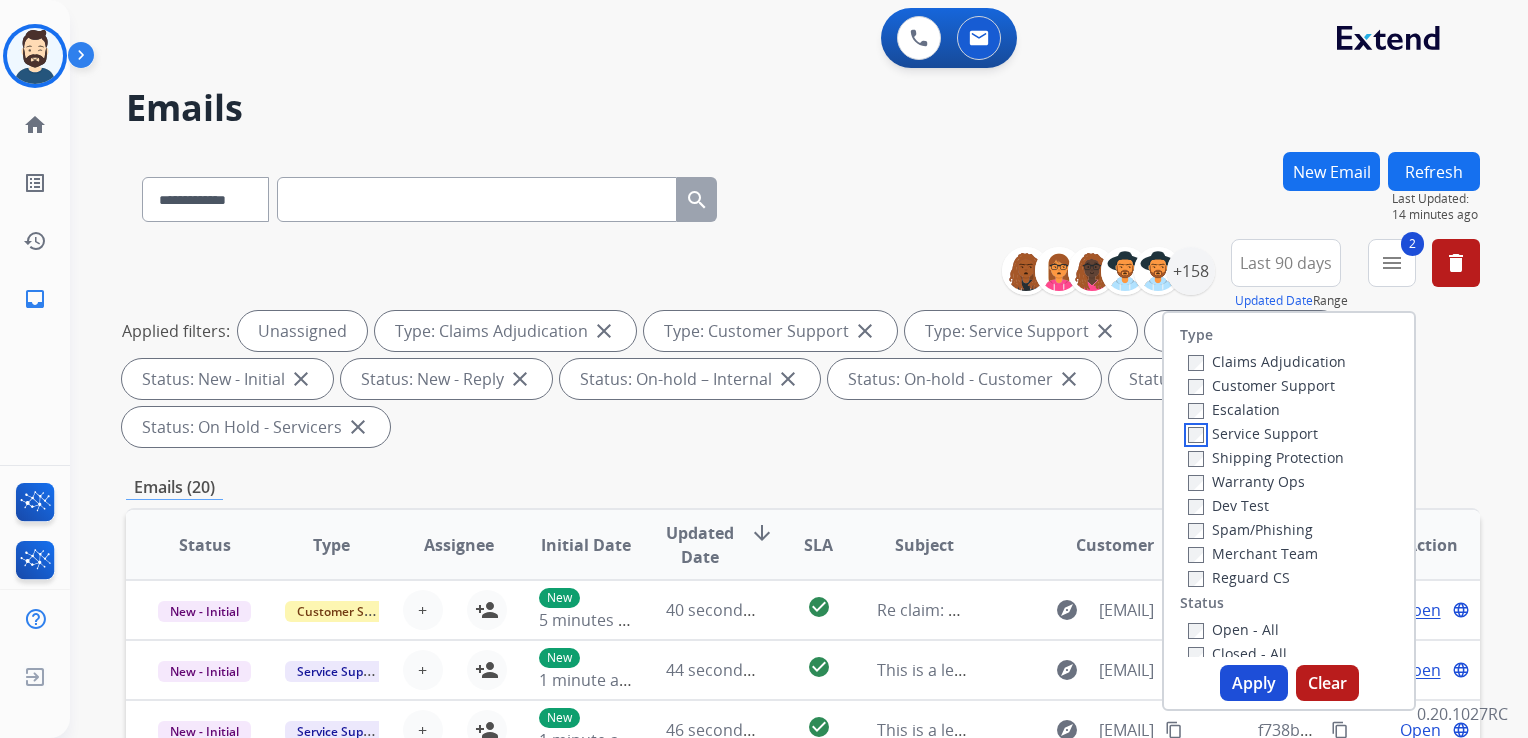 scroll, scrollTop: 100, scrollLeft: 0, axis: vertical 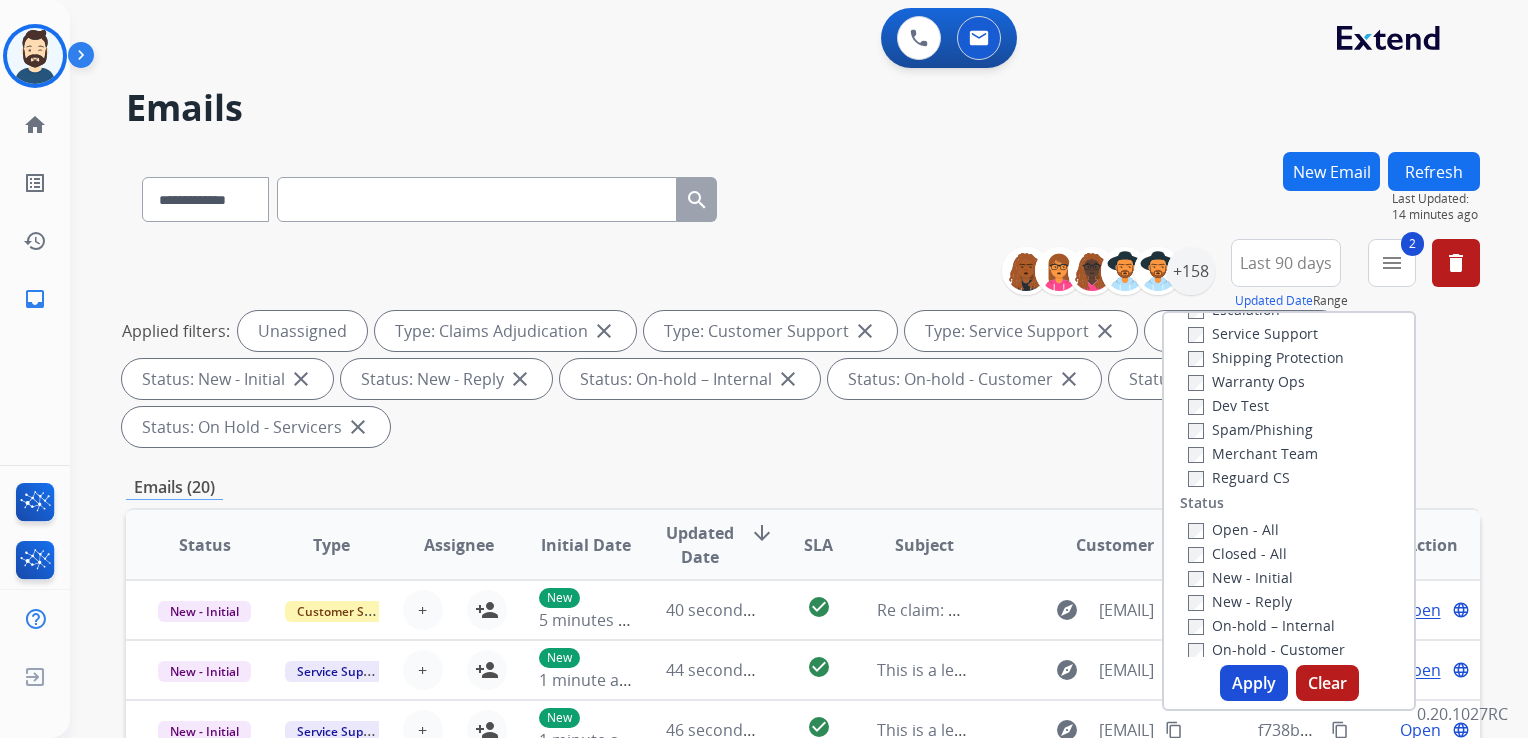 click on "Open - All" at bounding box center (1233, 529) 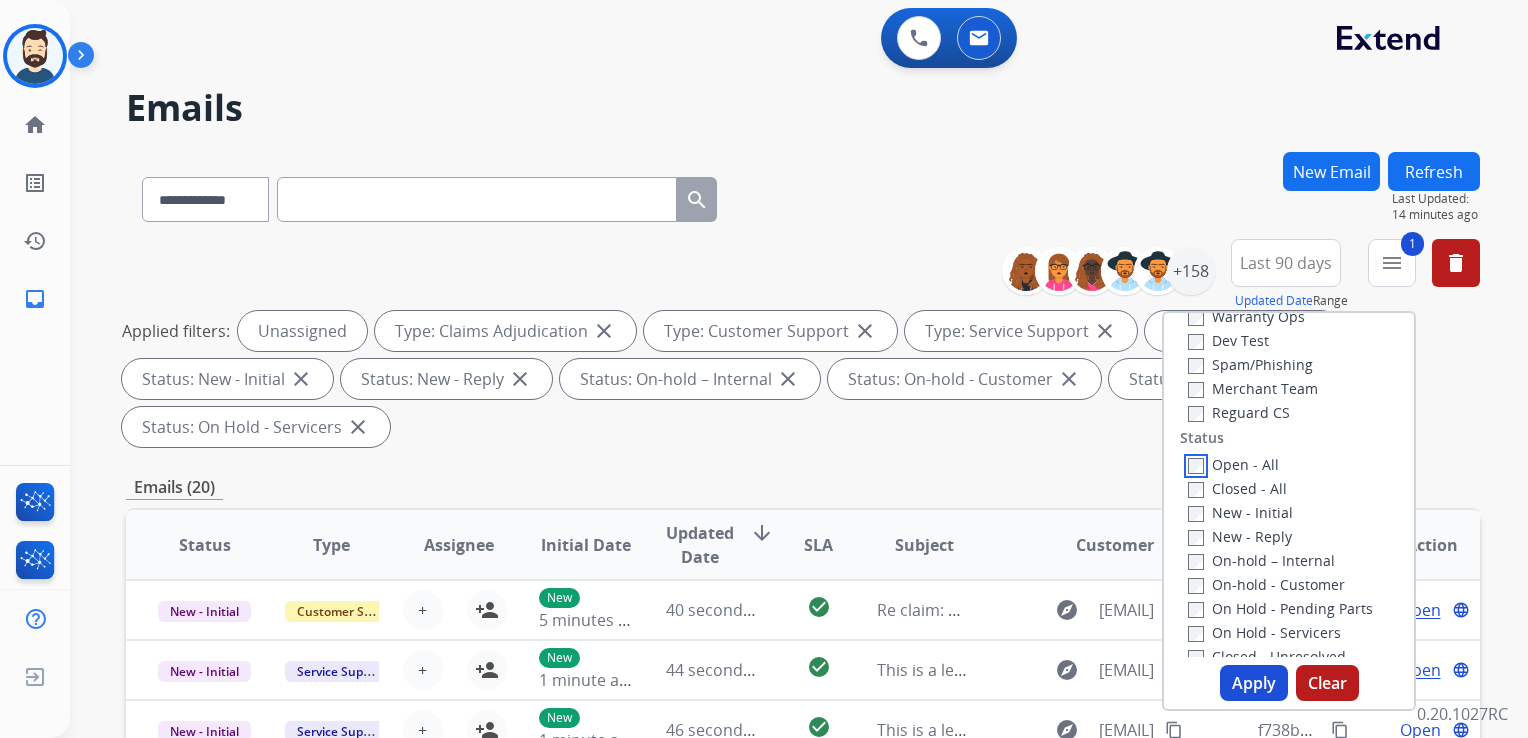 scroll, scrollTop: 200, scrollLeft: 0, axis: vertical 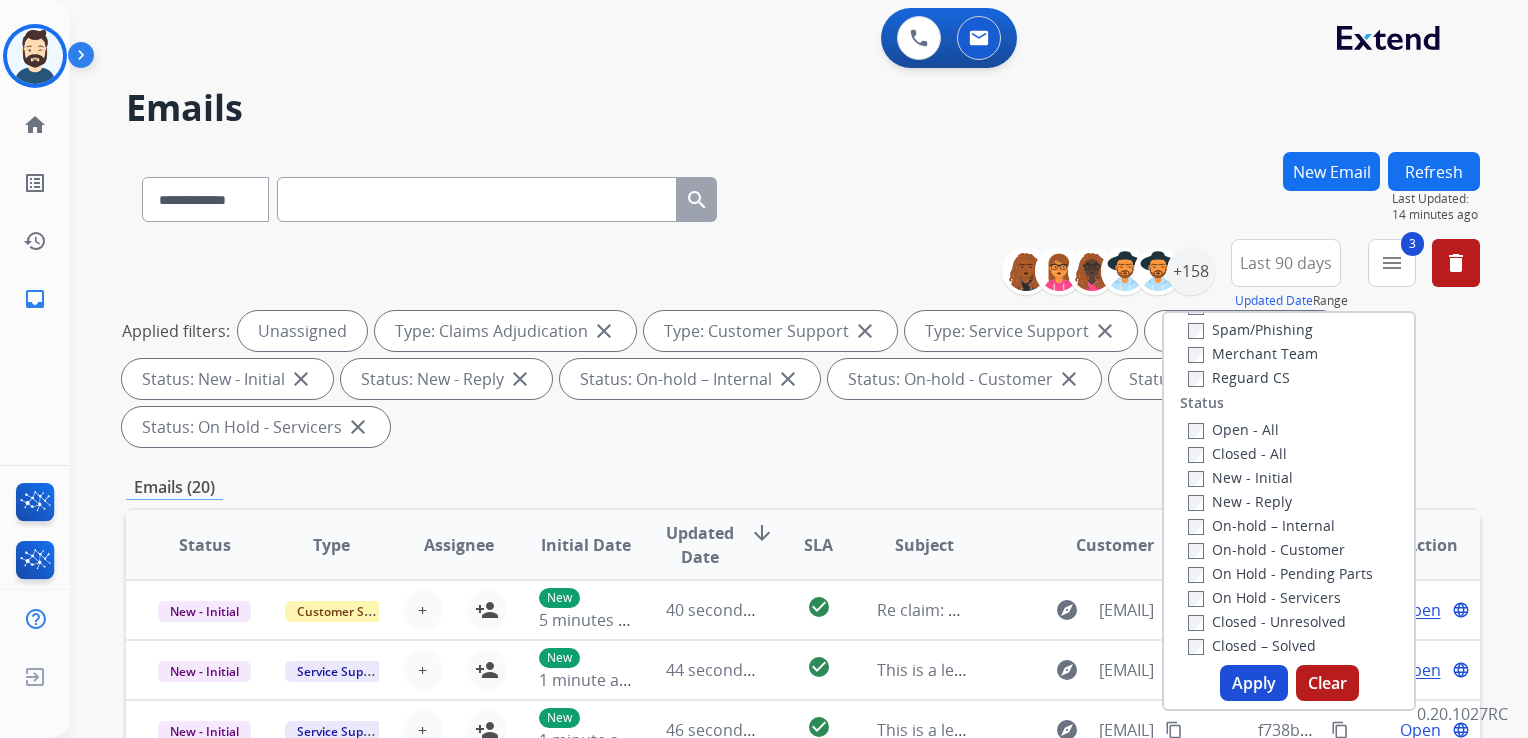 click on "Apply" at bounding box center [1254, 683] 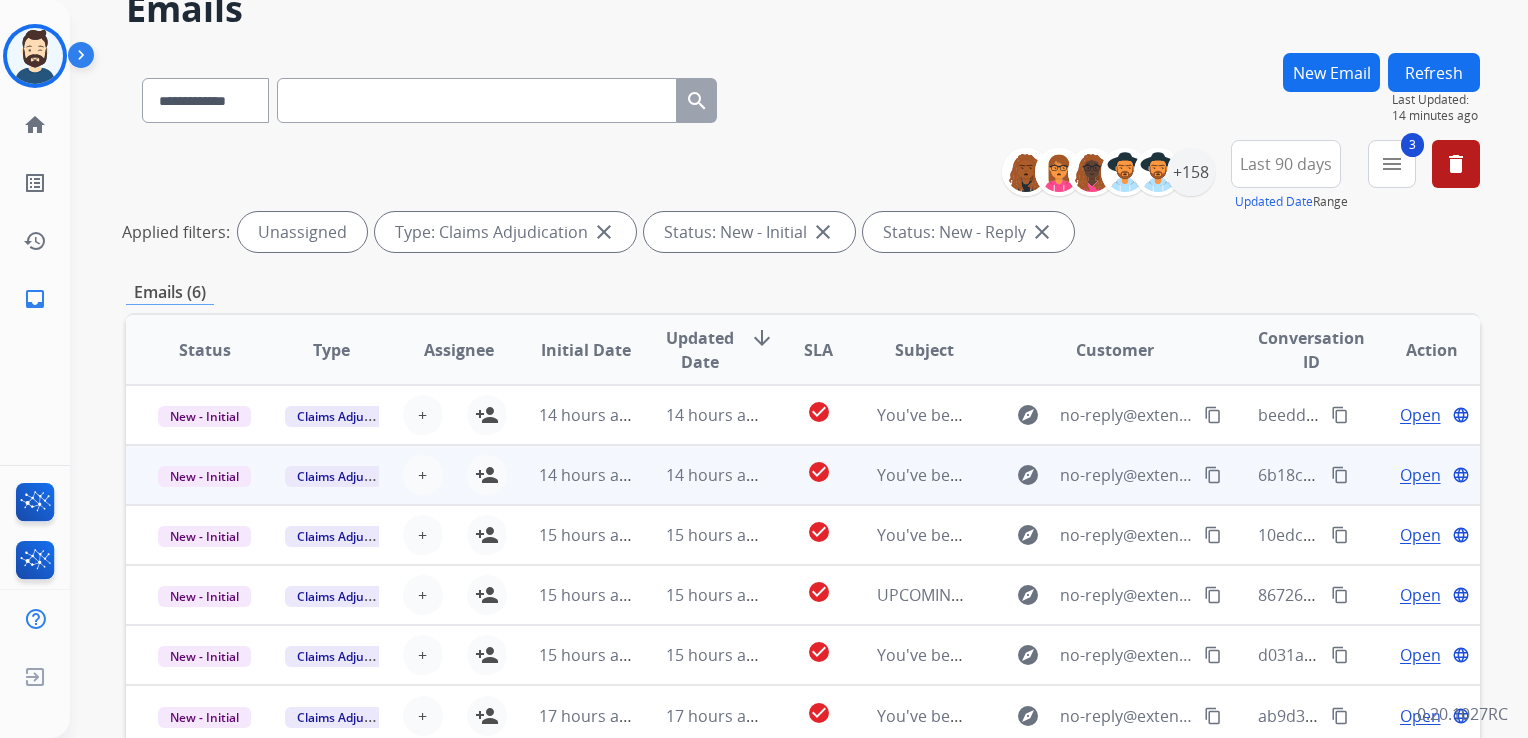scroll, scrollTop: 300, scrollLeft: 0, axis: vertical 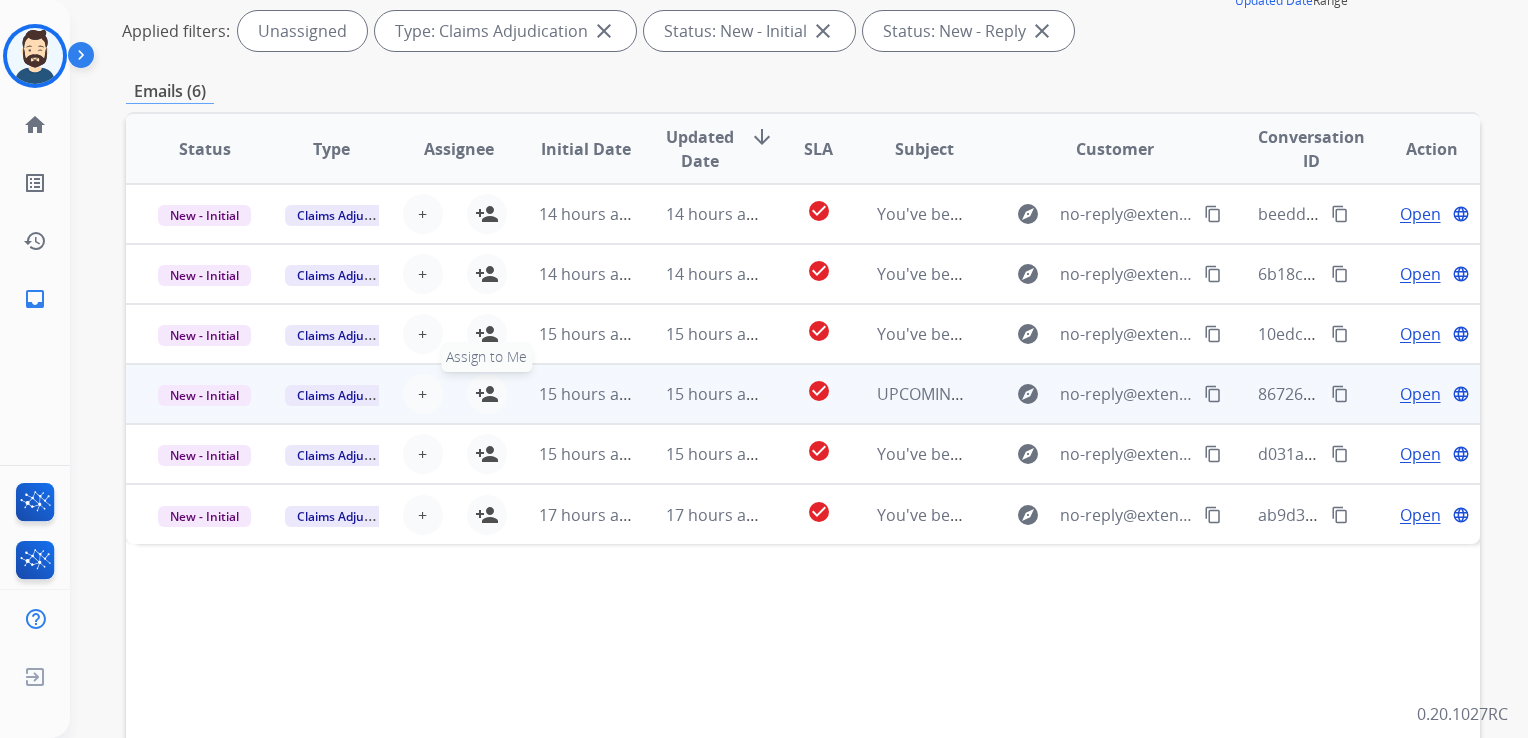 click on "person_add" at bounding box center (487, 394) 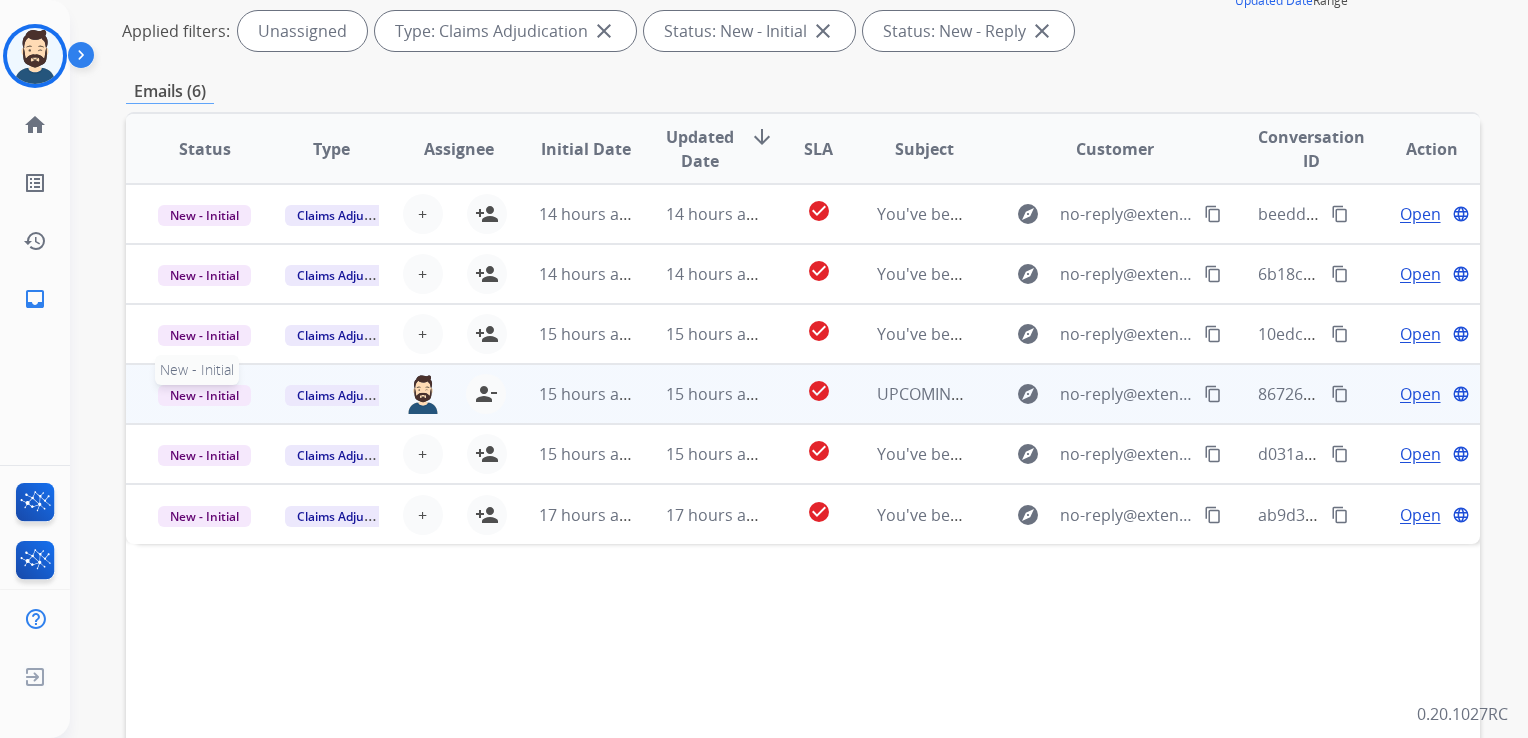 click on "New - Initial" at bounding box center (204, 395) 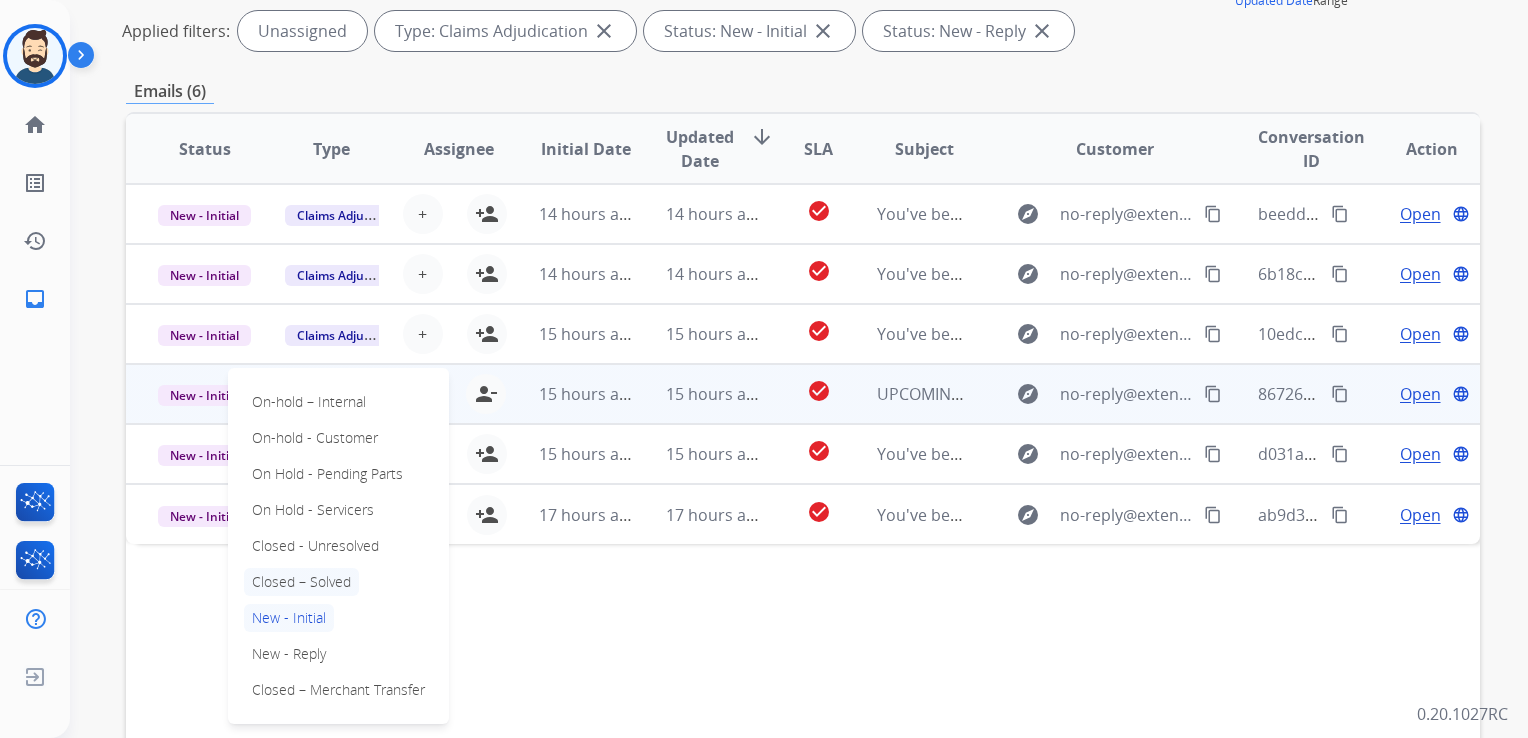 click on "Closed – Solved" at bounding box center [301, 582] 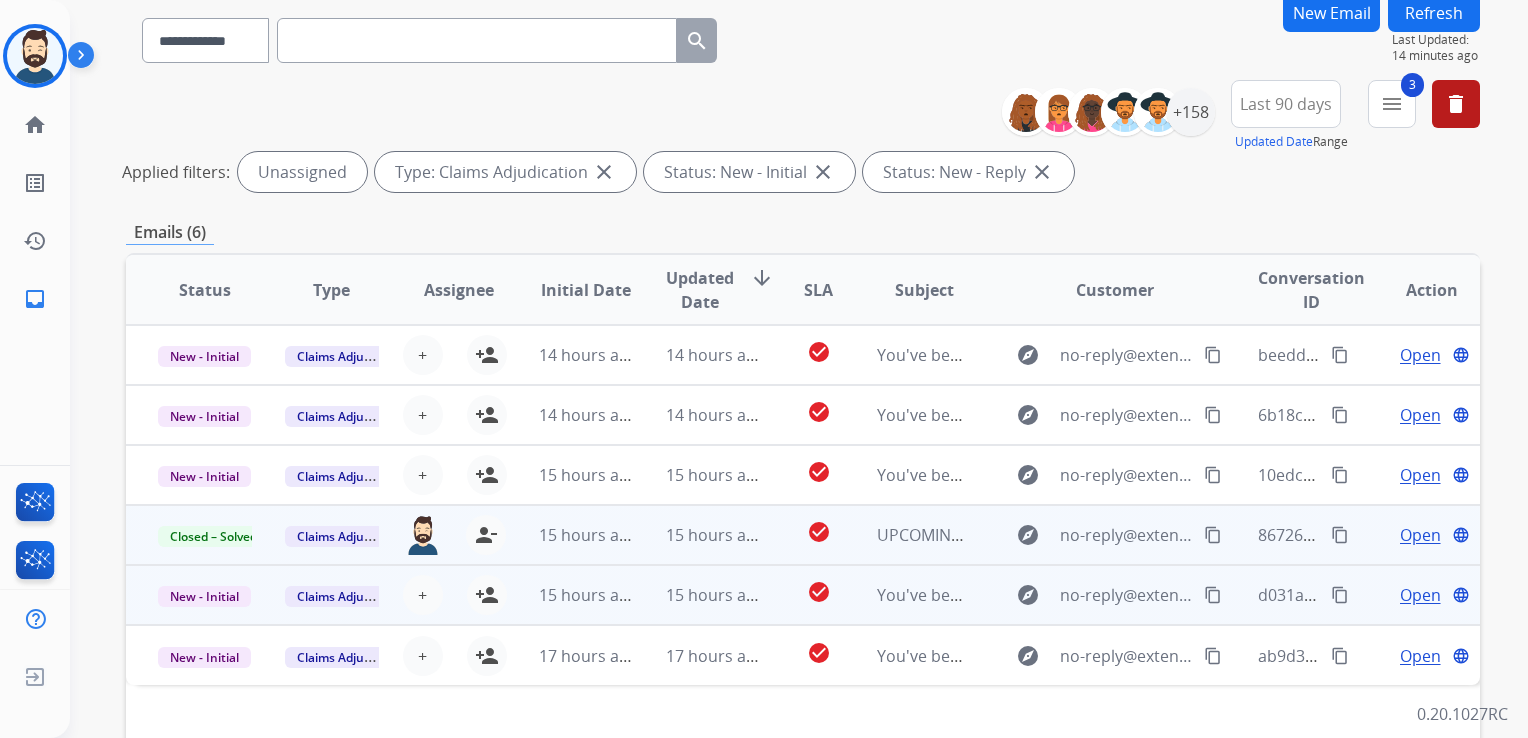 scroll, scrollTop: 0, scrollLeft: 0, axis: both 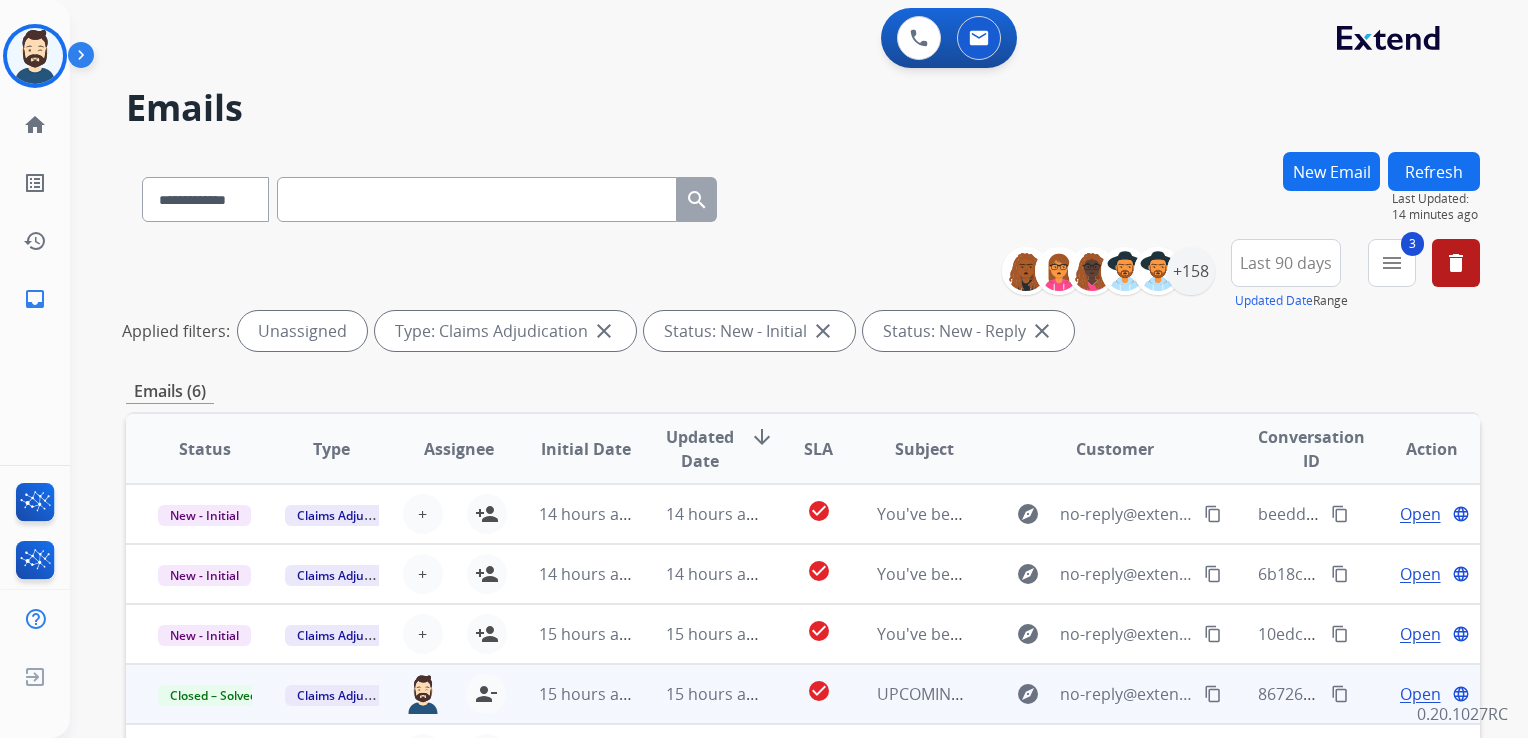 click on "Refresh" at bounding box center (1434, 171) 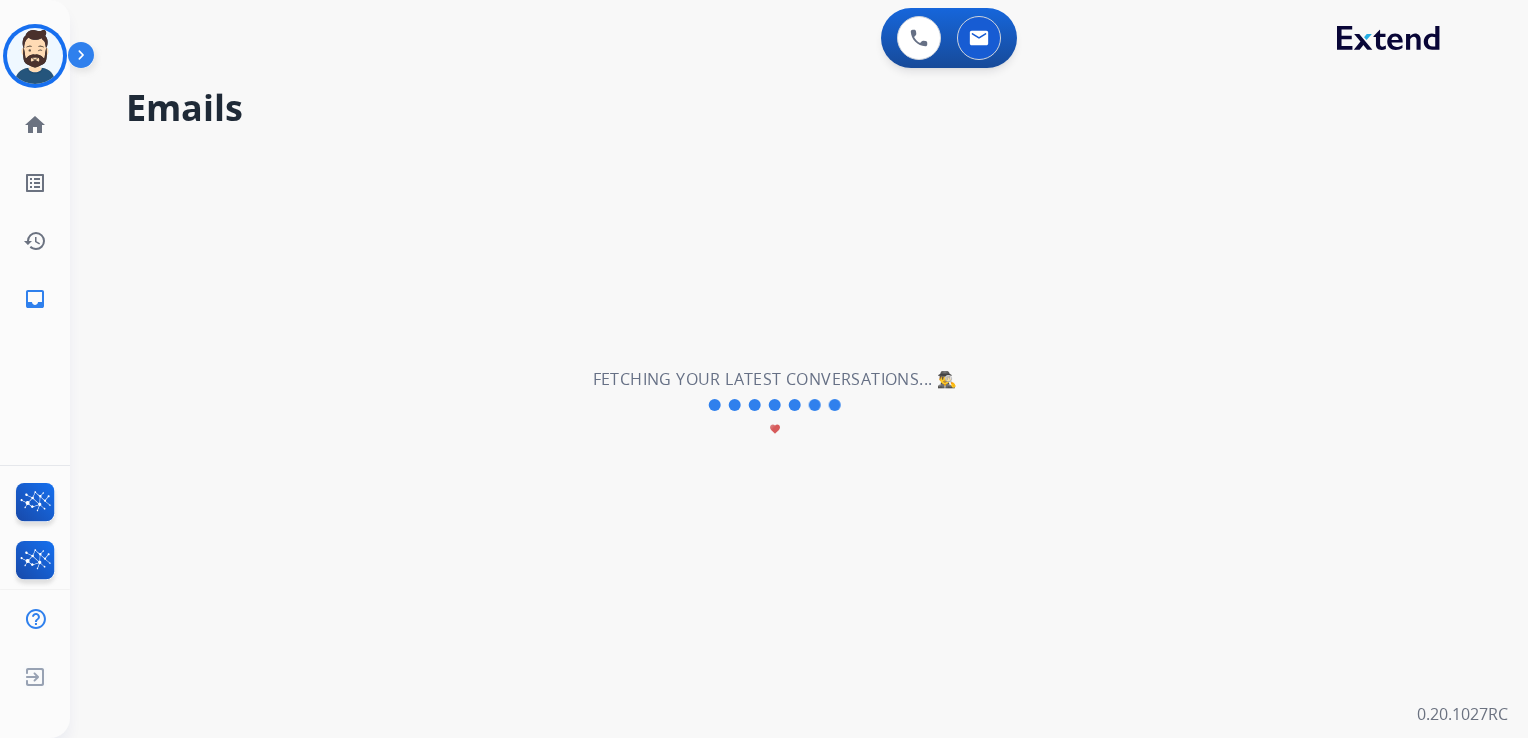 click on "**********" at bounding box center [775, 405] 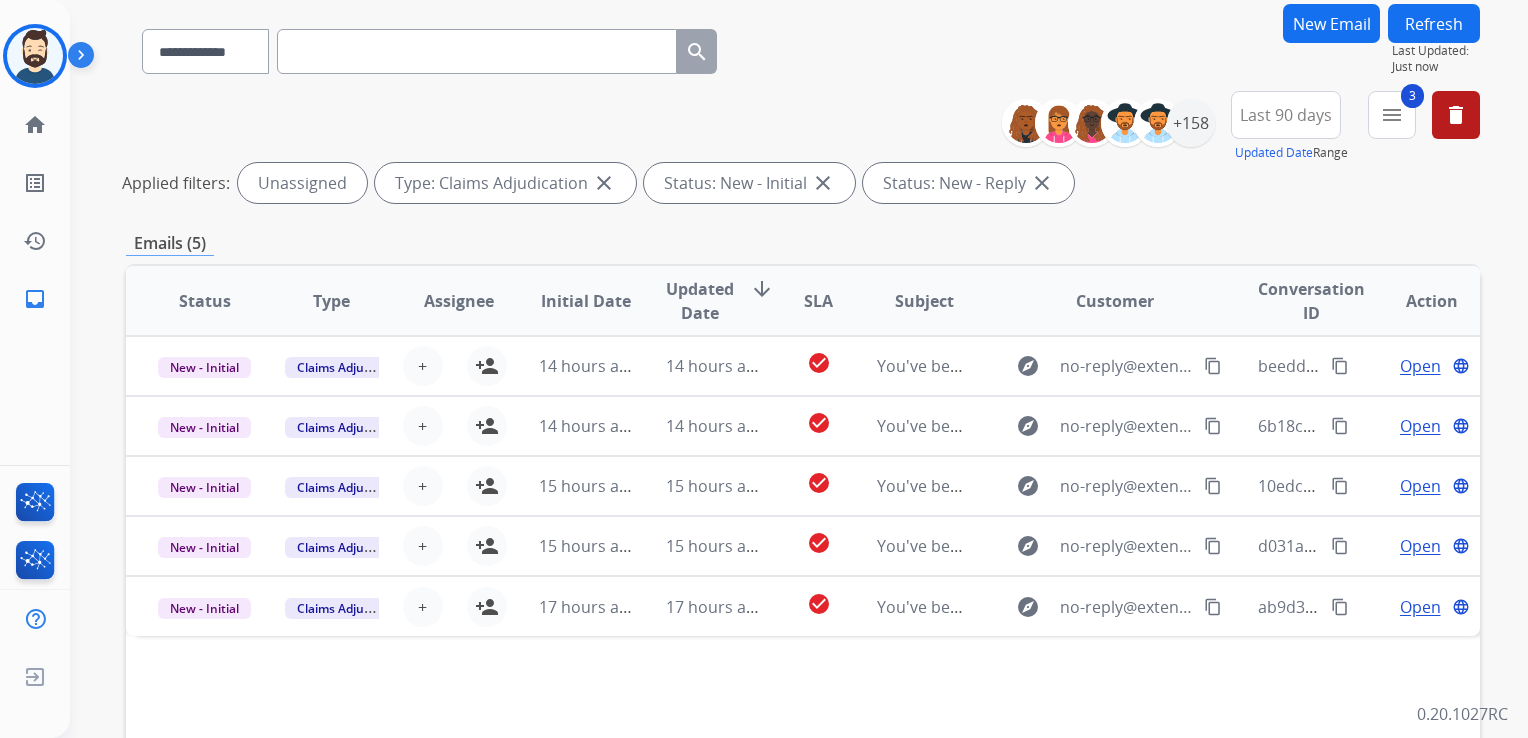 scroll, scrollTop: 300, scrollLeft: 0, axis: vertical 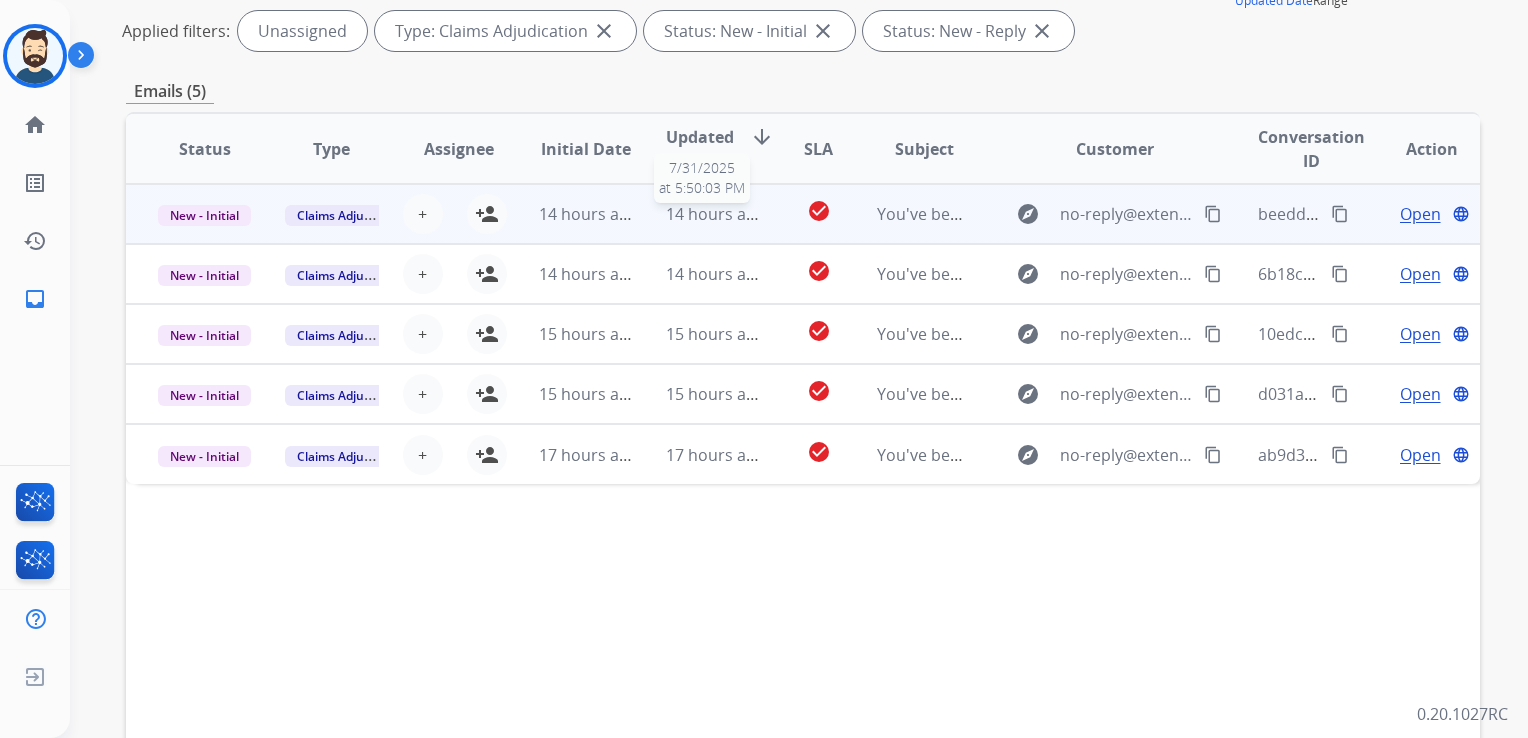 click on "14 hours ago" at bounding box center [715, 214] 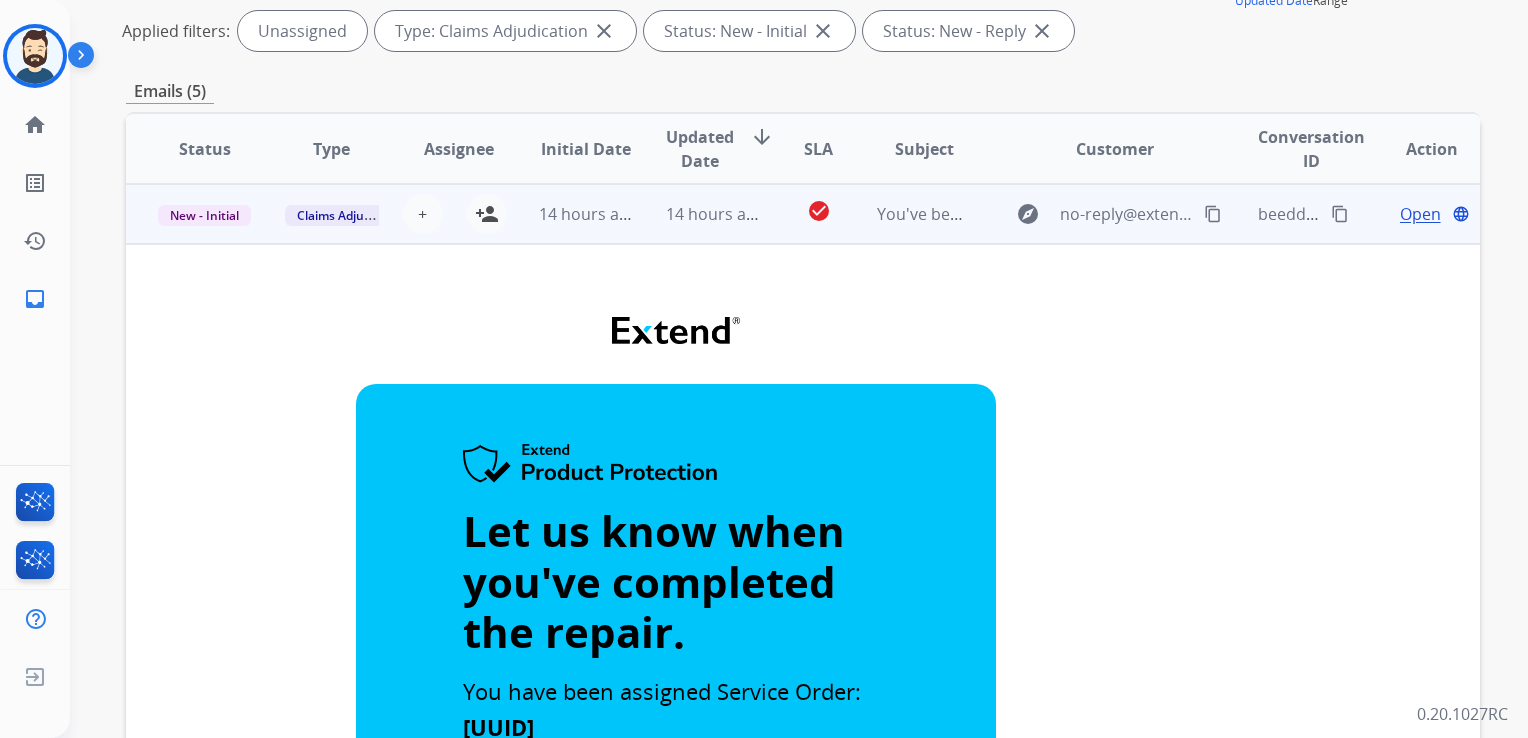 click on "Open" at bounding box center [1420, 214] 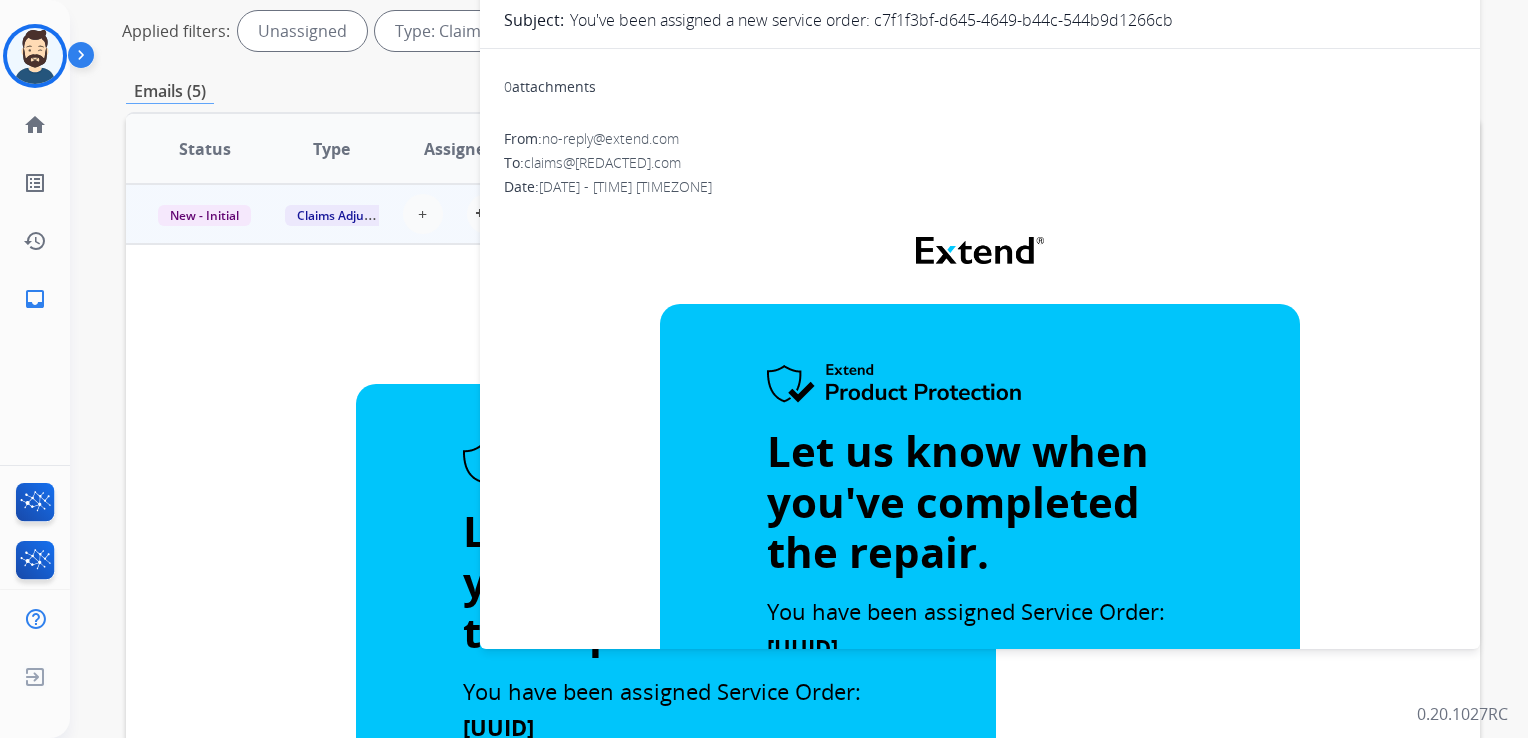 scroll, scrollTop: 0, scrollLeft: 0, axis: both 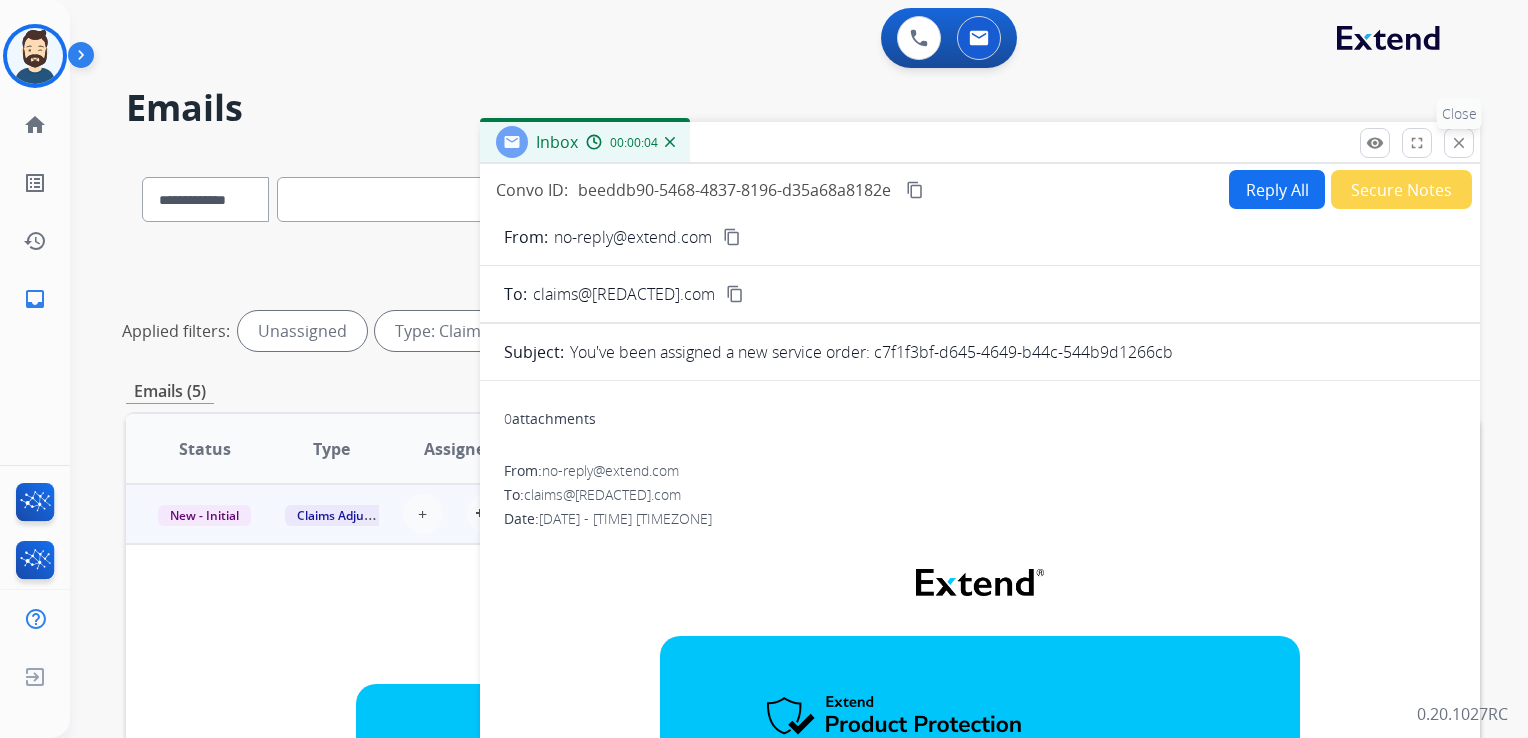 click on "close" at bounding box center [1459, 143] 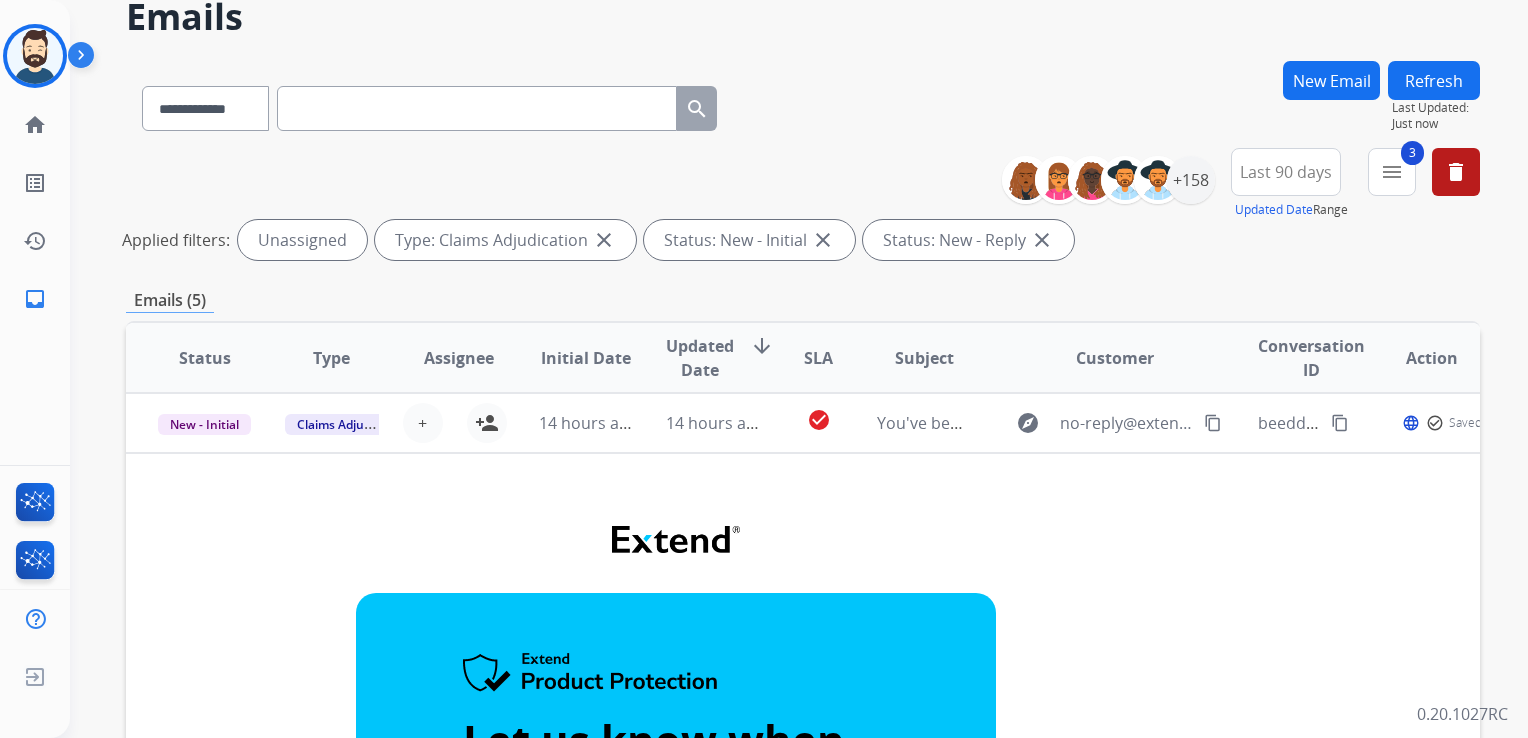 scroll, scrollTop: 200, scrollLeft: 0, axis: vertical 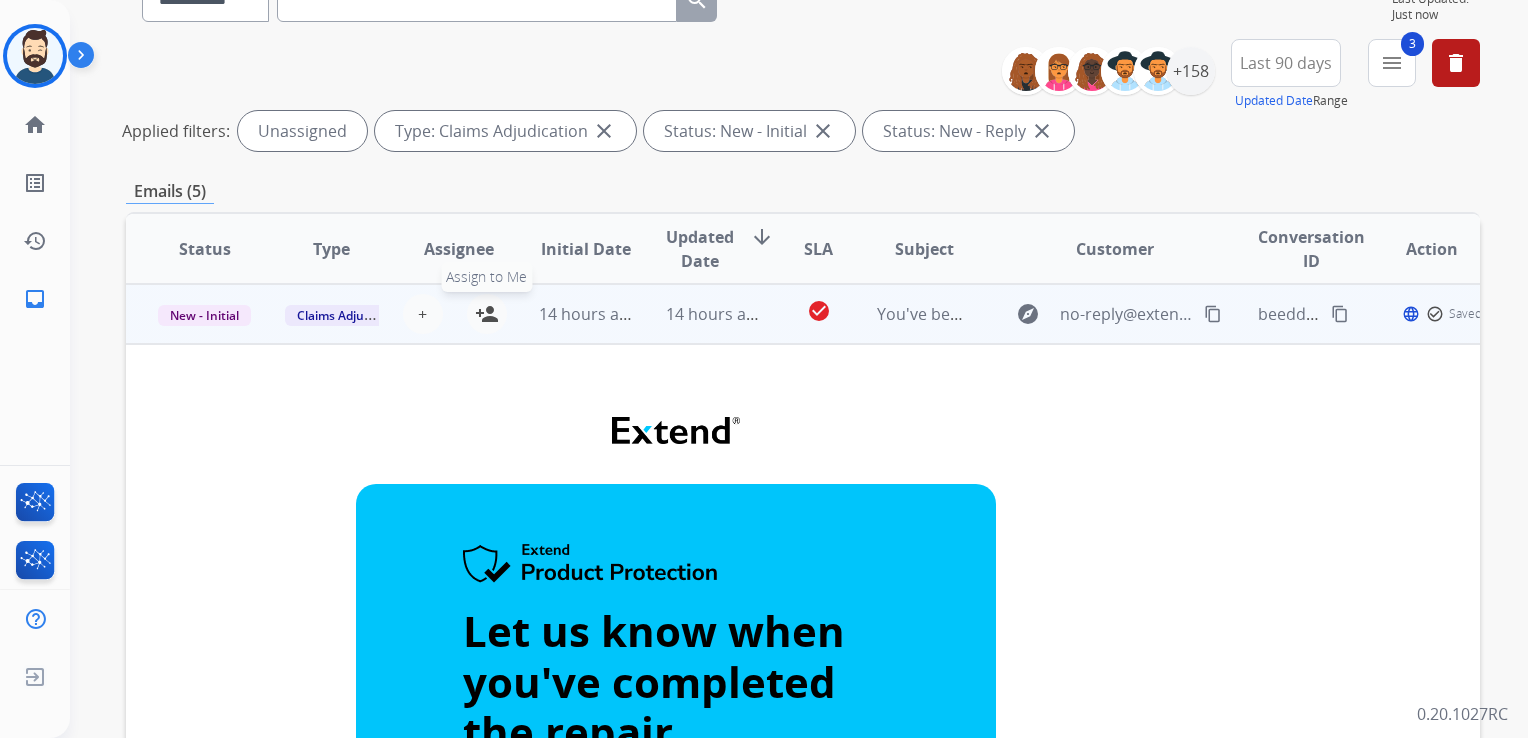 click on "person_add Assign to Me" at bounding box center (487, 314) 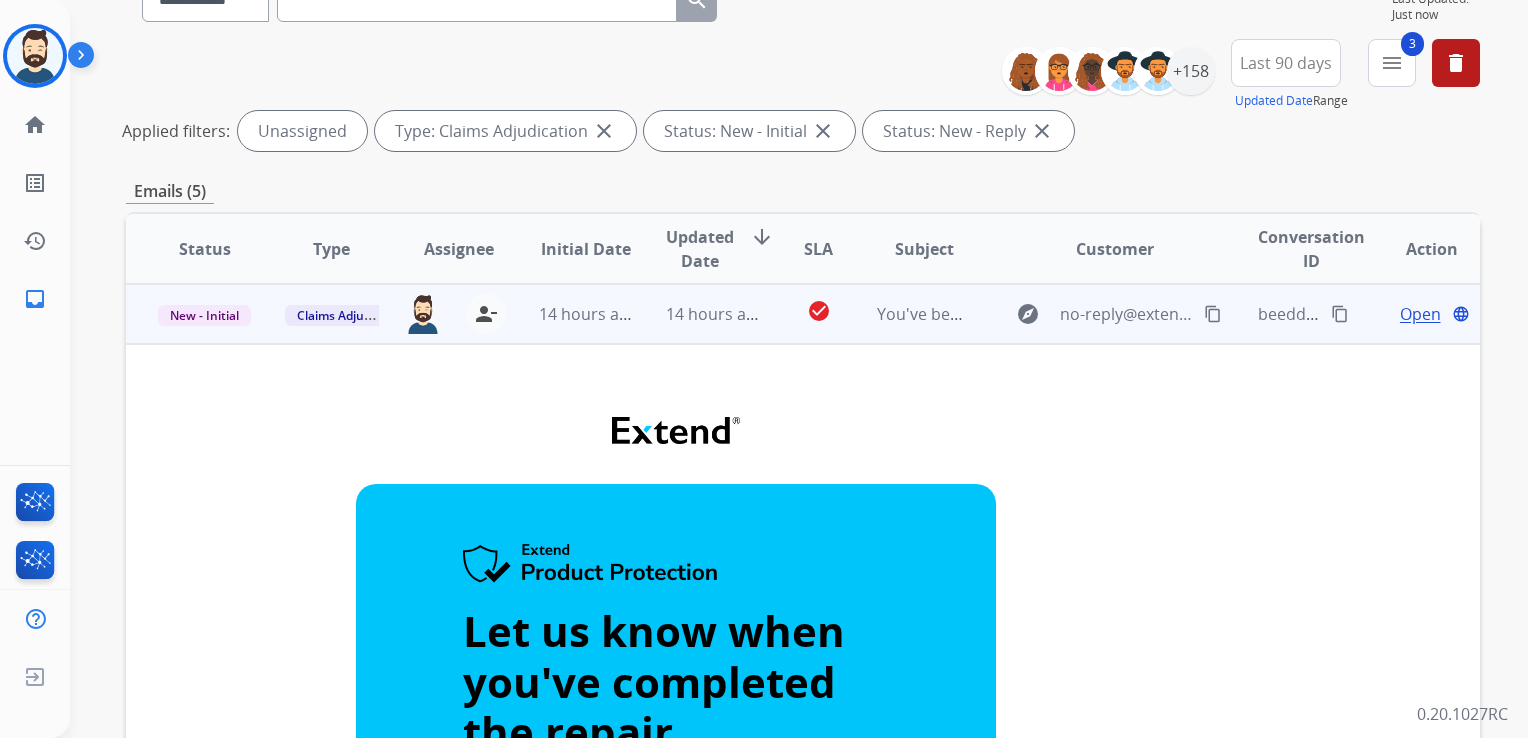 click on "Please reach out if you have questions.   ͏‌ ͏‌ ͏‌ ͏‌ ͏‌ ͏‌ ͏‌ ͏‌ ͏‌ ͏‌ ͏‌ ͏‌ ͏‌ ͏‌ ͏‌ ͏‌ ͏͏‌ ͏‌ ͏‌ ͏‌ ͏‌ ͏‌ ͏‌ ͏‌ ͏‌ ͏‌ ͏‌͏‌ ͏‌ ͏‌ ͏‌ ͏‌ ͏‌ ͏‌ ͏‌ ͏‌ ͏‌ ͏‌ ͏‌ ͏‌ ͏‌ ͏‌ ͏‌ ͏͏‌ ͏‌ ͏‌ ͏‌ ͏‌ ͏‌ ͏‌ ͏‌ ͏‌ ͏‌ ͏‌͏‌ ͏‌ ͏‌ ͏‌ ͏‌ ͏‌ ͏‌ ͏‌ ͏‌ ͏‌ ͏‌ ͏‌ ͏‌ ͏‌ ͏‌ ͏‌ ͏͏‌ ͏‌ ͏‌ ͏‌ ͏‌ ͏‌ ͏‌ ͏‌ ͏‌ ͏‌ ͏‌͏‌ ͏‌ ͏‌ ͏‌ ͏‌ ͏‌ ͏‌ ͏‌ ͏‌ ͏‌ ͏‌ ͏‌ ͏‌ ͏‌ ͏‌ ͏‌ ͏͏‌ ͏‌ ͏‌ ͏‌ ͏‌ ͏‌ ͏‌ ͏‌ ͏‌ ͏‌ ͏‌͏‌ ͏‌ ͏‌ ͏‌ ͏‌ ͏‌ ͏‌ ͏‌ ͏‌ ͏‌ ͏‌ ͏‌ ͏‌ ͏‌ ͏‌ ͏‌ ͏͏‌ ͏‌ ͏‌ ͏‌ ͏‌ ͏‌ ͏‌ ͏‌ ͏‌ ͏‌ ͏‌ ͏‌ ͏‌ ͏‌ ͏‌ ͏‌ ͏‌ ͏‌ ͏‌ ͏‌ ͏‌ ͏‌ ͏‌ ͏‌ ͏‌        Let us know when you've completed the repair.     1) Date of repair" at bounding box center [676, 1444] 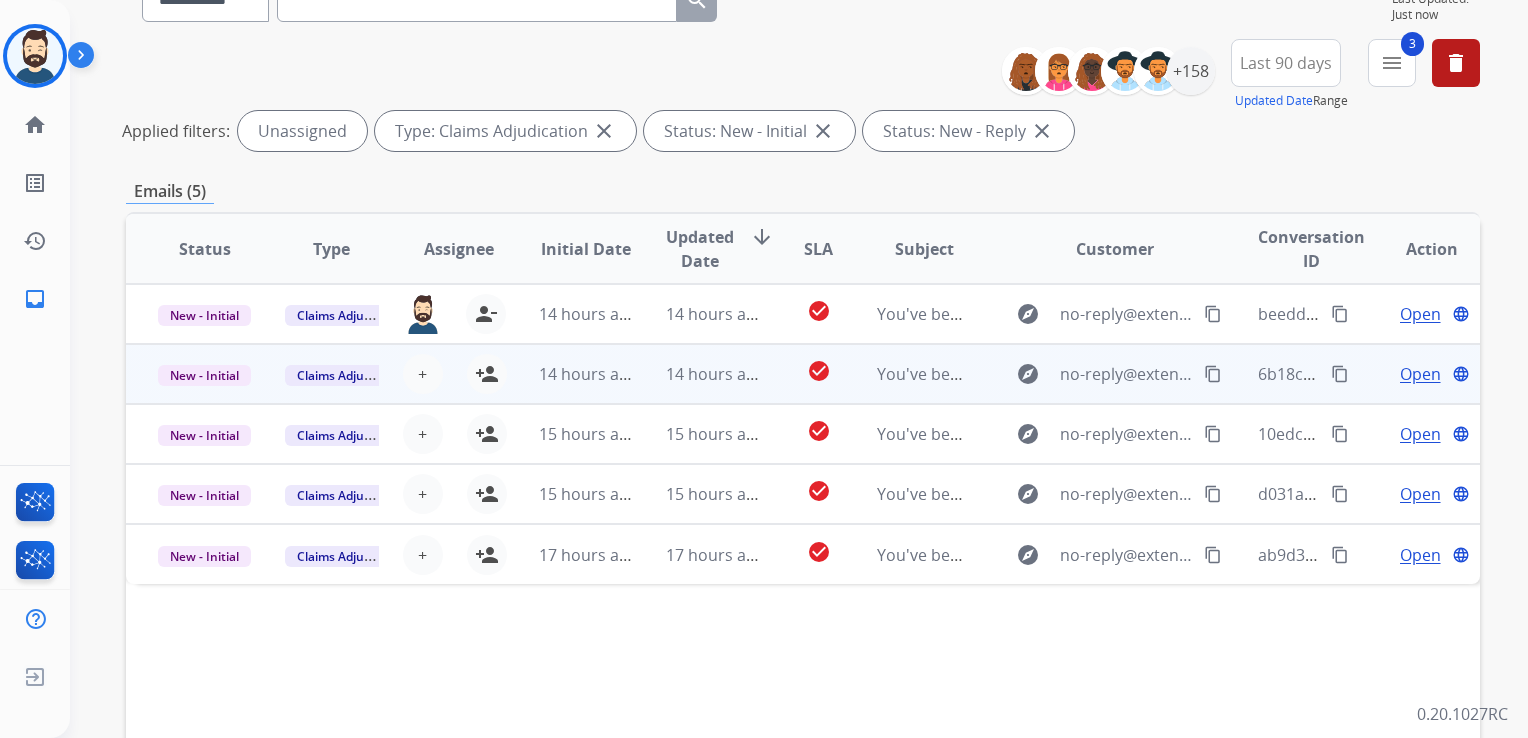click on "14 hours ago" at bounding box center (697, 374) 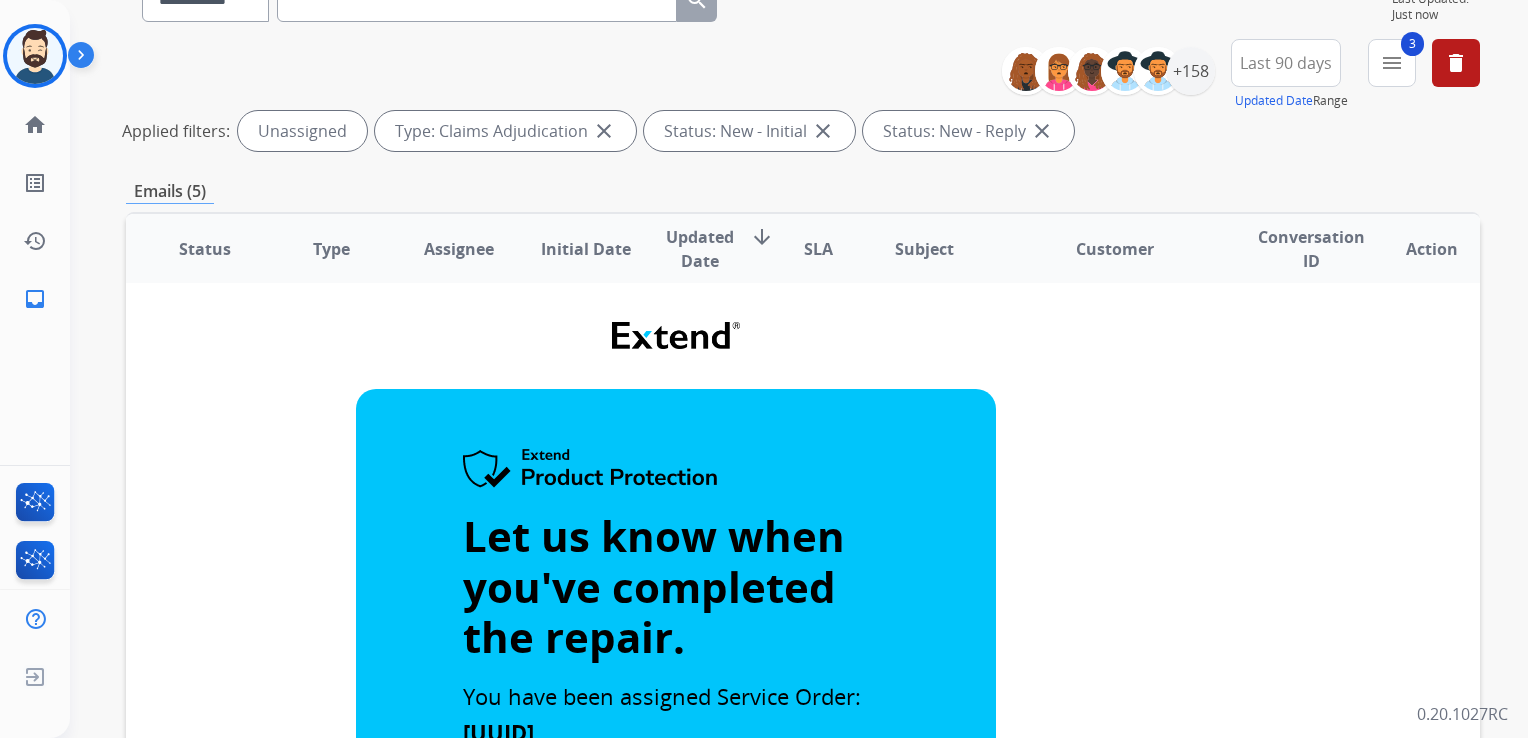 scroll, scrollTop: 0, scrollLeft: 0, axis: both 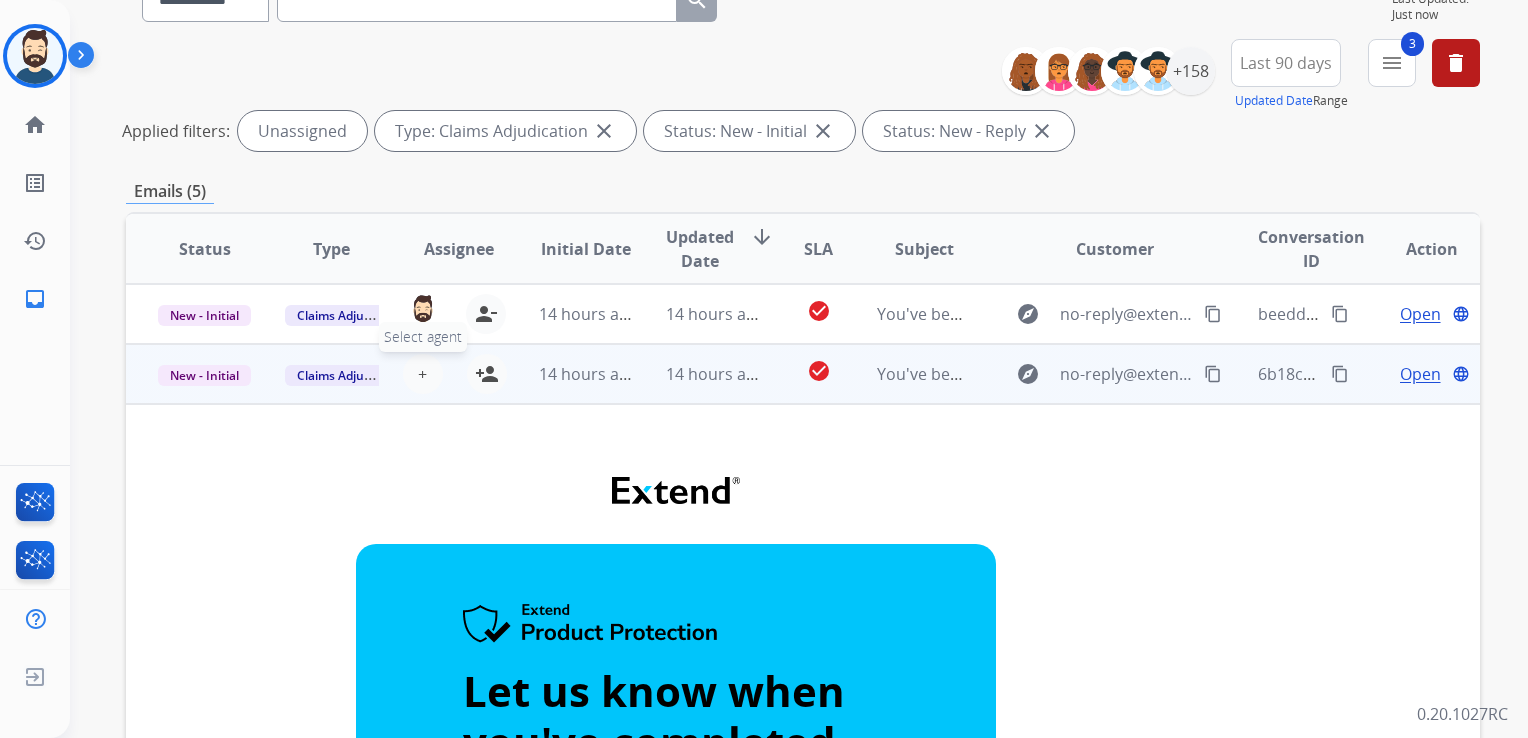click on "+" at bounding box center (422, 374) 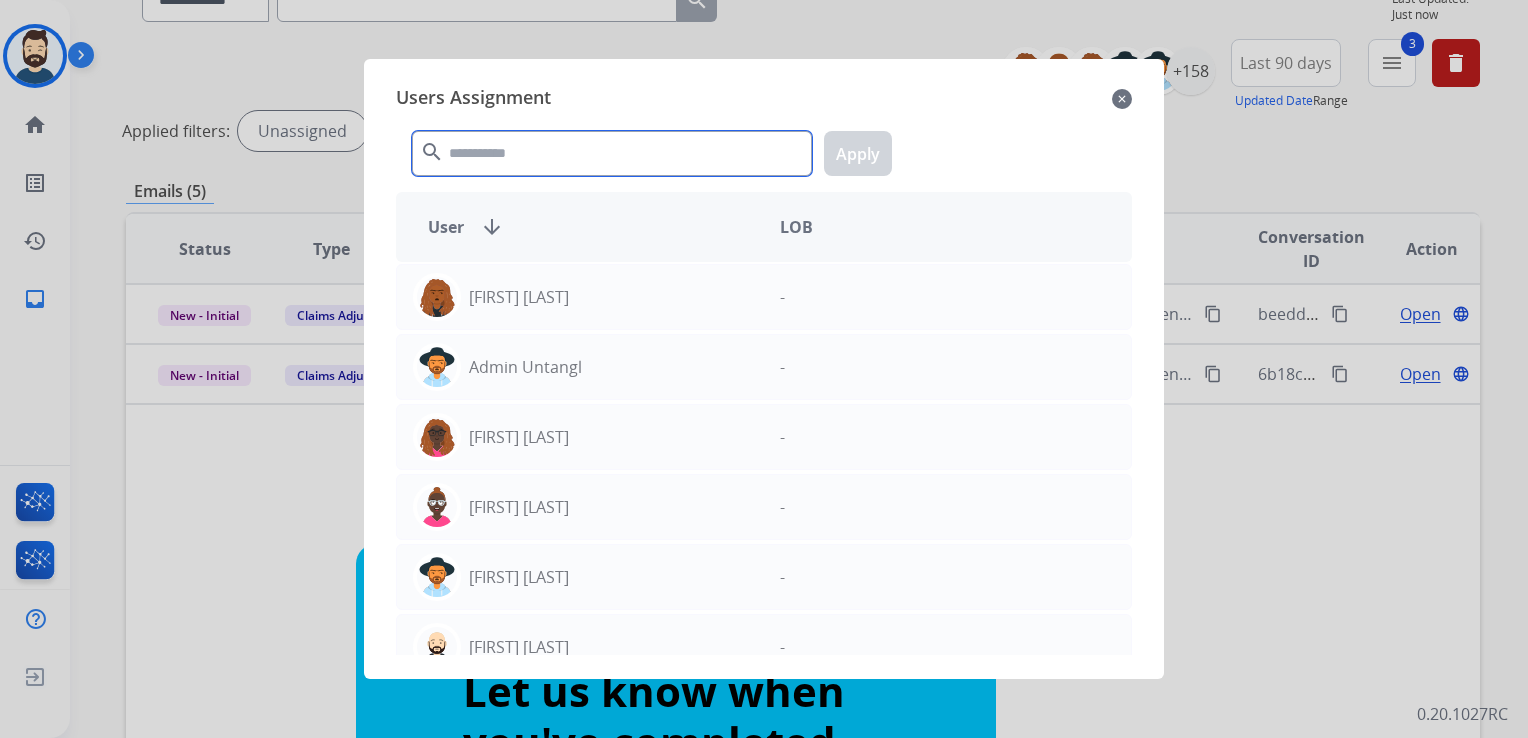 click 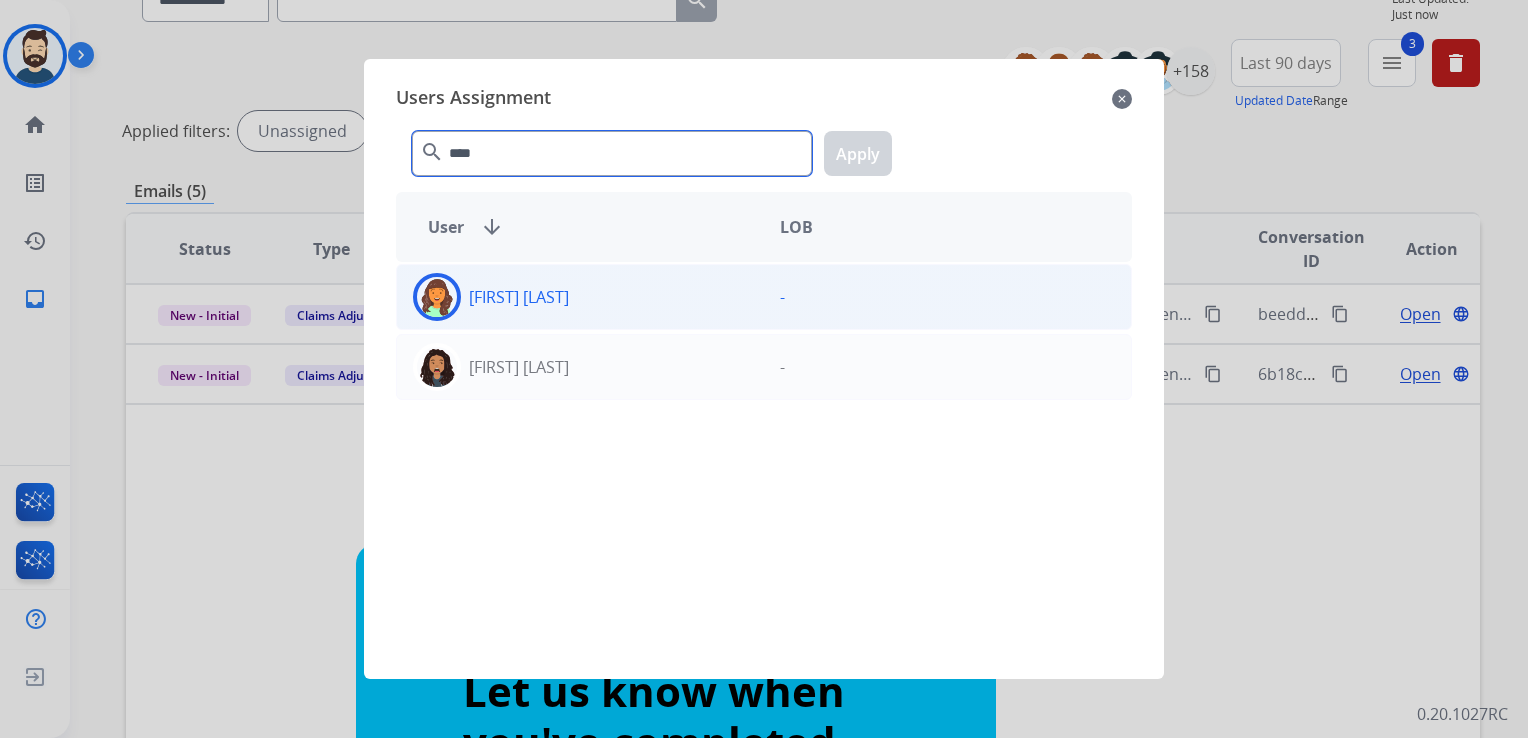 type on "****" 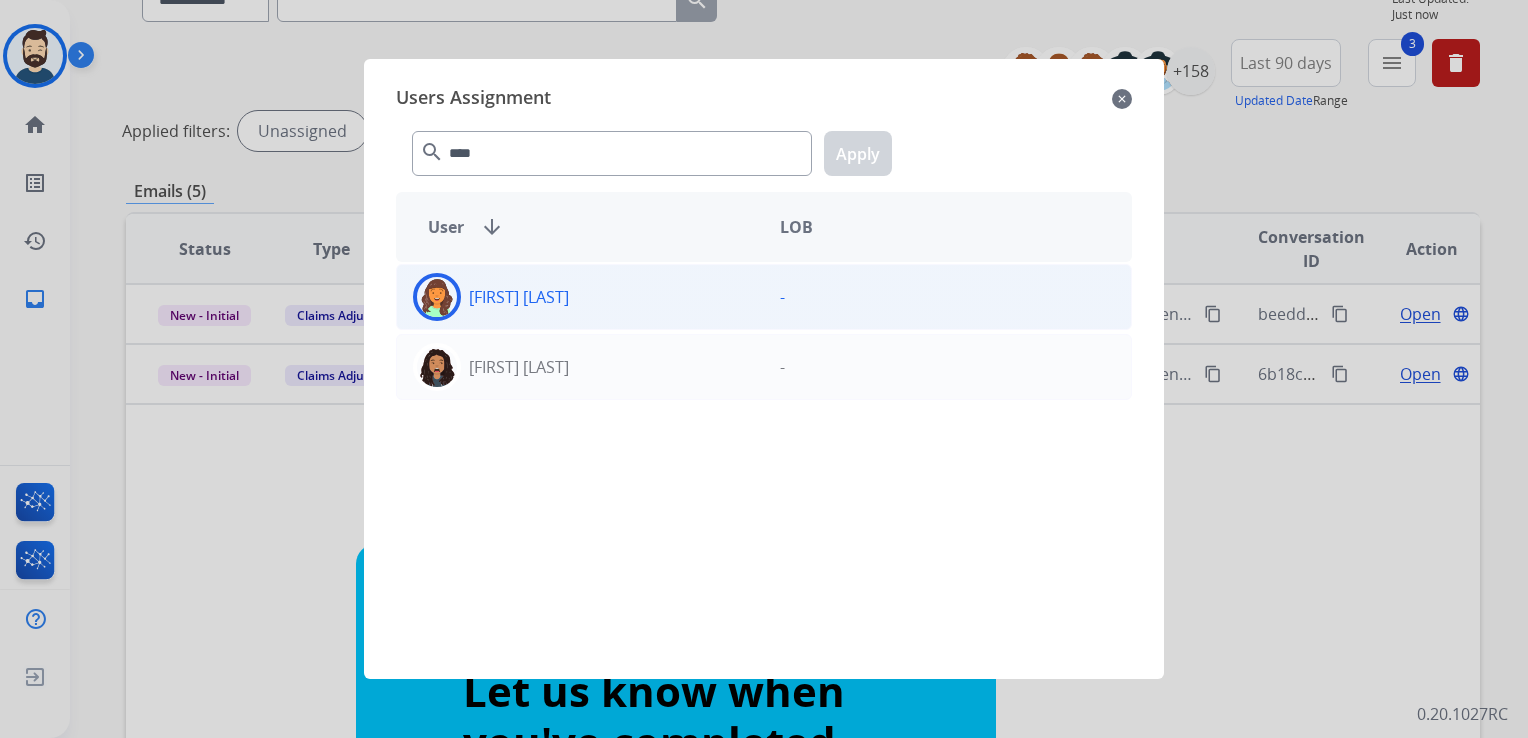 click 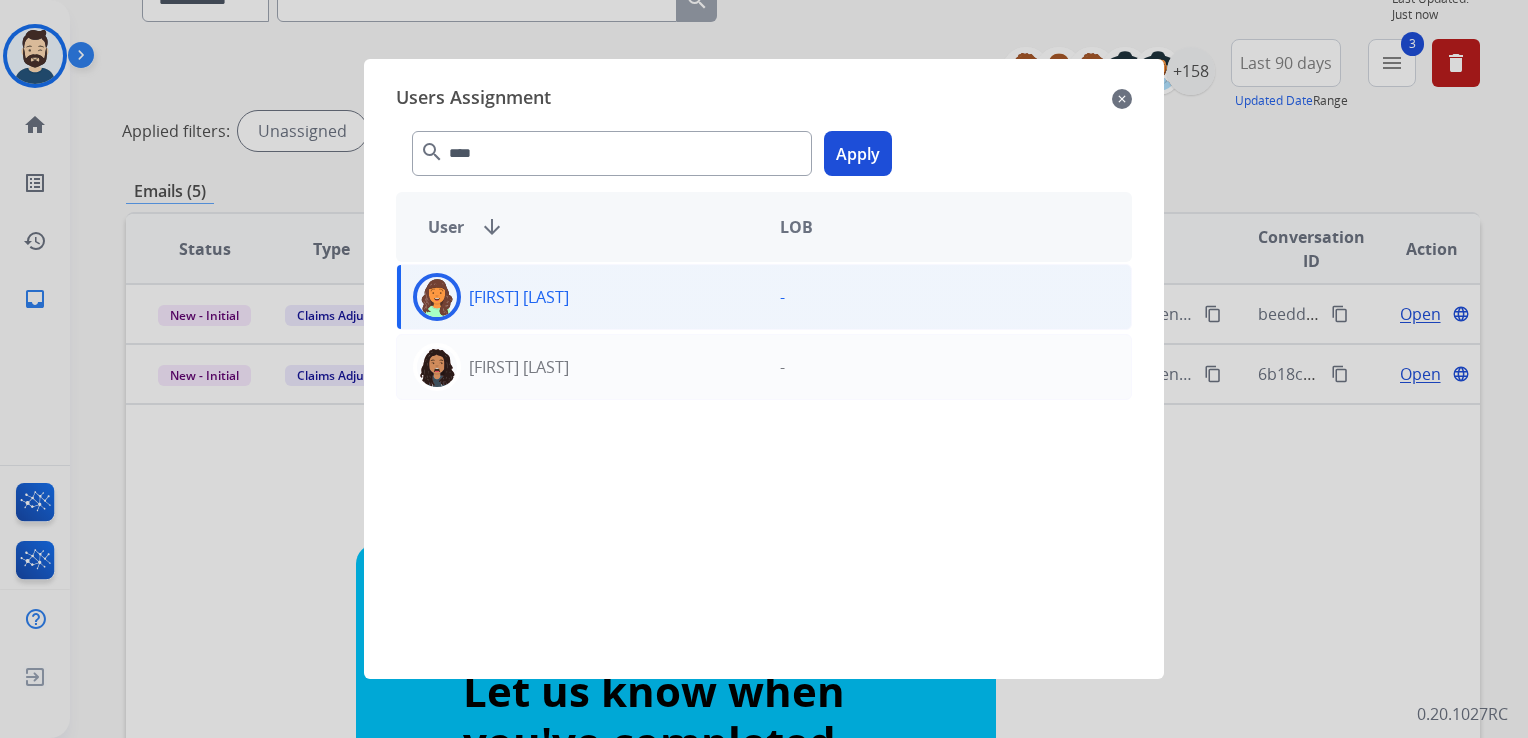 click on "Apply" 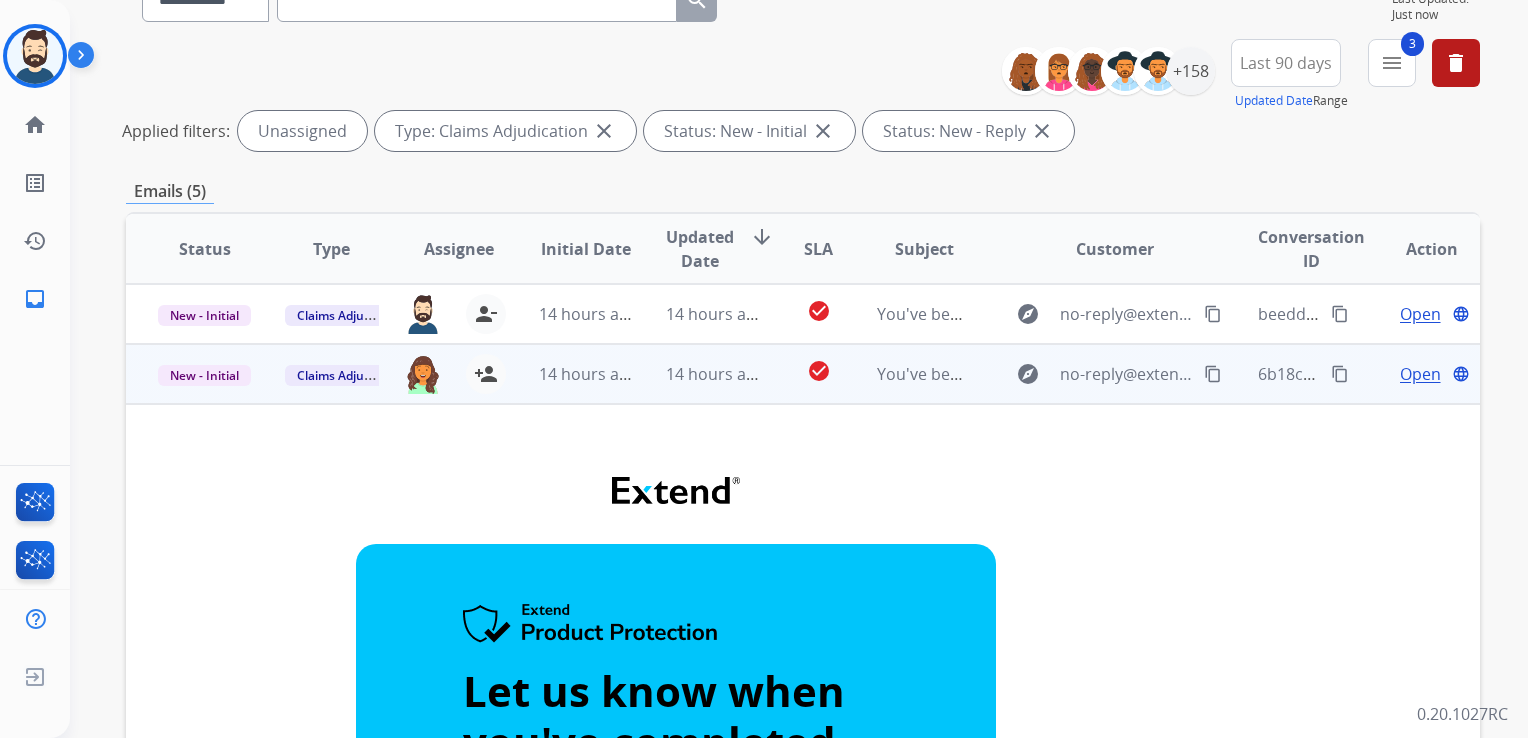 click on "check_circle" at bounding box center [803, 374] 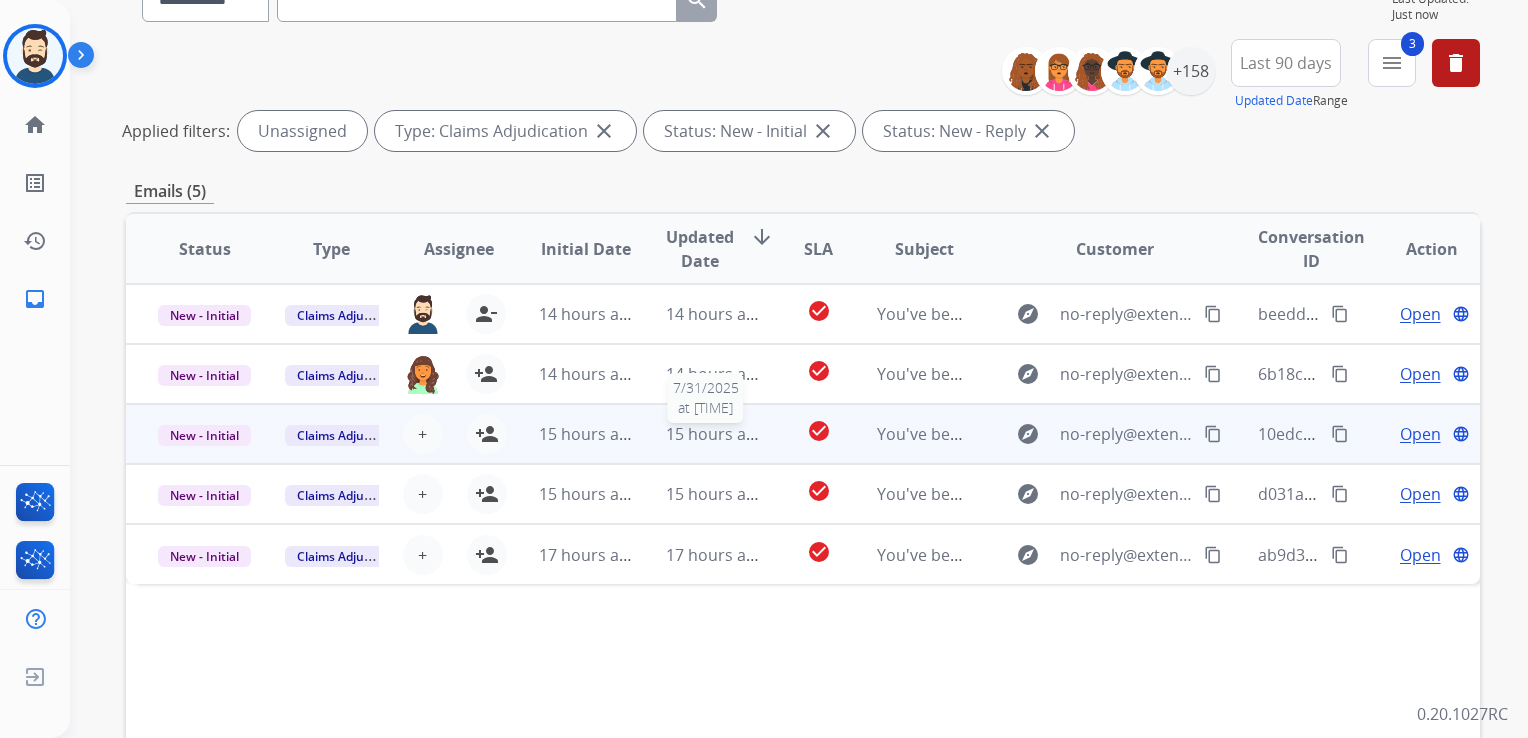 click on "15 hours ago" at bounding box center (715, 434) 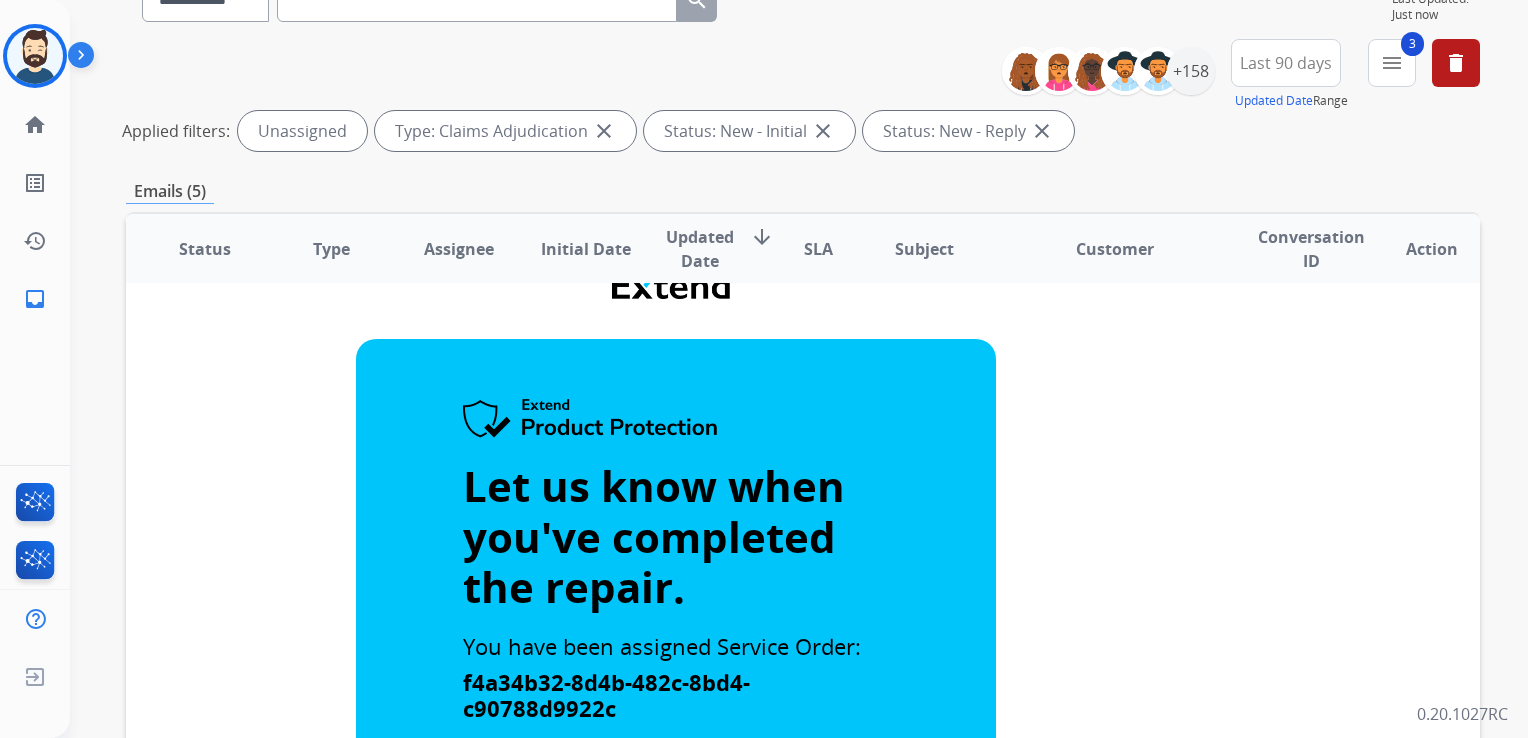 scroll, scrollTop: 20, scrollLeft: 0, axis: vertical 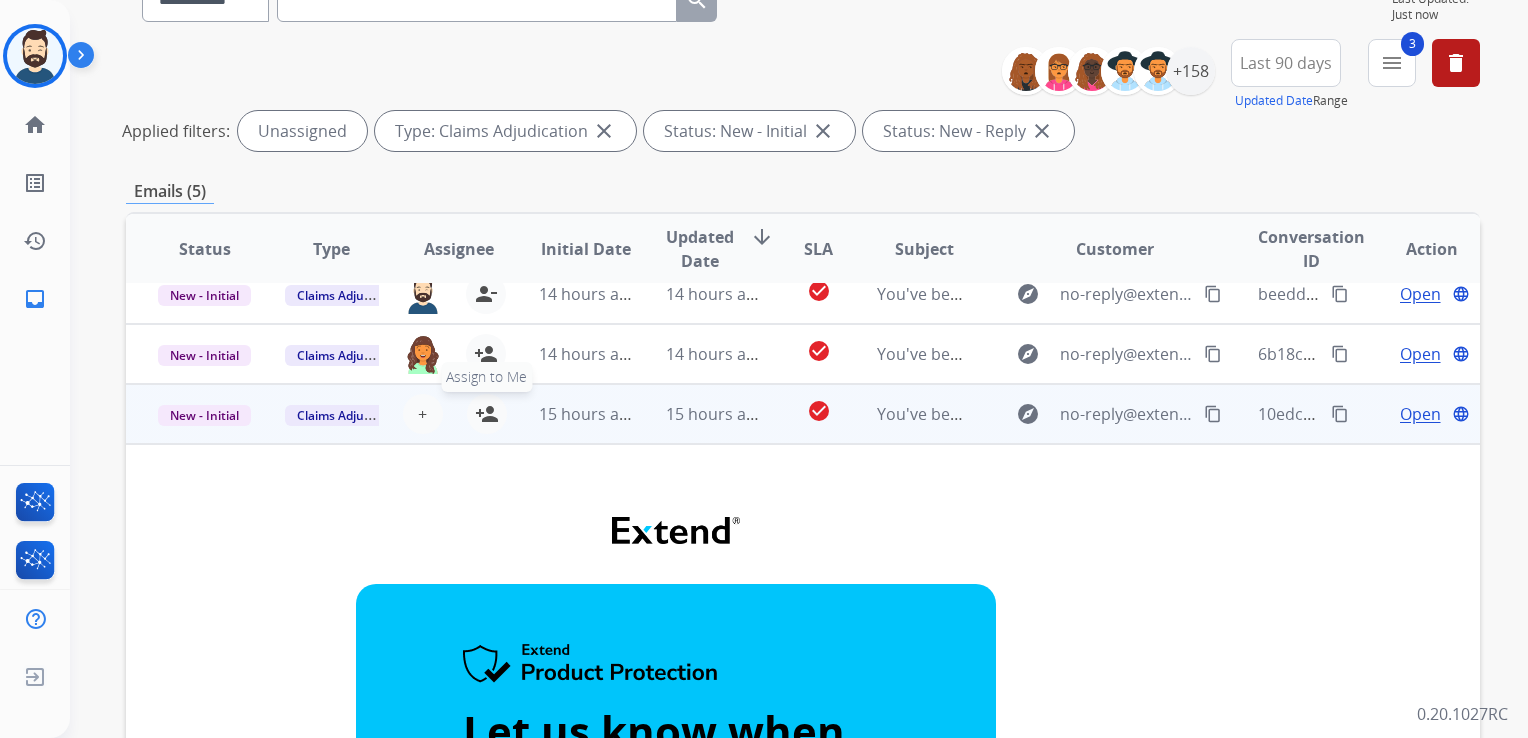 click on "person_add" at bounding box center [487, 414] 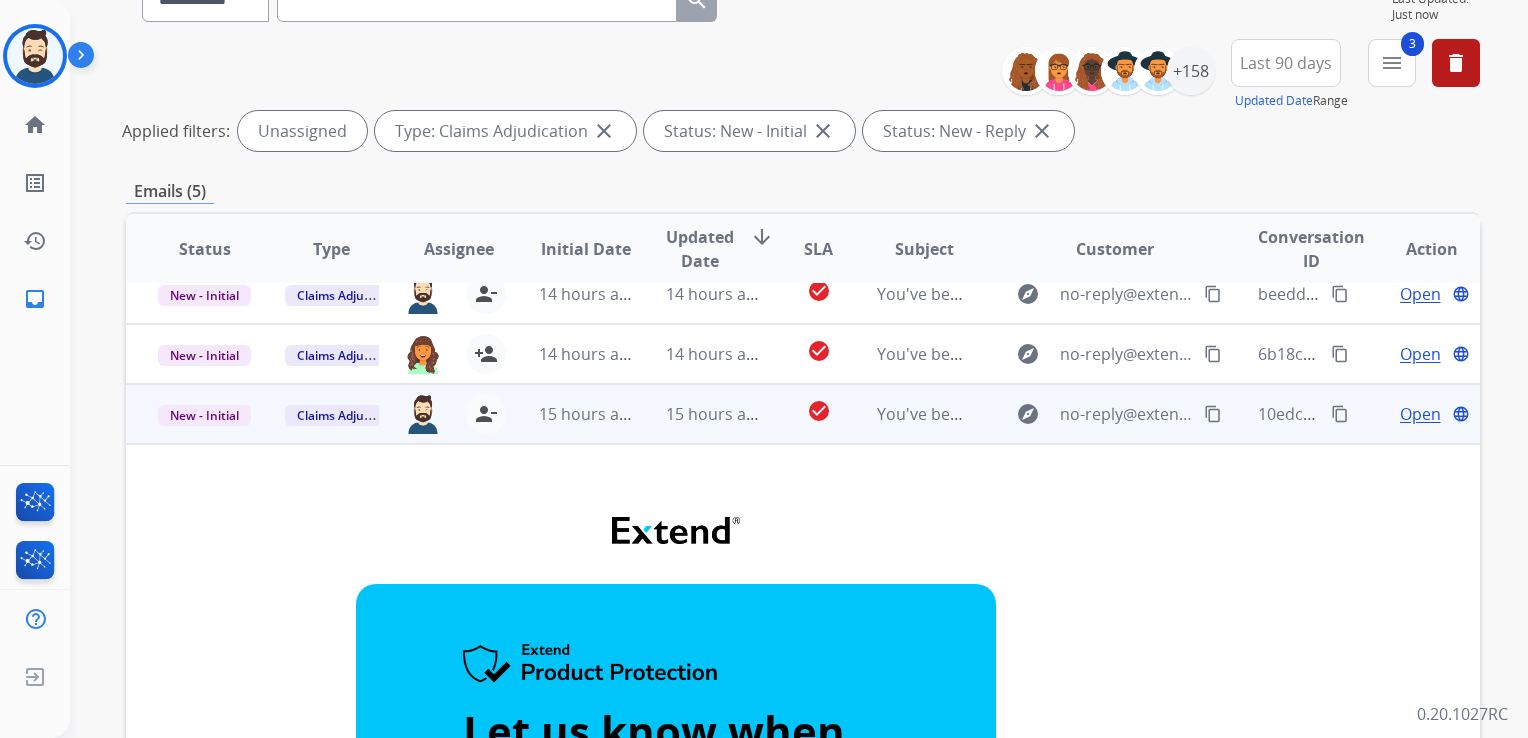click on "15 hours ago" at bounding box center [570, 414] 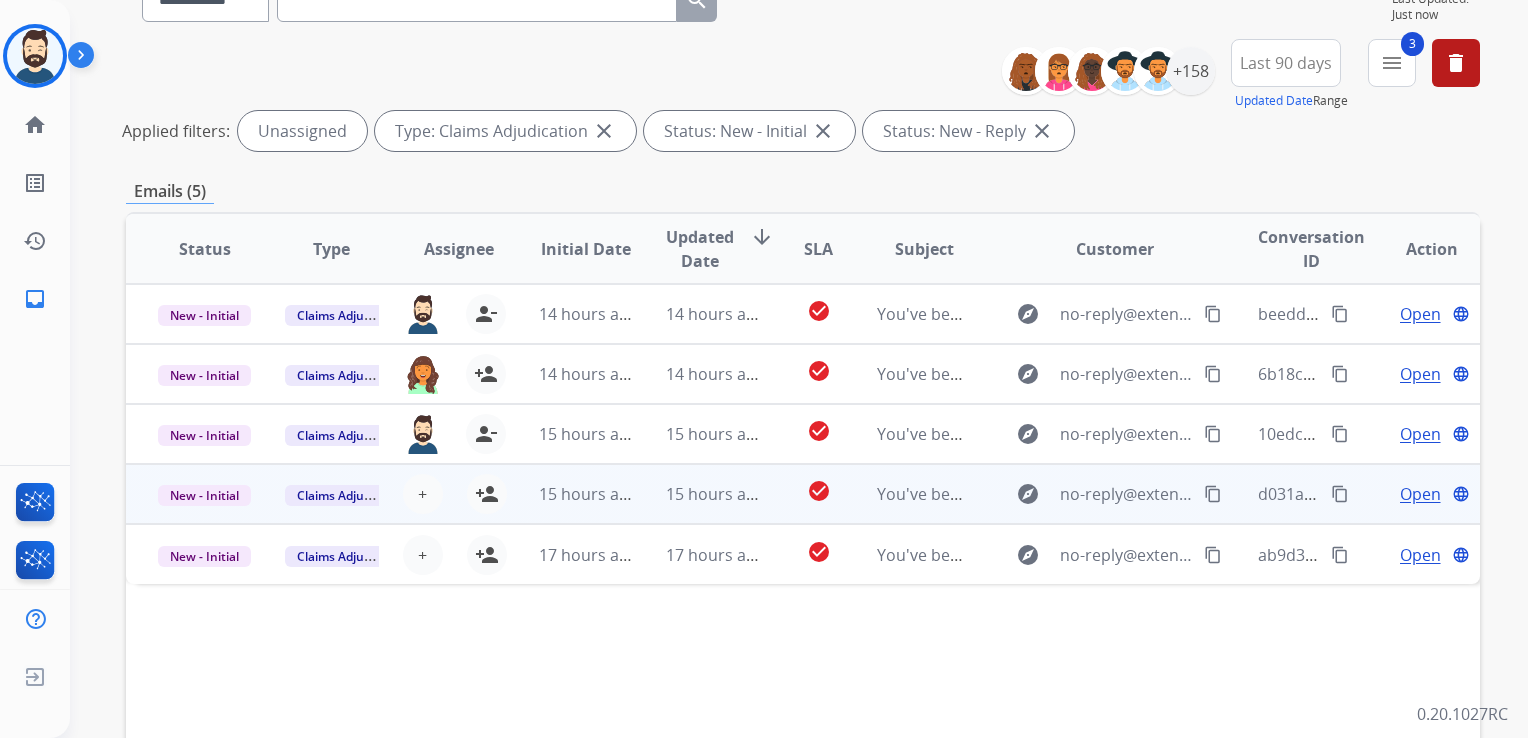 click on "15 hours ago" at bounding box center (697, 494) 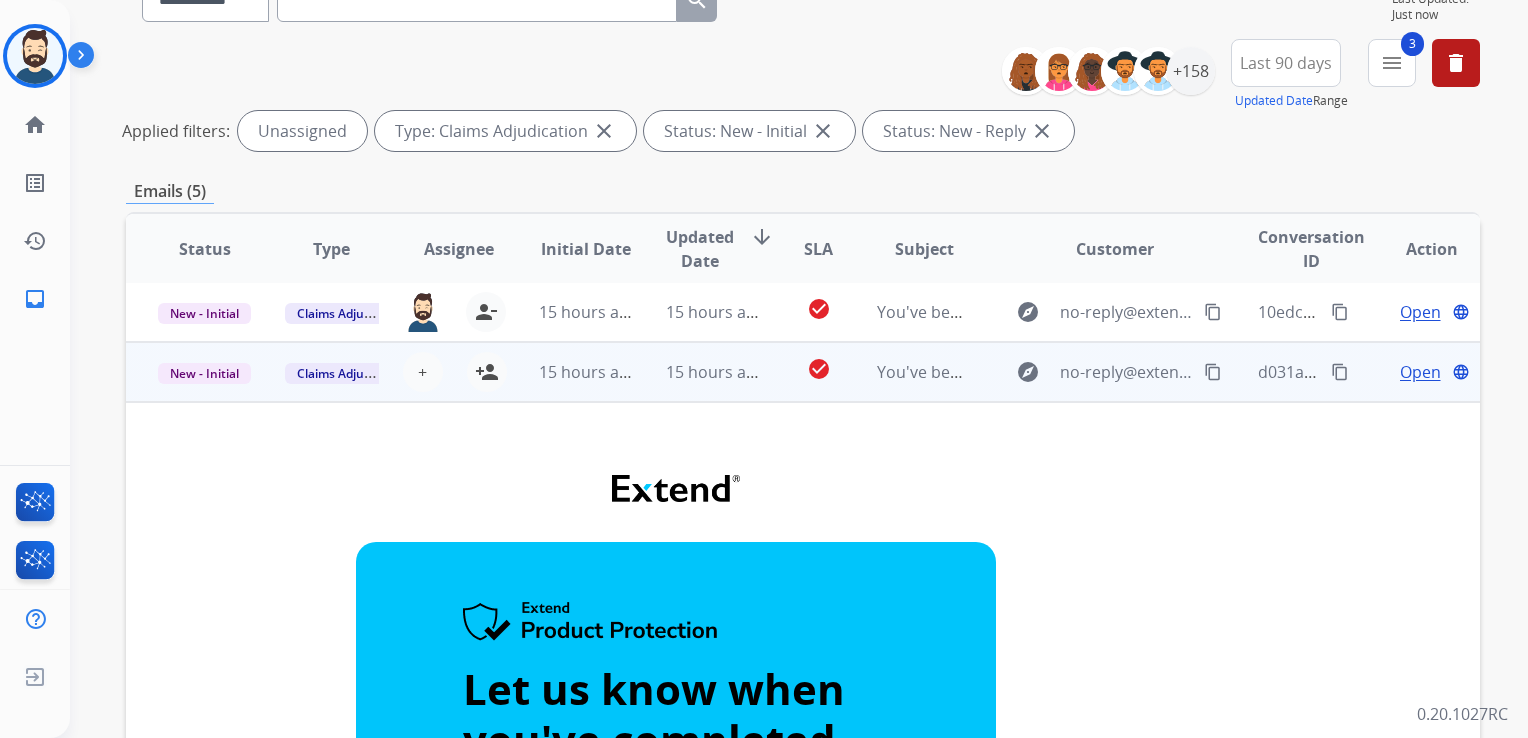 scroll, scrollTop: 0, scrollLeft: 0, axis: both 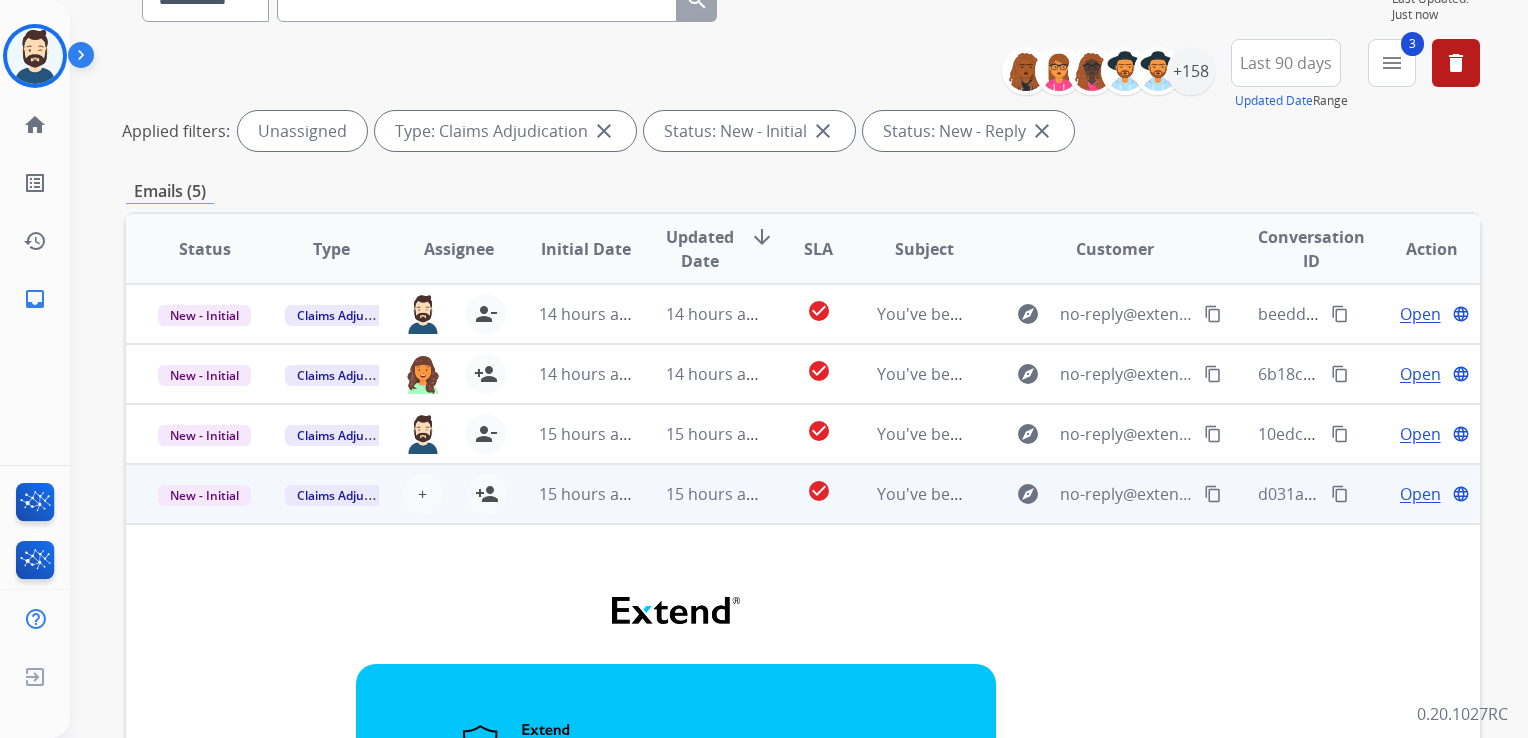 click on "15 hours ago" at bounding box center [697, 494] 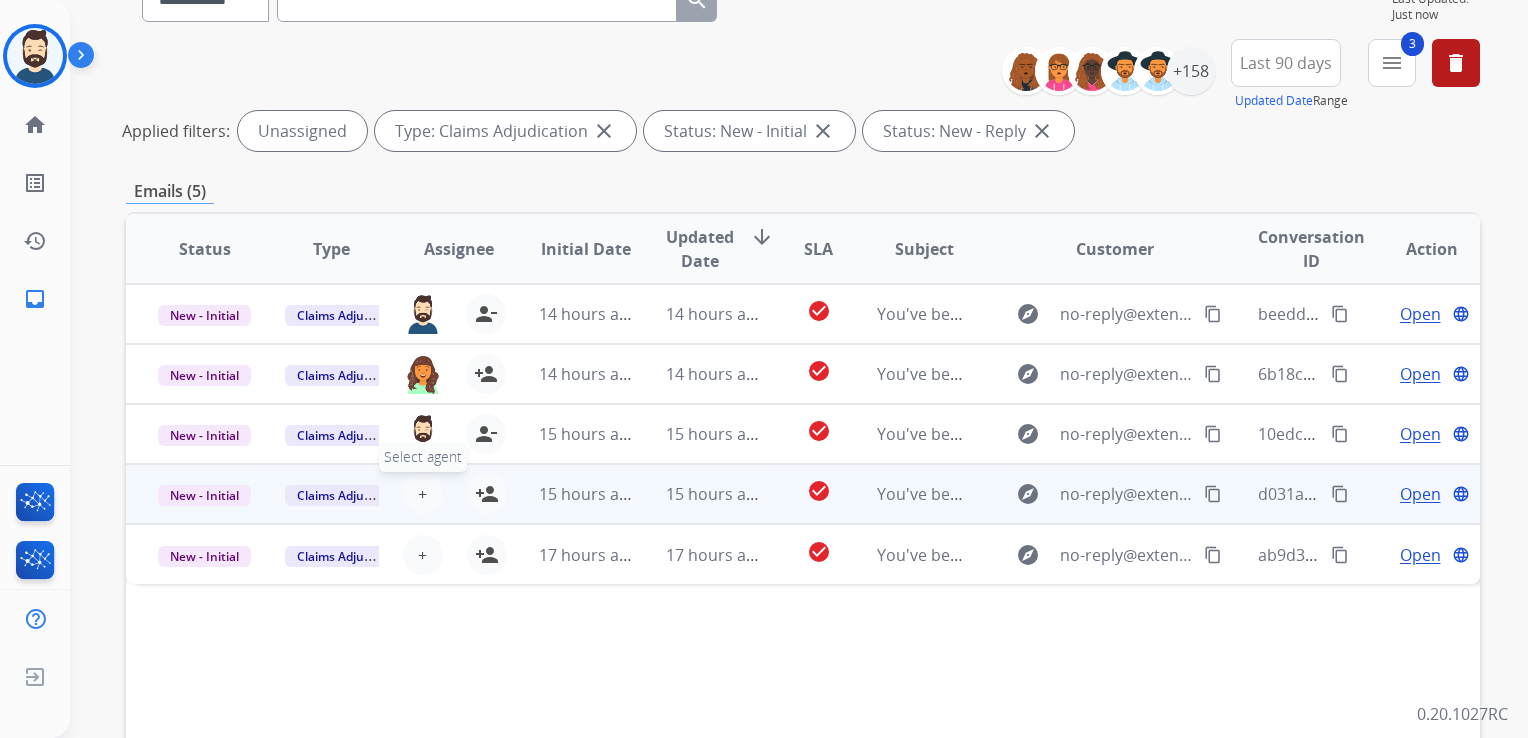 click on "+ Select agent" at bounding box center (423, 494) 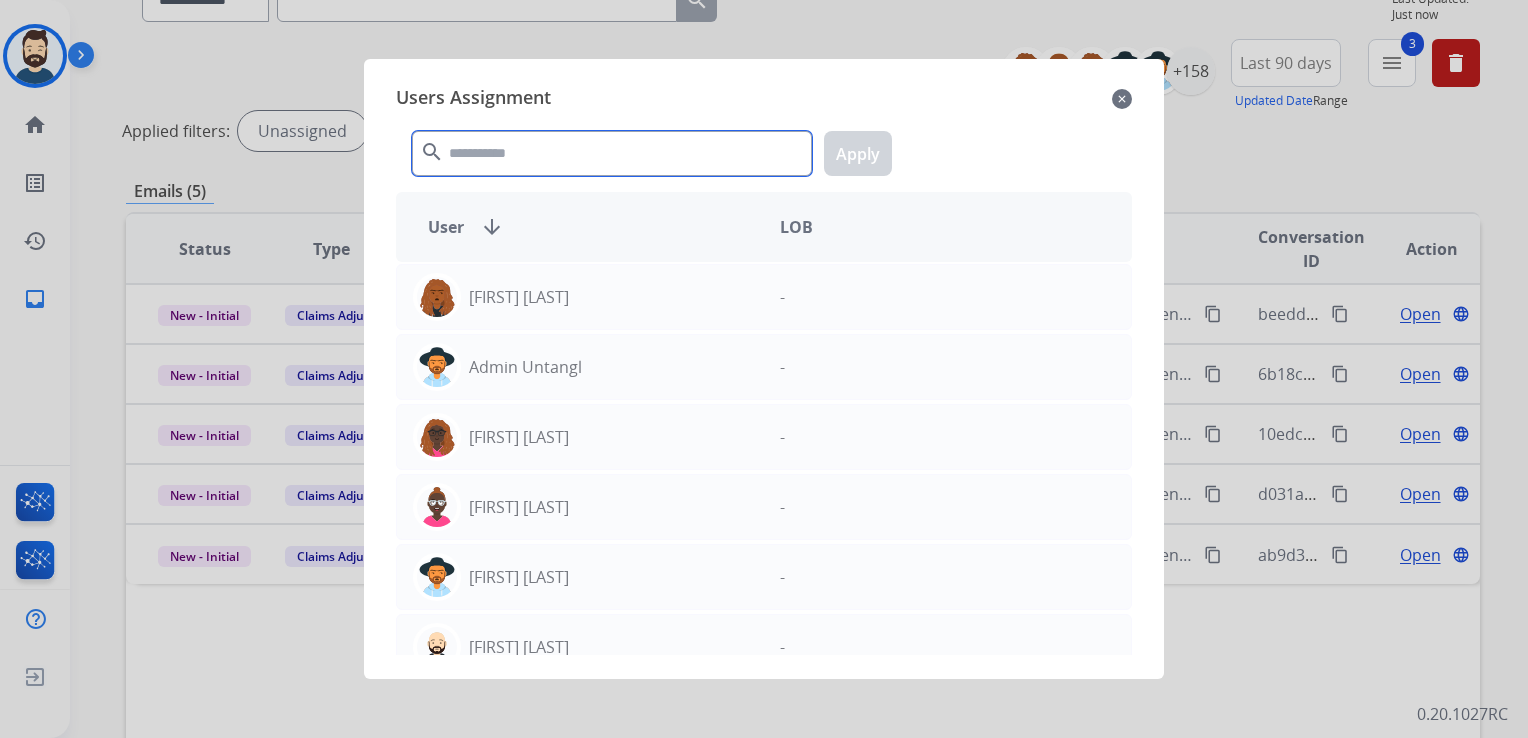 click 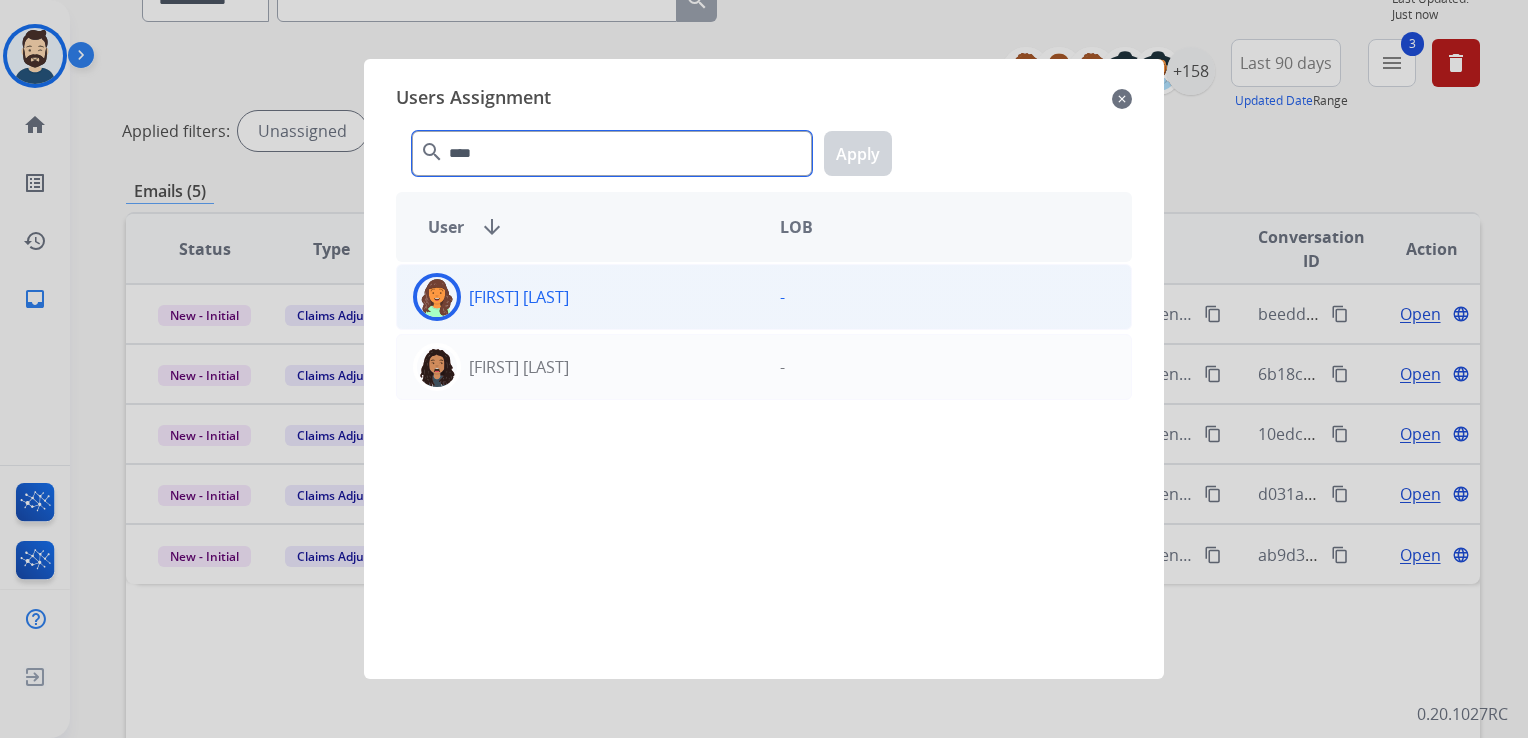 type on "****" 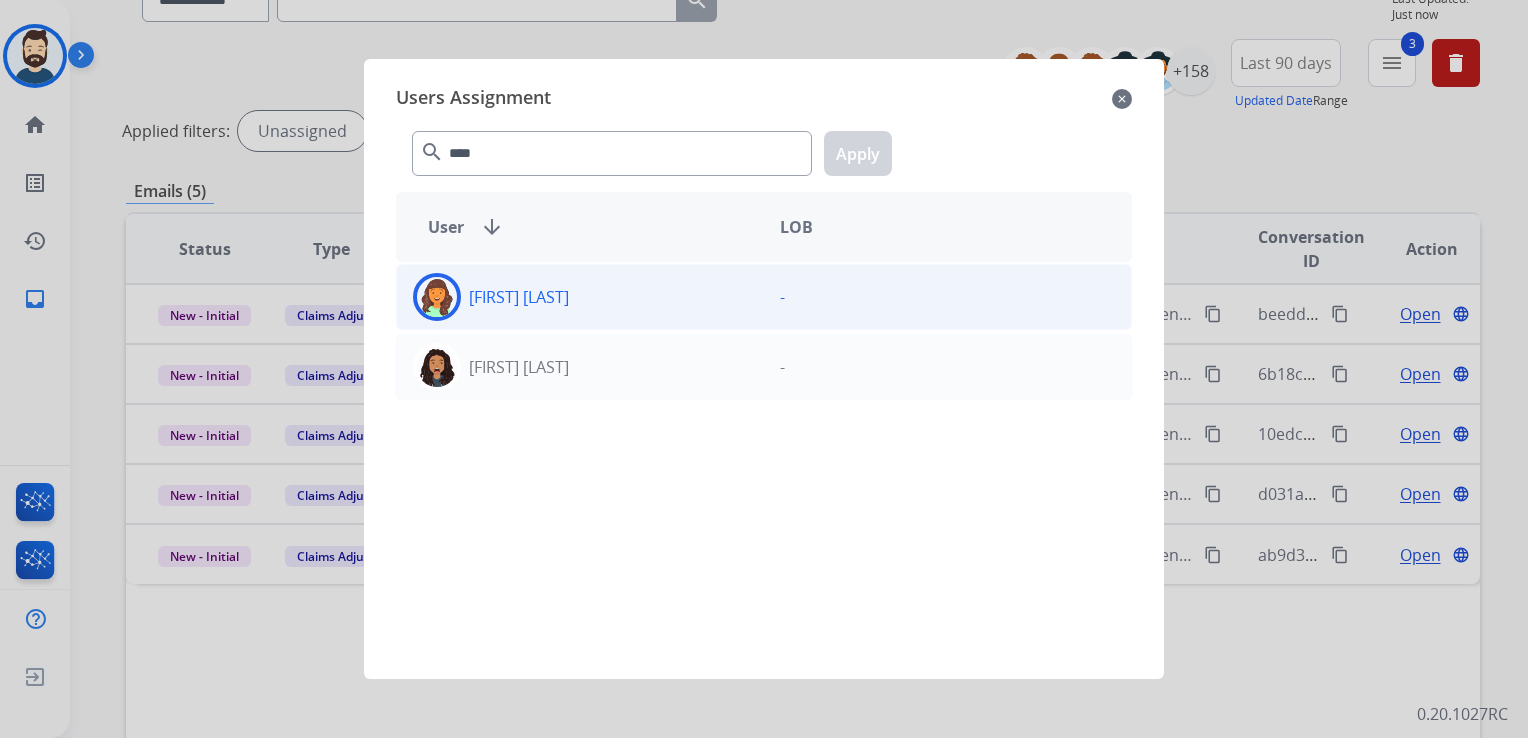click 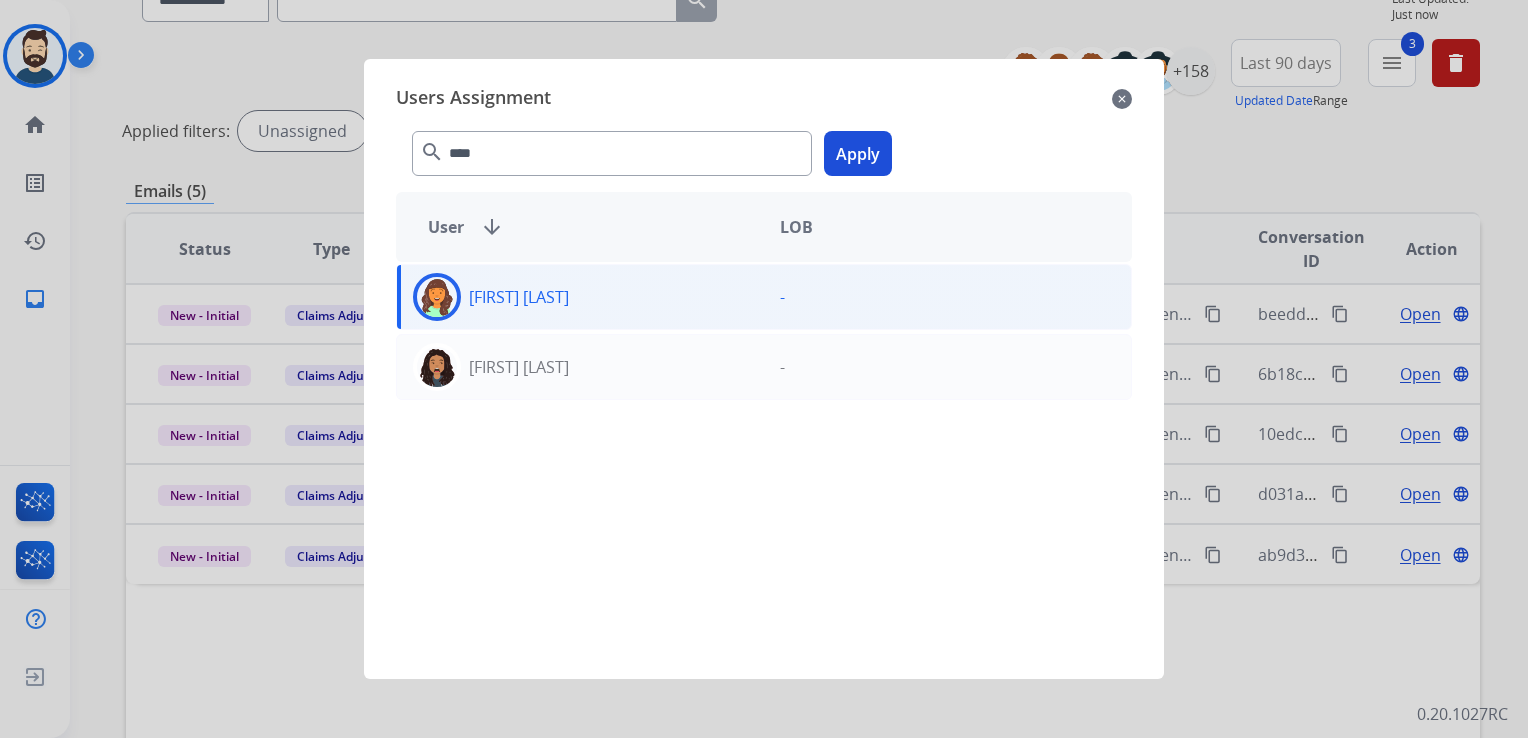 click on "Apply" 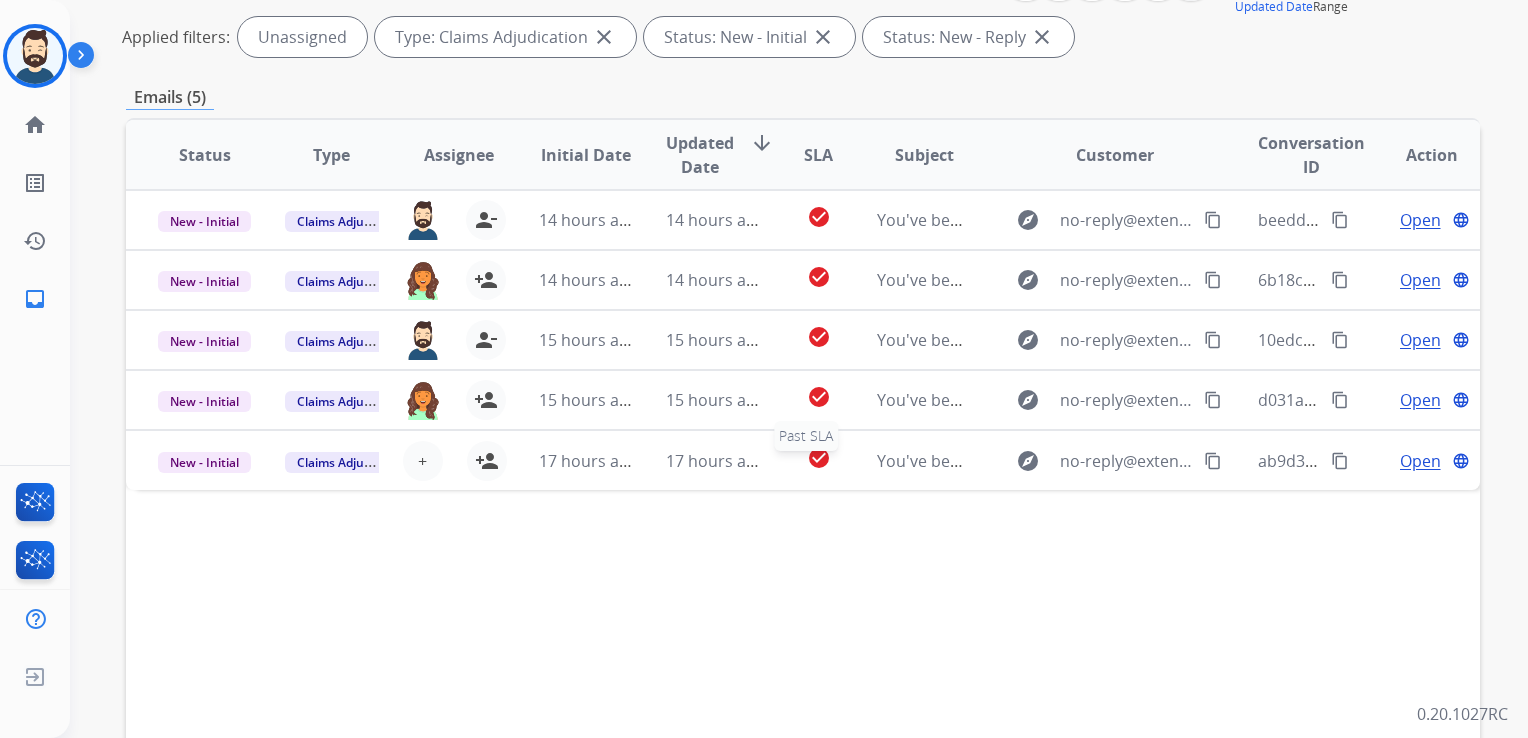 scroll, scrollTop: 400, scrollLeft: 0, axis: vertical 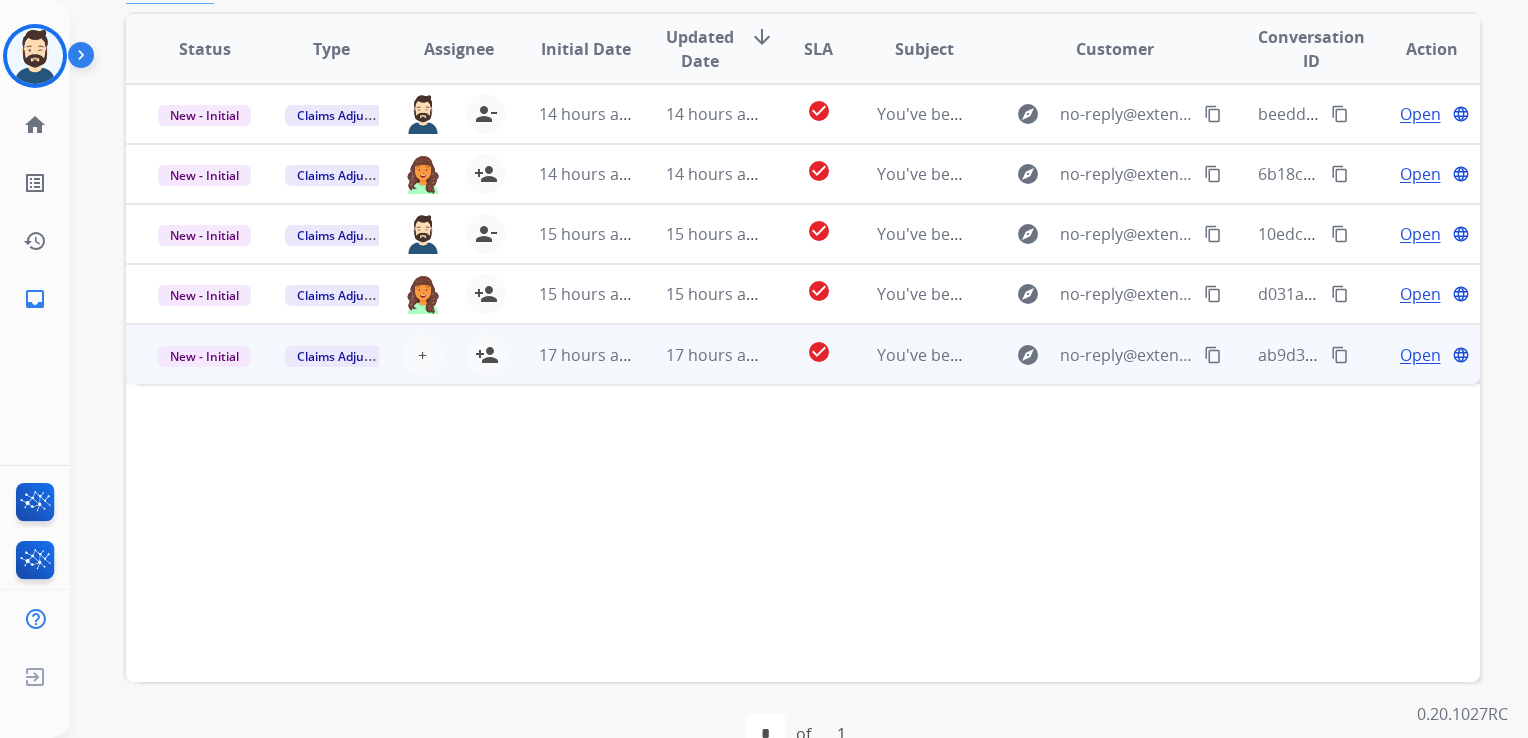 click on "17 hours ago" at bounding box center [697, 354] 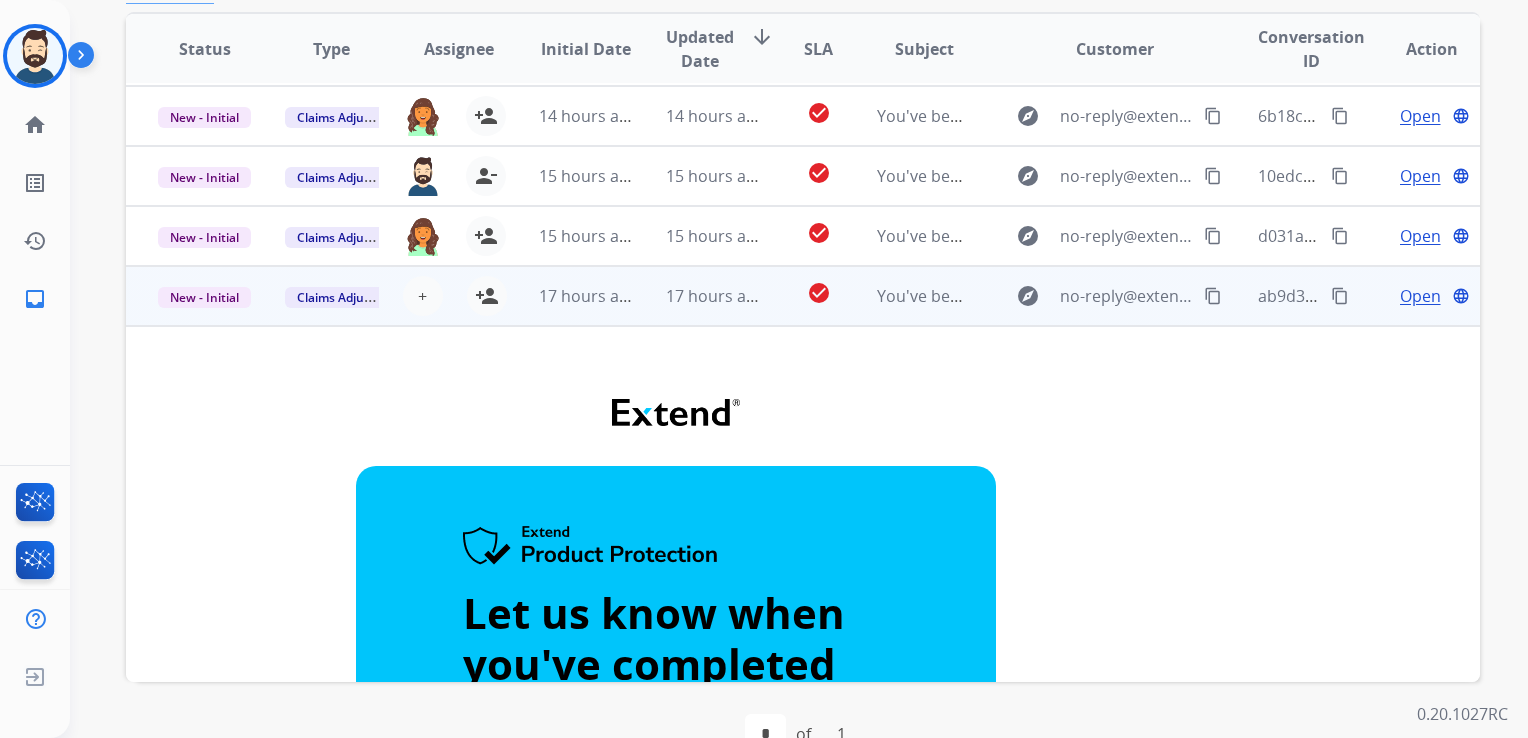 scroll, scrollTop: 0, scrollLeft: 0, axis: both 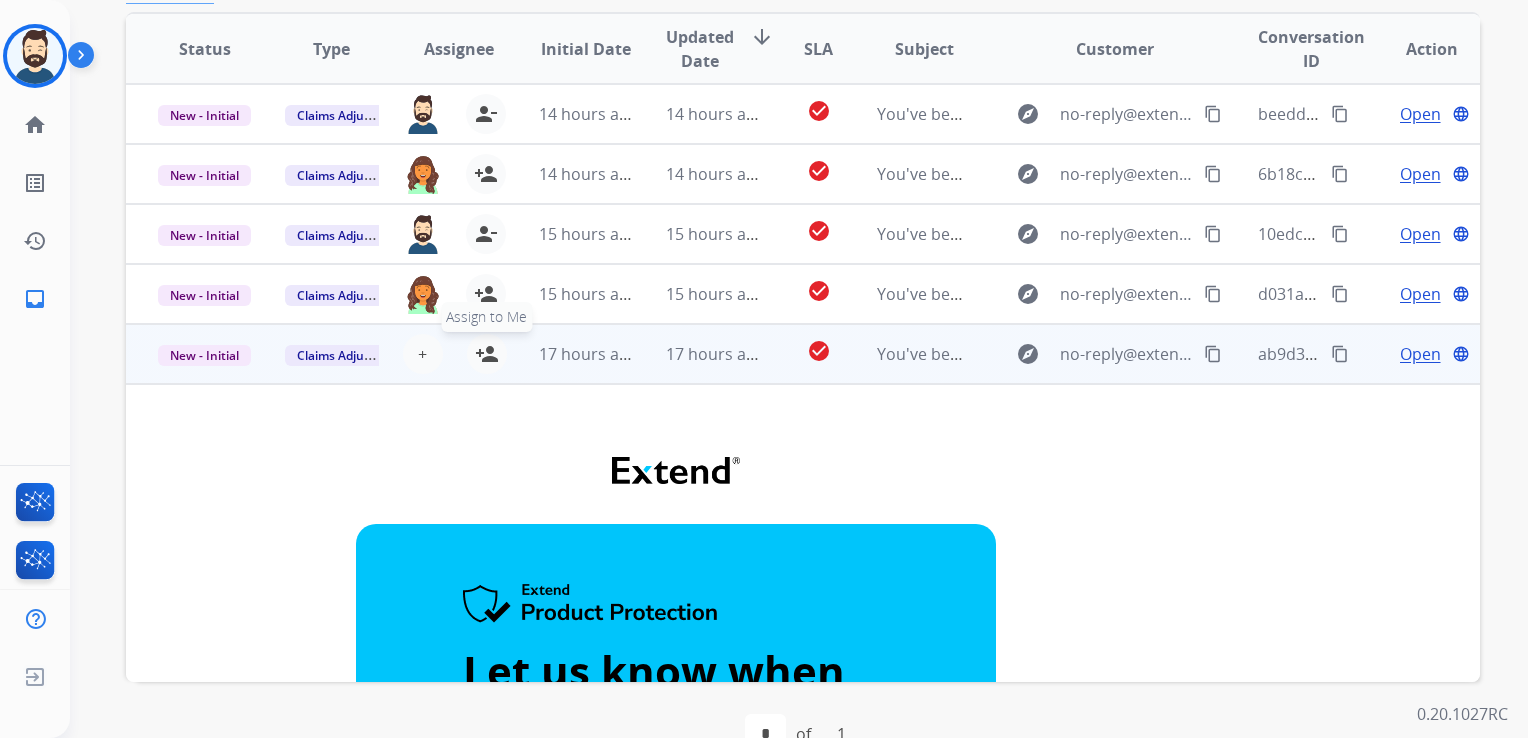 click on "person_add" at bounding box center (487, 354) 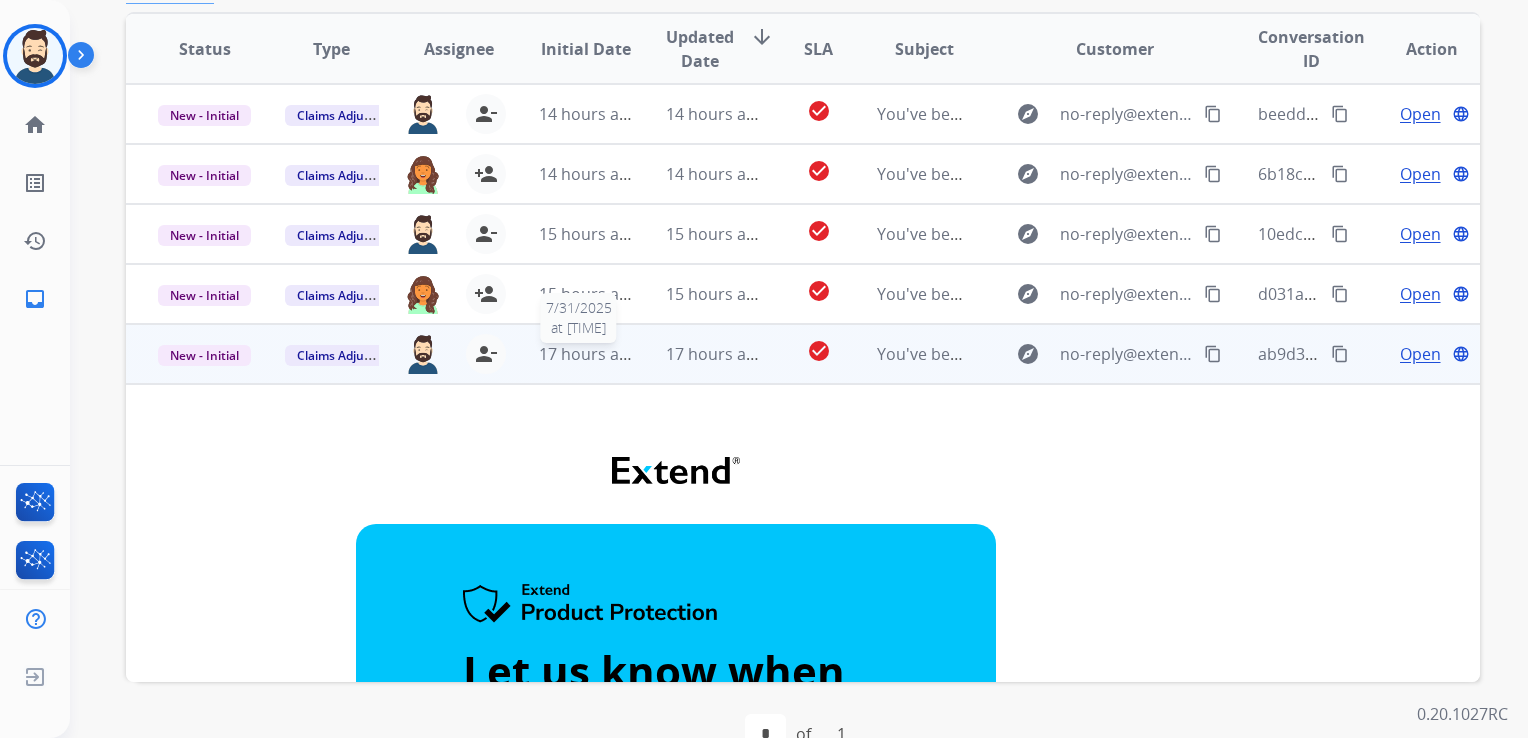 click on "17 hours ago" at bounding box center (588, 354) 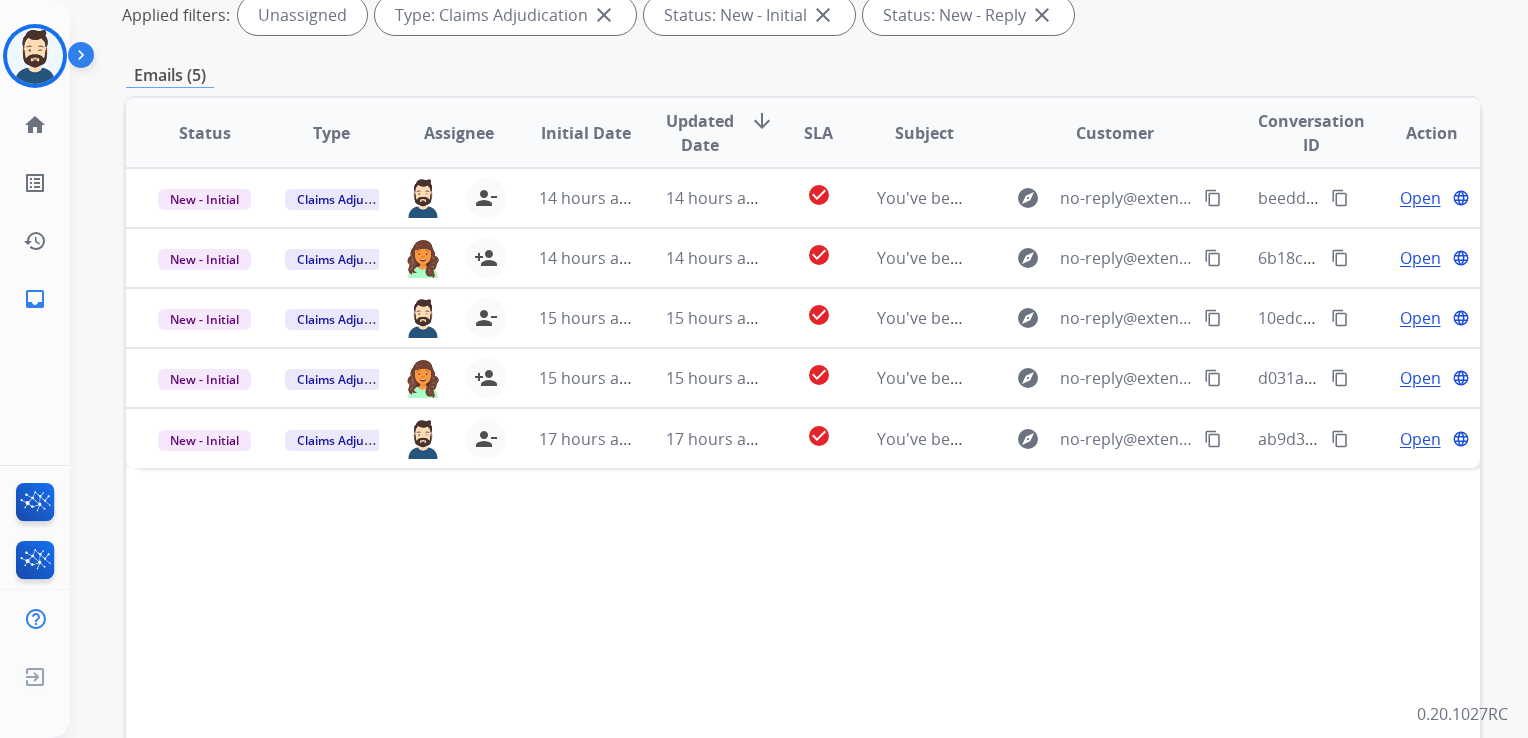 scroll, scrollTop: 100, scrollLeft: 0, axis: vertical 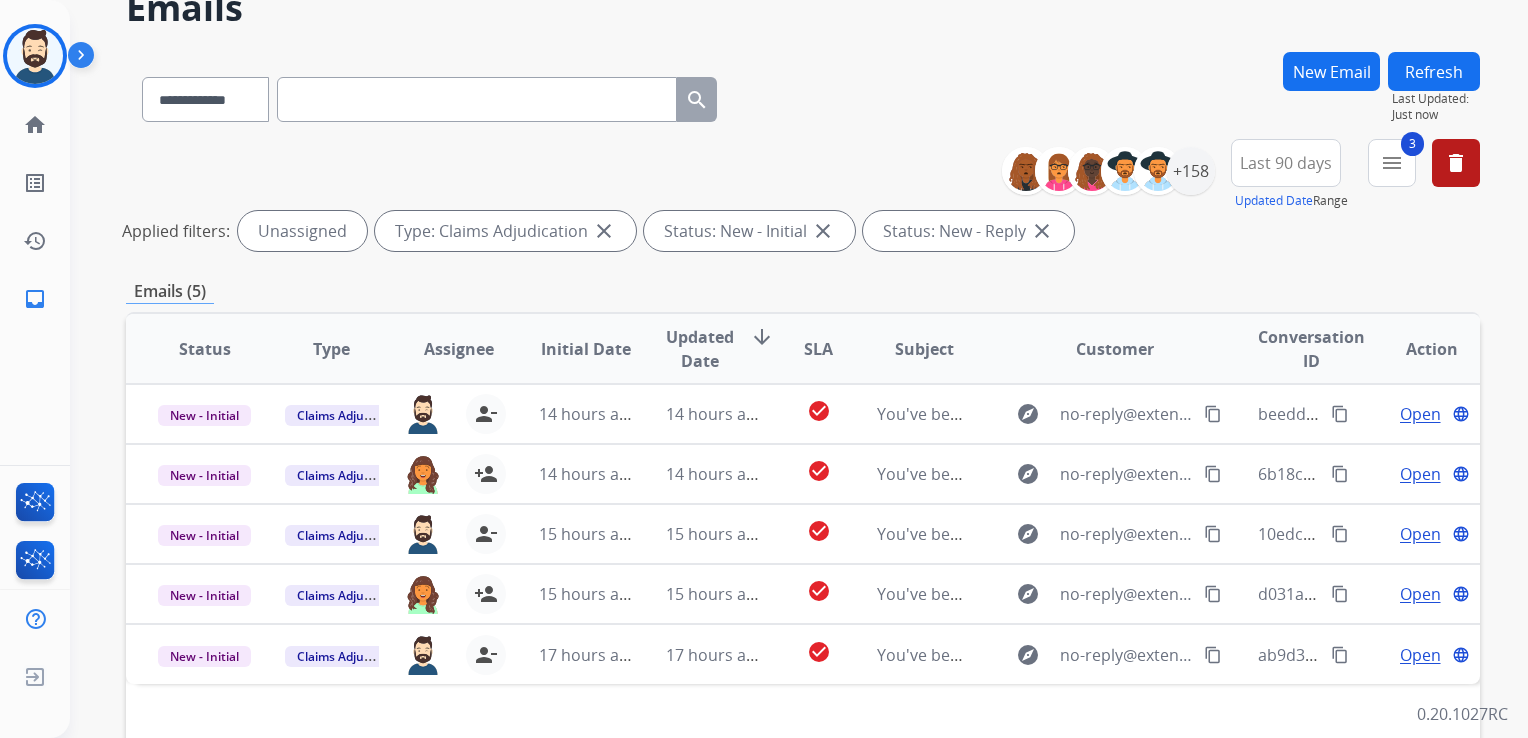click on "Refresh" at bounding box center (1434, 71) 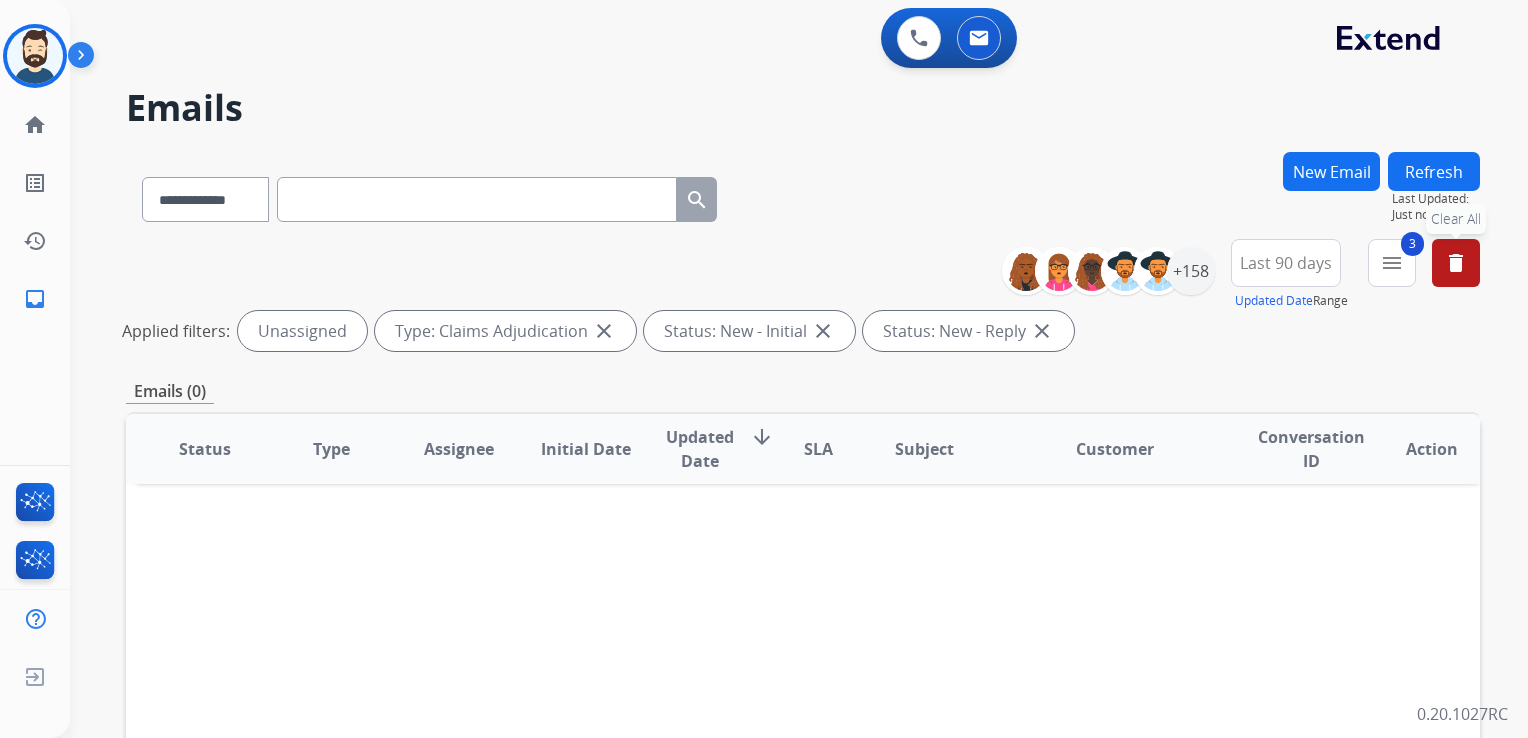 click on "delete" at bounding box center (1456, 263) 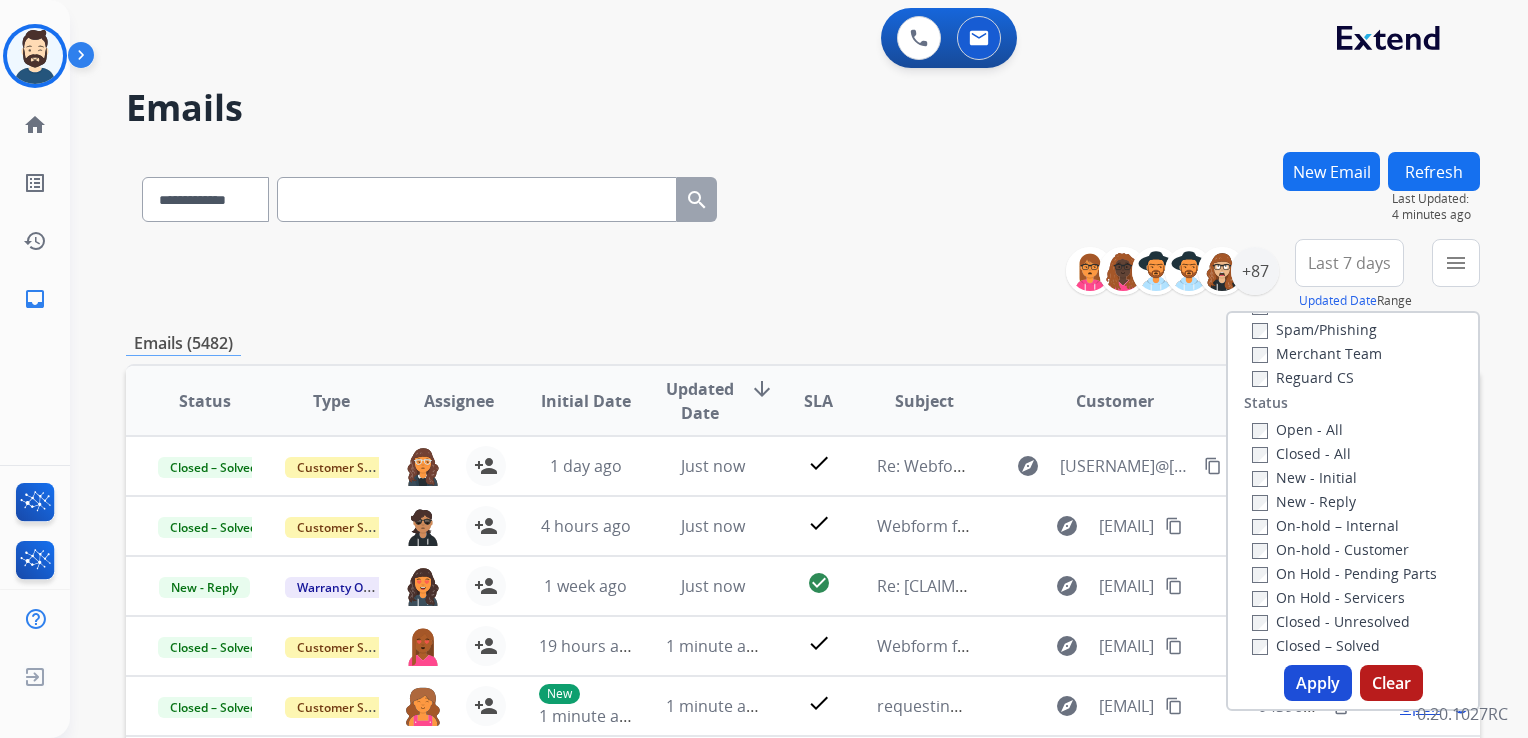 click at bounding box center [477, 199] 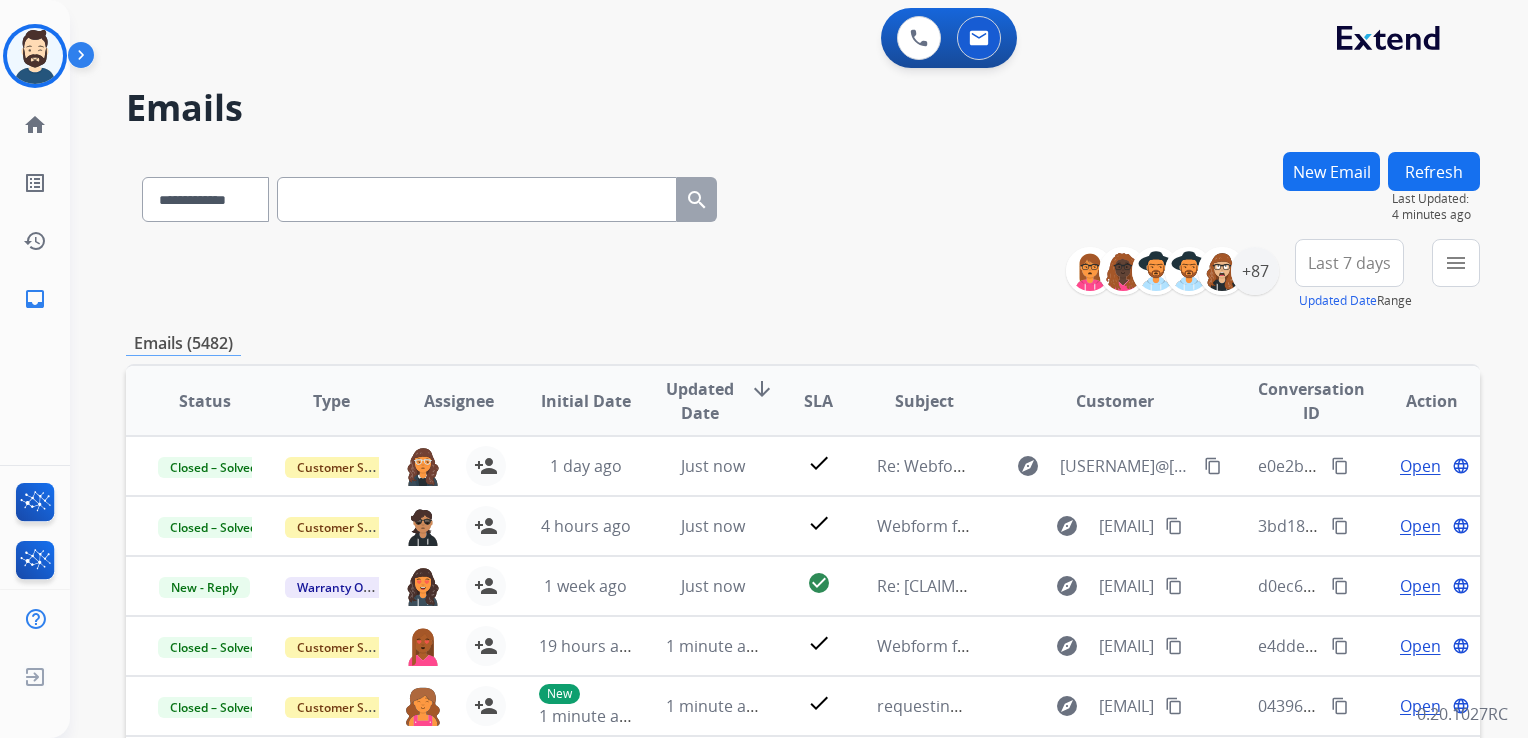 paste on "**********" 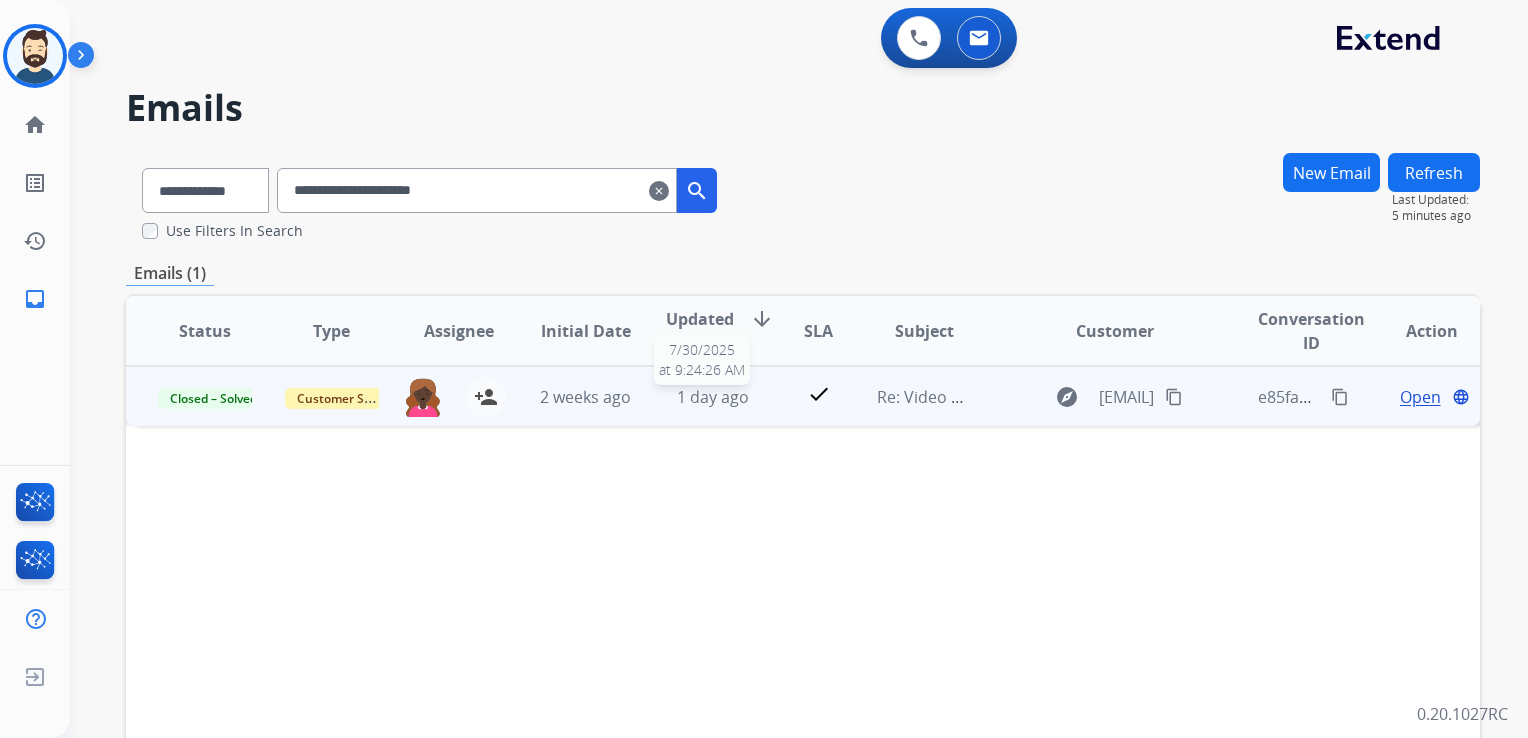 click on "1 day ago" at bounding box center (713, 397) 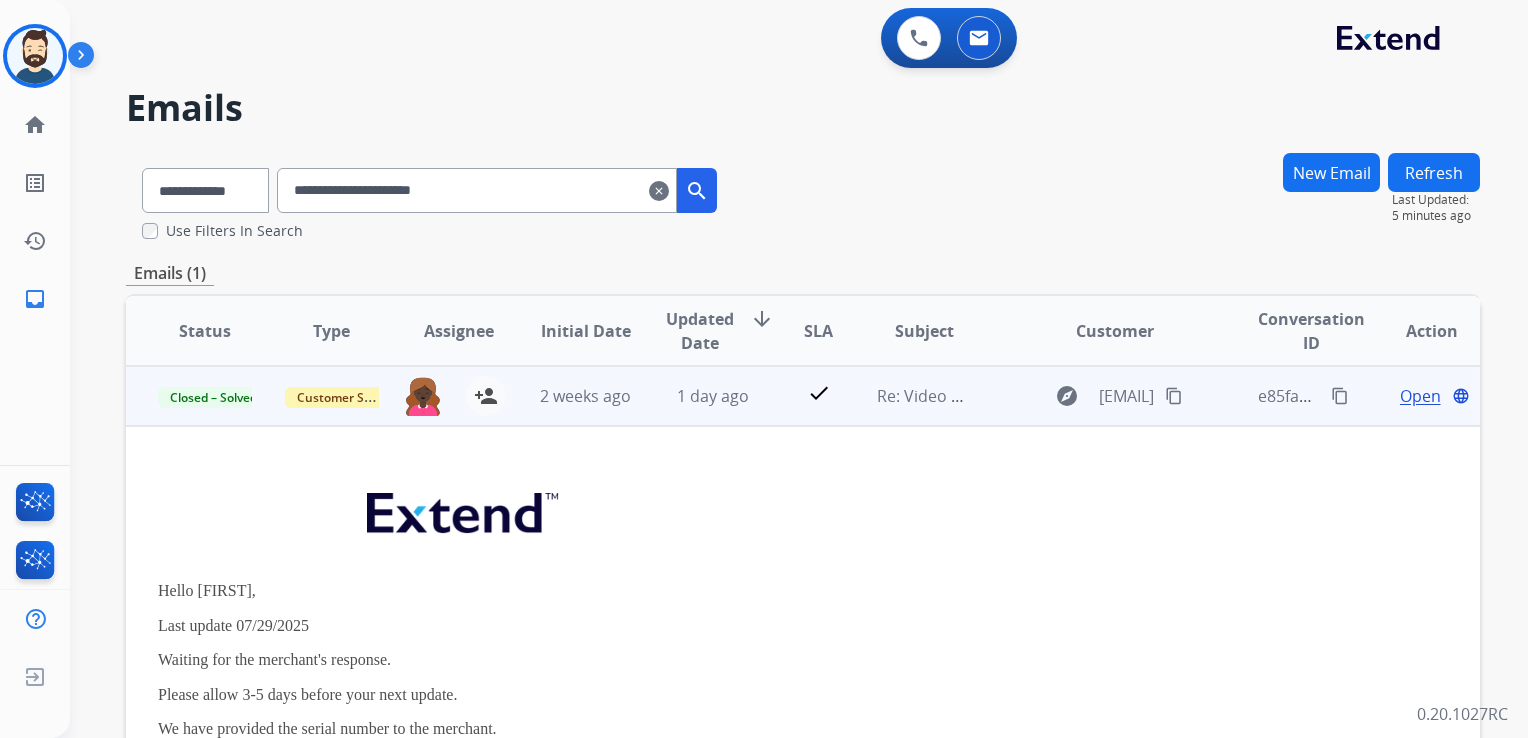 click on "Open" at bounding box center [1420, 396] 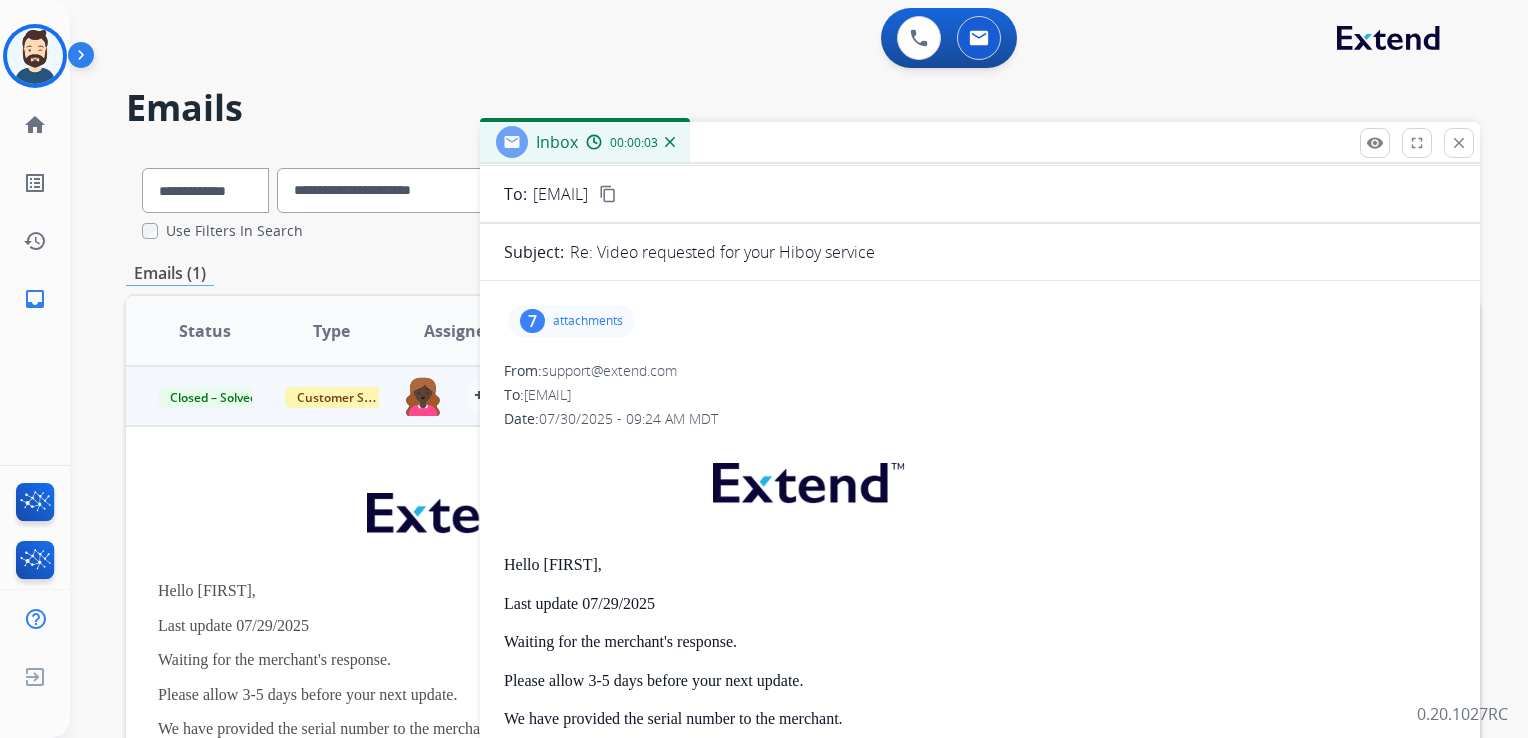 scroll, scrollTop: 0, scrollLeft: 0, axis: both 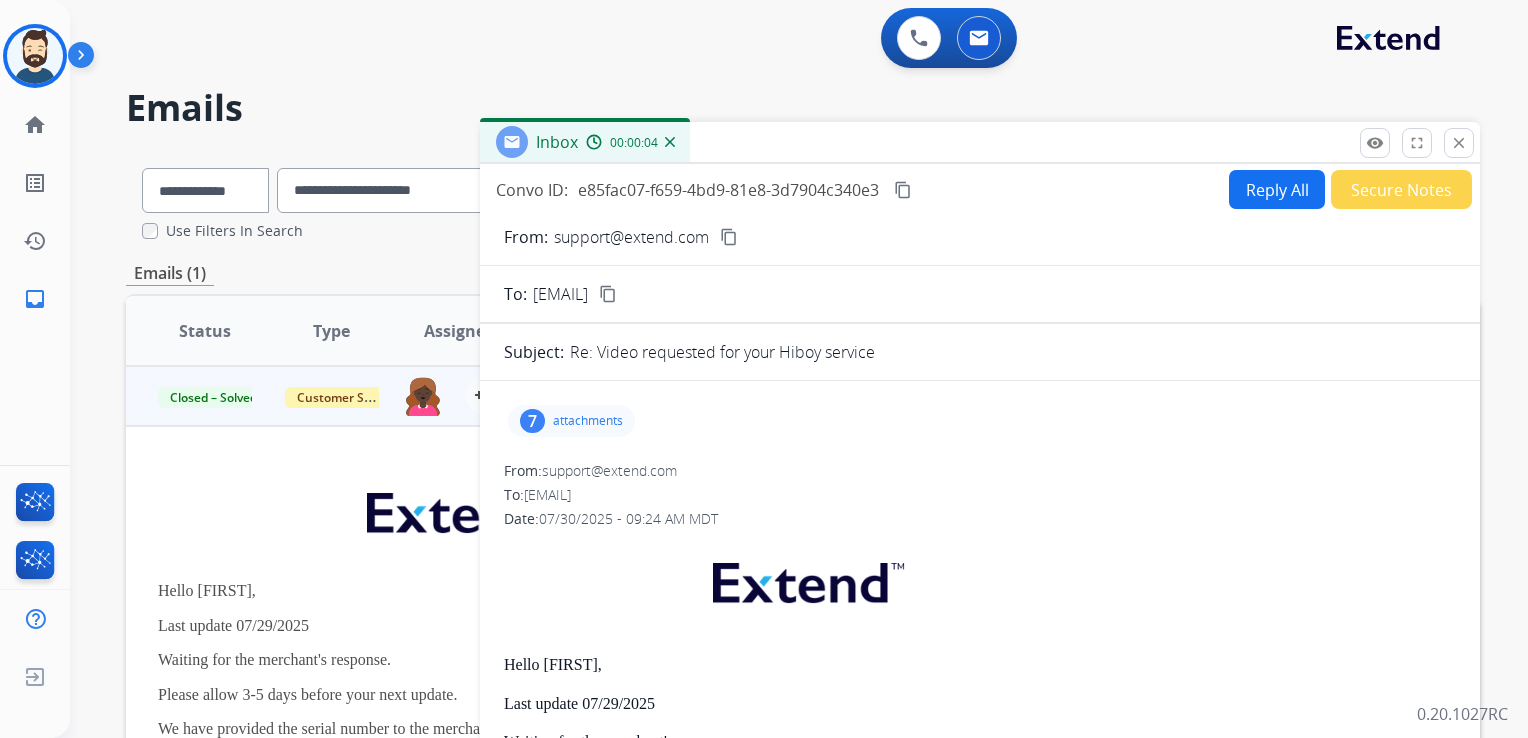 click on "Reply All" at bounding box center [1277, 189] 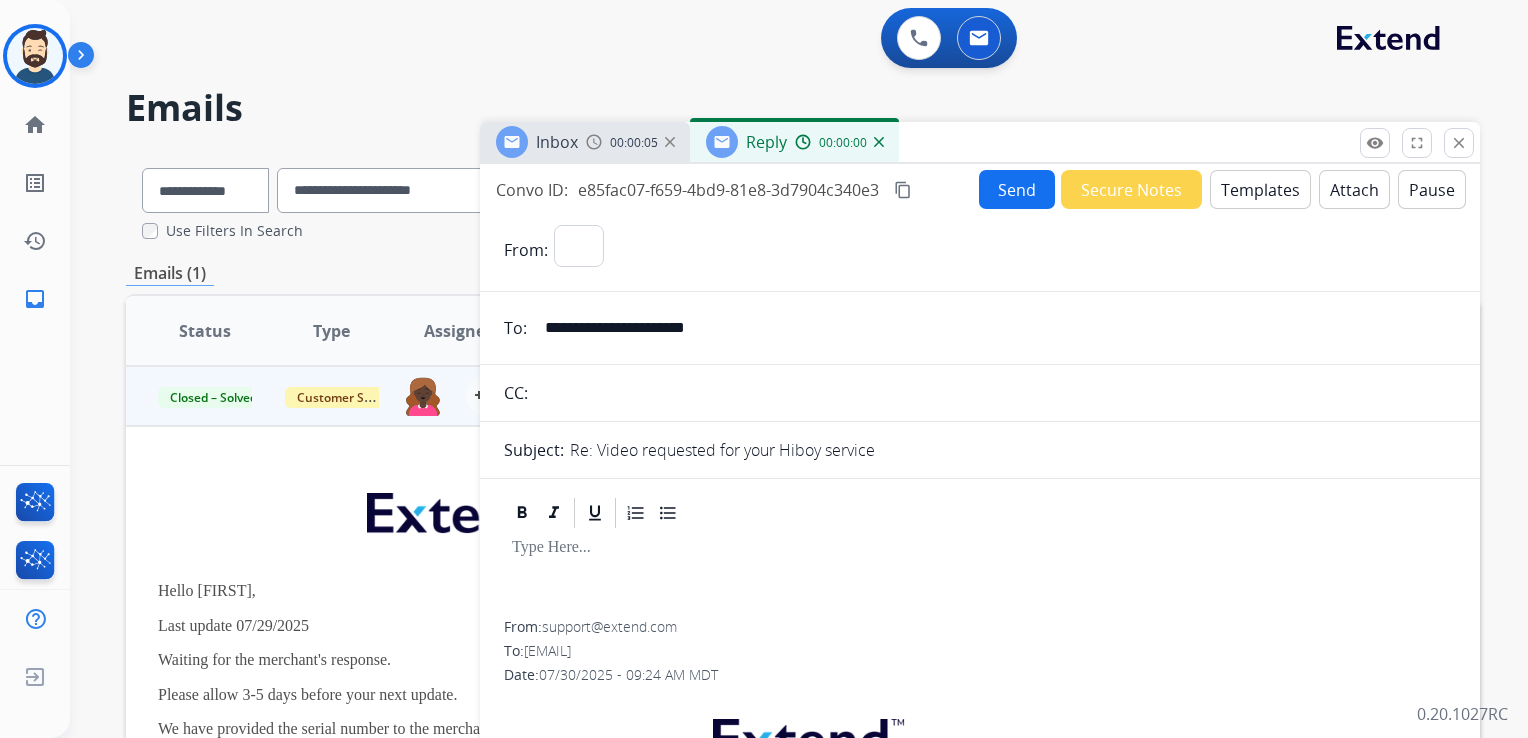 click on "Templates" at bounding box center (1260, 189) 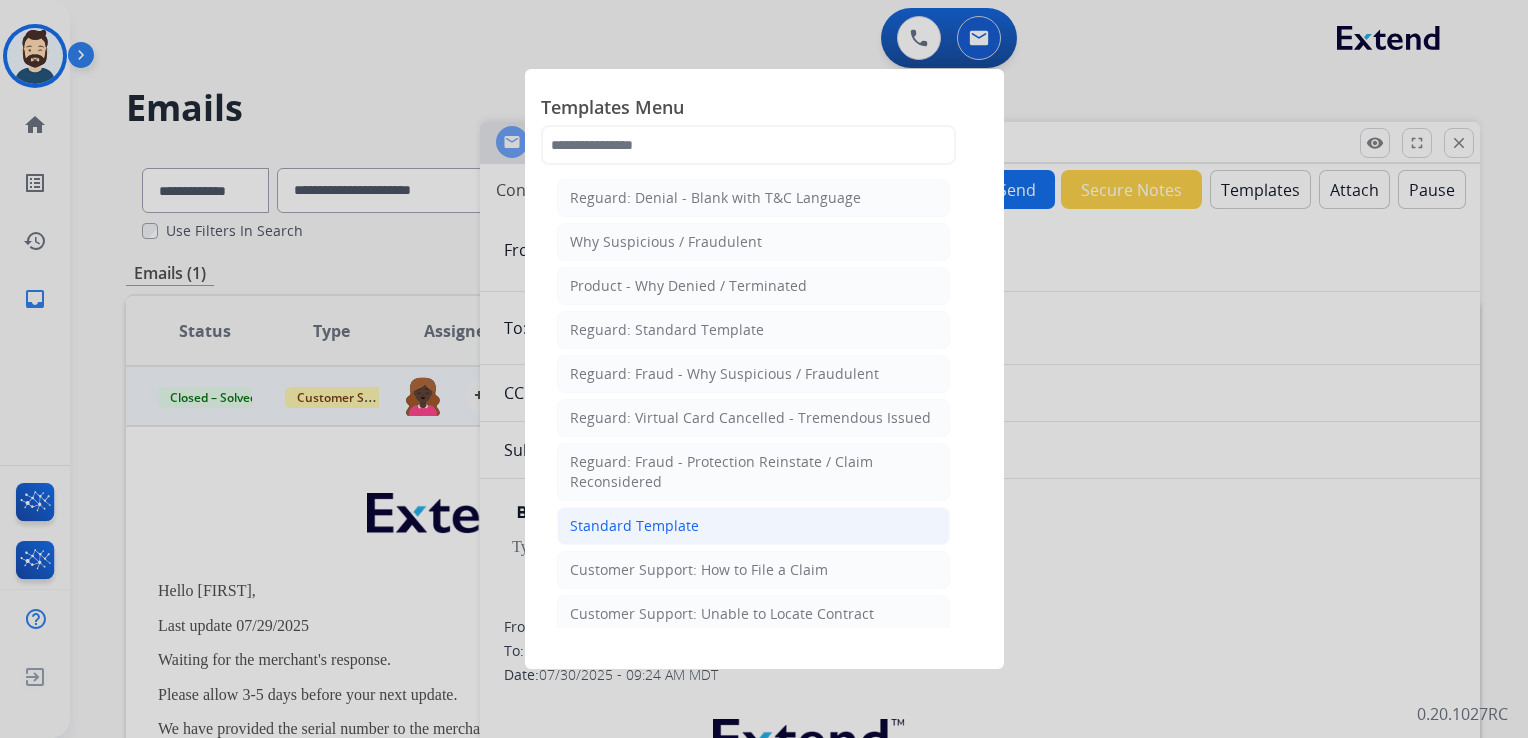 click on "Standard Template" 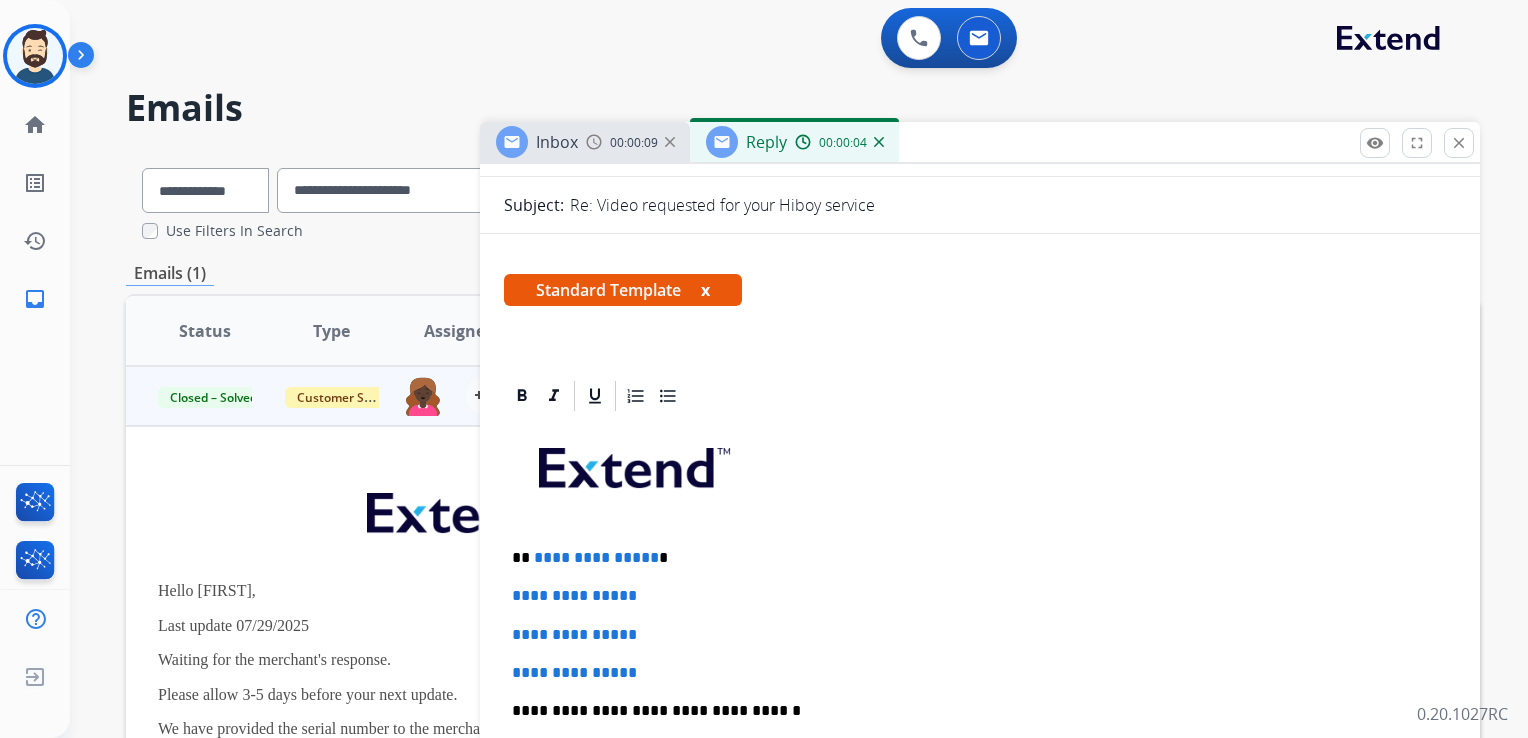 scroll, scrollTop: 200, scrollLeft: 0, axis: vertical 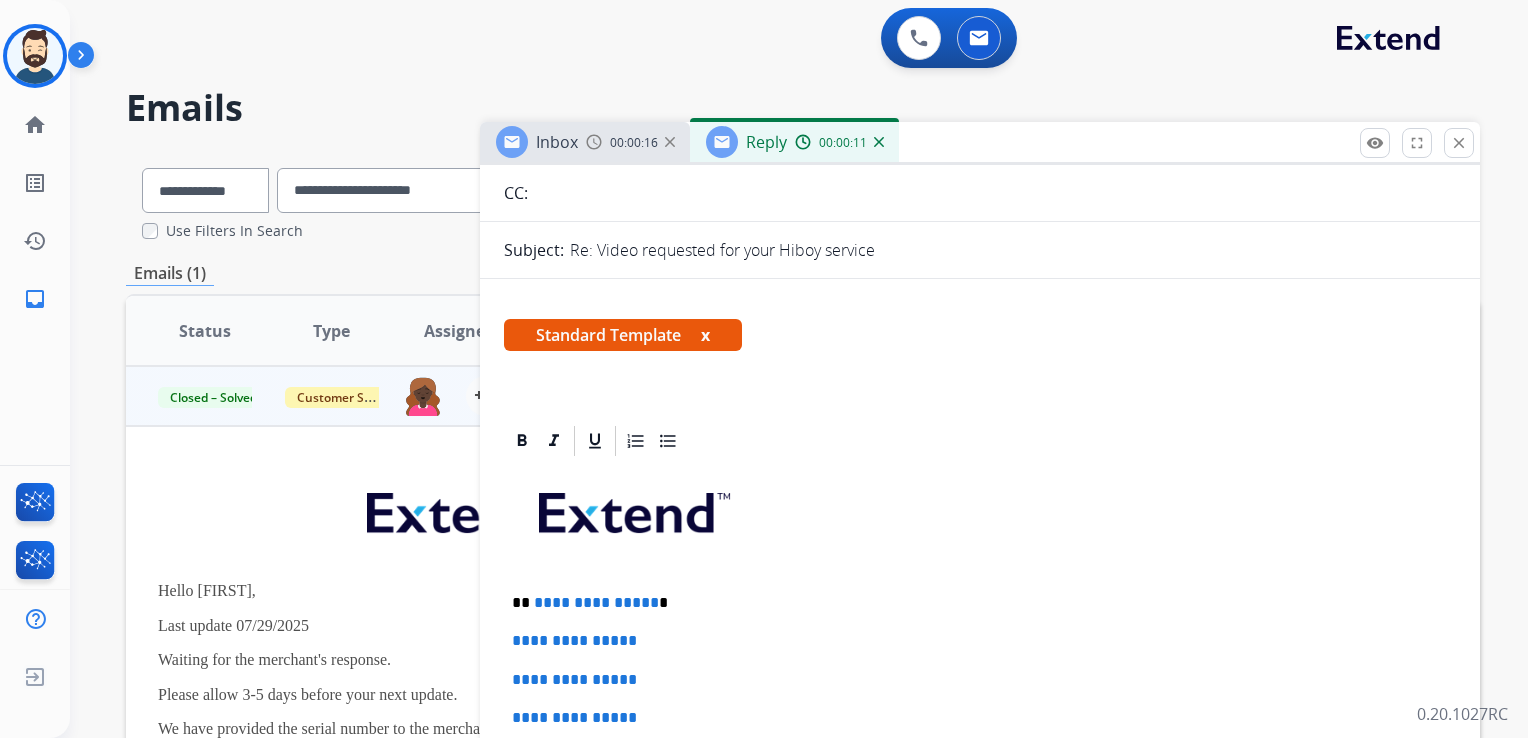 click on "**********" at bounding box center [980, 641] 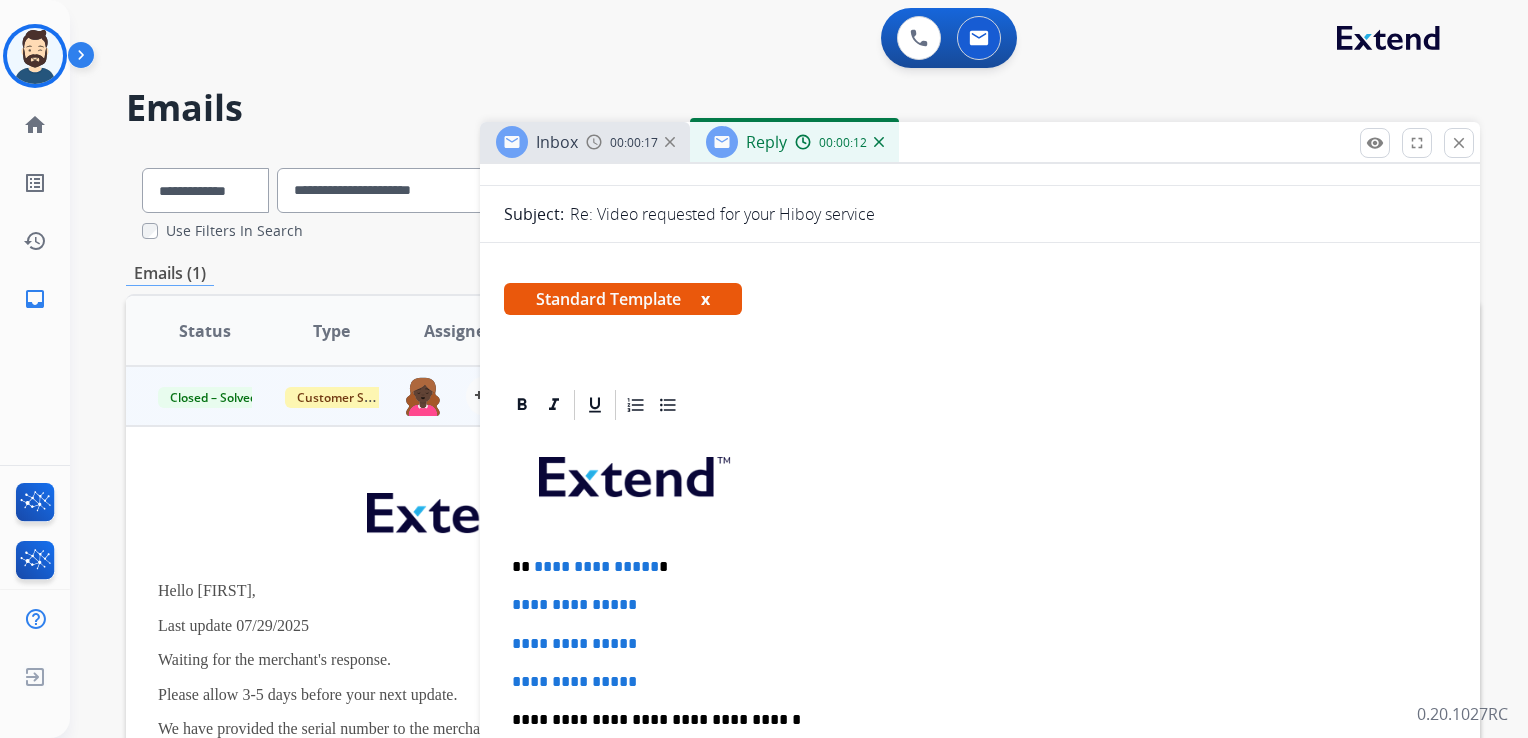 scroll, scrollTop: 300, scrollLeft: 0, axis: vertical 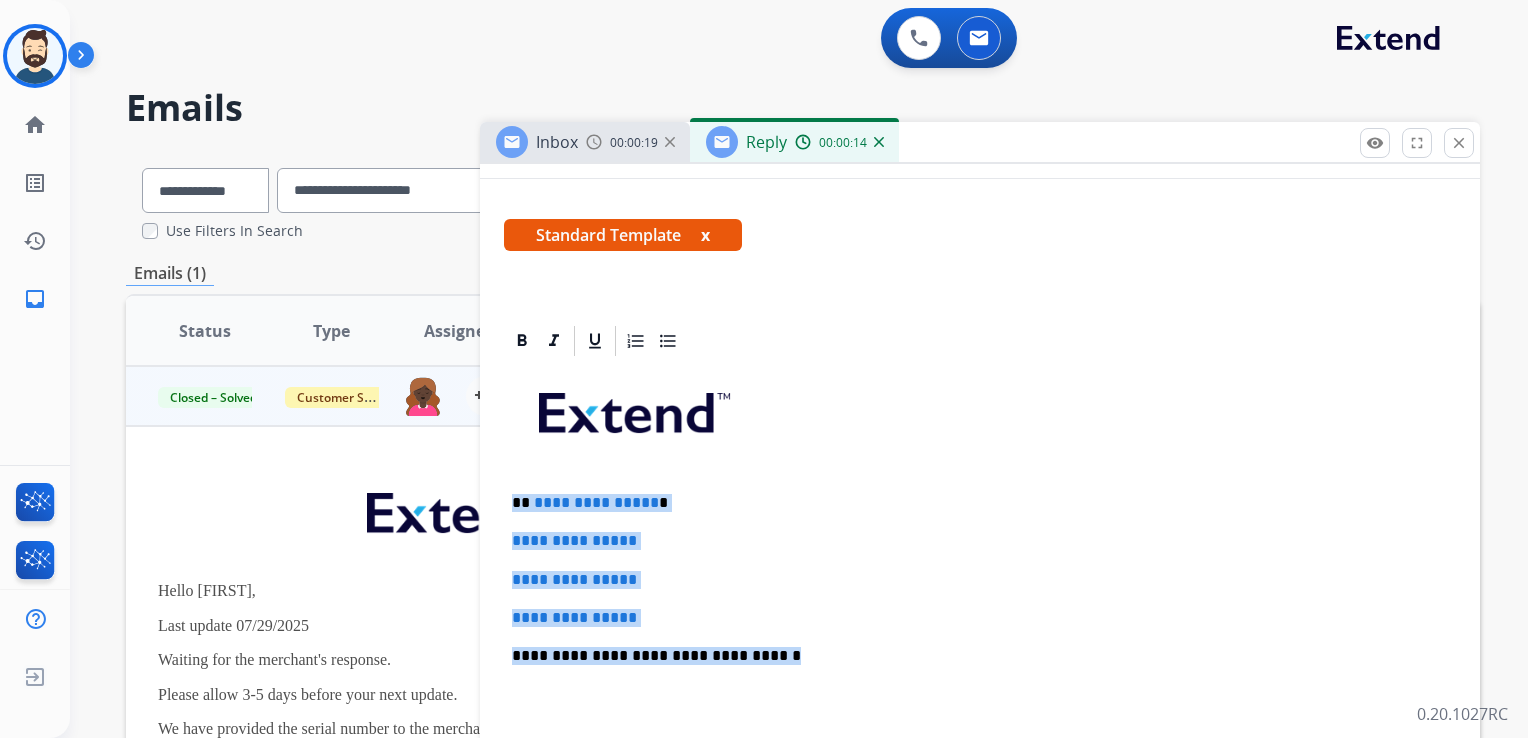 drag, startPoint x: 517, startPoint y: 500, endPoint x: 780, endPoint y: 630, distance: 293.37518 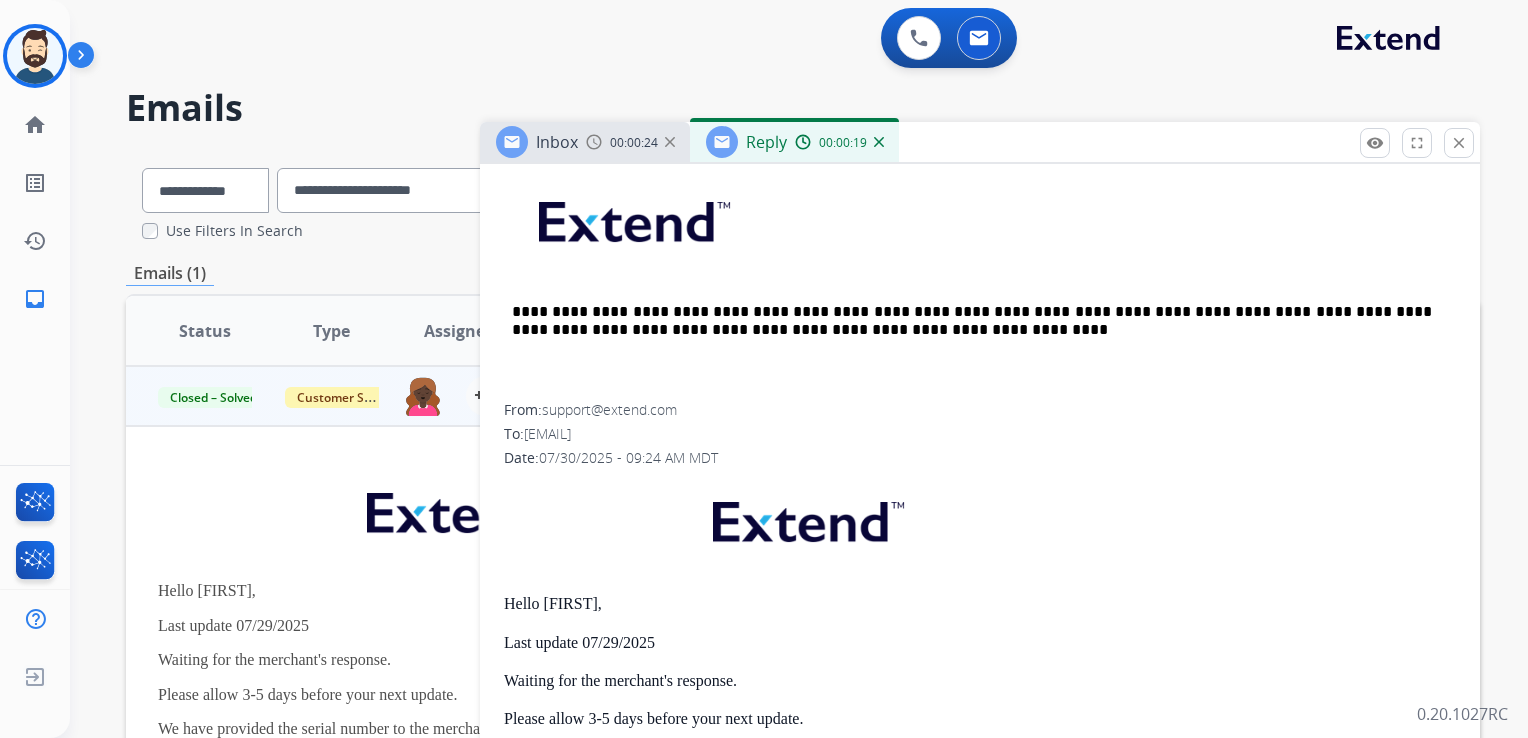 scroll, scrollTop: 400, scrollLeft: 0, axis: vertical 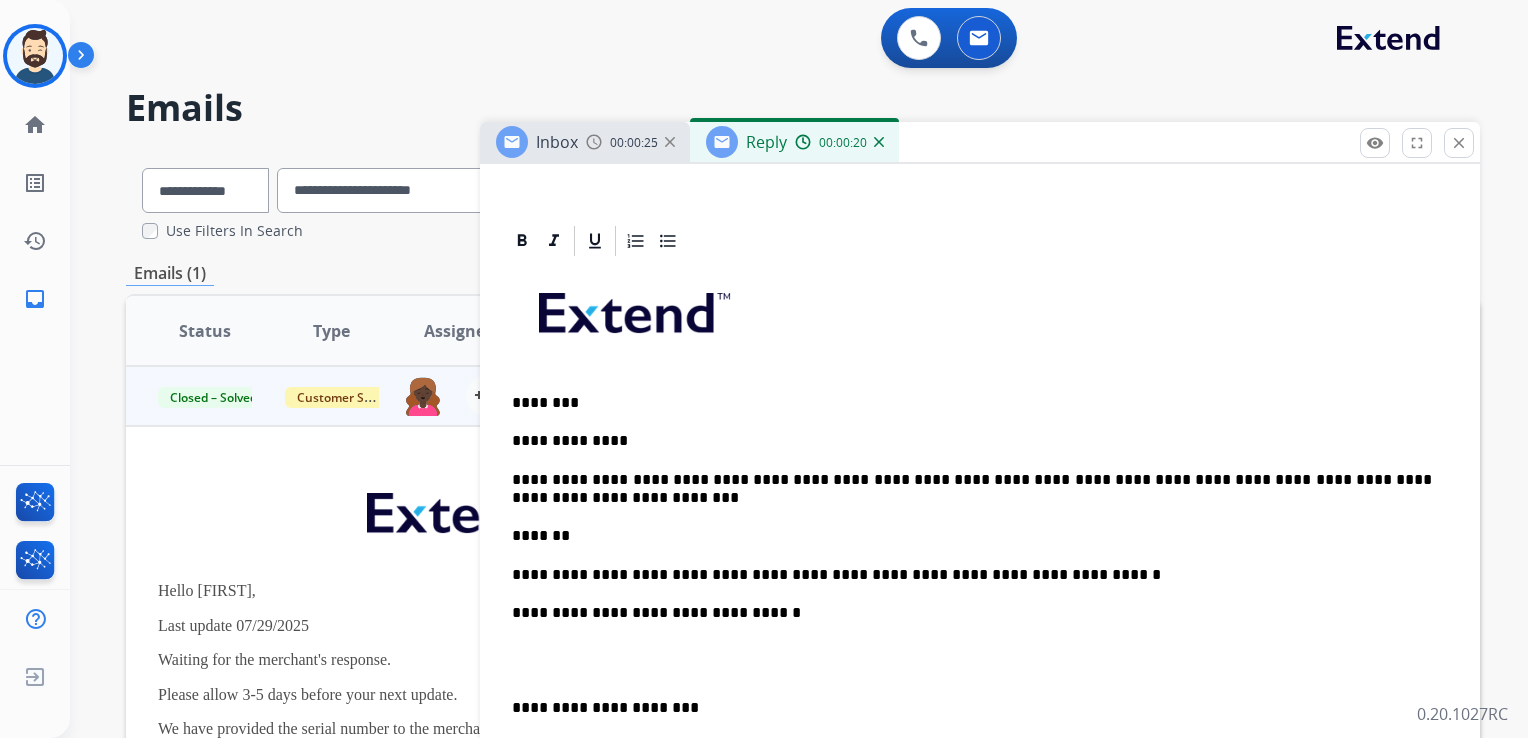 click on "********" at bounding box center [972, 403] 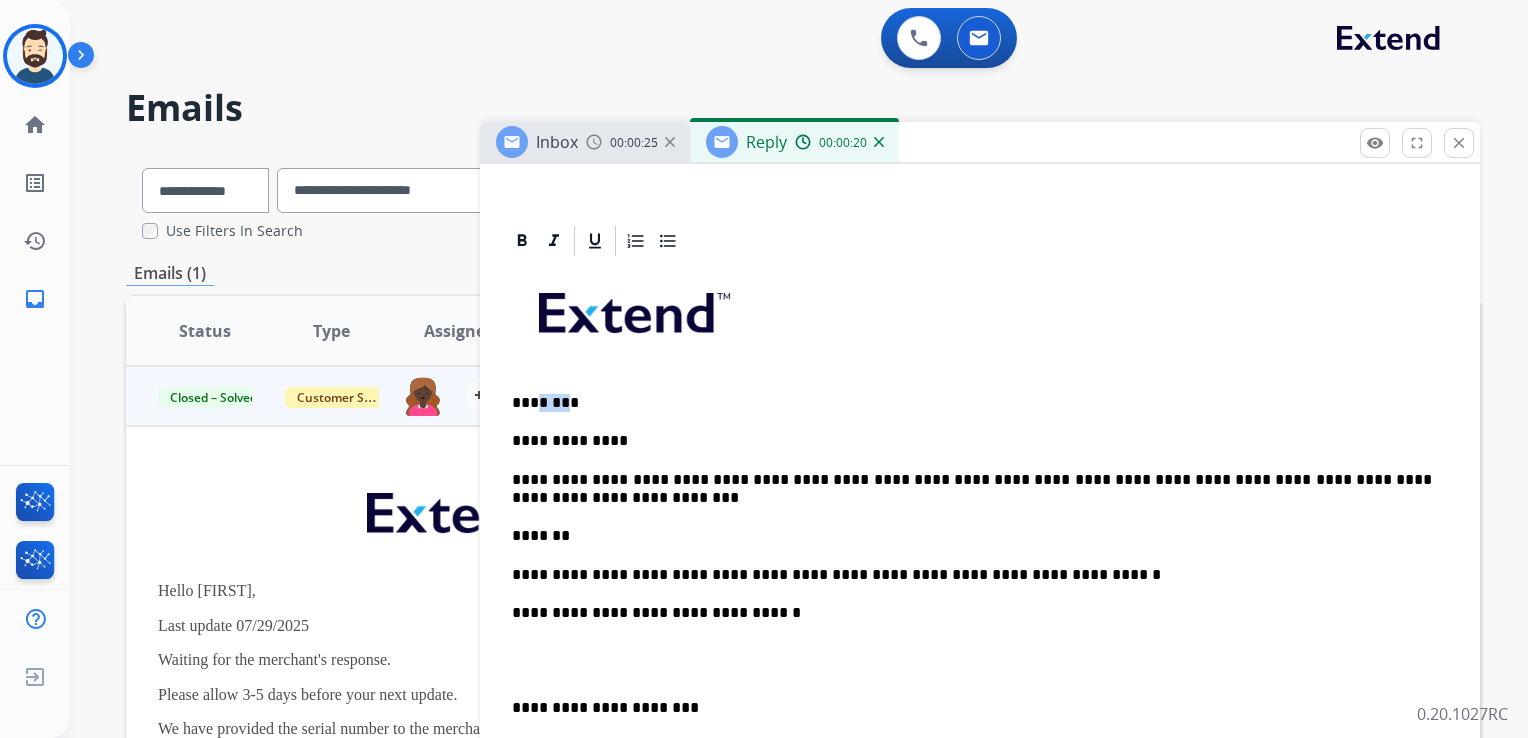 click on "********" at bounding box center [972, 403] 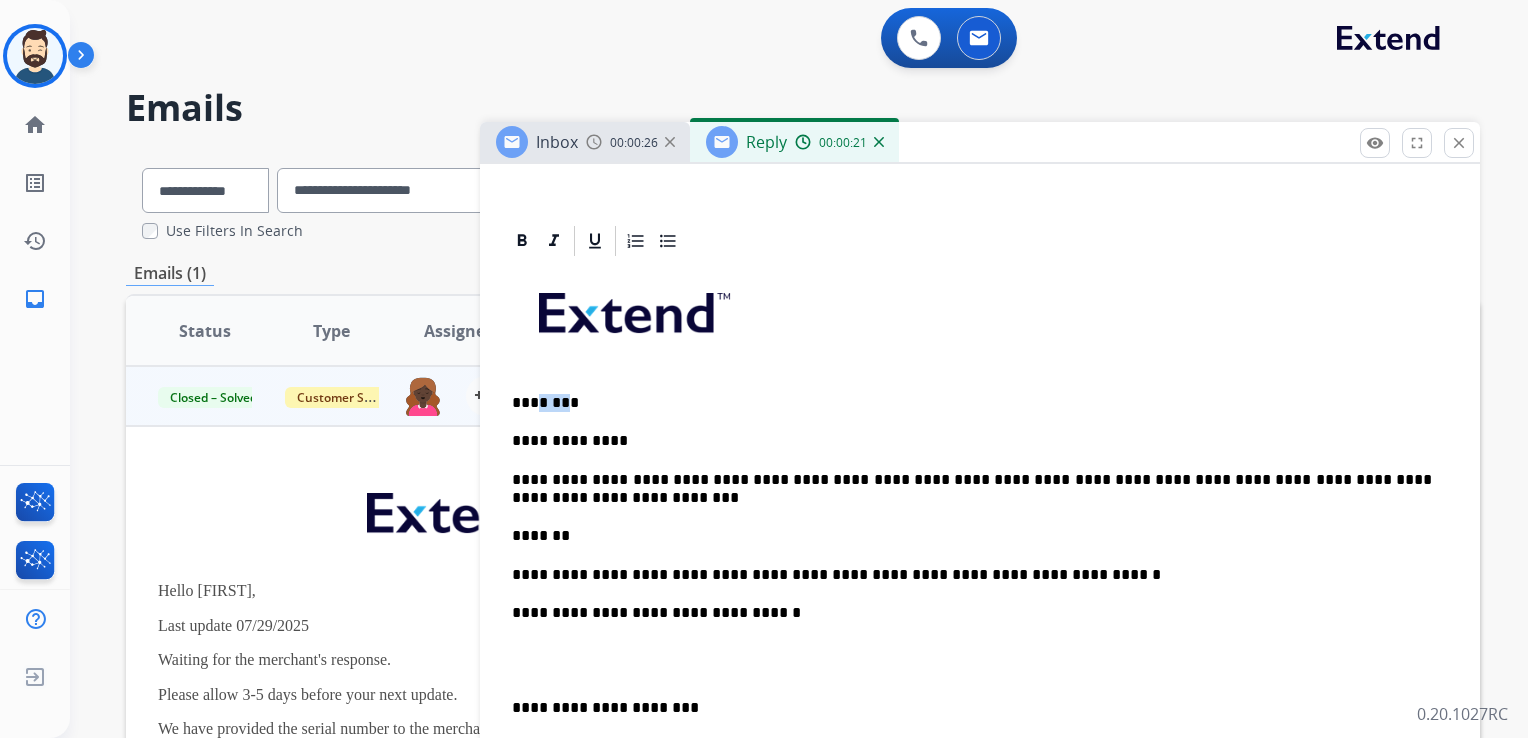 type 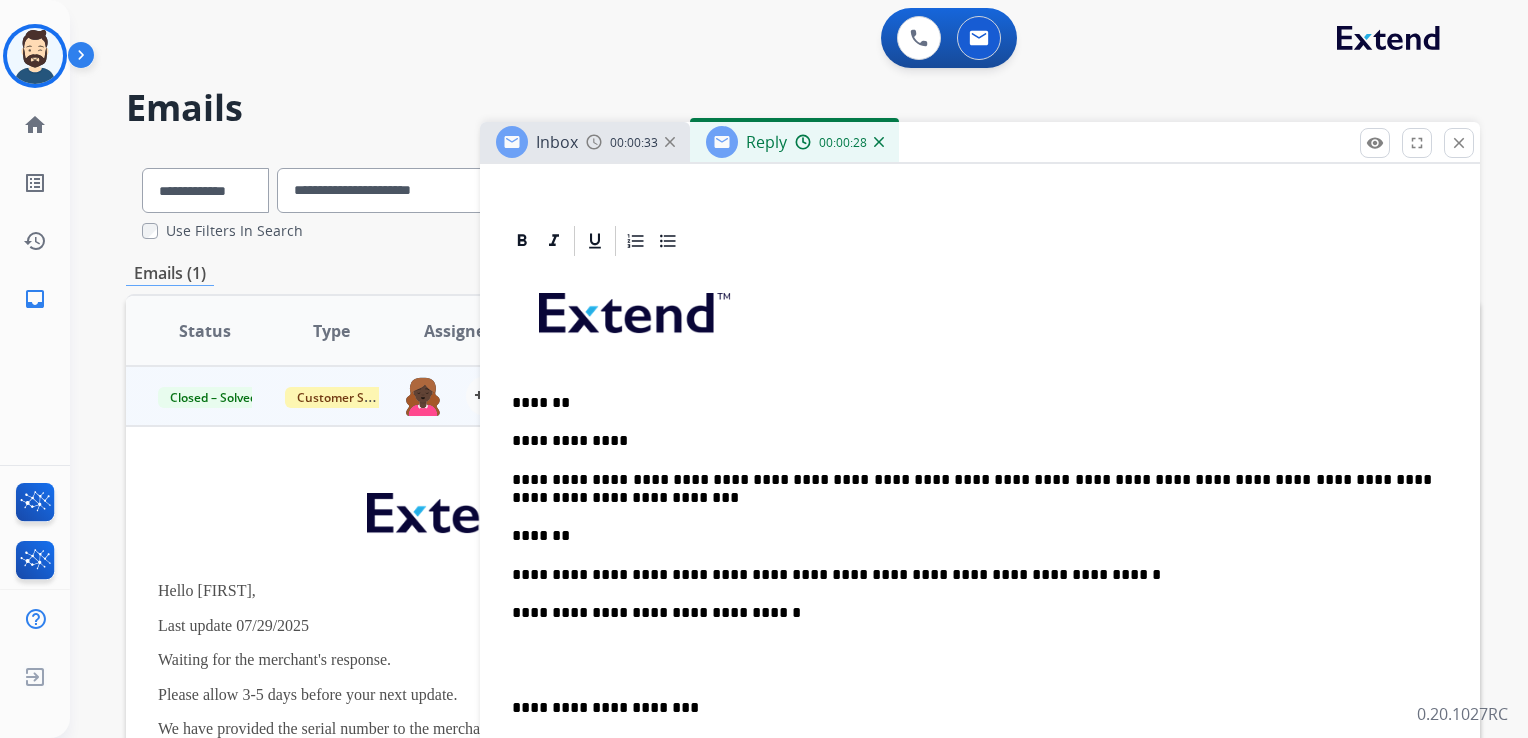 drag, startPoint x: 704, startPoint y: 478, endPoint x: 711, endPoint y: 487, distance: 11.401754 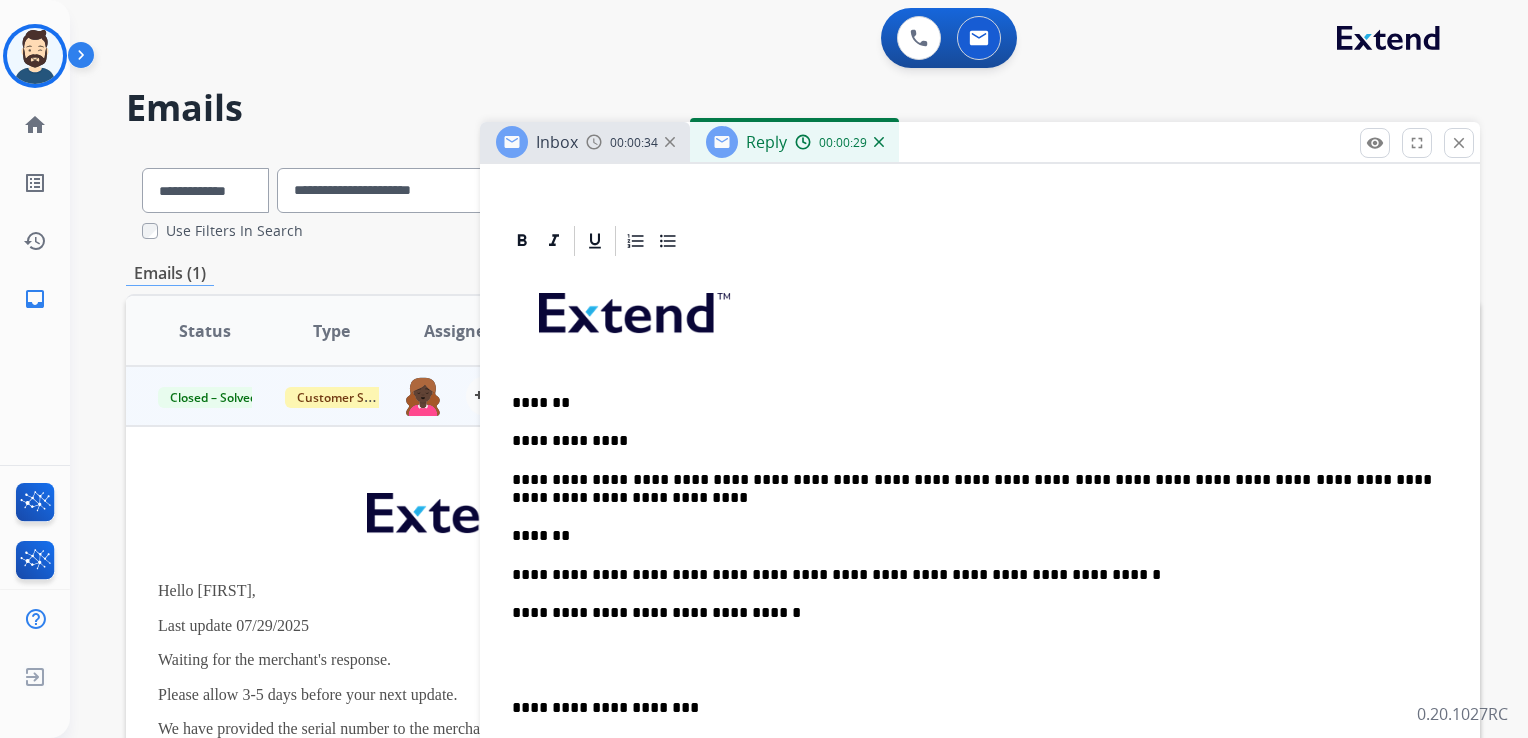 click on "**********" at bounding box center (972, 489) 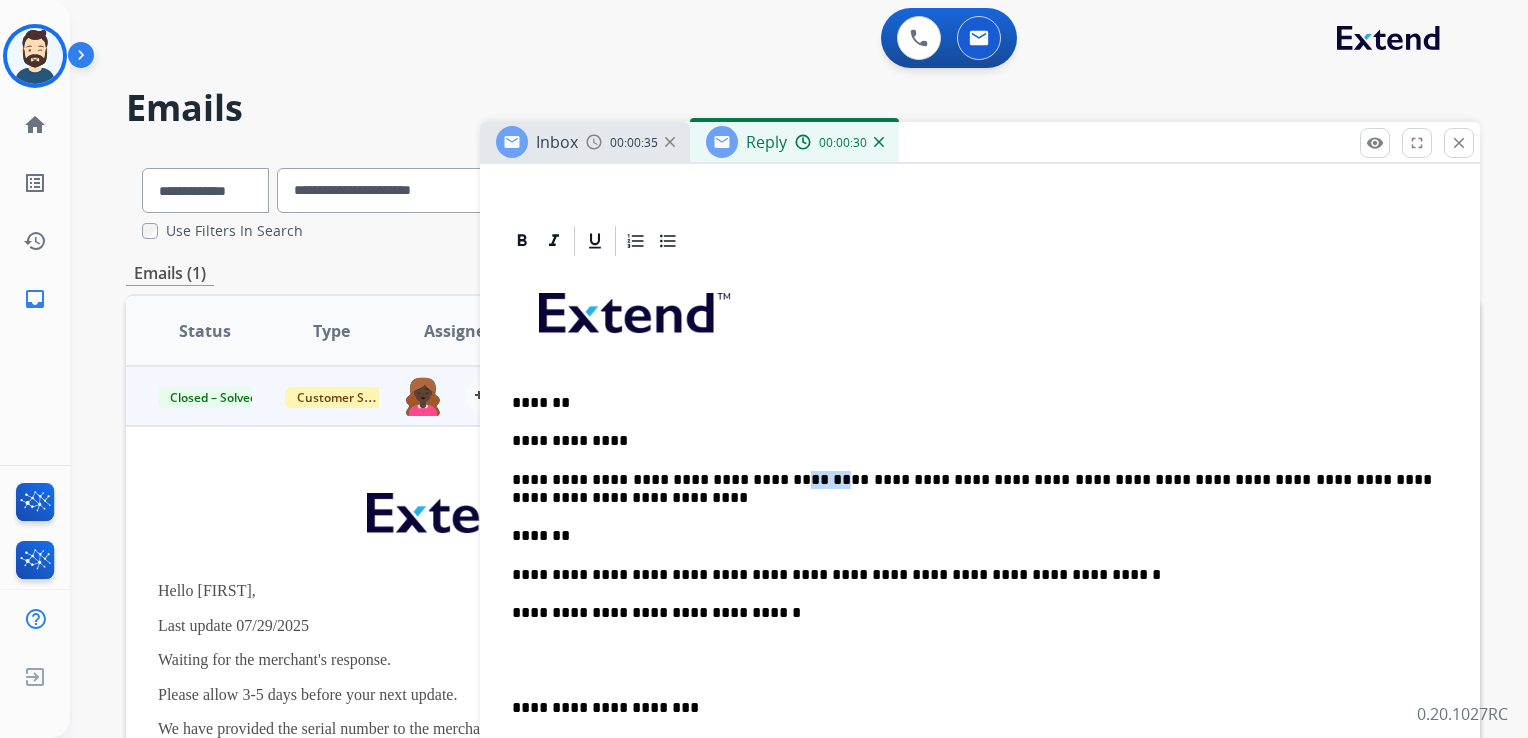 click on "**********" at bounding box center (972, 489) 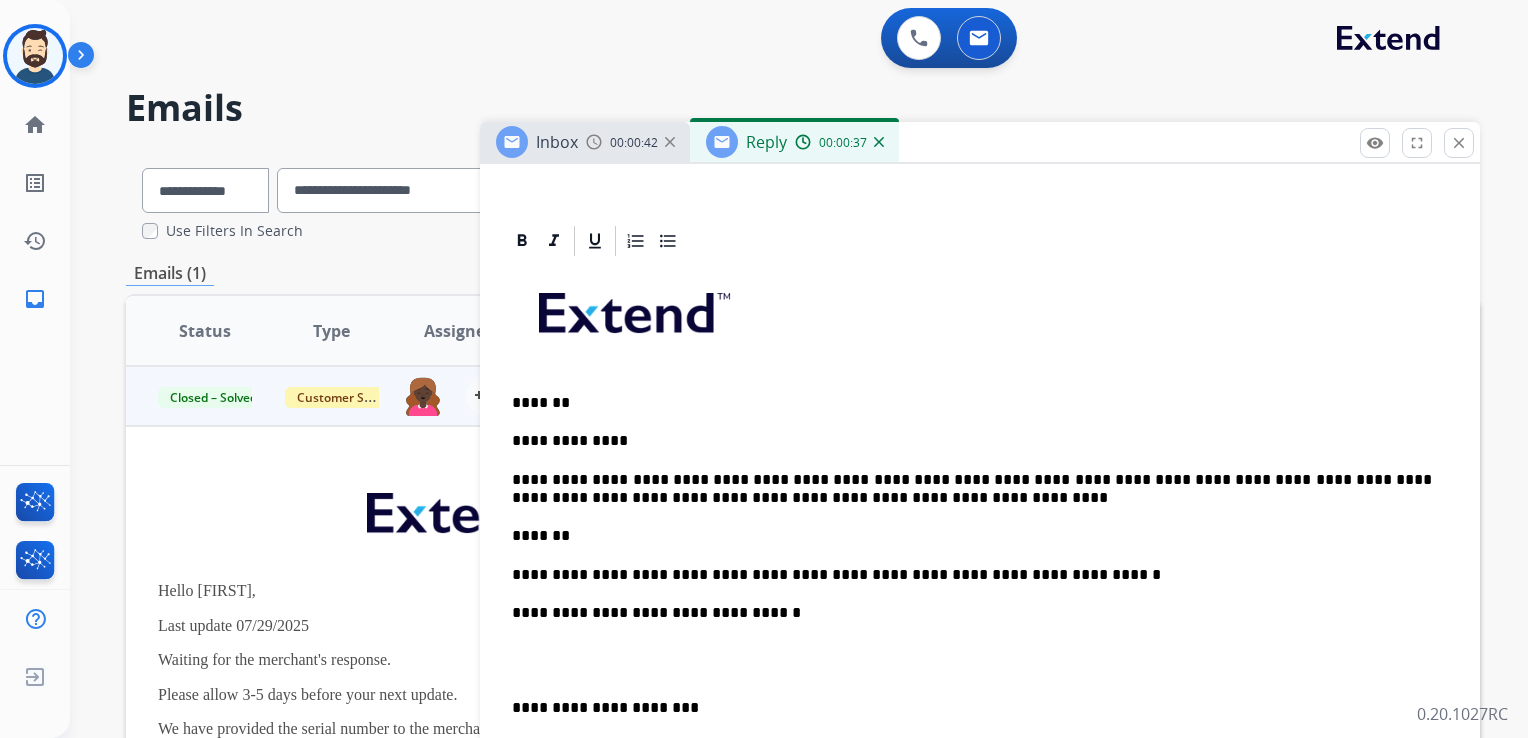 click on "**********" at bounding box center (972, 489) 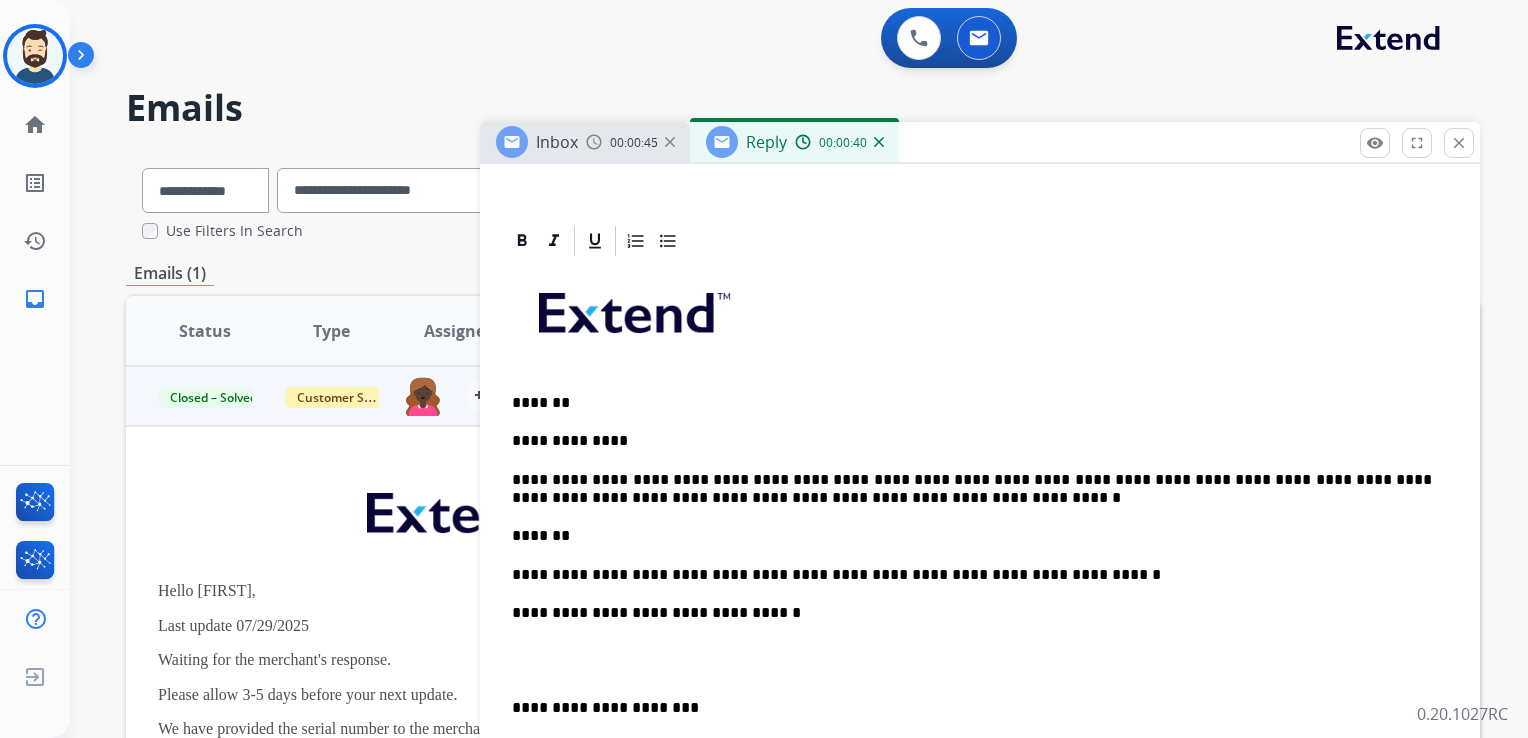 click on "**********" at bounding box center [972, 489] 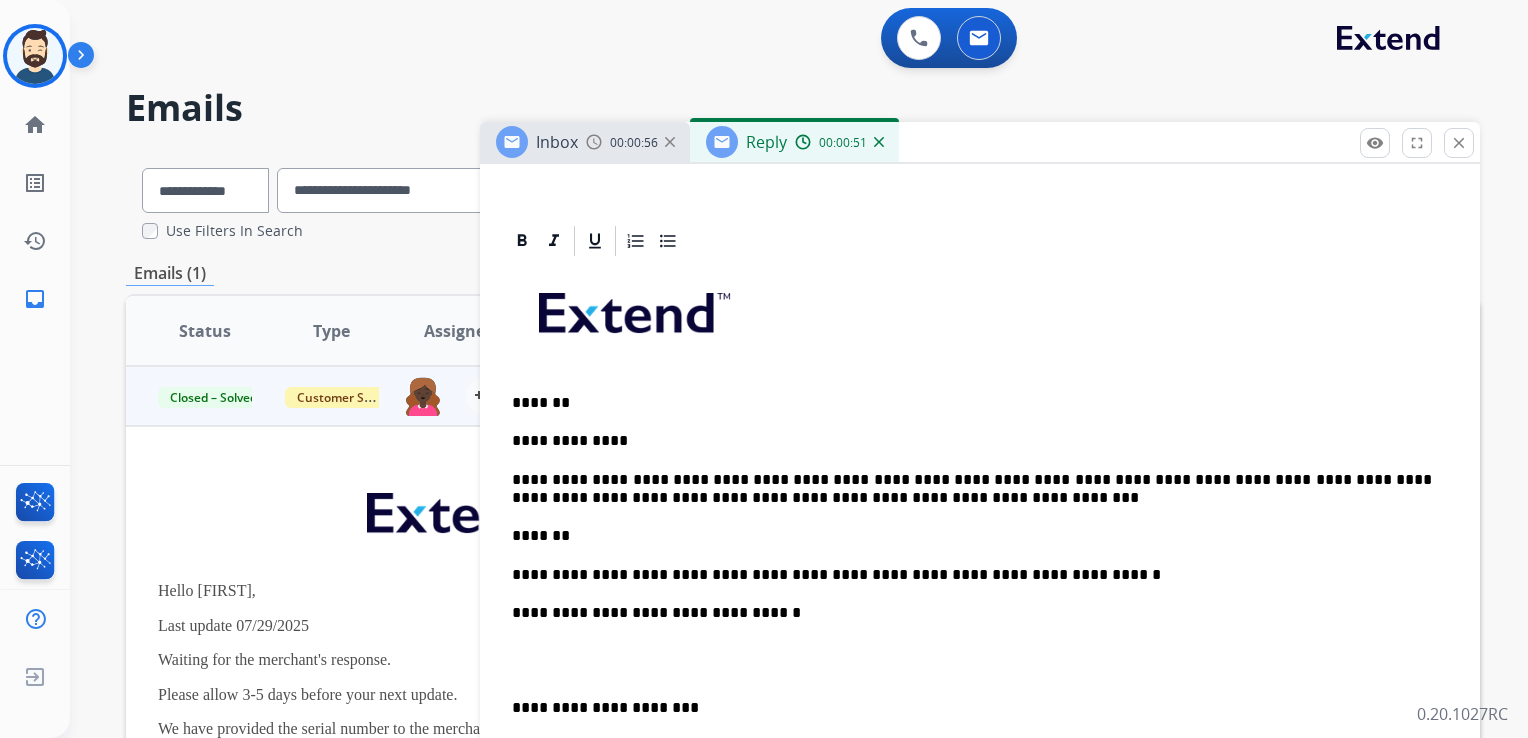 click on "**********" at bounding box center [972, 489] 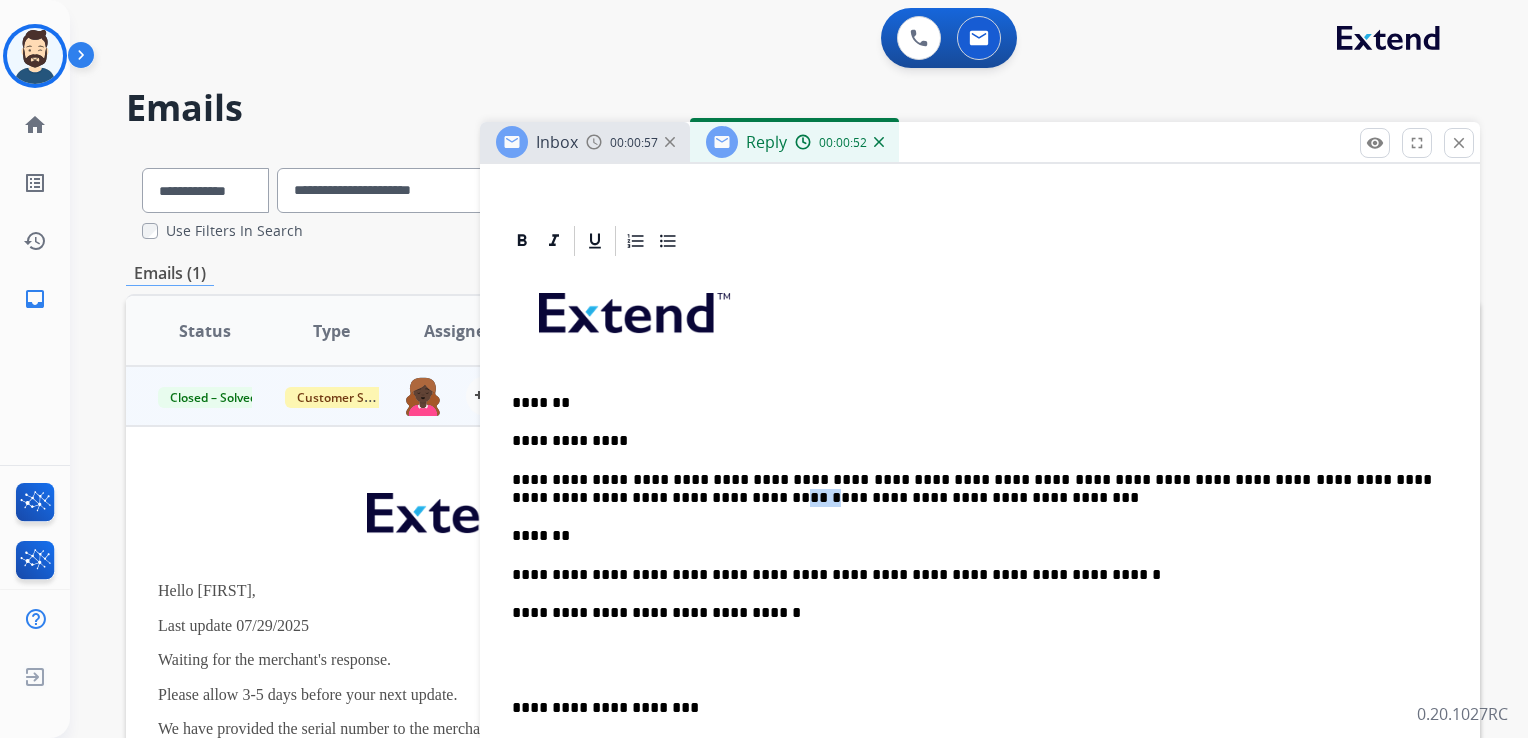 drag, startPoint x: 624, startPoint y: 496, endPoint x: 666, endPoint y: 493, distance: 42.107006 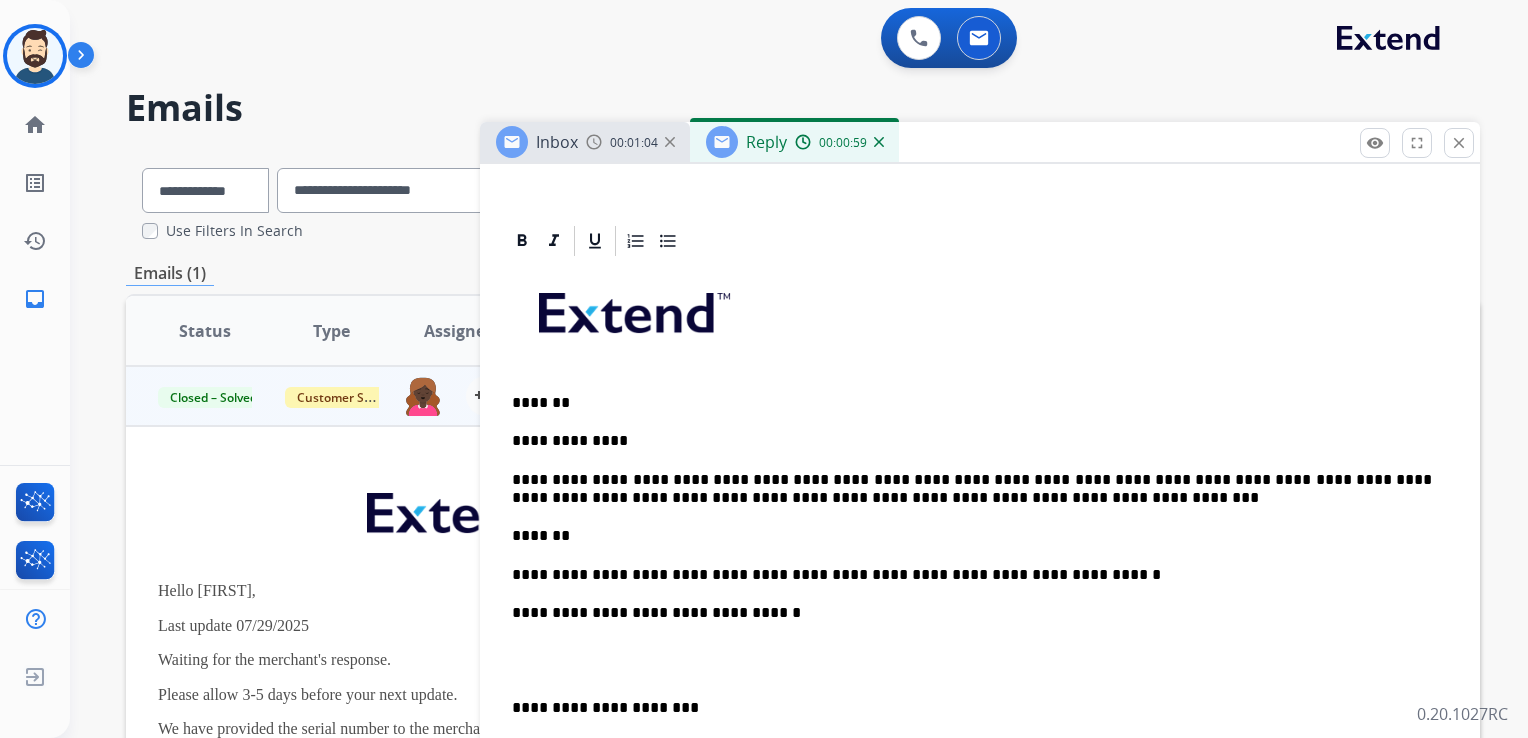 click on "**********" at bounding box center [980, 631] 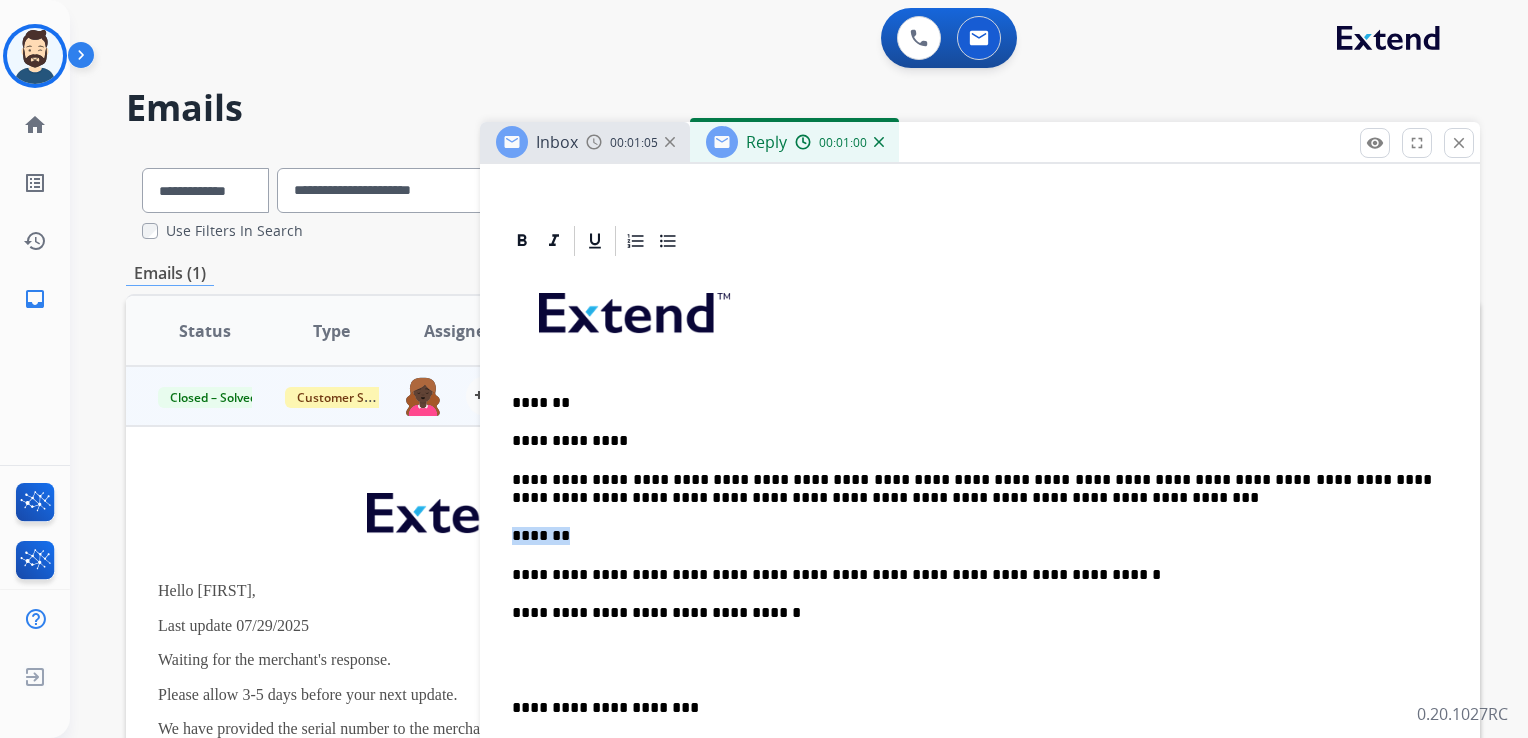 drag, startPoint x: 589, startPoint y: 526, endPoint x: 506, endPoint y: 534, distance: 83.38465 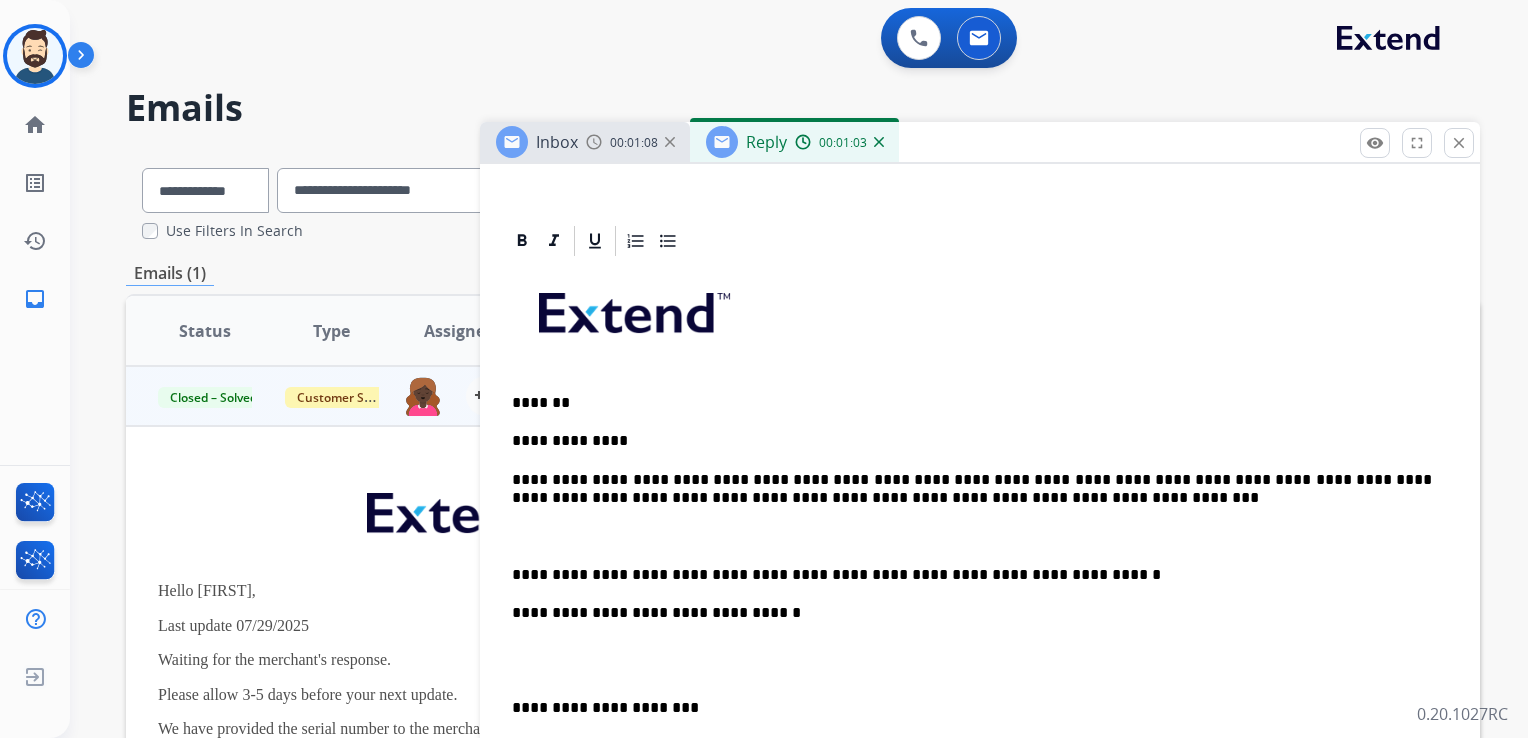 click on "**********" at bounding box center (972, 489) 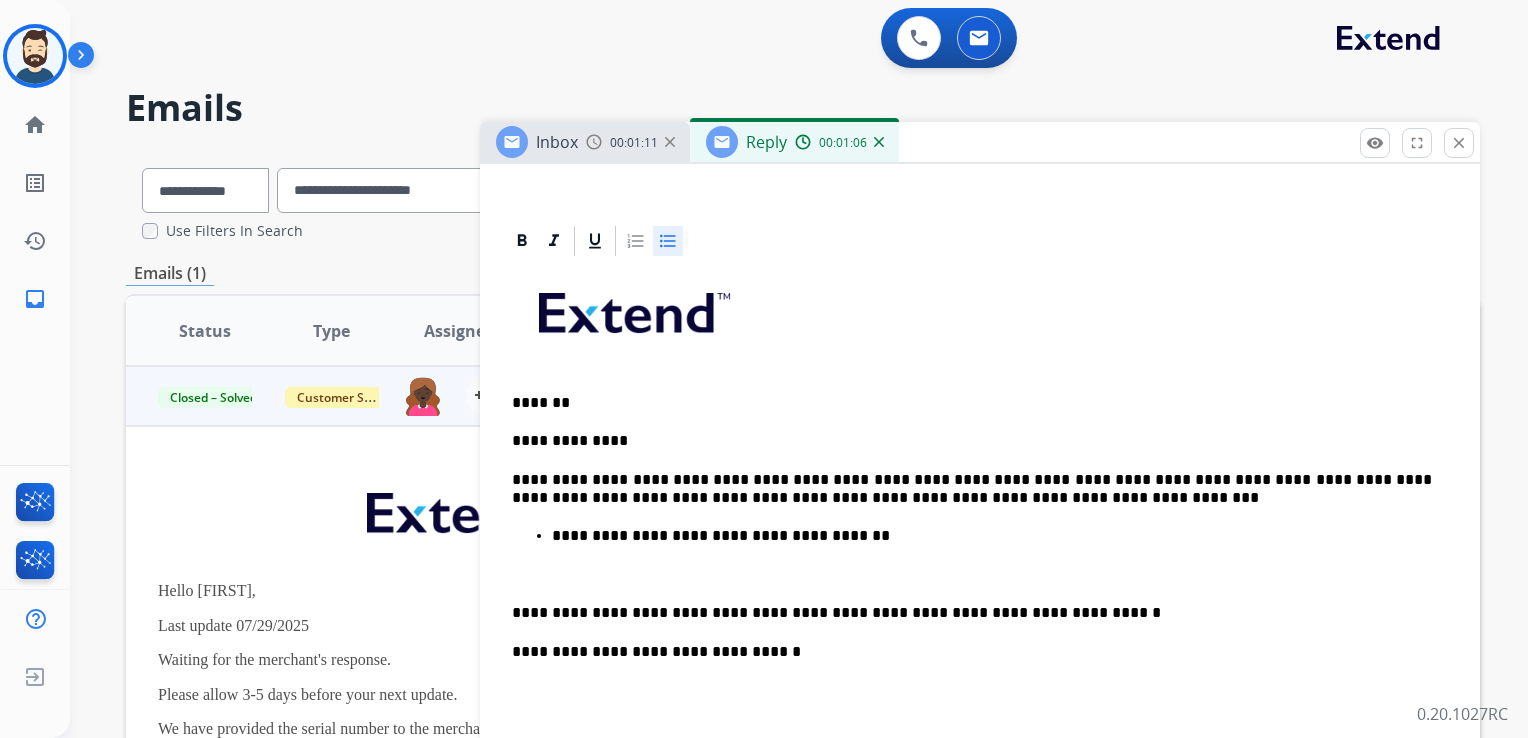 click on "**********" at bounding box center (992, 536) 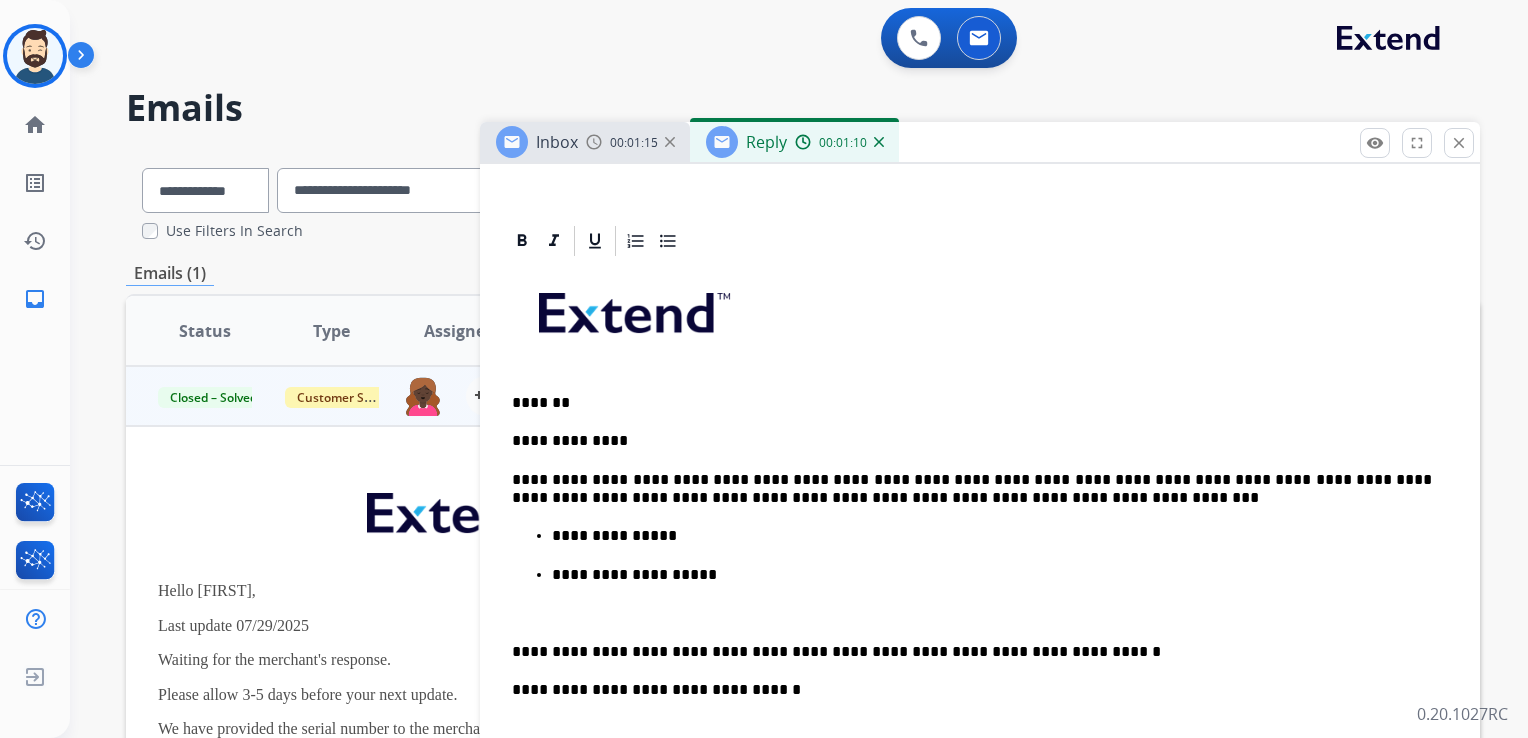 click at bounding box center (972, 613) 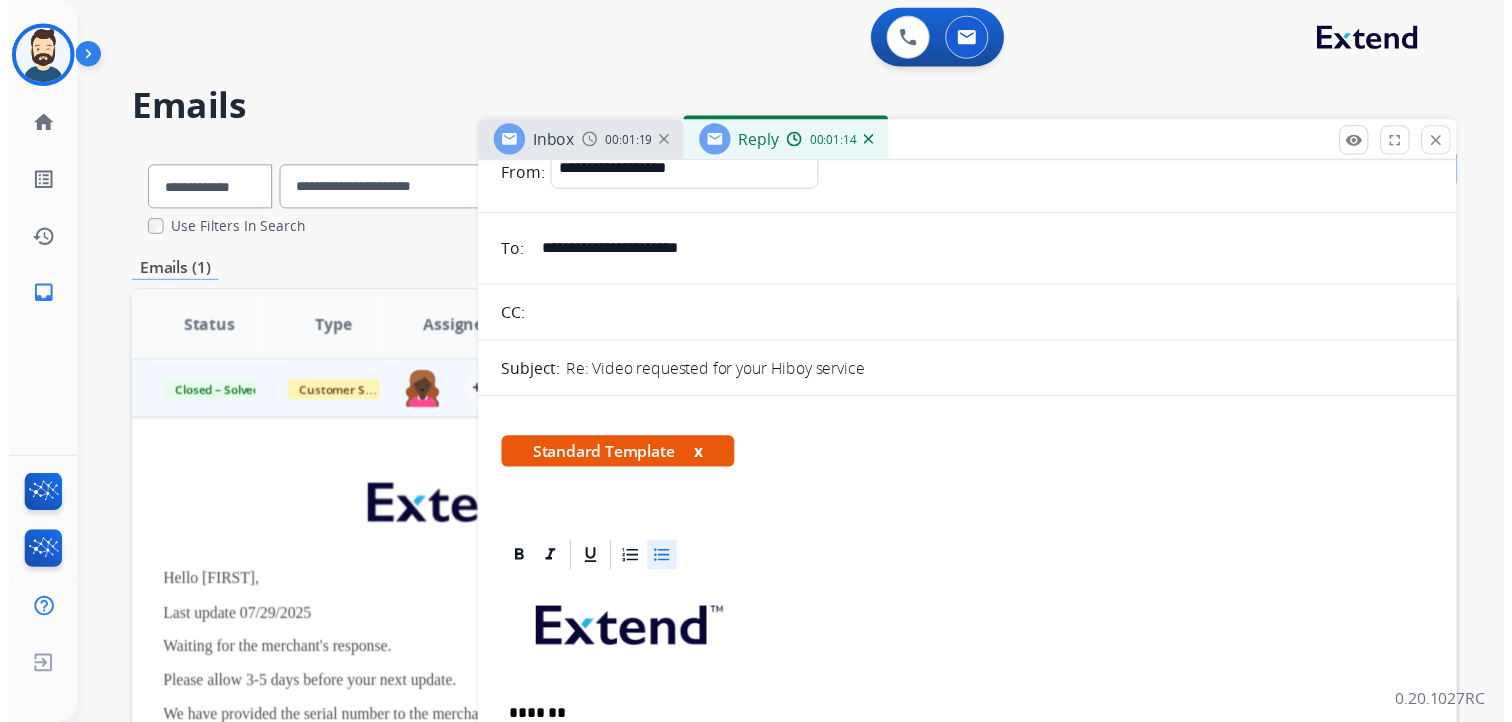 scroll, scrollTop: 0, scrollLeft: 0, axis: both 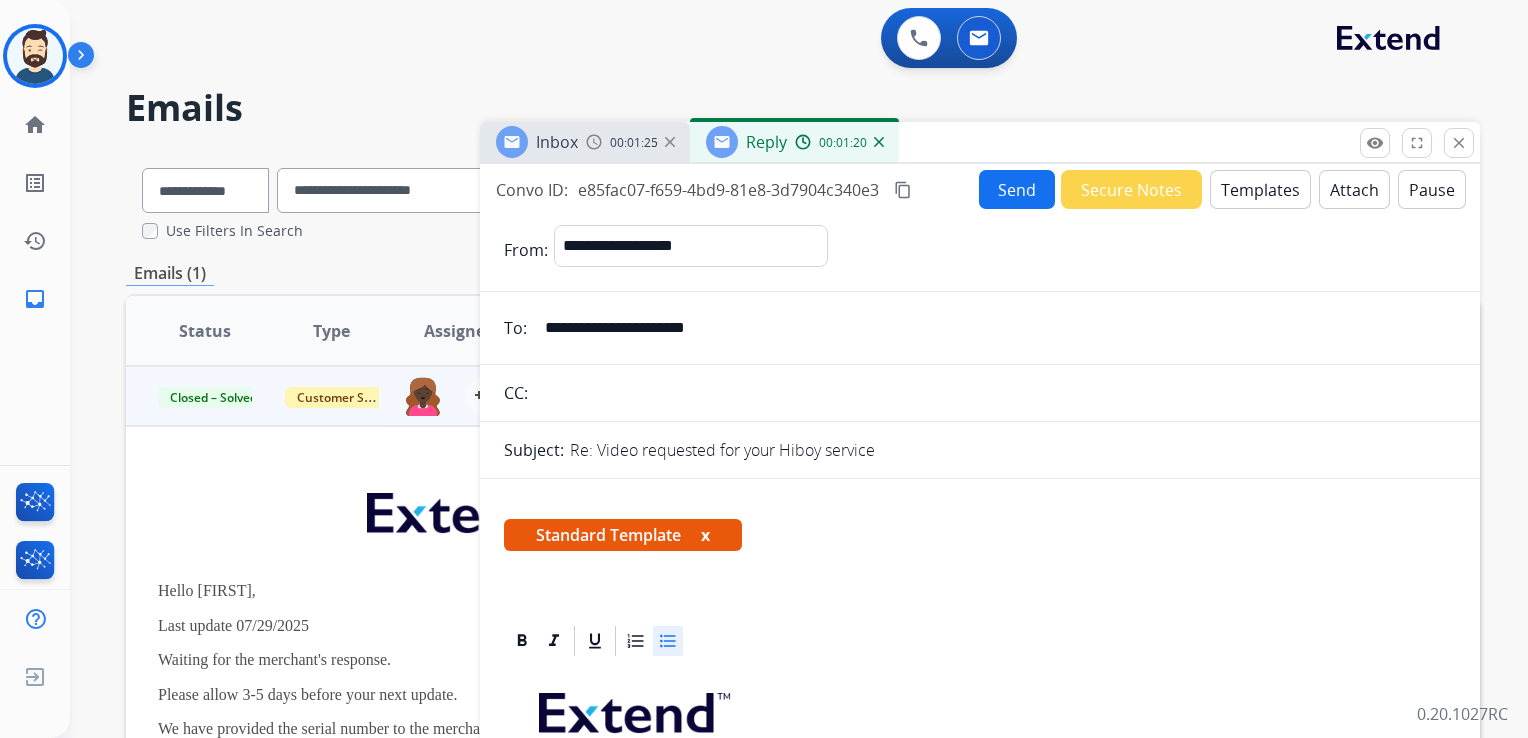 click on "Send" at bounding box center (1017, 189) 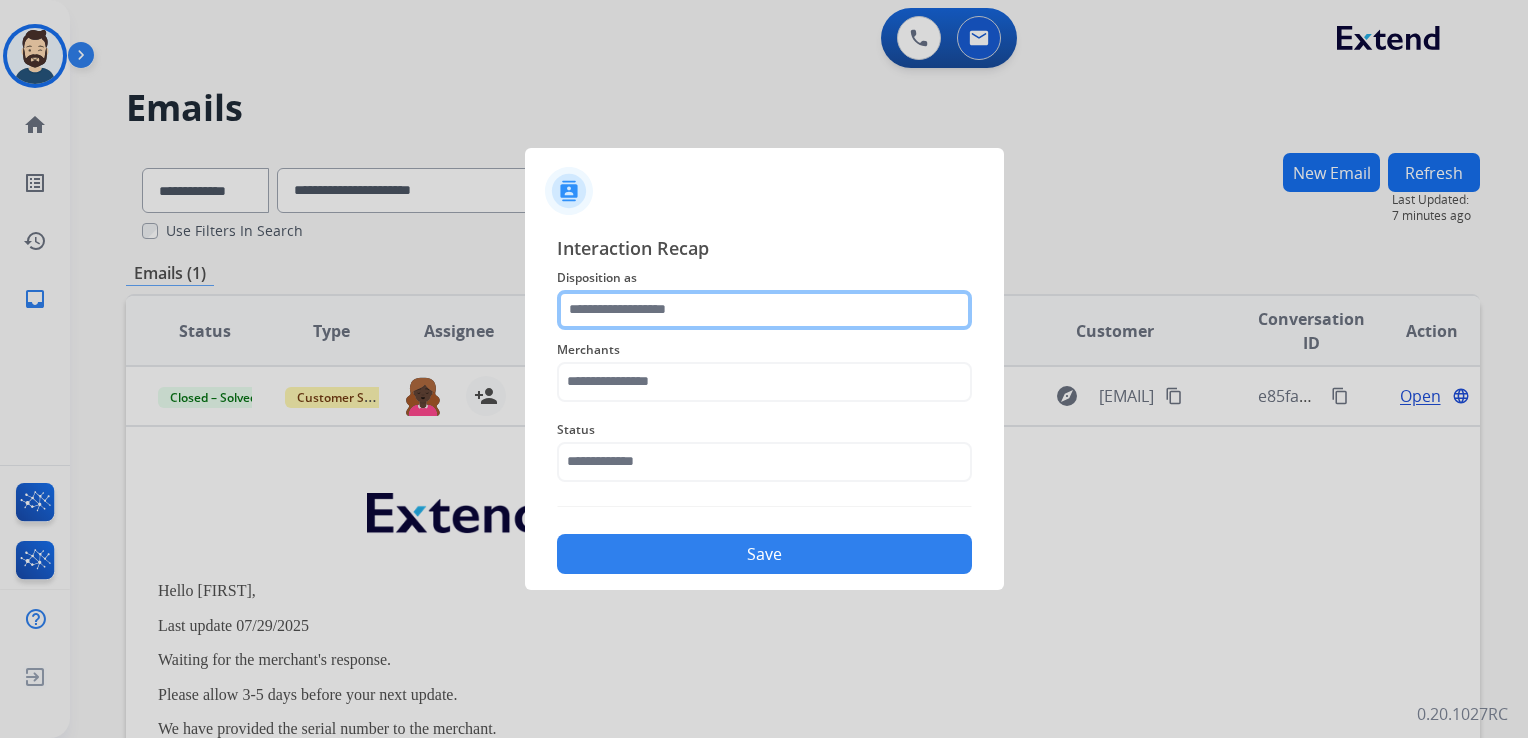 click 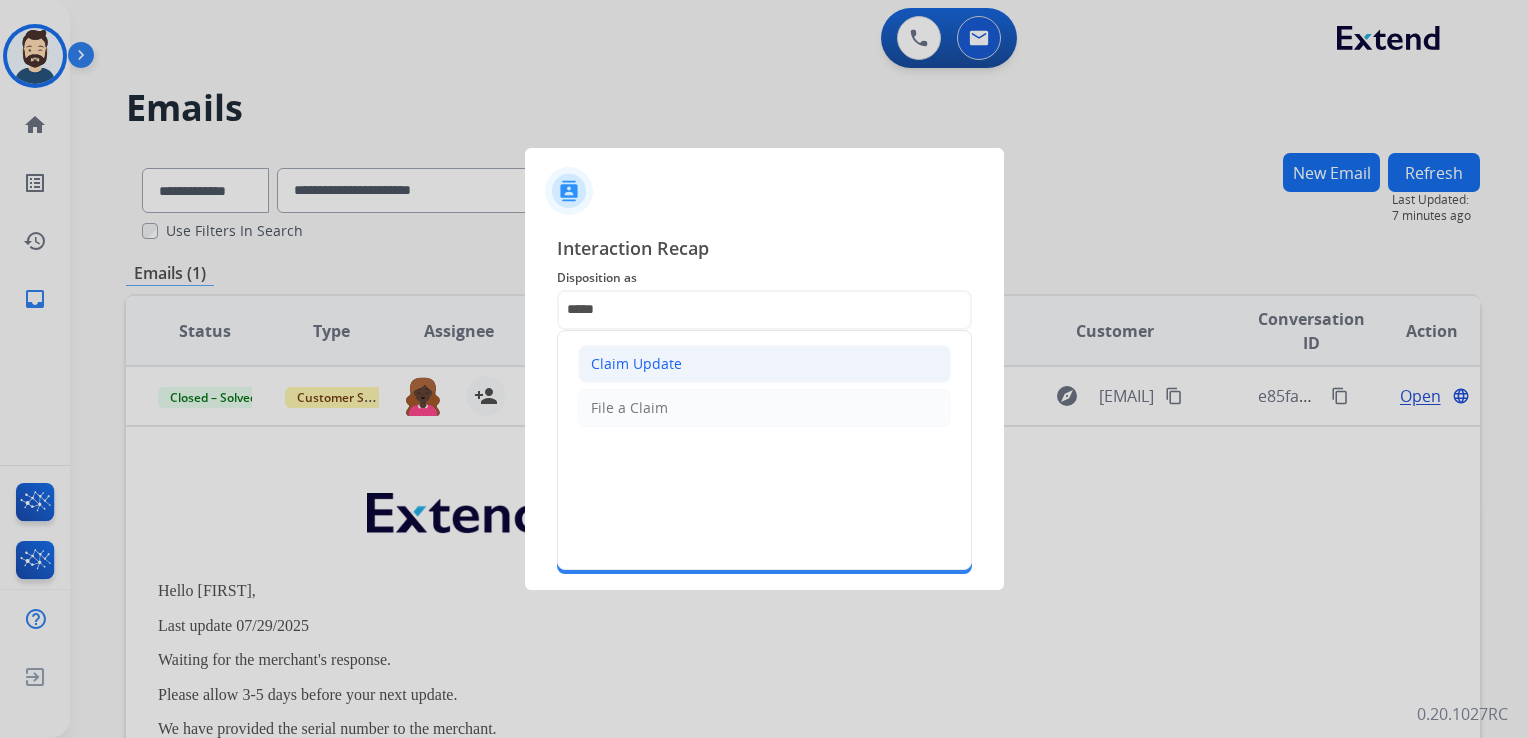click on "Claim Update" 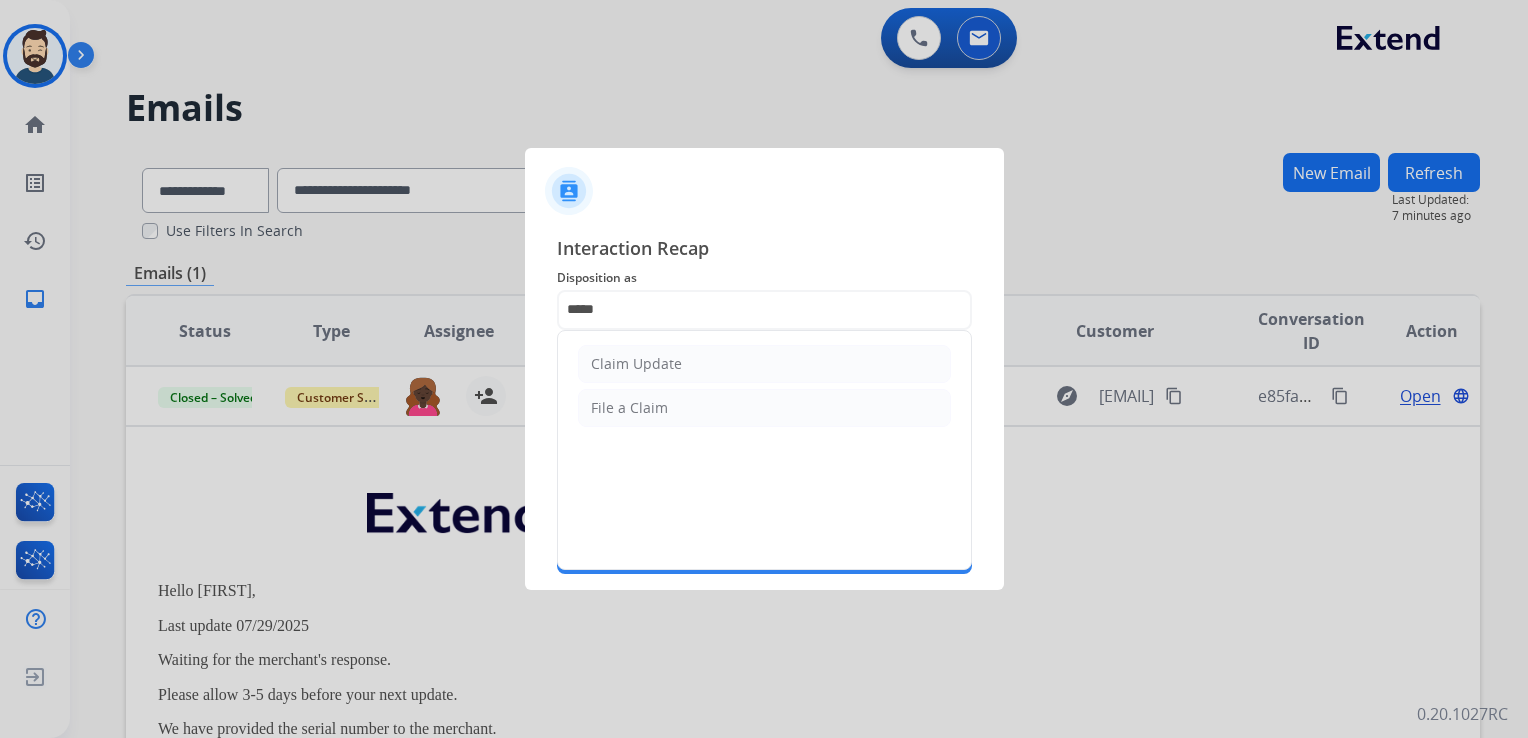 type on "**********" 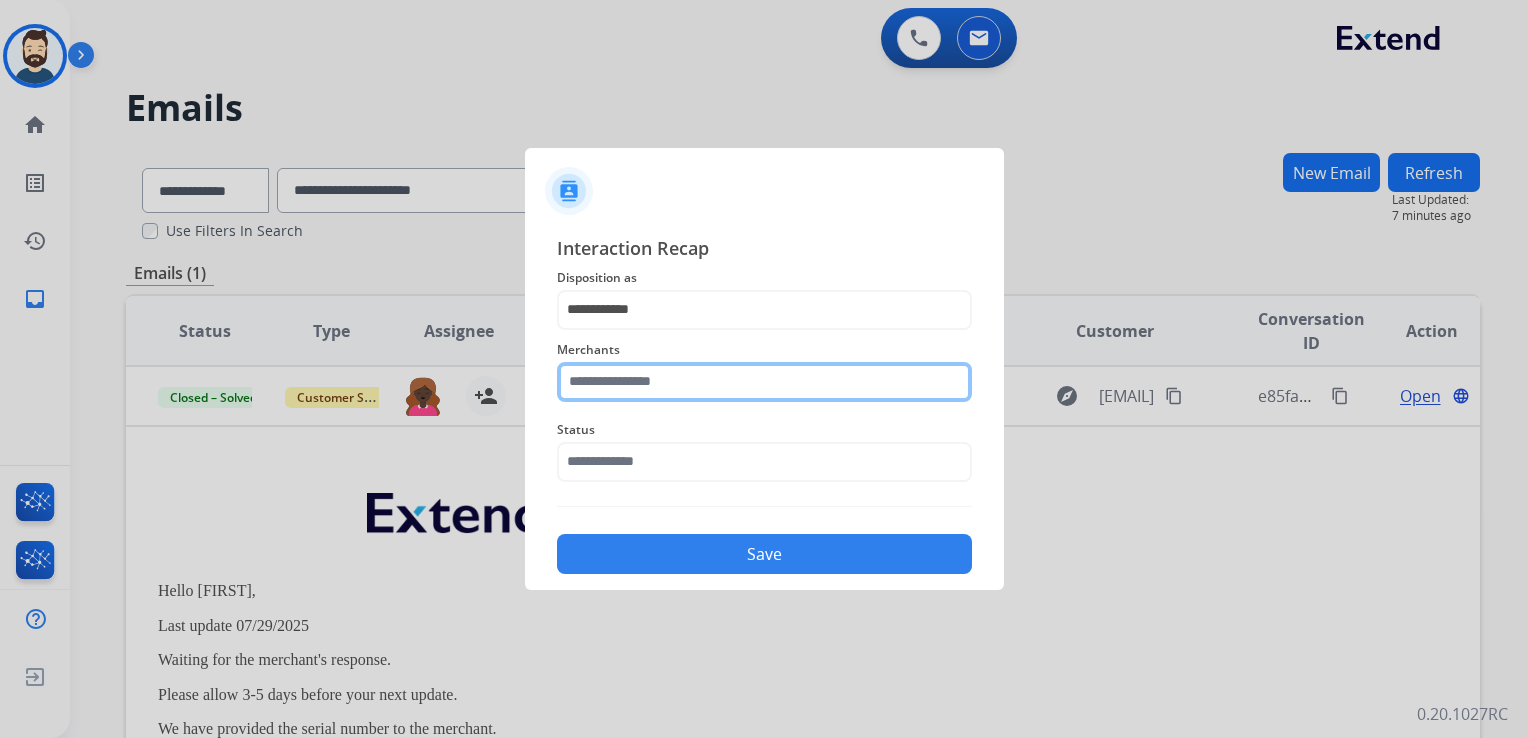 click 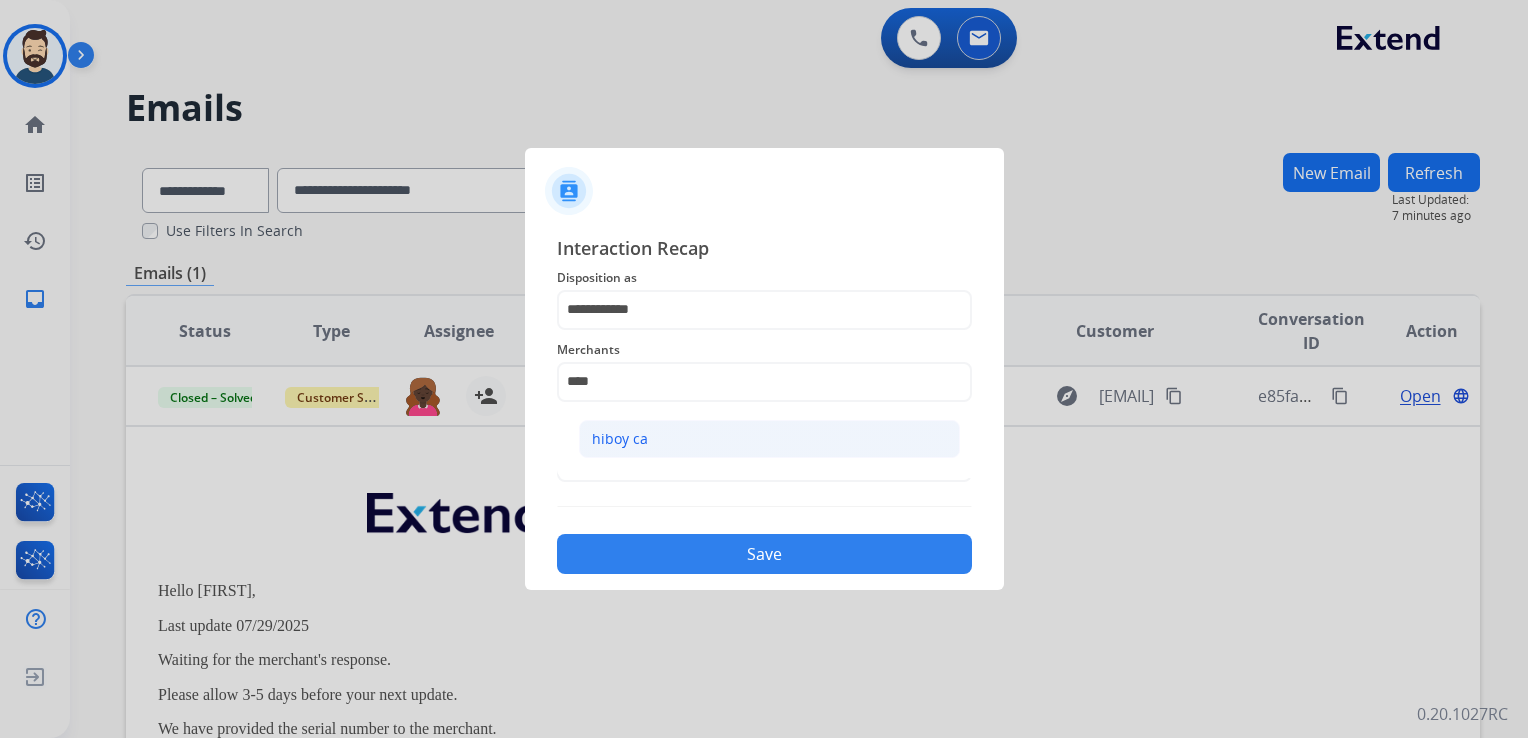 click on "hiboy ca" 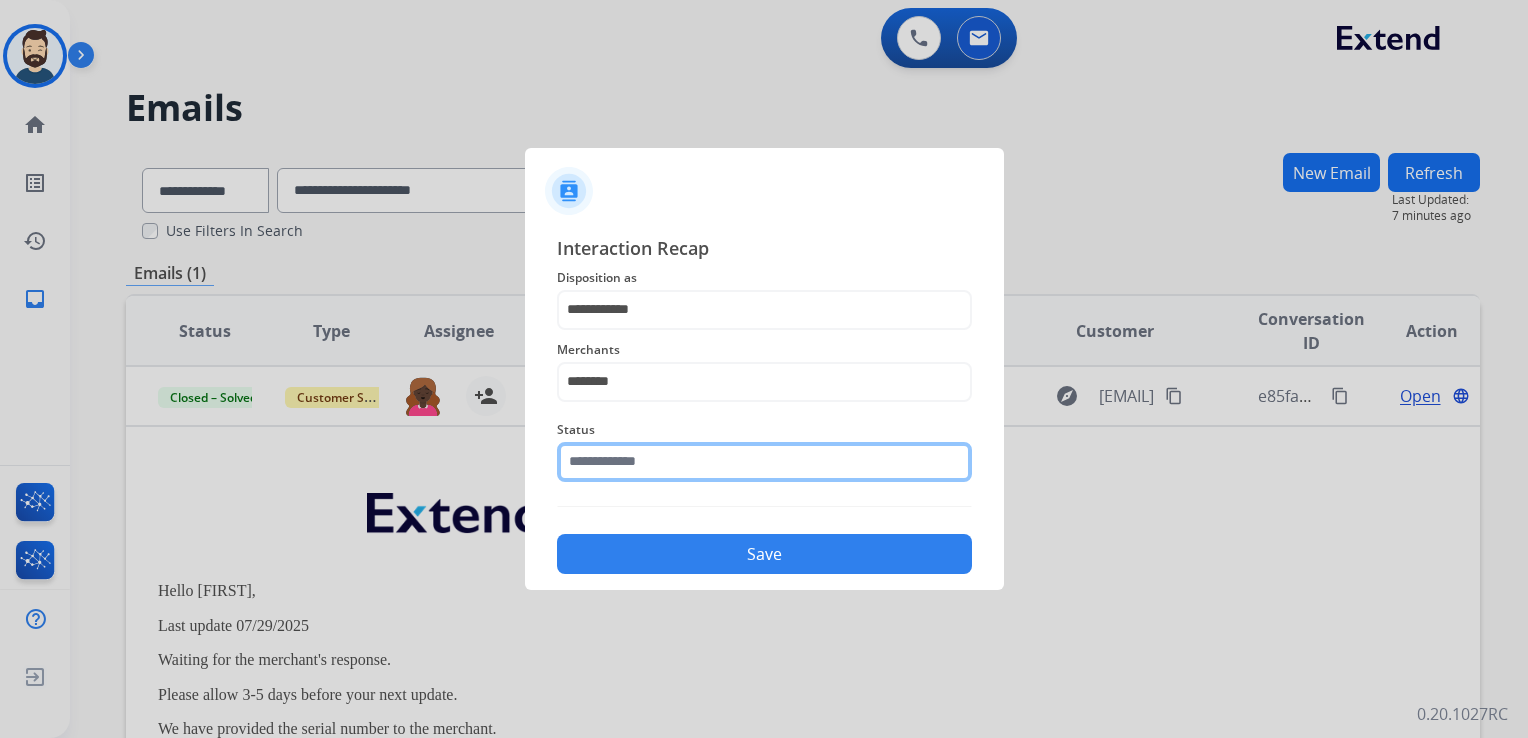 click 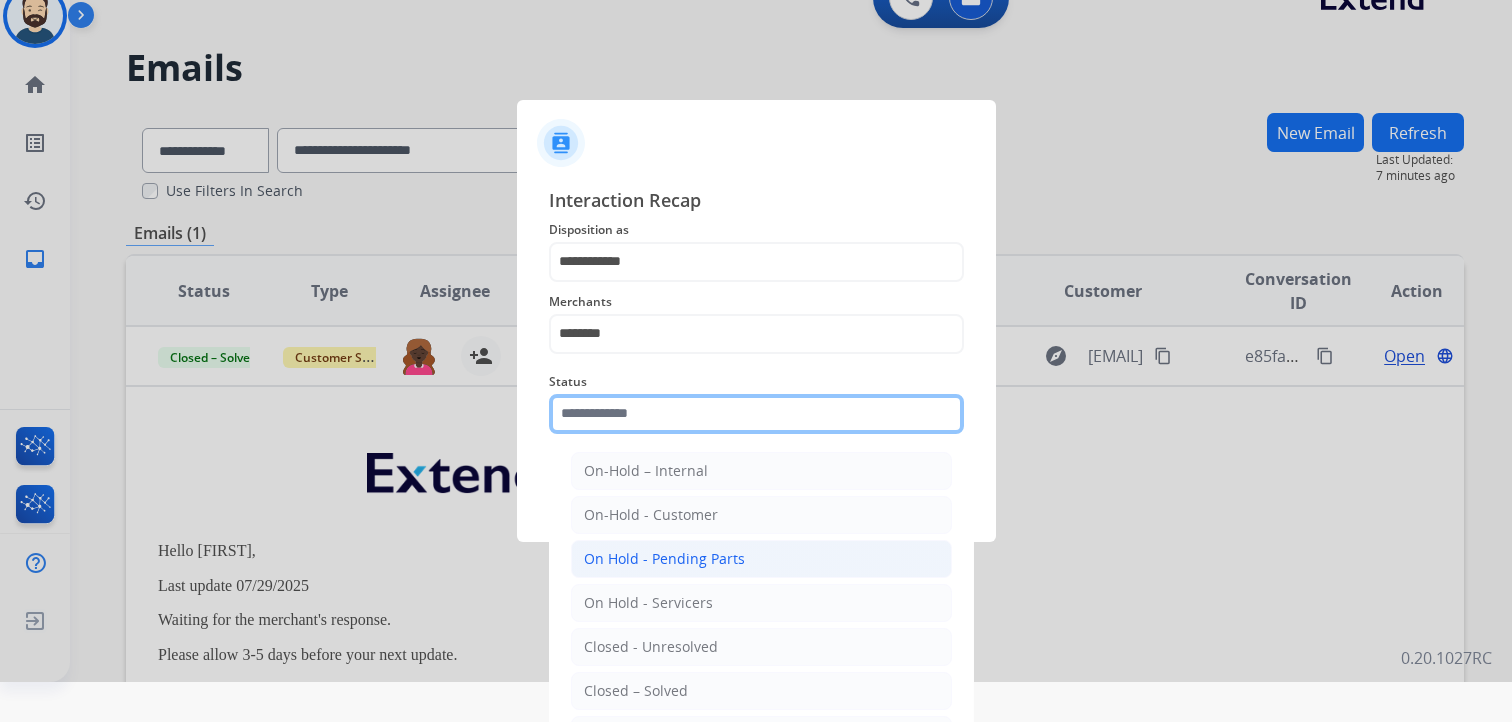 scroll, scrollTop: 59, scrollLeft: 0, axis: vertical 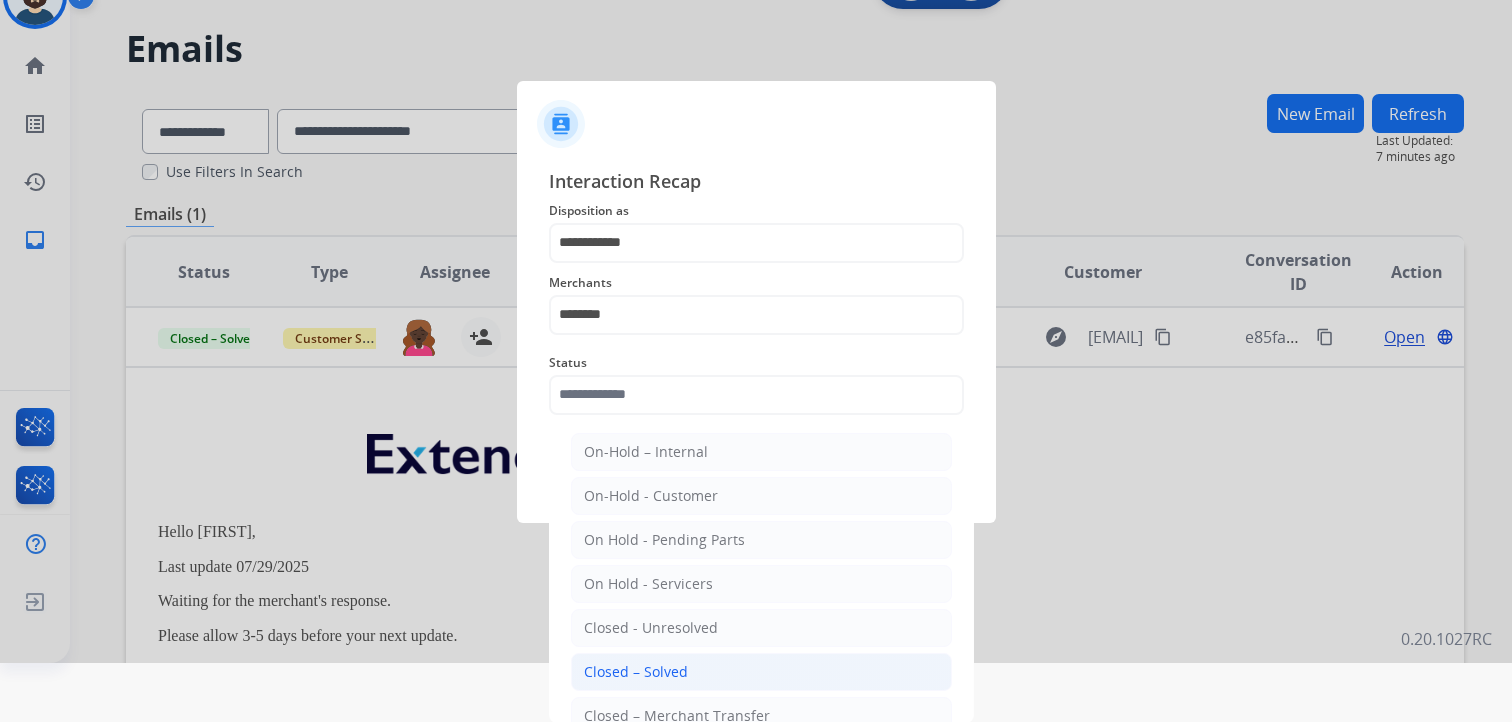 drag, startPoint x: 652, startPoint y: 666, endPoint x: 708, endPoint y: 569, distance: 112.00446 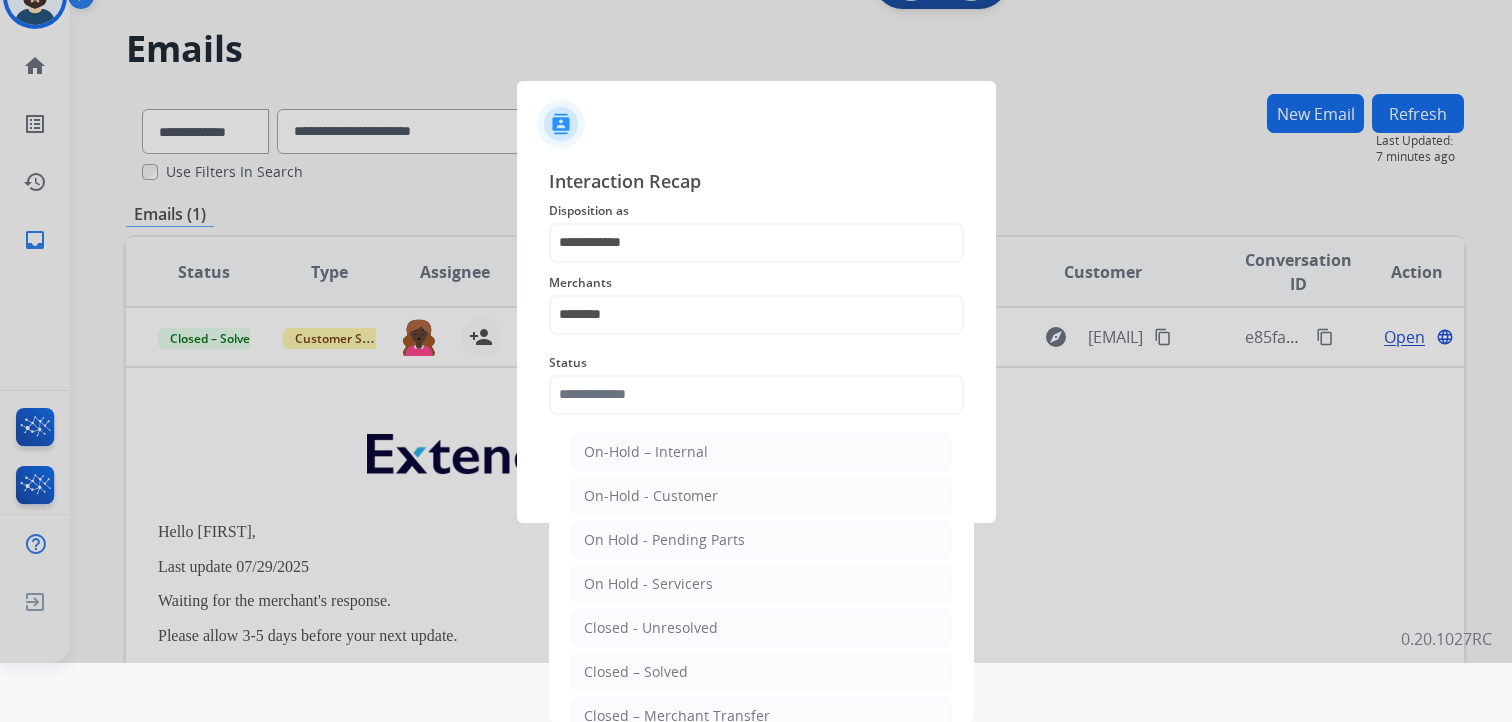 click on "Closed – Solved" 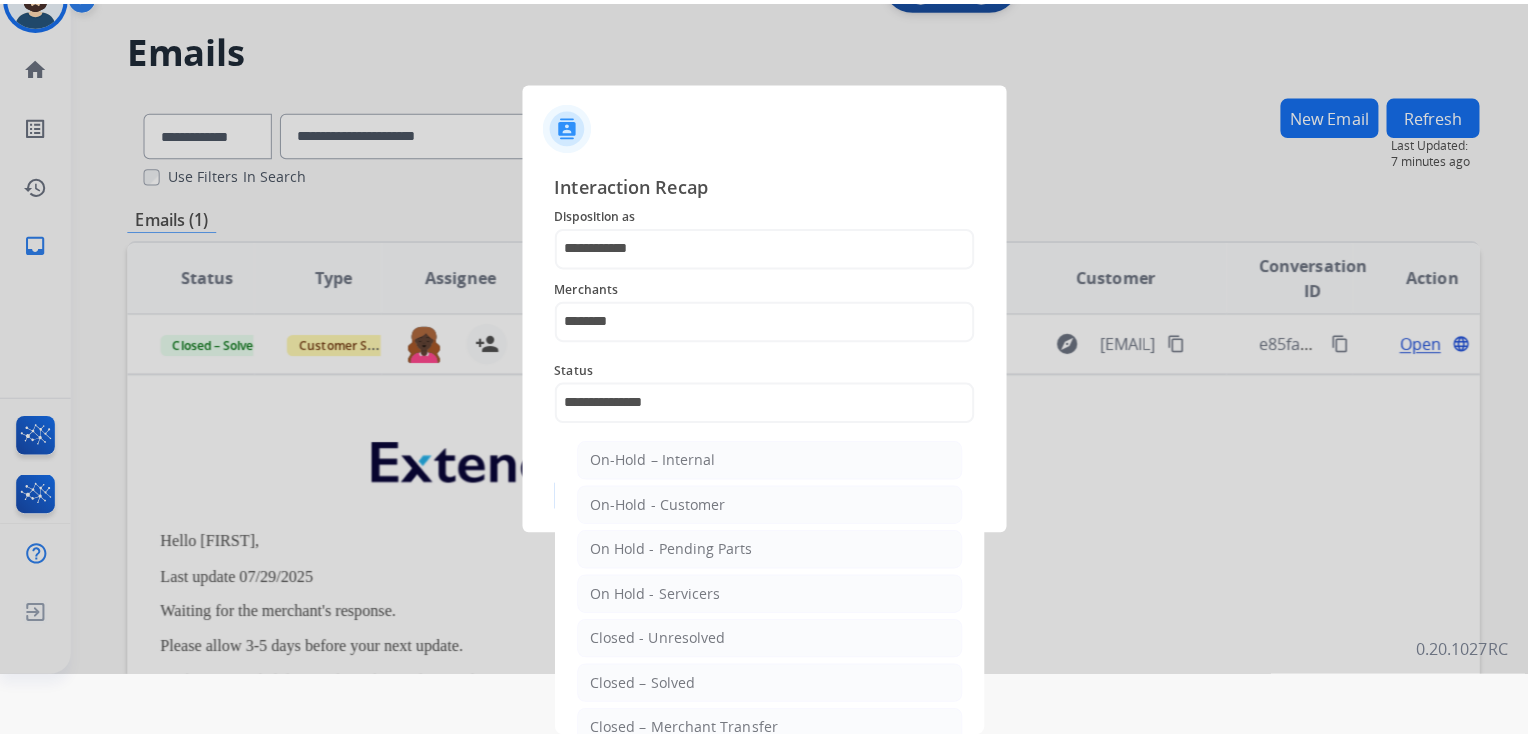 scroll, scrollTop: 0, scrollLeft: 0, axis: both 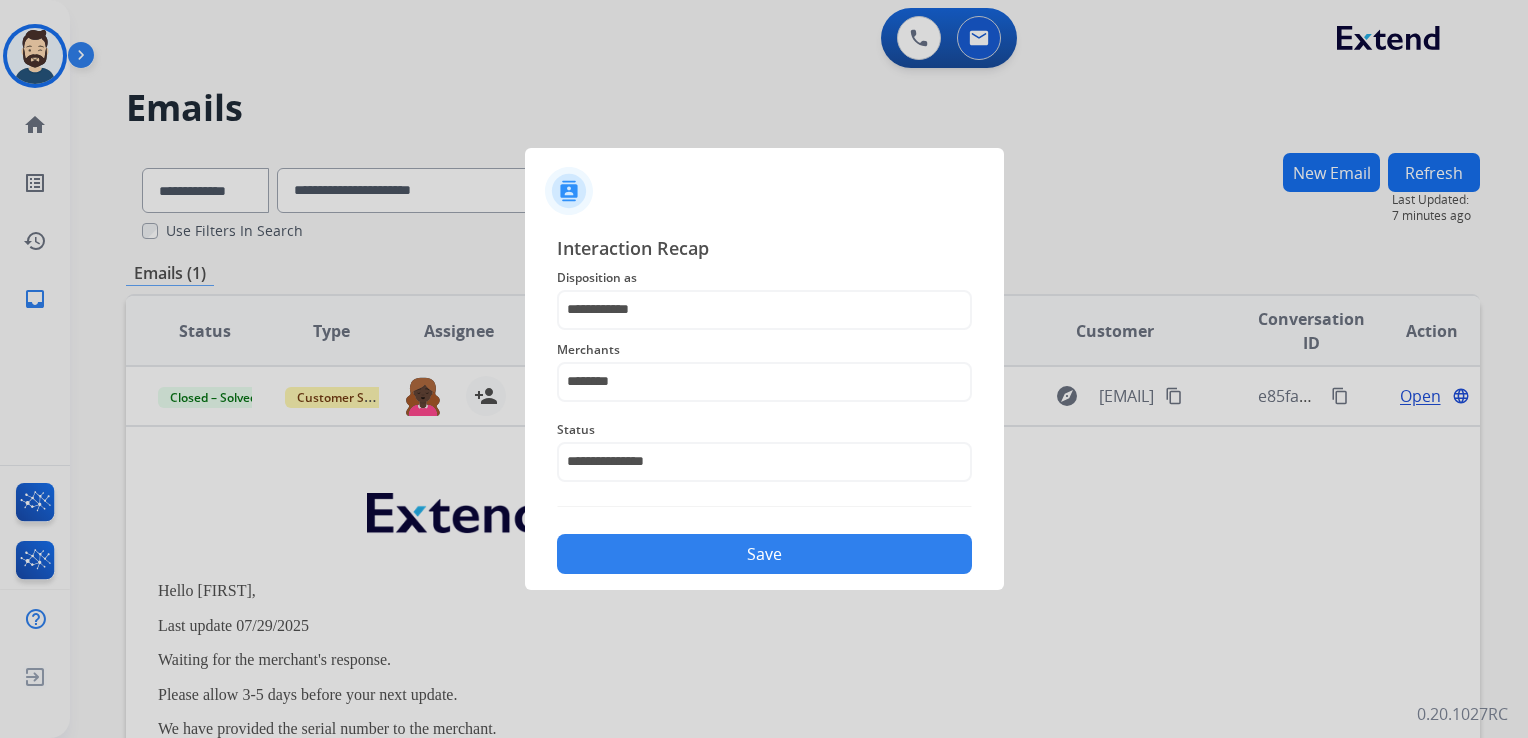 click on "Save" 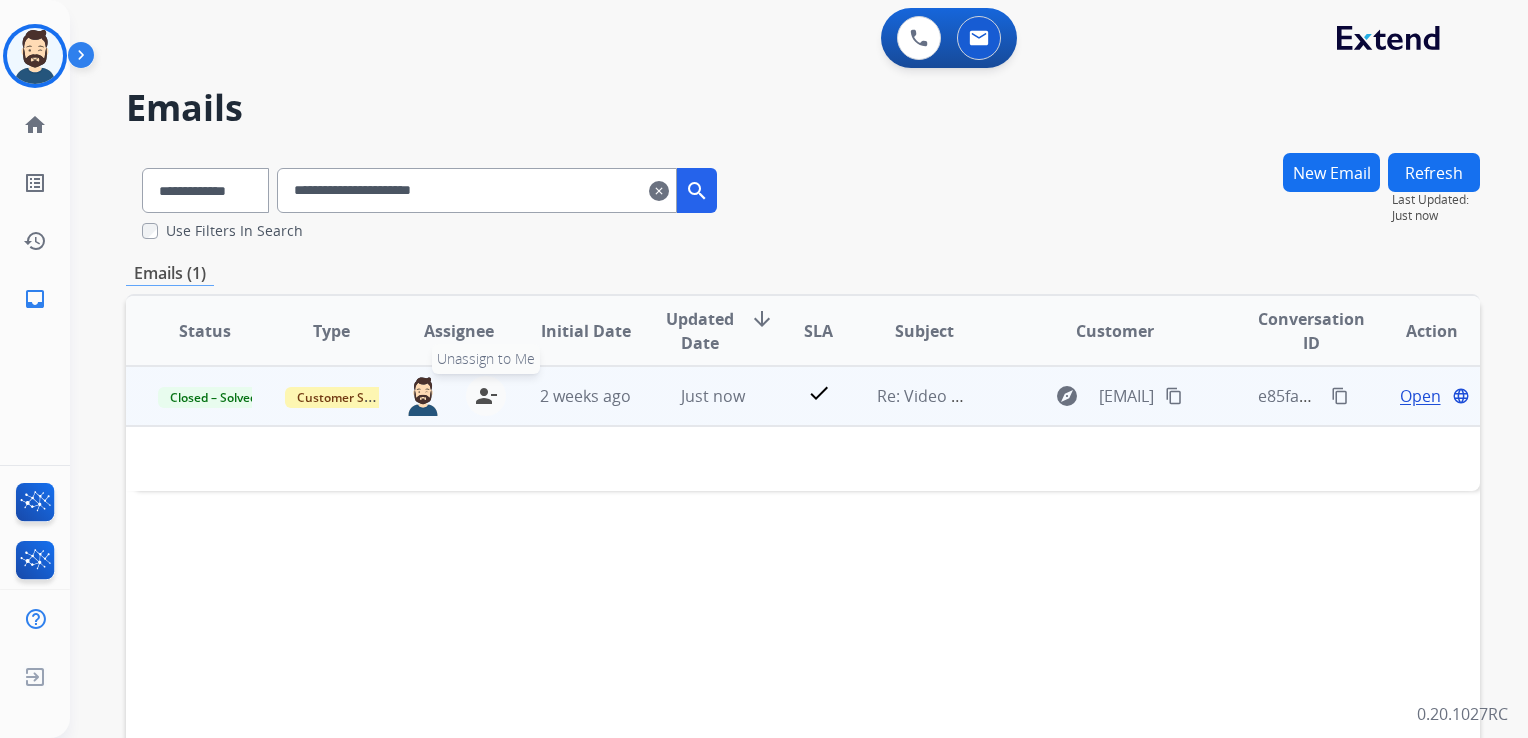 click on "person_remove Unassign to Me" at bounding box center [486, 396] 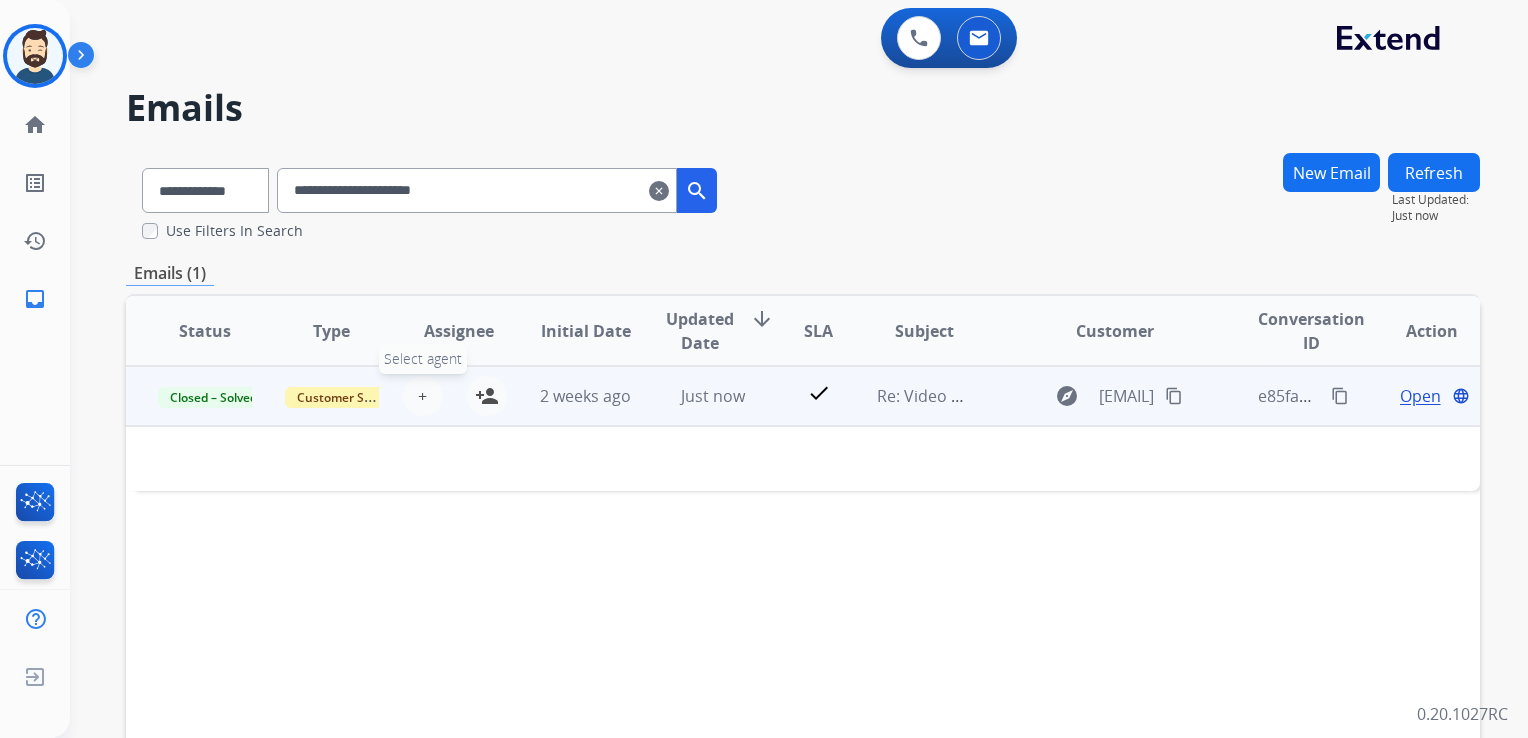 click on "+ Select agent" at bounding box center (423, 396) 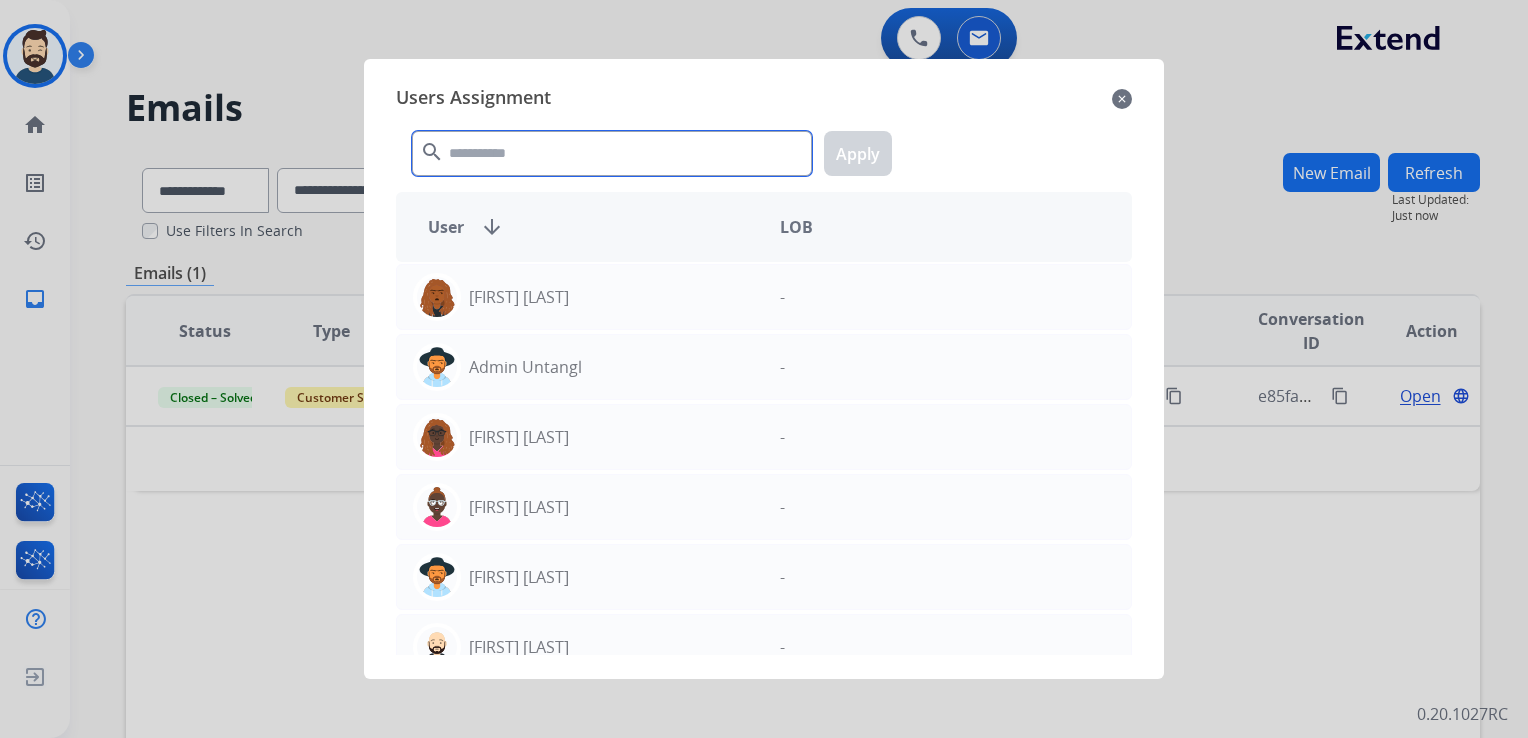 click 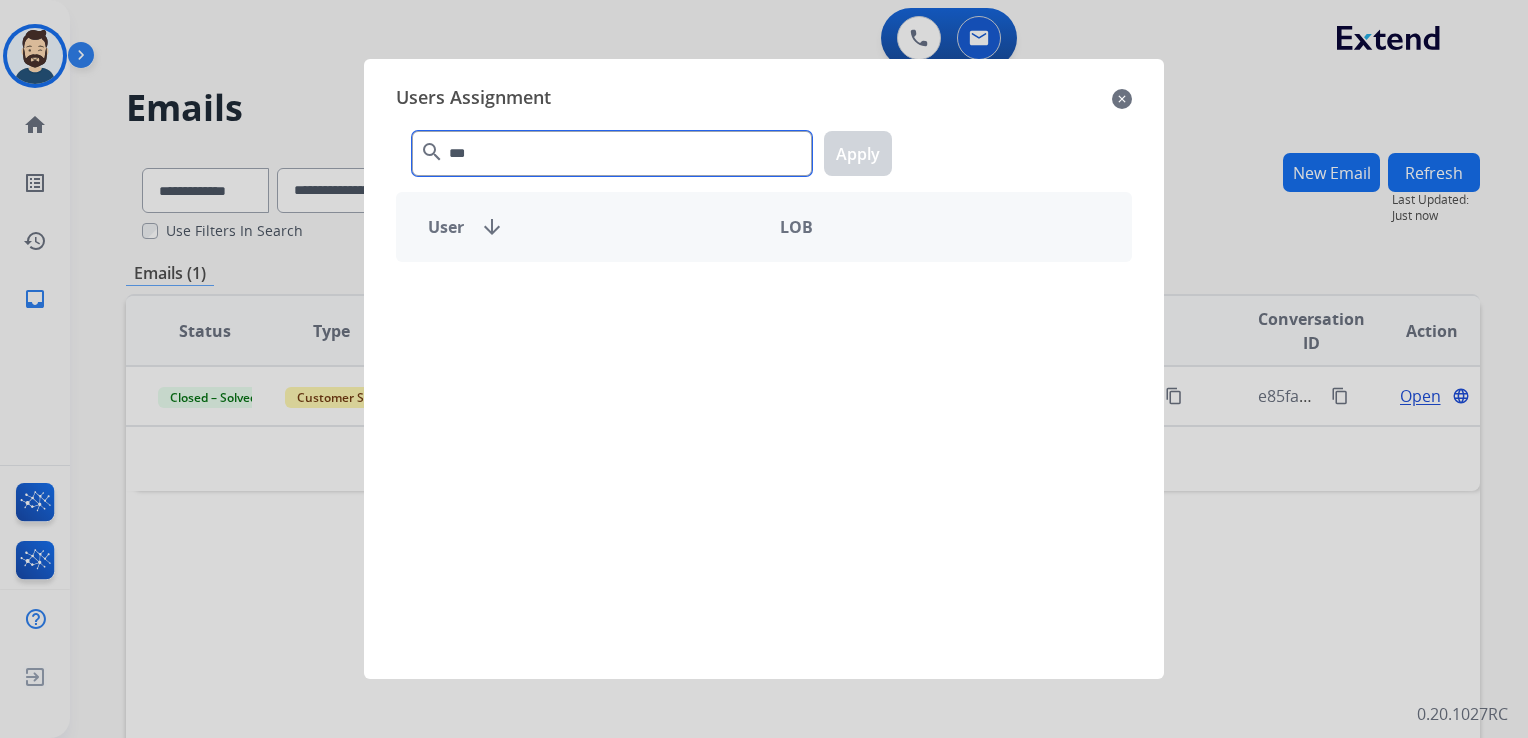type on "*" 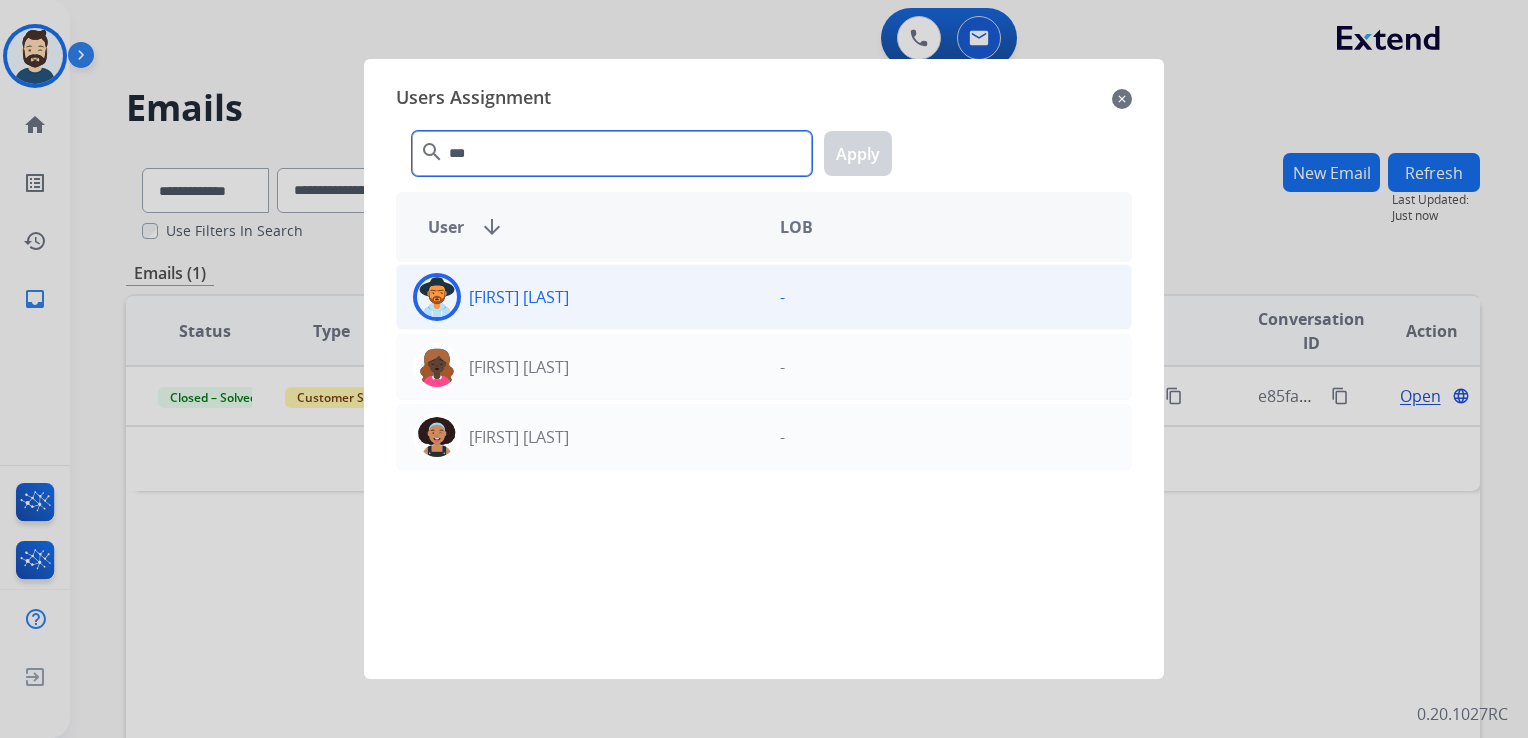 type on "***" 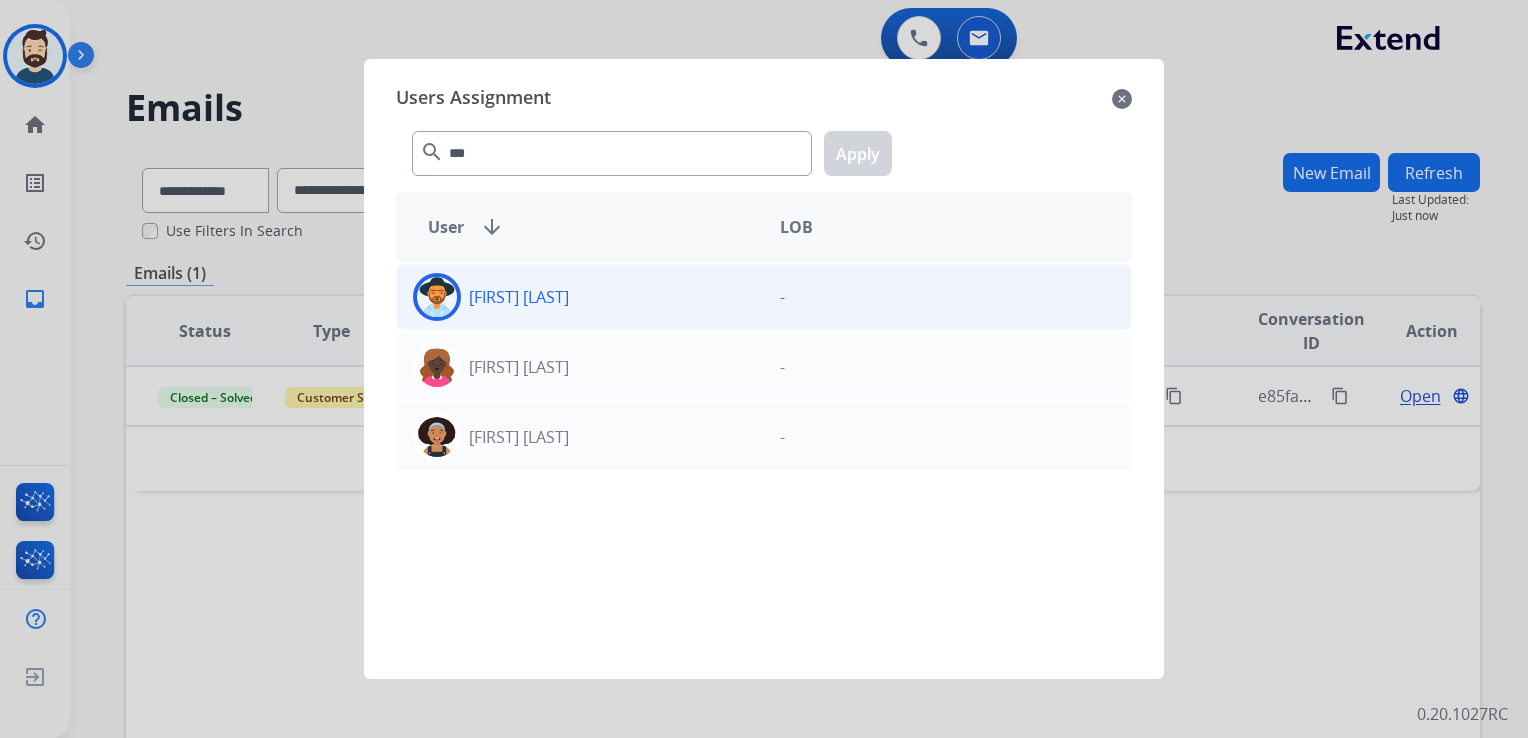 click 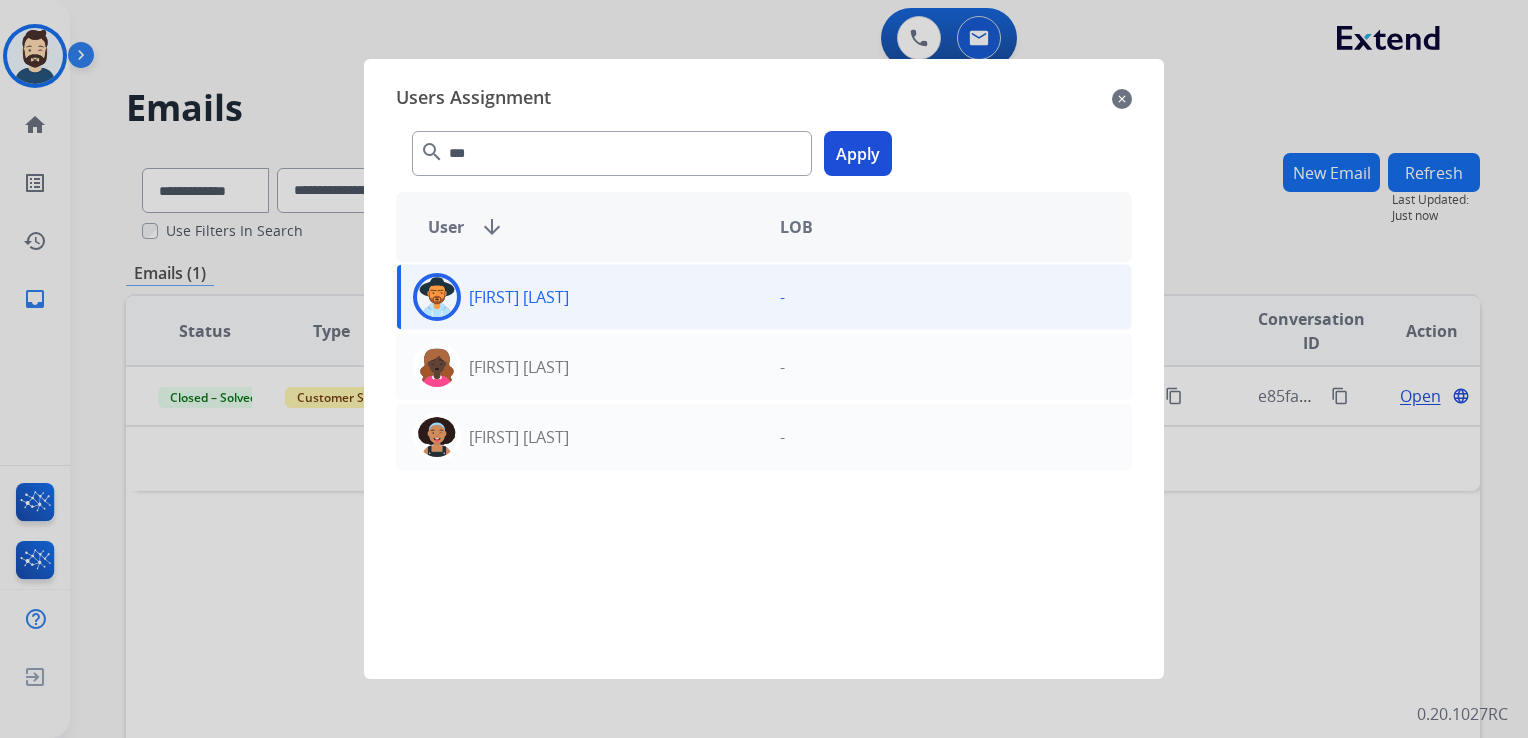 click on "Apply" 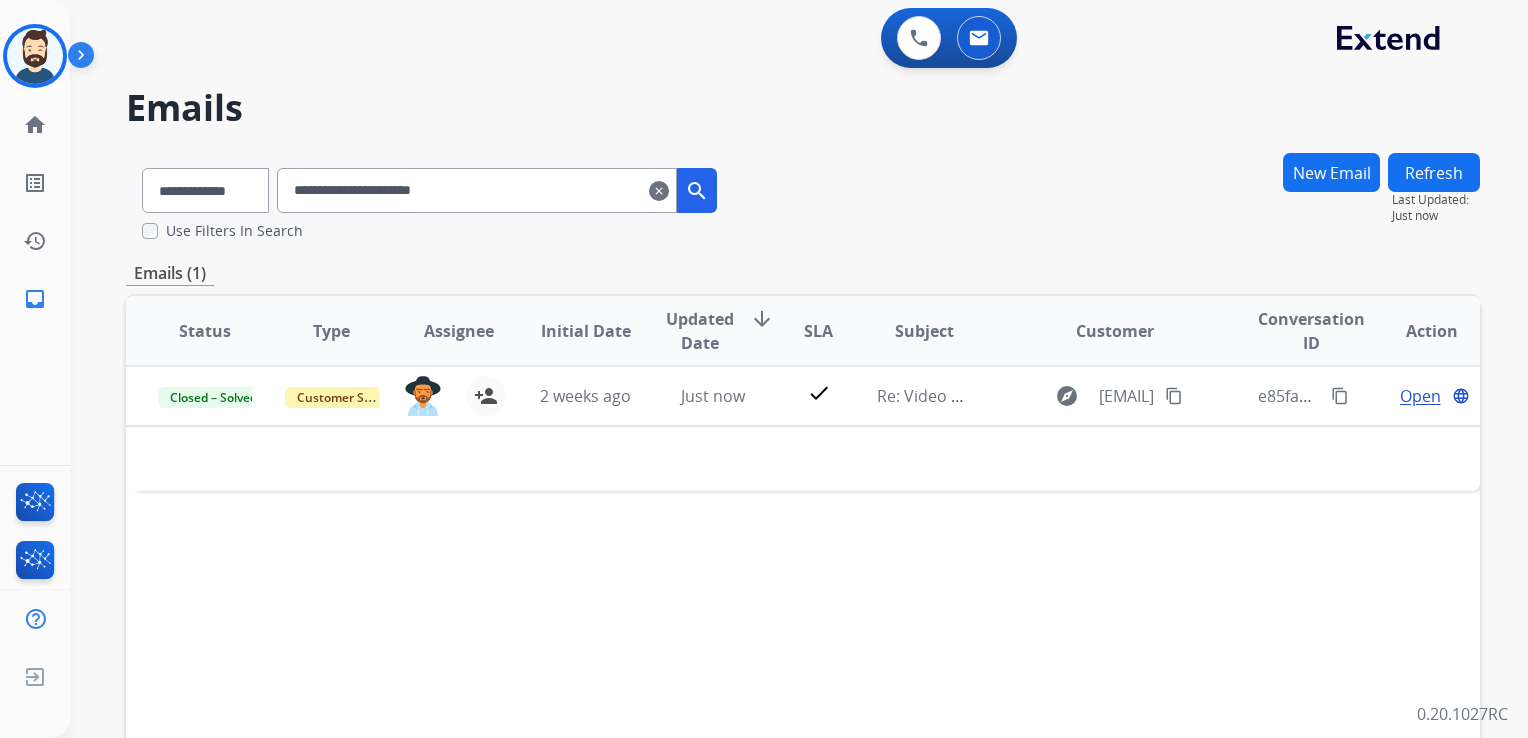 click on "clear" at bounding box center [659, 191] 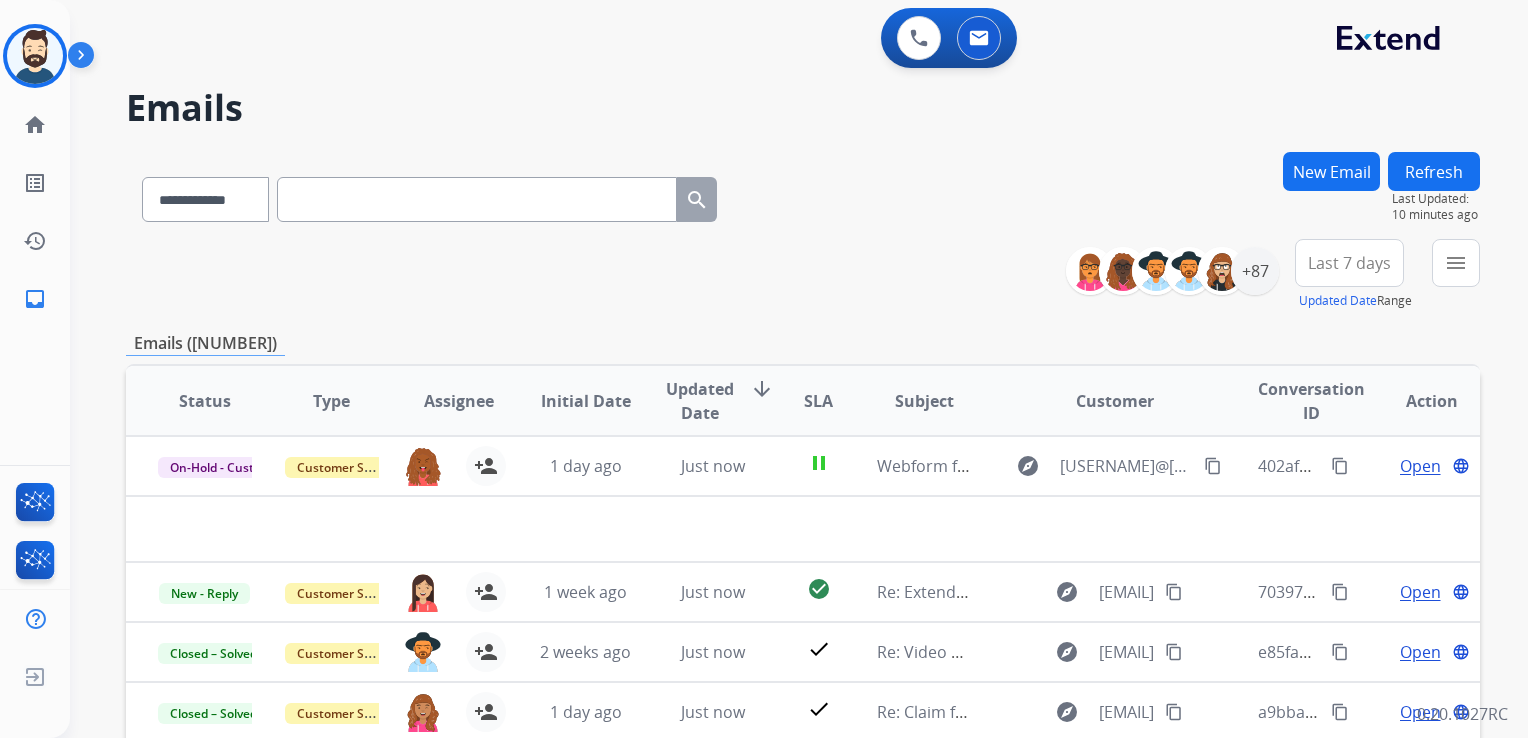 click at bounding box center [477, 199] 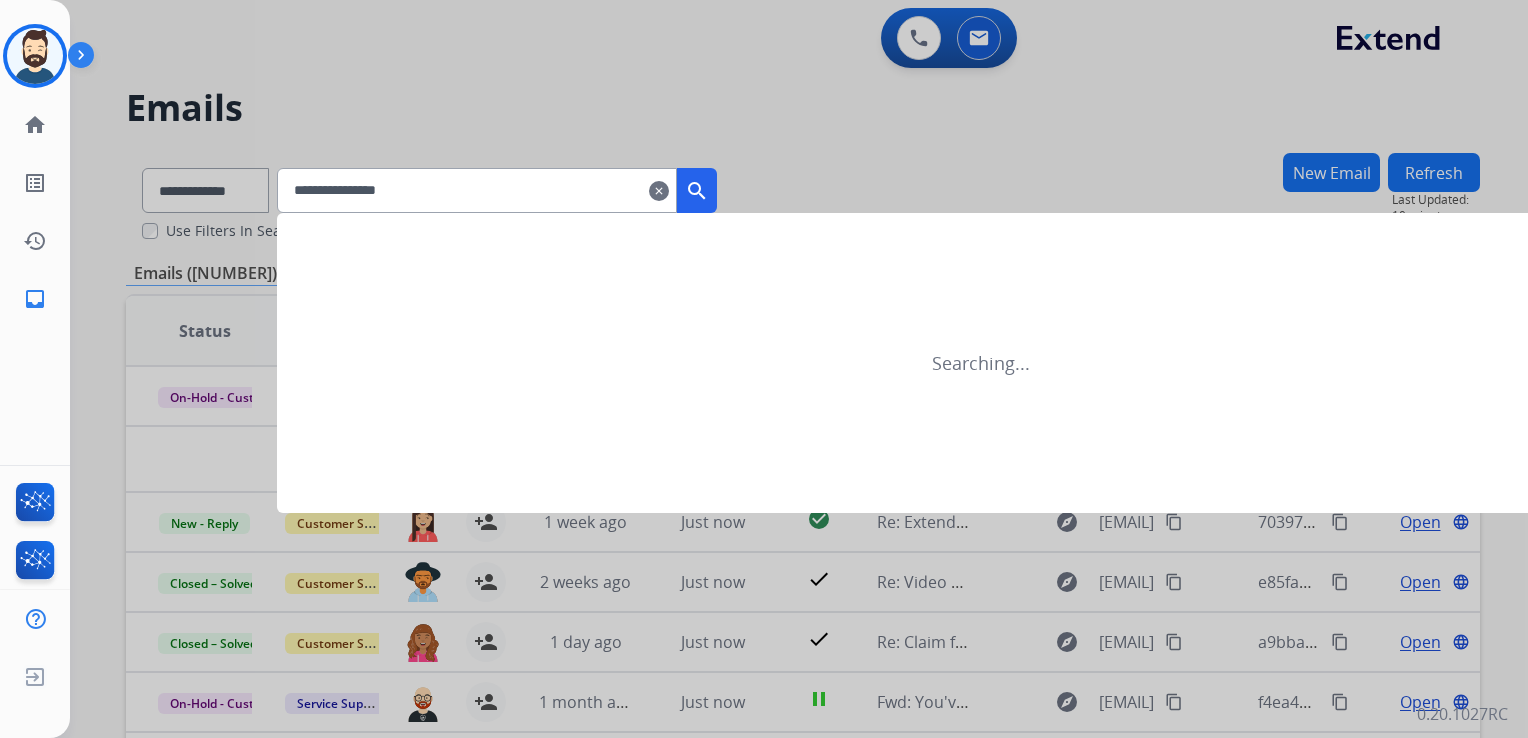 type on "**********" 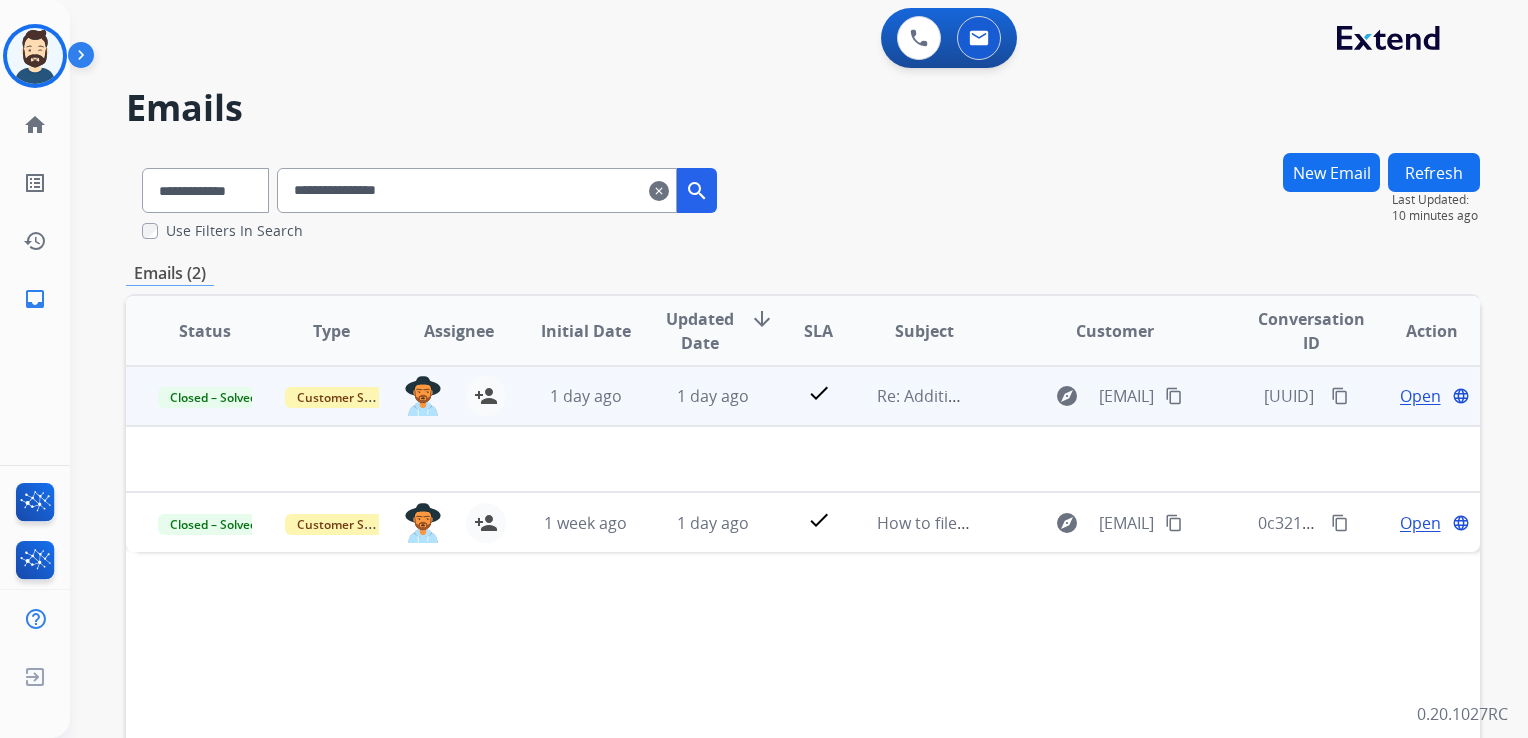 click on "1 day ago" at bounding box center (697, 396) 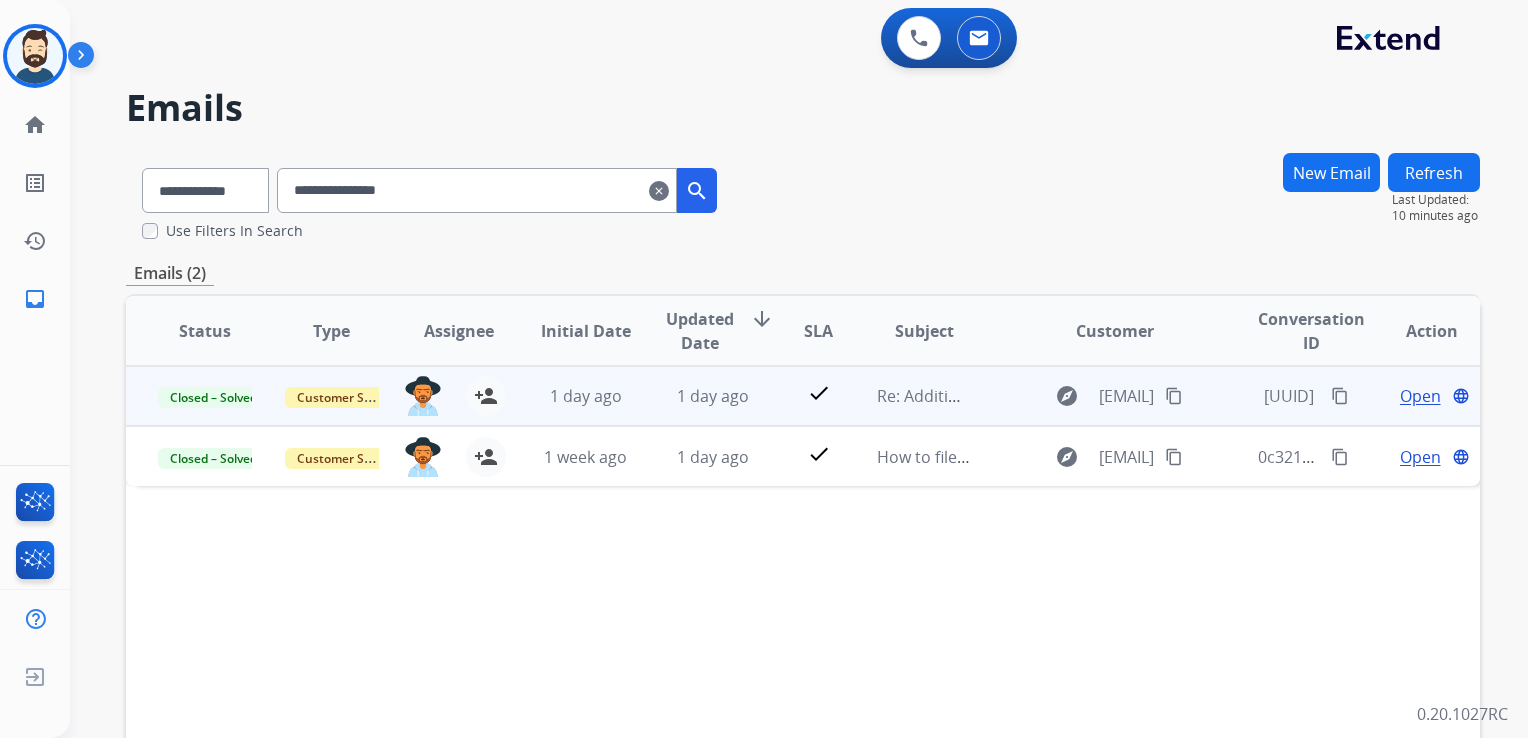 click on "1 day ago" at bounding box center (697, 396) 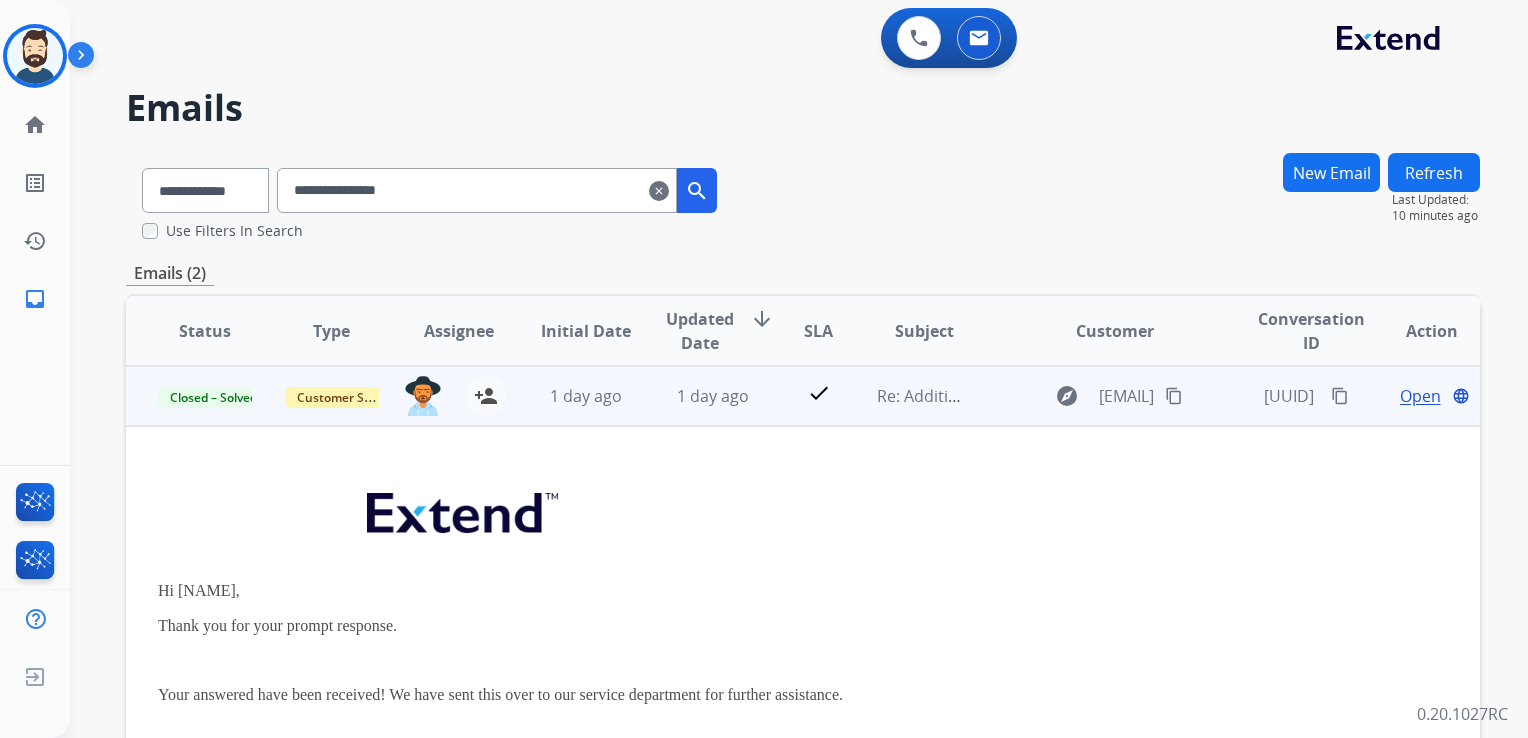 click on "Open" at bounding box center (1420, 396) 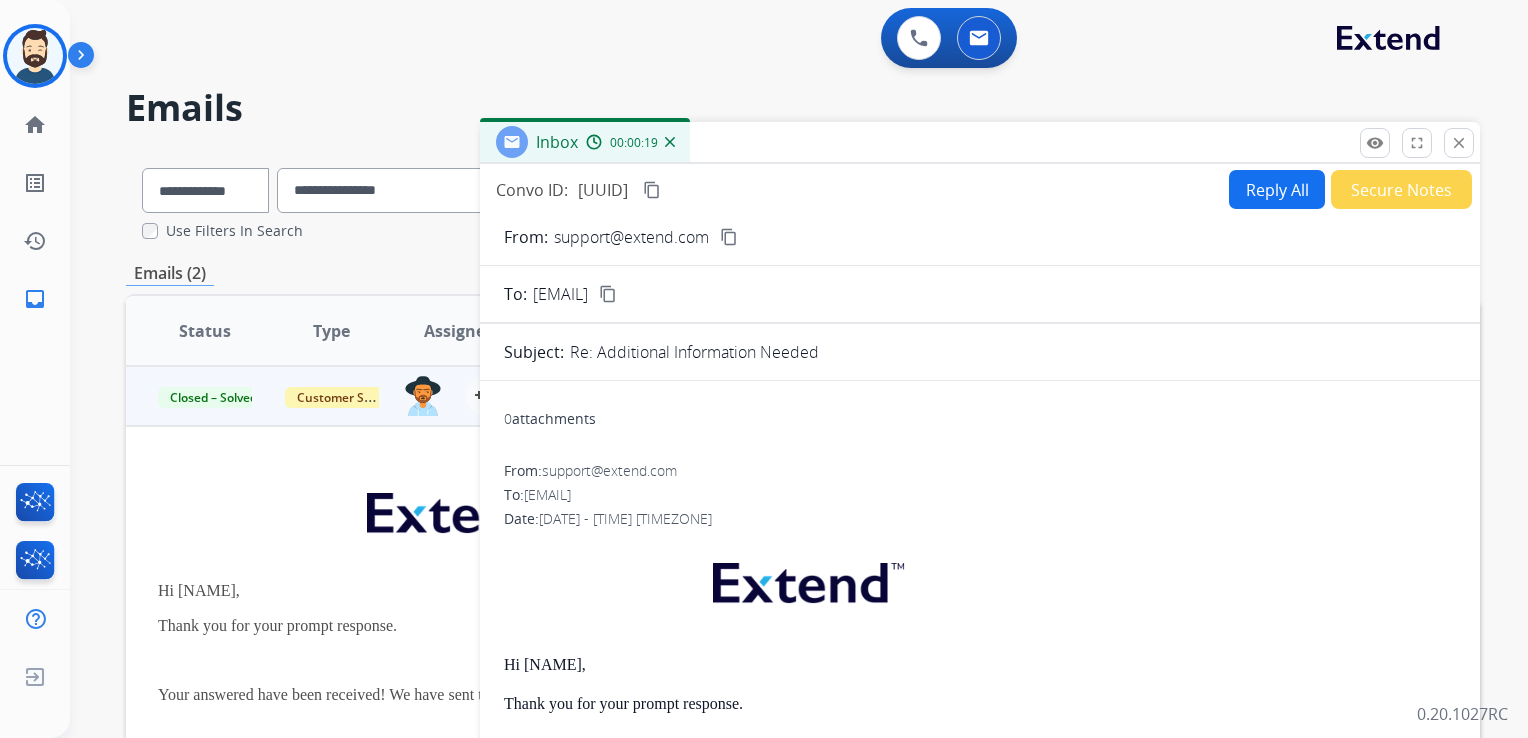 scroll, scrollTop: 0, scrollLeft: 0, axis: both 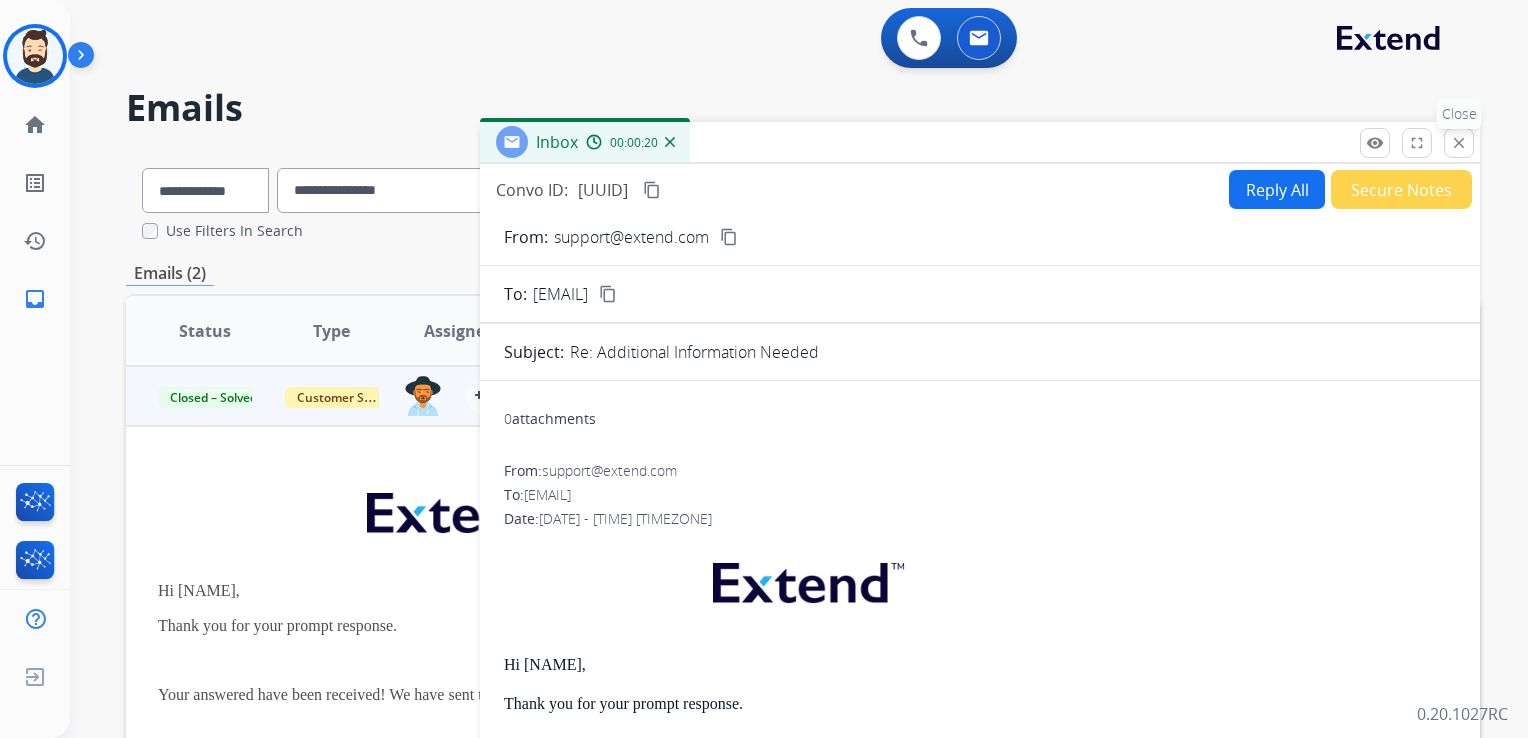 click on "close" at bounding box center (1459, 143) 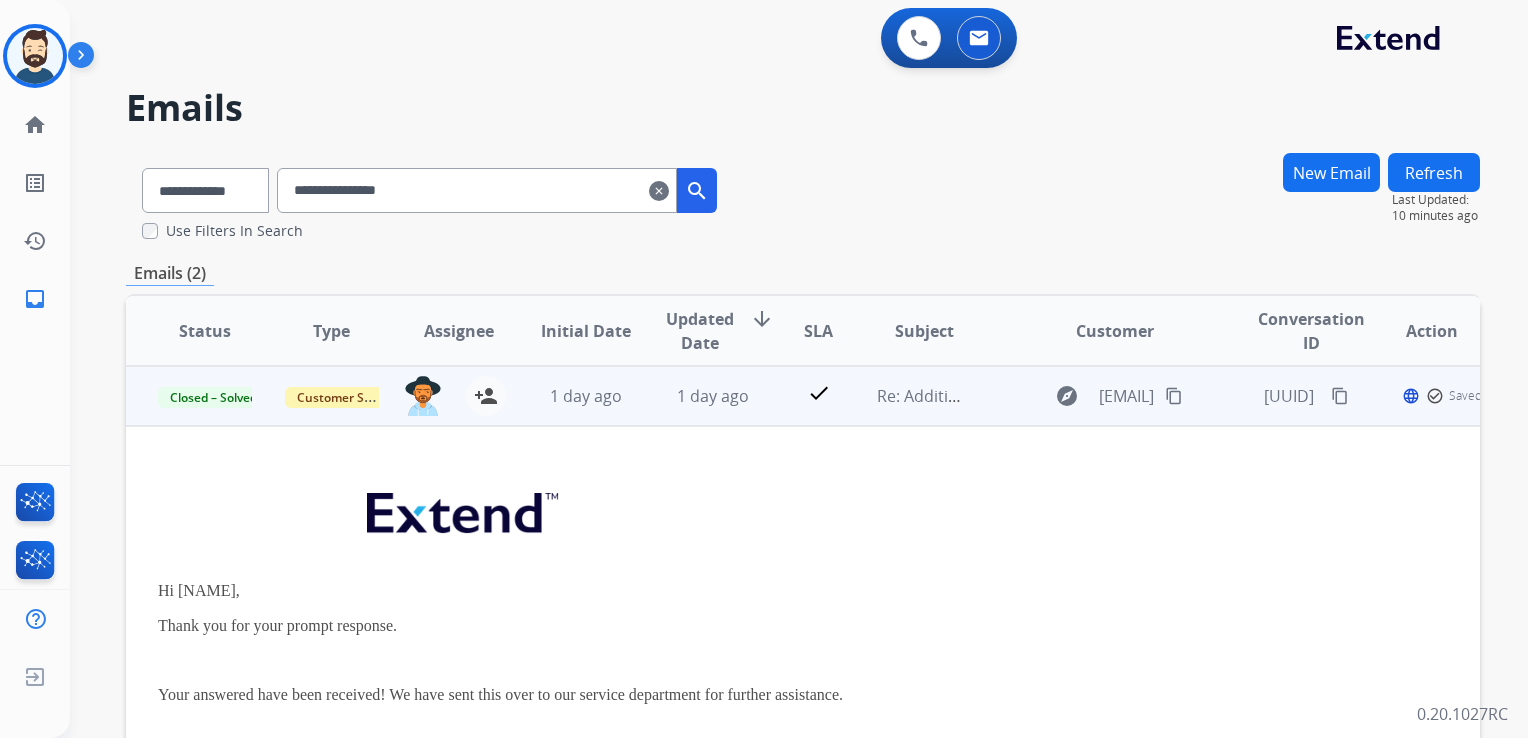 click on "1 day ago" at bounding box center (570, 396) 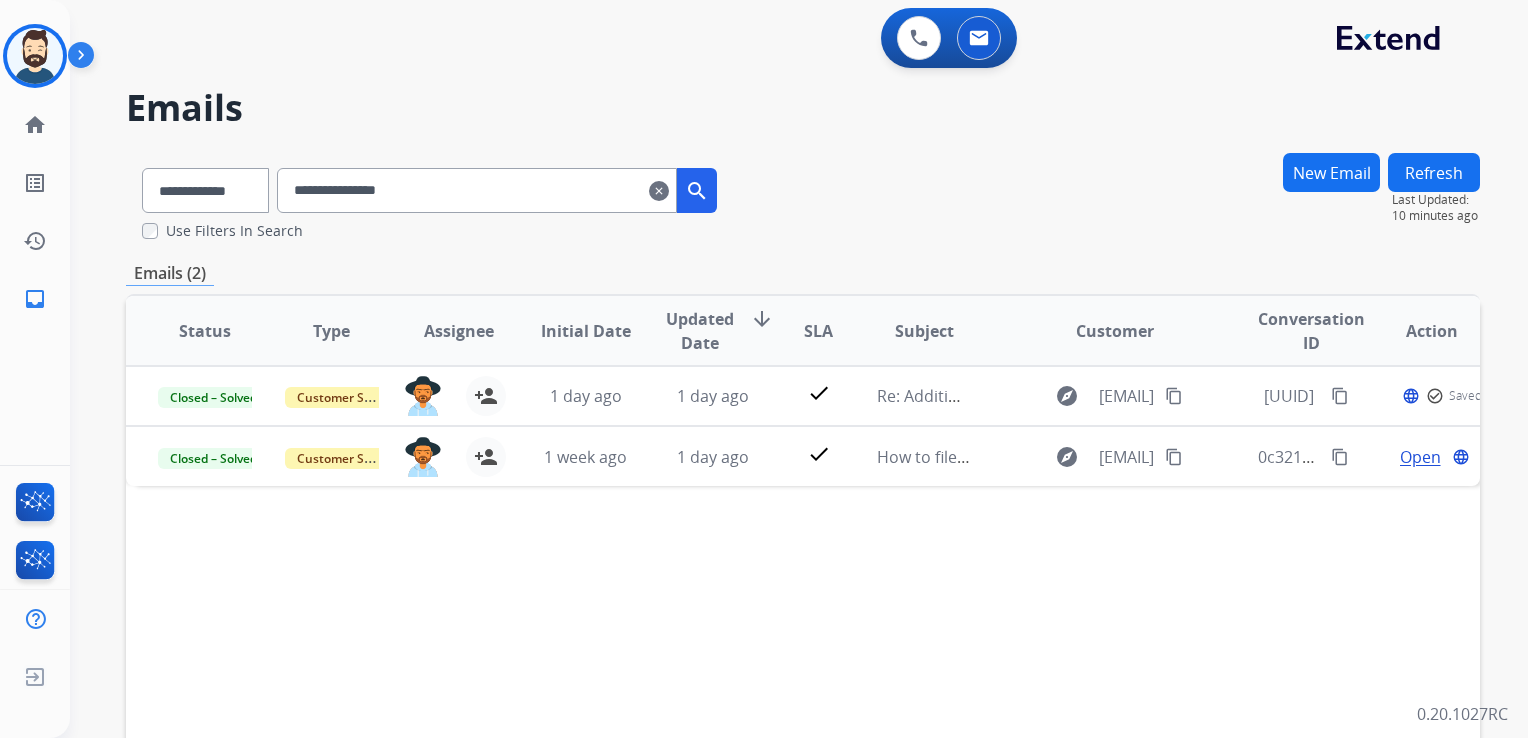 click on "clear" at bounding box center (659, 191) 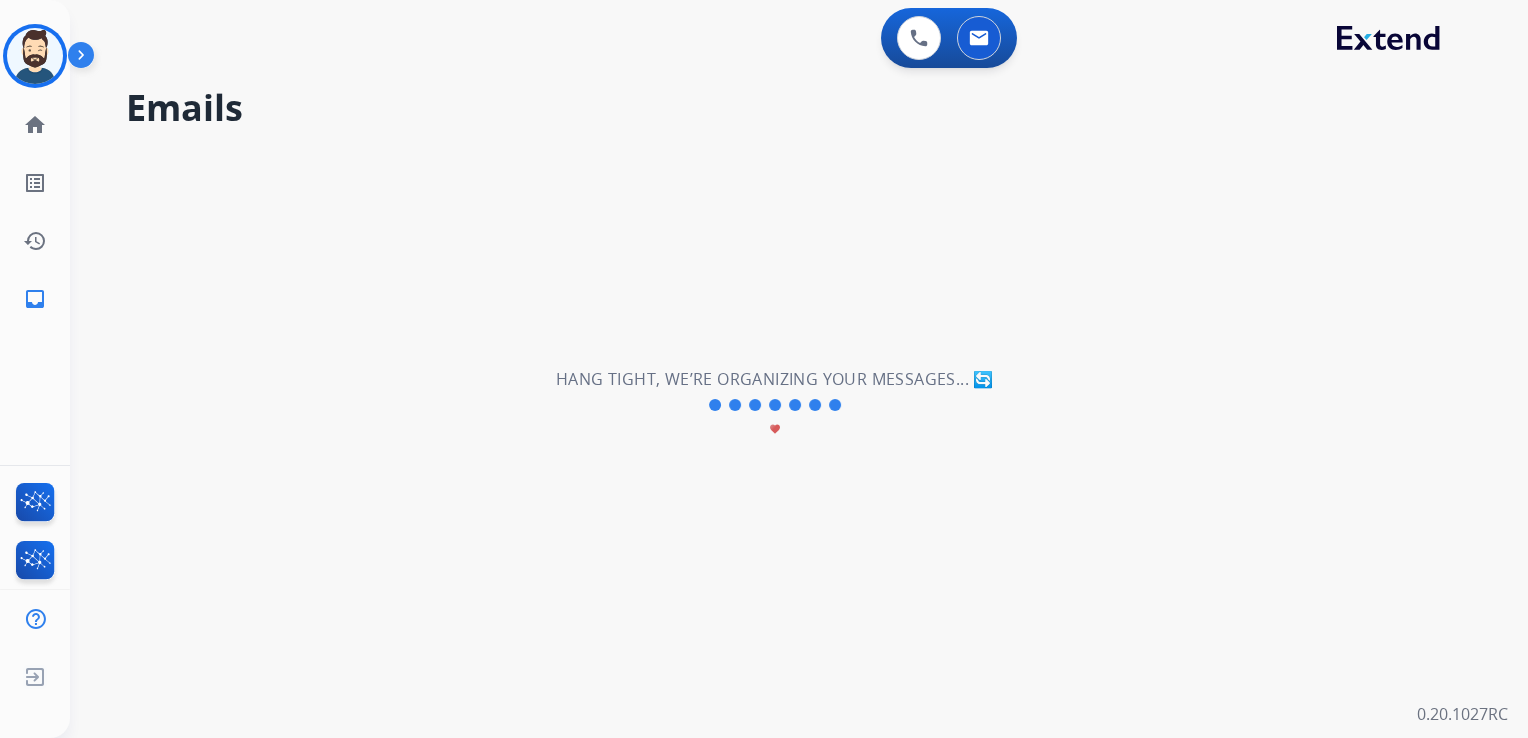 type 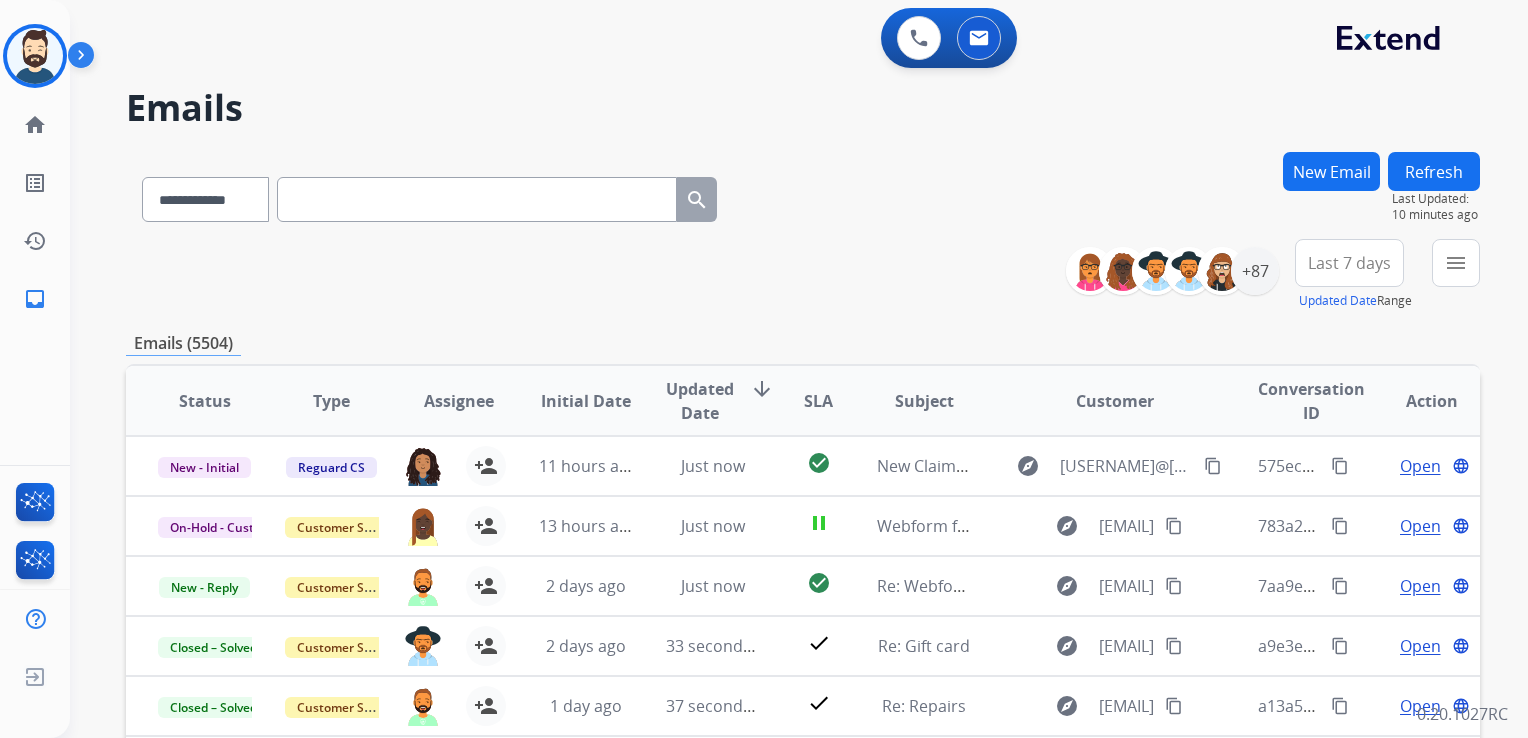 click on "Emails" at bounding box center [803, 108] 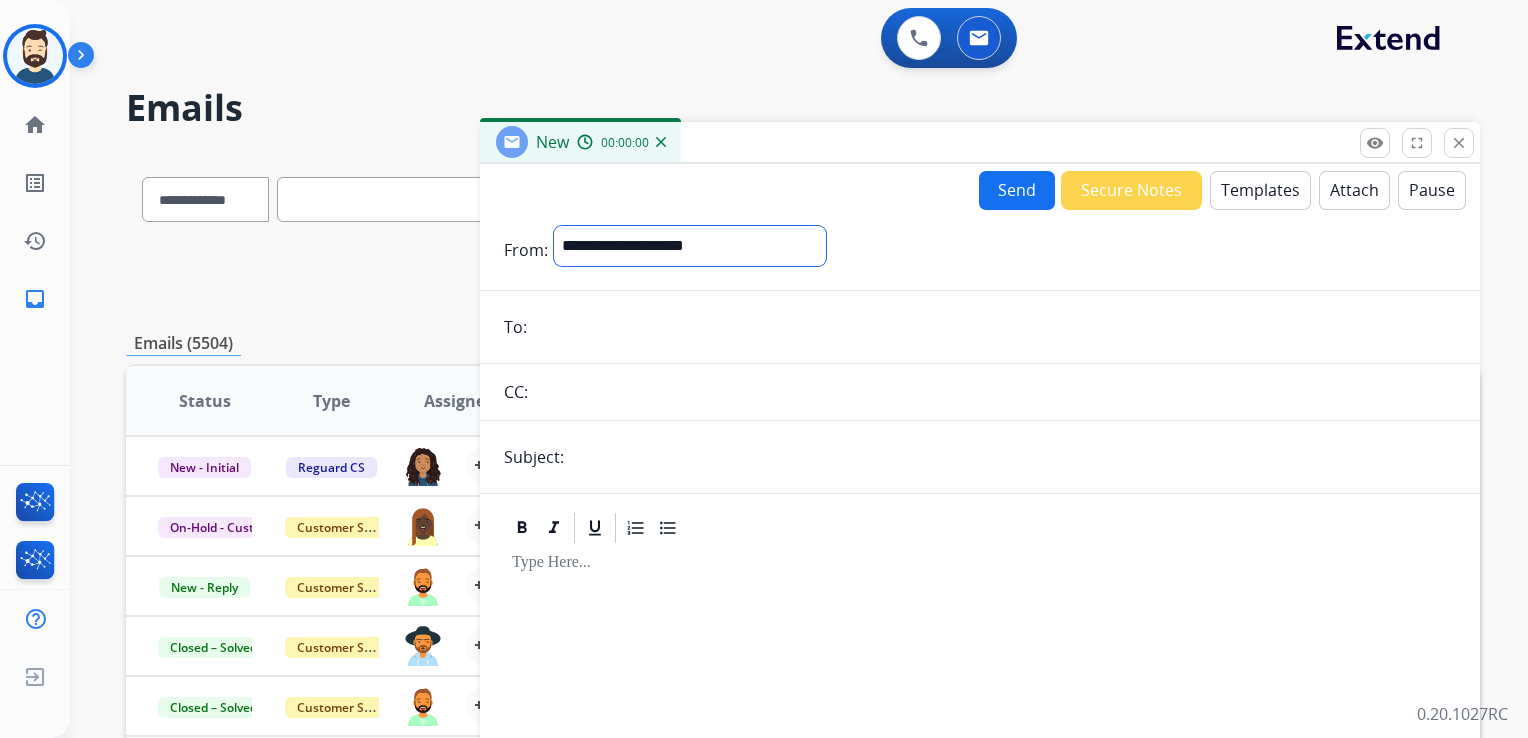 click on "**********" at bounding box center [690, 246] 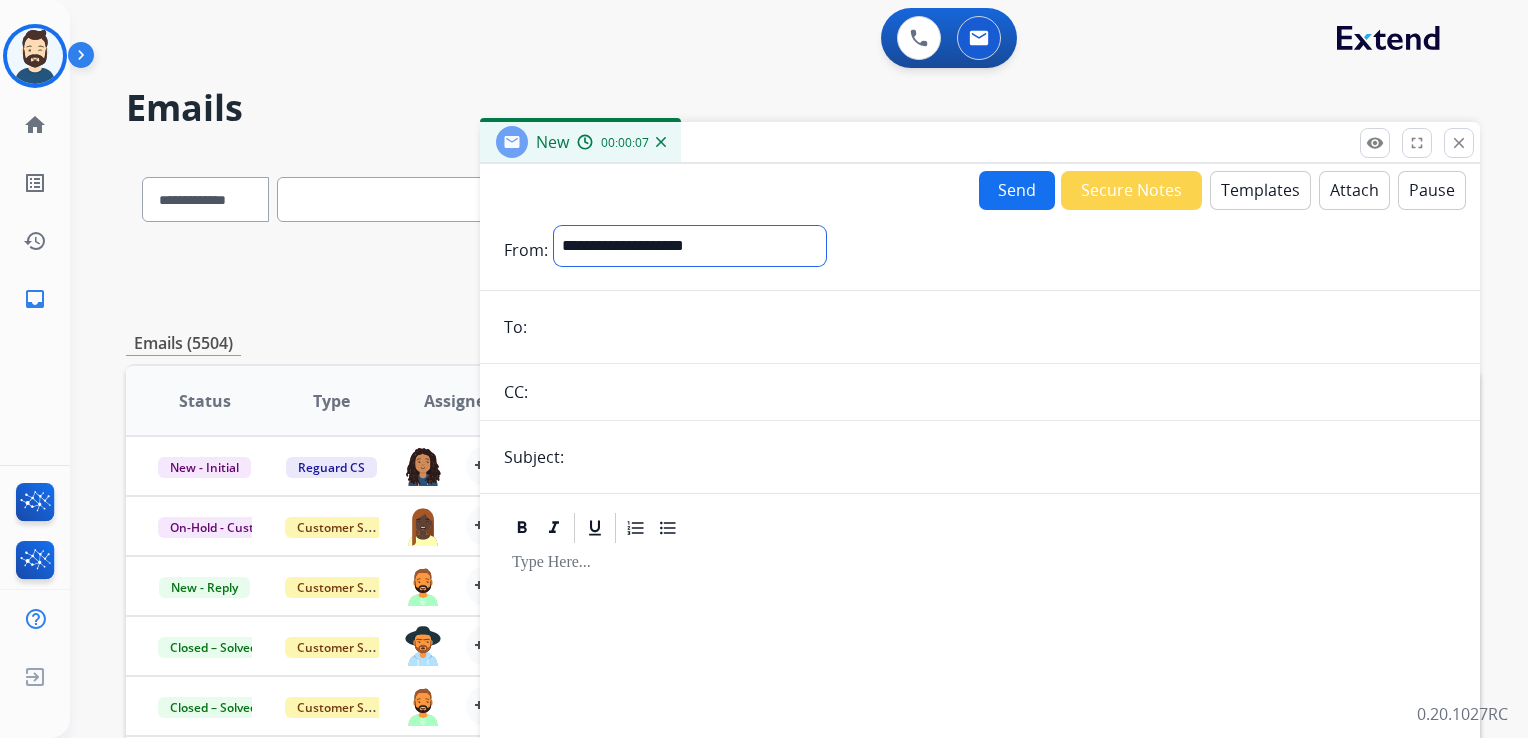 select on "**********" 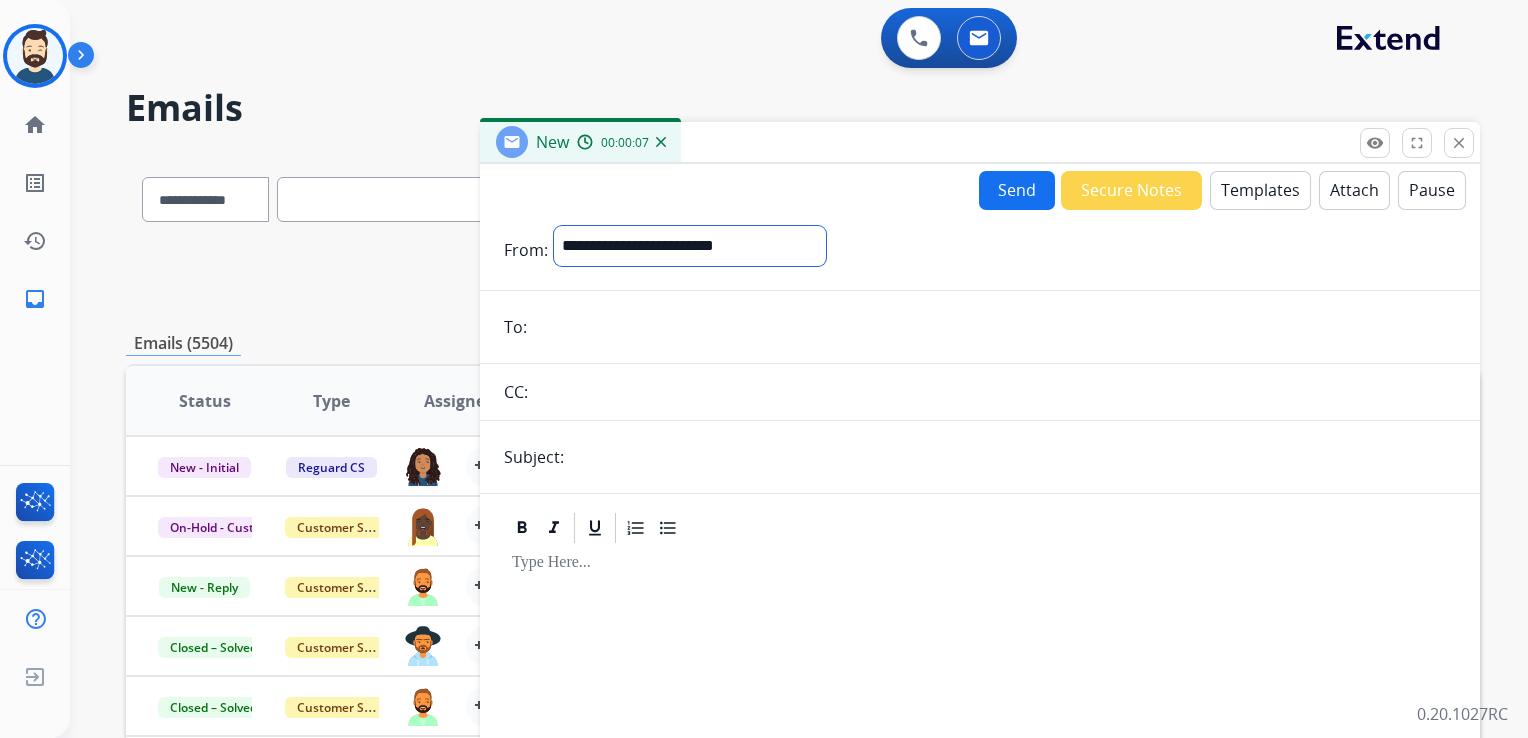 click on "**********" at bounding box center [690, 246] 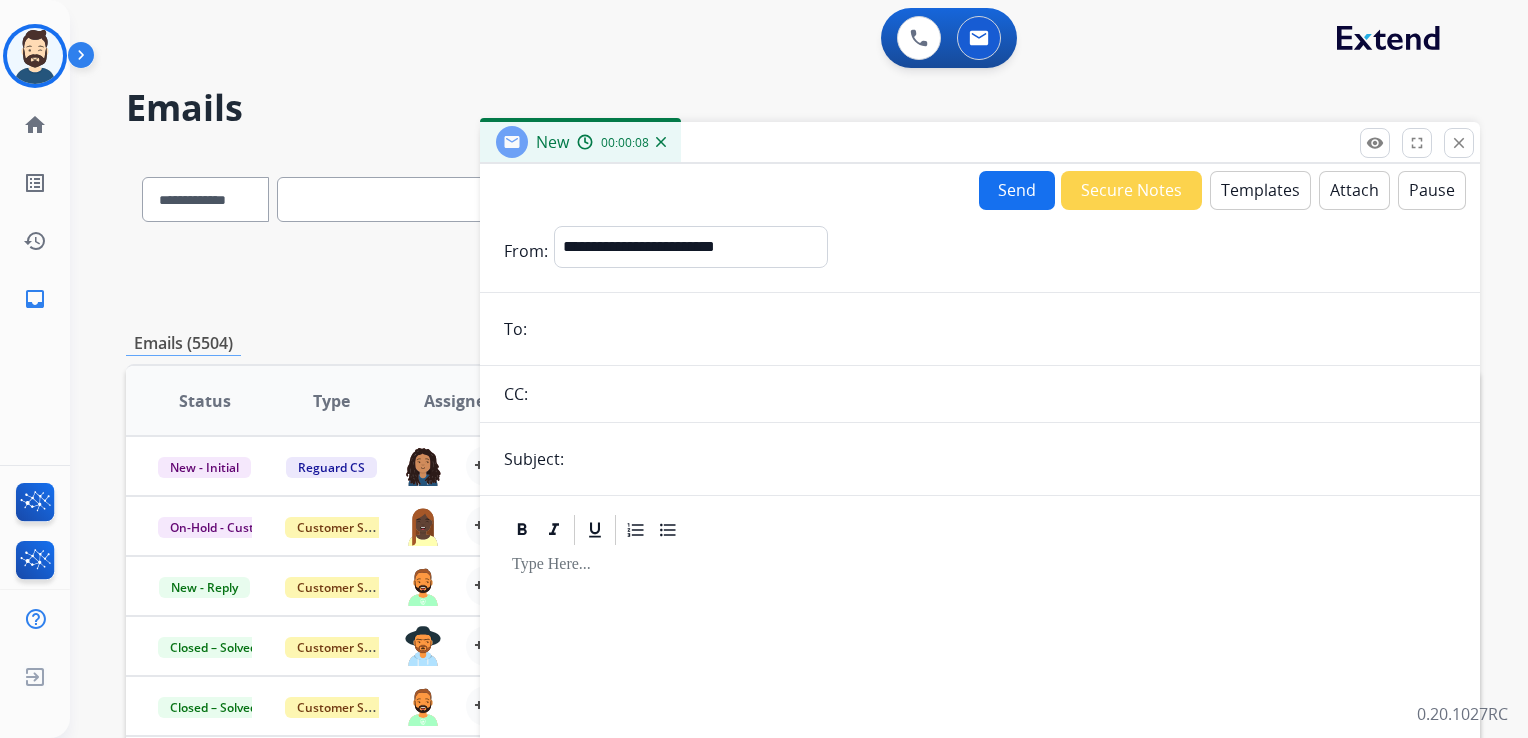 click at bounding box center [994, 329] 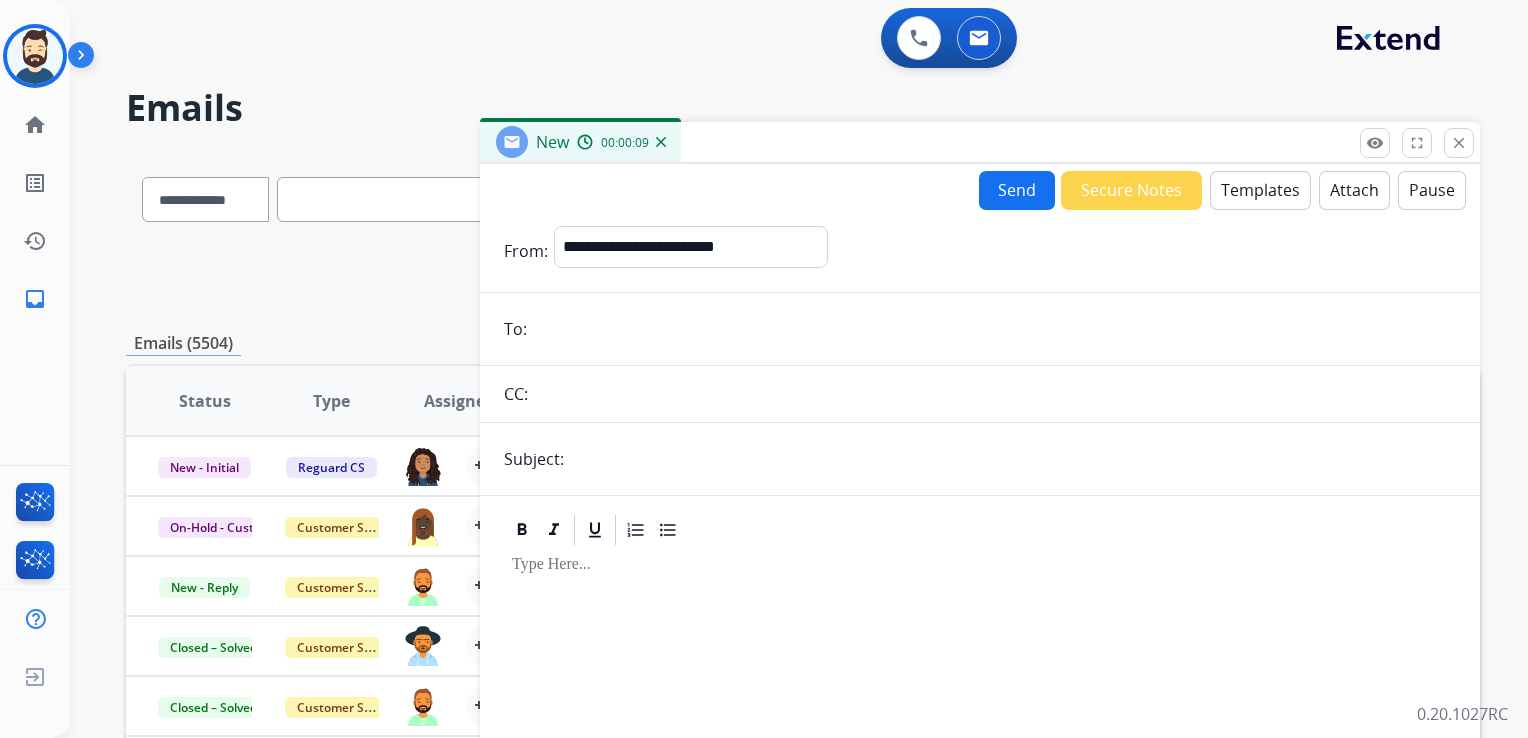 paste on "**********" 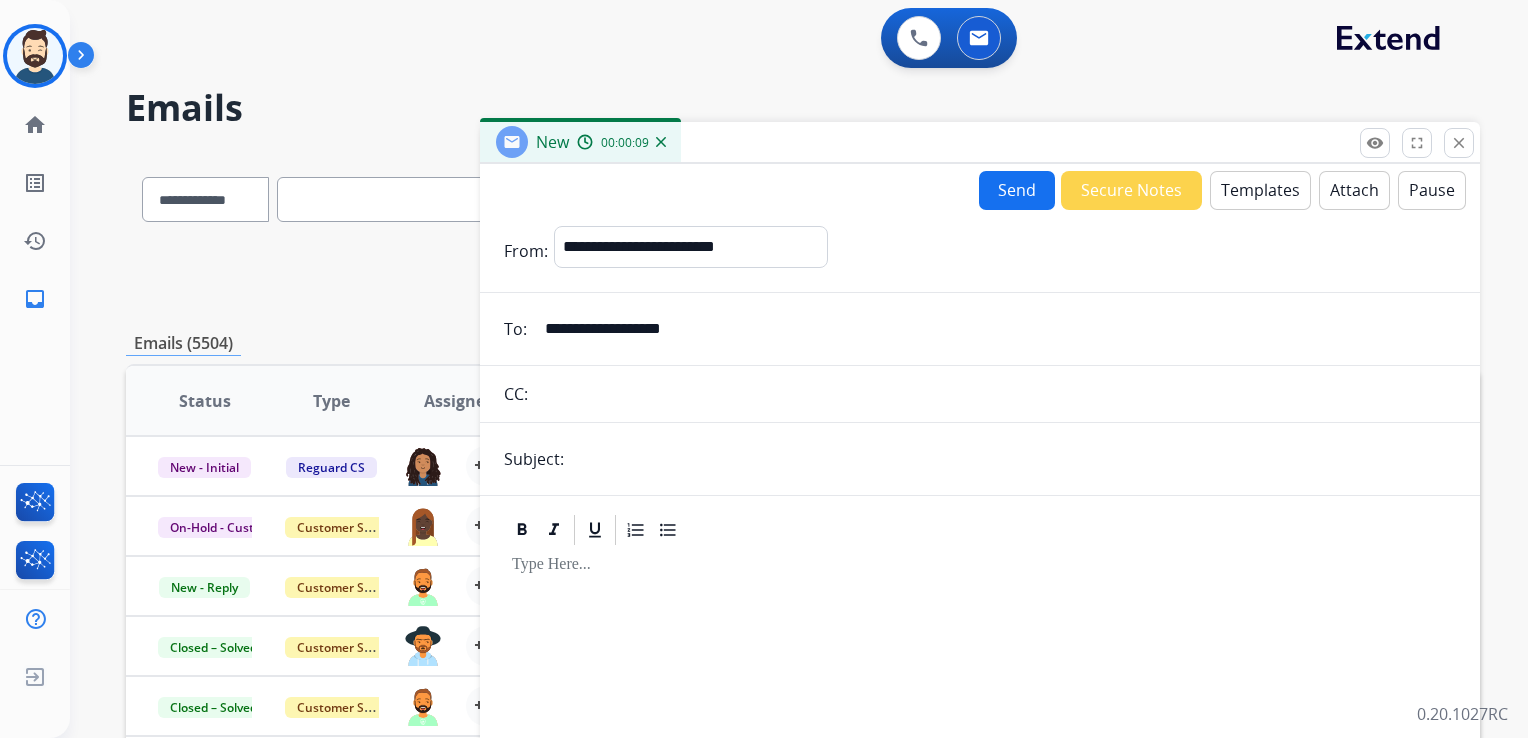 type on "**********" 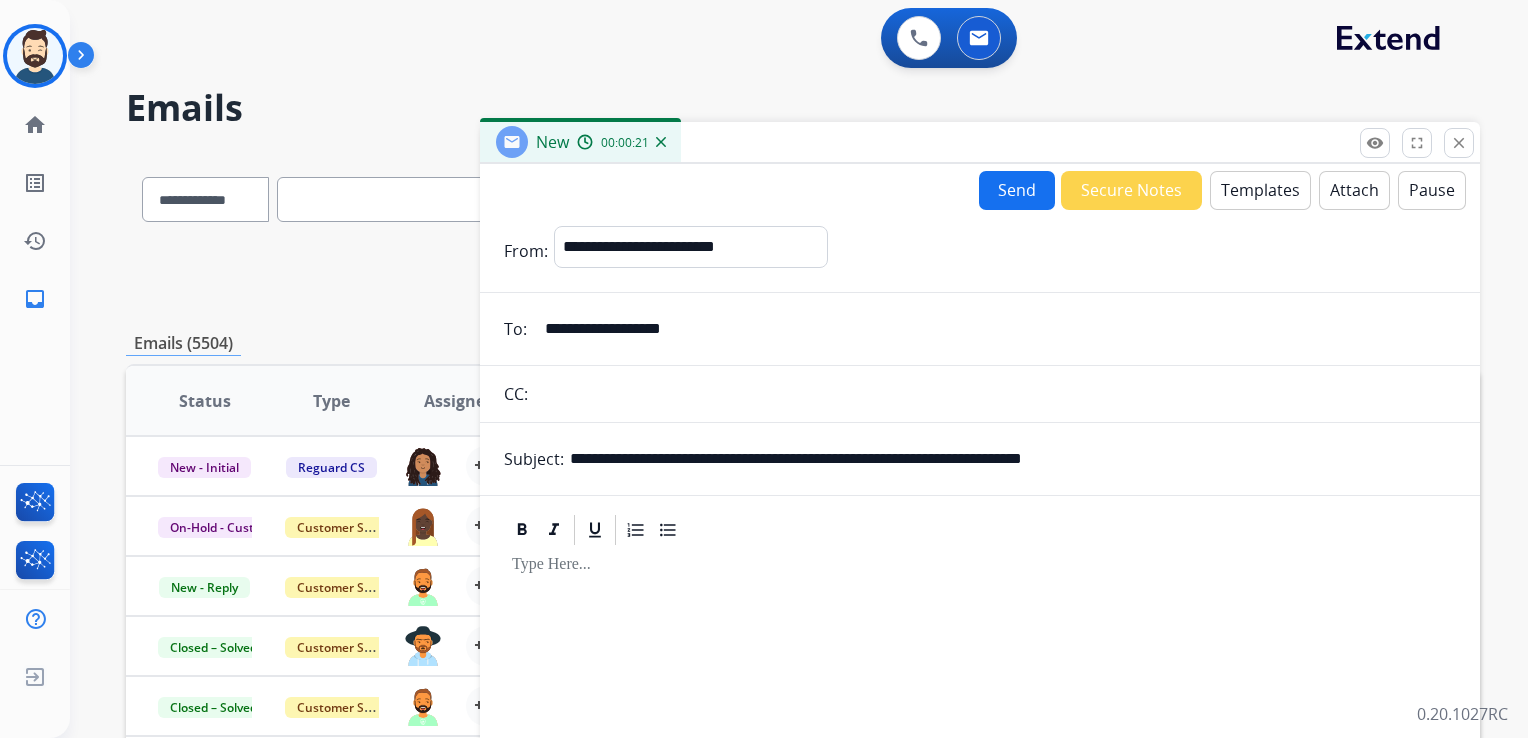drag, startPoint x: 684, startPoint y: 456, endPoint x: 757, endPoint y: 454, distance: 73.02739 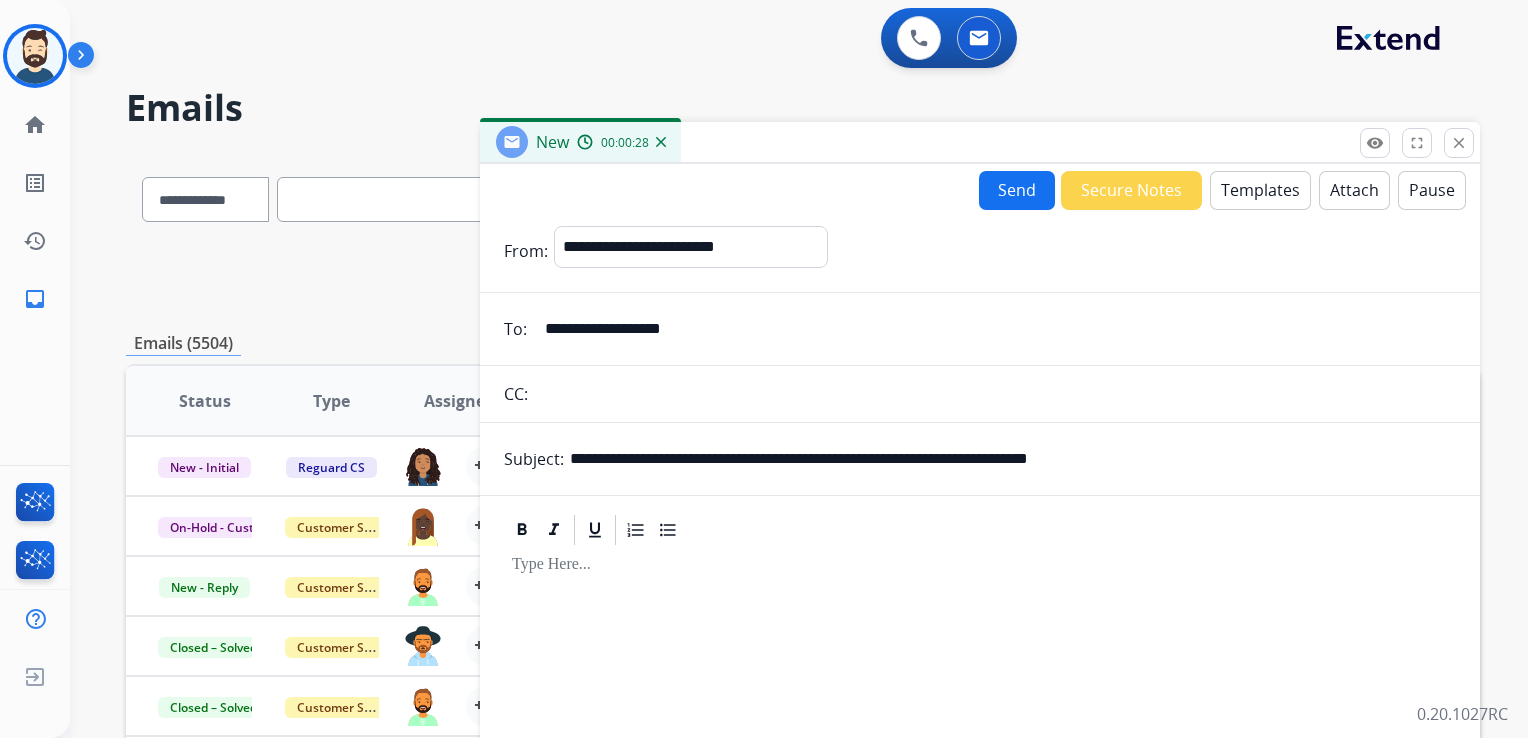 drag, startPoint x: 877, startPoint y: 462, endPoint x: 1236, endPoint y: 475, distance: 359.2353 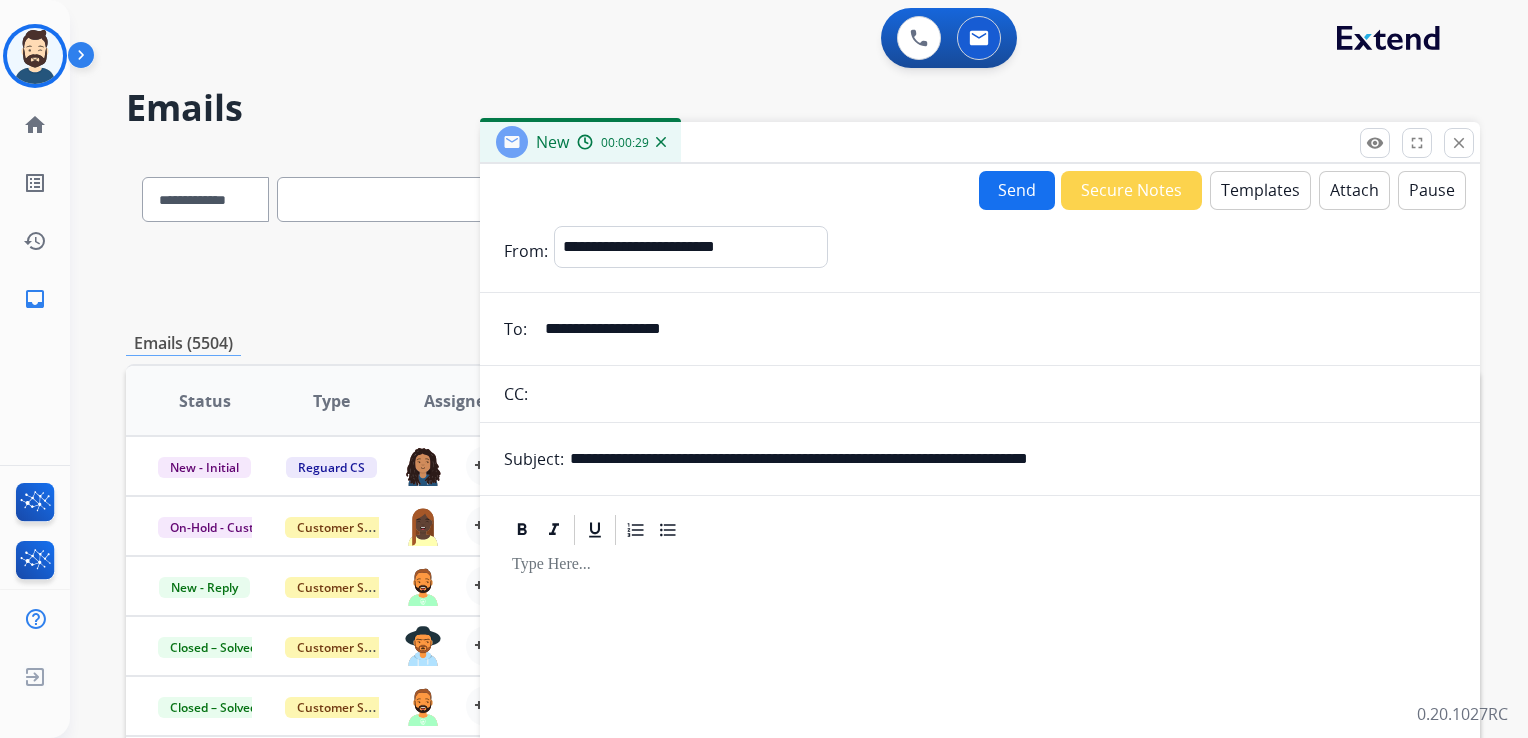 type on "**********" 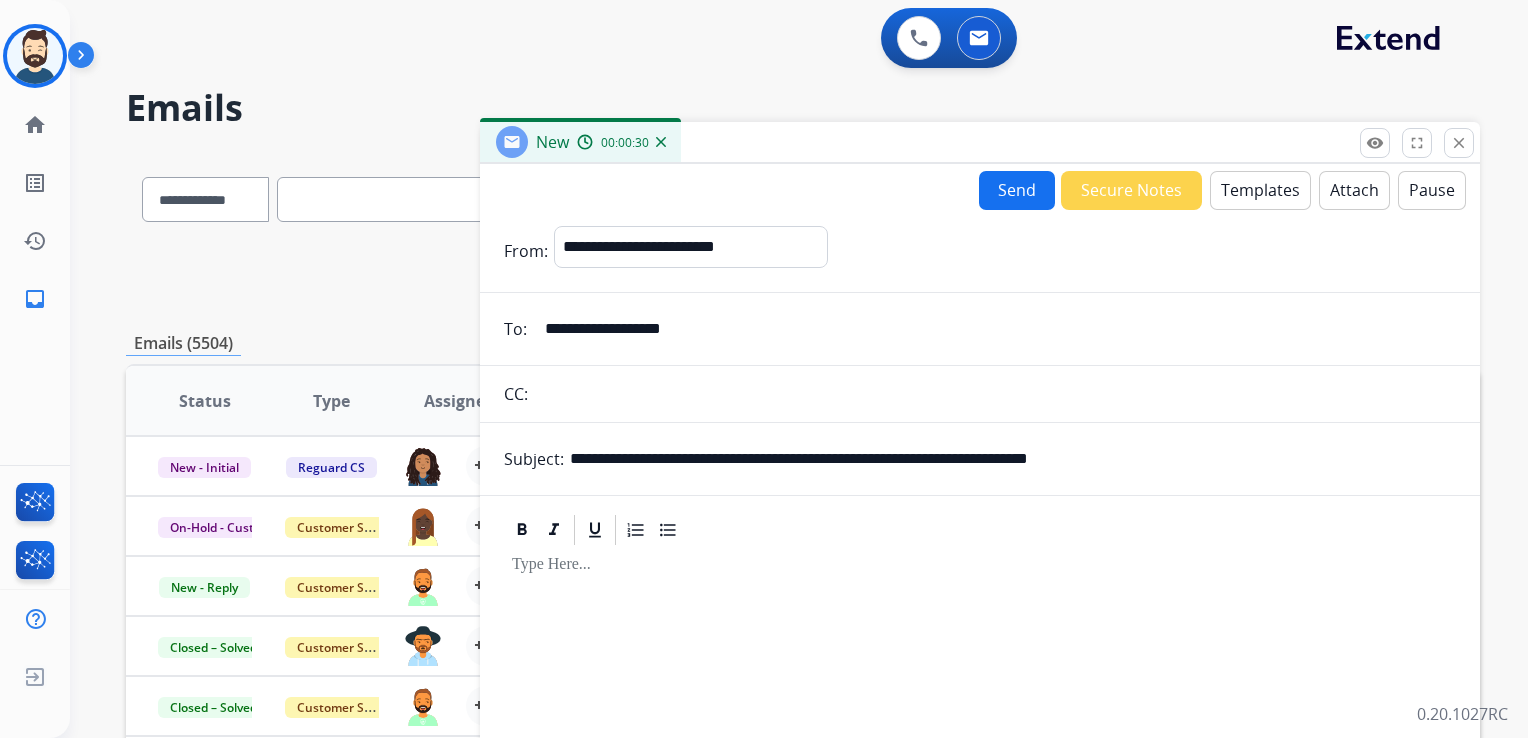 click on "Templates" at bounding box center (1260, 190) 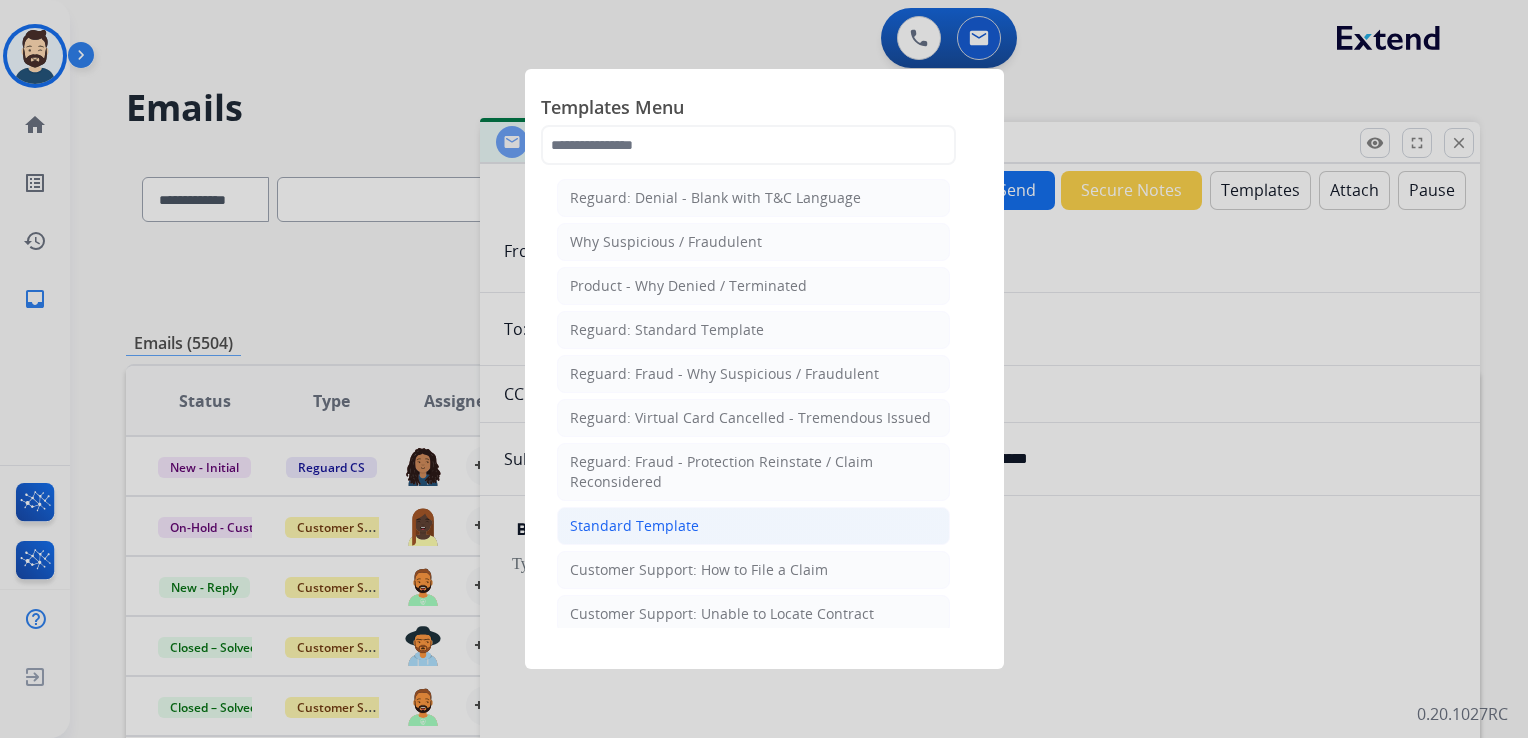 click on "Standard Template" 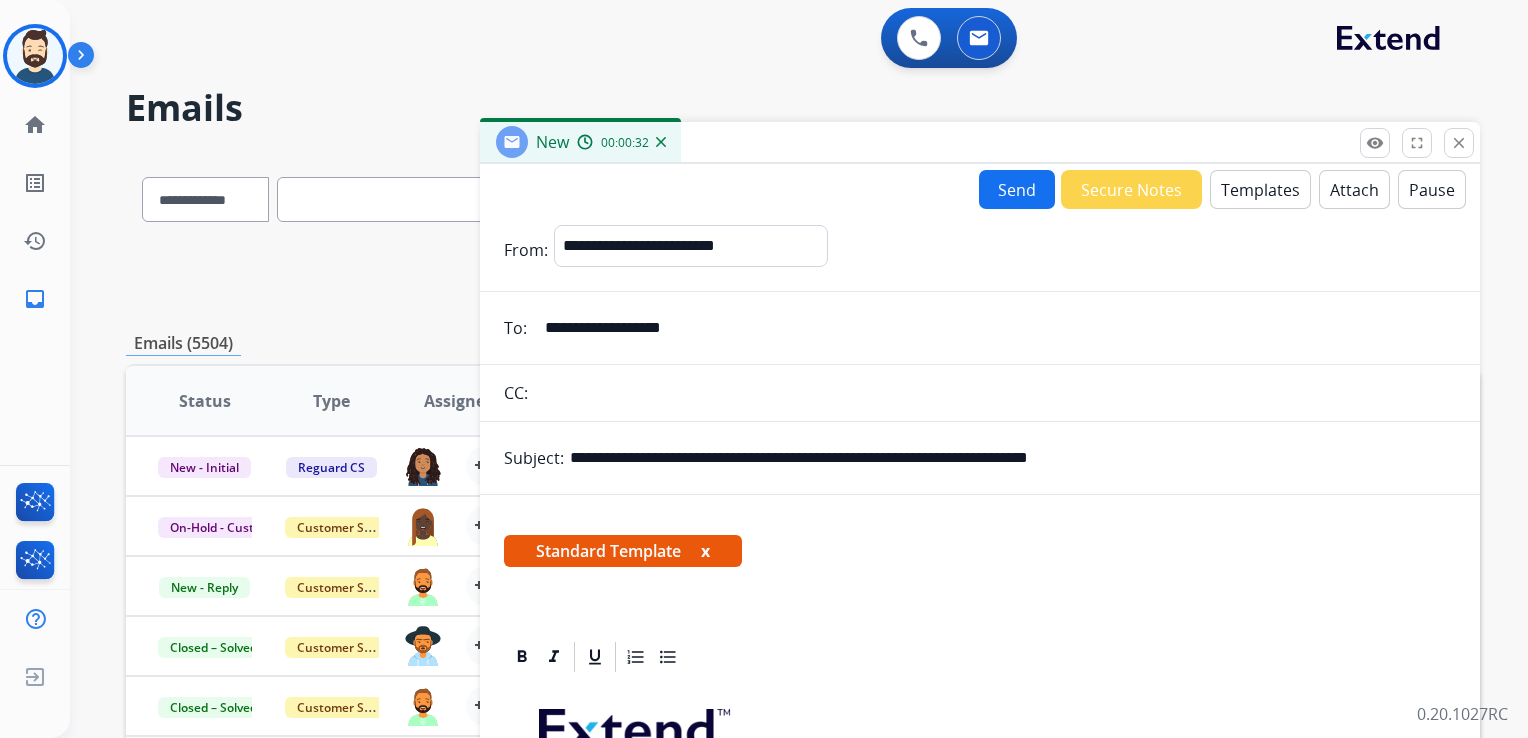 scroll, scrollTop: 400, scrollLeft: 0, axis: vertical 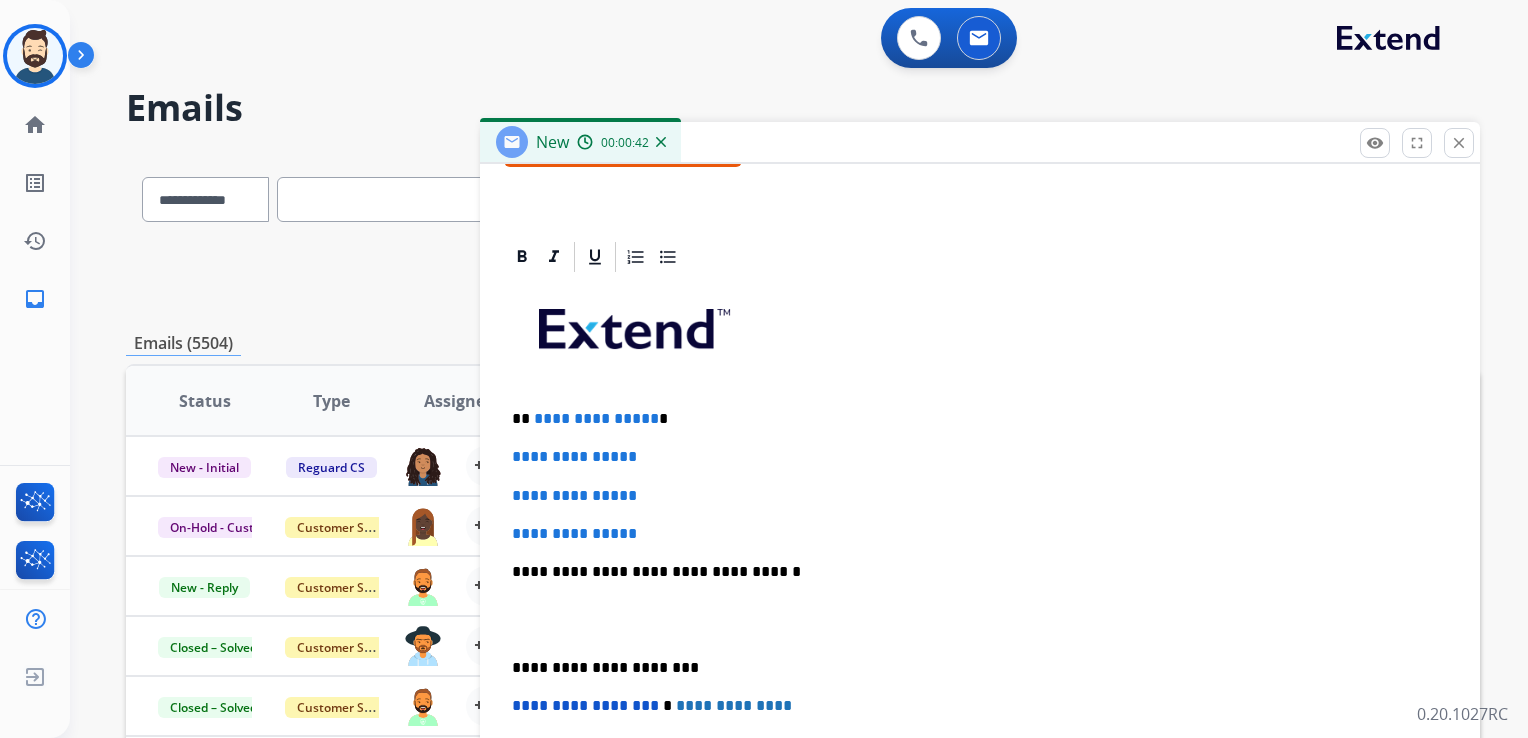 drag, startPoint x: 735, startPoint y: 480, endPoint x: 717, endPoint y: 470, distance: 20.59126 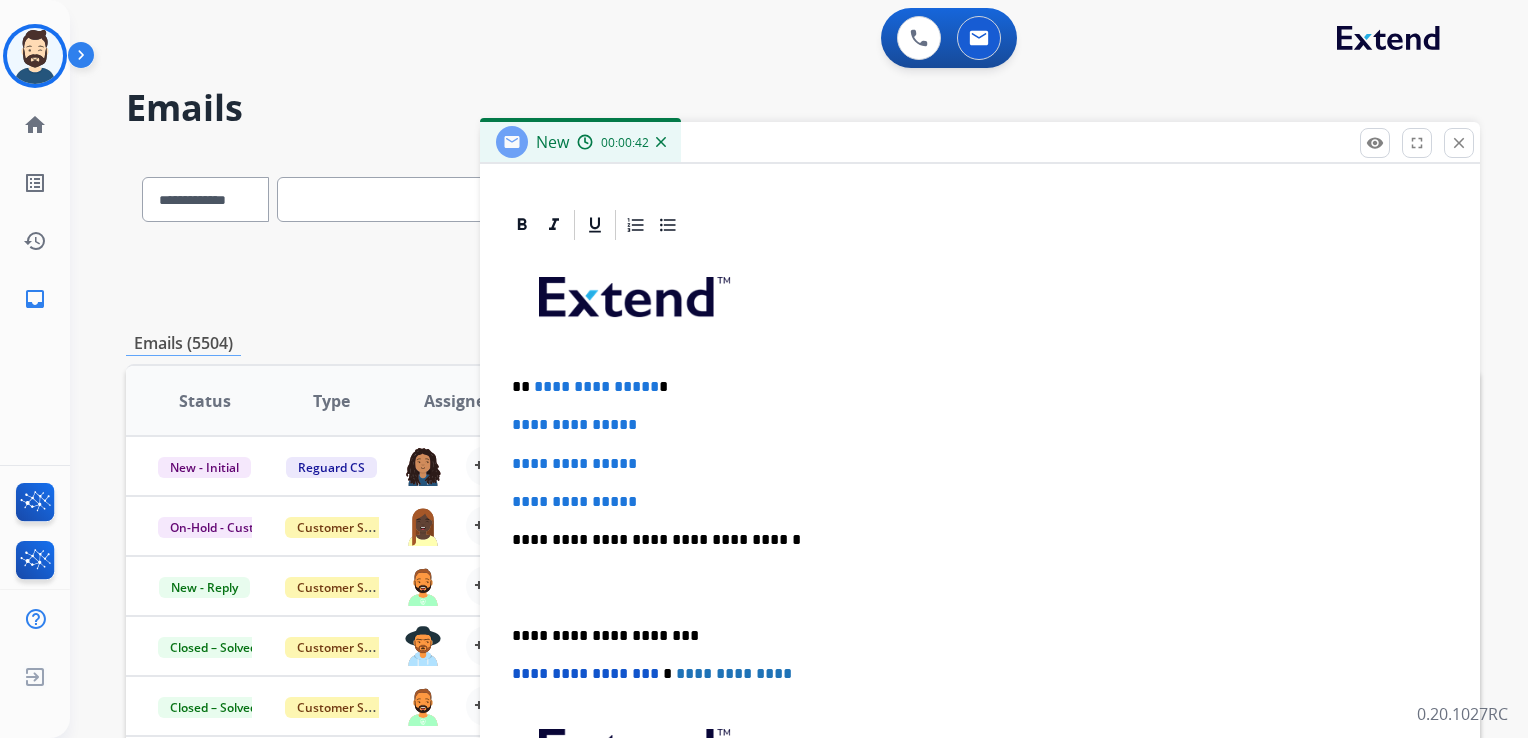 scroll, scrollTop: 460, scrollLeft: 0, axis: vertical 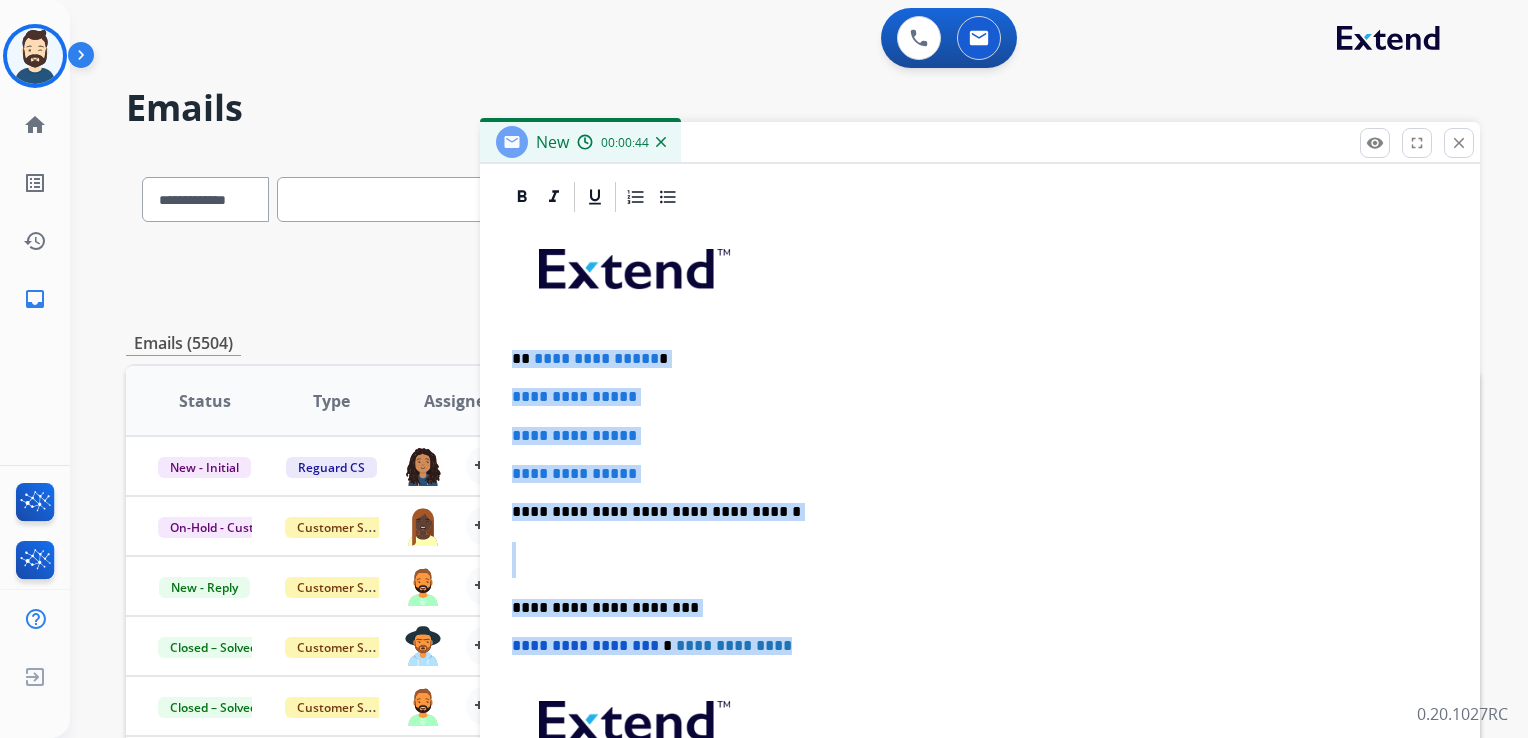 drag, startPoint x: 513, startPoint y: 359, endPoint x: 779, endPoint y: 626, distance: 376.88858 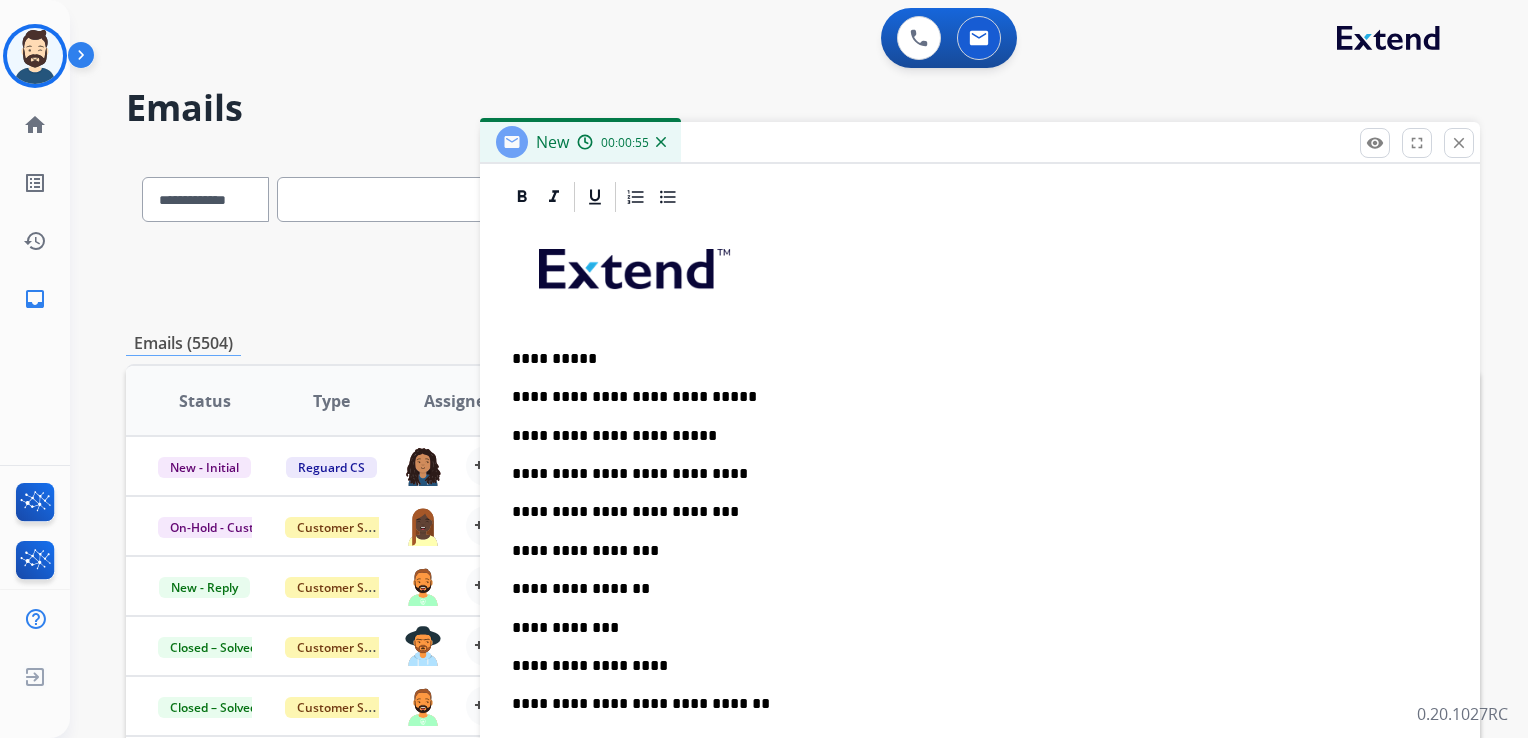 click on "**********" at bounding box center (972, 397) 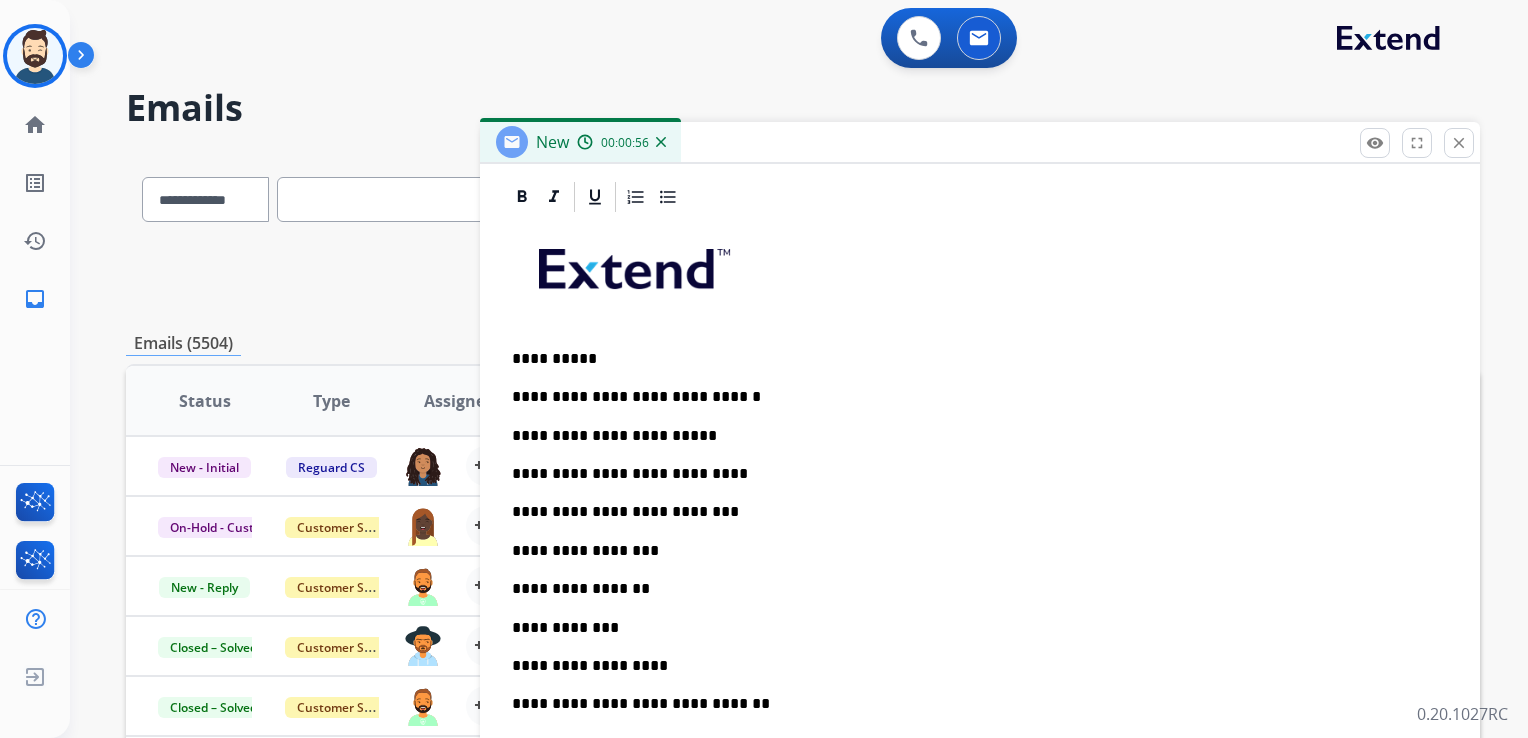 type 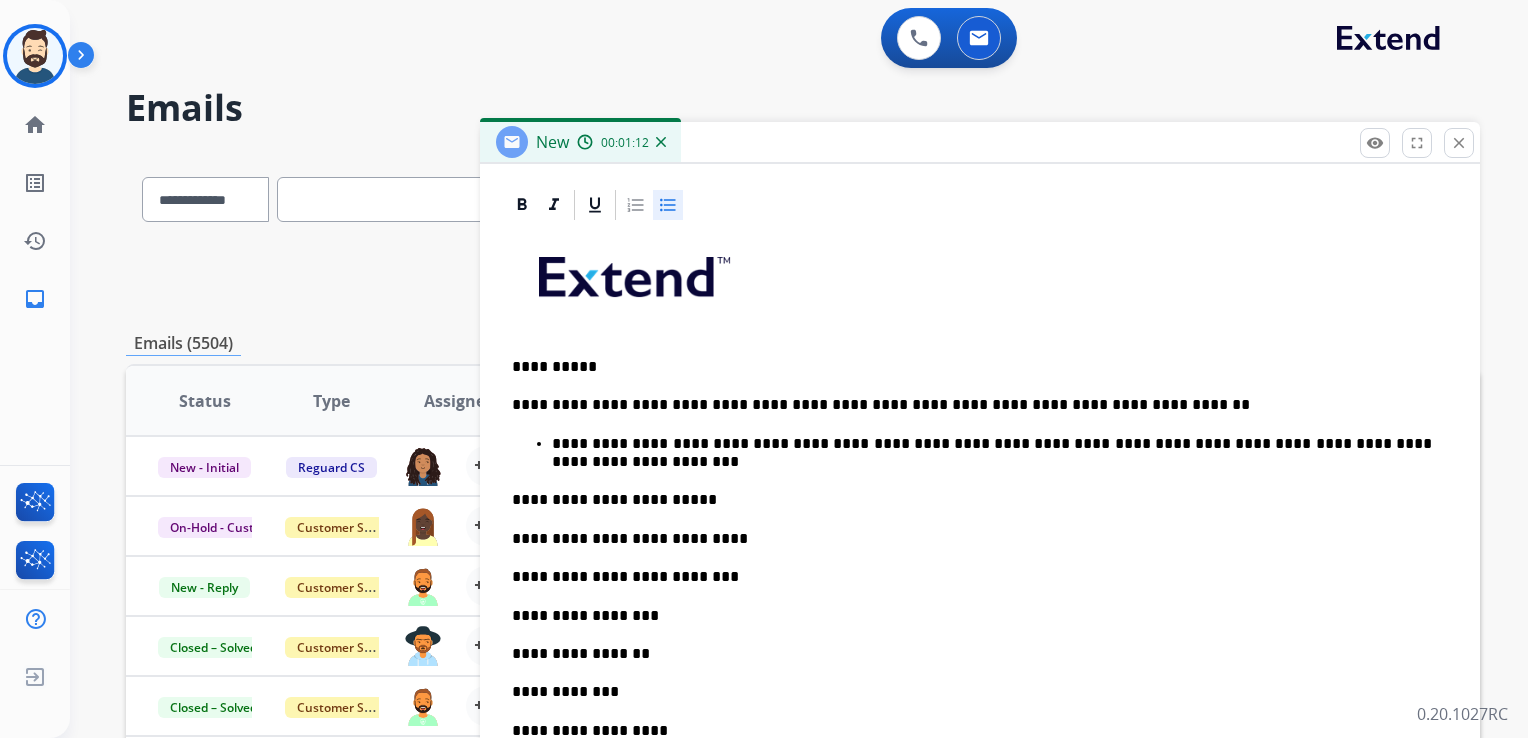 scroll, scrollTop: 560, scrollLeft: 0, axis: vertical 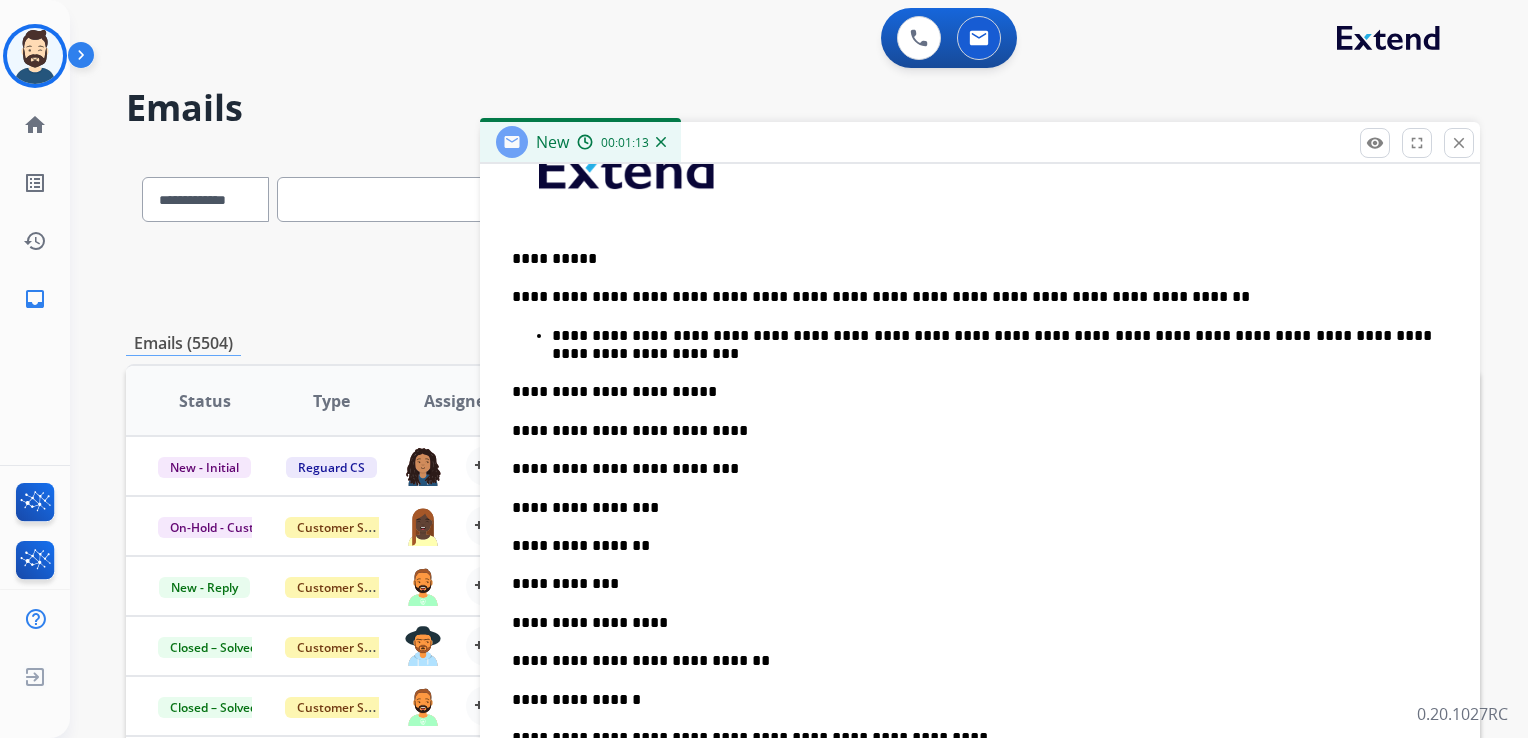 click on "**********" at bounding box center (972, 431) 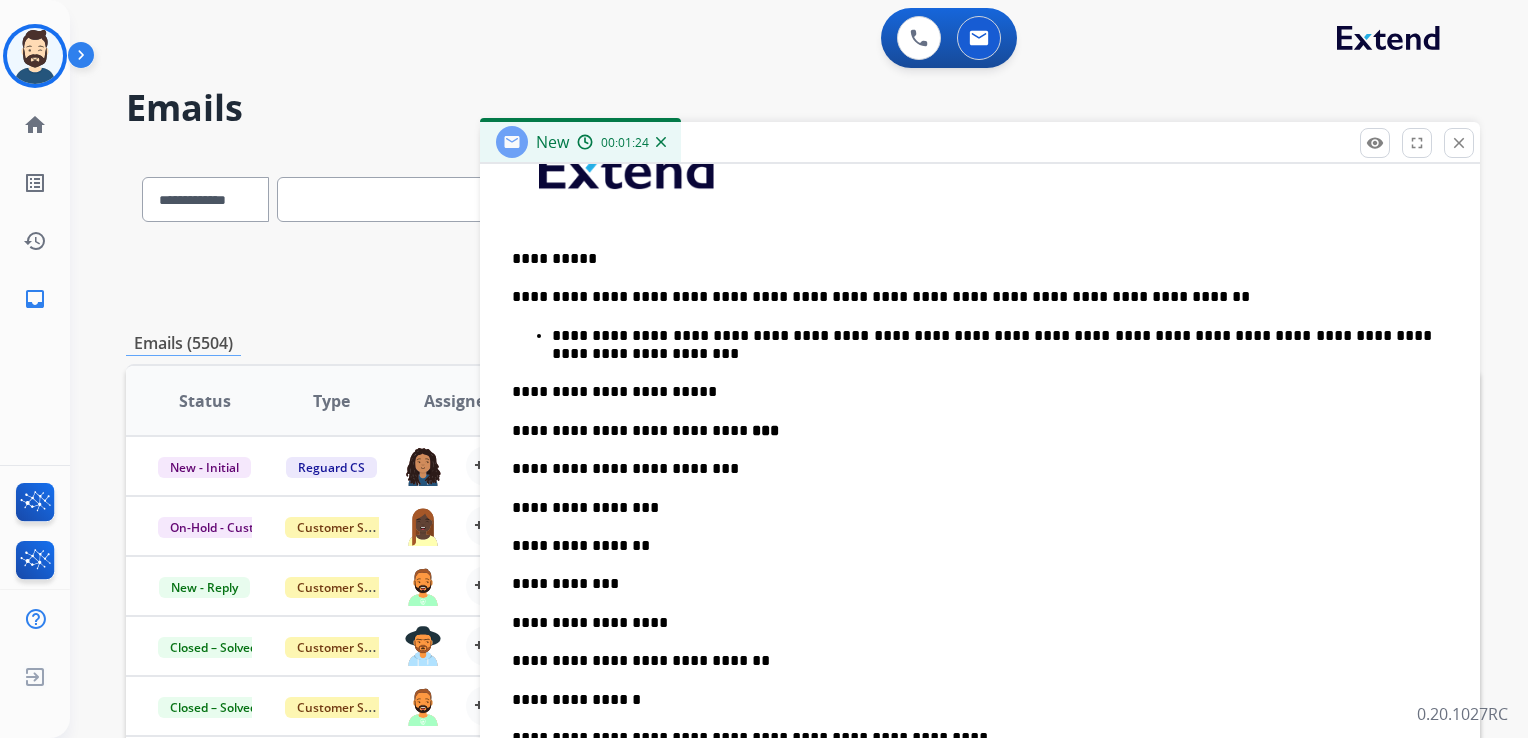 click on "**********" at bounding box center [972, 469] 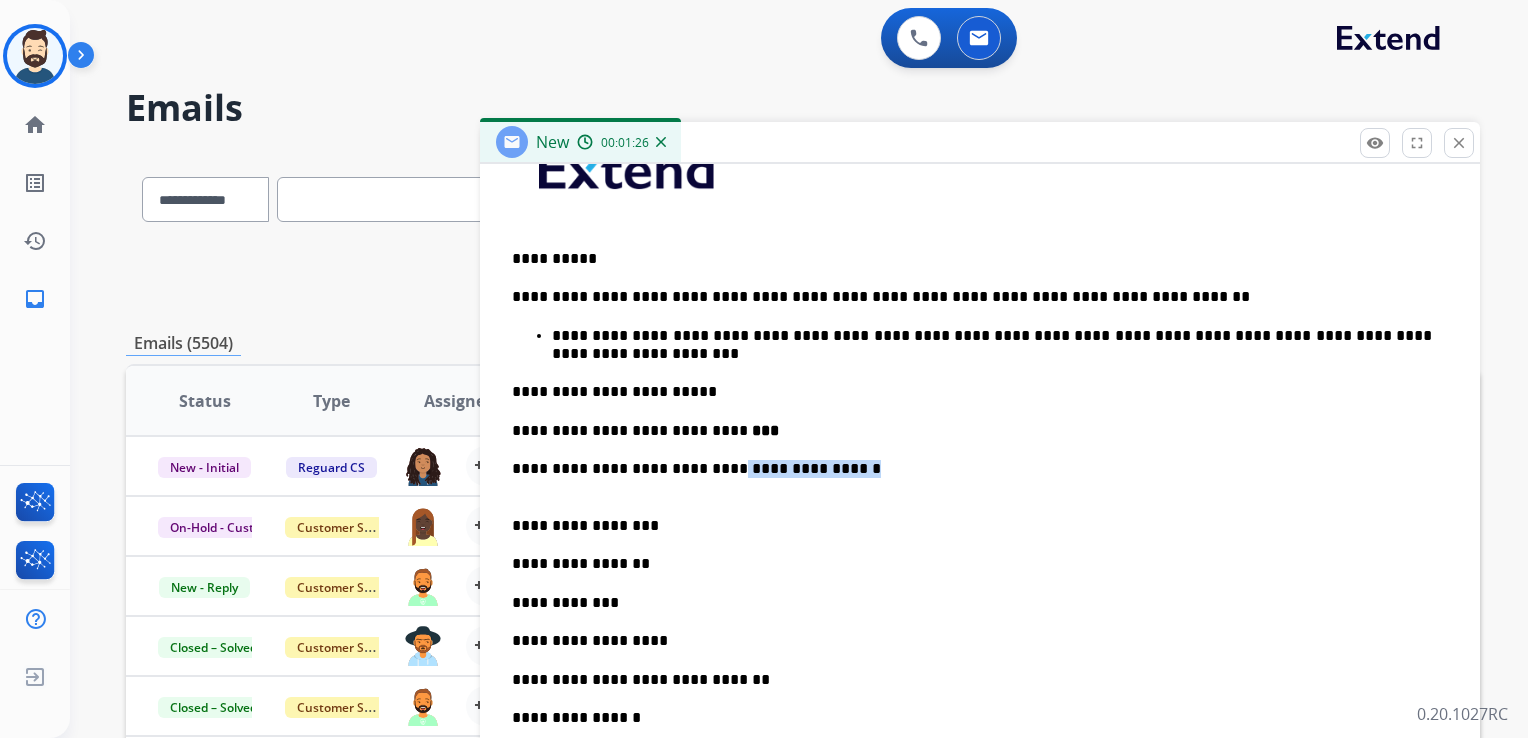 drag, startPoint x: 702, startPoint y: 465, endPoint x: 890, endPoint y: 466, distance: 188.00266 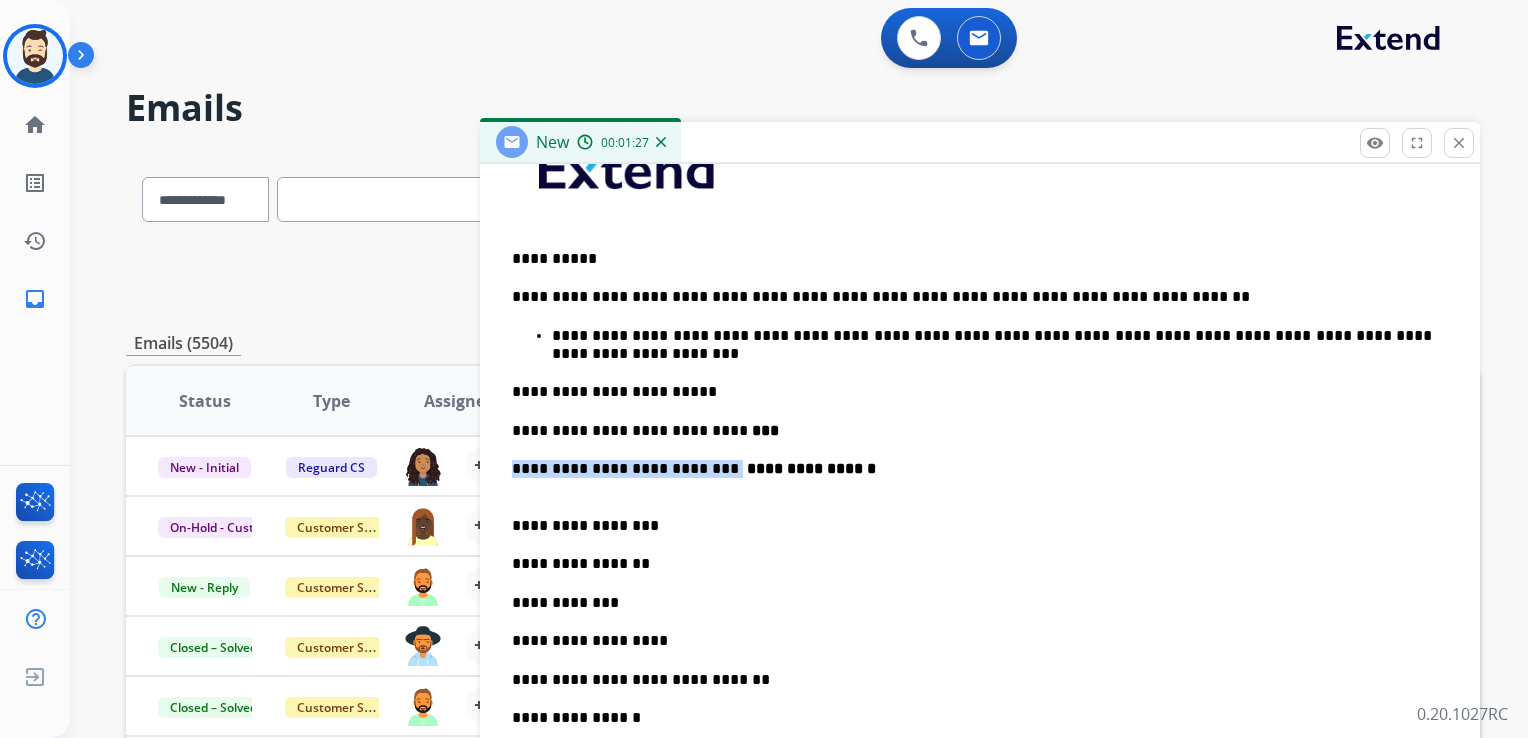 click on "**********" at bounding box center (972, 478) 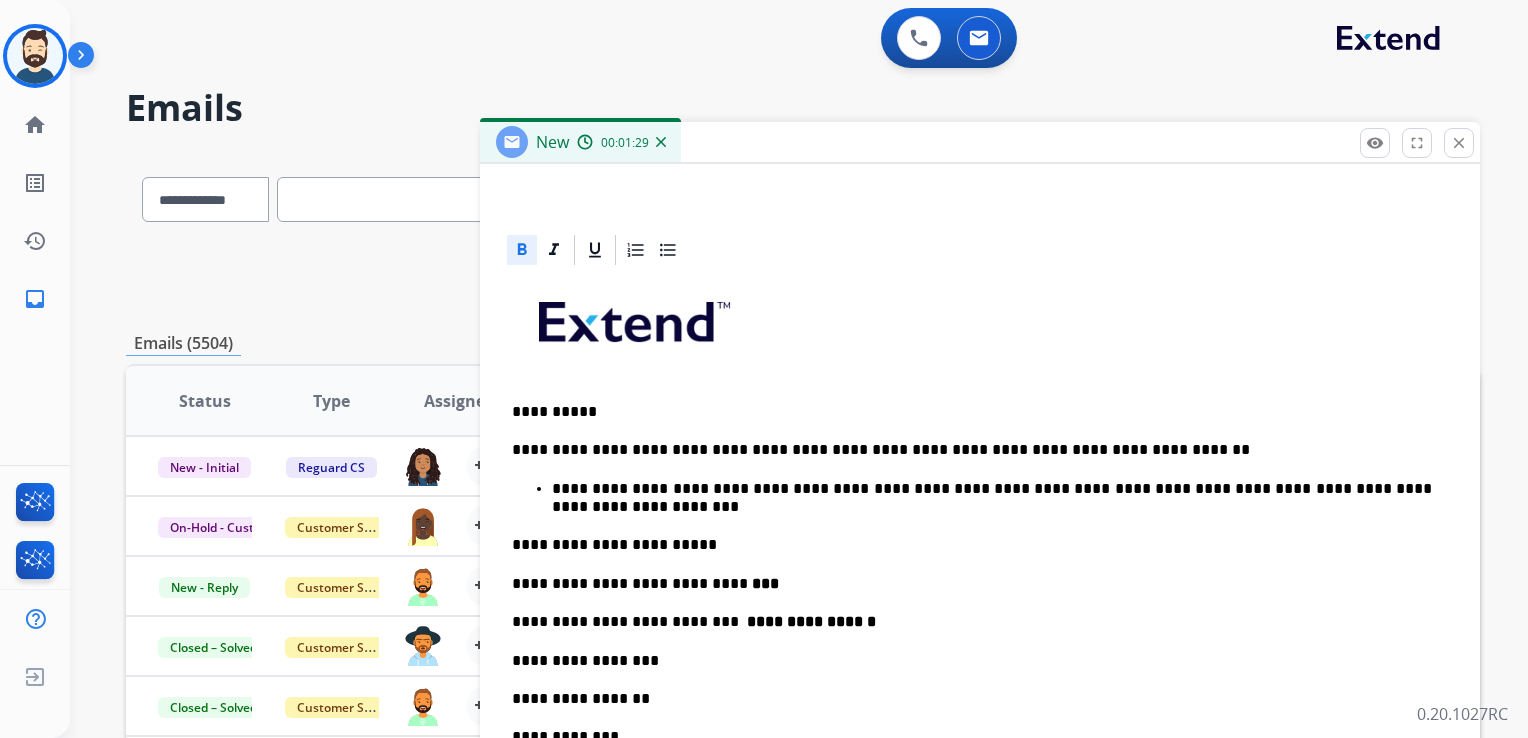 scroll, scrollTop: 160, scrollLeft: 0, axis: vertical 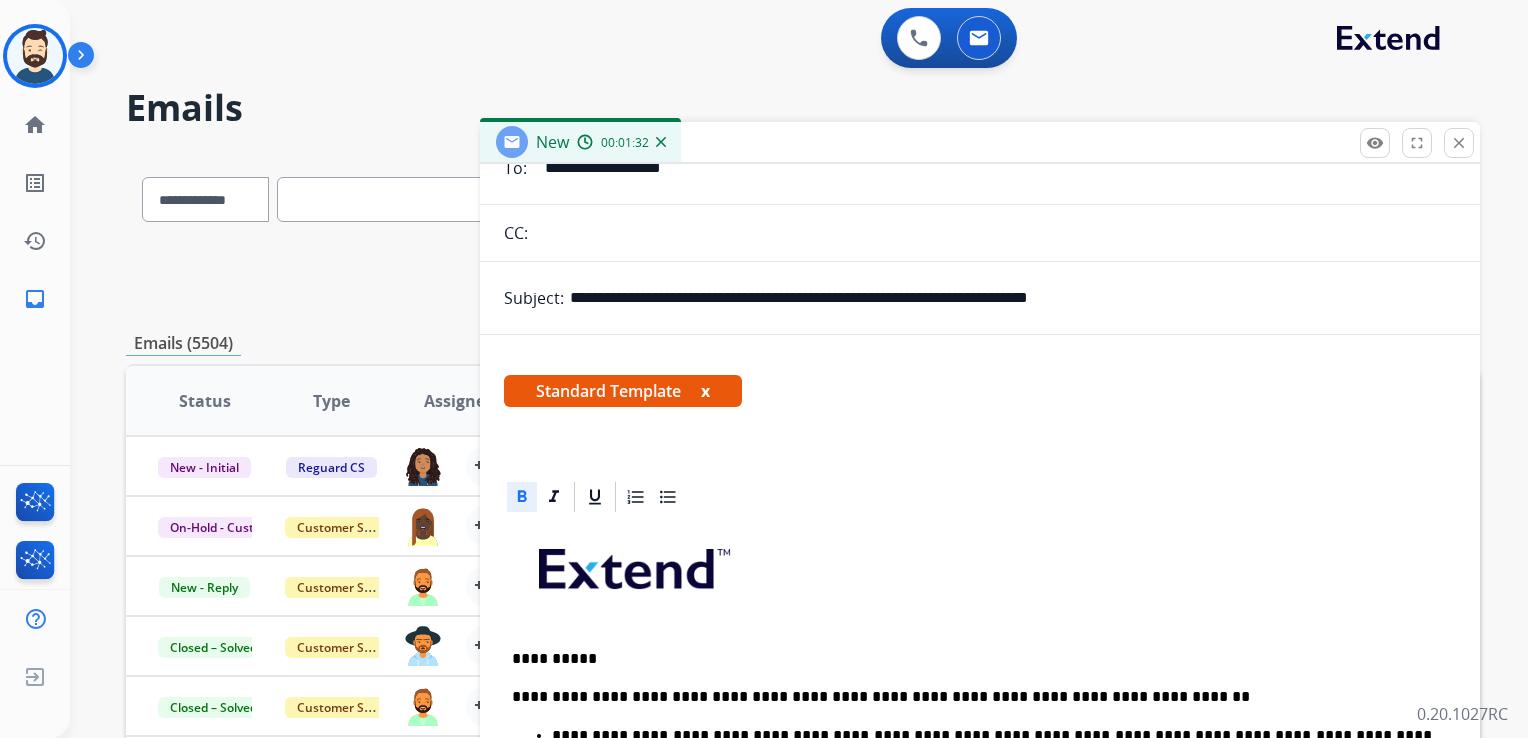 drag, startPoint x: 682, startPoint y: 297, endPoint x: 789, endPoint y: 302, distance: 107.11676 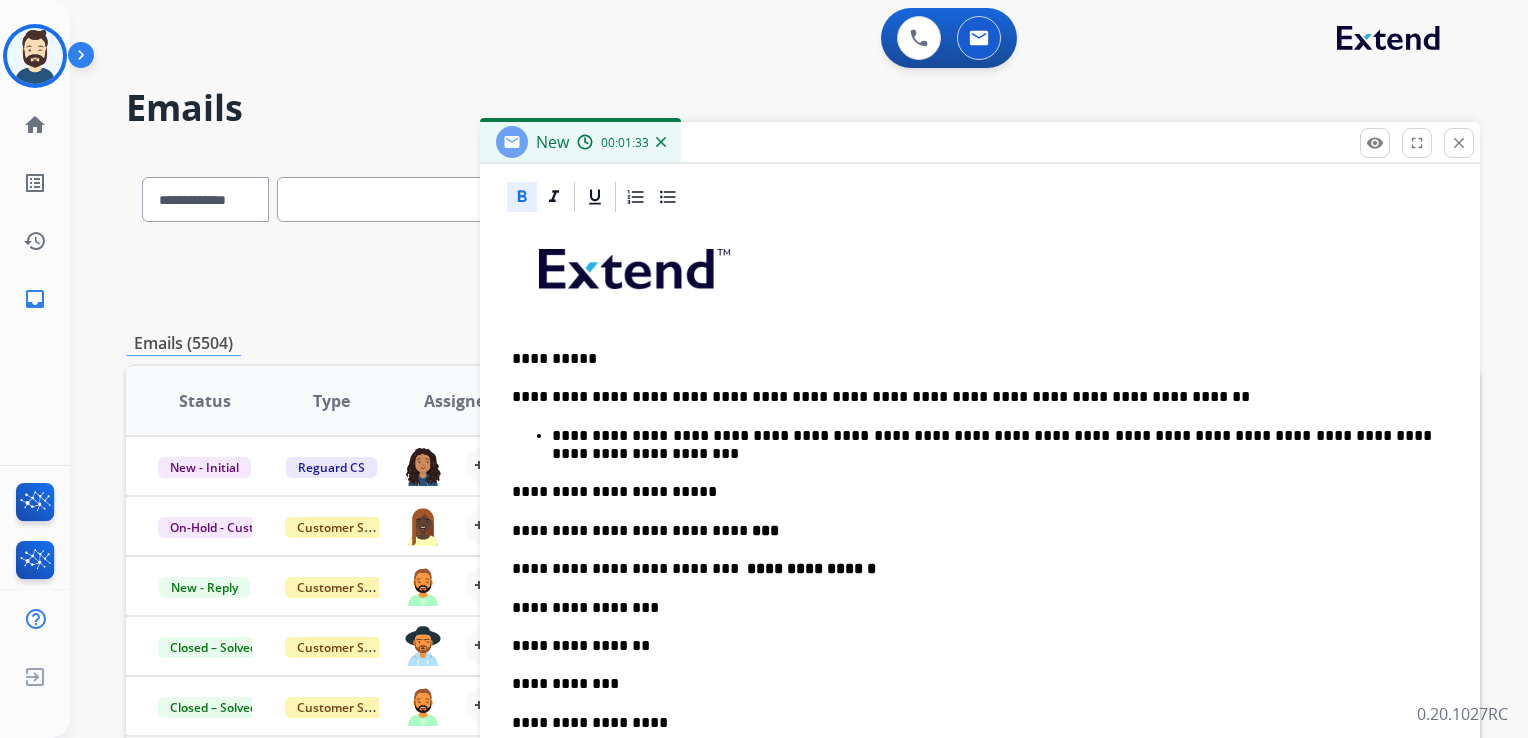scroll, scrollTop: 660, scrollLeft: 0, axis: vertical 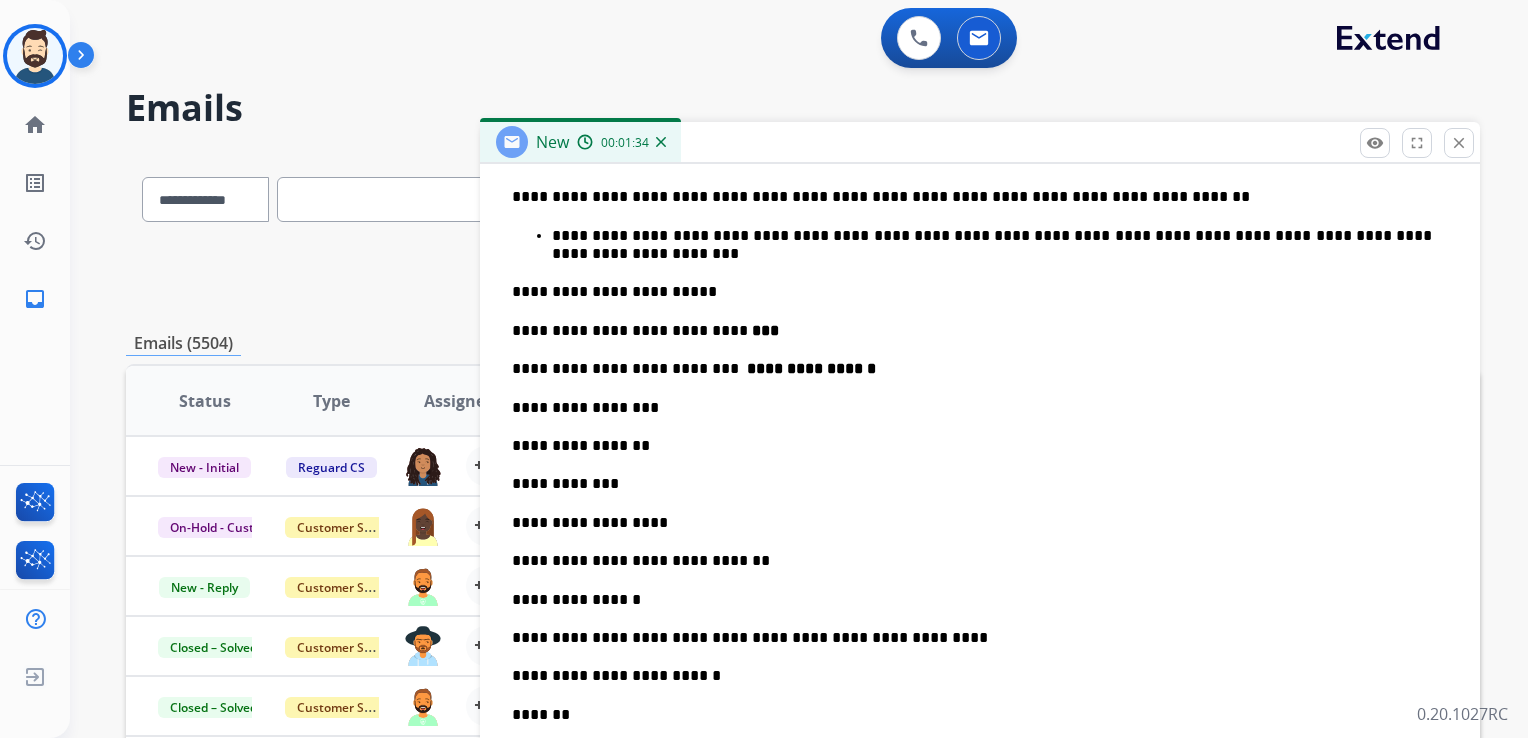 click on "**********" at bounding box center [972, 408] 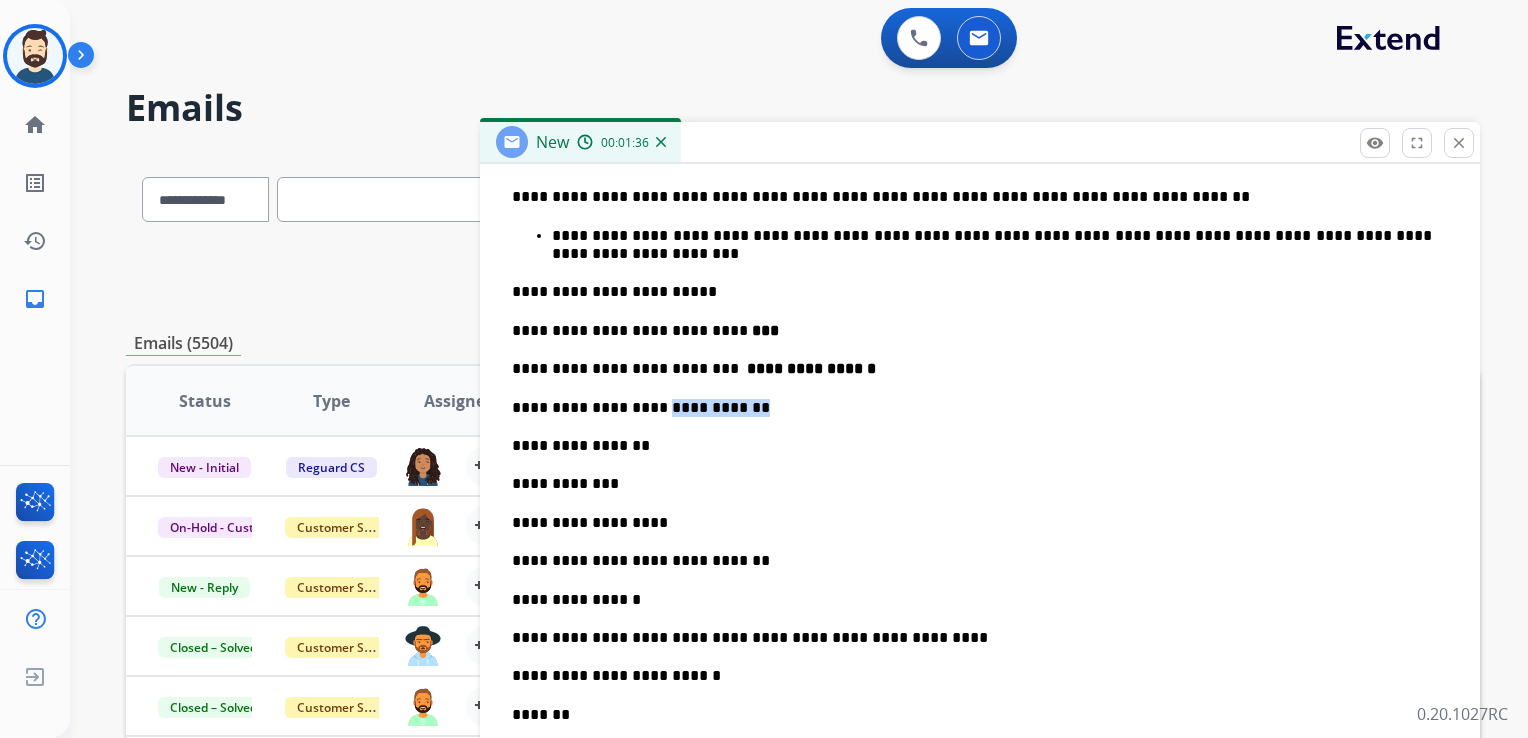 drag, startPoint x: 696, startPoint y: 406, endPoint x: 781, endPoint y: 404, distance: 85.02353 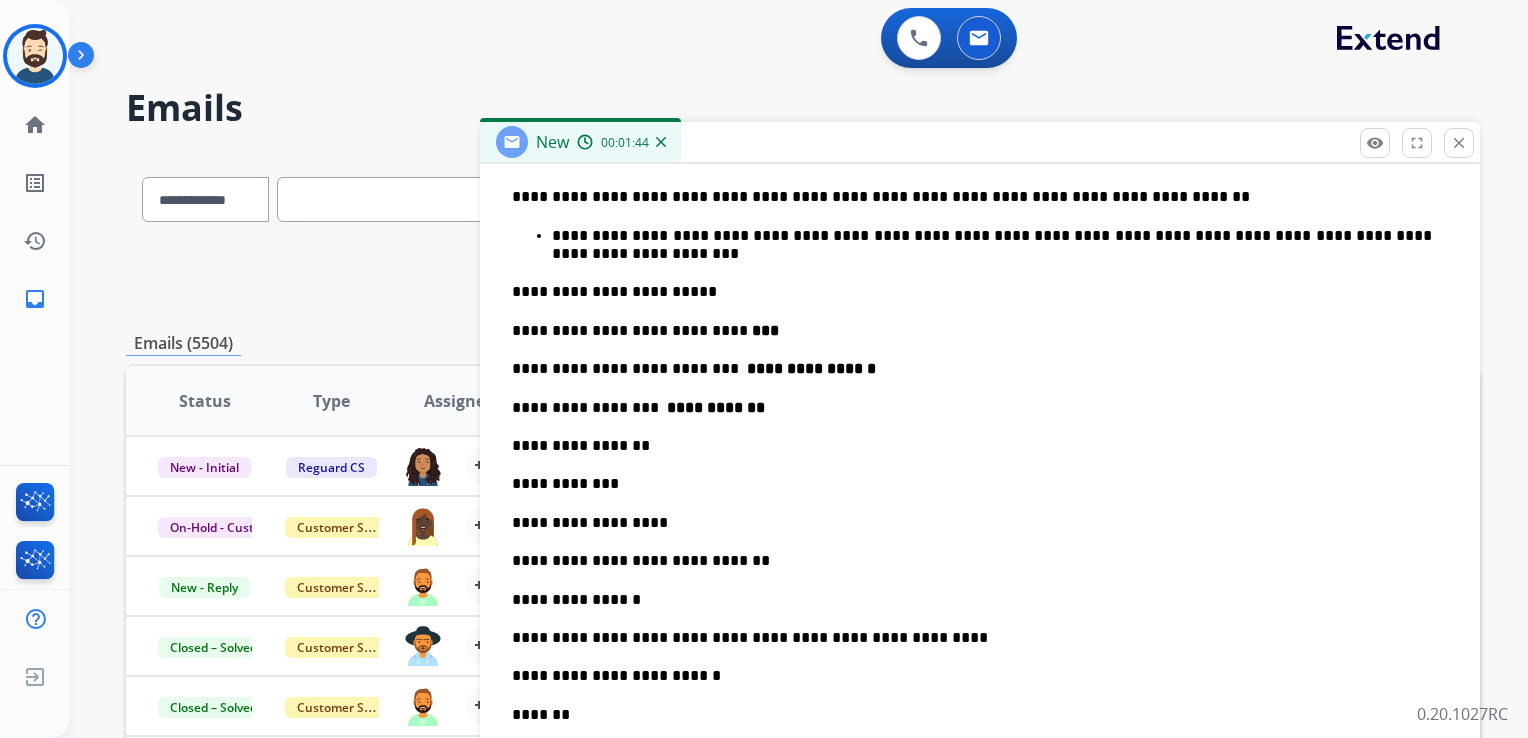 drag, startPoint x: 645, startPoint y: 436, endPoint x: 656, endPoint y: 447, distance: 15.556349 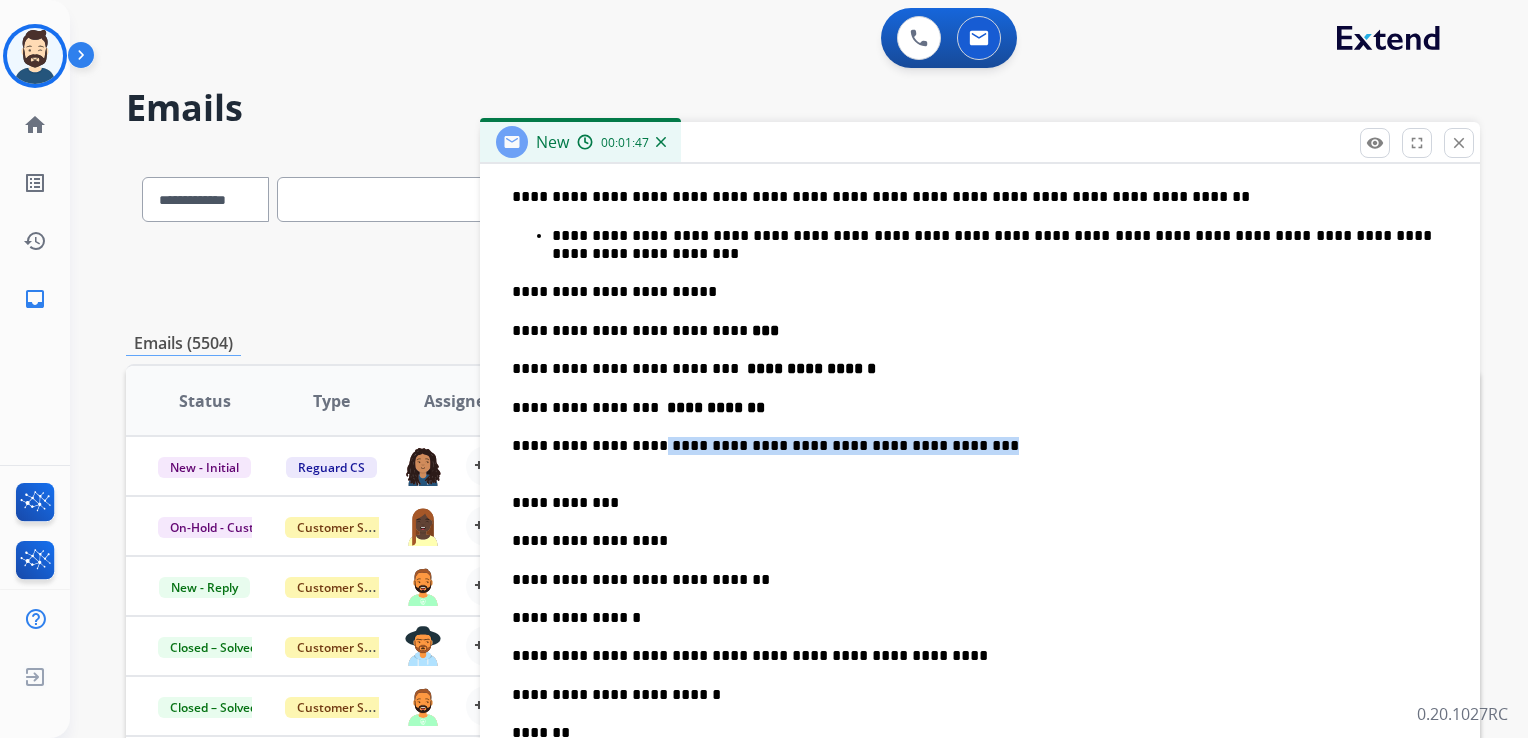 drag, startPoint x: 638, startPoint y: 442, endPoint x: 983, endPoint y: 449, distance: 345.071 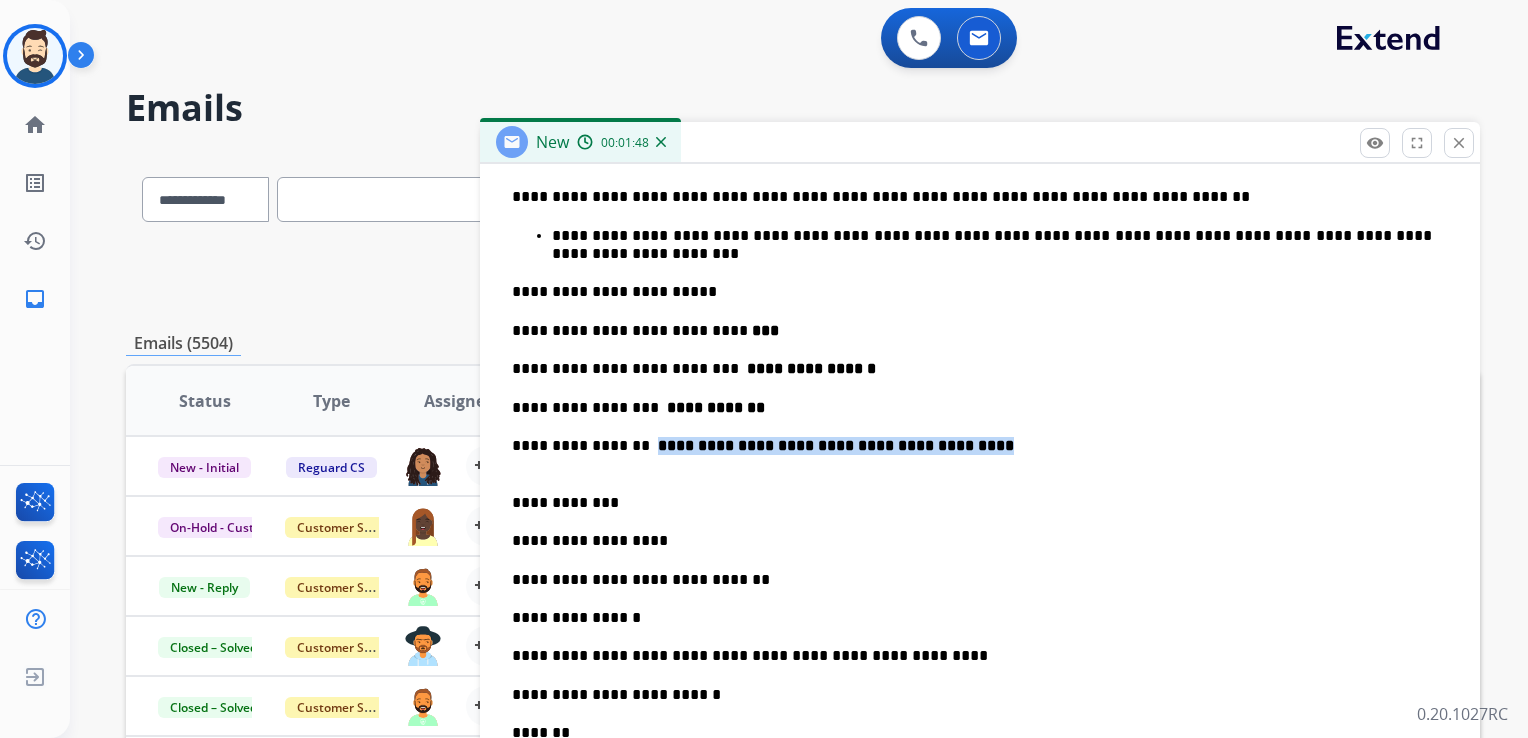 click on "**********" at bounding box center (972, 455) 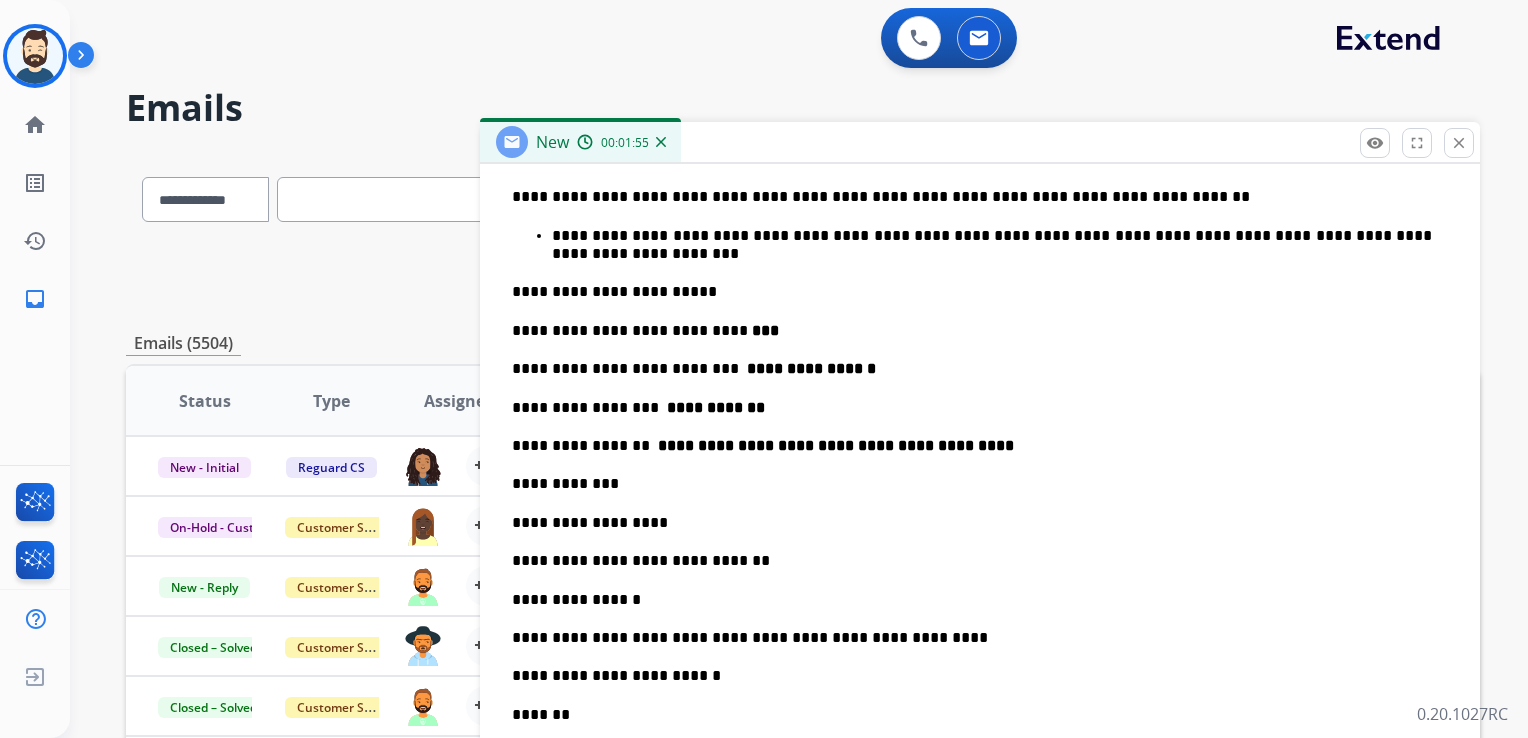 click on "**********" at bounding box center (972, 484) 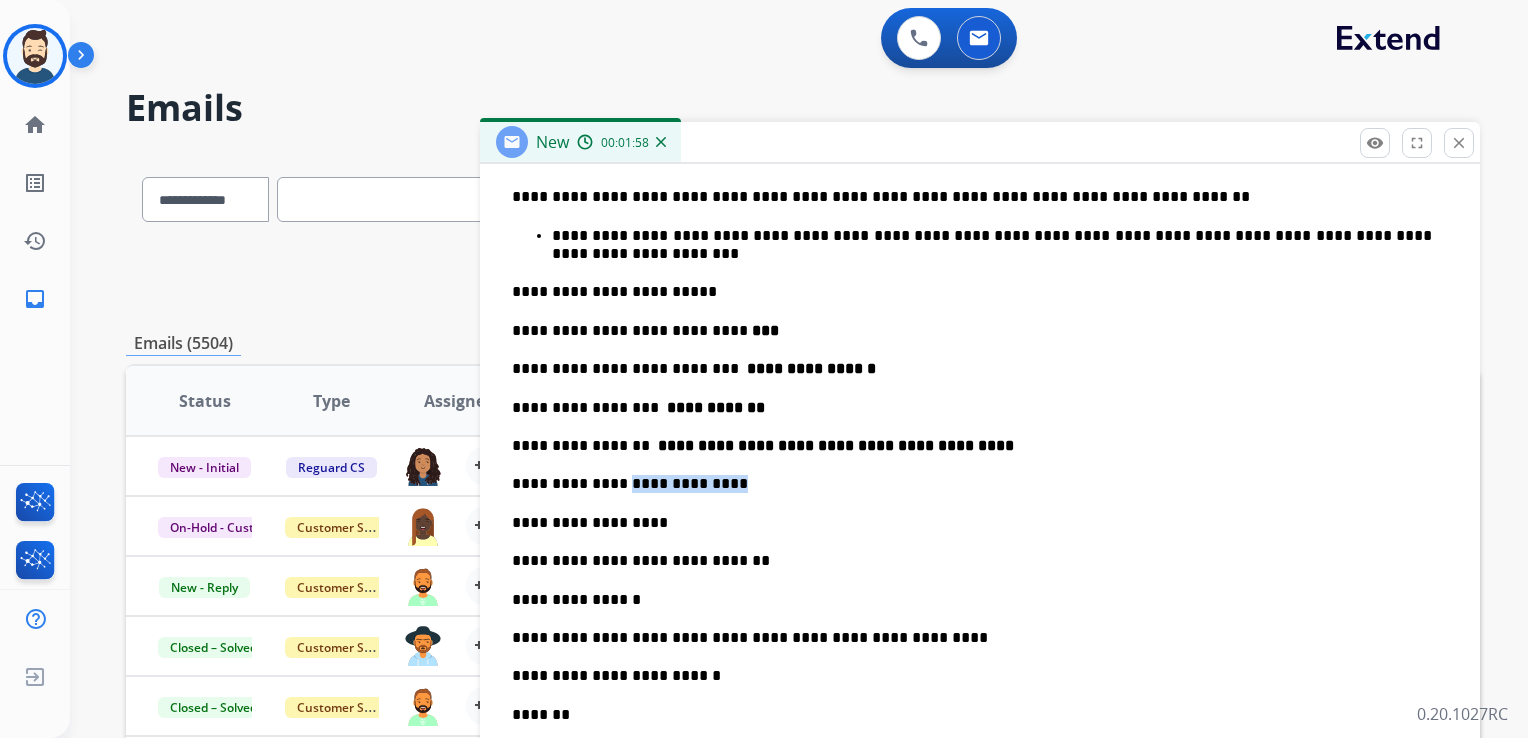 drag, startPoint x: 619, startPoint y: 486, endPoint x: 750, endPoint y: 474, distance: 131.54848 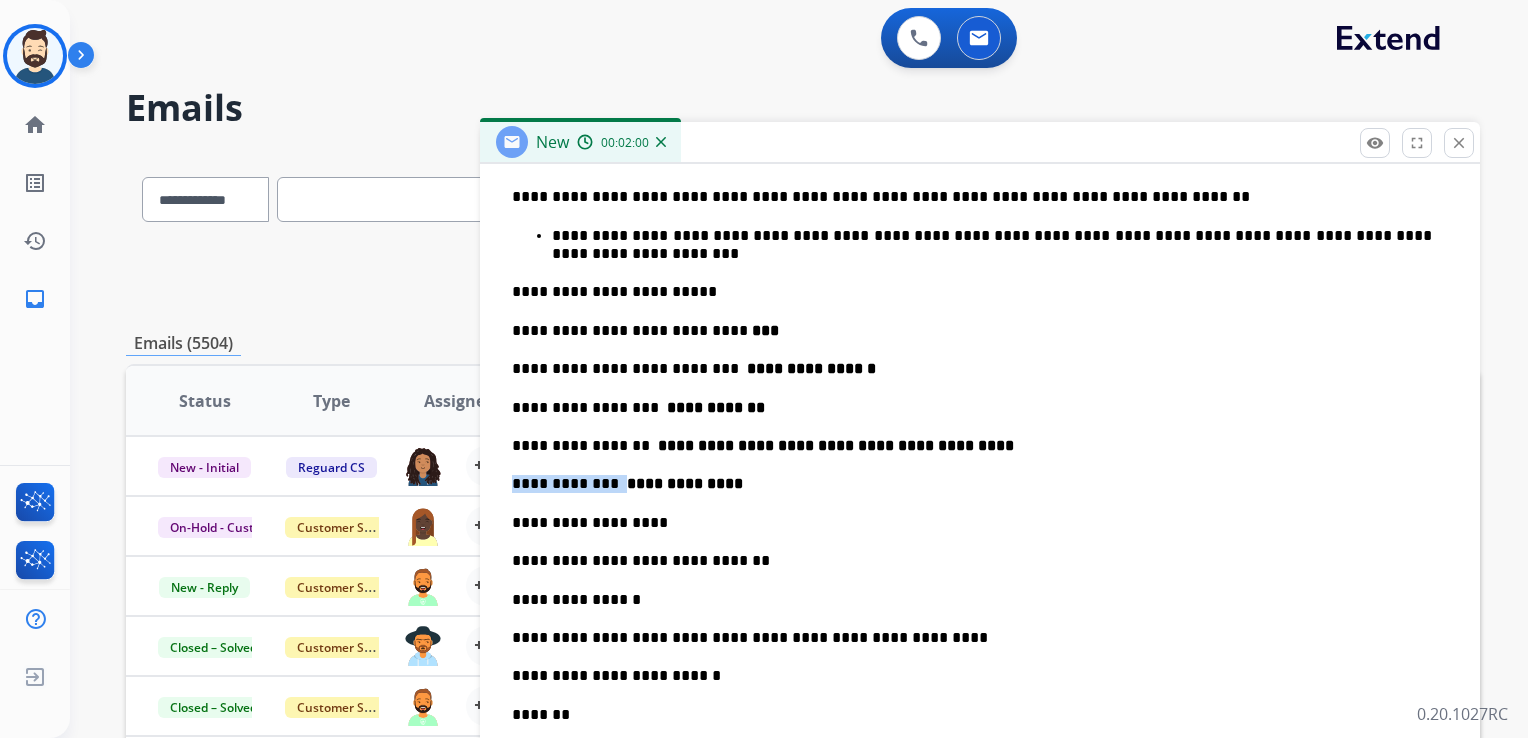 click on "**********" at bounding box center (972, 484) 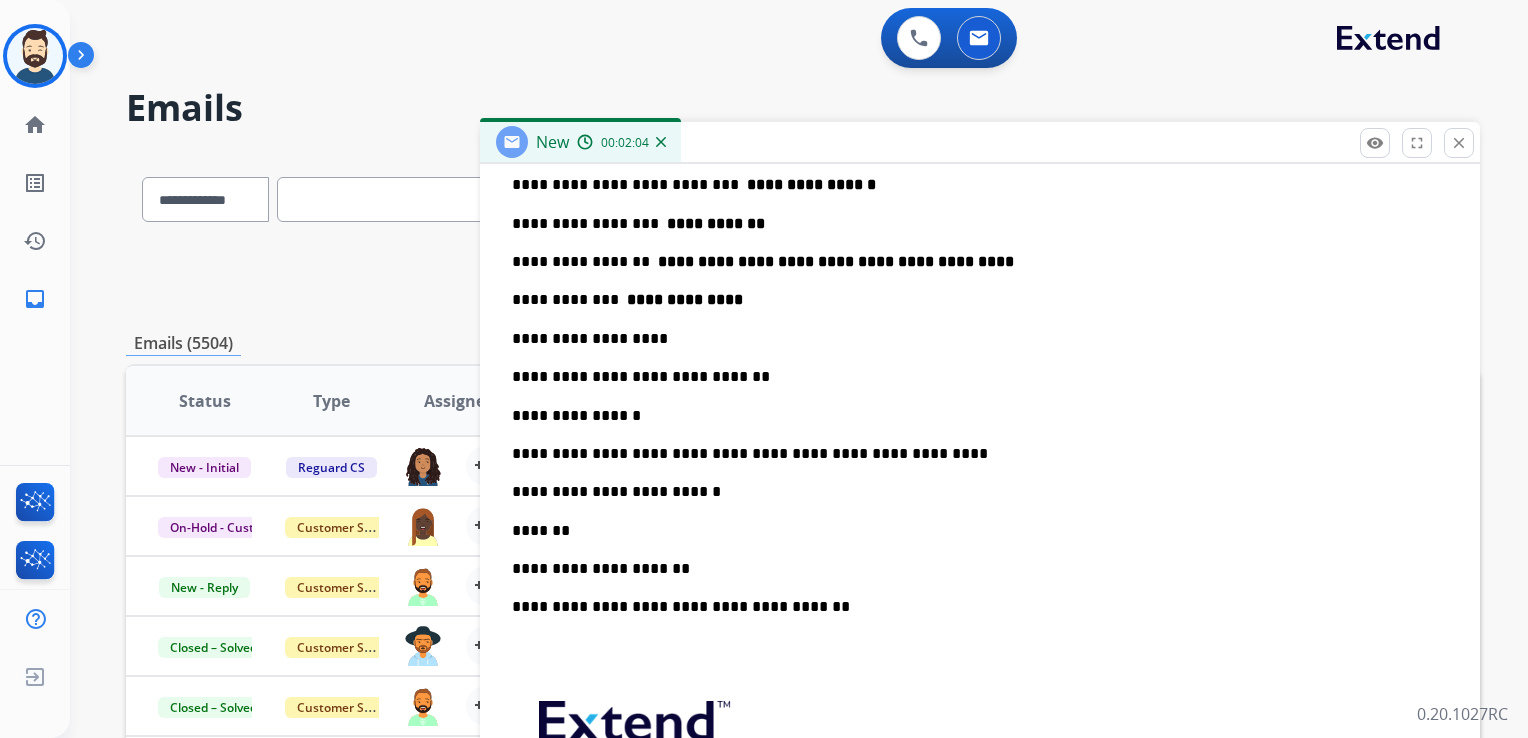 scroll, scrollTop: 860, scrollLeft: 0, axis: vertical 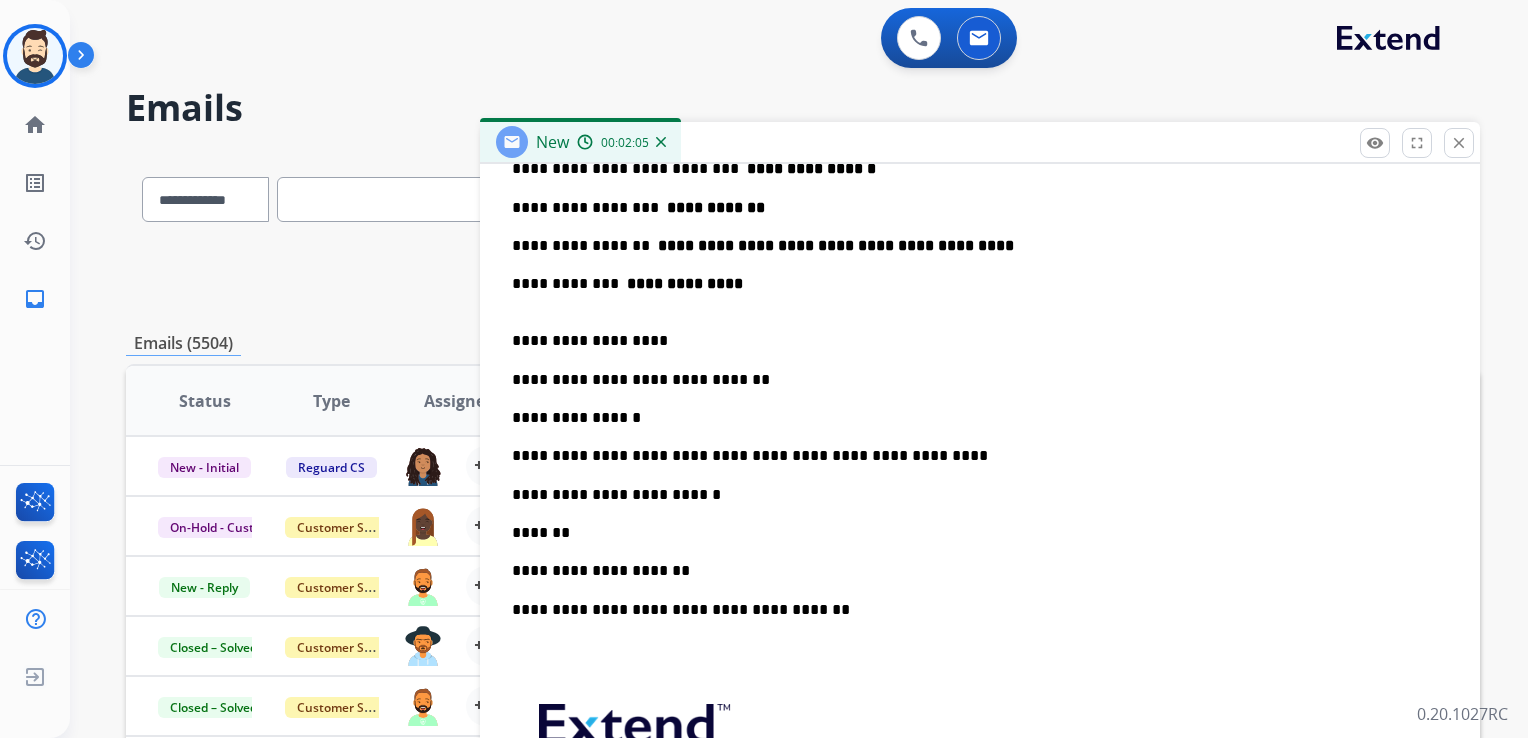 click on "**********" at bounding box center [972, 495] 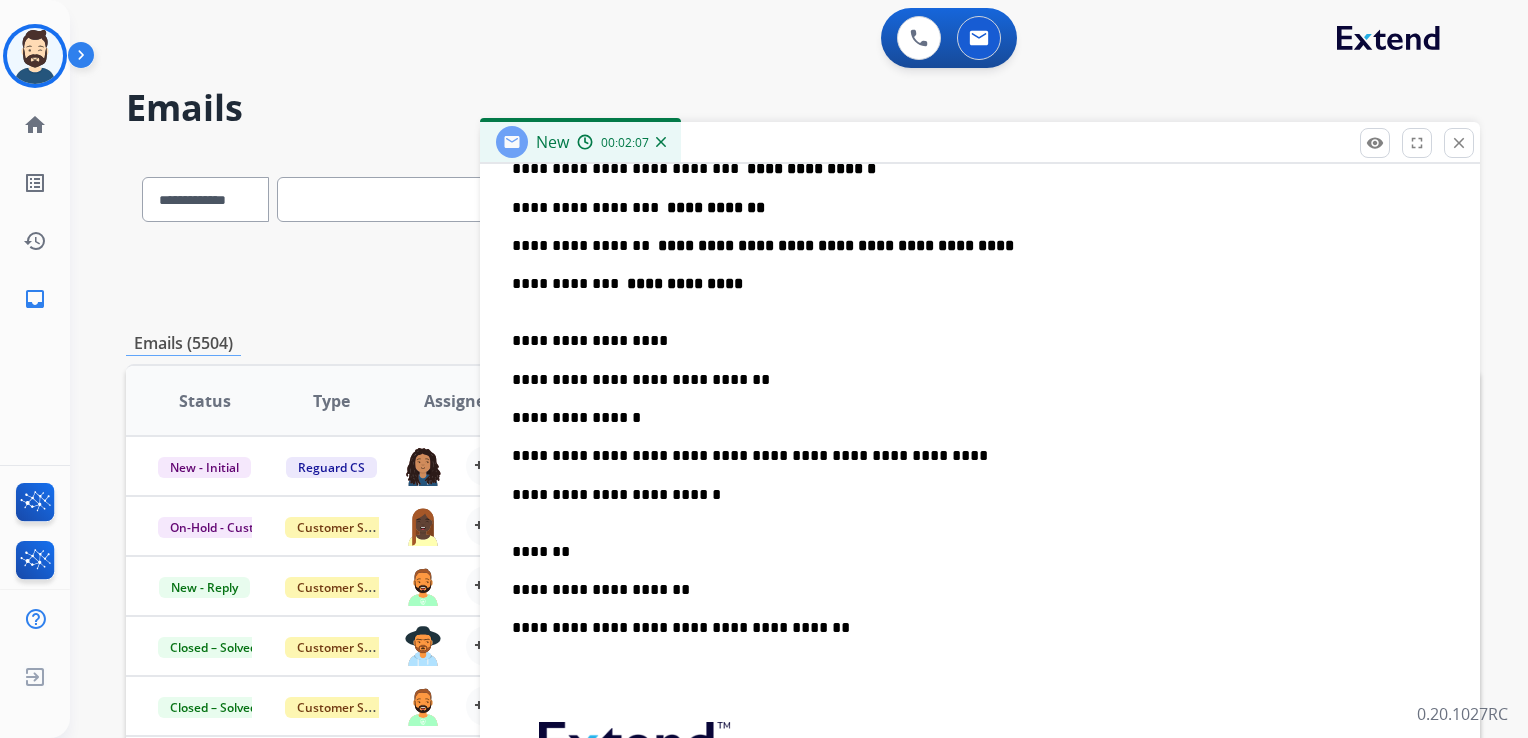 click on "**********" at bounding box center (980, 369) 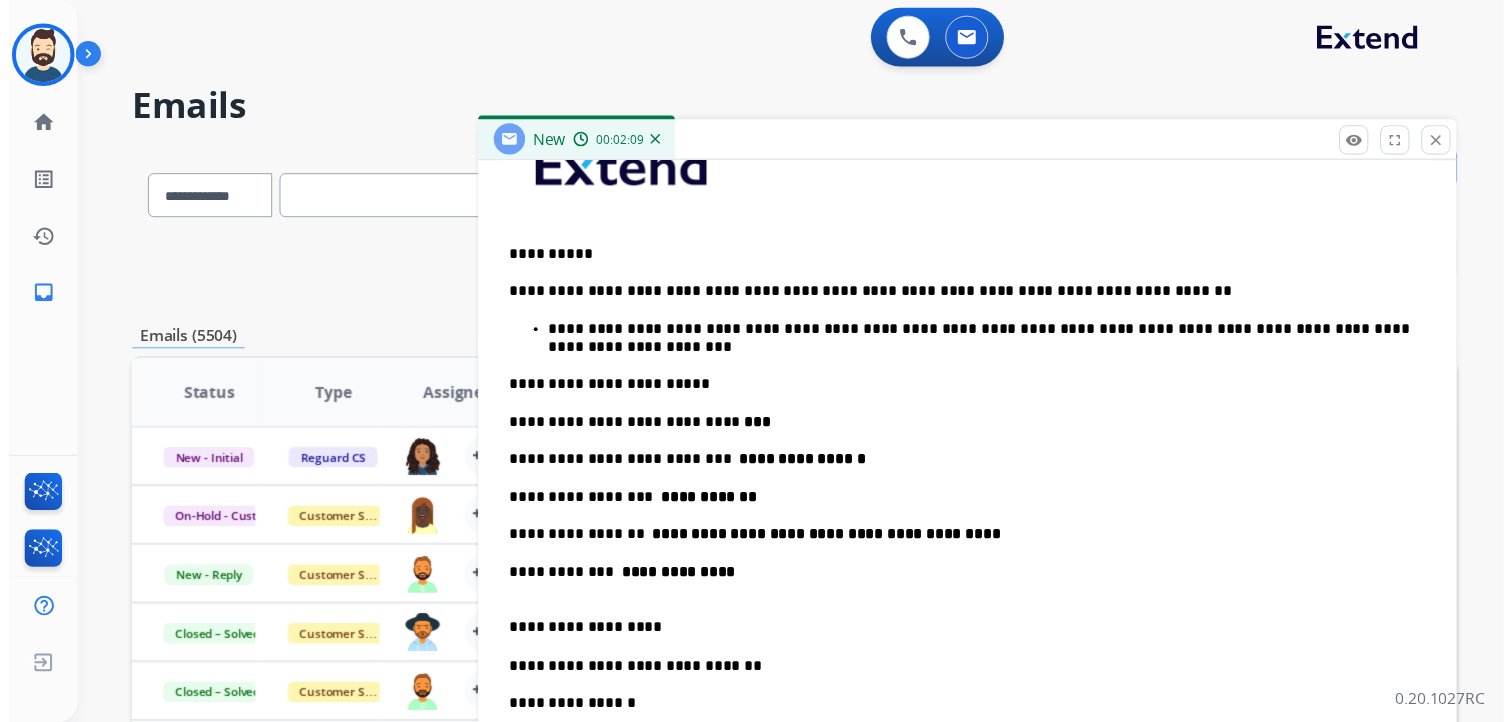 scroll, scrollTop: 0, scrollLeft: 0, axis: both 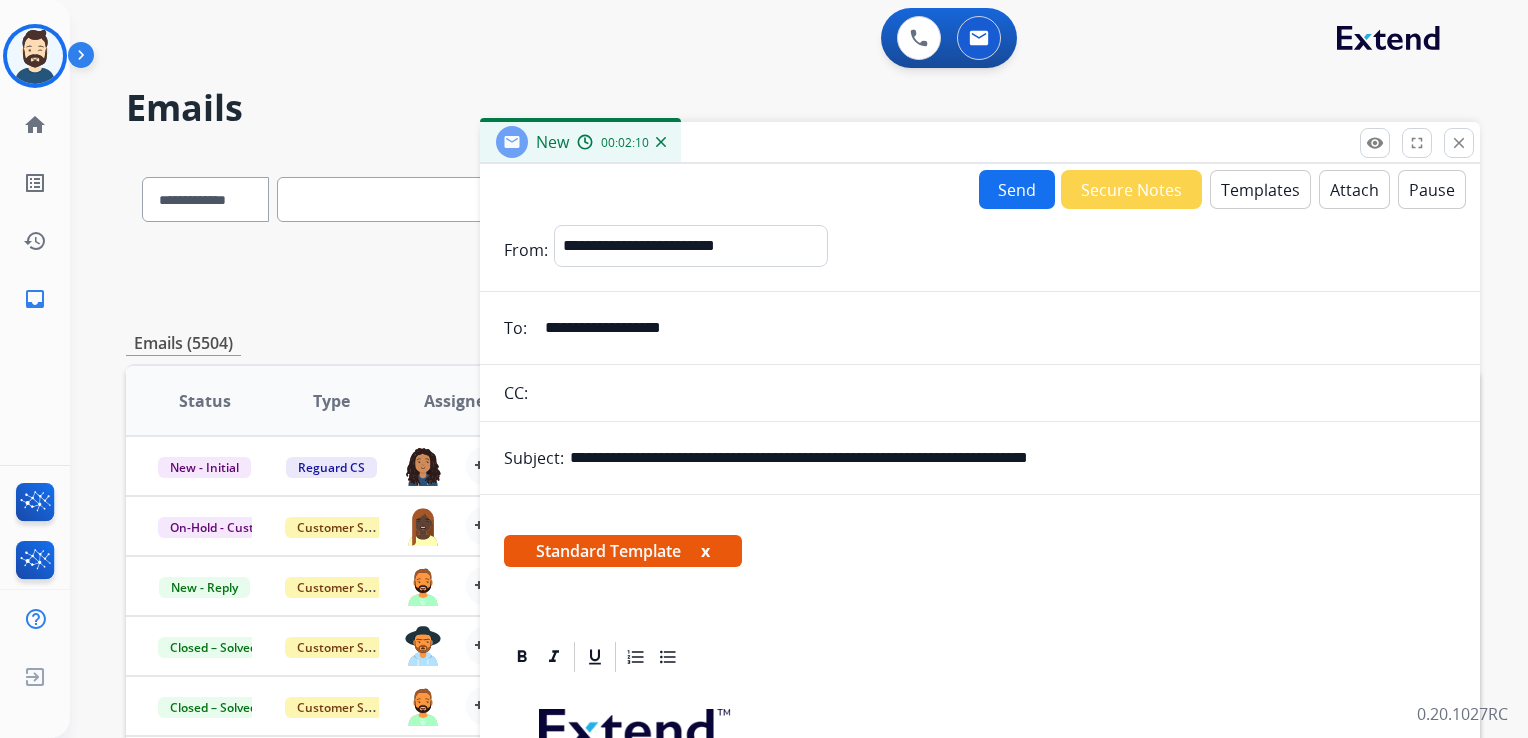 click on "Send" at bounding box center (1017, 189) 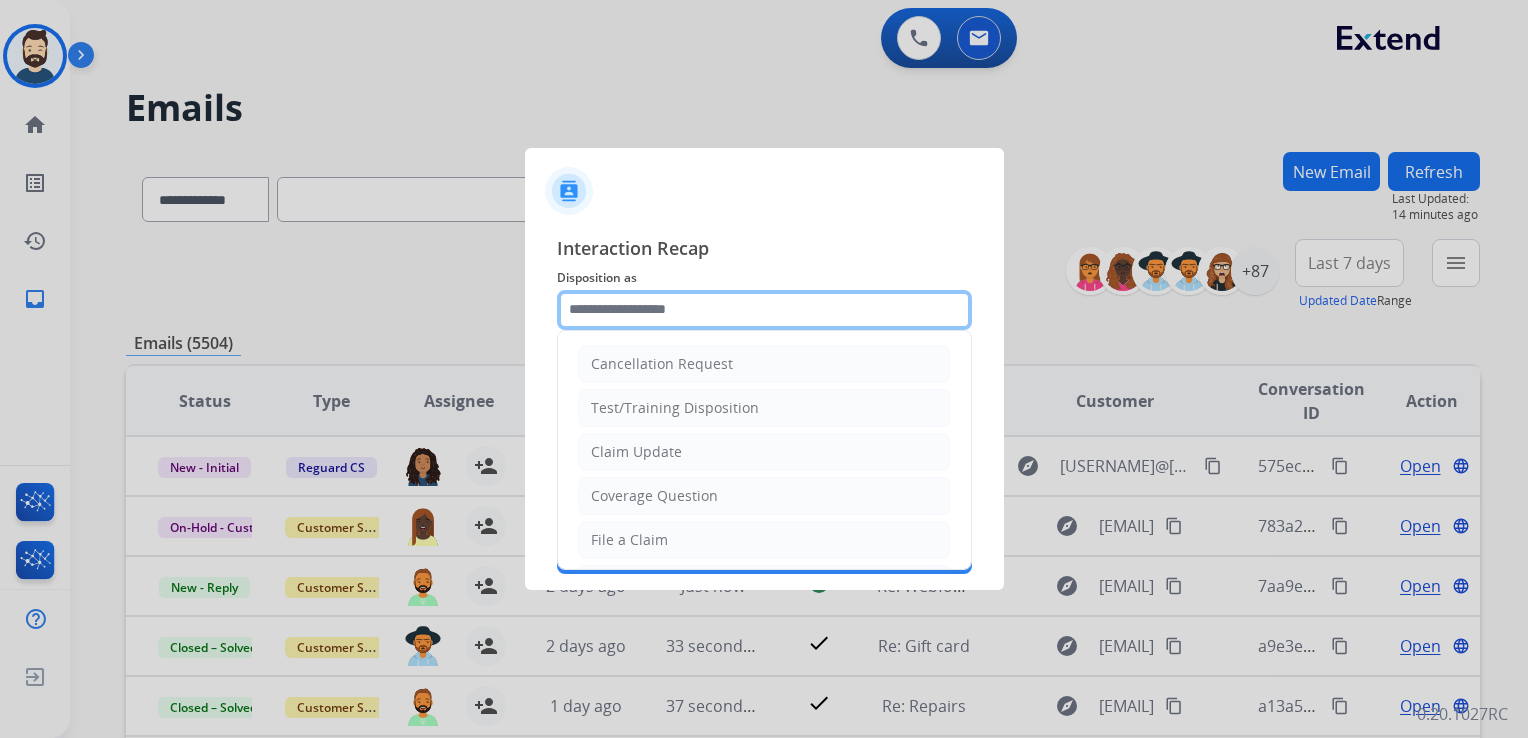 click 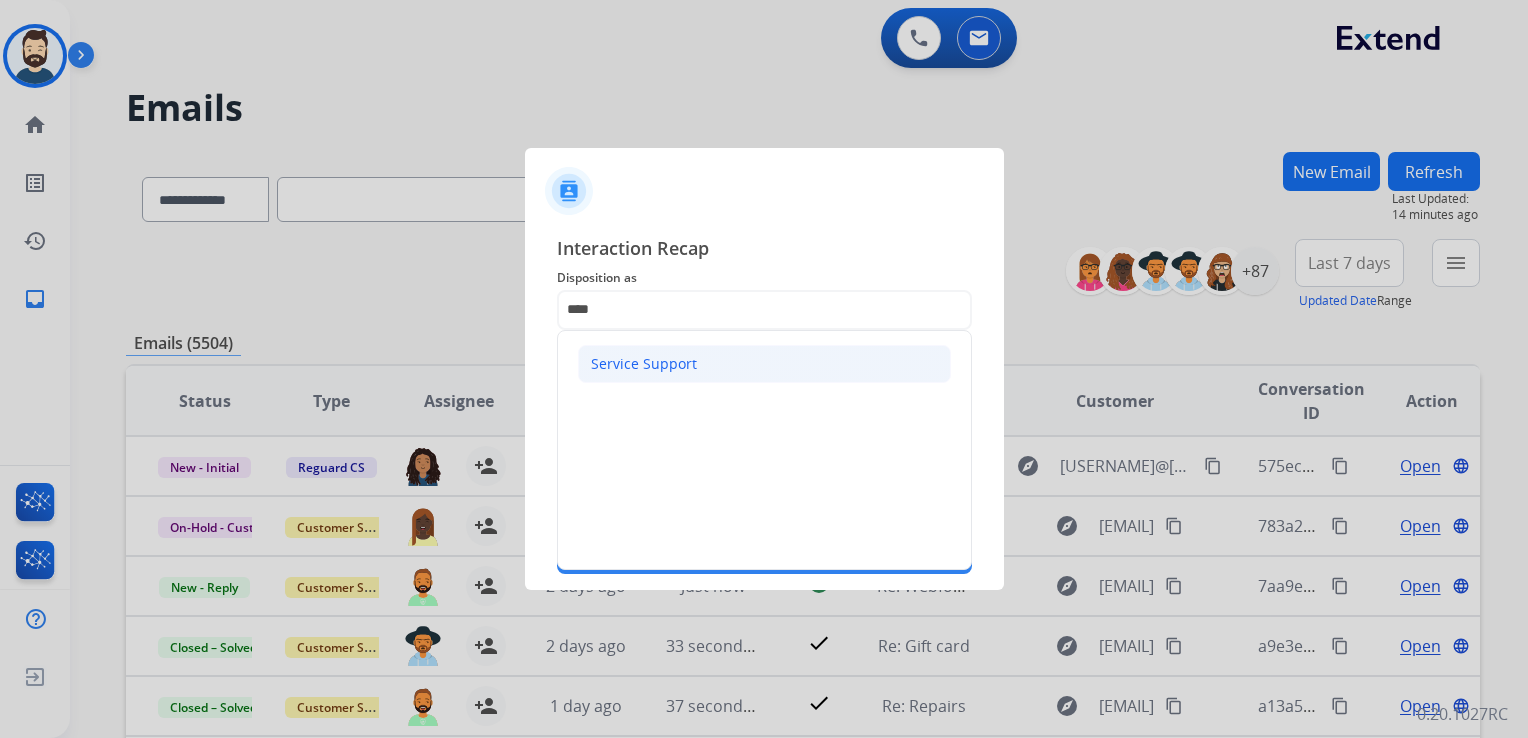 click on "Service Support" 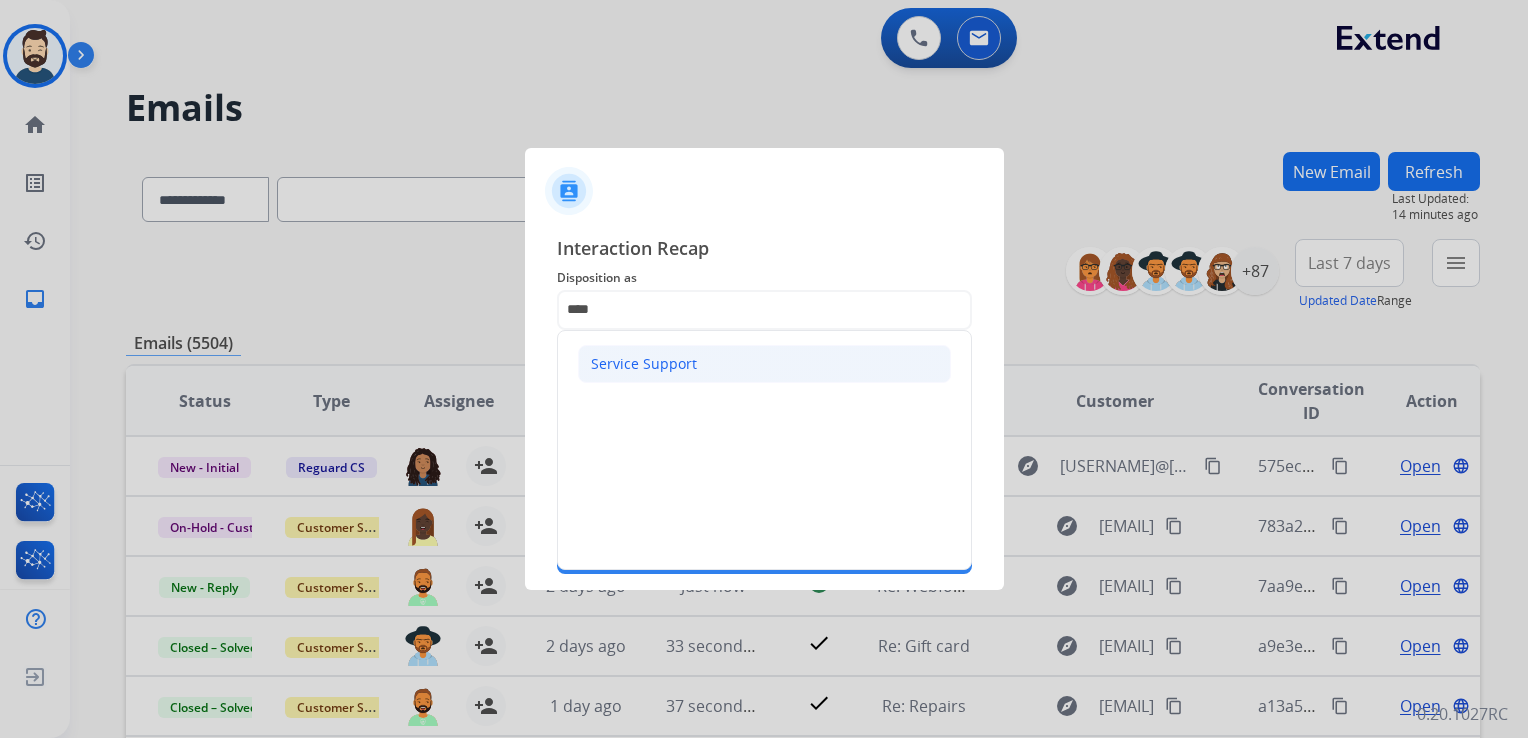type on "**********" 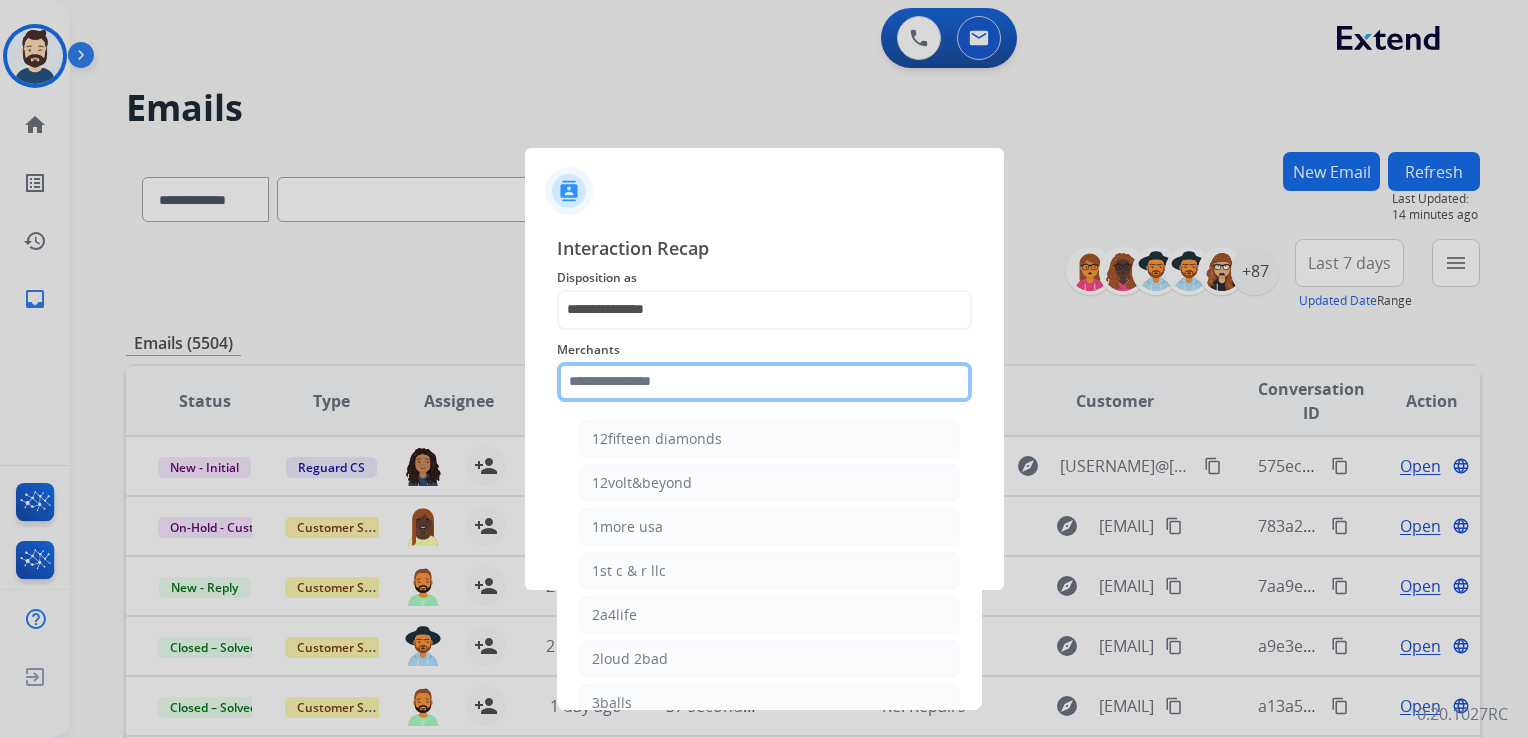 click 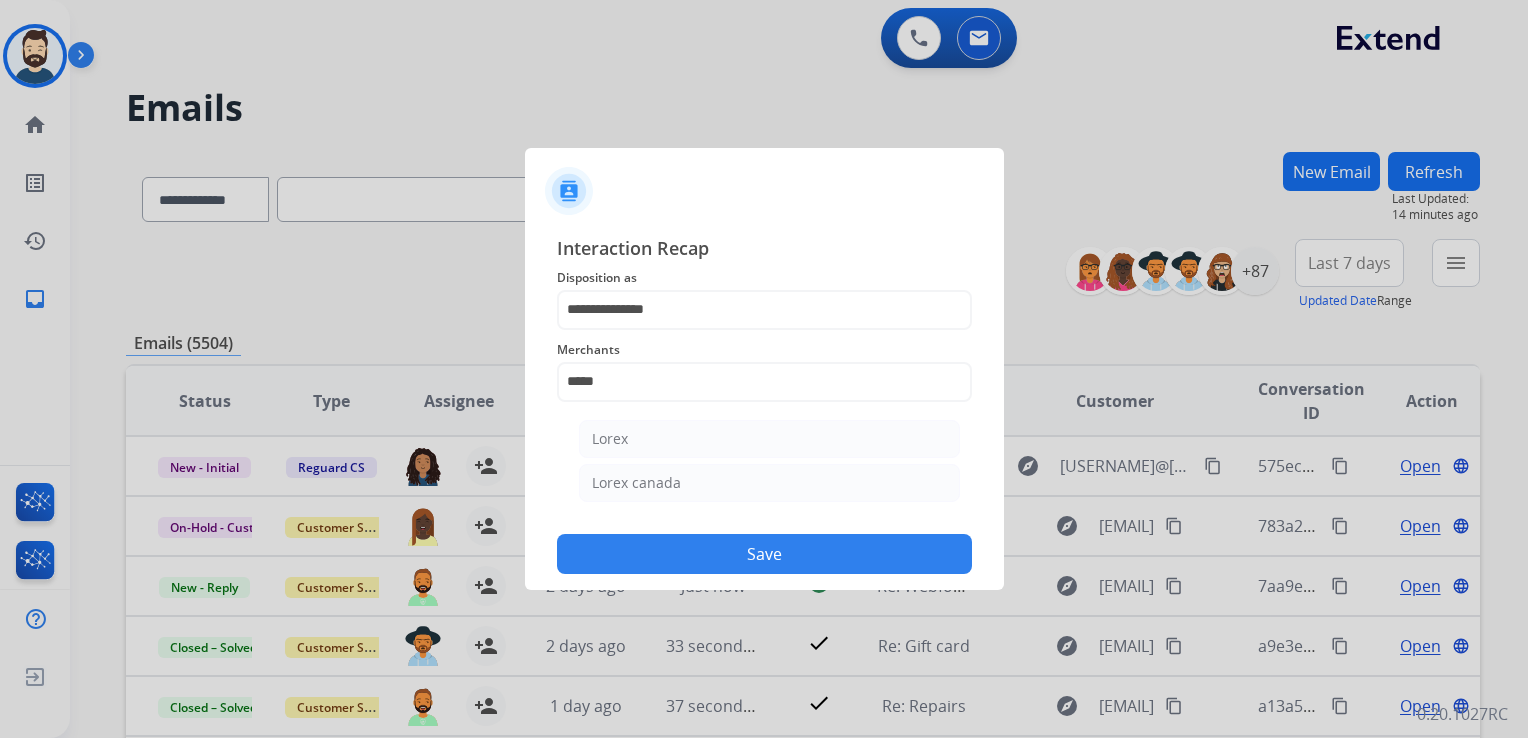 click on "Lorex" 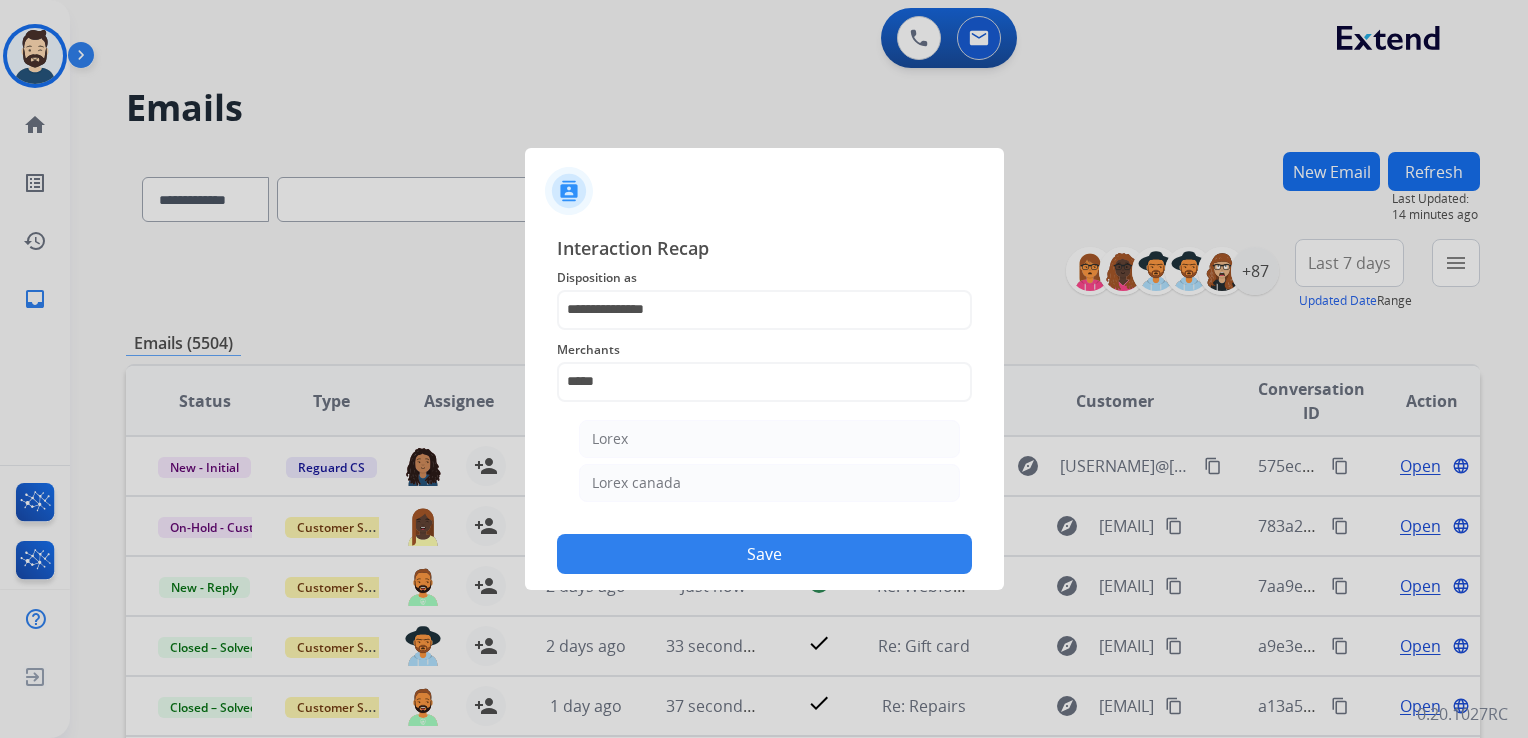 type on "*****" 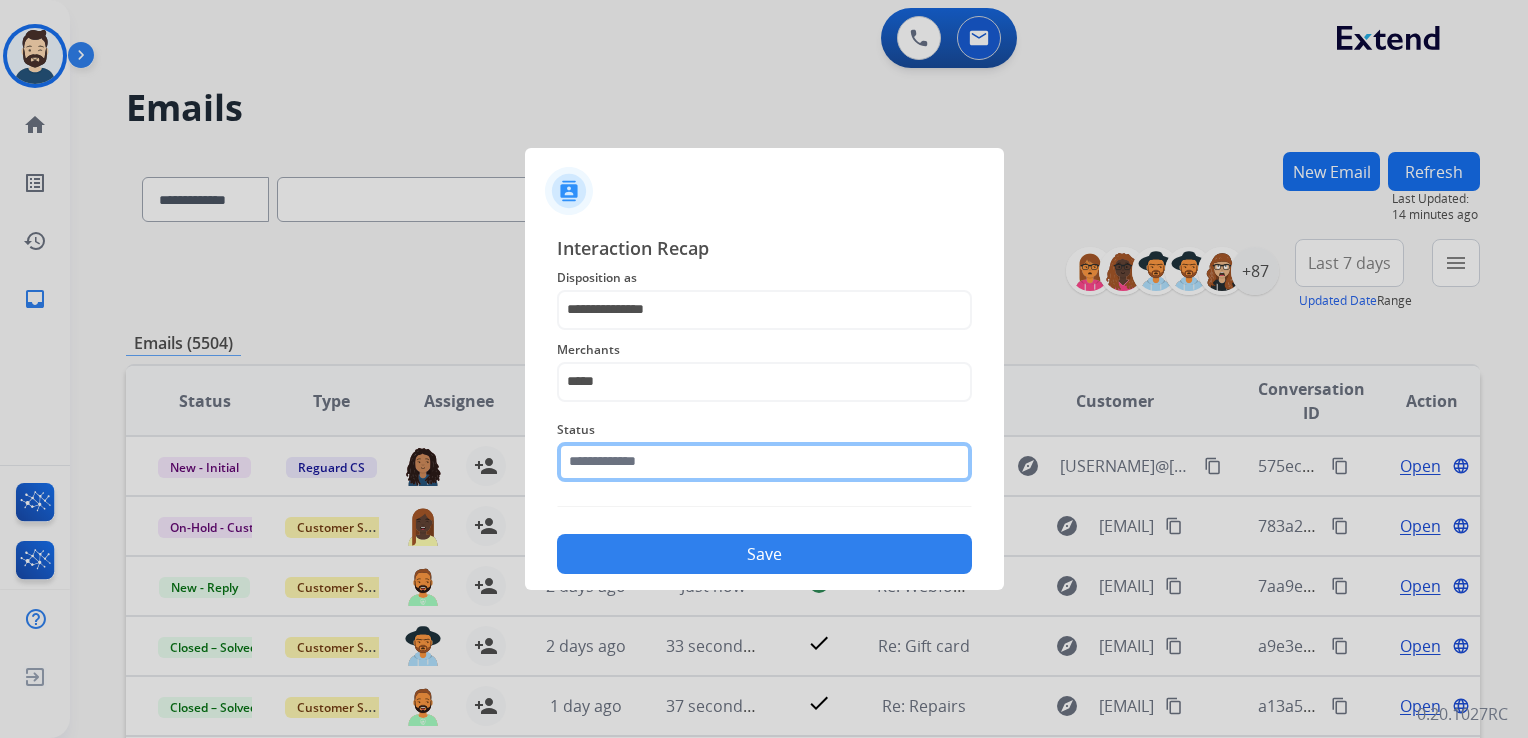 click 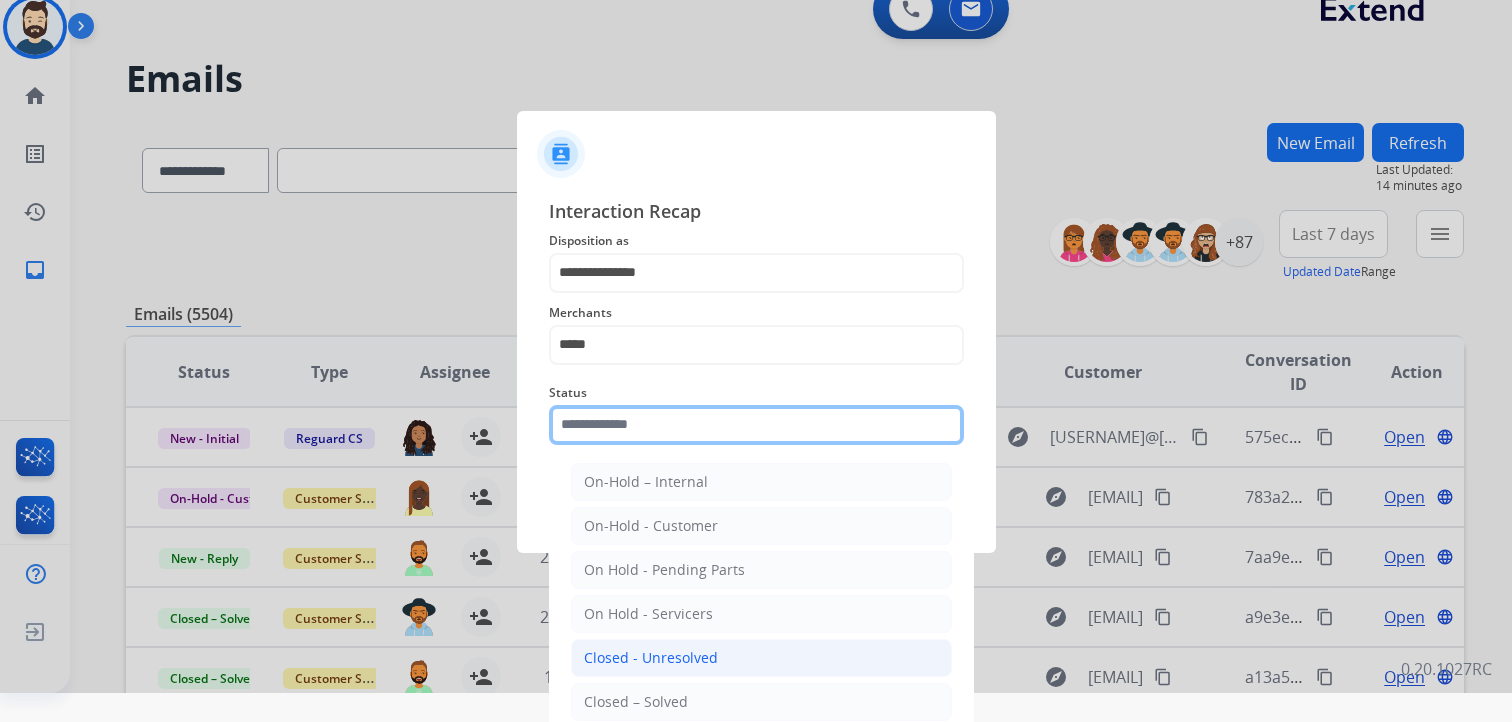 scroll, scrollTop: 59, scrollLeft: 0, axis: vertical 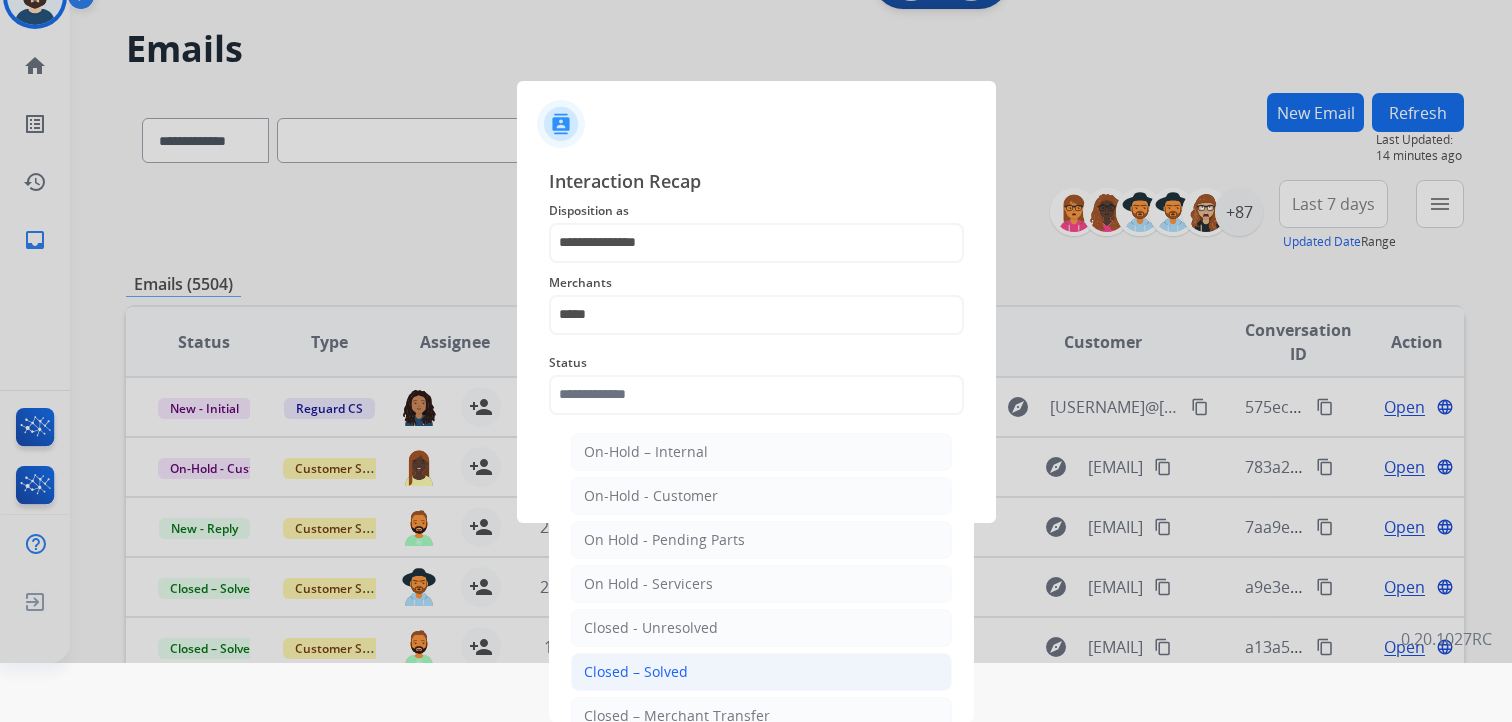 click on "Closed – Solved" 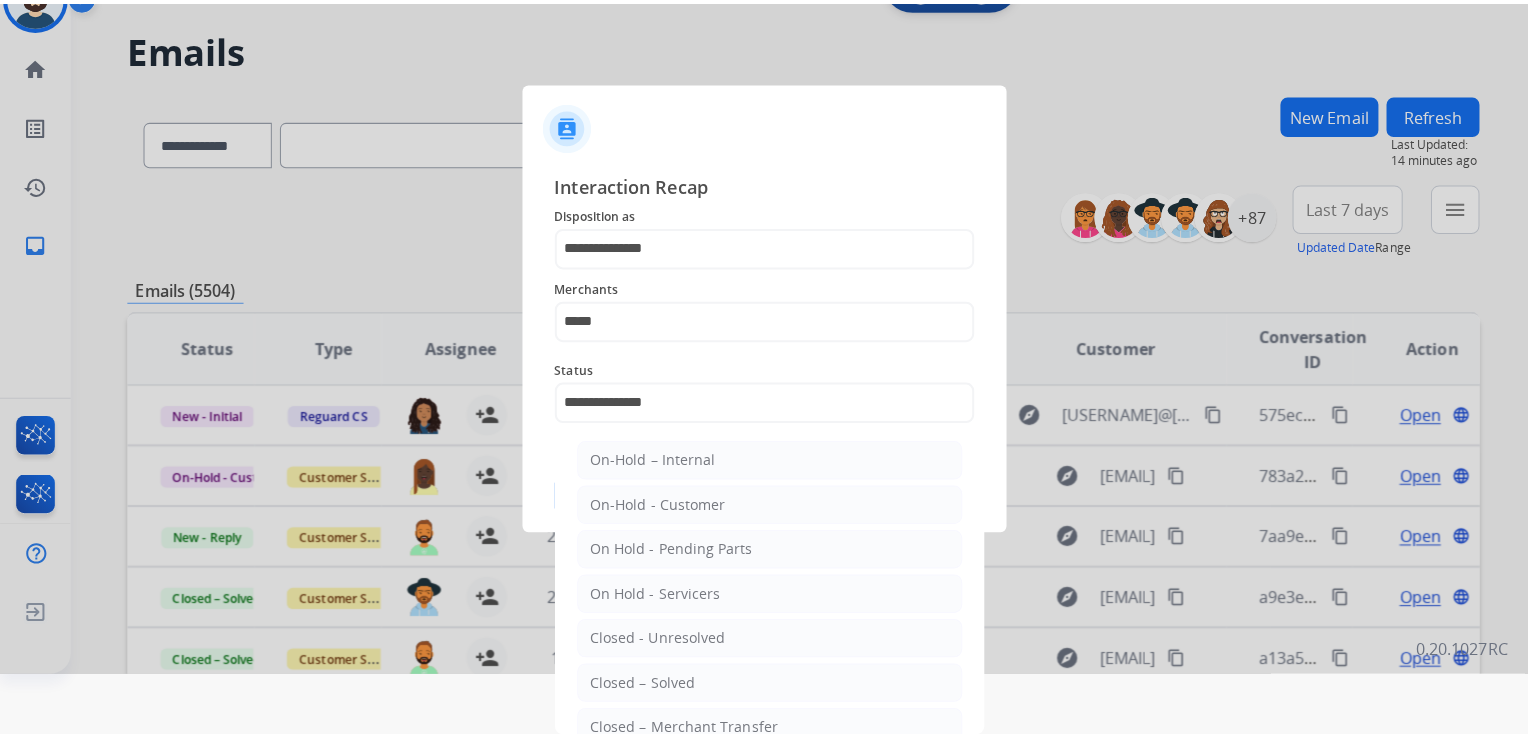 scroll, scrollTop: 0, scrollLeft: 0, axis: both 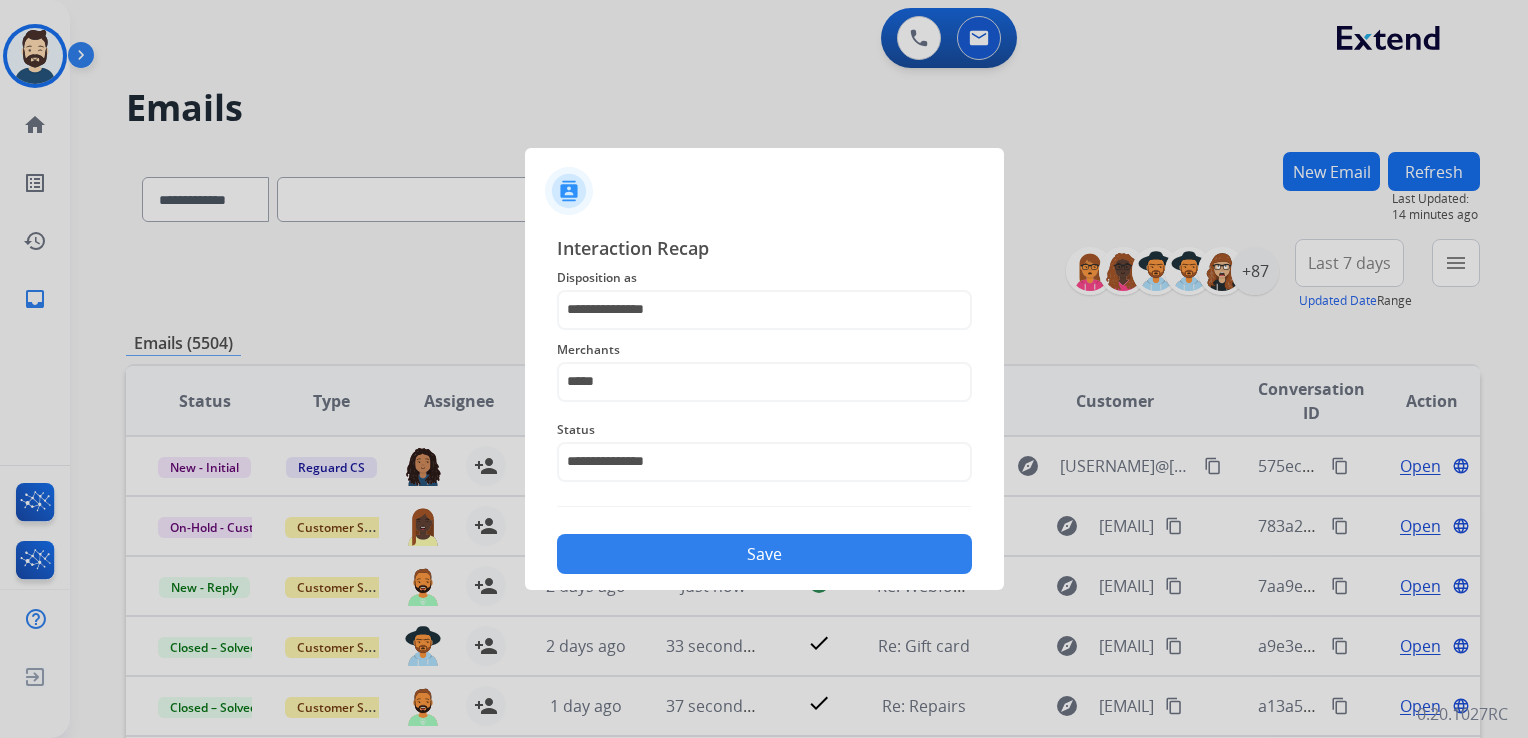 click on "Save" 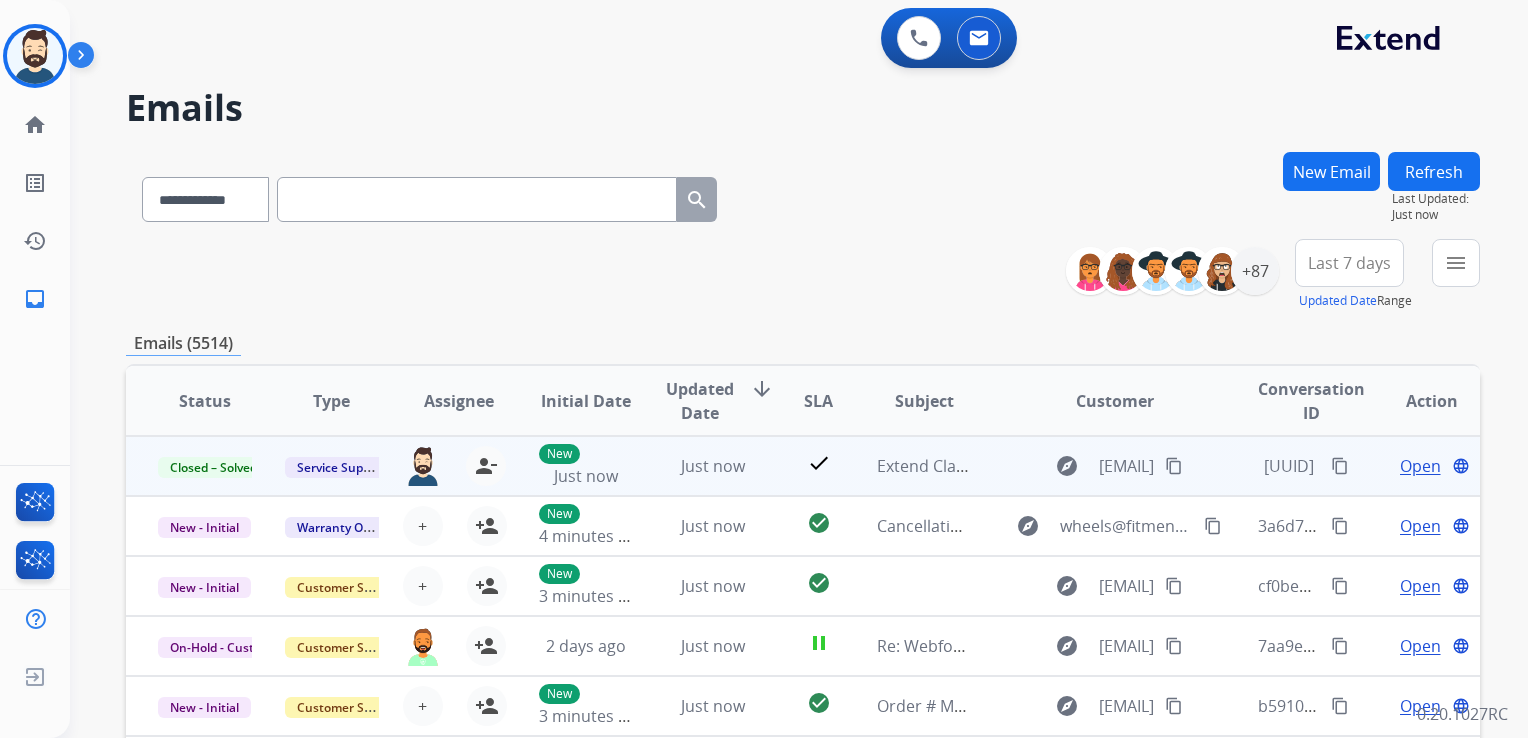 click on "df804b56-bc41-4c22-926d-3ed30f0fe685  content_copy" at bounding box center (1289, 466) 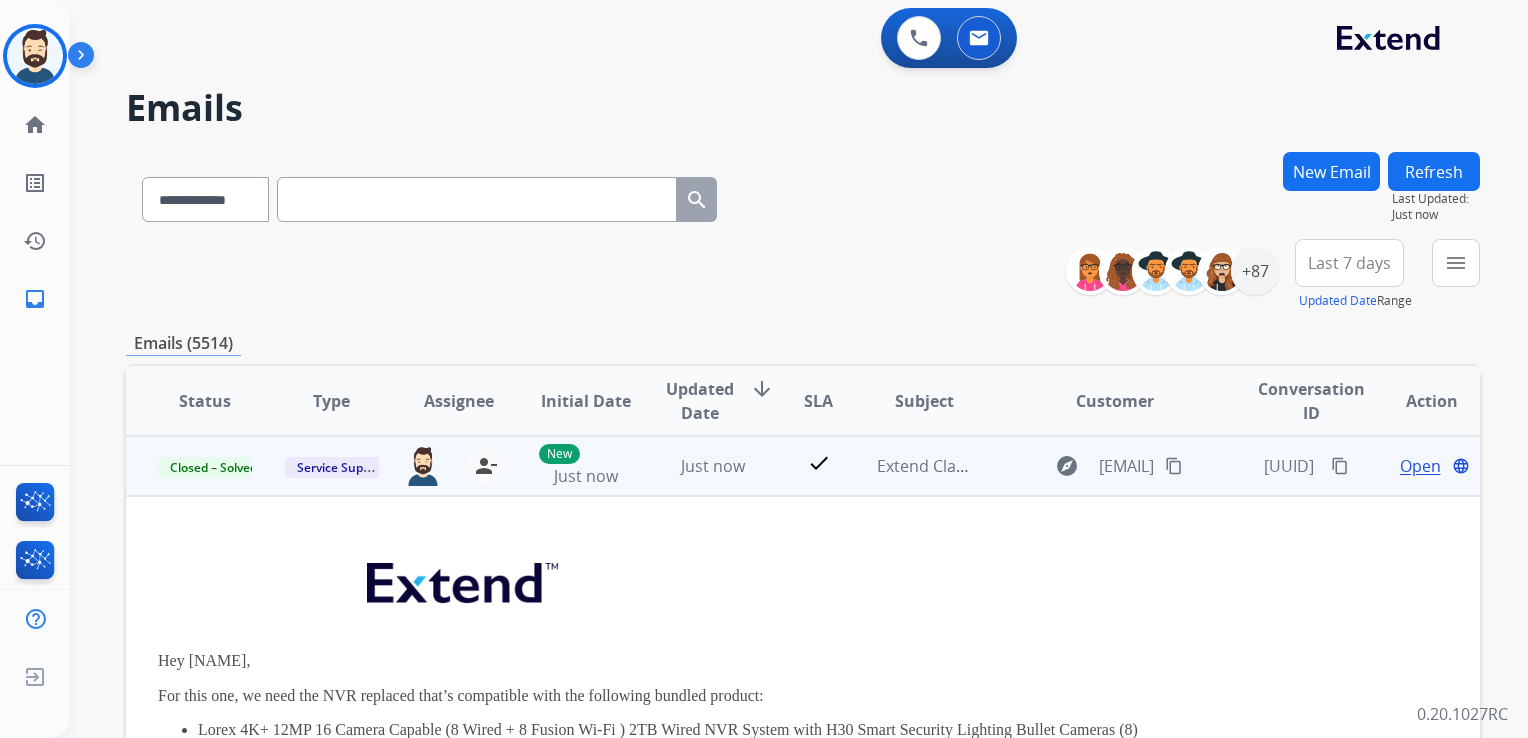 click on "content_copy" at bounding box center (1340, 466) 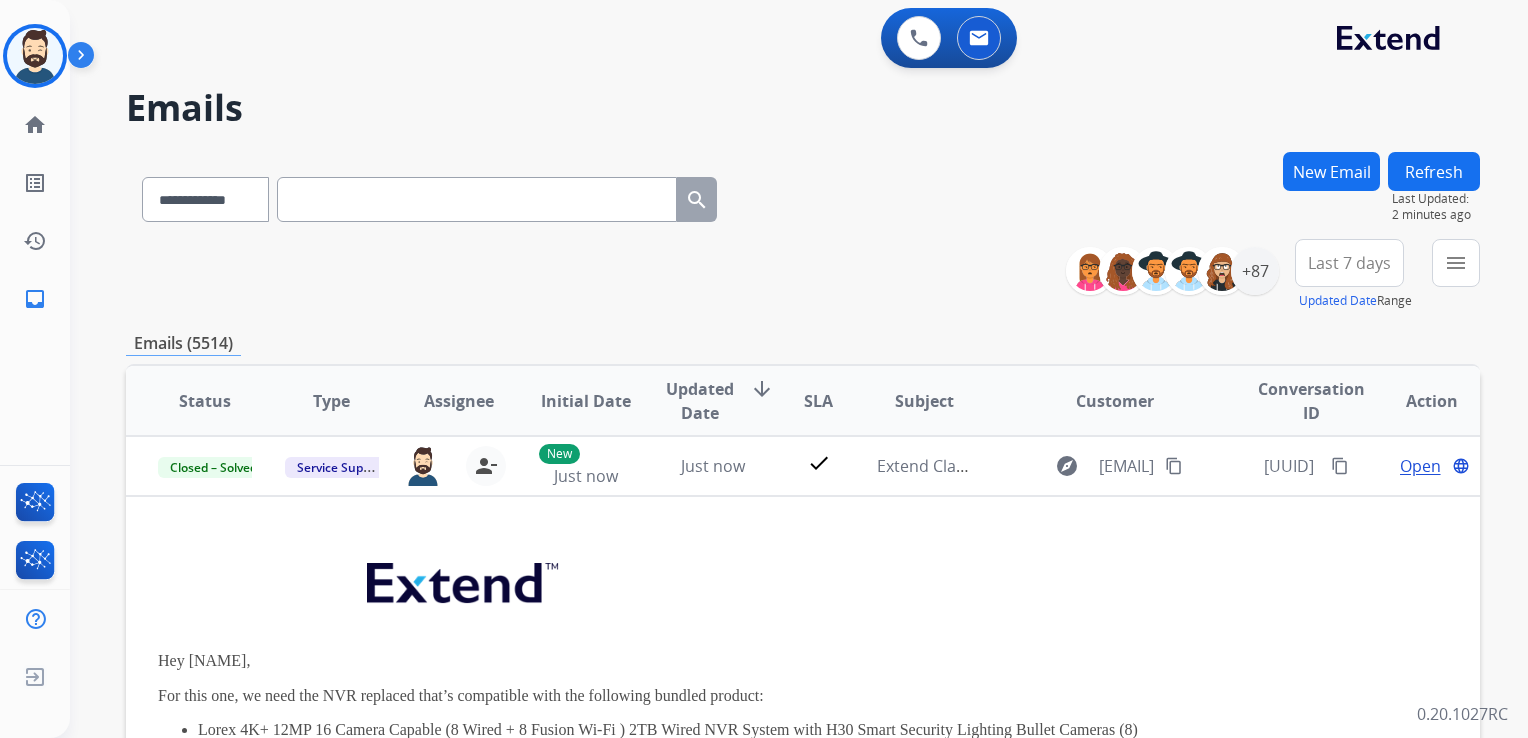click at bounding box center (477, 199) 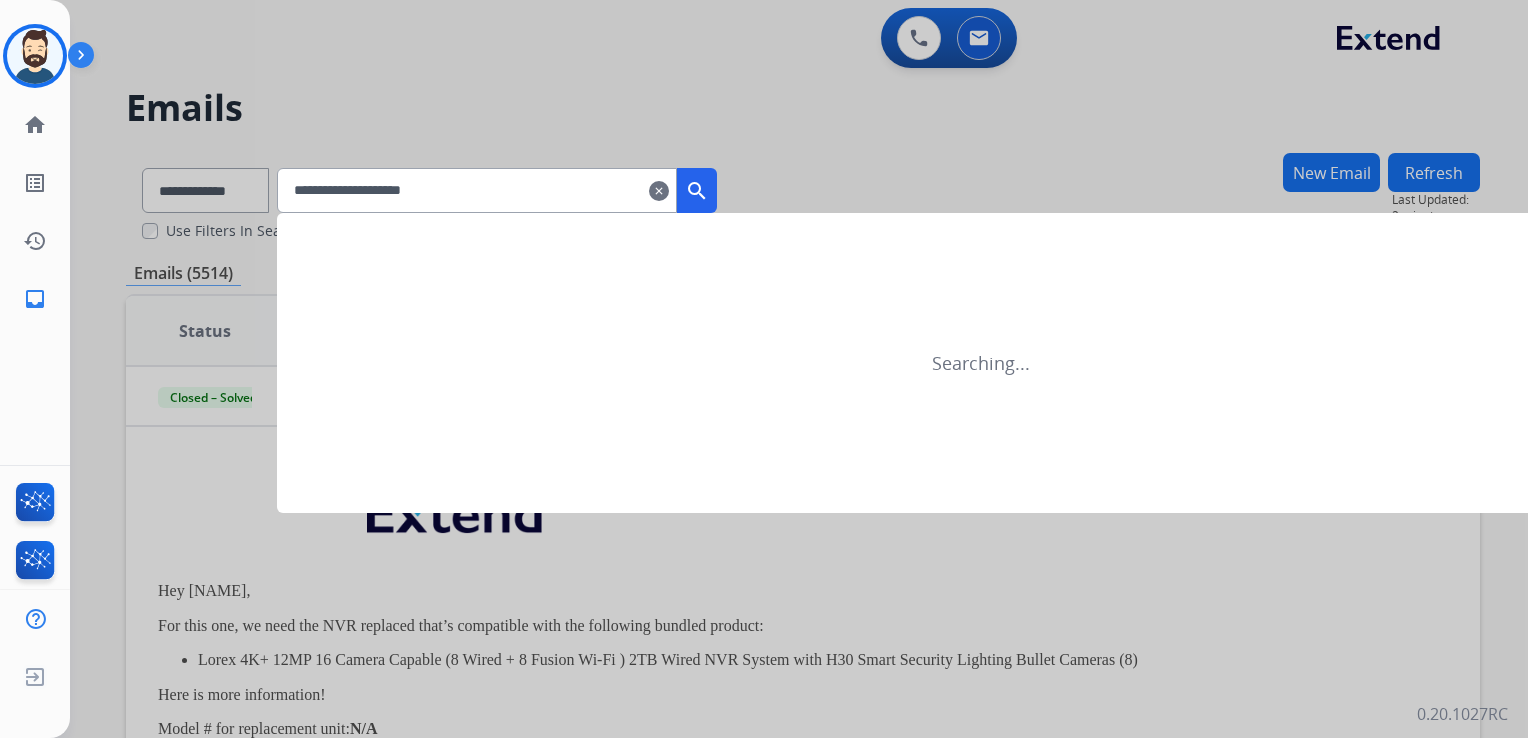 type on "**********" 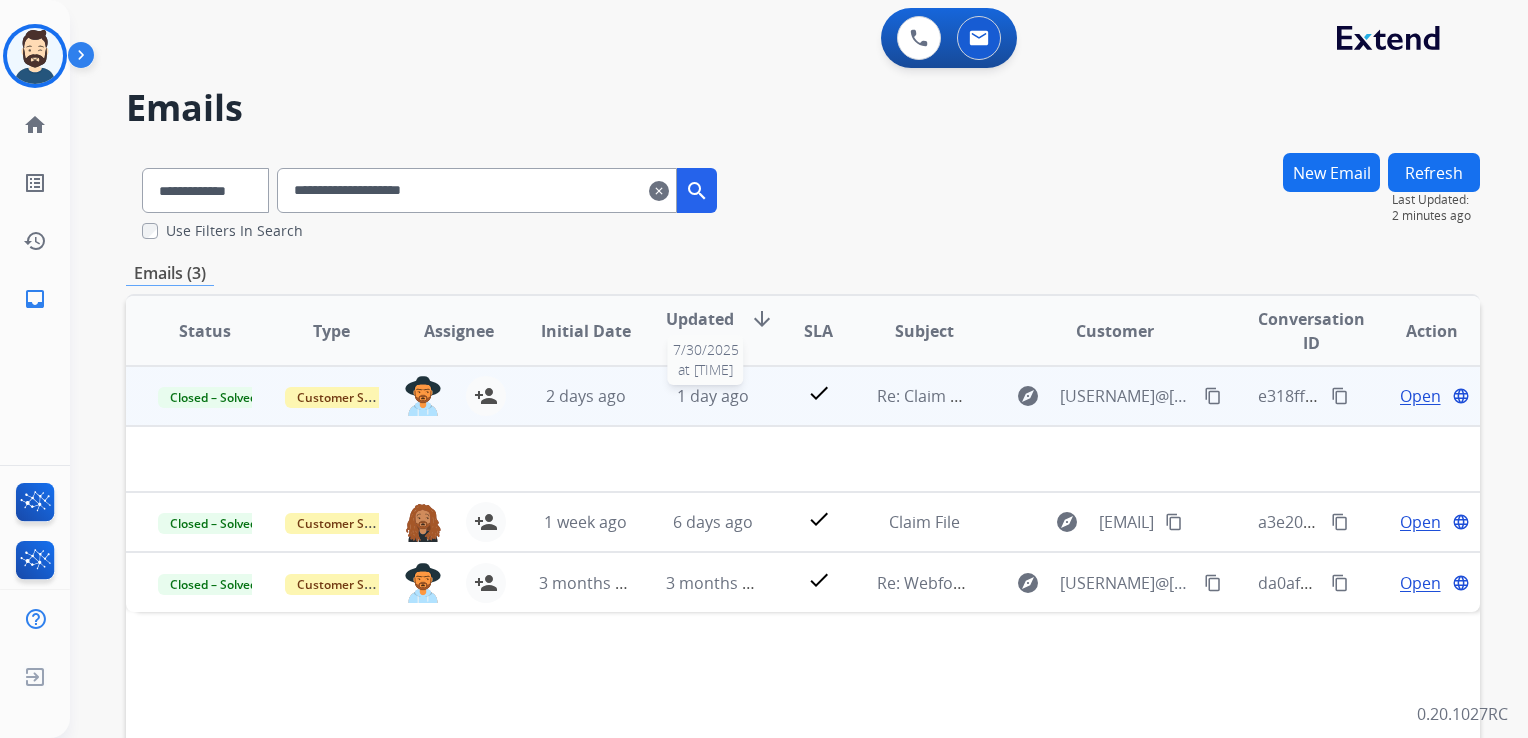click on "1 day ago" at bounding box center (713, 396) 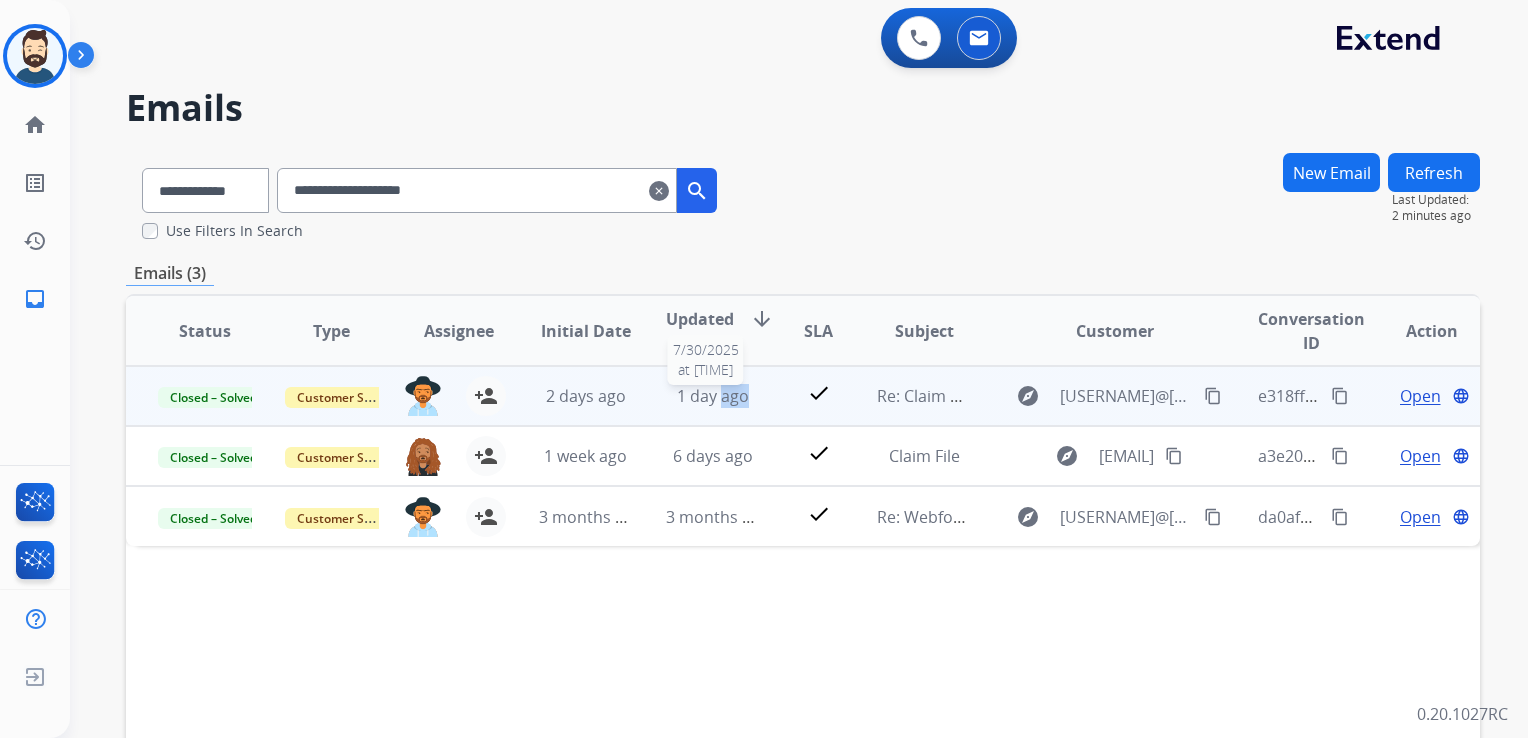 click on "1 day ago" at bounding box center [713, 396] 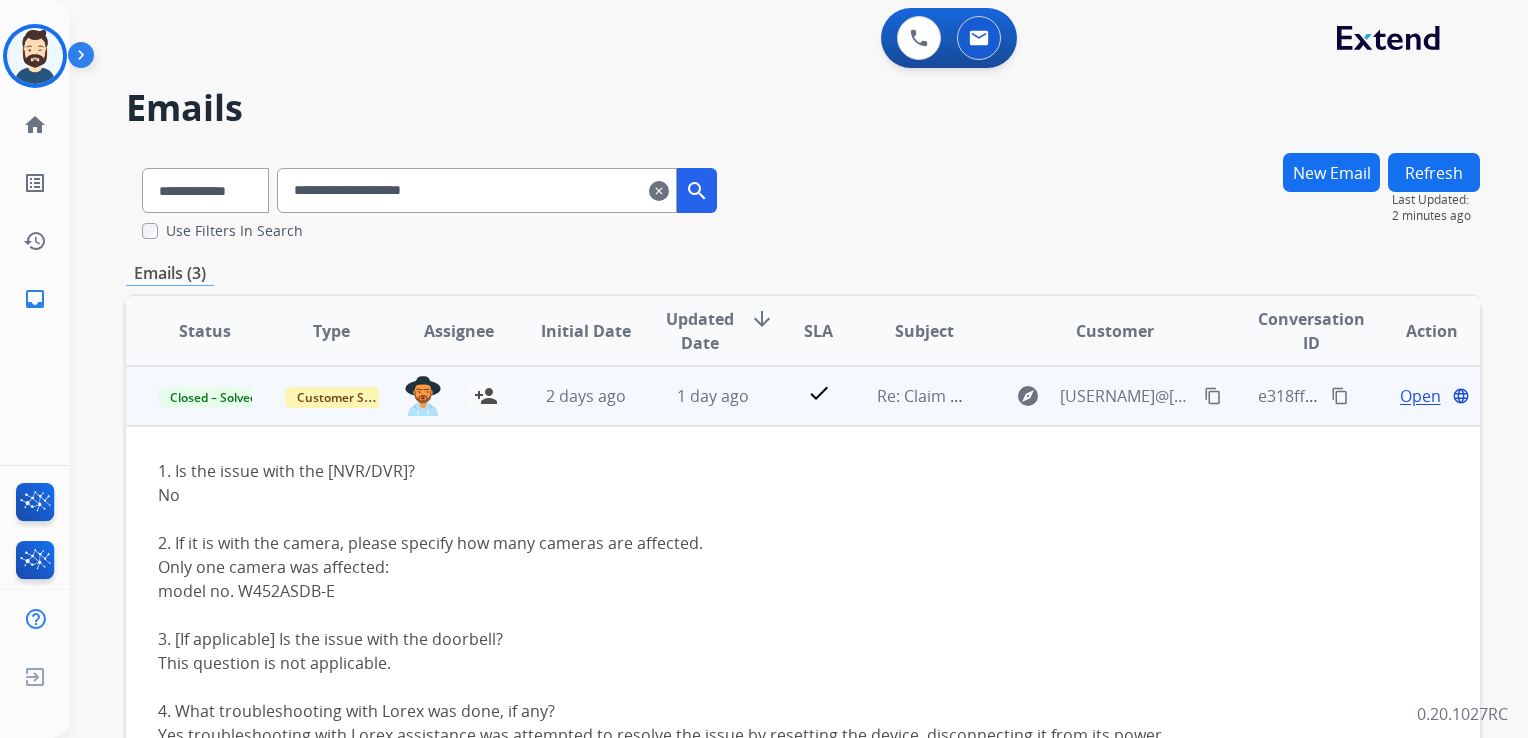 click on "Open" at bounding box center (1420, 396) 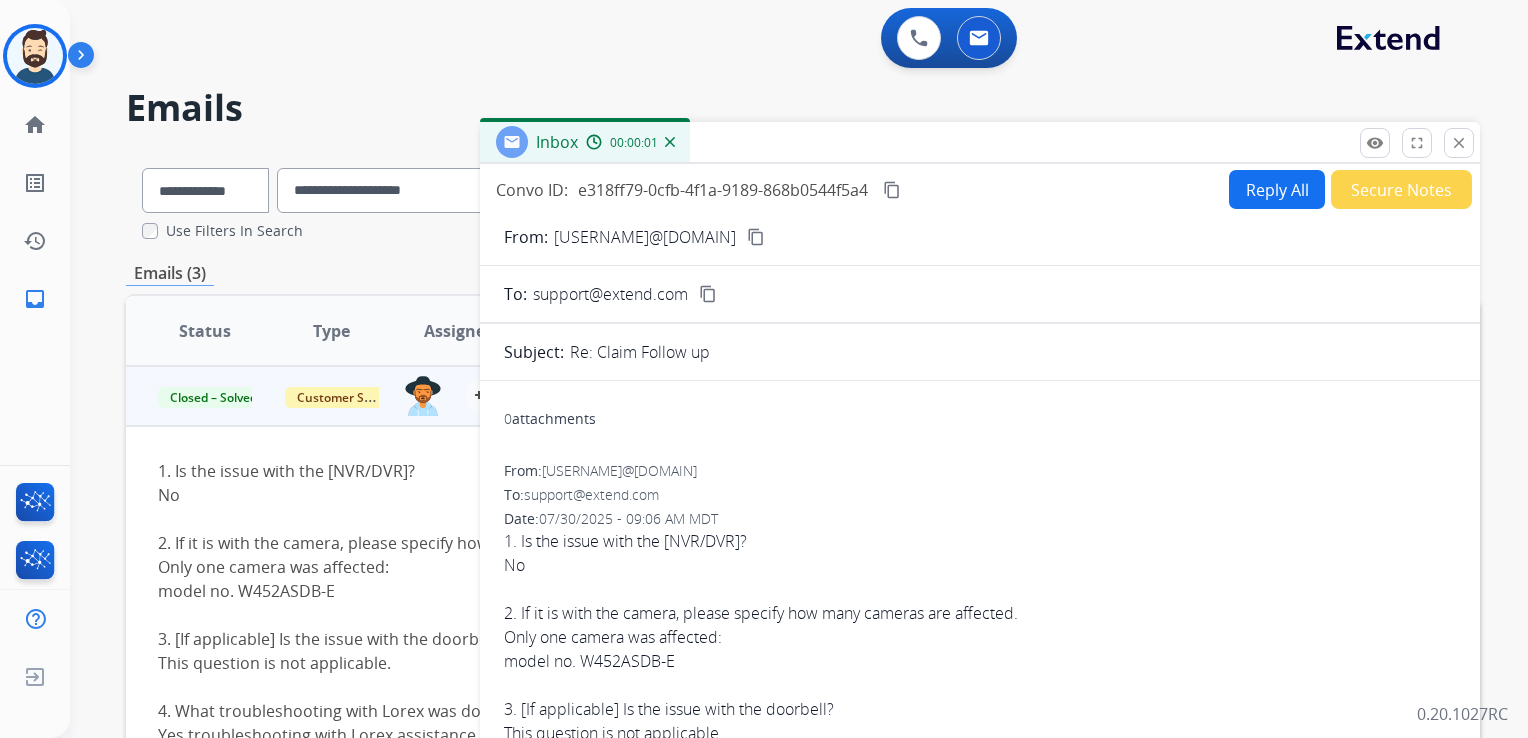 scroll, scrollTop: 100, scrollLeft: 0, axis: vertical 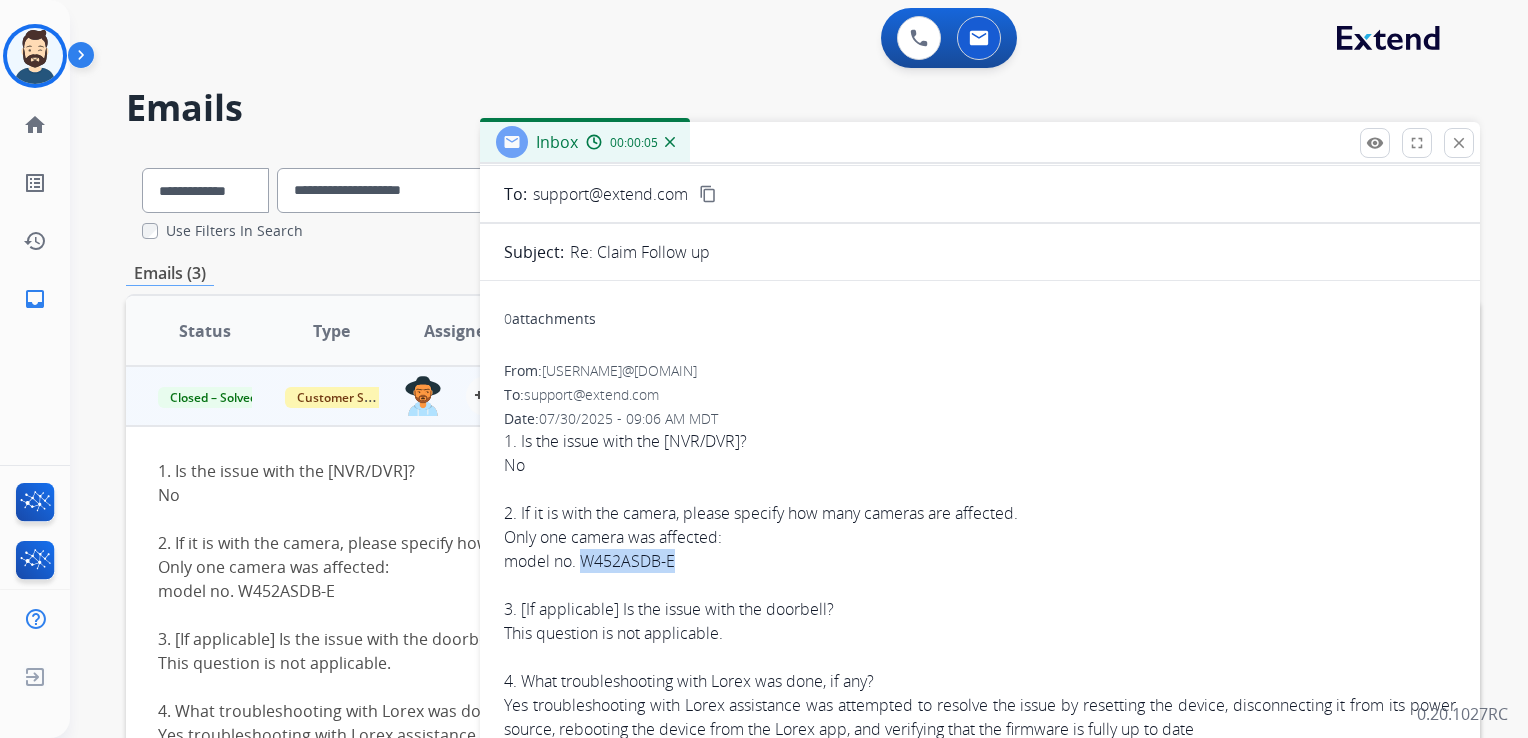 drag, startPoint x: 586, startPoint y: 563, endPoint x: 677, endPoint y: 559, distance: 91.08787 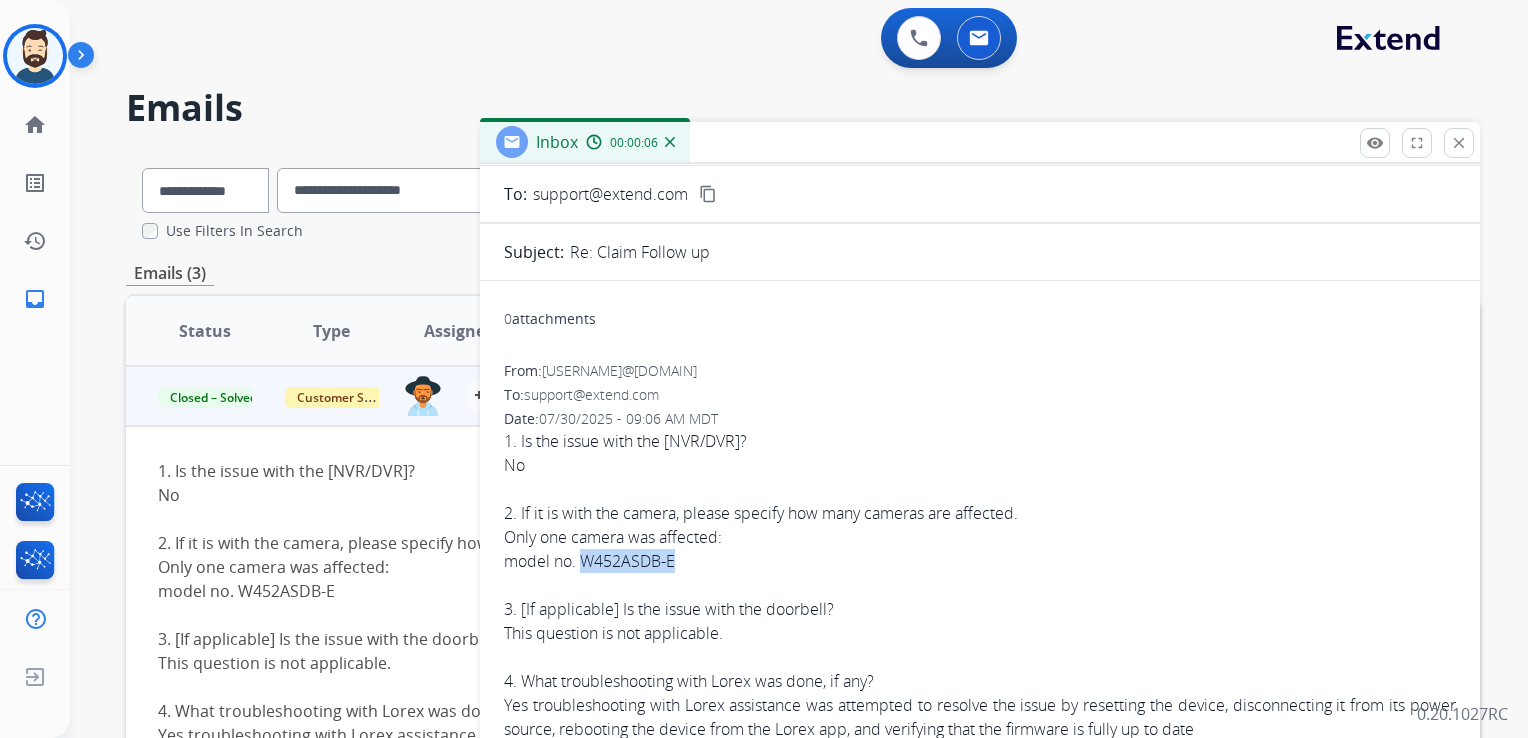 copy on "W452ASDB-E" 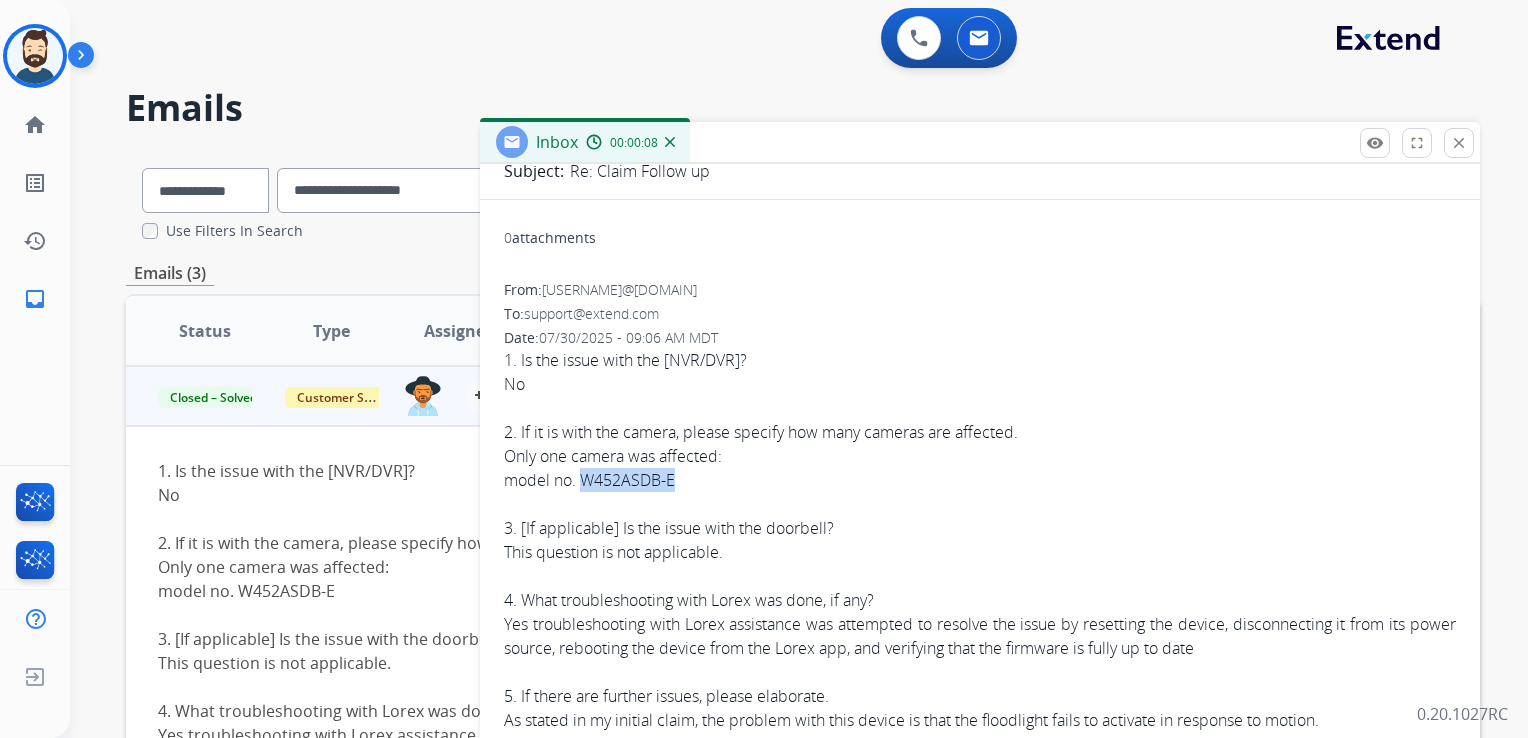 scroll, scrollTop: 300, scrollLeft: 0, axis: vertical 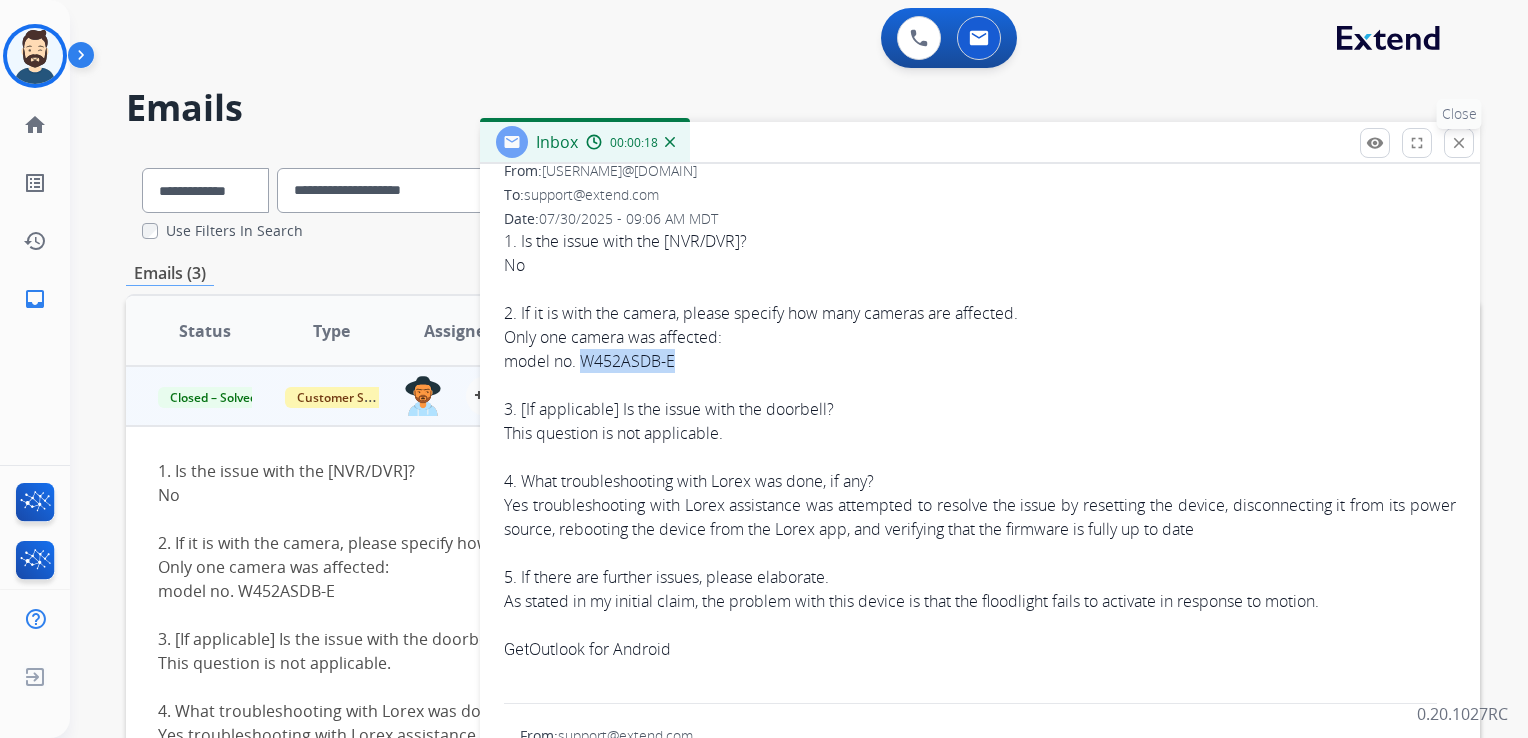 click on "close Close" at bounding box center (1459, 143) 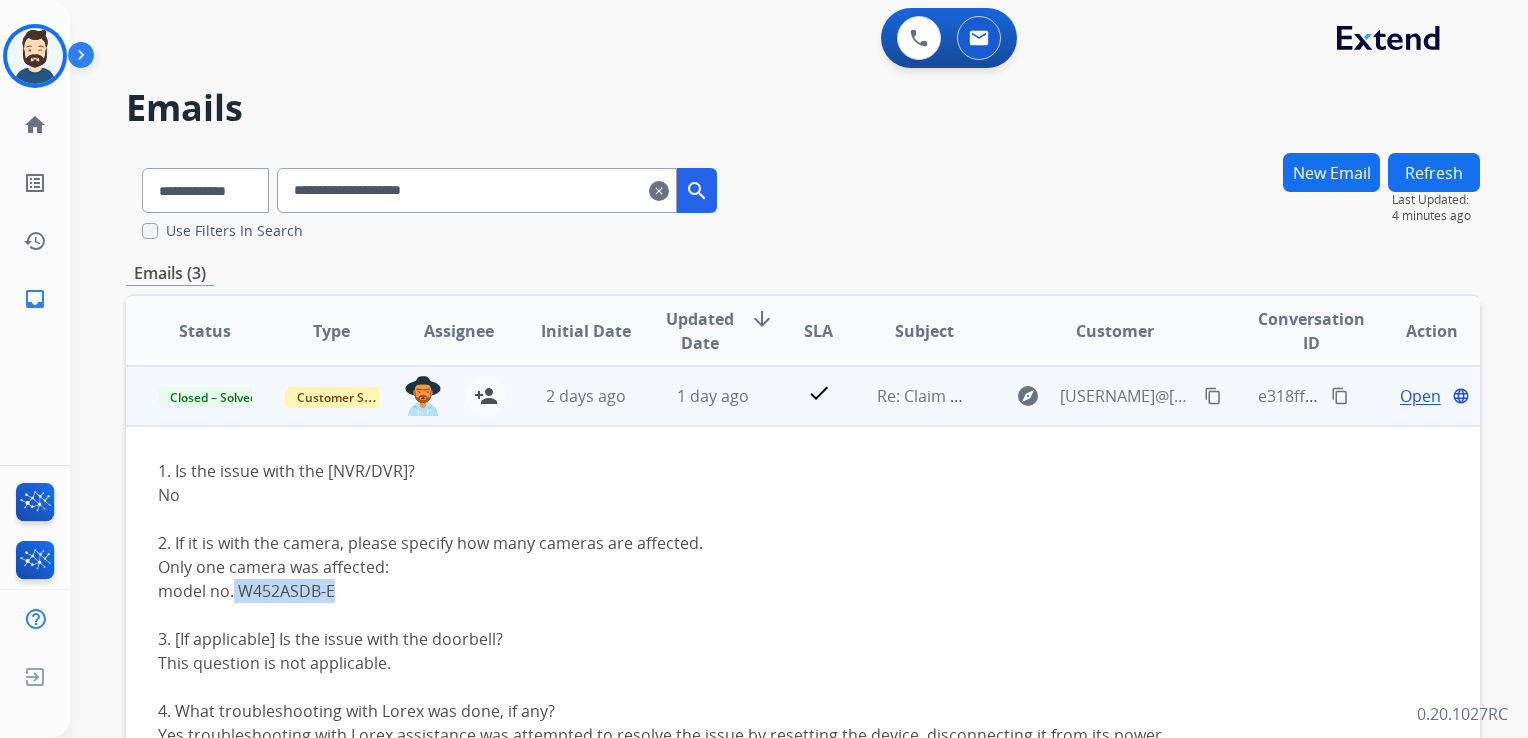 drag, startPoint x: 235, startPoint y: 592, endPoint x: 332, endPoint y: 590, distance: 97.020615 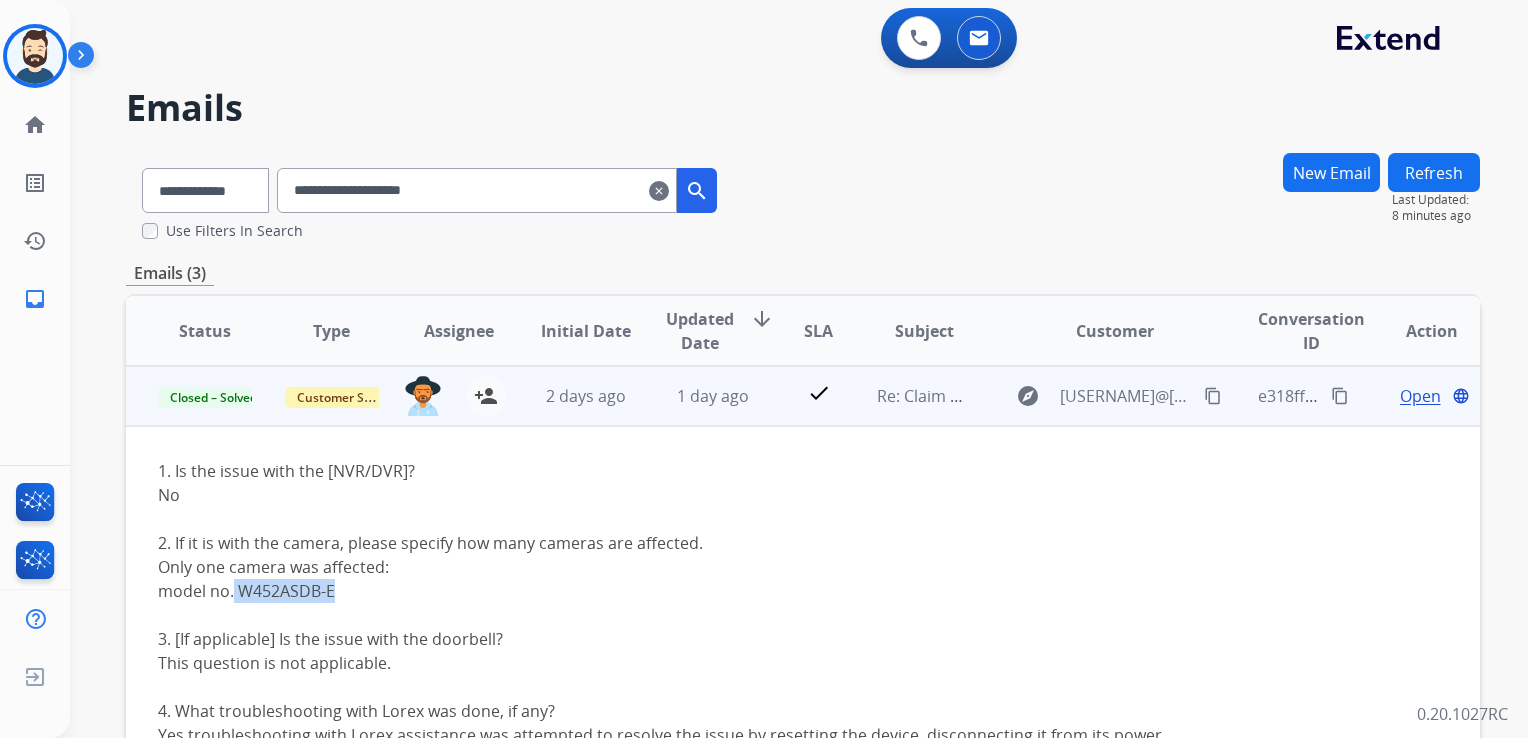 click on "model no. W452ASDB-E" at bounding box center [676, 591] 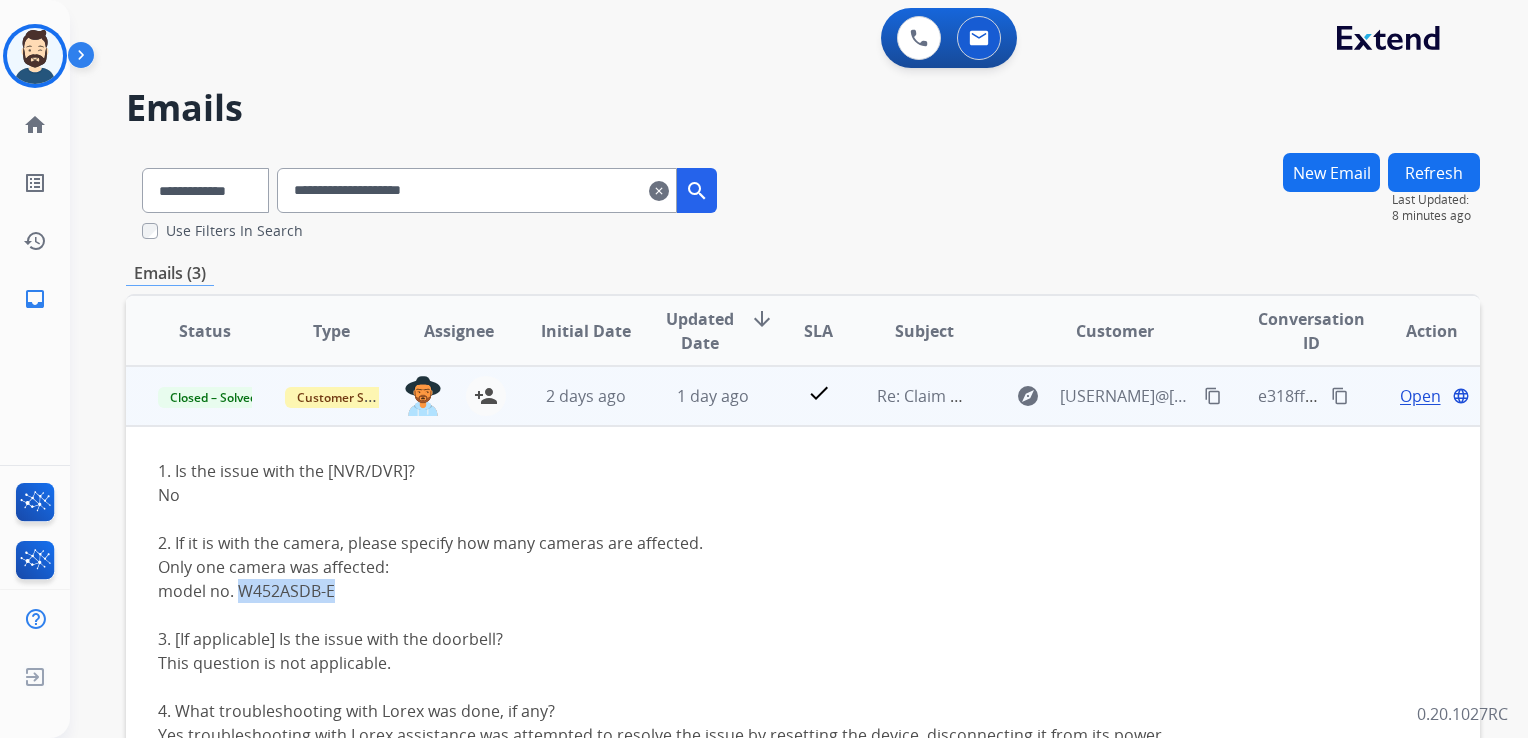 drag, startPoint x: 333, startPoint y: 589, endPoint x: 241, endPoint y: 590, distance: 92.00543 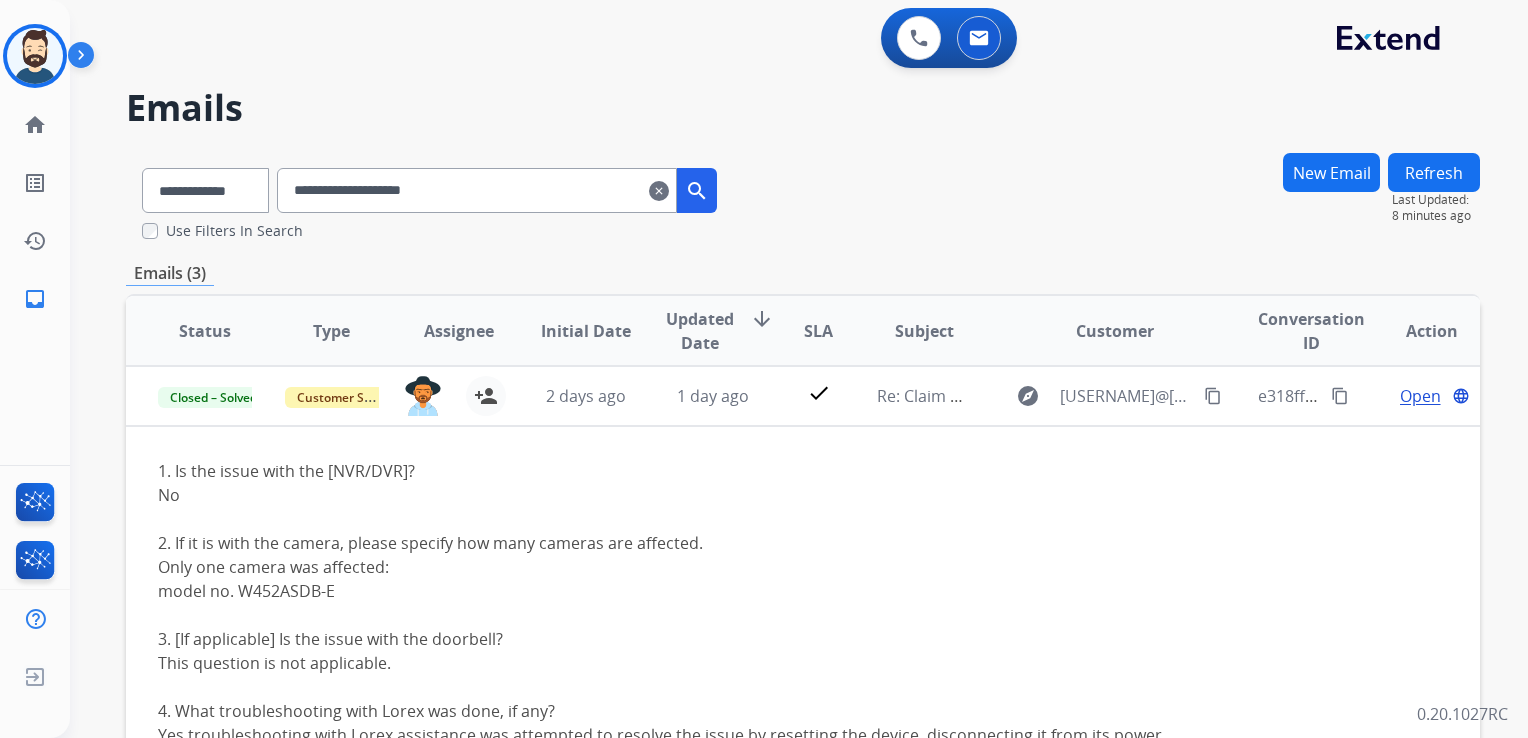 drag, startPoint x: 358, startPoint y: 96, endPoint x: 368, endPoint y: 92, distance: 10.770329 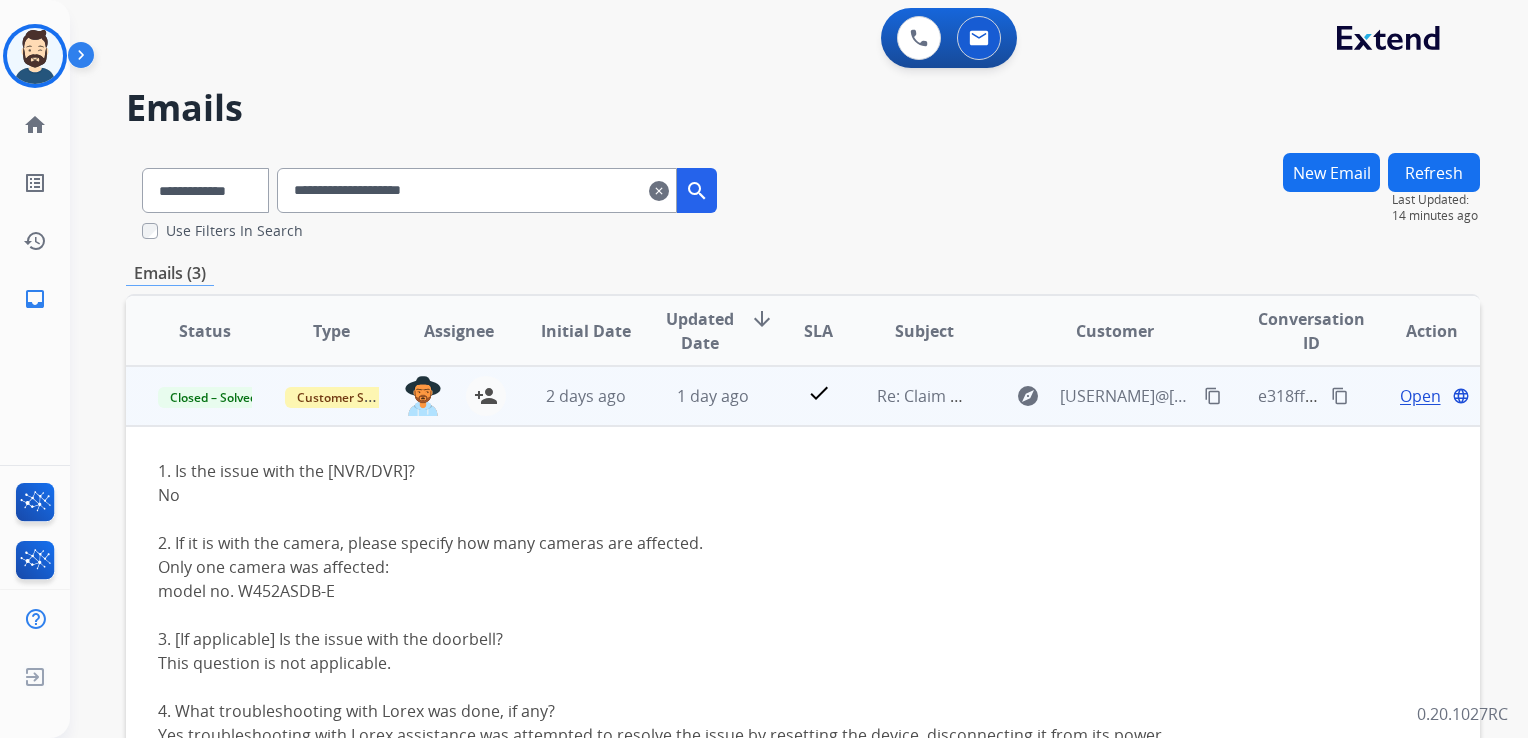 click on "1 day ago" at bounding box center [697, 396] 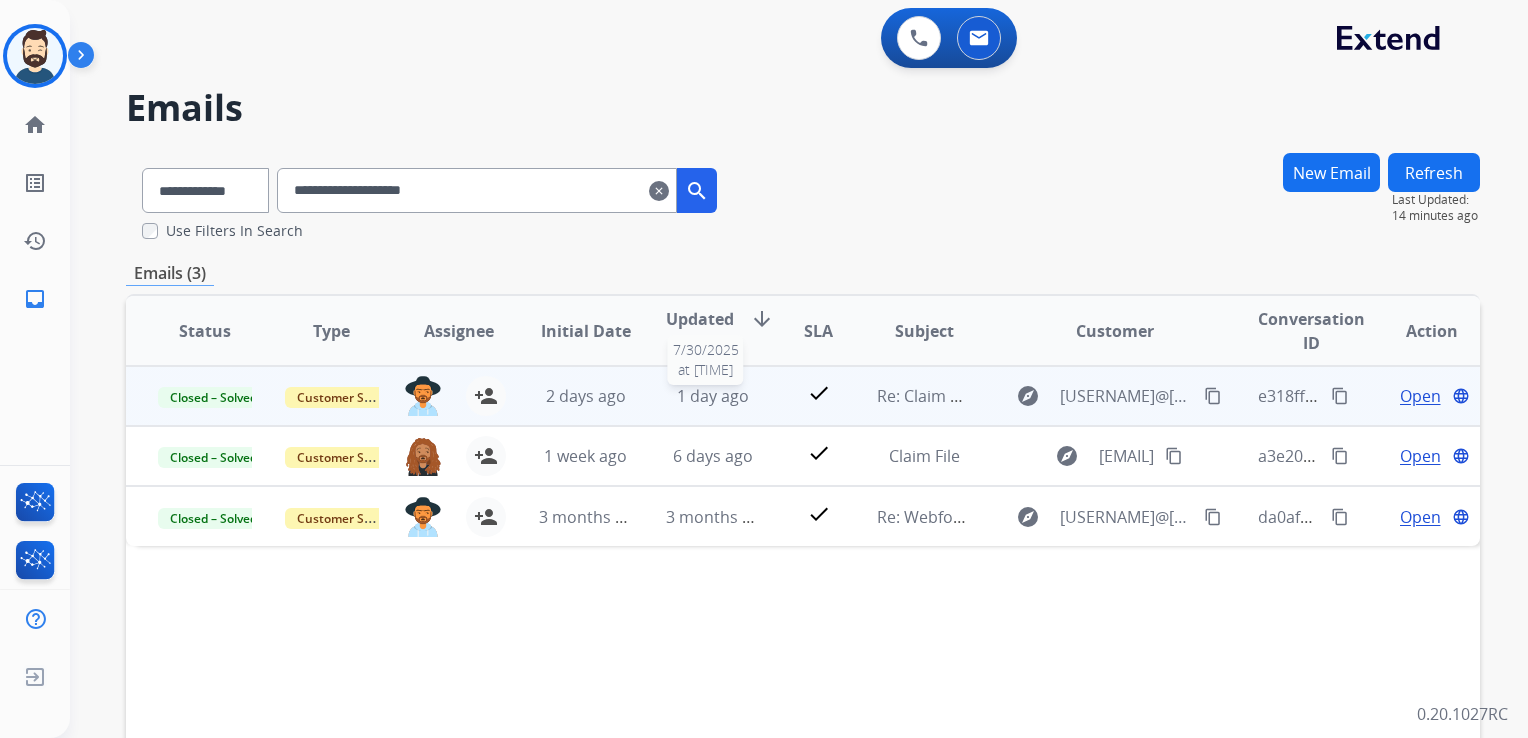 click on "1 day ago" at bounding box center [713, 396] 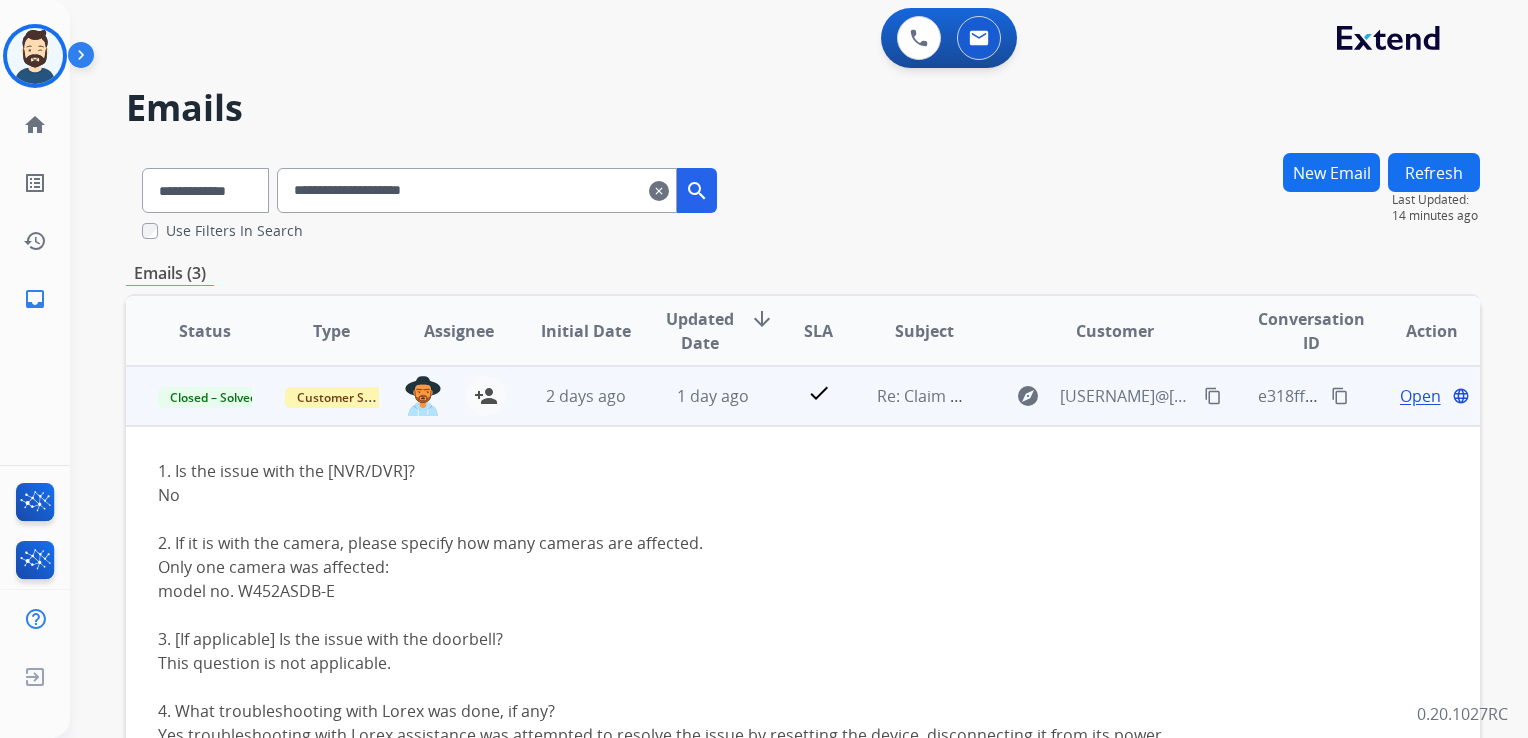 click on "Open" at bounding box center (1420, 396) 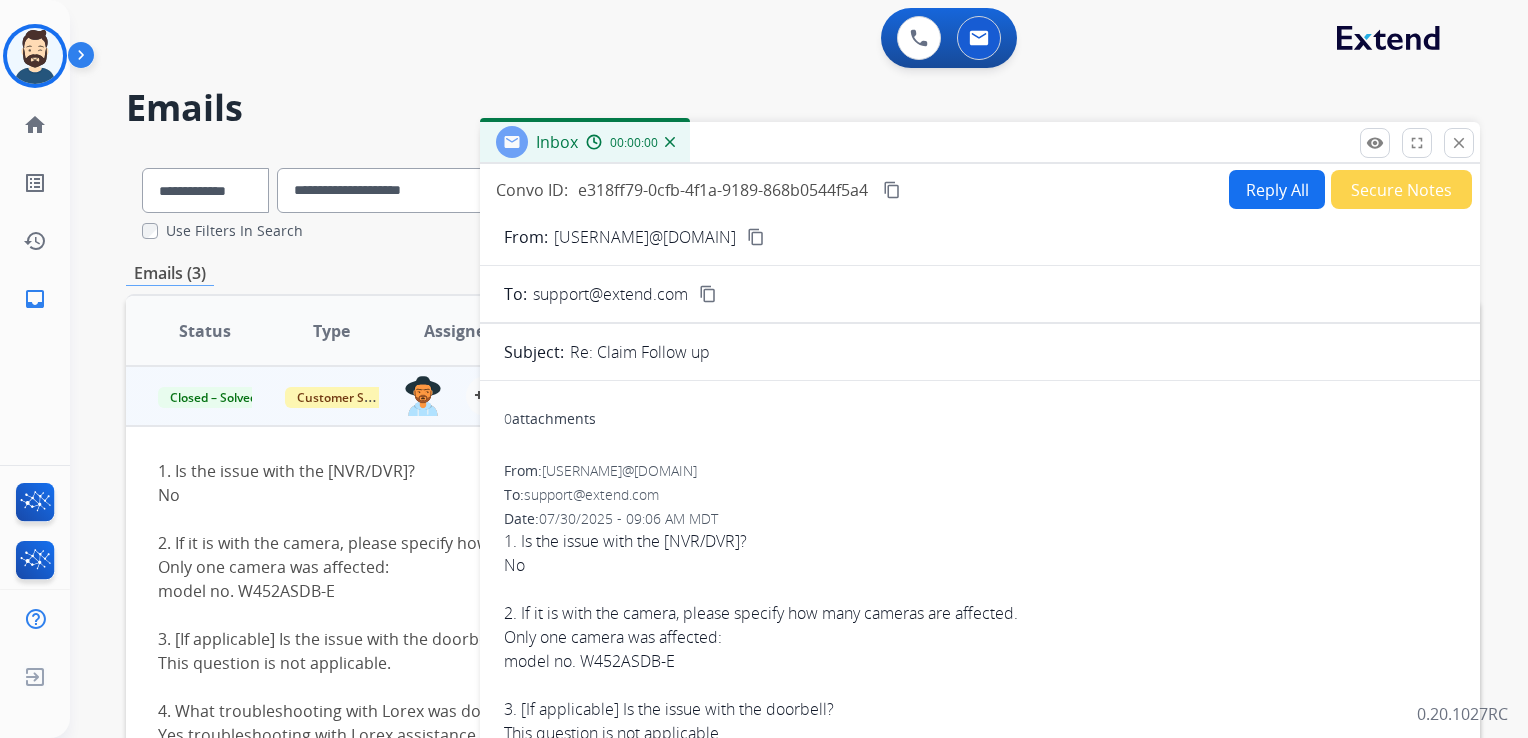 click on "Reply All" at bounding box center [1277, 189] 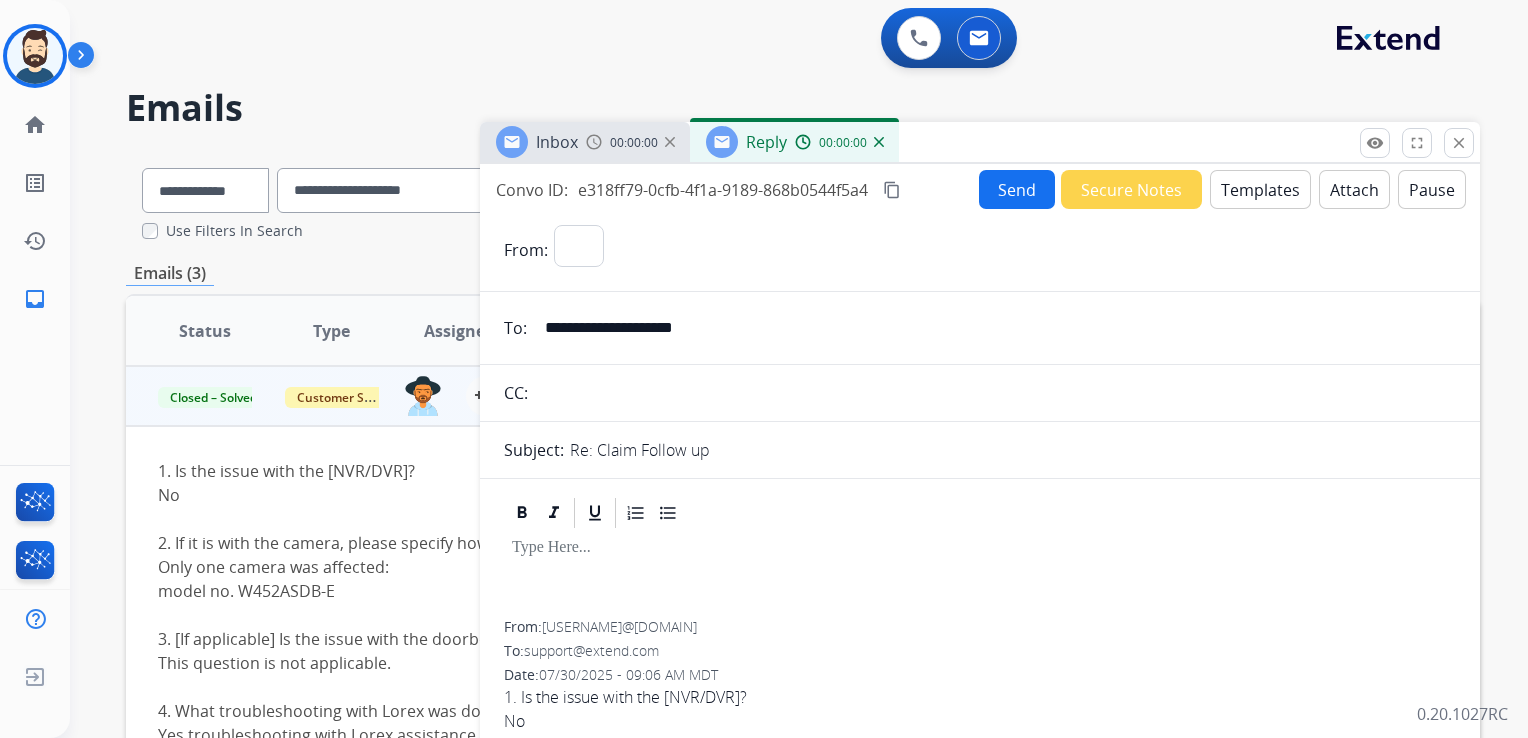 click on "Templates" at bounding box center [1260, 189] 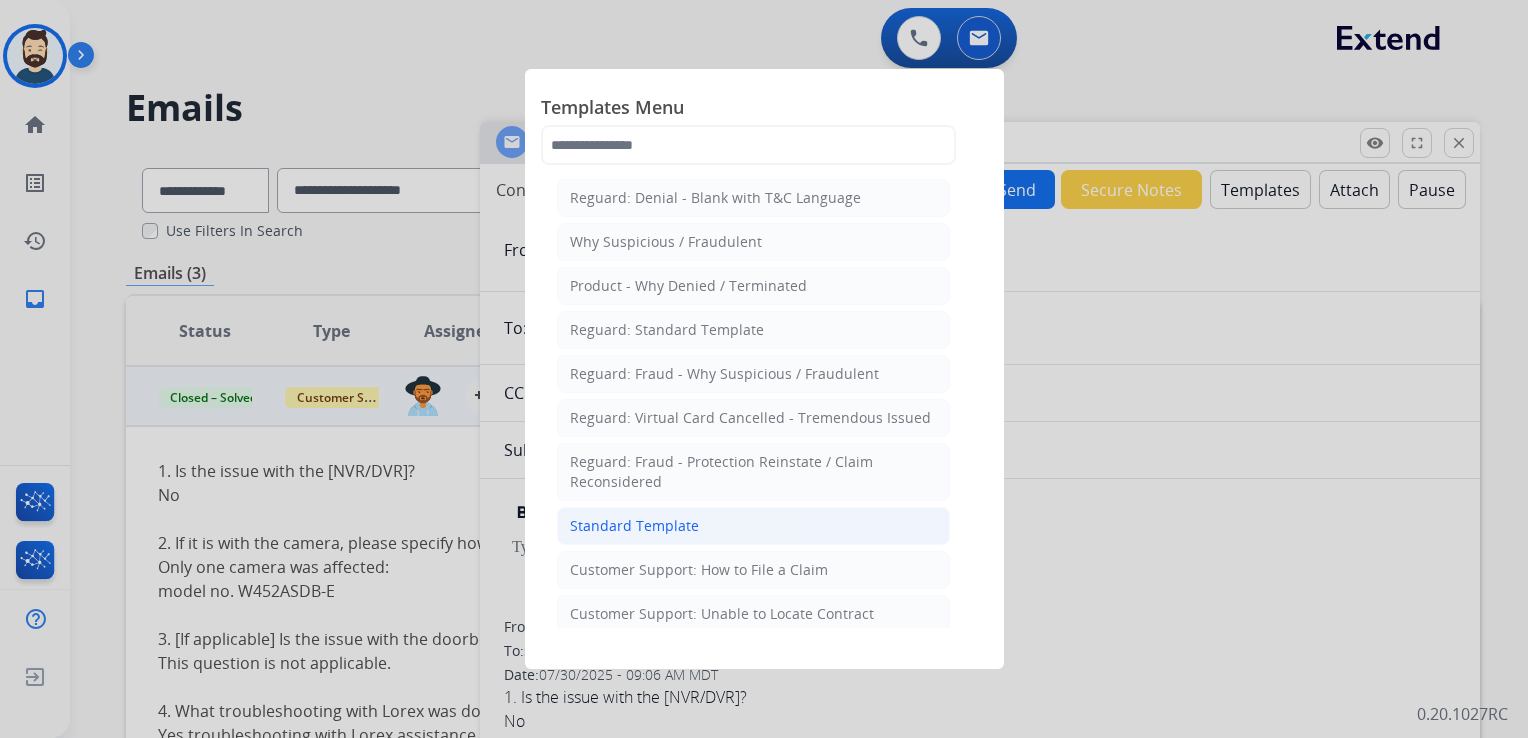 click on "Standard Template" 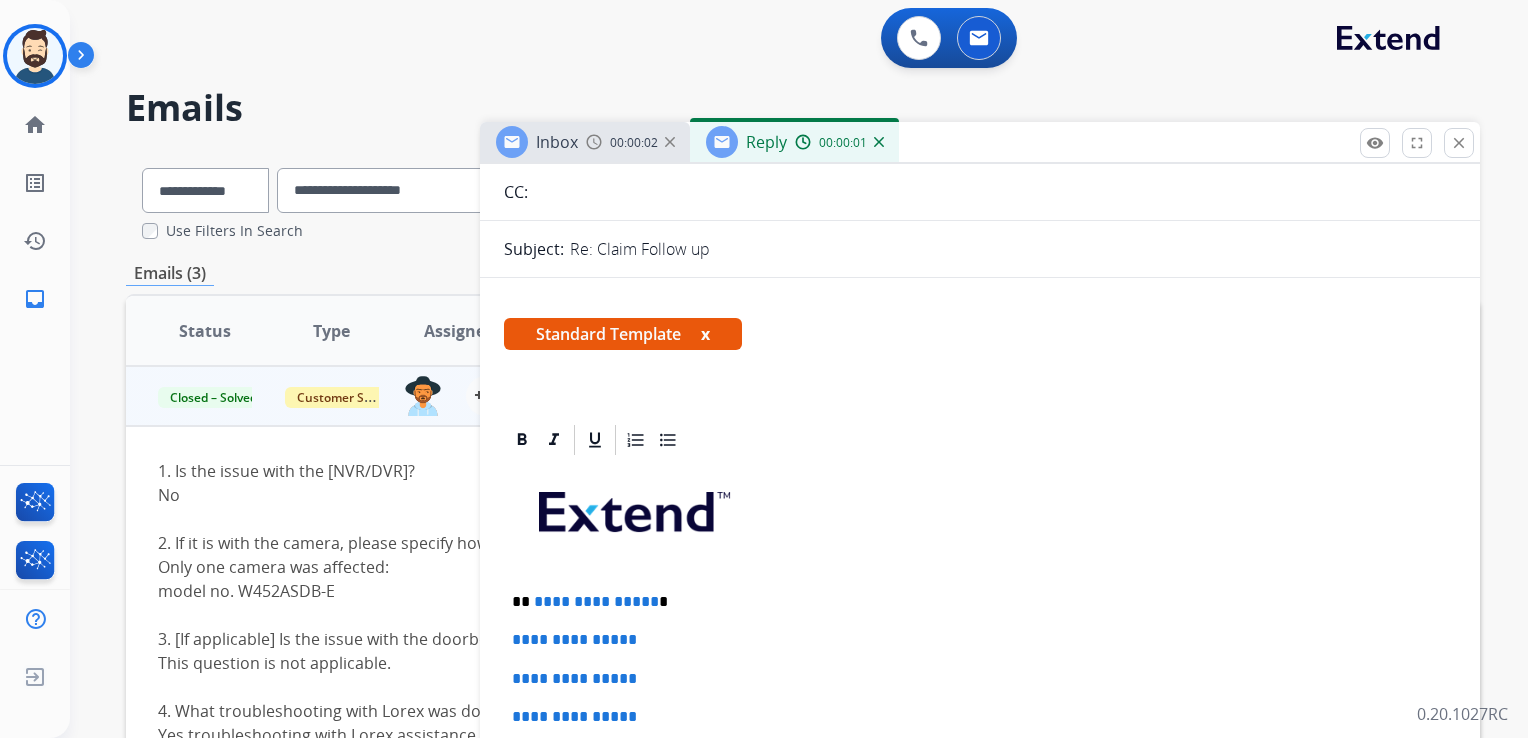 scroll, scrollTop: 300, scrollLeft: 0, axis: vertical 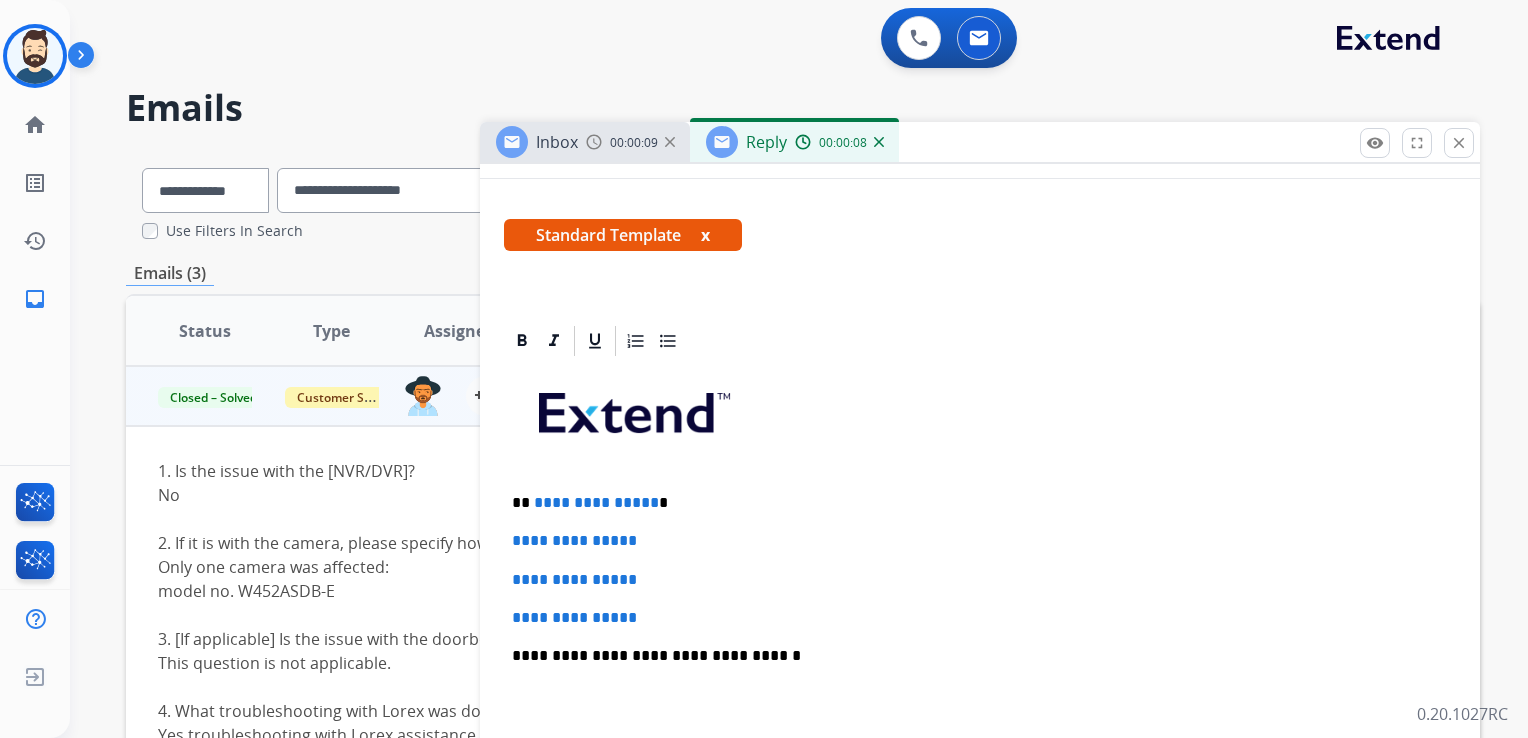 click on "**********" at bounding box center [980, 580] 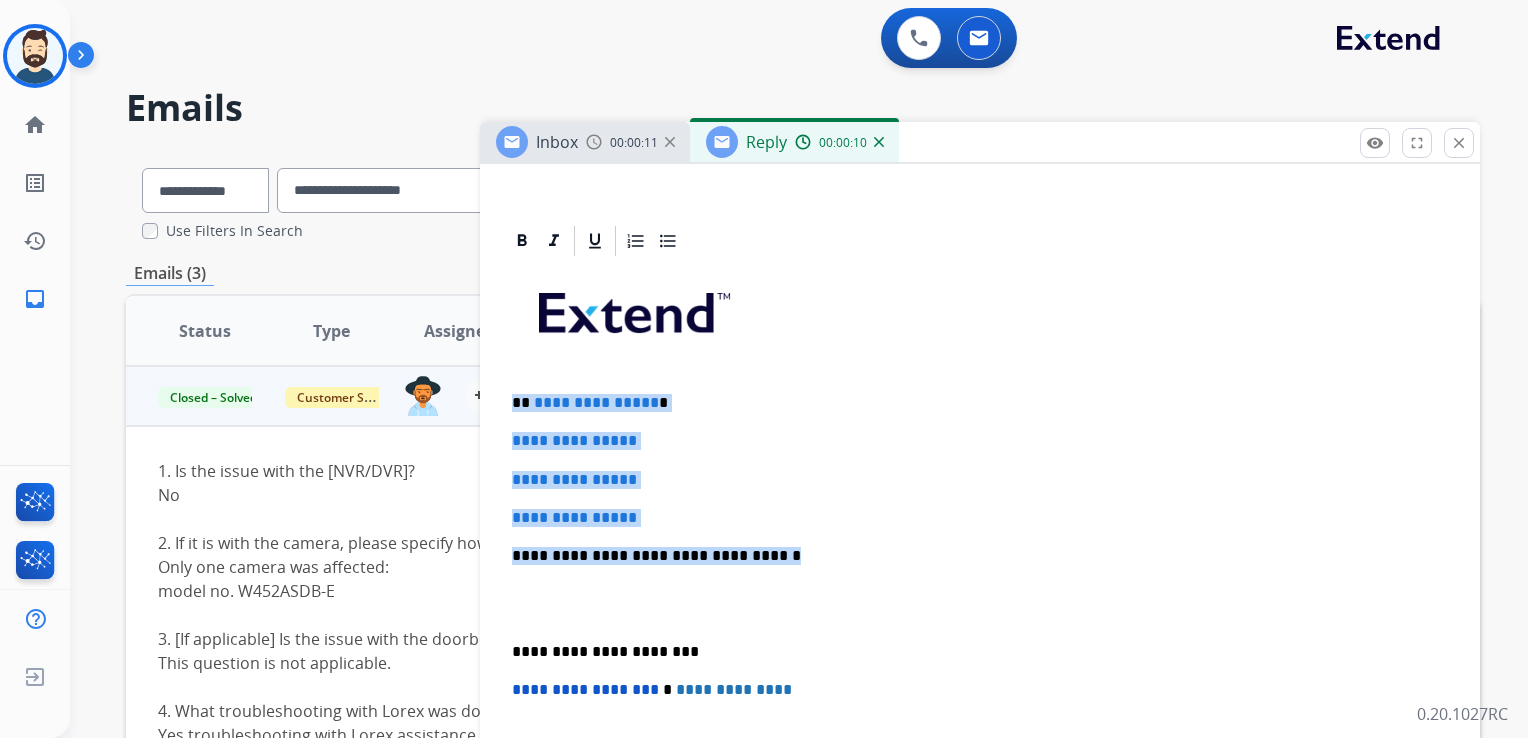 drag, startPoint x: 512, startPoint y: 402, endPoint x: 772, endPoint y: 532, distance: 290.68884 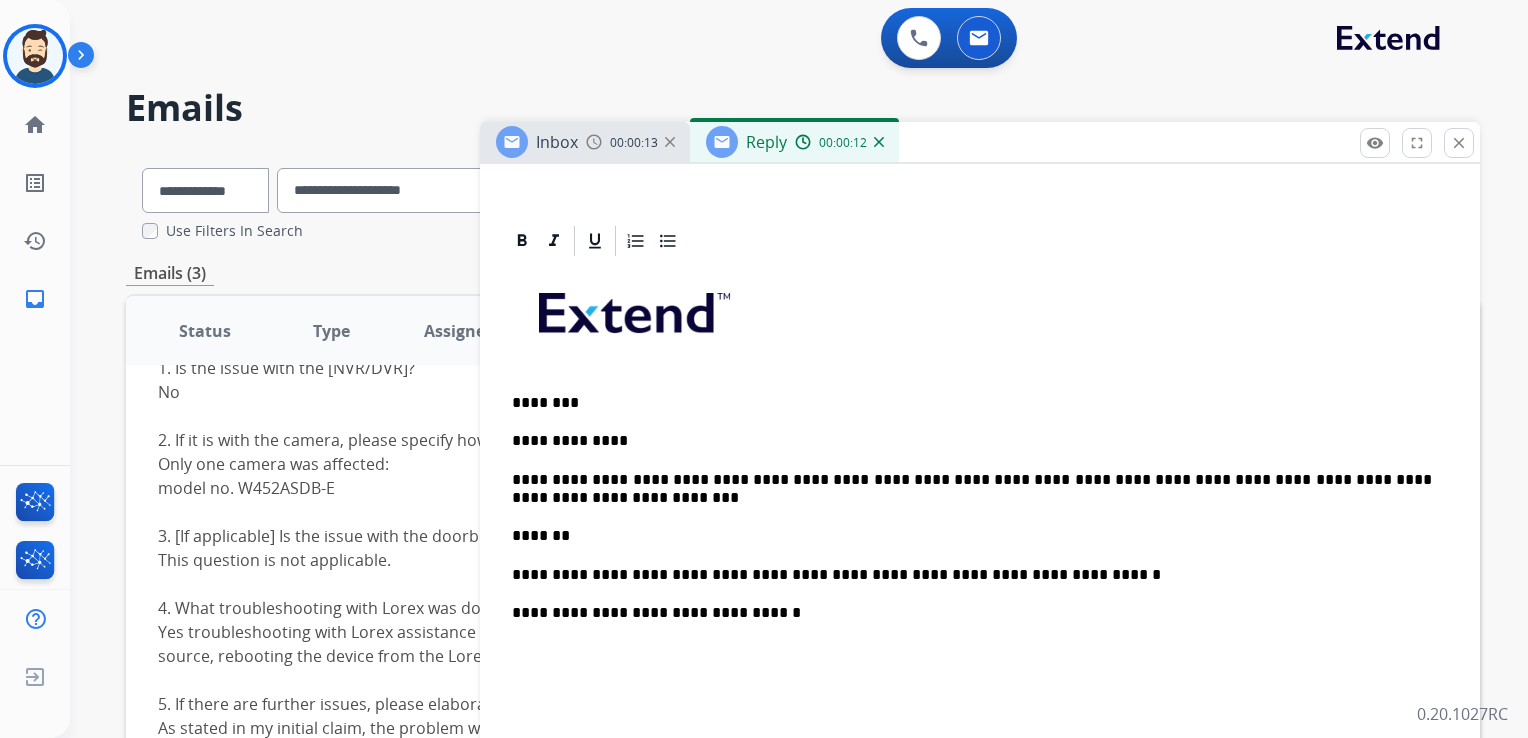 scroll, scrollTop: 127, scrollLeft: 0, axis: vertical 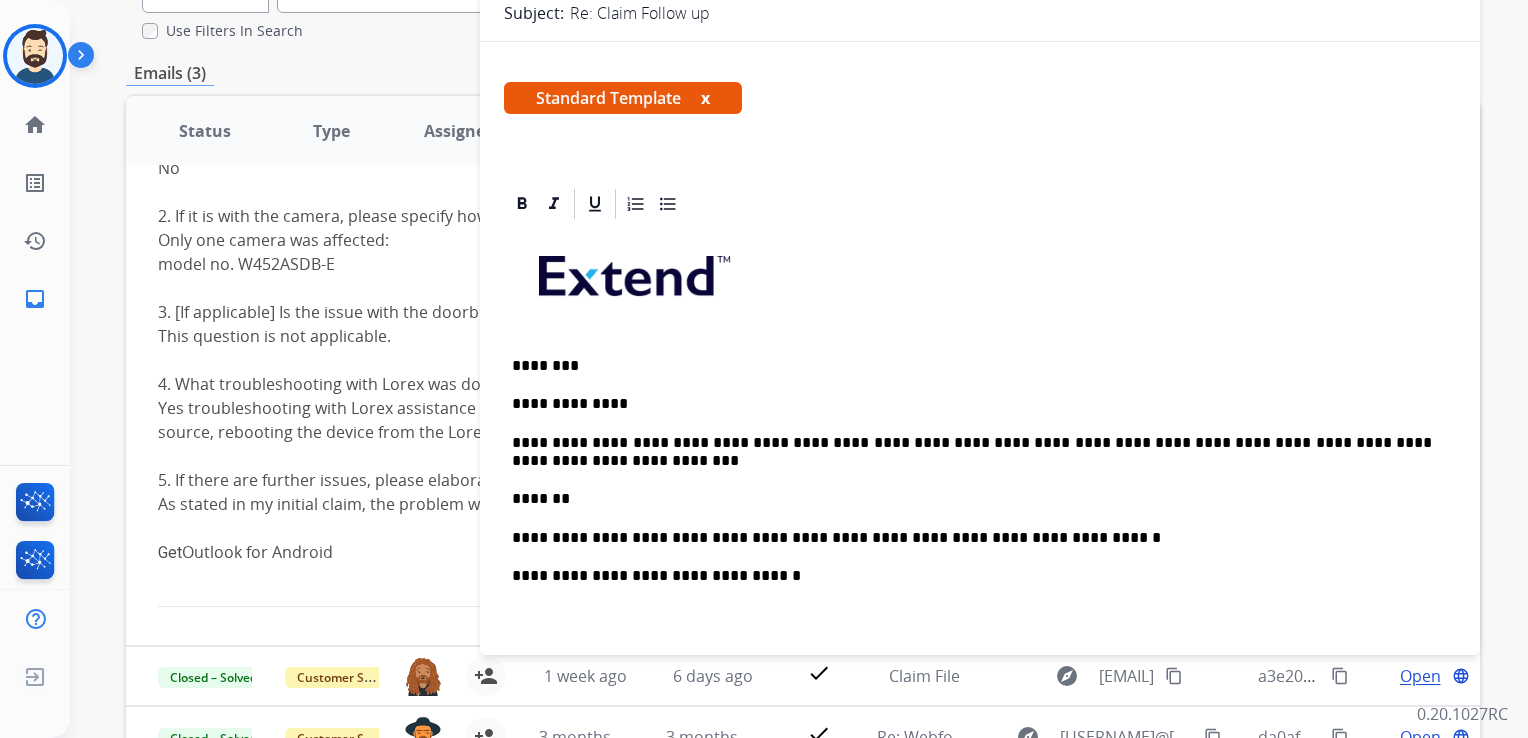 click on "********" at bounding box center (972, 366) 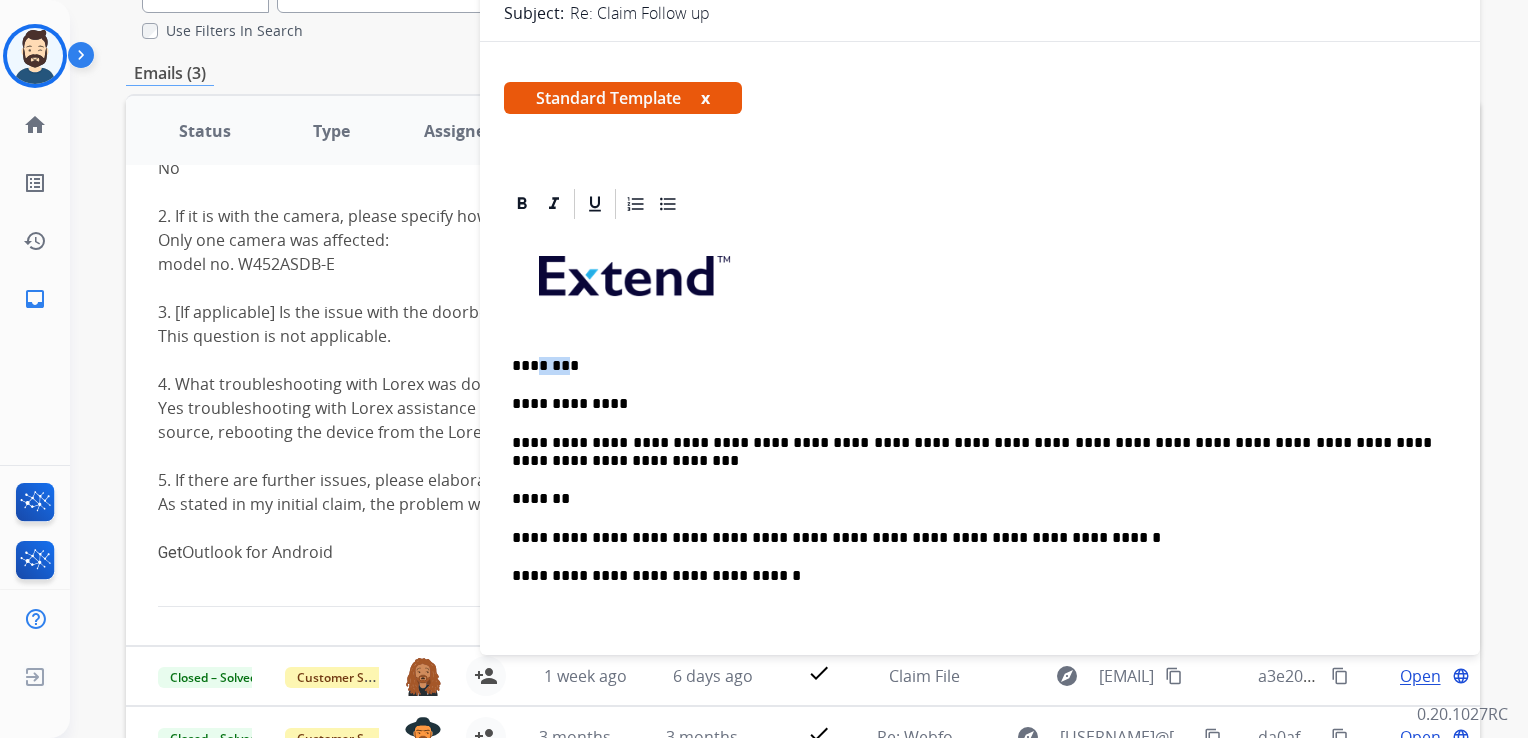 click on "********" at bounding box center (972, 366) 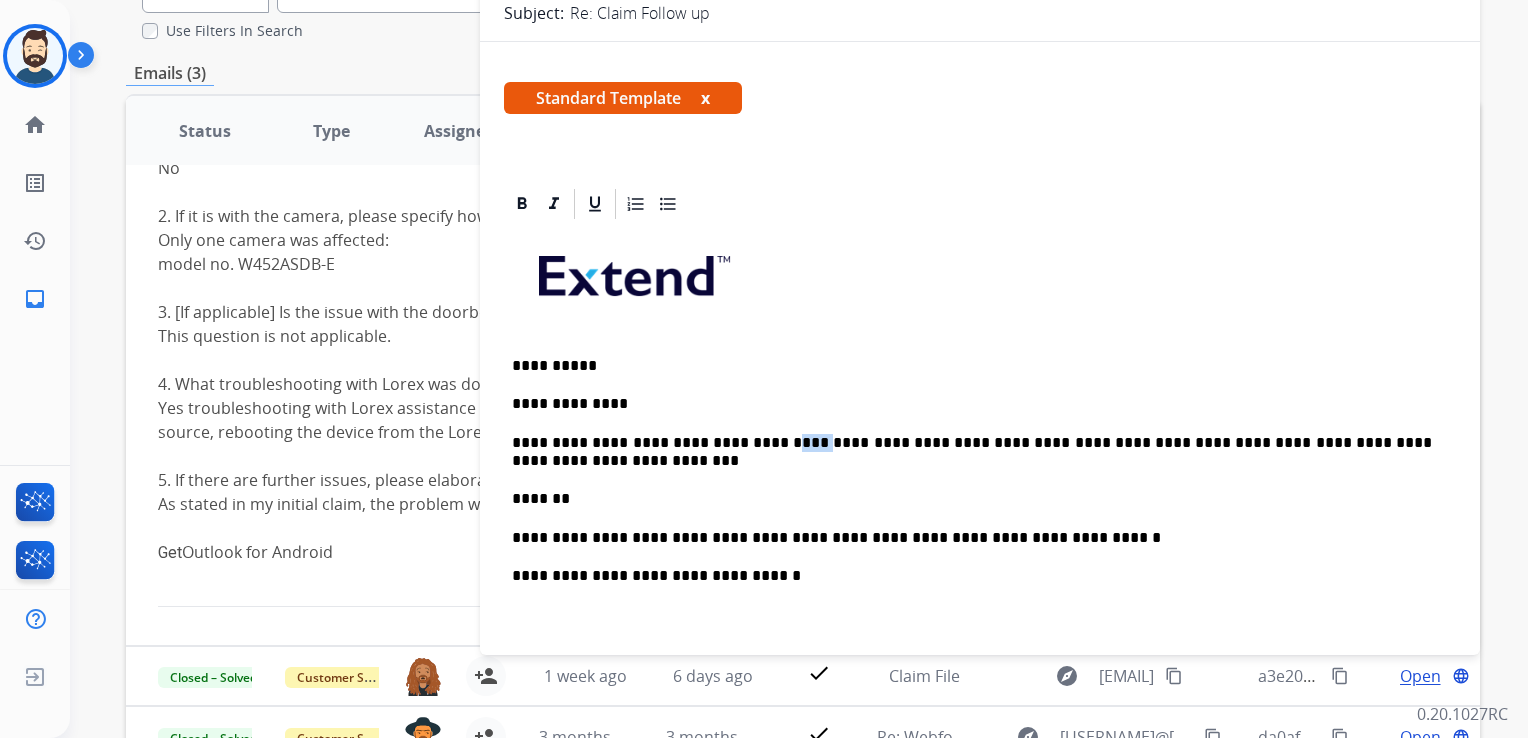 drag, startPoint x: 772, startPoint y: 439, endPoint x: 813, endPoint y: 440, distance: 41.01219 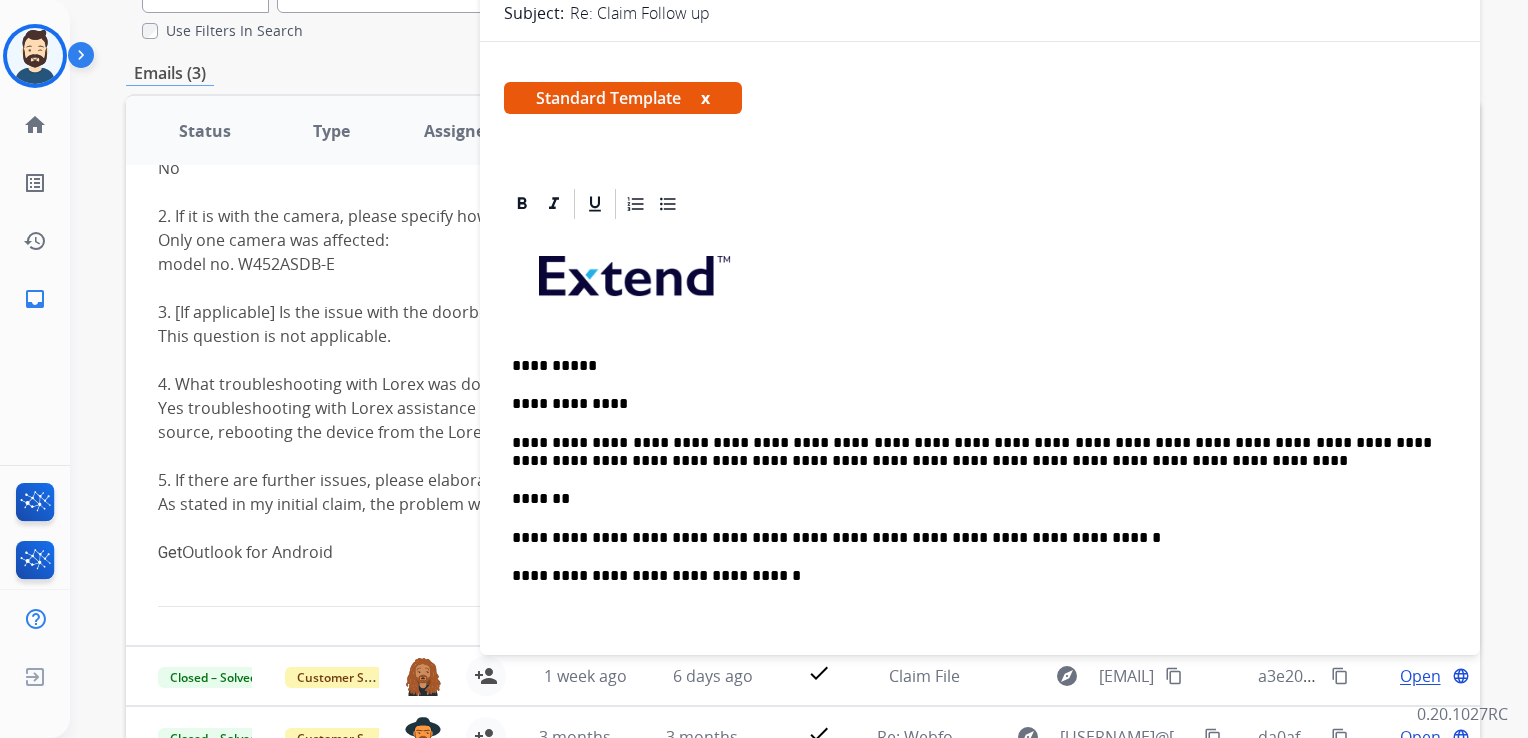 click on "**********" at bounding box center (972, 452) 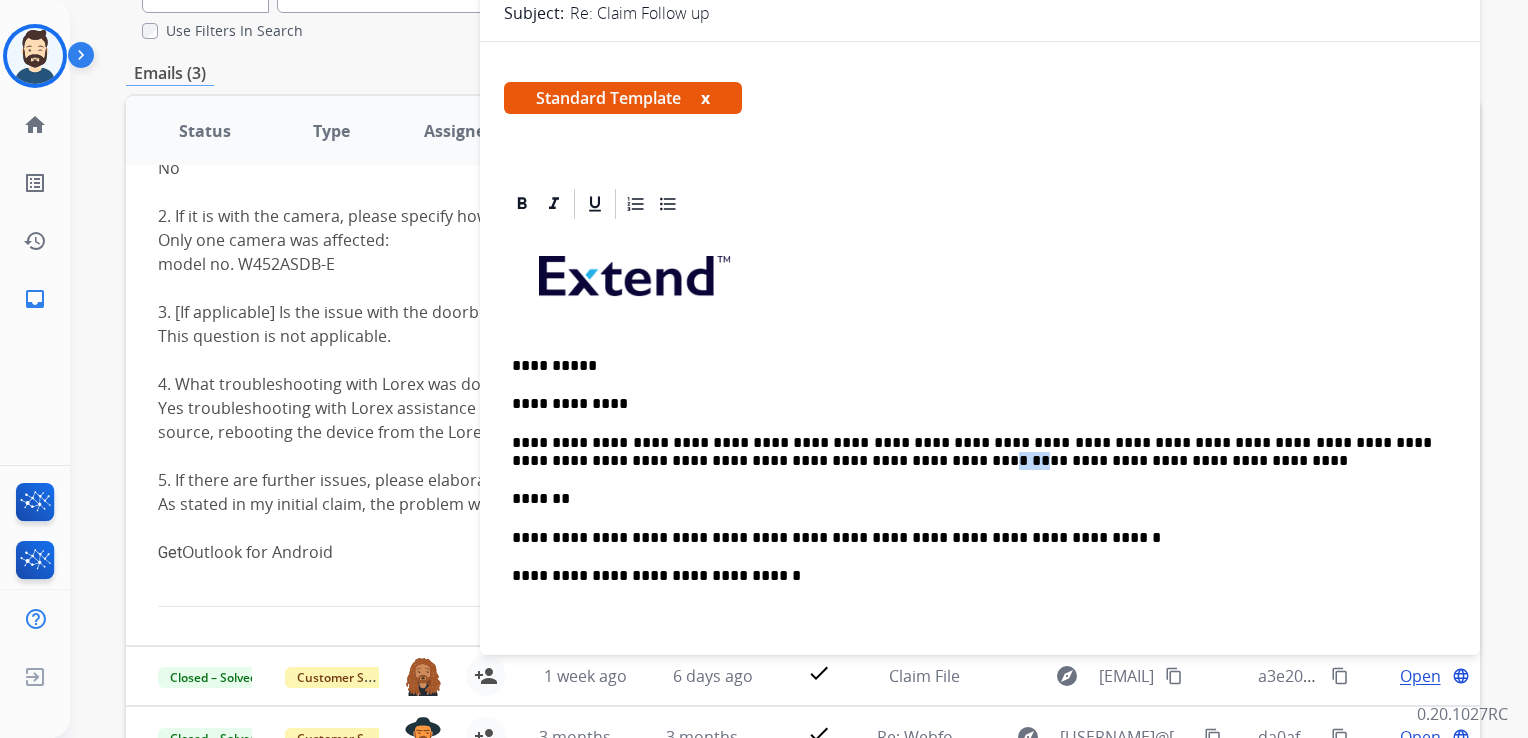 drag, startPoint x: 785, startPoint y: 463, endPoint x: 824, endPoint y: 454, distance: 40.024994 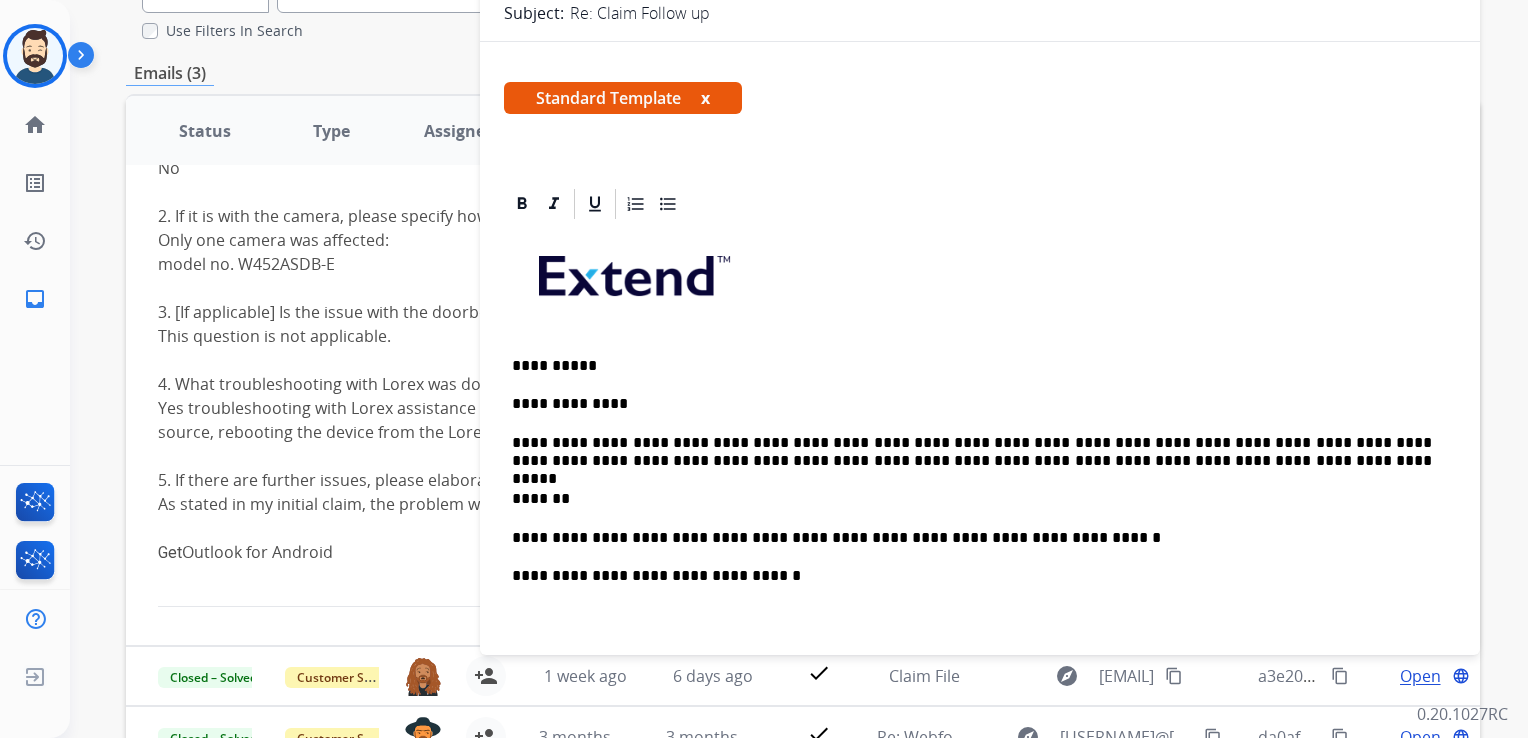 click on "*******" at bounding box center [972, 499] 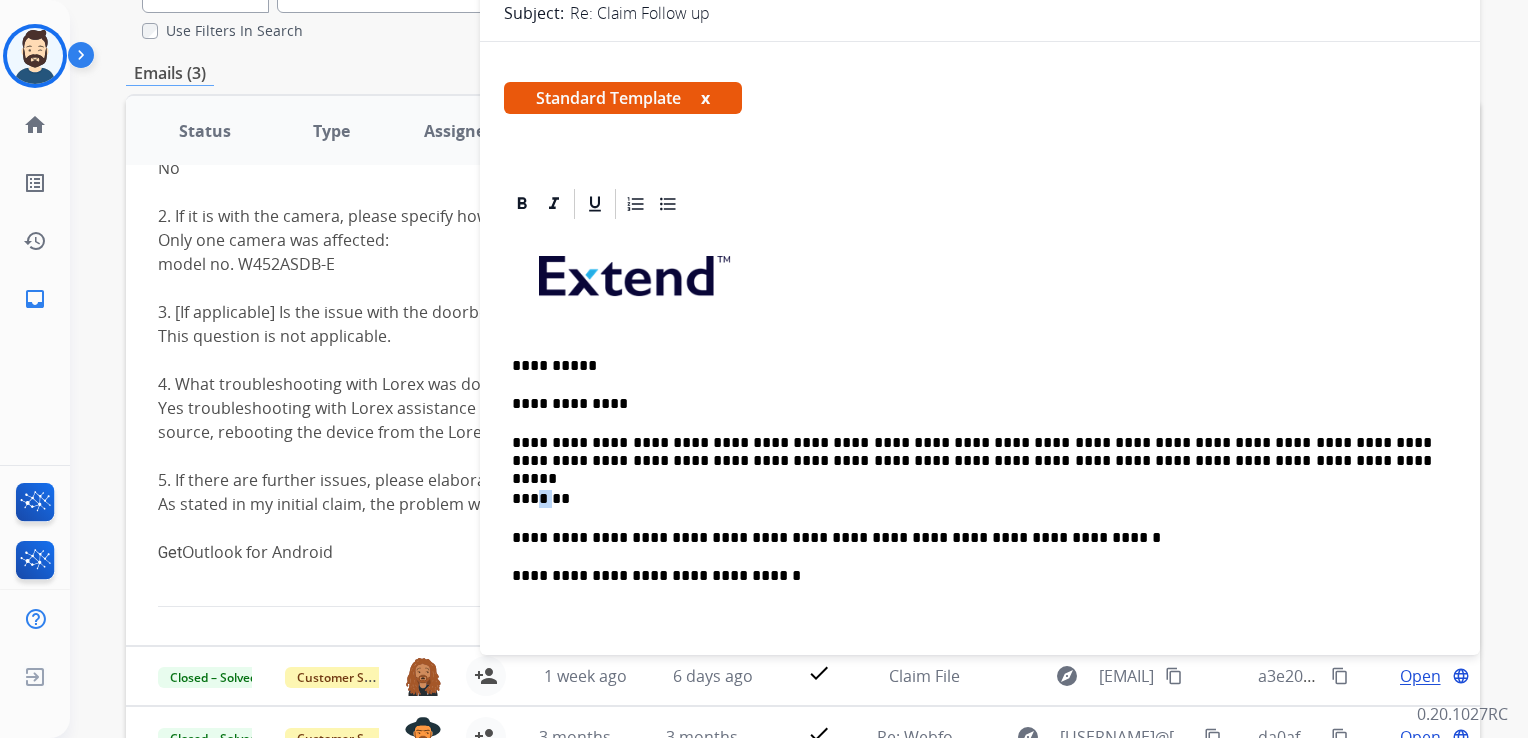 drag, startPoint x: 527, startPoint y: 497, endPoint x: 557, endPoint y: 493, distance: 30.265491 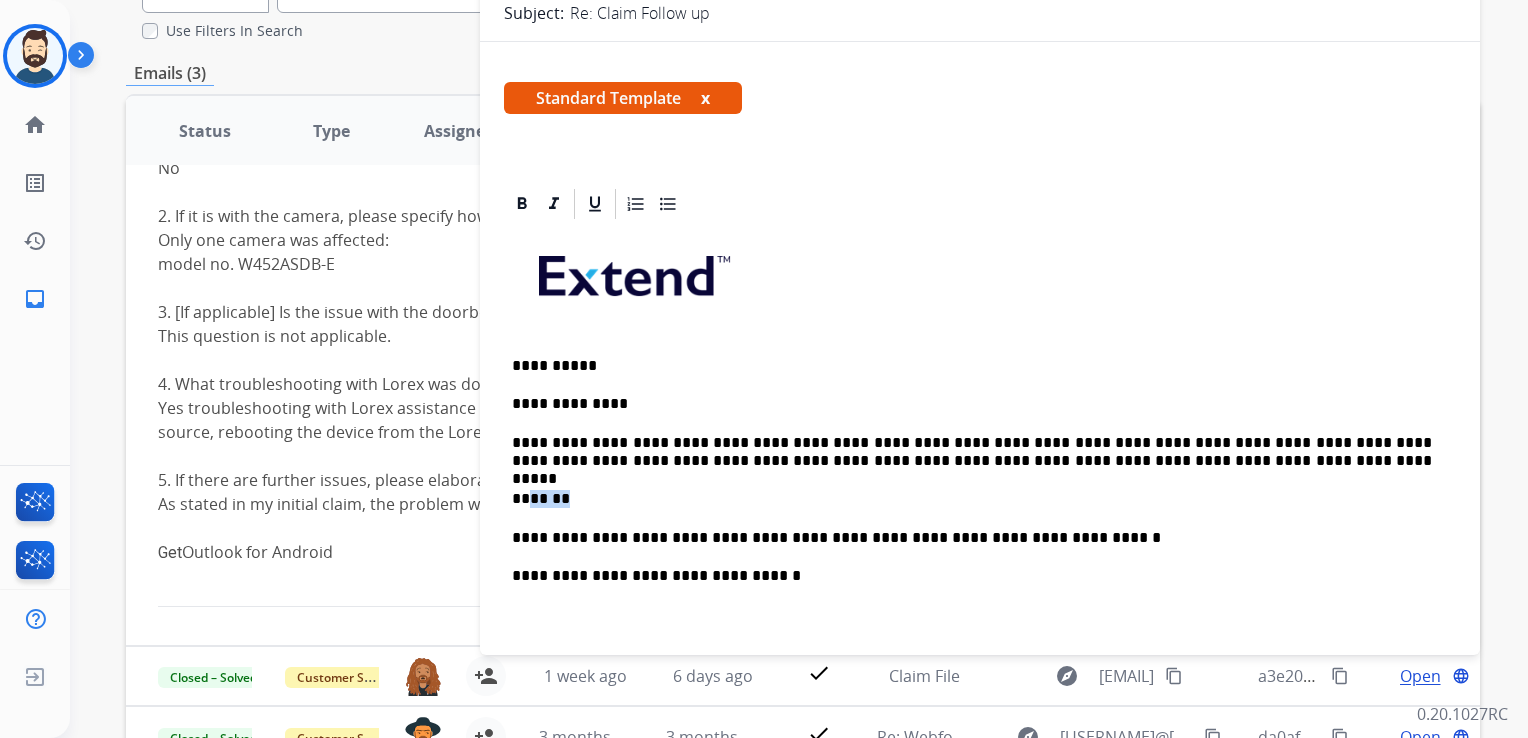 drag, startPoint x: 524, startPoint y: 501, endPoint x: 576, endPoint y: 491, distance: 52.95281 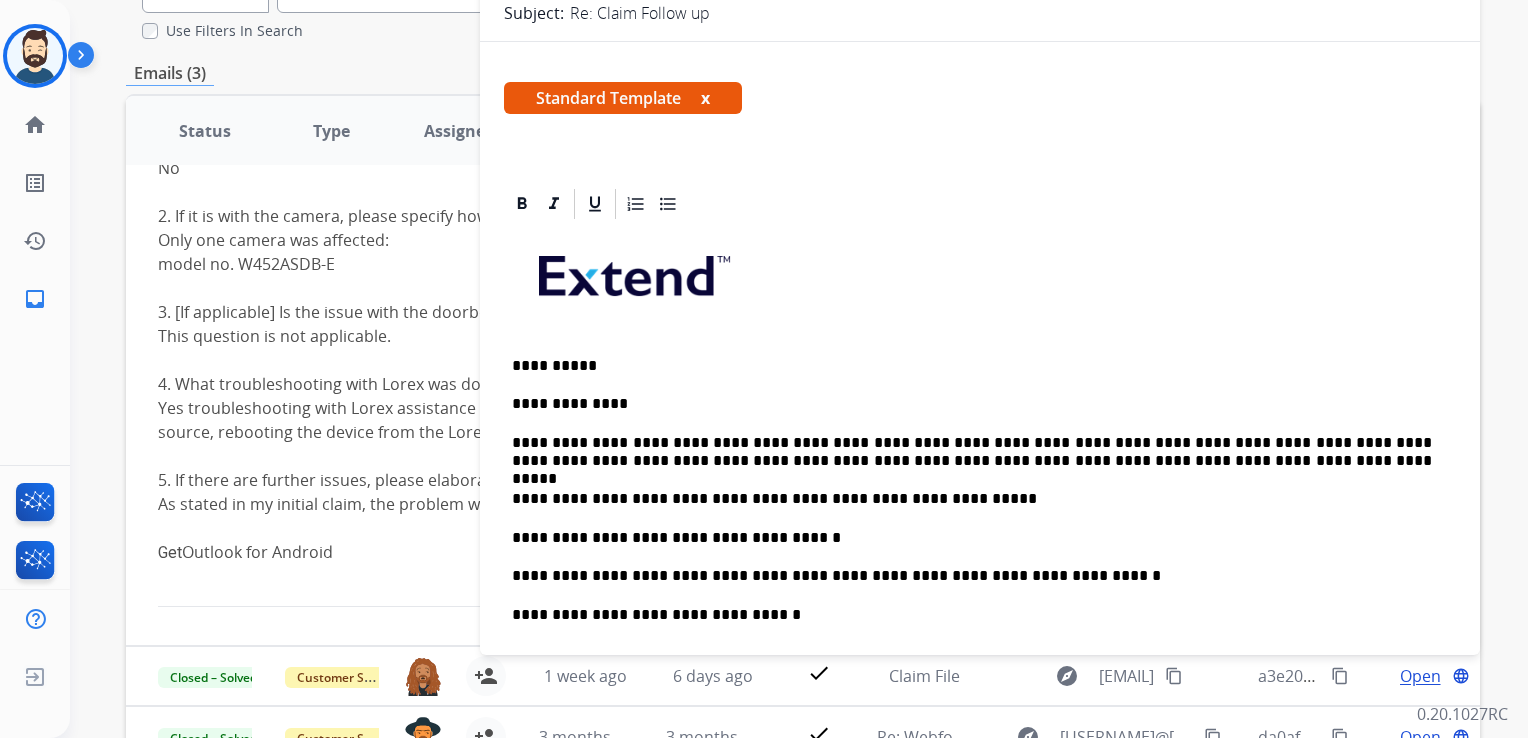 click on "**********" at bounding box center [972, 499] 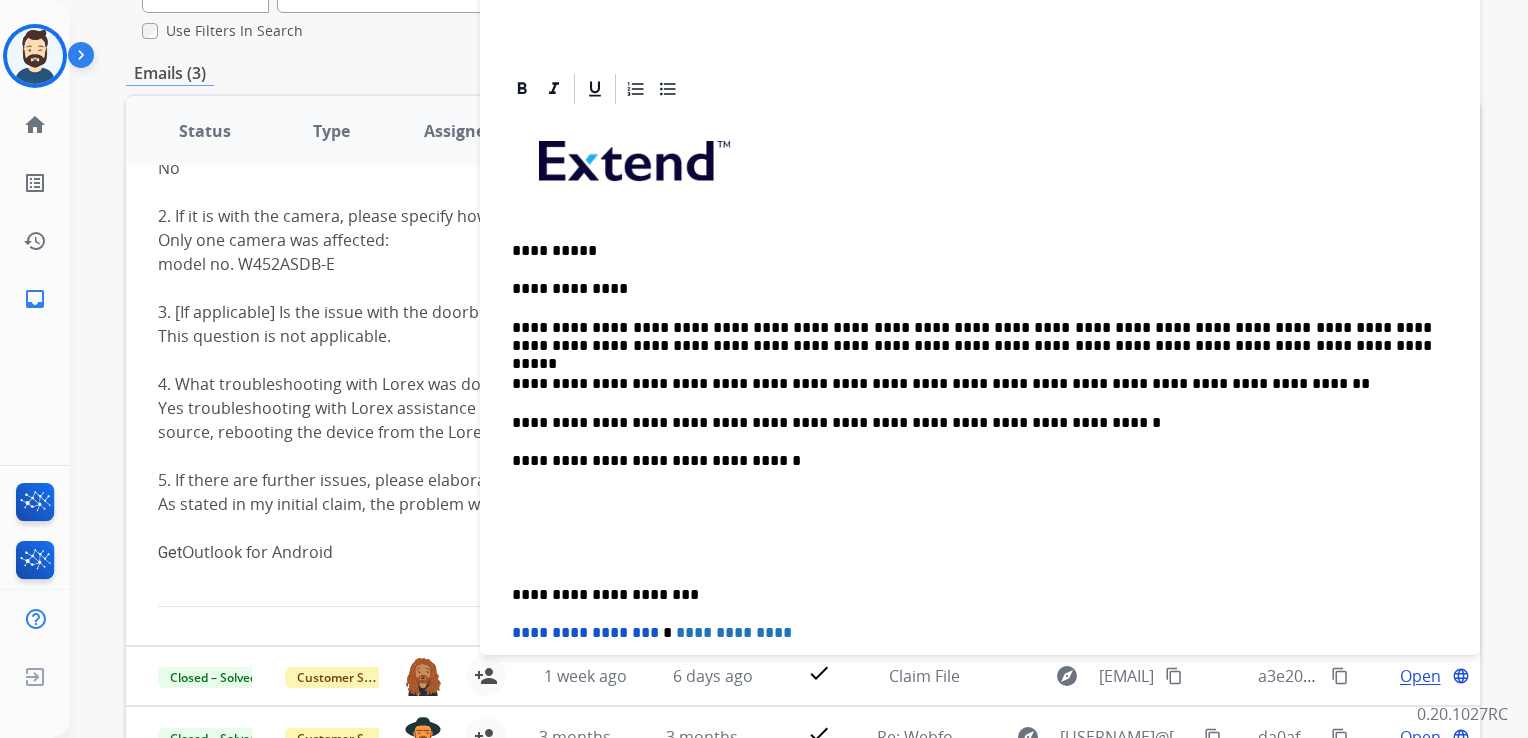 scroll, scrollTop: 437, scrollLeft: 0, axis: vertical 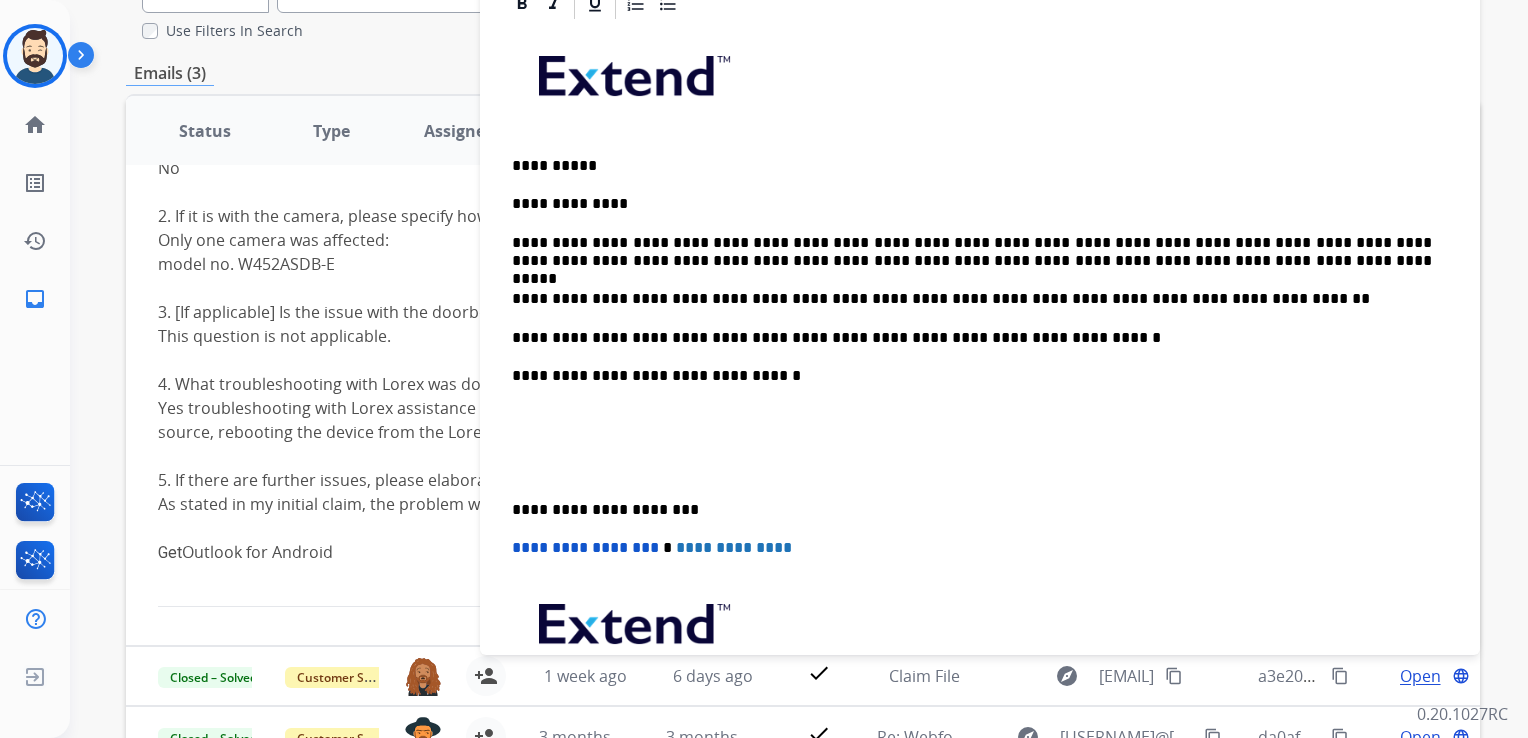 click at bounding box center (980, 415) 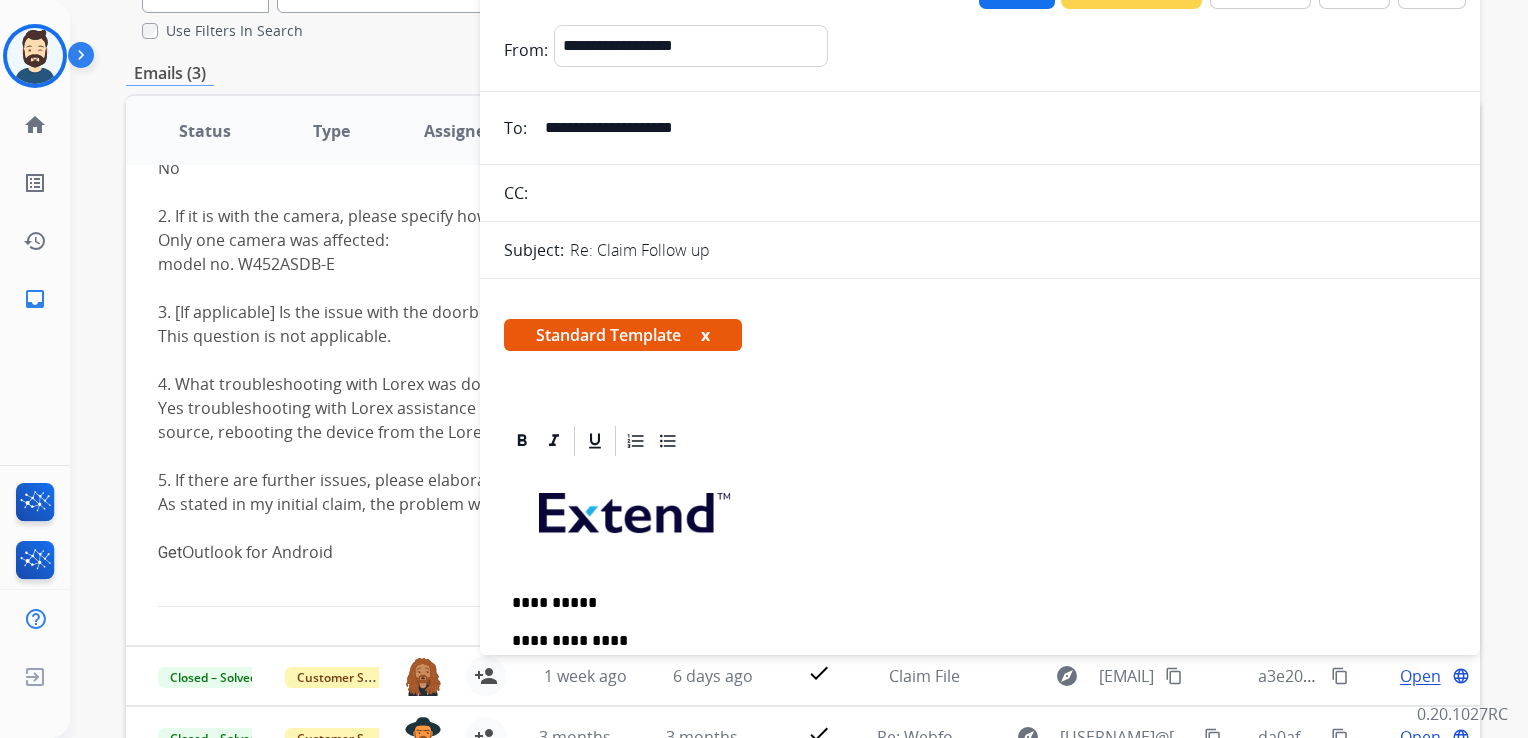 scroll, scrollTop: 0, scrollLeft: 0, axis: both 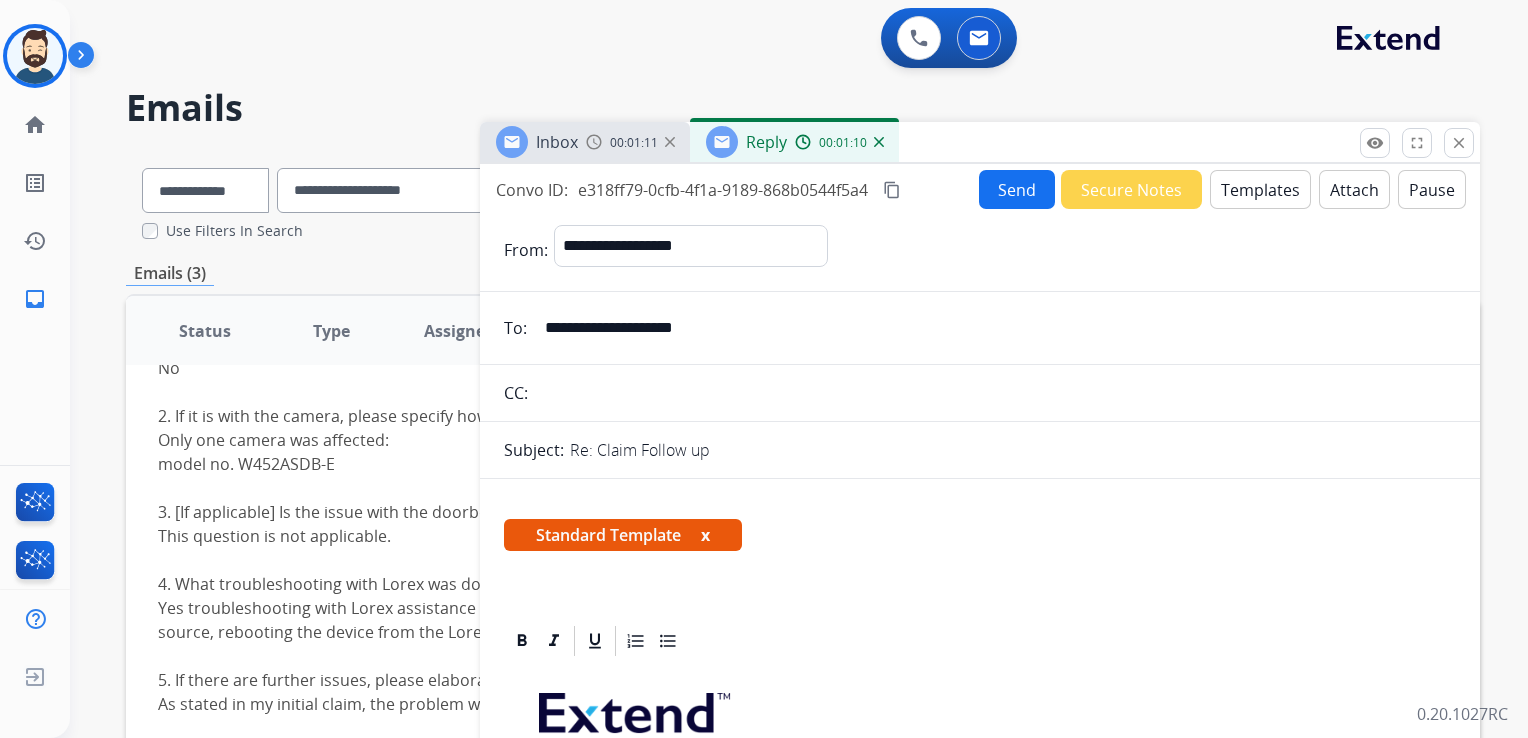 click on "Send" at bounding box center (1017, 189) 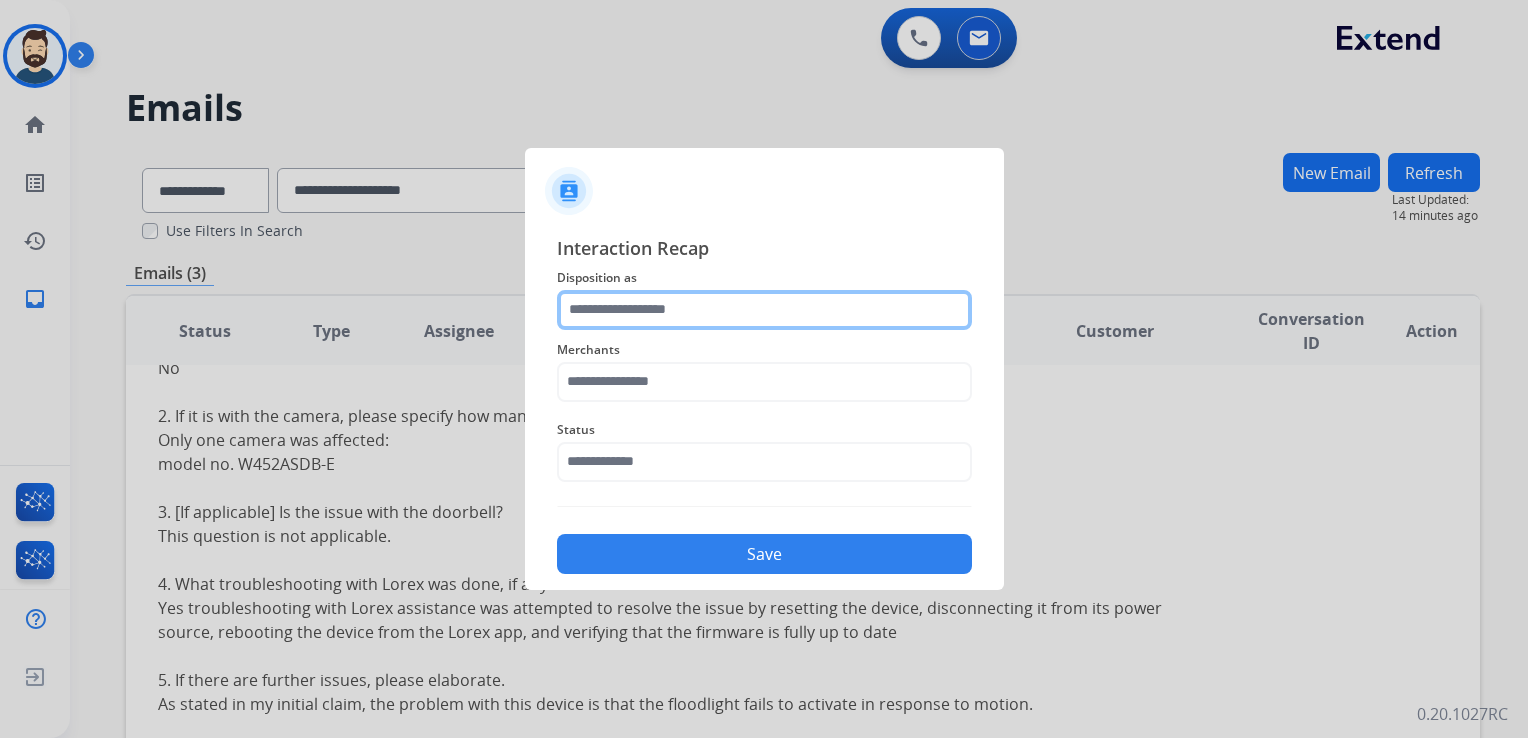 click 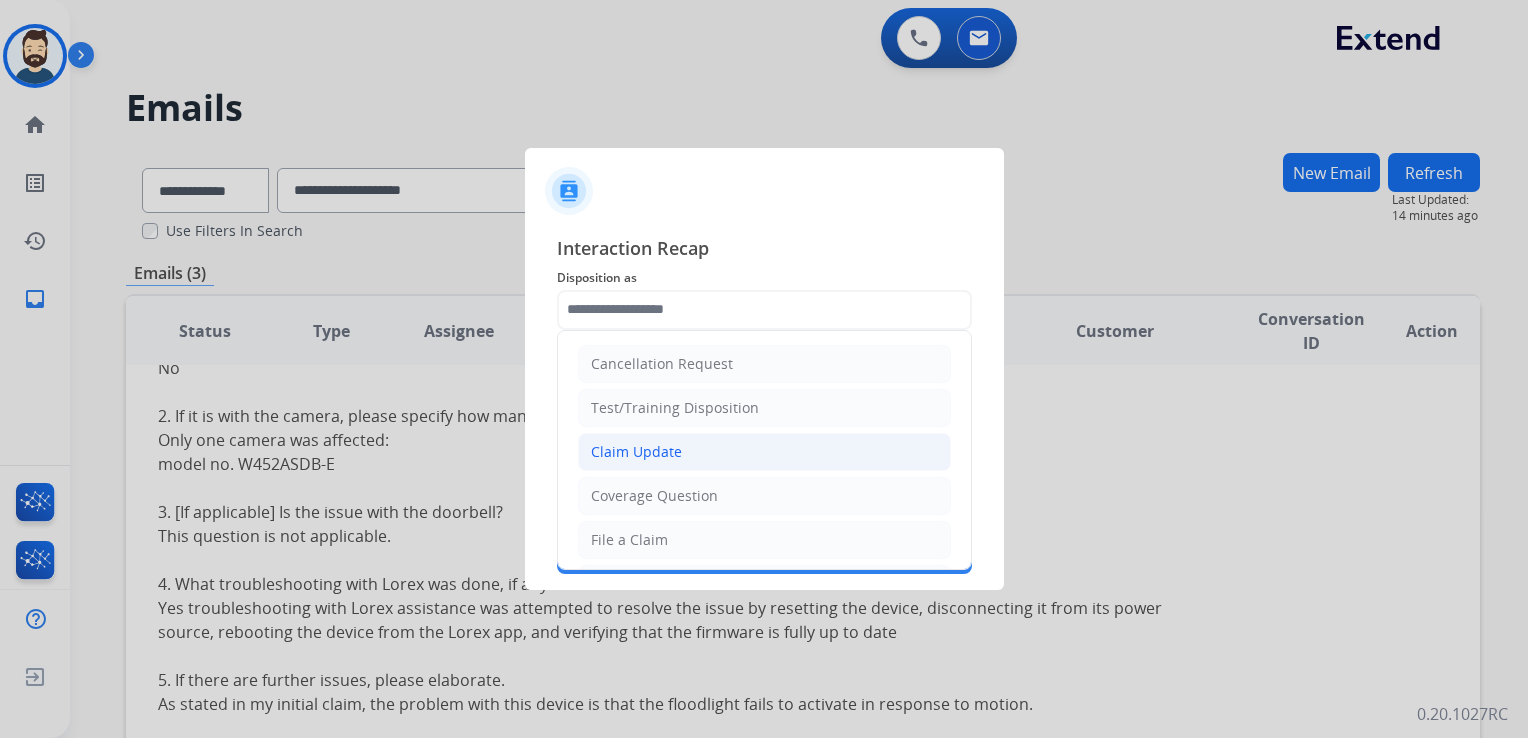click on "Claim Update" 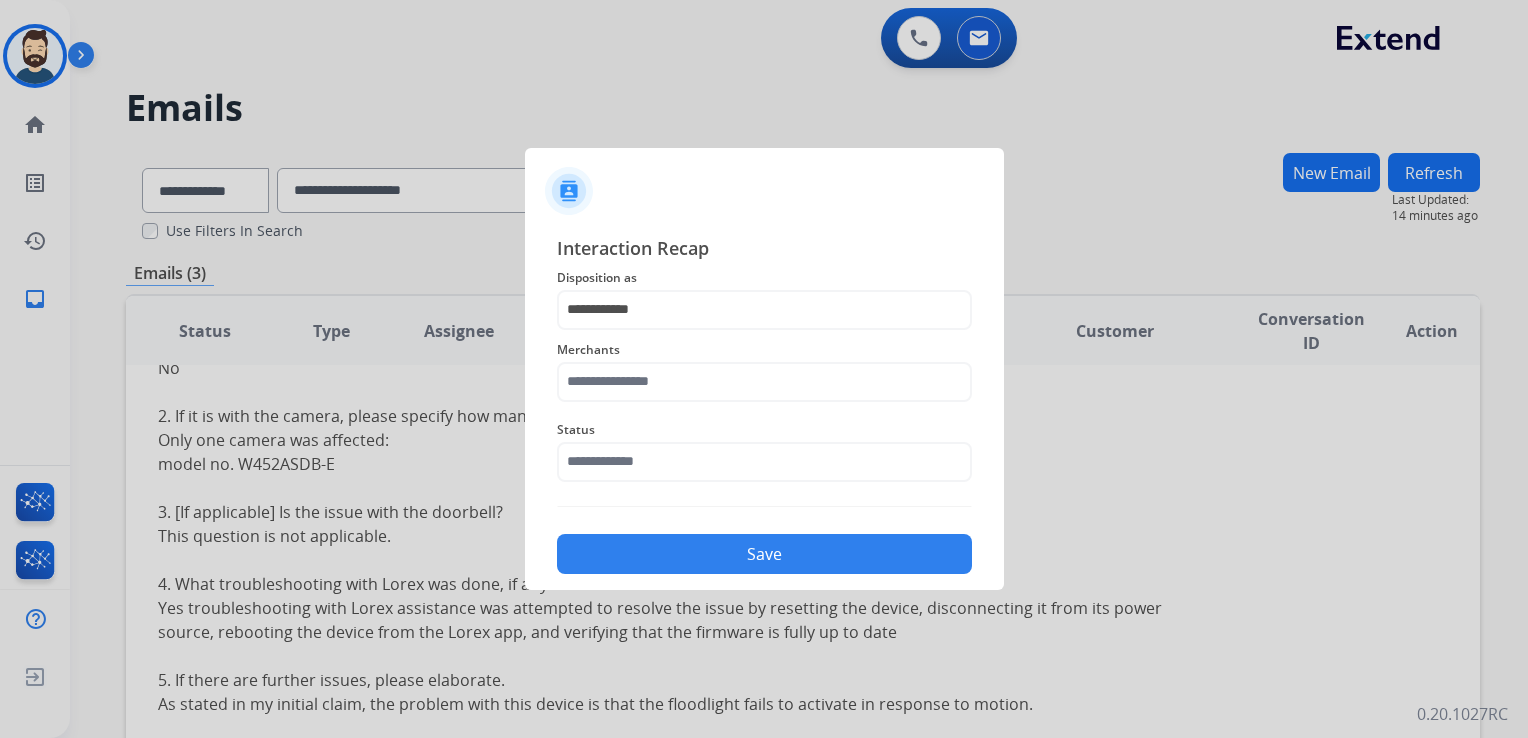 click on "Status" 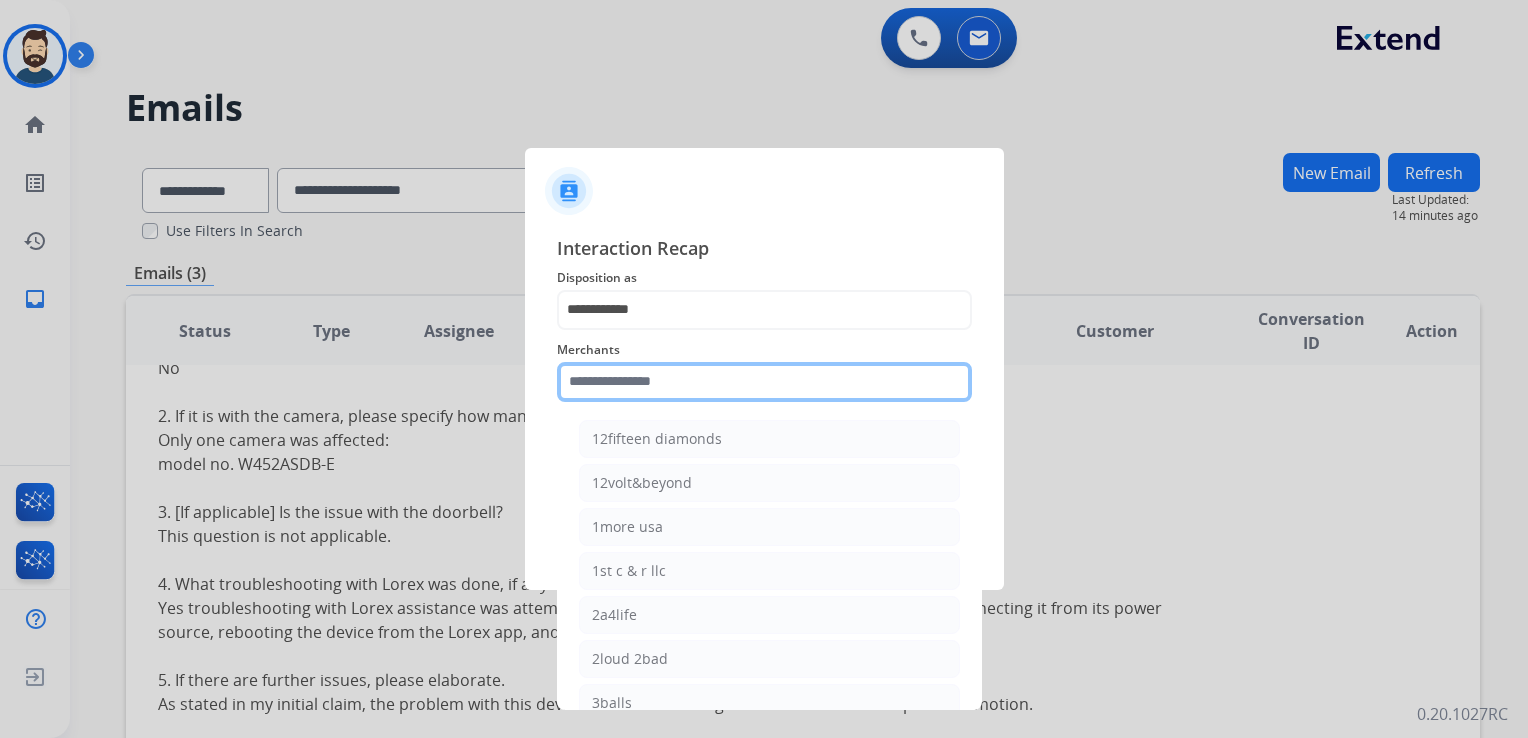 click 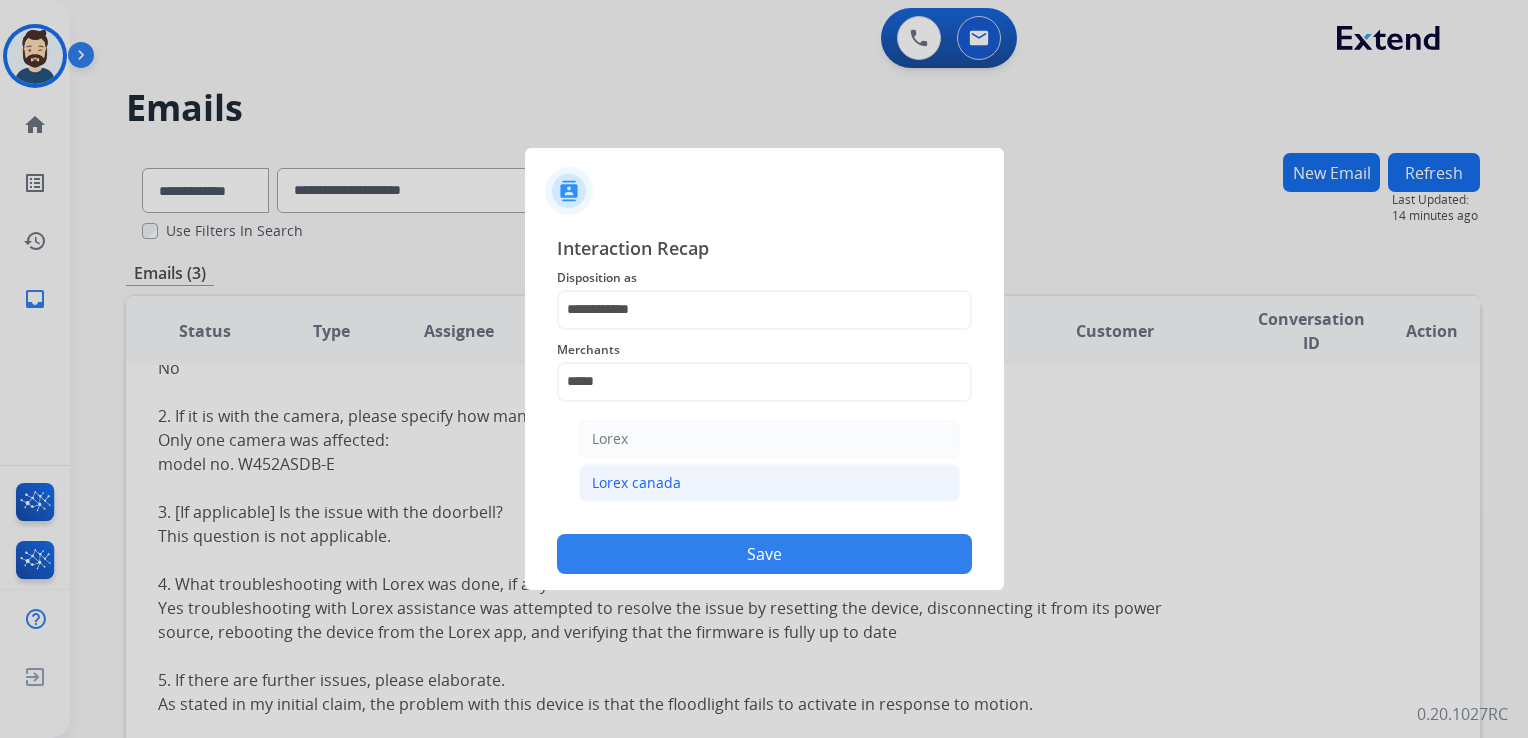 click on "Lorex canada" 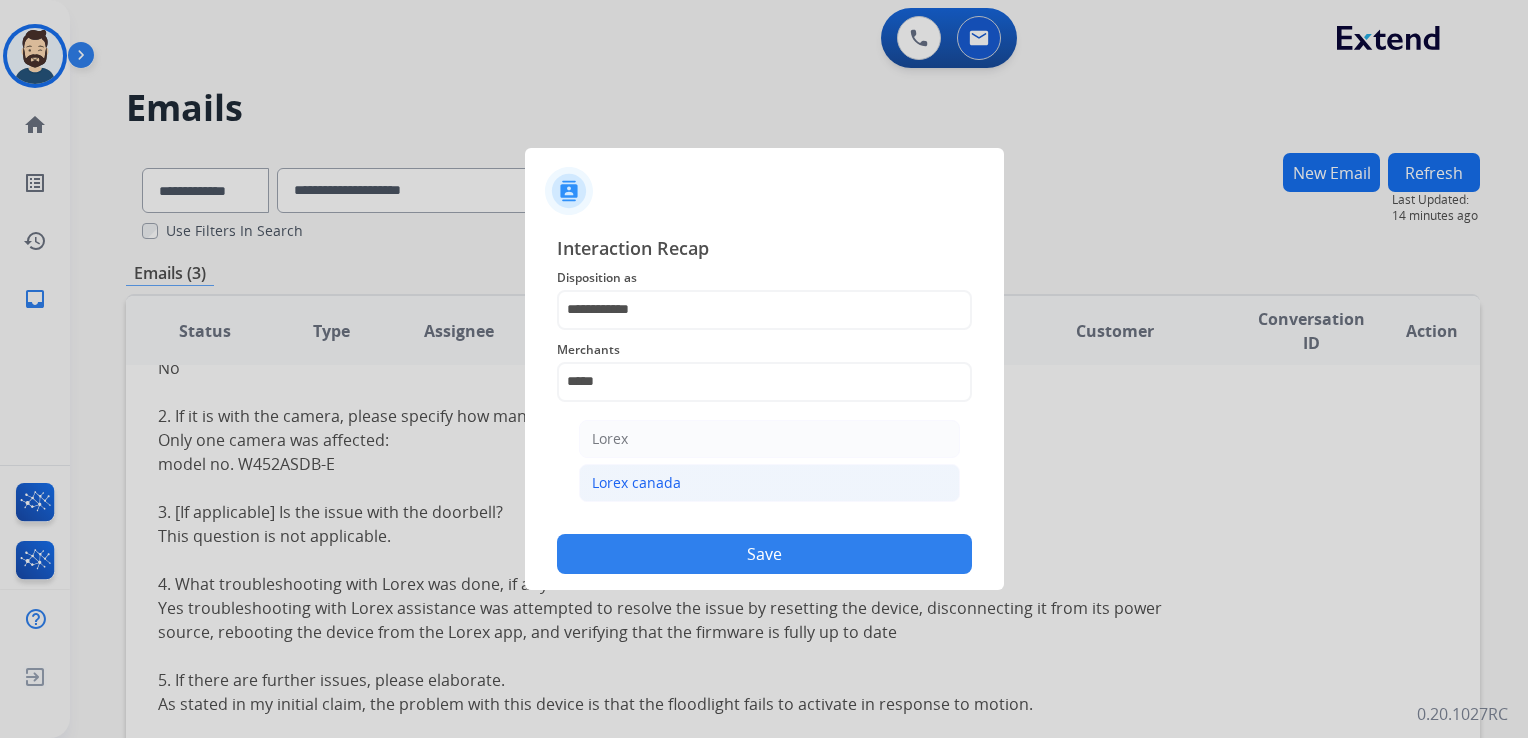 type on "**********" 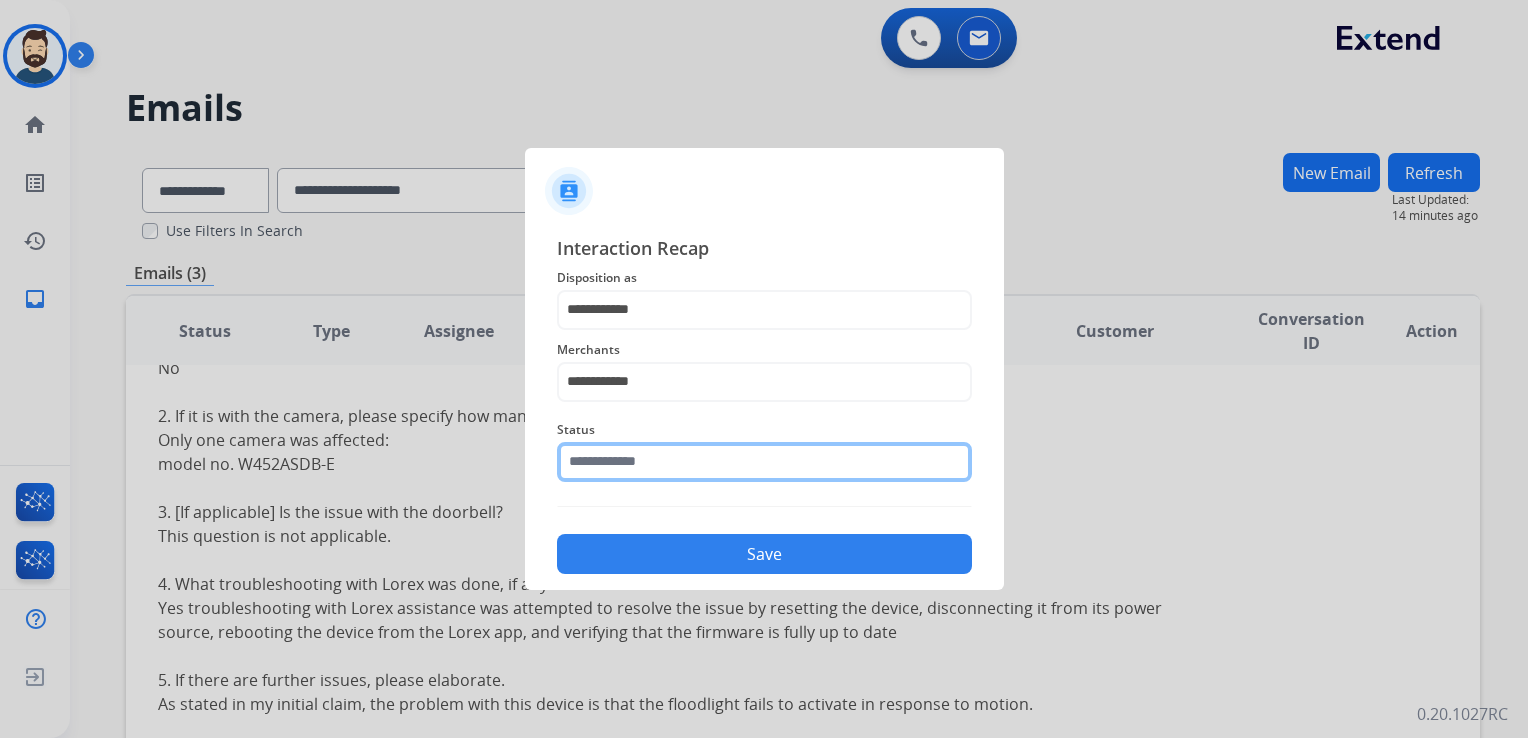 click on "Status" 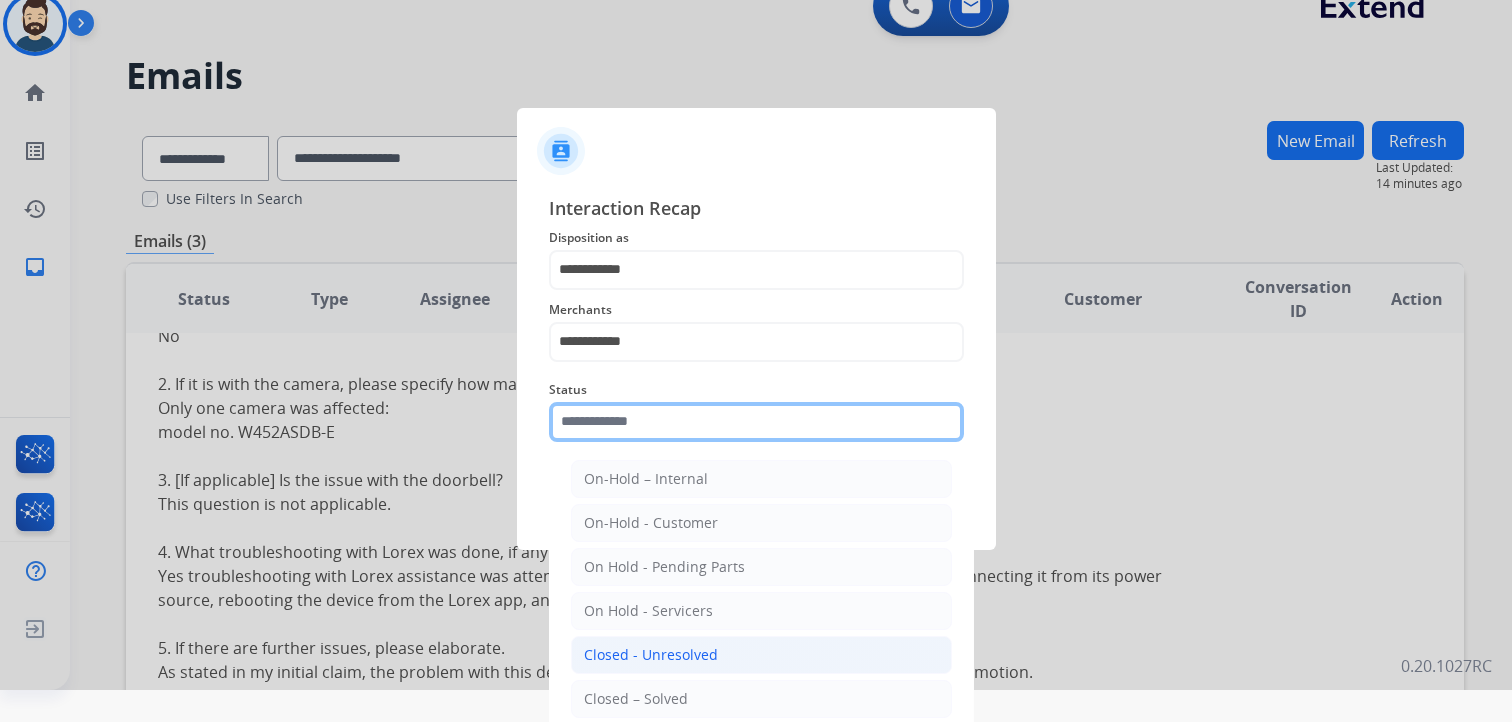 scroll, scrollTop: 59, scrollLeft: 0, axis: vertical 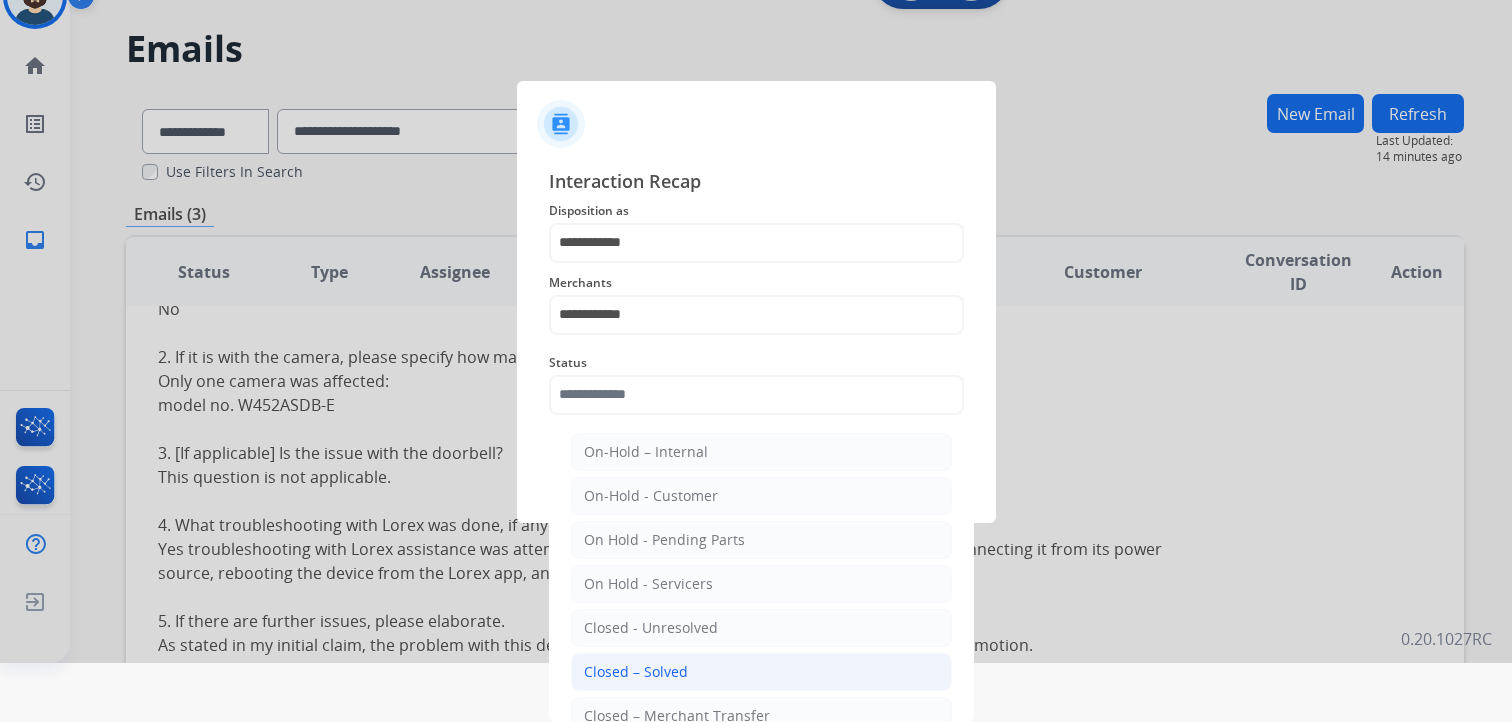 click on "Closed – Solved" 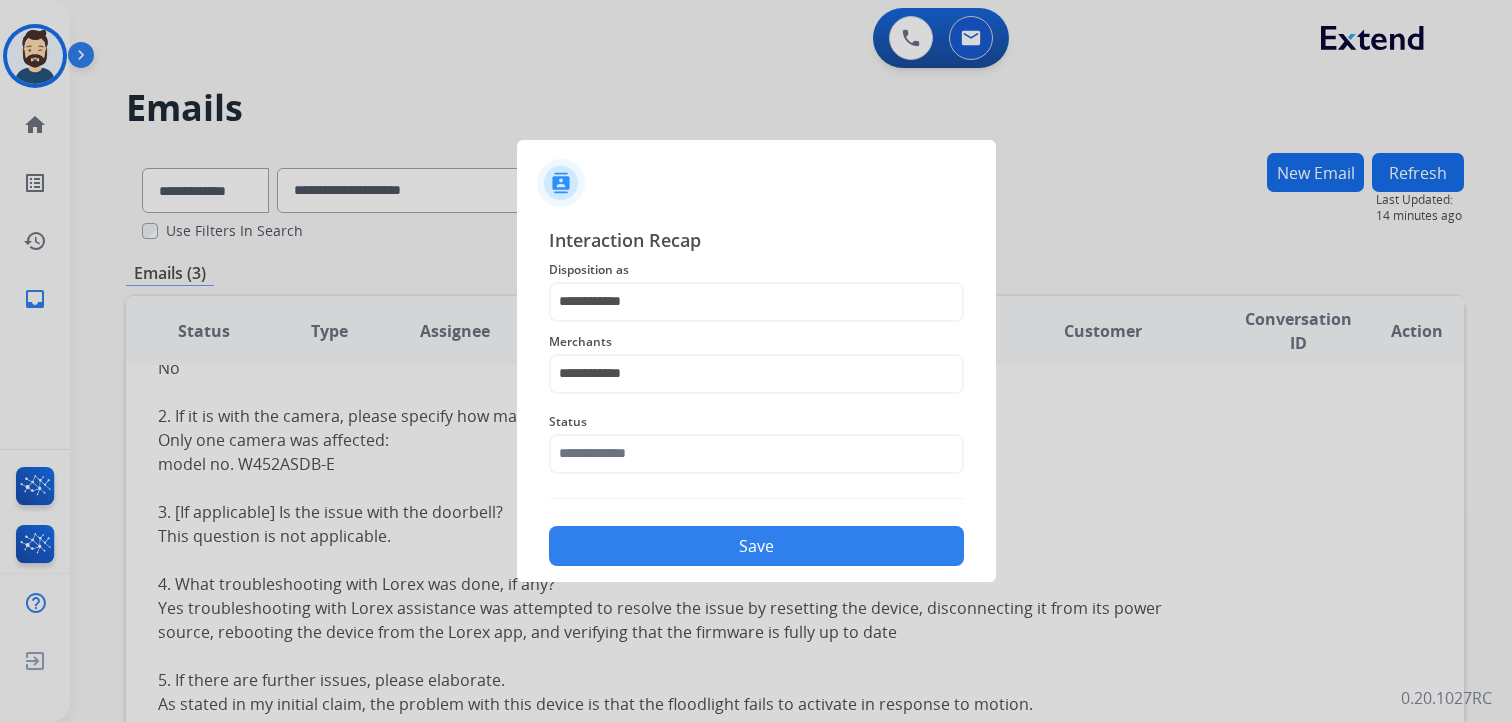 type on "**********" 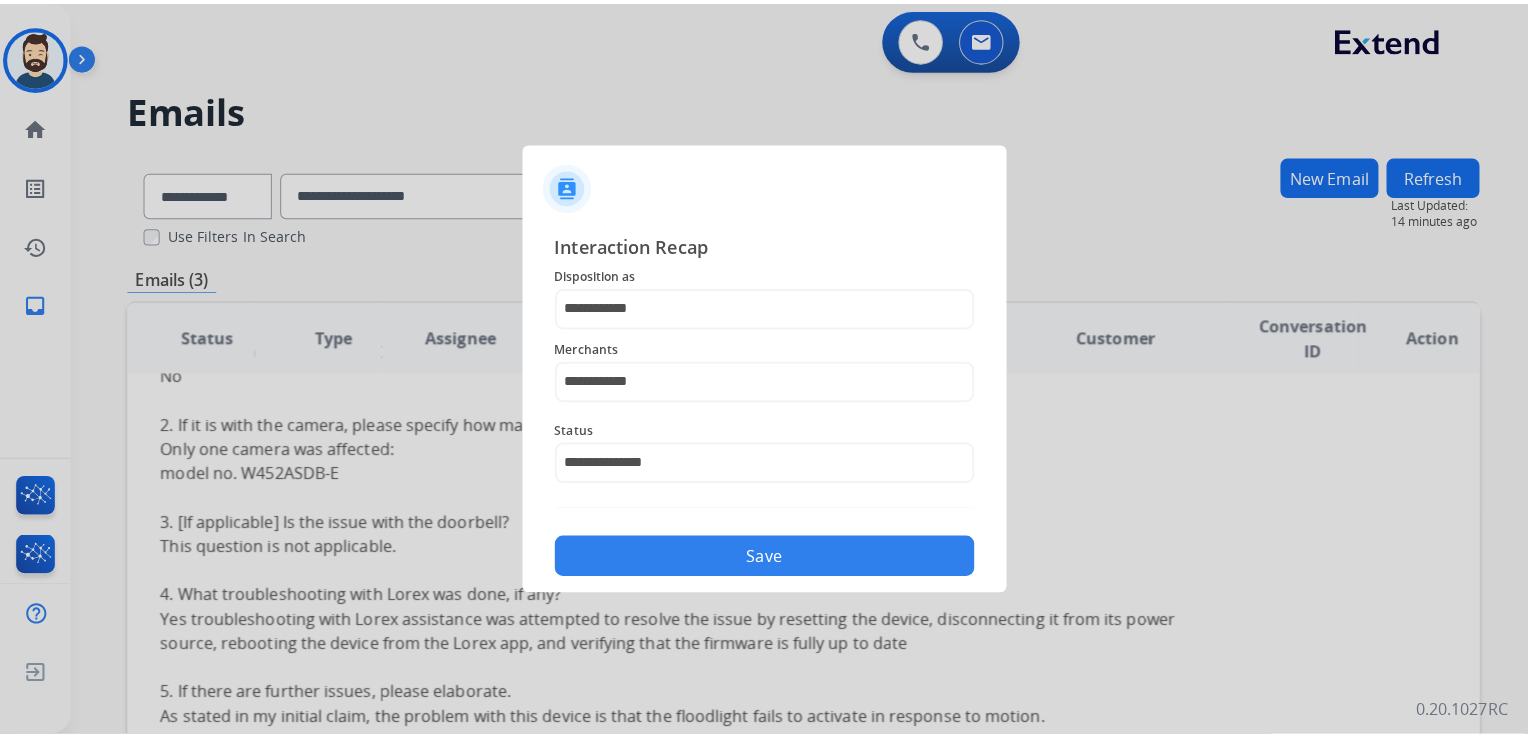 scroll, scrollTop: 0, scrollLeft: 0, axis: both 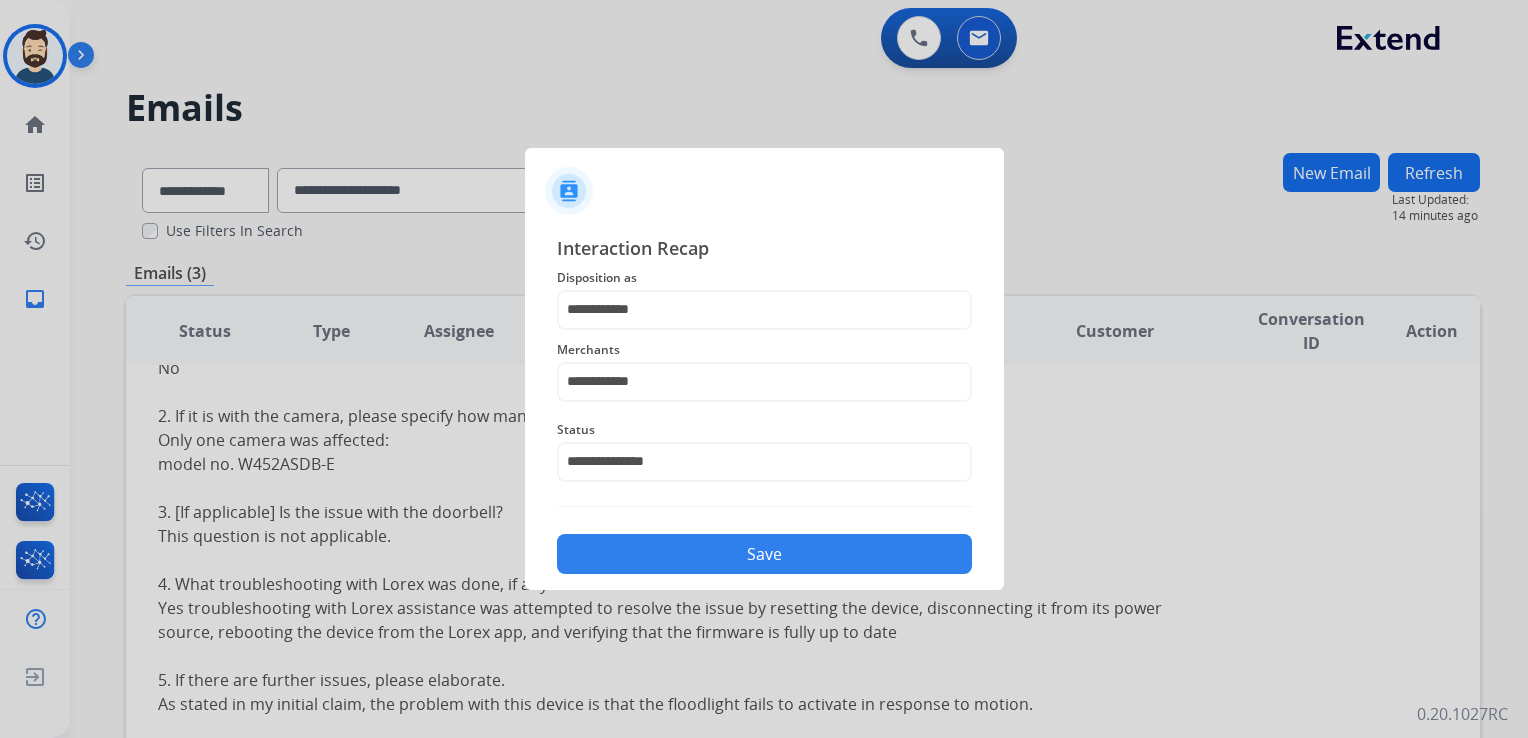 click on "Save" 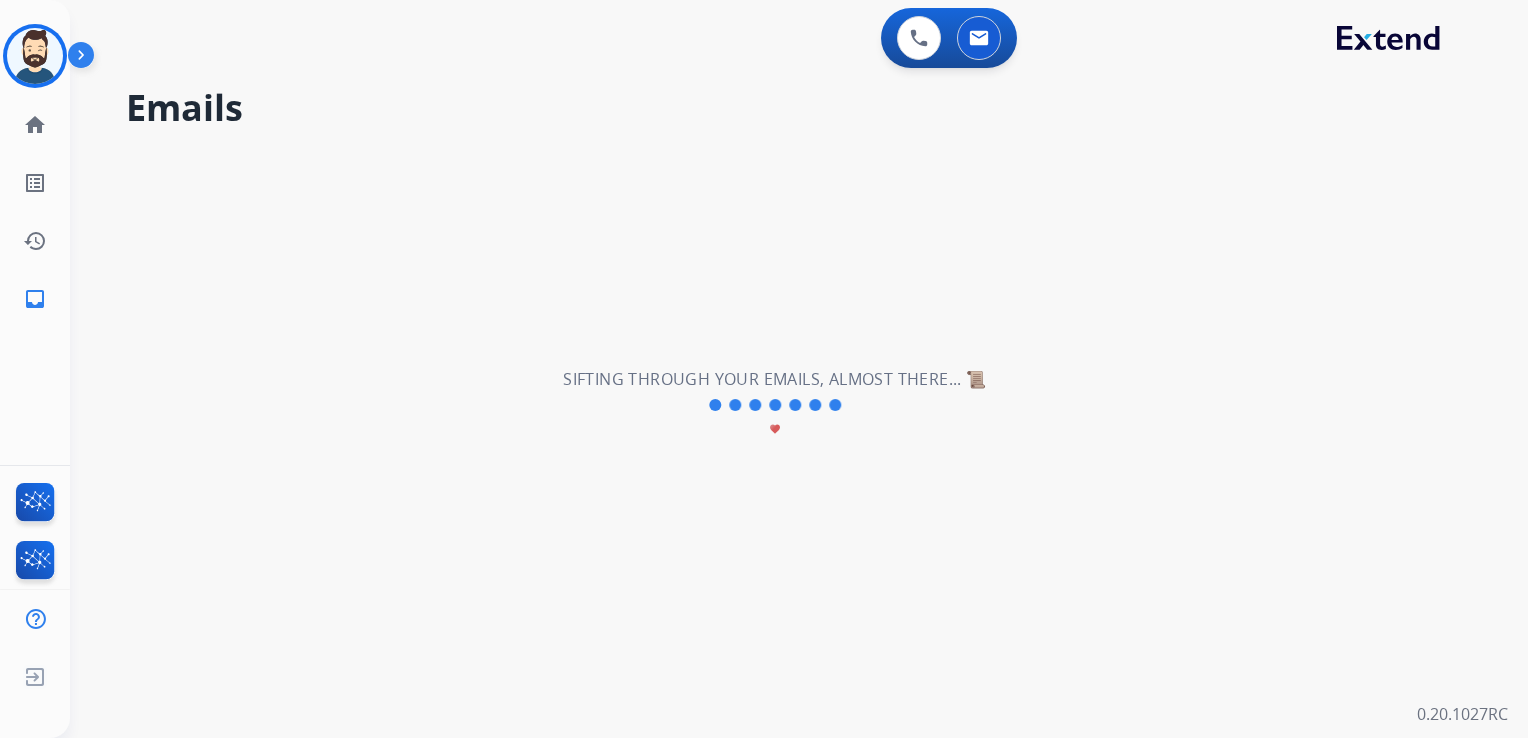 scroll, scrollTop: 0, scrollLeft: 0, axis: both 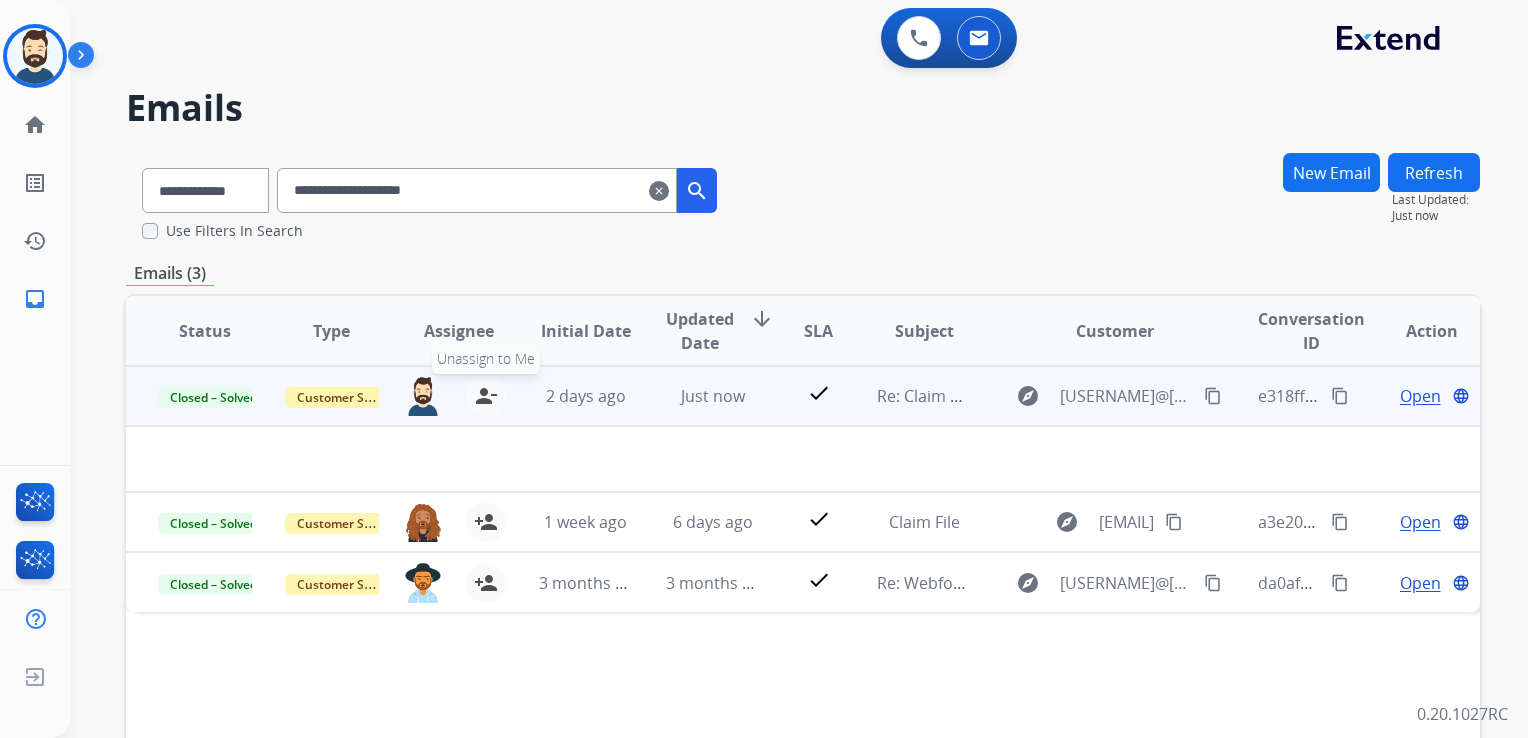 click on "person_remove" at bounding box center [486, 396] 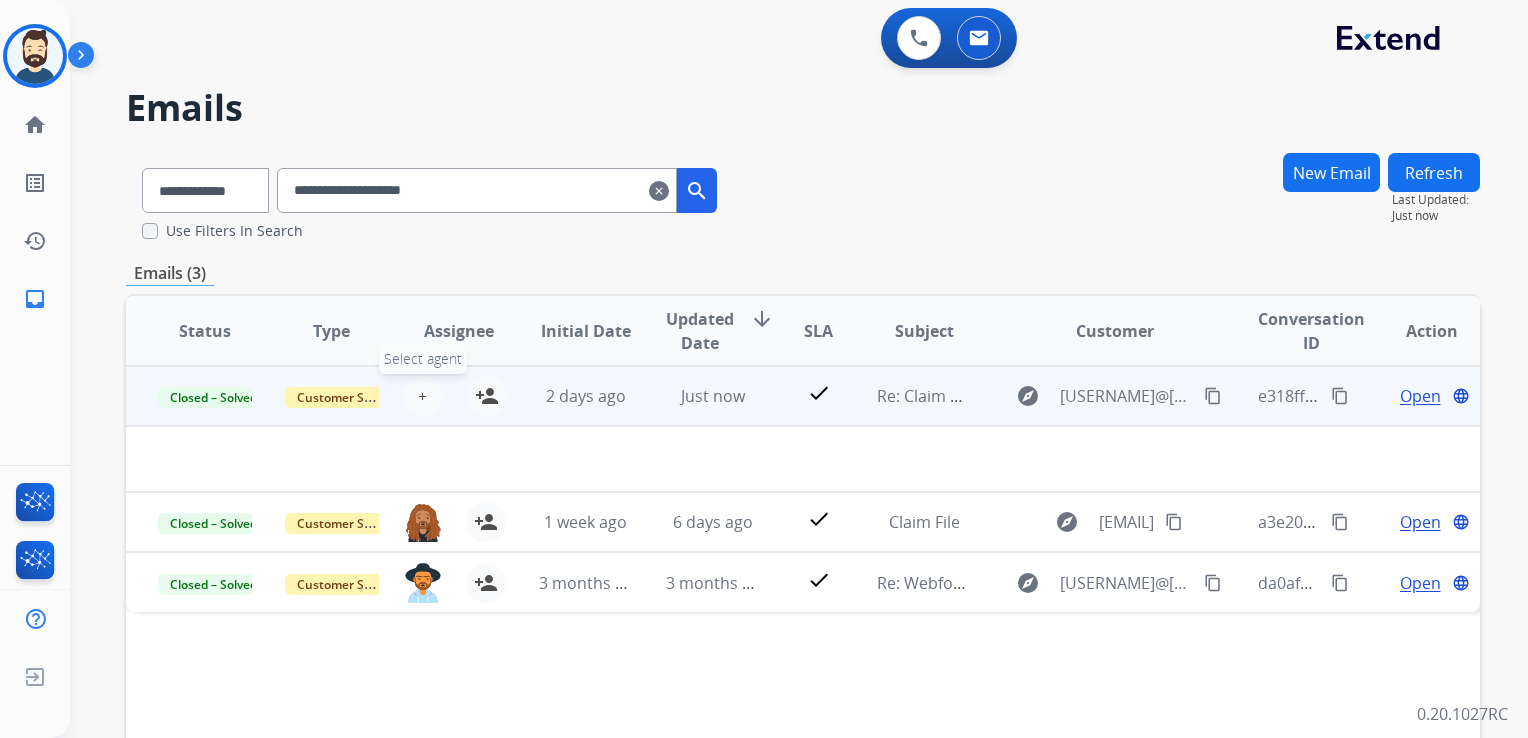 click on "+ Select agent" at bounding box center [423, 396] 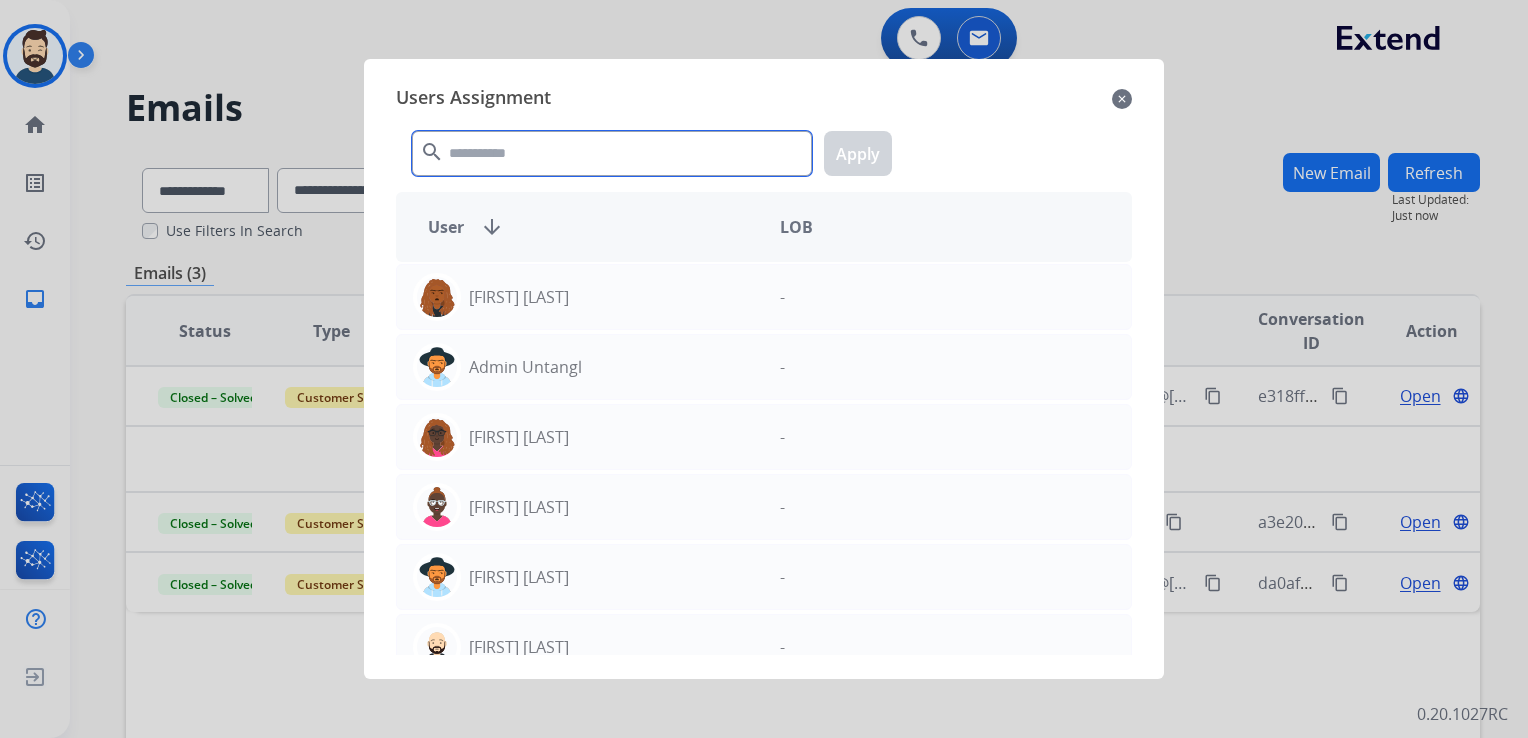 click 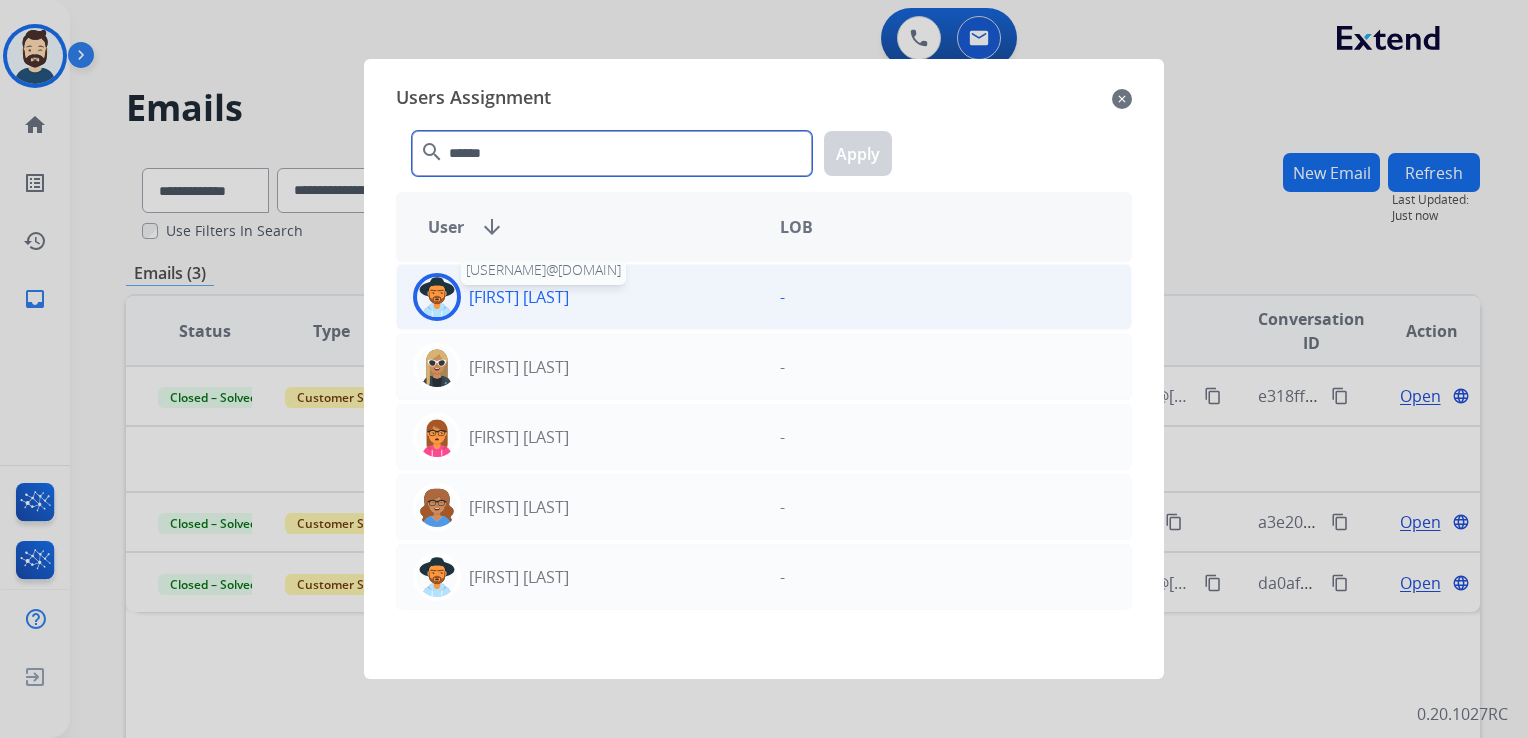 type on "******" 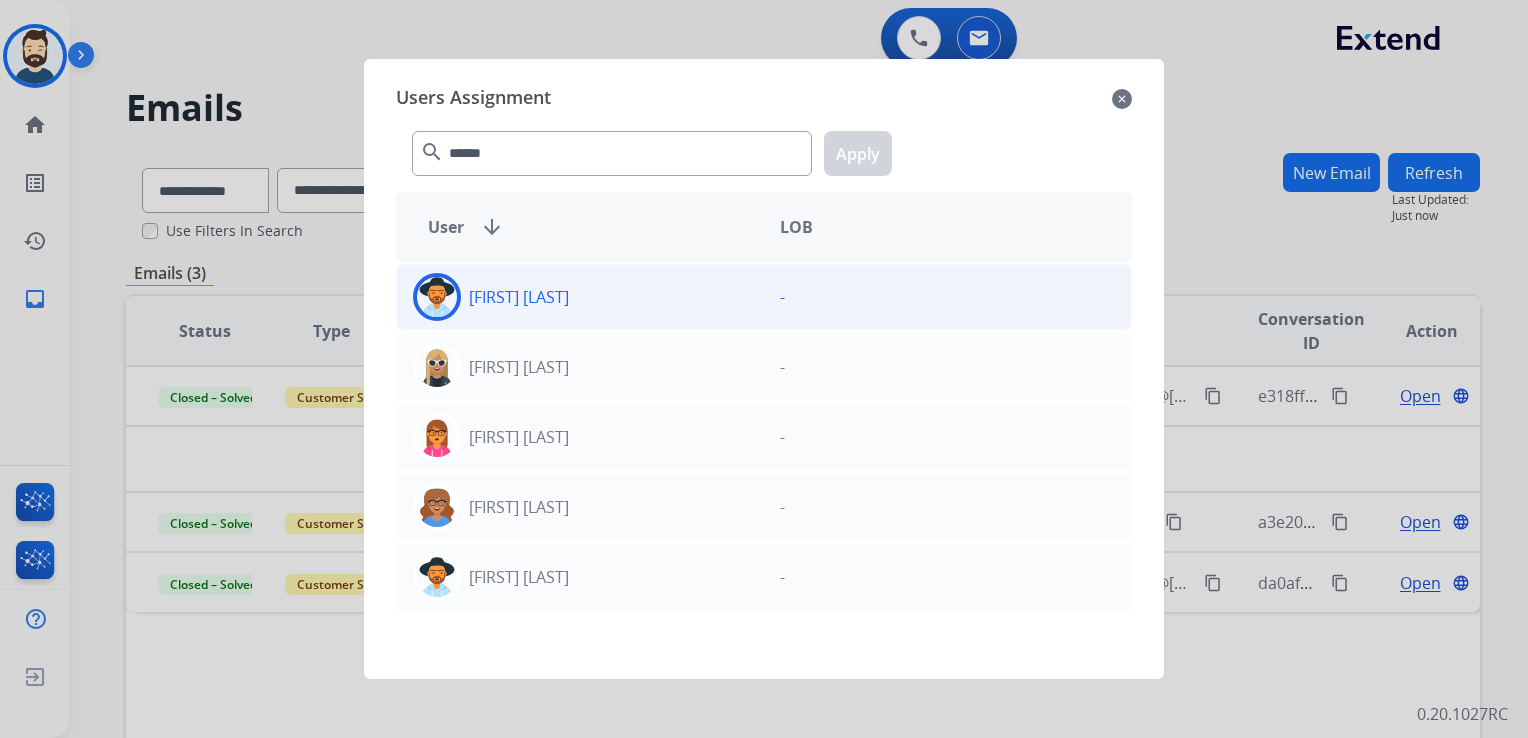 click 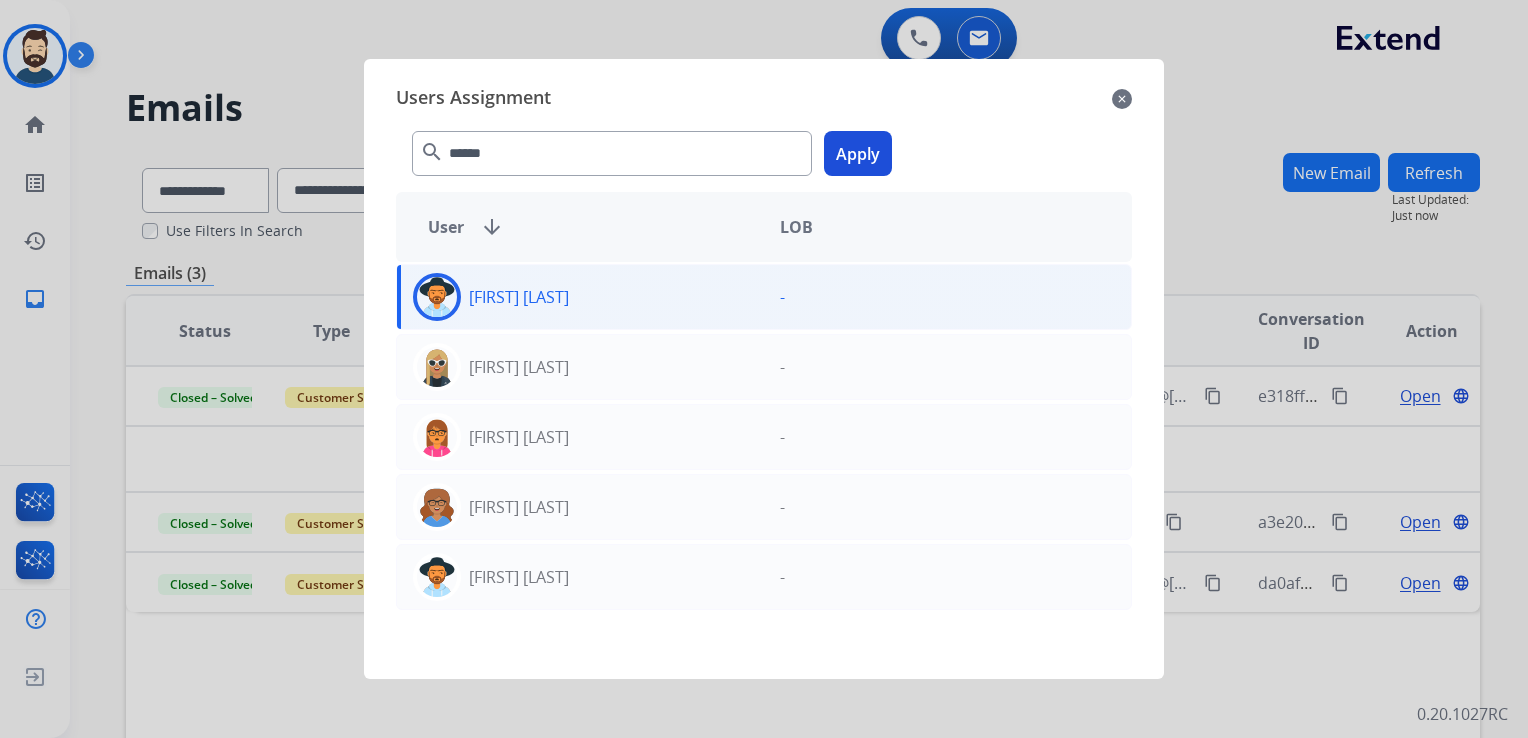 click on "Apply" 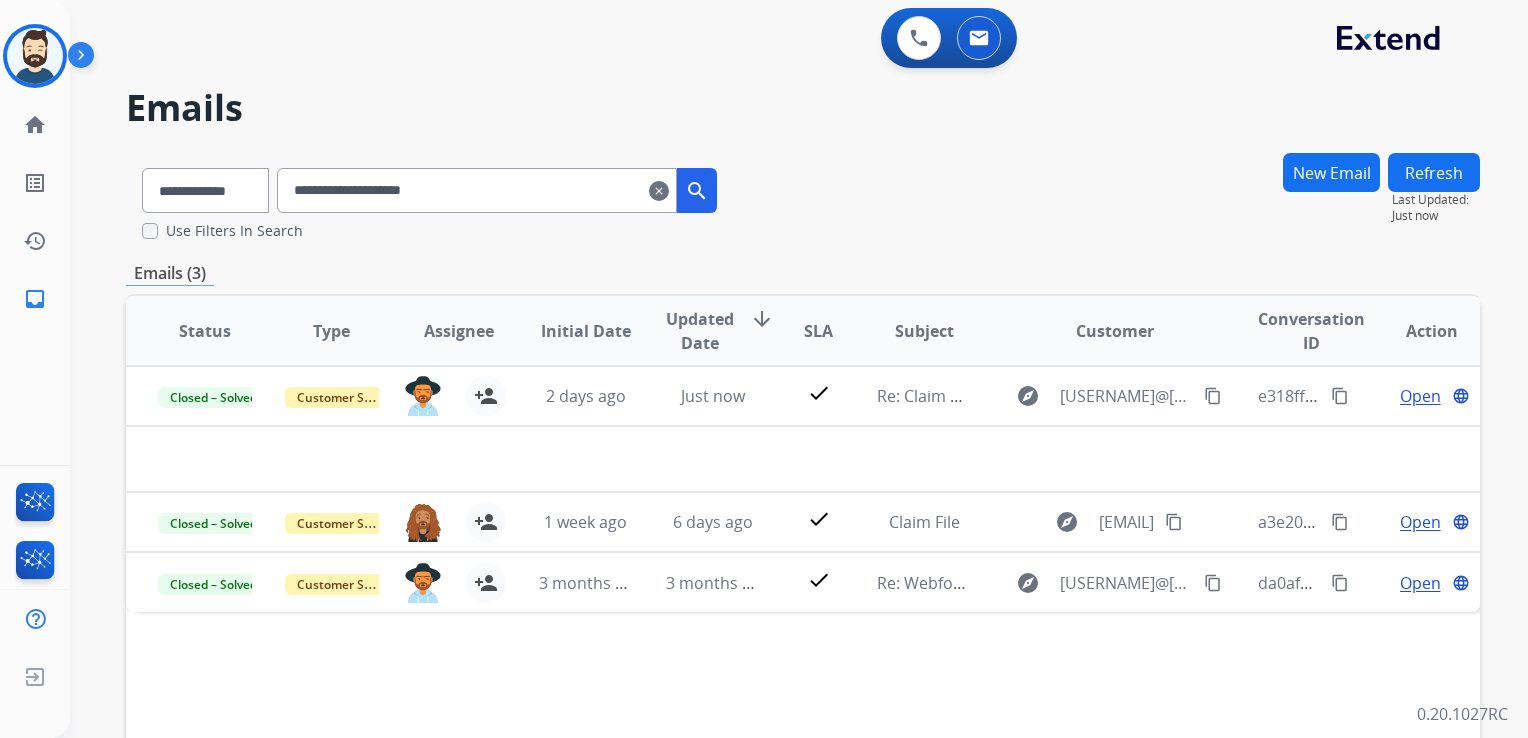 click on "clear" at bounding box center (659, 191) 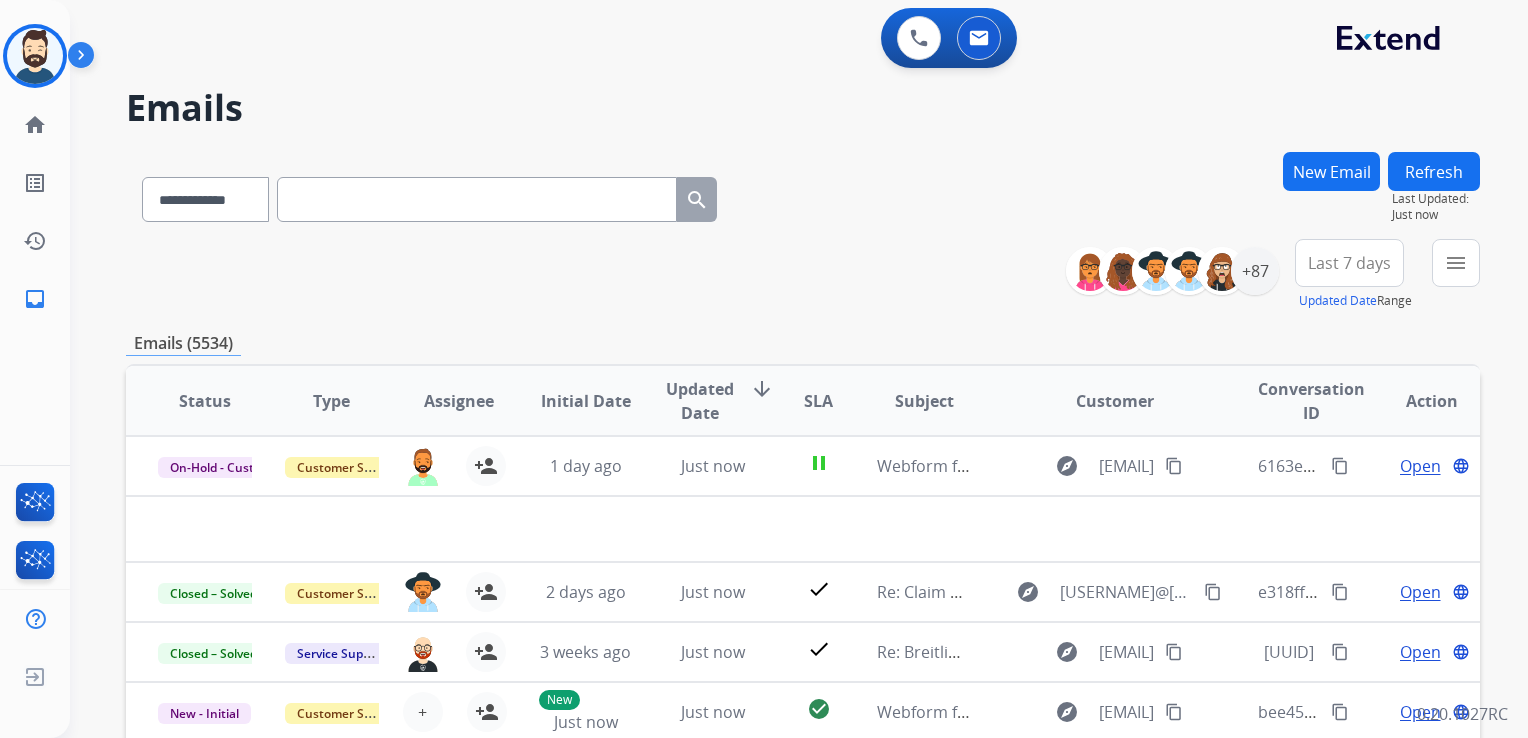 click at bounding box center [477, 199] 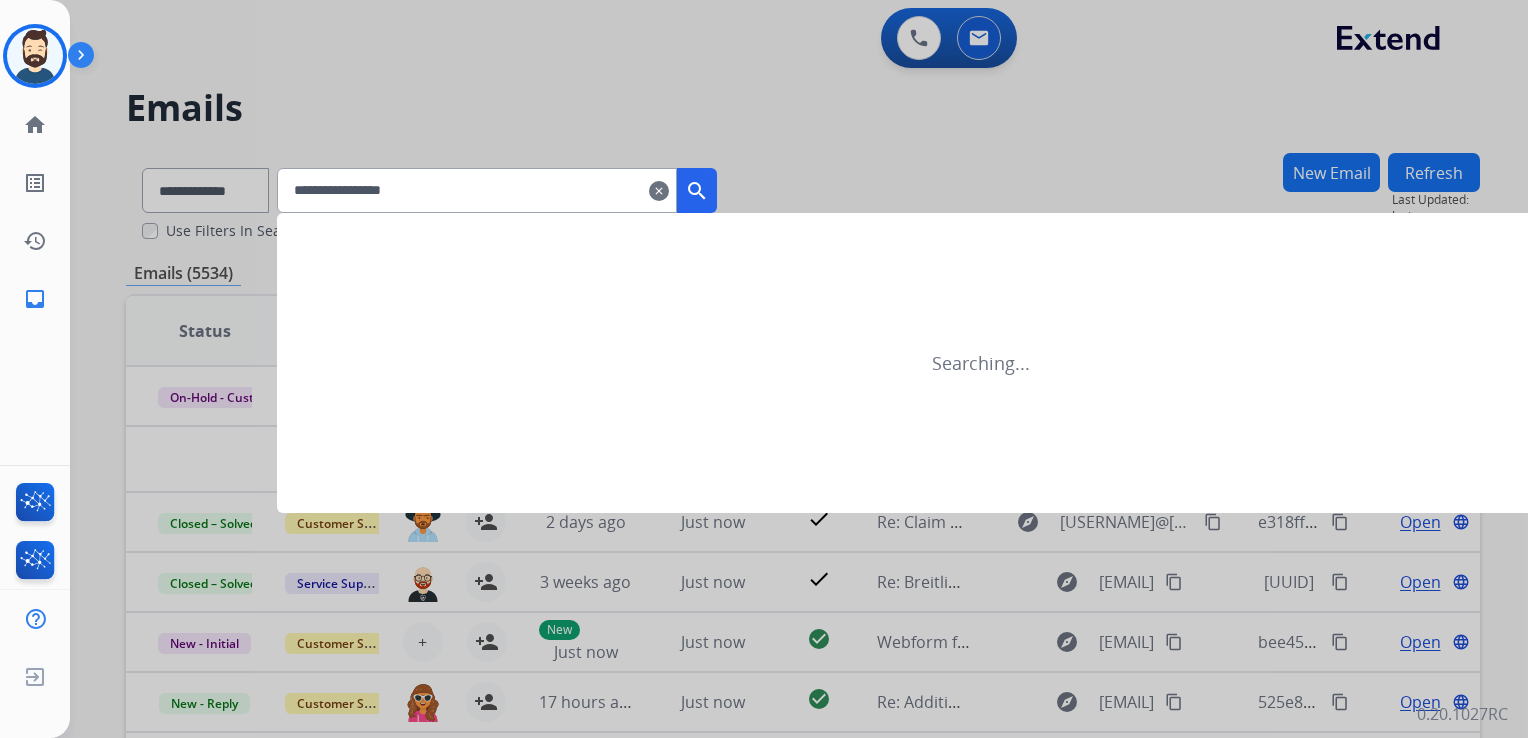 type on "**********" 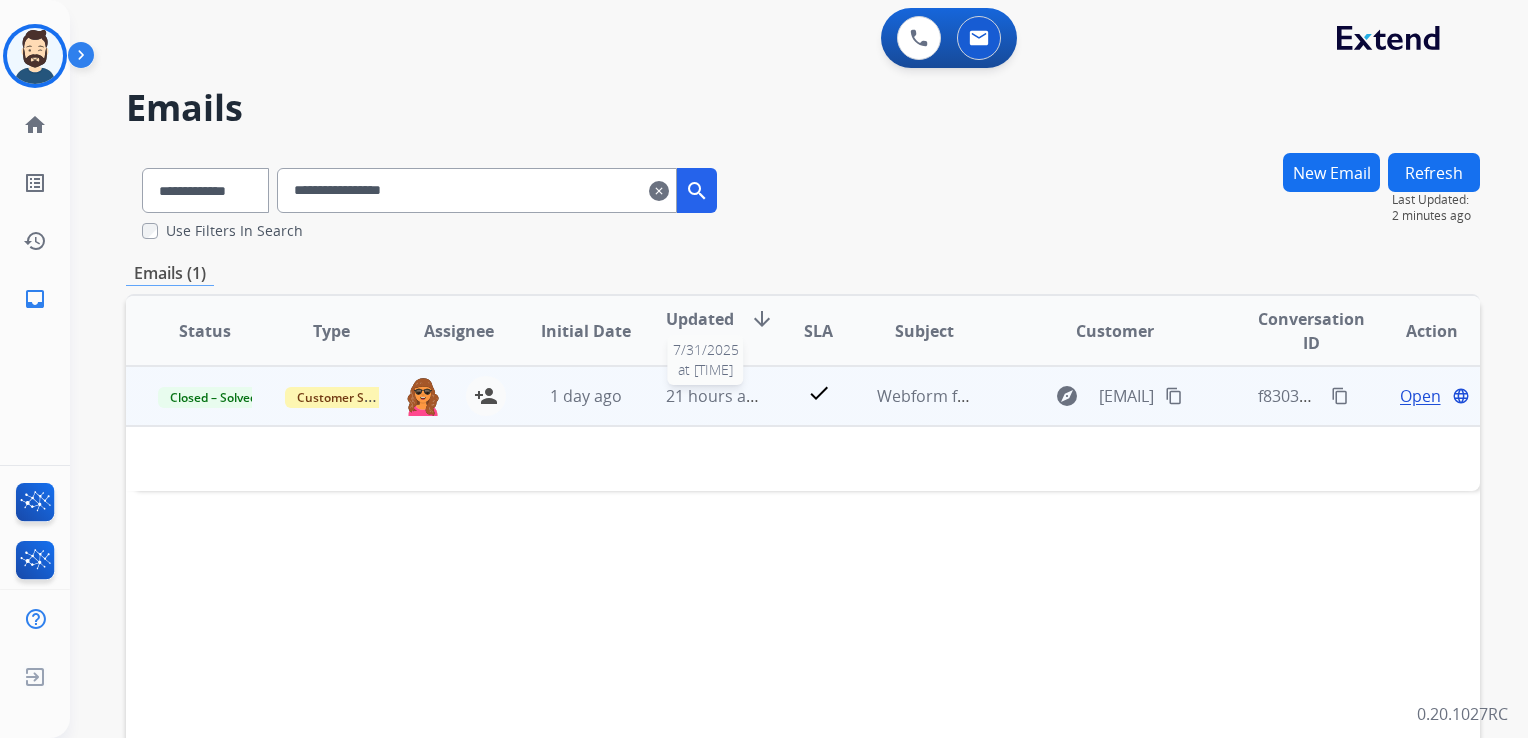 click on "21 hours ago" at bounding box center (713, 396) 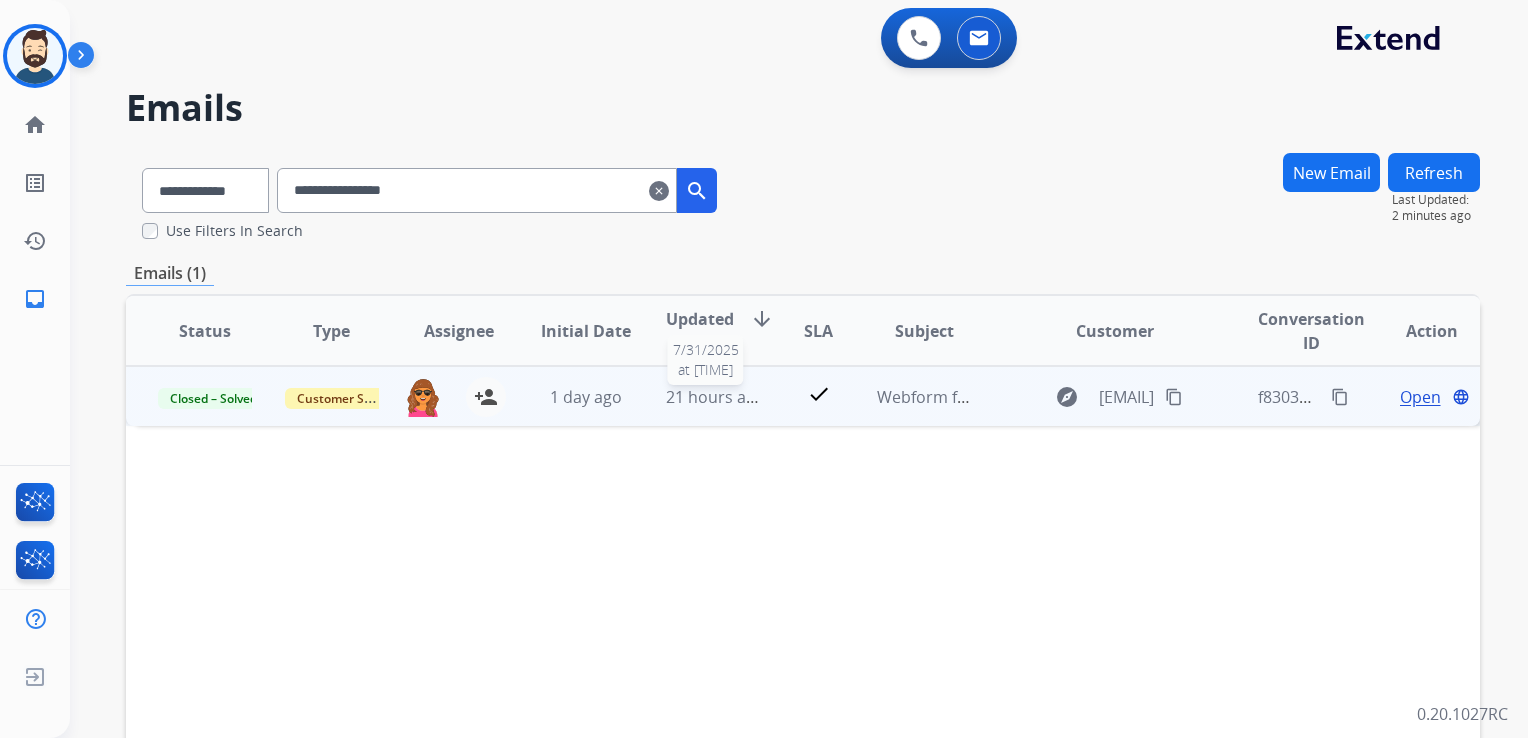 click on "21 hours ago" at bounding box center [715, 397] 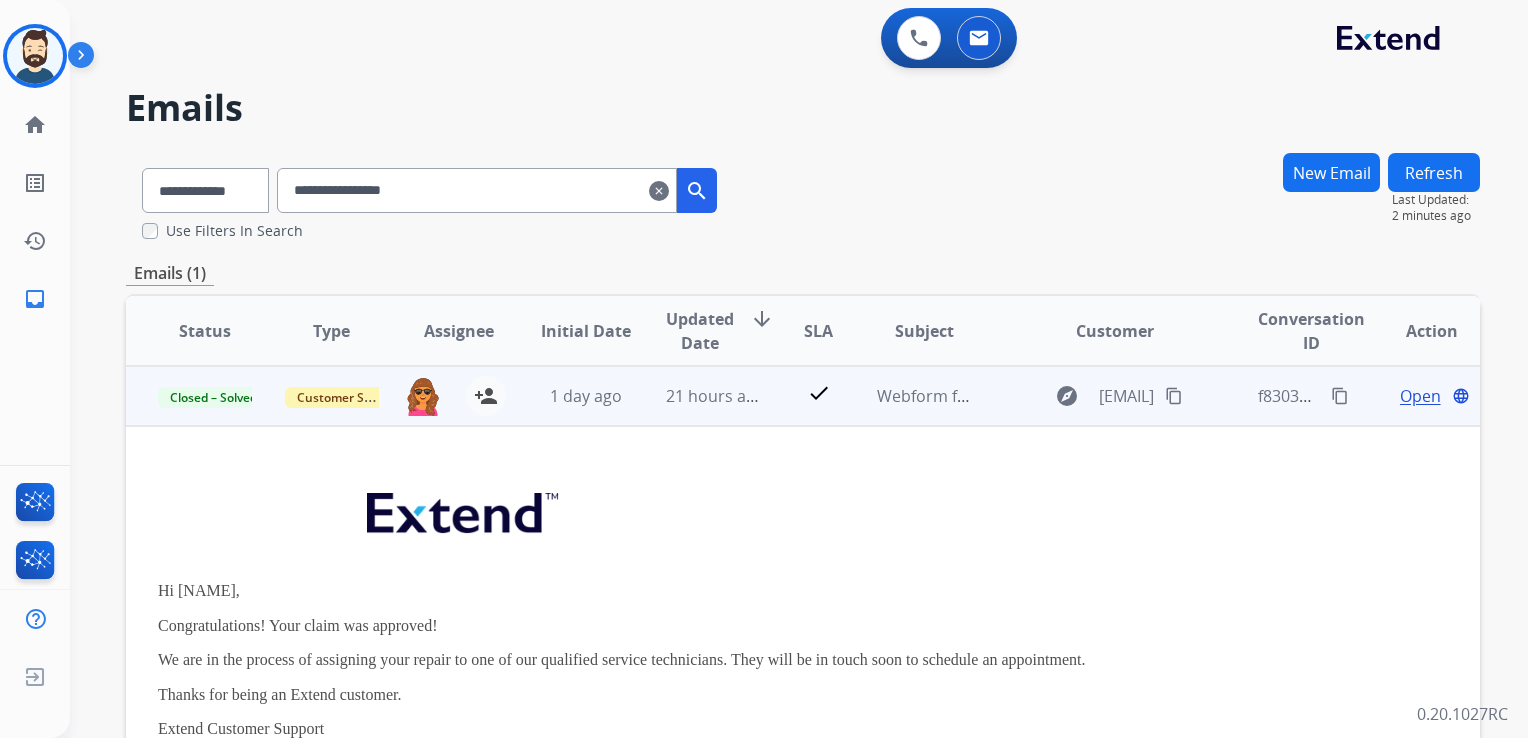 click on "Open" at bounding box center (1420, 396) 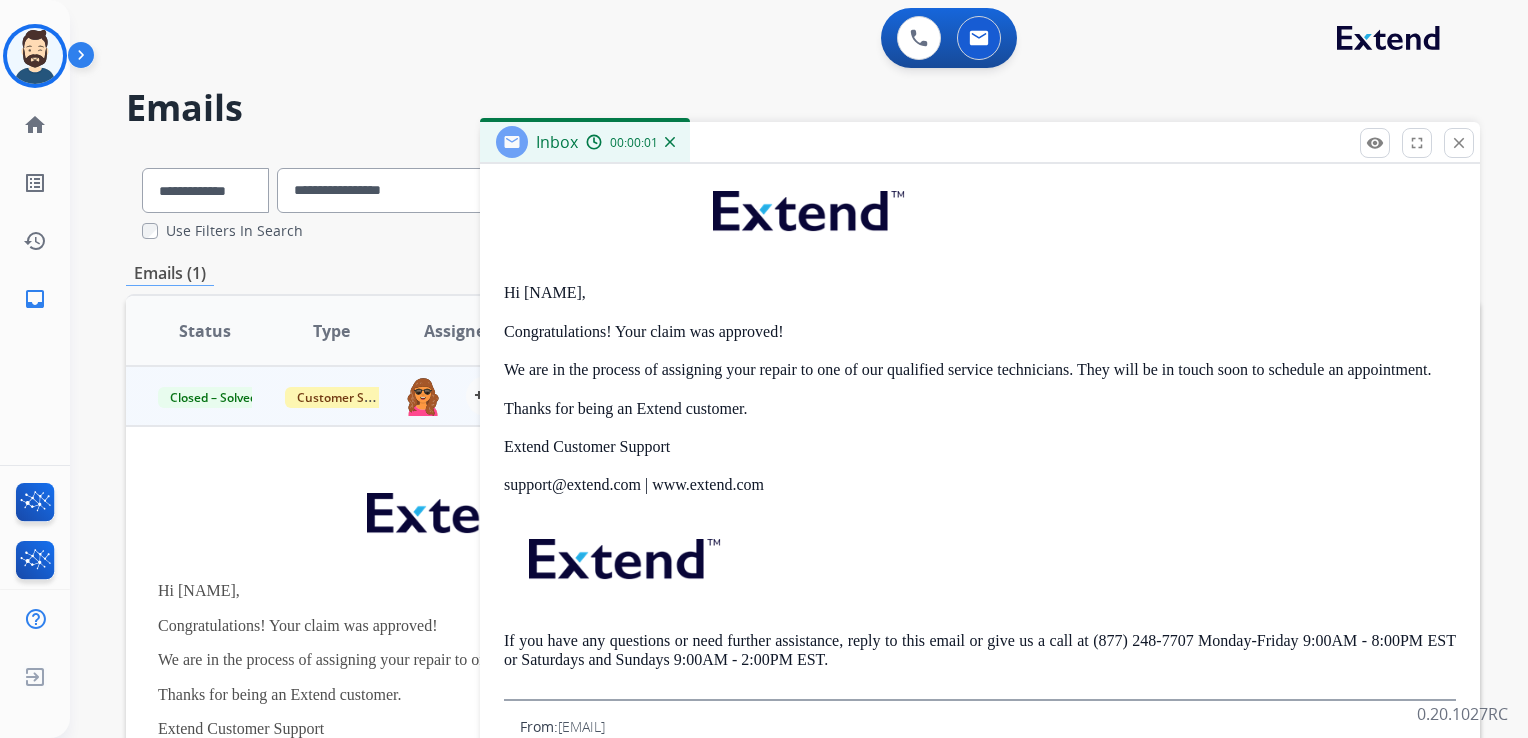 scroll, scrollTop: 429, scrollLeft: 0, axis: vertical 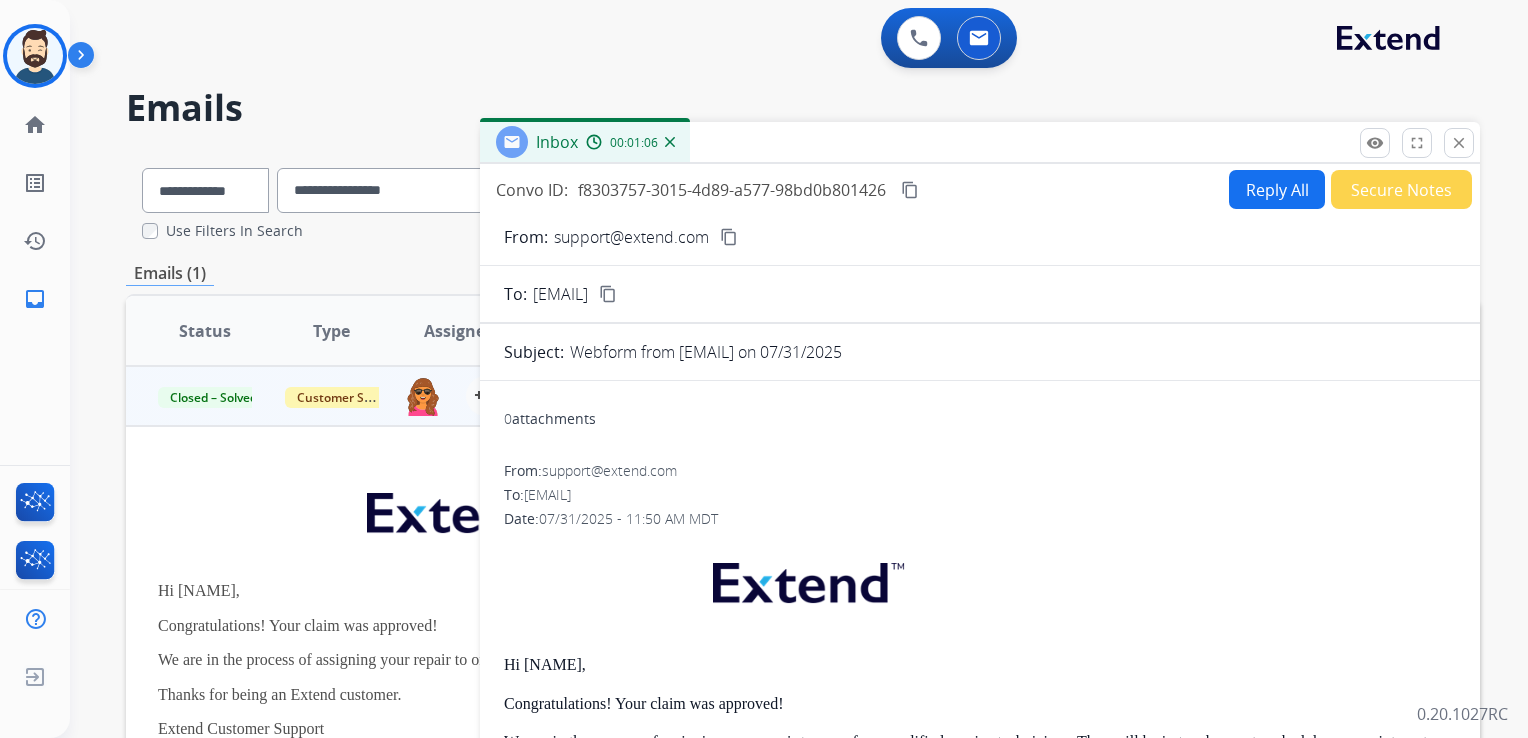 click on "Reply All" at bounding box center (1277, 189) 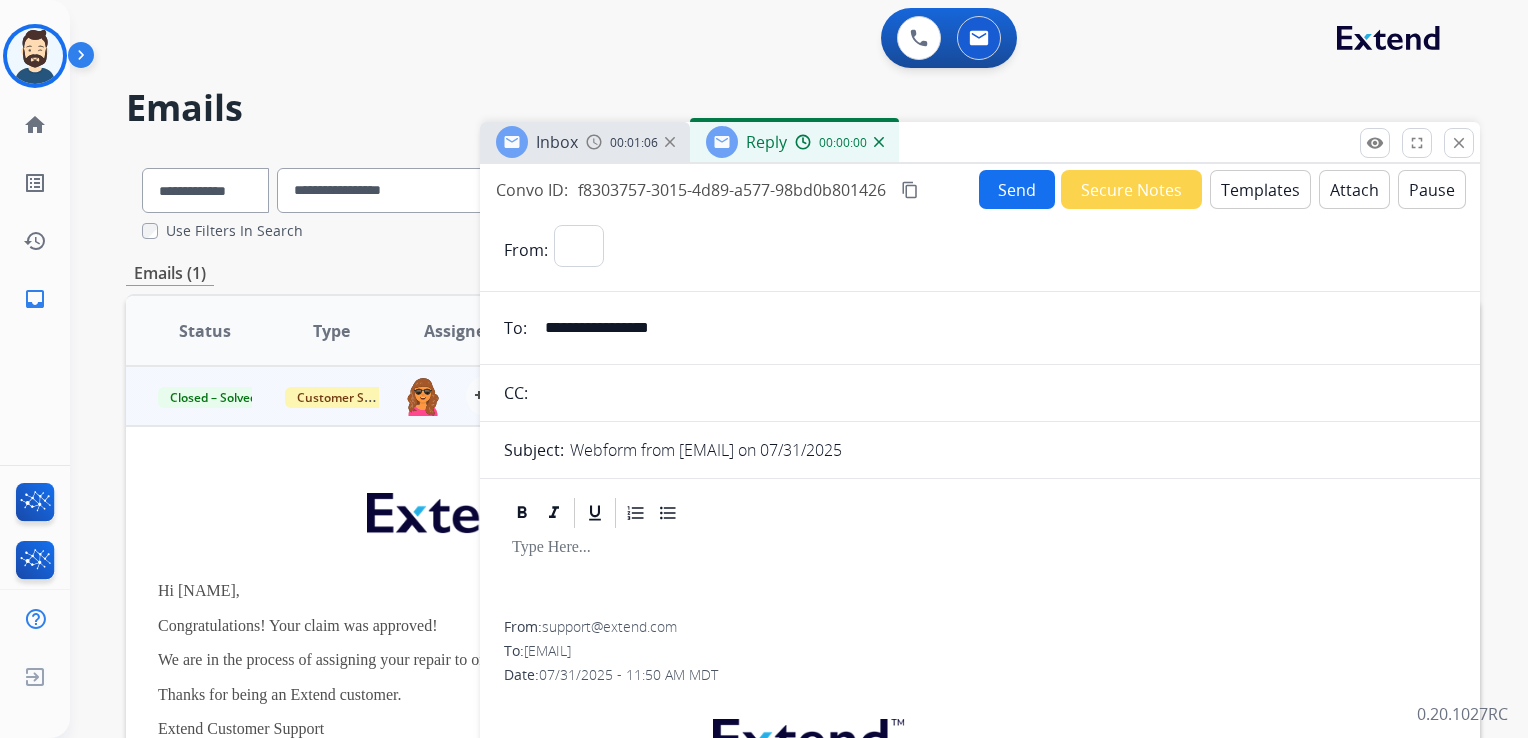 select on "**********" 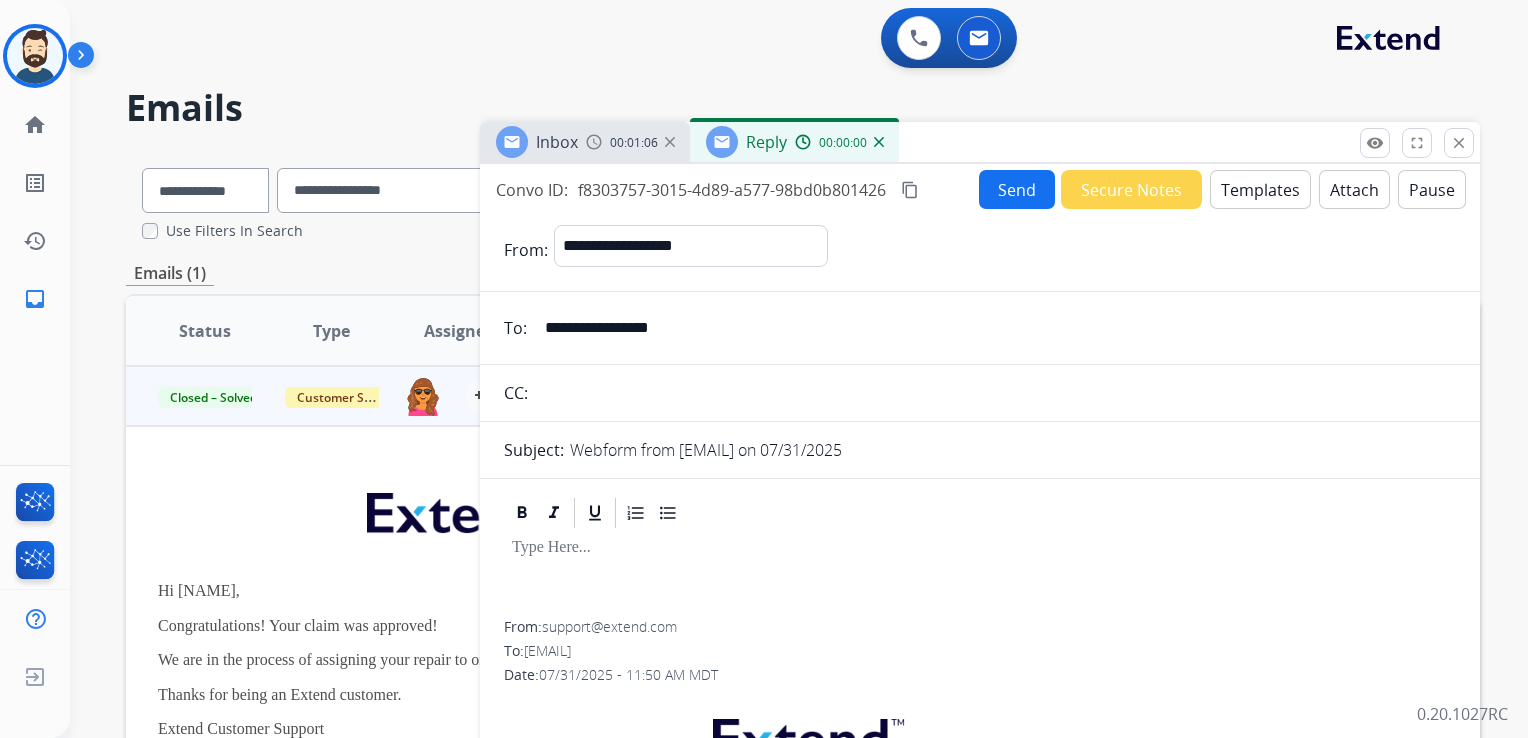 click on "Templates" at bounding box center (1260, 189) 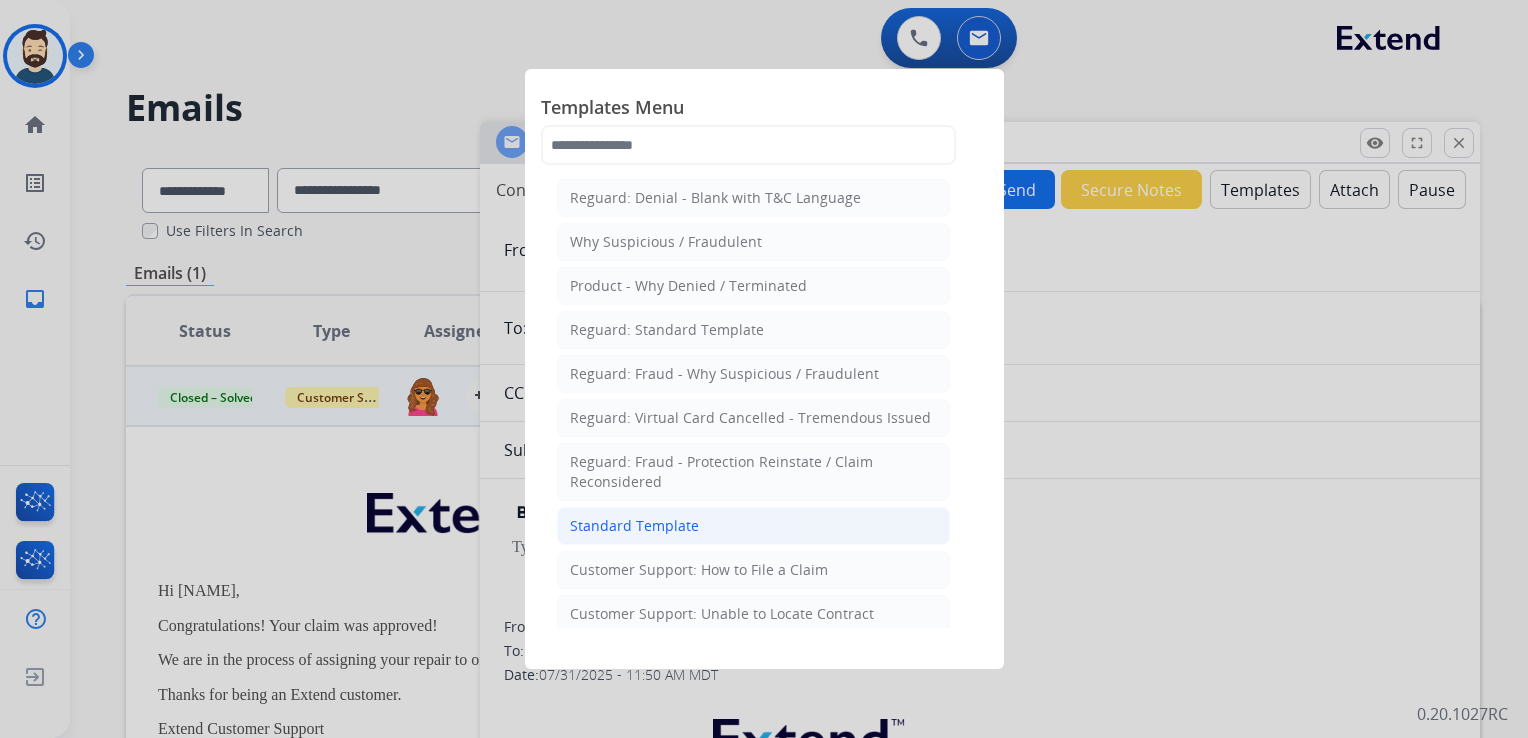 click on "Standard Template" 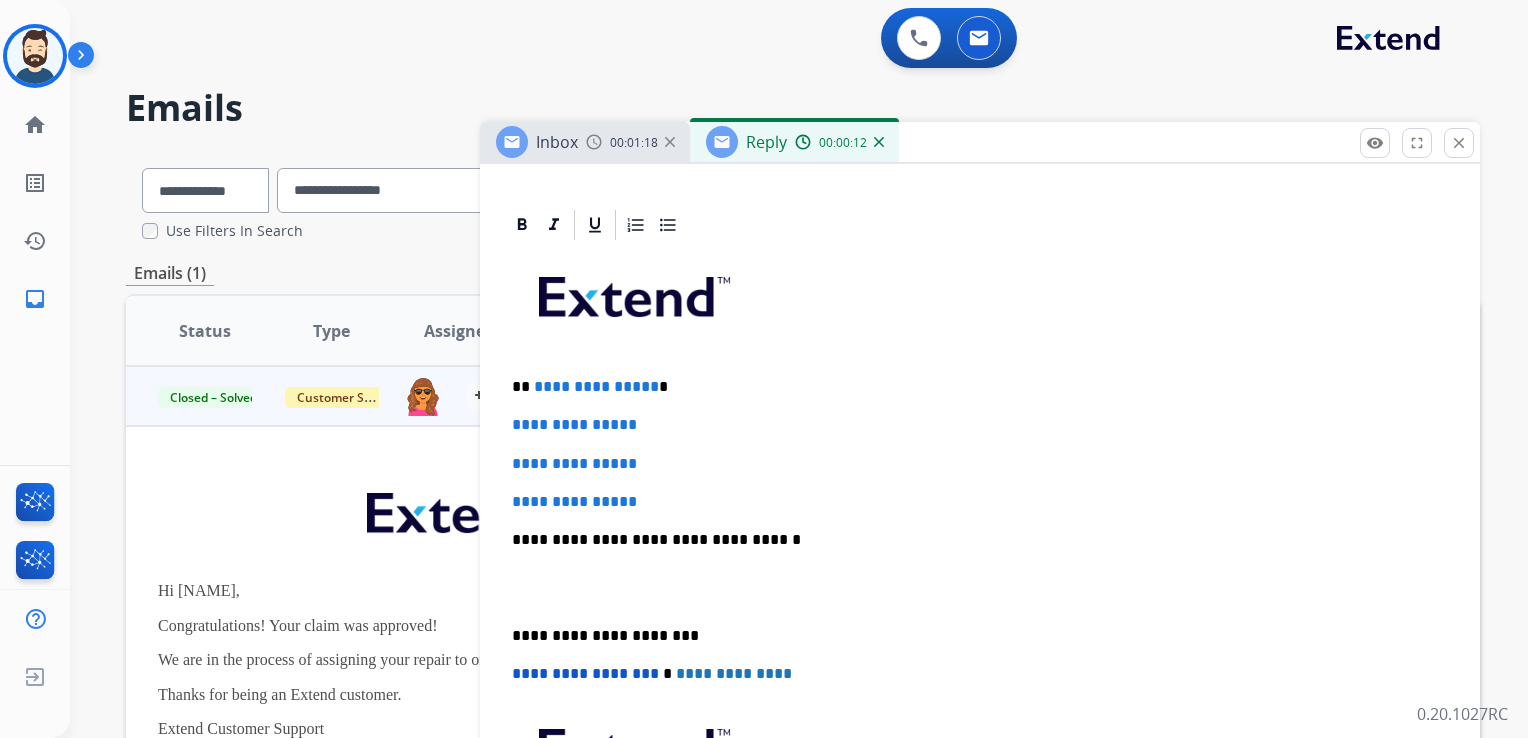 scroll, scrollTop: 600, scrollLeft: 0, axis: vertical 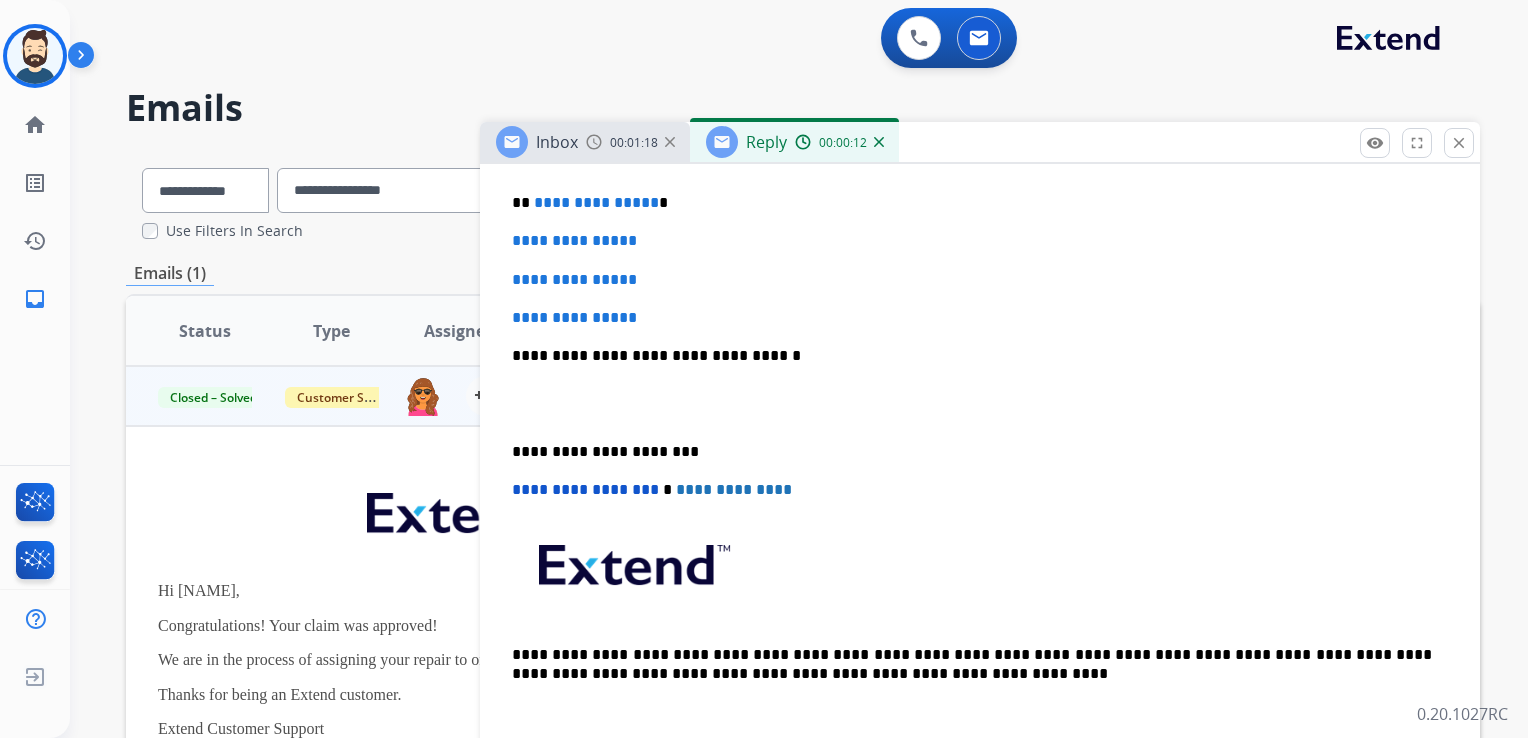 click at bounding box center (980, 404) 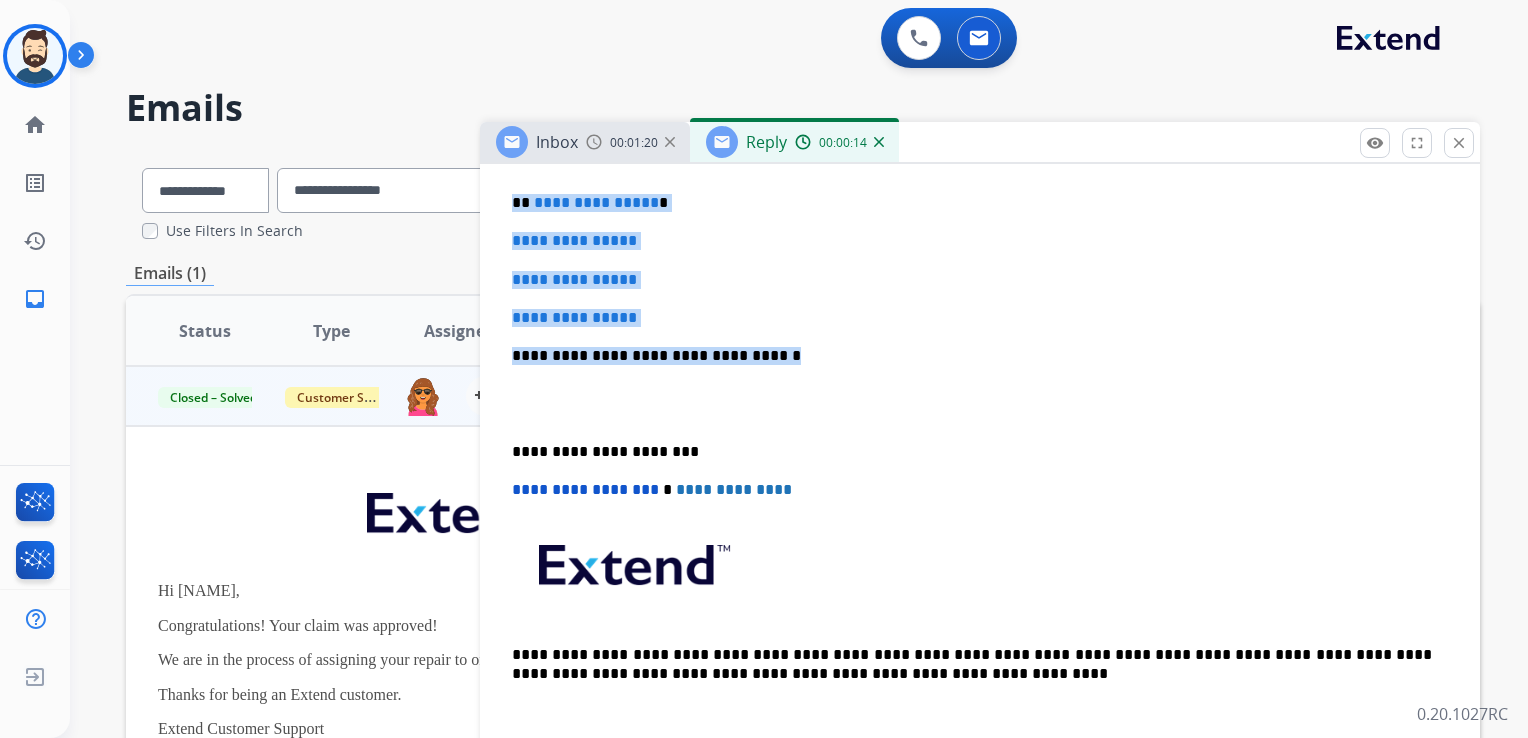 drag, startPoint x: 515, startPoint y: 202, endPoint x: 823, endPoint y: 342, distance: 338.3253 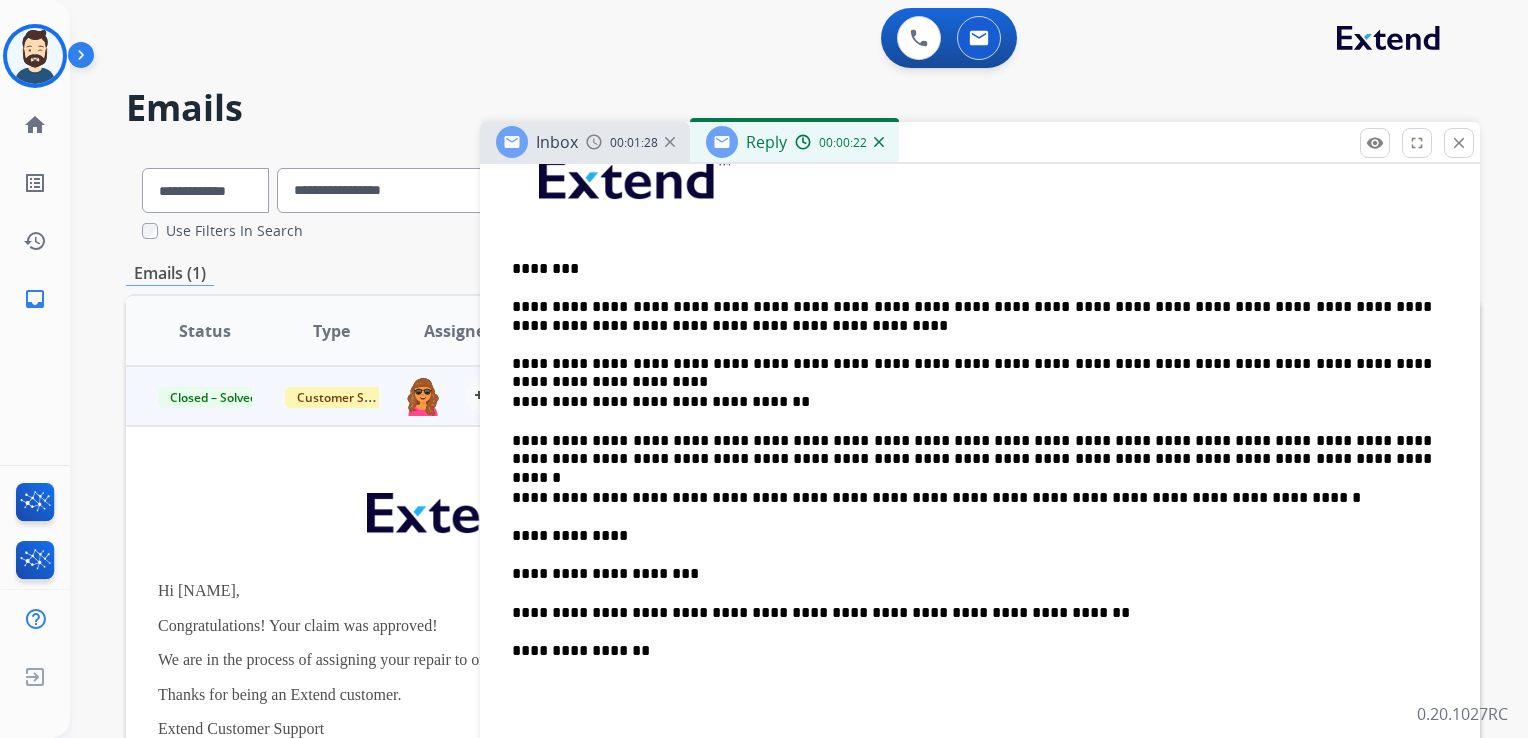 scroll, scrollTop: 500, scrollLeft: 0, axis: vertical 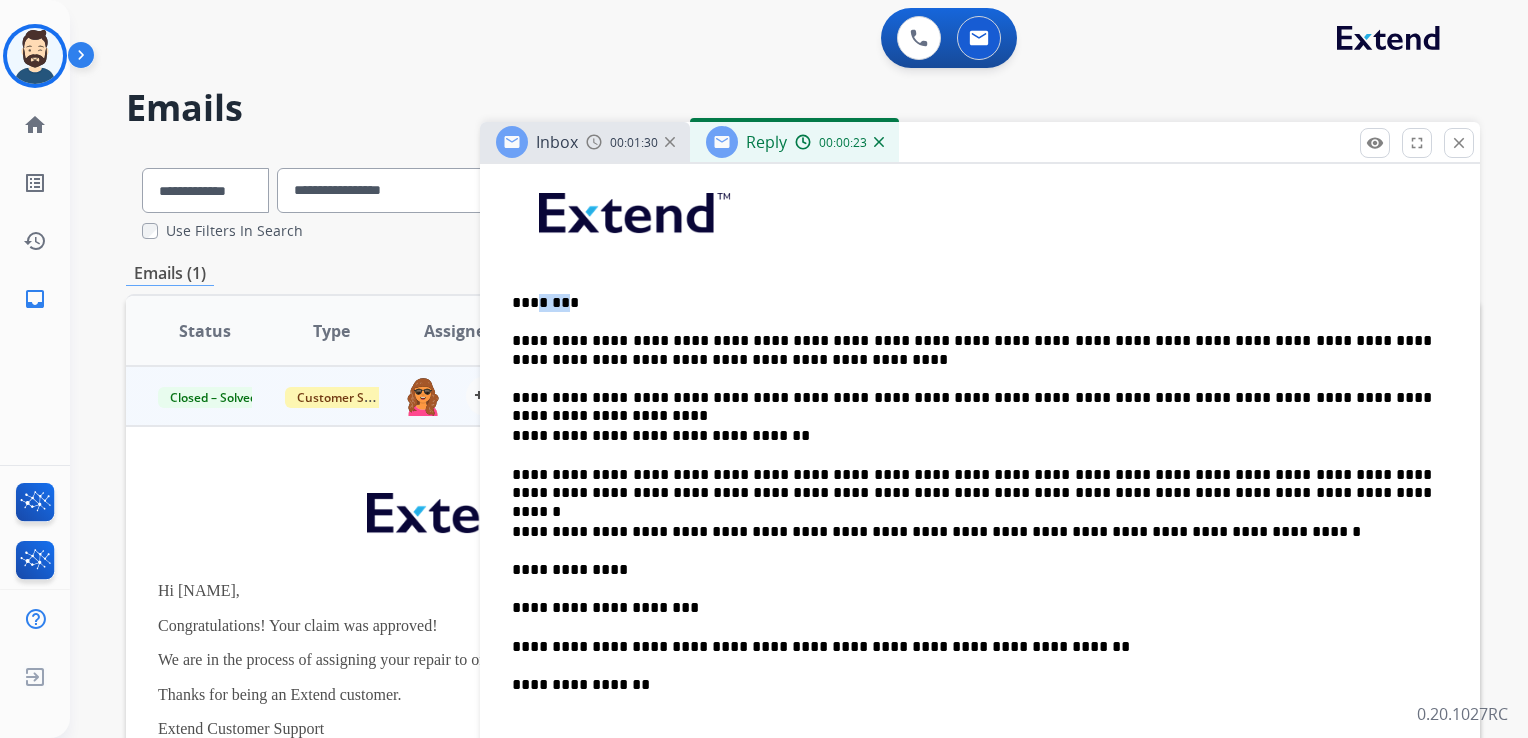 drag, startPoint x: 535, startPoint y: 306, endPoint x: 574, endPoint y: 302, distance: 39.20459 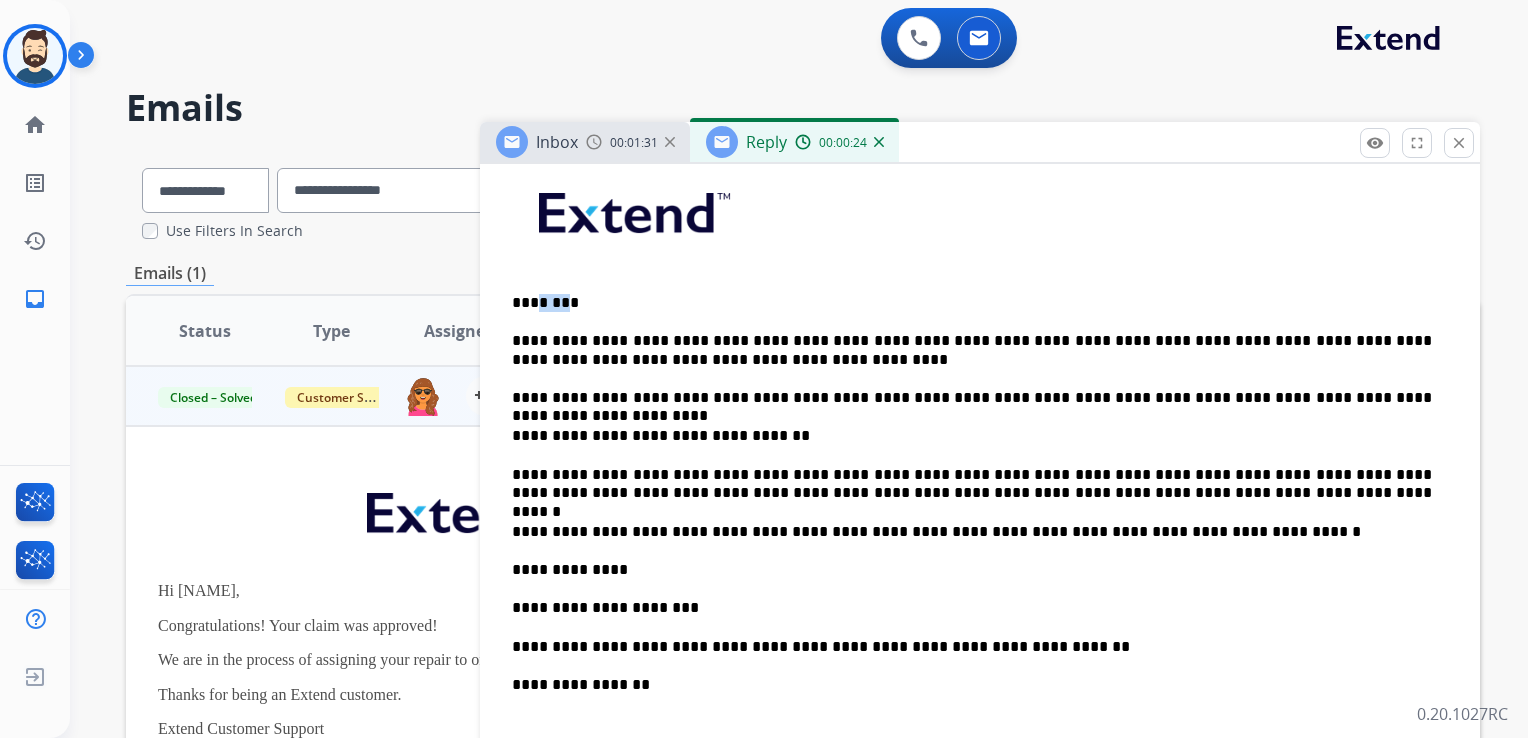 type 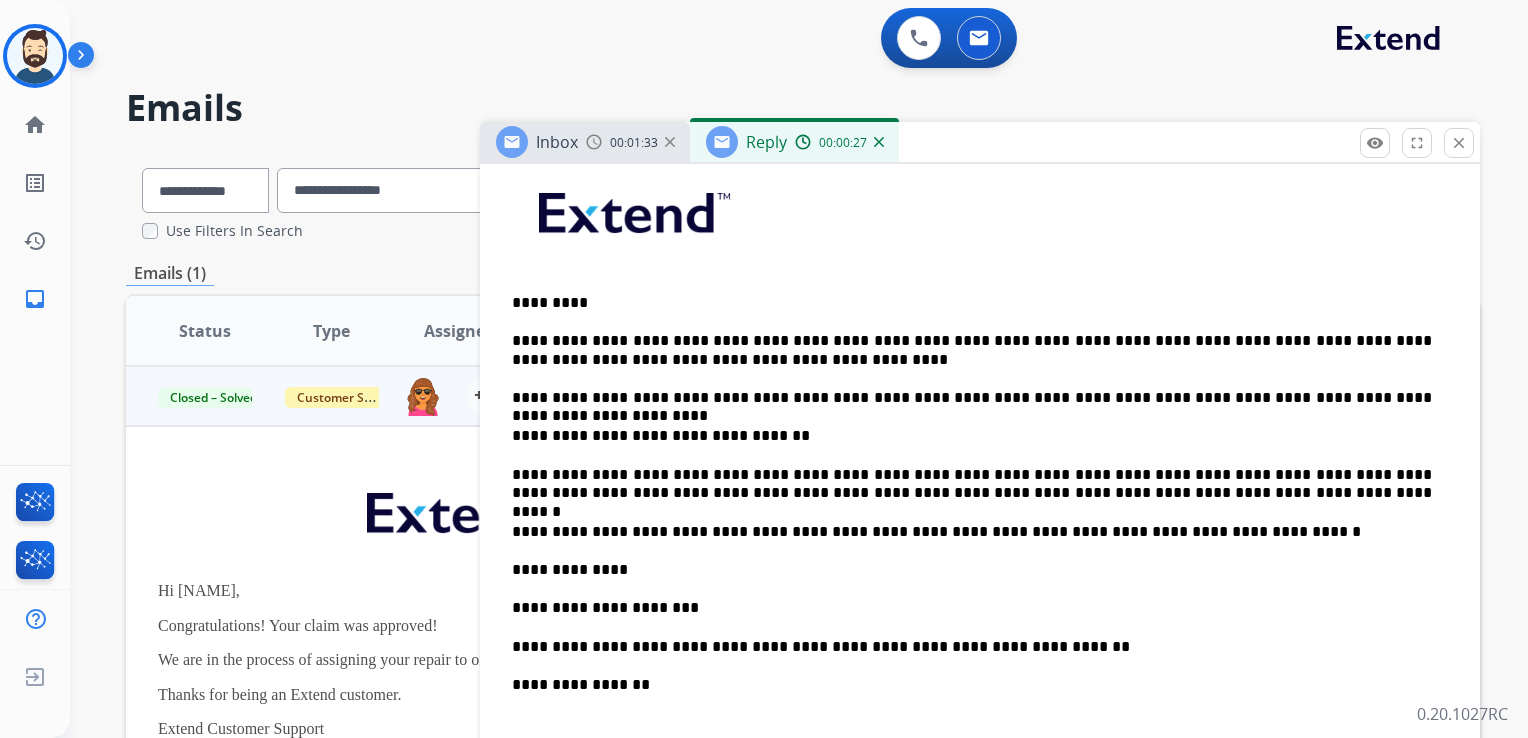 click on "**********" at bounding box center [972, 350] 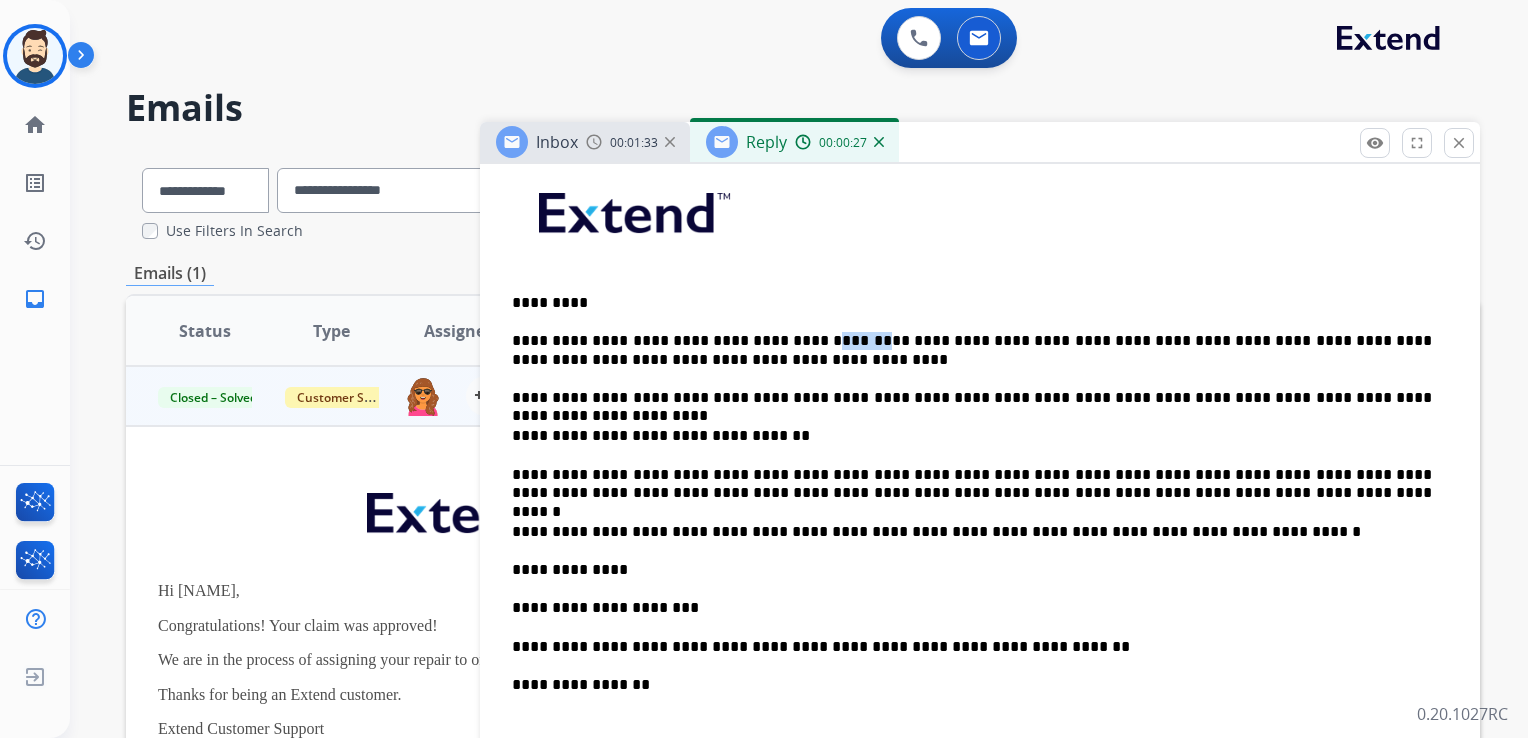 click on "**********" at bounding box center [972, 350] 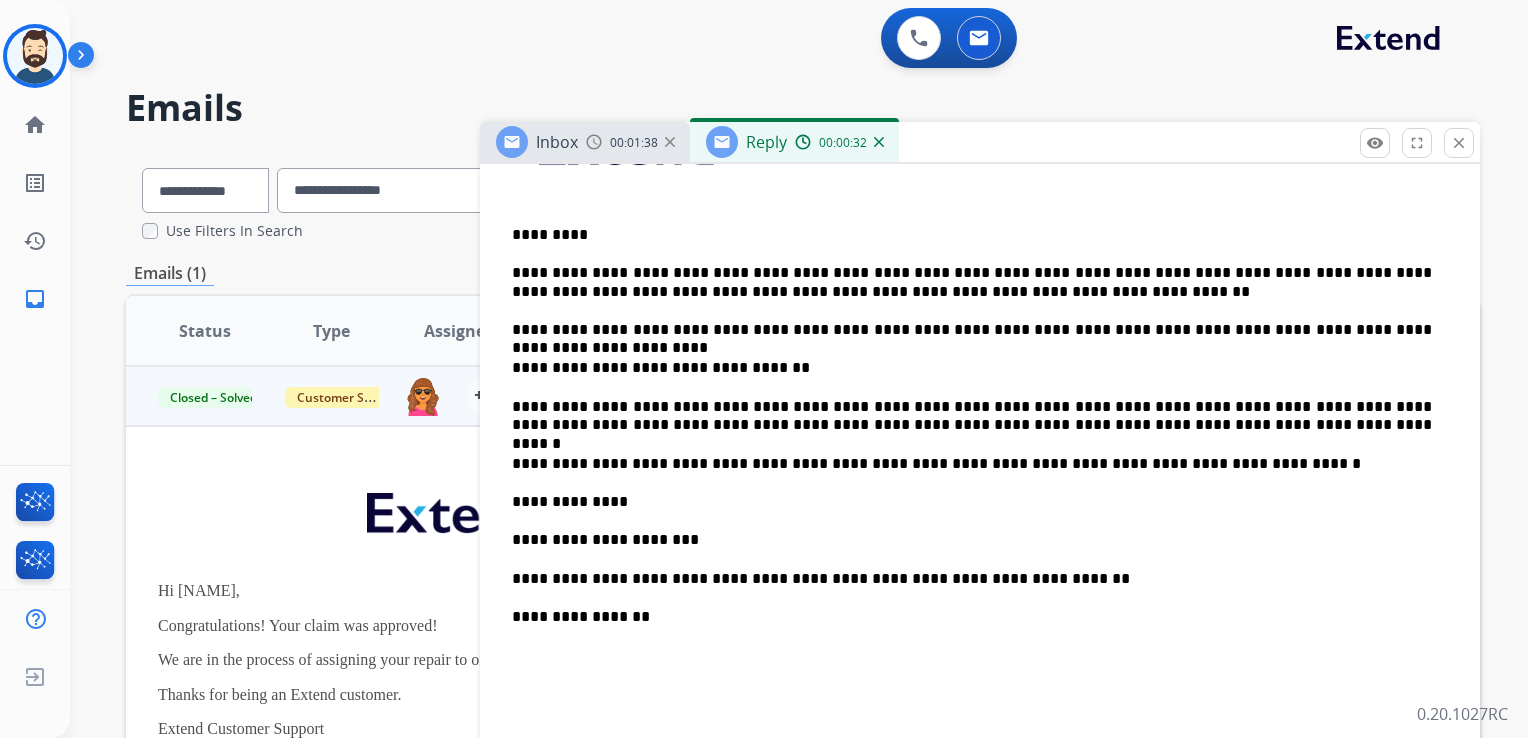 scroll, scrollTop: 600, scrollLeft: 0, axis: vertical 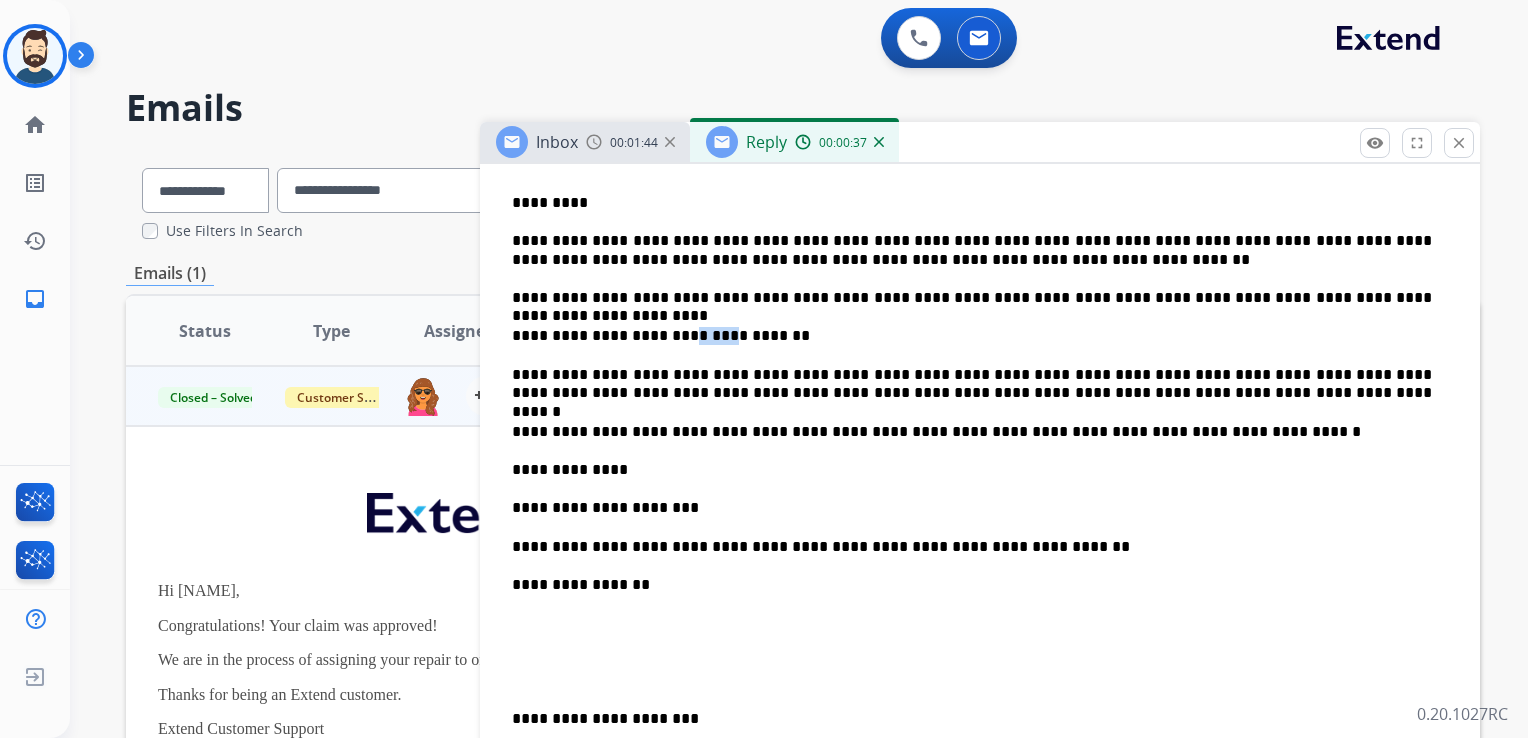 drag, startPoint x: 658, startPoint y: 334, endPoint x: 711, endPoint y: 336, distance: 53.037724 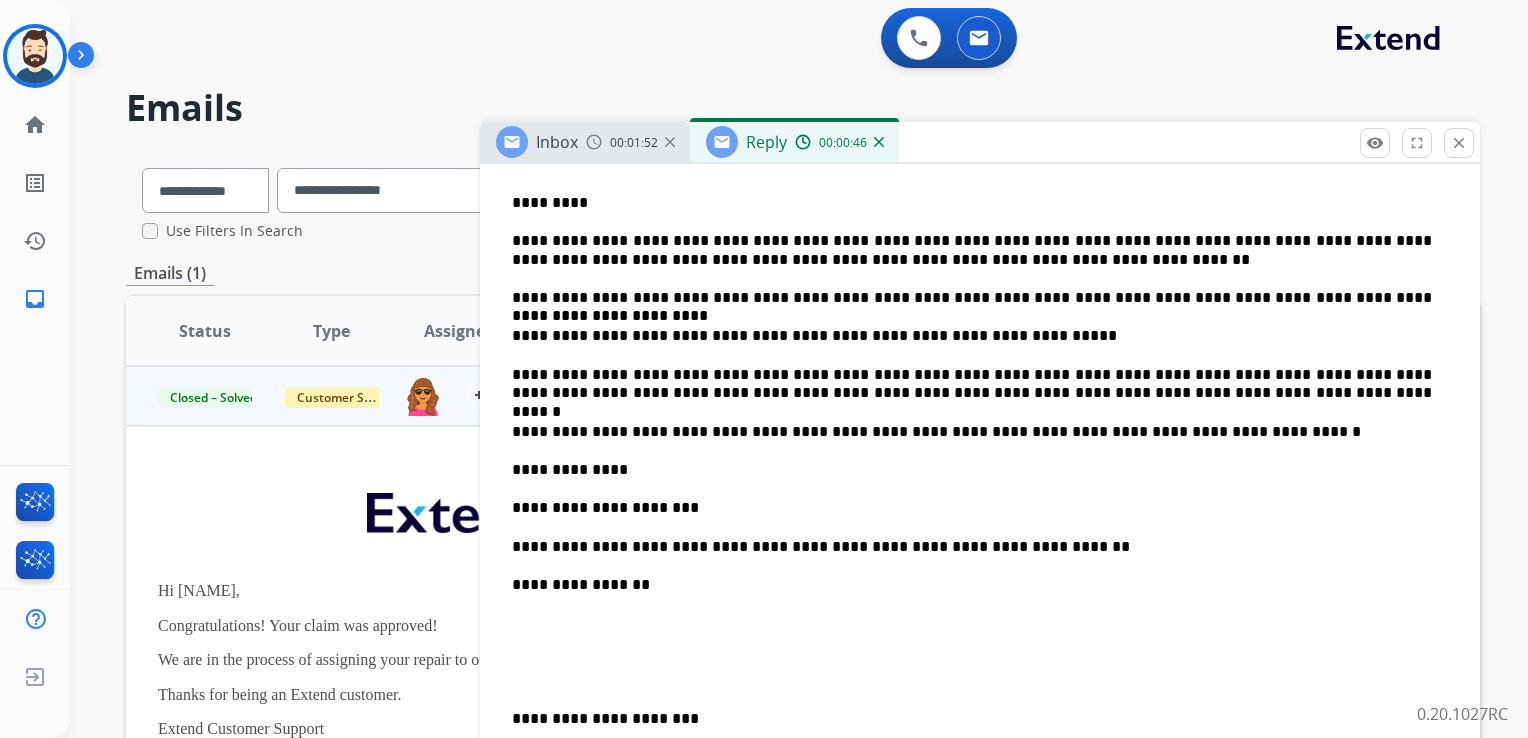 click on "**********" at bounding box center [972, 470] 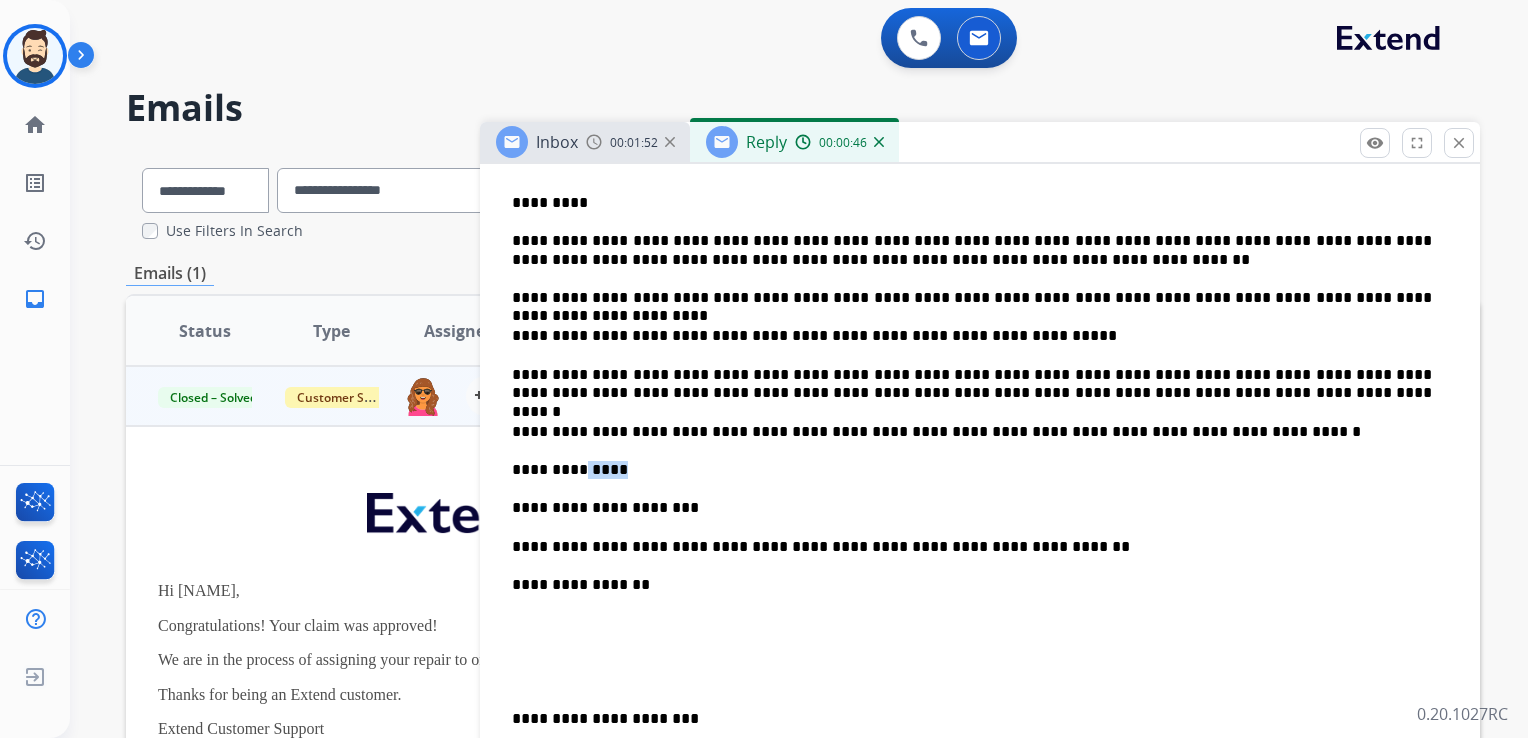 click on "**********" at bounding box center [972, 470] 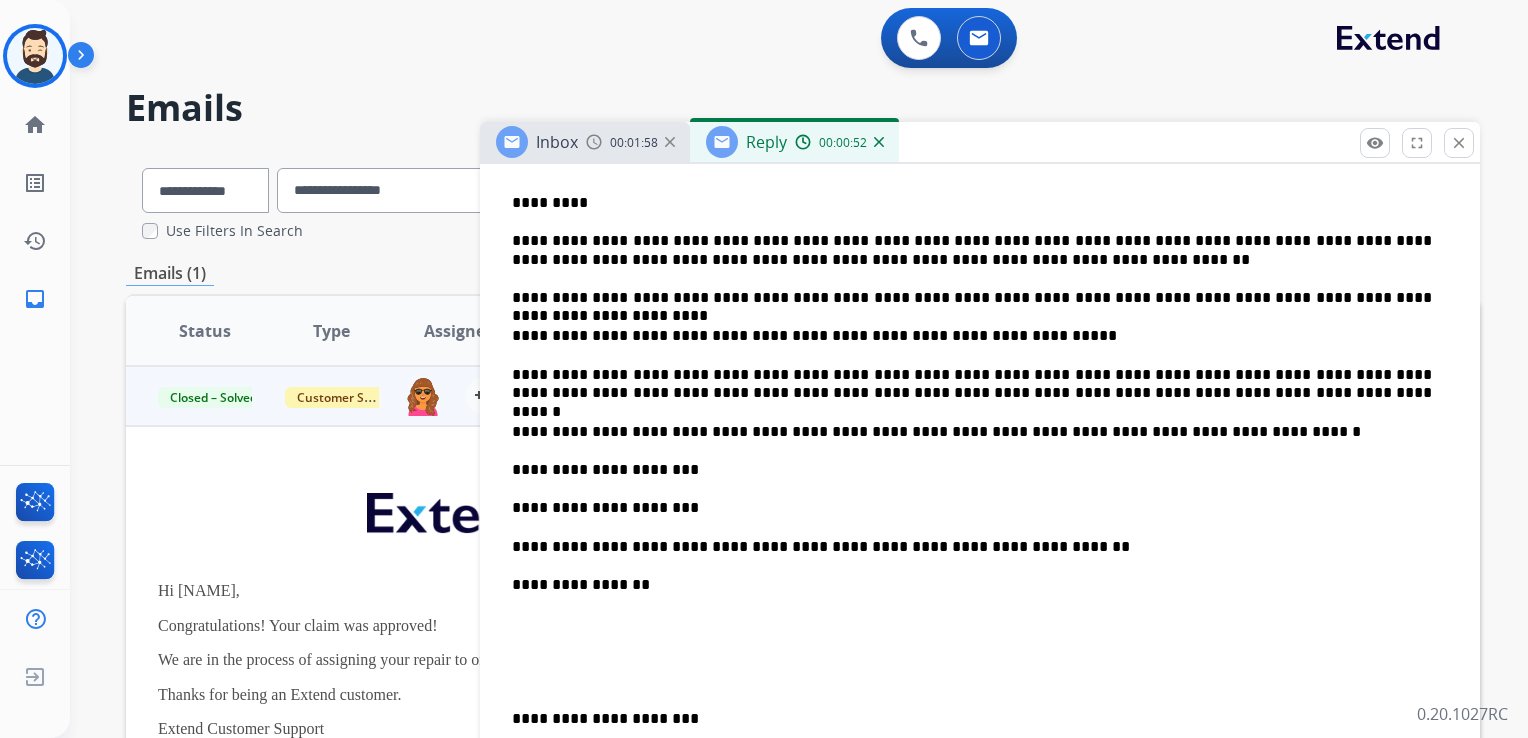 click on "**********" at bounding box center (972, 508) 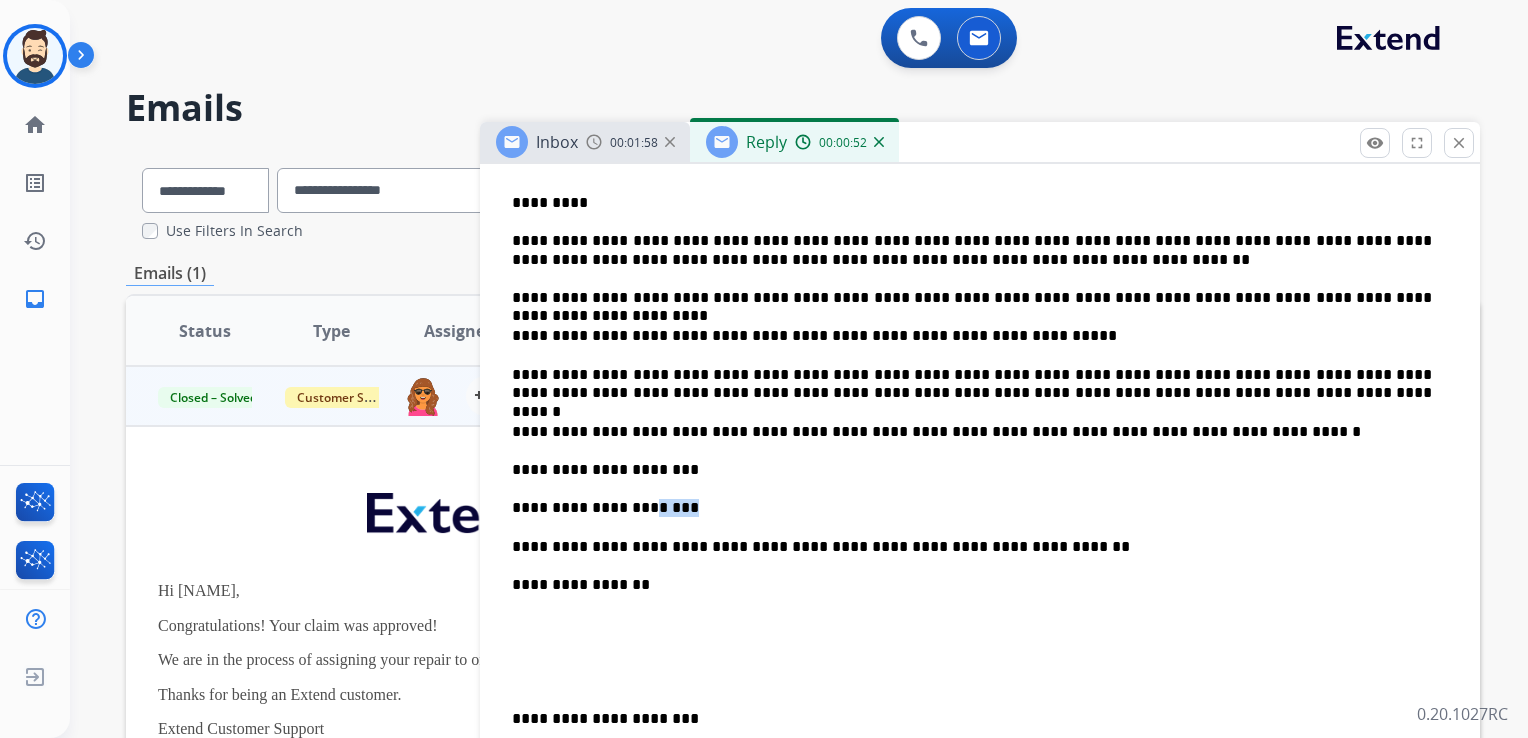 click on "**********" at bounding box center (972, 508) 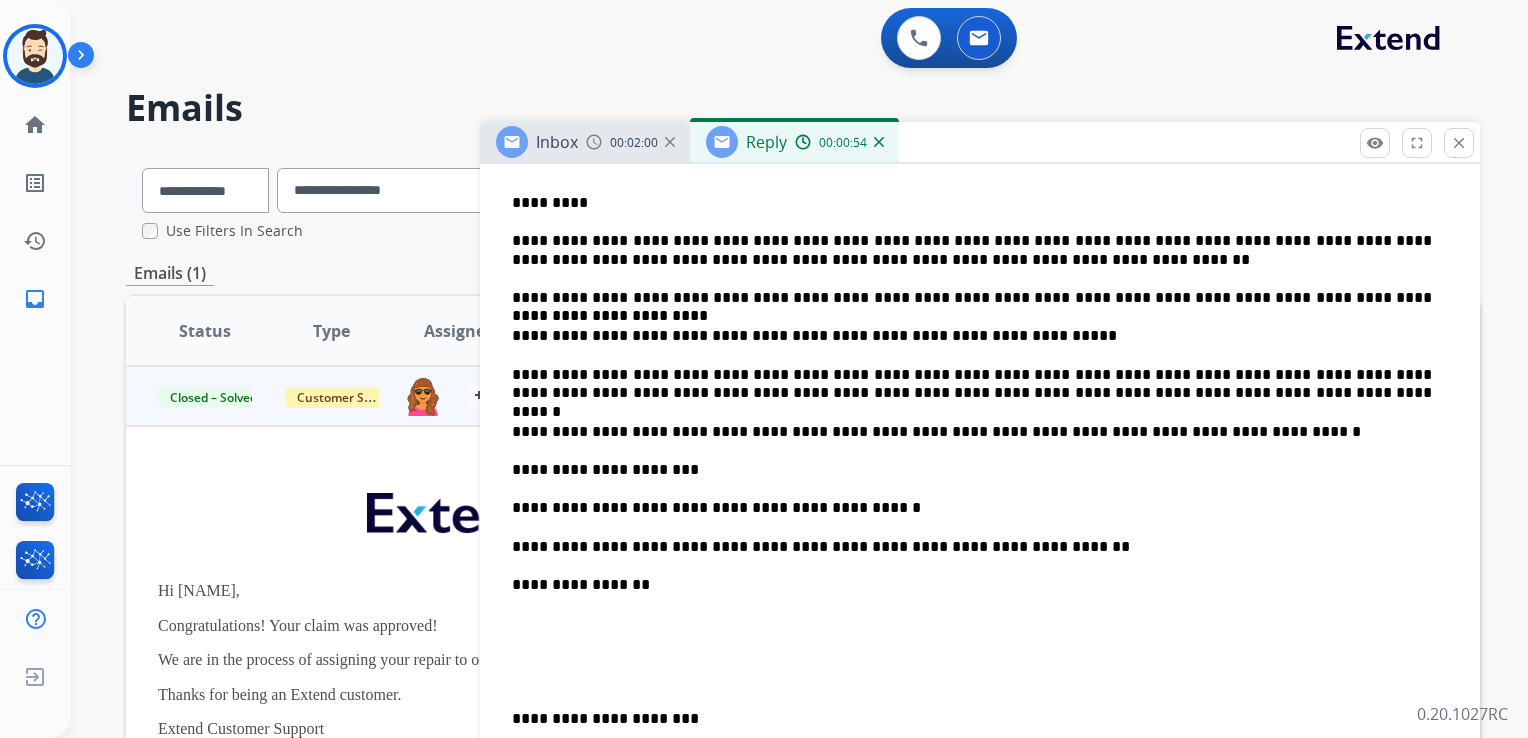 click on "**********" at bounding box center [980, 536] 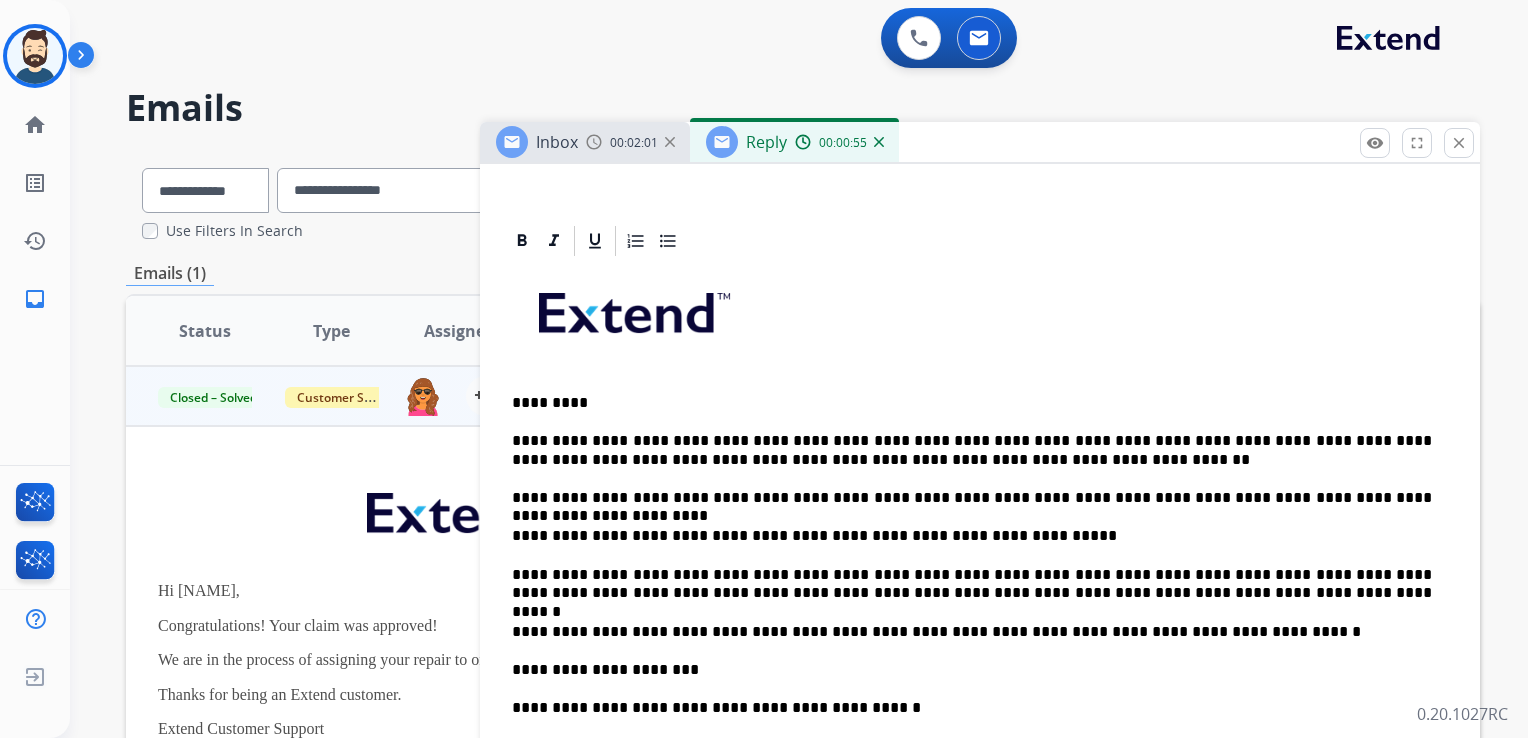 scroll, scrollTop: 400, scrollLeft: 0, axis: vertical 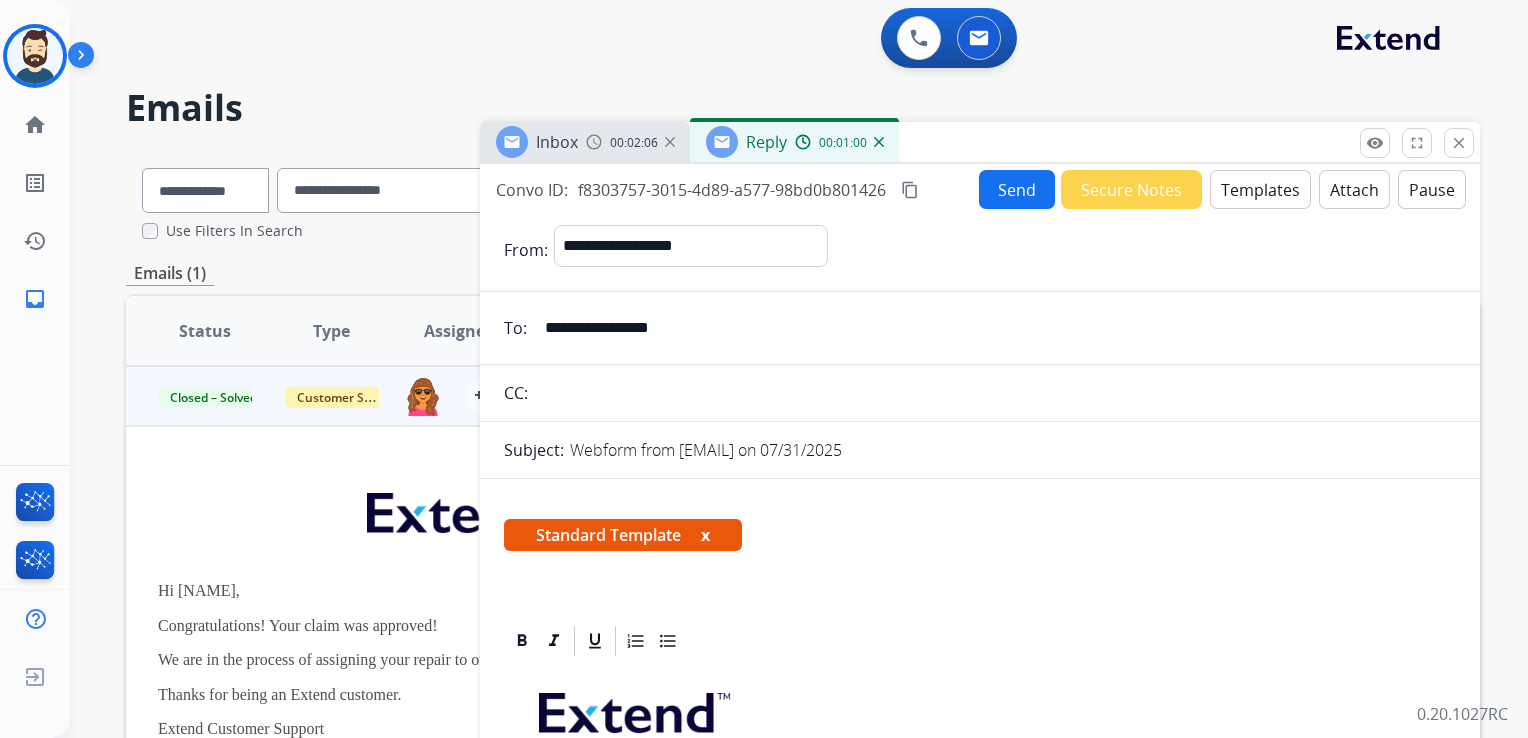 click on "Send" at bounding box center (1017, 189) 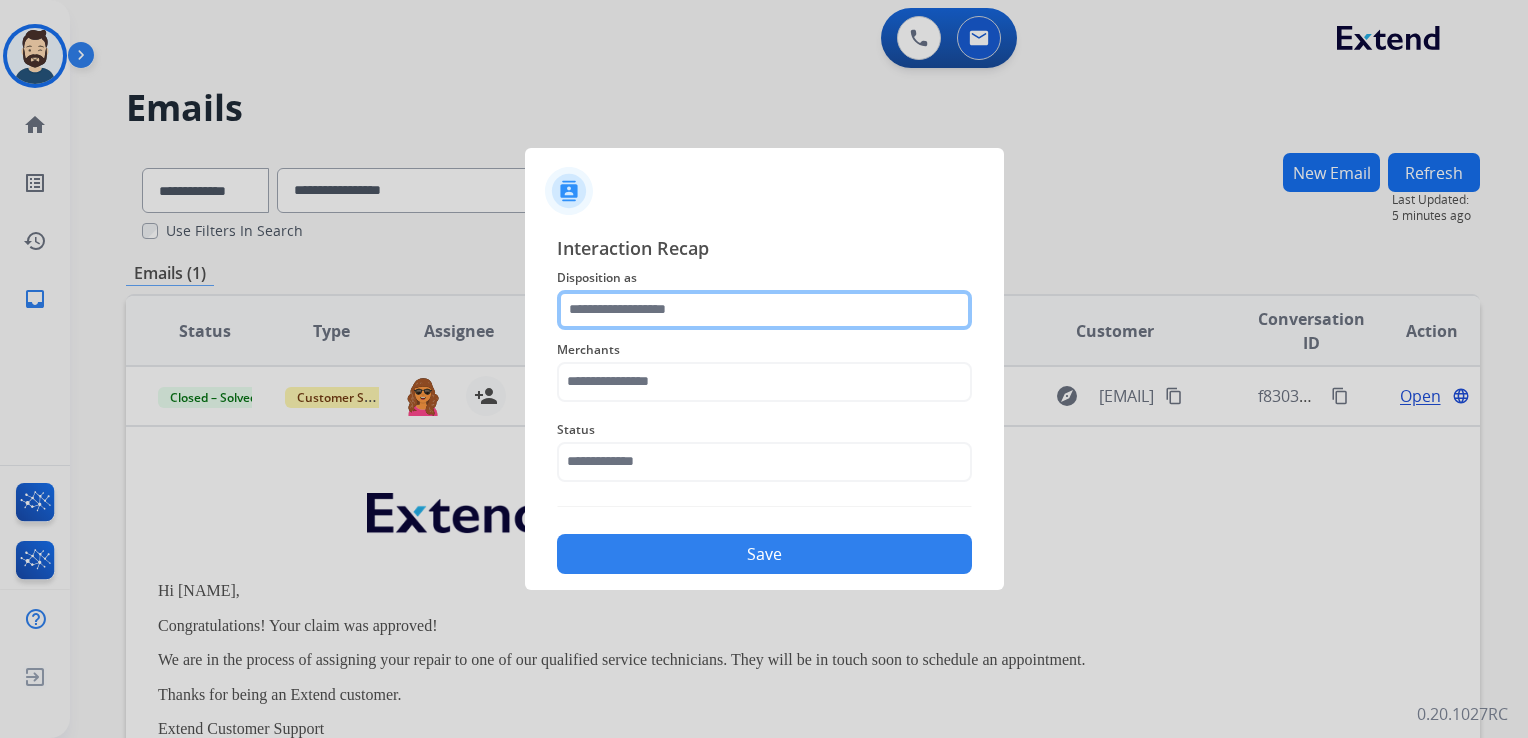 click 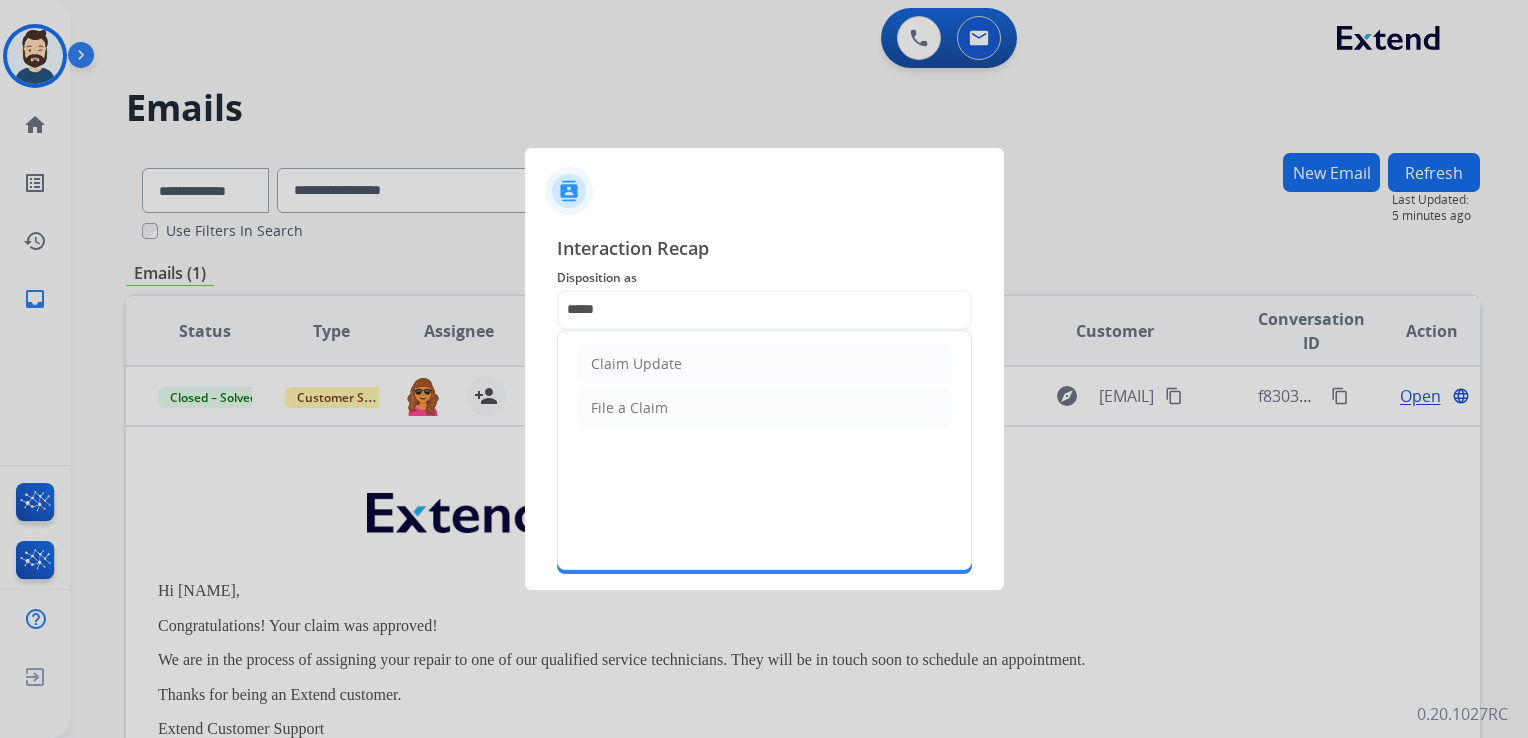 drag, startPoint x: 686, startPoint y: 353, endPoint x: 672, endPoint y: 388, distance: 37.696156 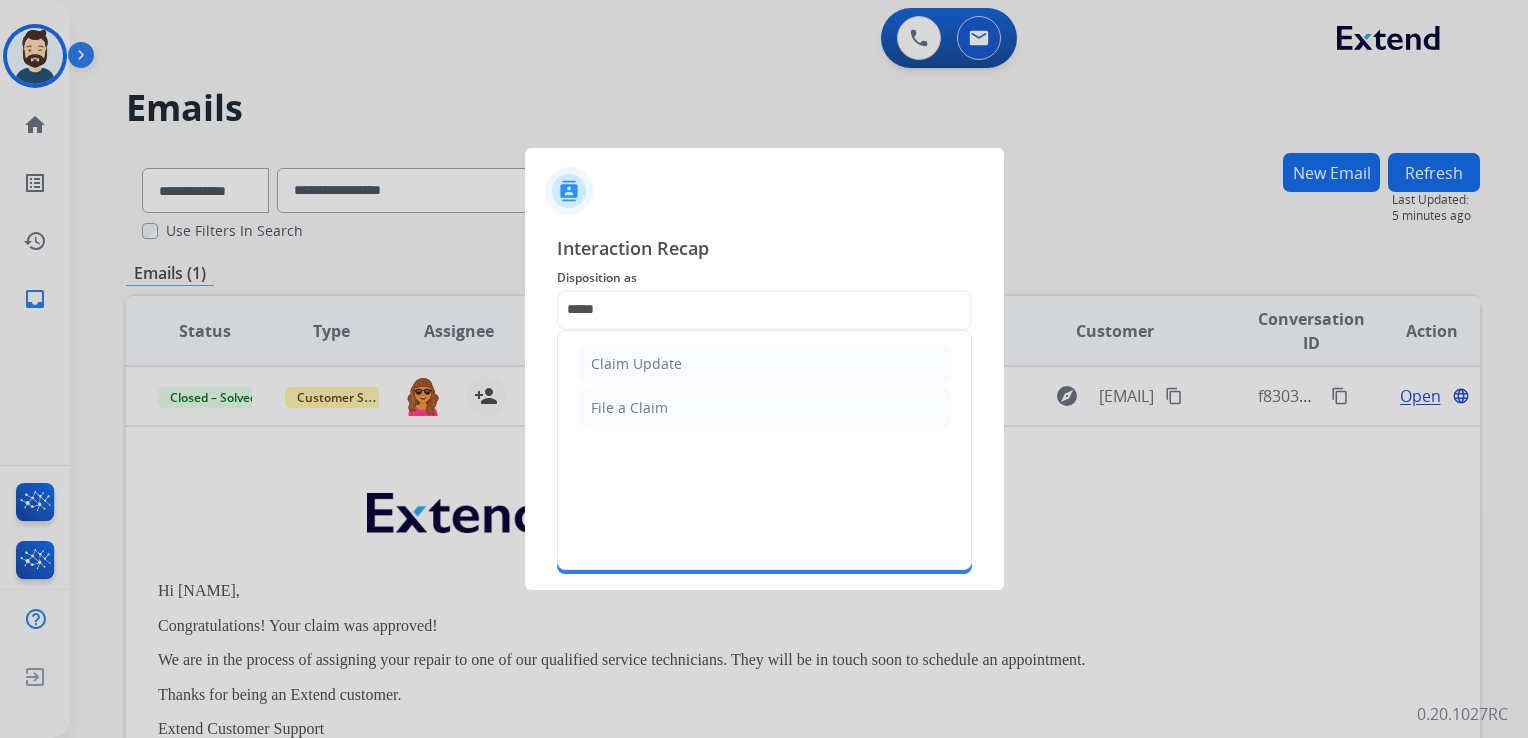 click on "Claim Update" 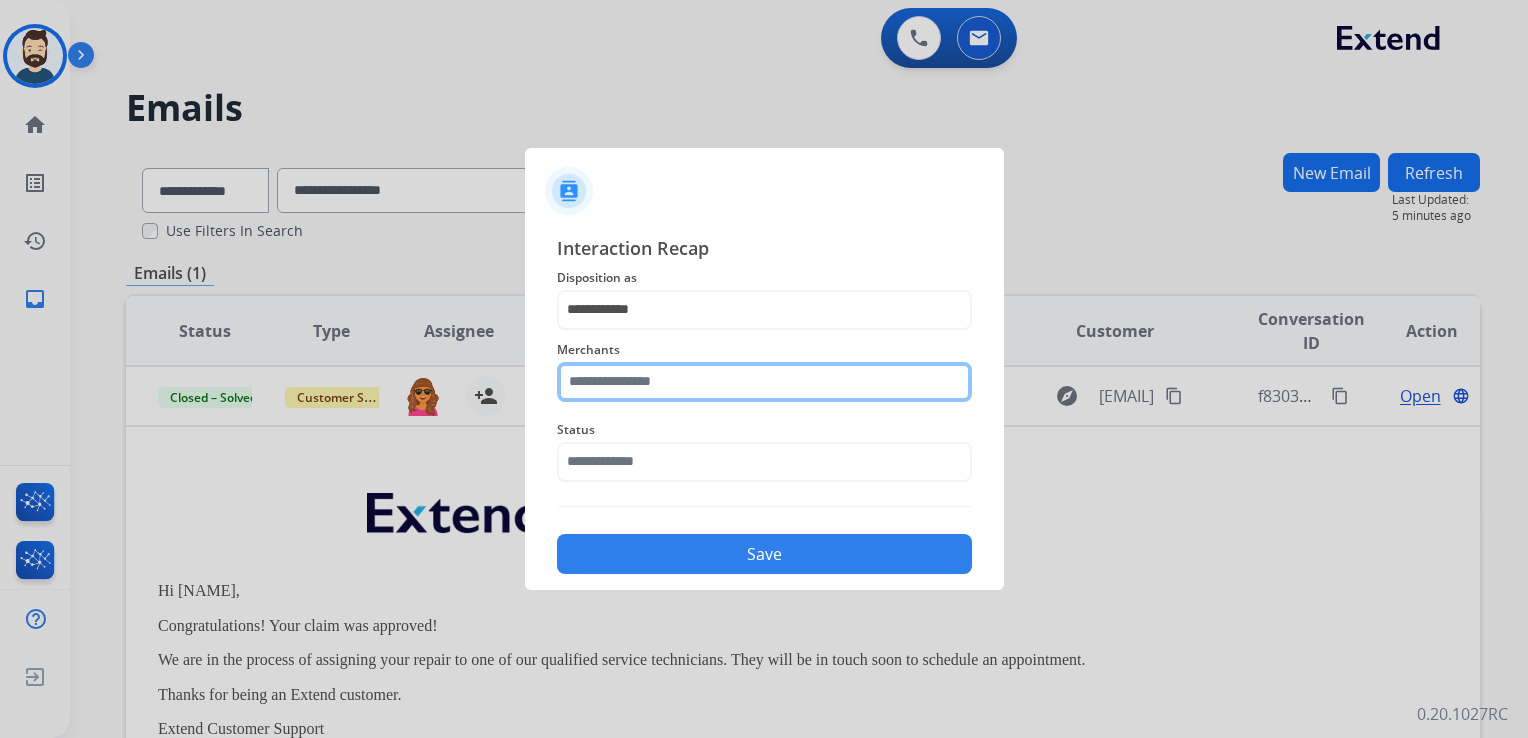 click 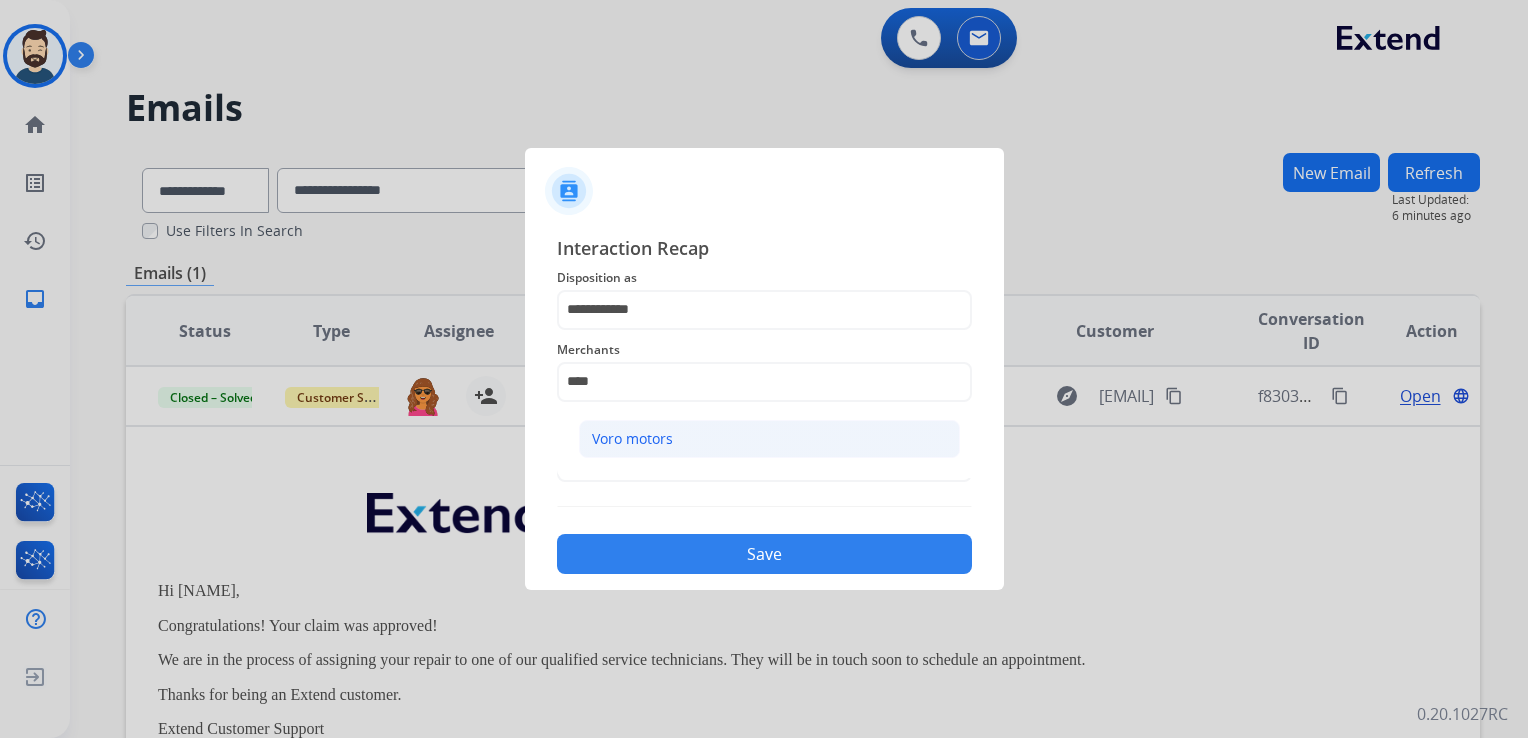 click on "Voro motors" 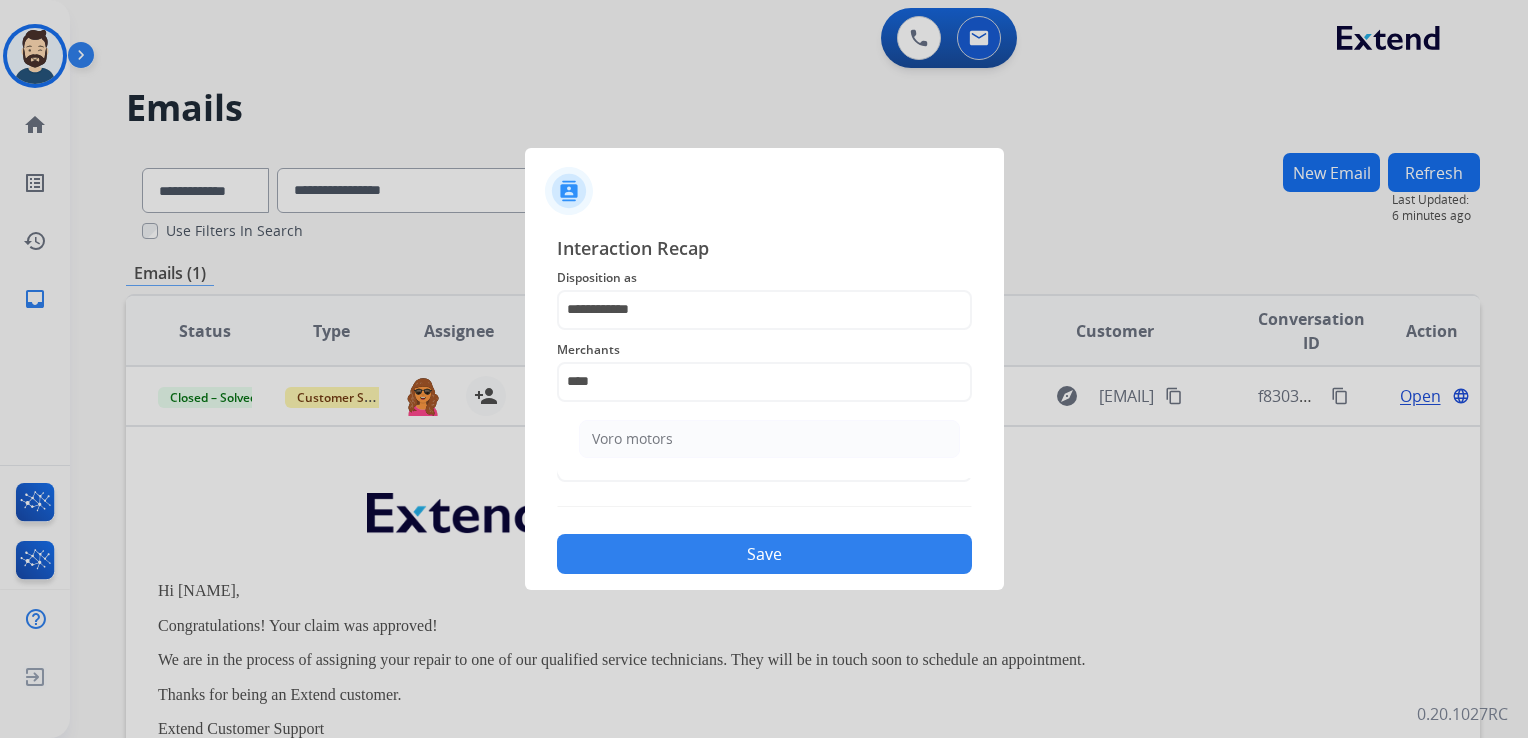 type on "**********" 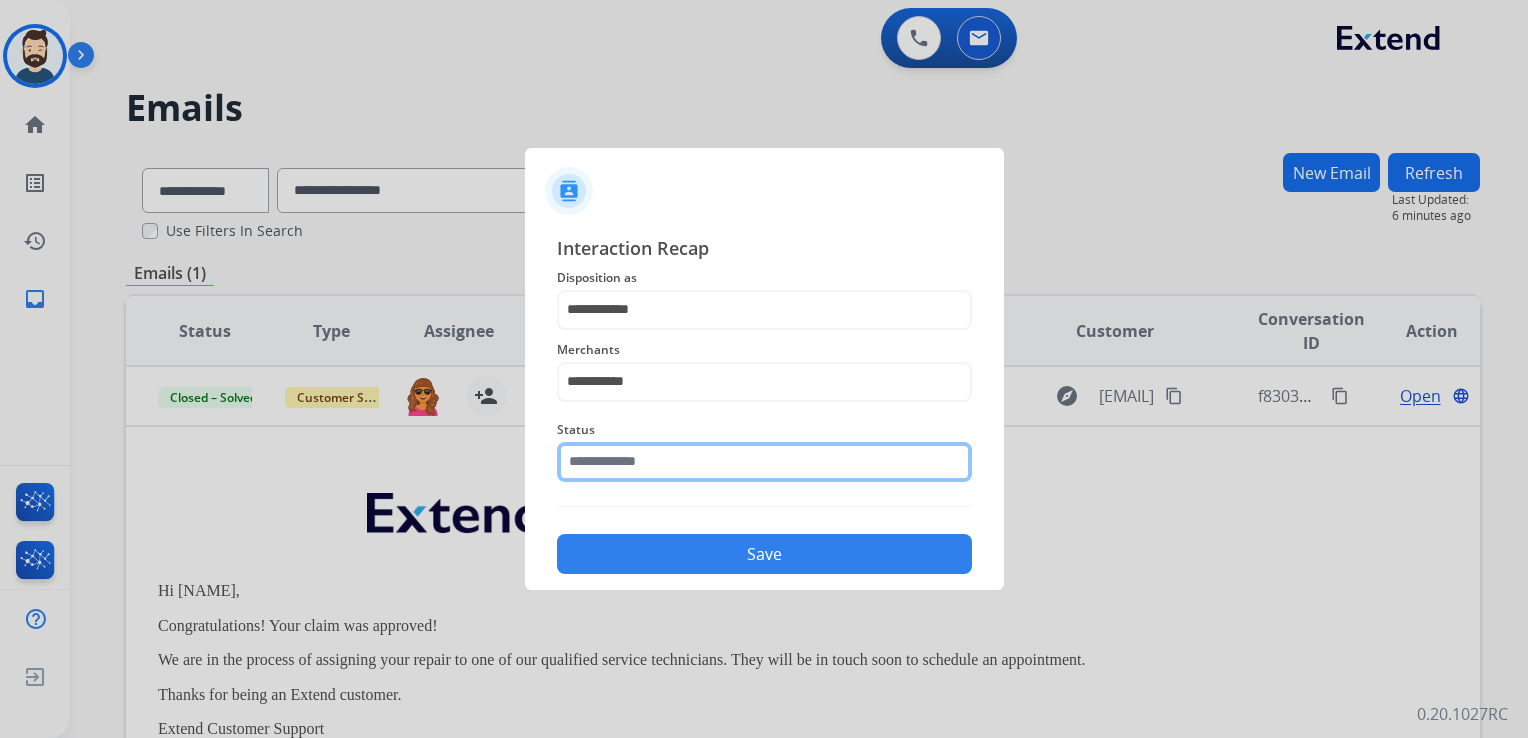 click 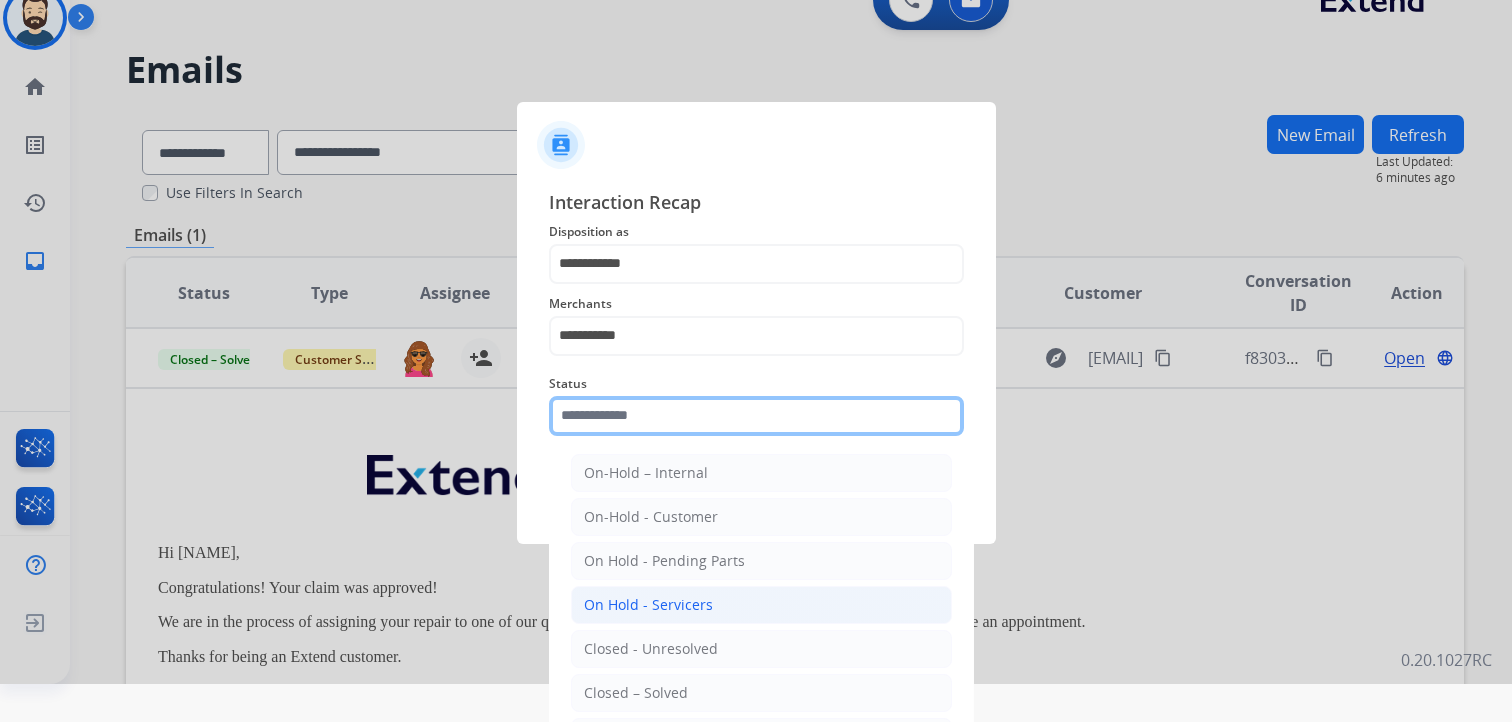 scroll, scrollTop: 59, scrollLeft: 0, axis: vertical 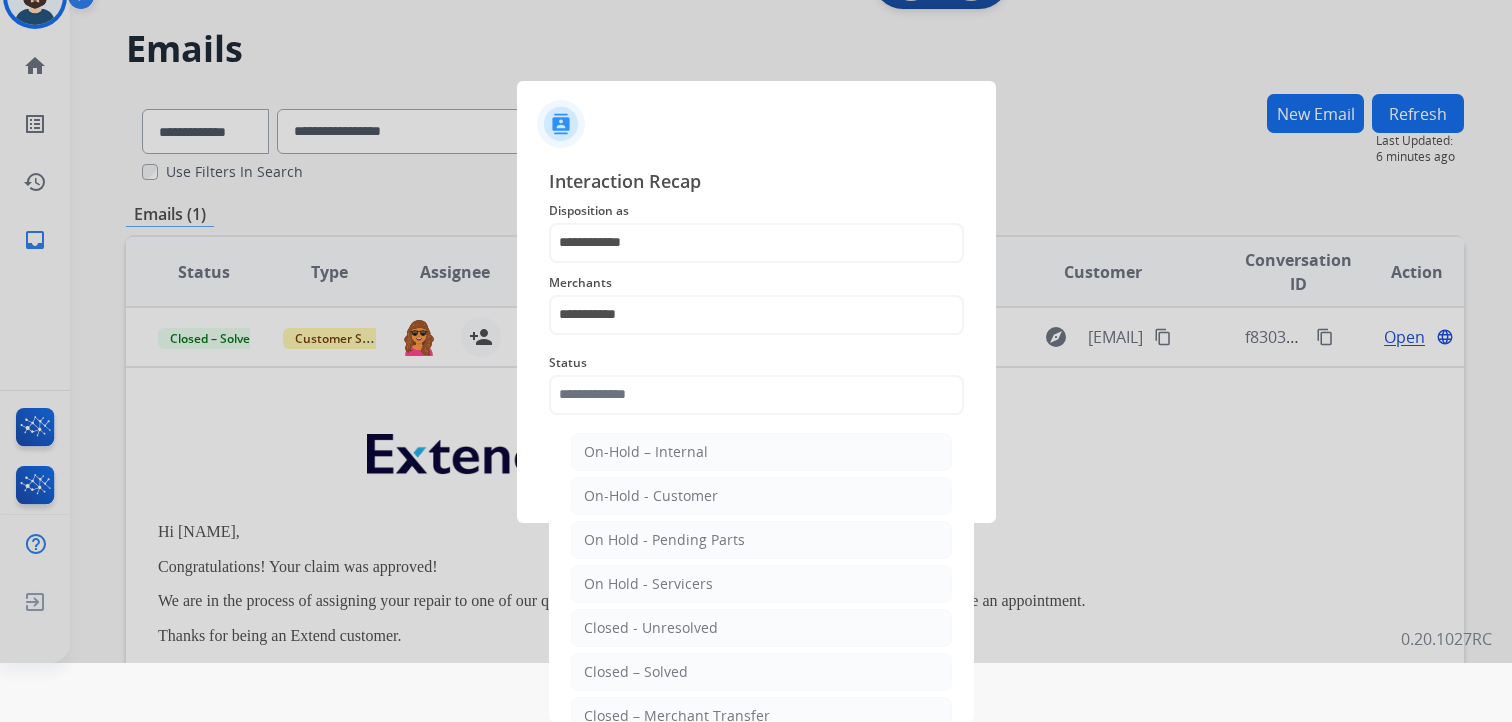 click on "Closed – Solved" 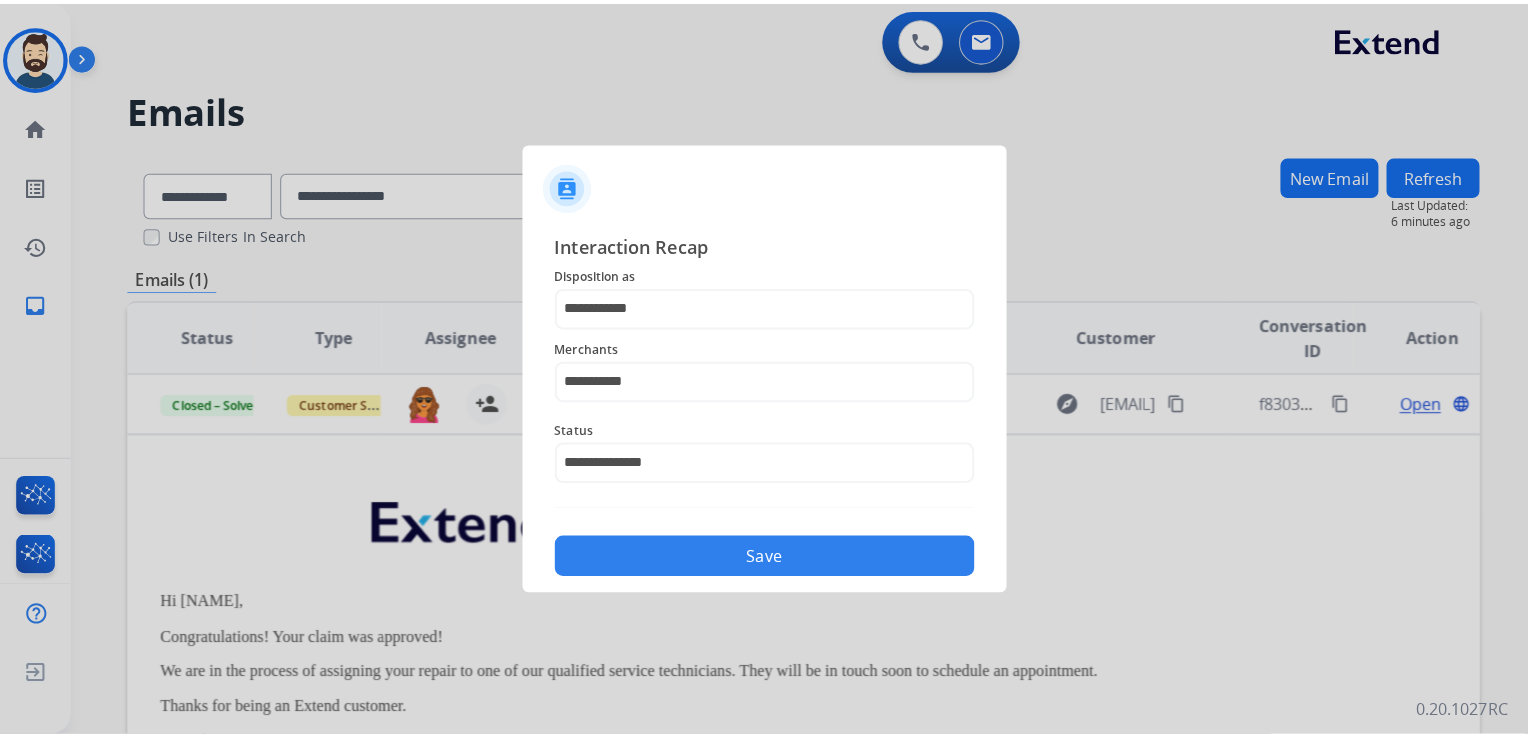 scroll, scrollTop: 0, scrollLeft: 0, axis: both 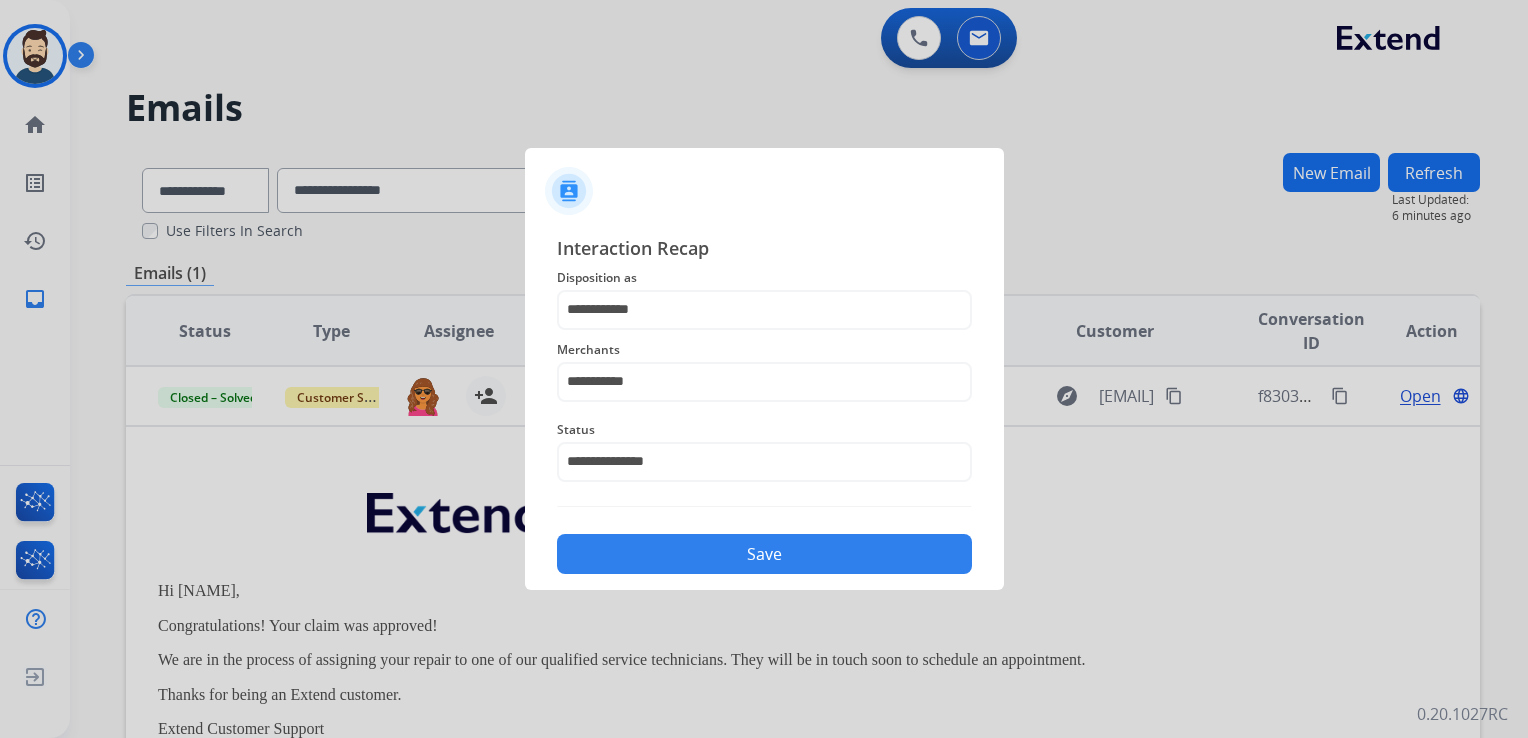 click on "Save" 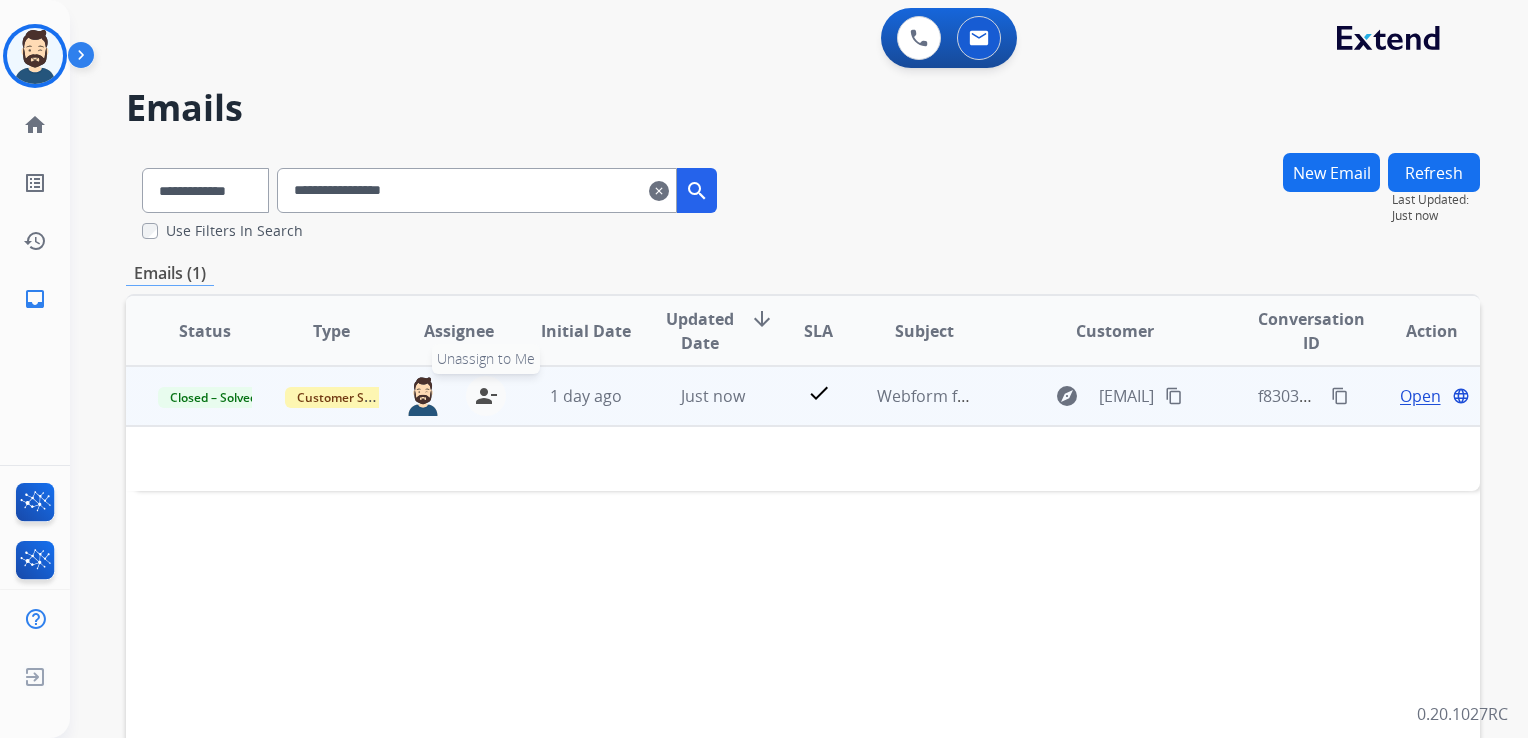 click on "person_remove" at bounding box center (486, 396) 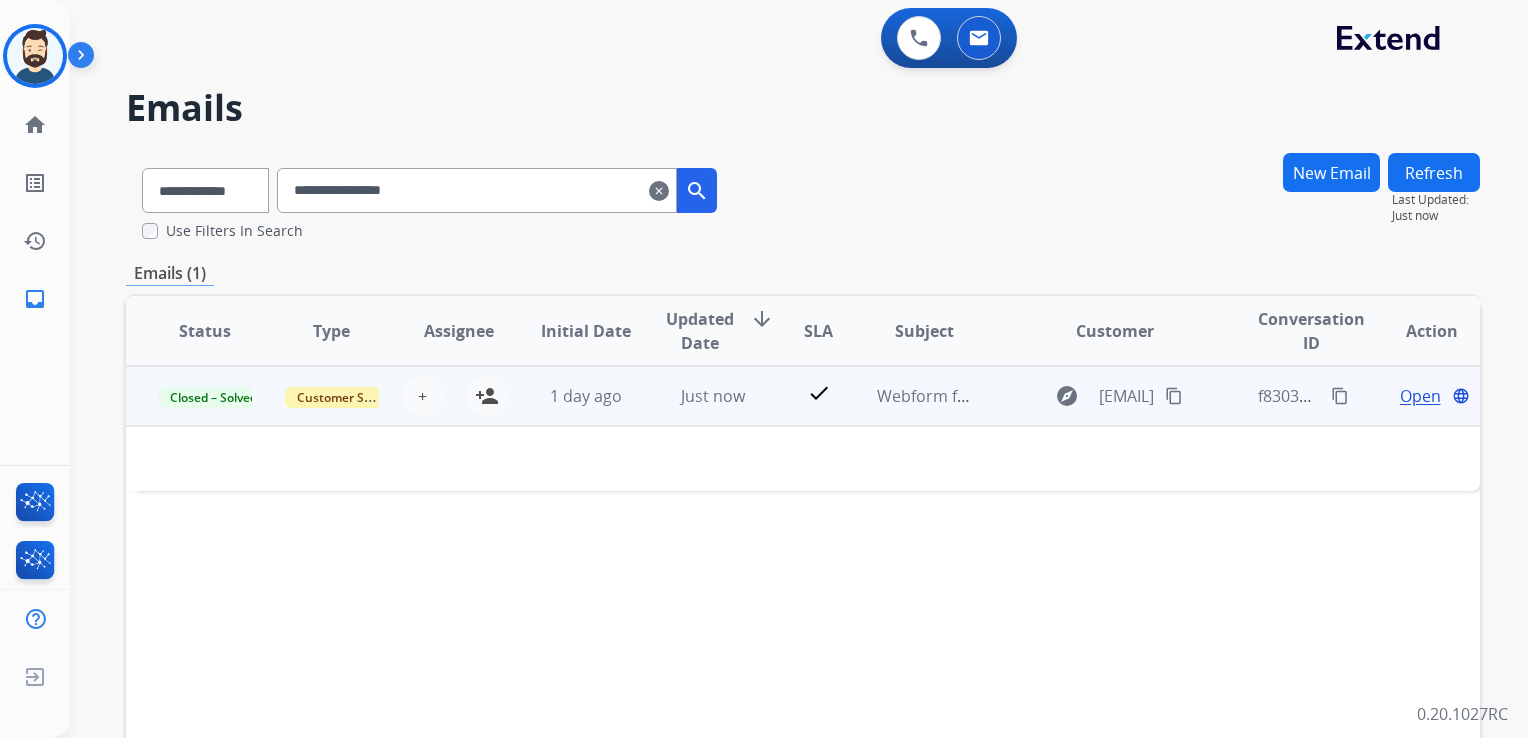 click on "+" at bounding box center (422, 396) 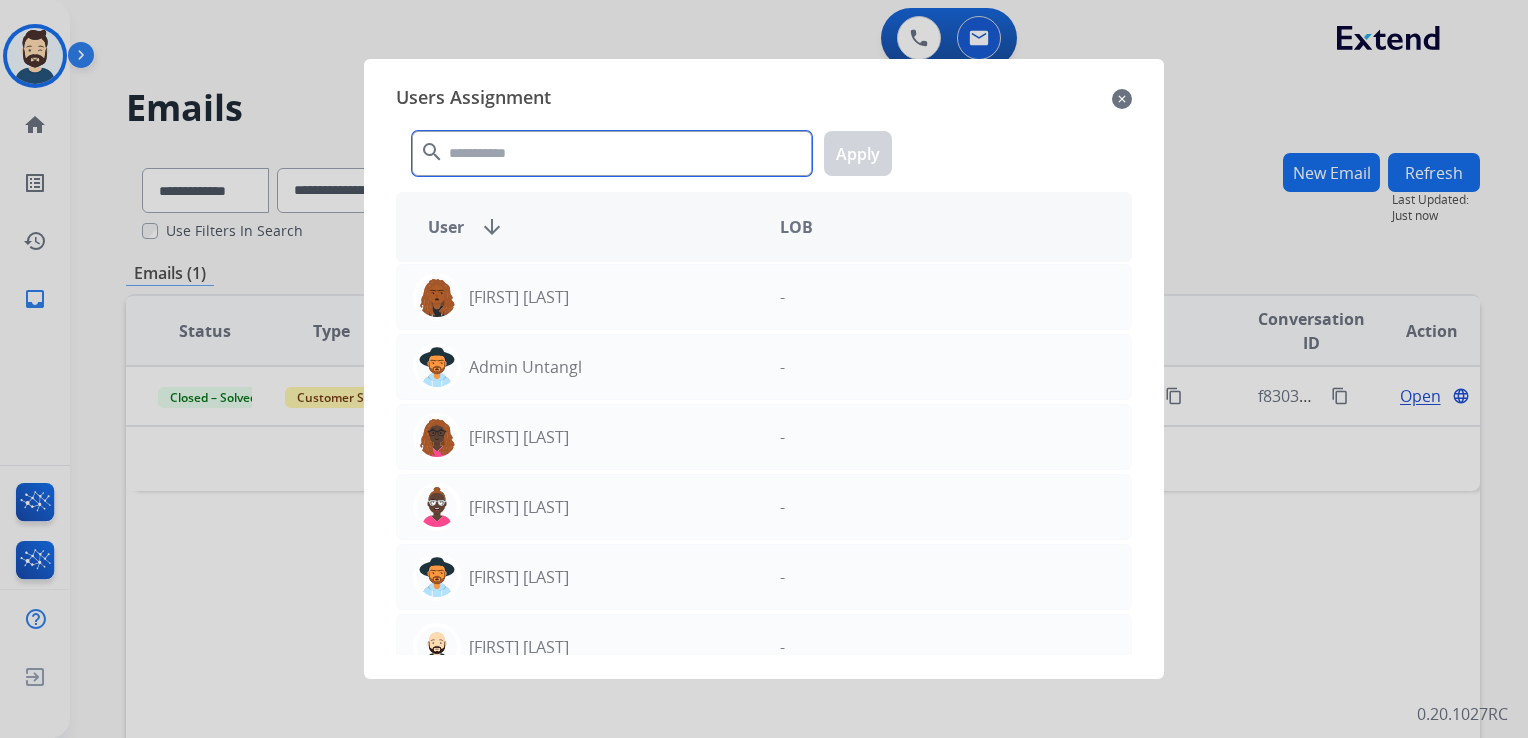 click 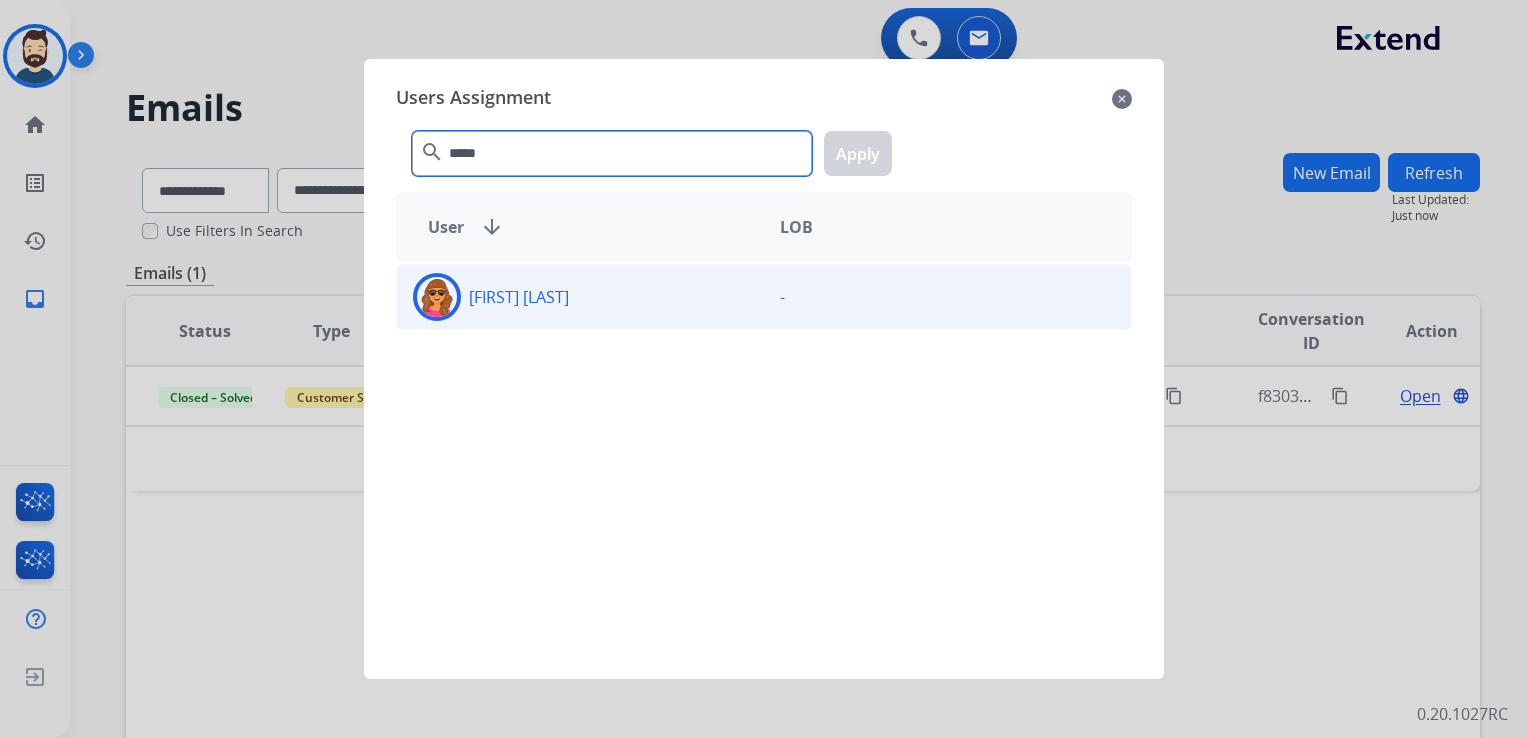type on "*****" 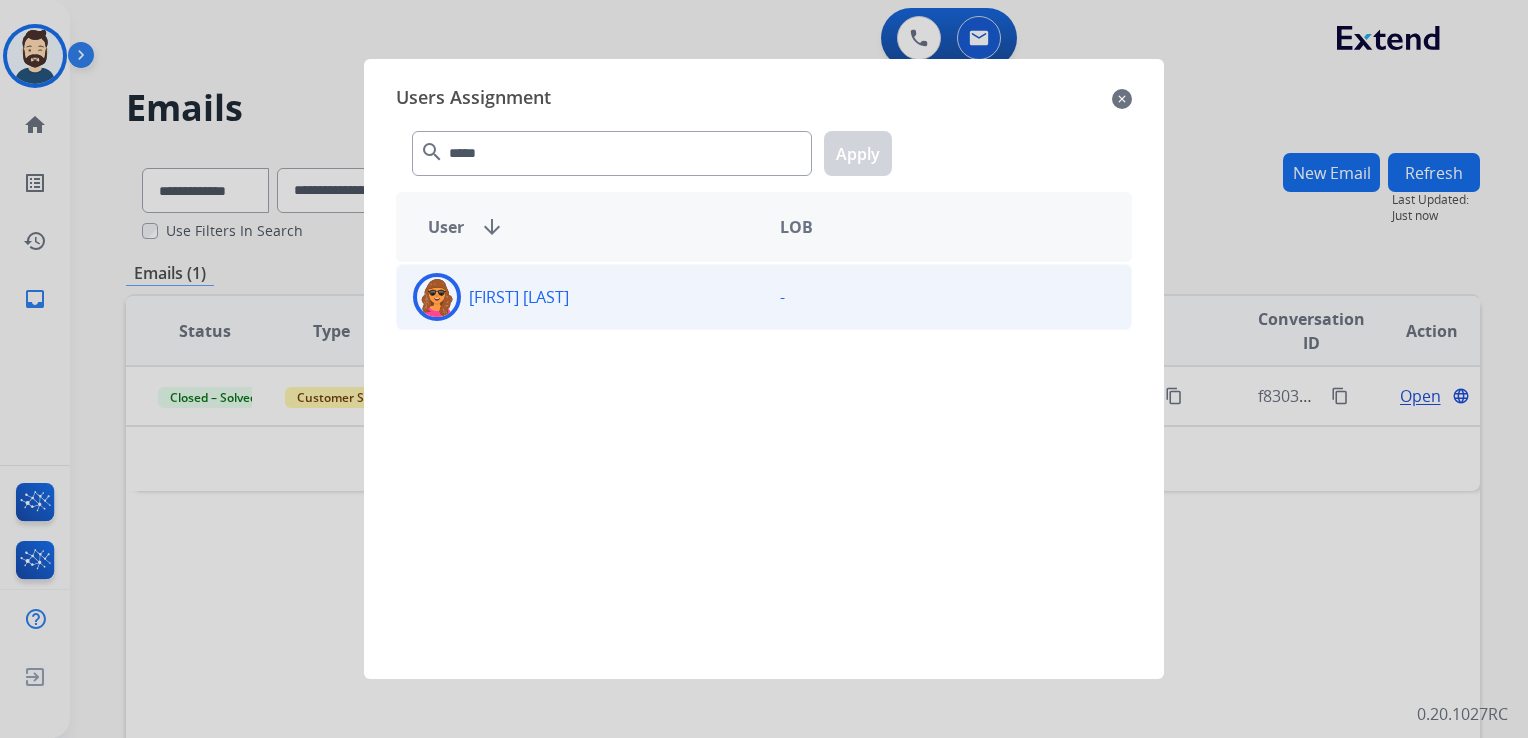 click 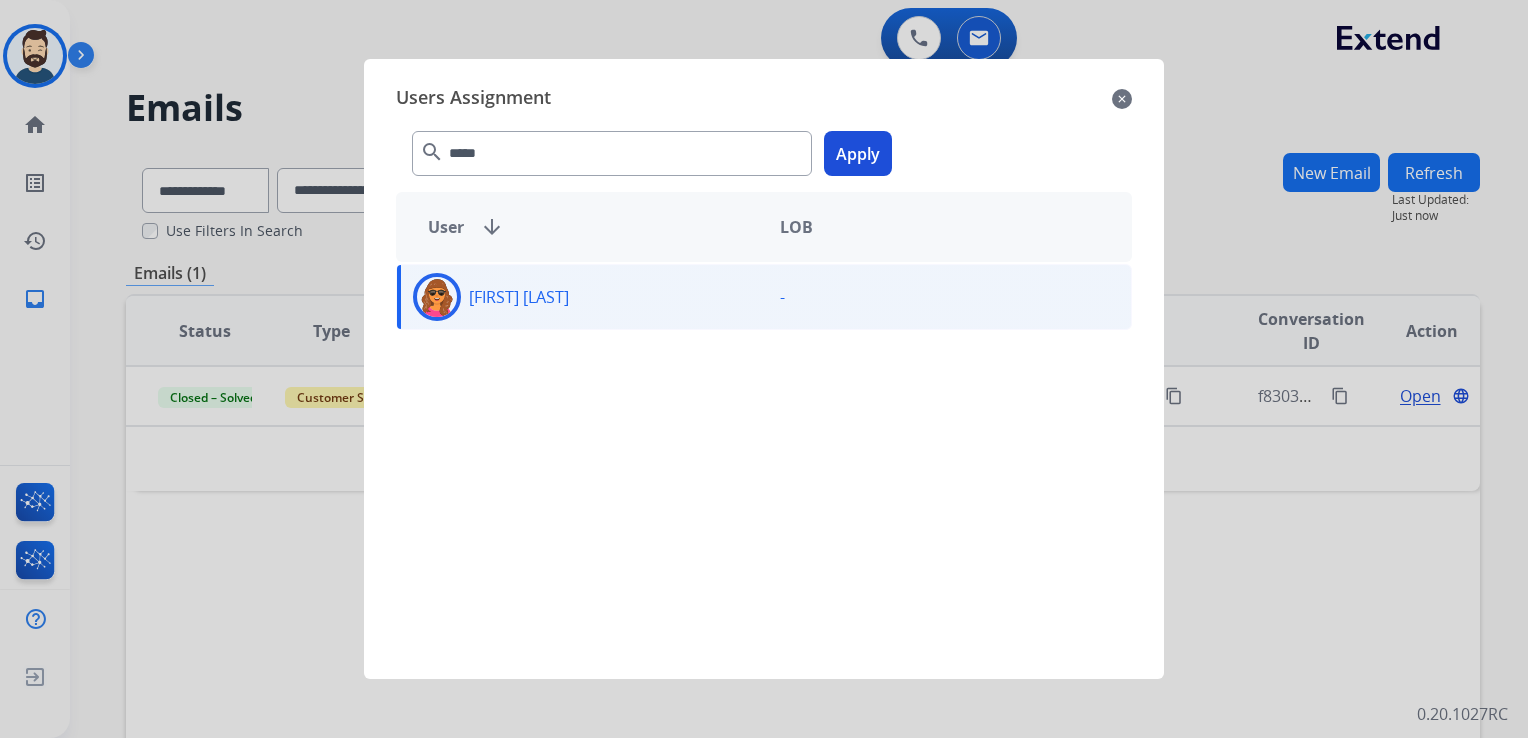 click on "Apply" 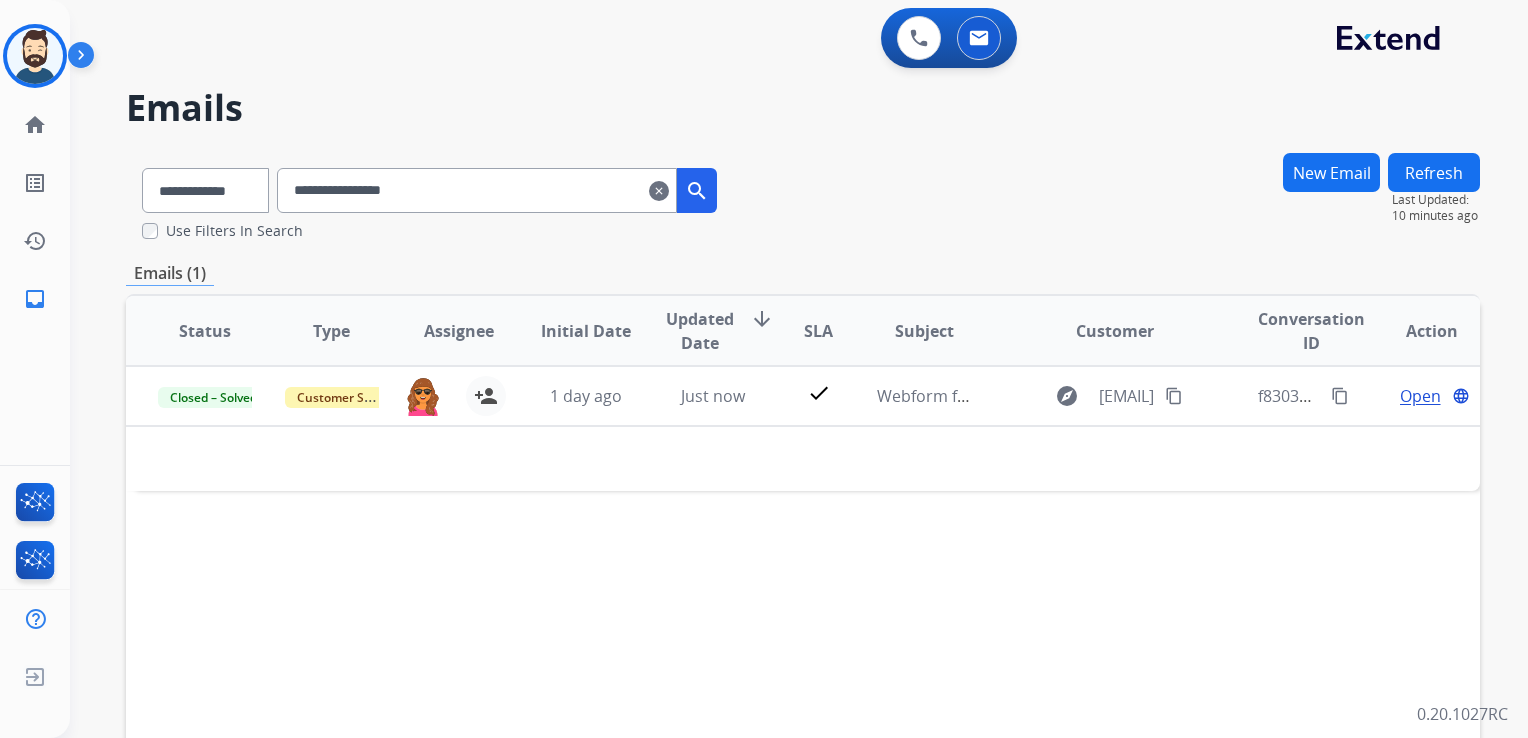 click on "0 Voice Interactions  0  Email Interactions" at bounding box center [787, 40] 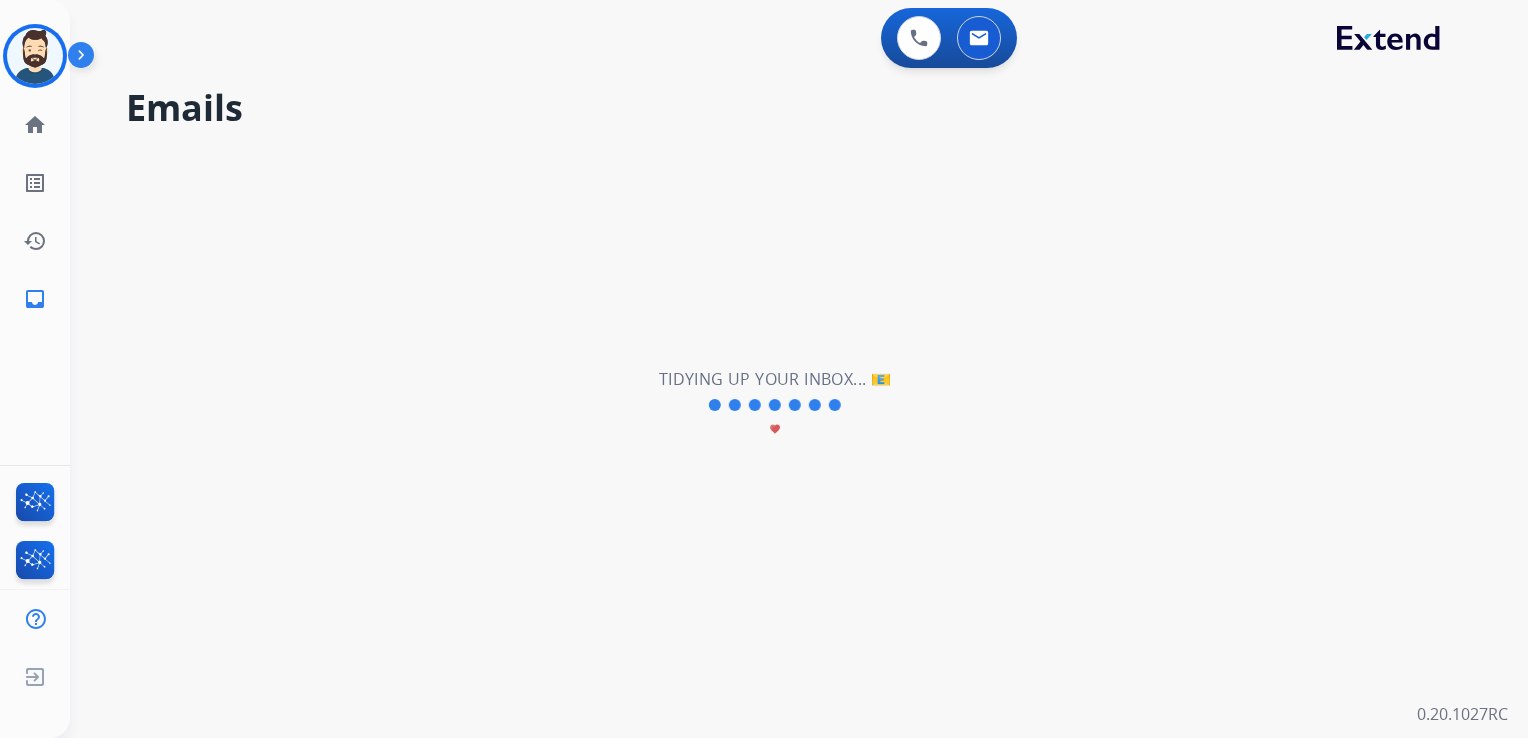type 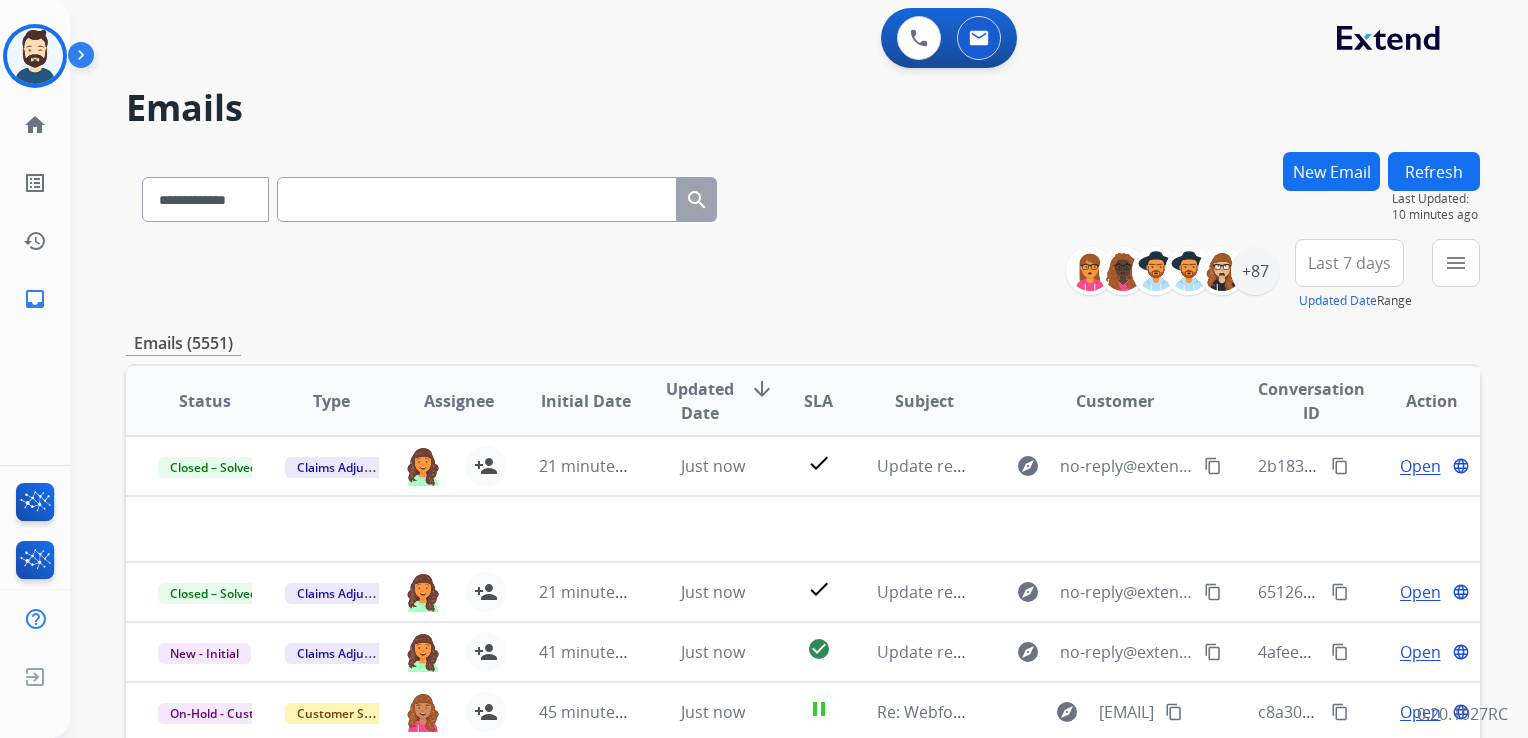 click on "New Email" at bounding box center [1331, 171] 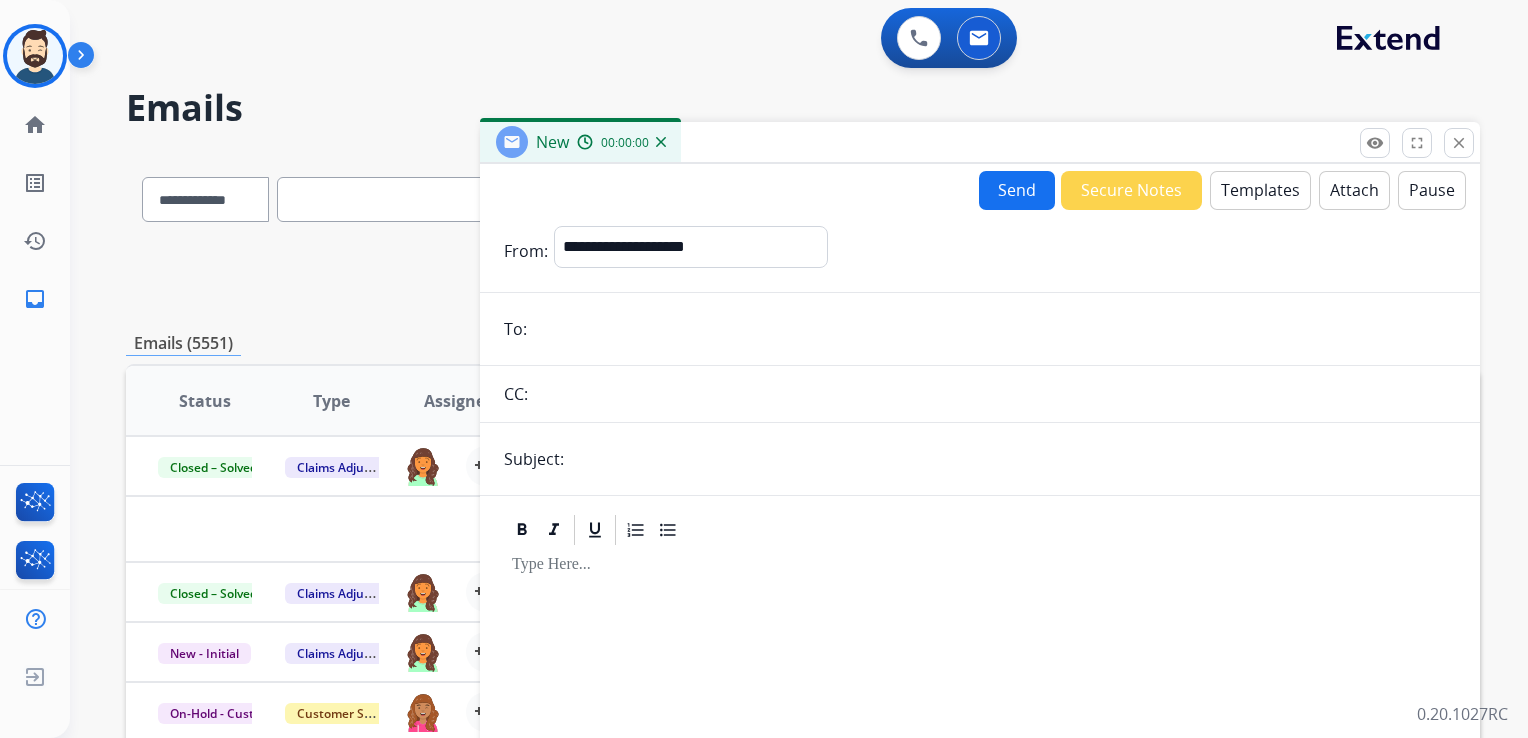 drag, startPoint x: 614, startPoint y: 217, endPoint x: 620, endPoint y: 244, distance: 27.658634 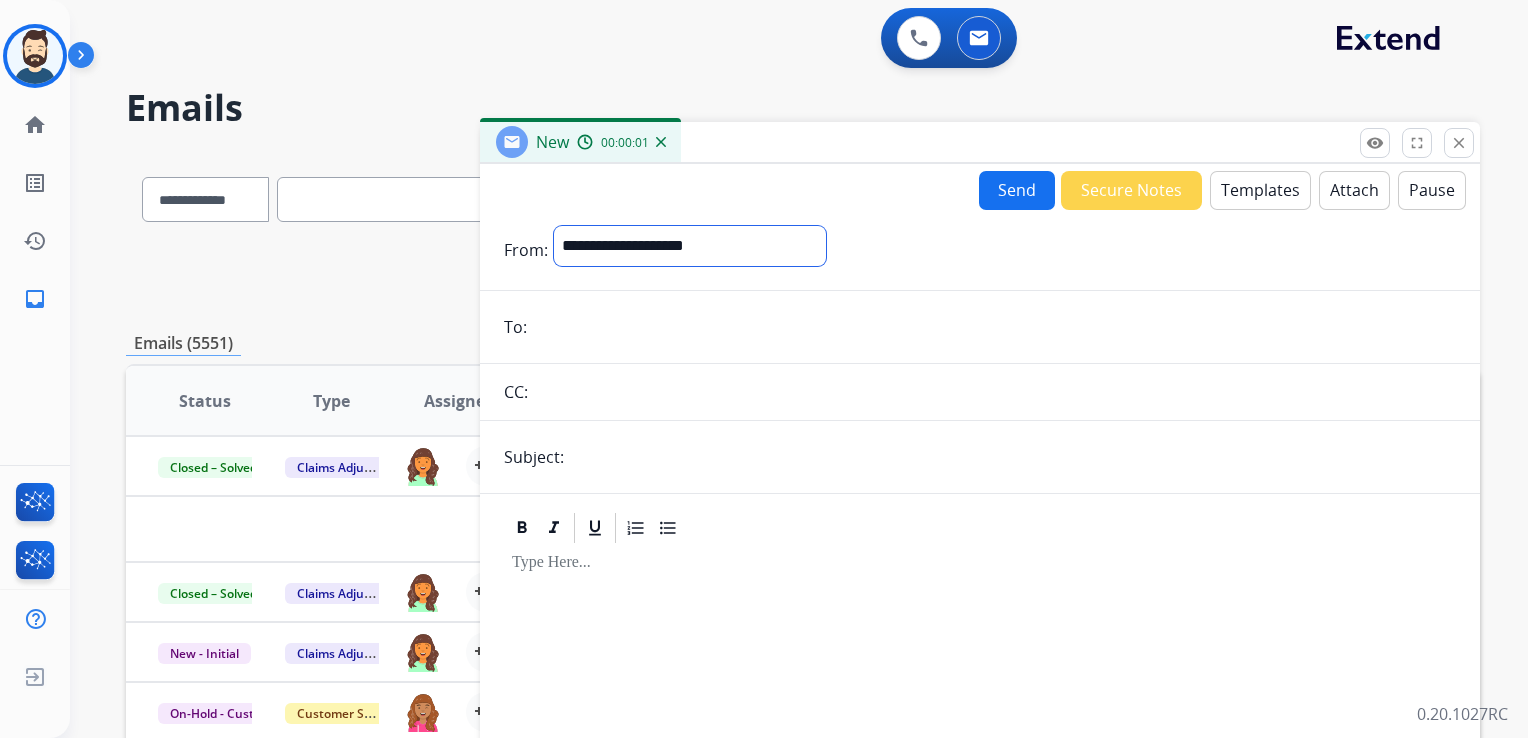 click on "**********" at bounding box center (690, 246) 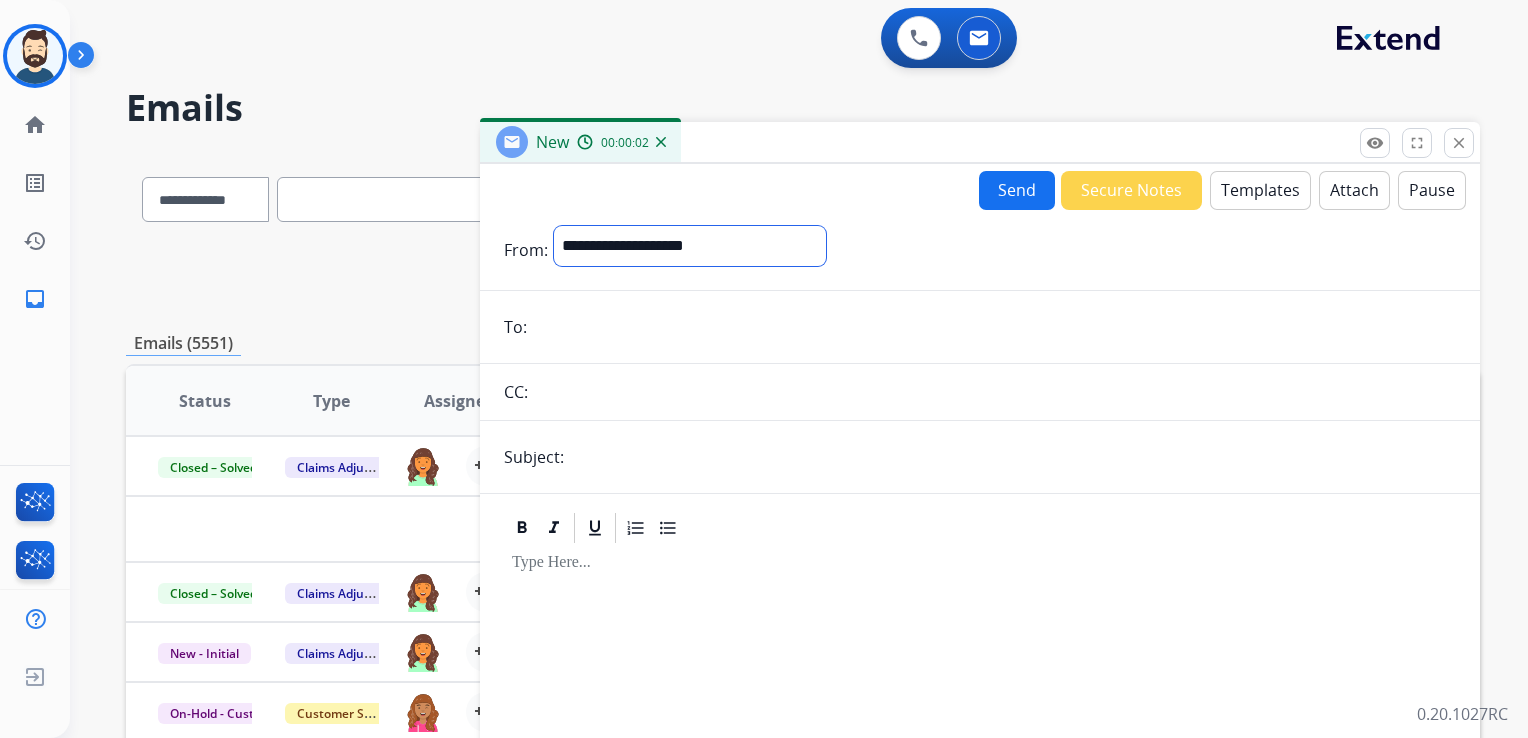 select on "**********" 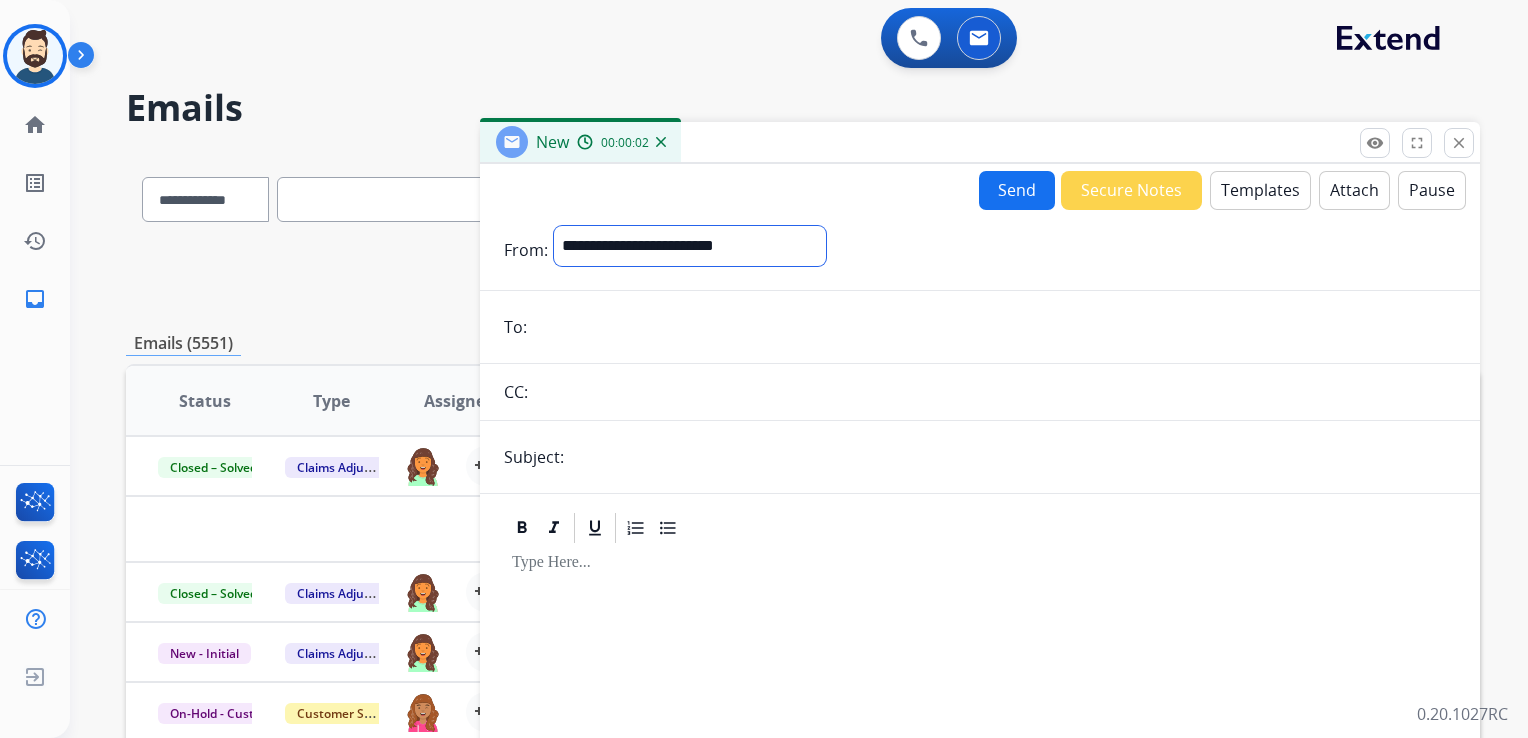 click on "**********" at bounding box center (690, 246) 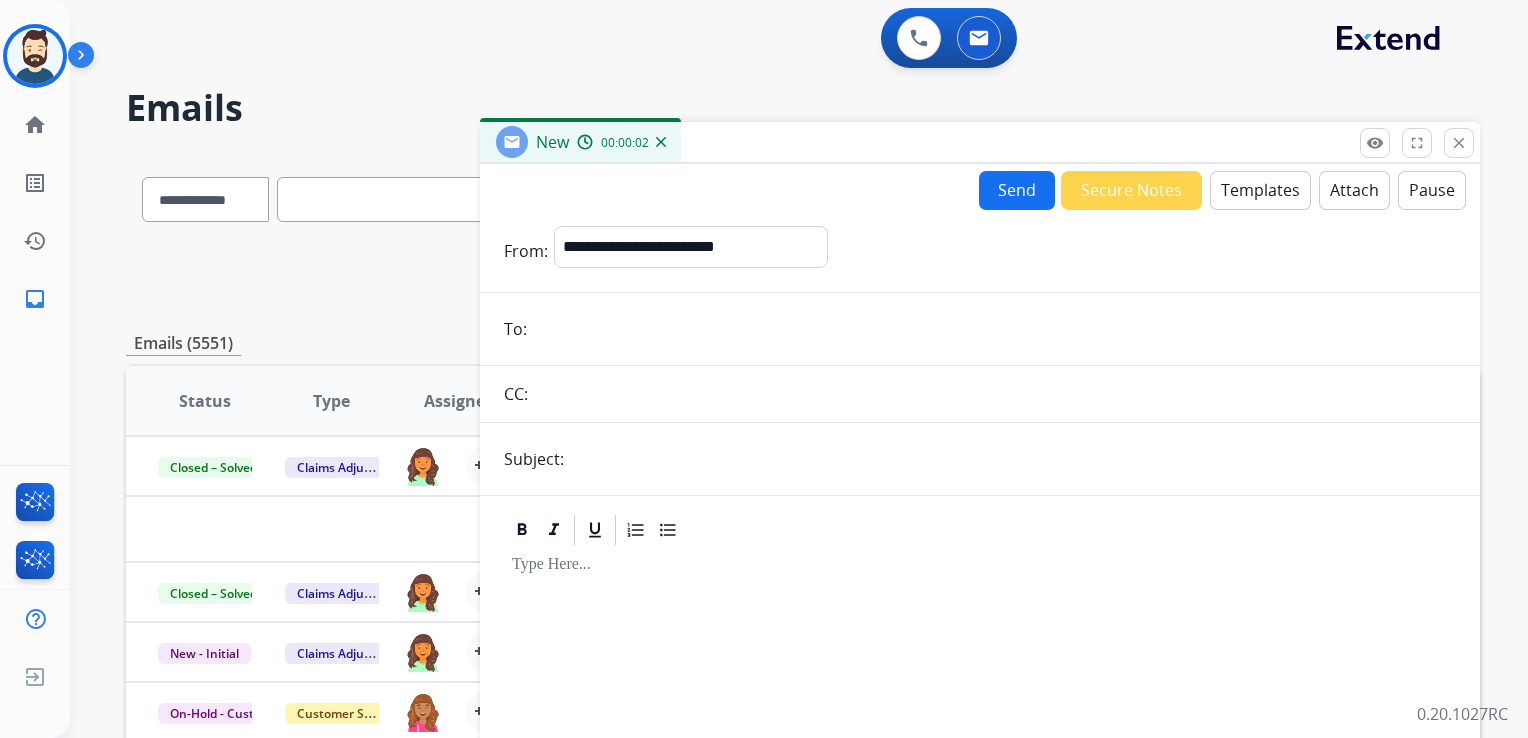 click at bounding box center [994, 329] 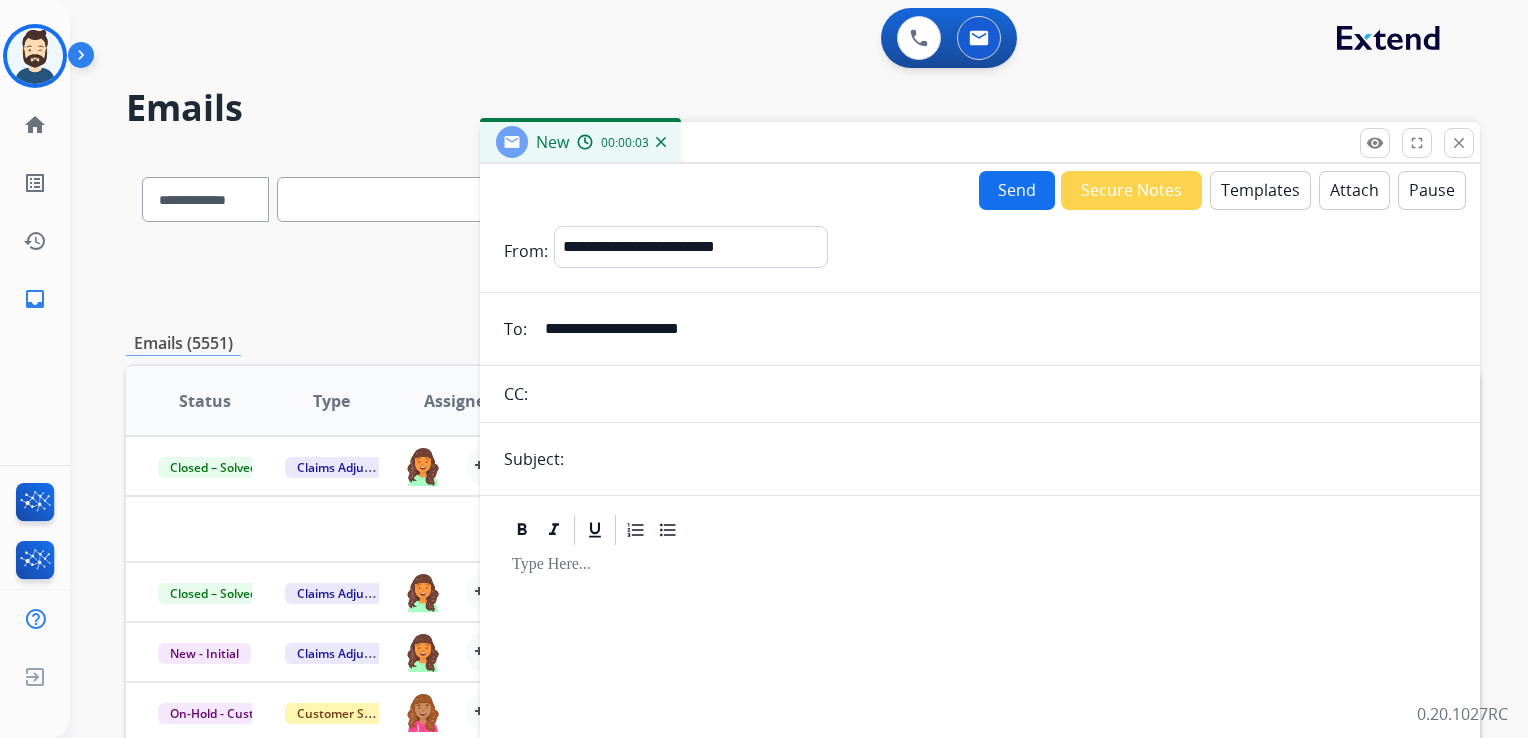 type on "**********" 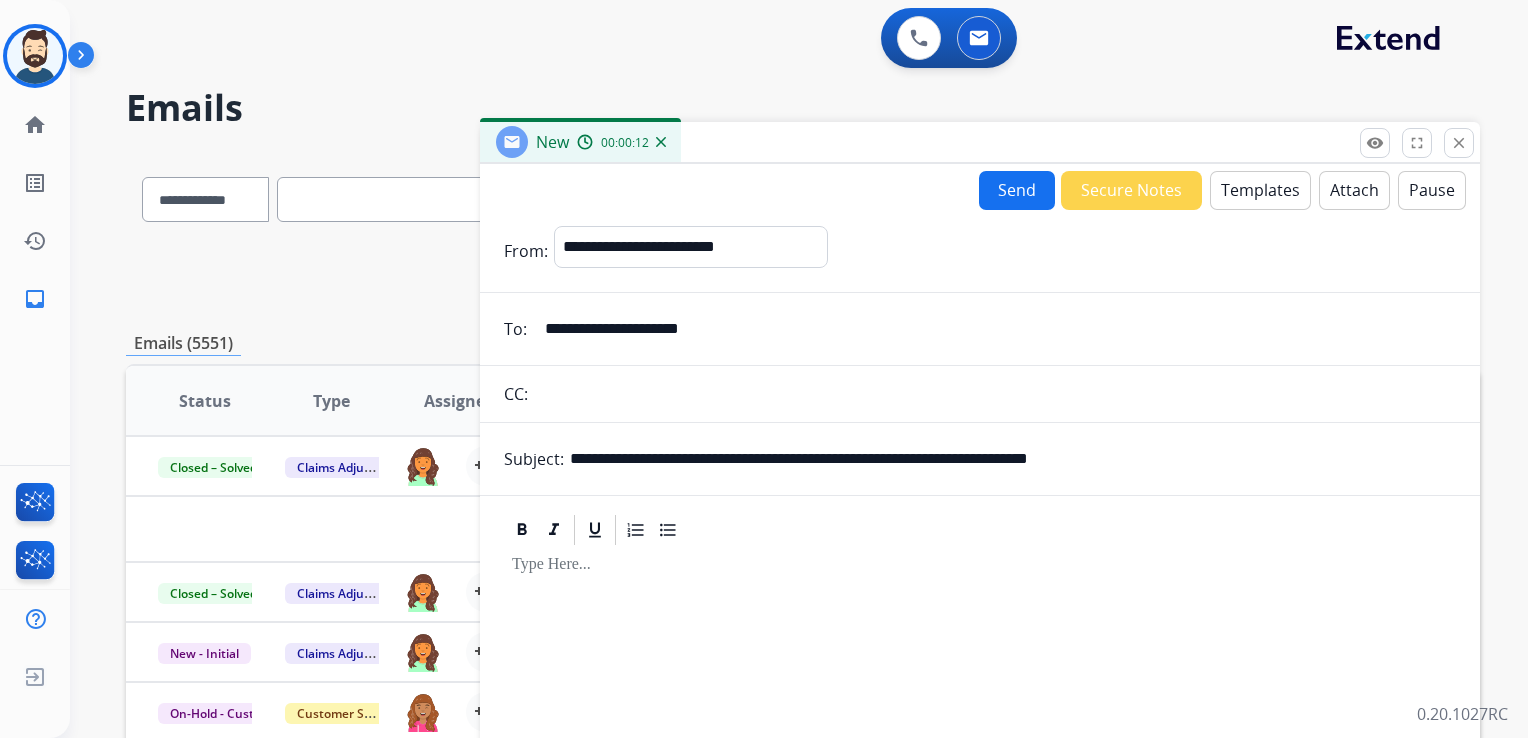 drag, startPoint x: 878, startPoint y: 458, endPoint x: 1197, endPoint y: 442, distance: 319.401 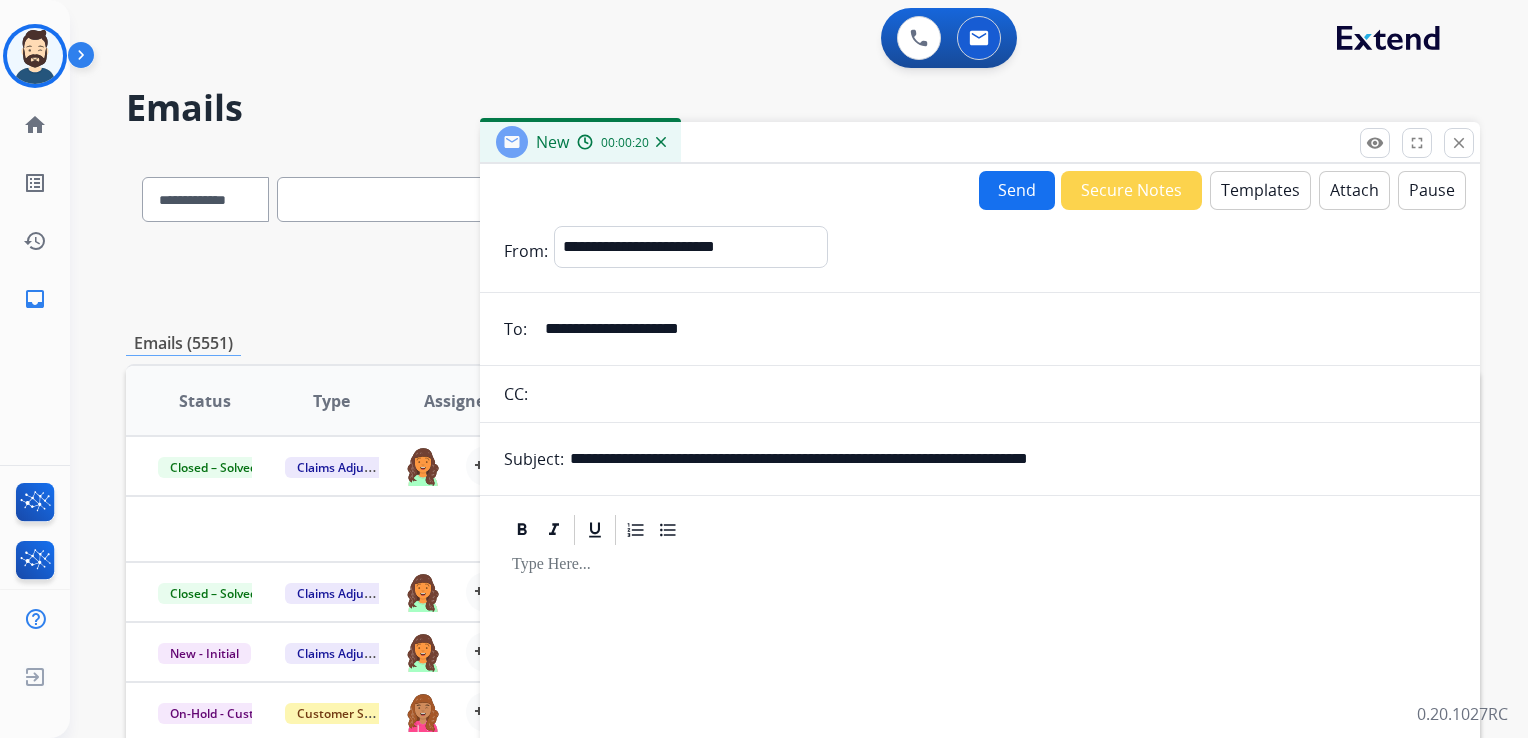 drag, startPoint x: 681, startPoint y: 457, endPoint x: 795, endPoint y: 457, distance: 114 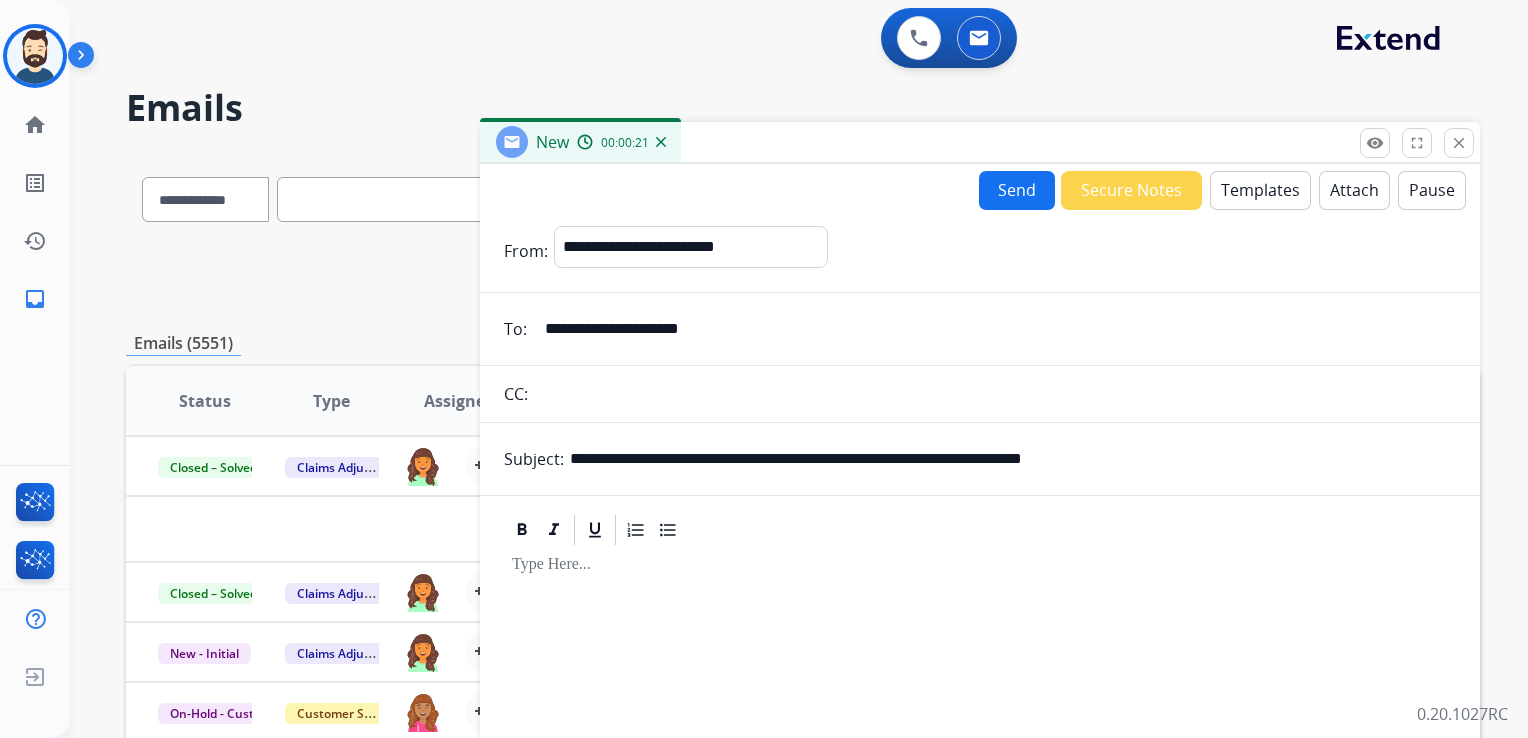 type on "**********" 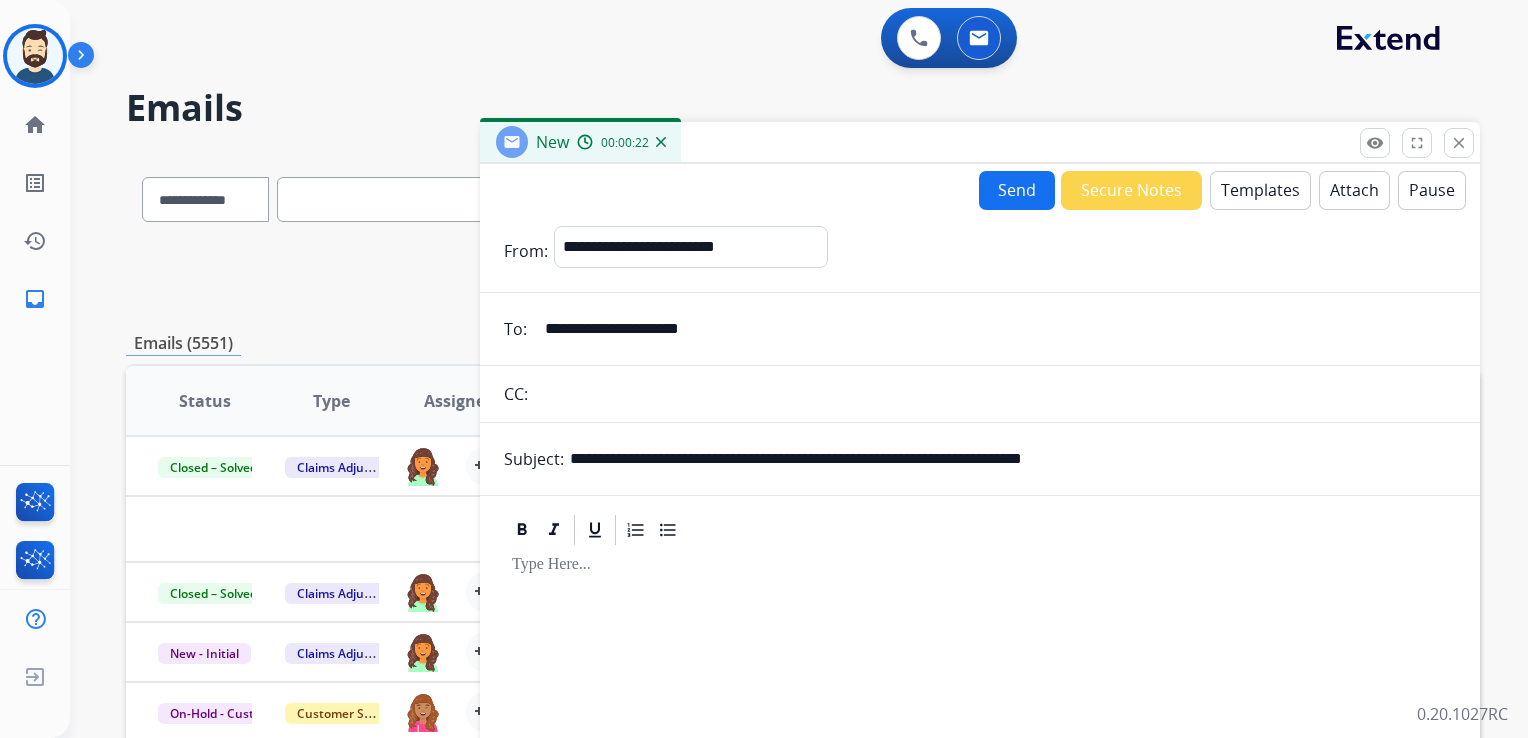 click on "Templates" at bounding box center [1260, 190] 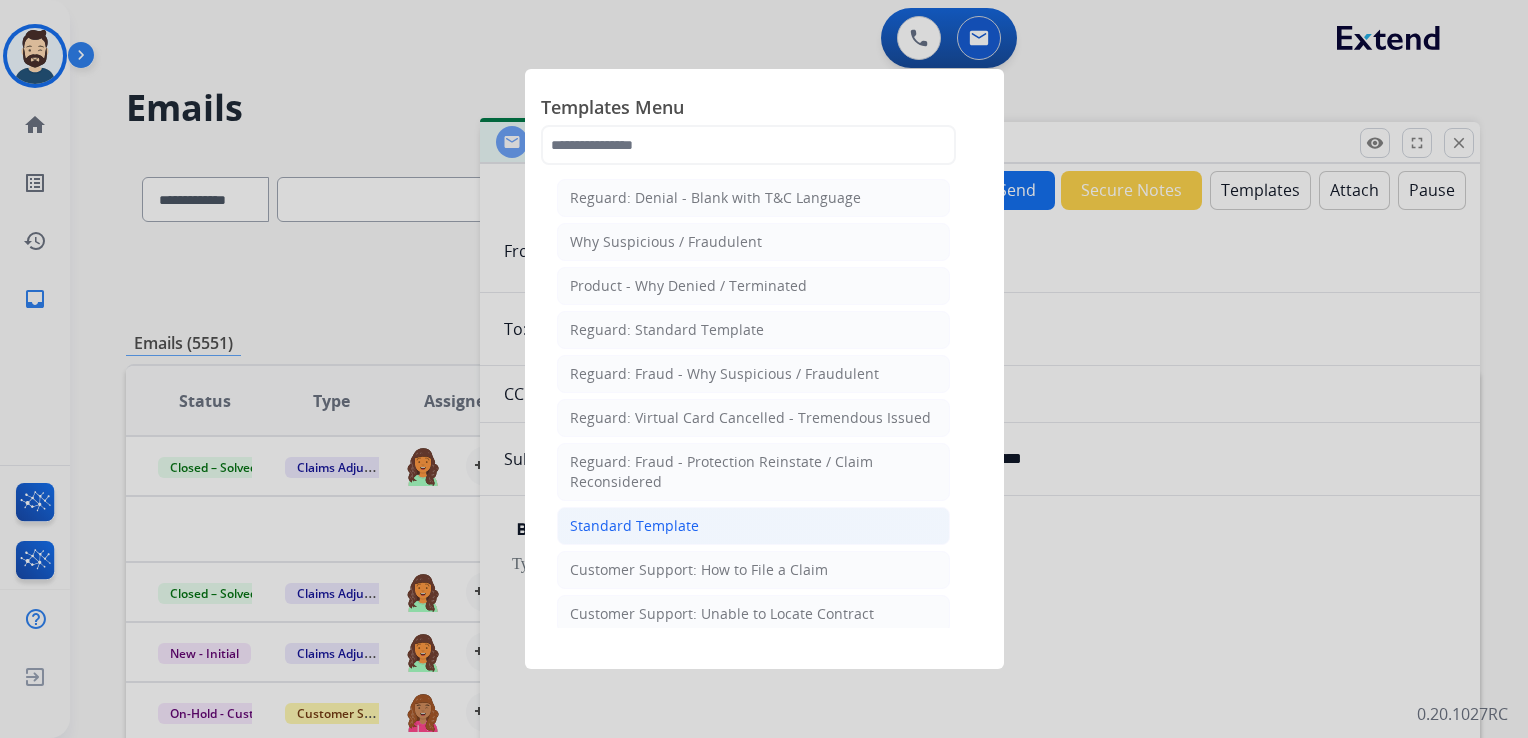 click on "Standard Template" 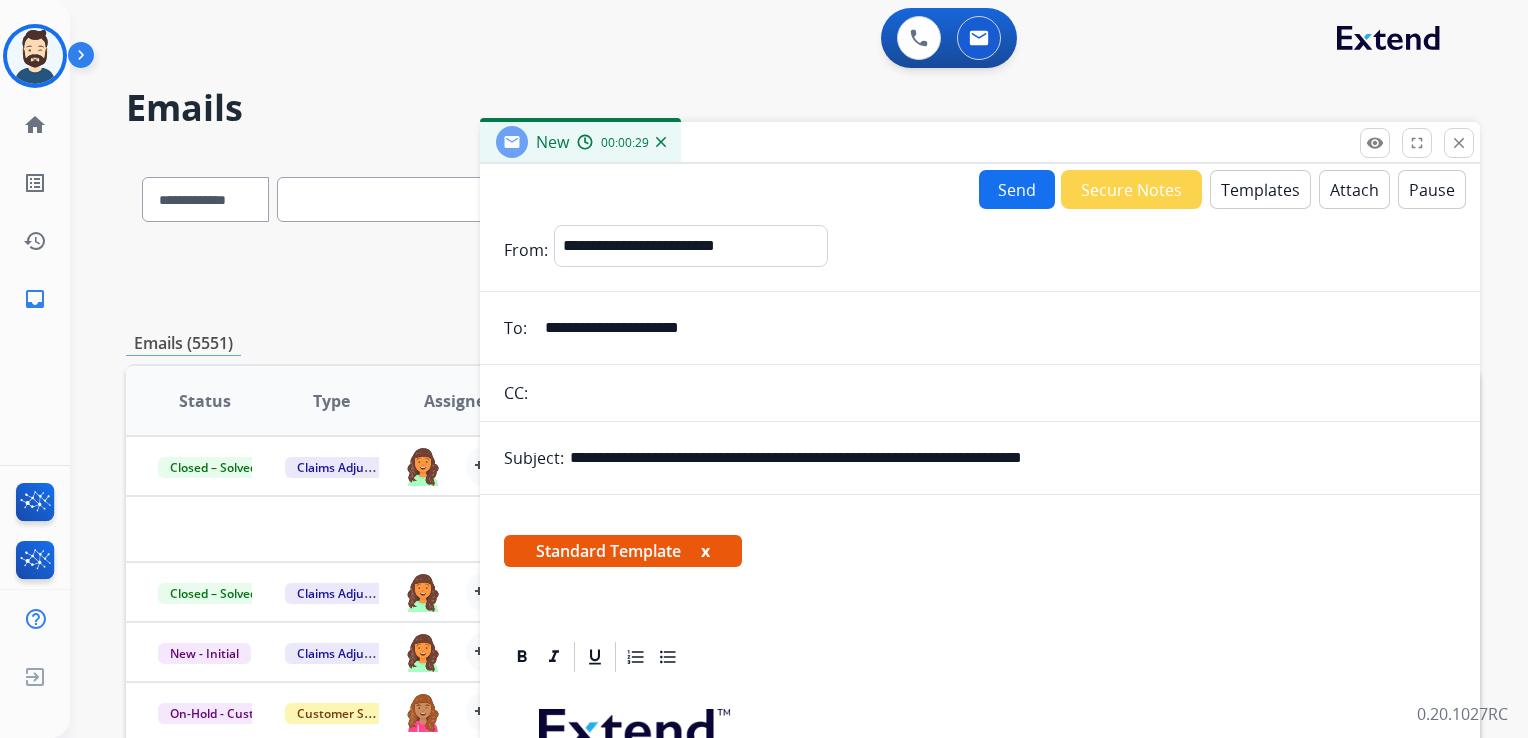 drag, startPoint x: 763, startPoint y: 602, endPoint x: 780, endPoint y: 590, distance: 20.808653 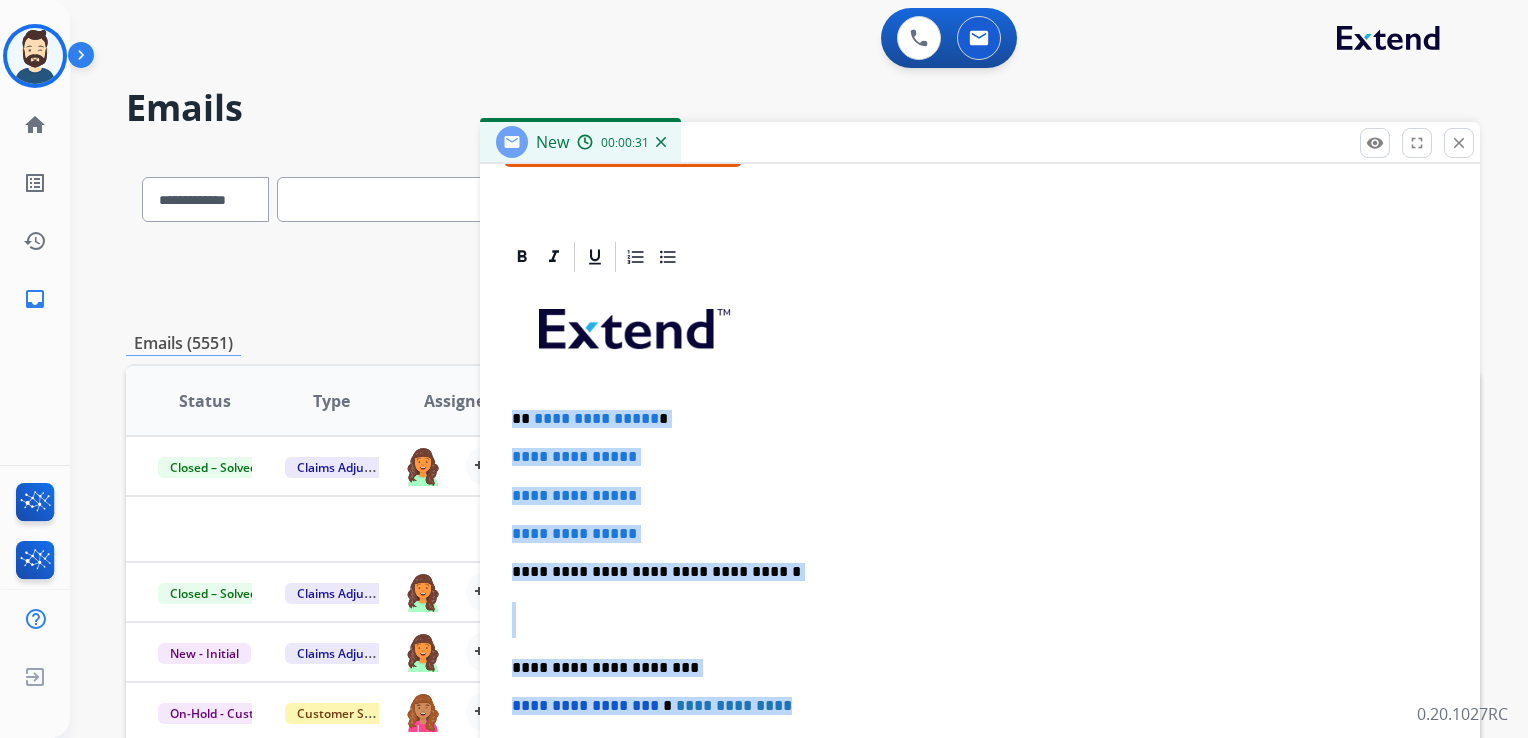drag, startPoint x: 513, startPoint y: 413, endPoint x: 794, endPoint y: 694, distance: 397.394 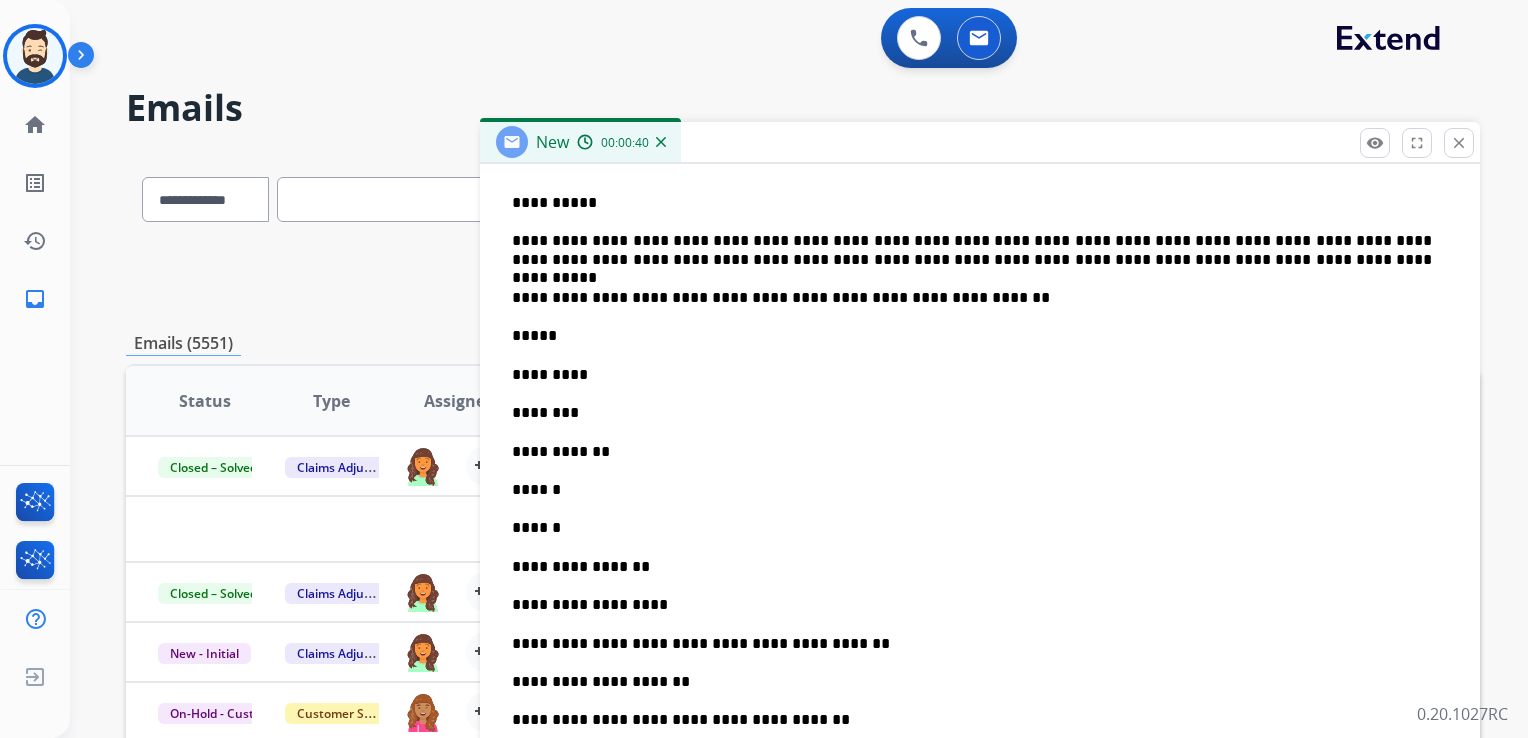 scroll, scrollTop: 700, scrollLeft: 0, axis: vertical 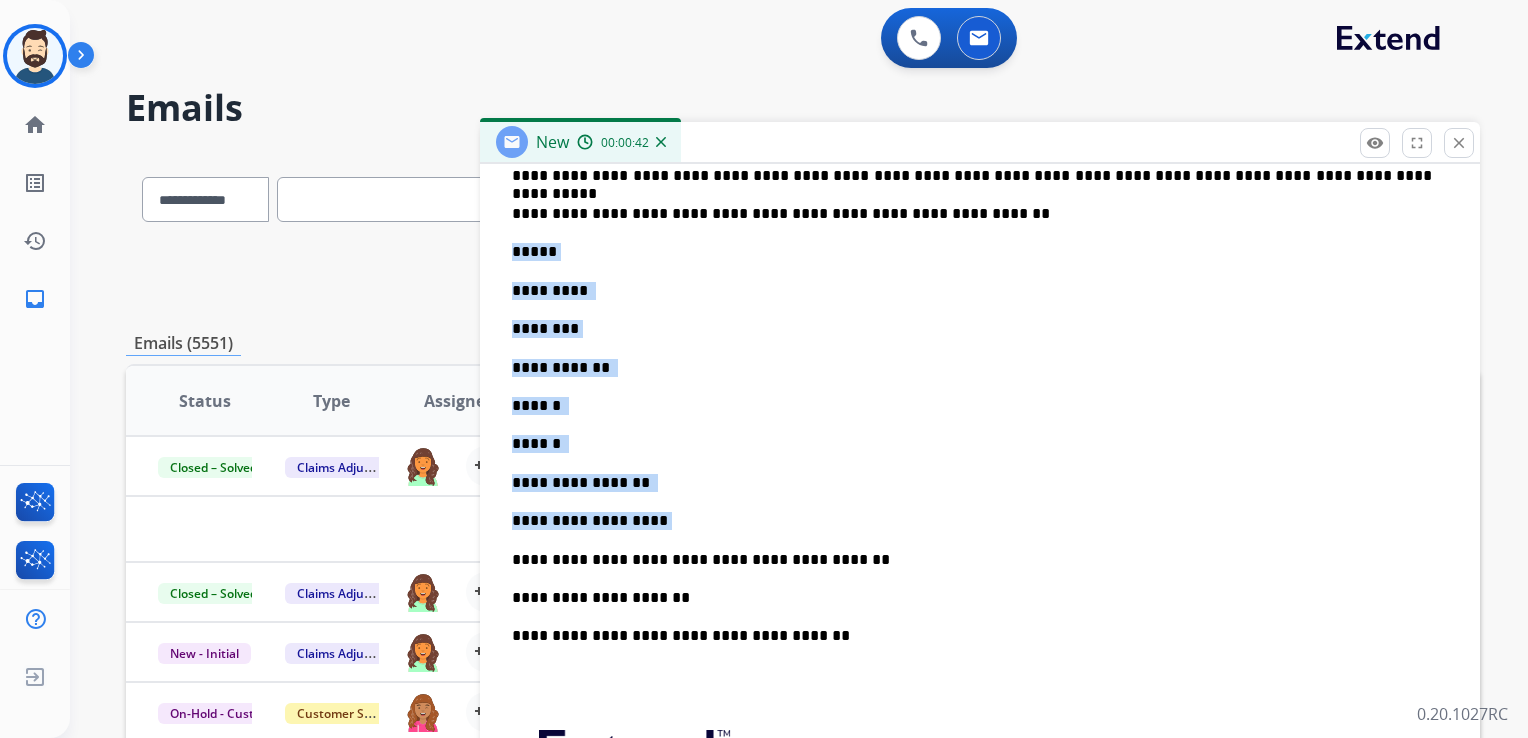 drag, startPoint x: 512, startPoint y: 250, endPoint x: 656, endPoint y: 496, distance: 285.04736 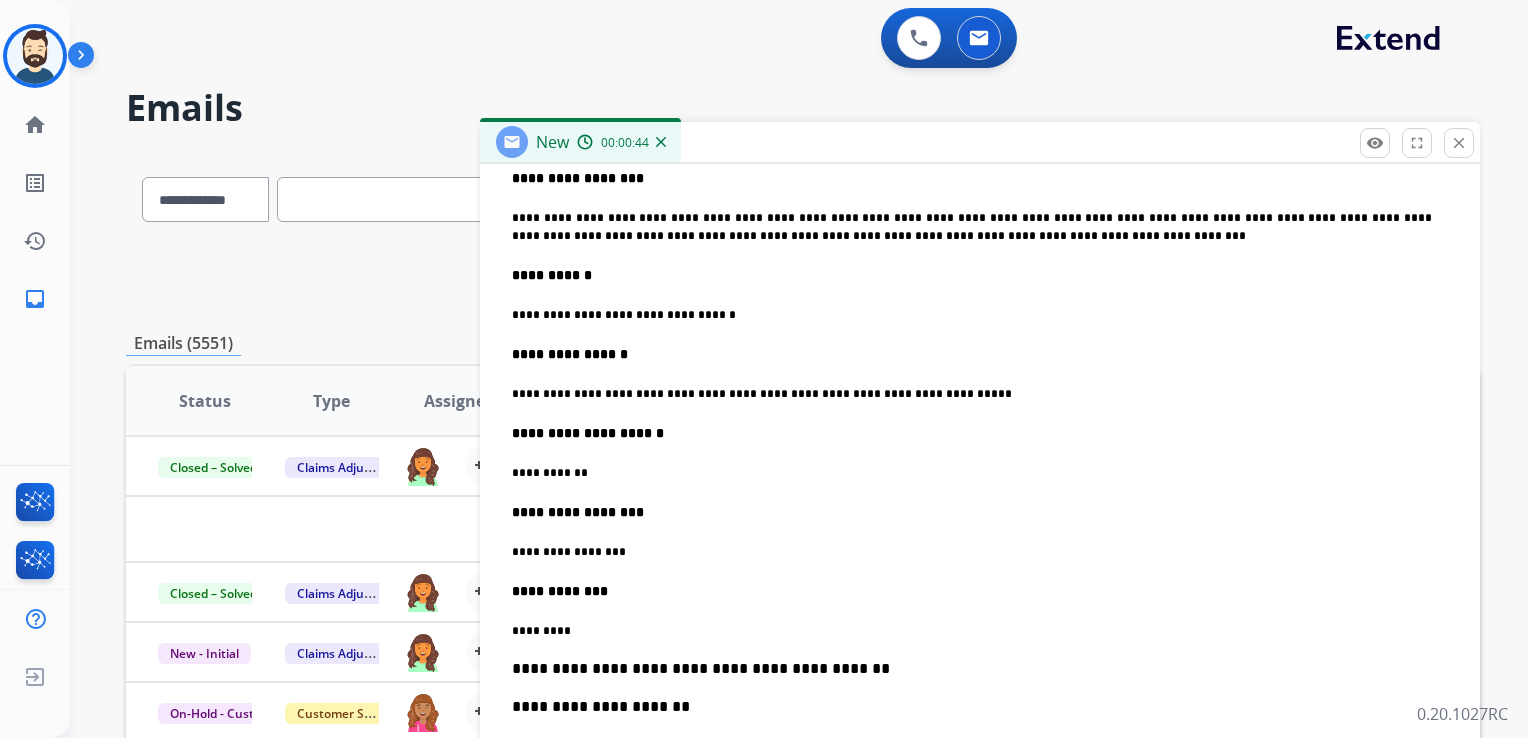 scroll, scrollTop: 1347, scrollLeft: 0, axis: vertical 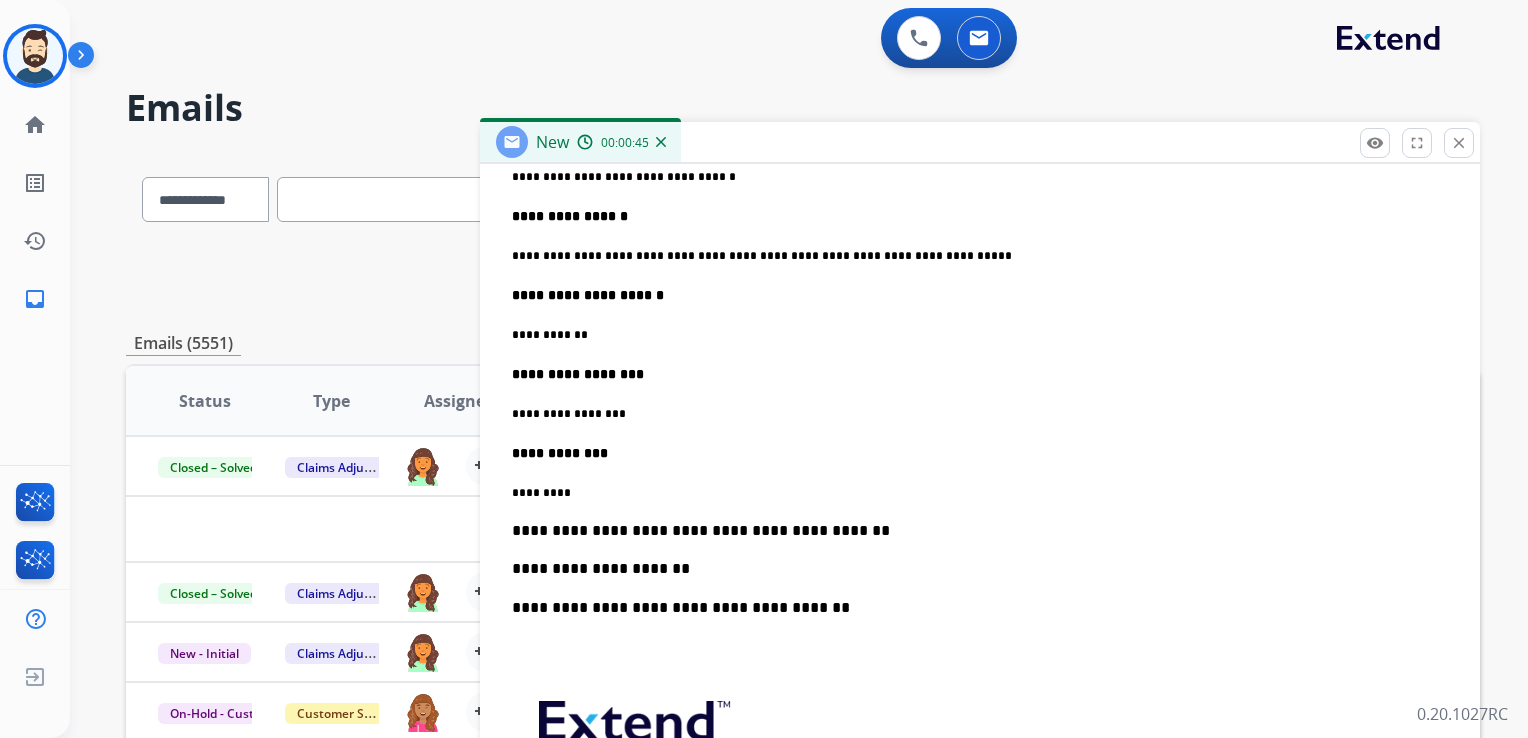 click on "**********" at bounding box center (972, 531) 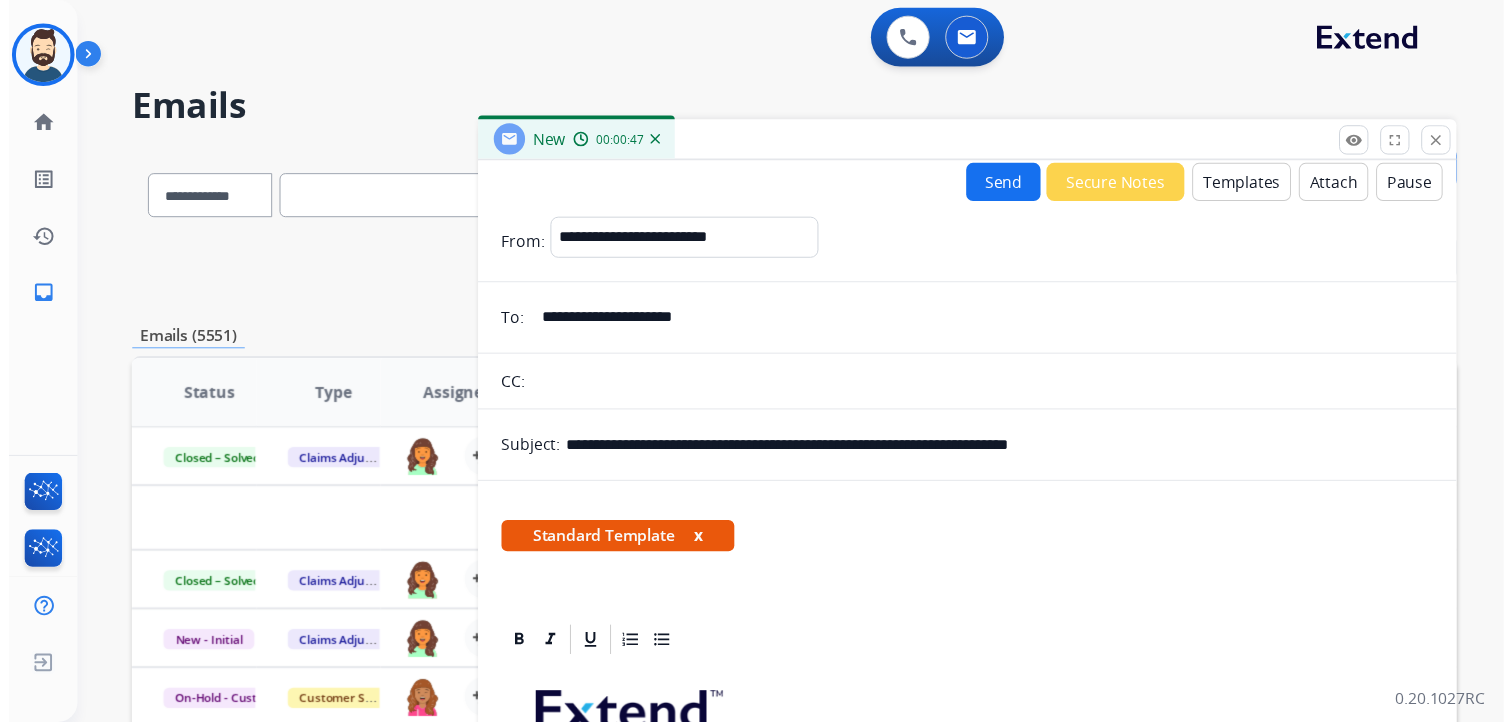 scroll, scrollTop: 0, scrollLeft: 0, axis: both 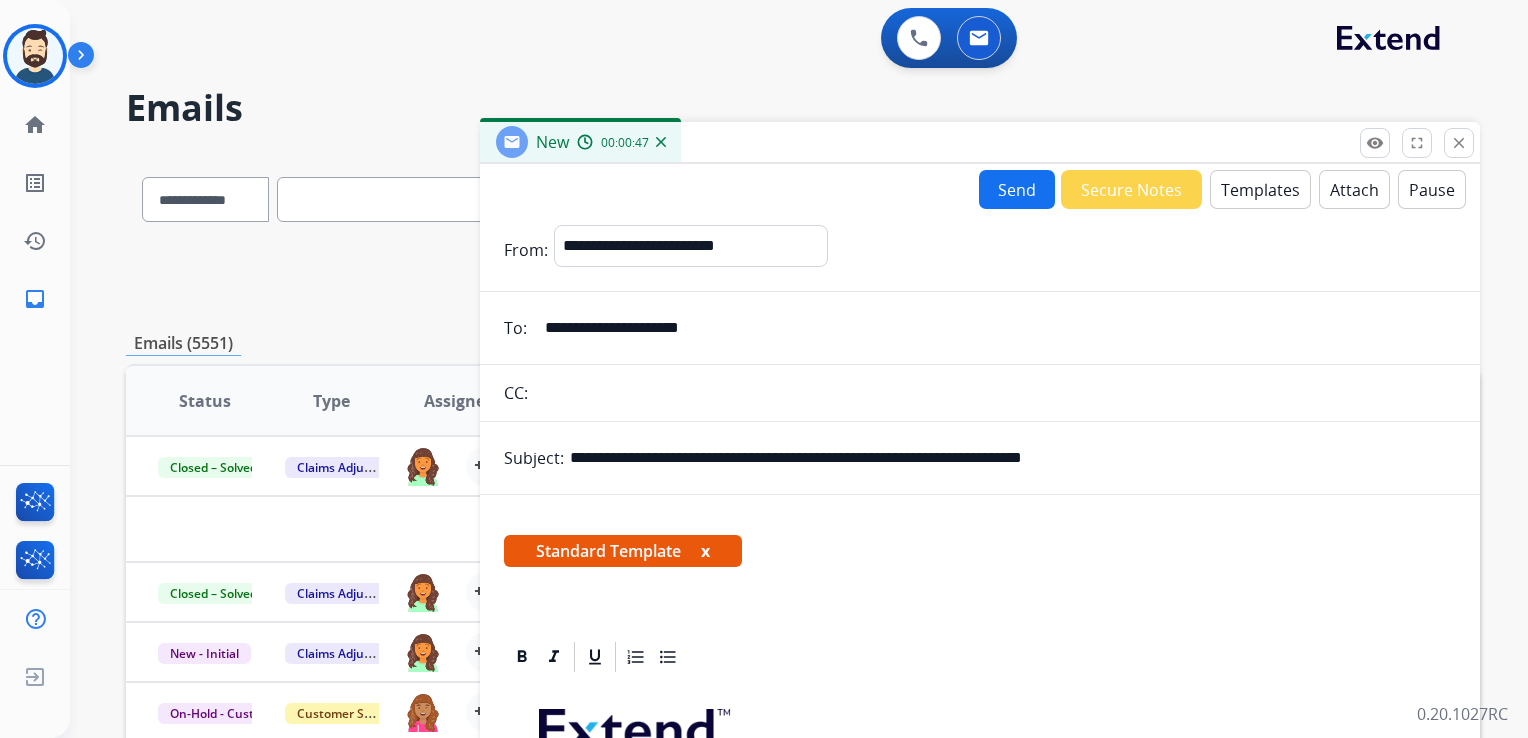 click on "Send" at bounding box center [1017, 189] 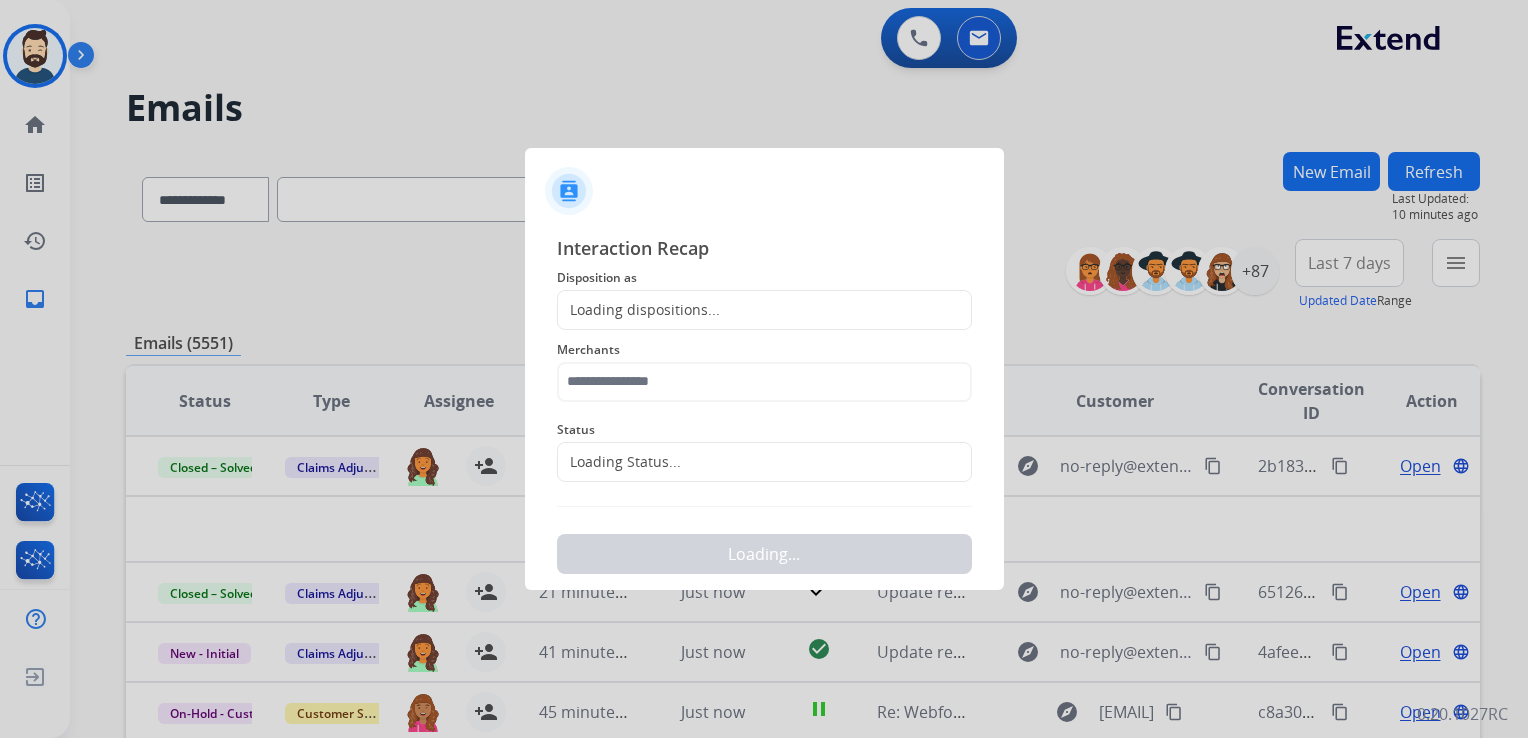 click on "Loading dispositions..." 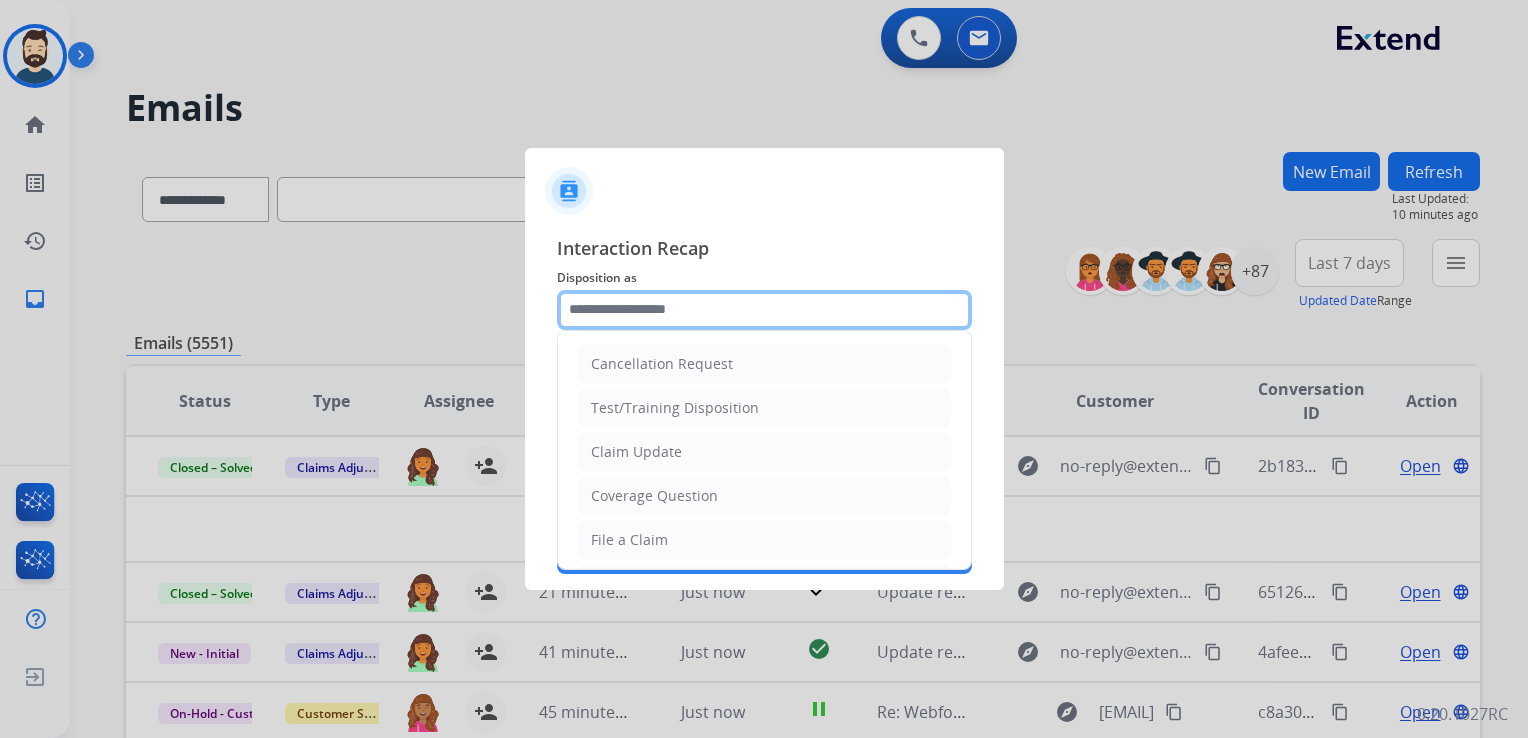 click 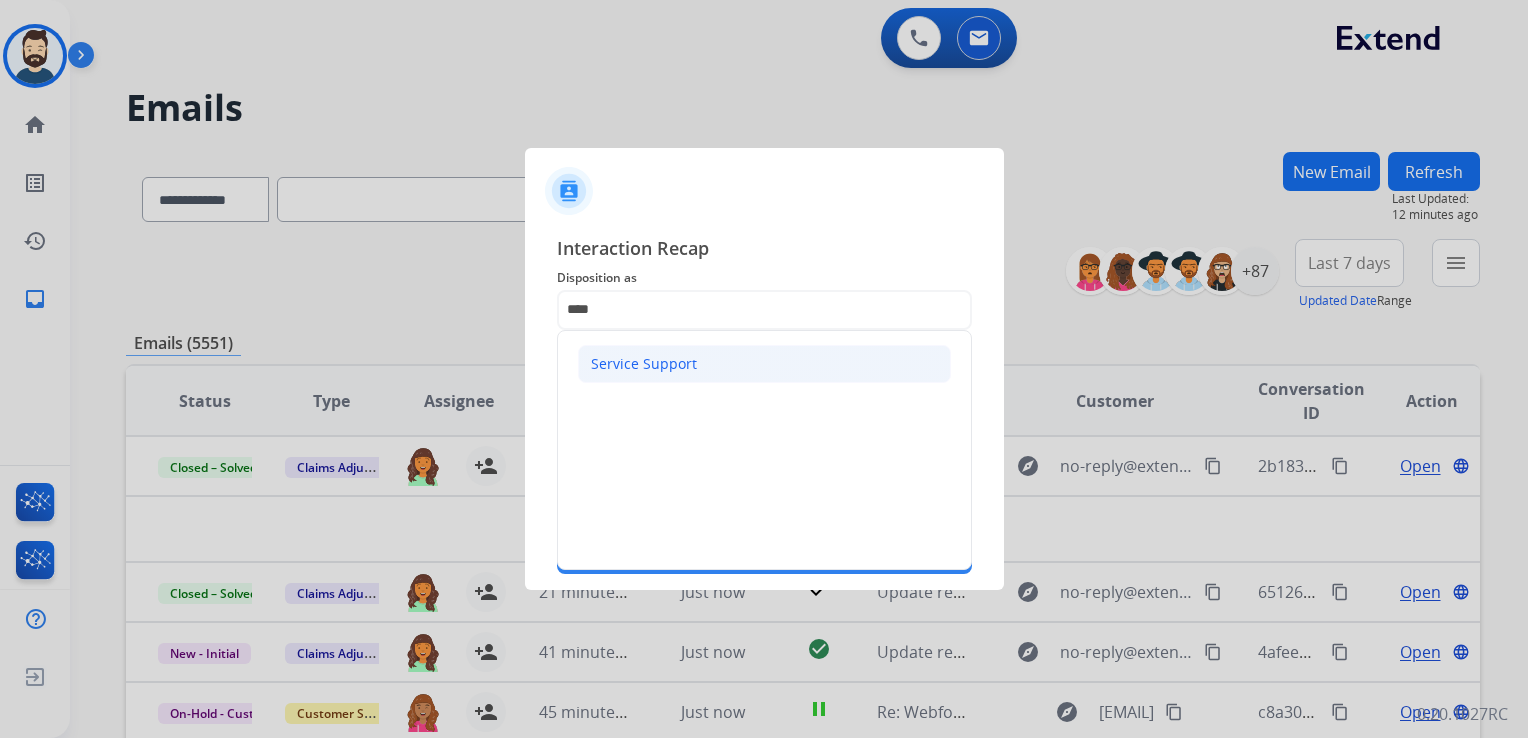 click on "Service Support" 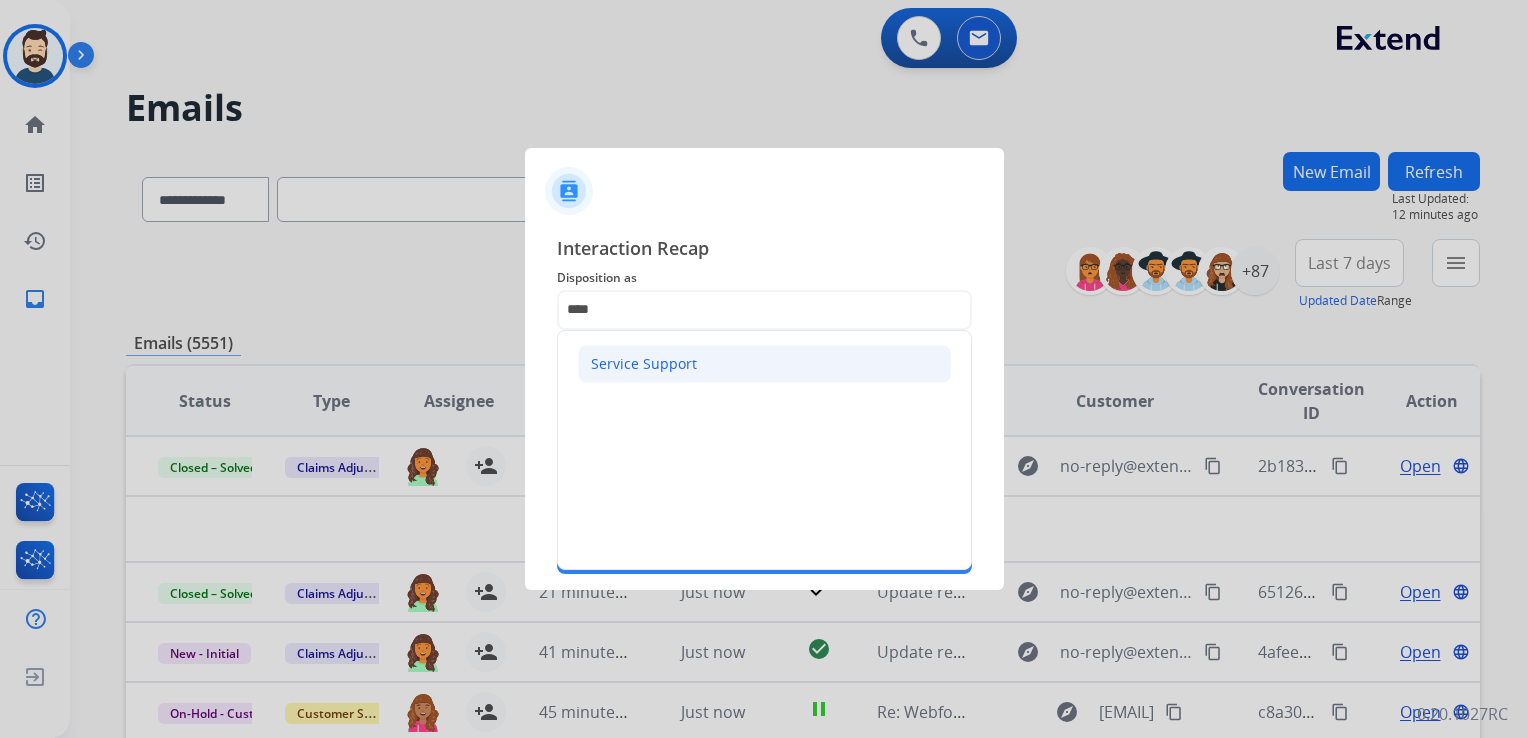 type on "**********" 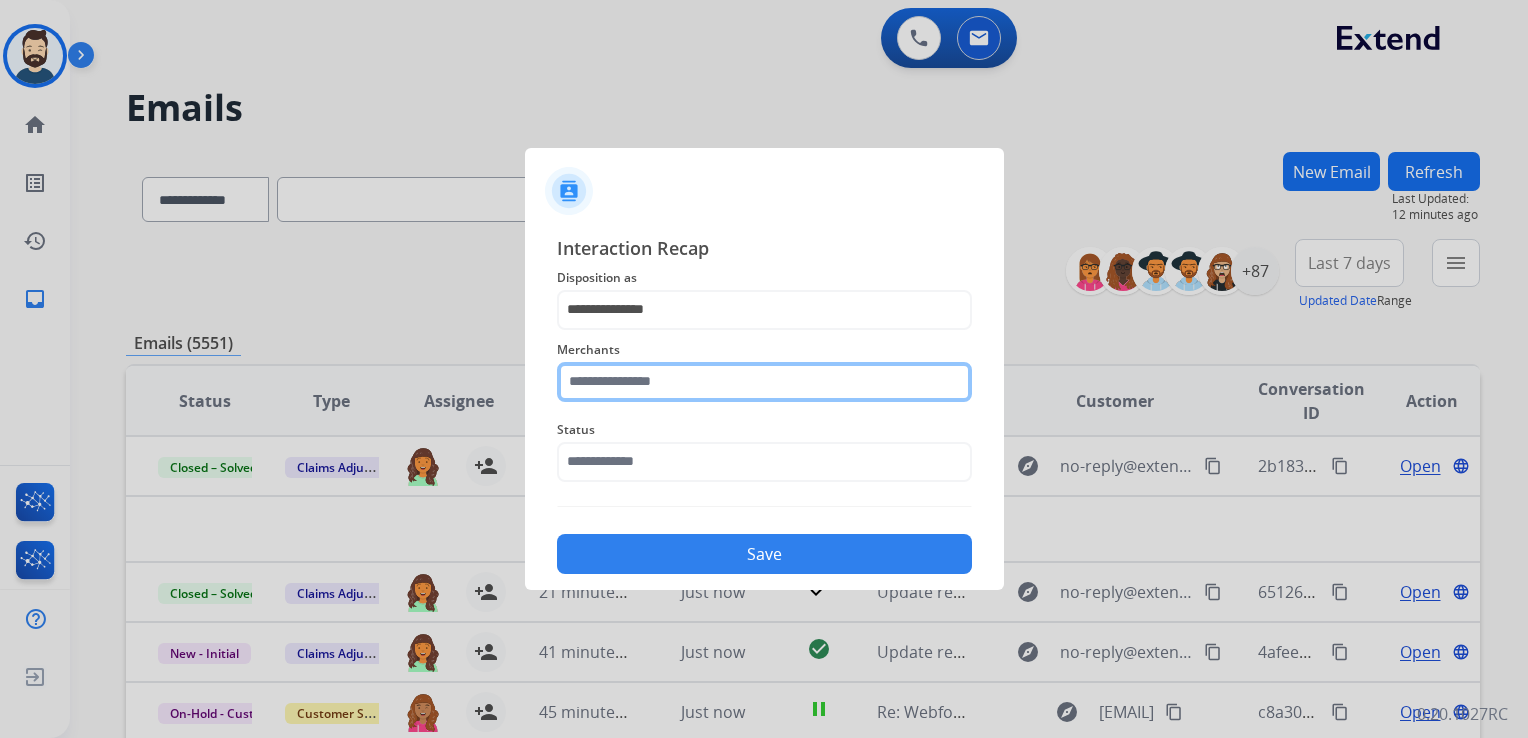 click 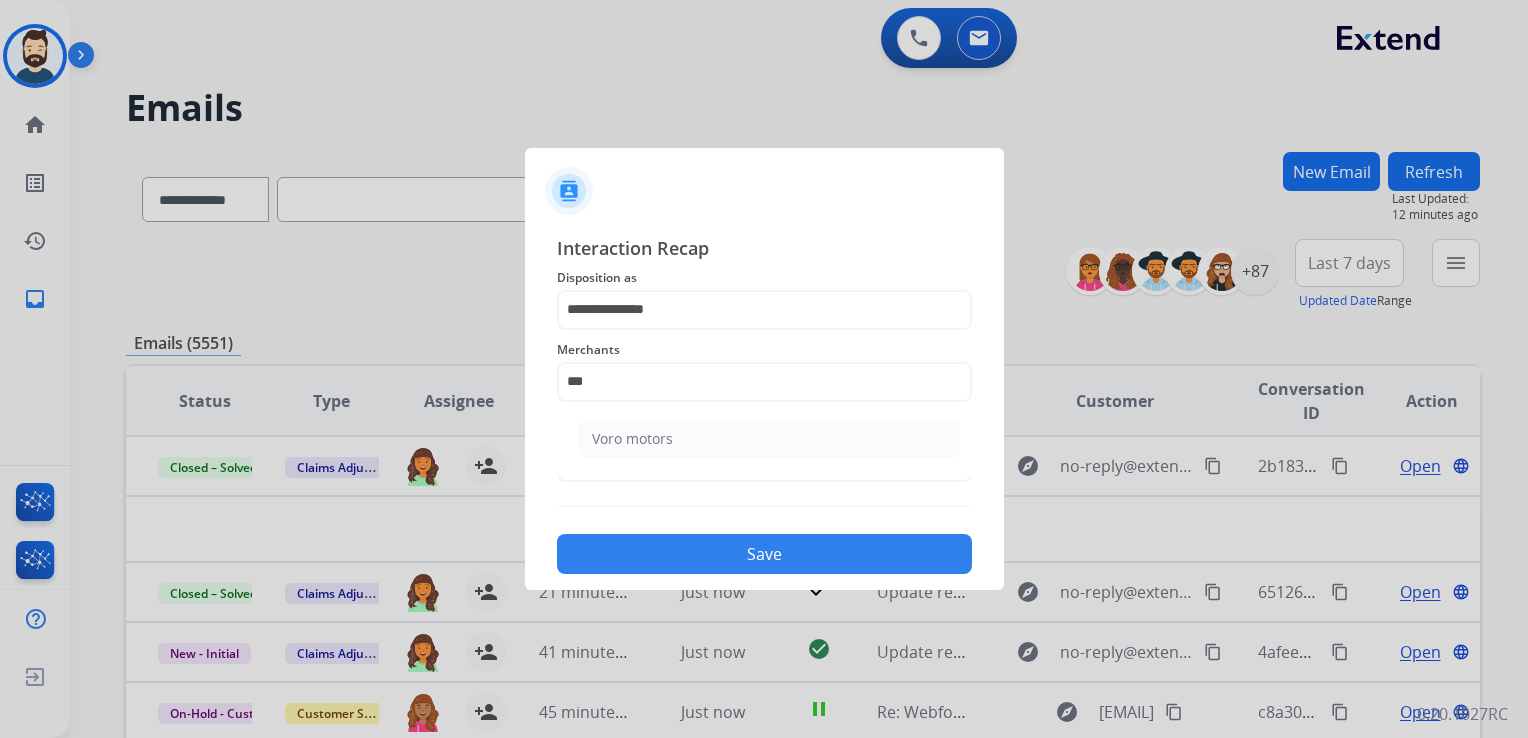 drag, startPoint x: 618, startPoint y: 434, endPoint x: 628, endPoint y: 454, distance: 22.36068 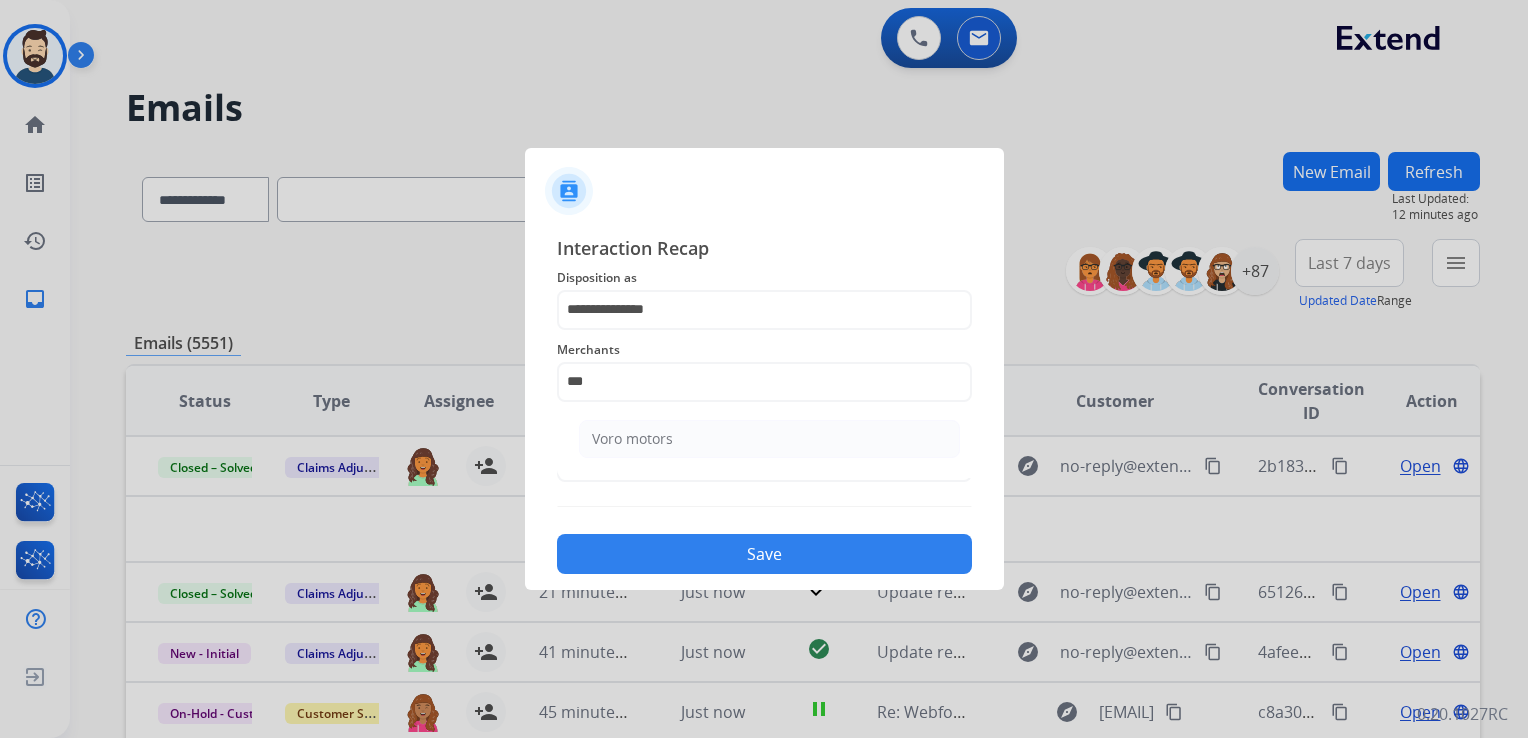 click on "Voro motors" 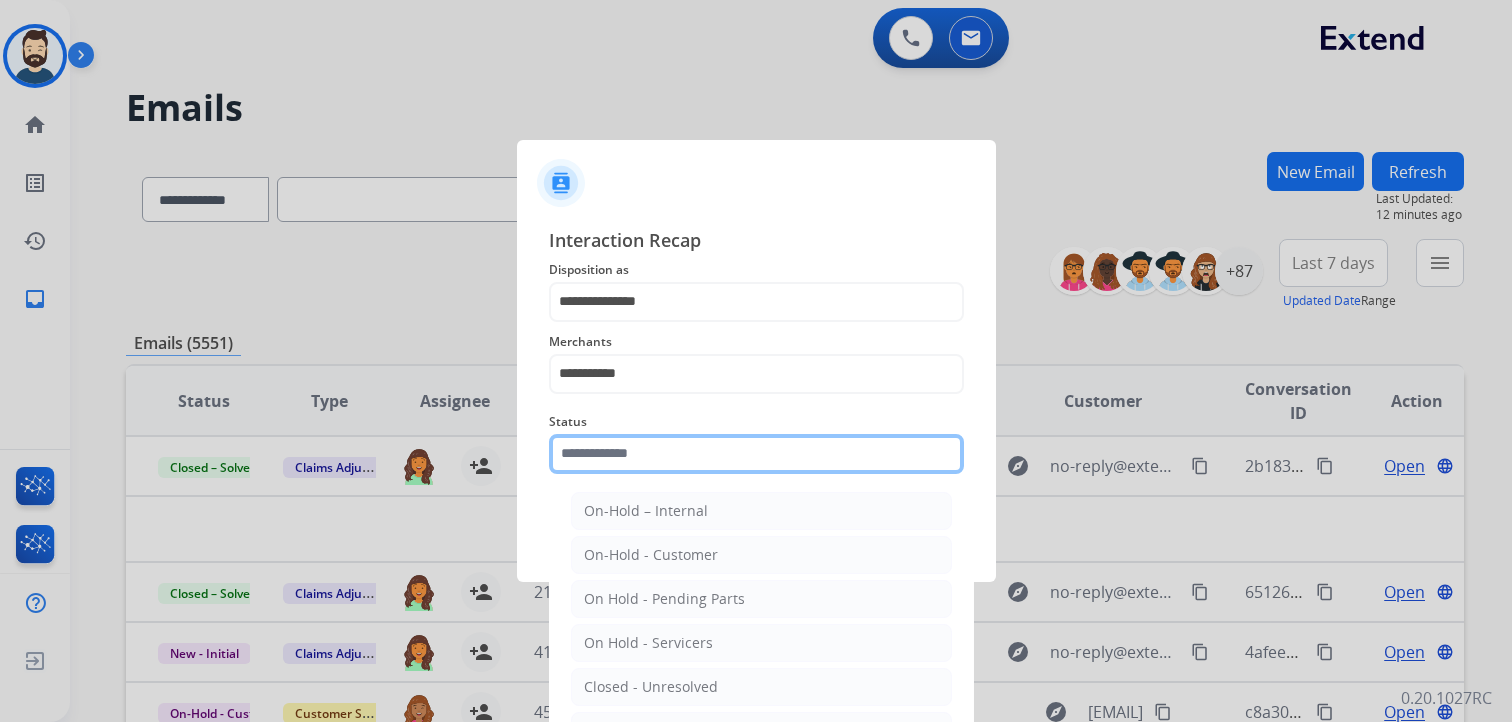 drag, startPoint x: 628, startPoint y: 454, endPoint x: 641, endPoint y: 469, distance: 19.849434 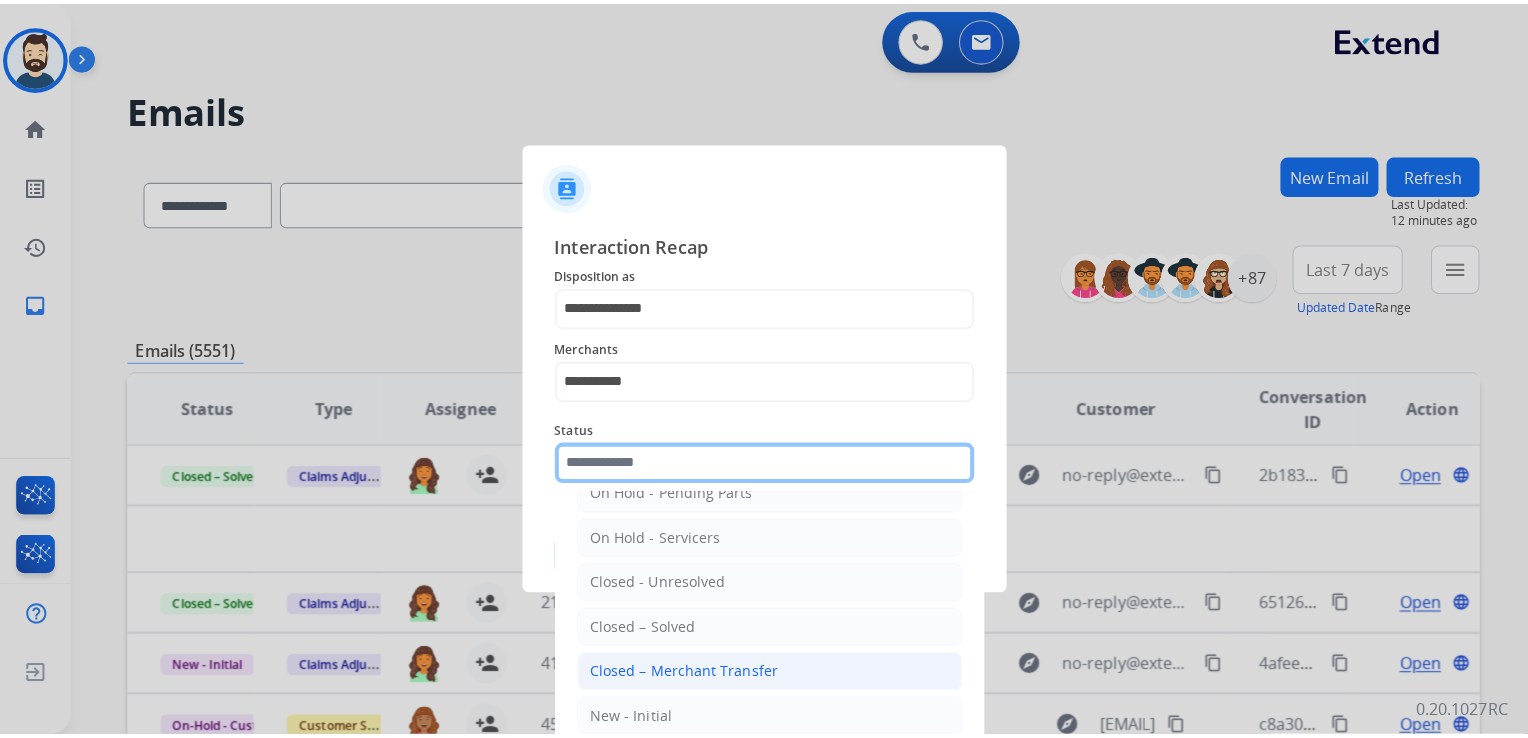 scroll, scrollTop: 116, scrollLeft: 0, axis: vertical 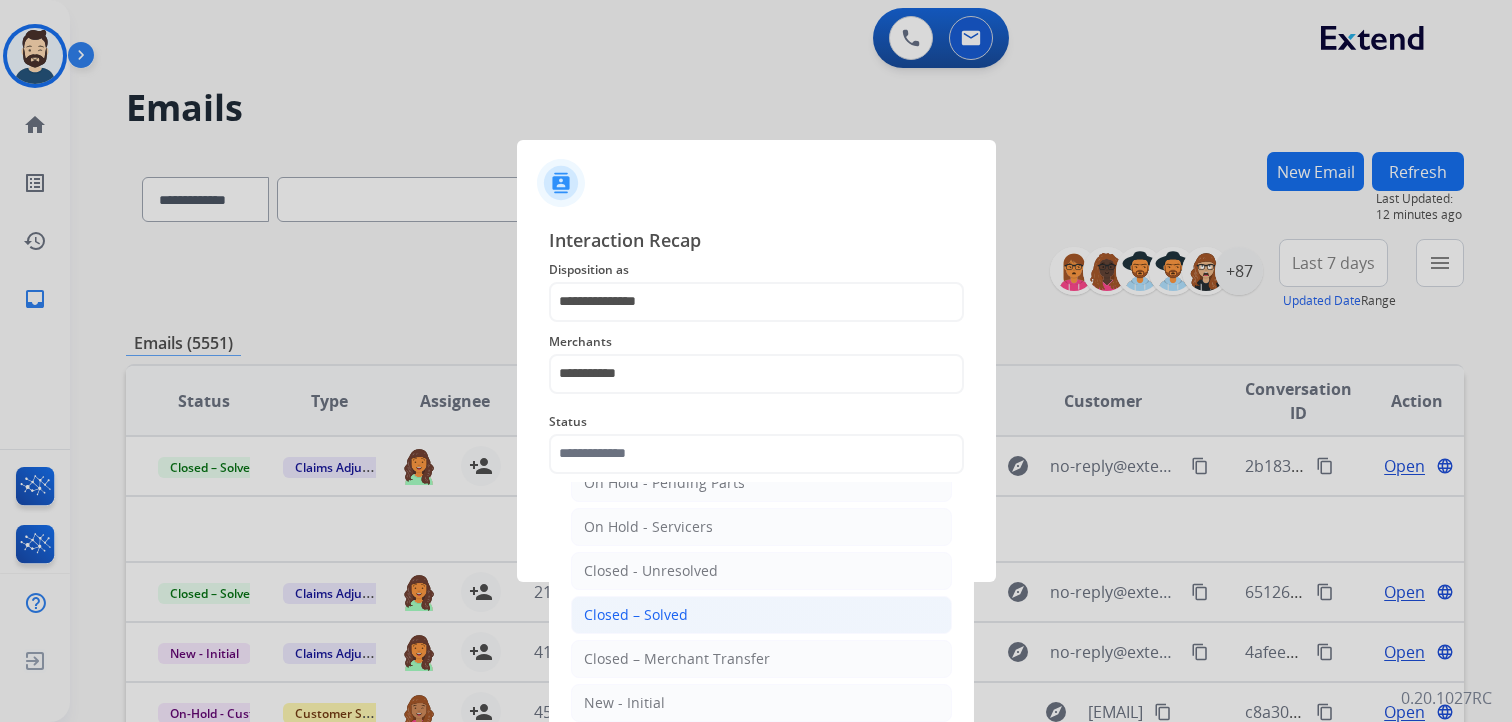 click on "Closed – Solved" 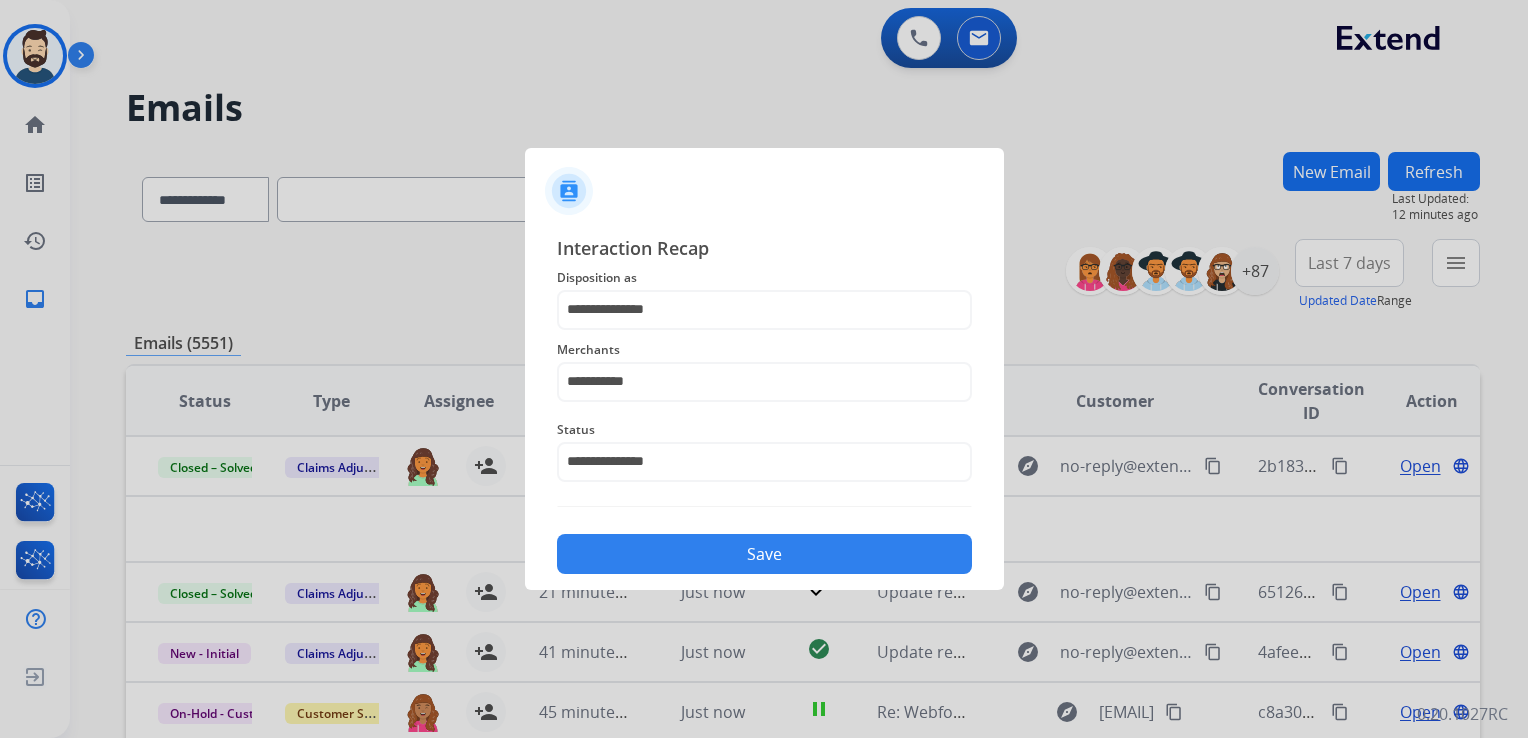 click on "Save" 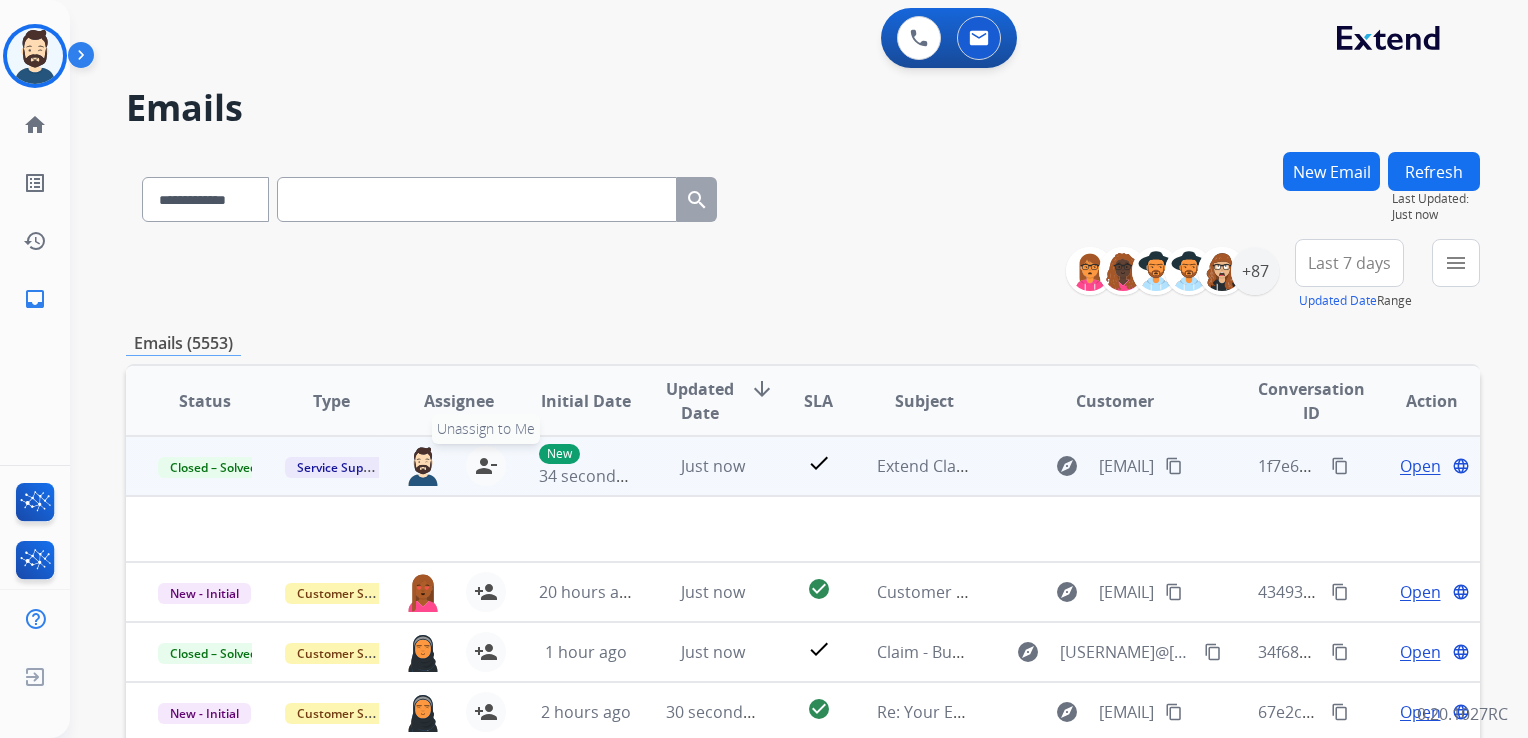 click on "person_remove" at bounding box center [486, 466] 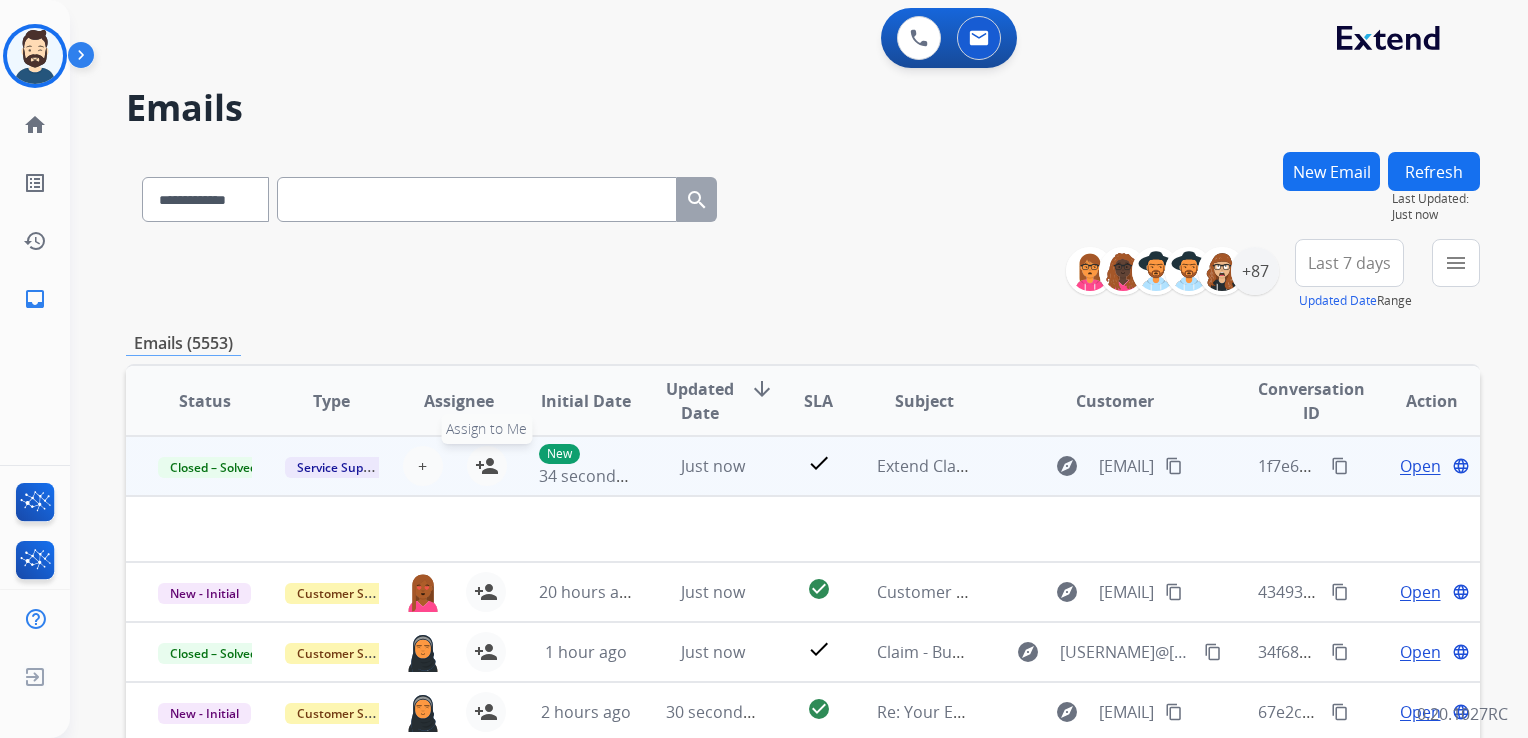 click on "person_add" at bounding box center (487, 466) 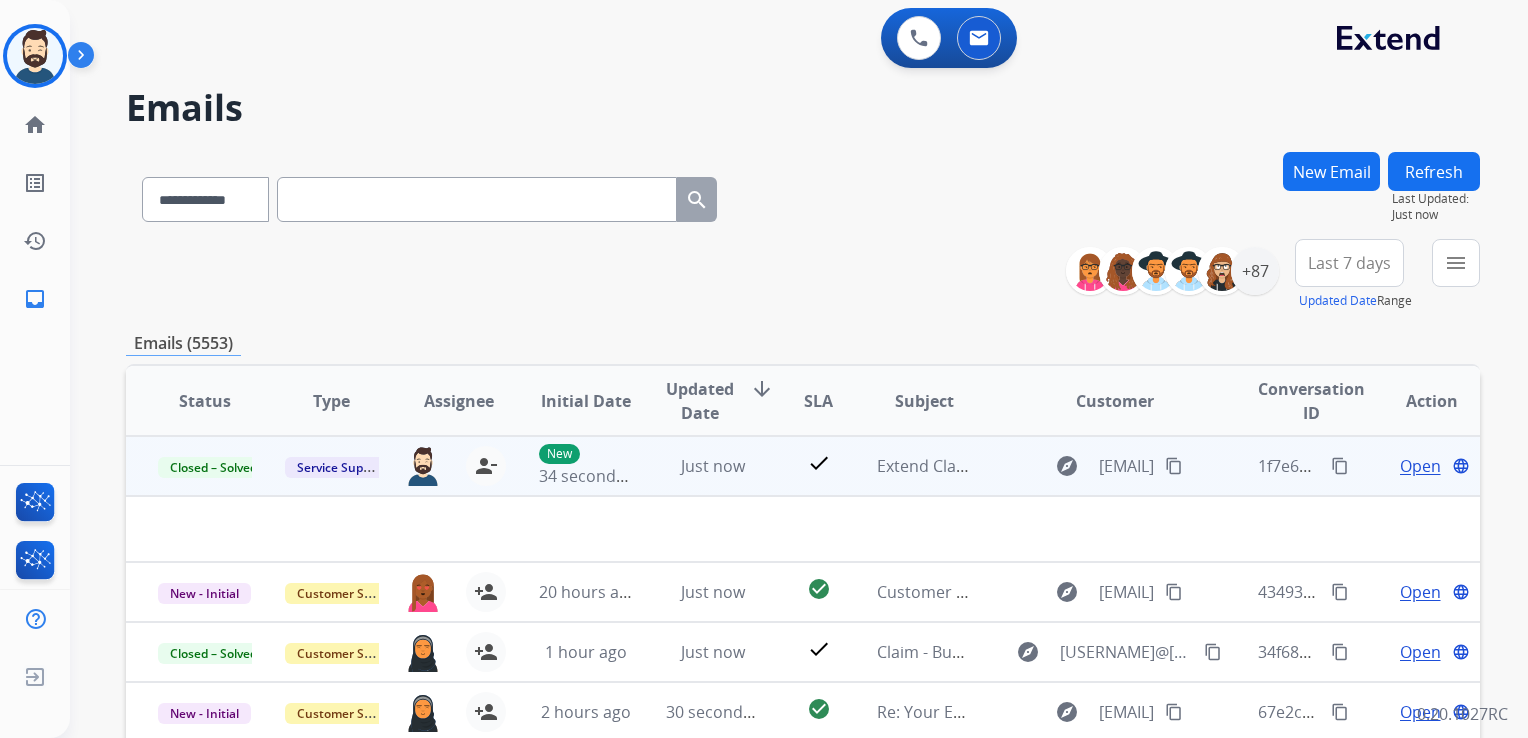 click on "content_copy" at bounding box center (1340, 466) 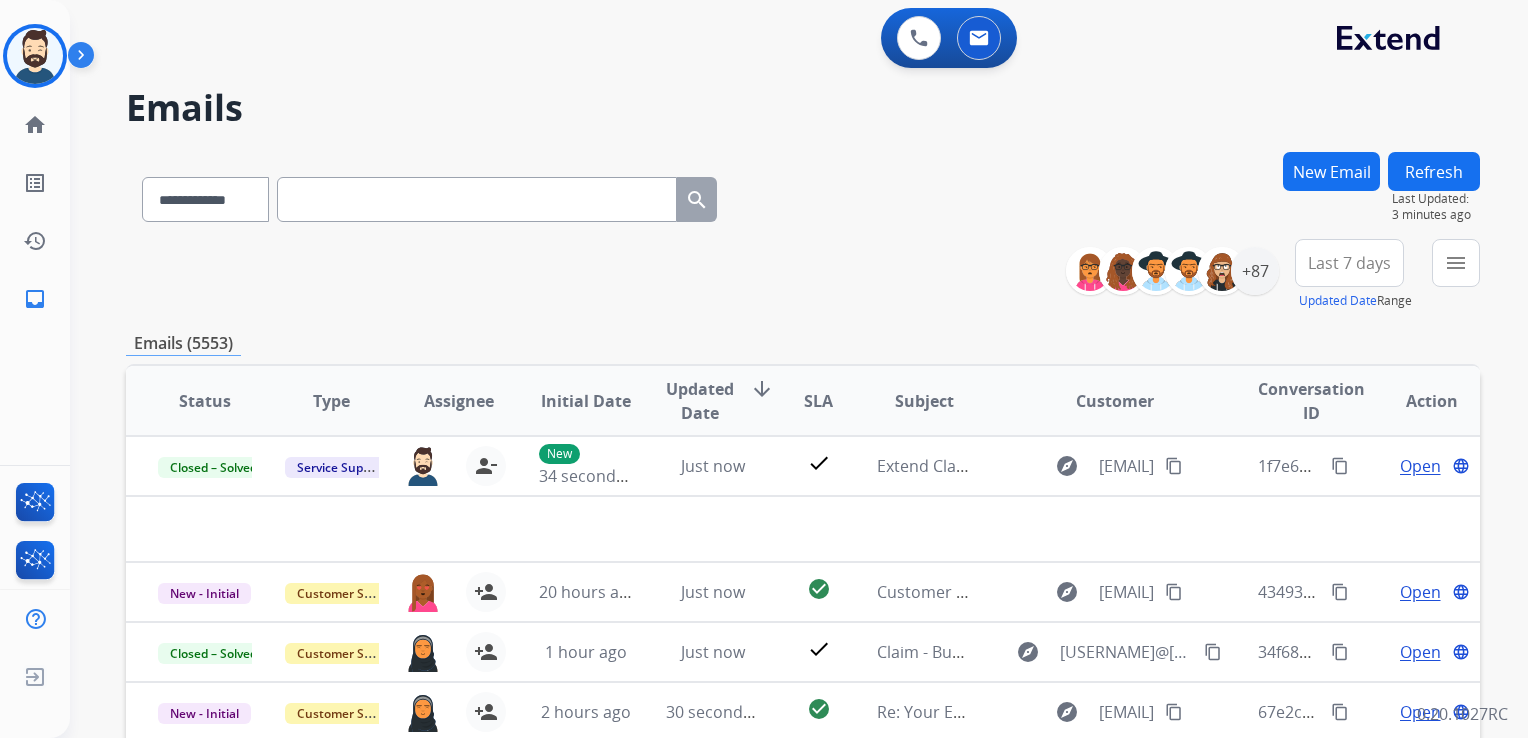 click on "New Email" at bounding box center [1331, 171] 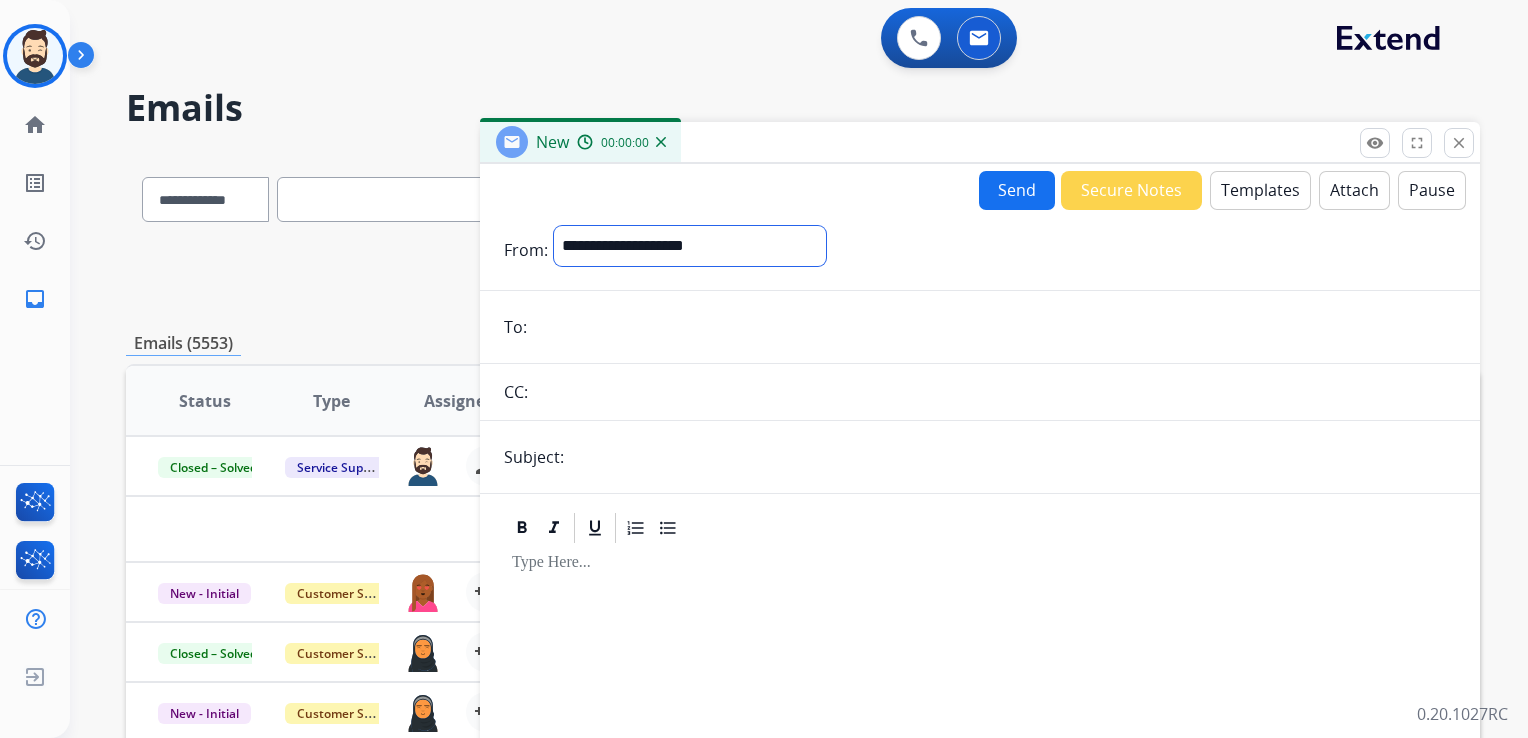 click on "**********" at bounding box center [690, 246] 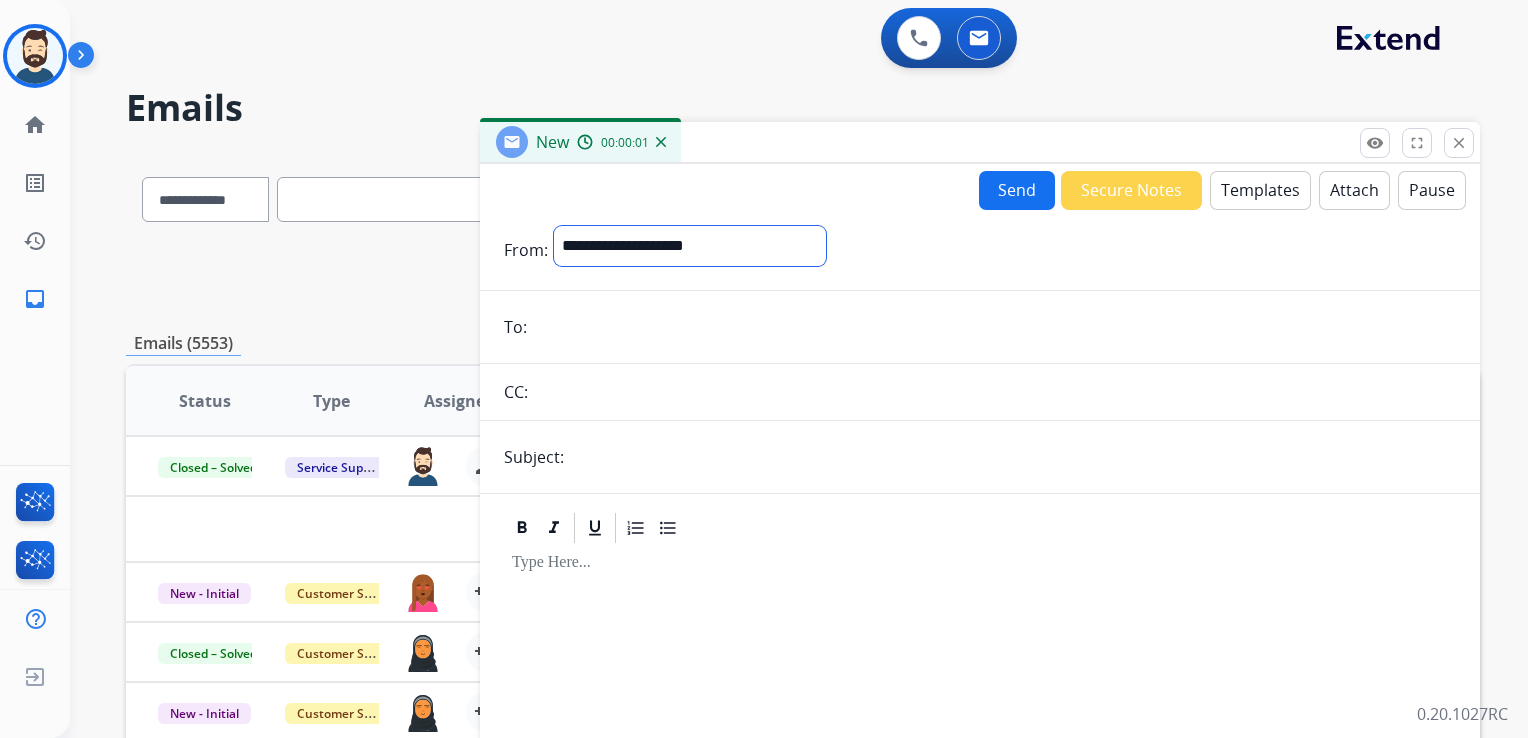 select on "**********" 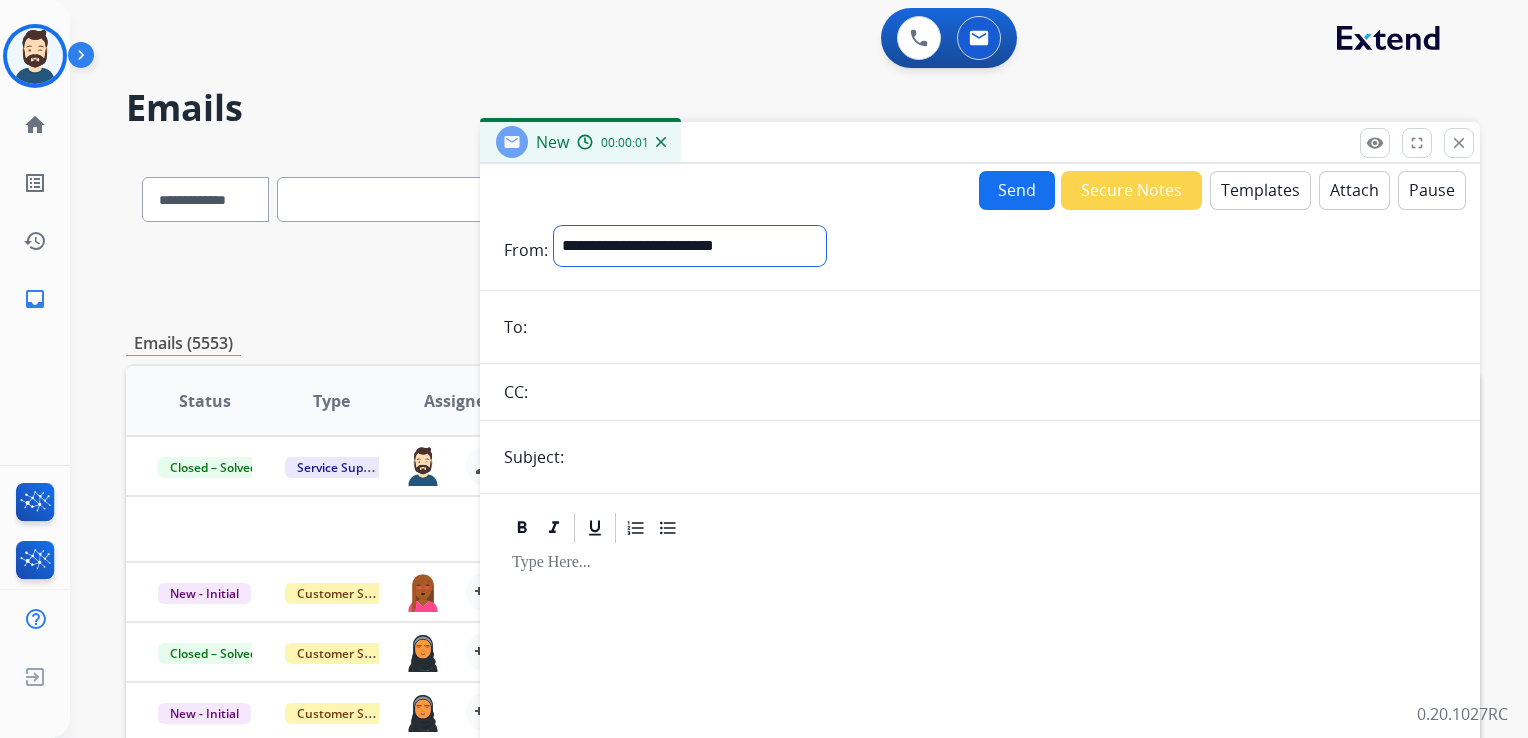 click on "**********" at bounding box center (690, 246) 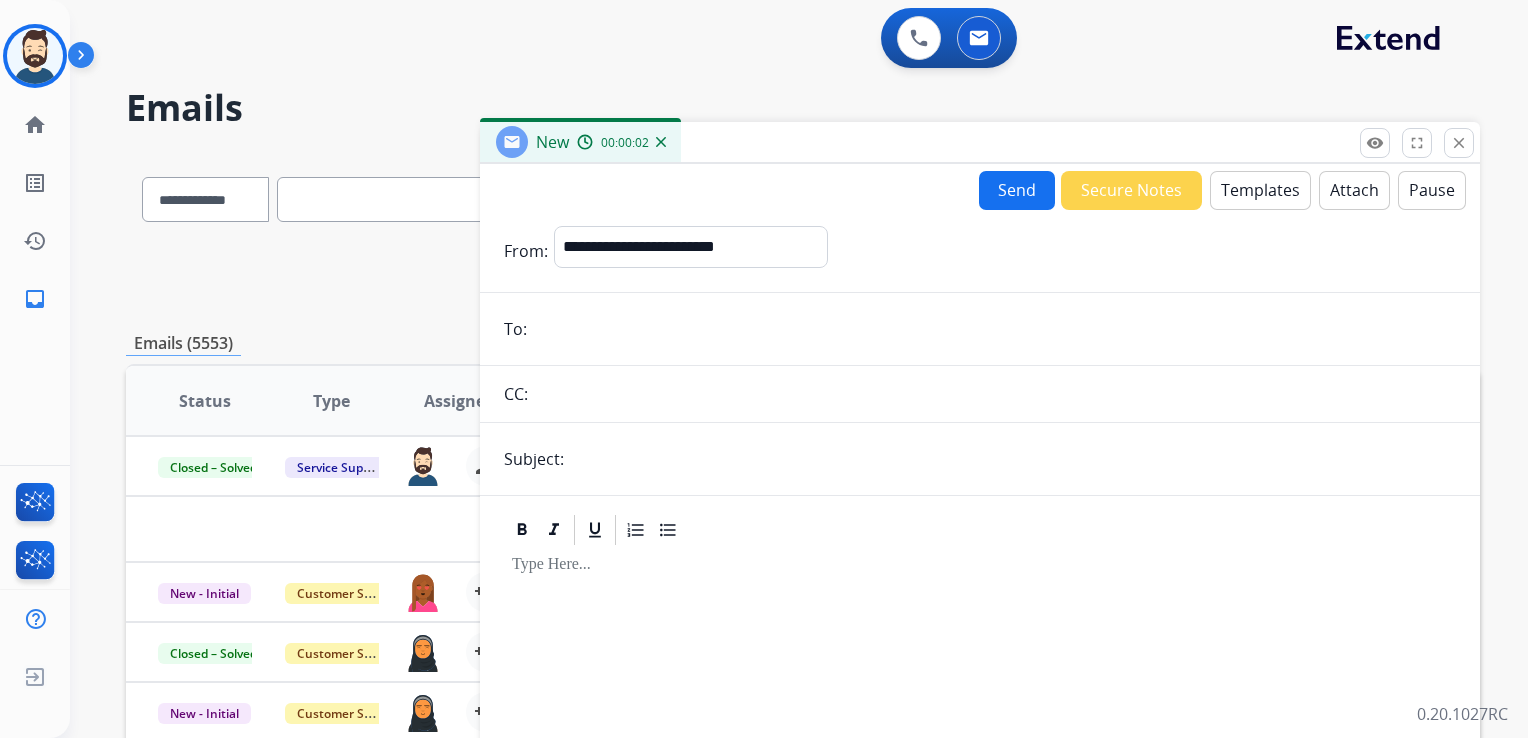 click at bounding box center [994, 329] 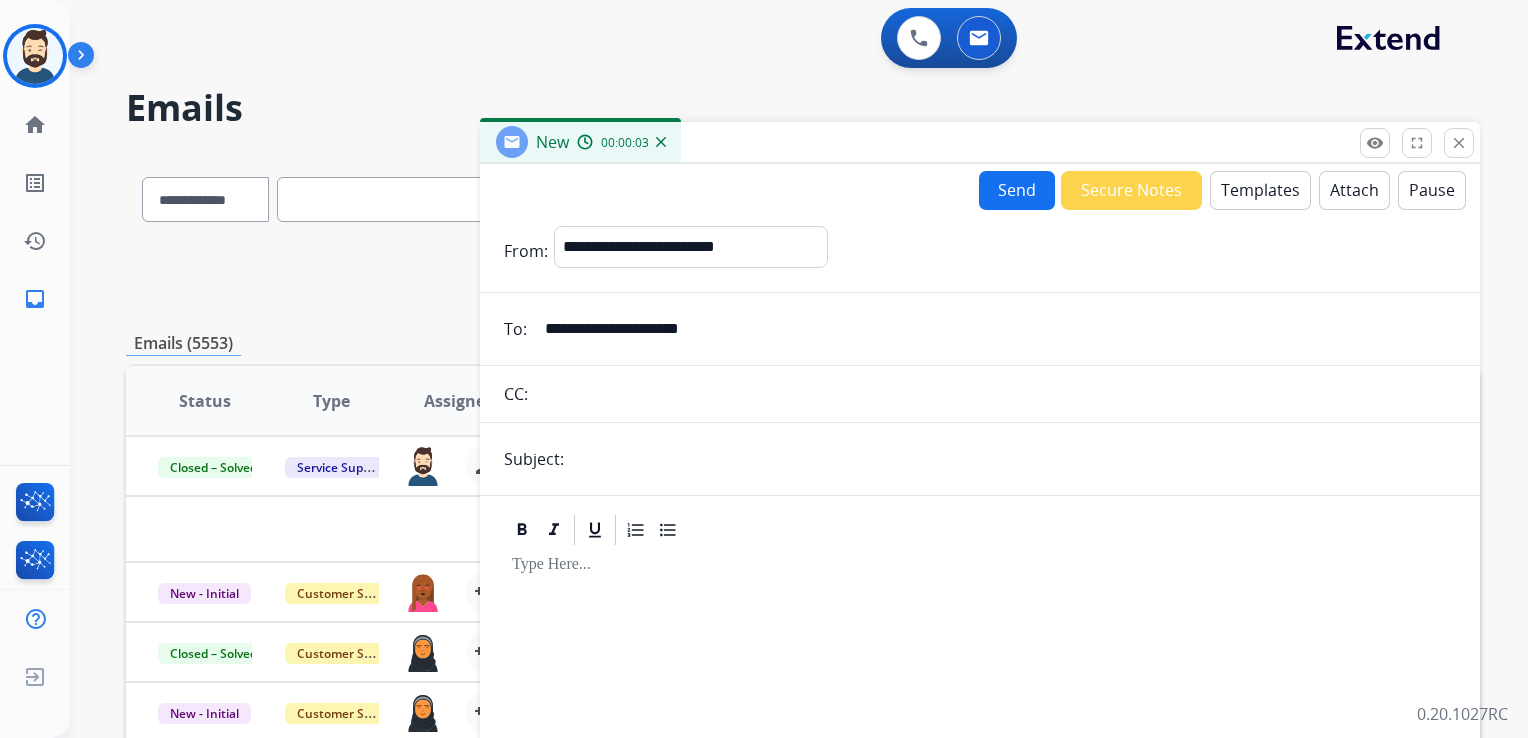 type on "**********" 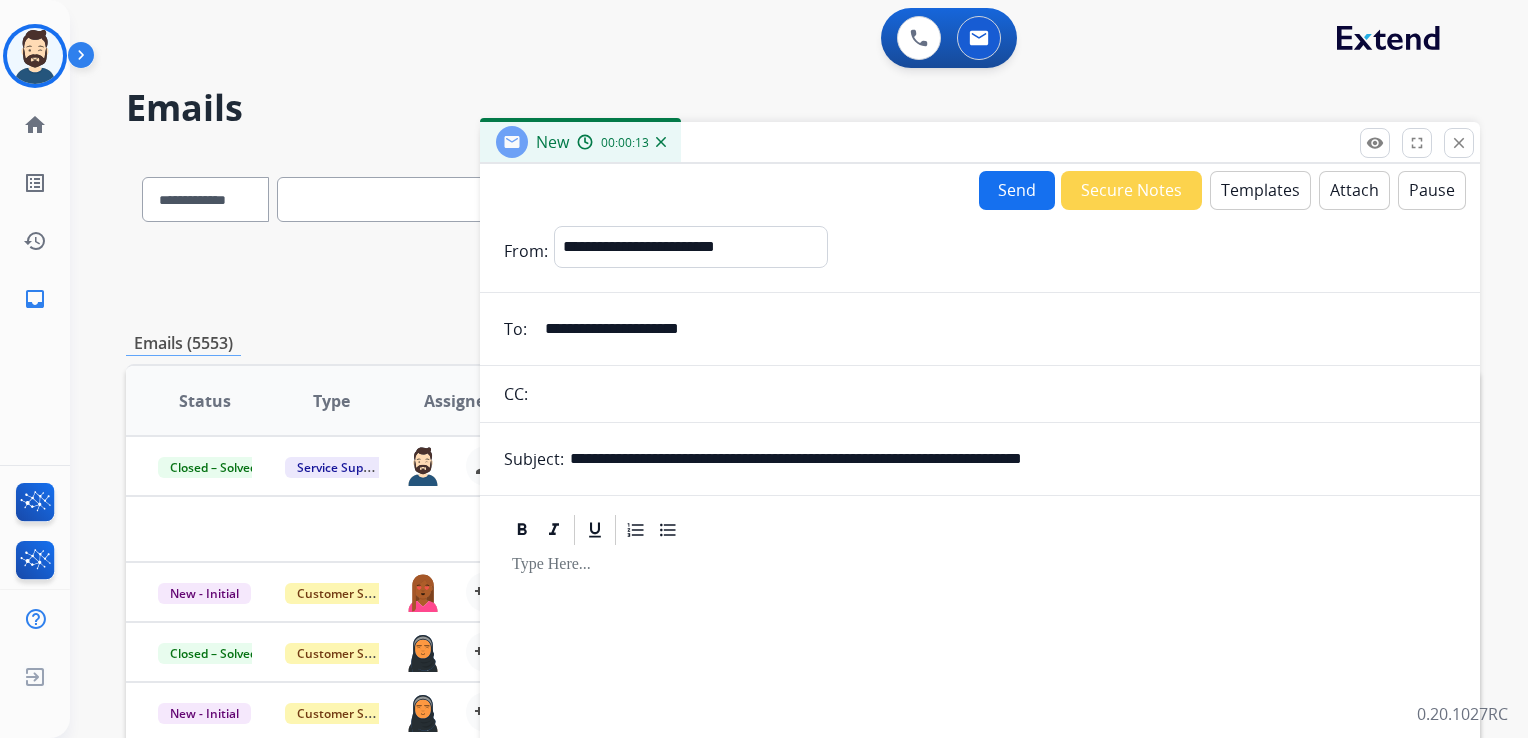 drag, startPoint x: 844, startPoint y: 459, endPoint x: 1164, endPoint y: 449, distance: 320.15622 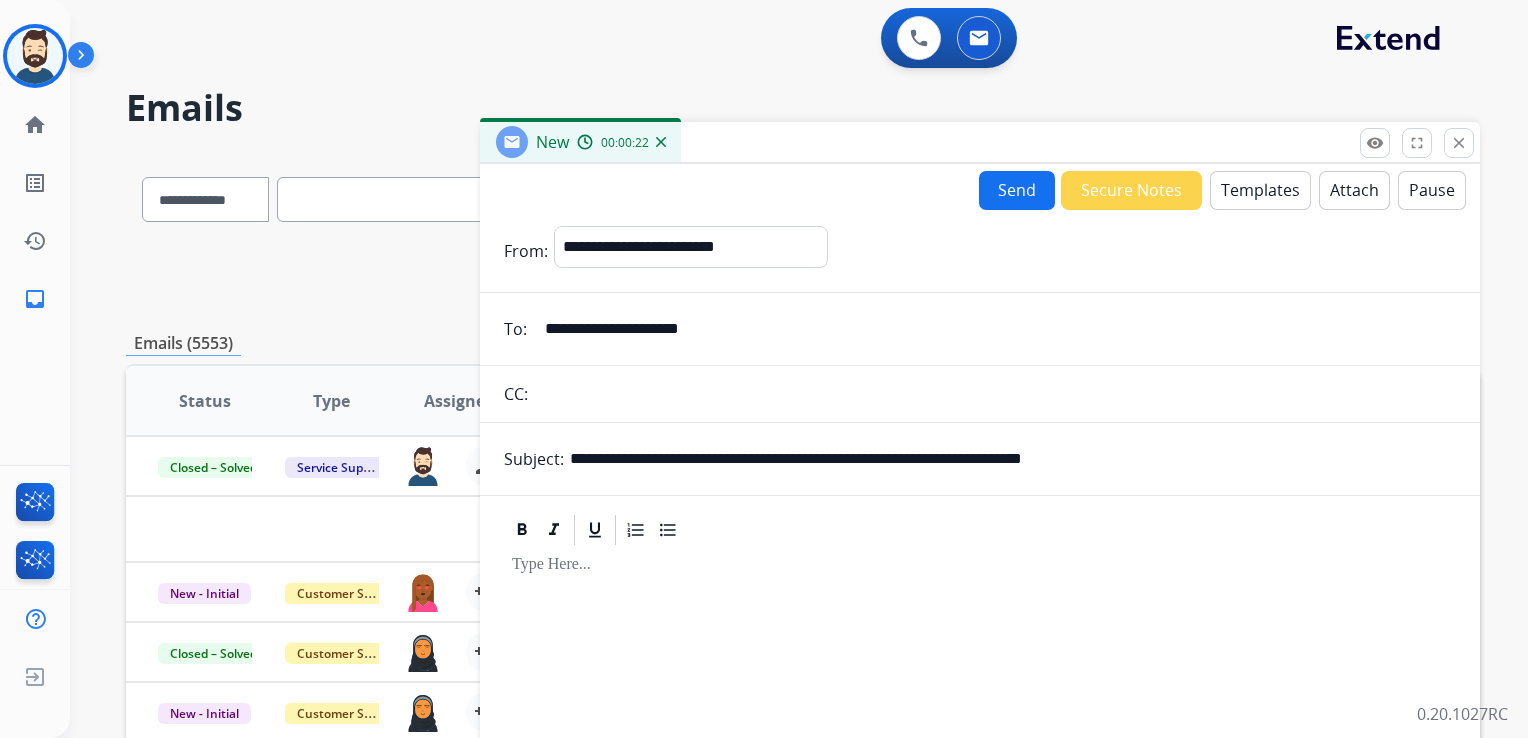 drag, startPoint x: 682, startPoint y: 458, endPoint x: 756, endPoint y: 457, distance: 74.00676 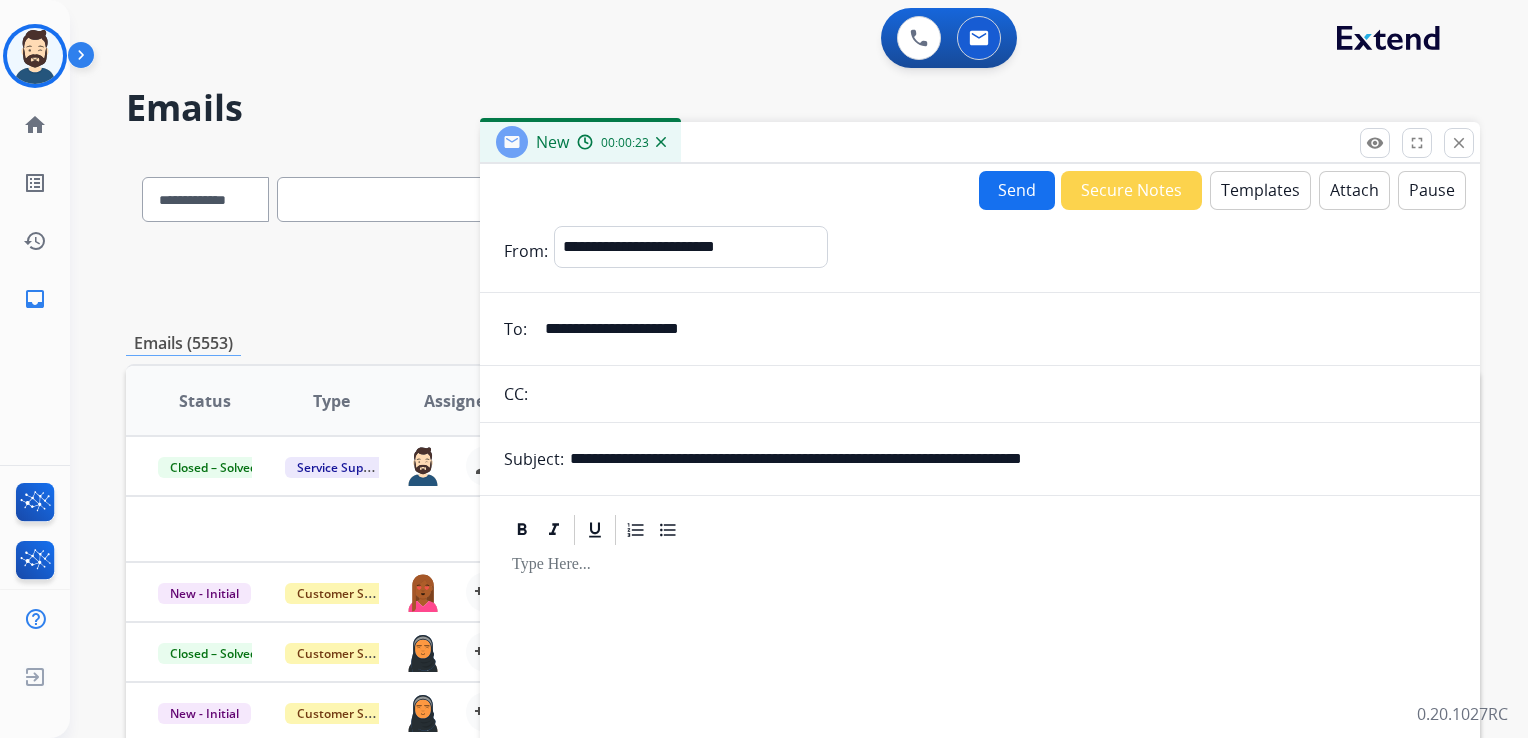paste on "***" 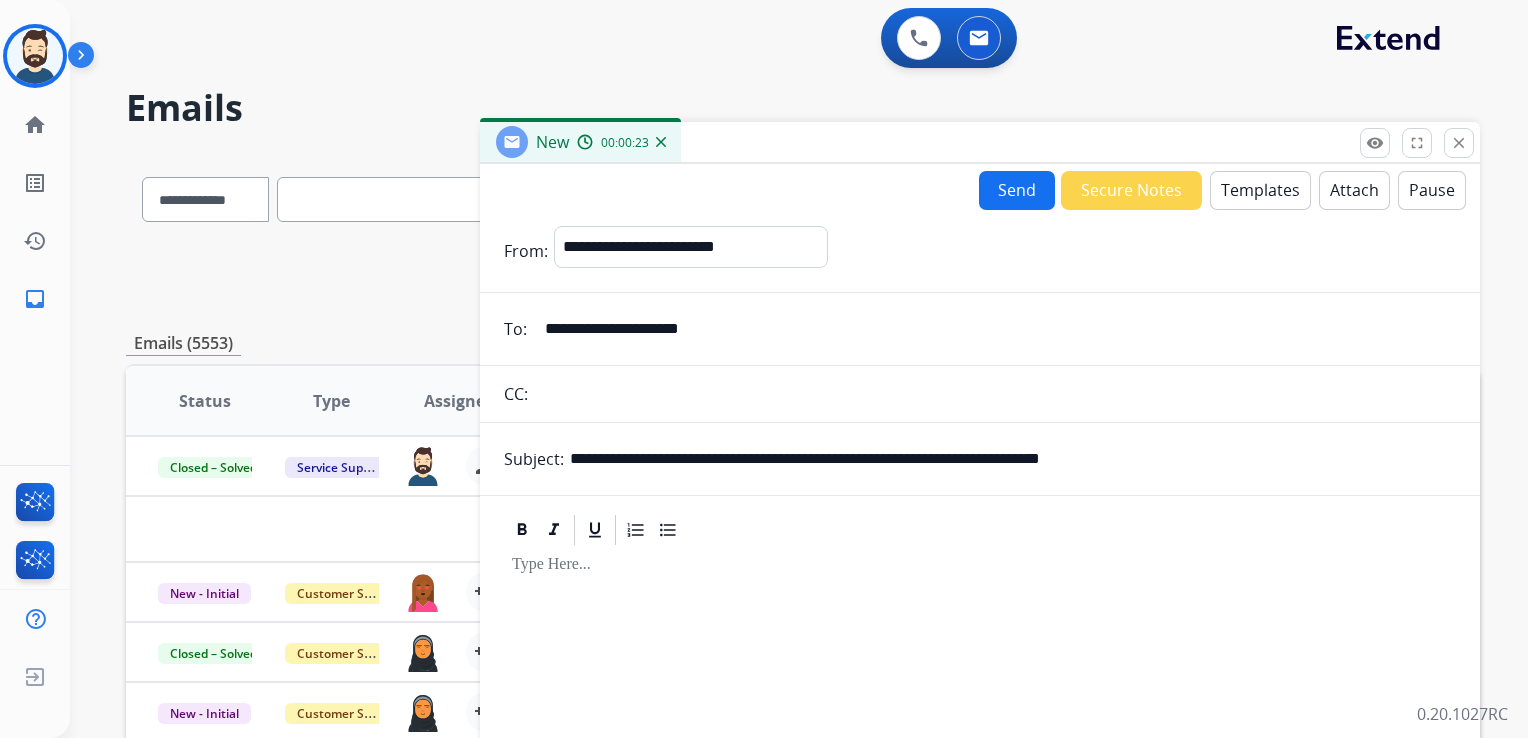type on "**********" 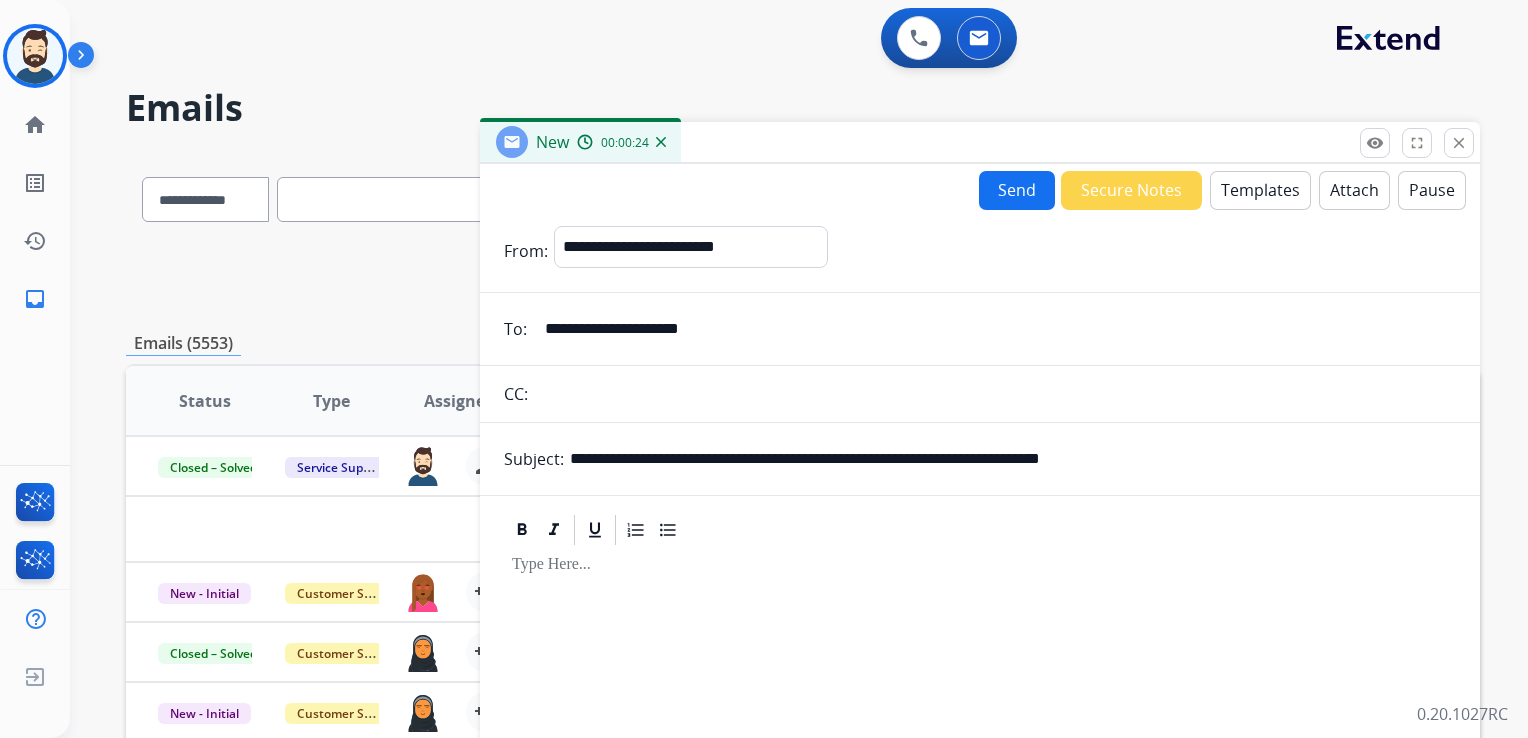 click on "Templates" at bounding box center (1260, 190) 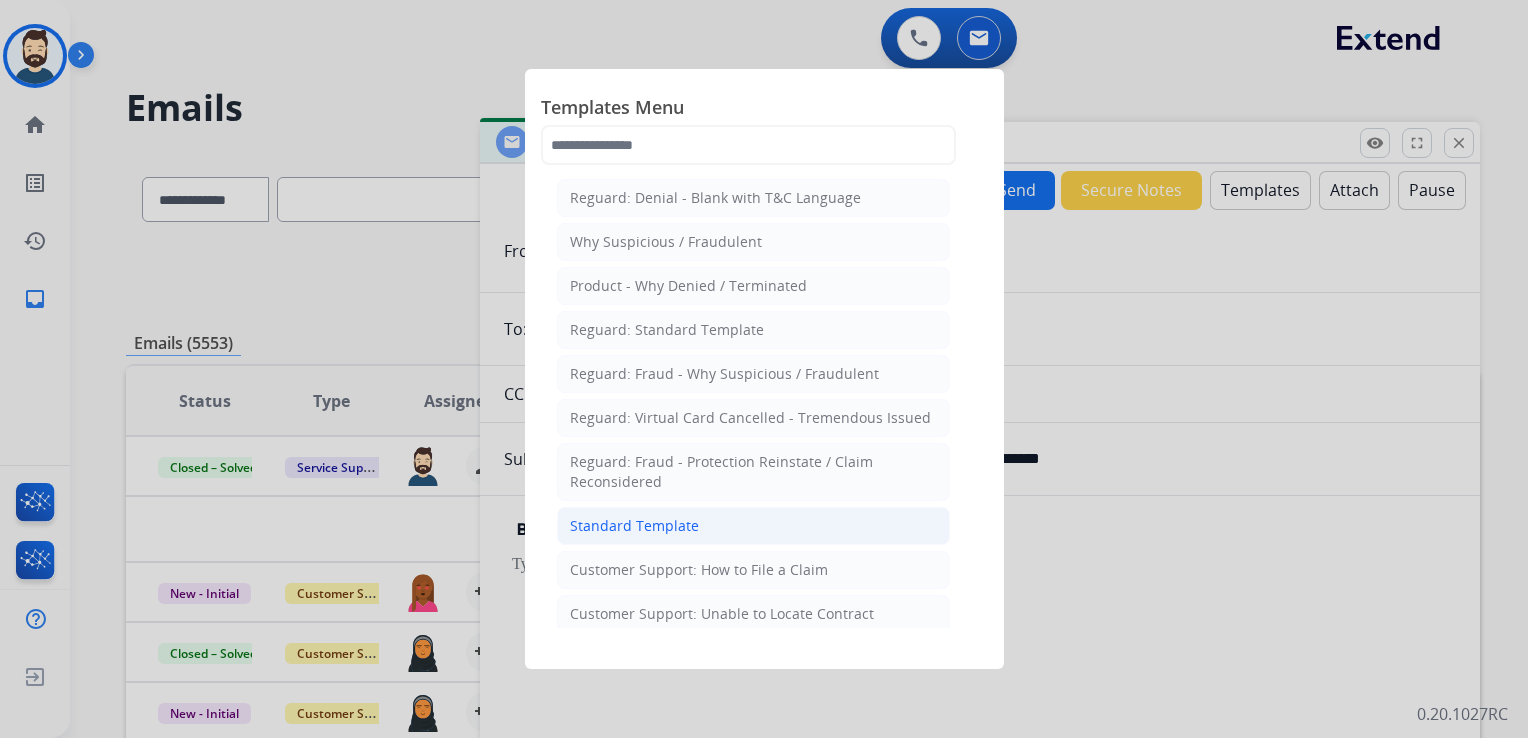 click on "Standard Template" 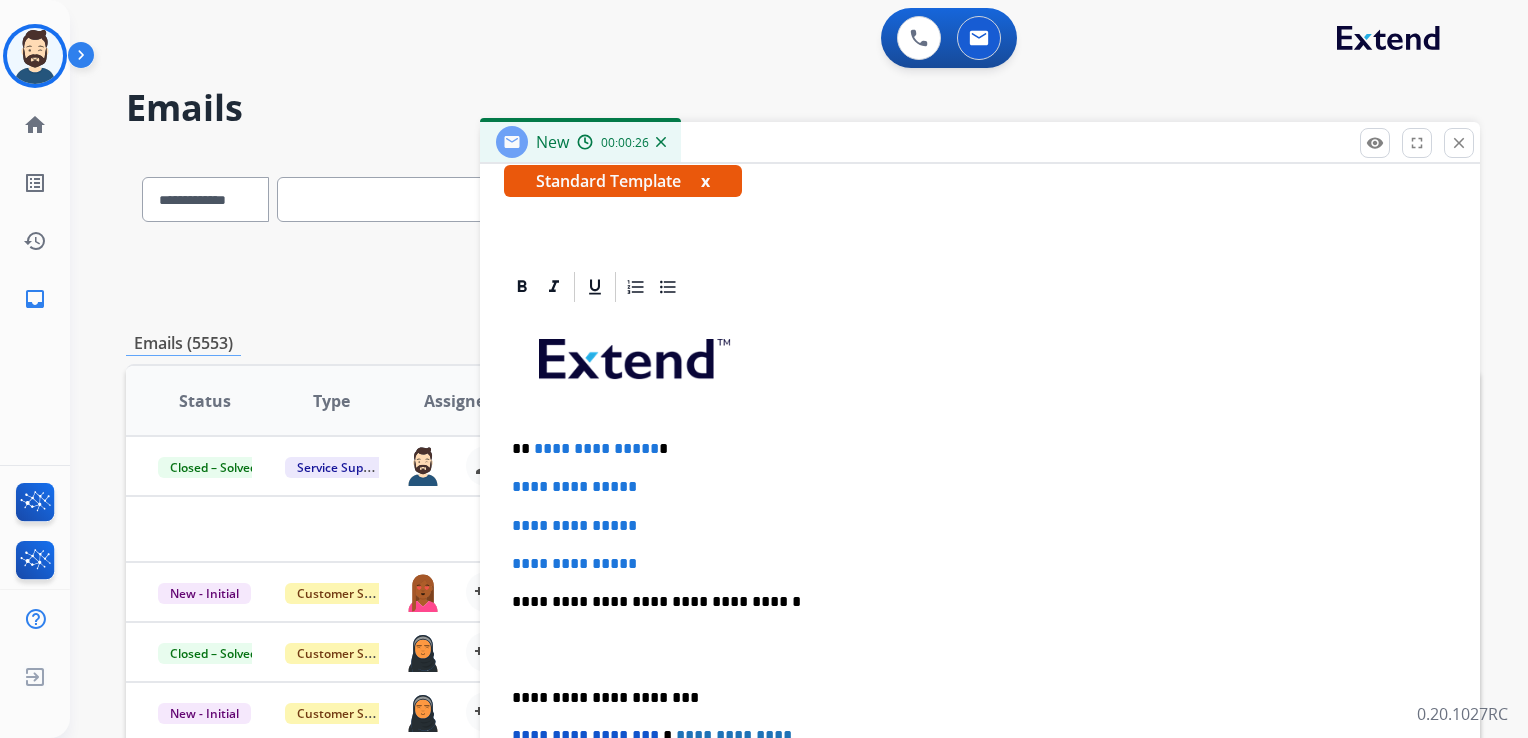 scroll, scrollTop: 460, scrollLeft: 0, axis: vertical 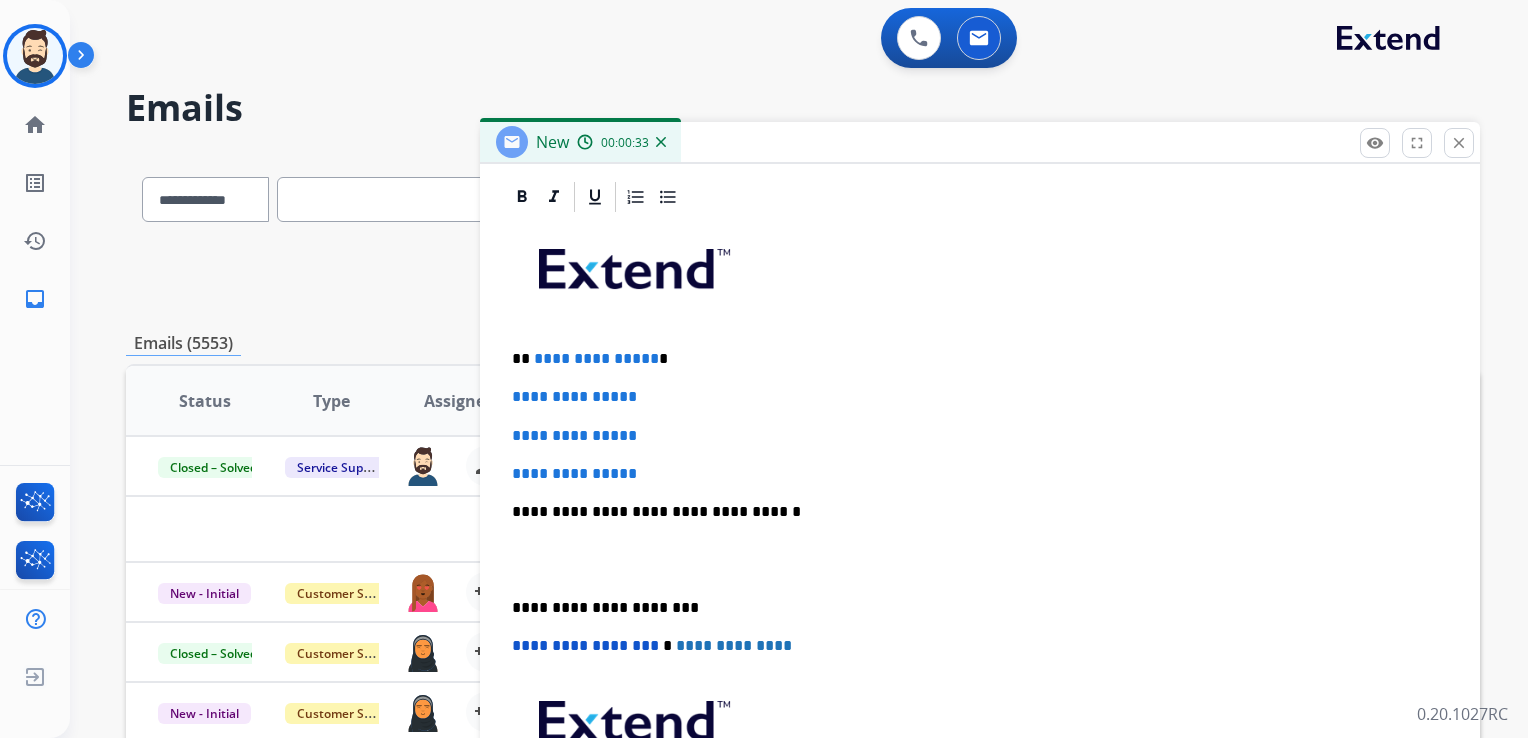 click at bounding box center [980, 560] 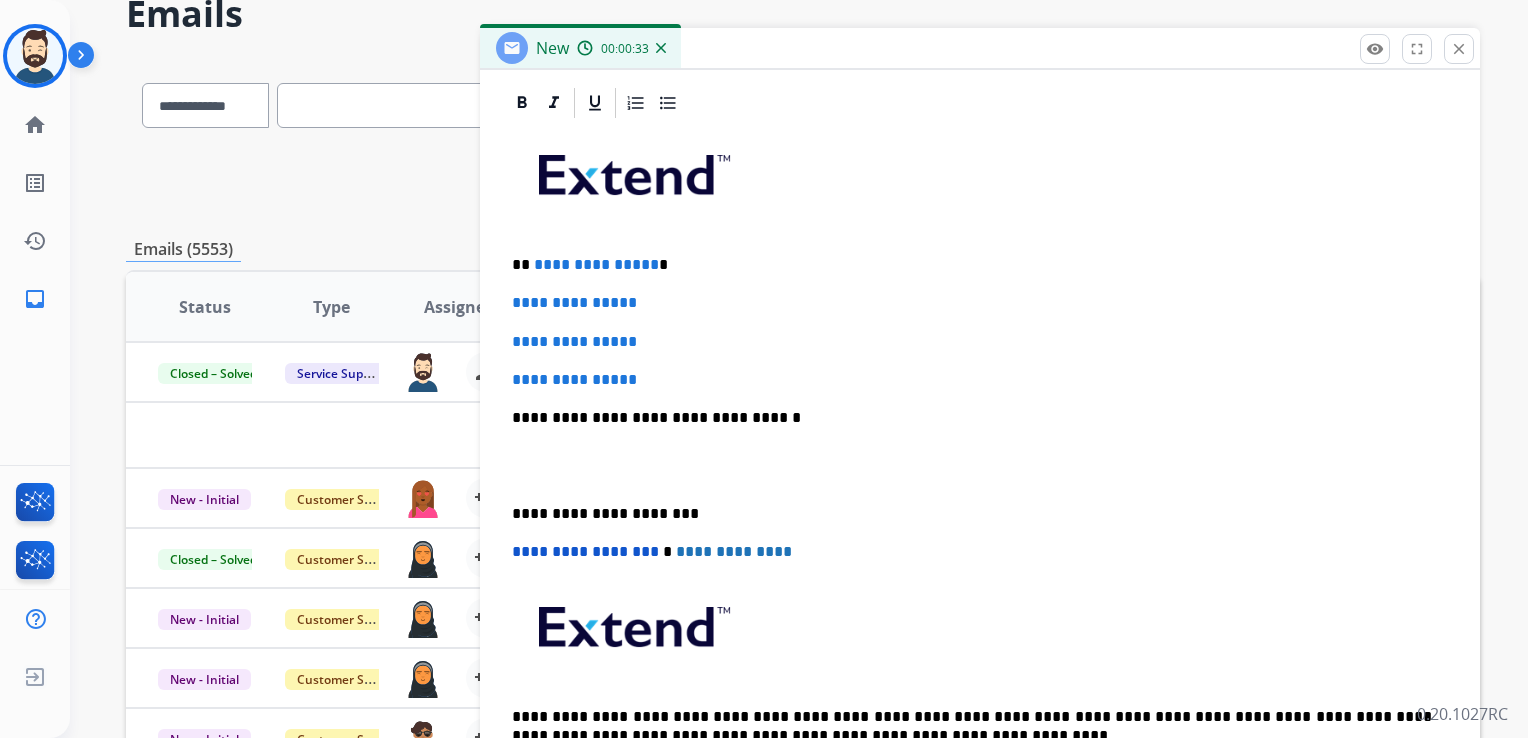 scroll, scrollTop: 200, scrollLeft: 0, axis: vertical 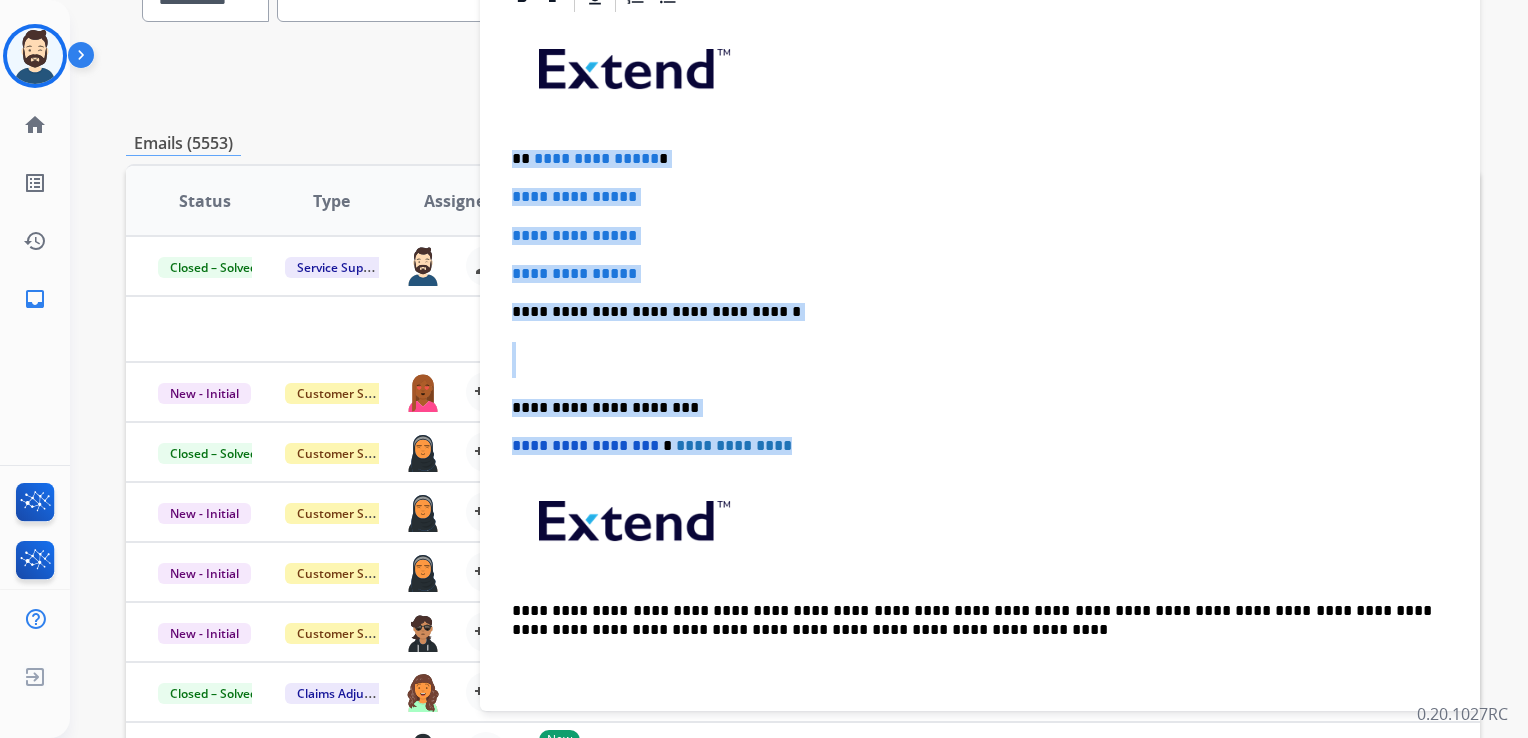 drag, startPoint x: 508, startPoint y: 158, endPoint x: 820, endPoint y: 423, distance: 409.35193 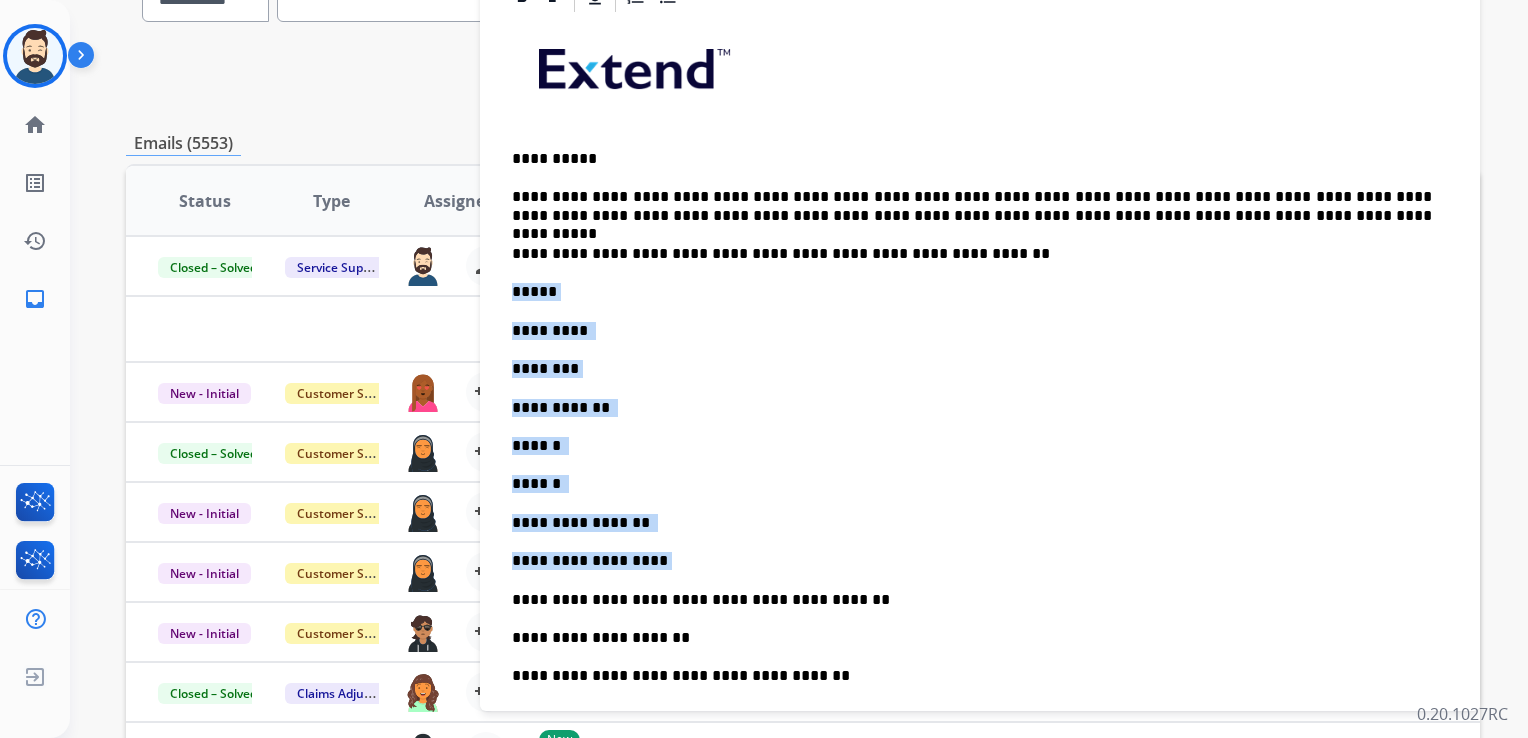 drag, startPoint x: 512, startPoint y: 286, endPoint x: 666, endPoint y: 532, distance: 290.2275 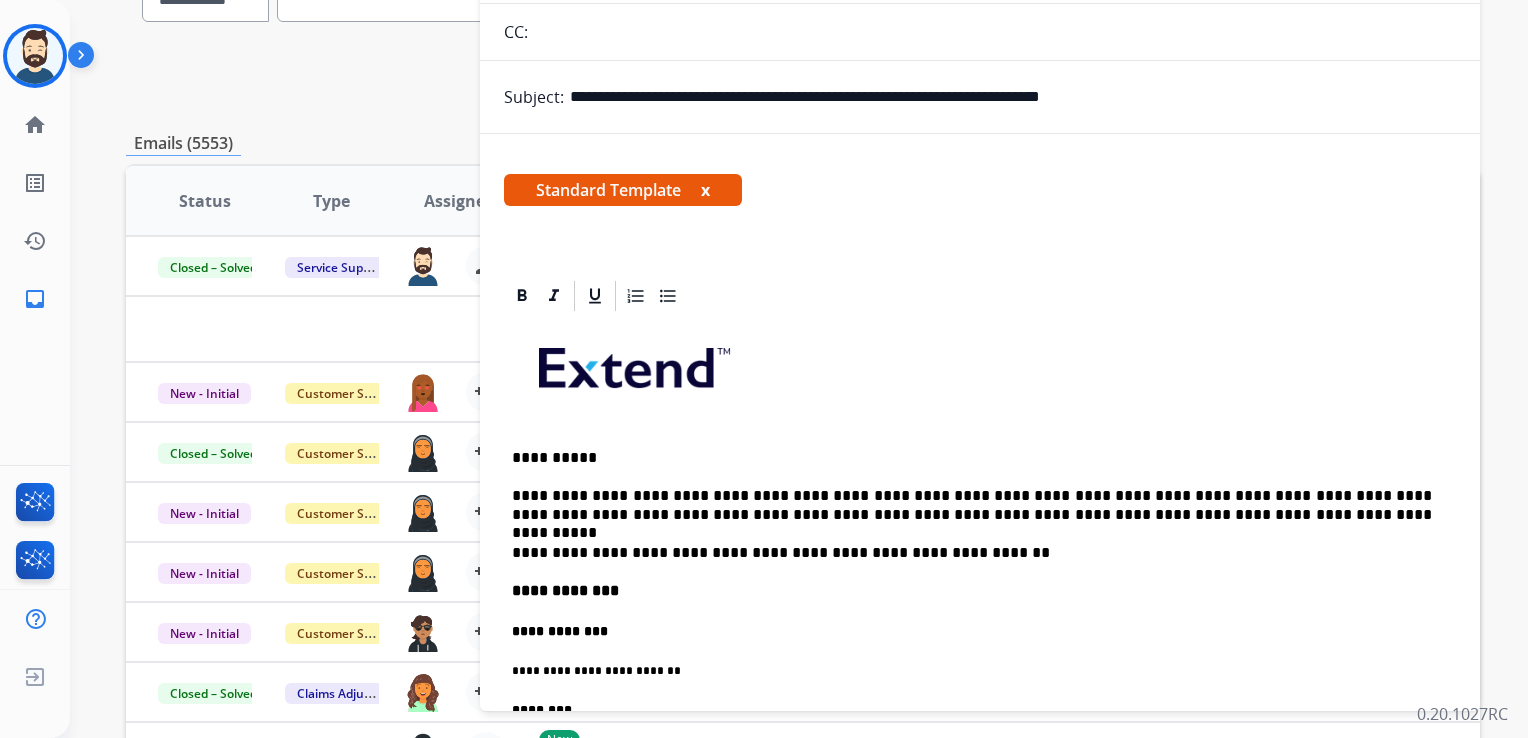 scroll, scrollTop: 160, scrollLeft: 0, axis: vertical 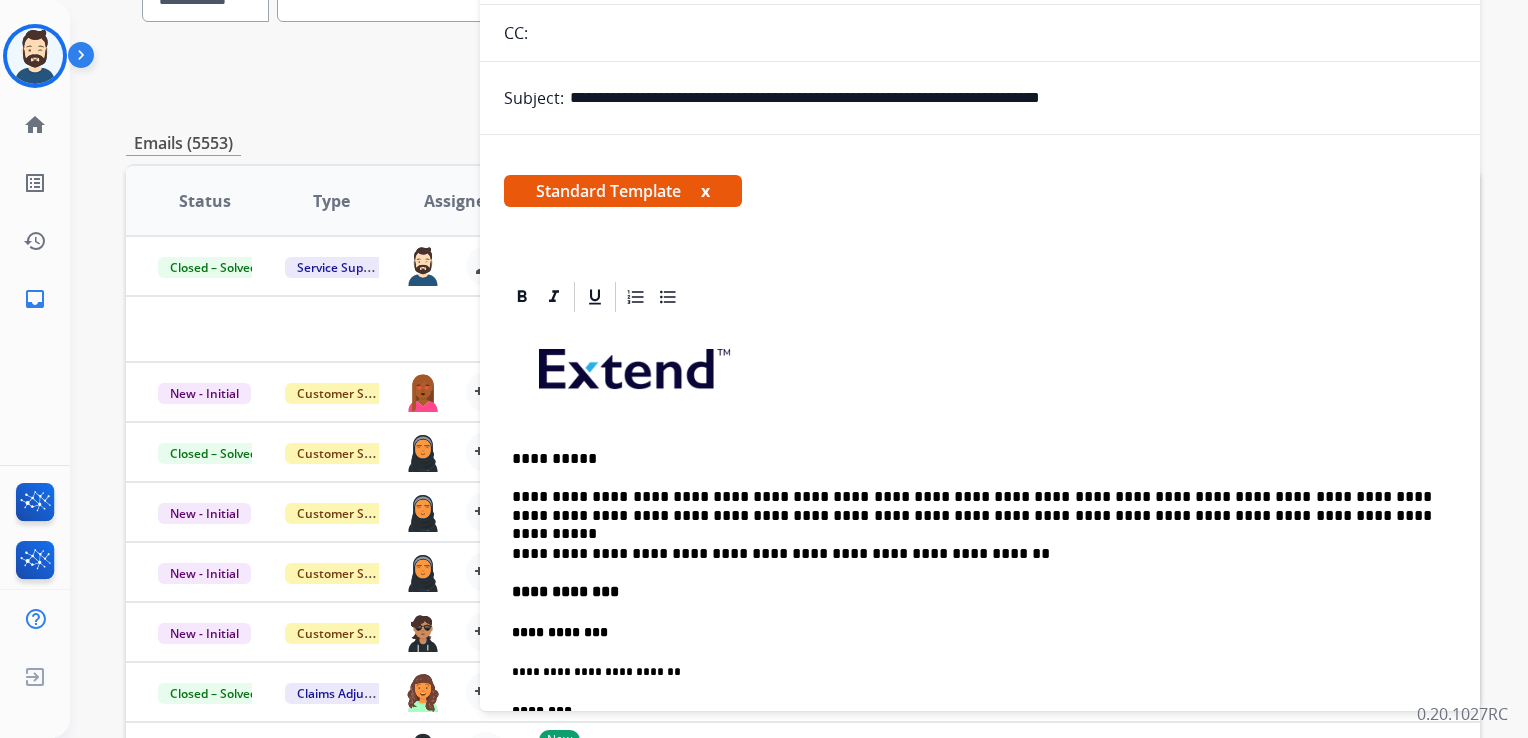 drag, startPoint x: 682, startPoint y: 97, endPoint x: 790, endPoint y: 105, distance: 108.29589 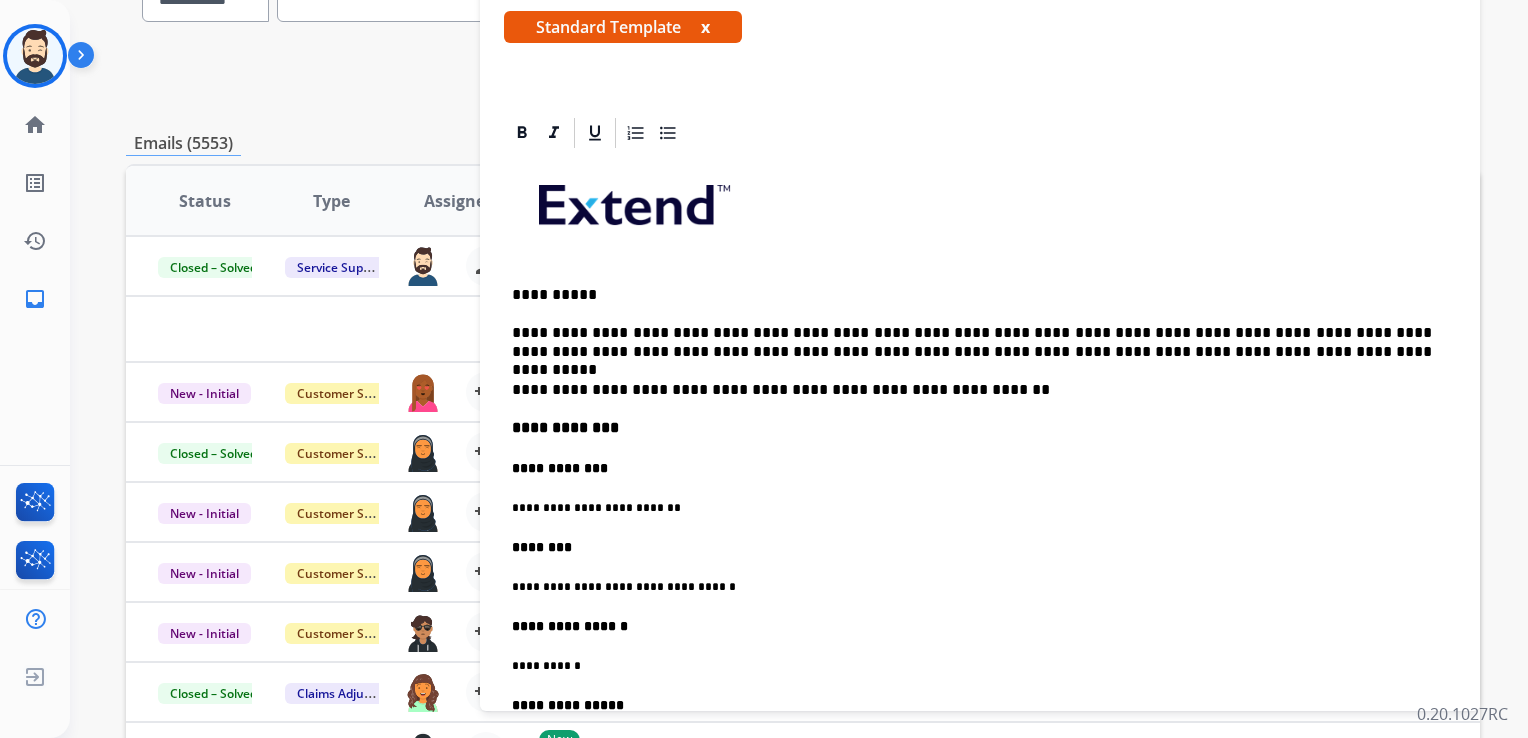 scroll, scrollTop: 560, scrollLeft: 0, axis: vertical 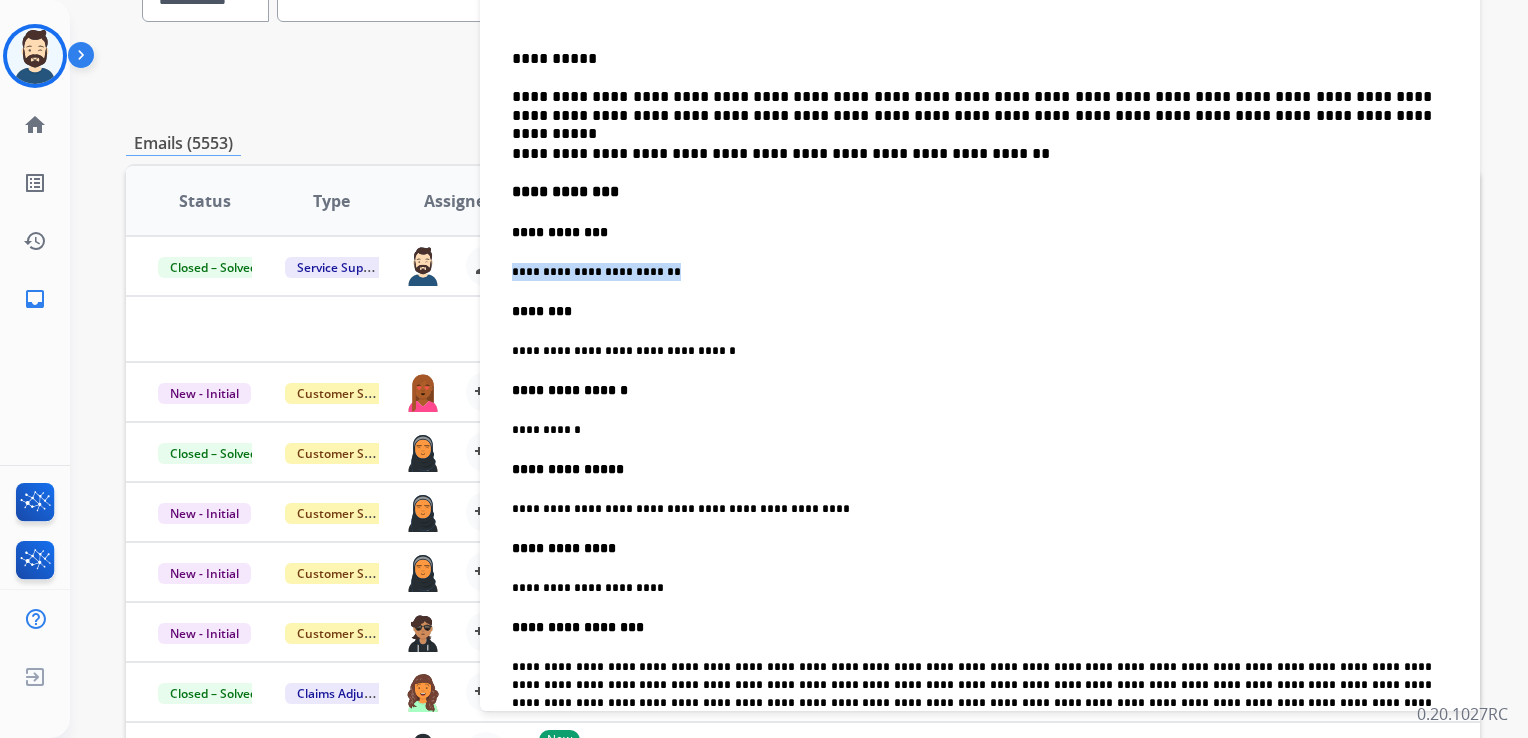 drag, startPoint x: 506, startPoint y: 265, endPoint x: 740, endPoint y: 261, distance: 234.03418 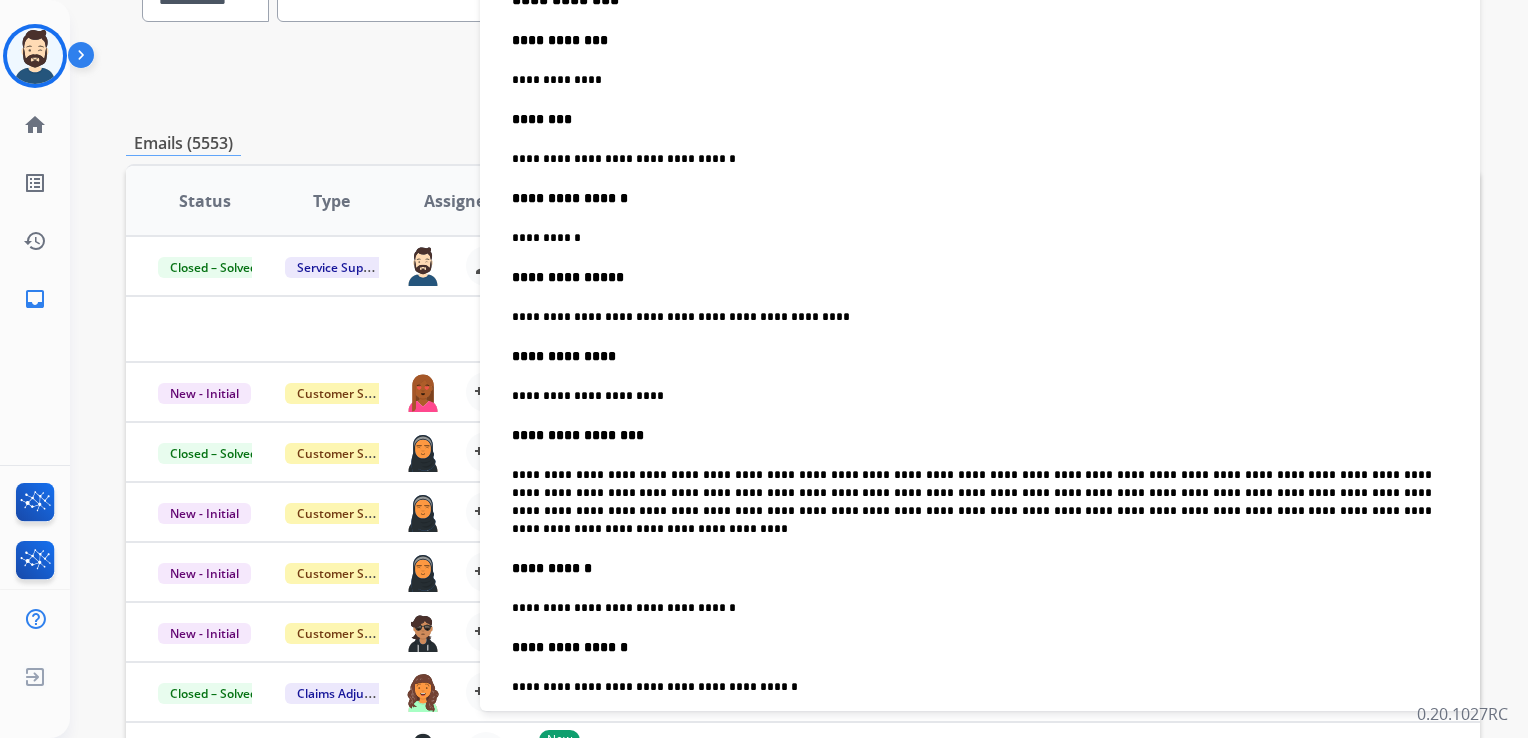 scroll, scrollTop: 860, scrollLeft: 0, axis: vertical 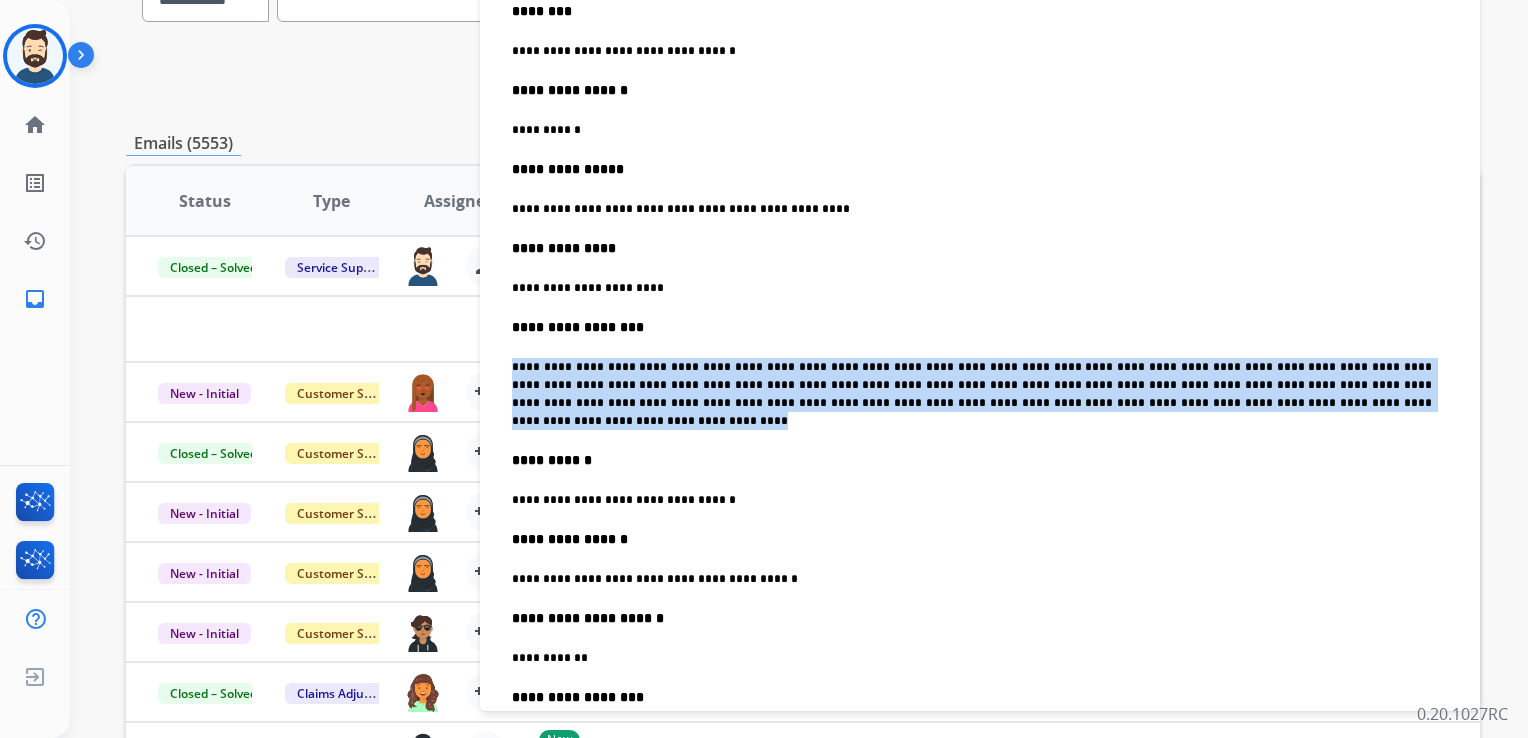 drag, startPoint x: 516, startPoint y: 366, endPoint x: 556, endPoint y: 415, distance: 63.25346 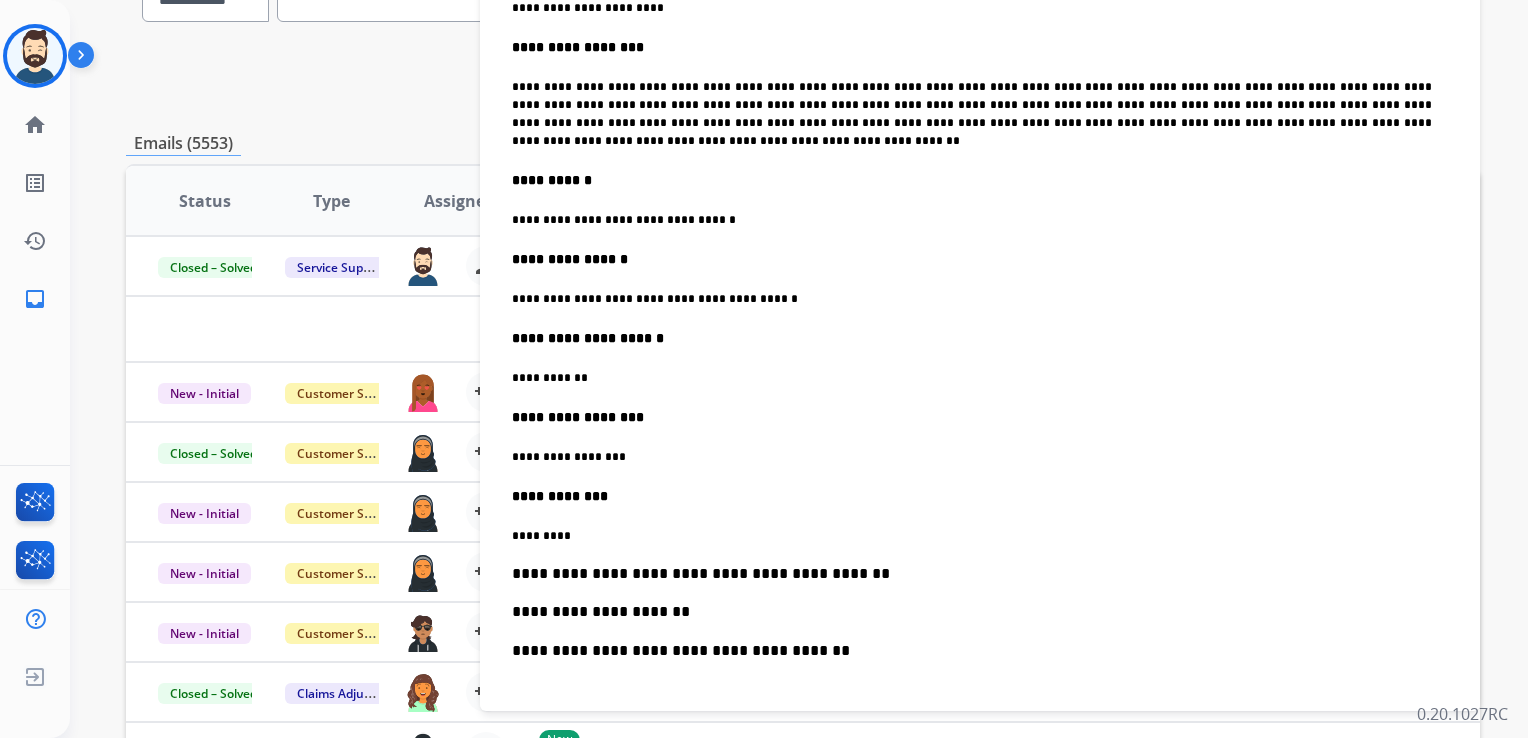 scroll, scrollTop: 1260, scrollLeft: 0, axis: vertical 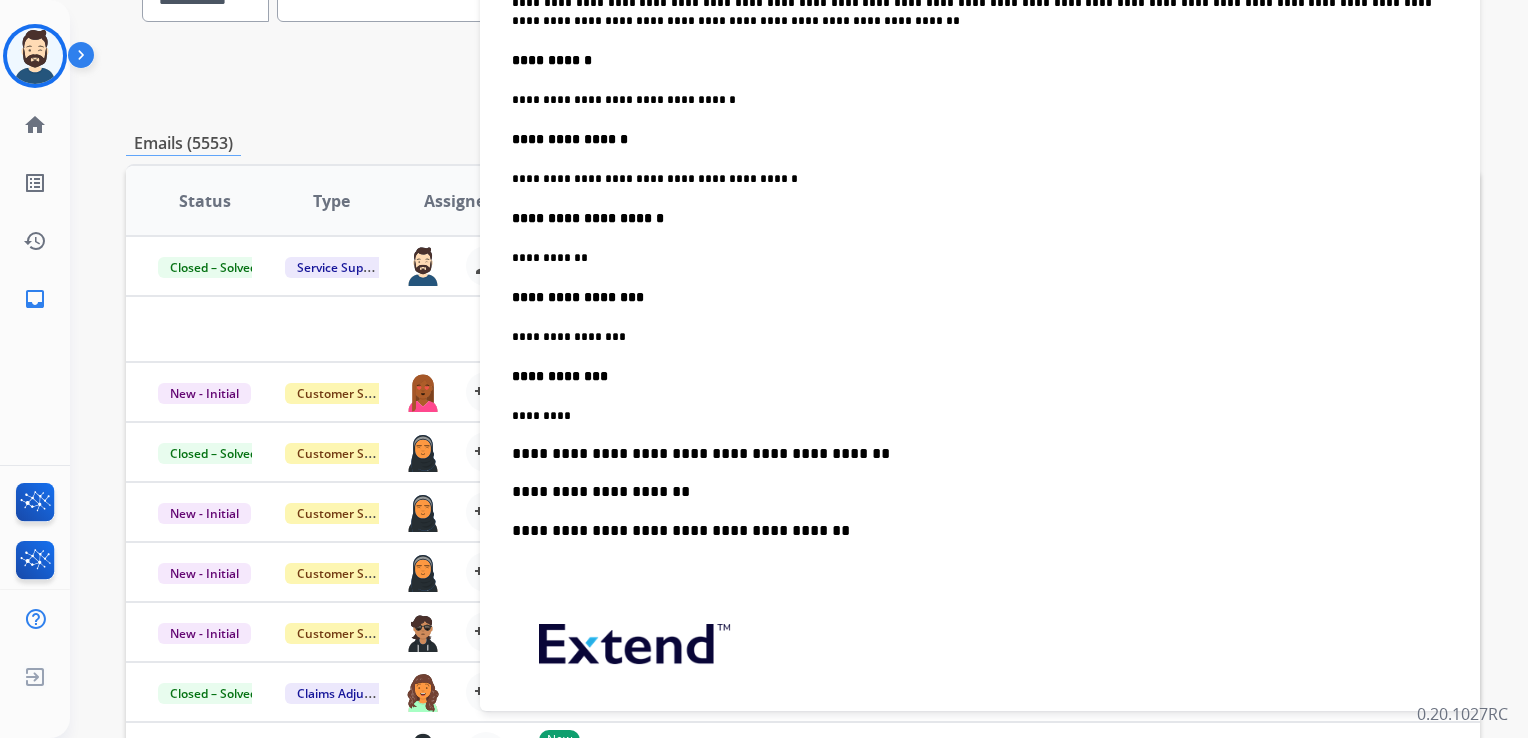 click on "*********" at bounding box center (972, 416) 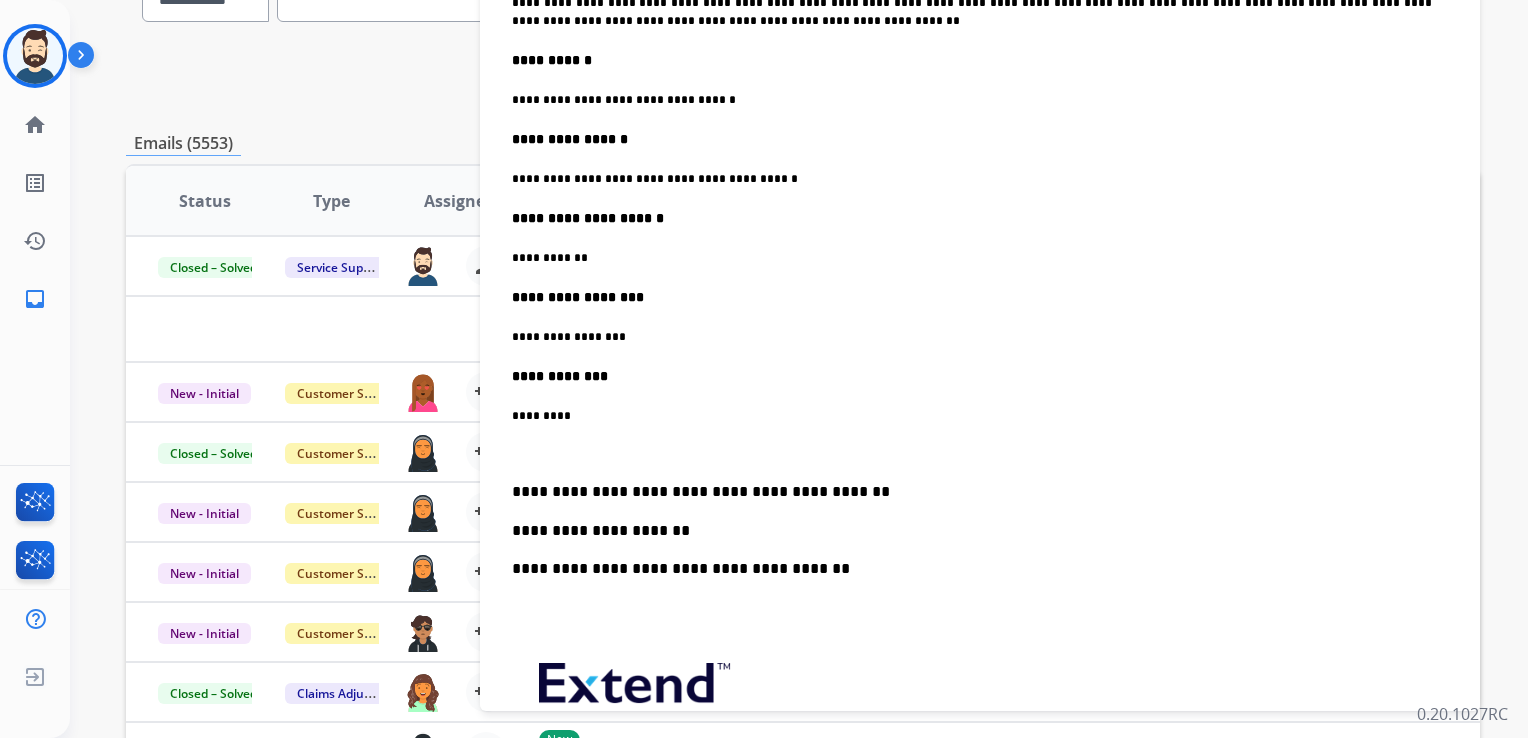 drag, startPoint x: 882, startPoint y: 478, endPoint x: 970, endPoint y: 491, distance: 88.95505 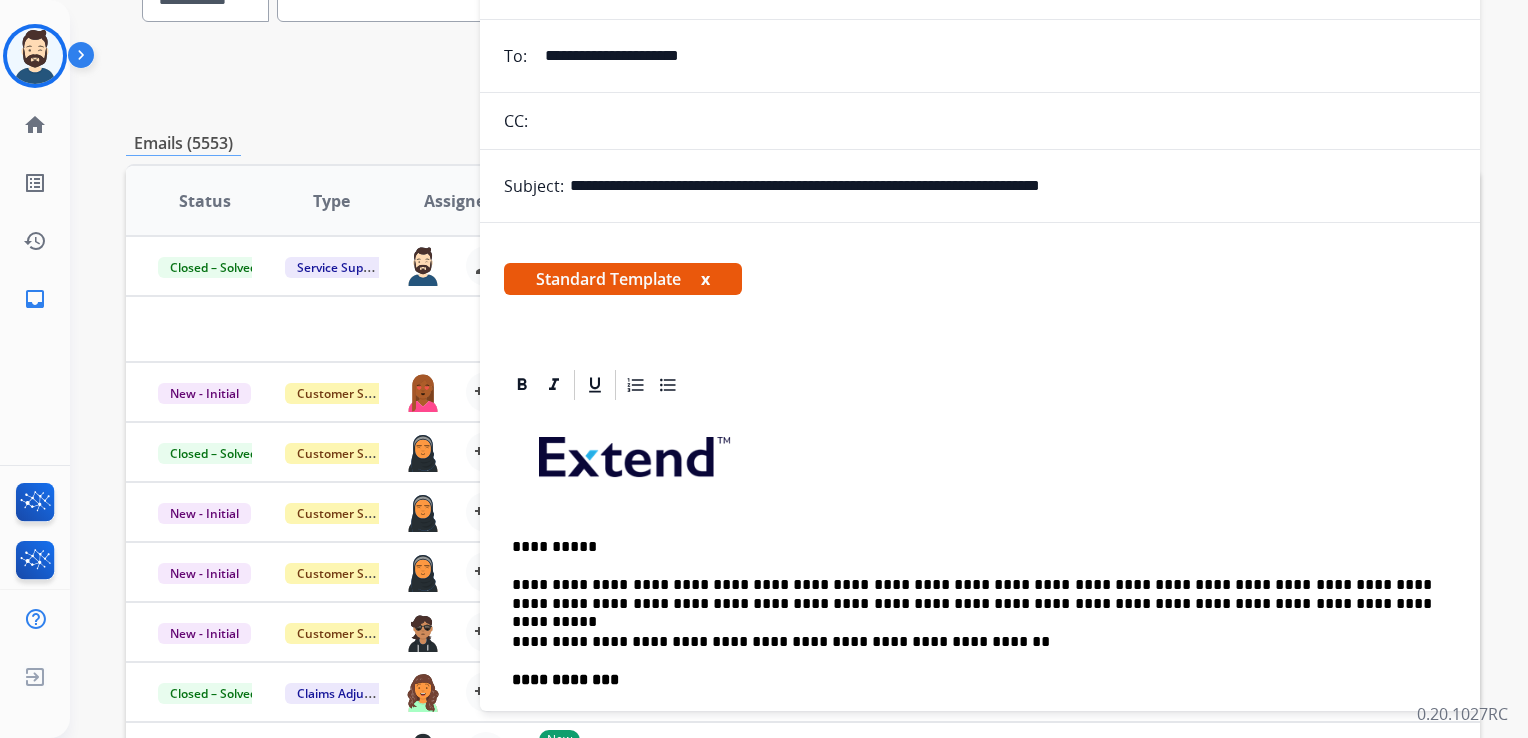 scroll, scrollTop: 0, scrollLeft: 0, axis: both 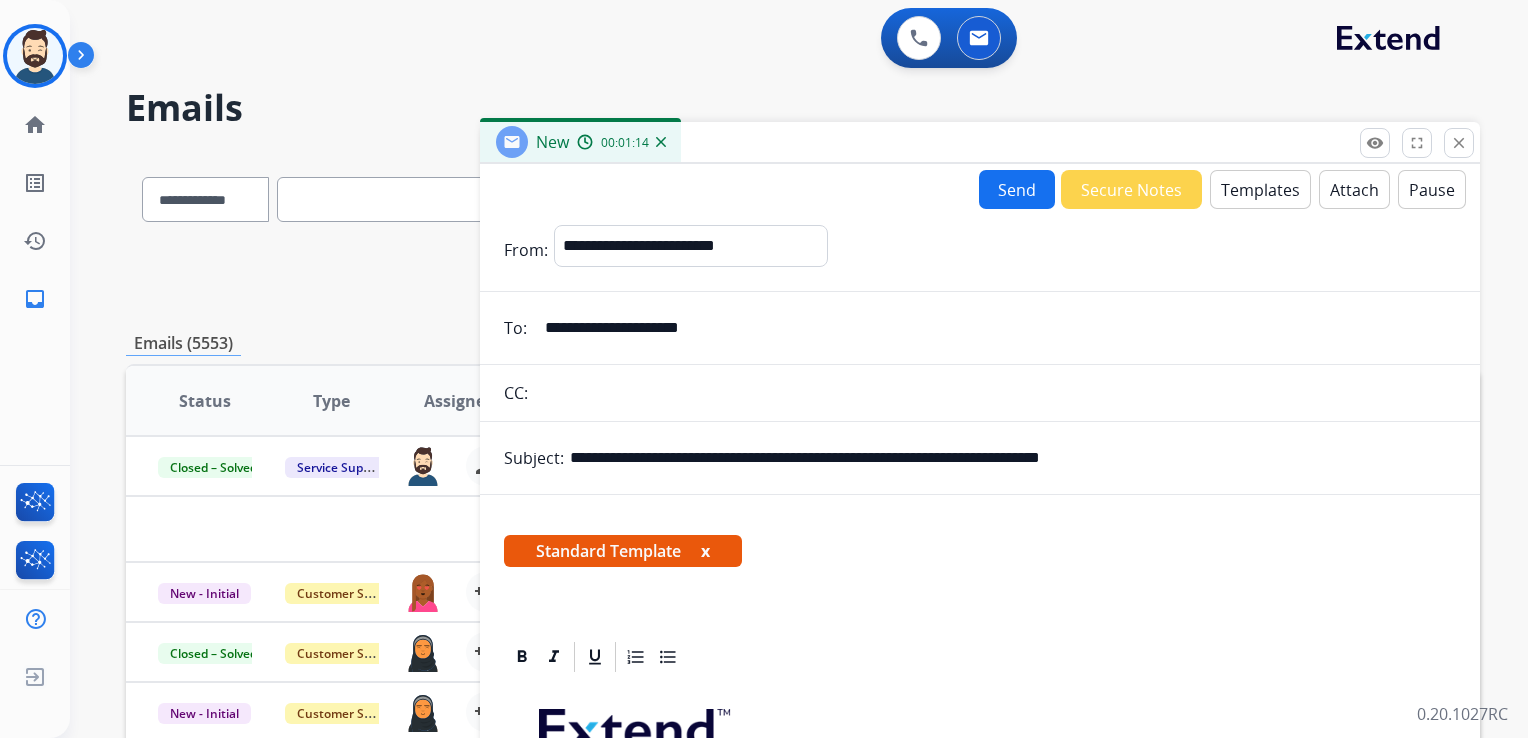 click on "Send" at bounding box center (1017, 189) 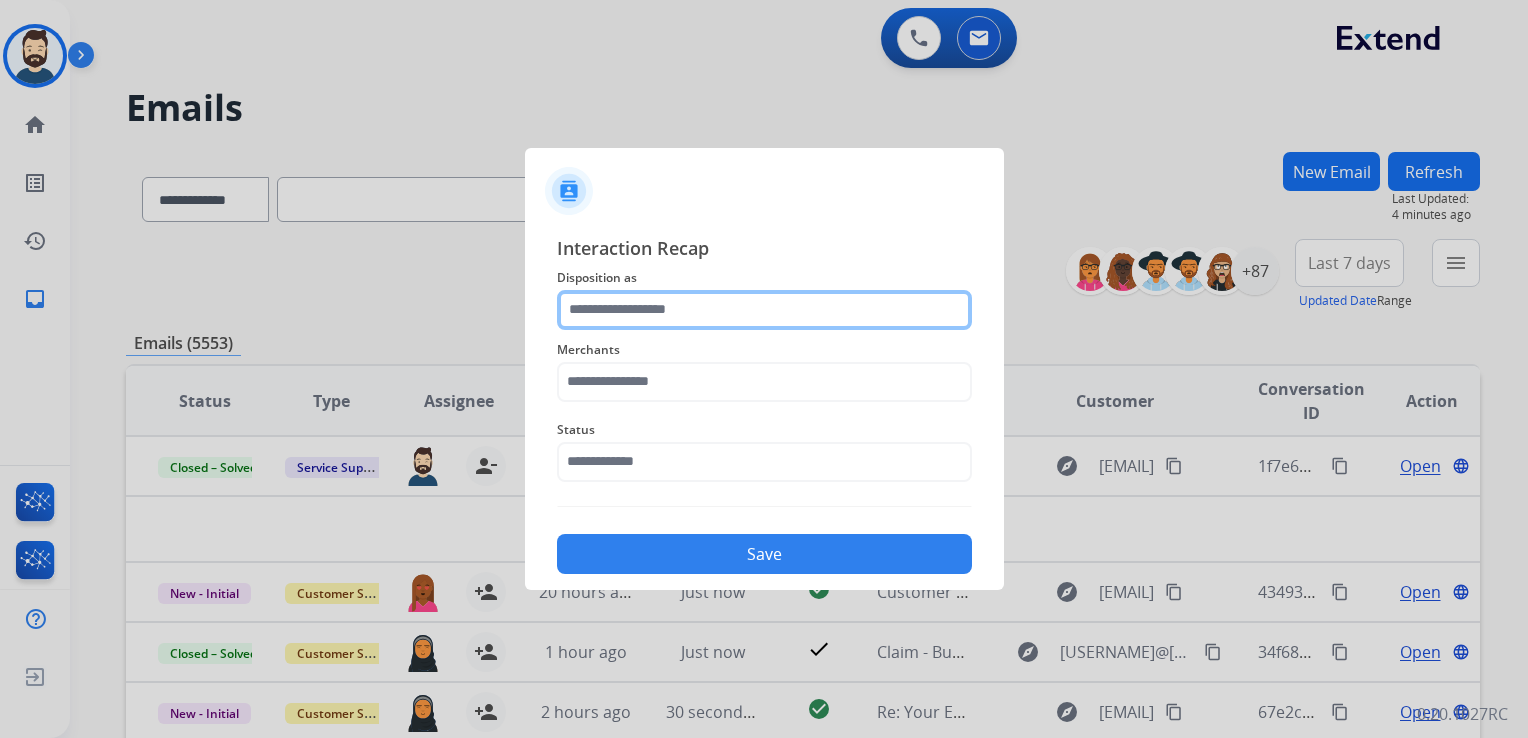 click 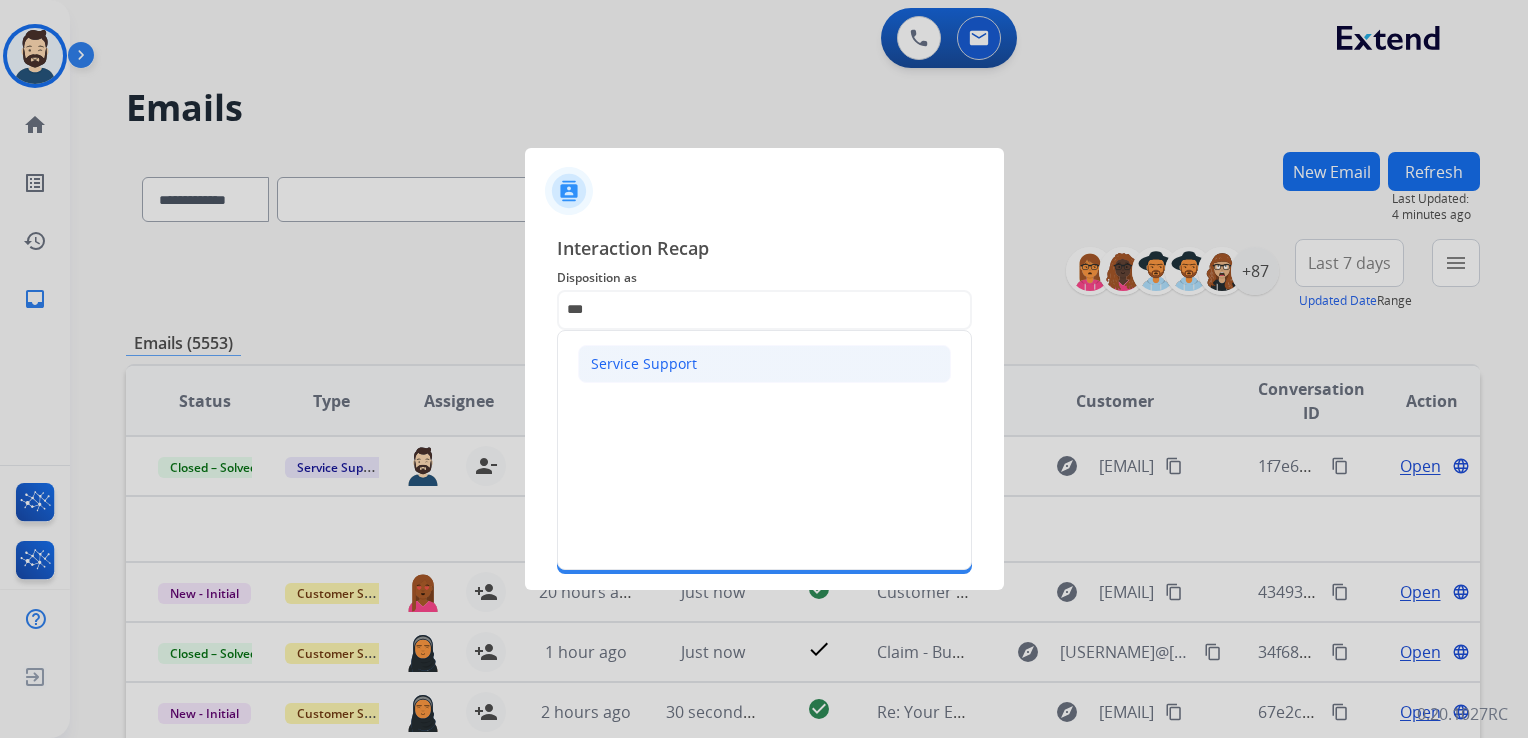 click on "Service Support" 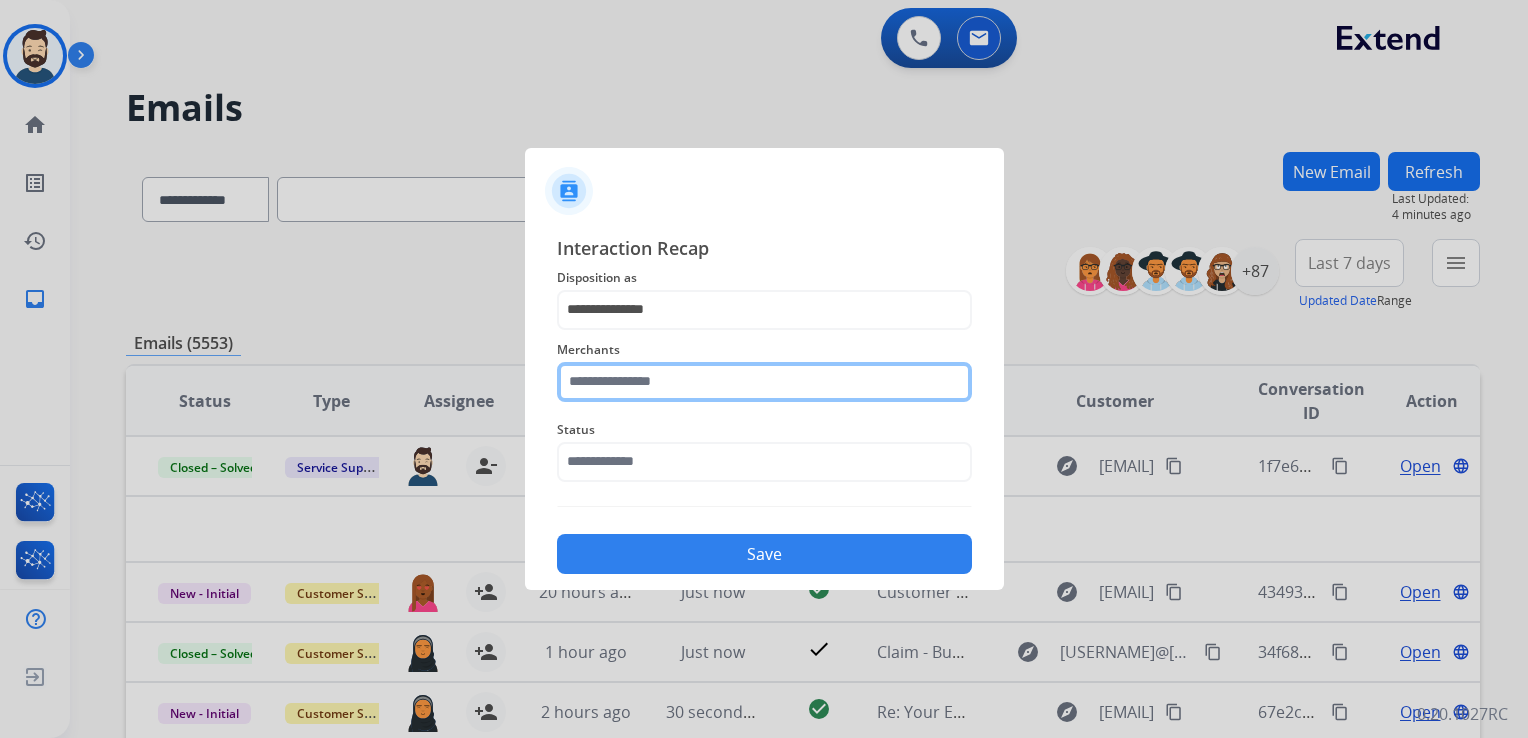 click 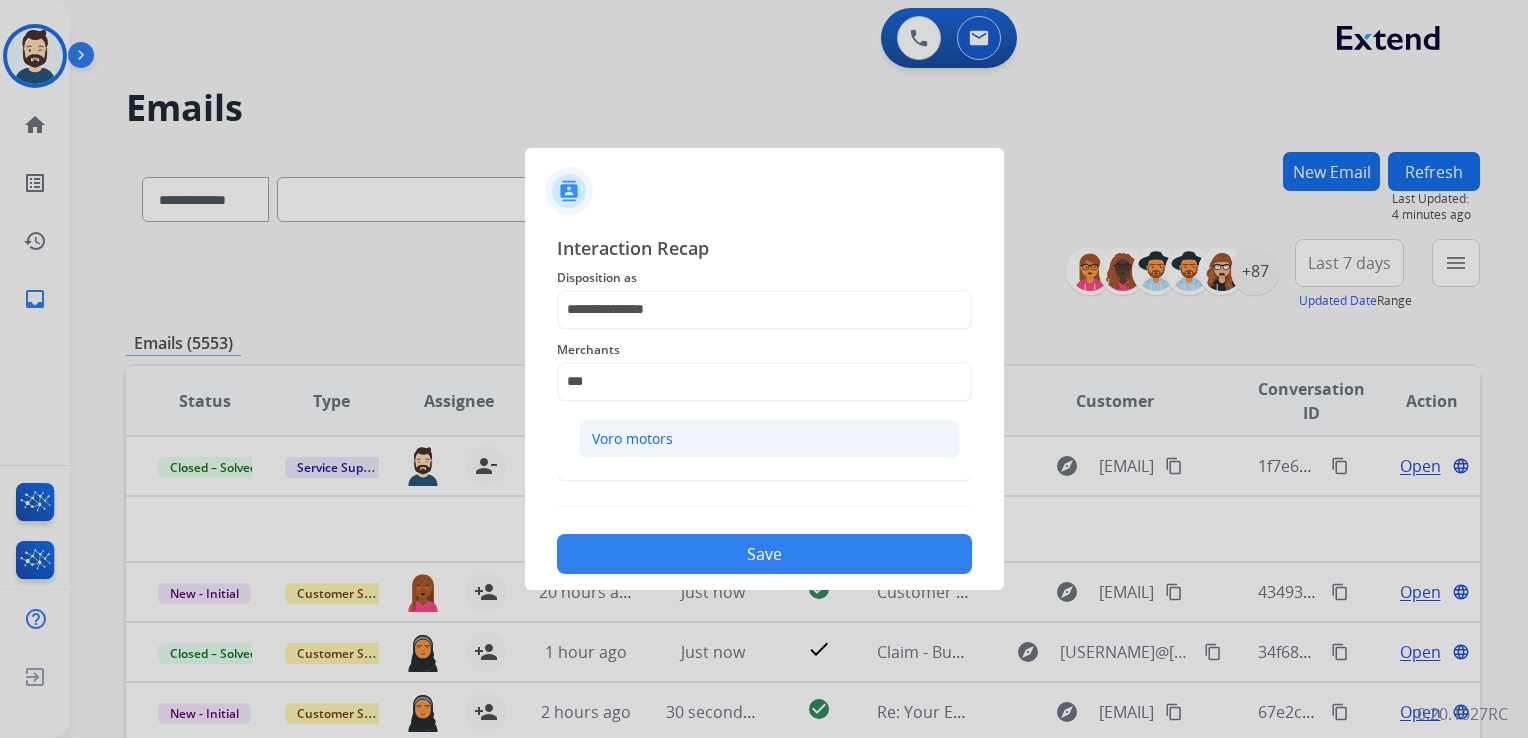 click on "Voro motors" 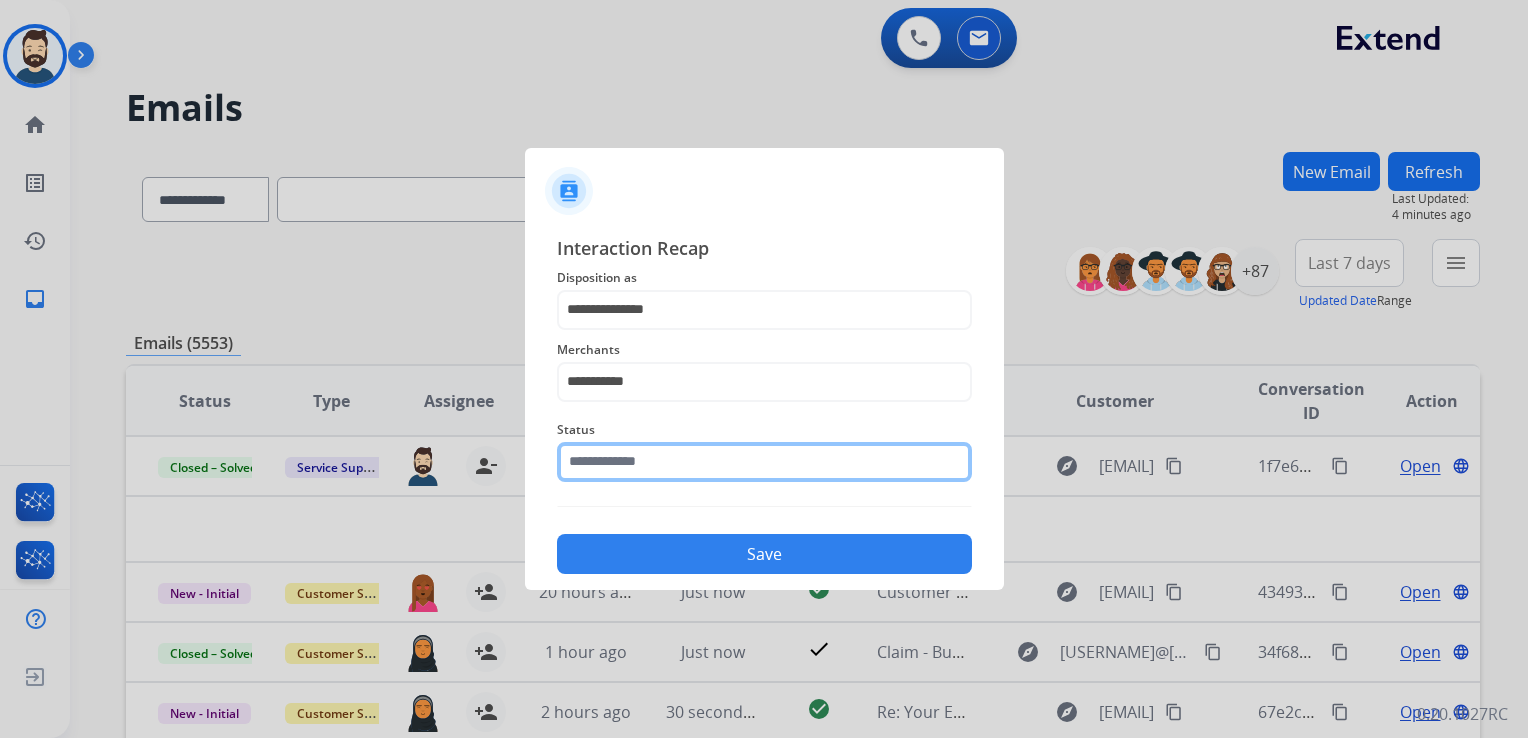 click 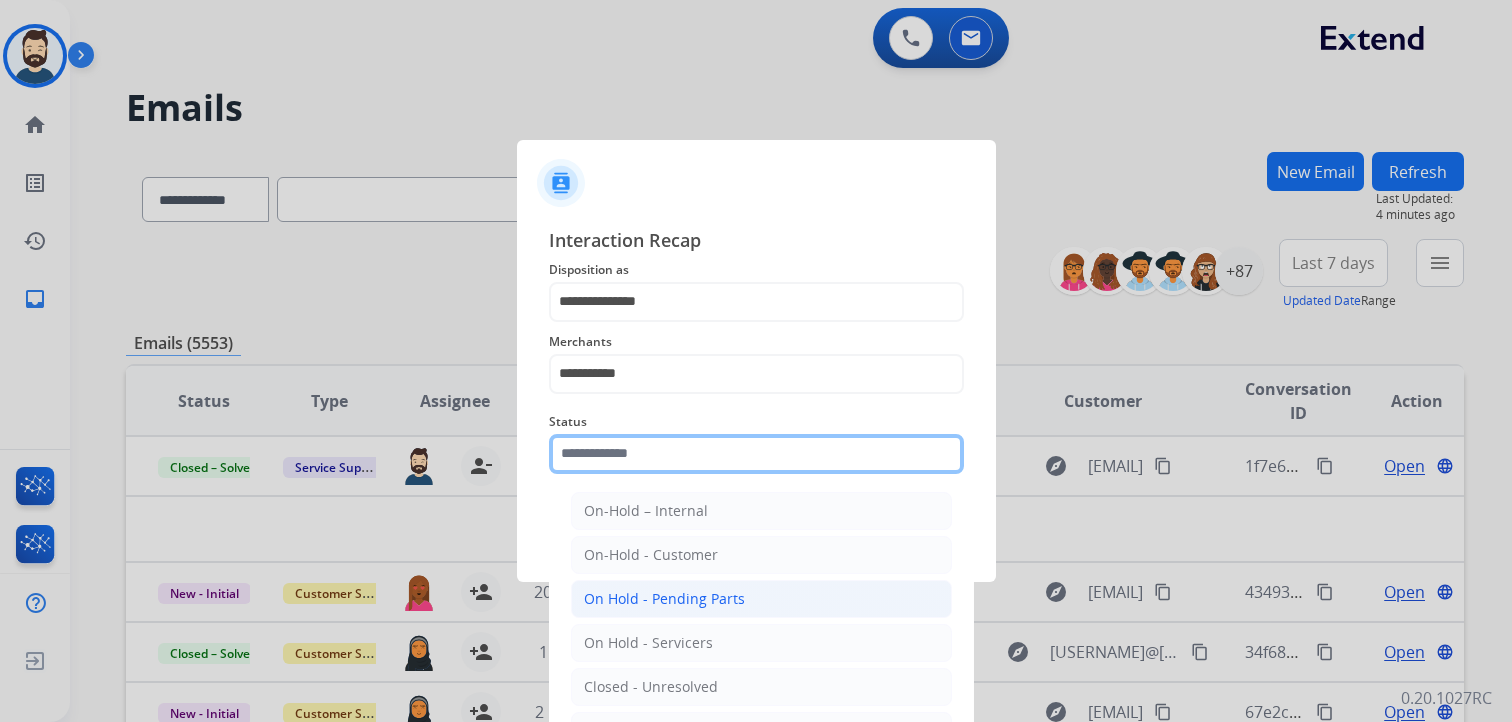 scroll, scrollTop: 59, scrollLeft: 0, axis: vertical 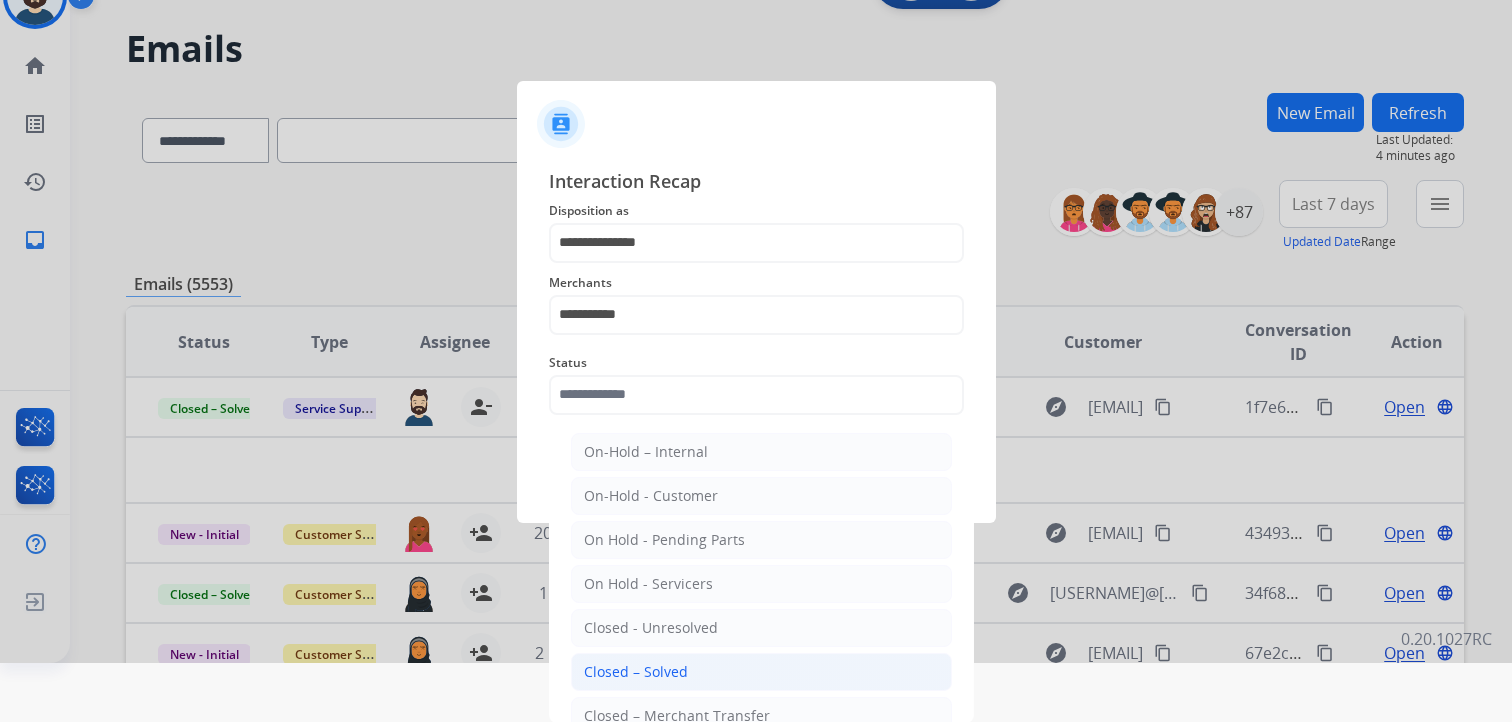 click on "Closed – Solved" 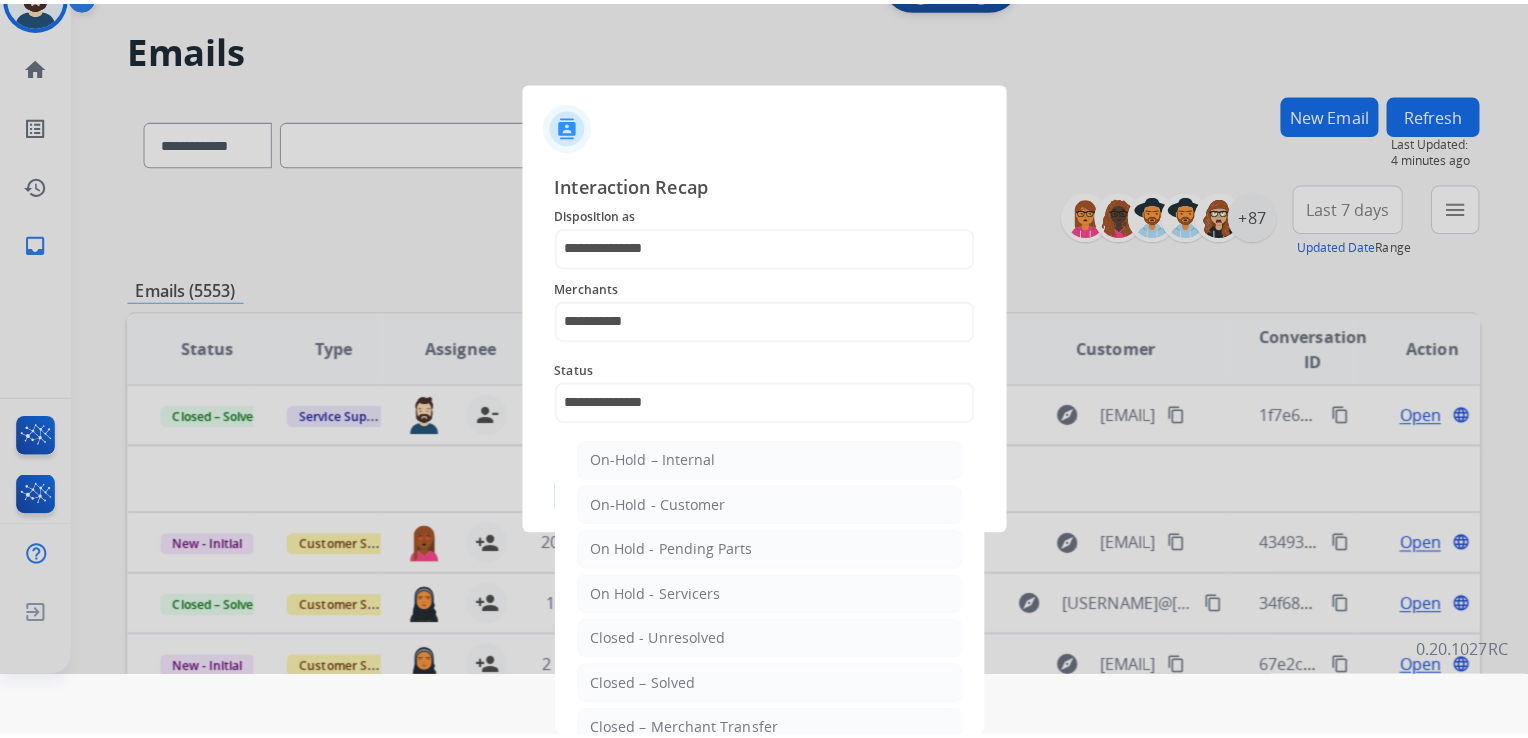 scroll, scrollTop: 0, scrollLeft: 0, axis: both 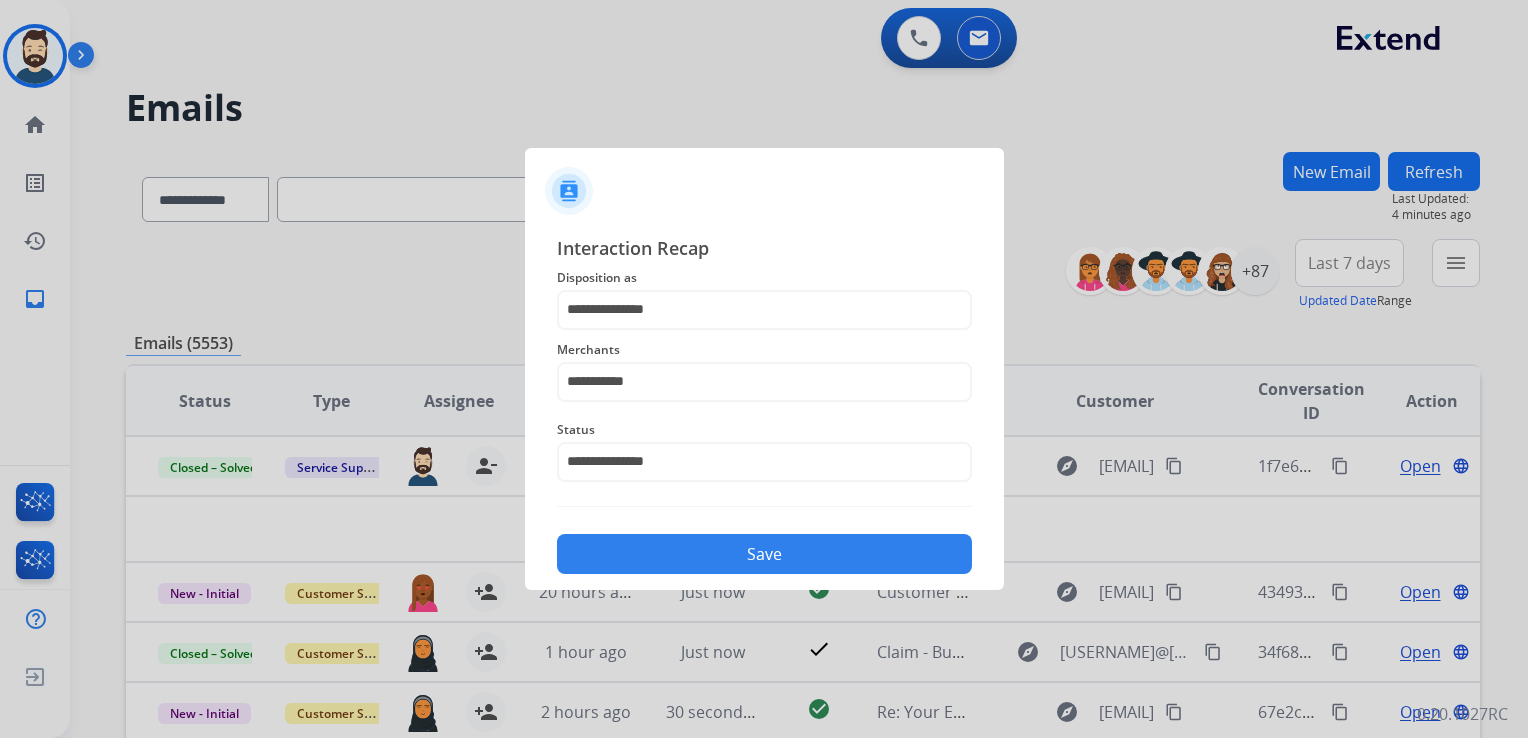 click on "Save" 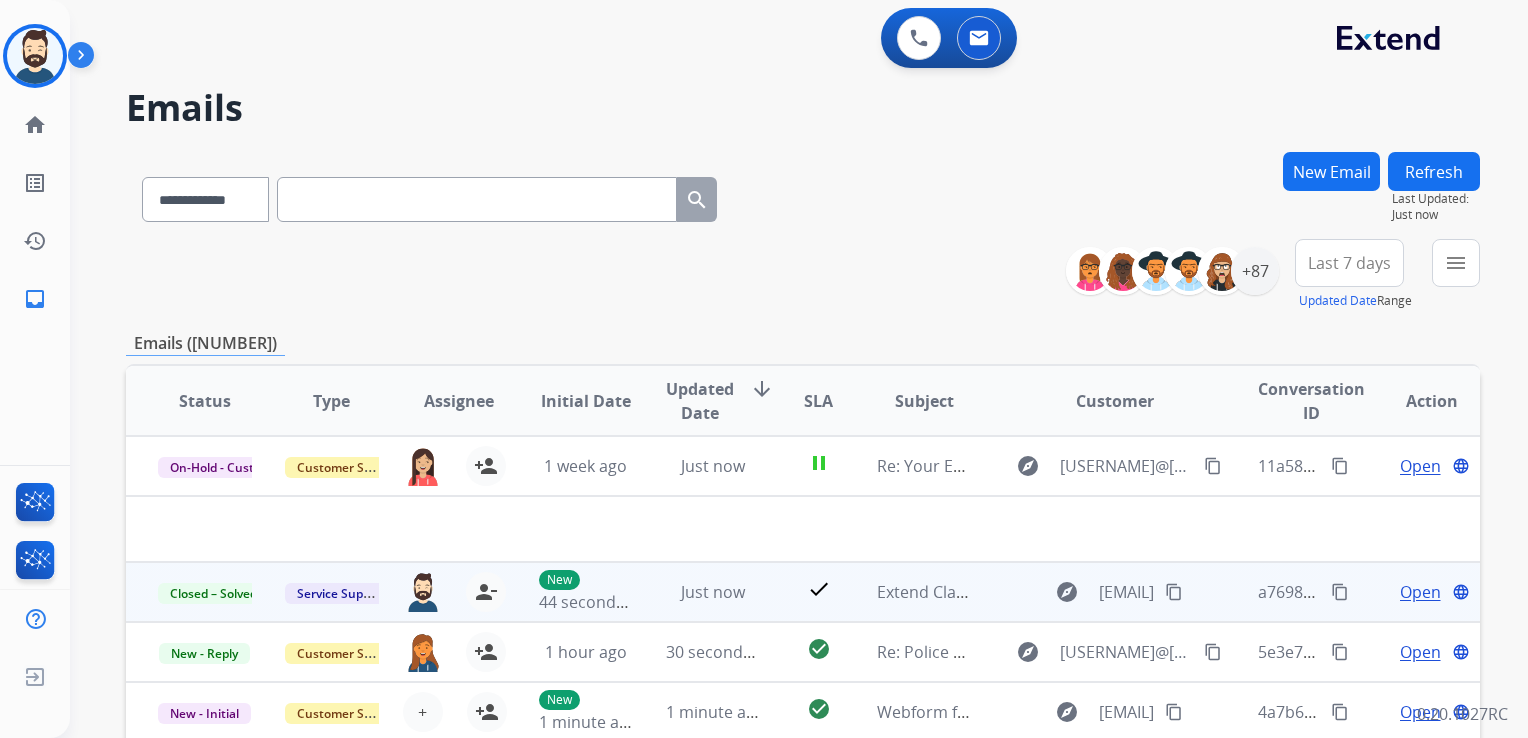 click on "content_copy" at bounding box center [1340, 592] 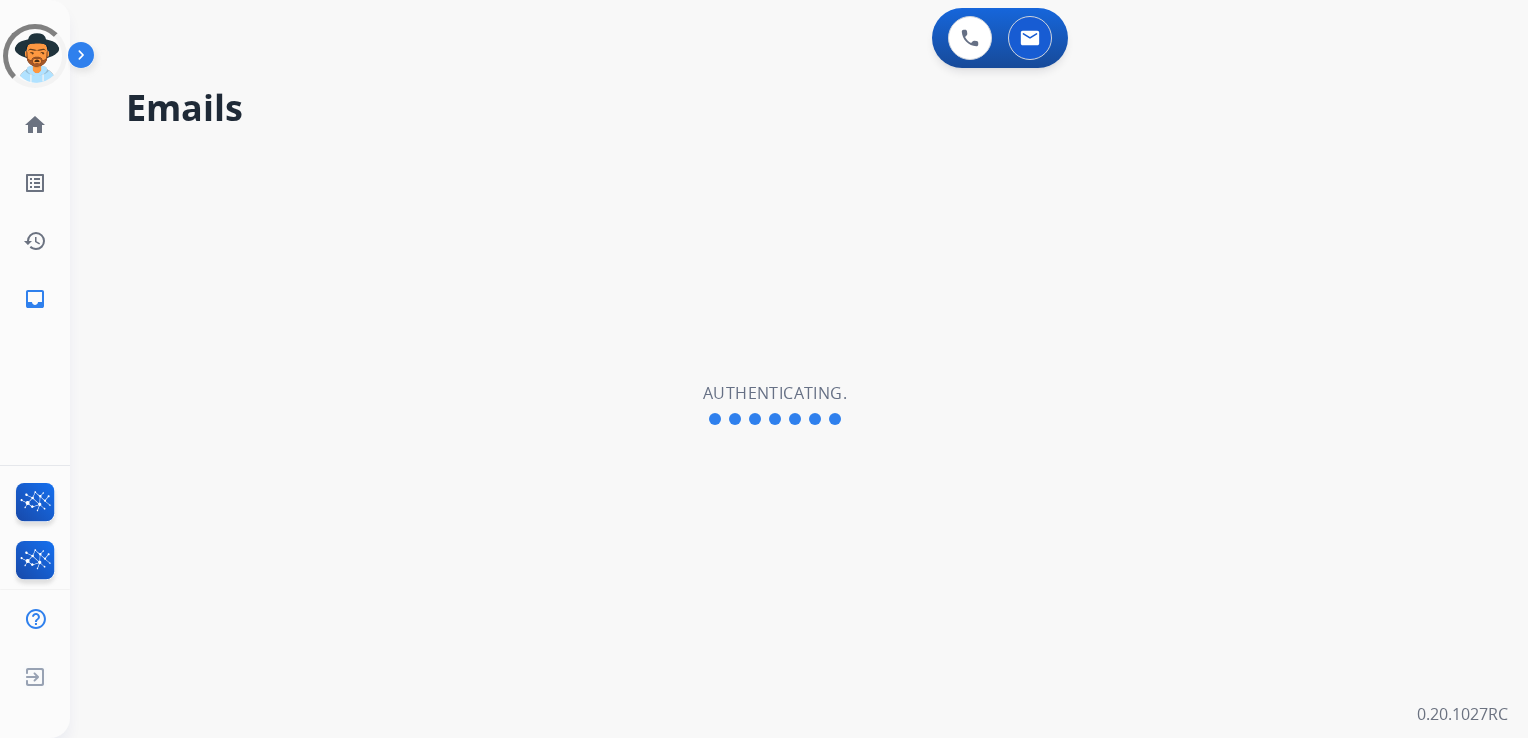 scroll, scrollTop: 0, scrollLeft: 0, axis: both 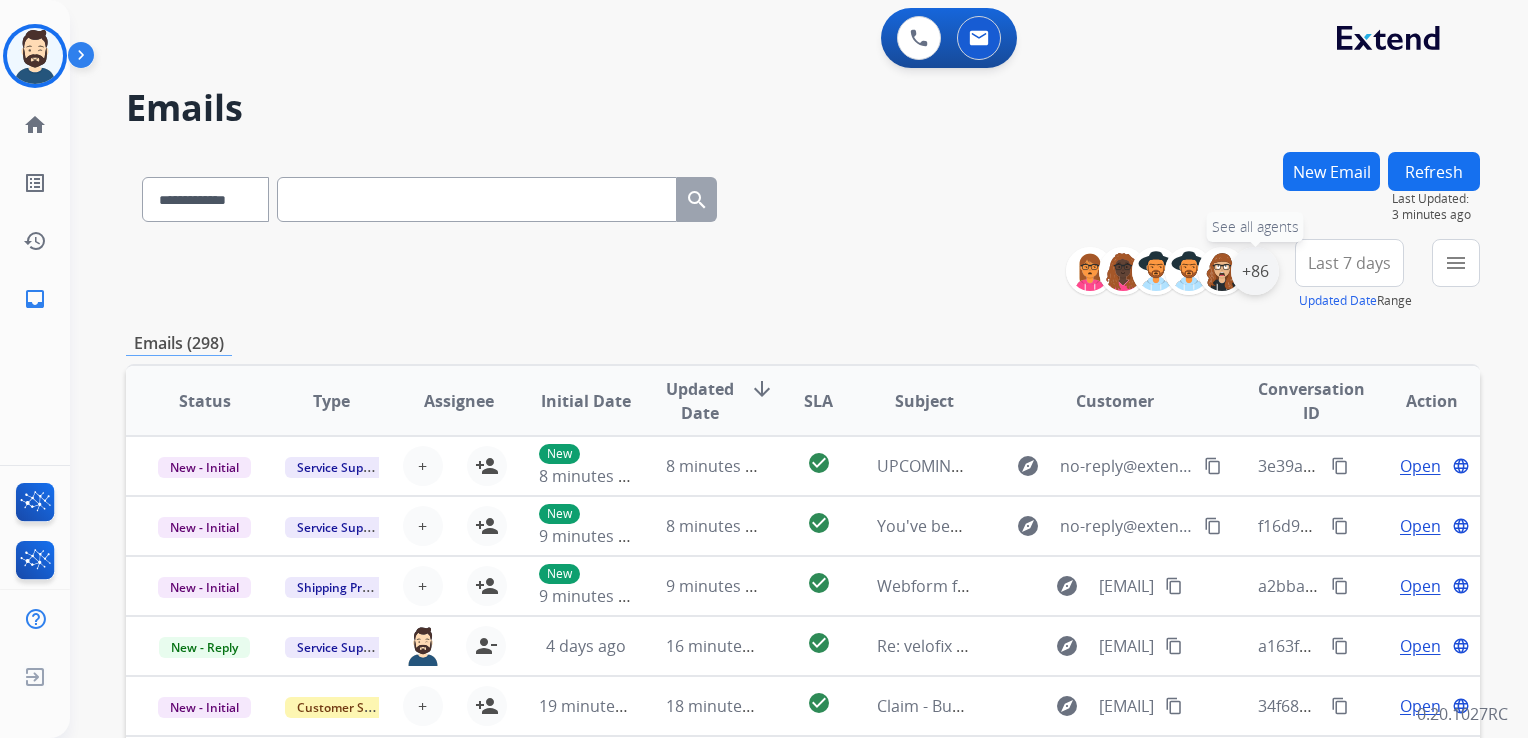 click on "+86" at bounding box center [1255, 271] 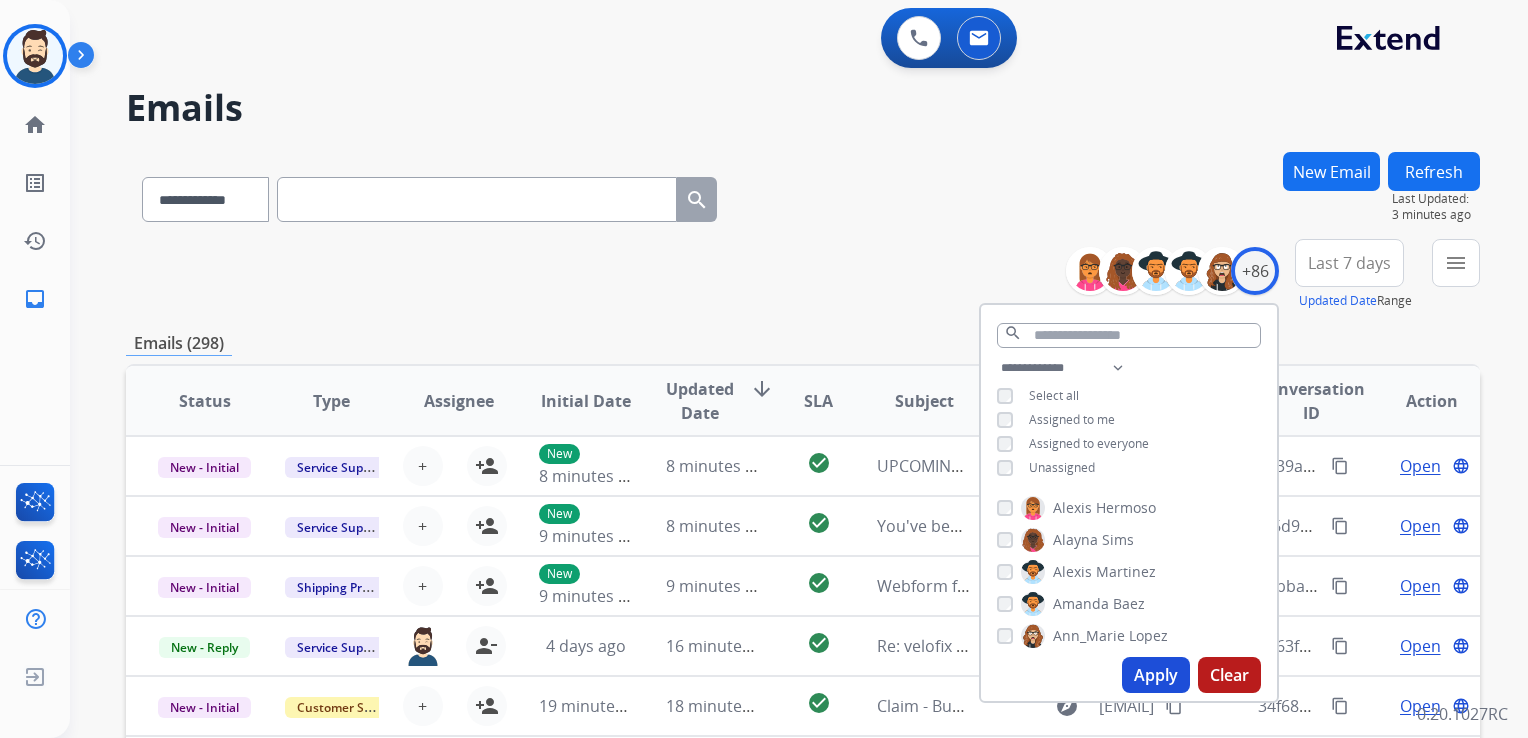click on "Apply" at bounding box center [1156, 675] 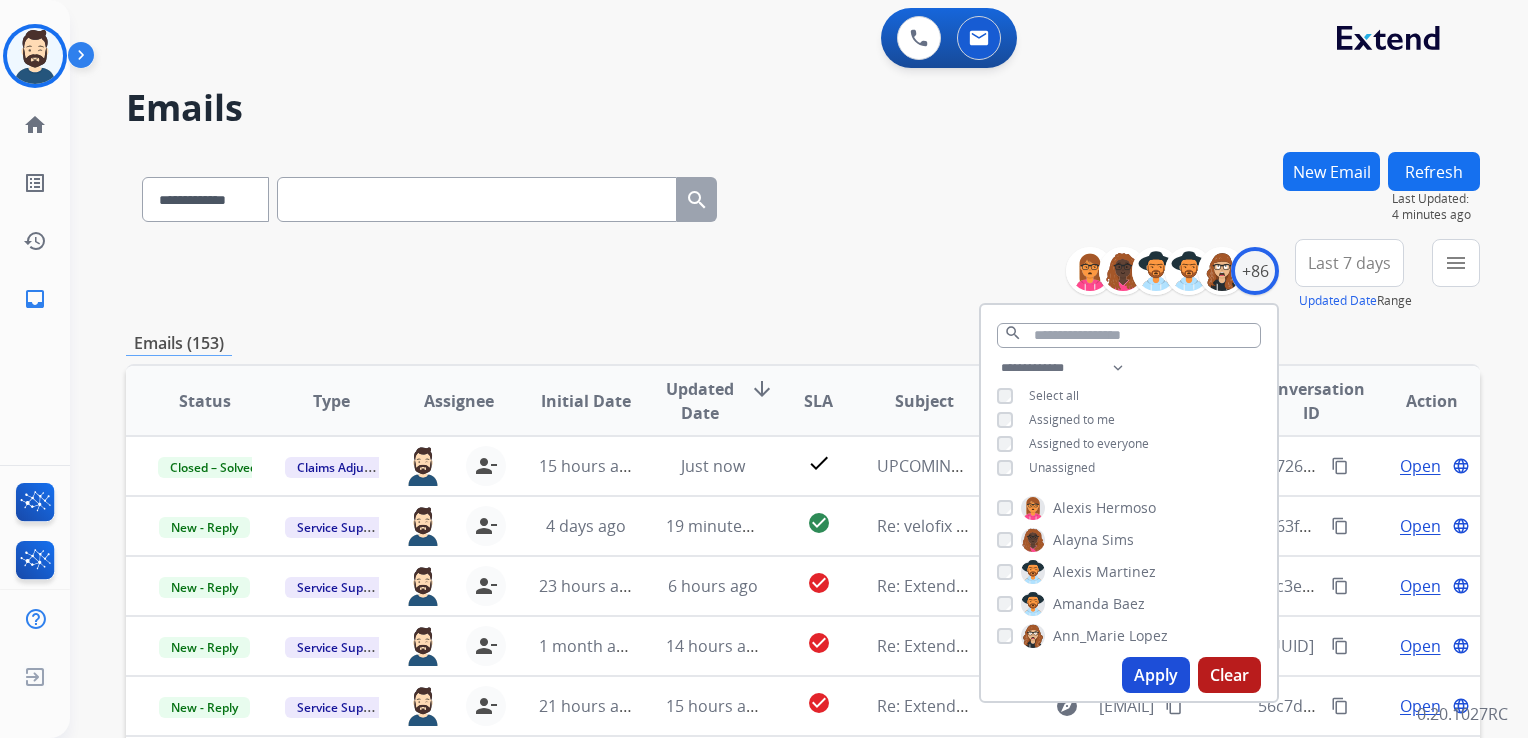 click on "Last 7 days" at bounding box center (1349, 263) 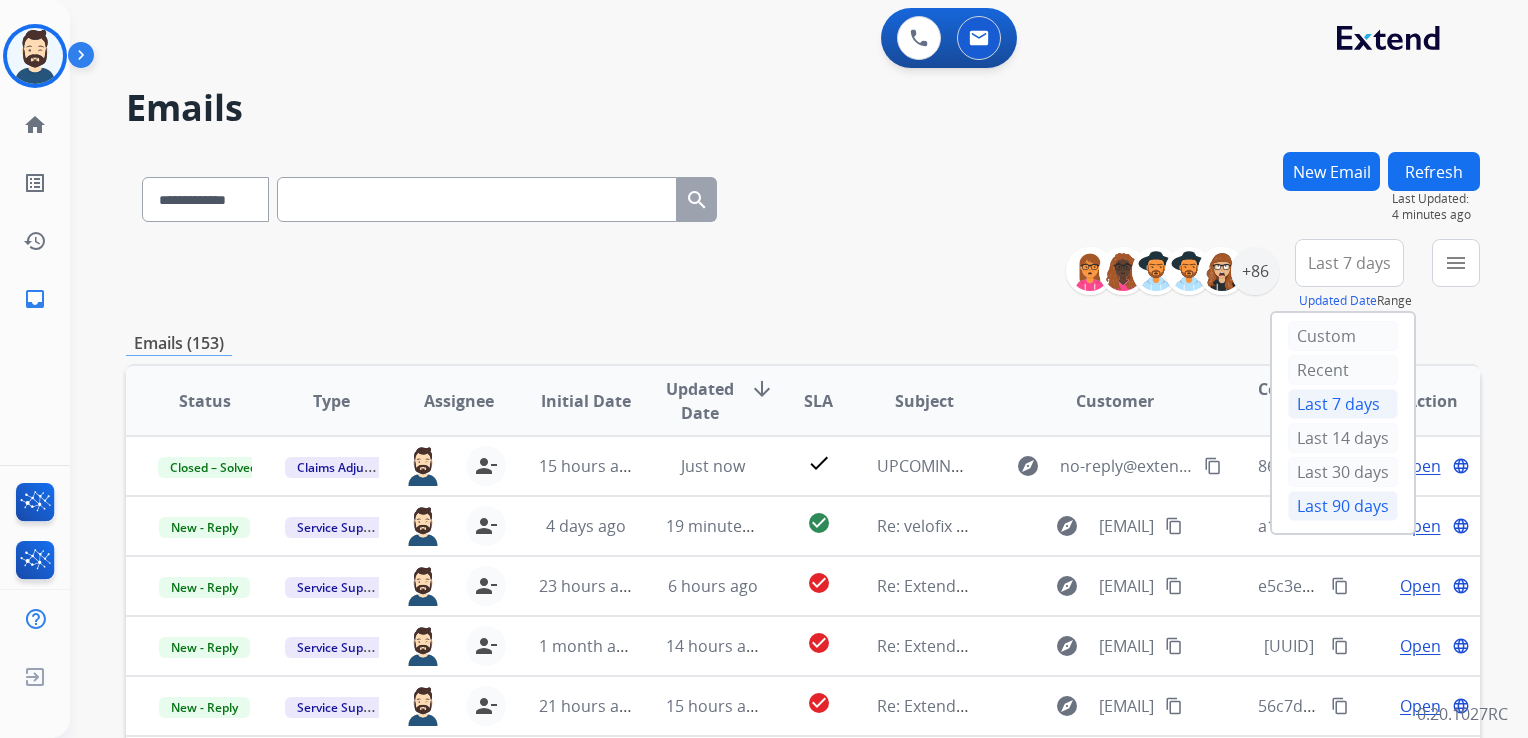 click on "Last 90 days" at bounding box center (1343, 506) 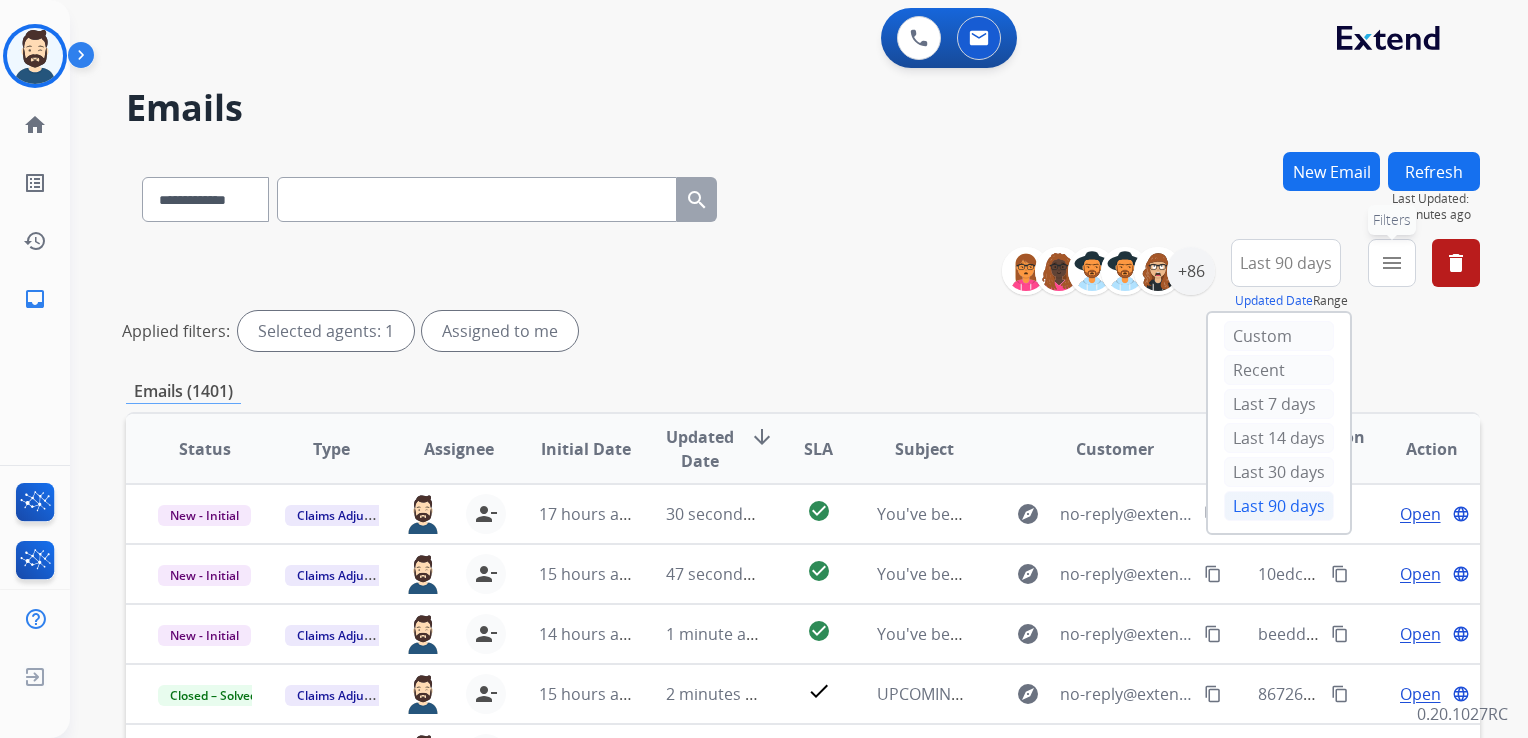 click on "menu" at bounding box center (1392, 263) 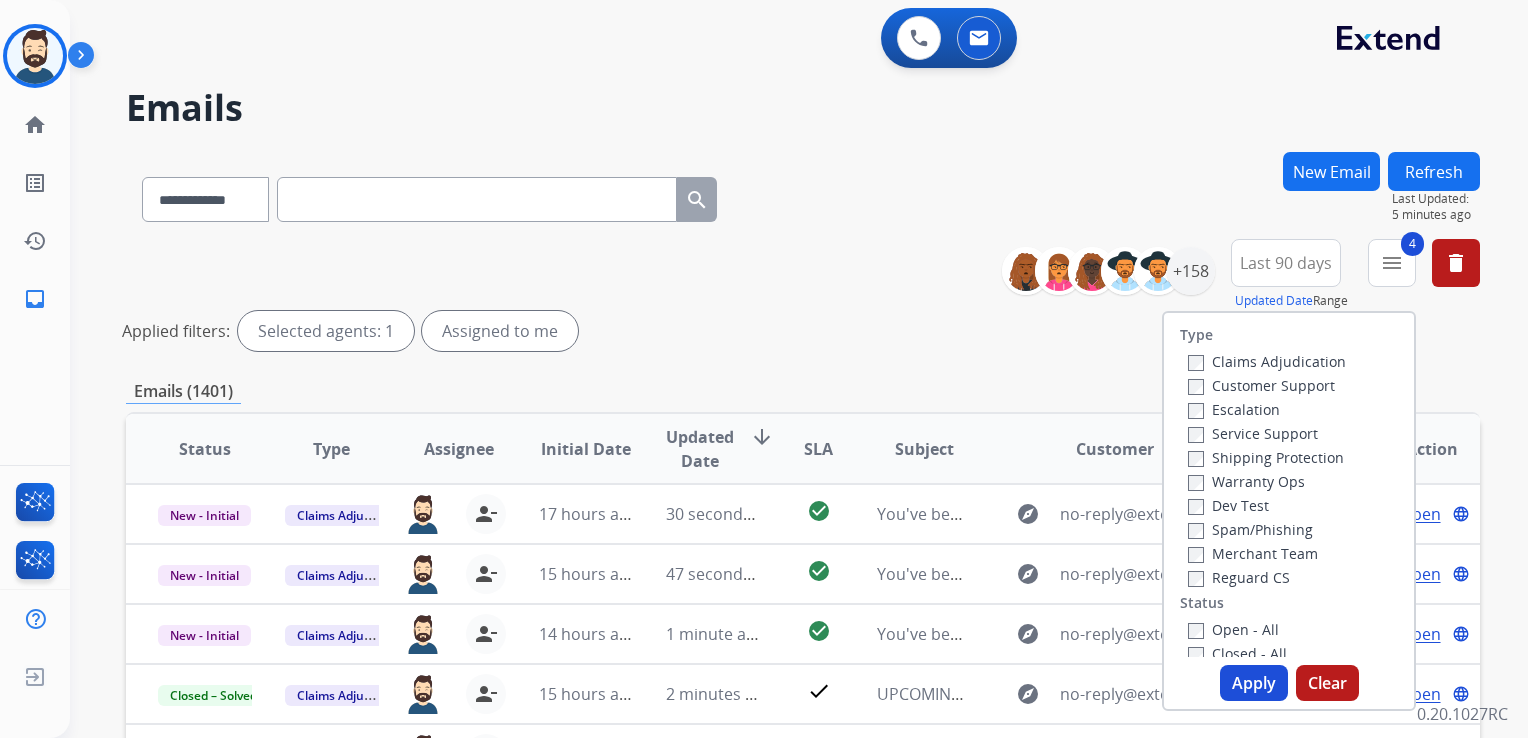 click on "Apply" at bounding box center [1254, 683] 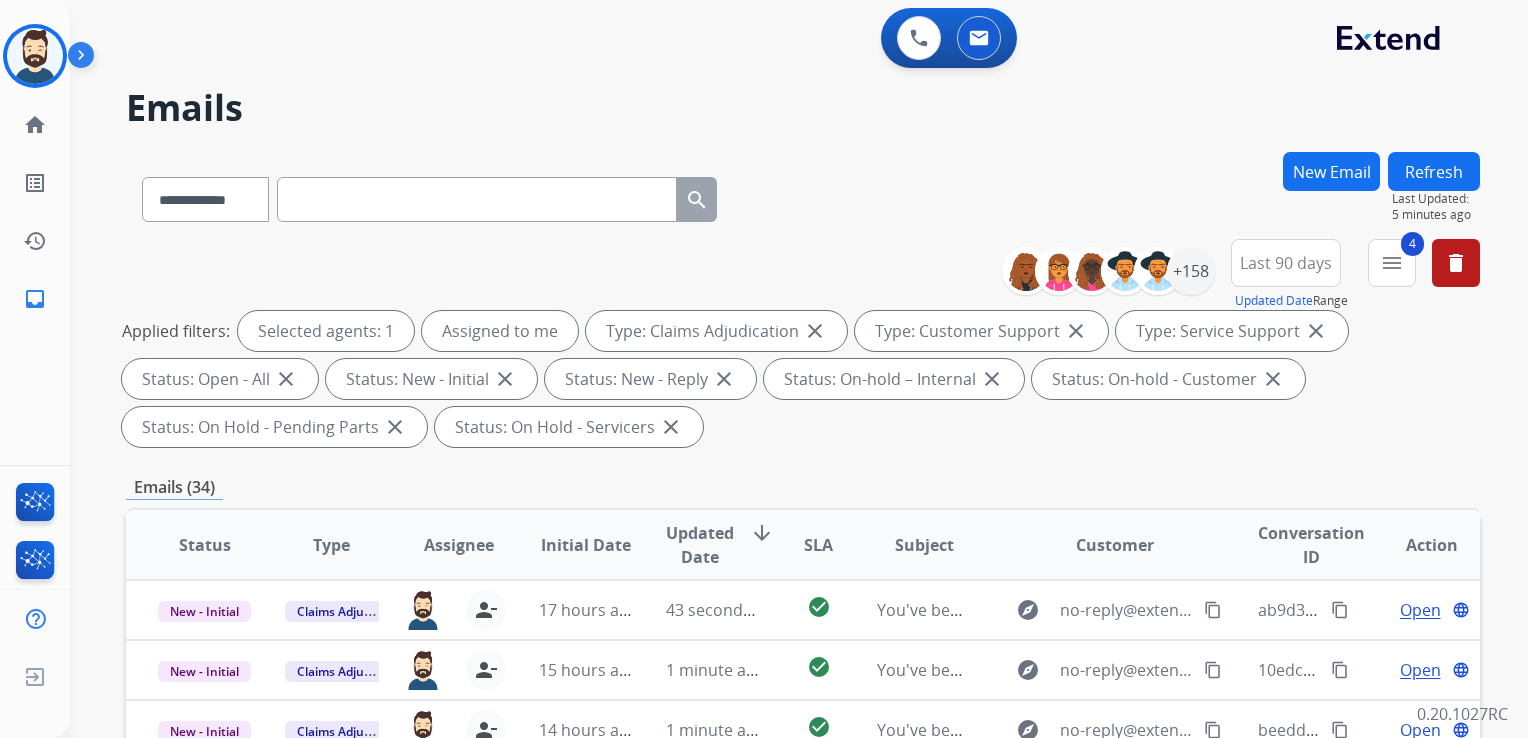 click on "Updated Date" at bounding box center [700, 545] 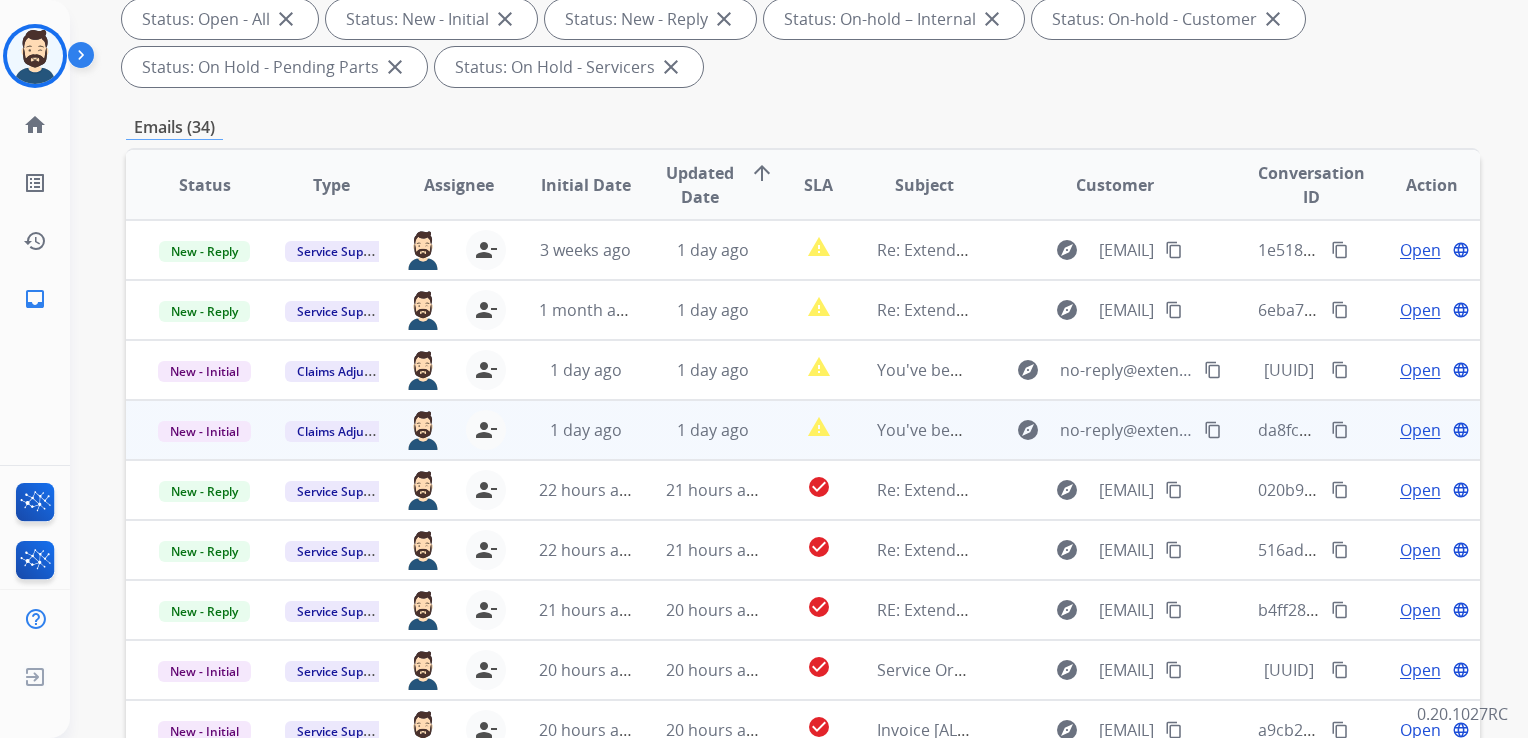 scroll, scrollTop: 343, scrollLeft: 0, axis: vertical 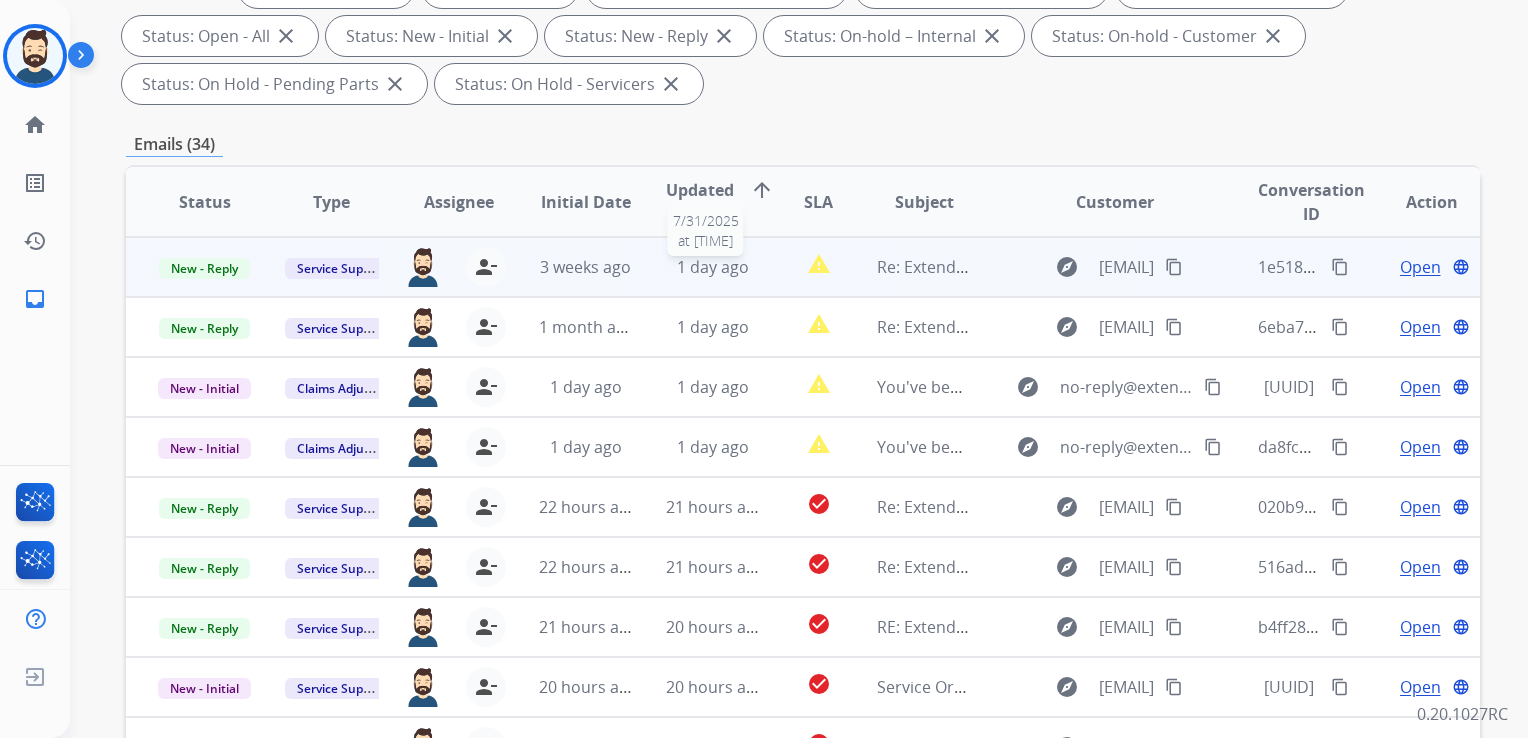 click on "1 day ago" at bounding box center [713, 267] 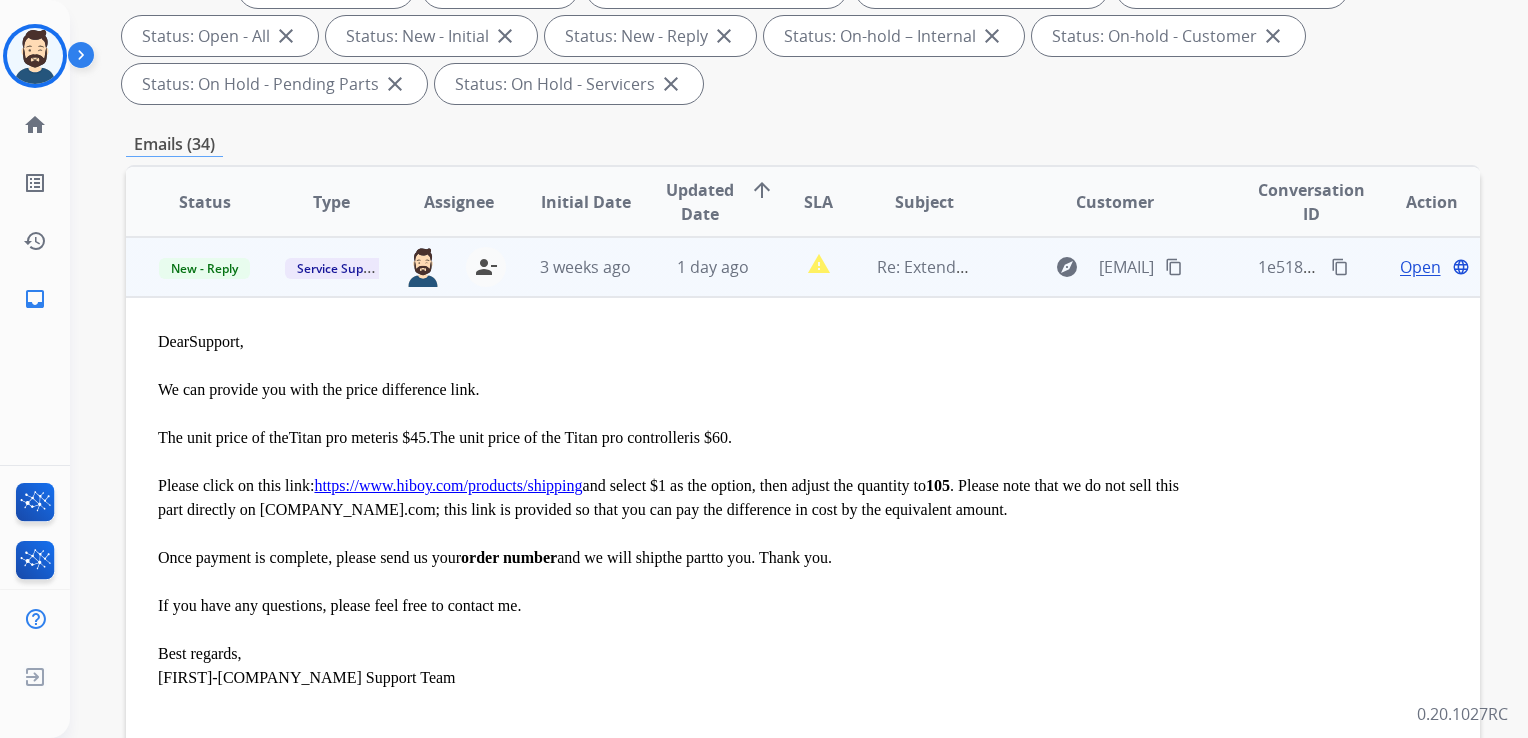 click on "Open" at bounding box center [1420, 267] 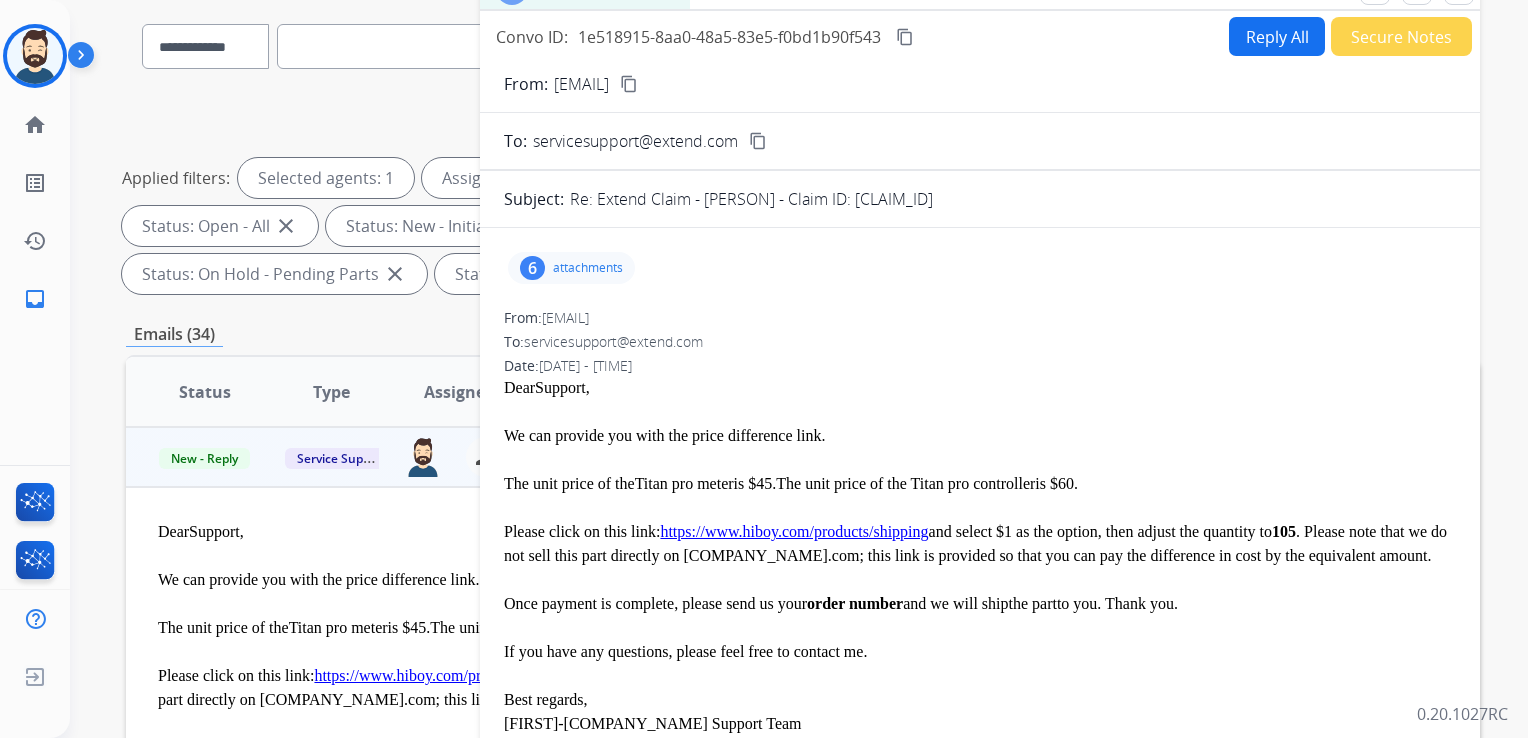 scroll, scrollTop: 143, scrollLeft: 0, axis: vertical 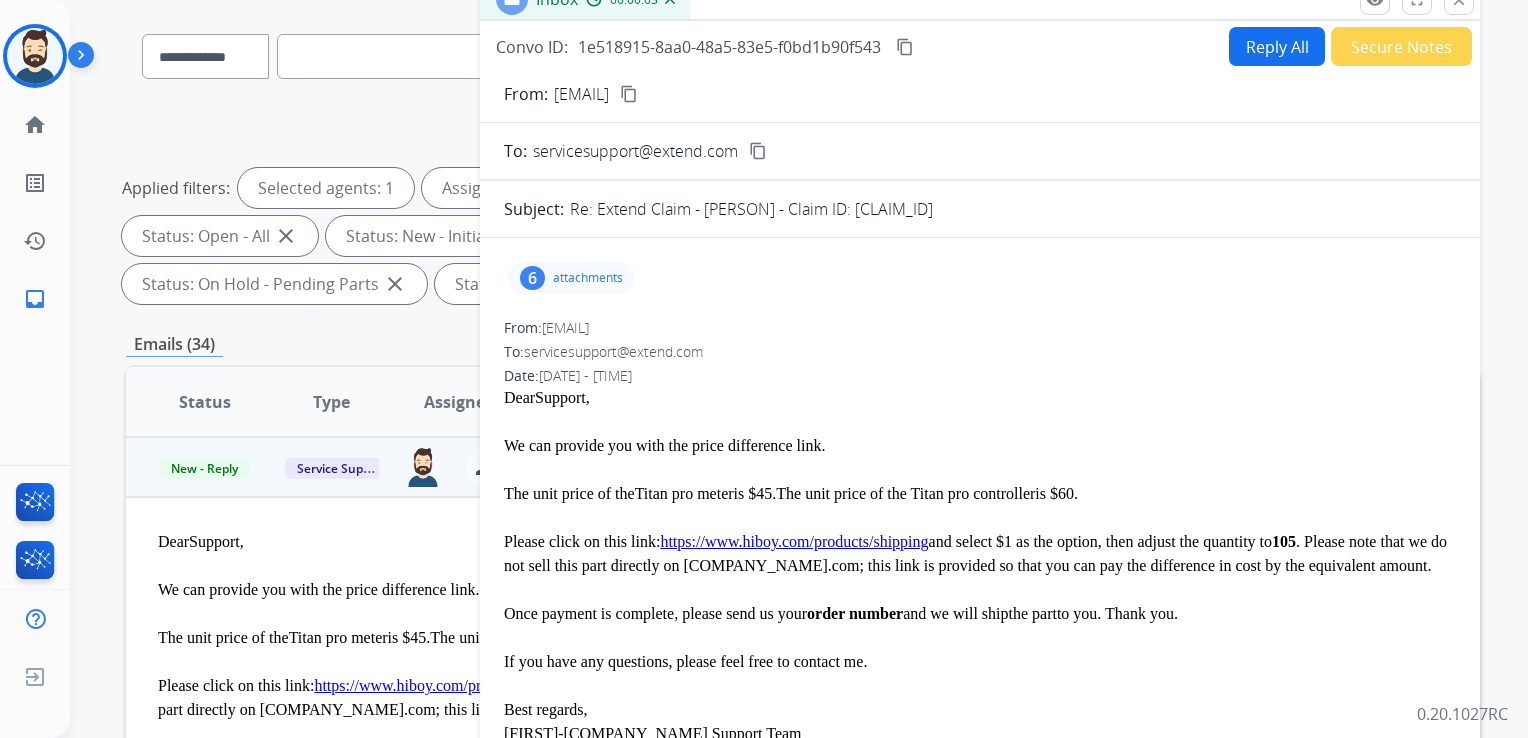 drag, startPoint x: 918, startPoint y: 206, endPoint x: 1213, endPoint y: 210, distance: 295.02713 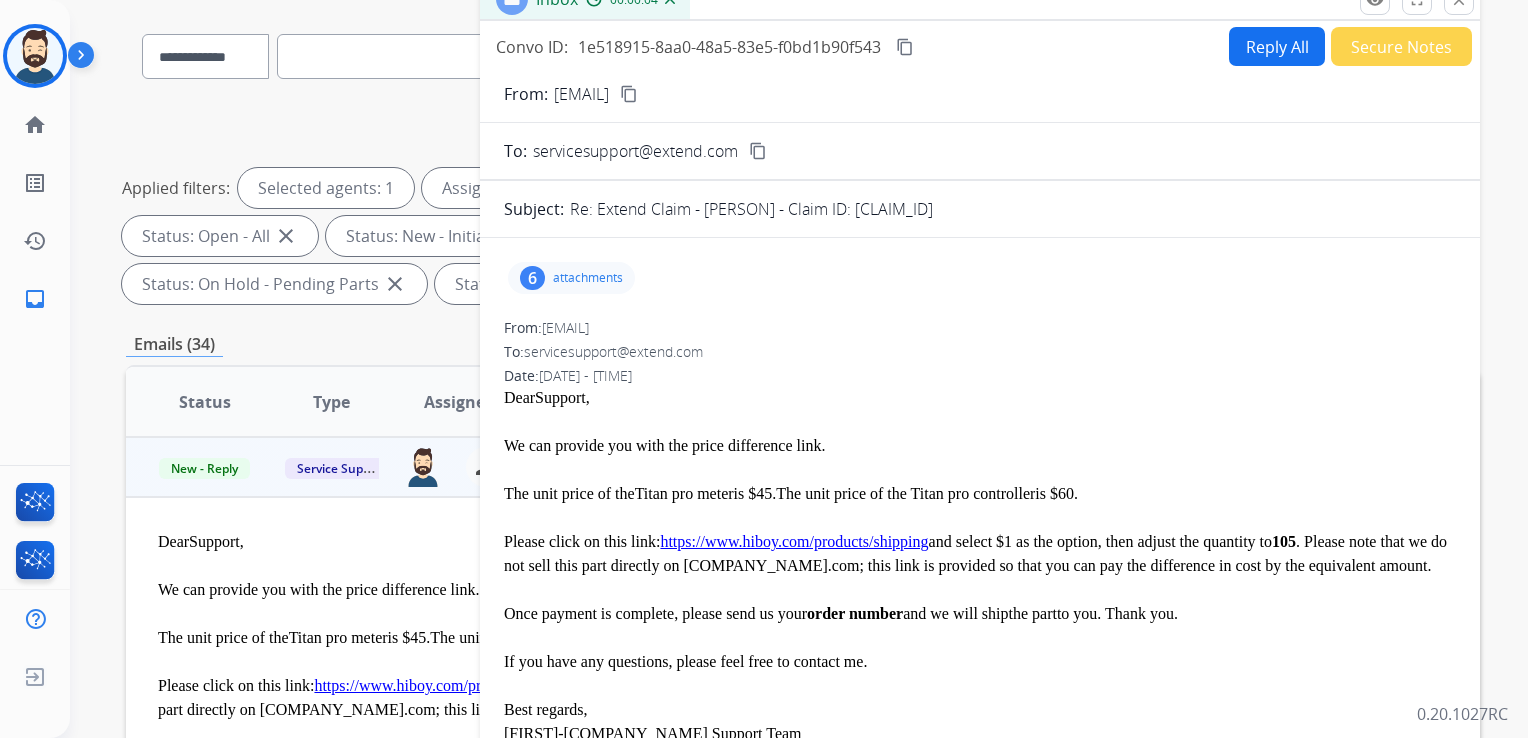 drag, startPoint x: 1213, startPoint y: 210, endPoint x: 1196, endPoint y: 213, distance: 17.262676 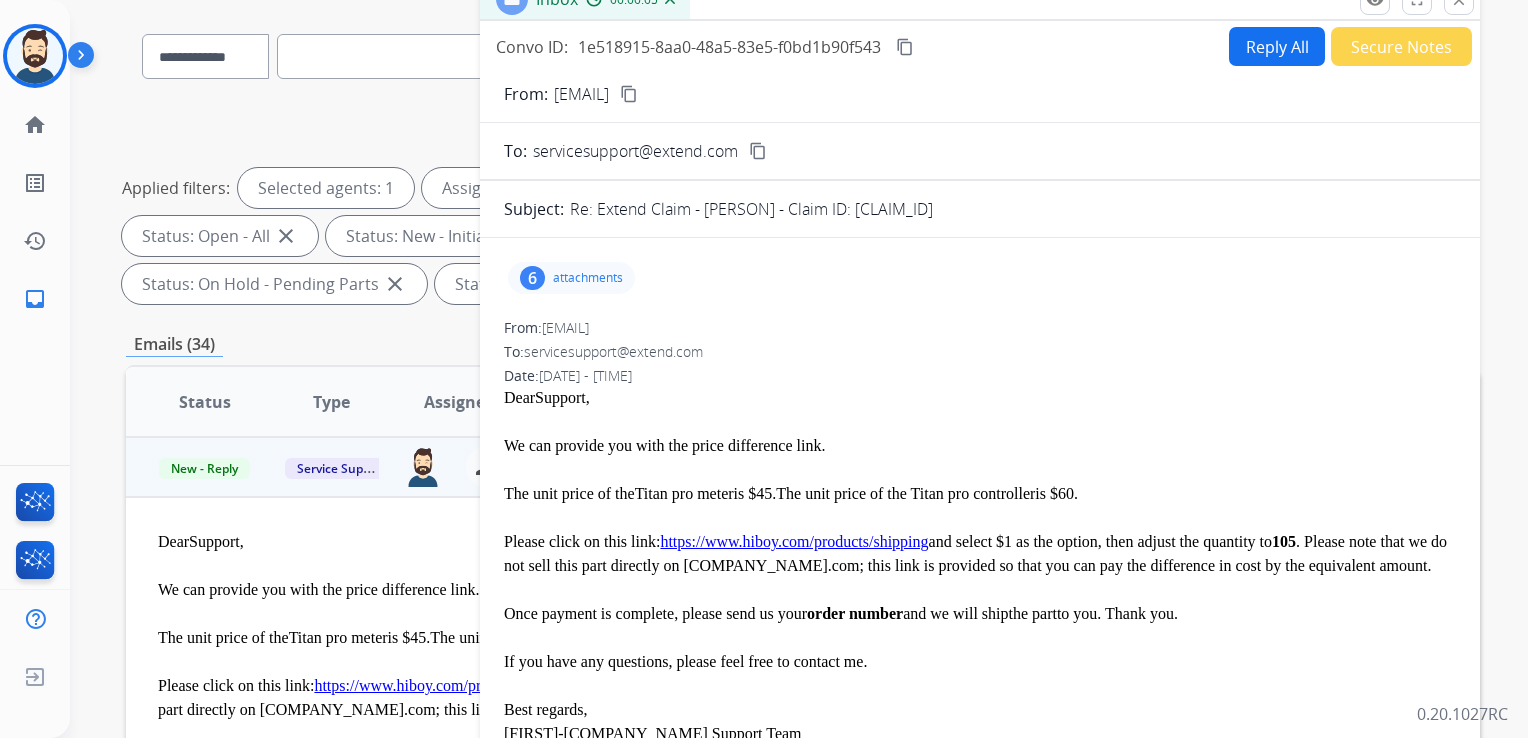 copy on "[CLAIM_ID]" 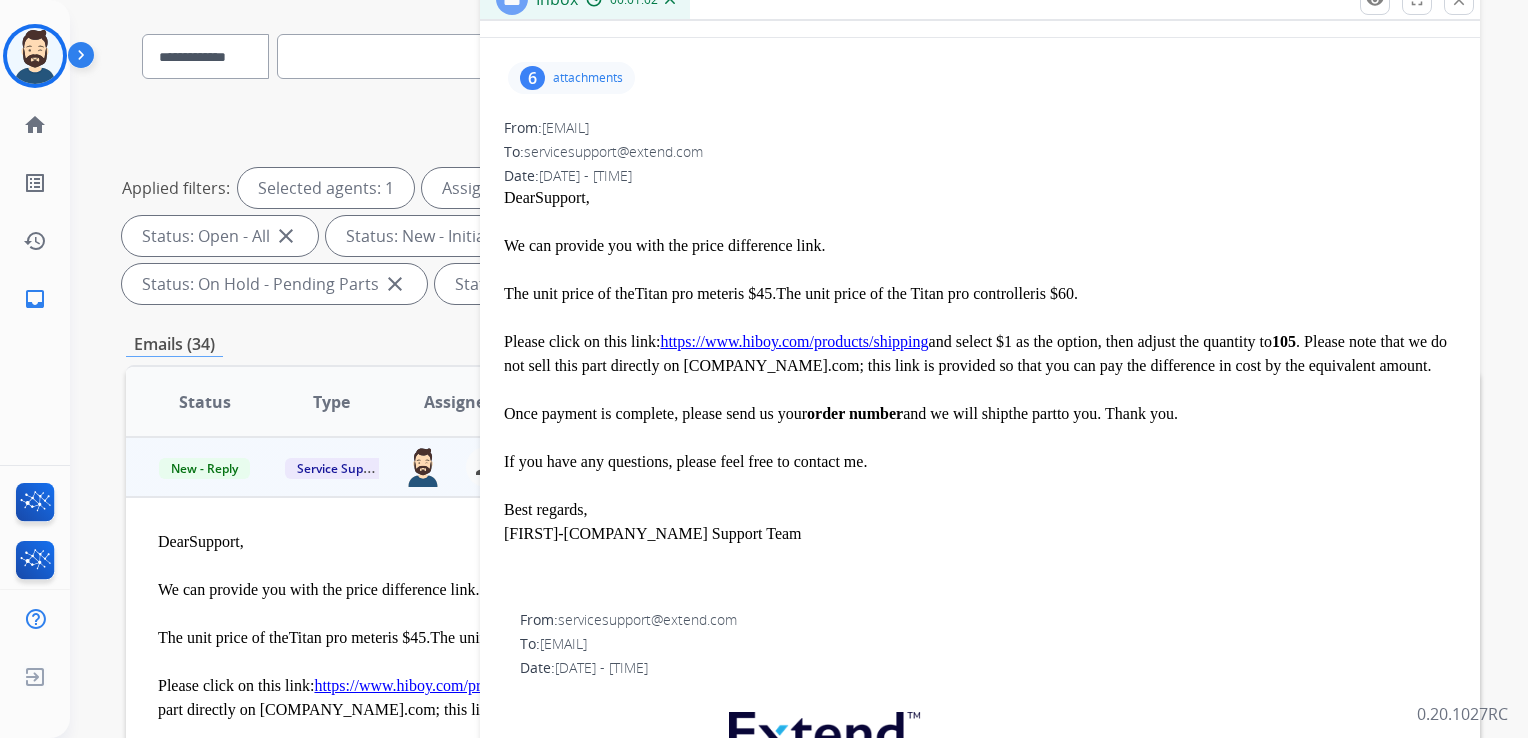 scroll, scrollTop: 100, scrollLeft: 0, axis: vertical 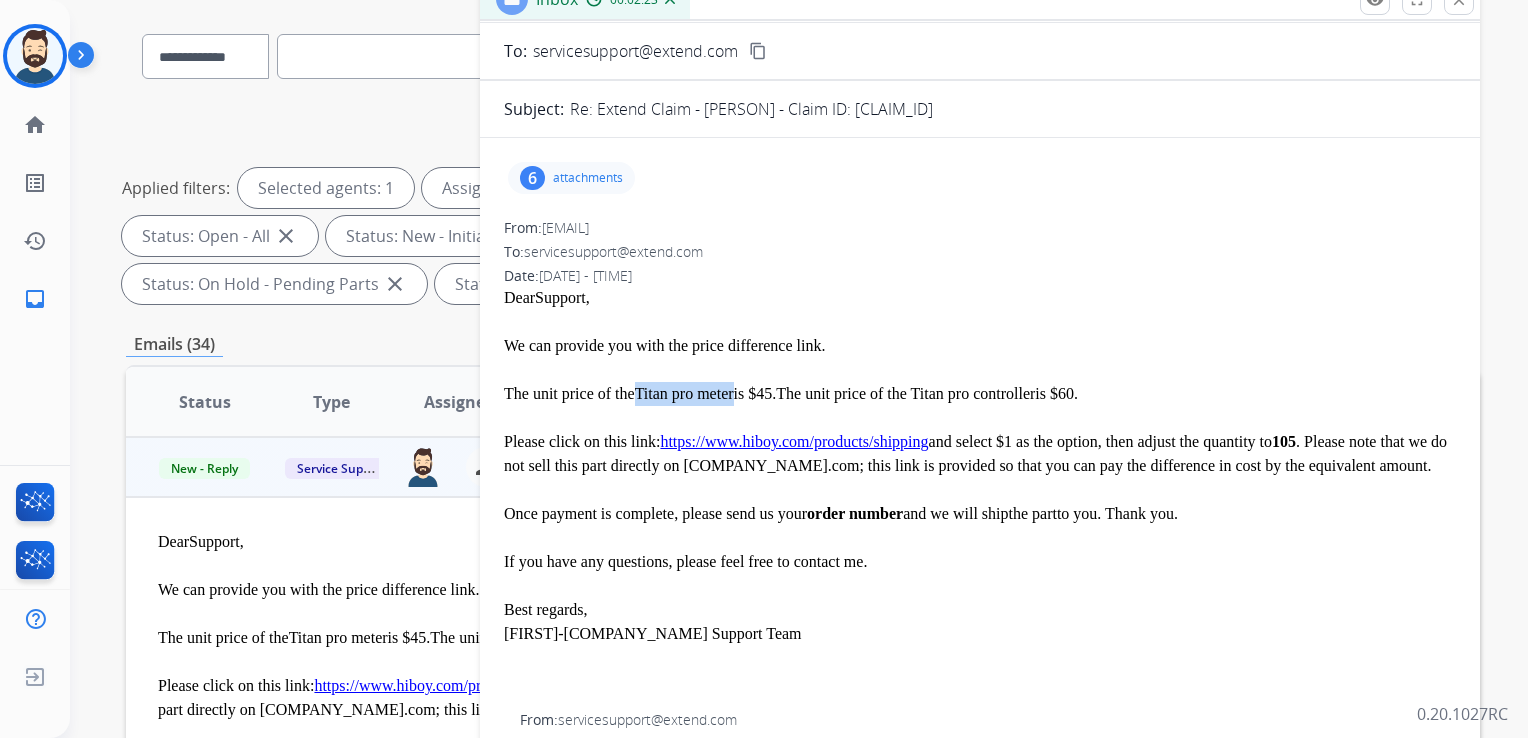 drag, startPoint x: 642, startPoint y: 396, endPoint x: 738, endPoint y: 398, distance: 96.02083 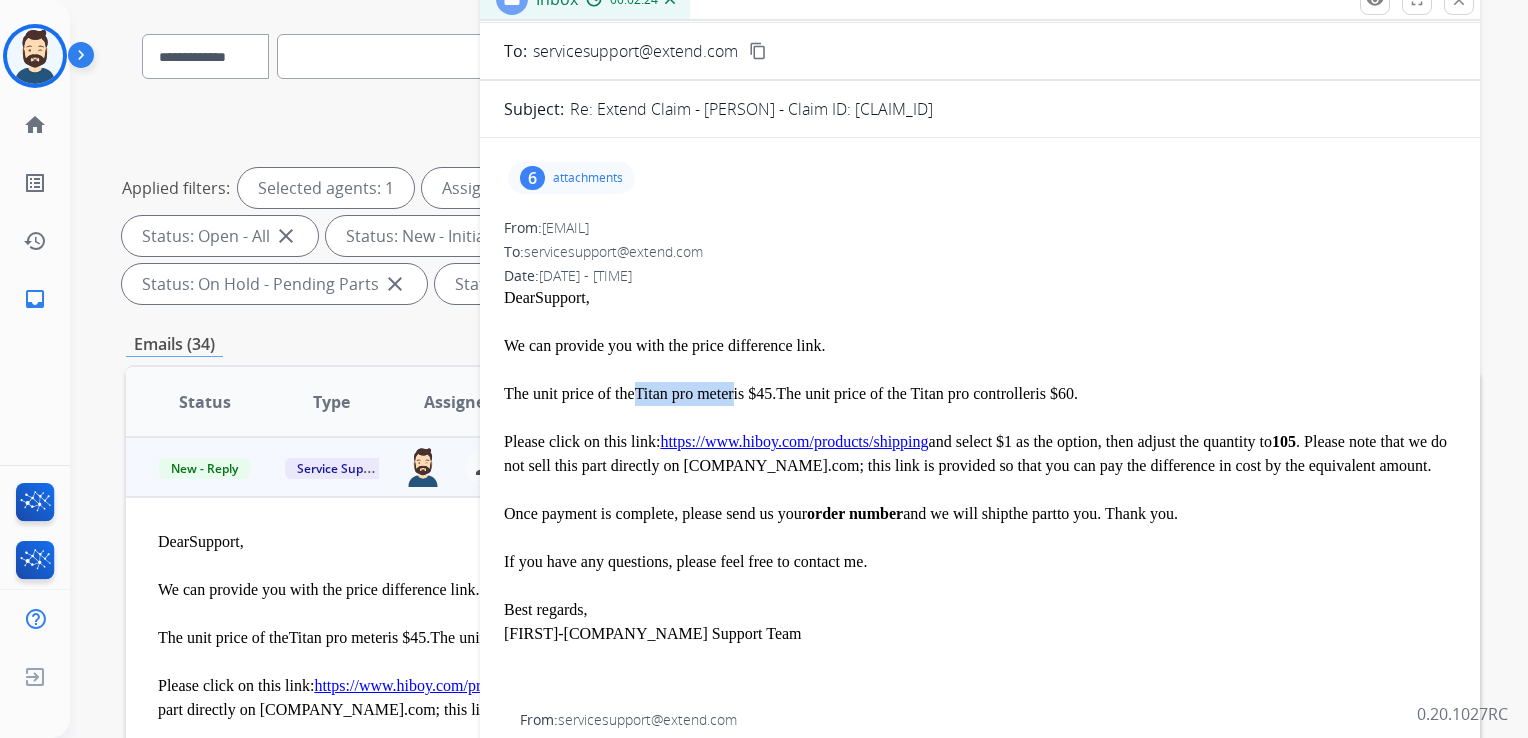 copy on "Titan pro meter" 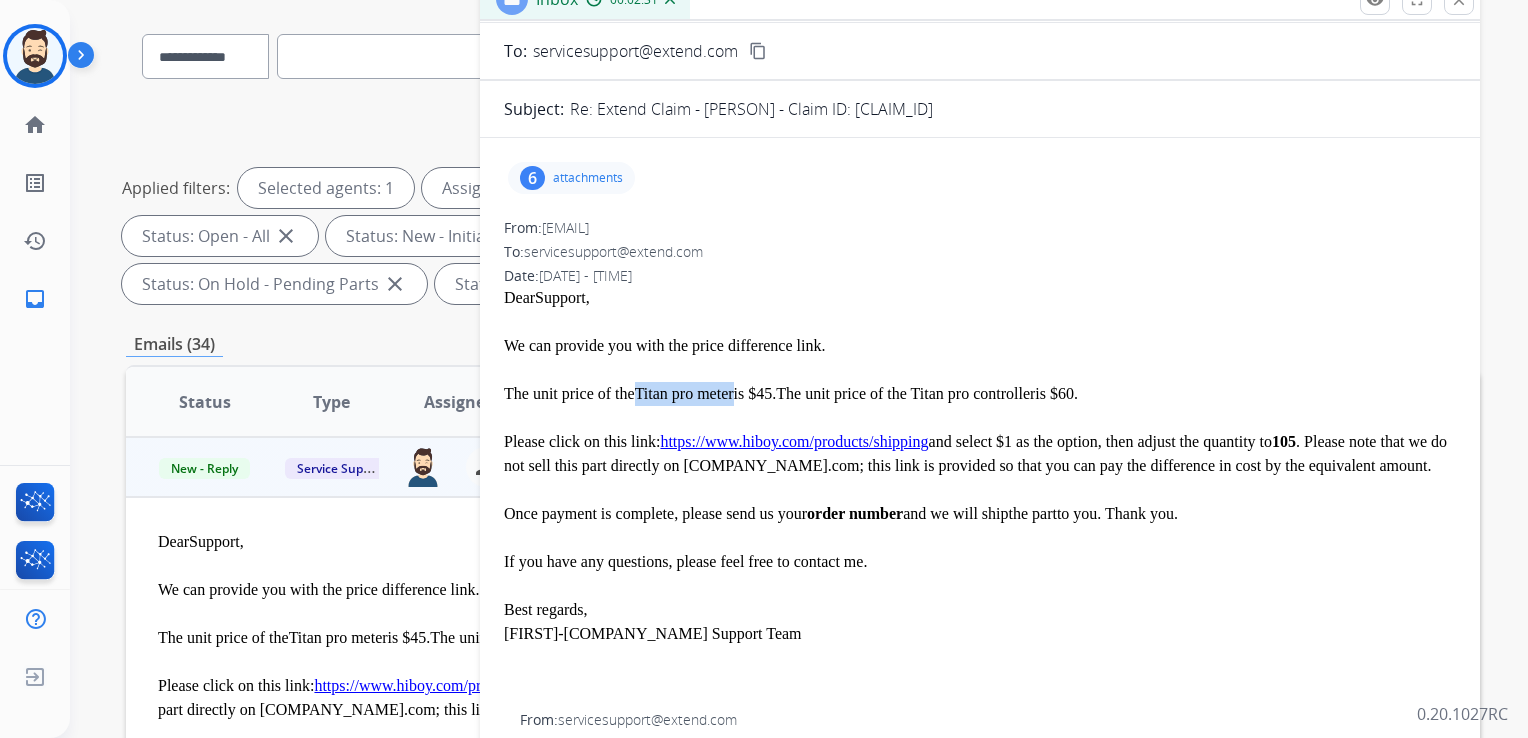 click on "The unit price of the" at bounding box center (843, 393) 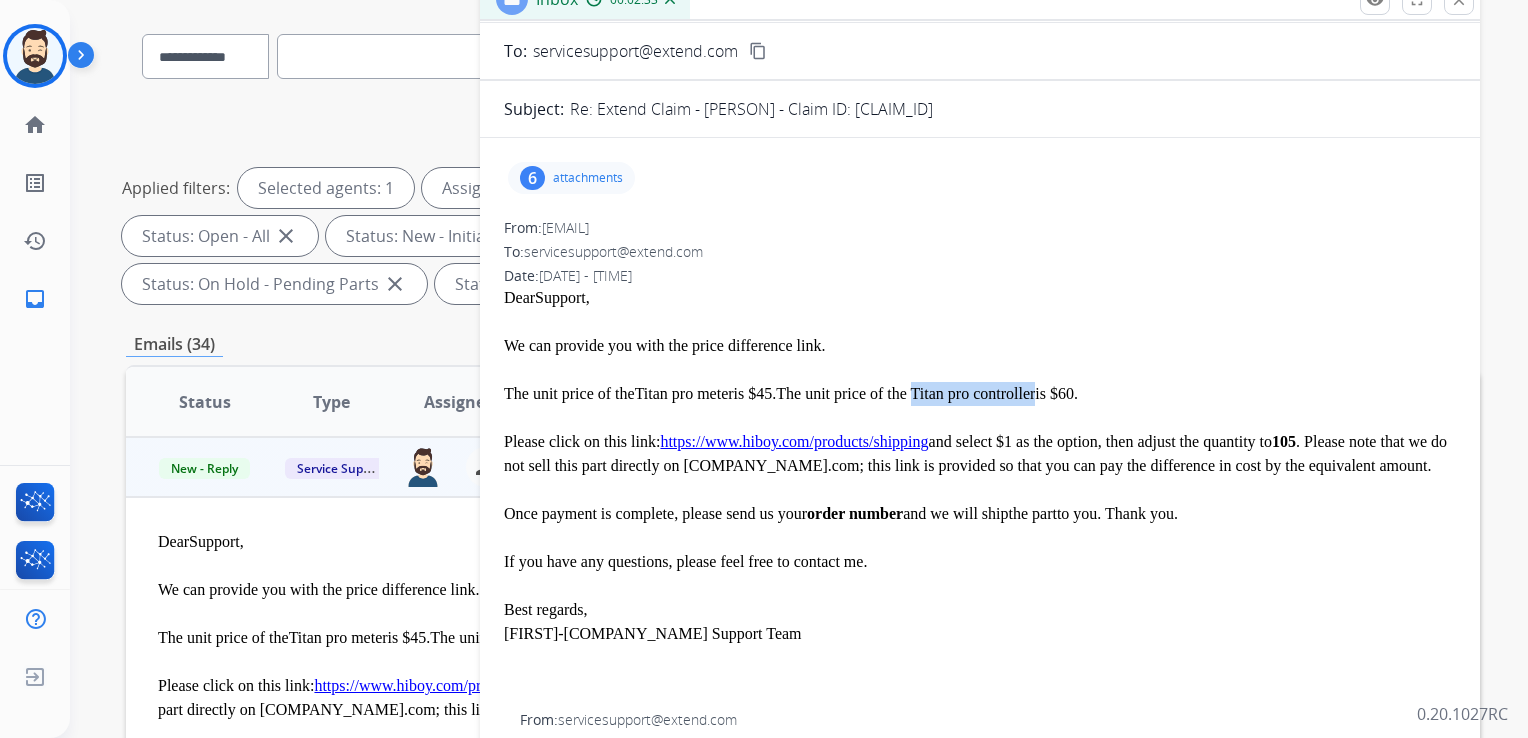 drag, startPoint x: 928, startPoint y: 394, endPoint x: 1048, endPoint y: 399, distance: 120.10412 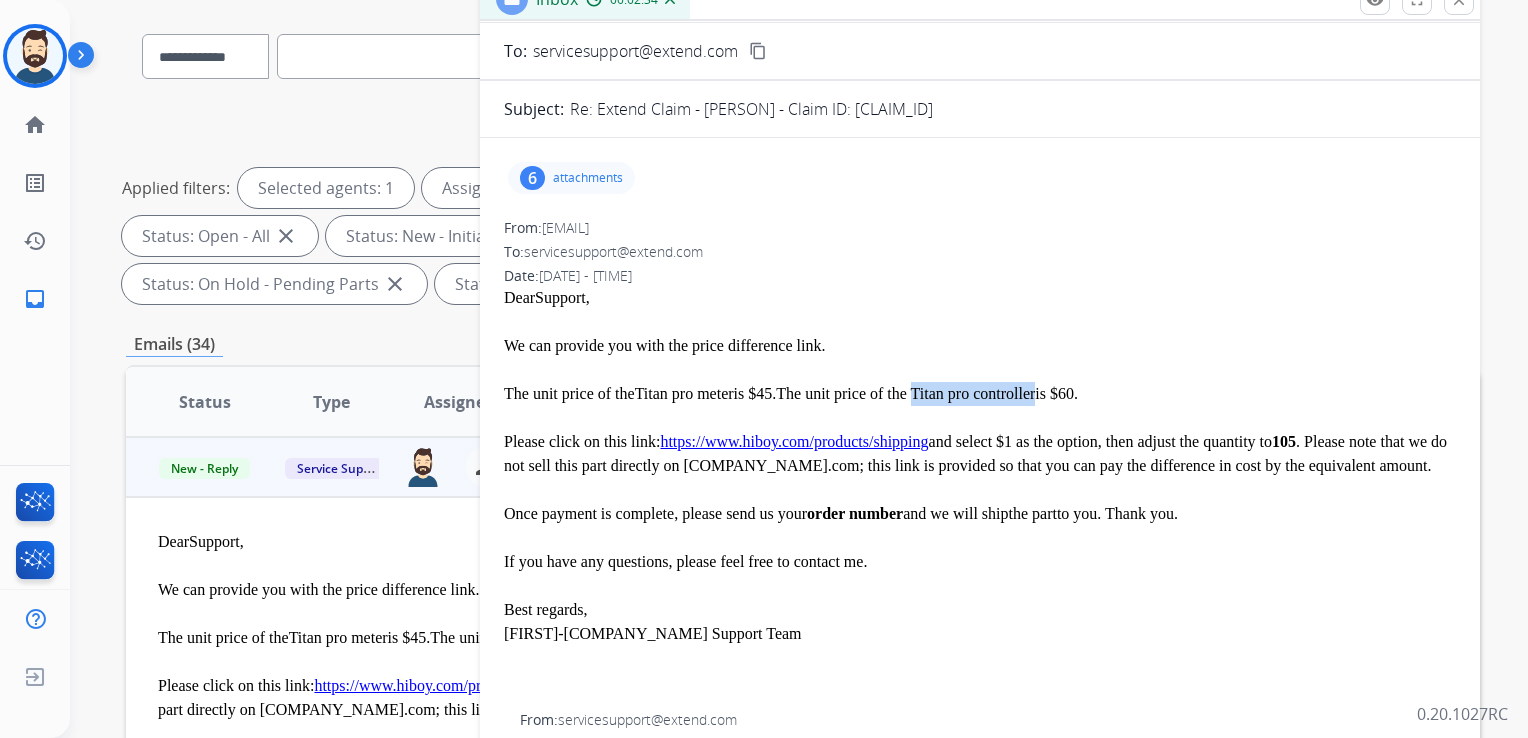 copy on "Titan pro controller" 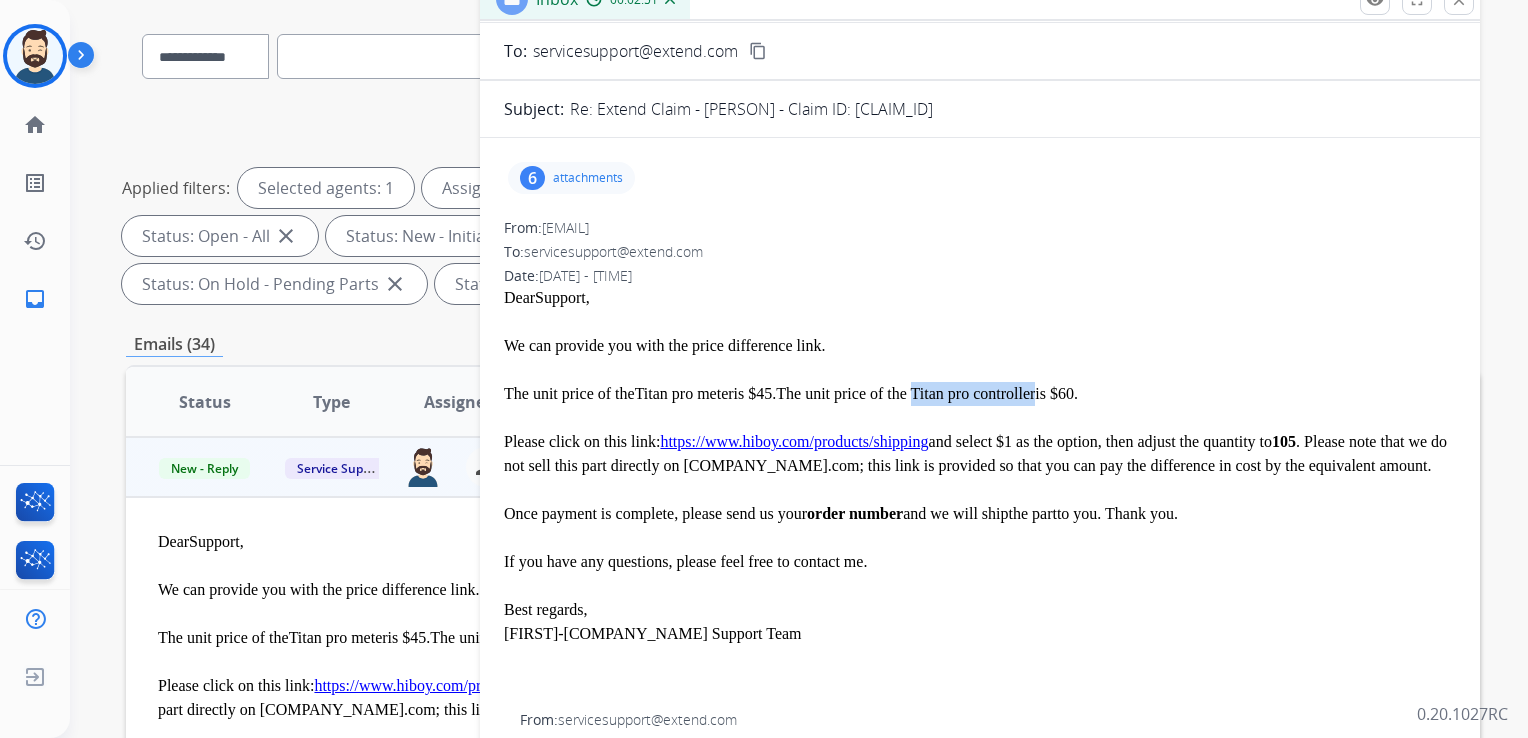click on "**********" at bounding box center [803, 204] 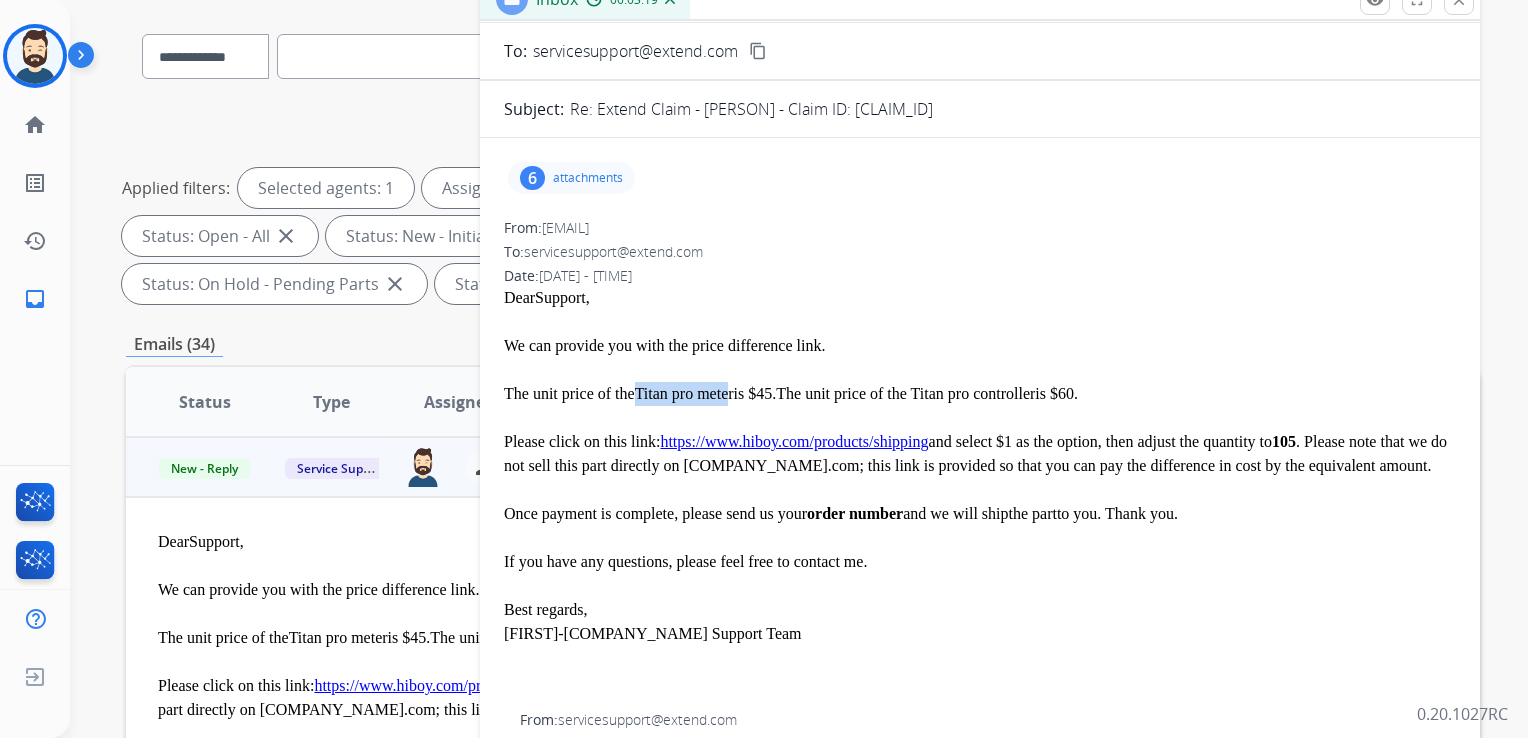 drag, startPoint x: 642, startPoint y: 394, endPoint x: 737, endPoint y: 389, distance: 95.131485 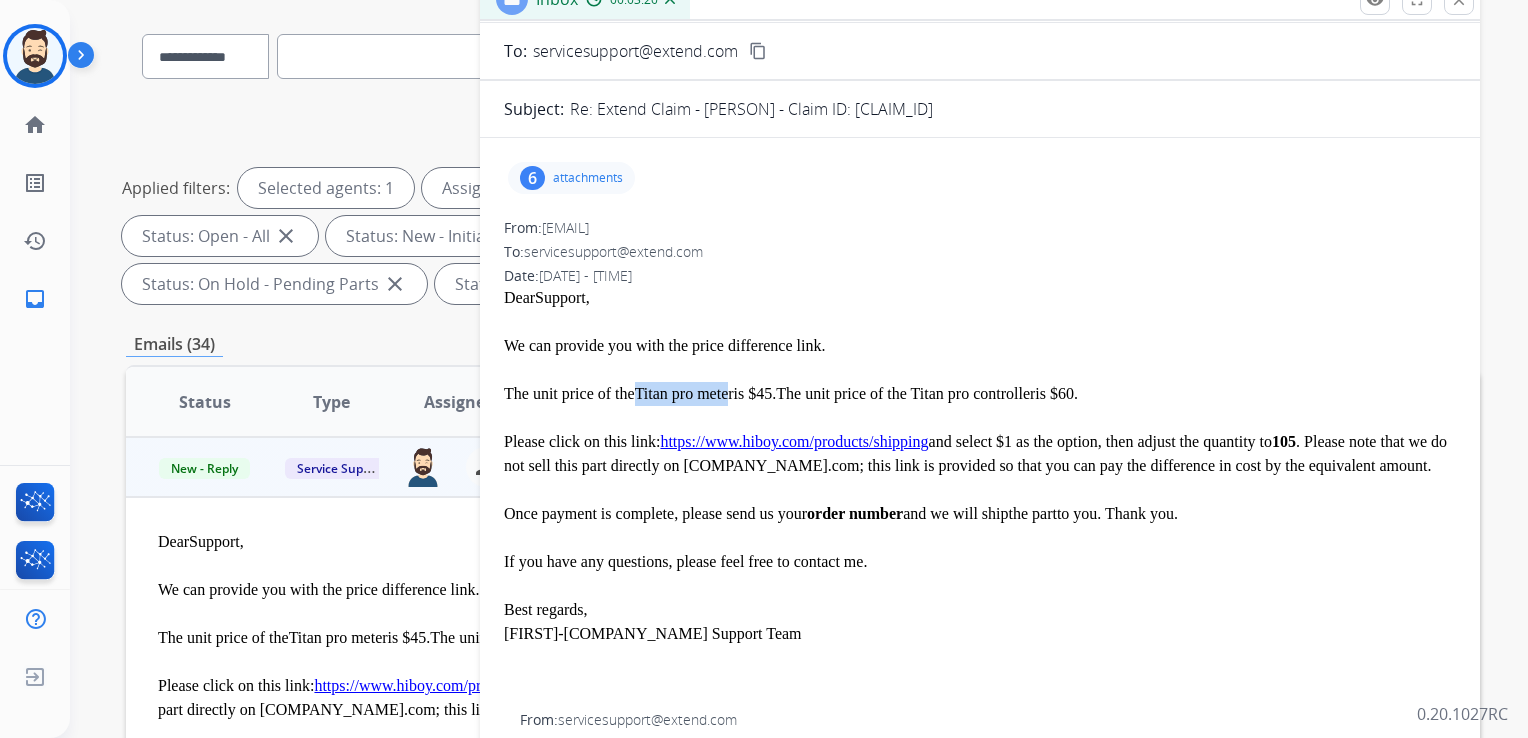 click on "Titan pro meter" at bounding box center (684, 393) 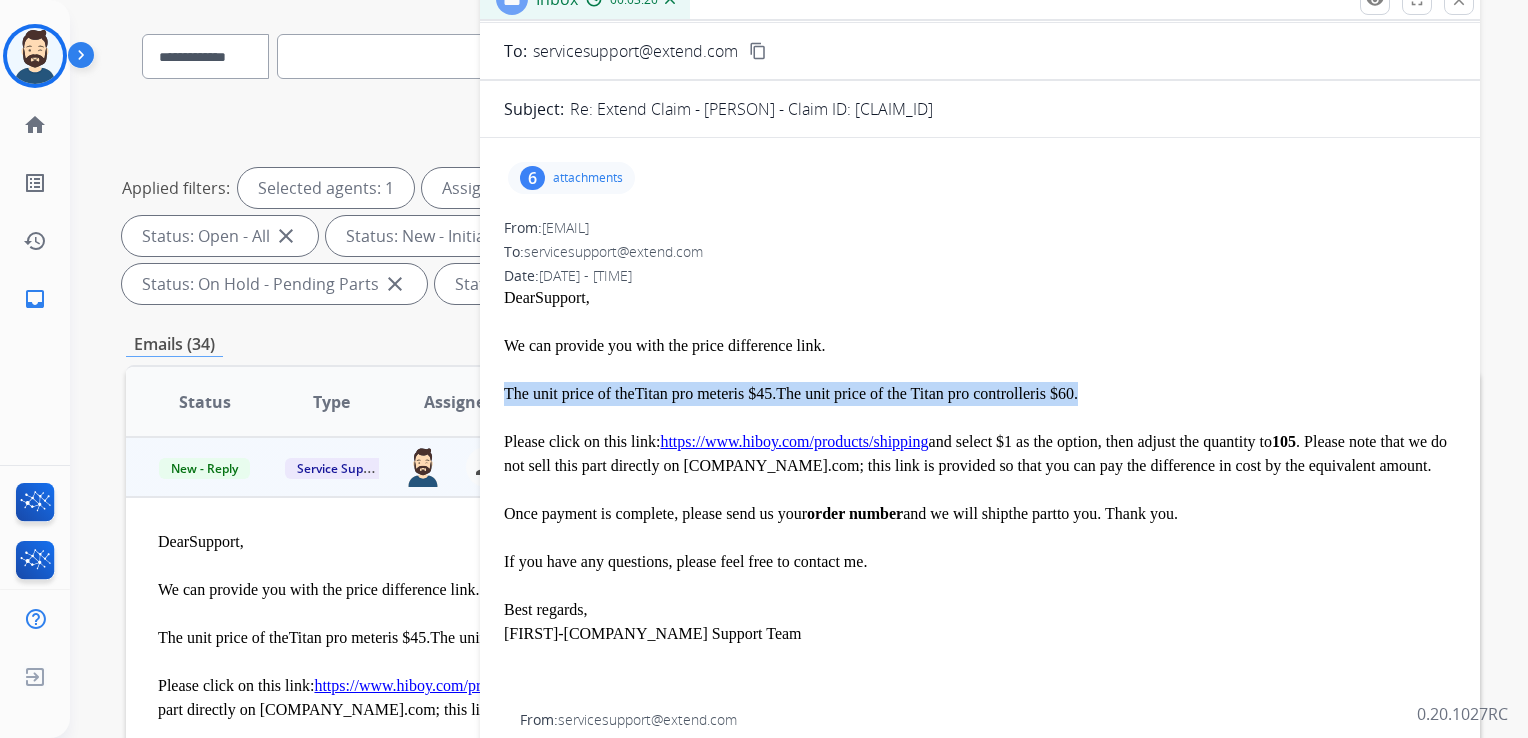 click on "Titan pro meter" at bounding box center [684, 393] 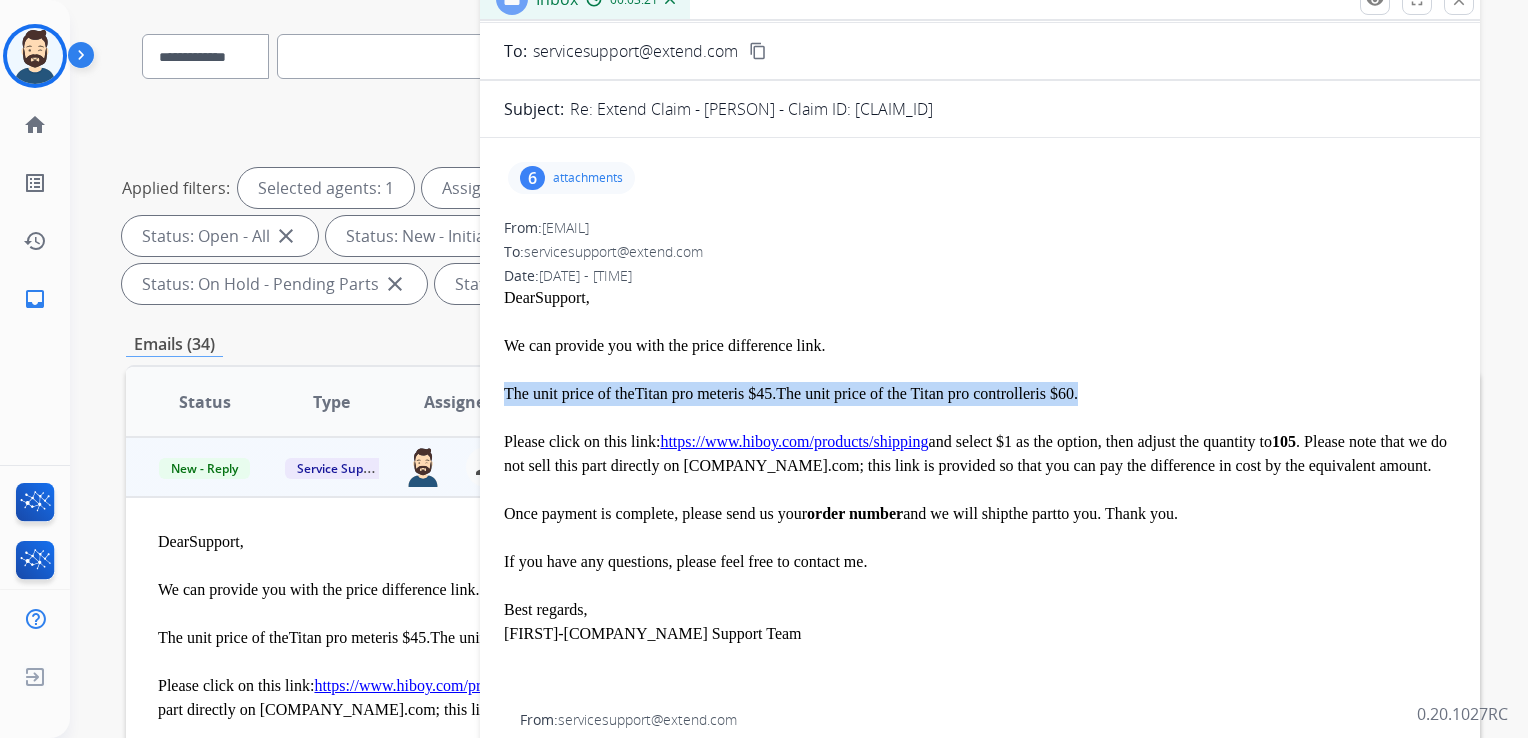 click on "Titan pro meter" at bounding box center [684, 393] 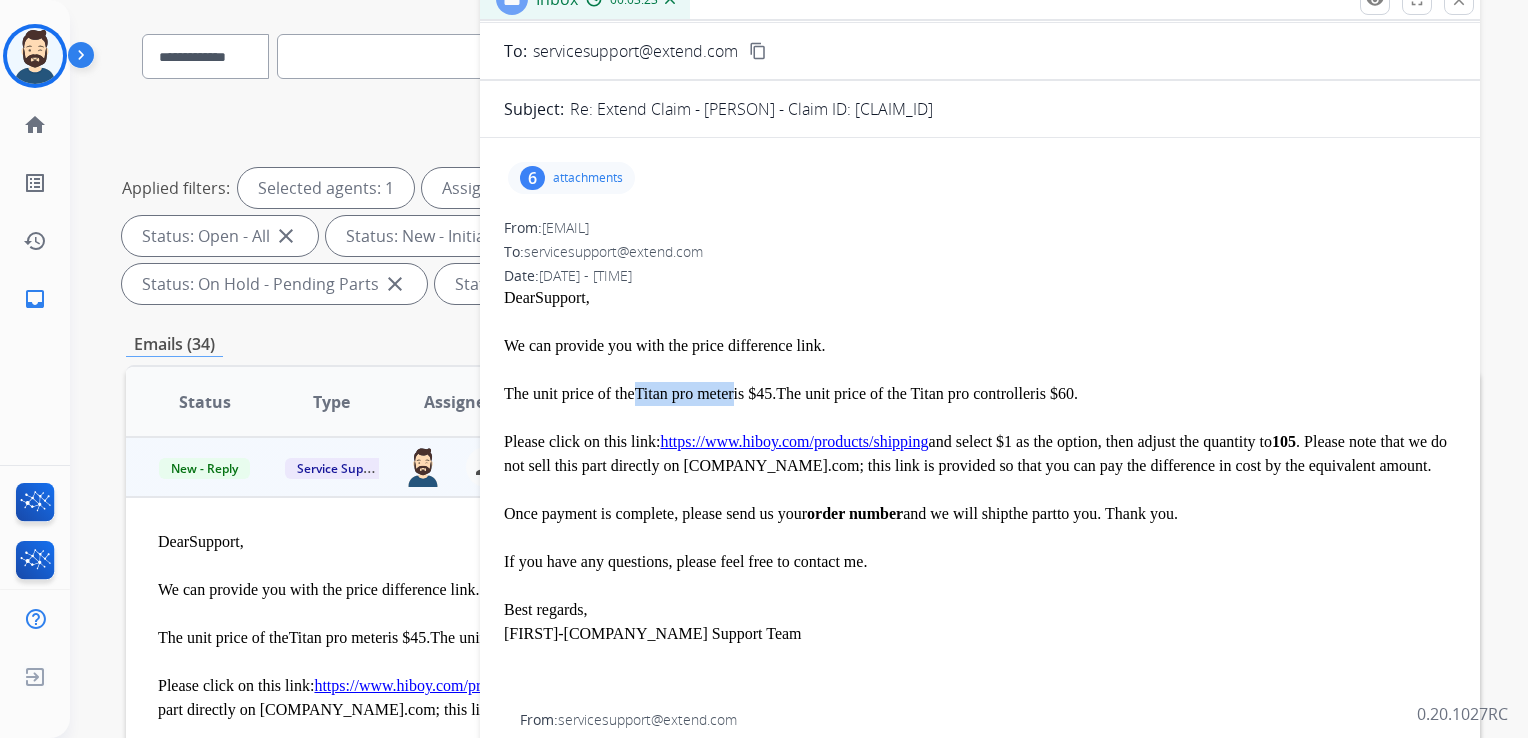 drag, startPoint x: 641, startPoint y: 392, endPoint x: 738, endPoint y: 393, distance: 97.00516 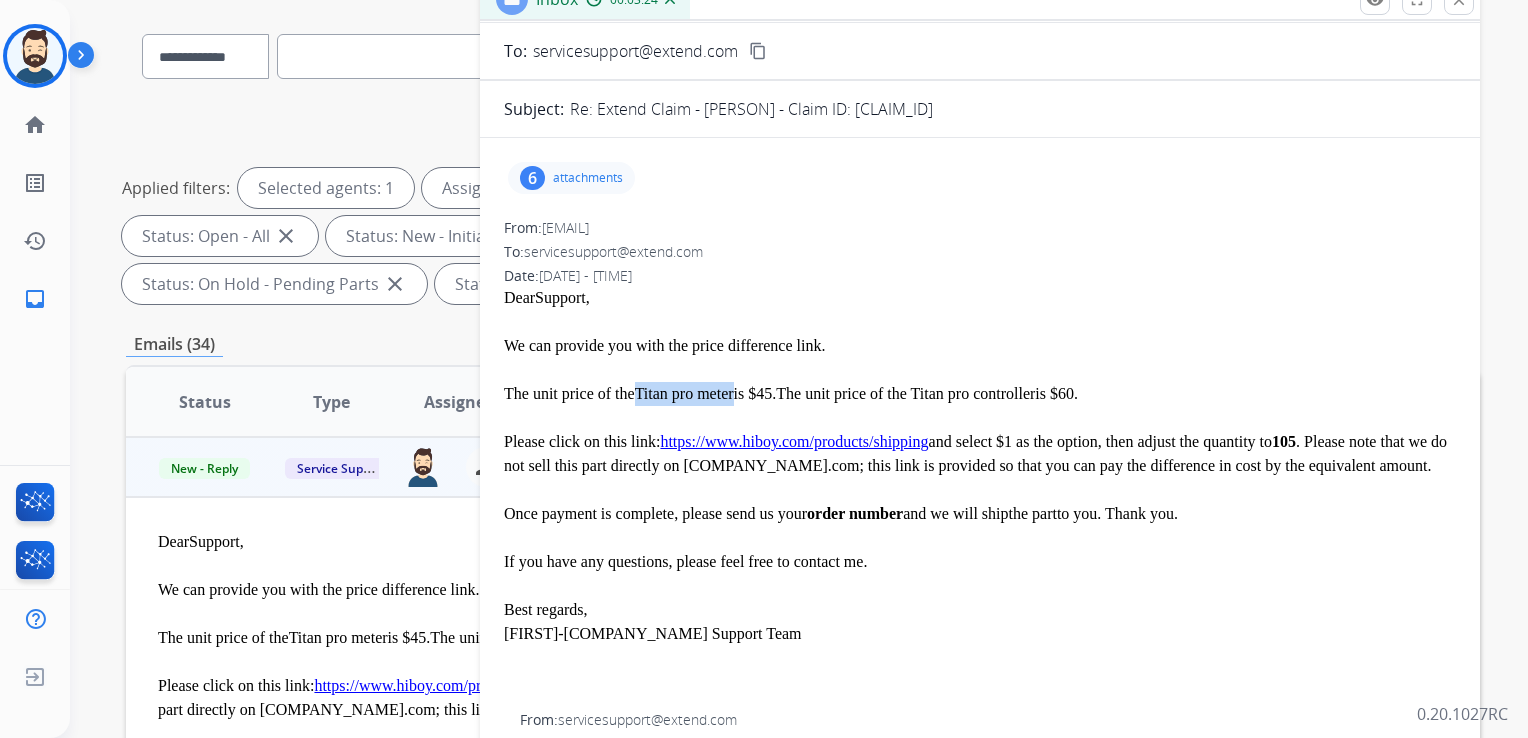 copy on "Titan pro meter" 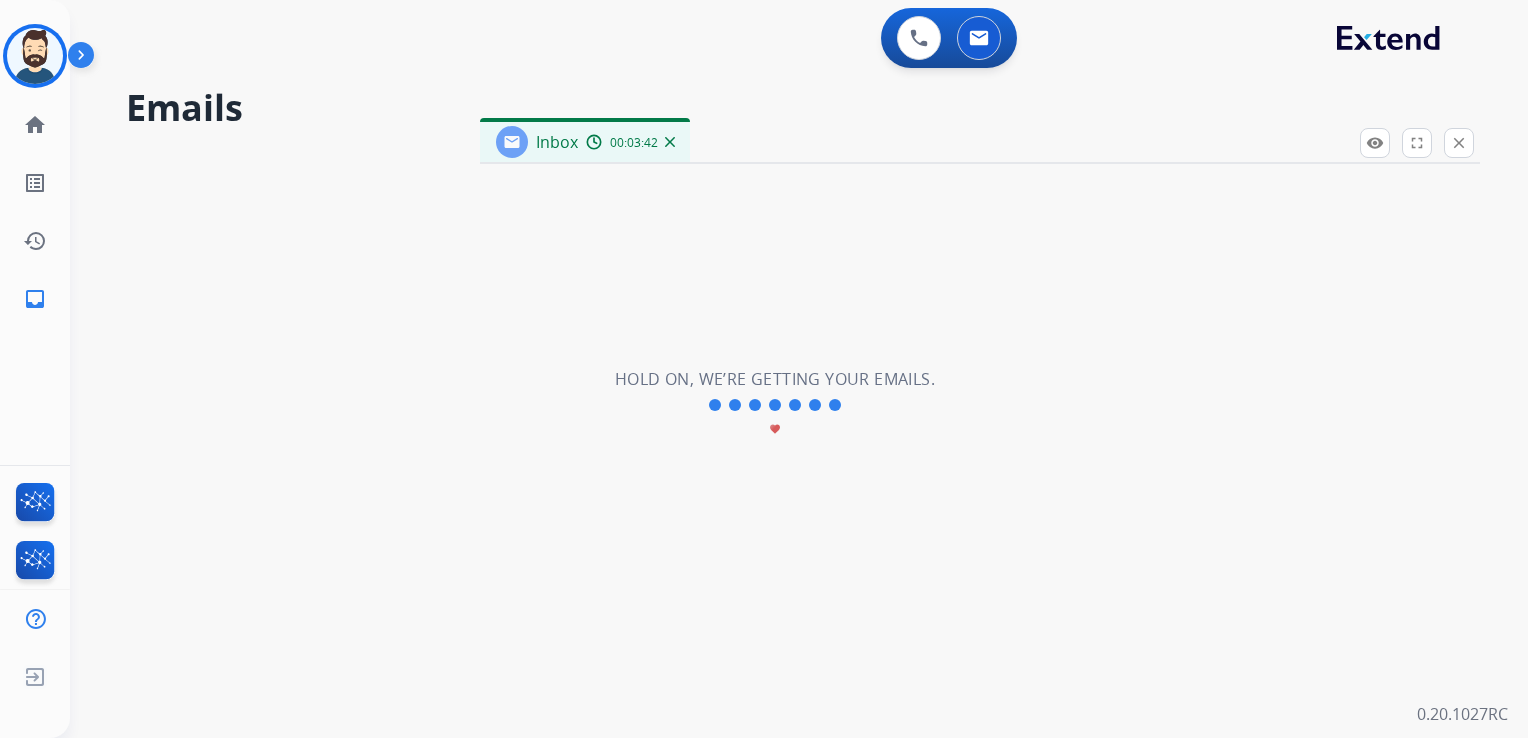 scroll, scrollTop: 0, scrollLeft: 0, axis: both 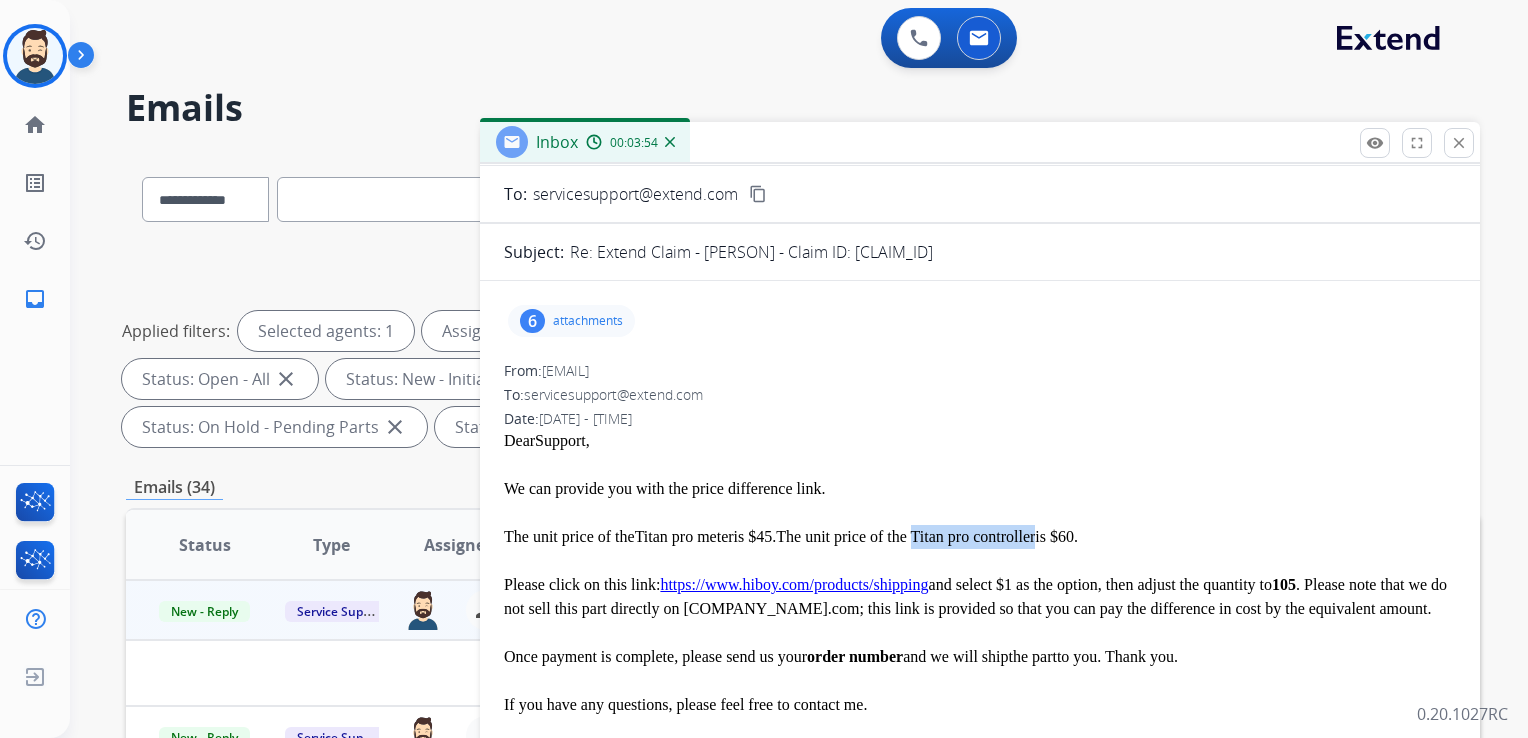 drag, startPoint x: 928, startPoint y: 534, endPoint x: 1050, endPoint y: 539, distance: 122.10242 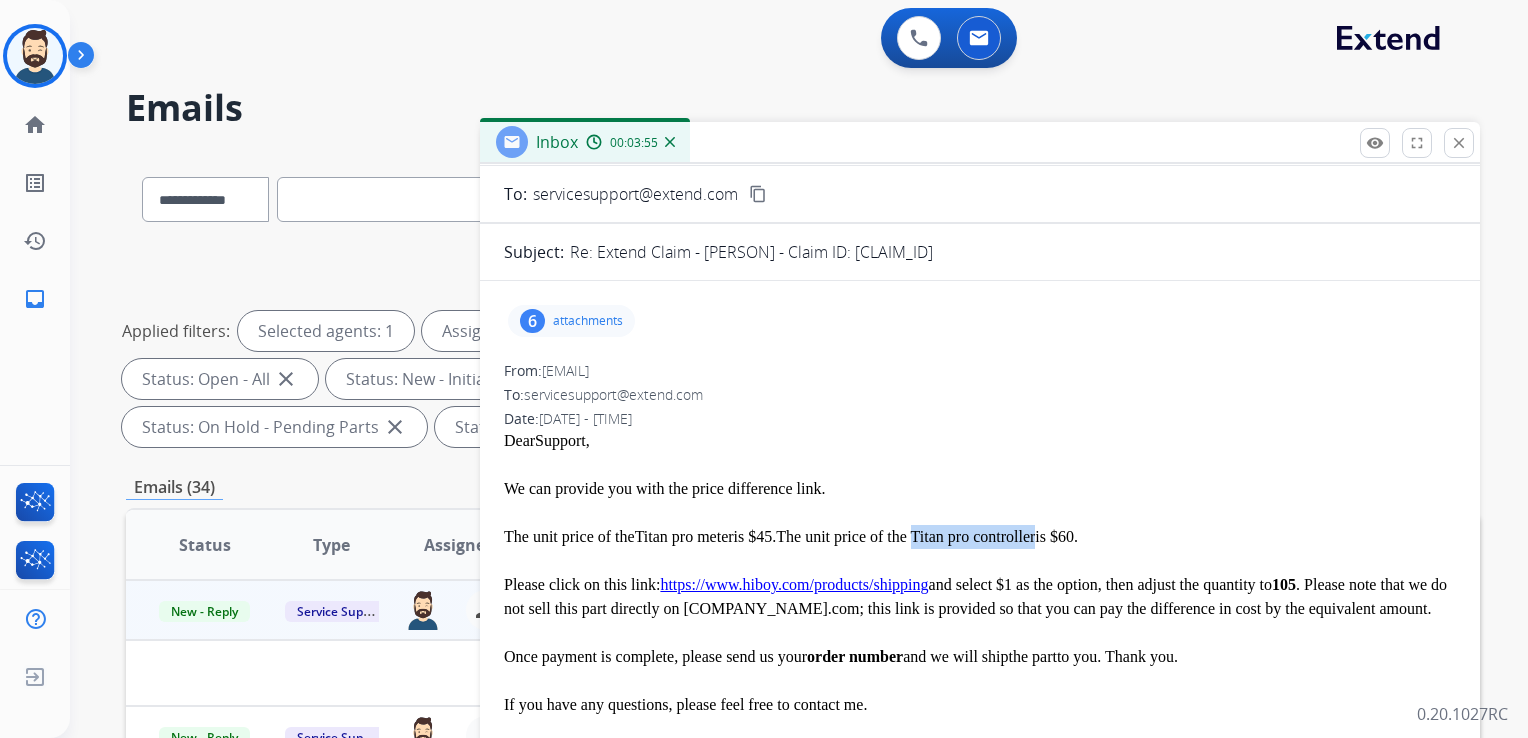 copy on "Titan pro controller" 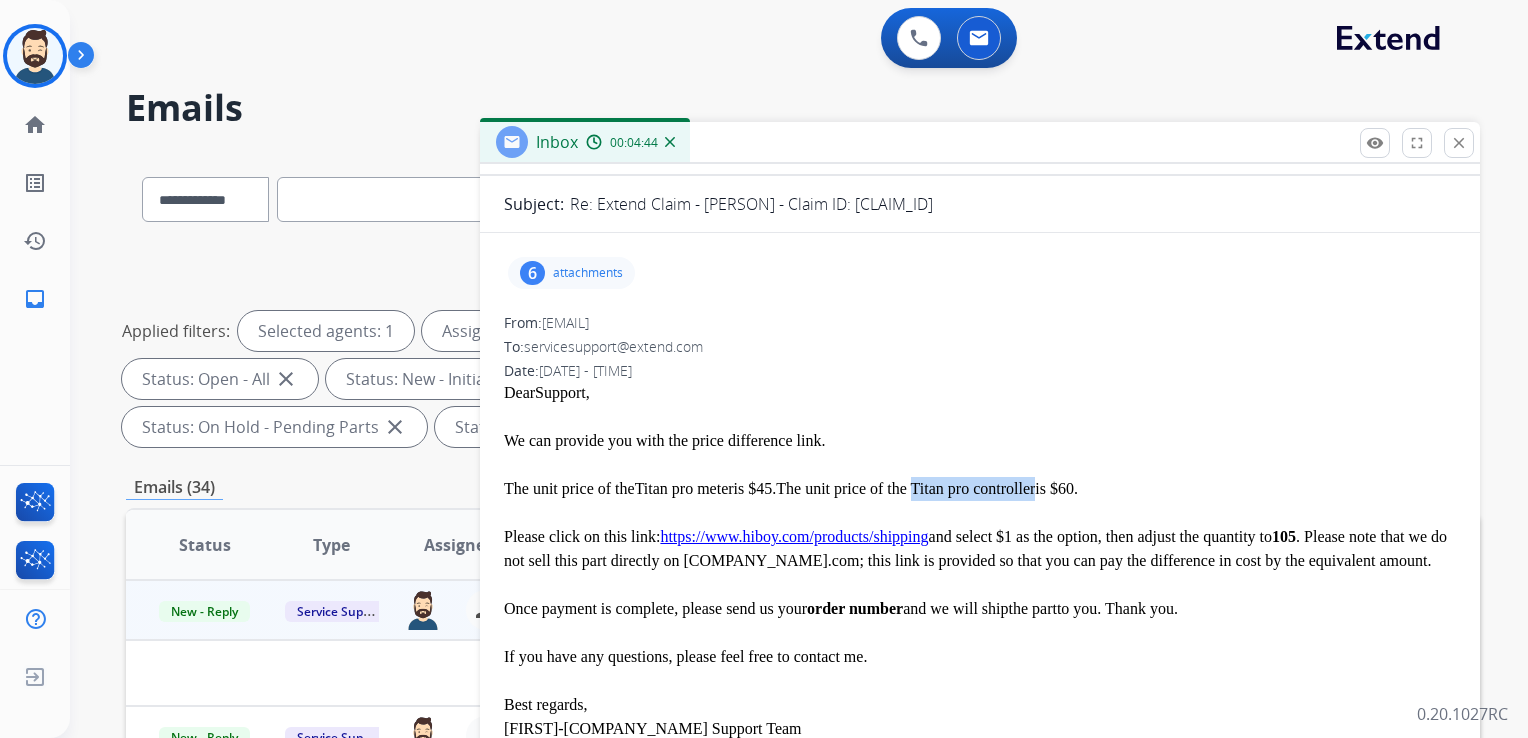 scroll, scrollTop: 0, scrollLeft: 0, axis: both 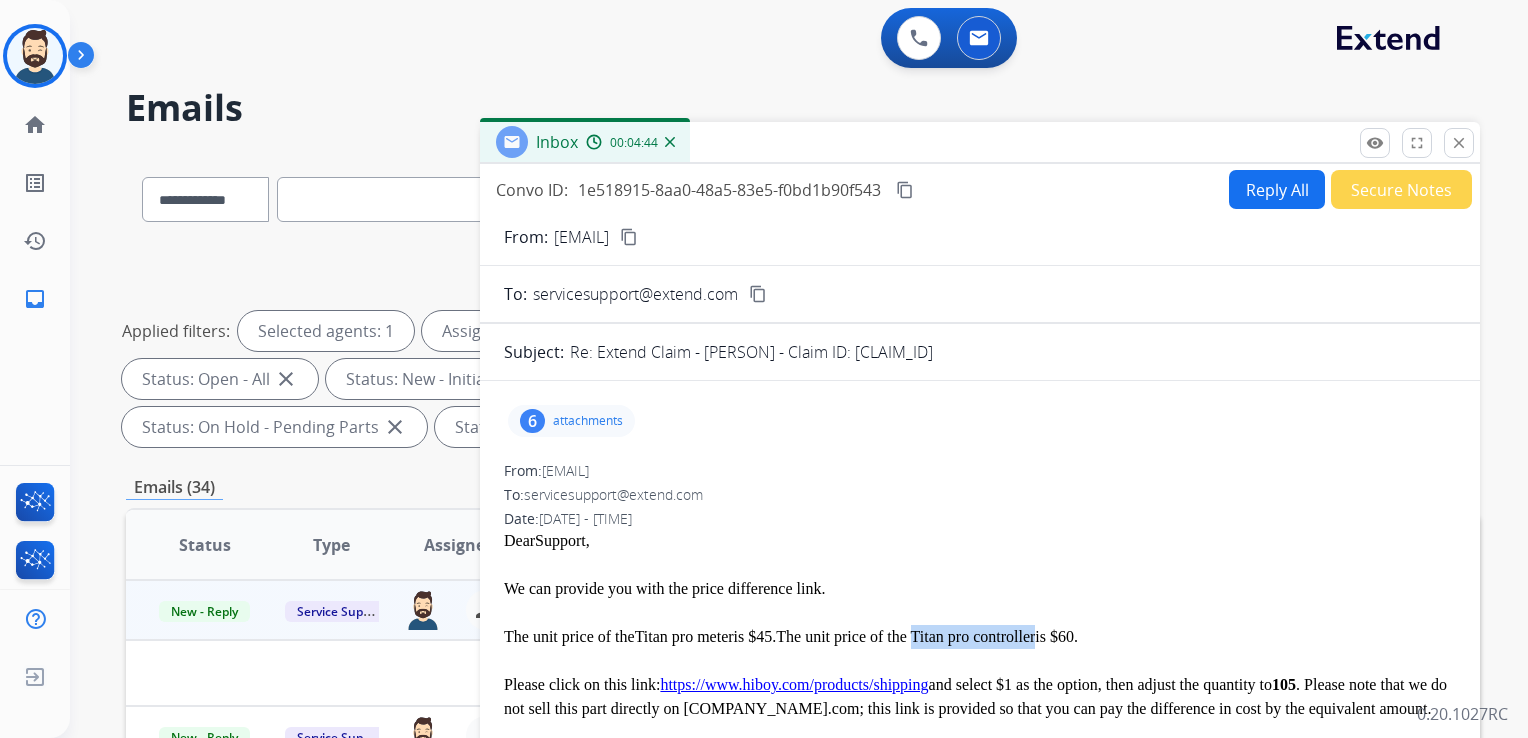 click on "Reply All" at bounding box center [1277, 189] 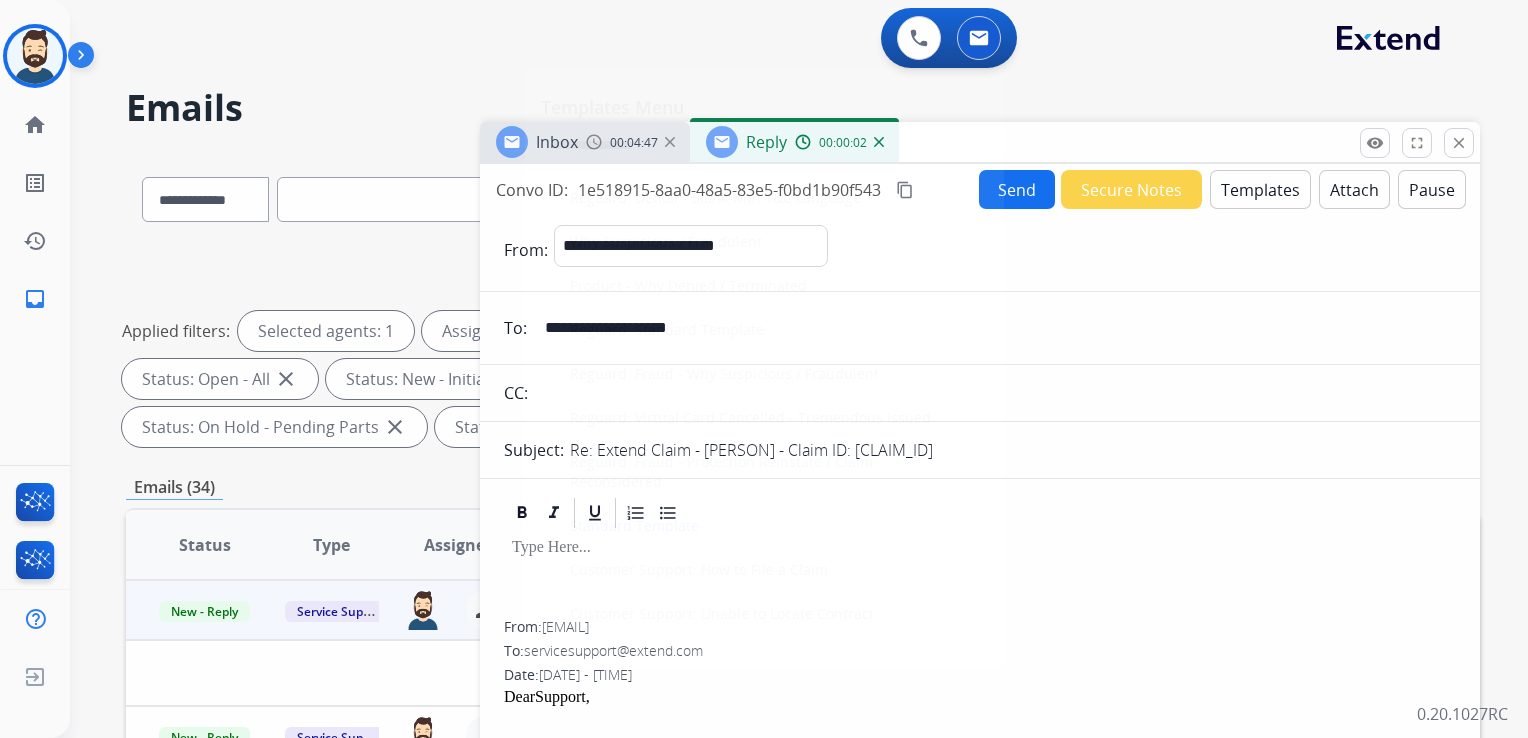 click on "Standard Template" 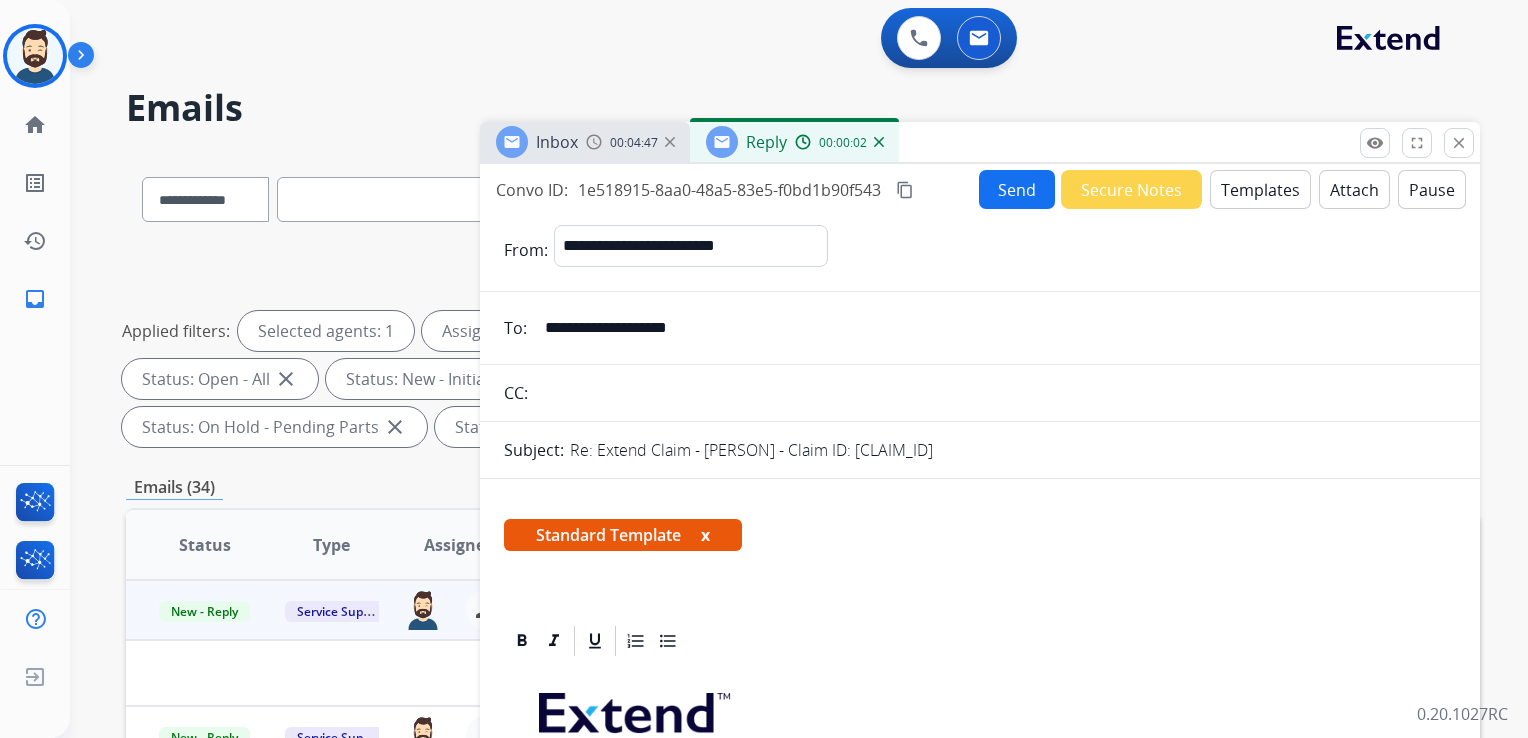 scroll, scrollTop: 400, scrollLeft: 0, axis: vertical 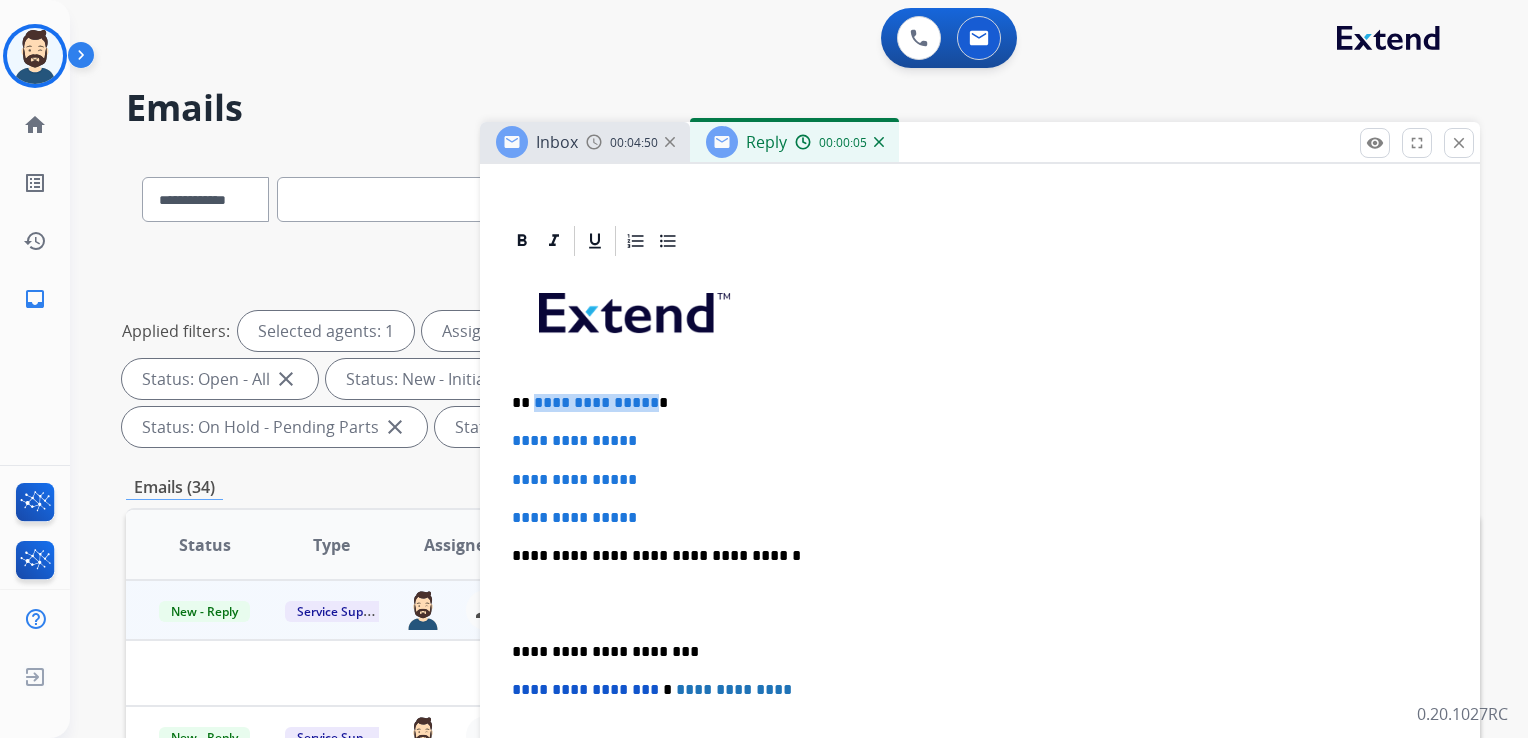 drag, startPoint x: 530, startPoint y: 401, endPoint x: 648, endPoint y: 403, distance: 118.016945 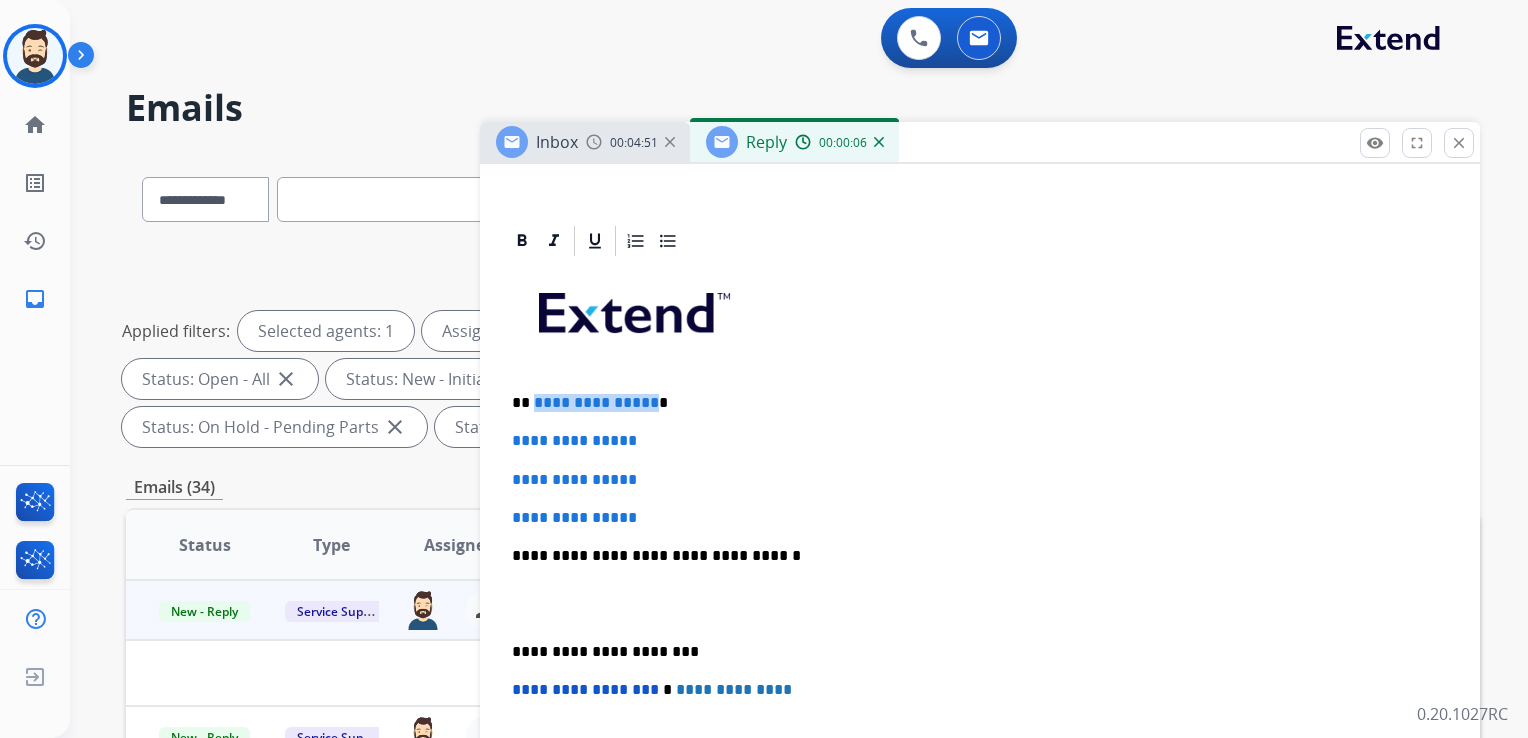 type 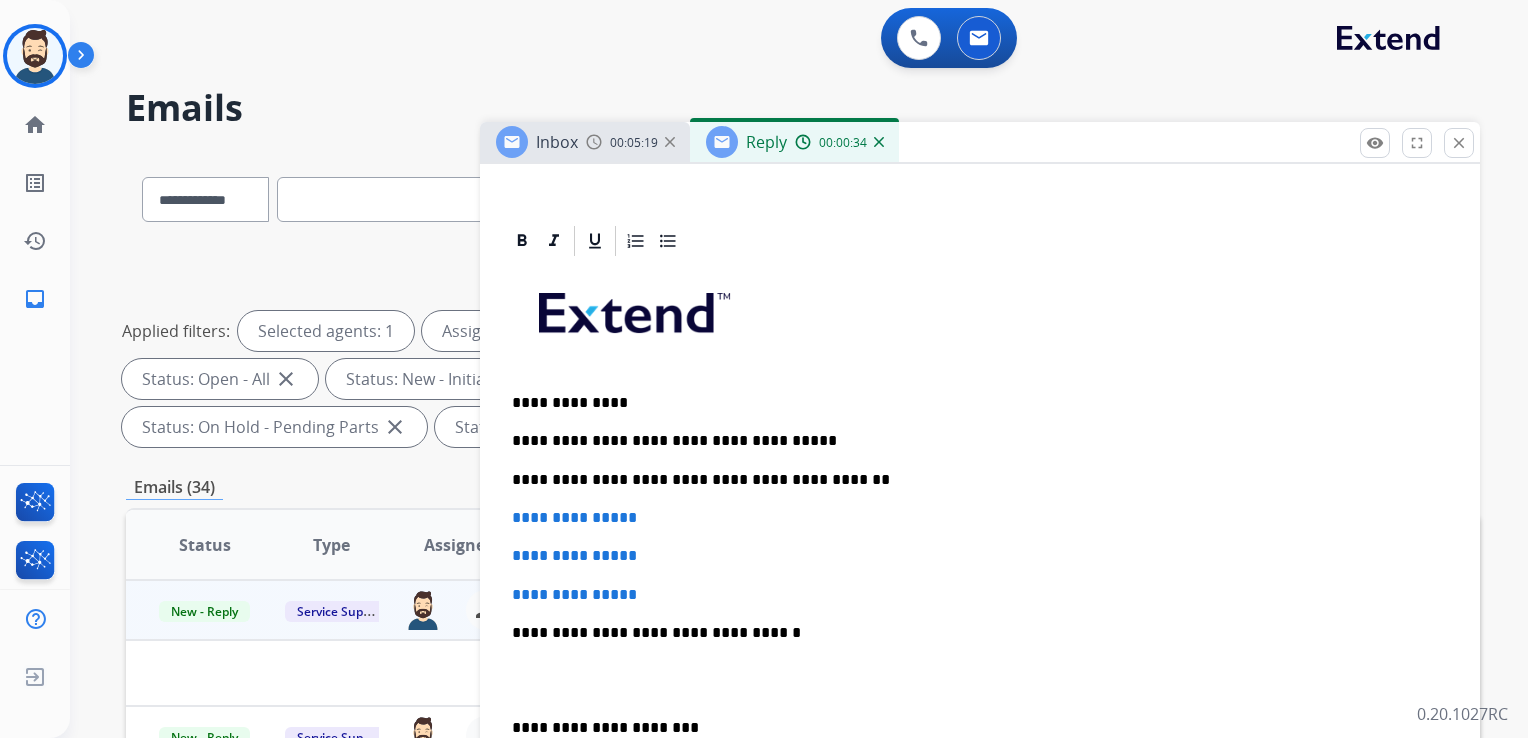 click on "**********" at bounding box center (972, 480) 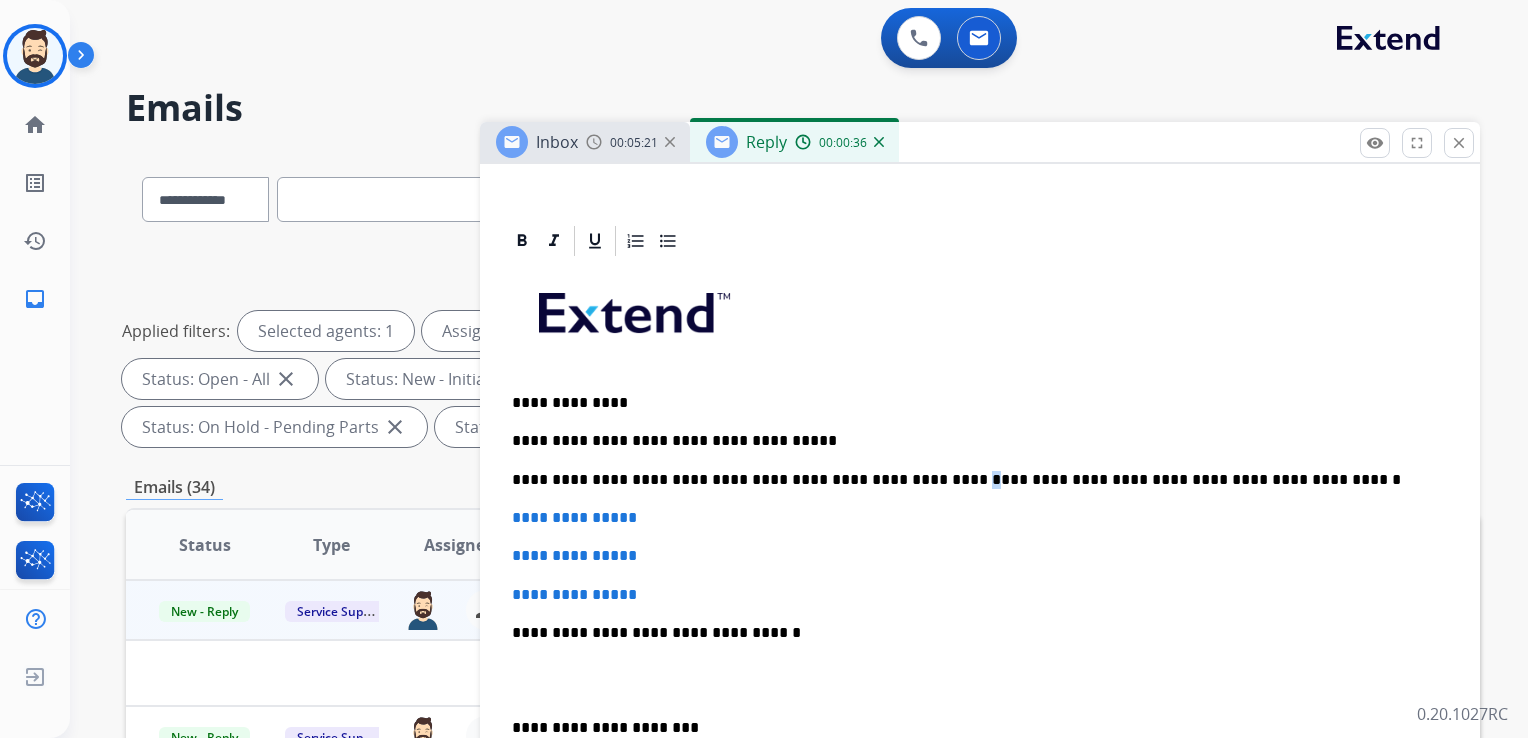 click on "**********" at bounding box center (972, 480) 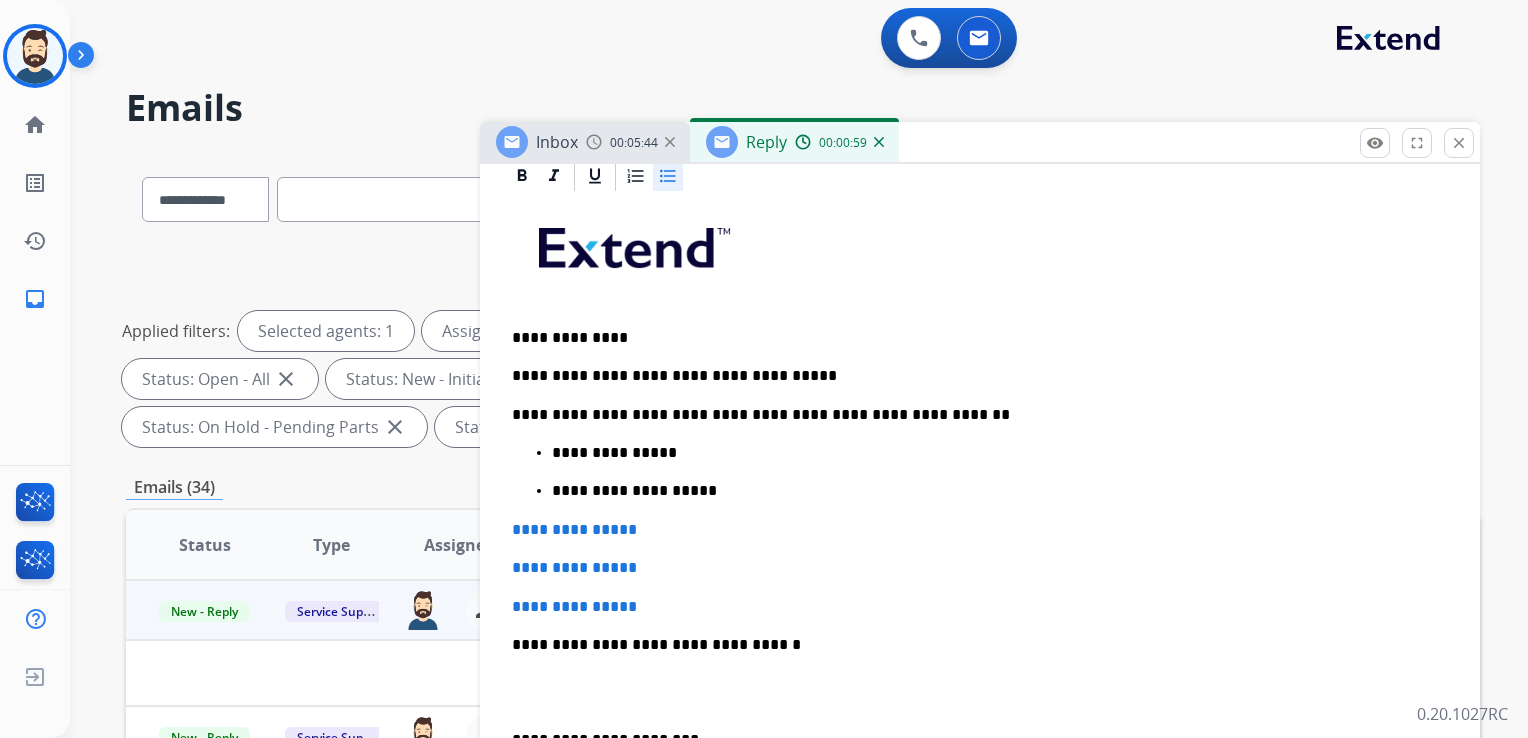 scroll, scrollTop: 500, scrollLeft: 0, axis: vertical 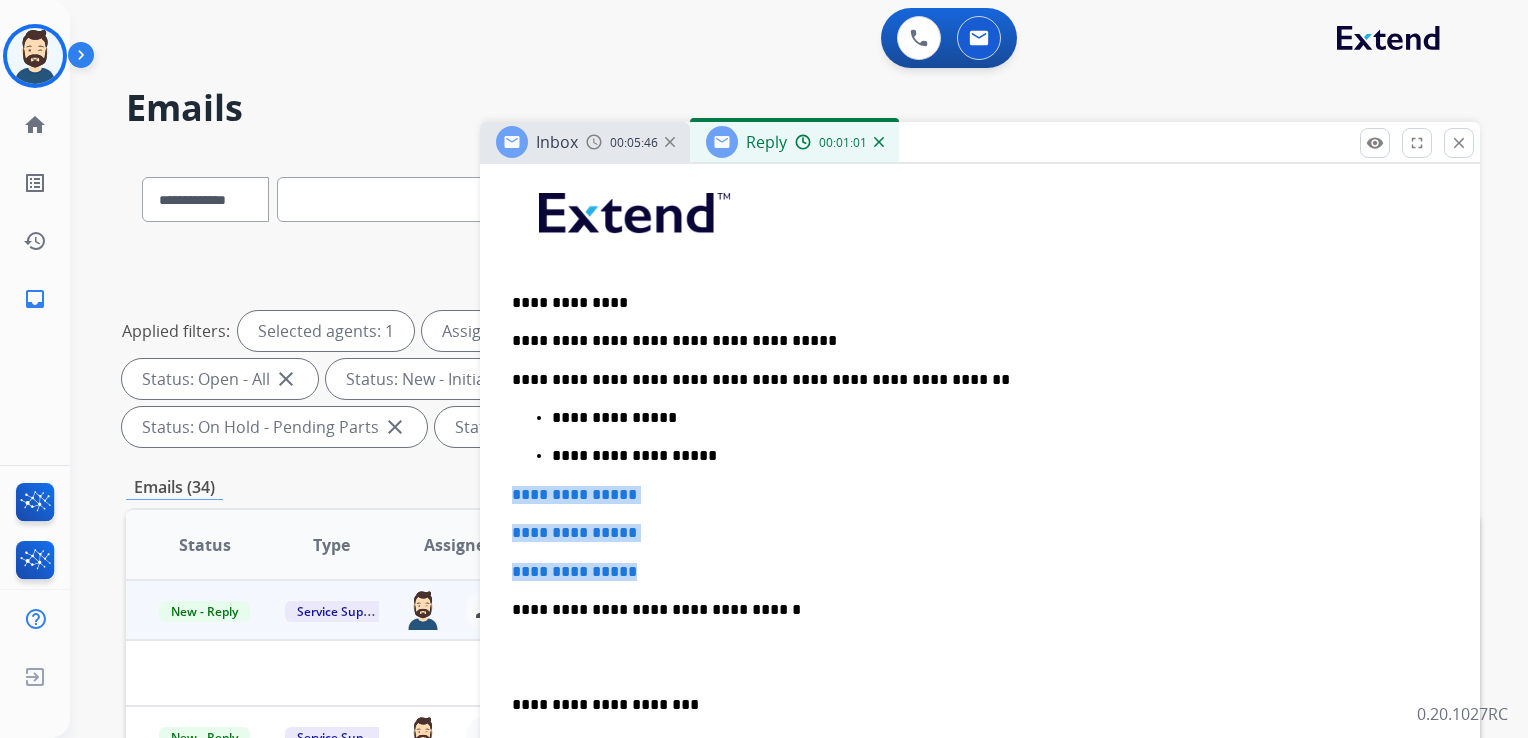 drag, startPoint x: 508, startPoint y: 490, endPoint x: 667, endPoint y: 555, distance: 171.7731 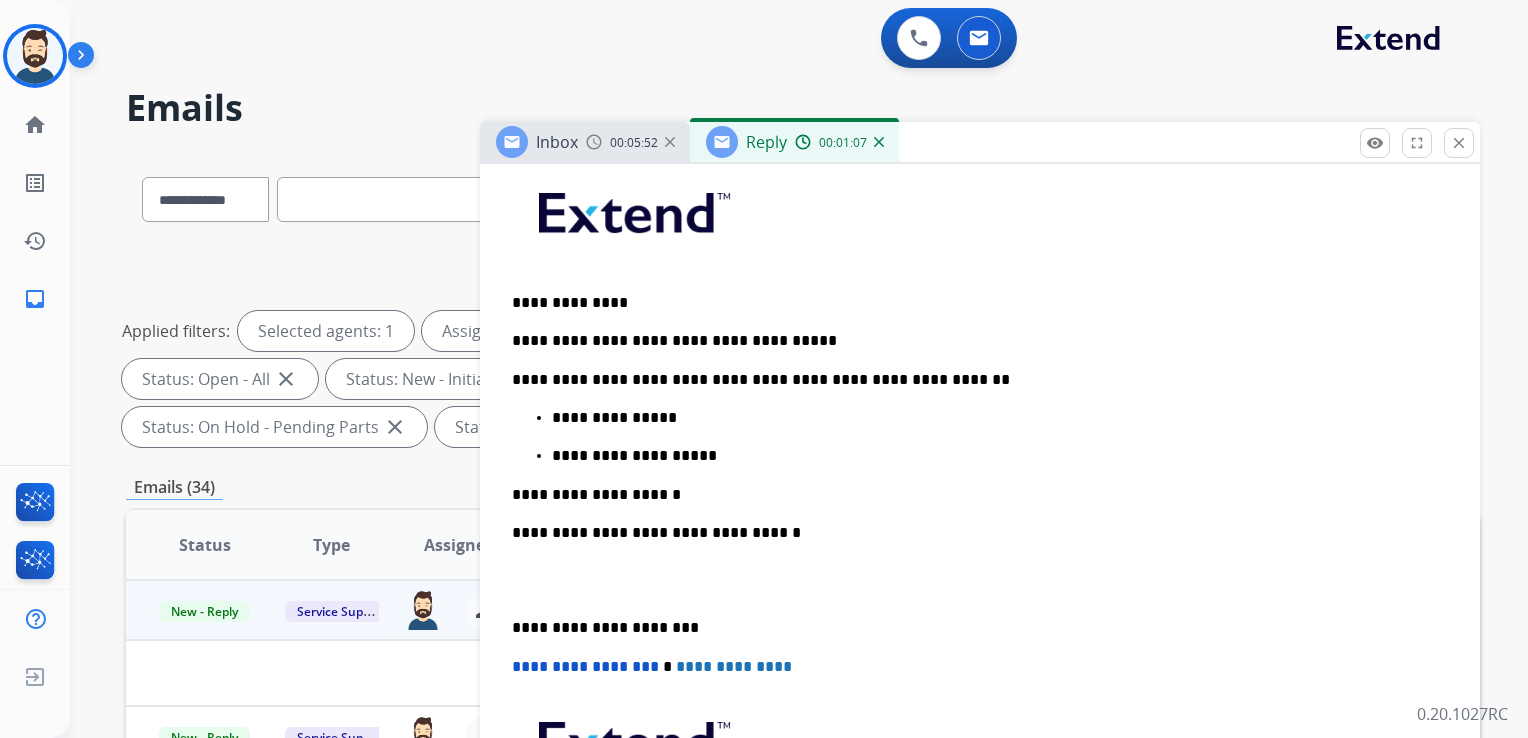 click on "**********" at bounding box center [972, 533] 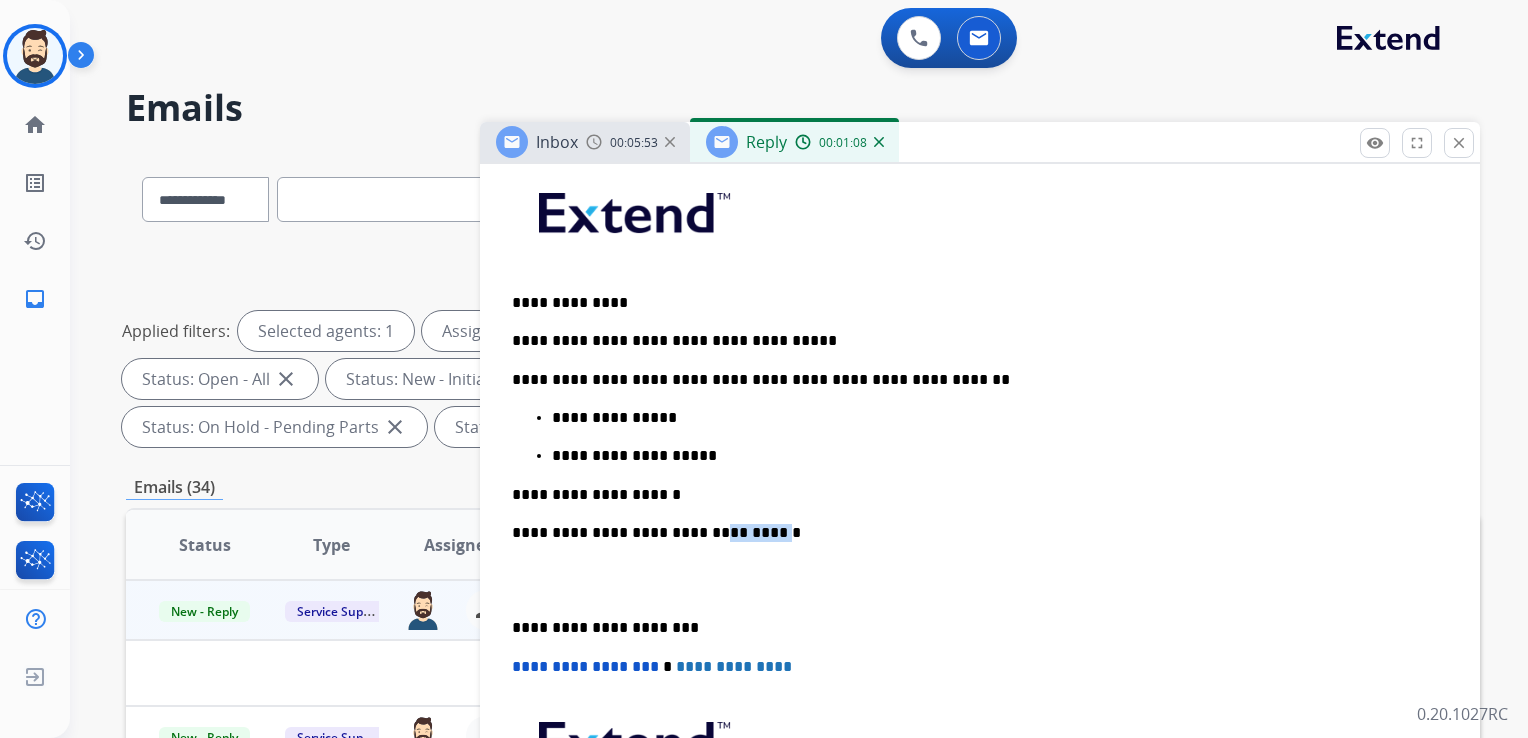 click on "**********" at bounding box center (972, 533) 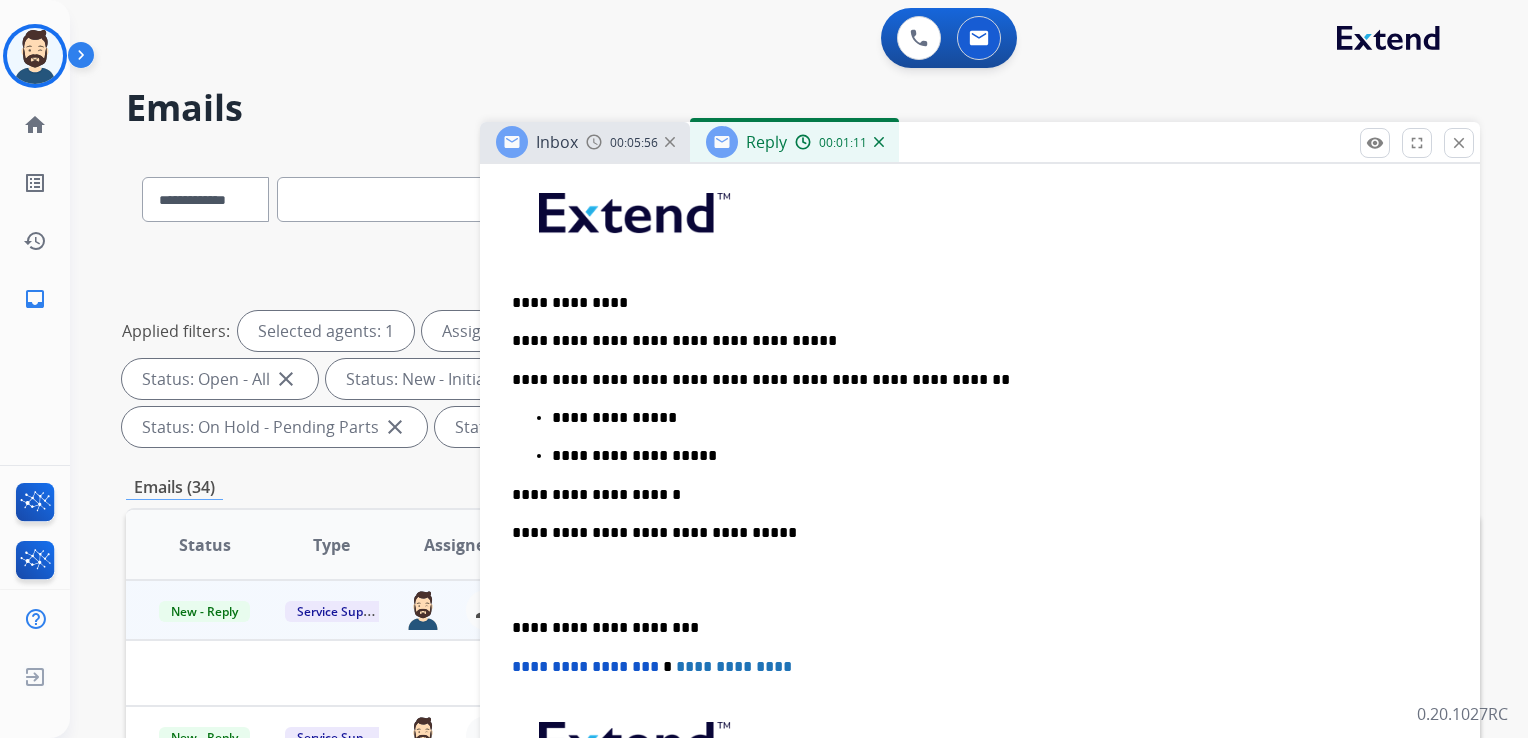 click on "**********" at bounding box center (972, 628) 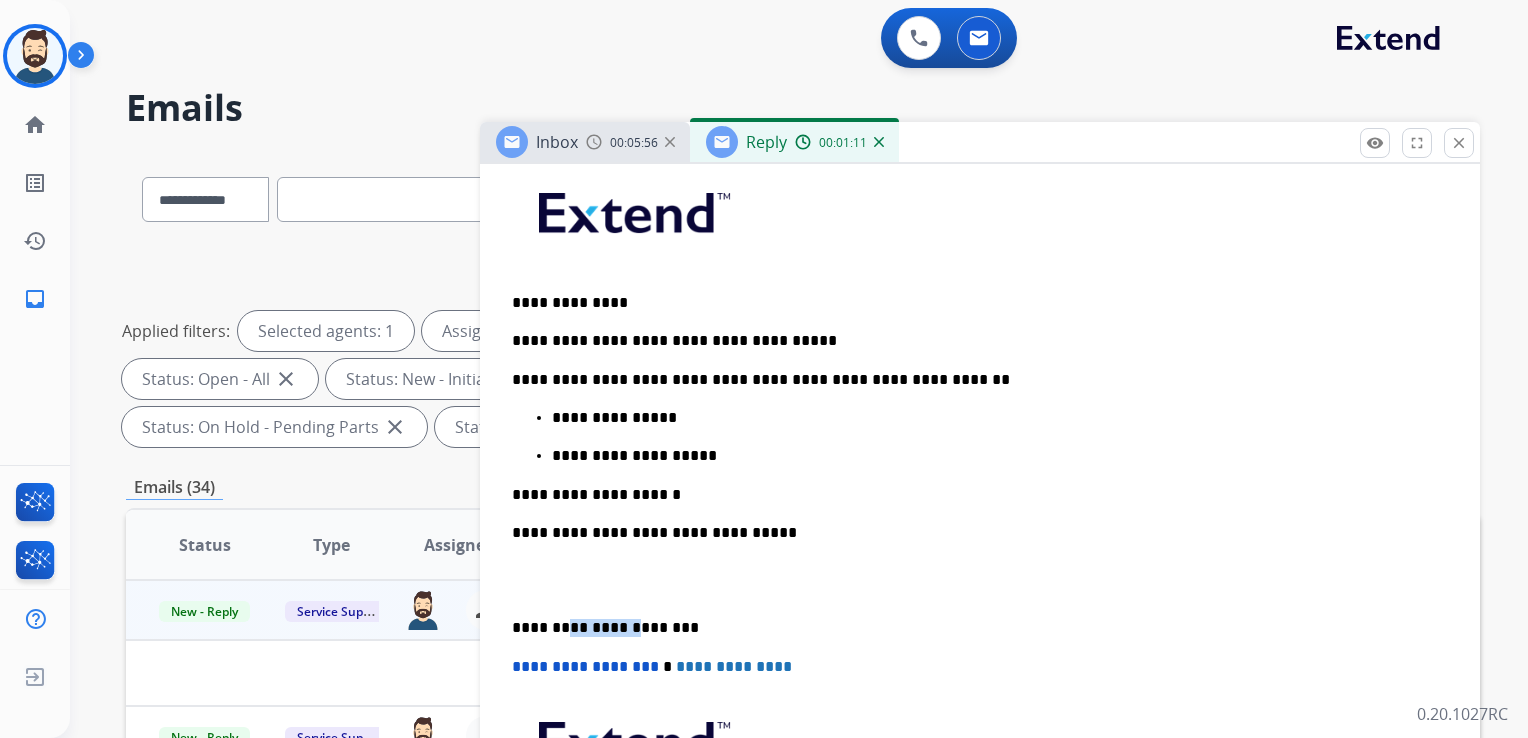 click on "**********" at bounding box center (972, 628) 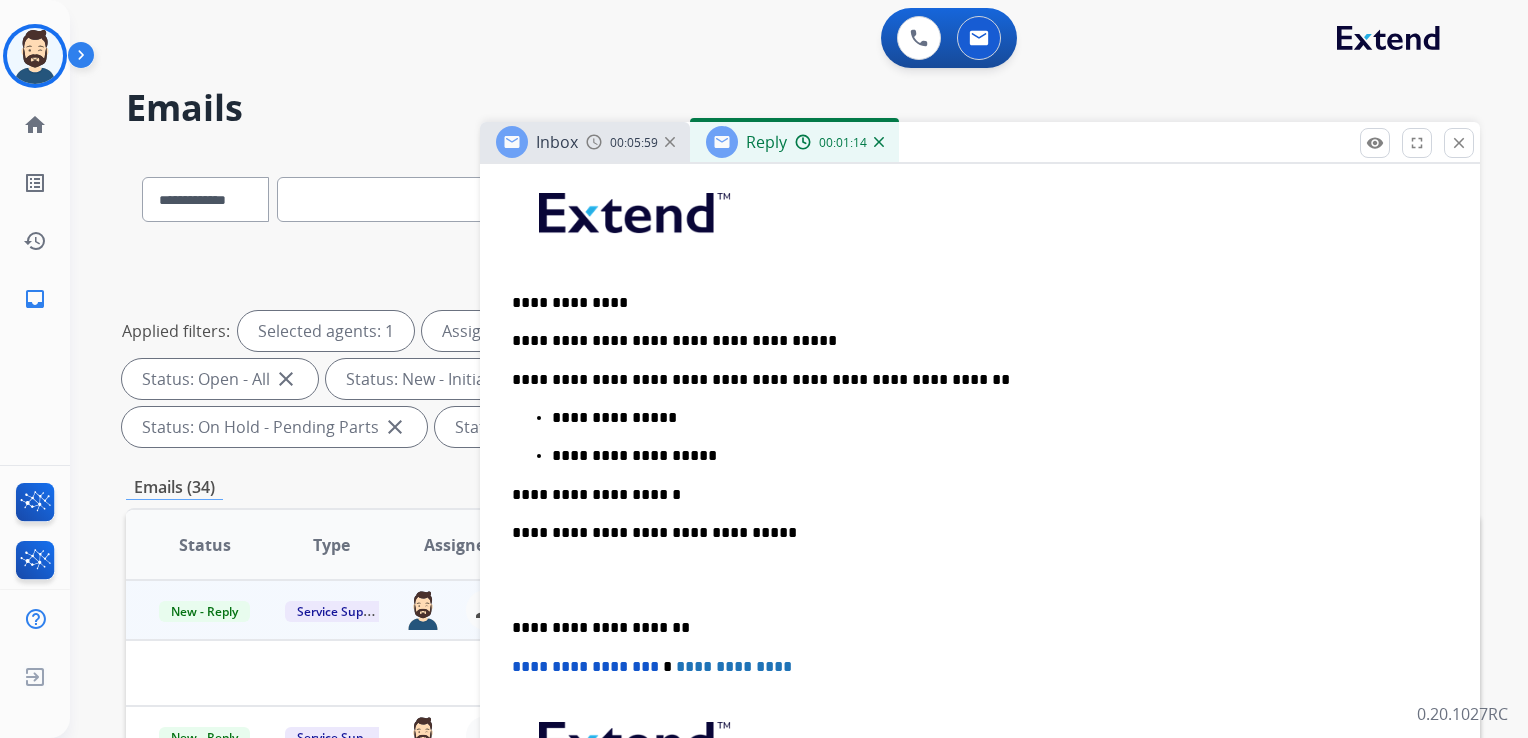 click on "**********" at bounding box center (585, 666) 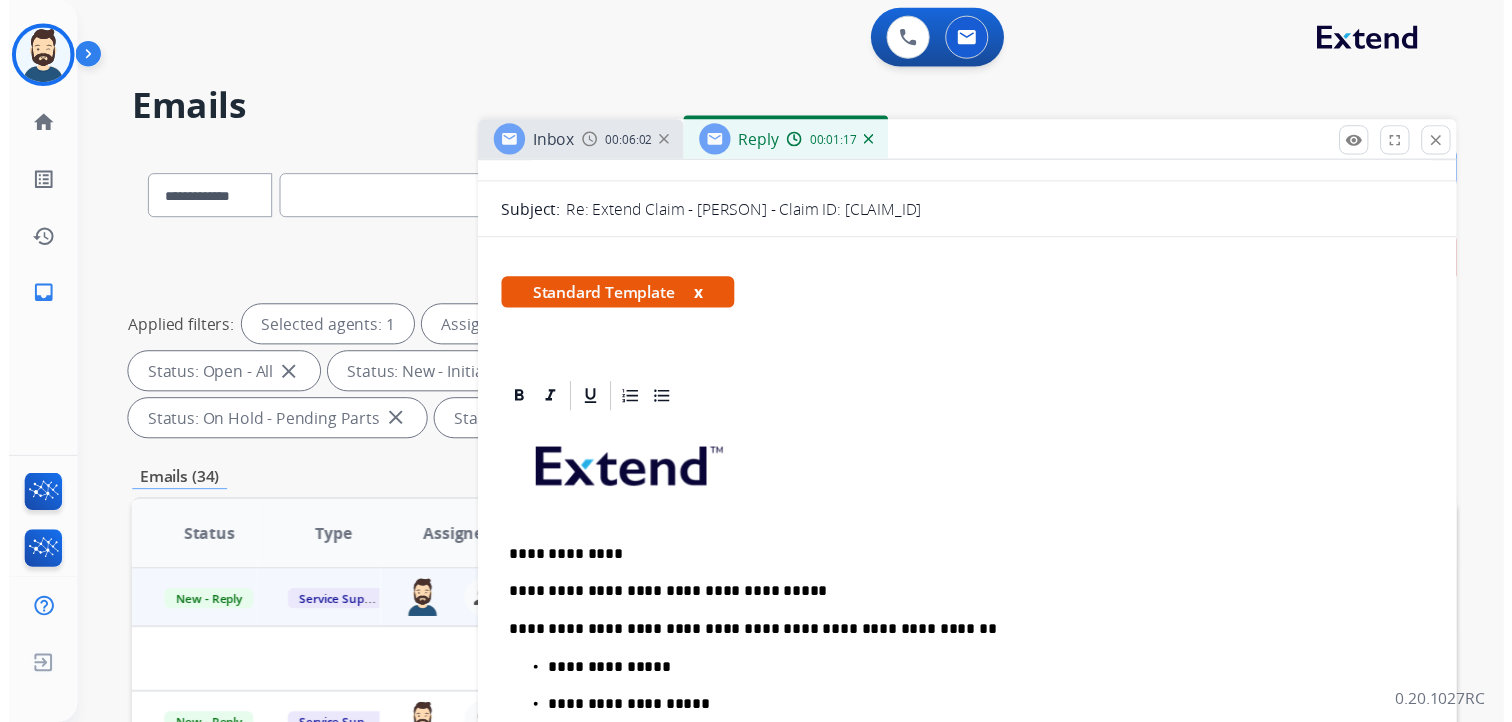 scroll, scrollTop: 0, scrollLeft: 0, axis: both 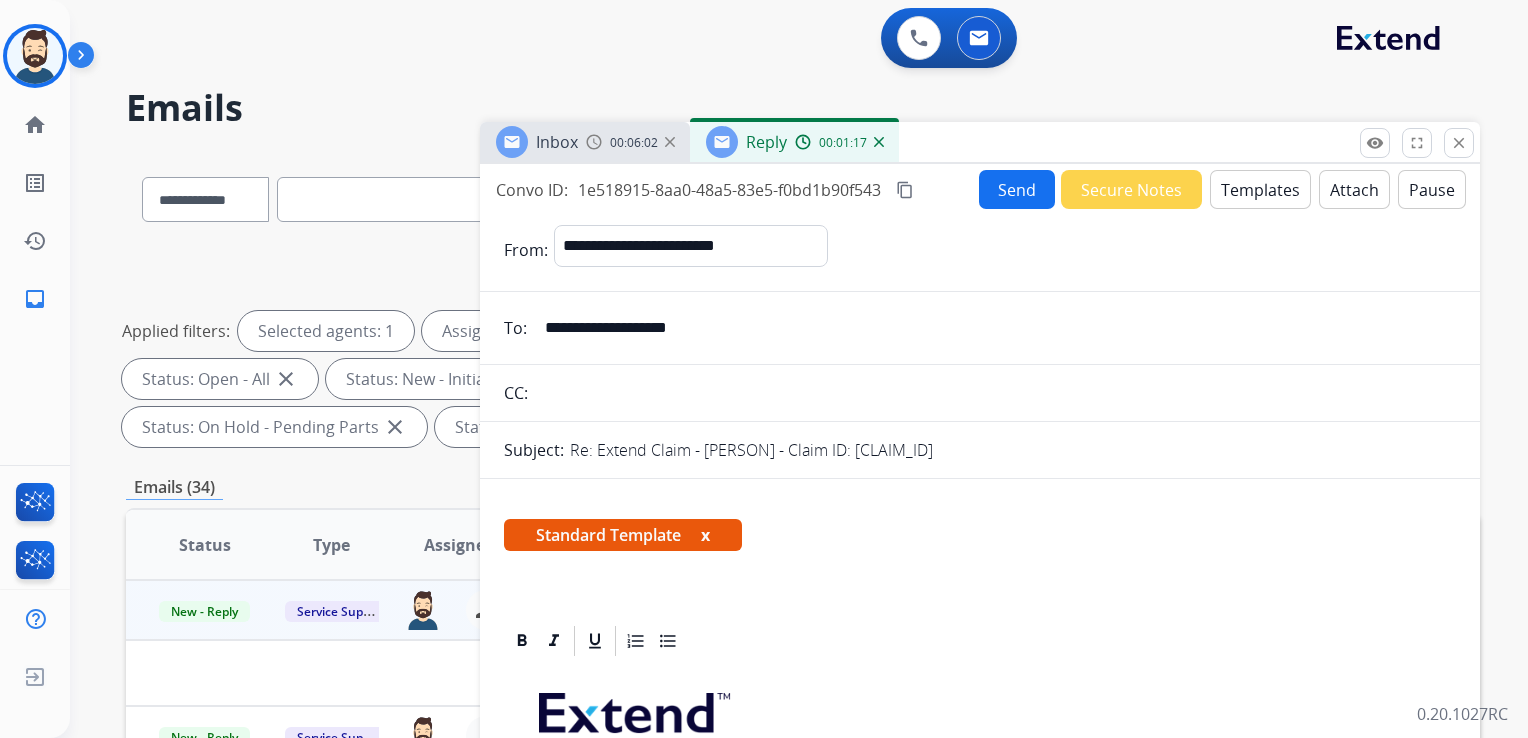 click on "Send" at bounding box center (1017, 189) 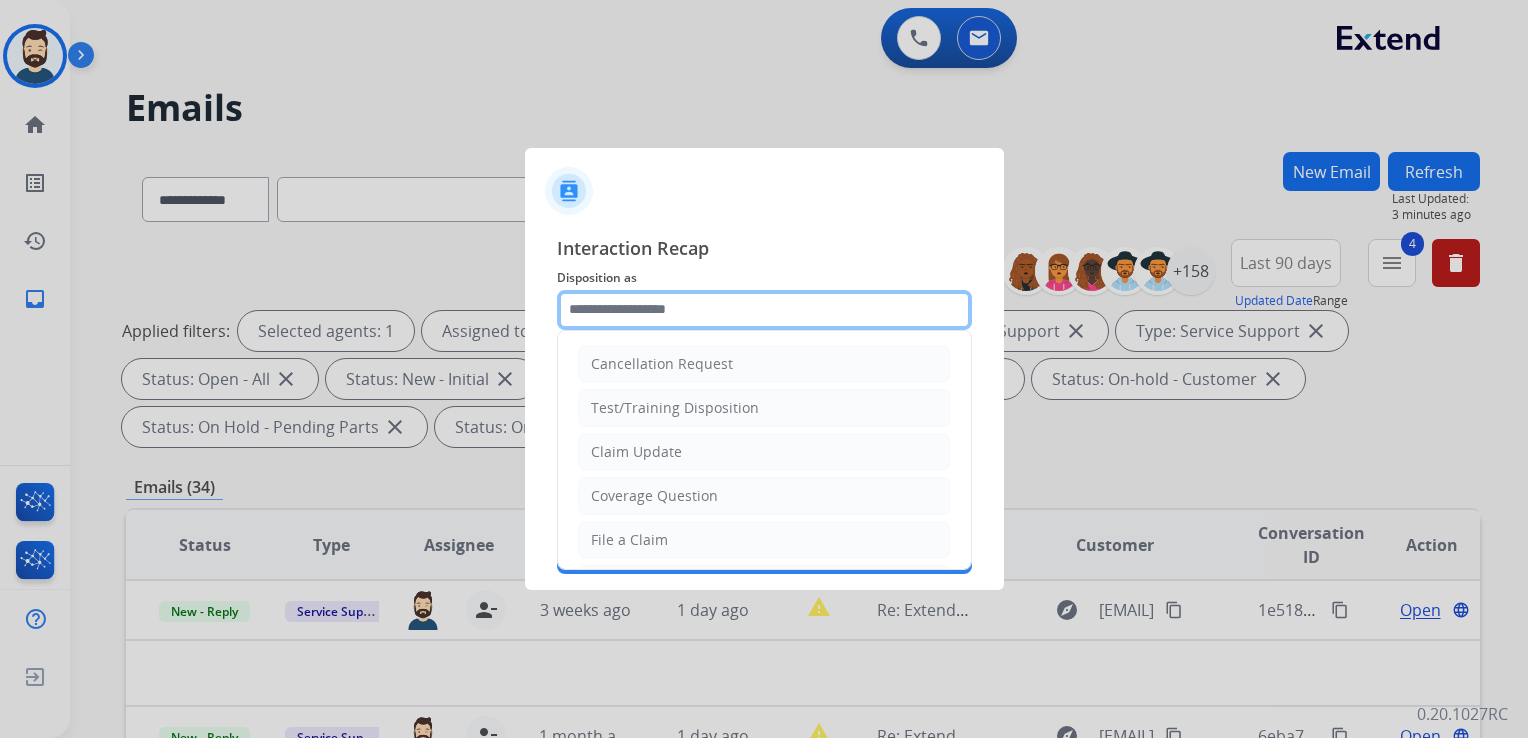 click 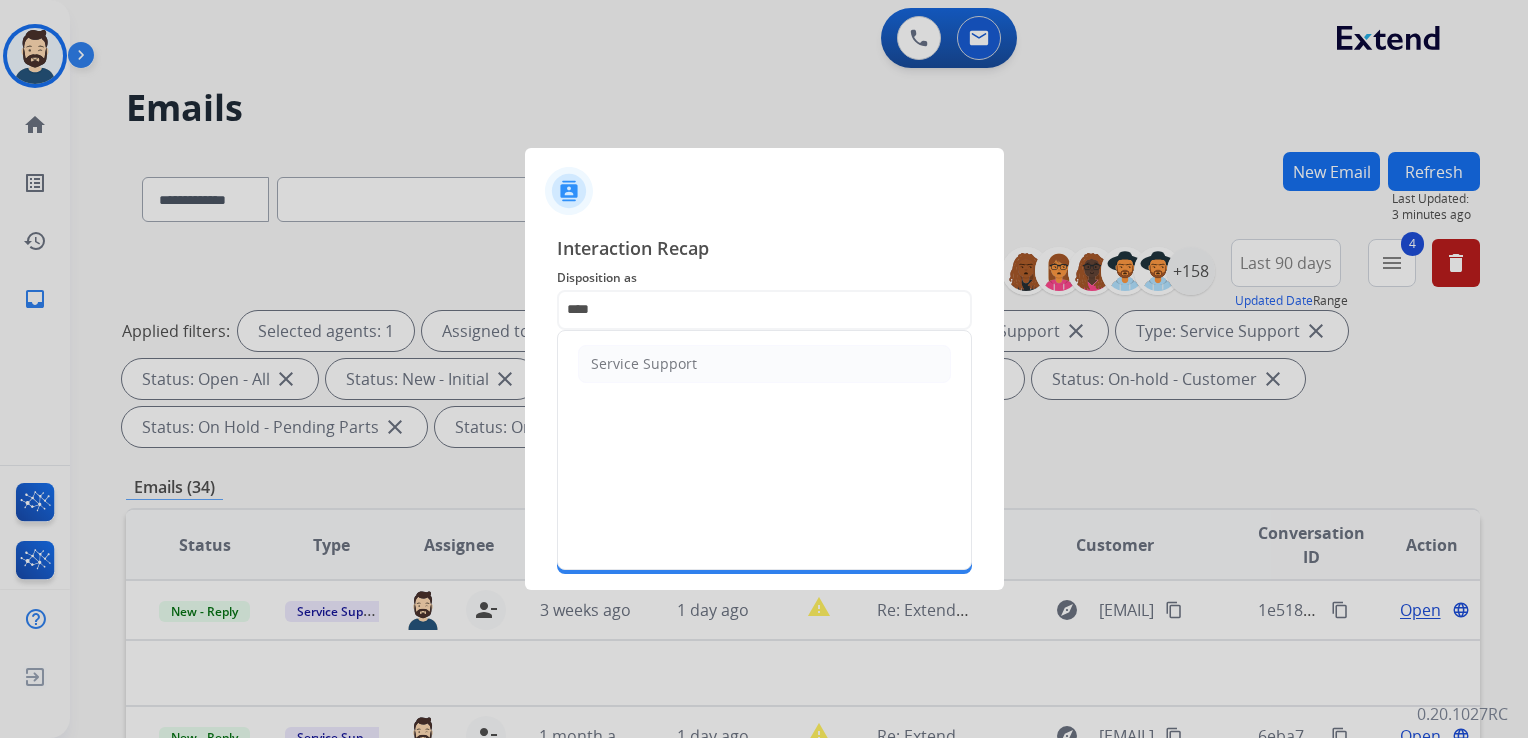 drag, startPoint x: 636, startPoint y: 360, endPoint x: 640, endPoint y: 375, distance: 15.524175 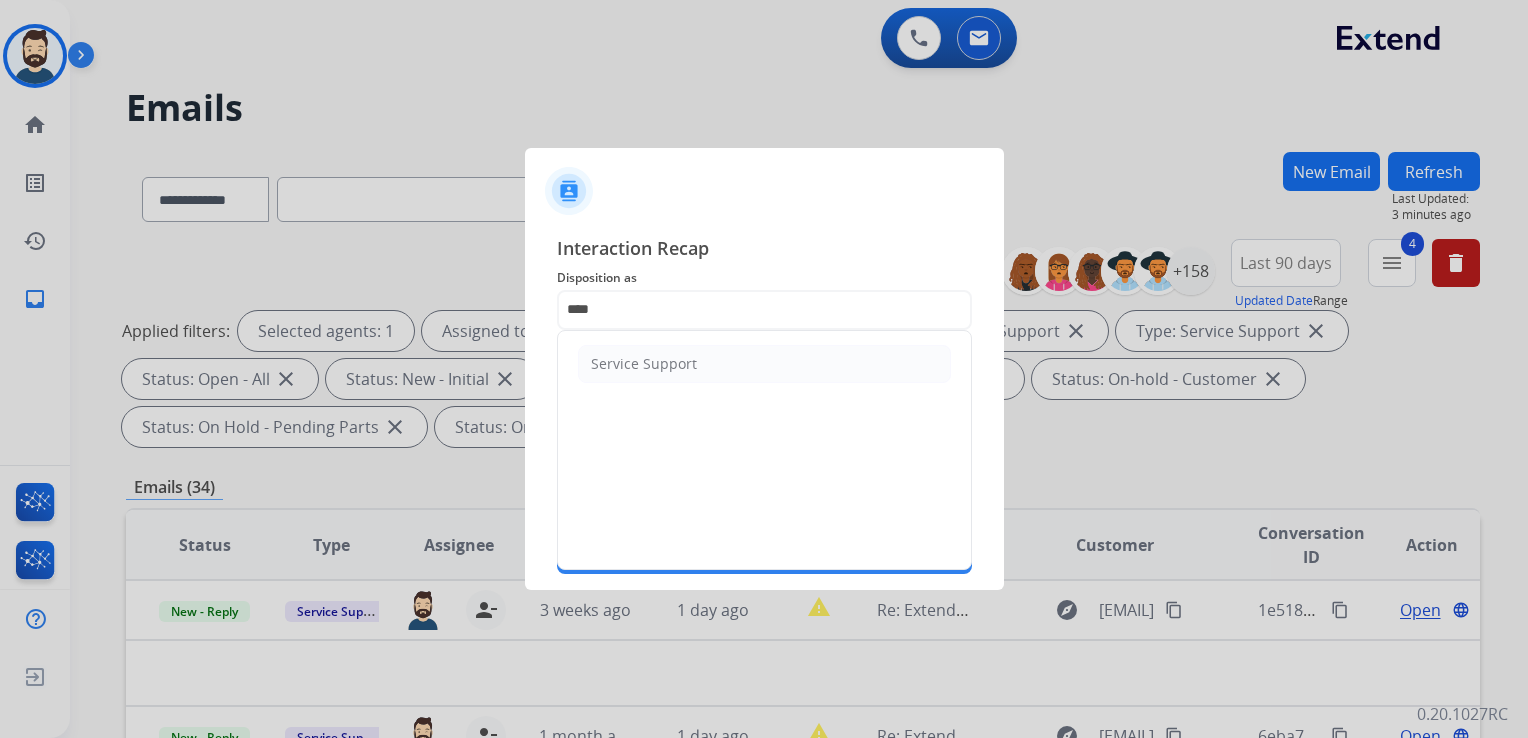 click on "Service Support" 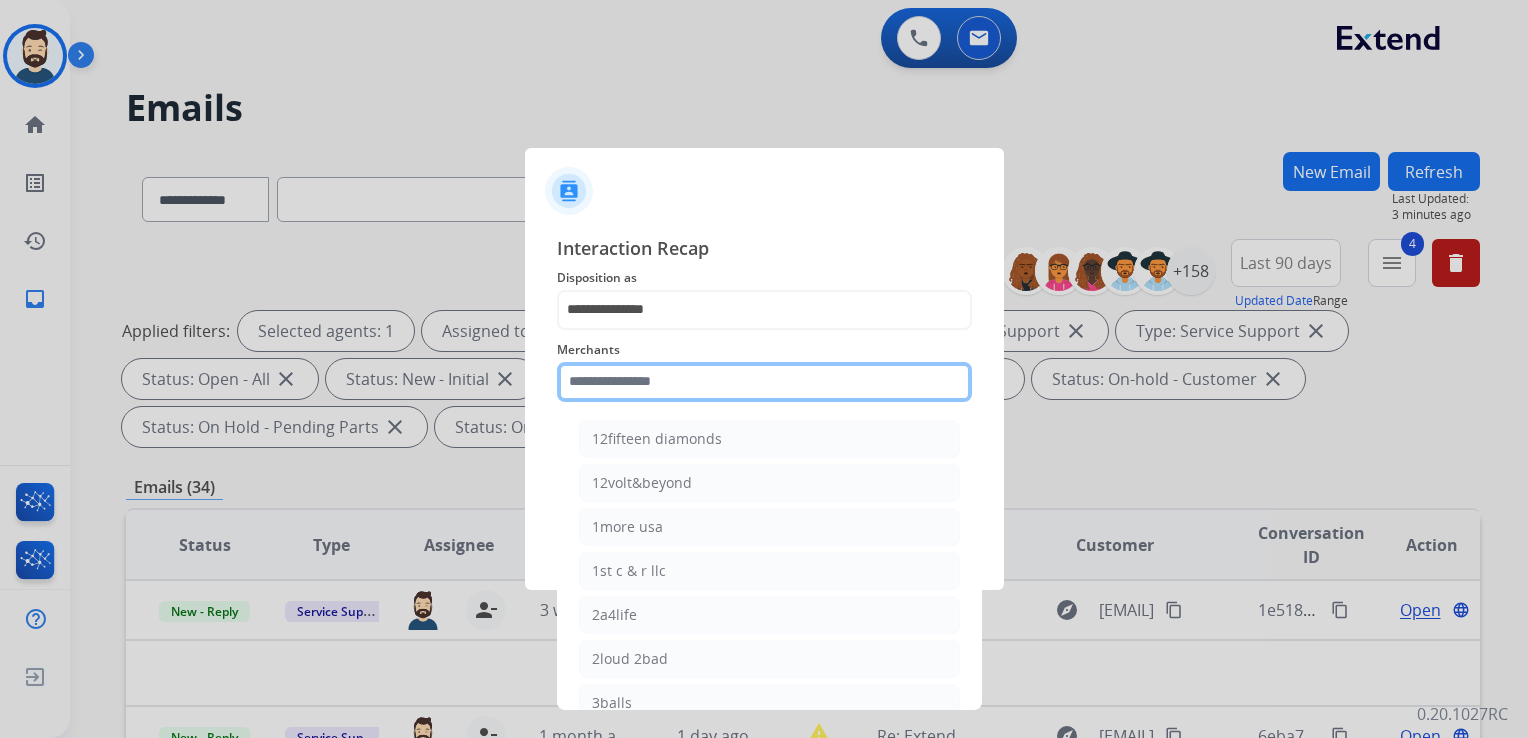 click 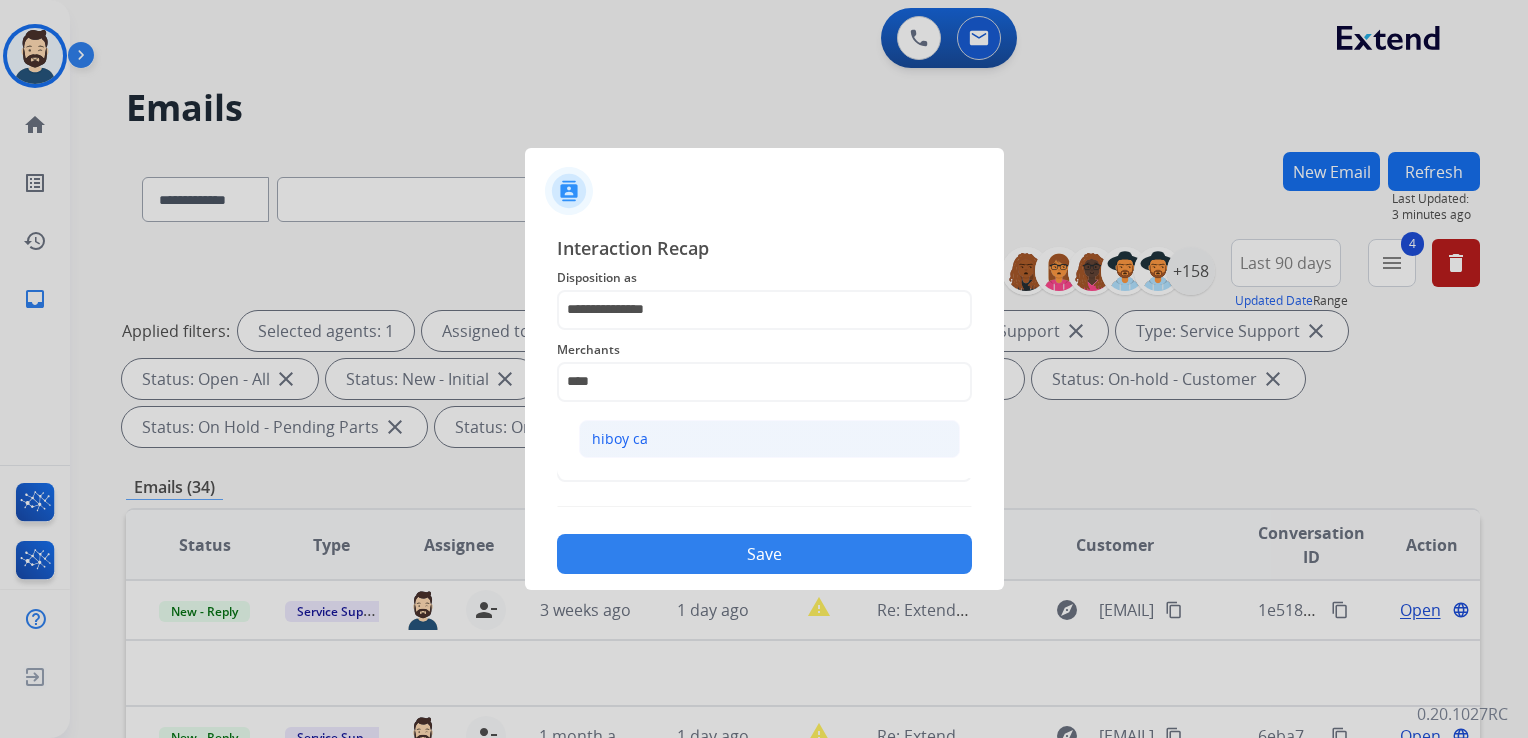 click on "hiboy ca" 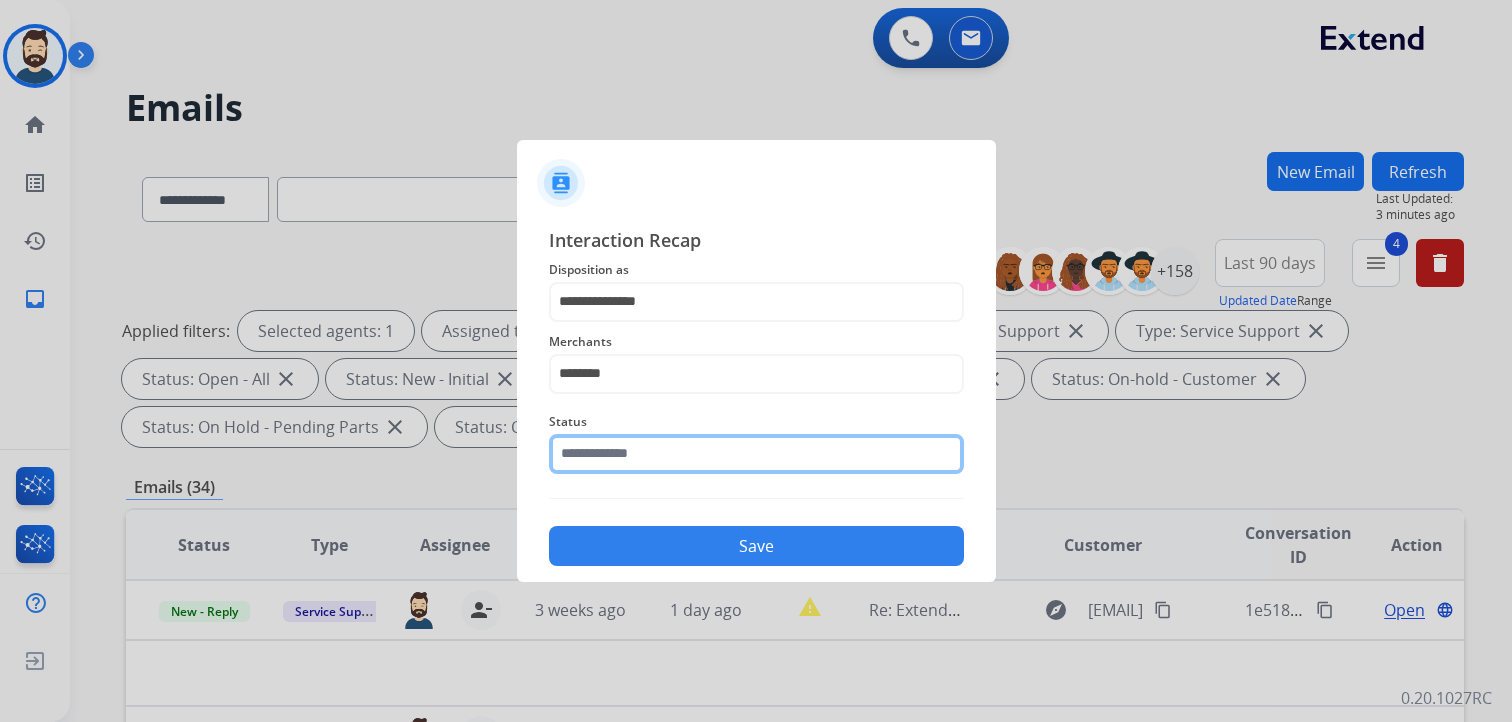 click 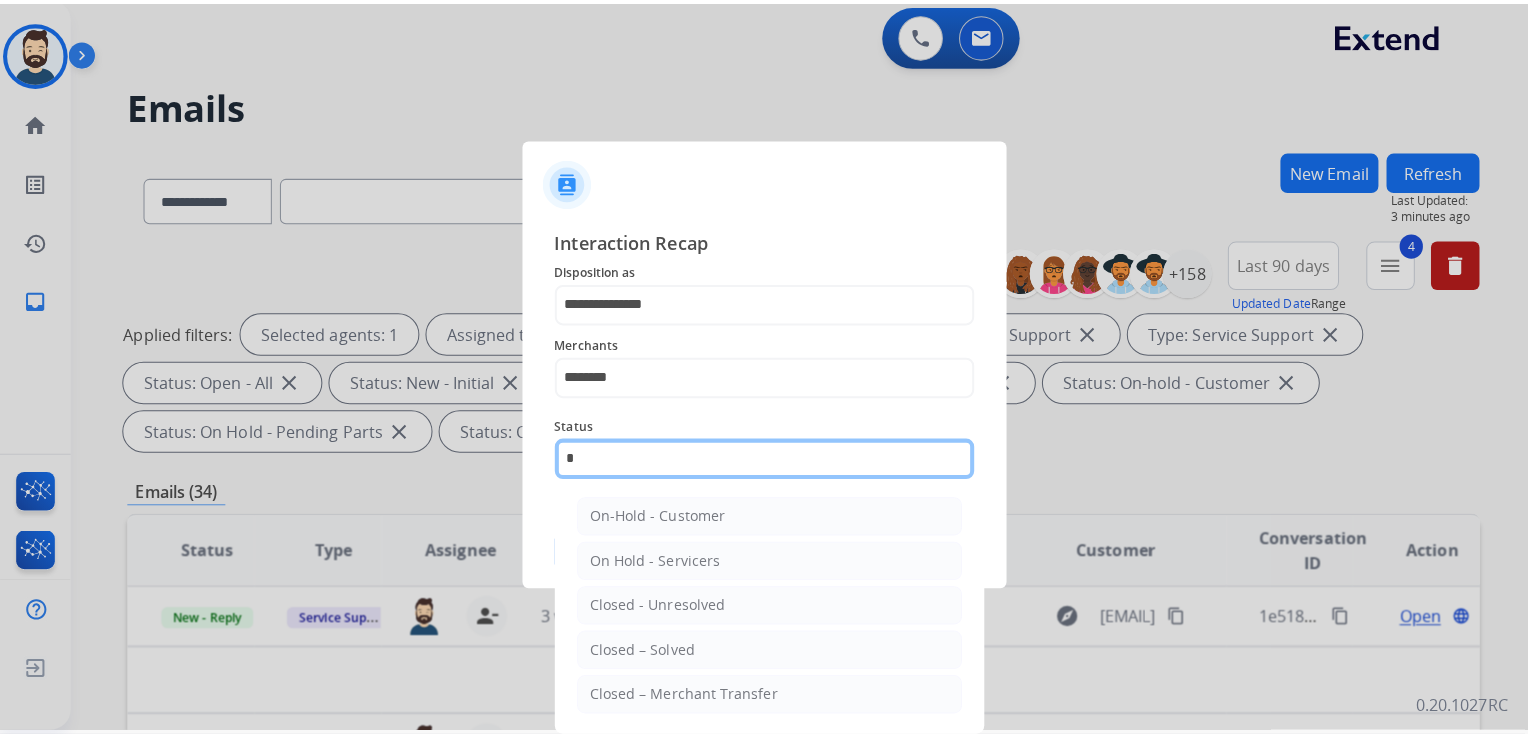 scroll, scrollTop: 0, scrollLeft: 0, axis: both 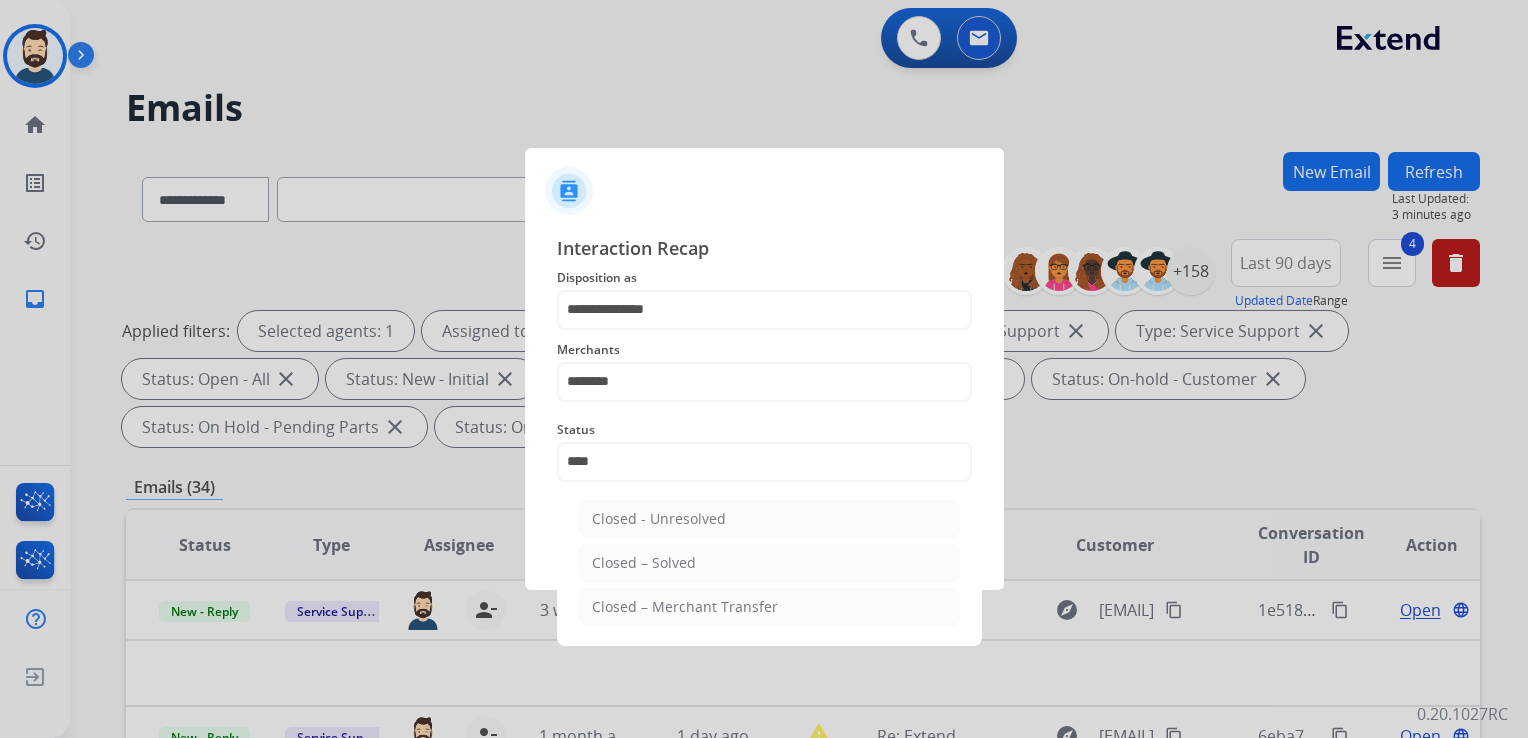 click on "Closed – Solved" 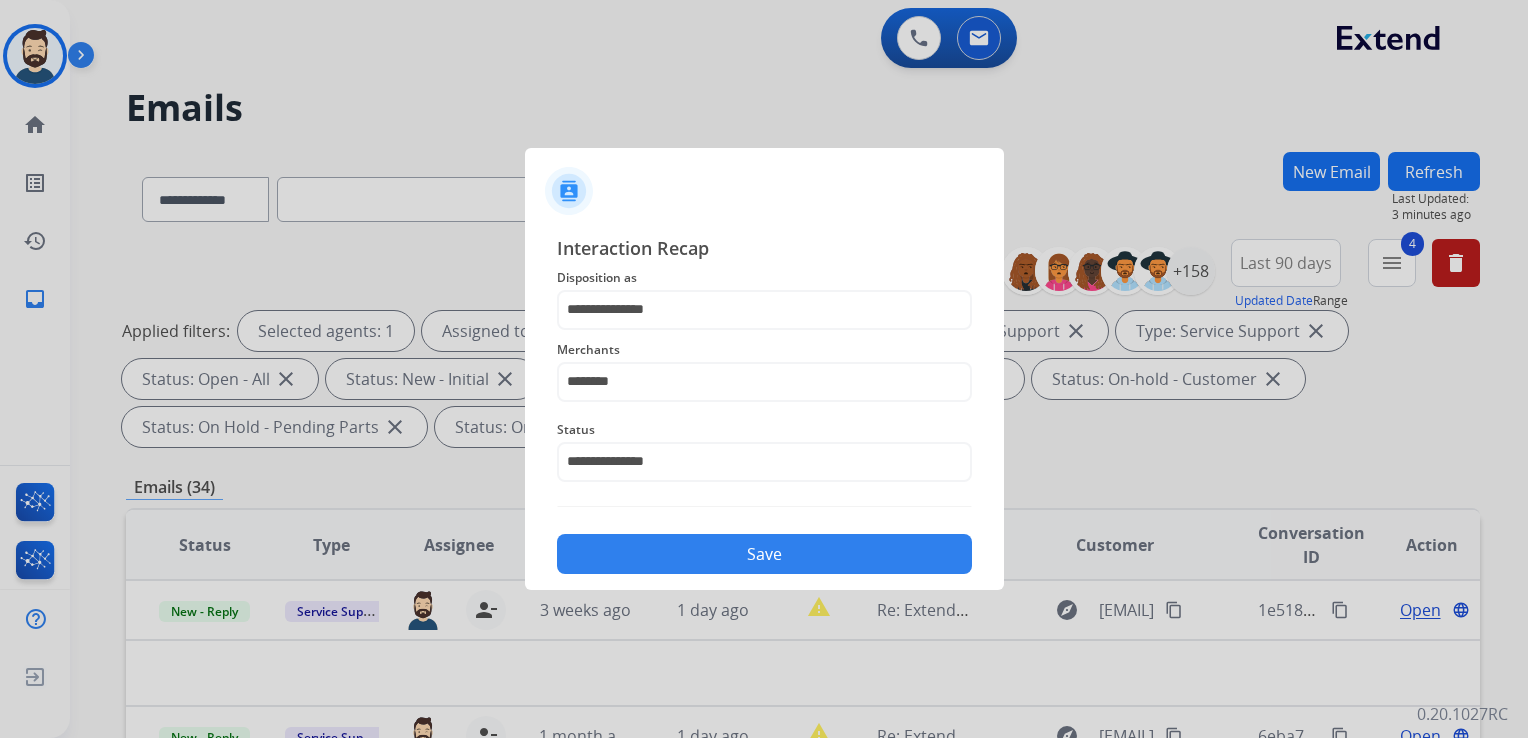 click on "Save" 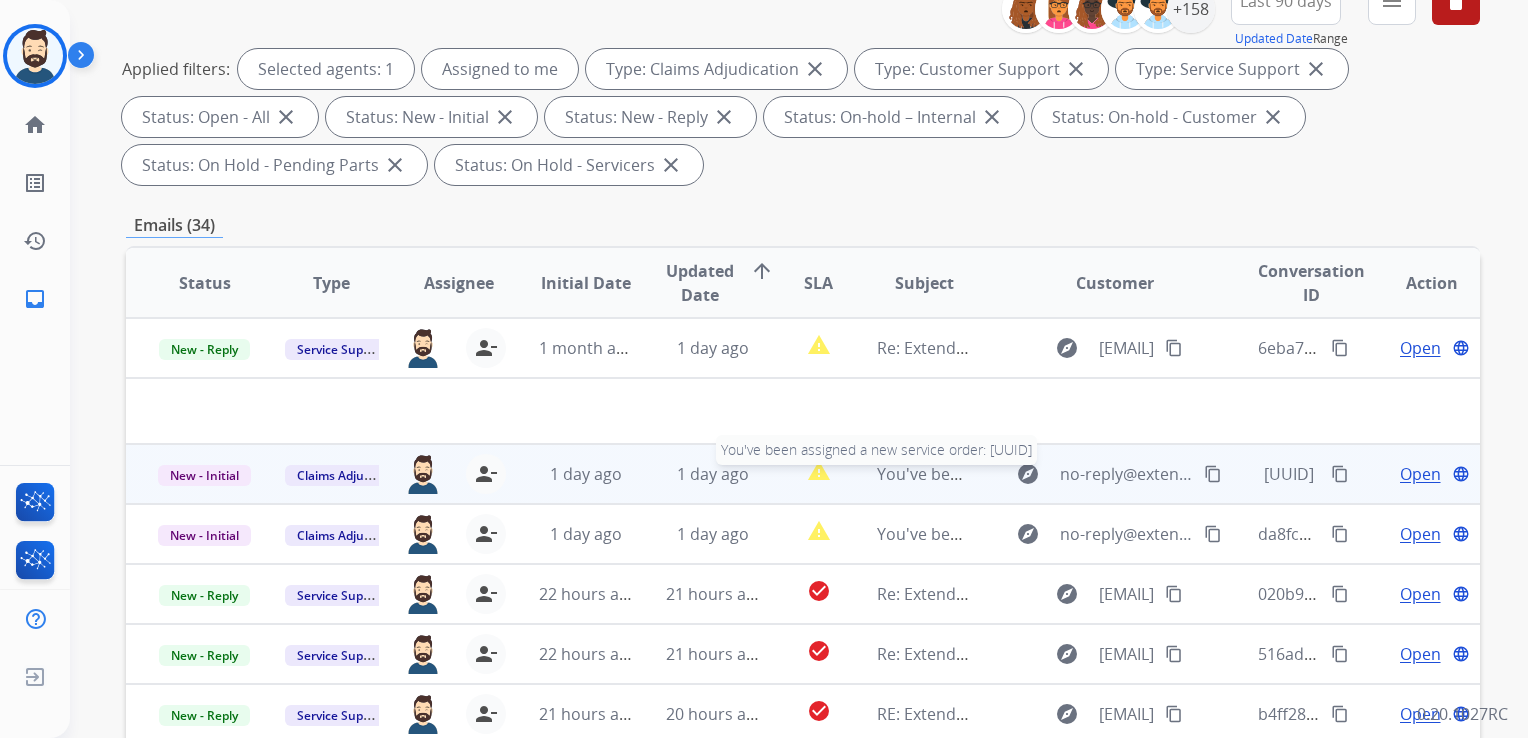 scroll, scrollTop: 300, scrollLeft: 0, axis: vertical 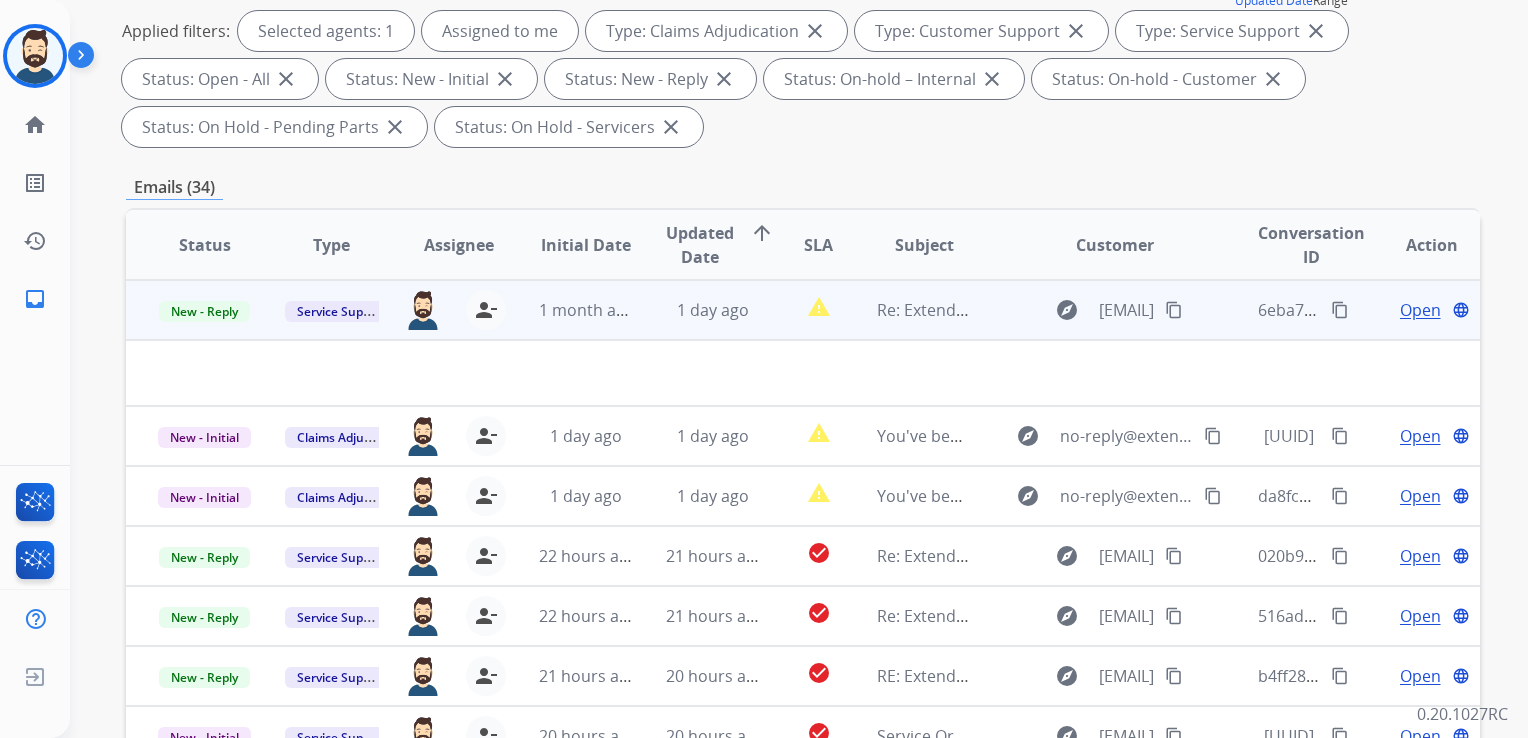 click on "1 day ago" at bounding box center (697, 310) 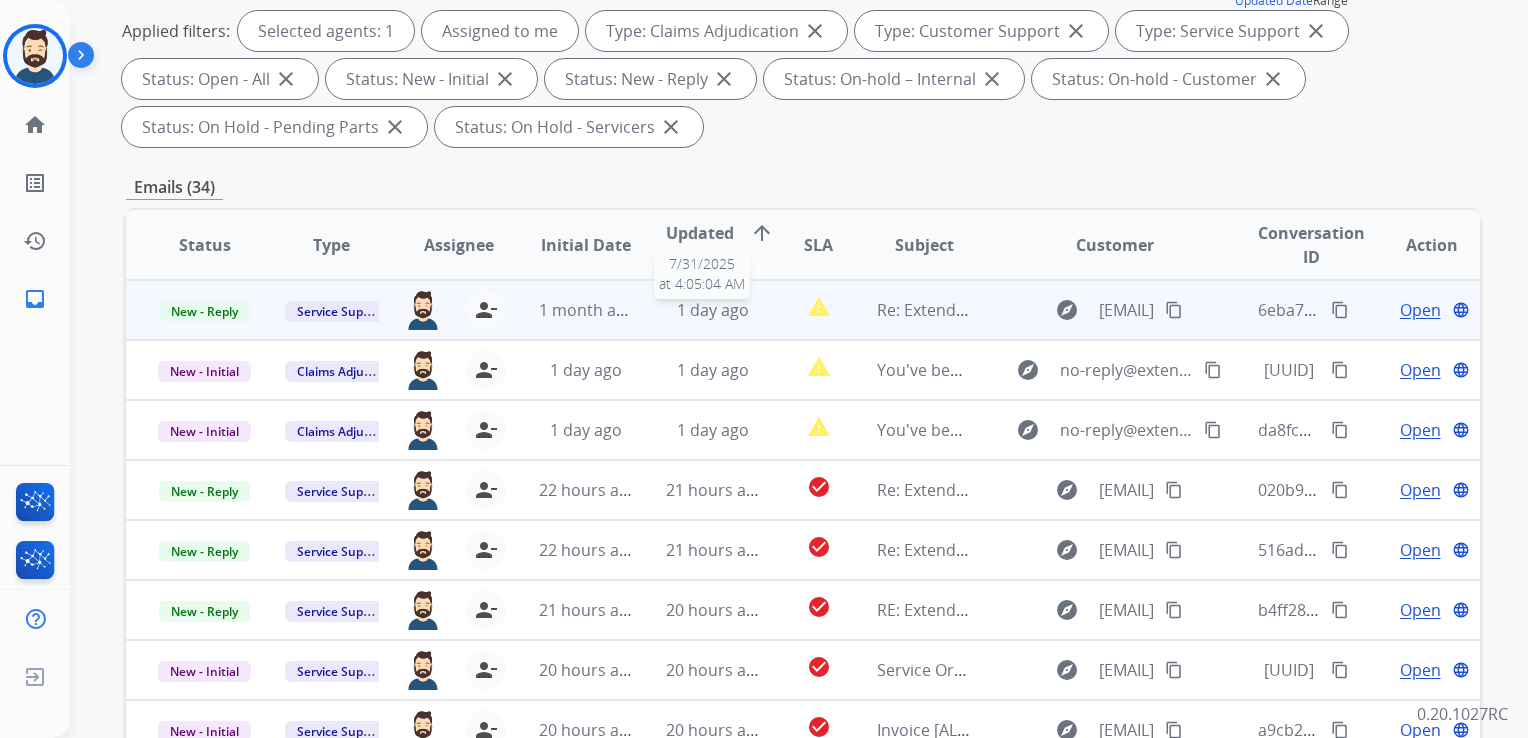 click on "1 day ago" at bounding box center [713, 310] 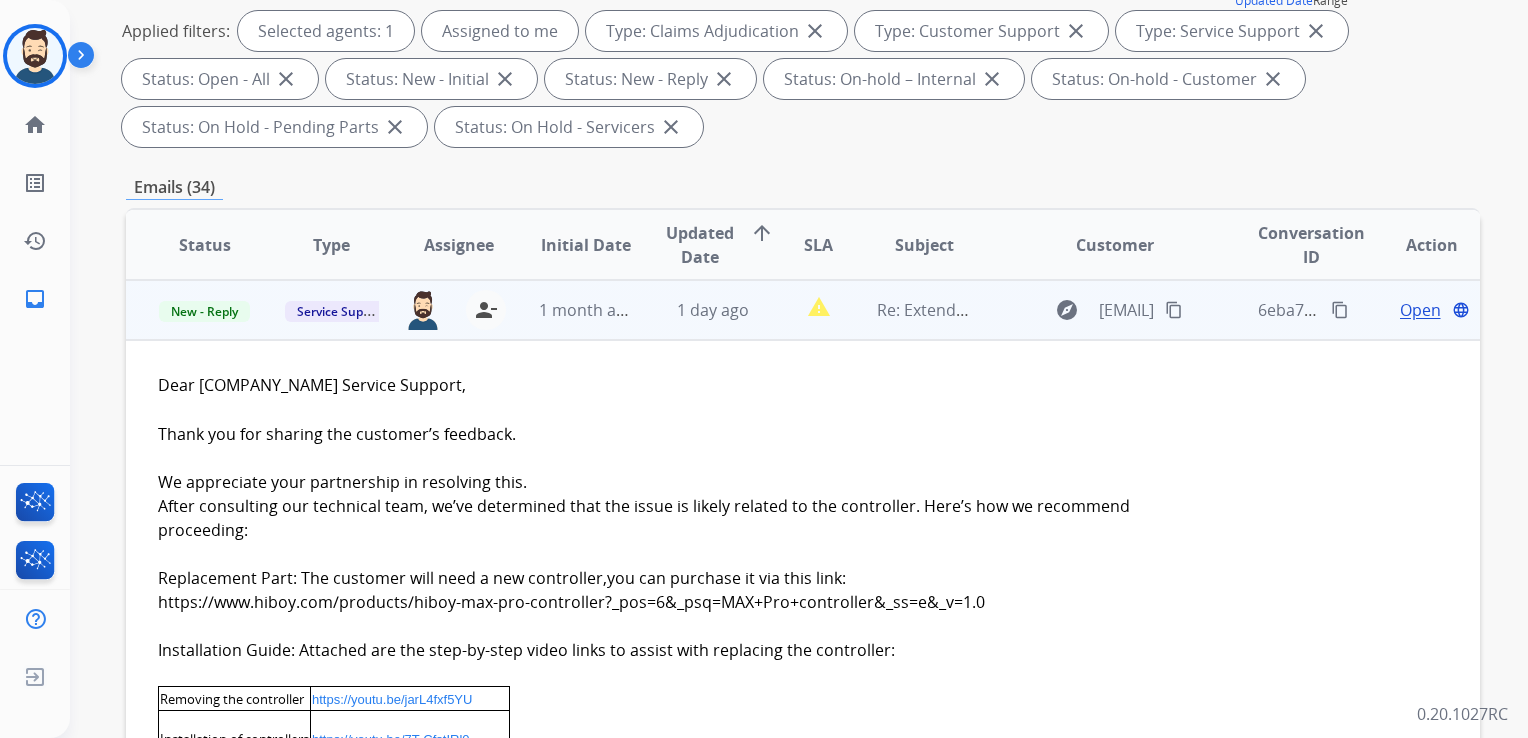 click on "Open" at bounding box center (1420, 310) 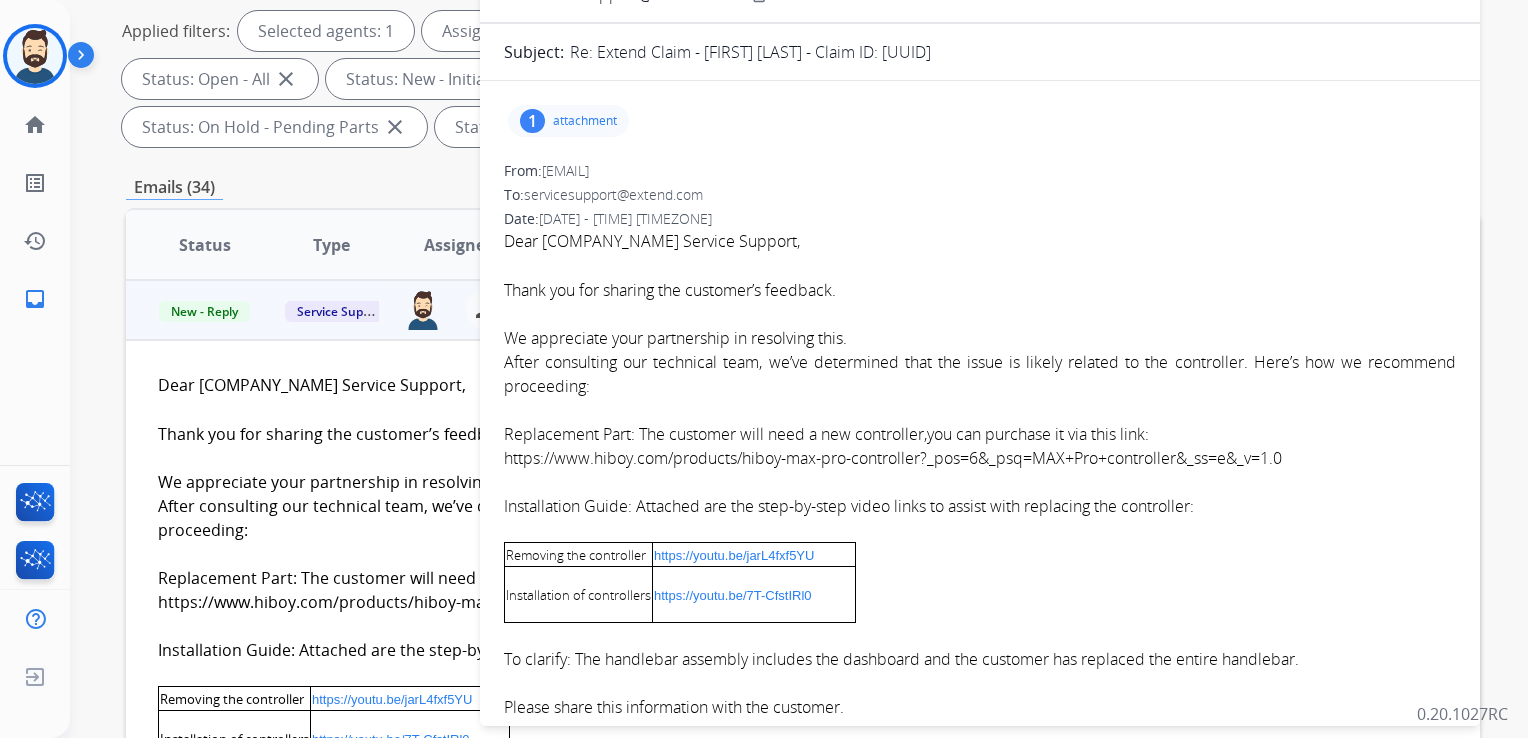 scroll, scrollTop: 100, scrollLeft: 0, axis: vertical 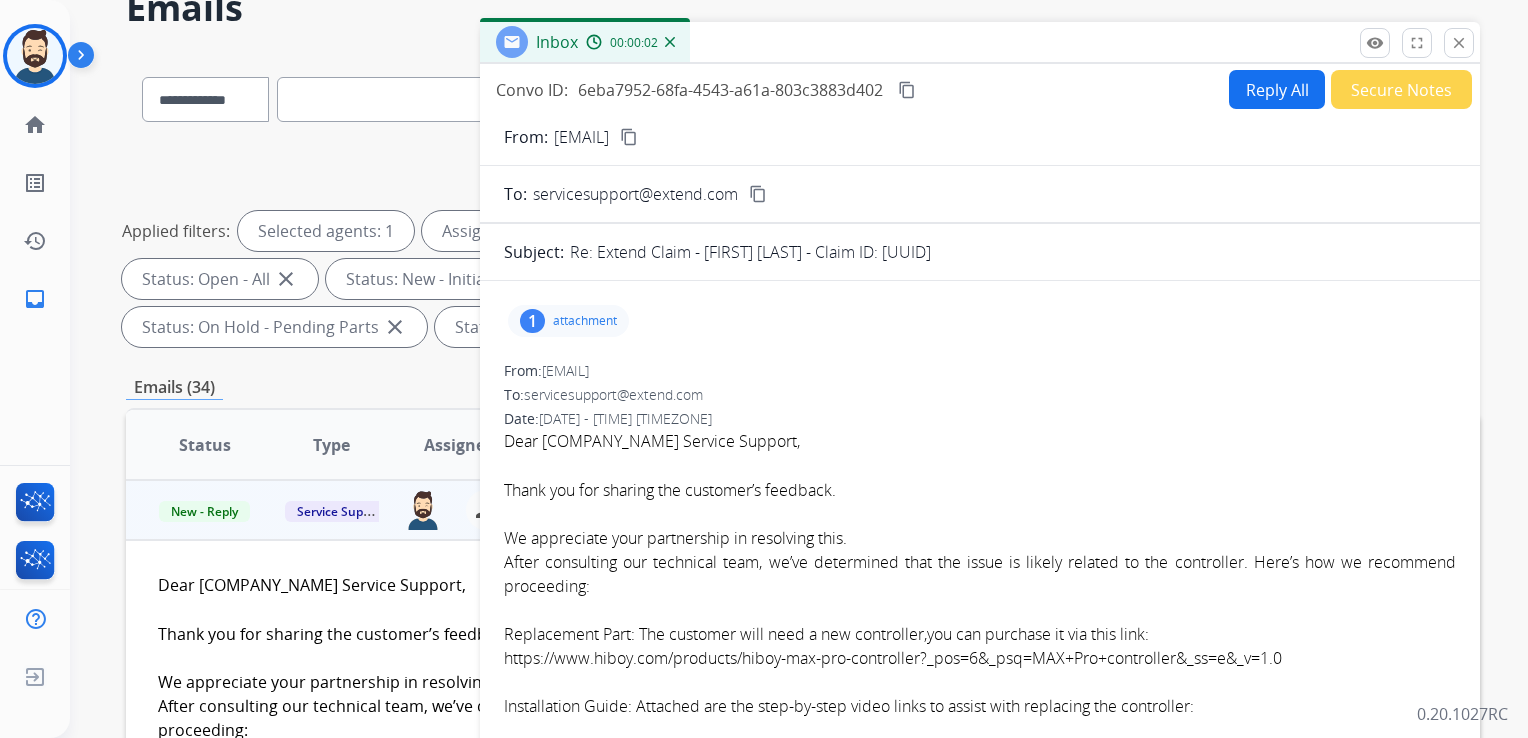 drag, startPoint x: 880, startPoint y: 252, endPoint x: 1180, endPoint y: 255, distance: 300.015 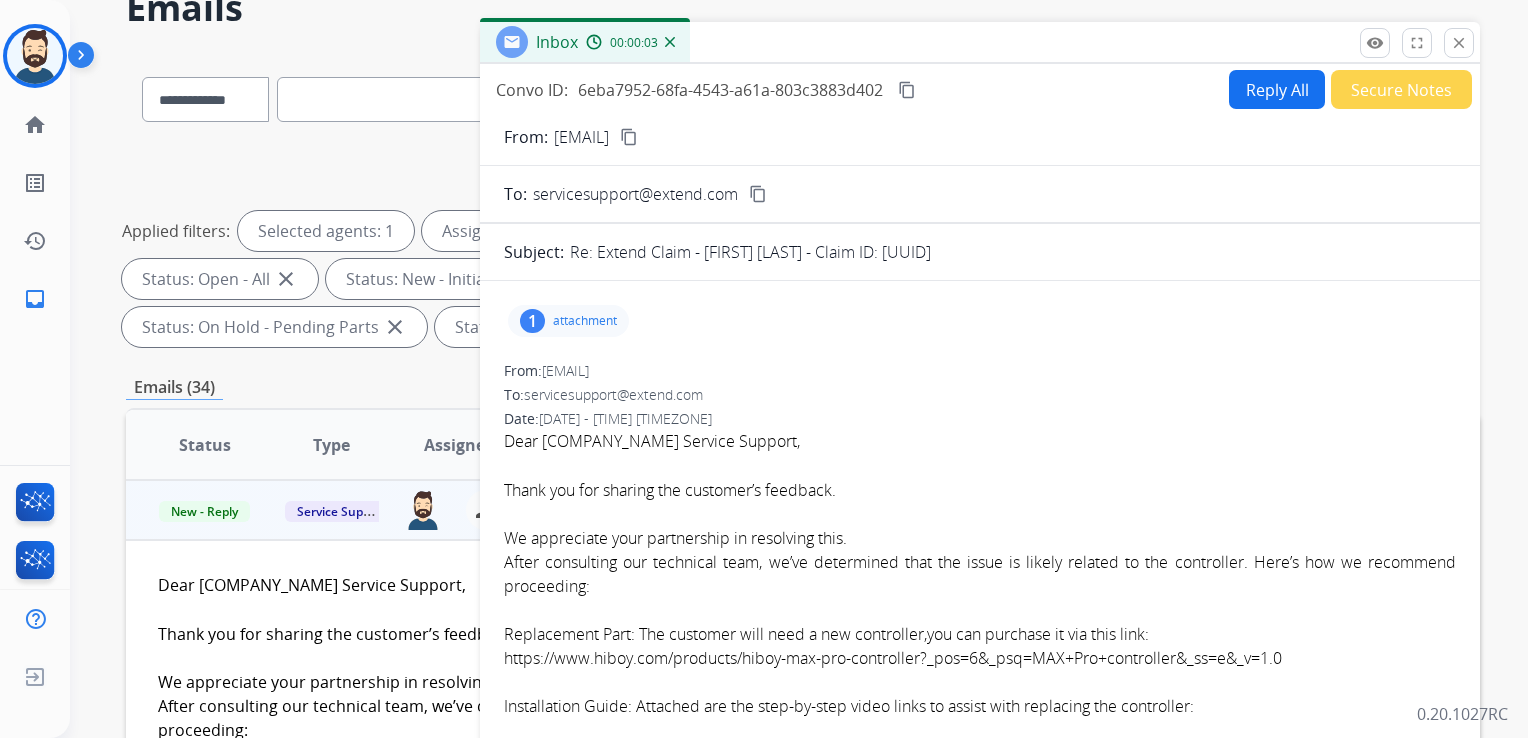 copy on "9becdc78-a80e-46c3-9e1f-f16062a8985e" 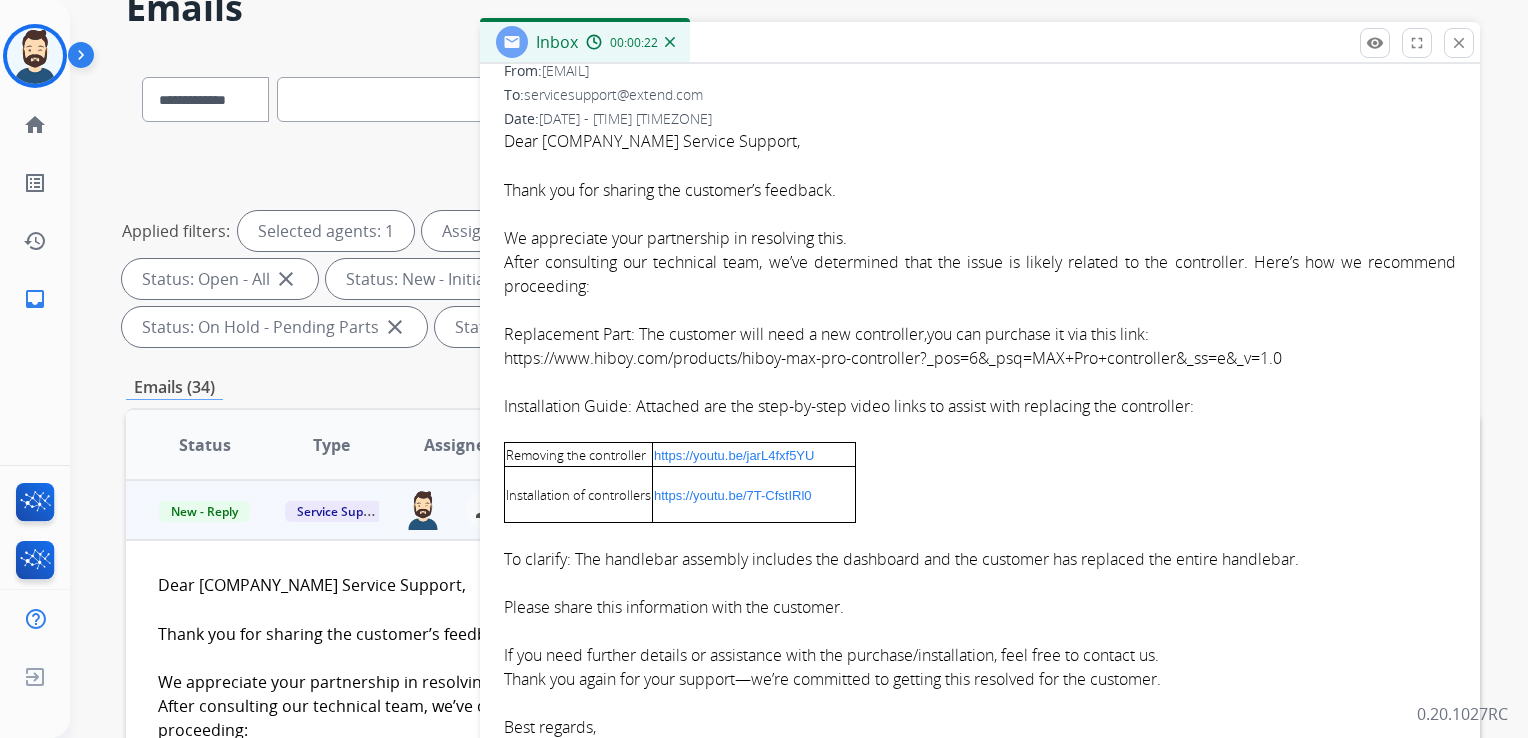 scroll, scrollTop: 400, scrollLeft: 0, axis: vertical 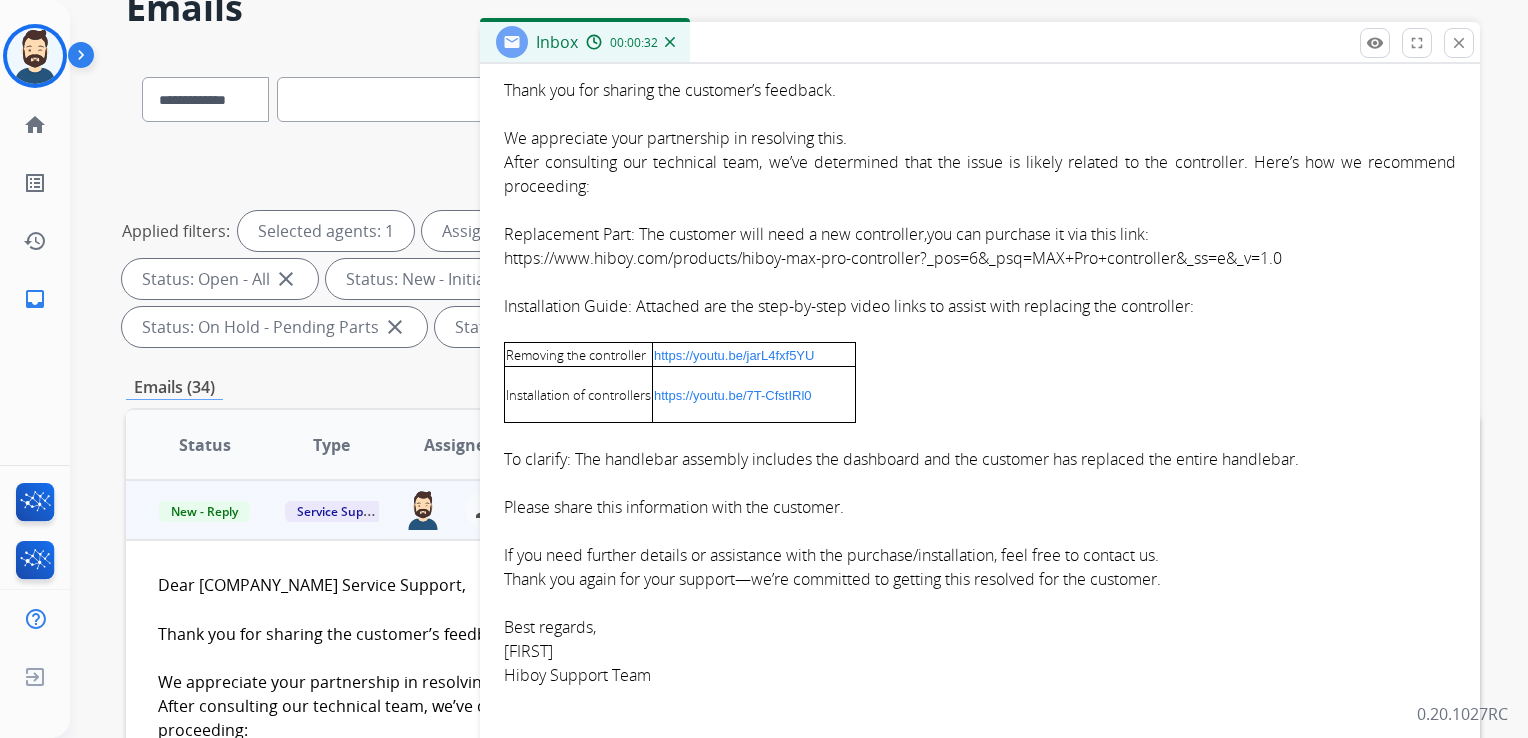 drag, startPoint x: 506, startPoint y: 161, endPoint x: 903, endPoint y: 495, distance: 518.81116 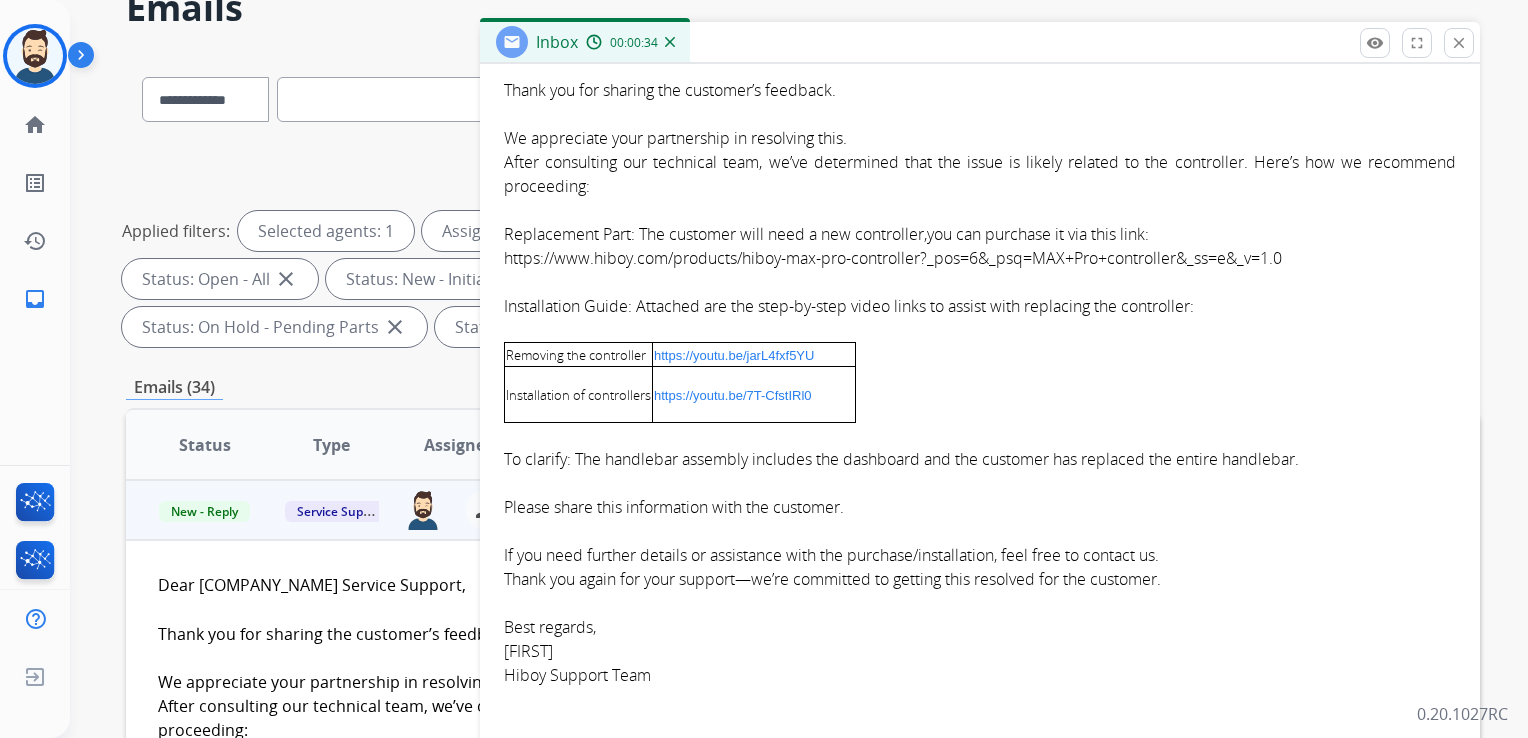 copy on "After consulting our technical team, we’ve determined that the issue is likely related to the controller. Here’s how we recommend proceeding: Replacement Part: The customer will need a new controller,you can purchase it via this link:  https://www.hiboy.com/products/hiboy-max-pro-controller?_pos=6&_psq=MAX+Pro+controller&_ss=e&_v=1.0 Installation Guide: Attached are the step-by-step video links to assist with replacing the controller:  Removing the controller https://youtu.be/jarL4fxf5YU Installation of controllers https://youtu.be/7T-CfstIRl0 To clarify: The handlebar assembly includes the dashboard and the customer has replaced the entire handlebar. Please share this information with the customer." 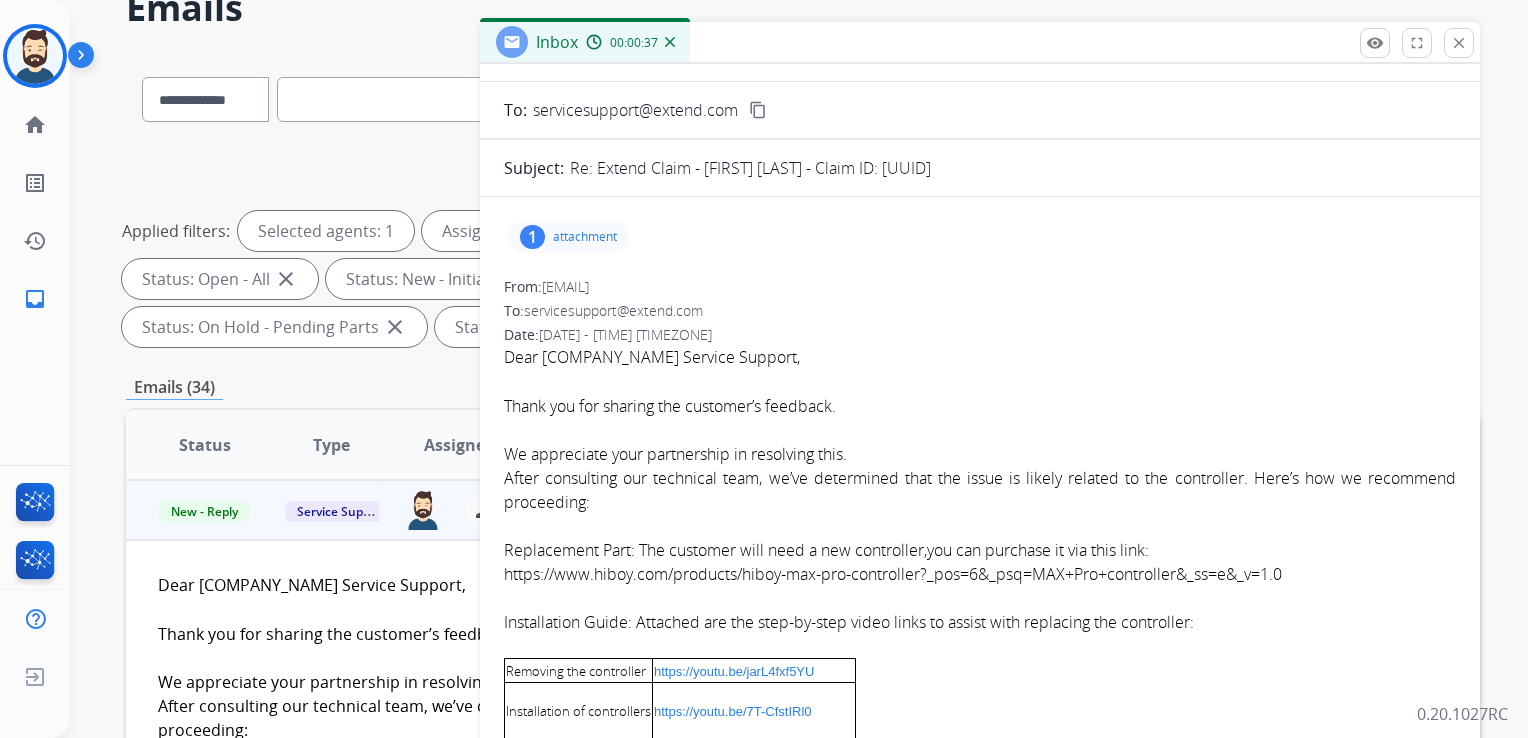 scroll, scrollTop: 200, scrollLeft: 0, axis: vertical 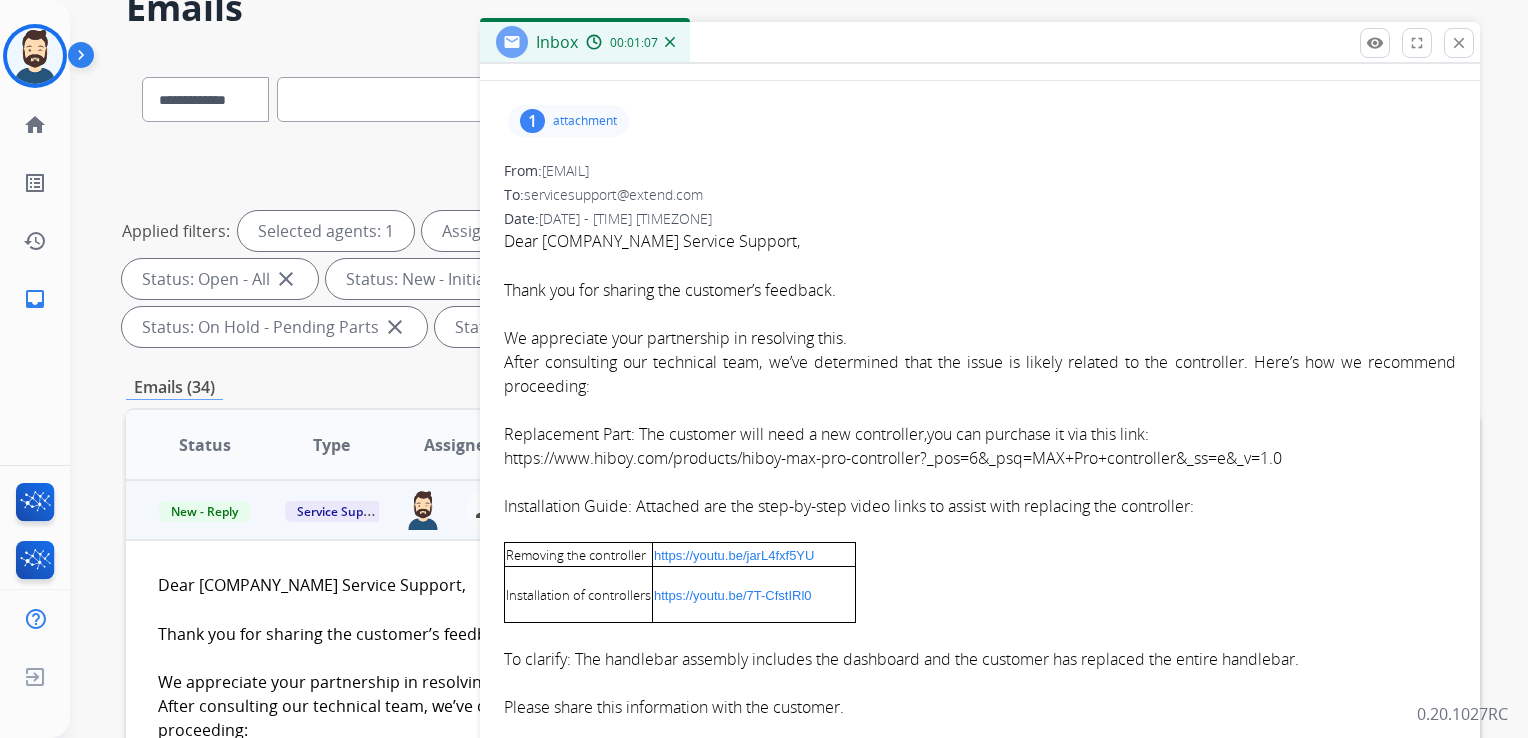 click on "We appreciate your partnership in resolving this." at bounding box center [980, 338] 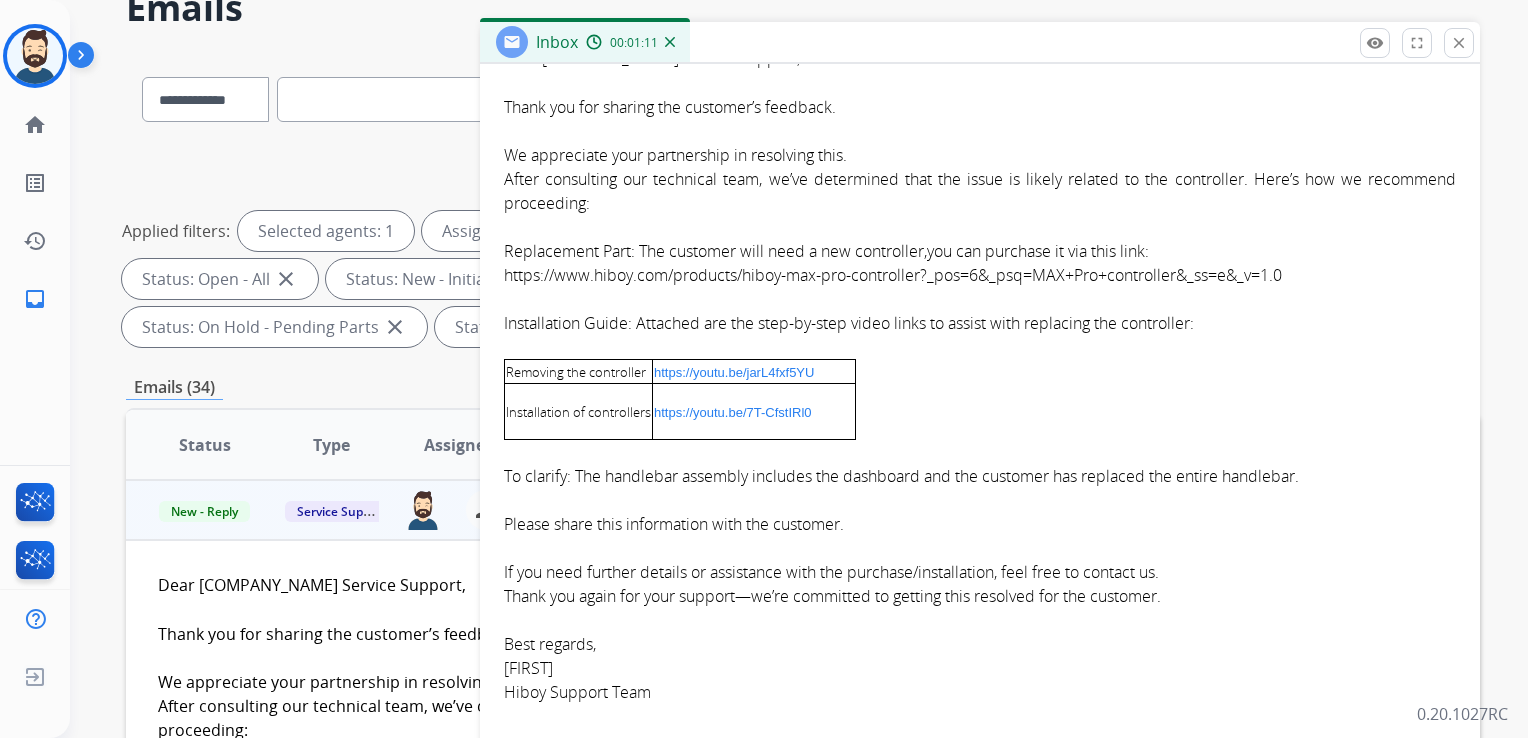 scroll, scrollTop: 400, scrollLeft: 0, axis: vertical 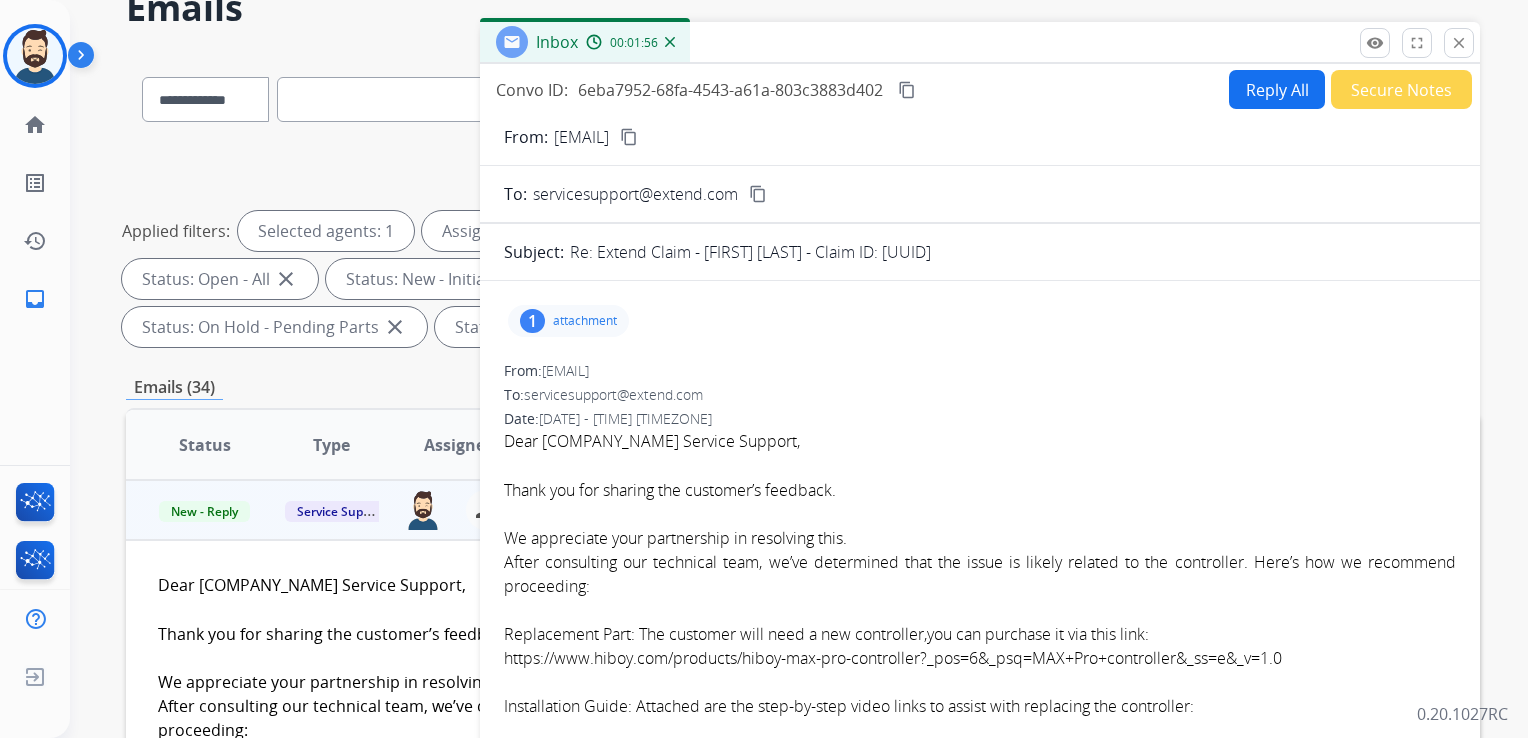 click on "Reply All" at bounding box center [1277, 89] 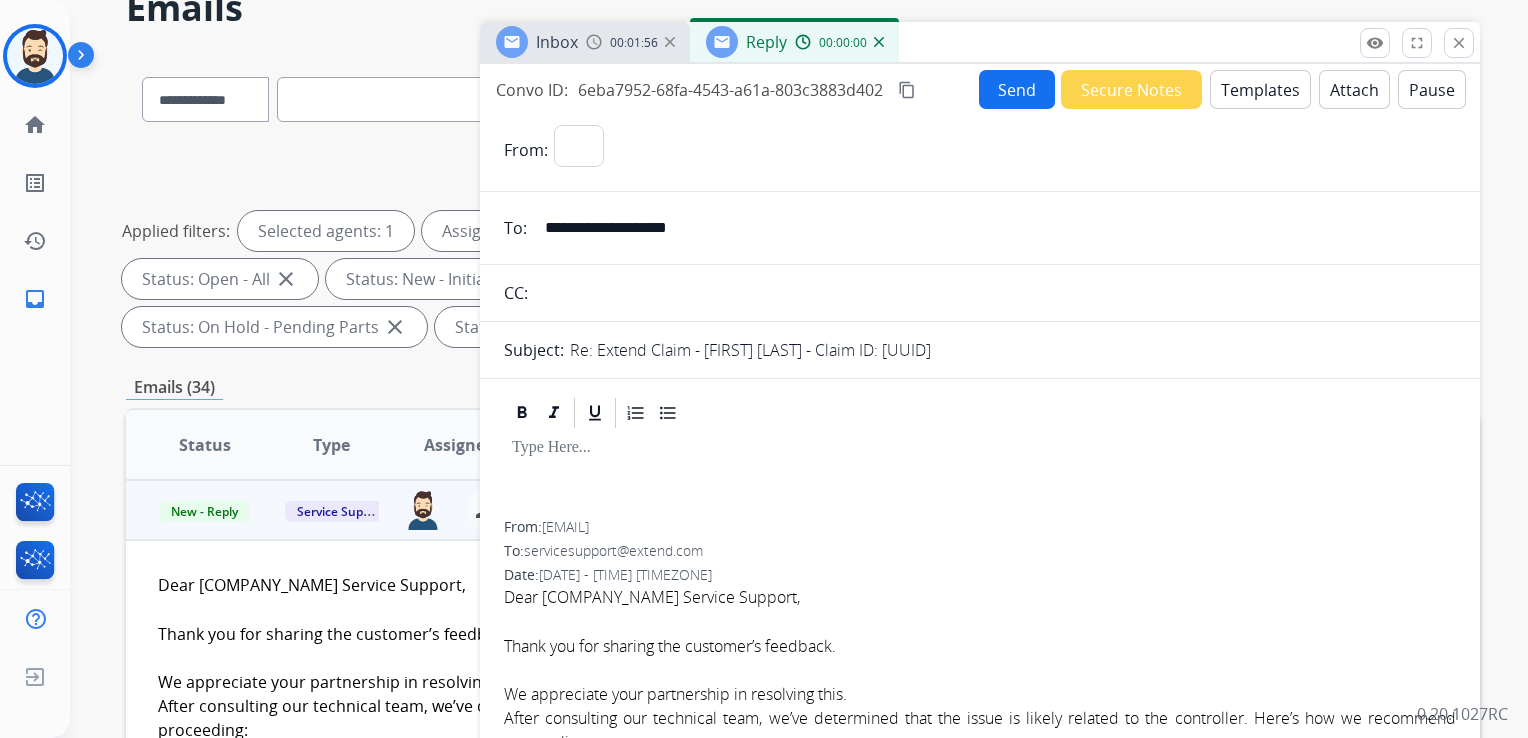select on "**********" 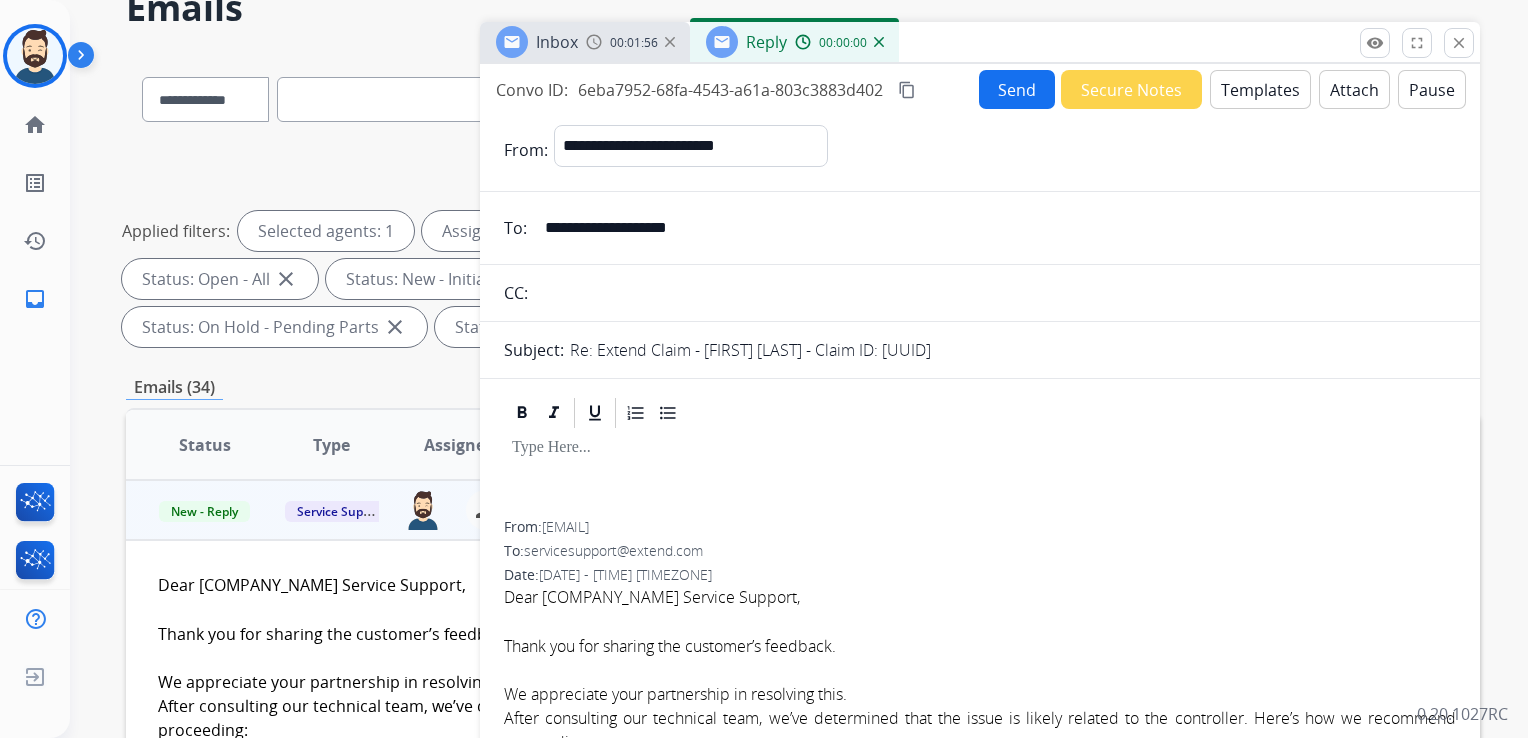 click on "Templates" at bounding box center [1260, 89] 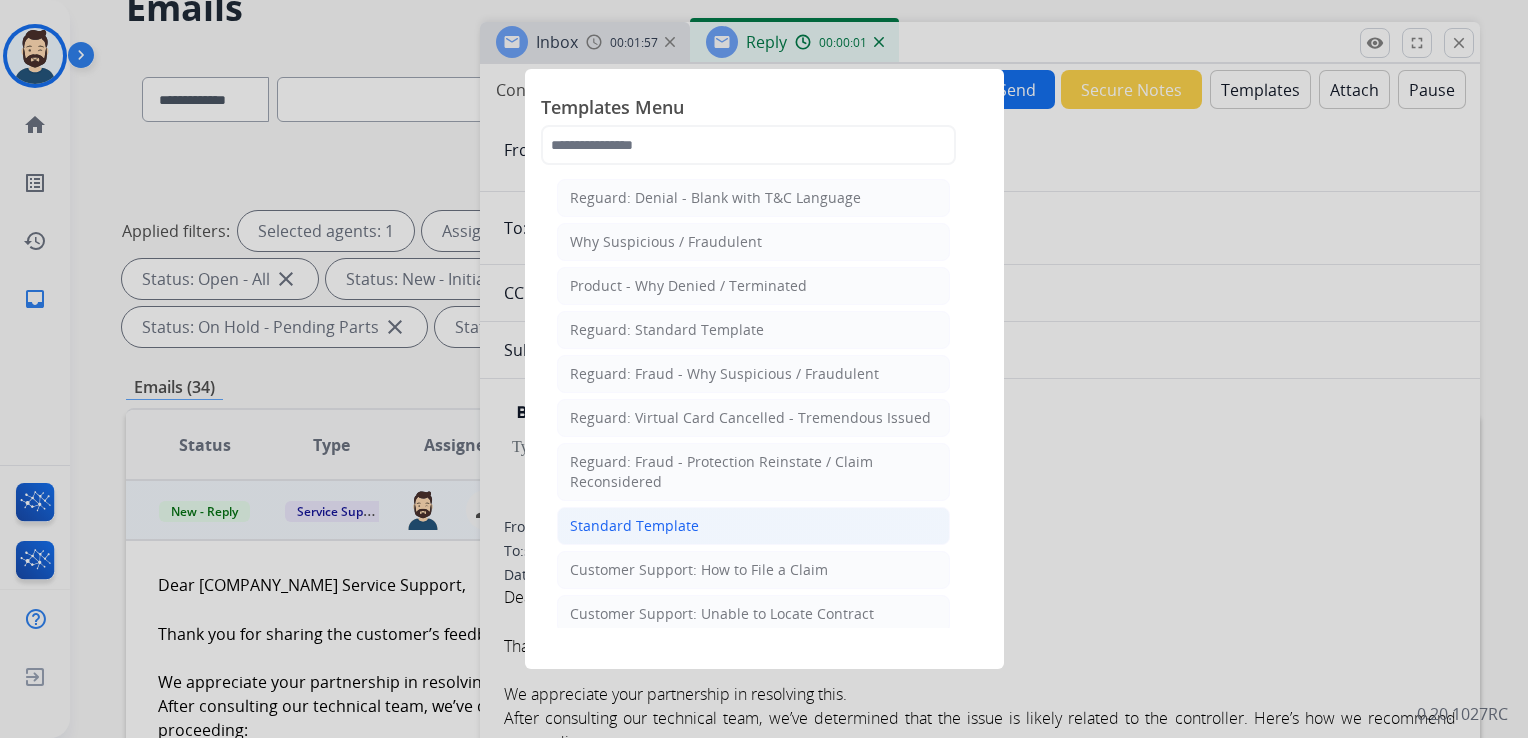 click on "Standard Template" 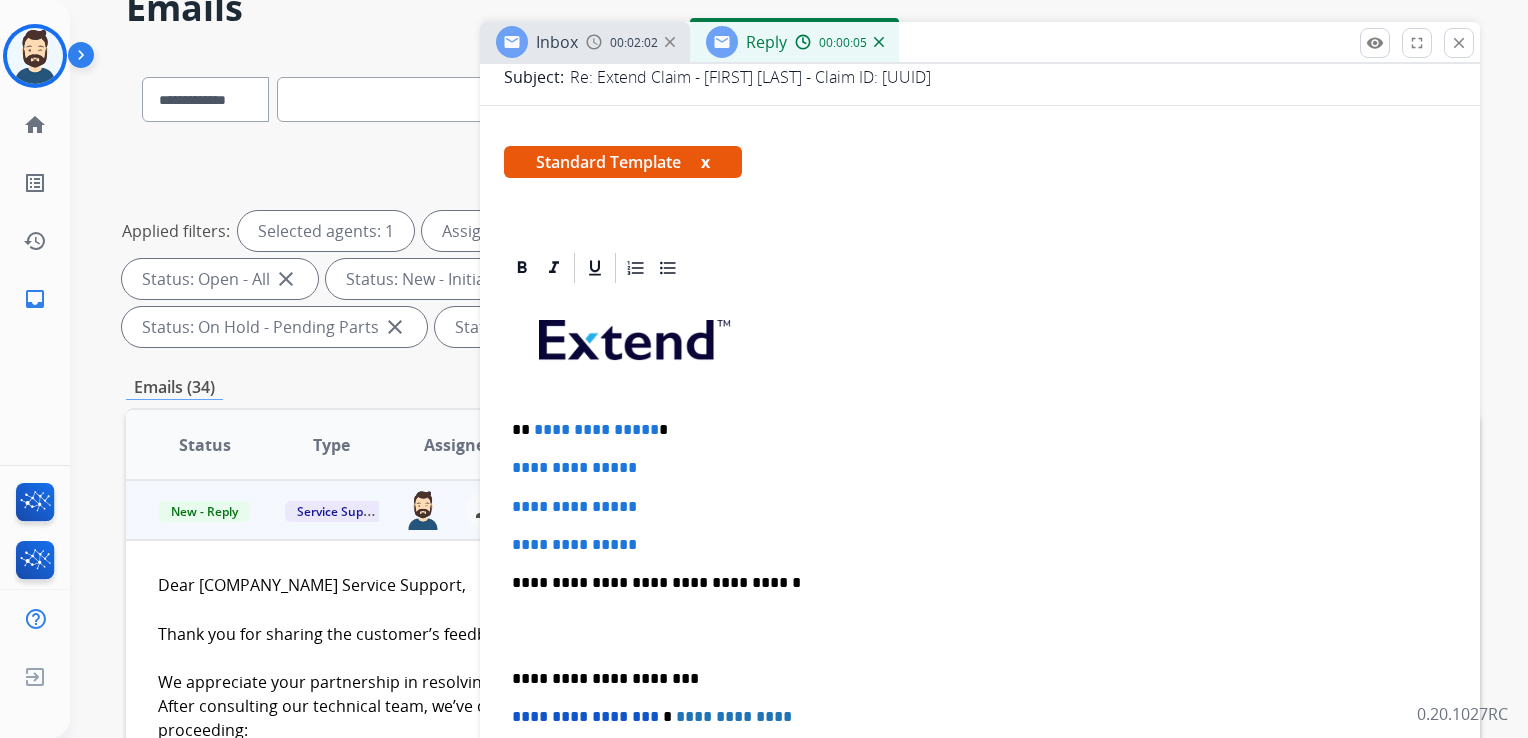 scroll, scrollTop: 300, scrollLeft: 0, axis: vertical 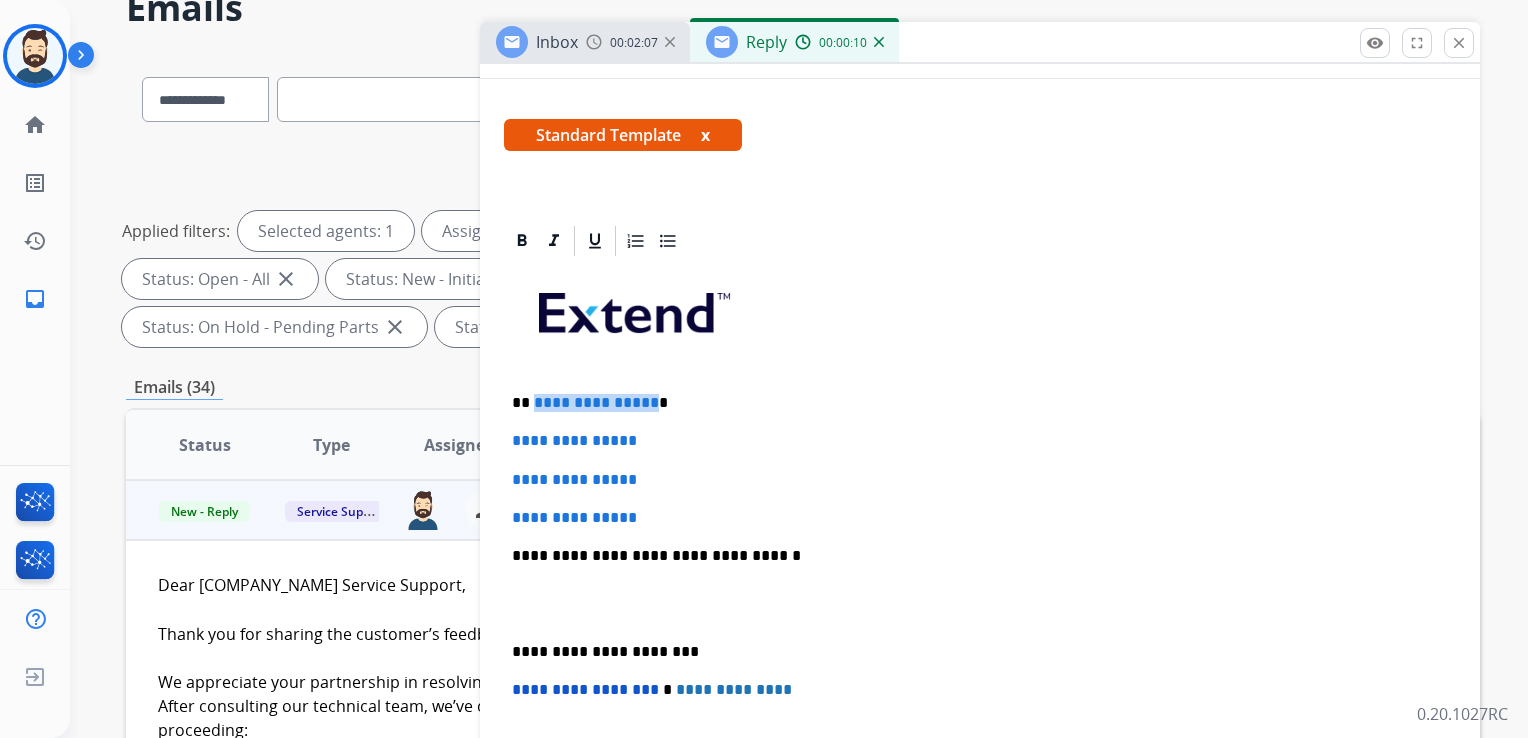 drag, startPoint x: 531, startPoint y: 404, endPoint x: 648, endPoint y: 406, distance: 117.01709 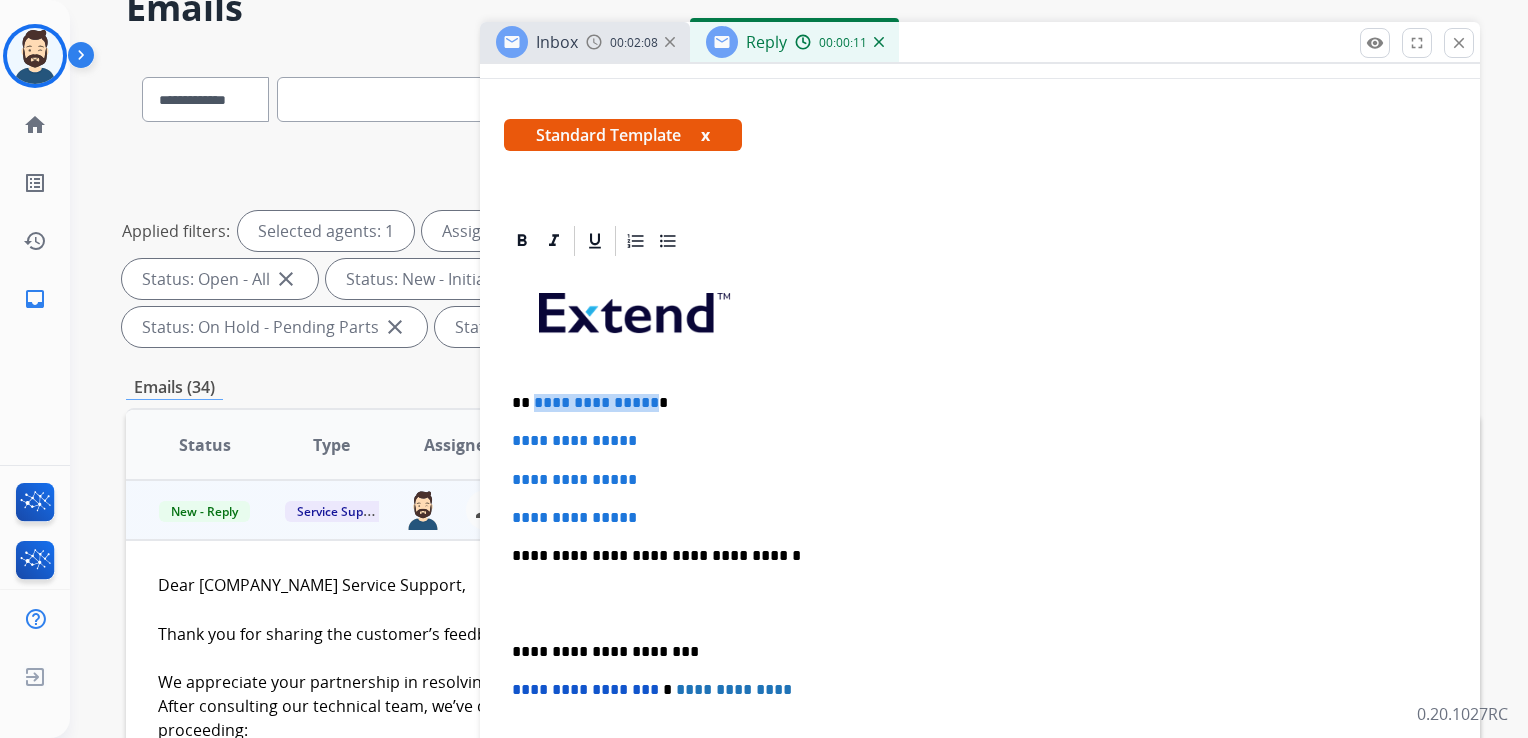 type 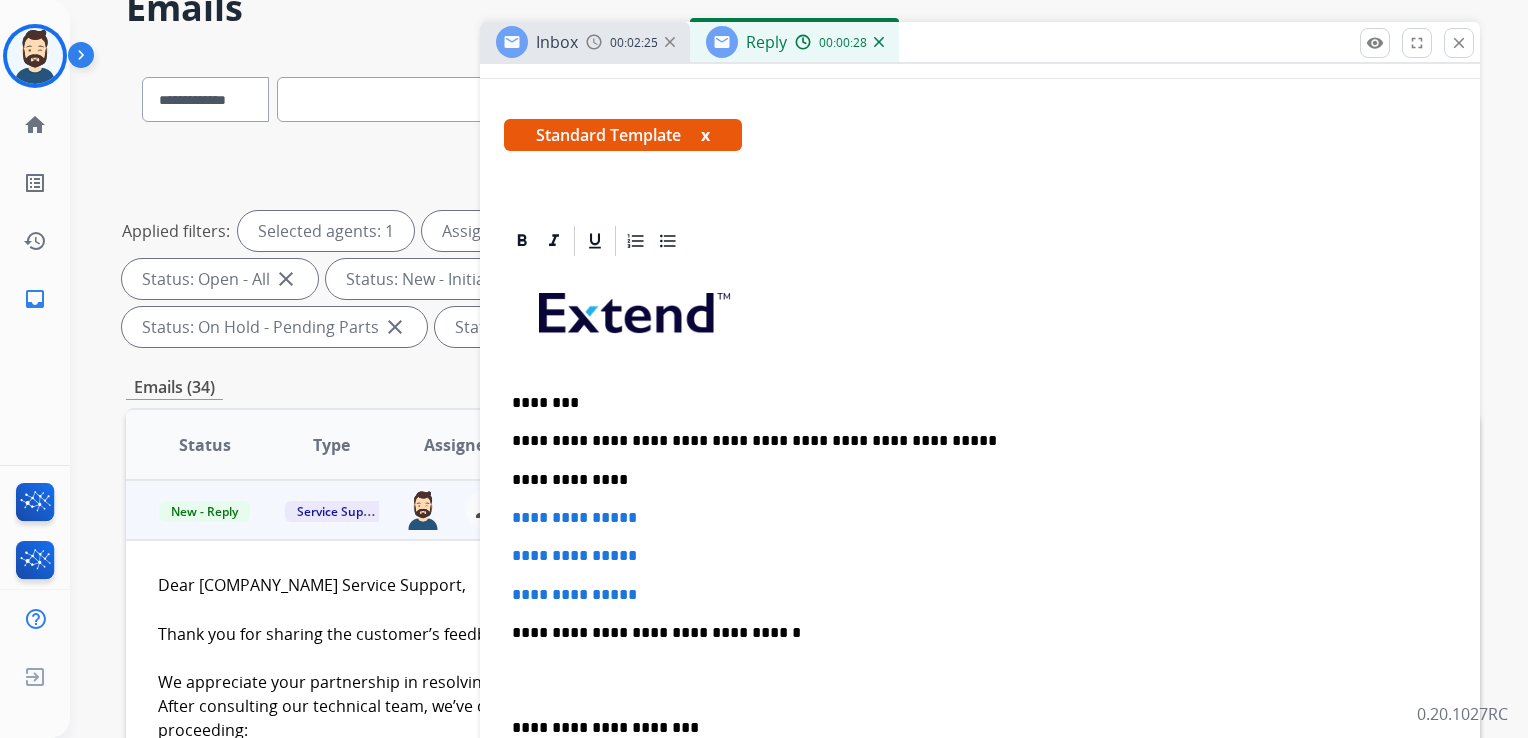 click on "**********" at bounding box center [972, 480] 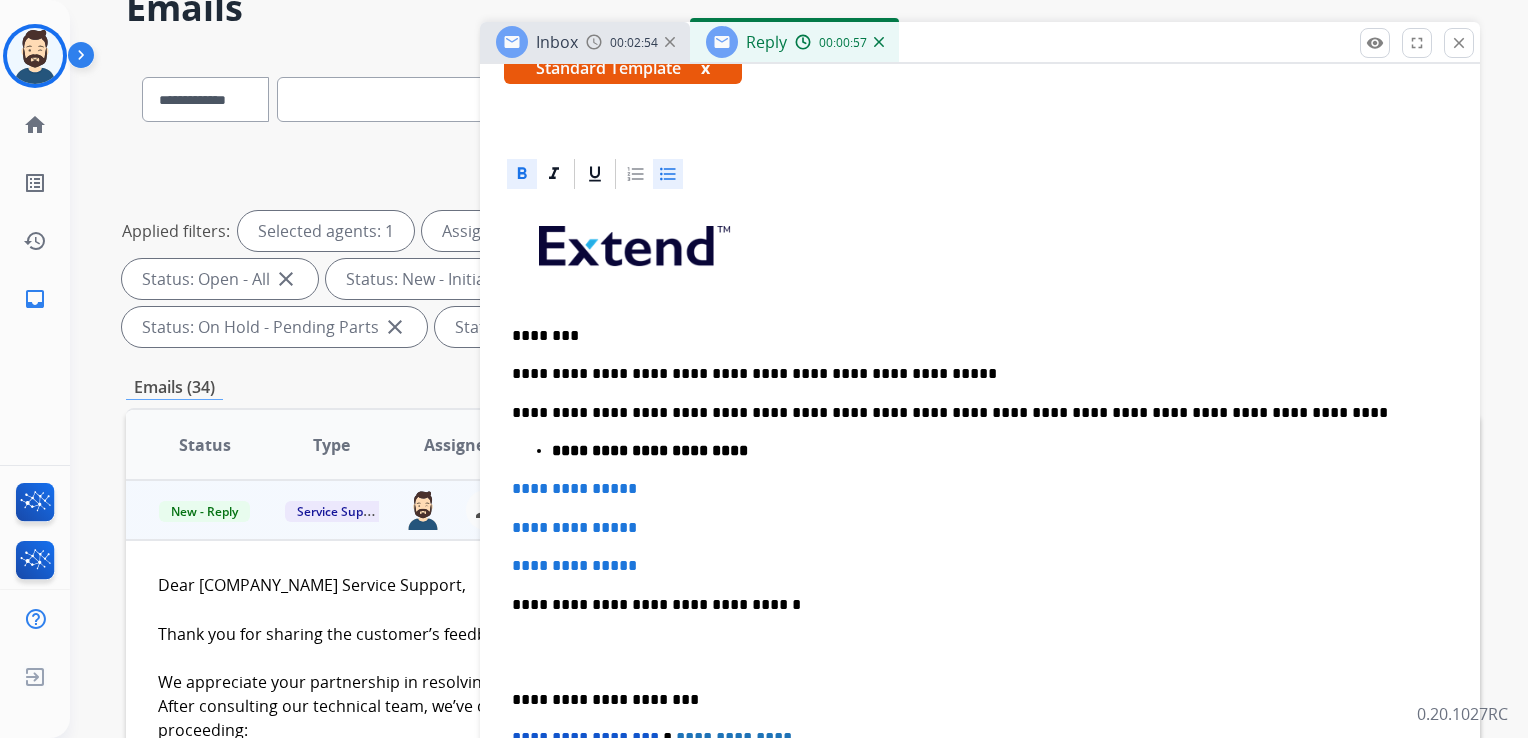 scroll, scrollTop: 400, scrollLeft: 0, axis: vertical 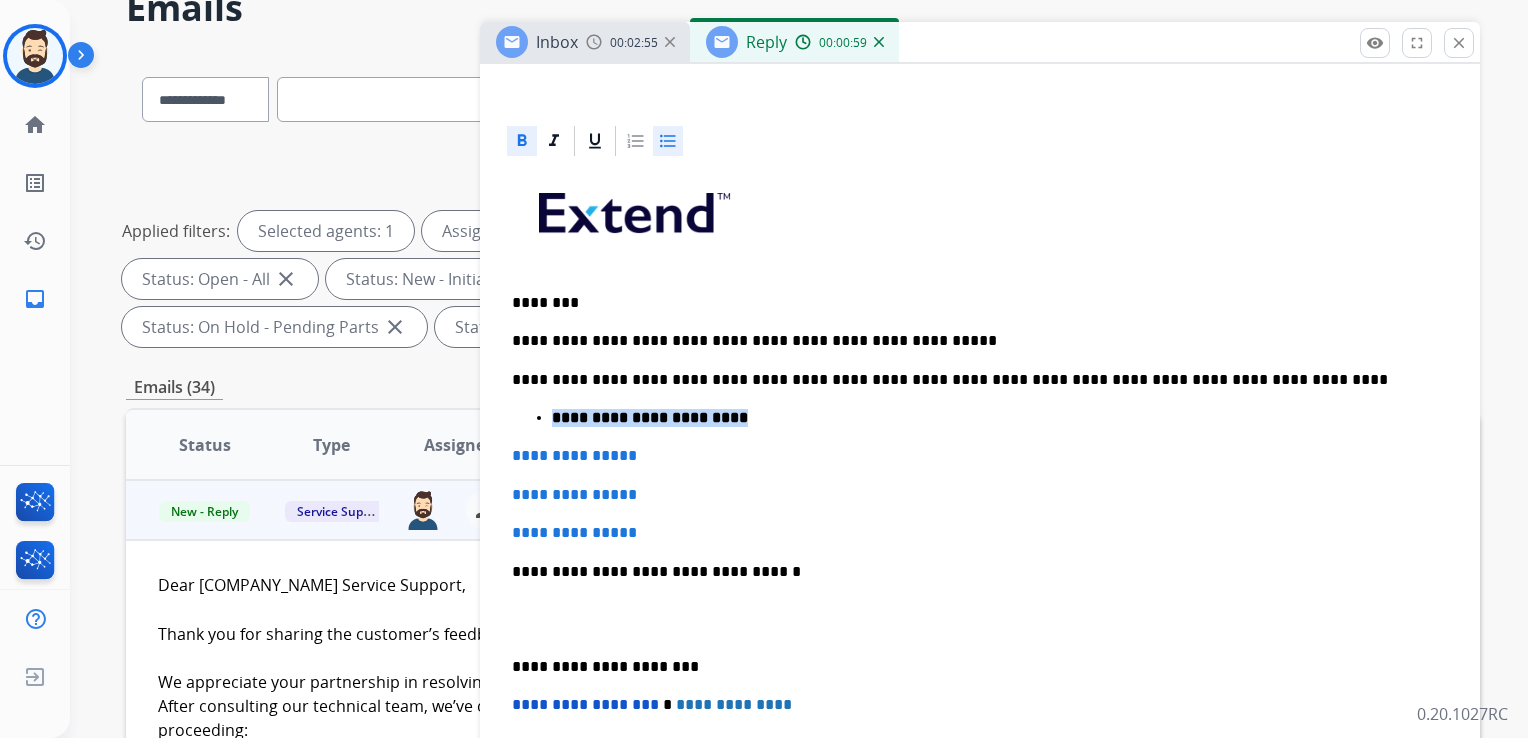 drag, startPoint x: 559, startPoint y: 417, endPoint x: 745, endPoint y: 414, distance: 186.02419 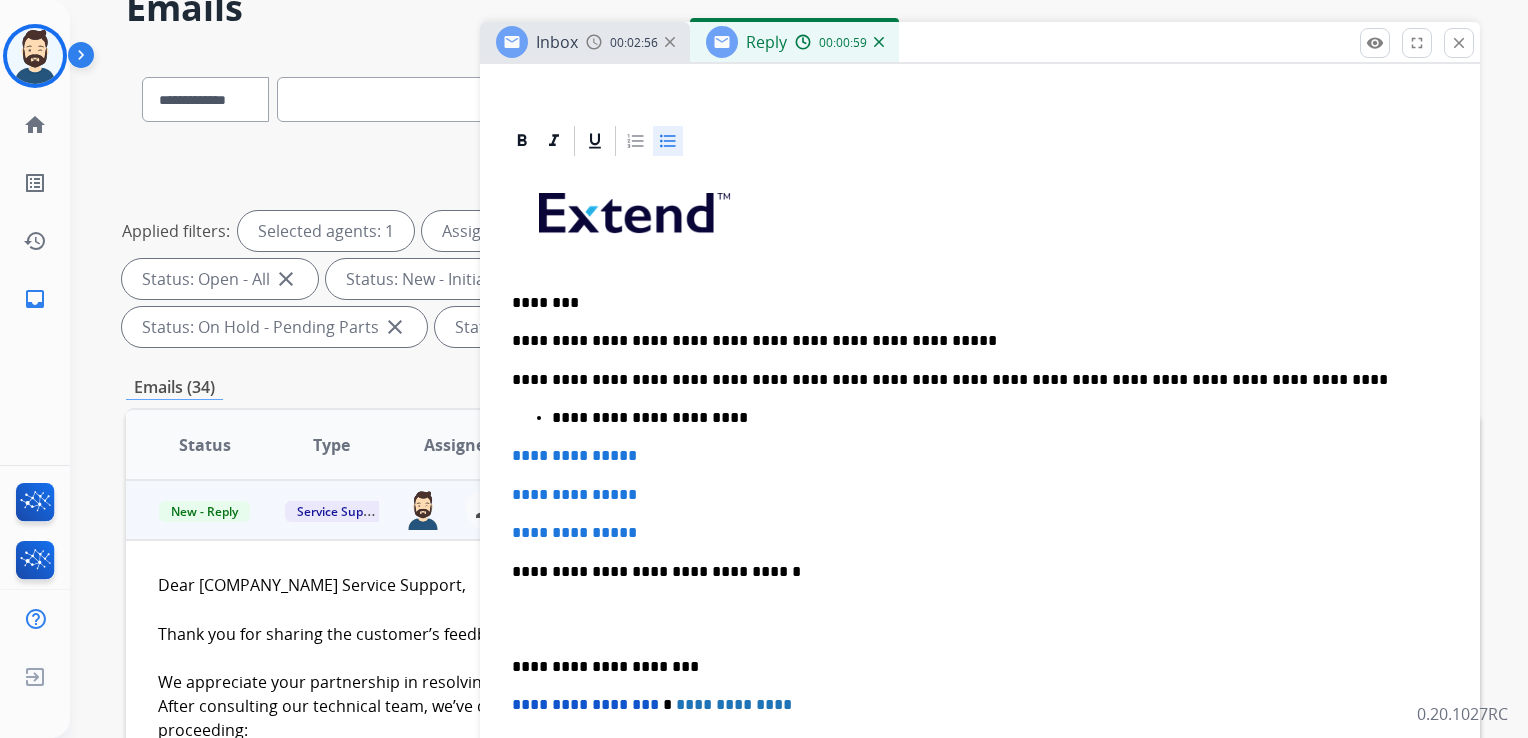 click on "**********" at bounding box center (980, 560) 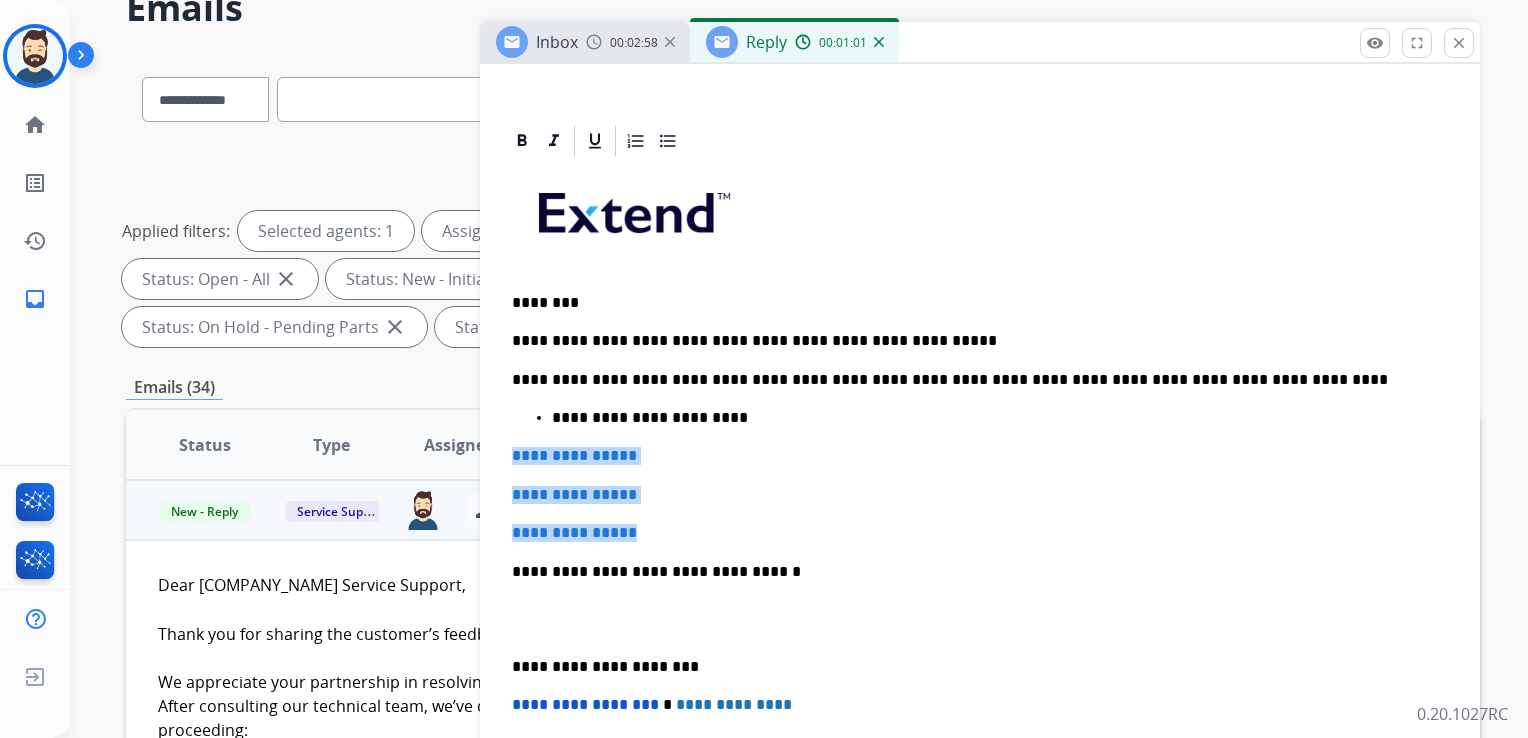 drag, startPoint x: 510, startPoint y: 458, endPoint x: 660, endPoint y: 520, distance: 162.30835 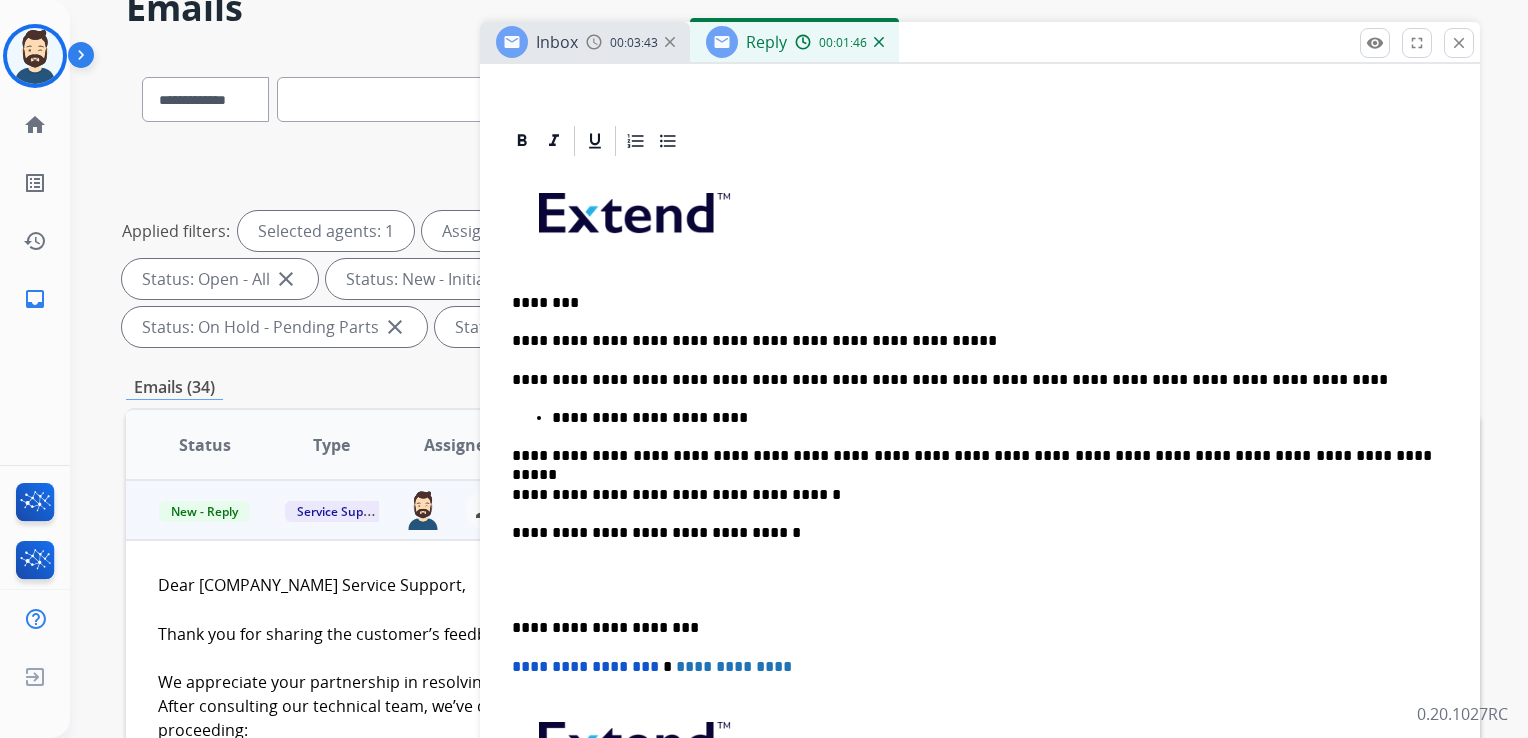 click on "**********" at bounding box center (972, 533) 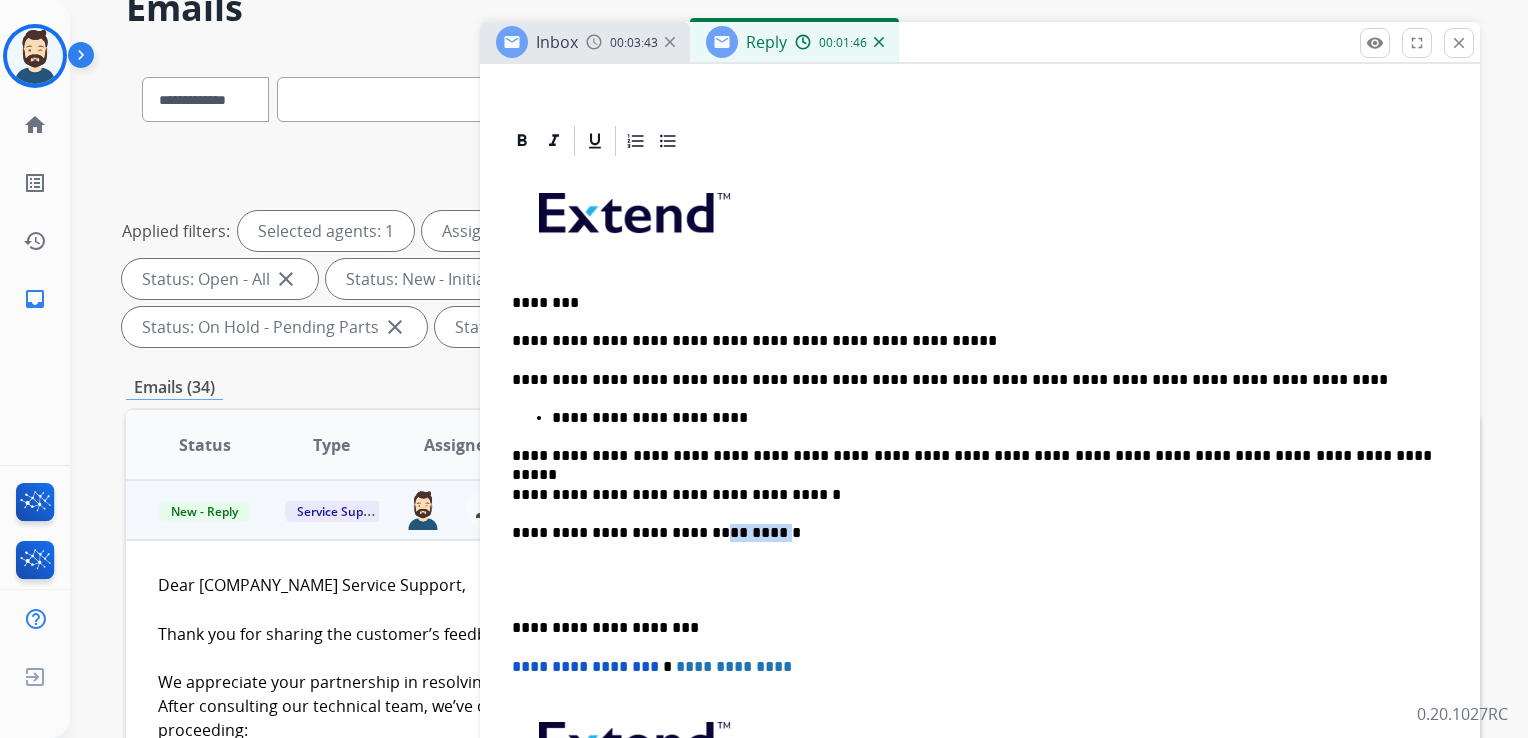 click on "**********" at bounding box center [972, 533] 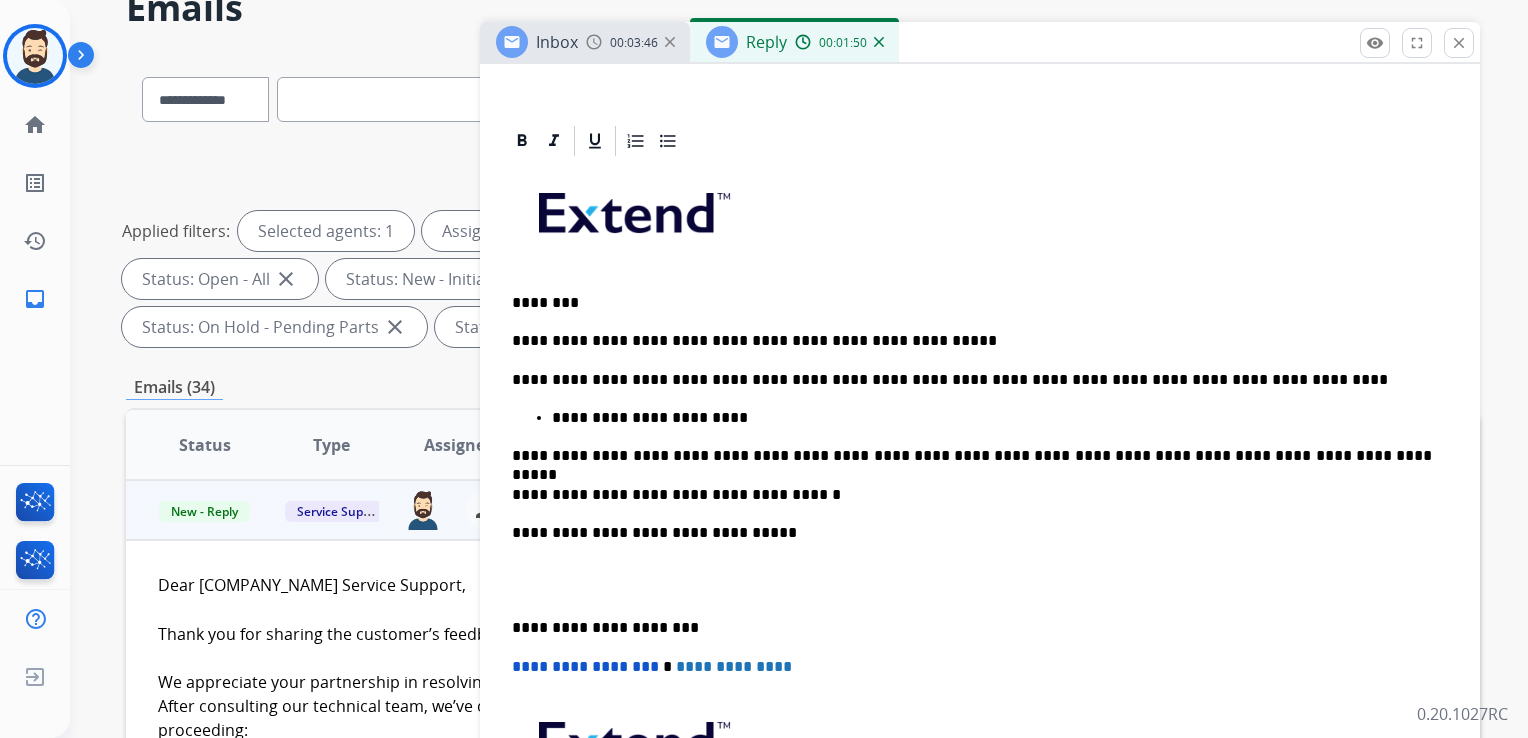 click on "**********" at bounding box center [972, 628] 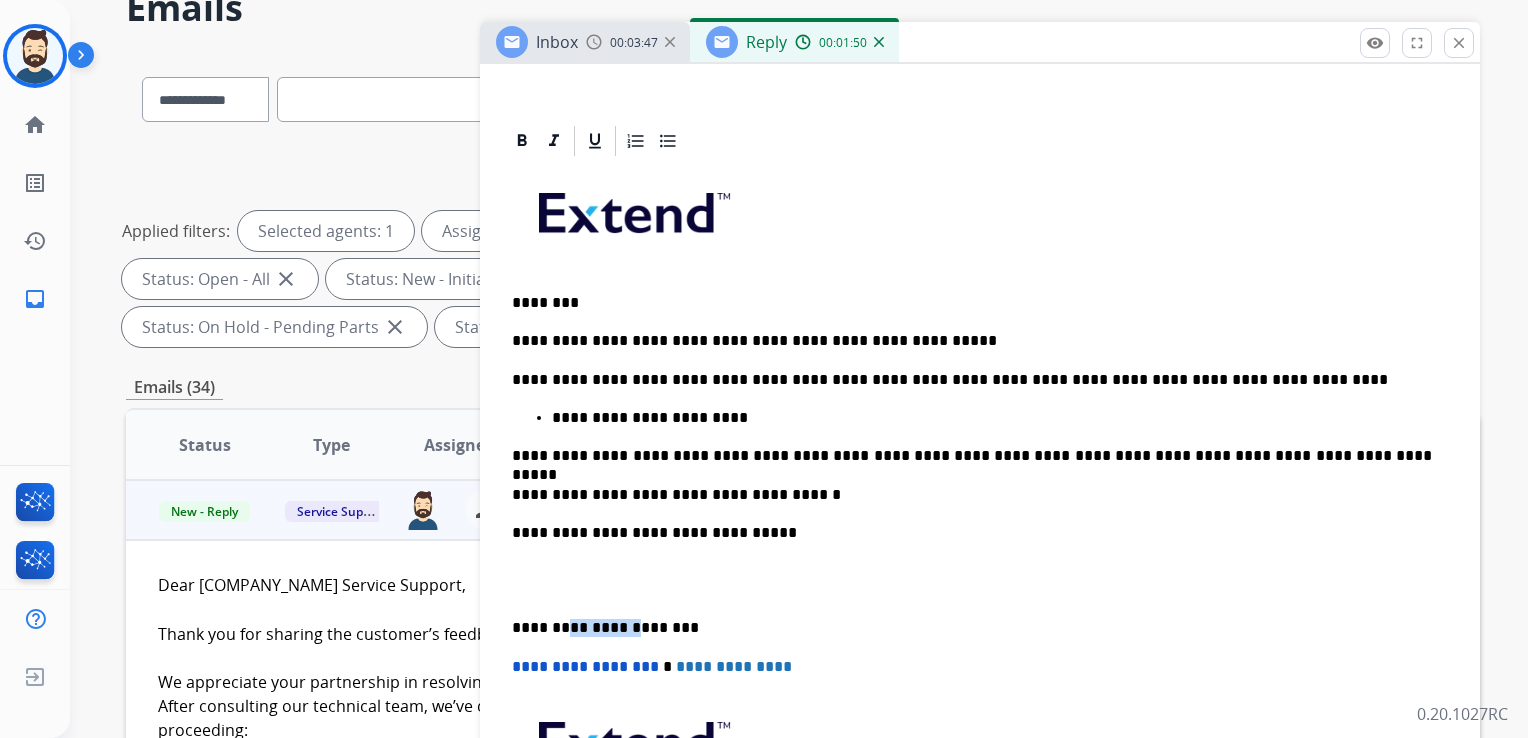 click on "**********" at bounding box center (972, 628) 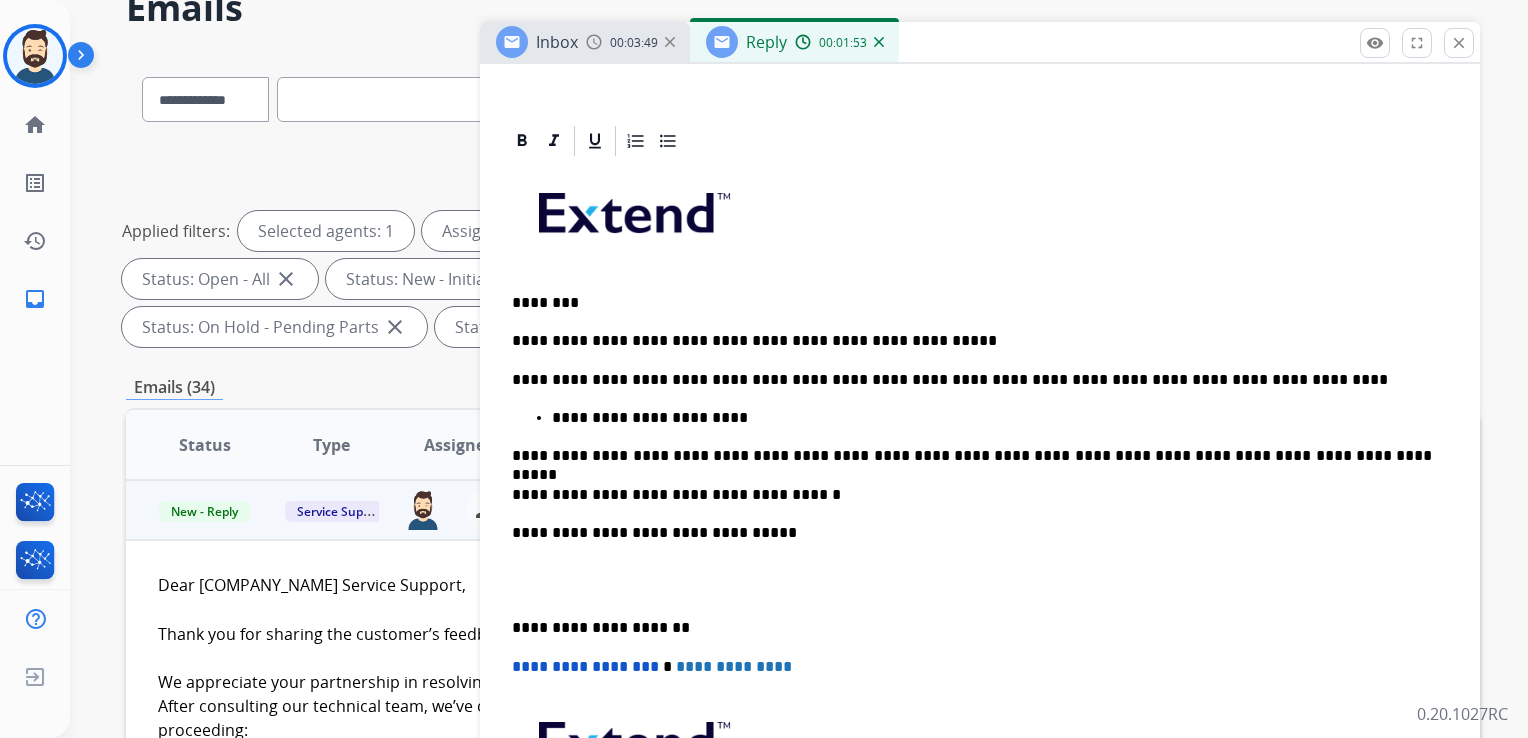 click on "**********" at bounding box center (585, 666) 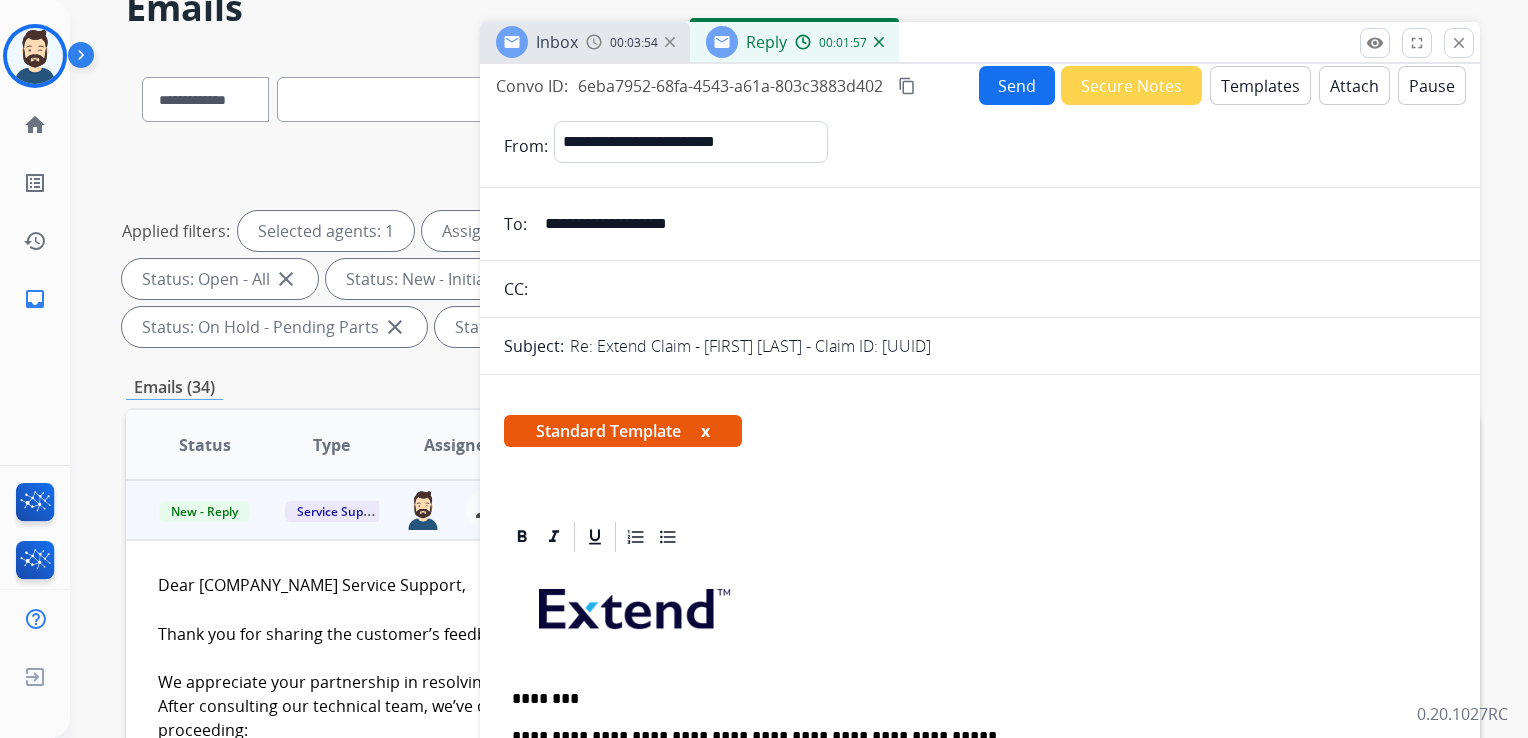 scroll, scrollTop: 0, scrollLeft: 0, axis: both 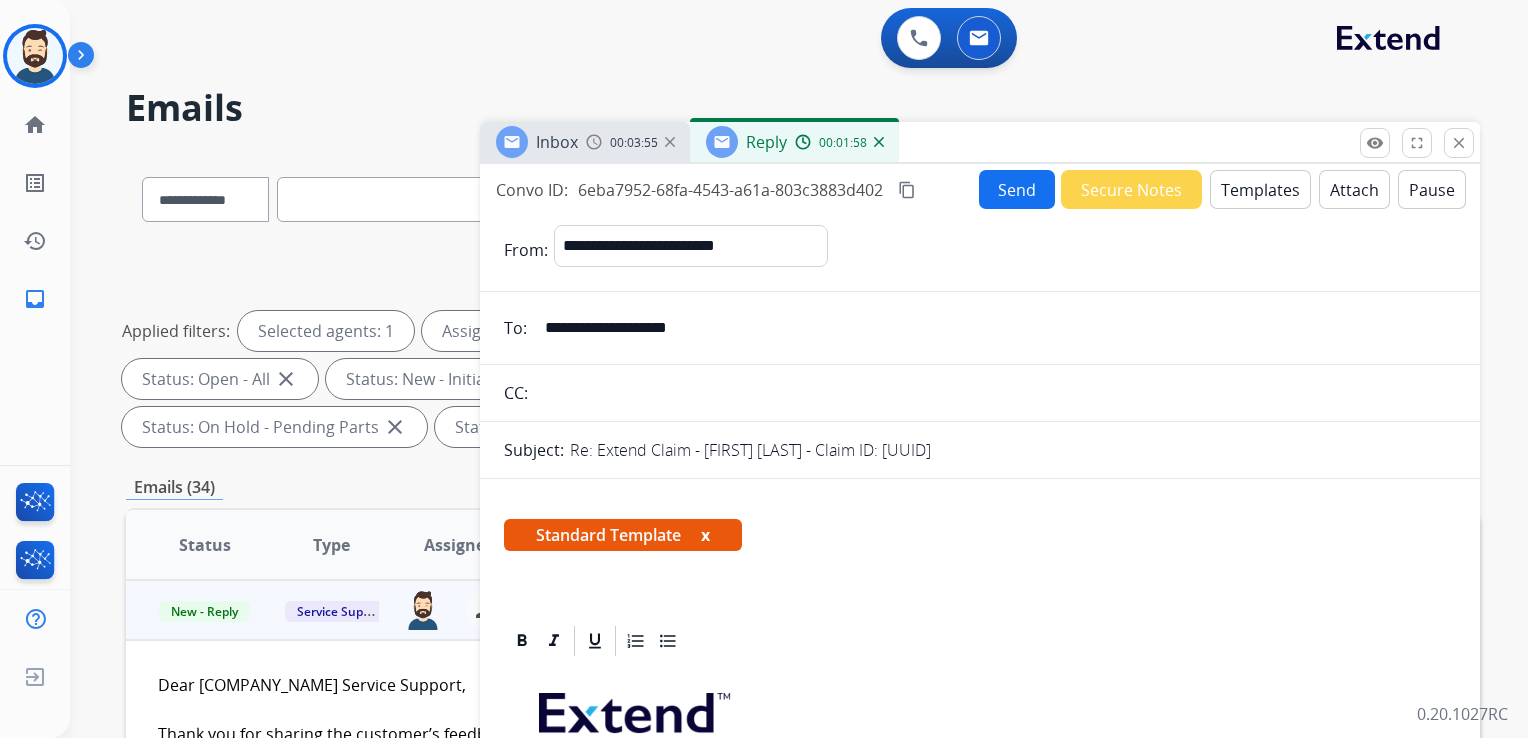 click on "Send" at bounding box center [1017, 189] 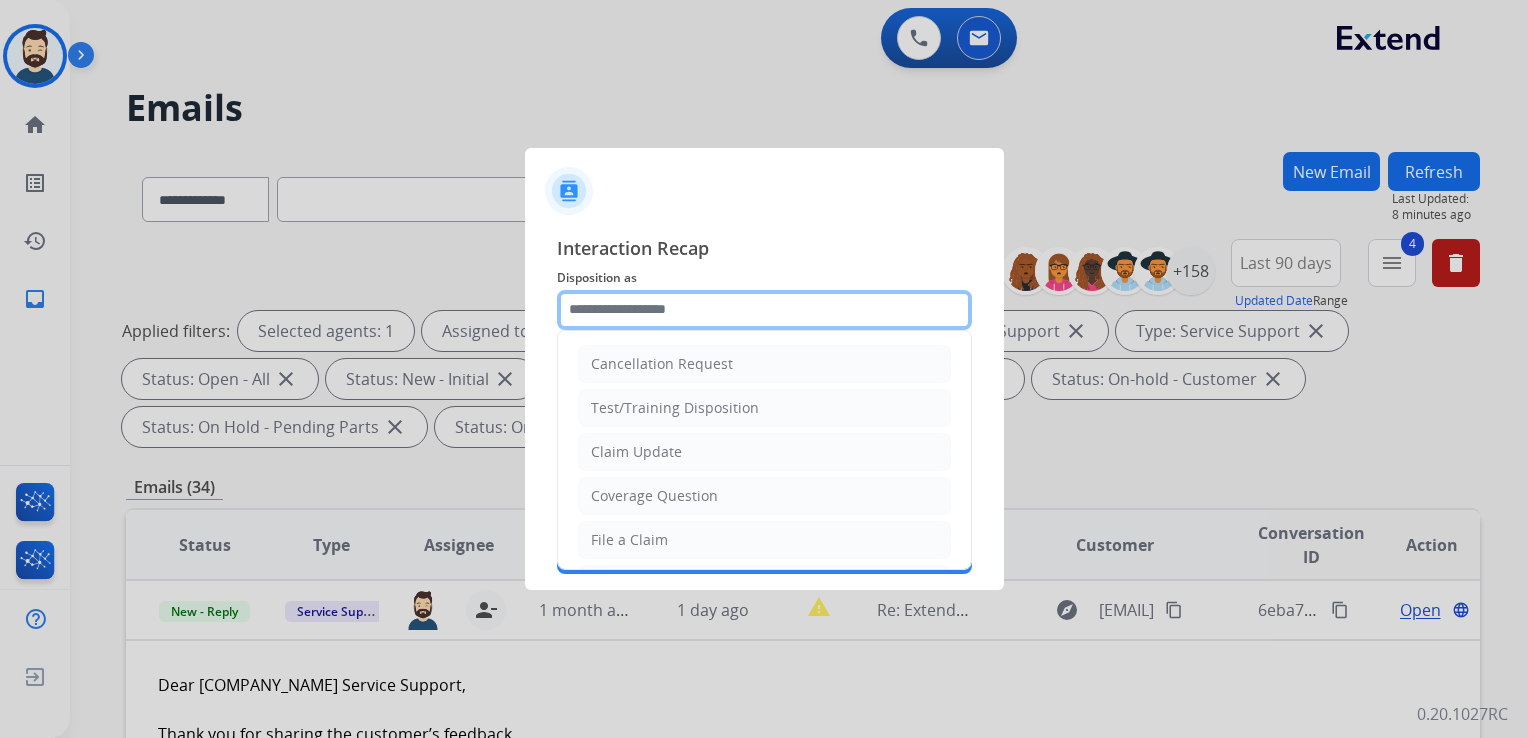 click 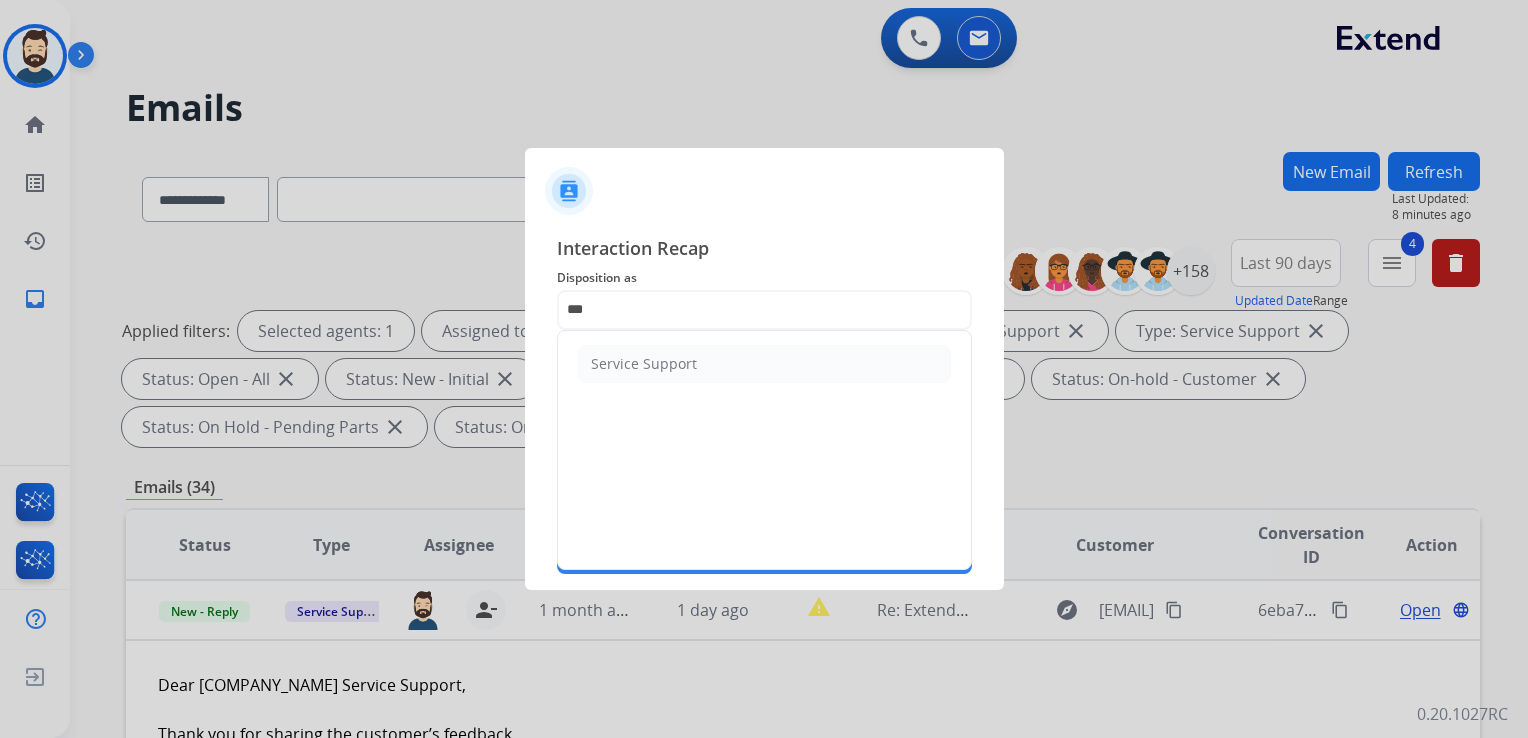 drag, startPoint x: 651, startPoint y: 363, endPoint x: 649, endPoint y: 377, distance: 14.142136 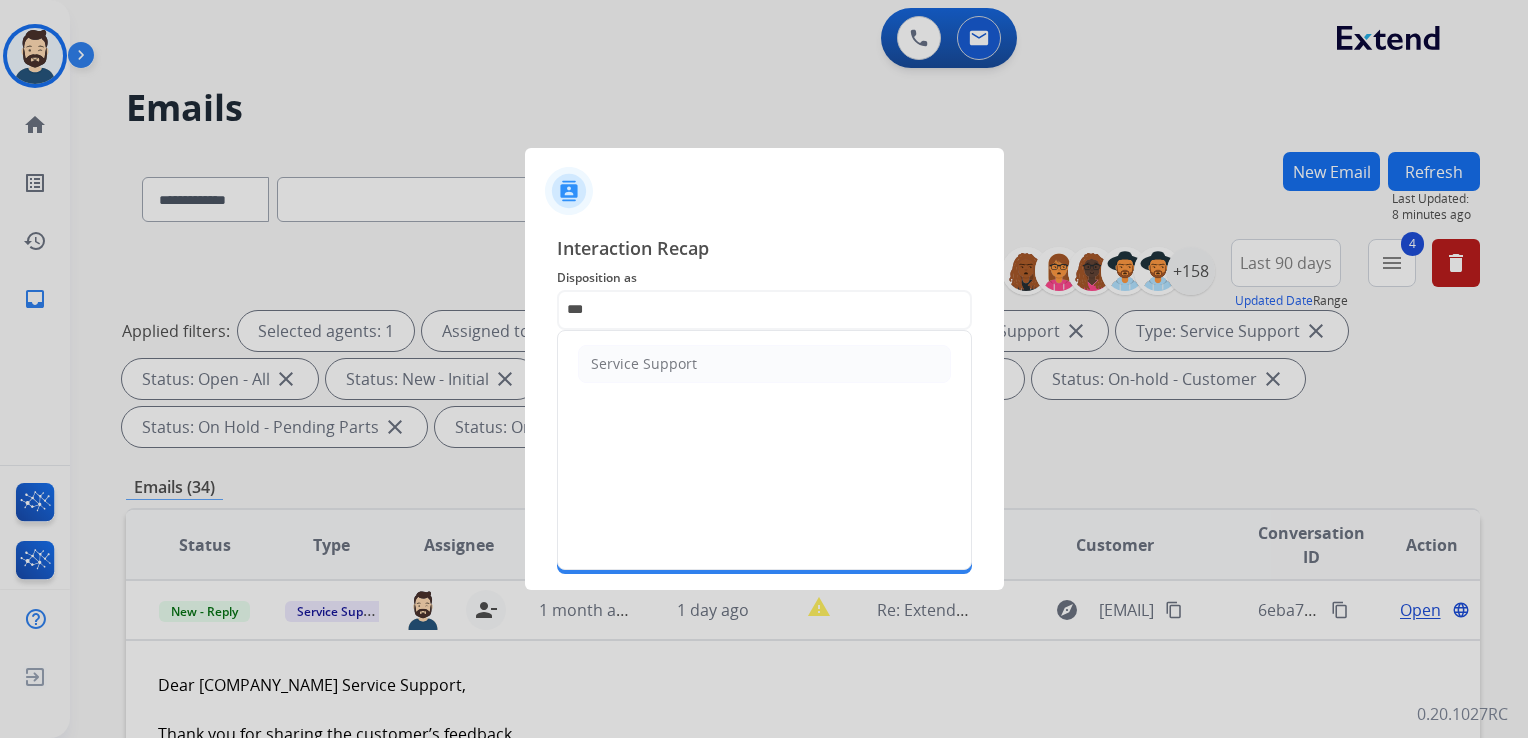 click on "Service Support" 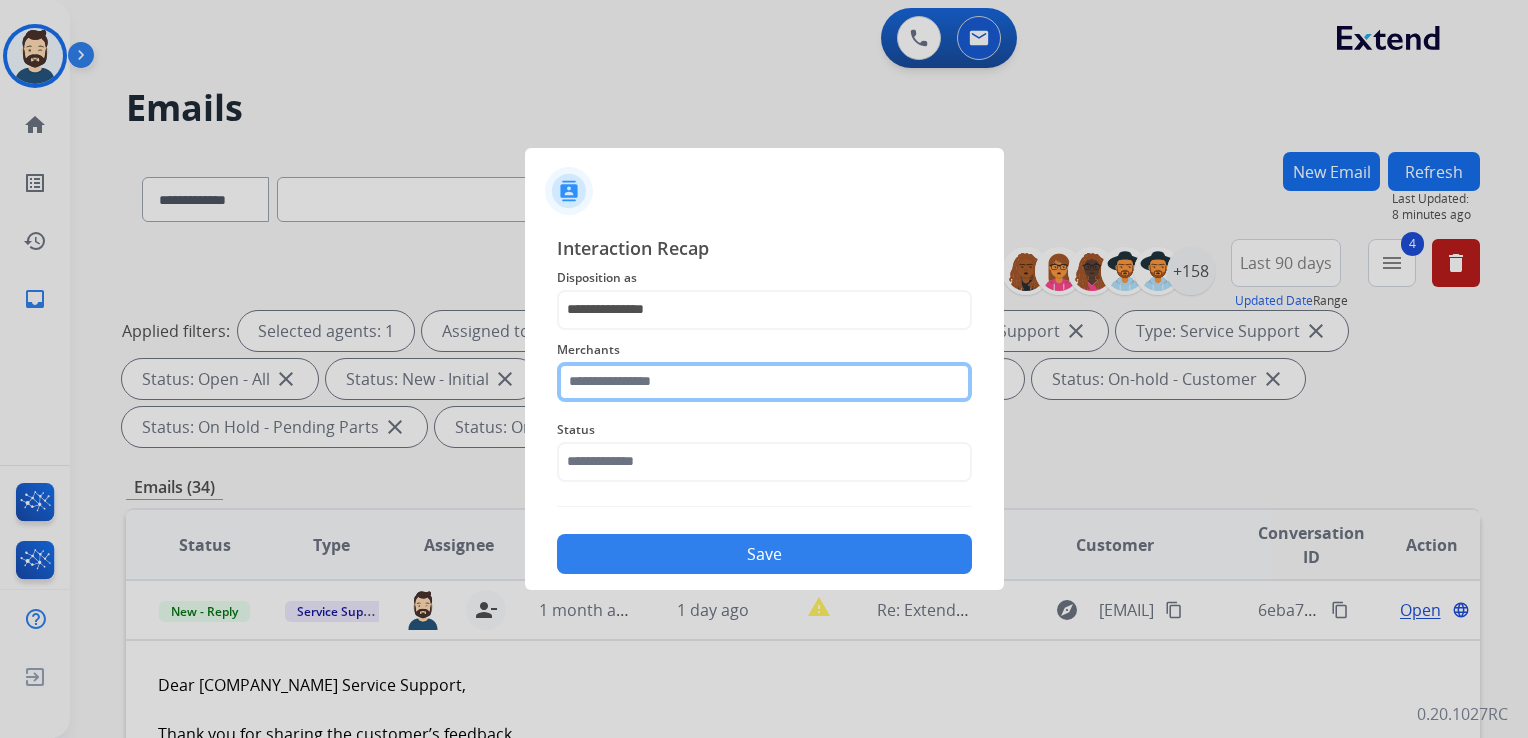 click 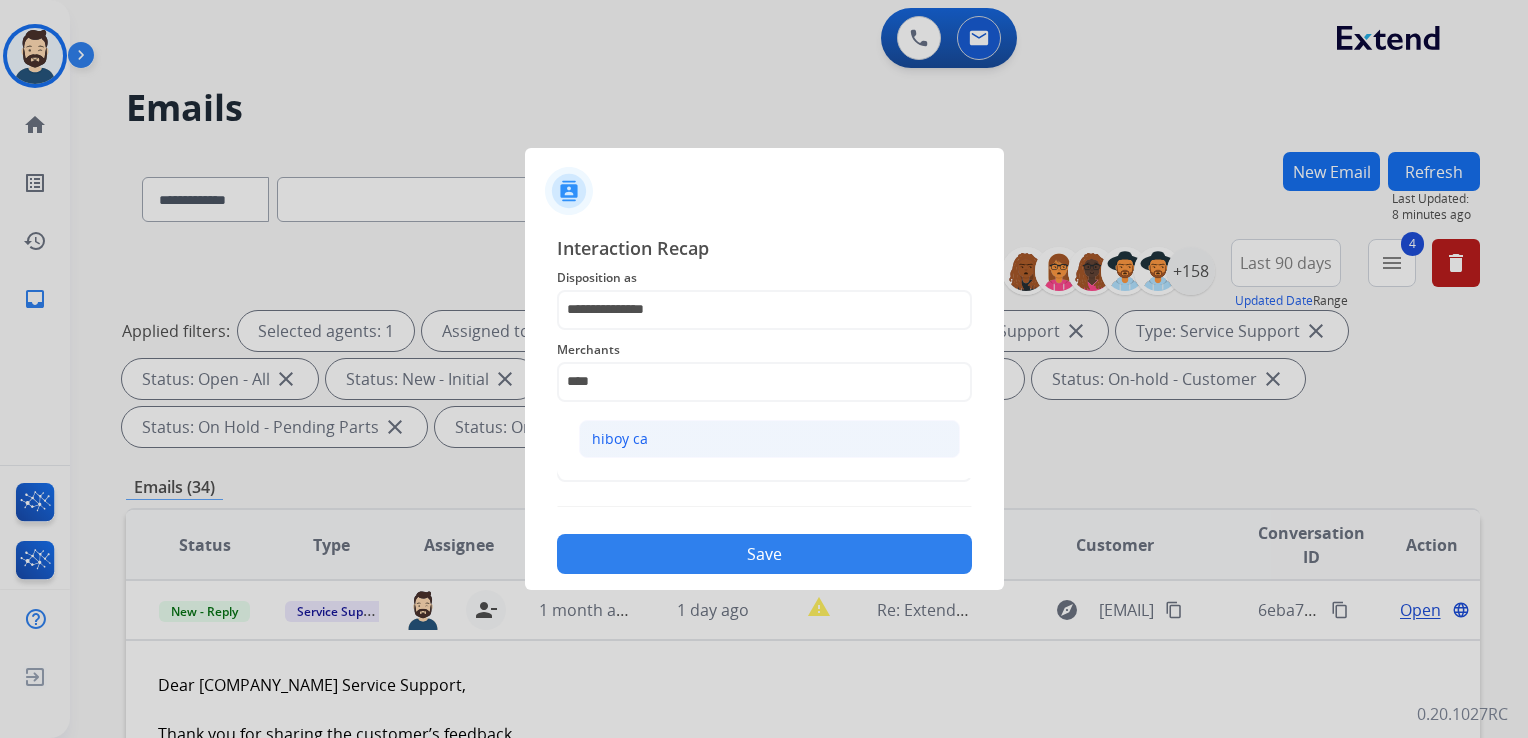 click on "hiboy ca" 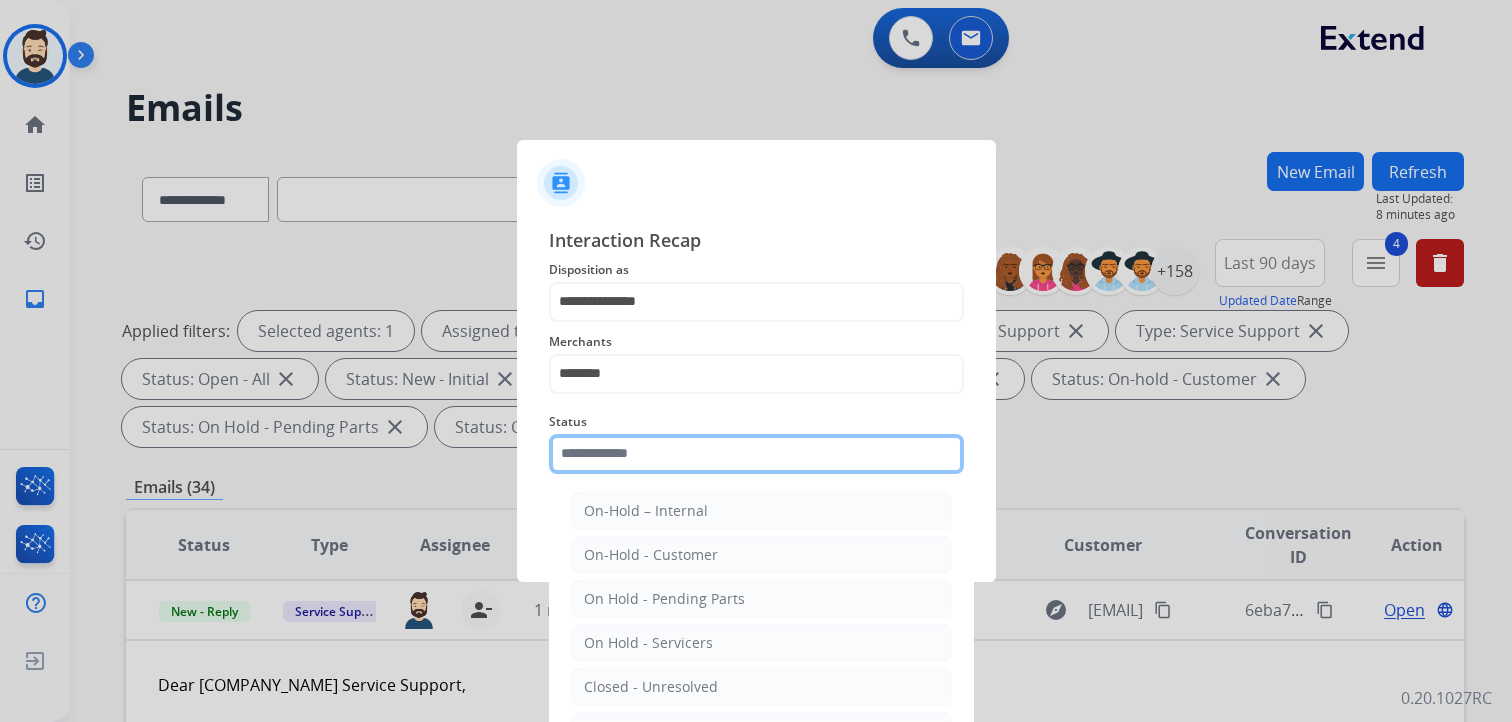 click 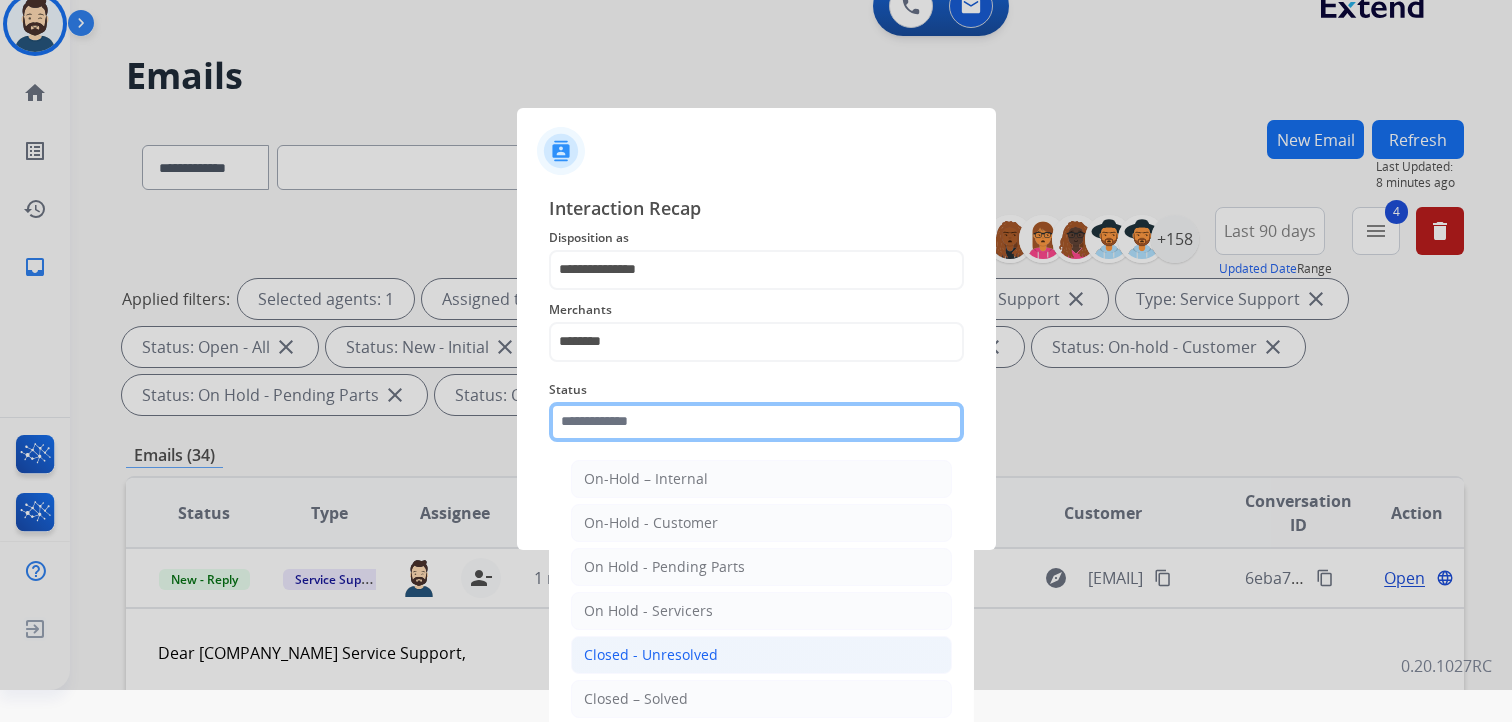 scroll, scrollTop: 59, scrollLeft: 0, axis: vertical 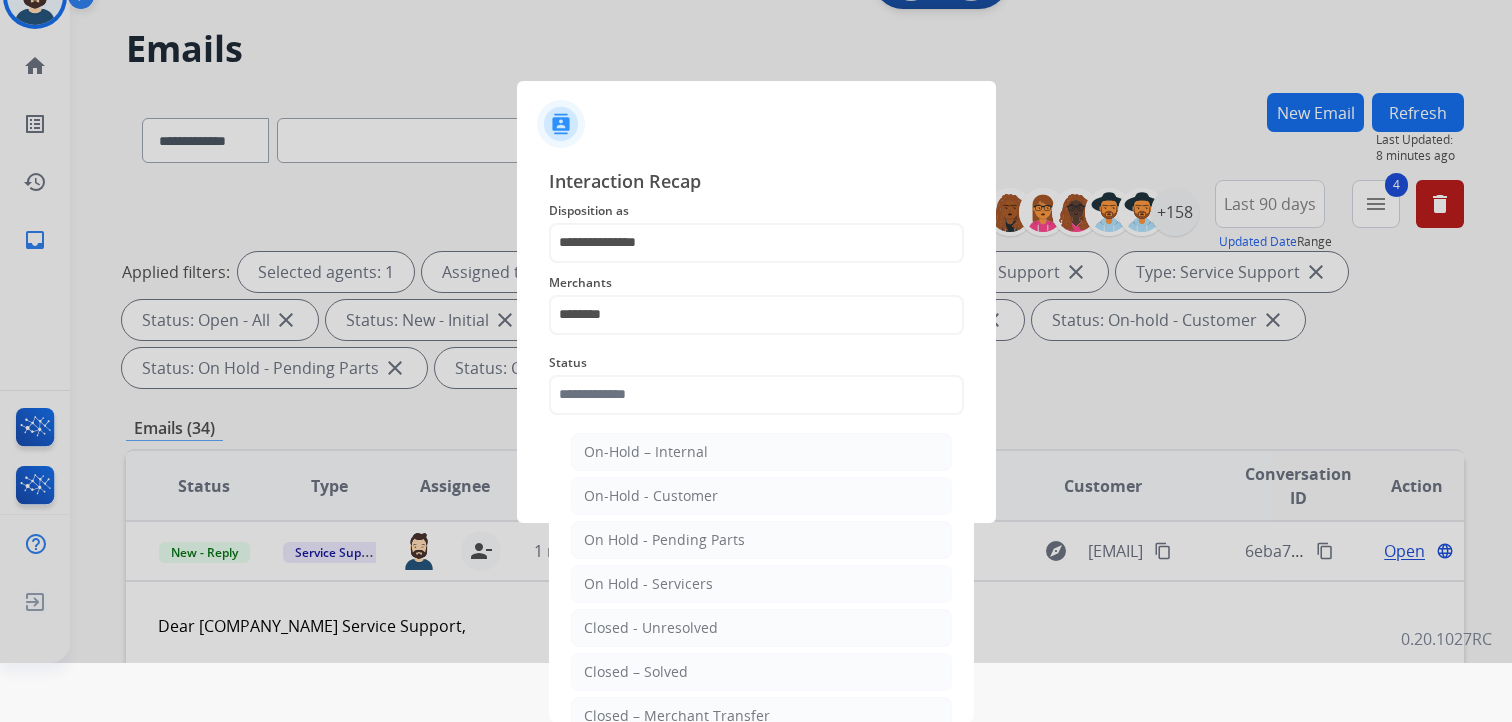 drag, startPoint x: 634, startPoint y: 668, endPoint x: 683, endPoint y: 599, distance: 84.6286 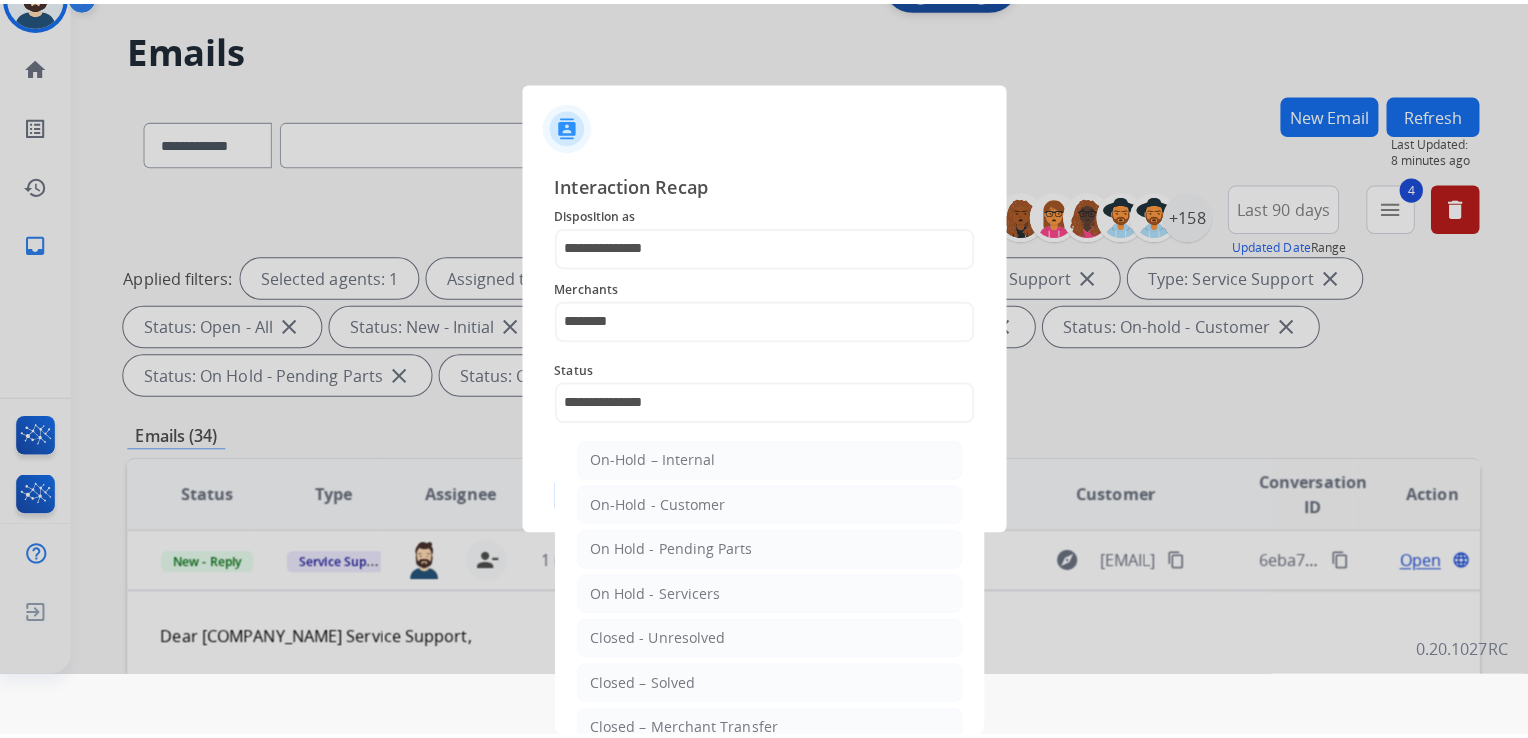 scroll, scrollTop: 0, scrollLeft: 0, axis: both 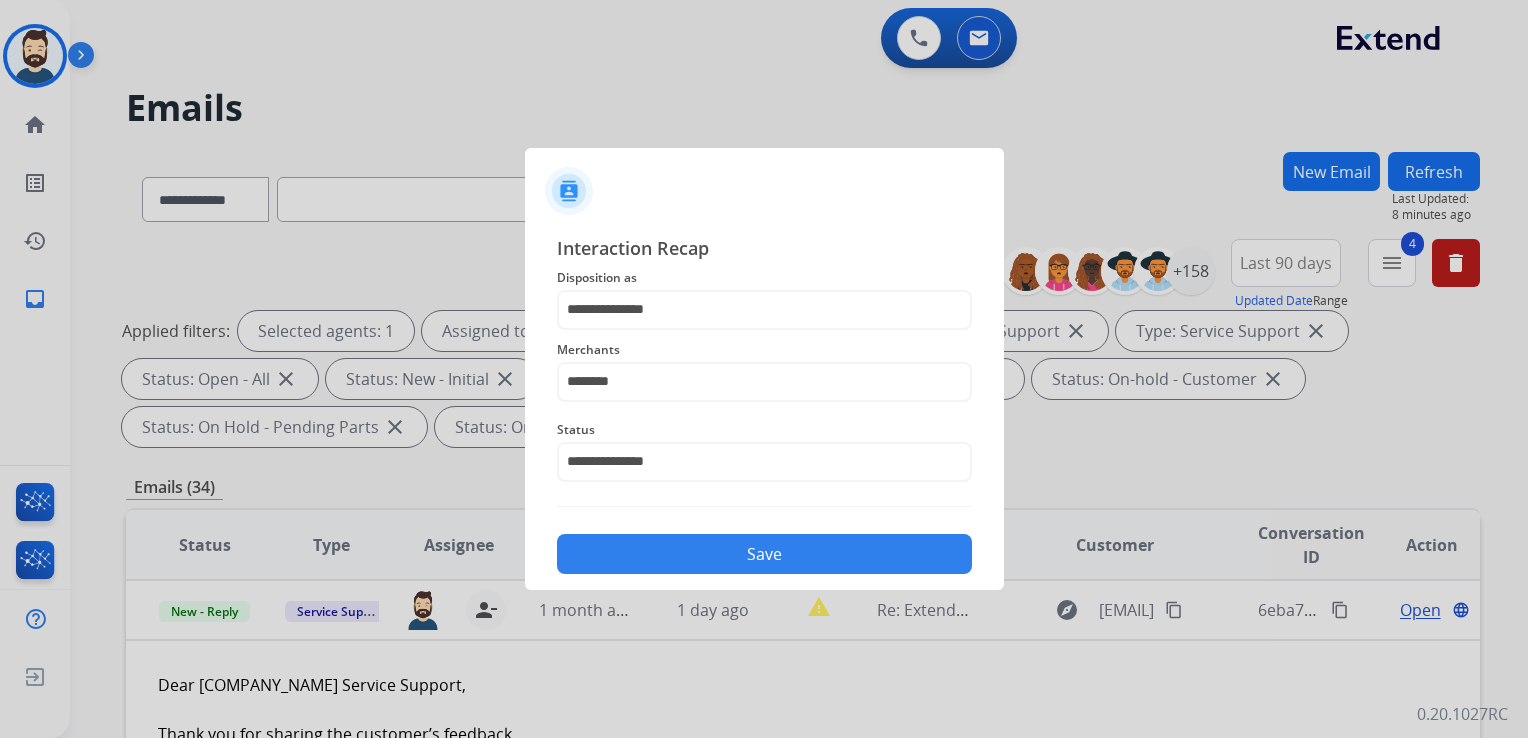 click on "Save" 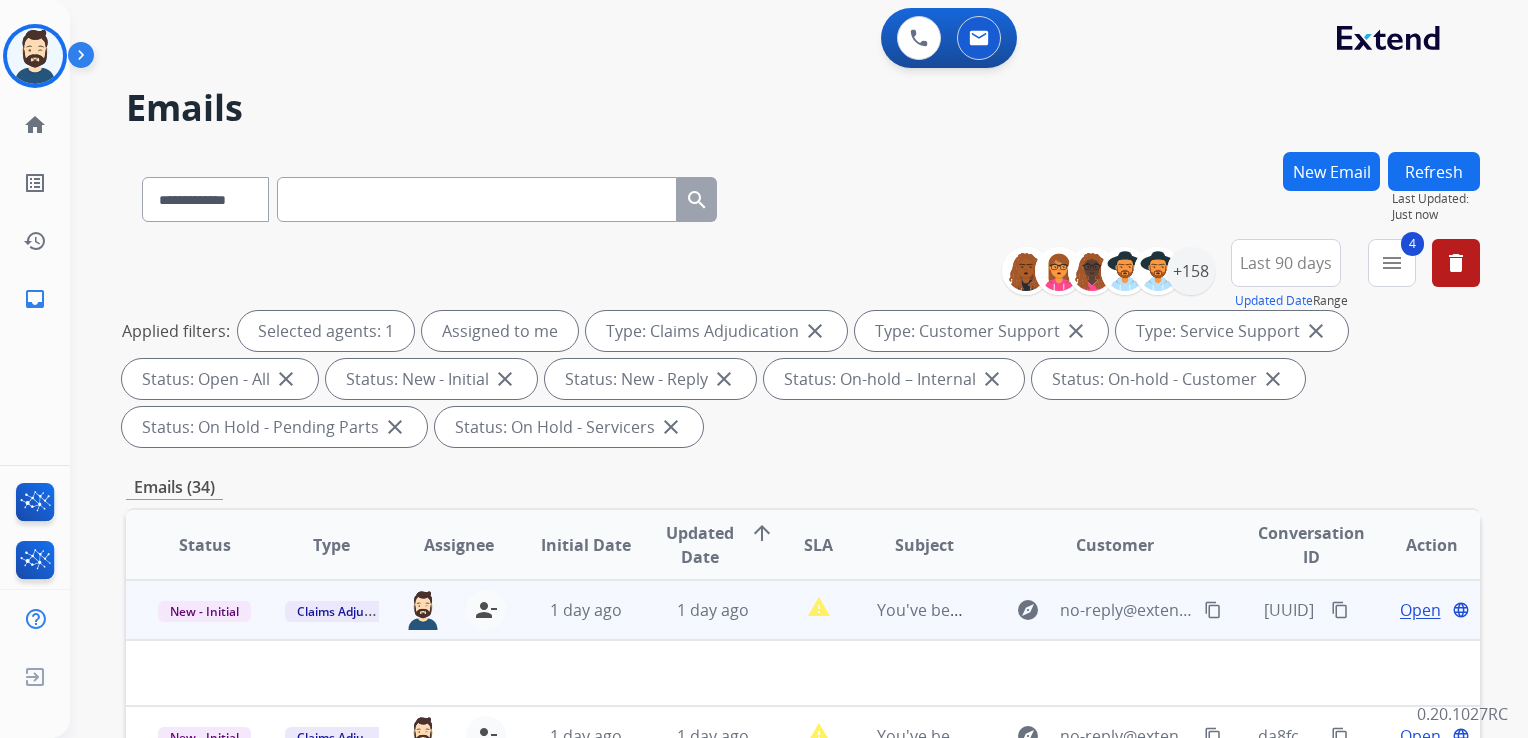 scroll, scrollTop: 200, scrollLeft: 0, axis: vertical 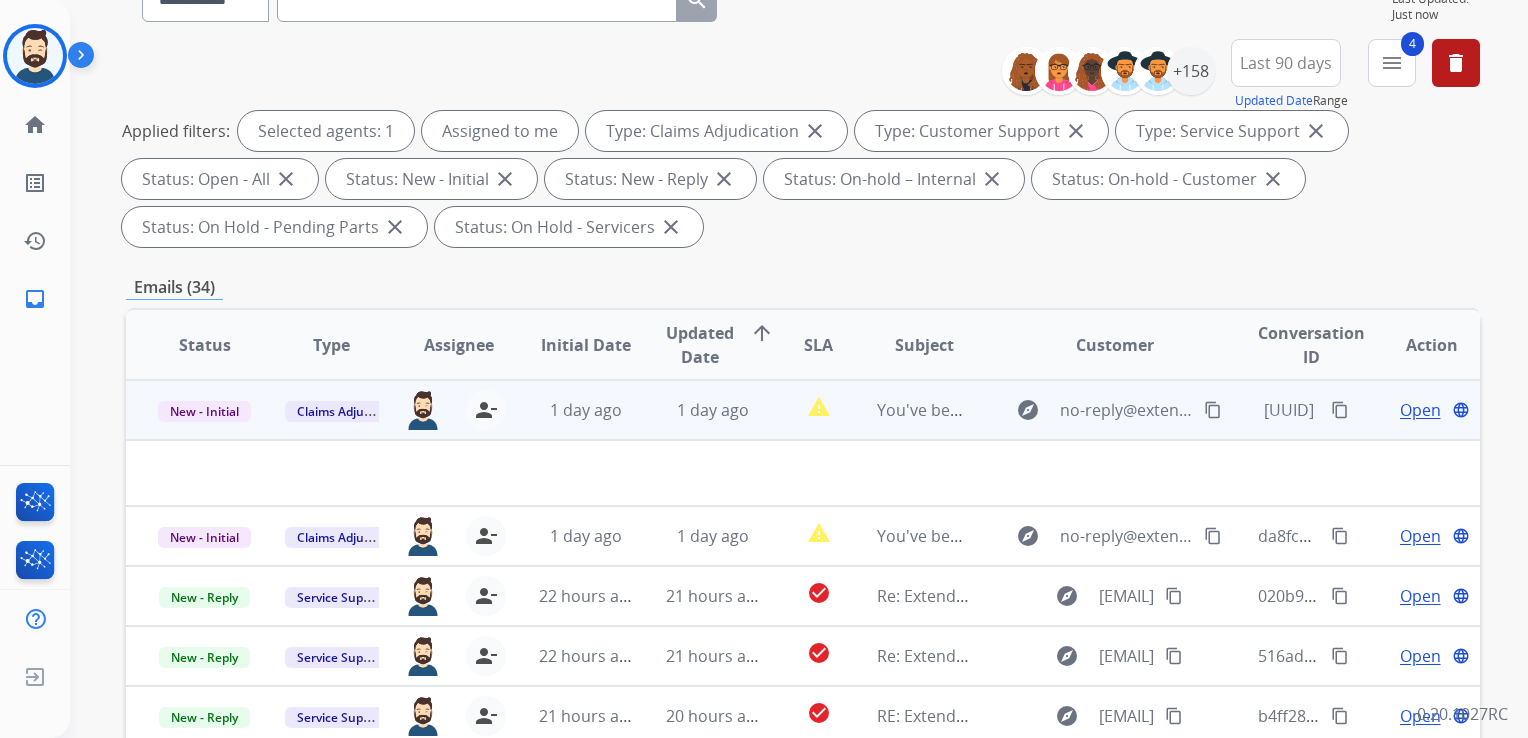 click on "1 day ago" at bounding box center [697, 410] 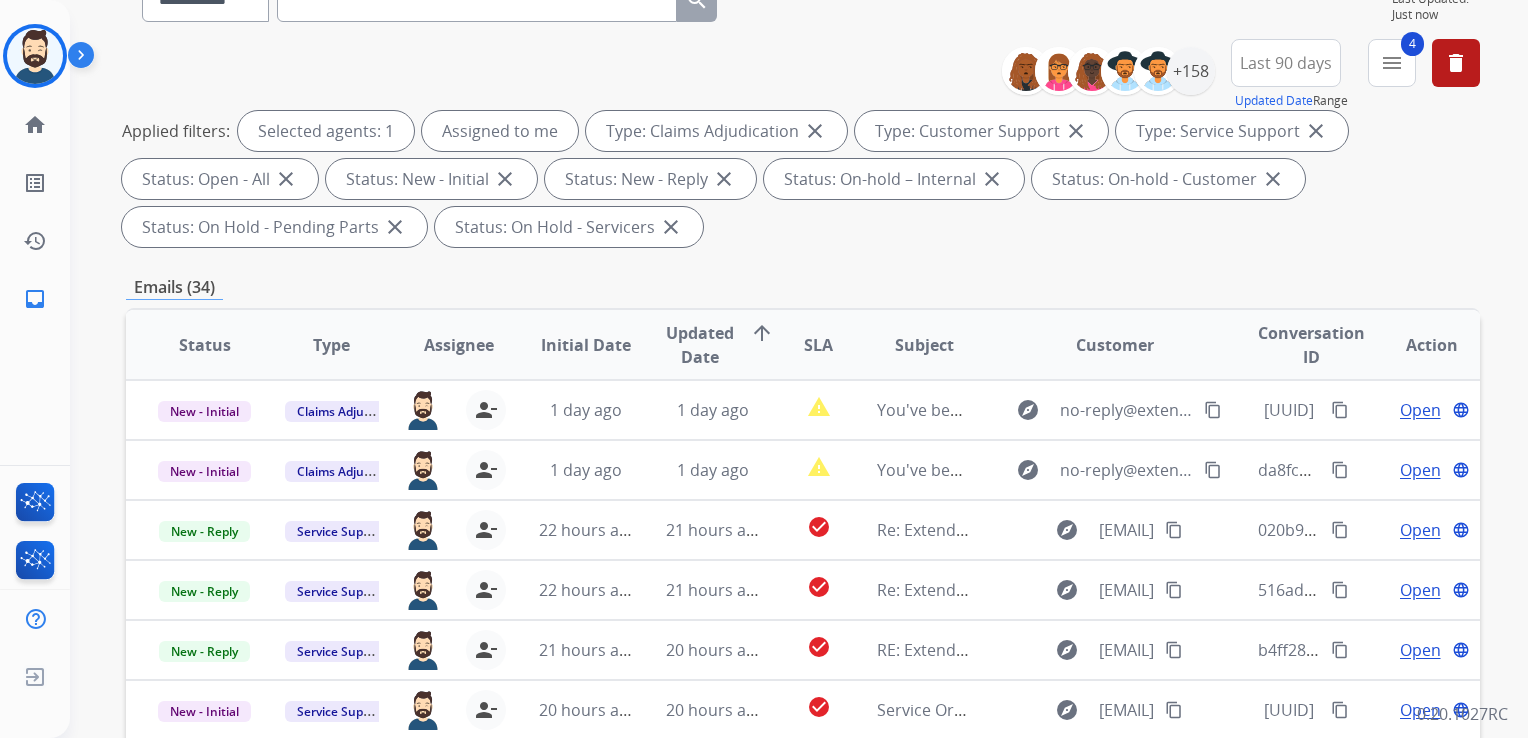 scroll, scrollTop: 400, scrollLeft: 0, axis: vertical 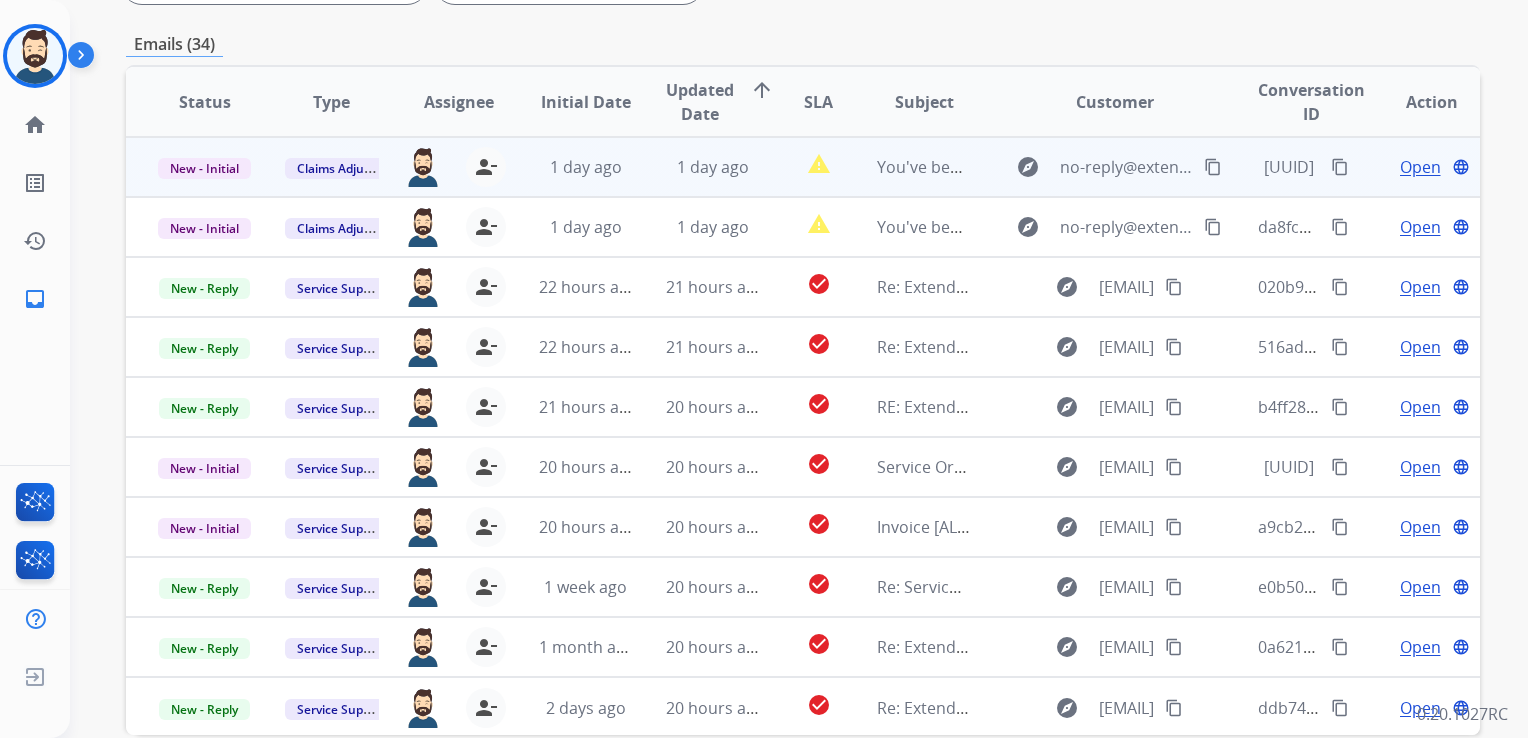 click on "1 day ago" at bounding box center [697, 167] 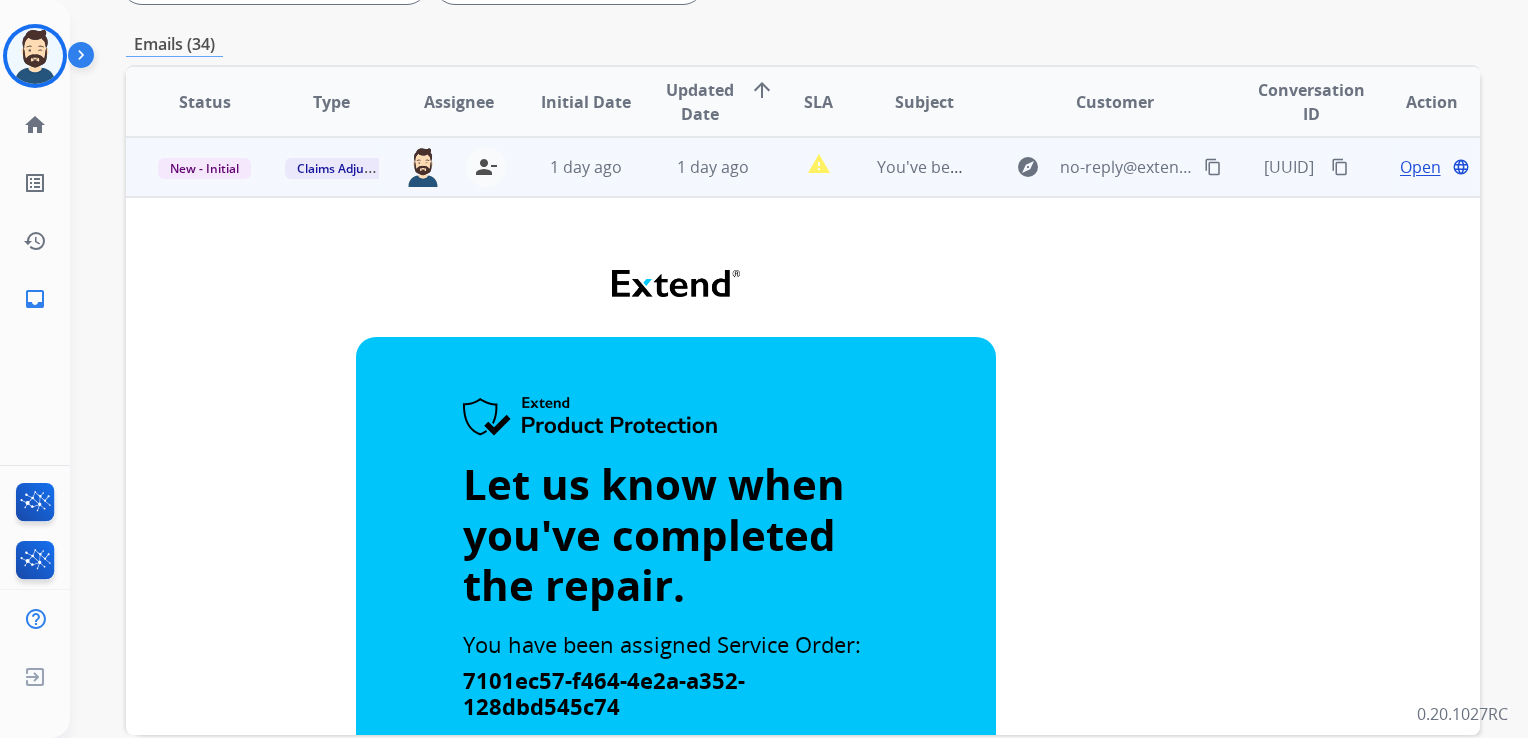 click on "Open" at bounding box center (1420, 167) 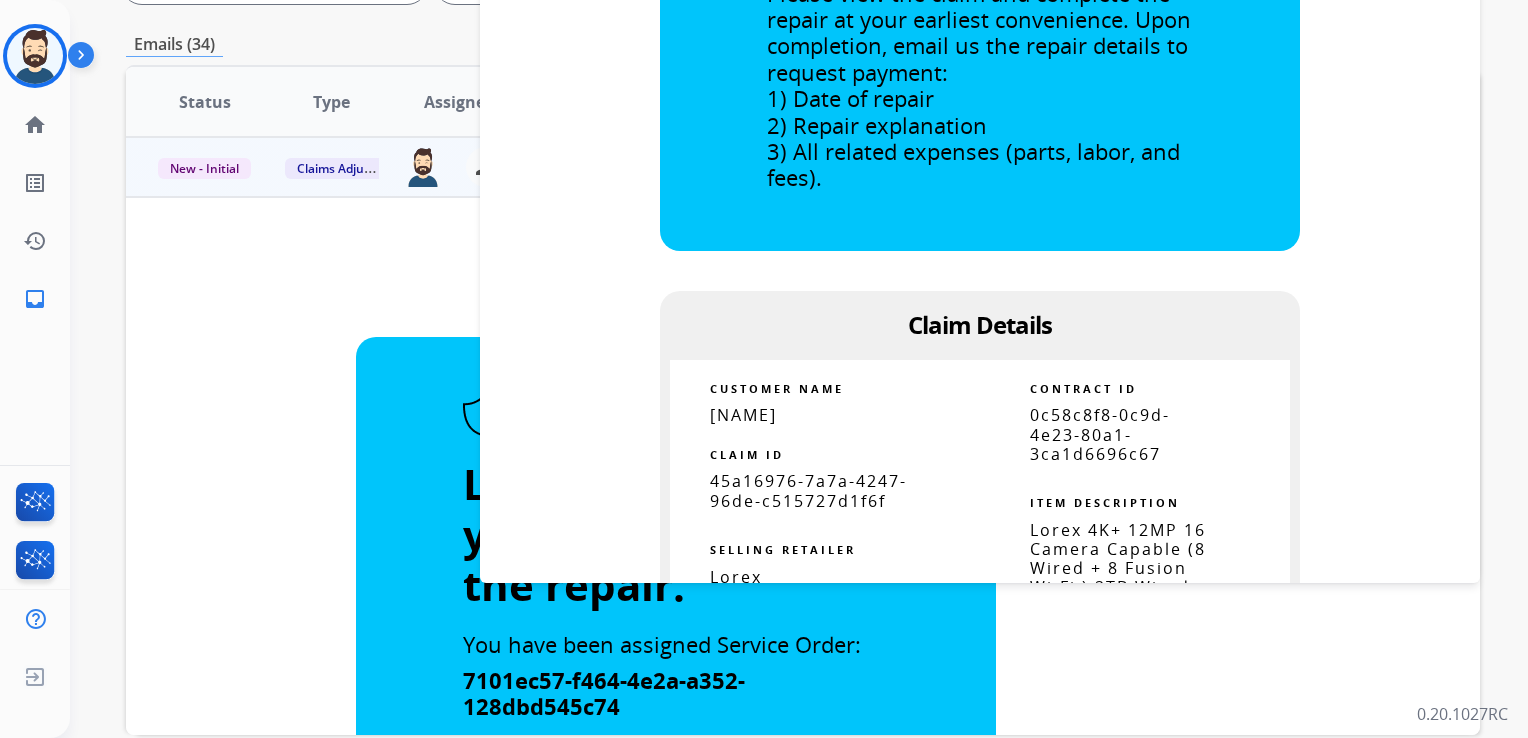 scroll, scrollTop: 700, scrollLeft: 0, axis: vertical 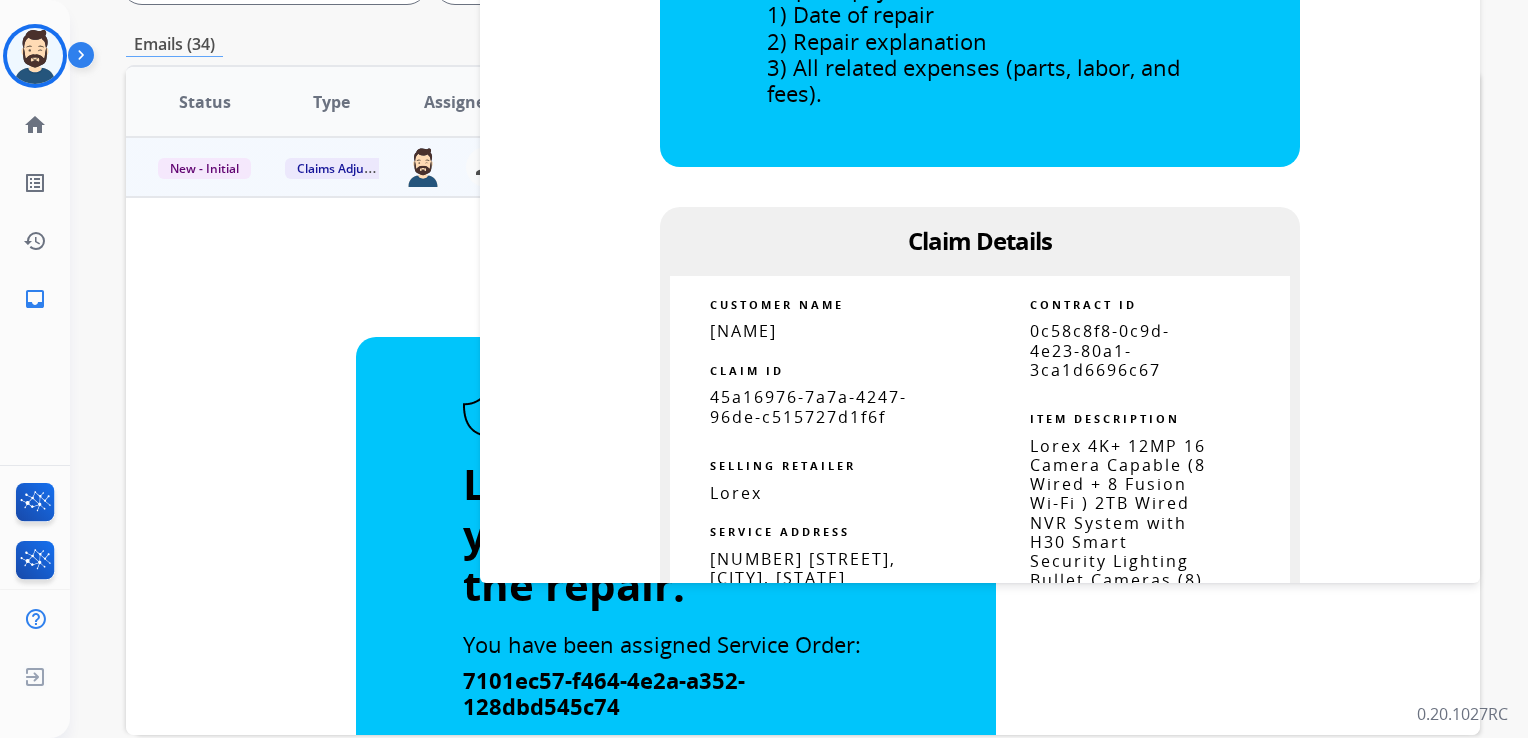 click on "45a16976-7a7a-4247-96de-c515727d1f6f" at bounding box center [808, 406] 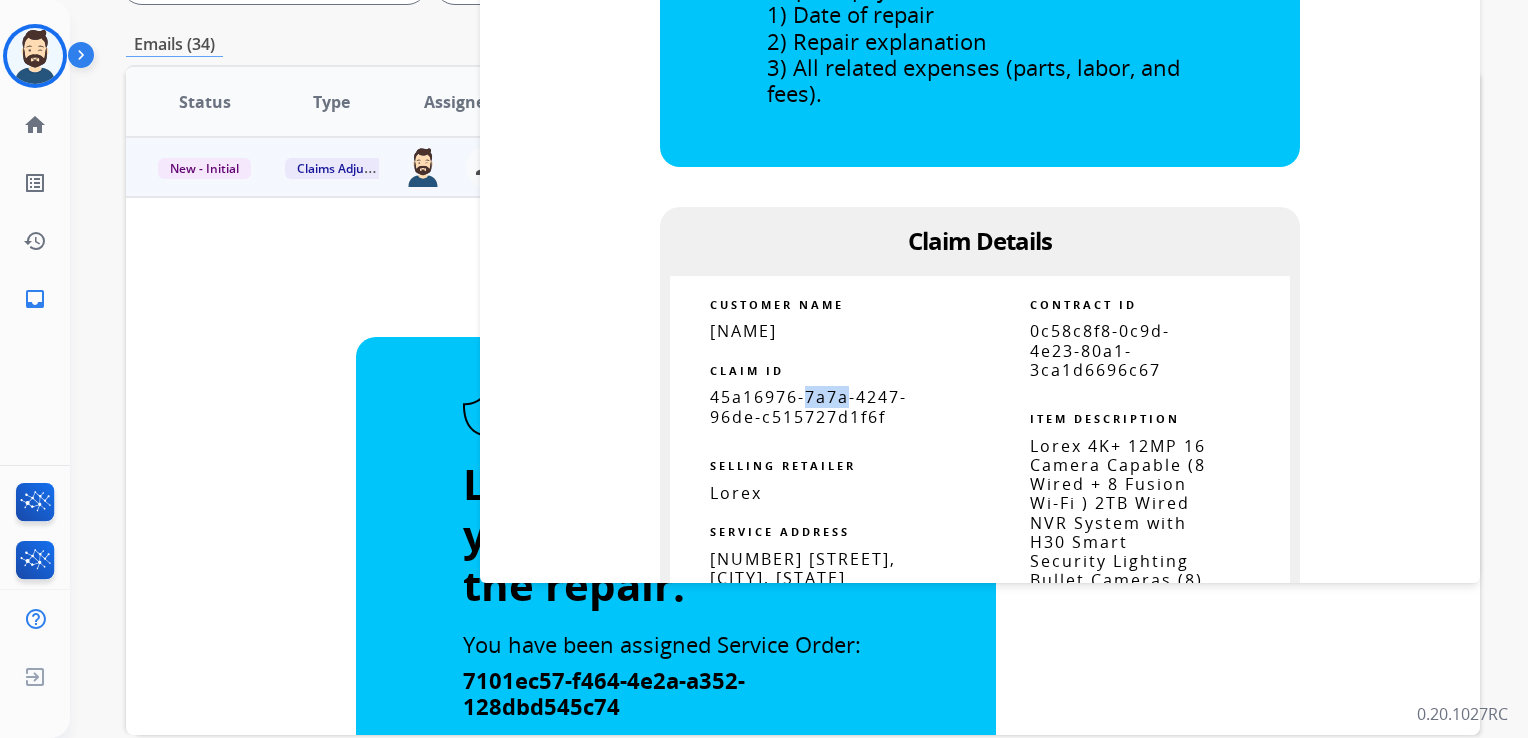 click on "45a16976-7a7a-4247-96de-c515727d1f6f" at bounding box center (808, 406) 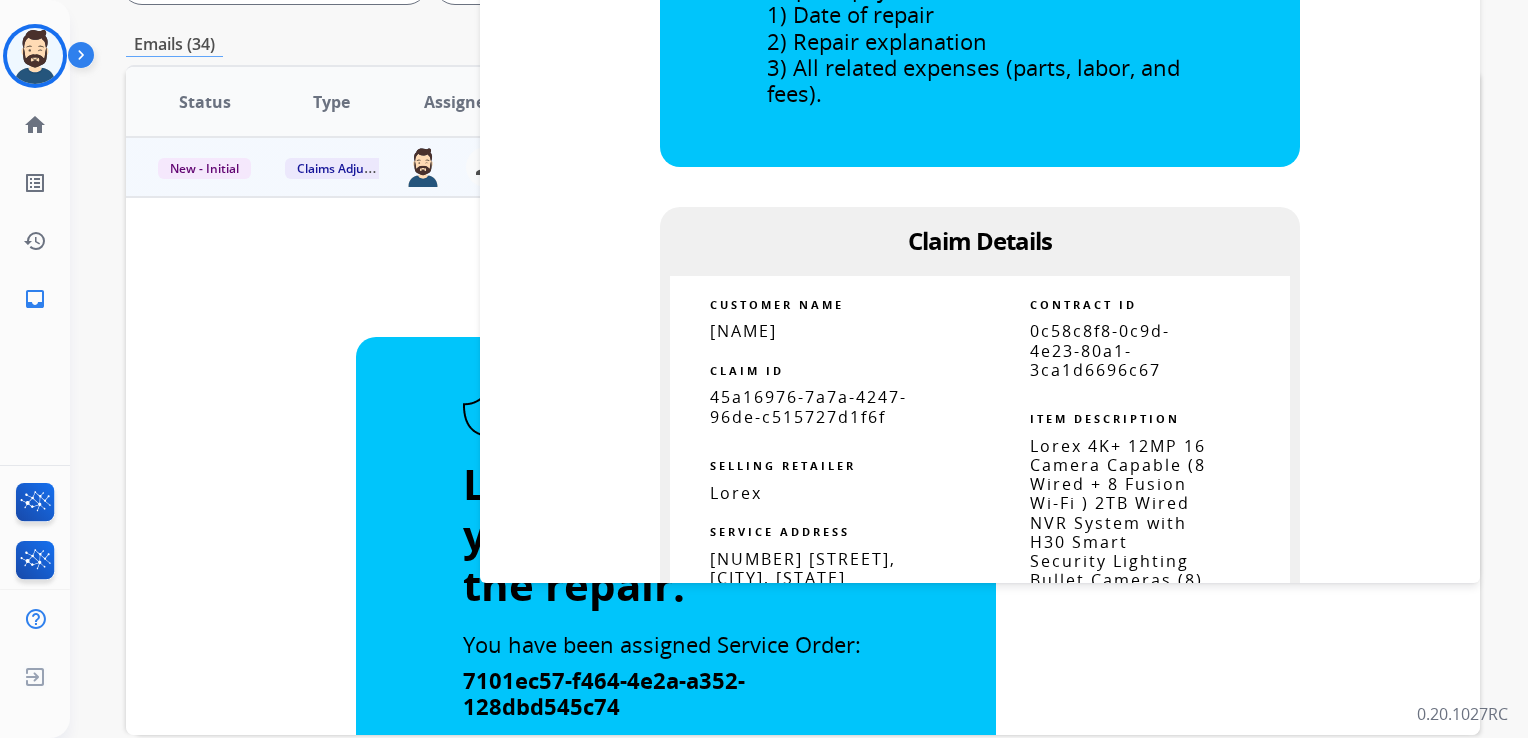 click on "45a16976-7a7a-4247-96de-c515727d1f6f" at bounding box center (808, 406) 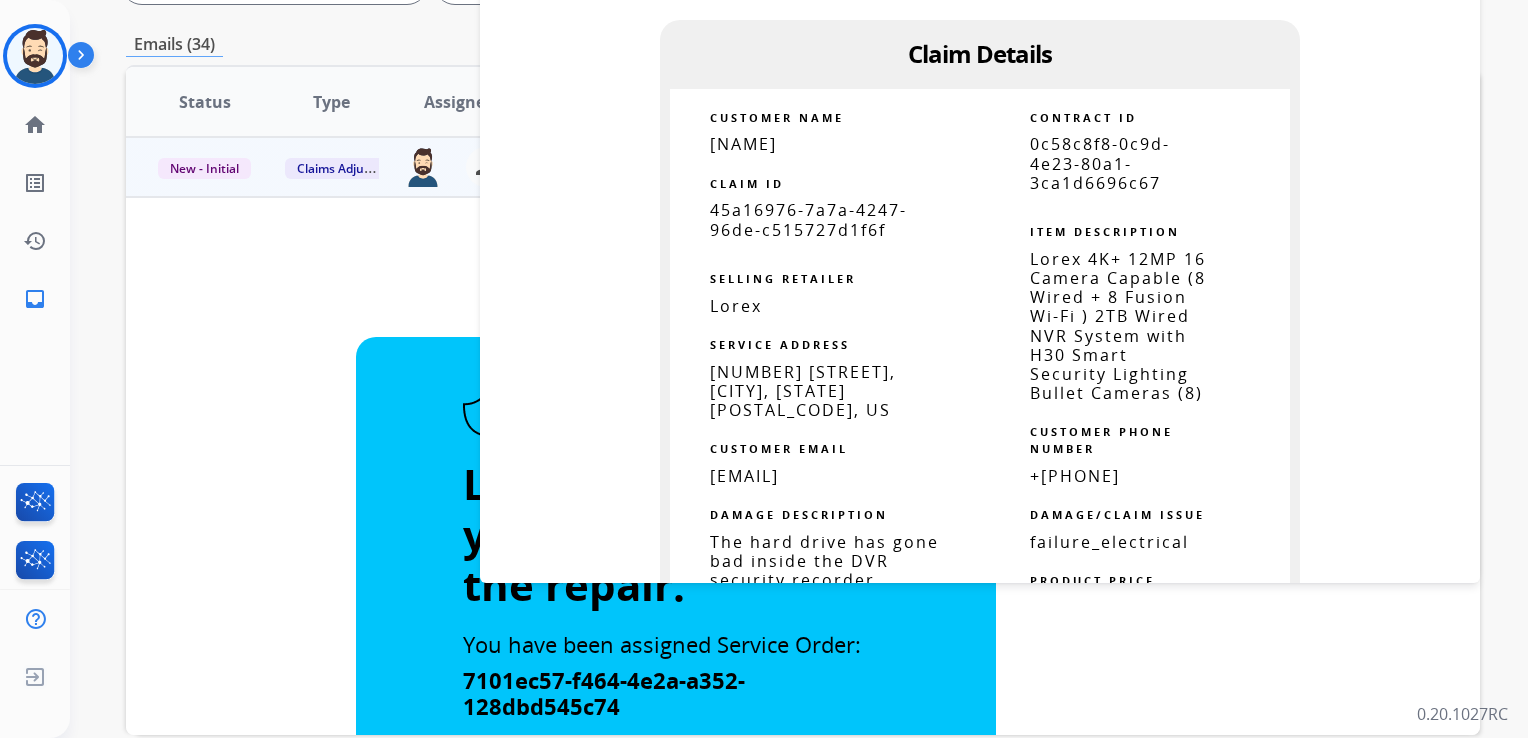 scroll, scrollTop: 900, scrollLeft: 0, axis: vertical 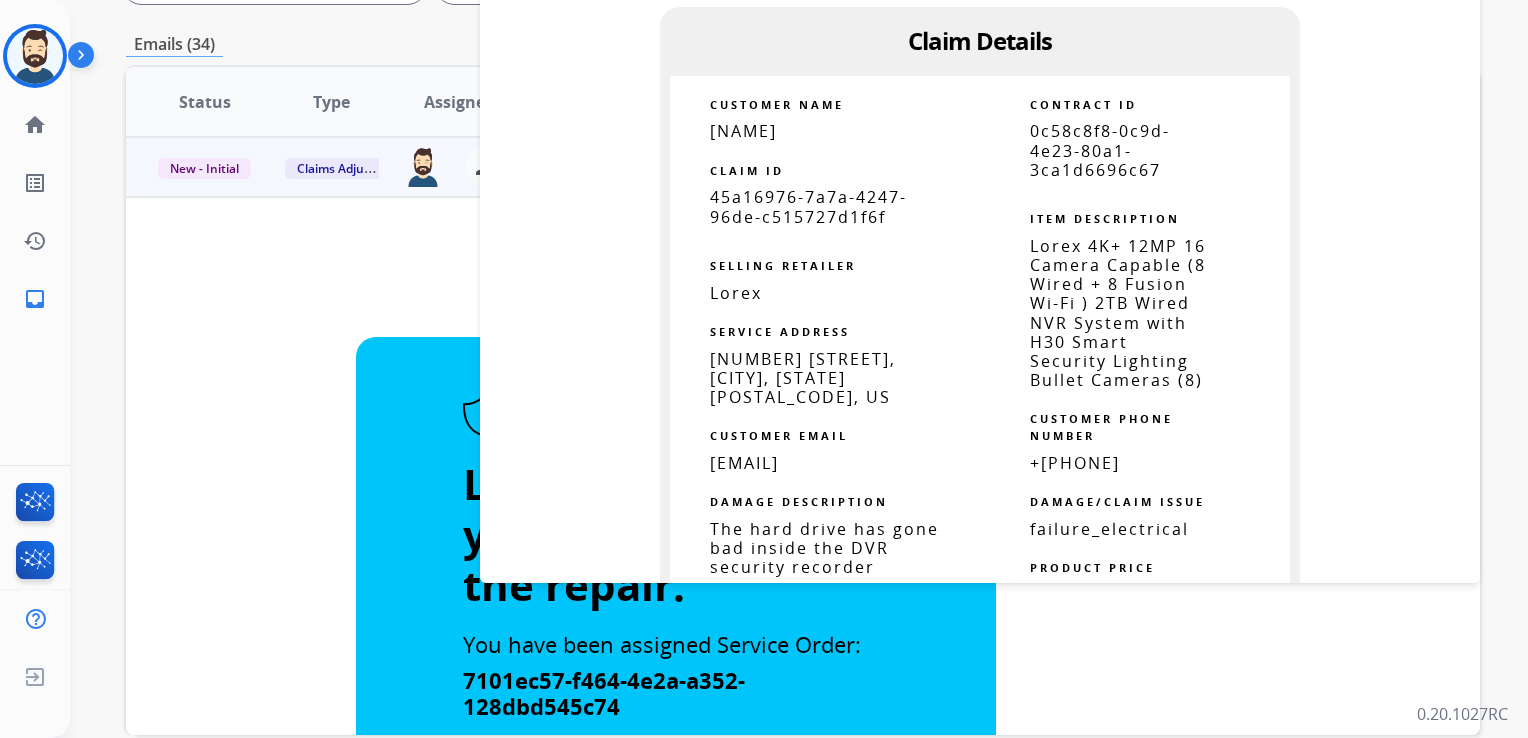 click on "[EMAIL]" at bounding box center [744, 463] 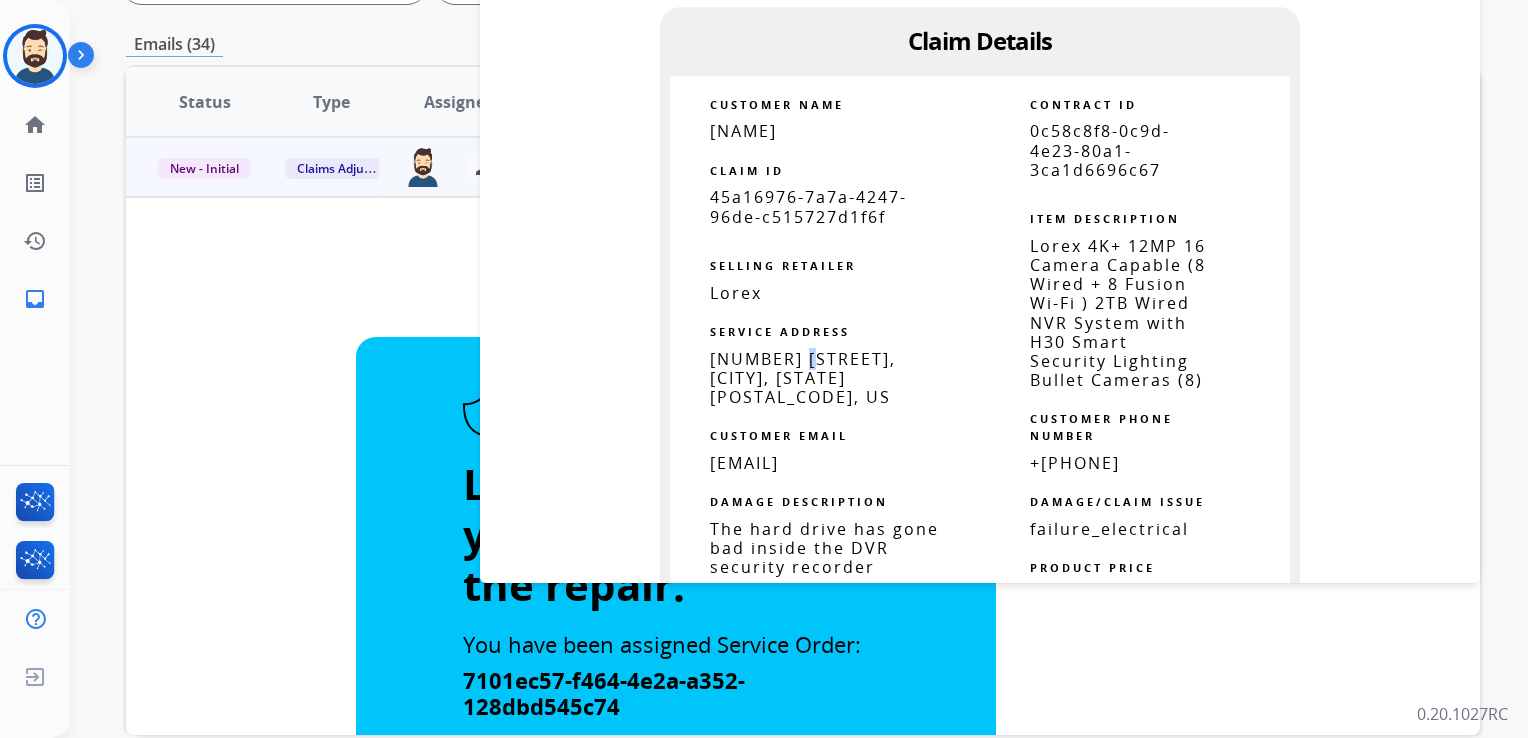 click on "[NUMBER] [STREET], [CITY], [STATE] [POSTAL_CODE], US" at bounding box center (803, 378) 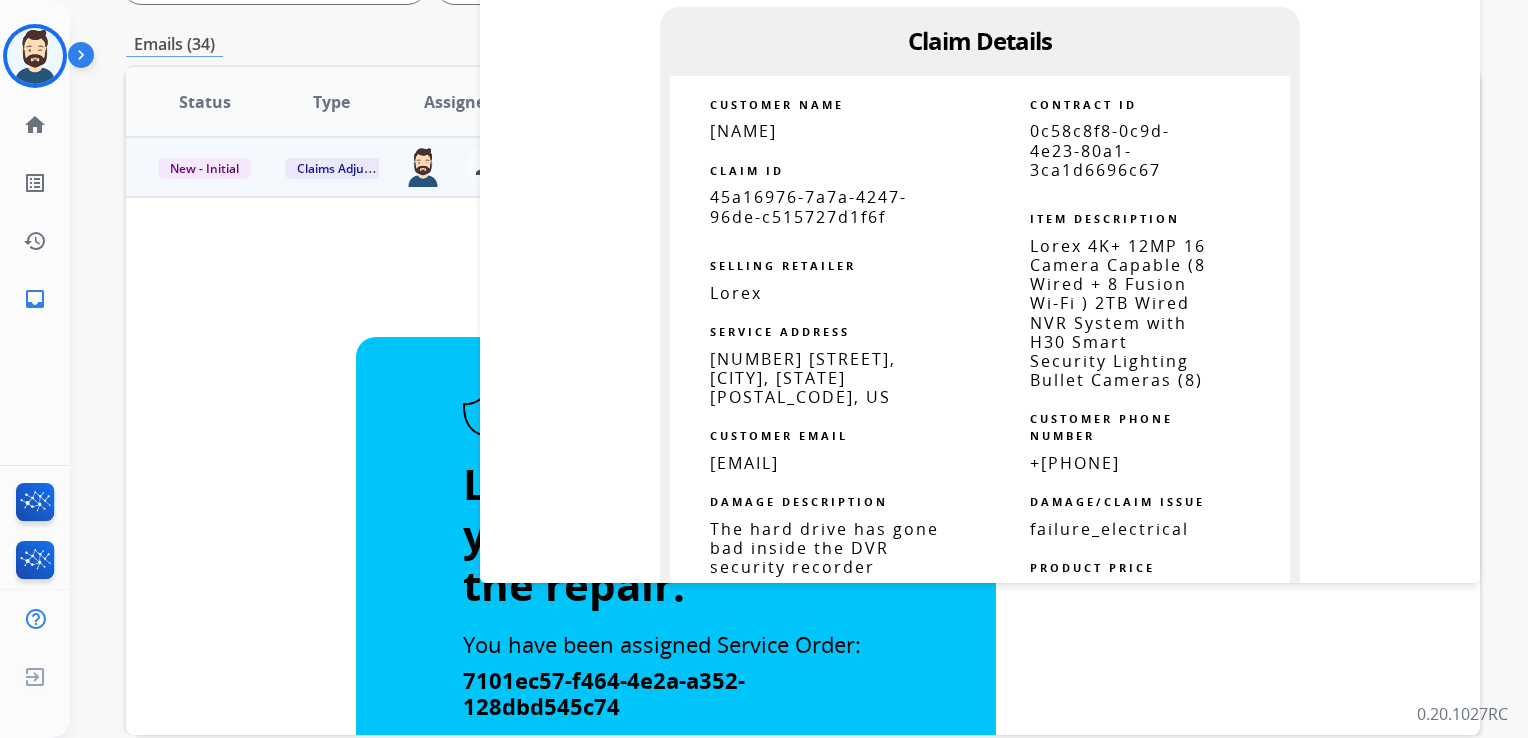 click on "[NUMBER] [STREET], [CITY], [STATE] [POSTAL_CODE], US" at bounding box center (803, 378) 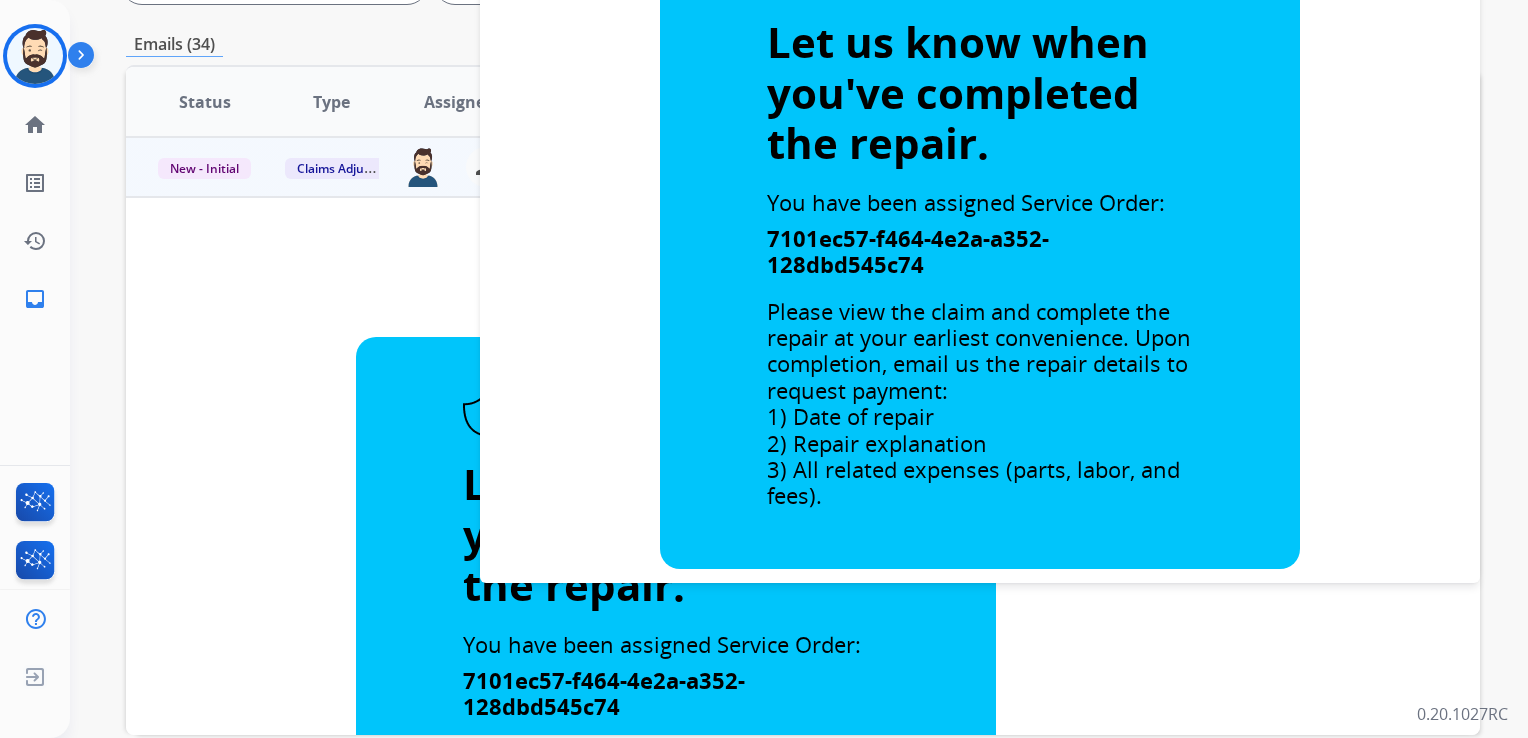 scroll, scrollTop: 0, scrollLeft: 0, axis: both 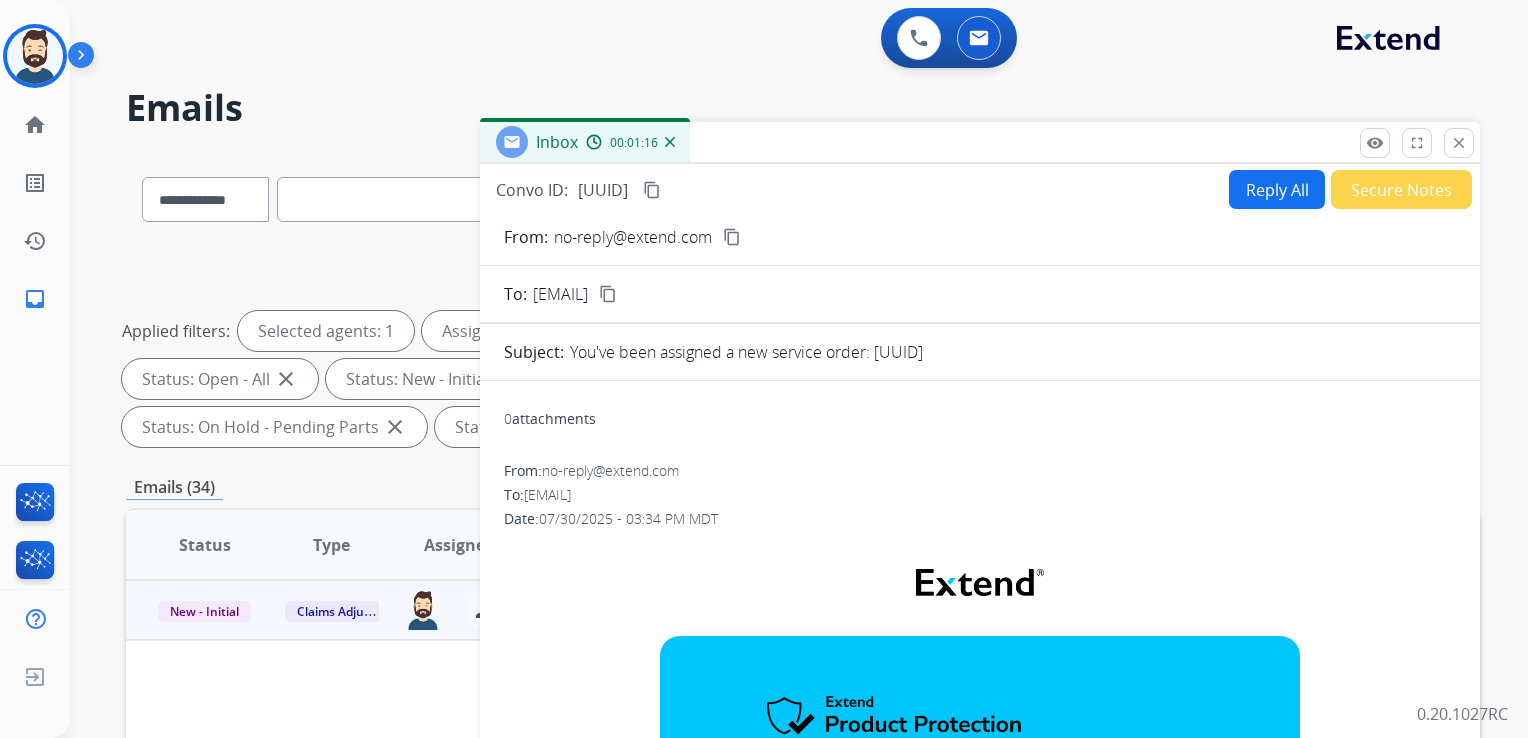 drag, startPoint x: 1451, startPoint y: 147, endPoint x: 1305, endPoint y: 152, distance: 146.08559 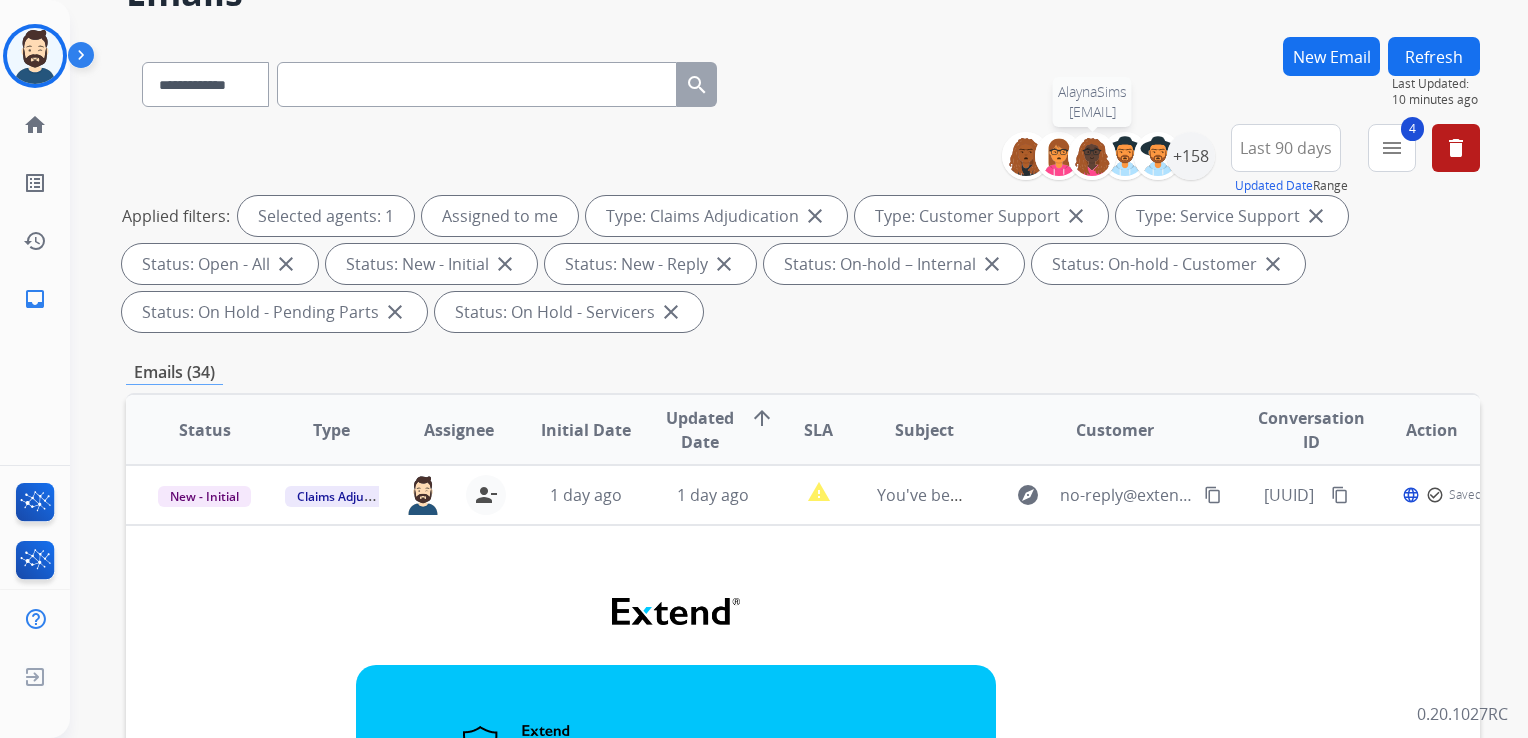 scroll, scrollTop: 200, scrollLeft: 0, axis: vertical 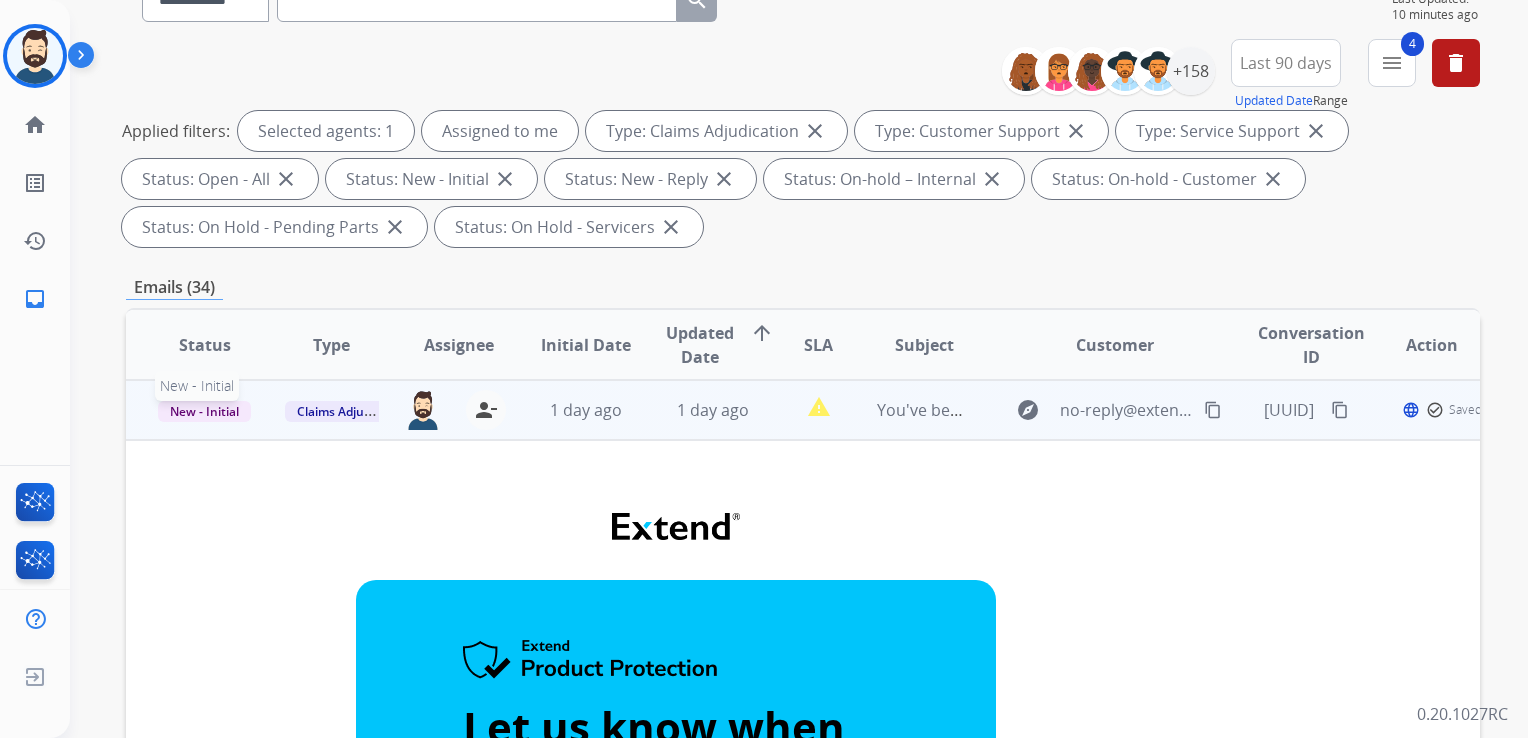 click on "New - Initial" at bounding box center (204, 411) 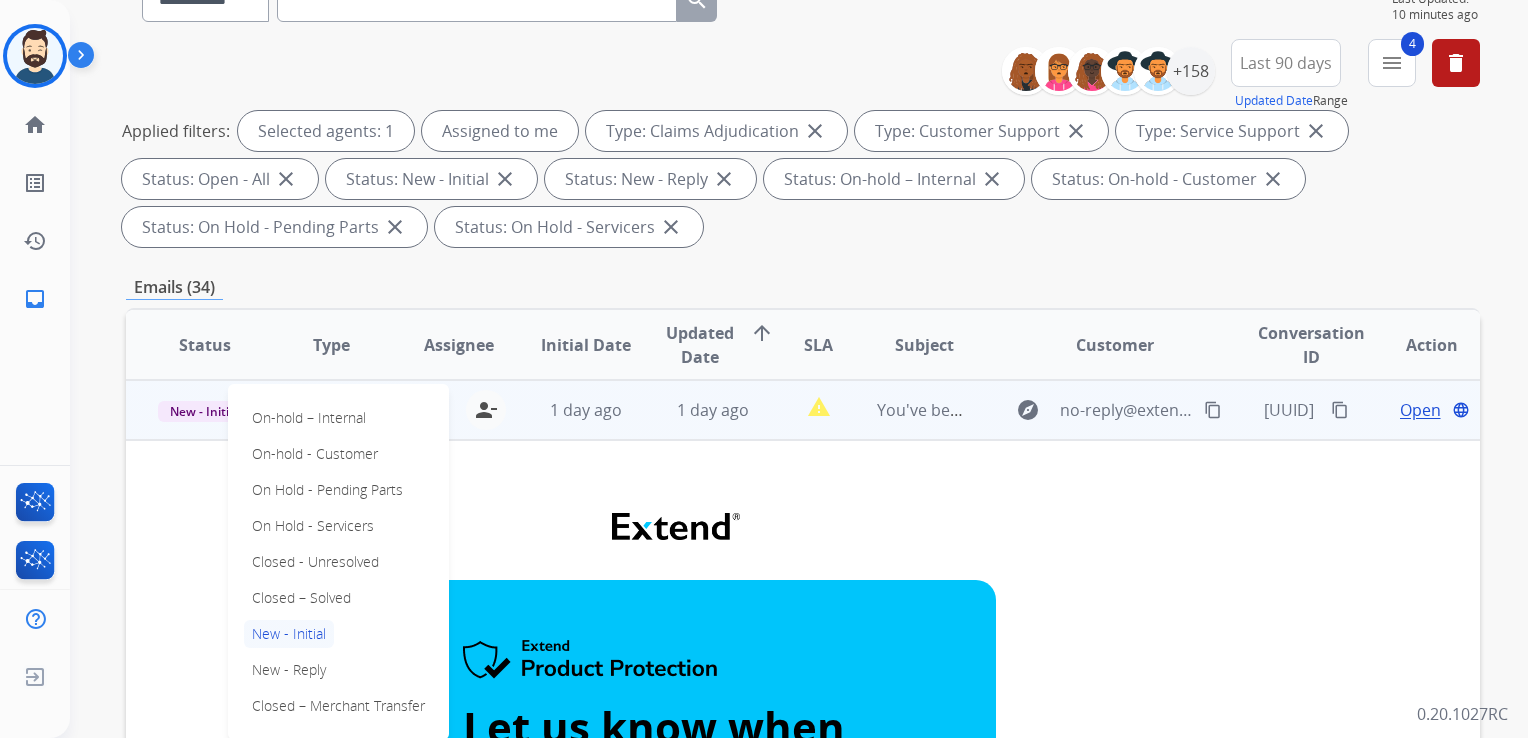 drag, startPoint x: 277, startPoint y: 594, endPoint x: 476, endPoint y: 513, distance: 214.85344 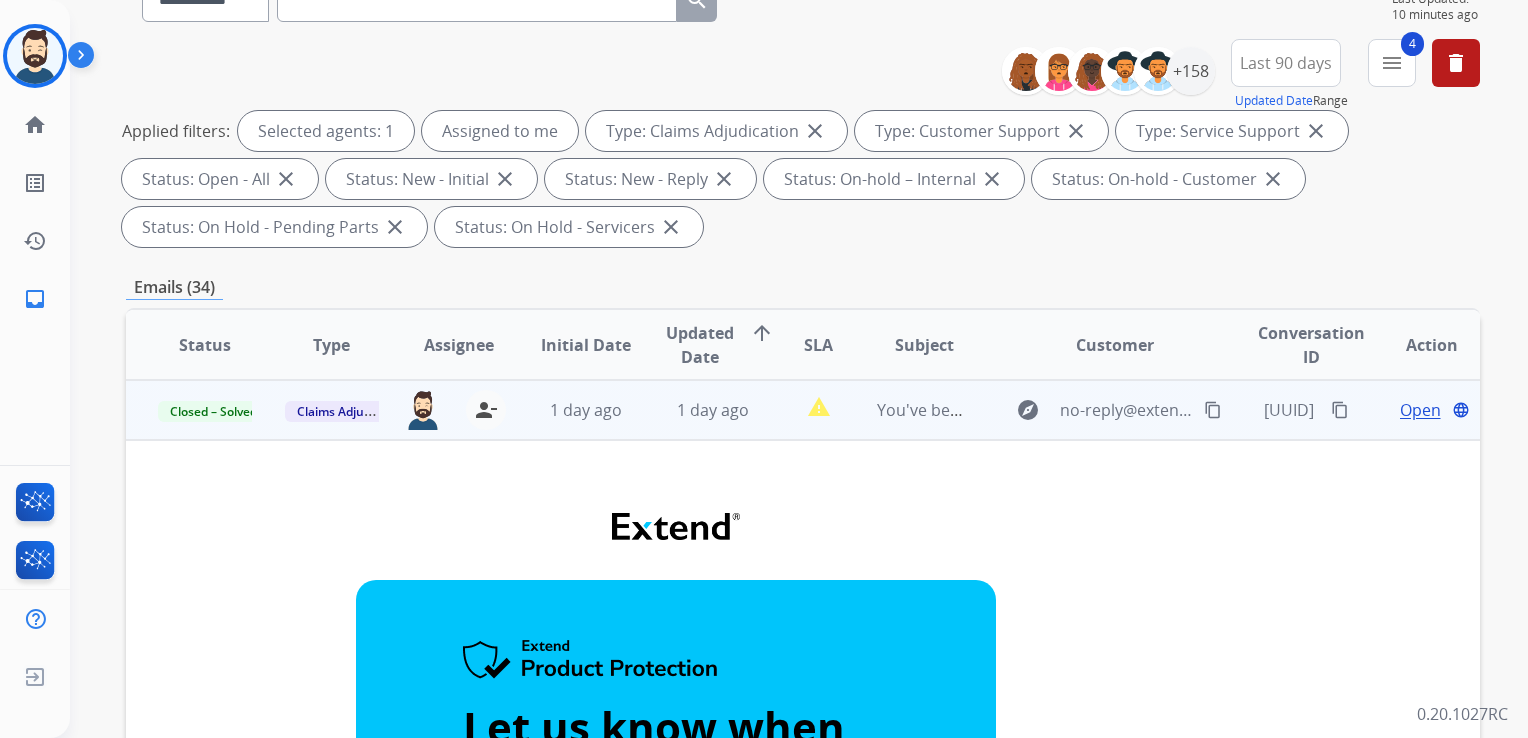 click on "1 day ago" at bounding box center [570, 410] 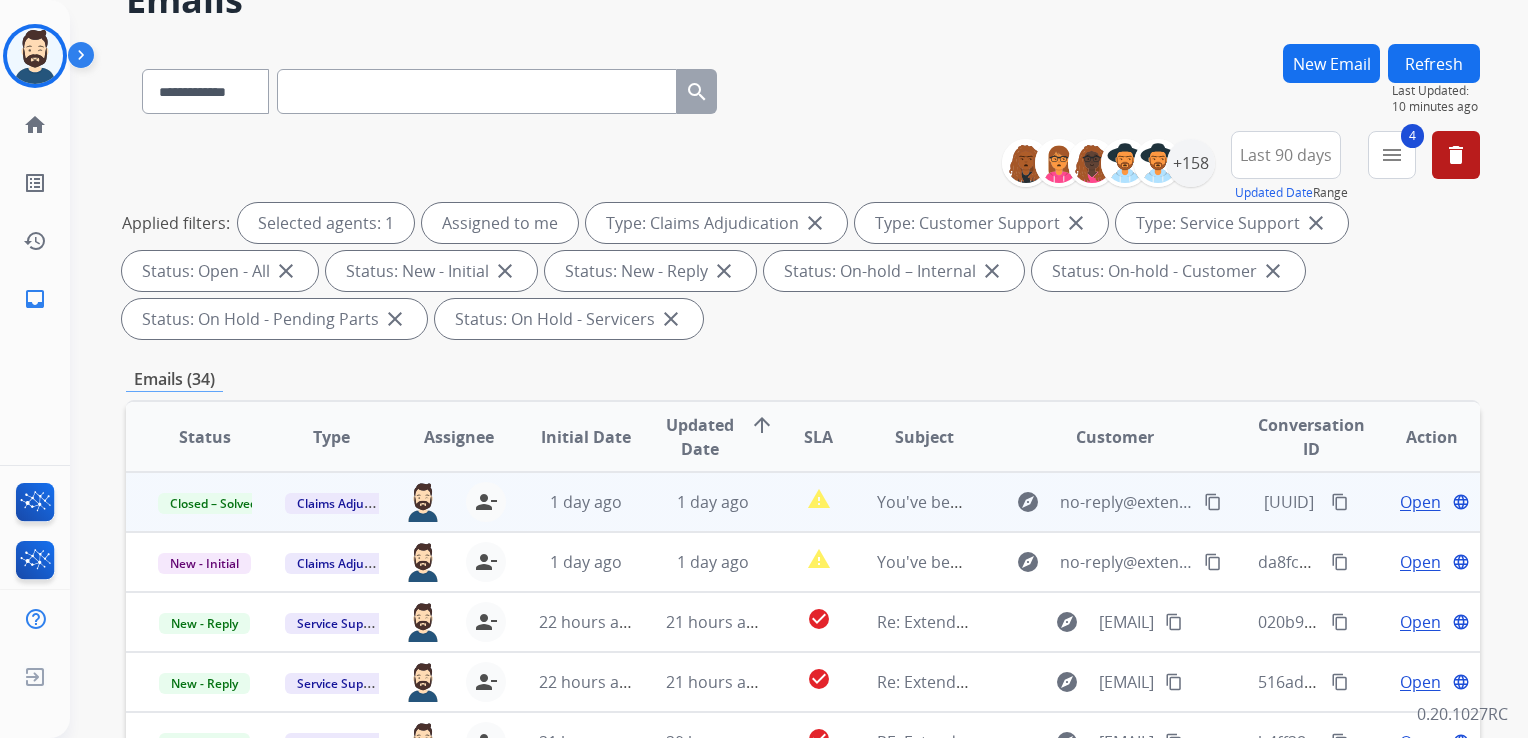 scroll, scrollTop: 0, scrollLeft: 0, axis: both 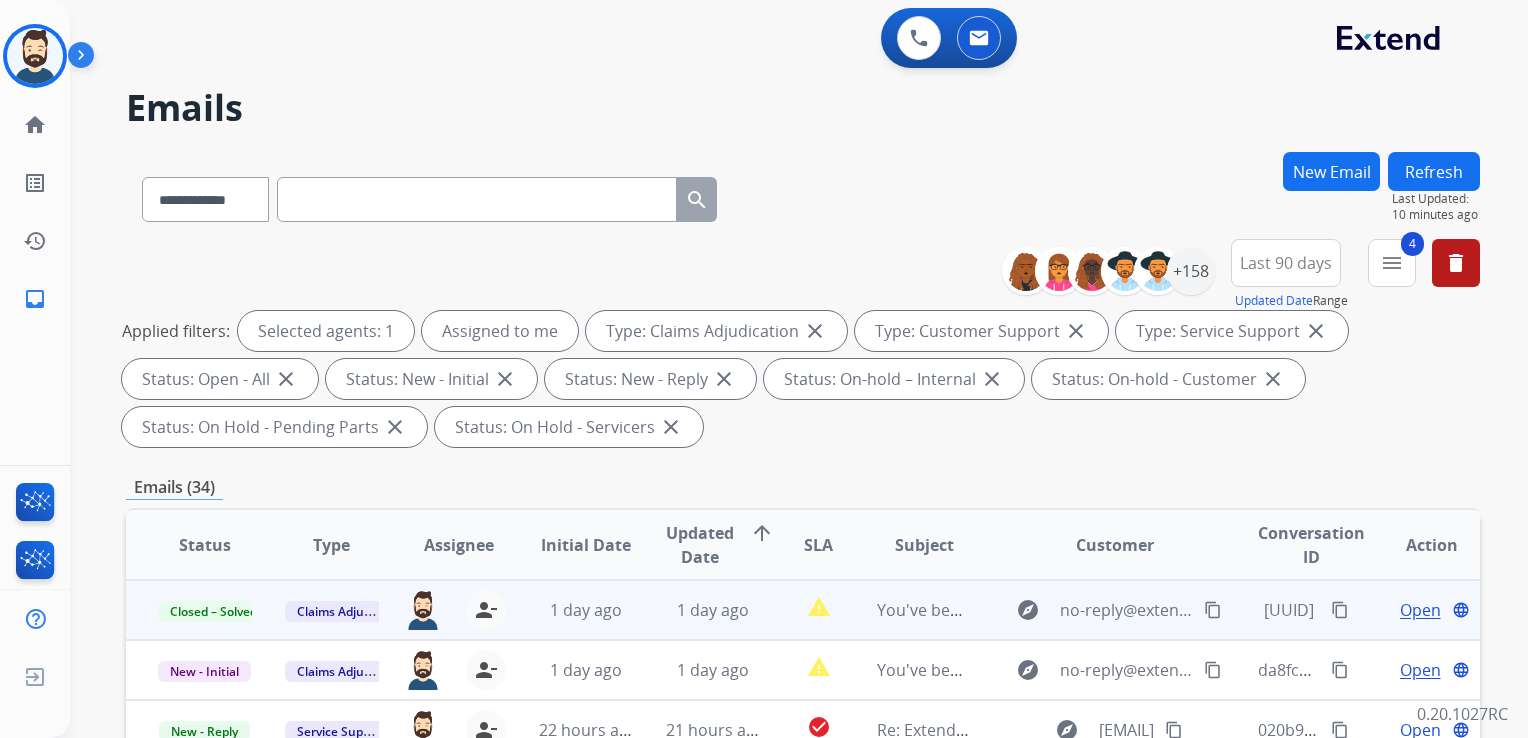click on "Refresh" at bounding box center [1434, 171] 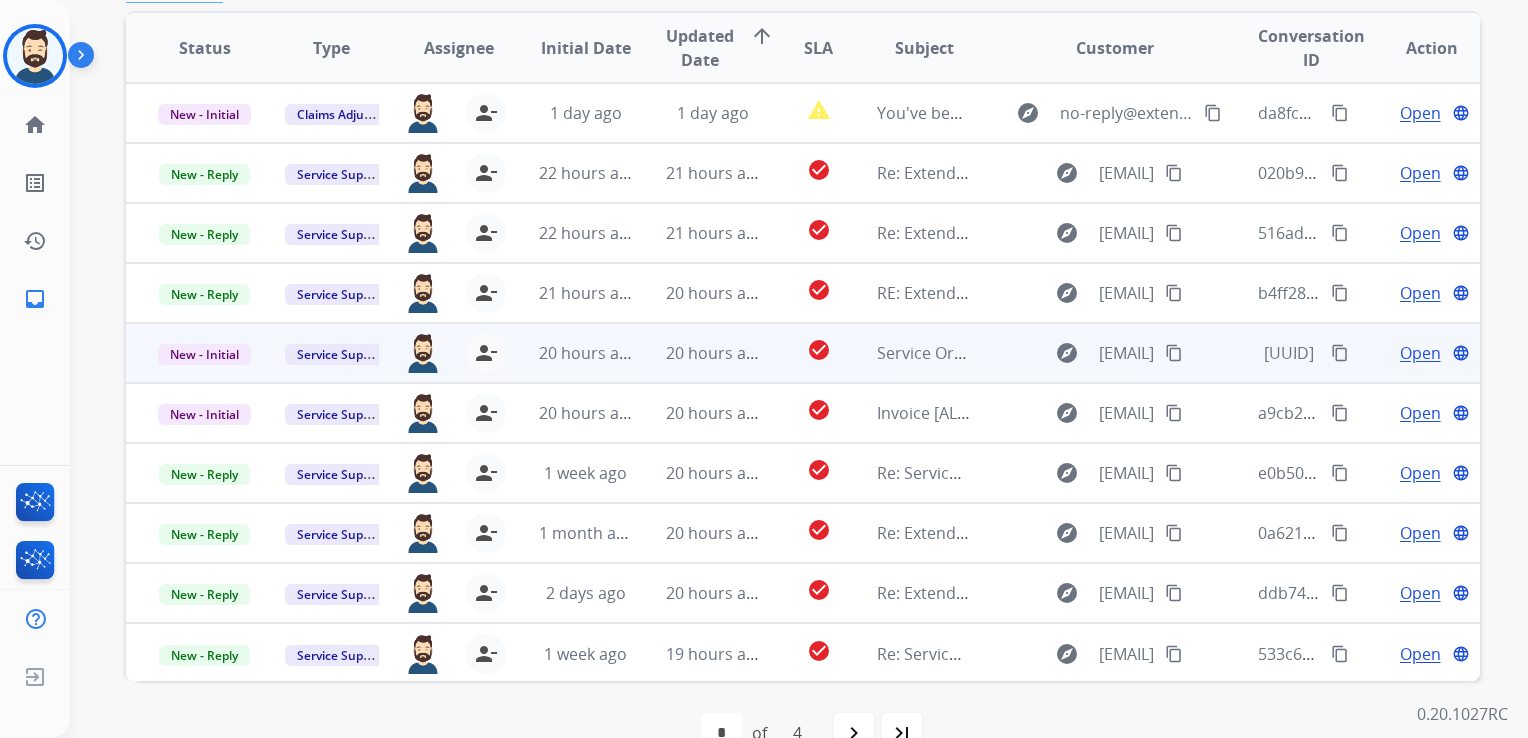 scroll, scrollTop: 500, scrollLeft: 0, axis: vertical 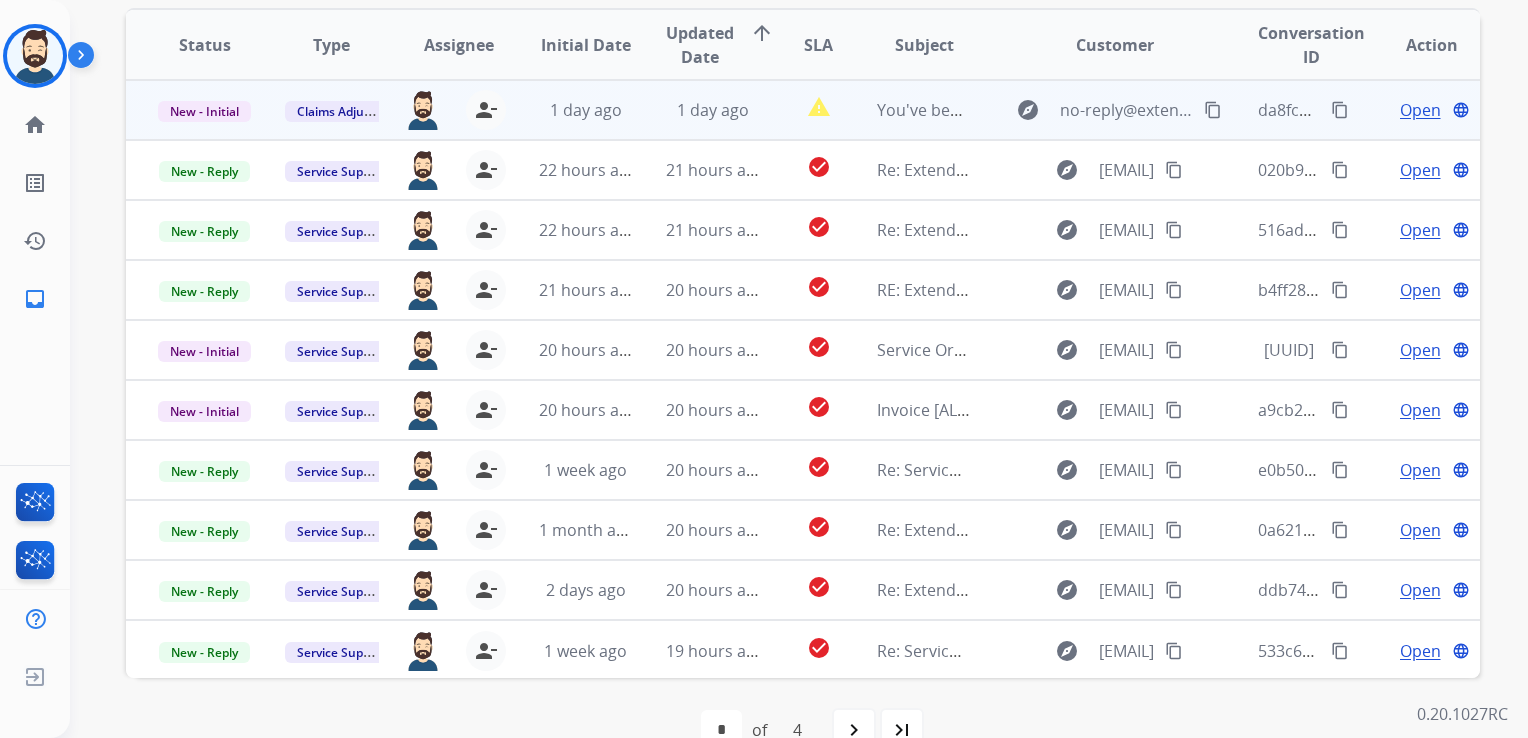 click on "1 day ago" at bounding box center (713, 110) 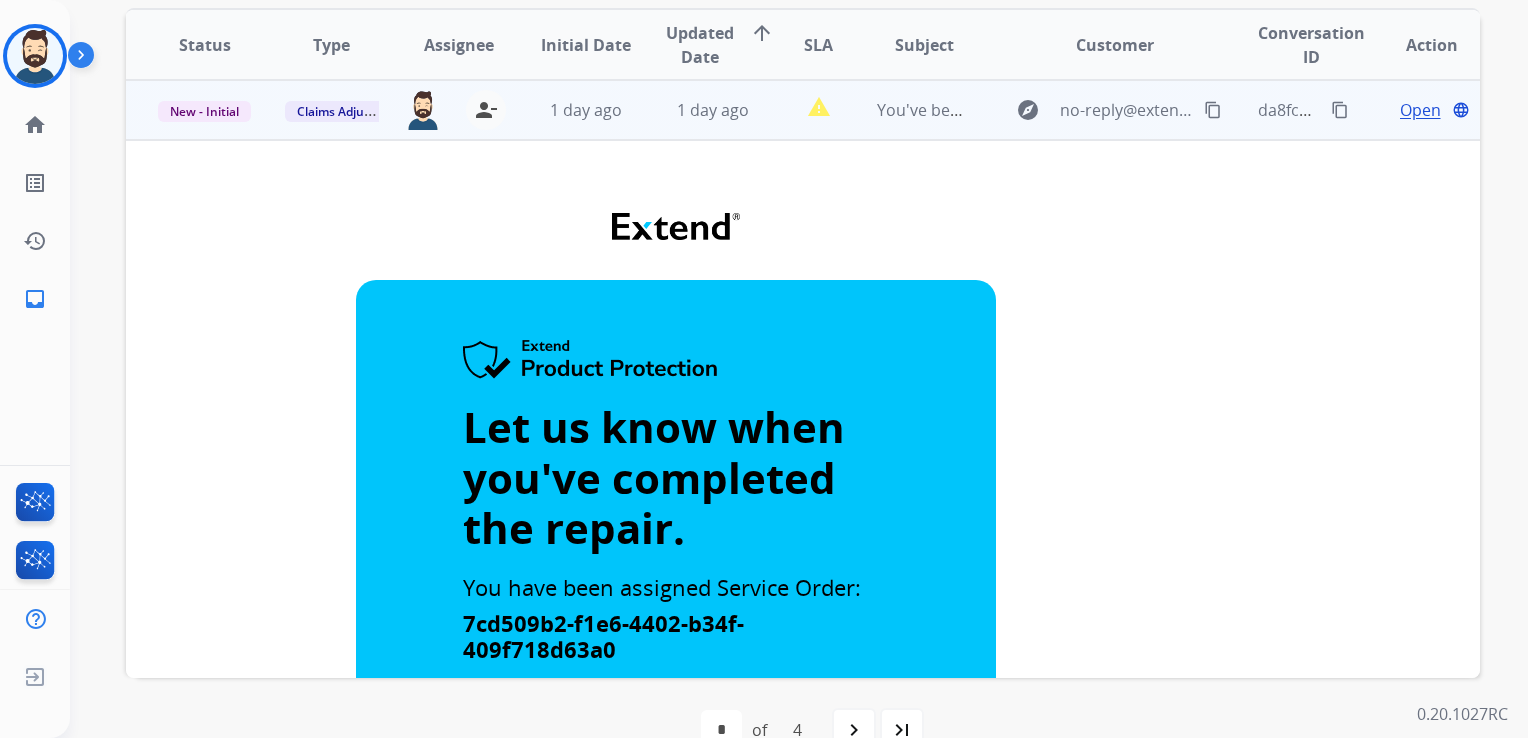 click on "Open" at bounding box center [1420, 110] 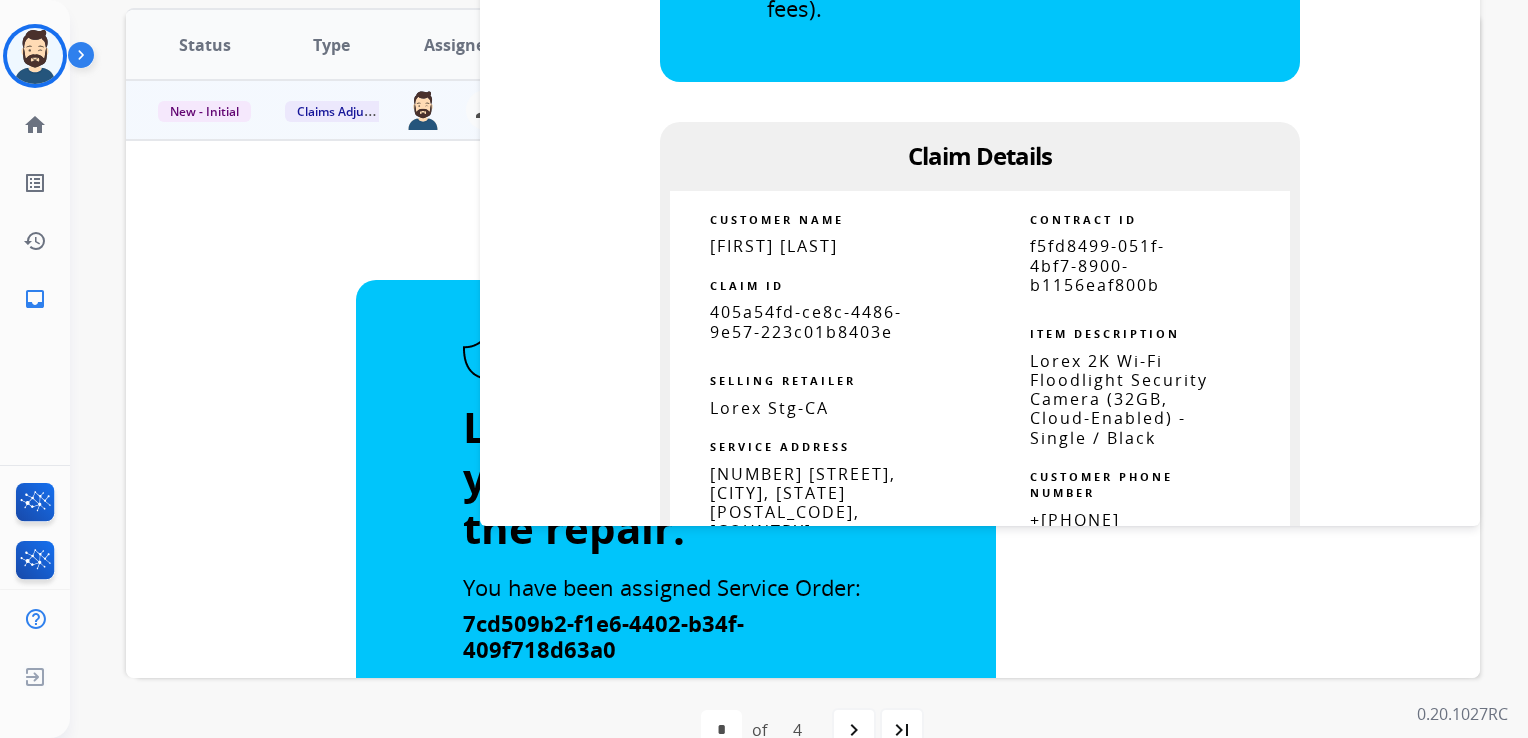 scroll, scrollTop: 900, scrollLeft: 0, axis: vertical 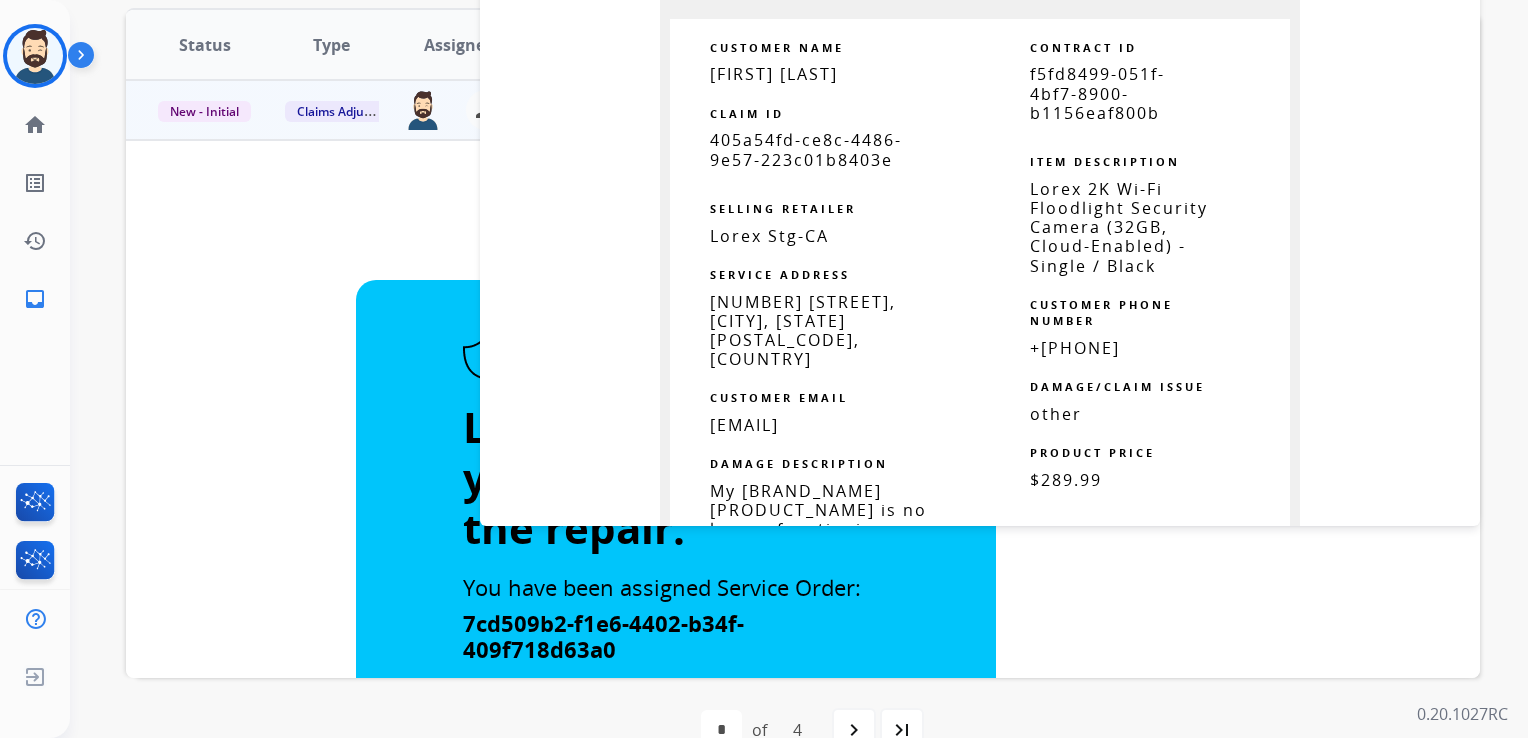 click on "405a54fd-ce8c-4486-9e57-223c01b8403e" at bounding box center (806, 149) 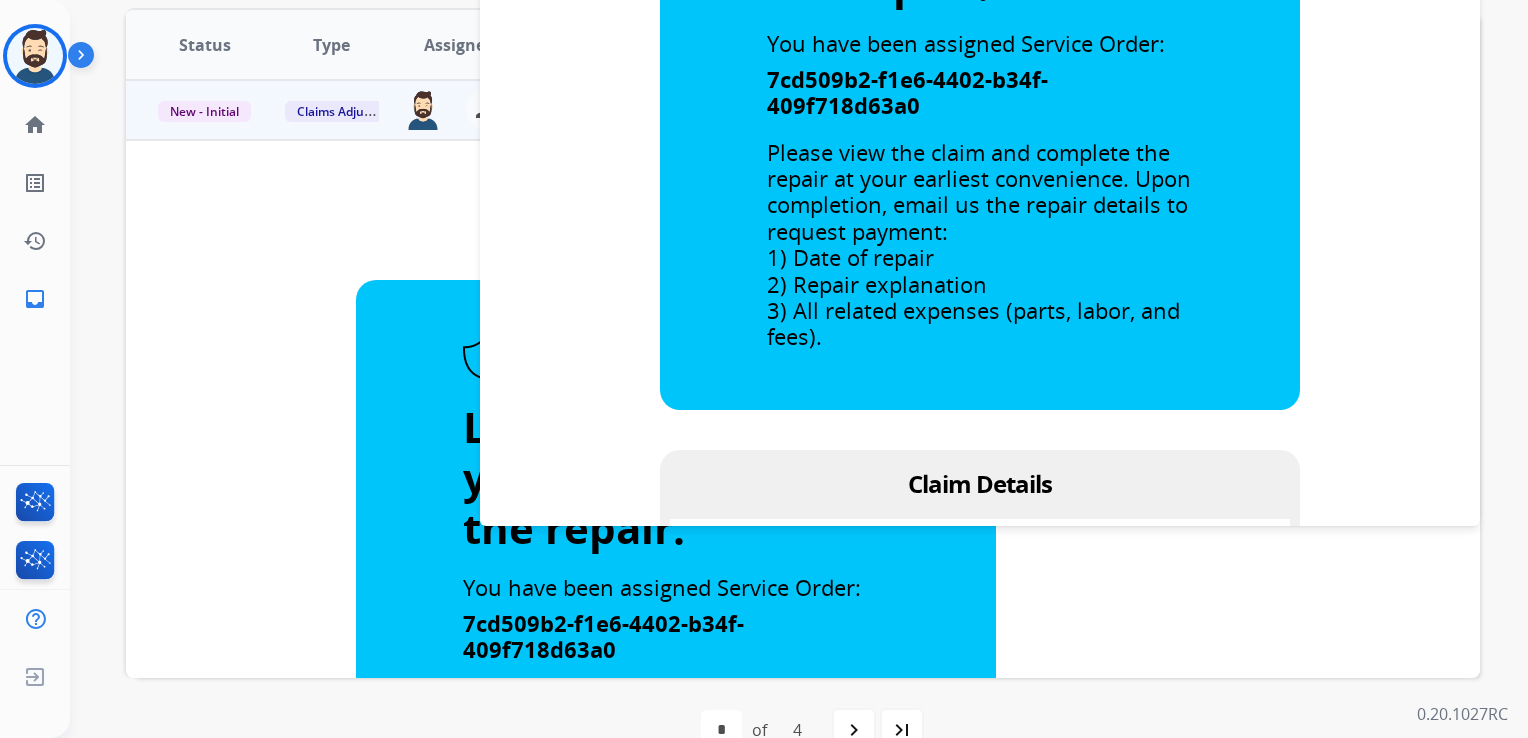 scroll, scrollTop: 0, scrollLeft: 0, axis: both 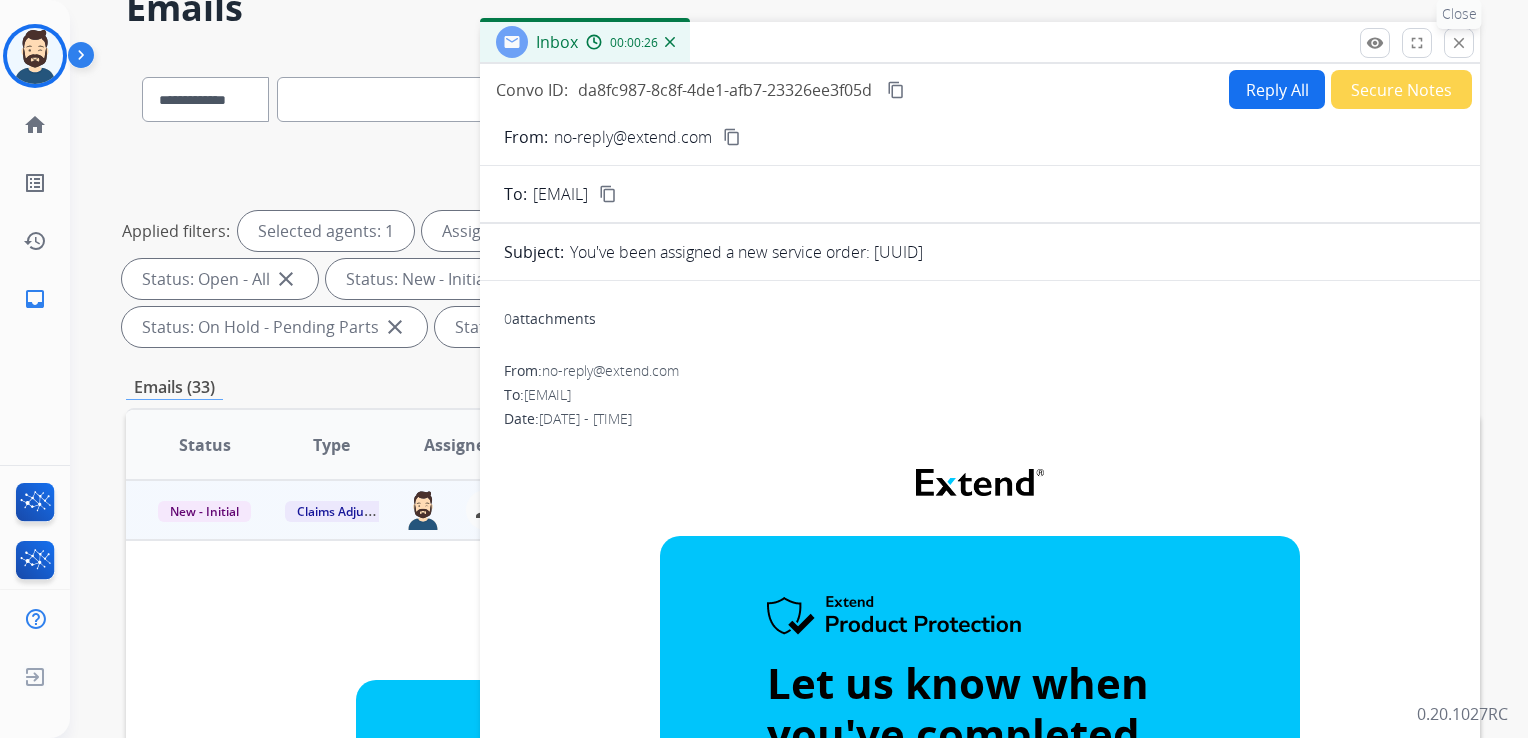 drag, startPoint x: 1454, startPoint y: 36, endPoint x: 1136, endPoint y: 110, distance: 326.49655 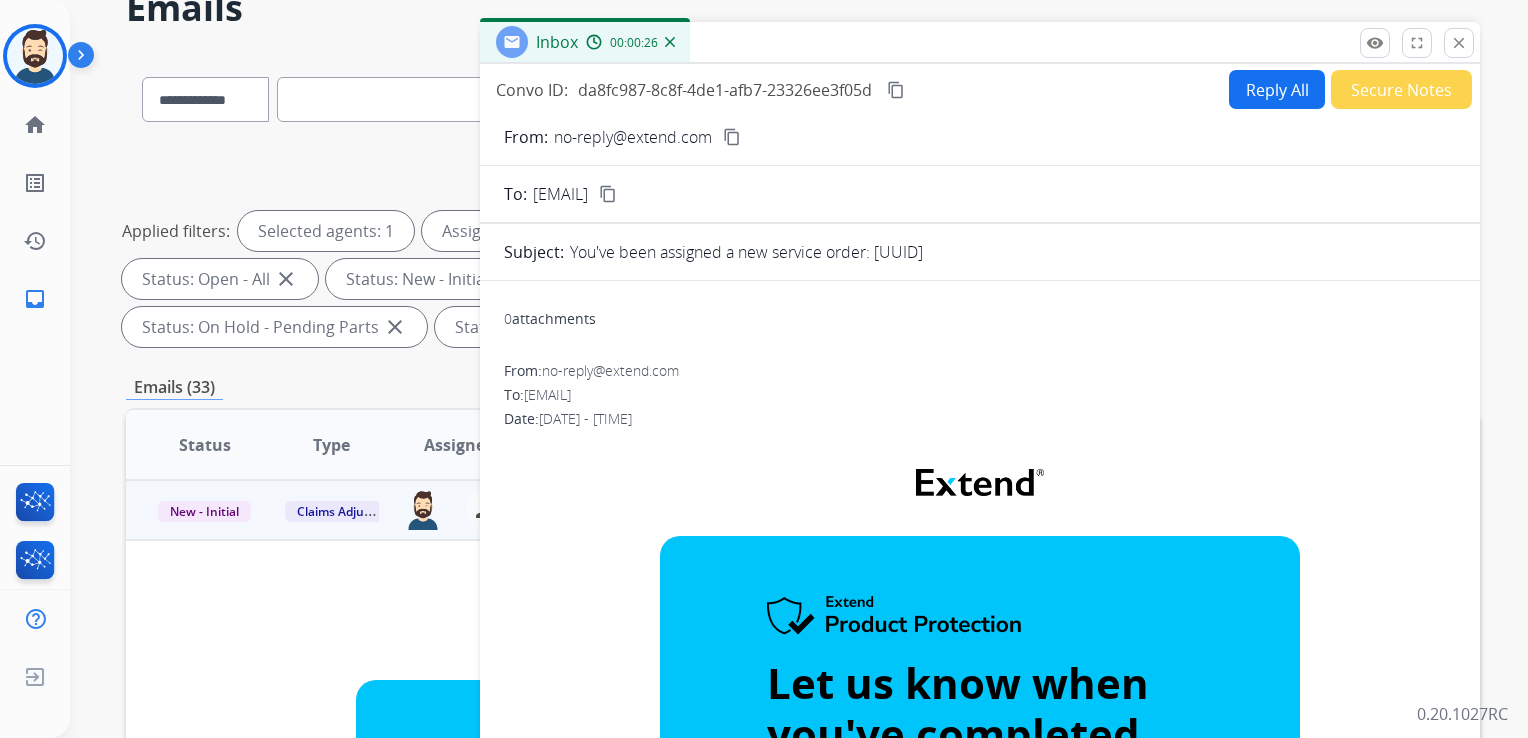 click on "close" at bounding box center [1459, 43] 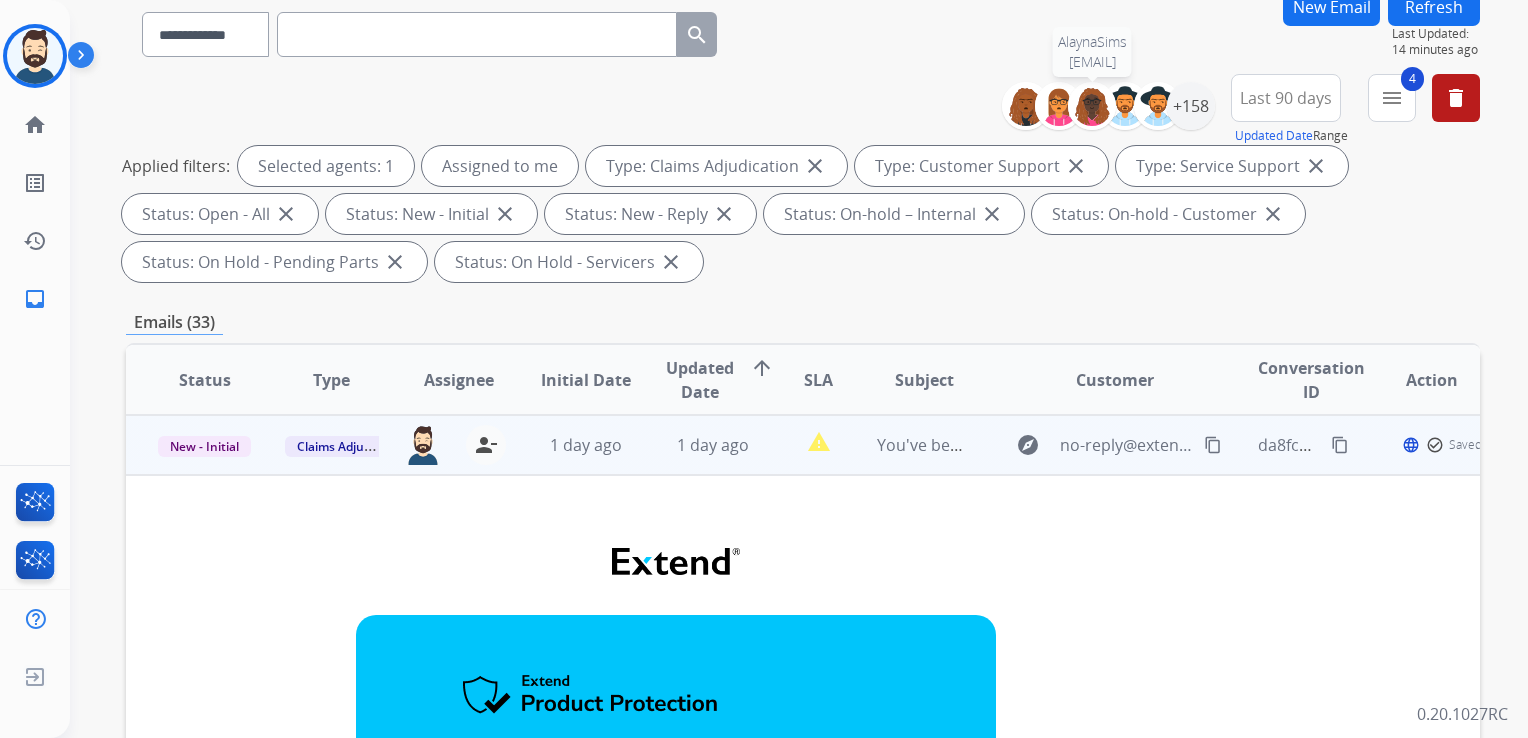 scroll, scrollTop: 200, scrollLeft: 0, axis: vertical 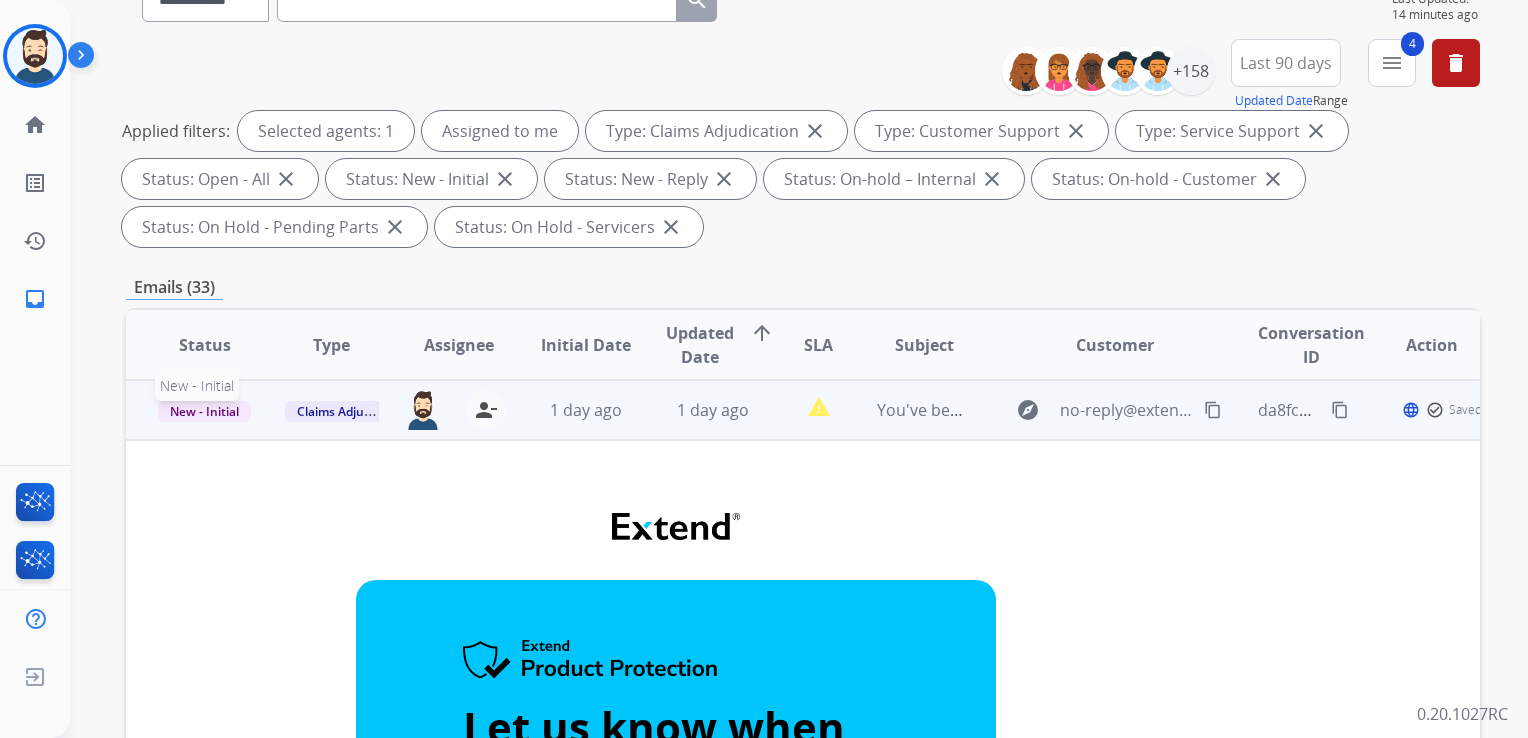 click on "New - Initial" at bounding box center [204, 411] 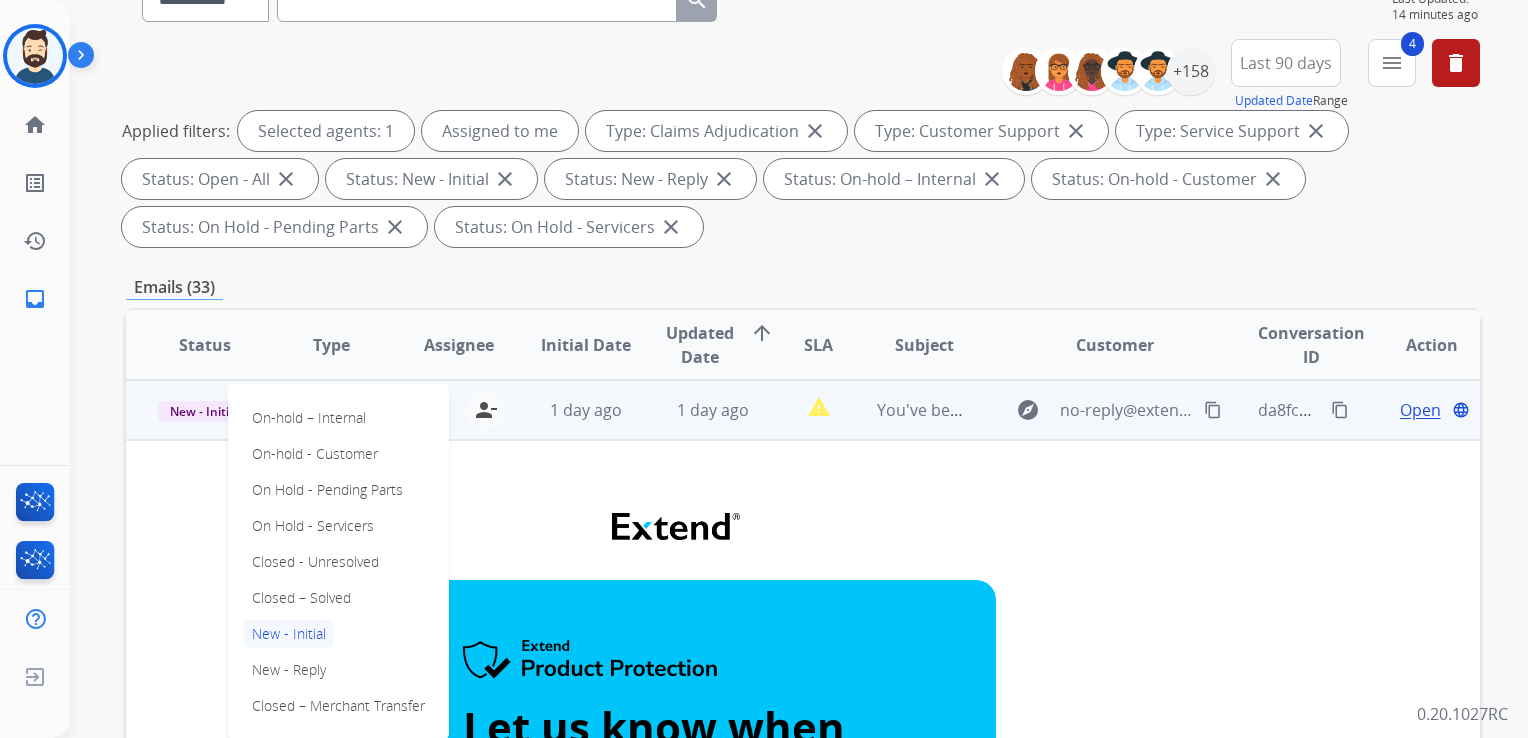 click on "Closed – Solved" at bounding box center (301, 598) 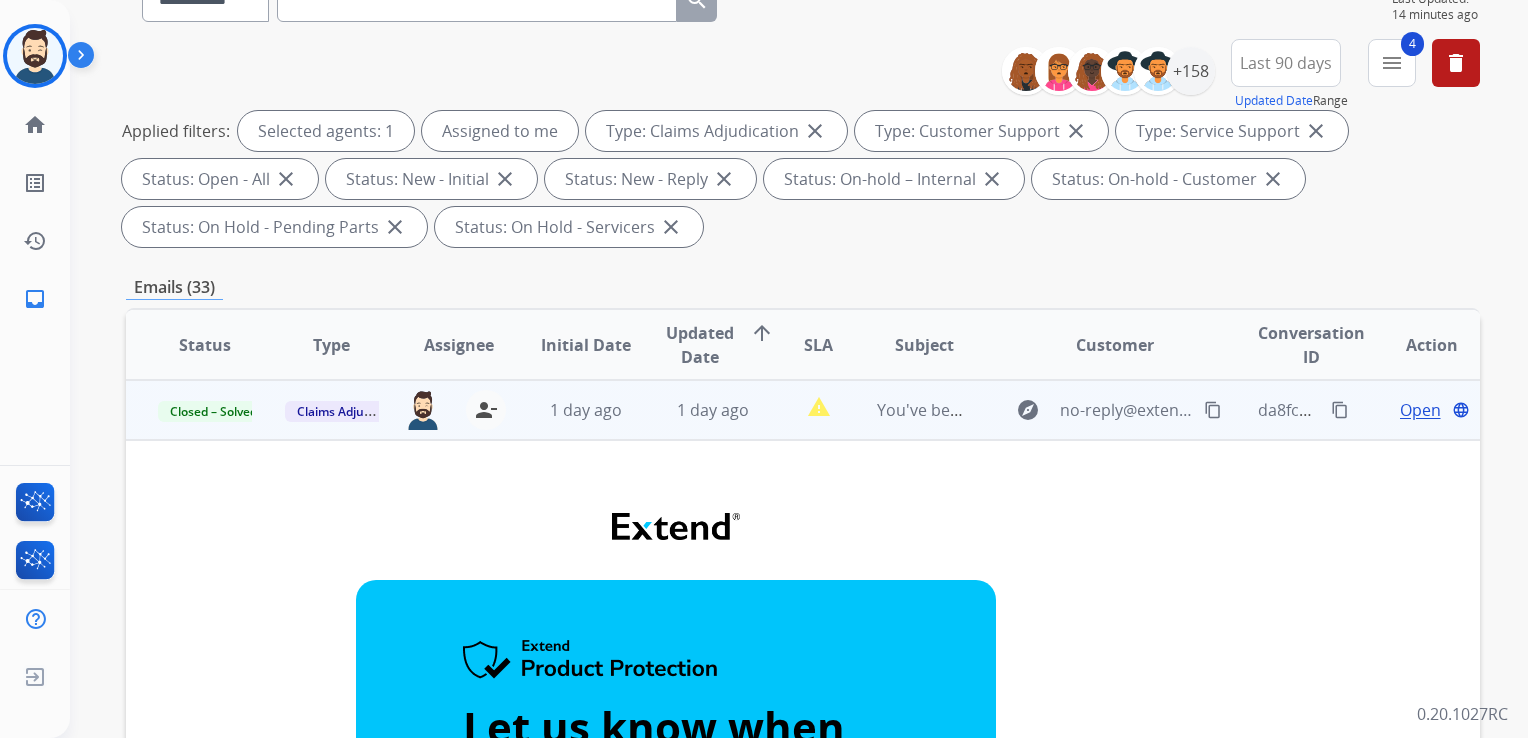 click on "1 day ago" at bounding box center (570, 410) 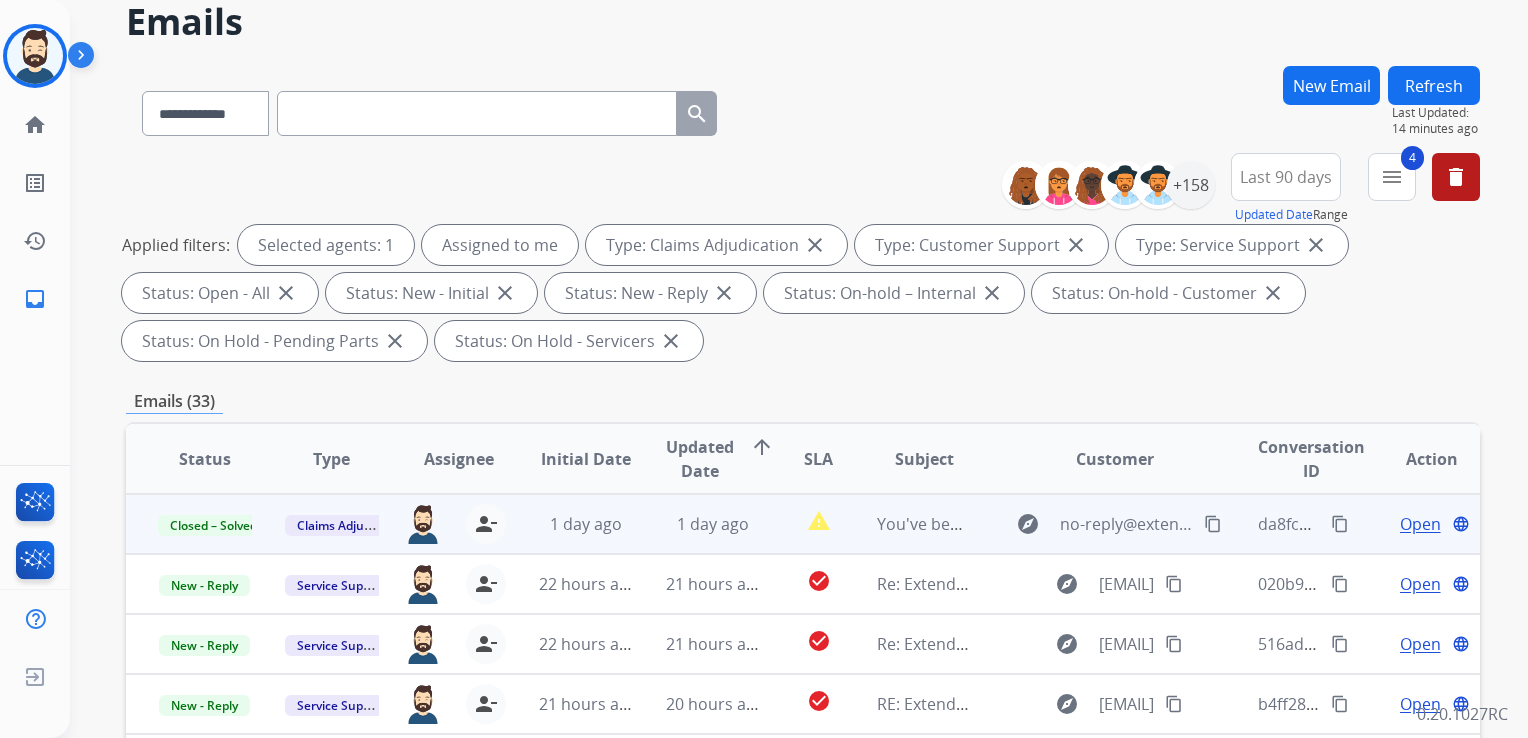 scroll, scrollTop: 0, scrollLeft: 0, axis: both 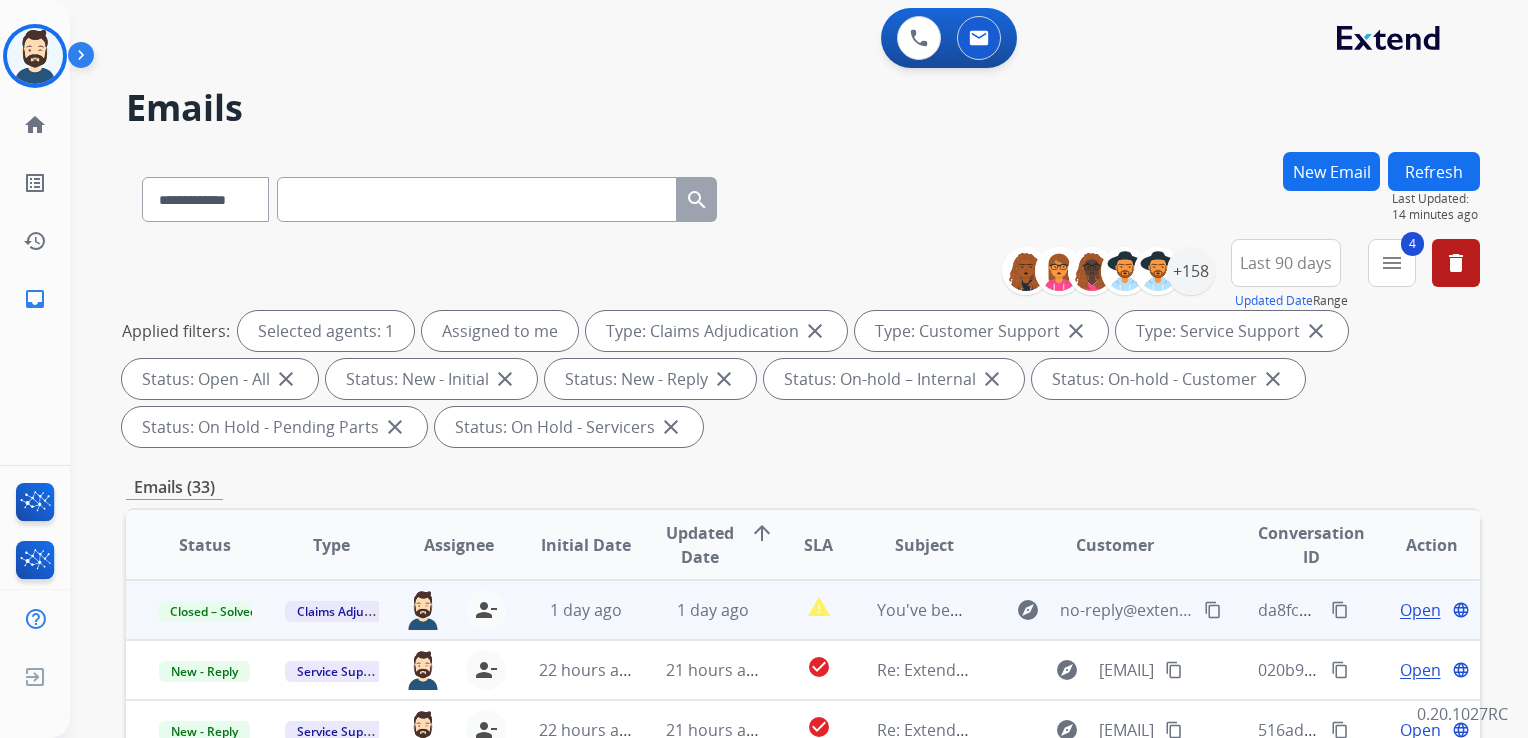 click on "Refresh" at bounding box center [1434, 171] 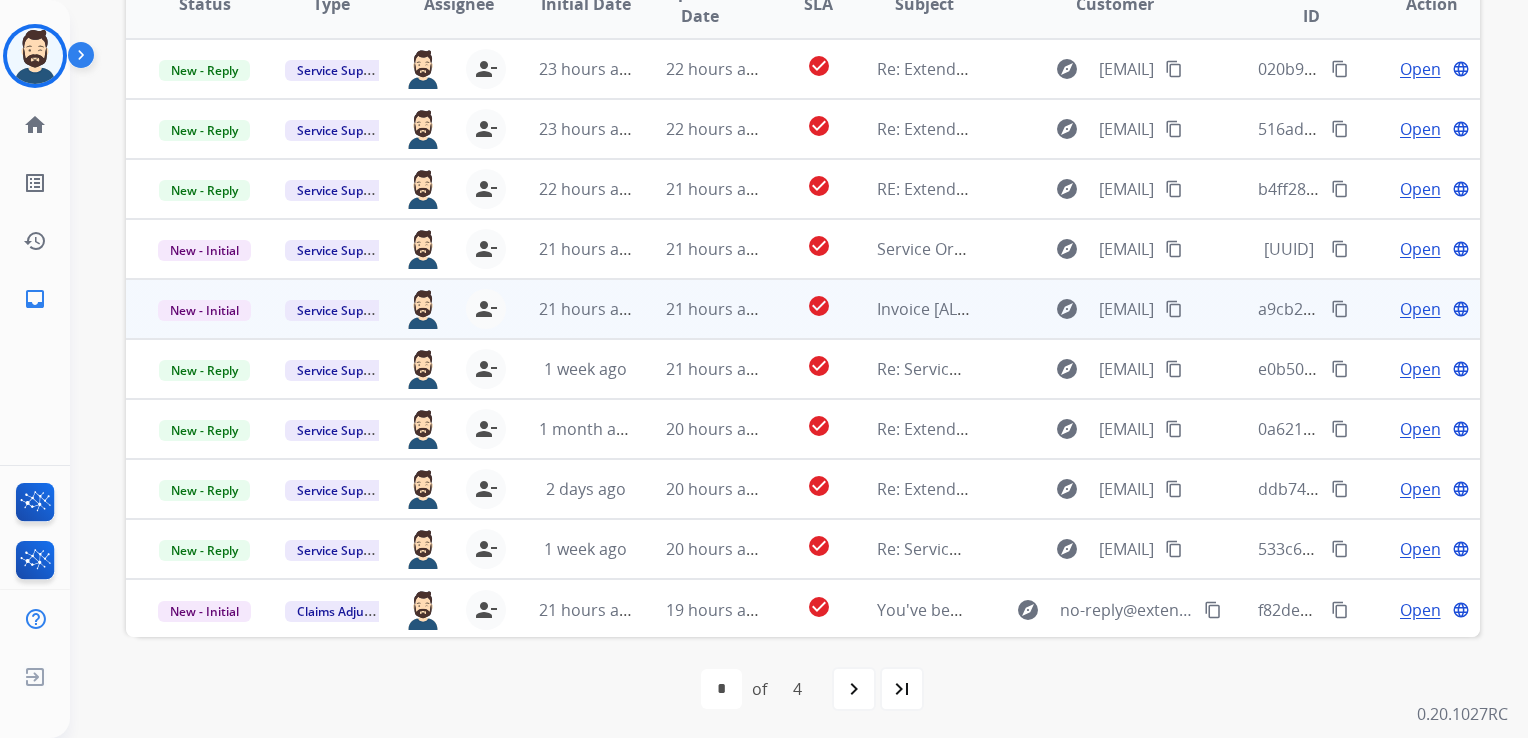scroll, scrollTop: 543, scrollLeft: 0, axis: vertical 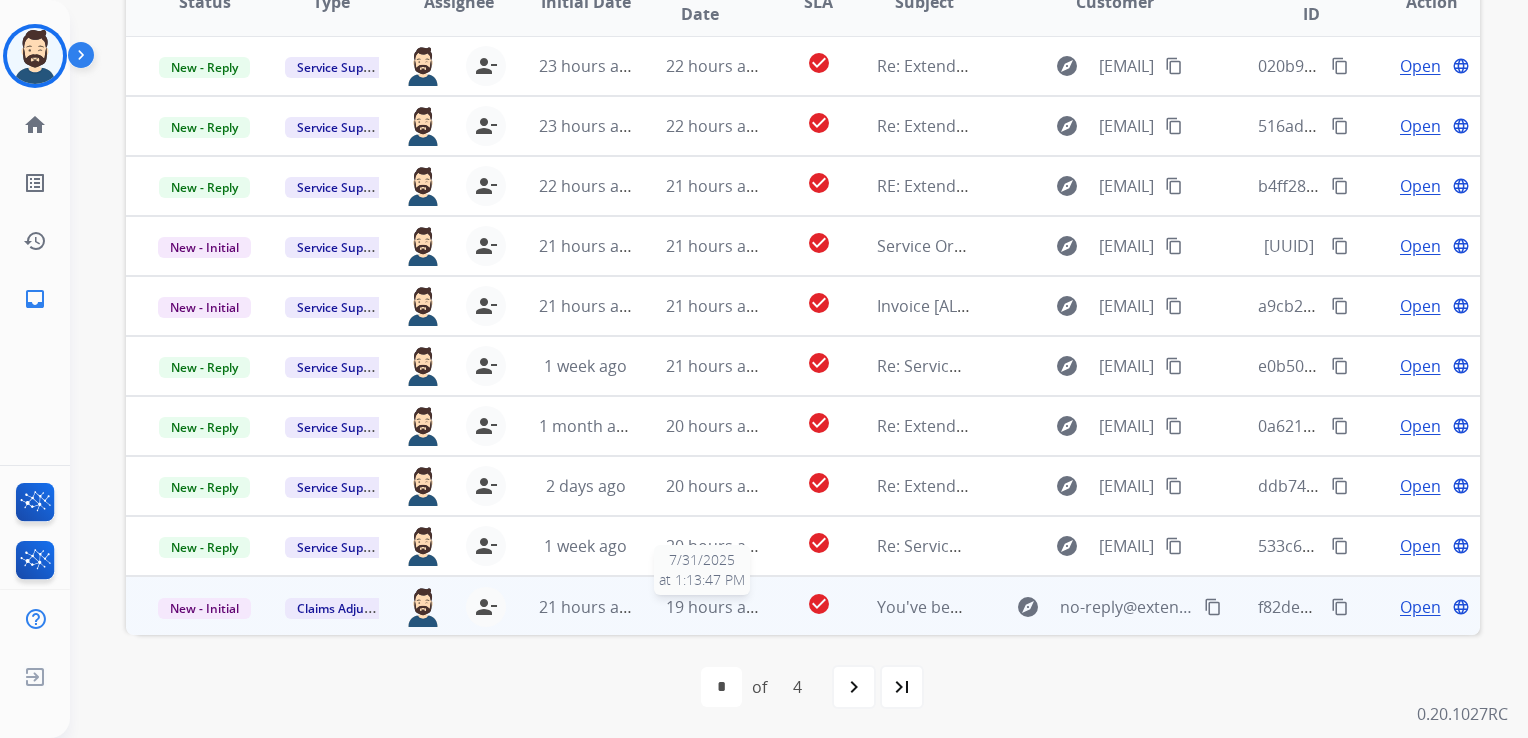 click on "19 hours ago" at bounding box center (715, 607) 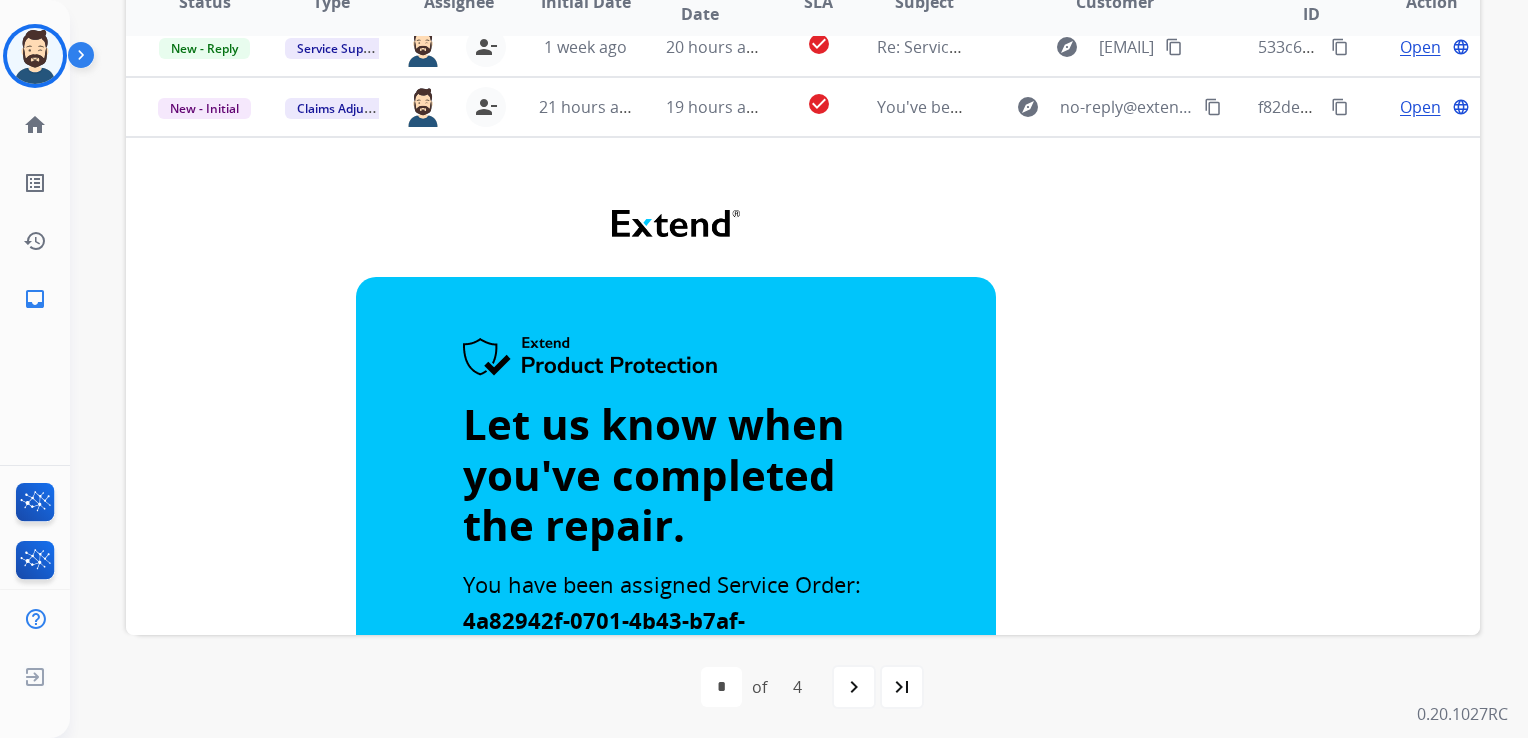 scroll, scrollTop: 540, scrollLeft: 0, axis: vertical 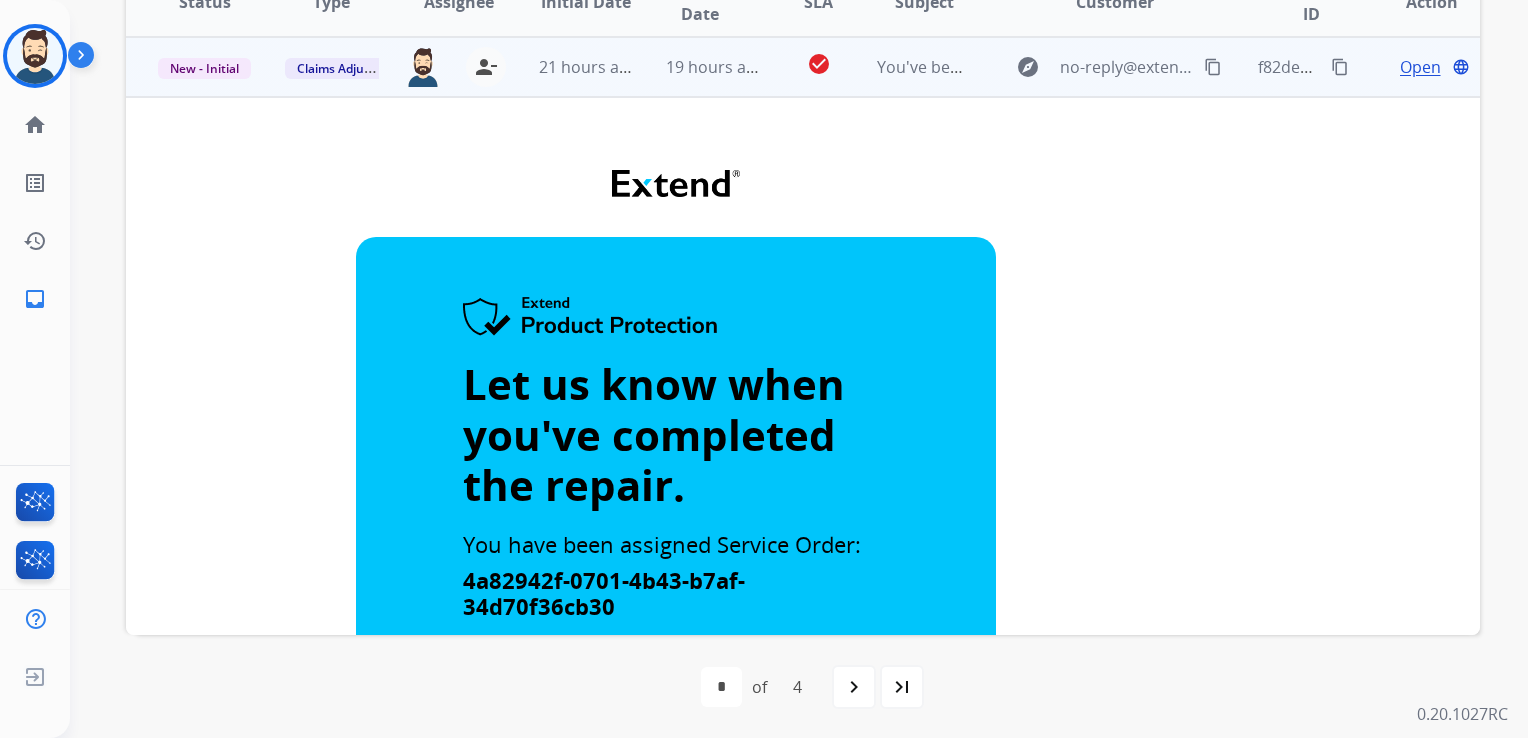 click on "Open" at bounding box center [1420, 67] 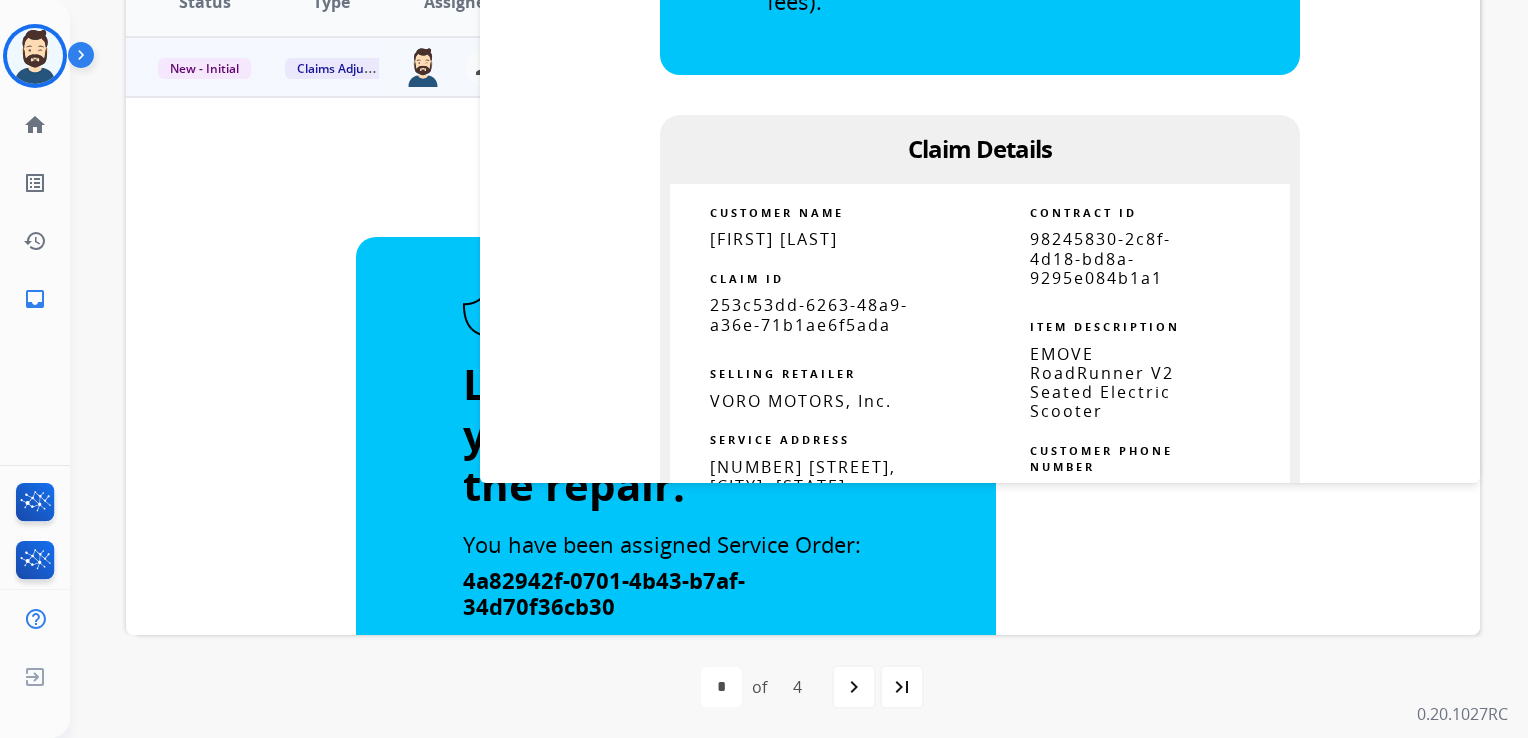 scroll, scrollTop: 800, scrollLeft: 0, axis: vertical 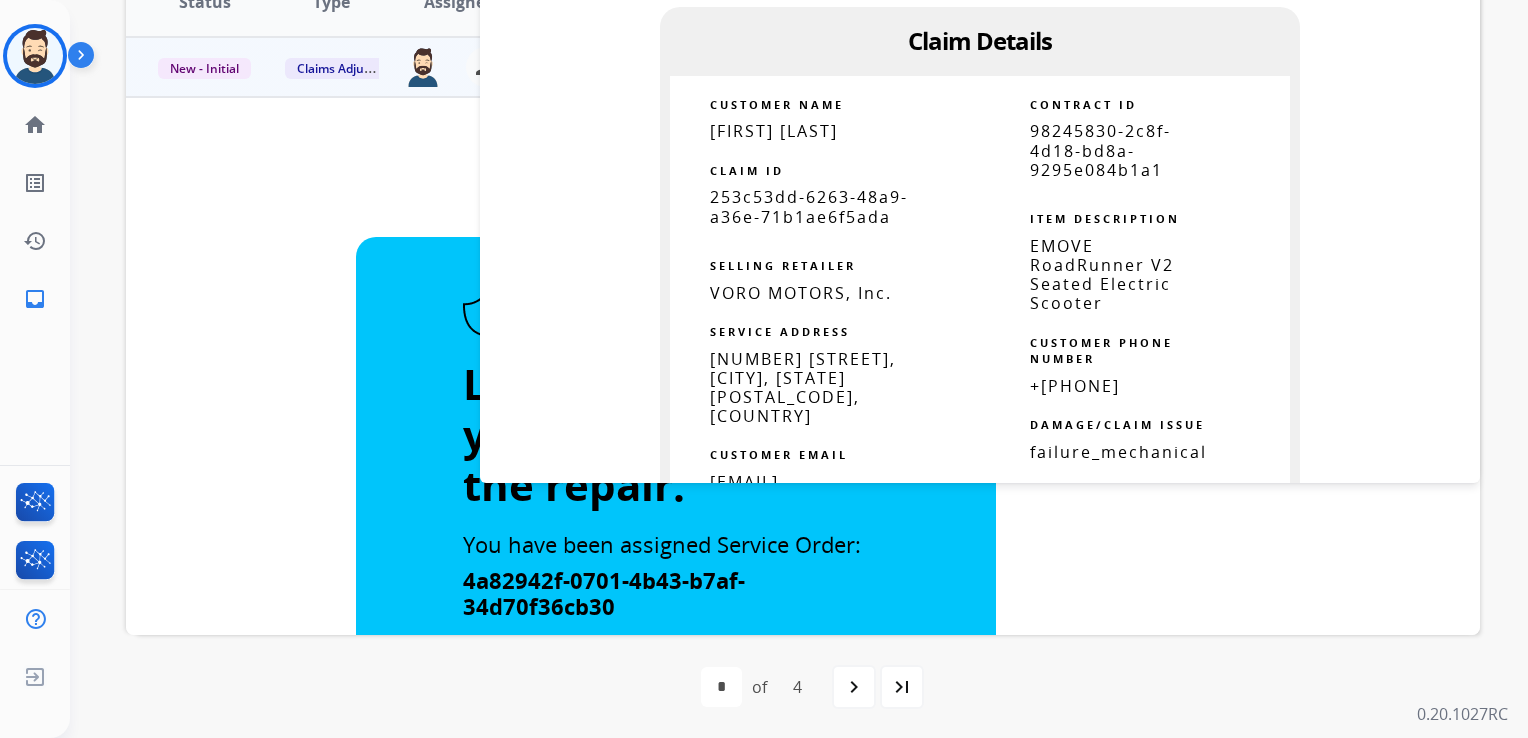 click on "253c53dd-6263-48a9-a36e-71b1ae6f5ada" at bounding box center (809, 206) 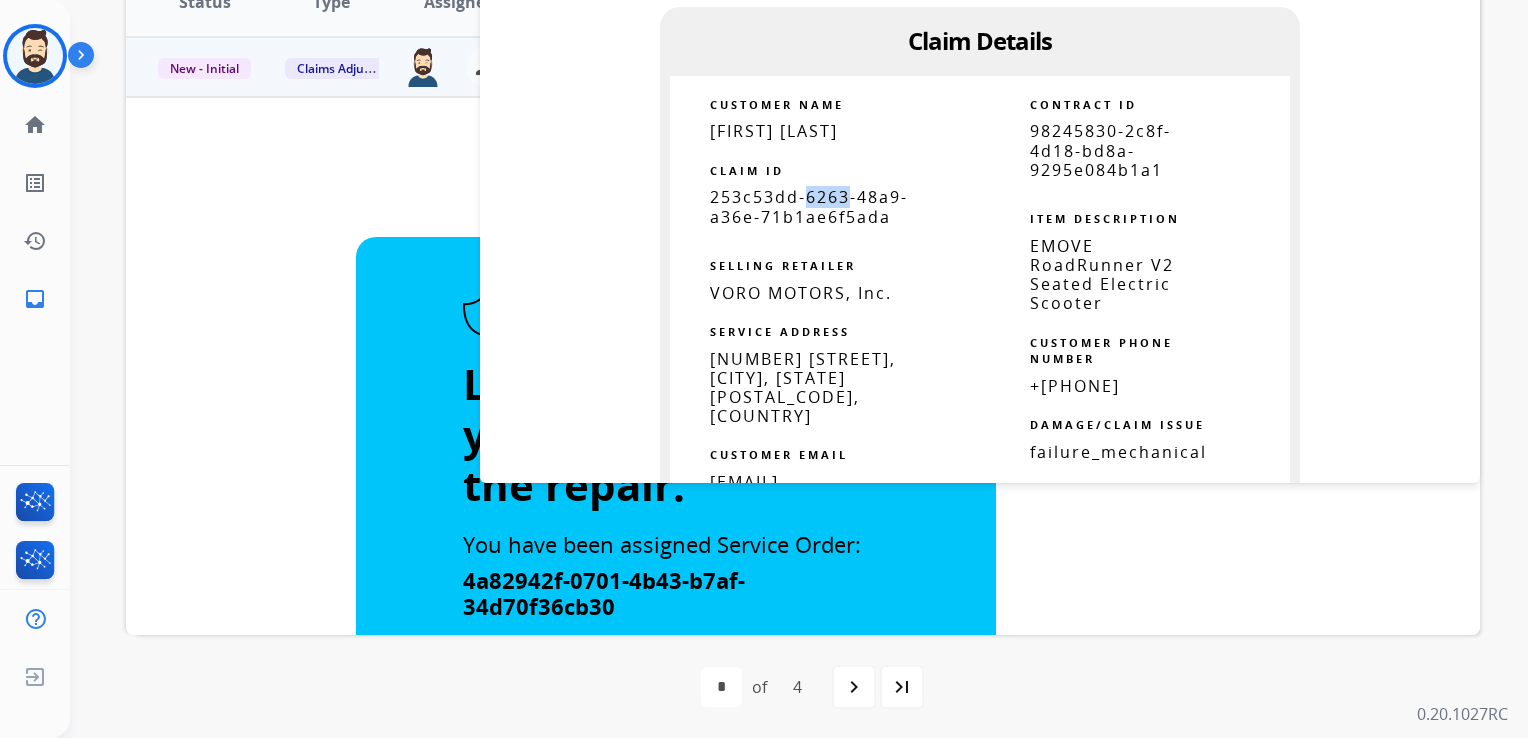 click on "253c53dd-6263-48a9-a36e-71b1ae6f5ada" at bounding box center (809, 206) 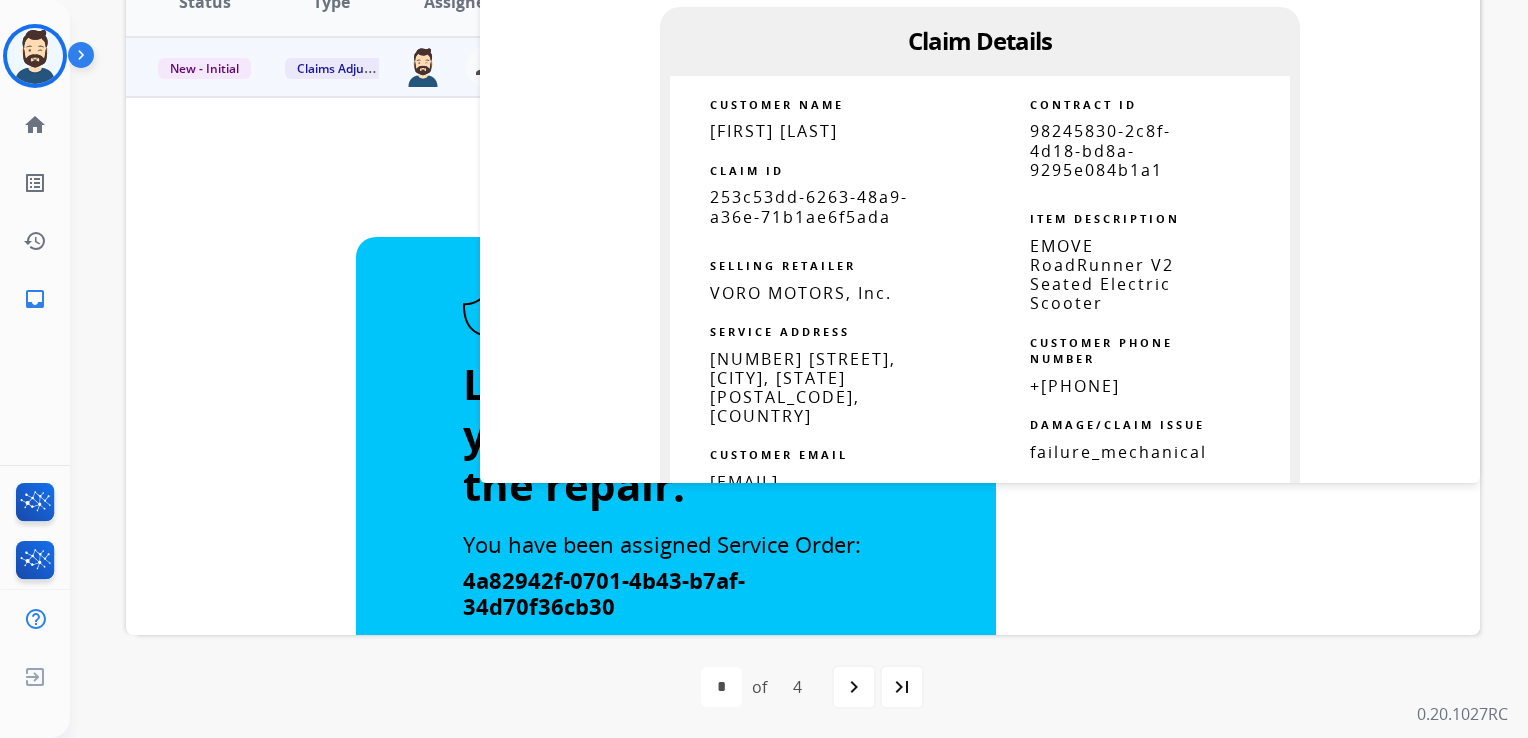 click on "253c53dd-6263-48a9-a36e-71b1ae6f5ada" at bounding box center (809, 206) 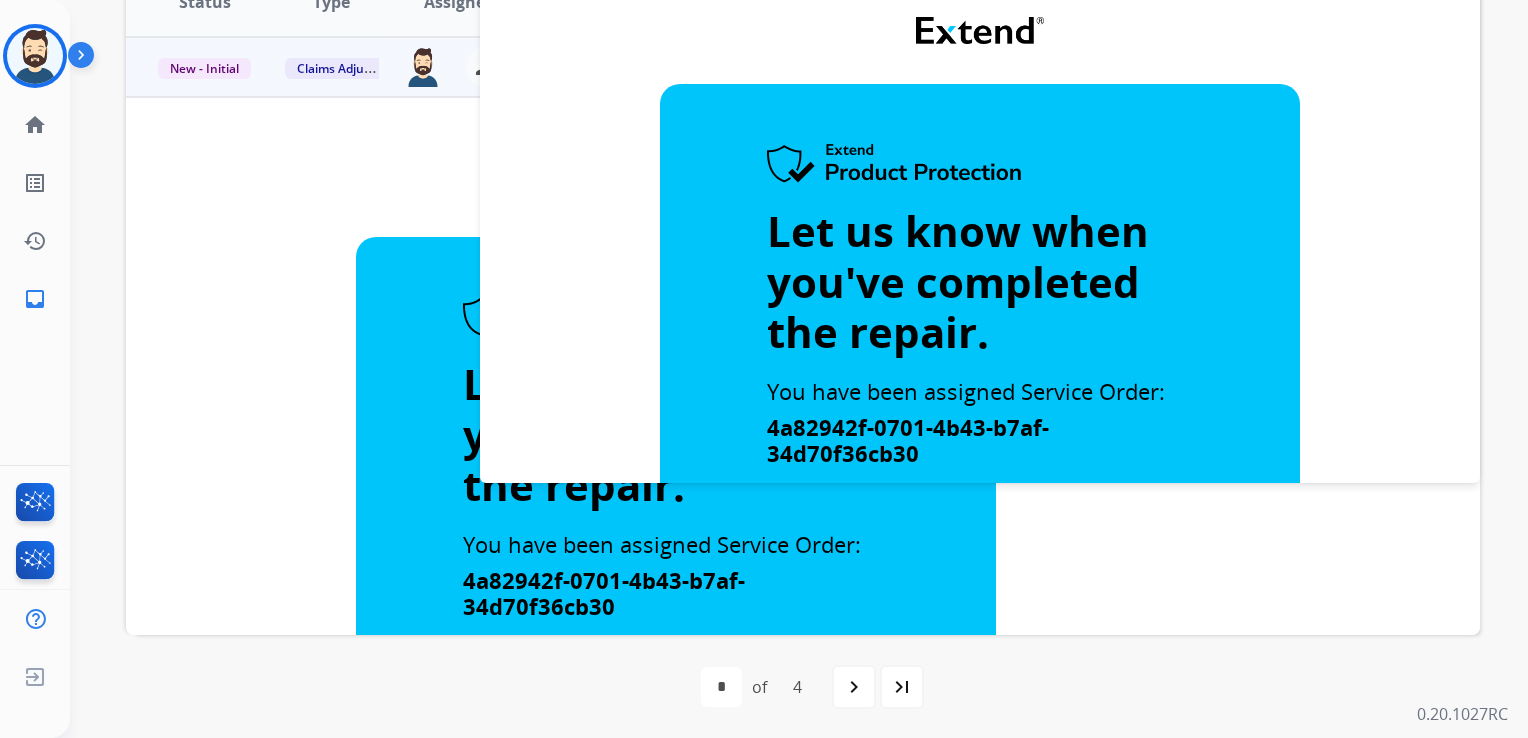scroll, scrollTop: 0, scrollLeft: 0, axis: both 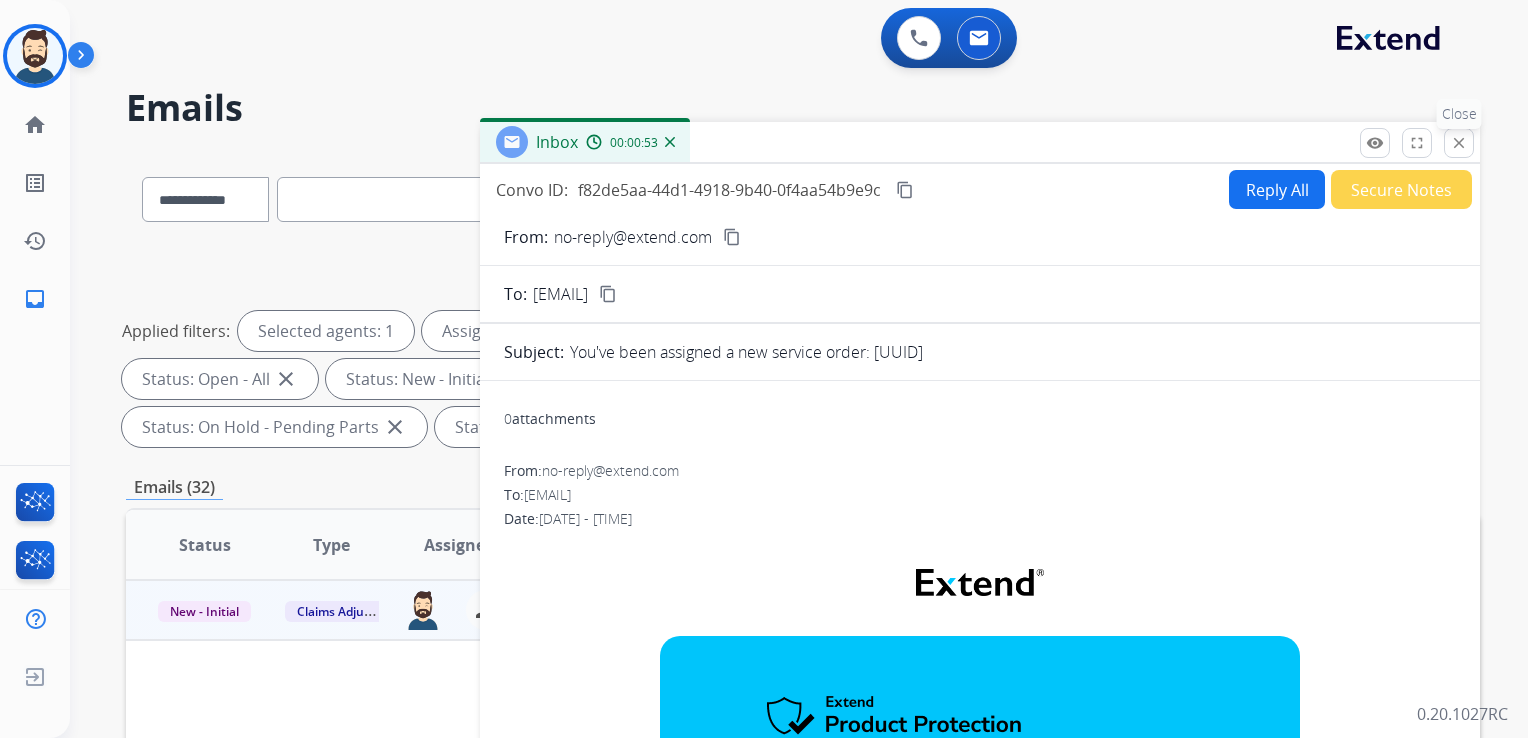 click on "close" at bounding box center (1459, 143) 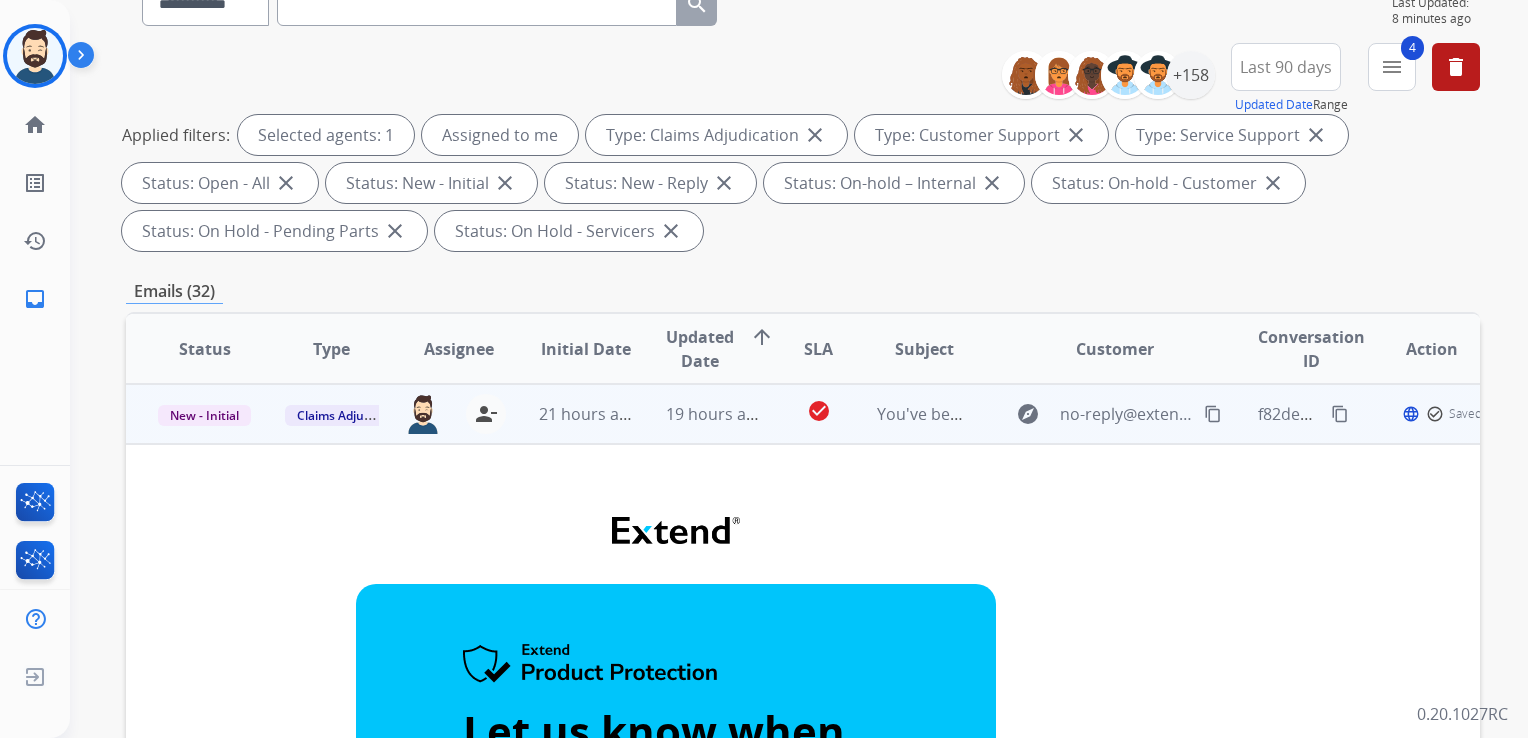 scroll, scrollTop: 200, scrollLeft: 0, axis: vertical 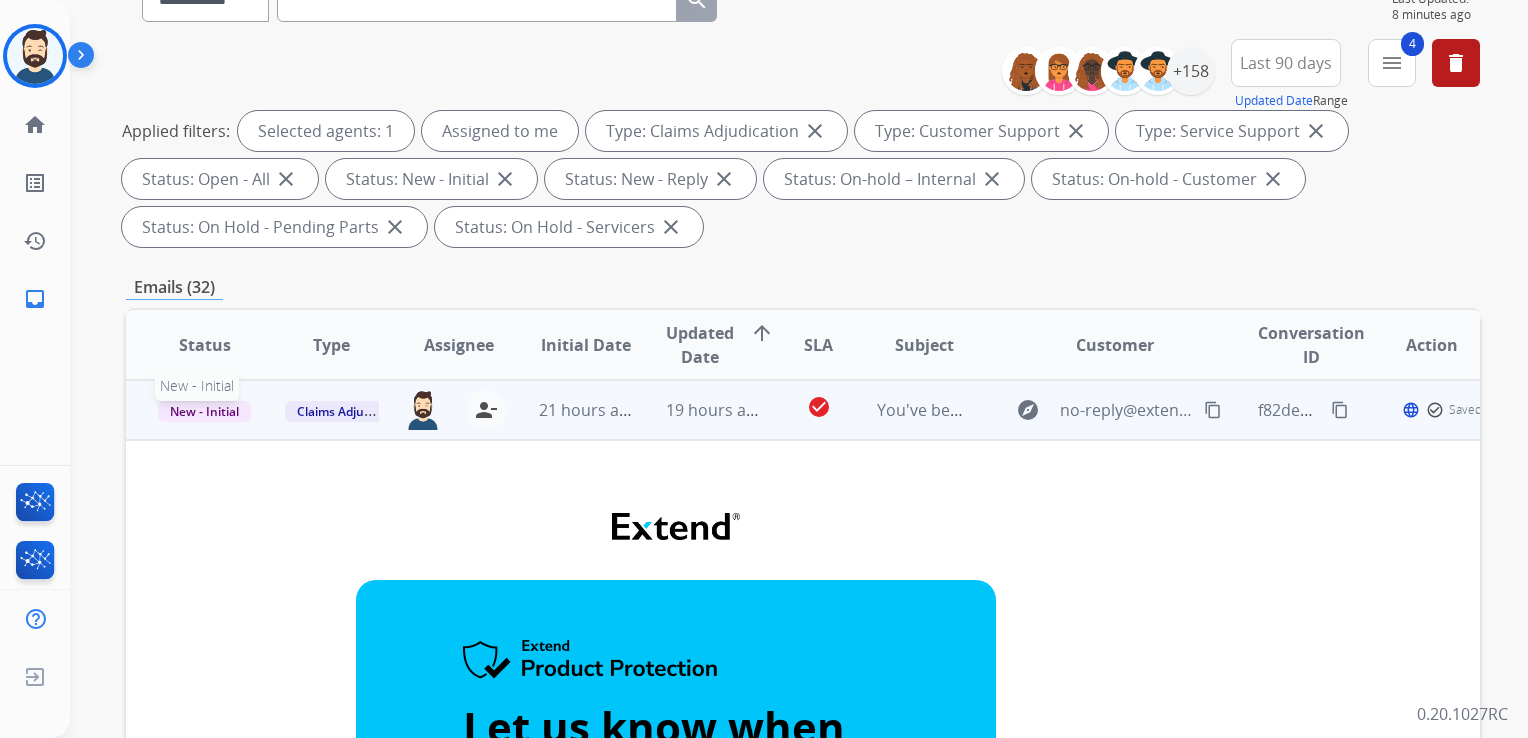 click on "New - Initial" at bounding box center (204, 411) 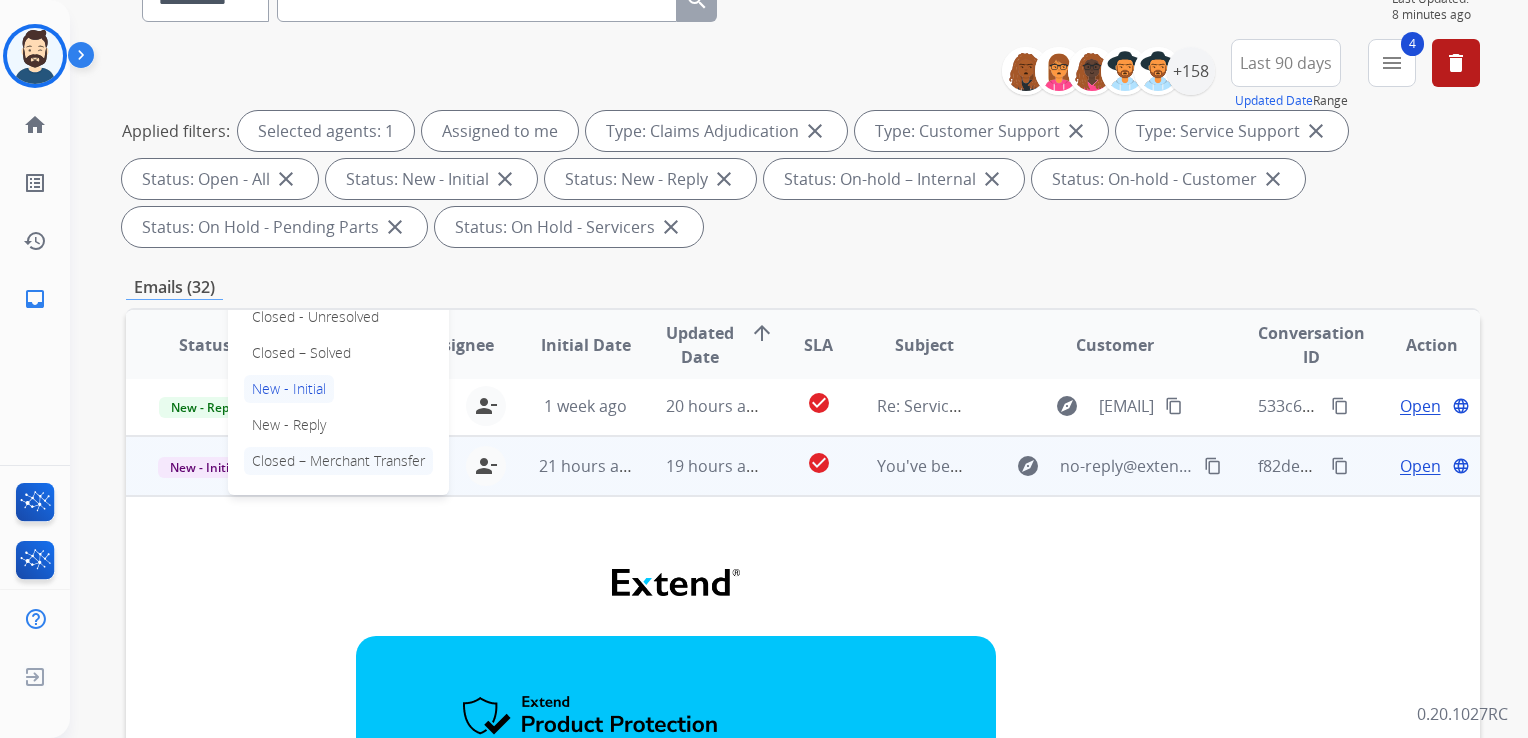 scroll, scrollTop: 440, scrollLeft: 0, axis: vertical 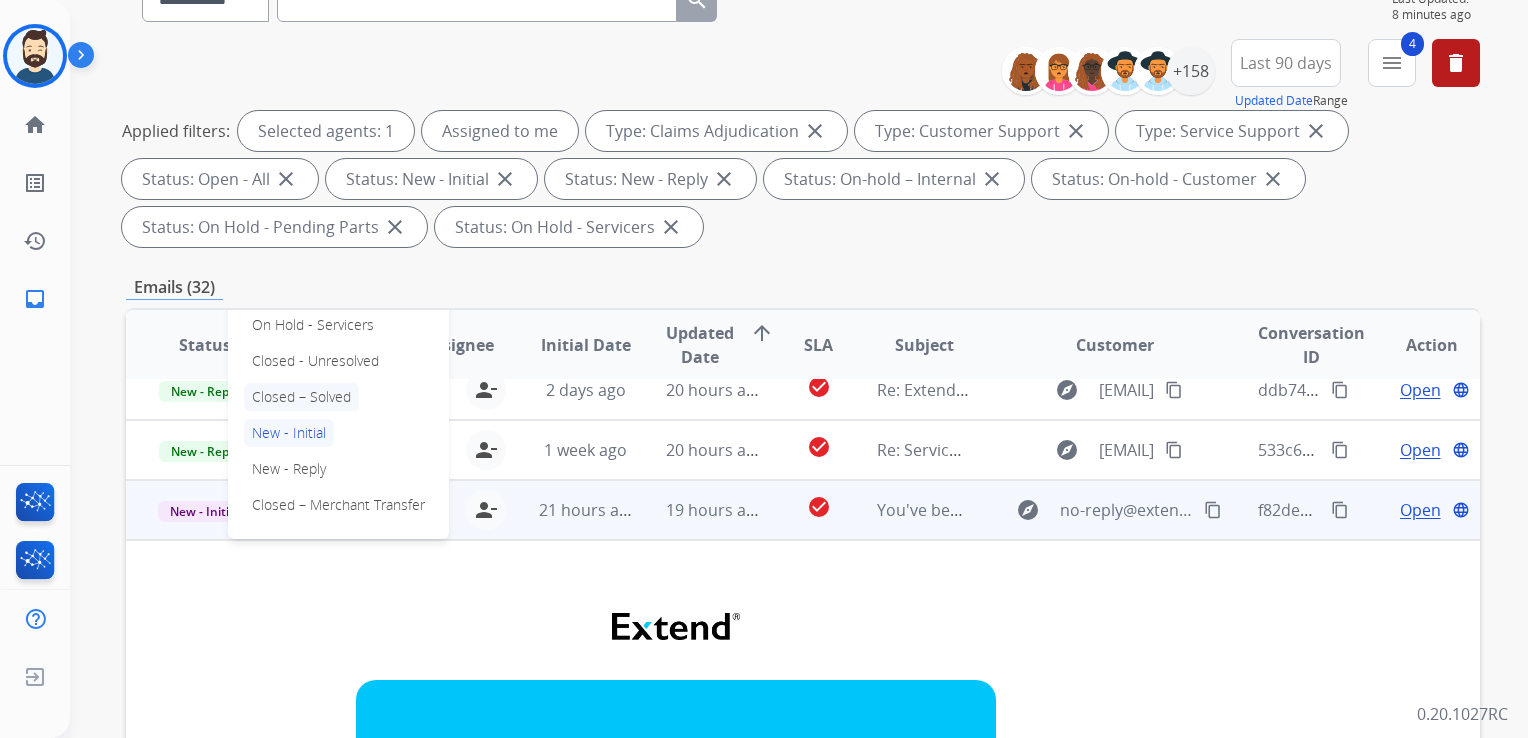 click on "Closed – Solved" at bounding box center (301, 397) 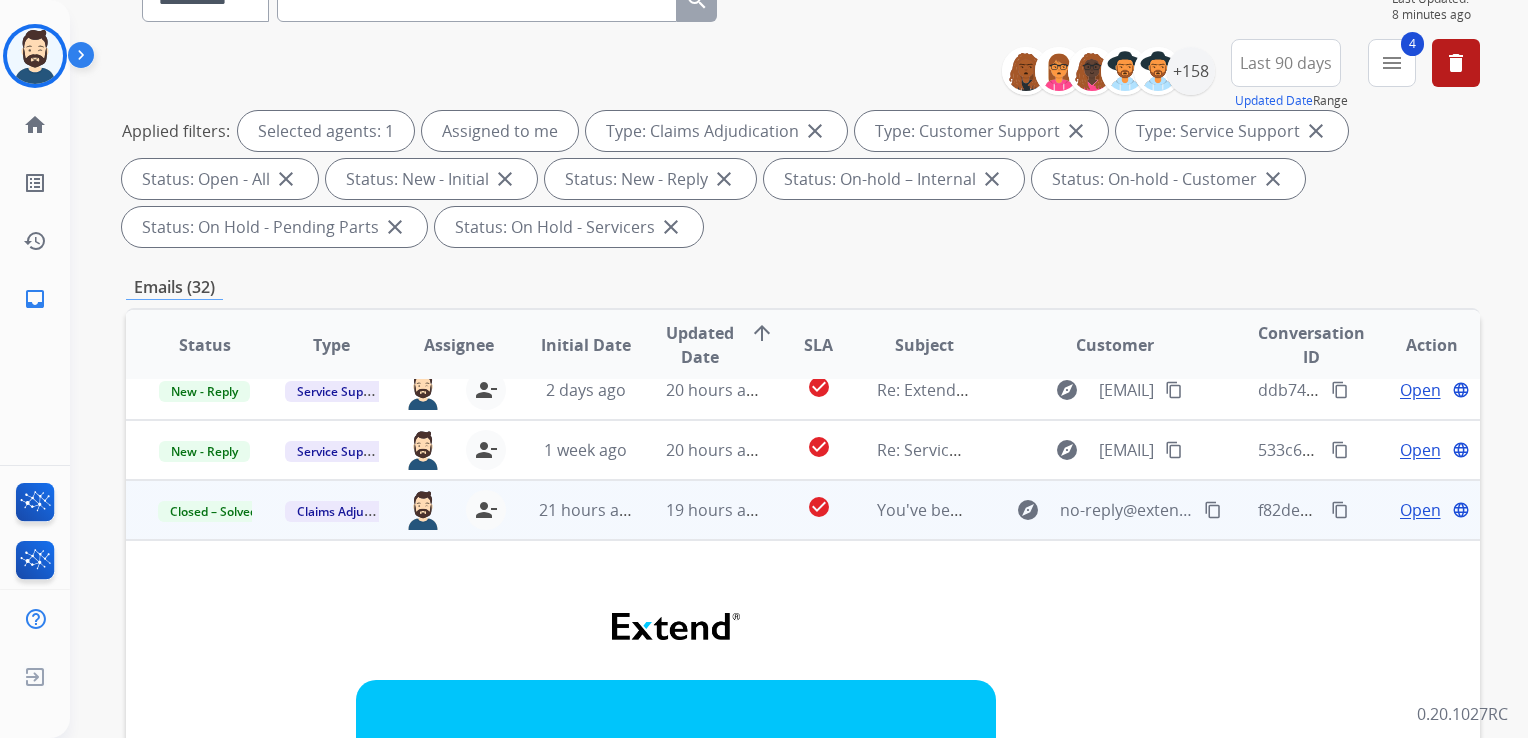click on "19 hours ago" at bounding box center [697, 510] 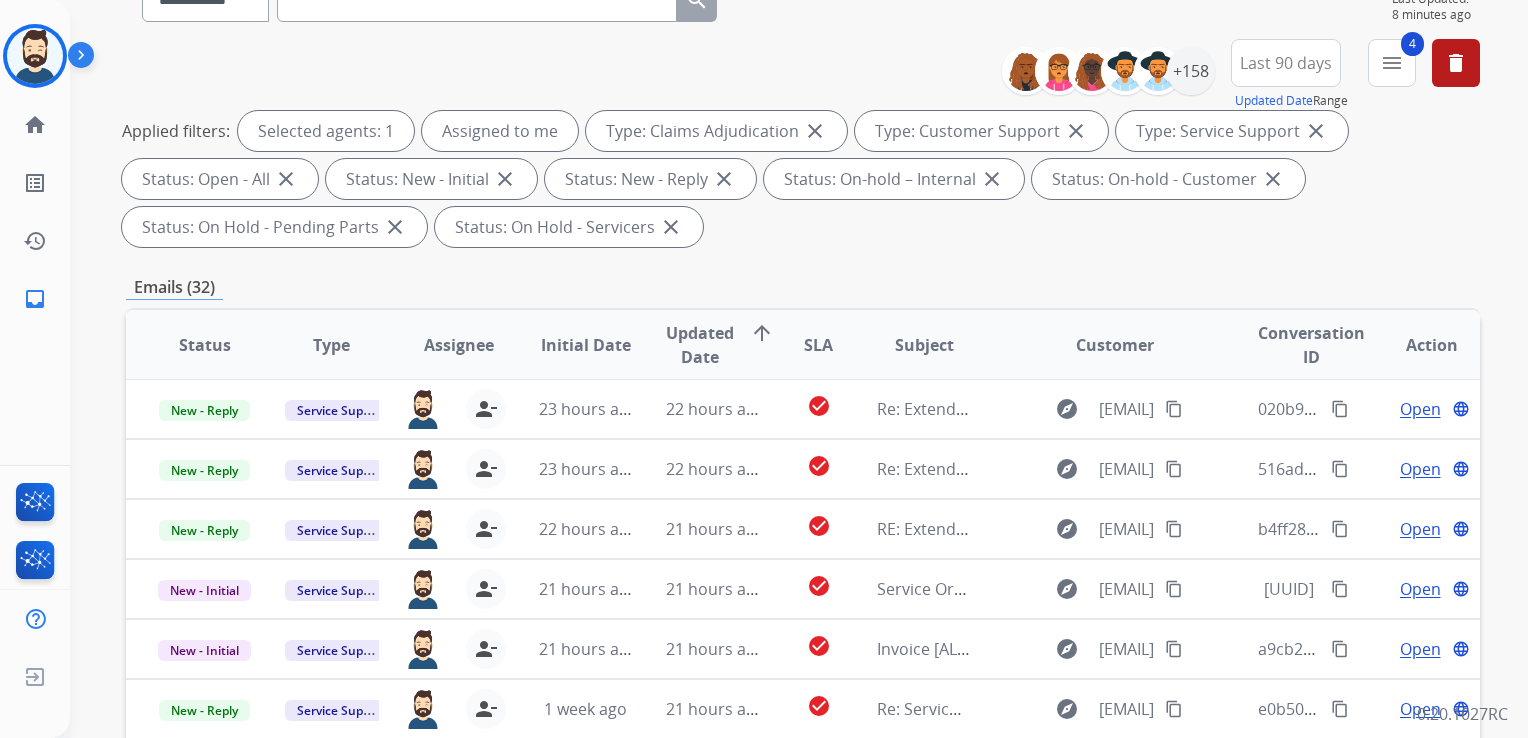 scroll, scrollTop: 0, scrollLeft: 0, axis: both 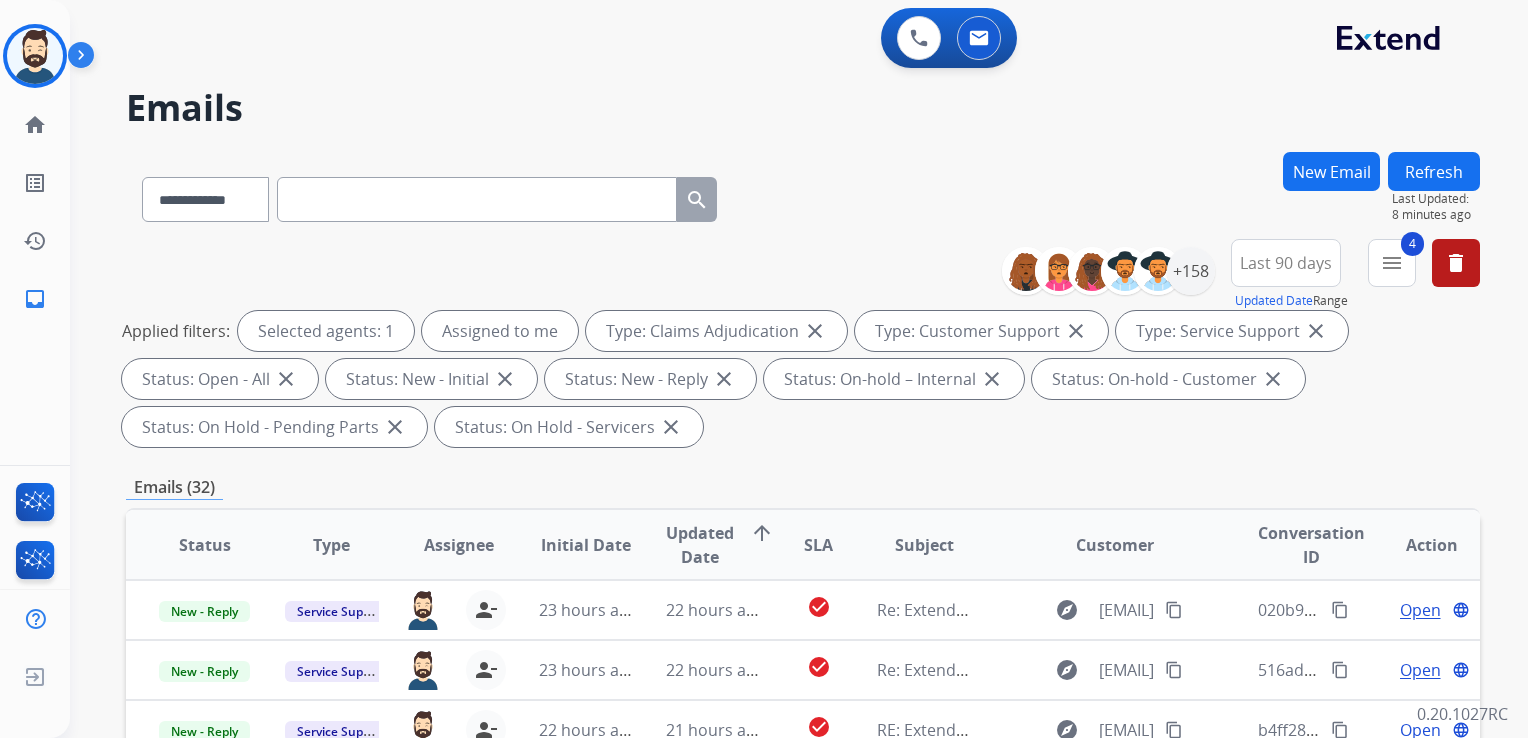 click on "Refresh" at bounding box center [1434, 171] 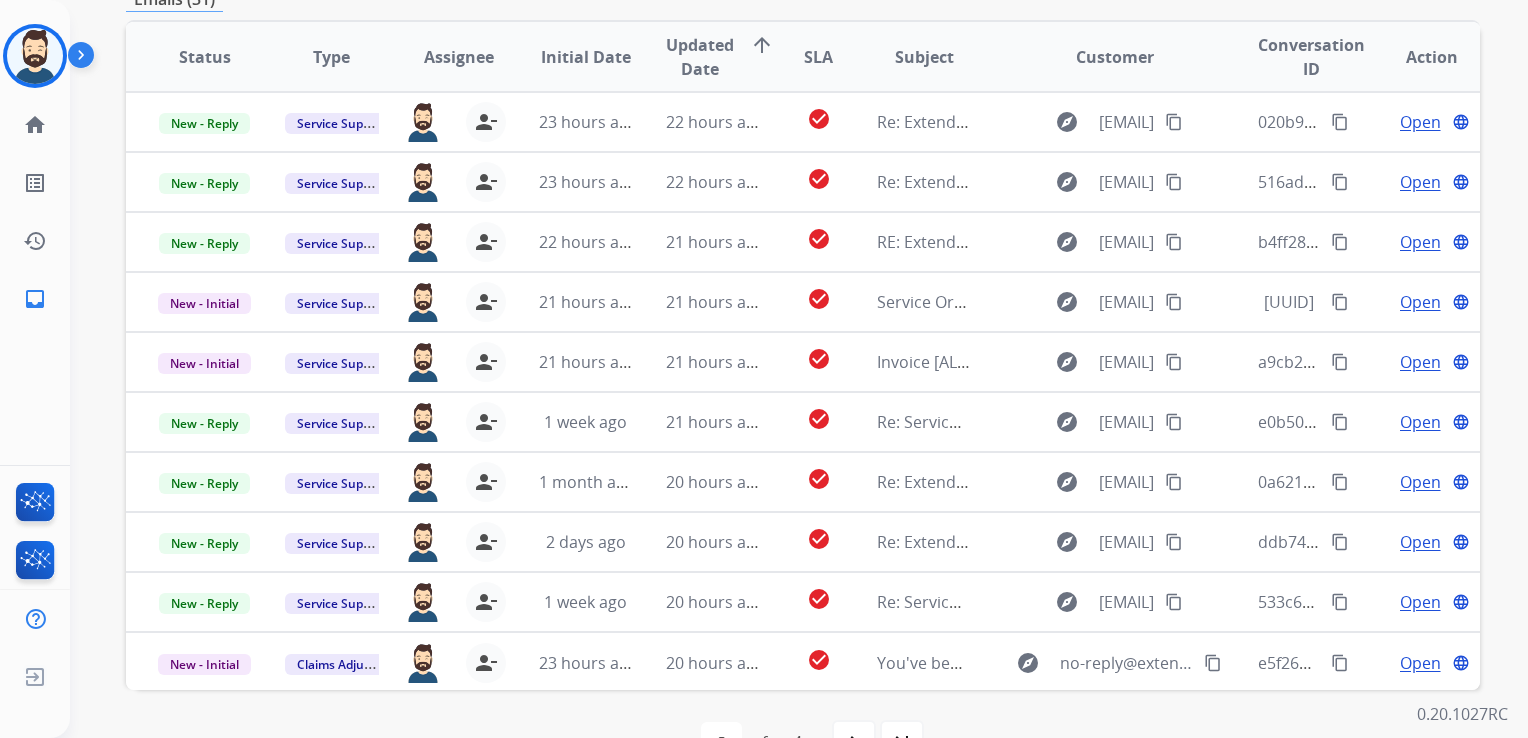 scroll, scrollTop: 500, scrollLeft: 0, axis: vertical 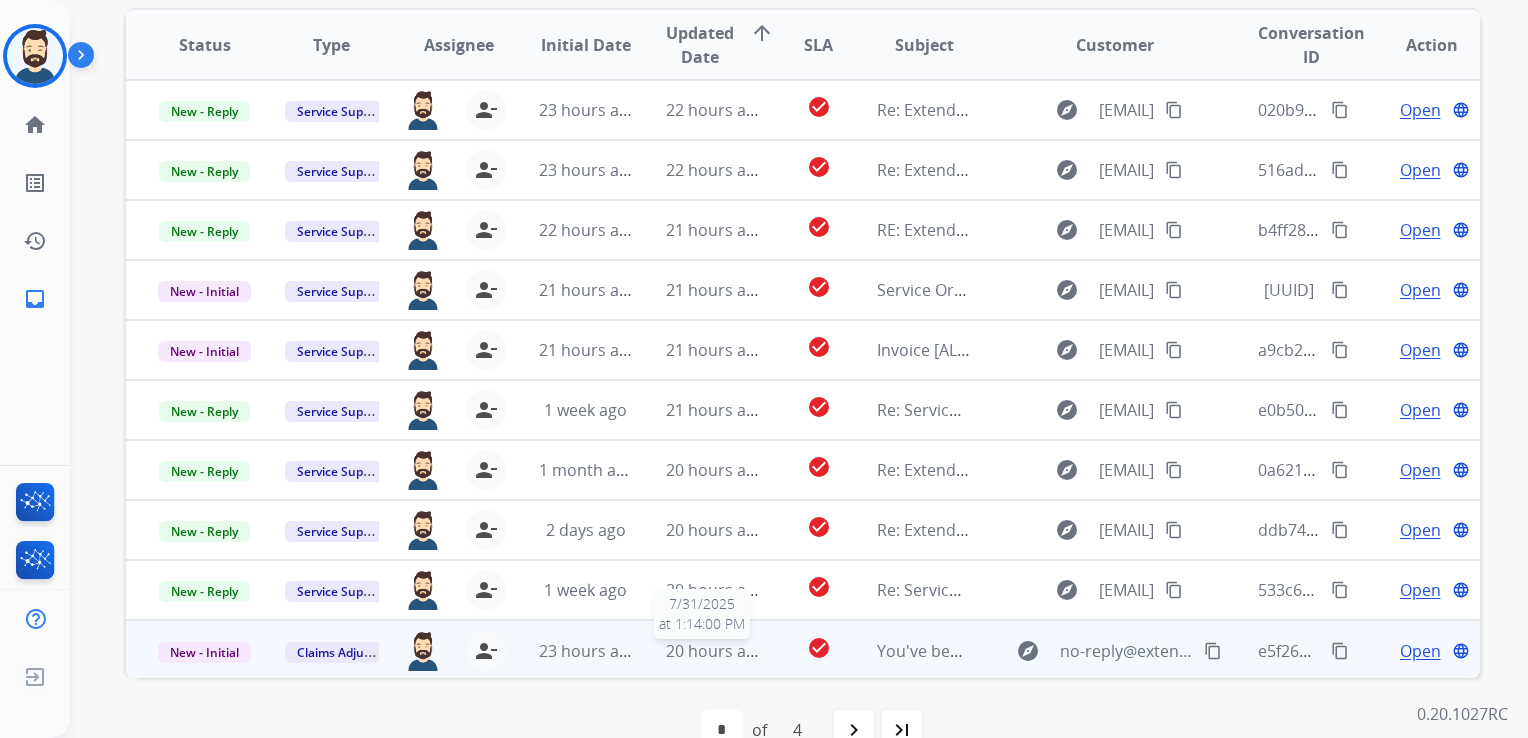 click on "20 hours ago" at bounding box center (715, 651) 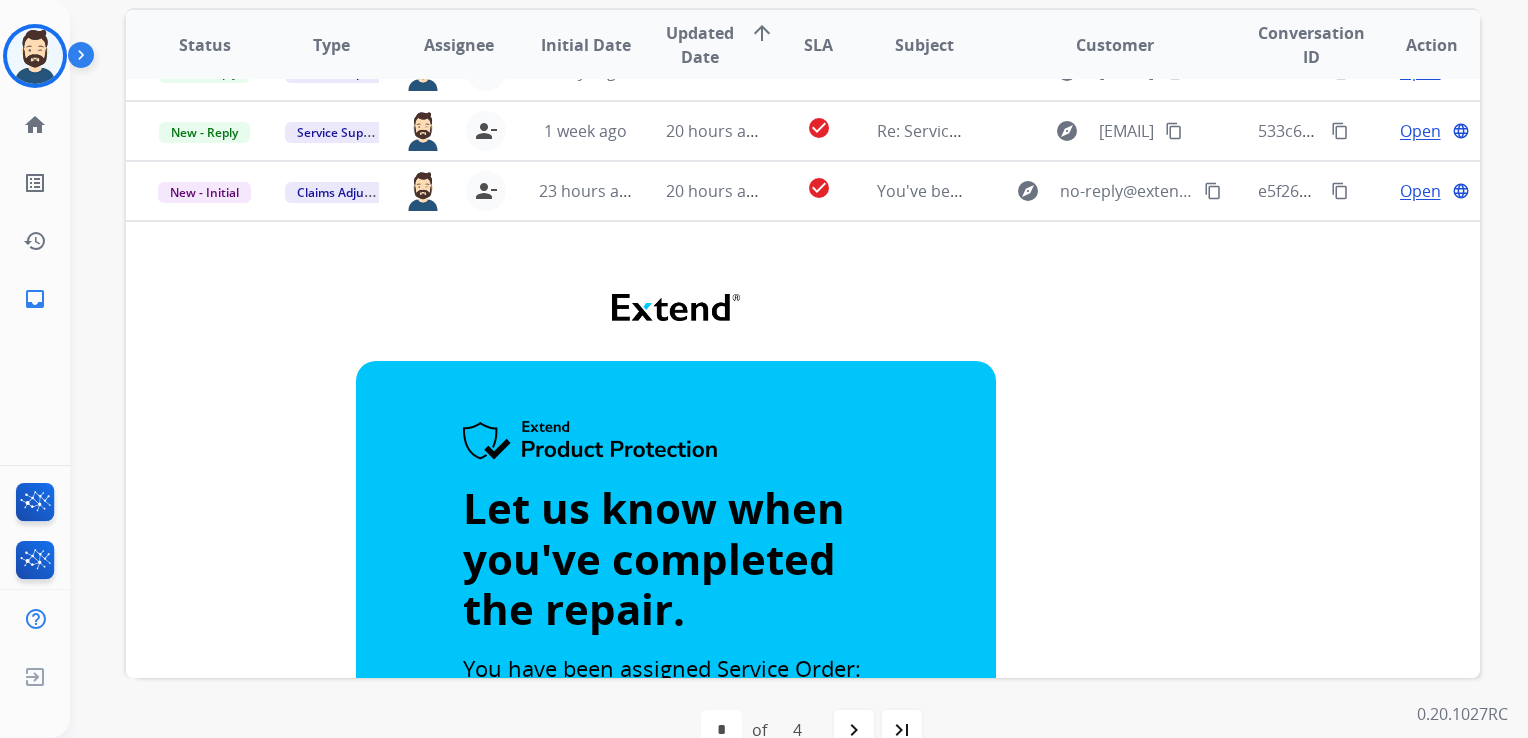 scroll, scrollTop: 540, scrollLeft: 0, axis: vertical 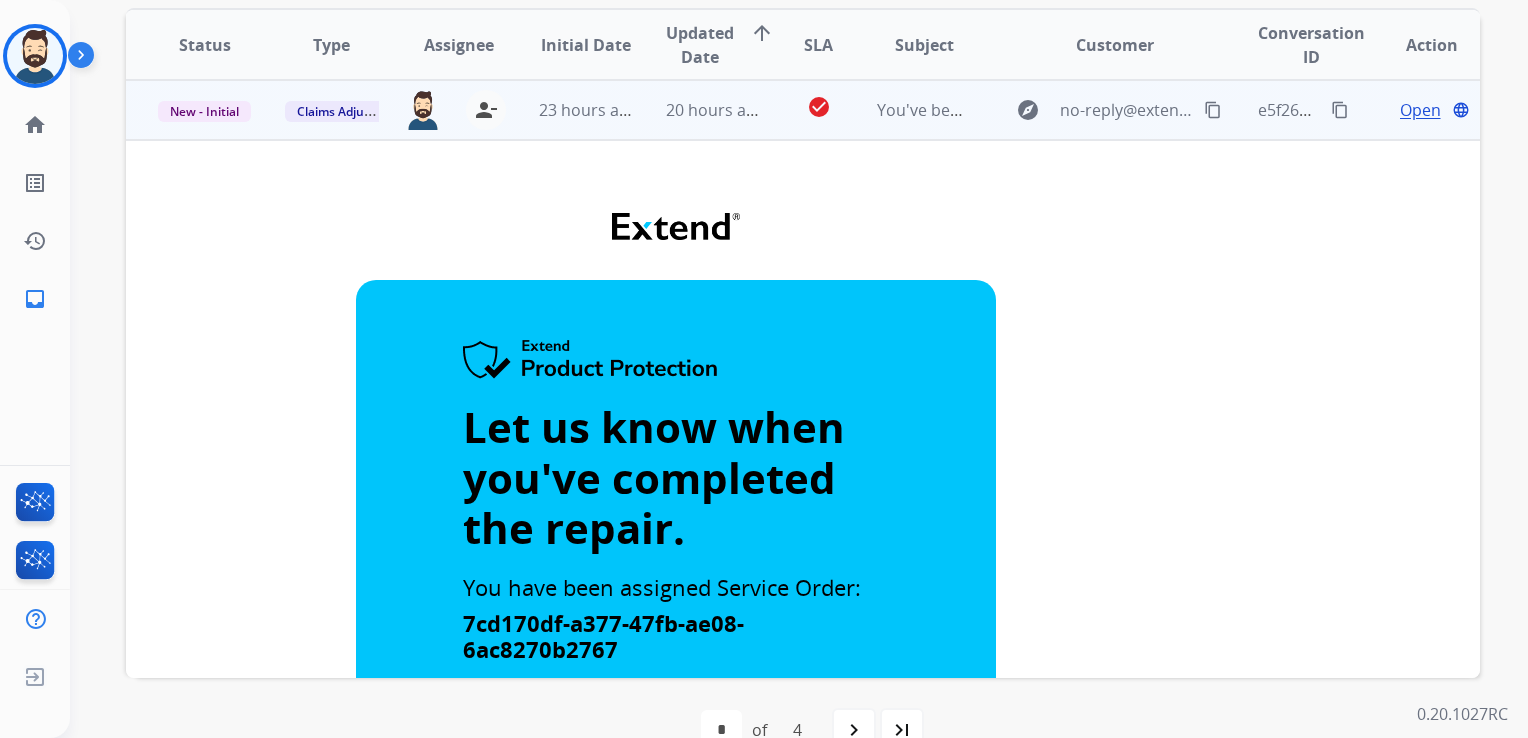 click on "Open" at bounding box center (1420, 110) 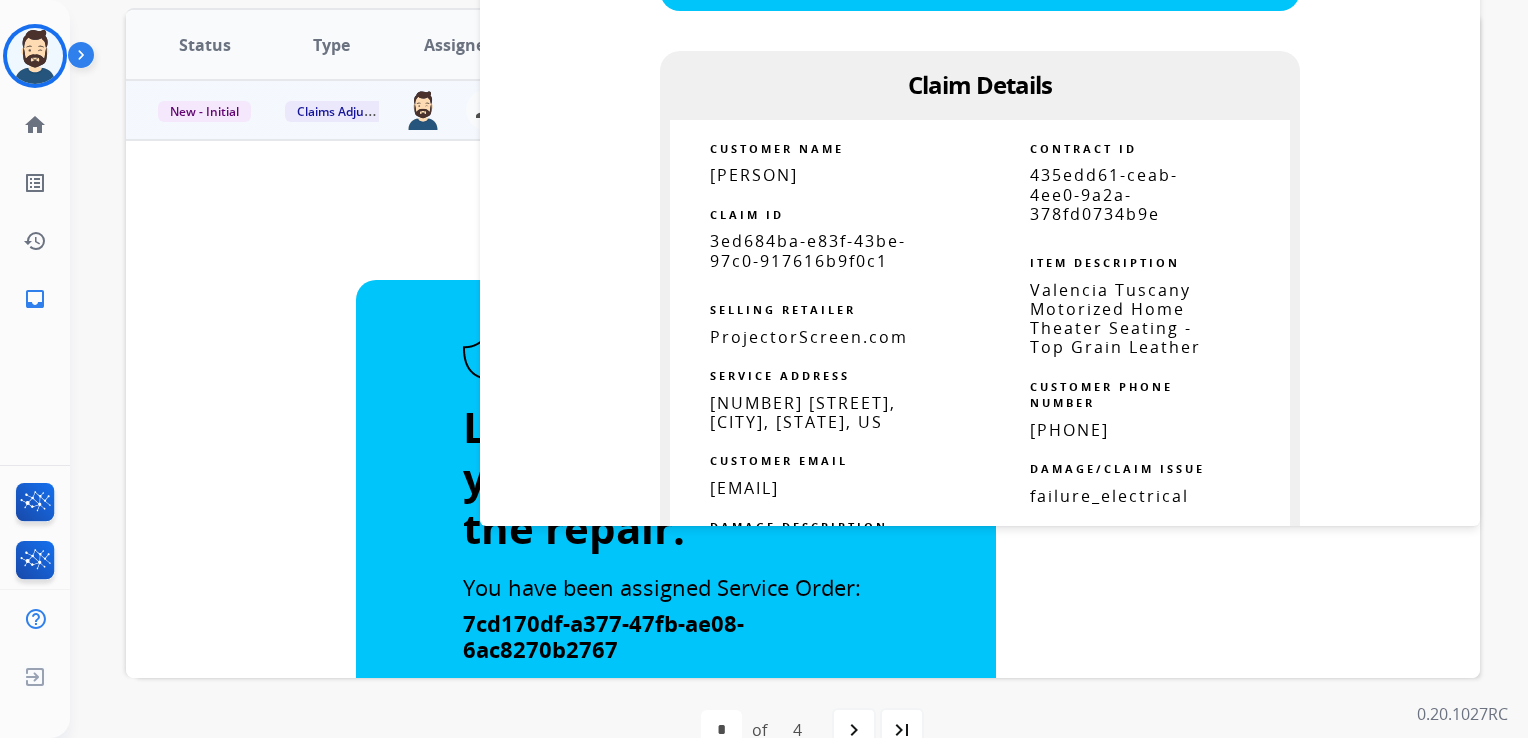 scroll, scrollTop: 800, scrollLeft: 0, axis: vertical 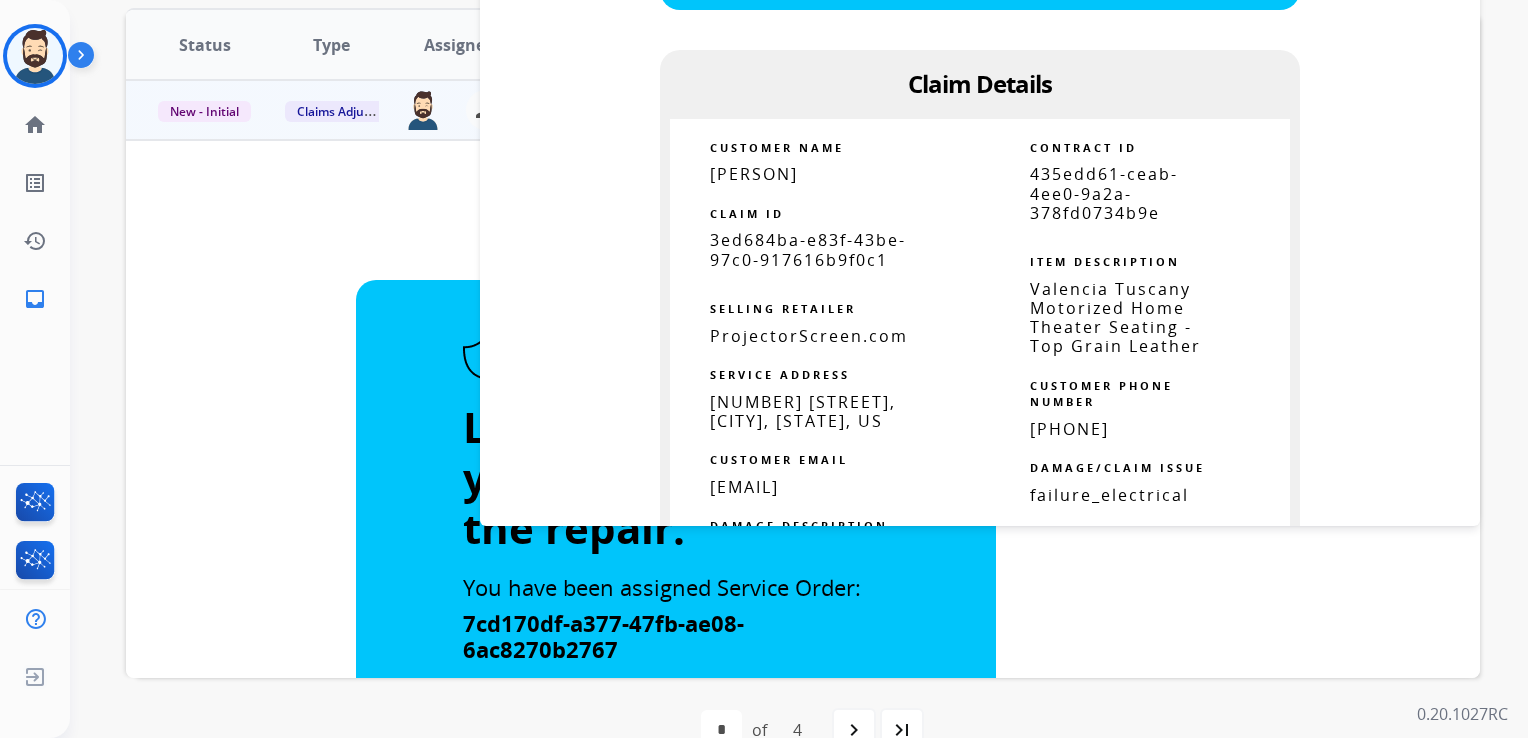 click on "3ed684ba-e83f-43be-97c0-917616b9f0c1" at bounding box center (808, 249) 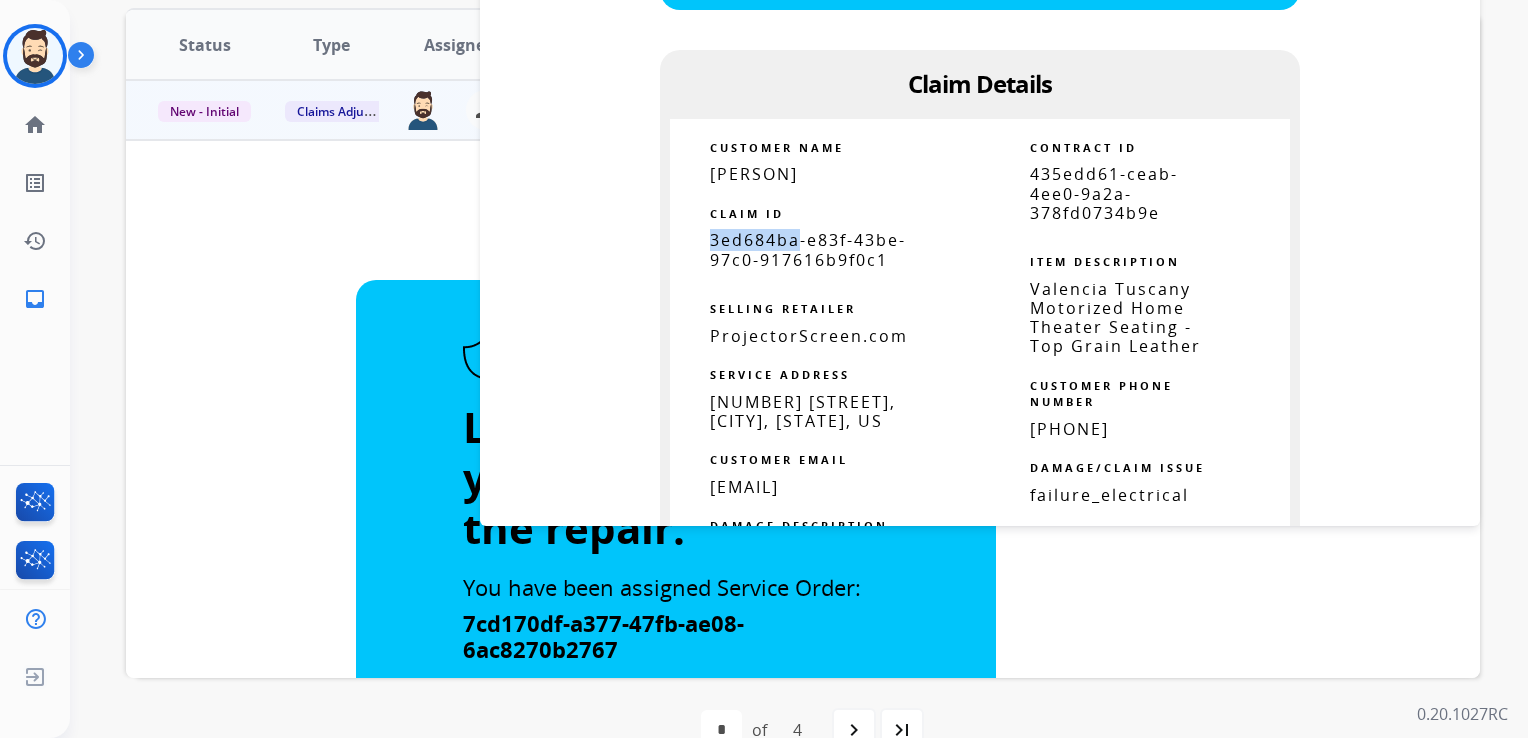 click on "3ed684ba-e83f-43be-97c0-917616b9f0c1" at bounding box center (808, 249) 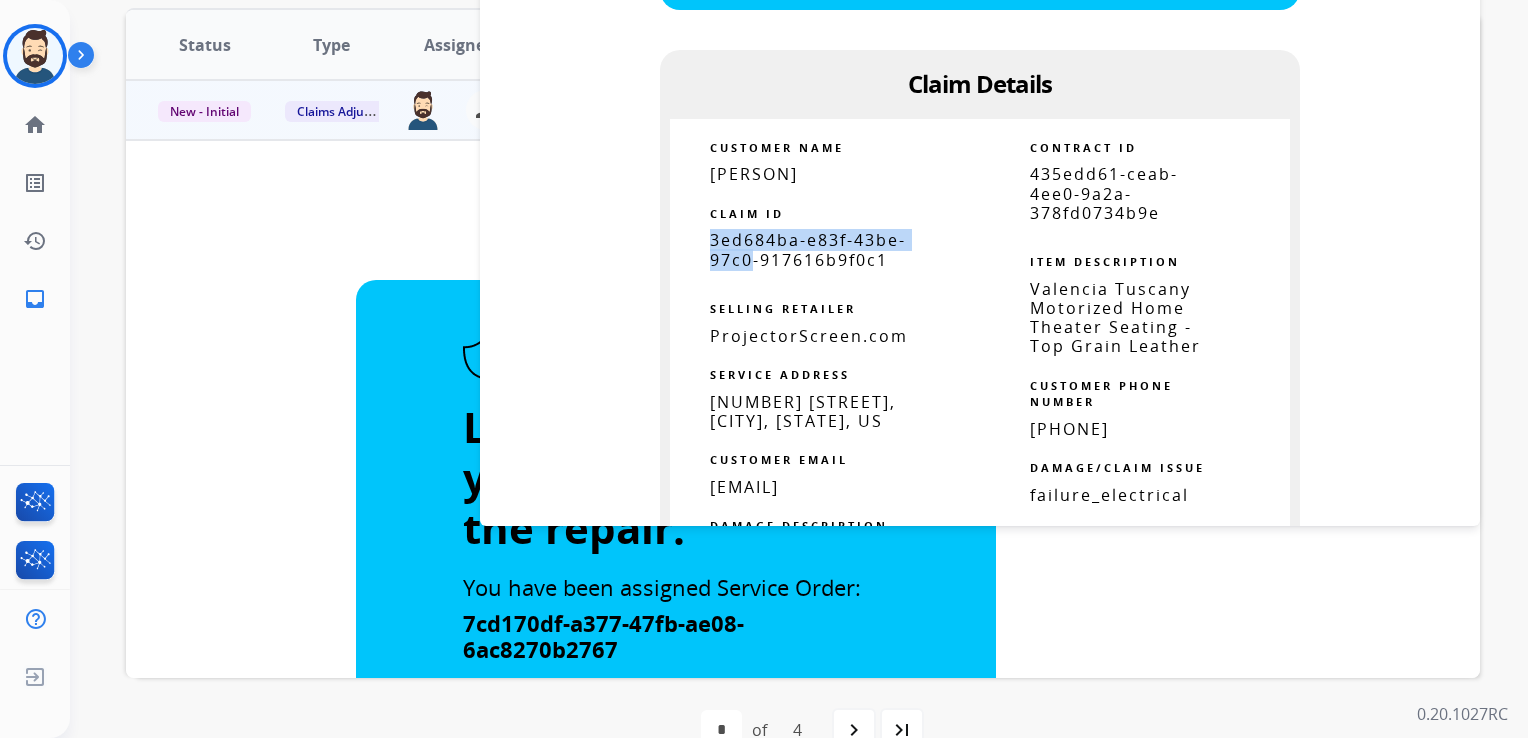 click on "3ed684ba-e83f-43be-97c0-917616b9f0c1" at bounding box center (808, 249) 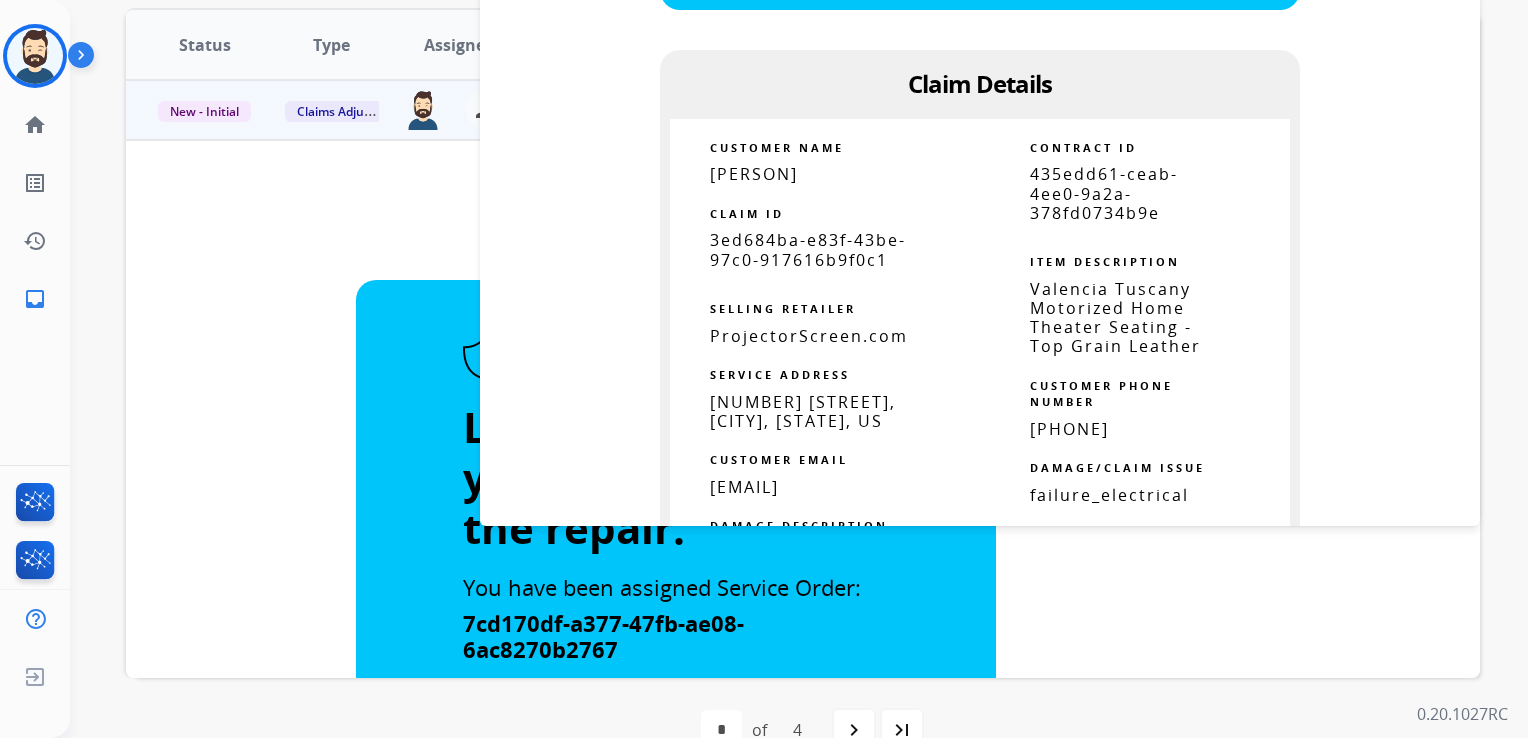 click on "3ed684ba-e83f-43be-97c0-917616b9f0c1" at bounding box center [808, 249] 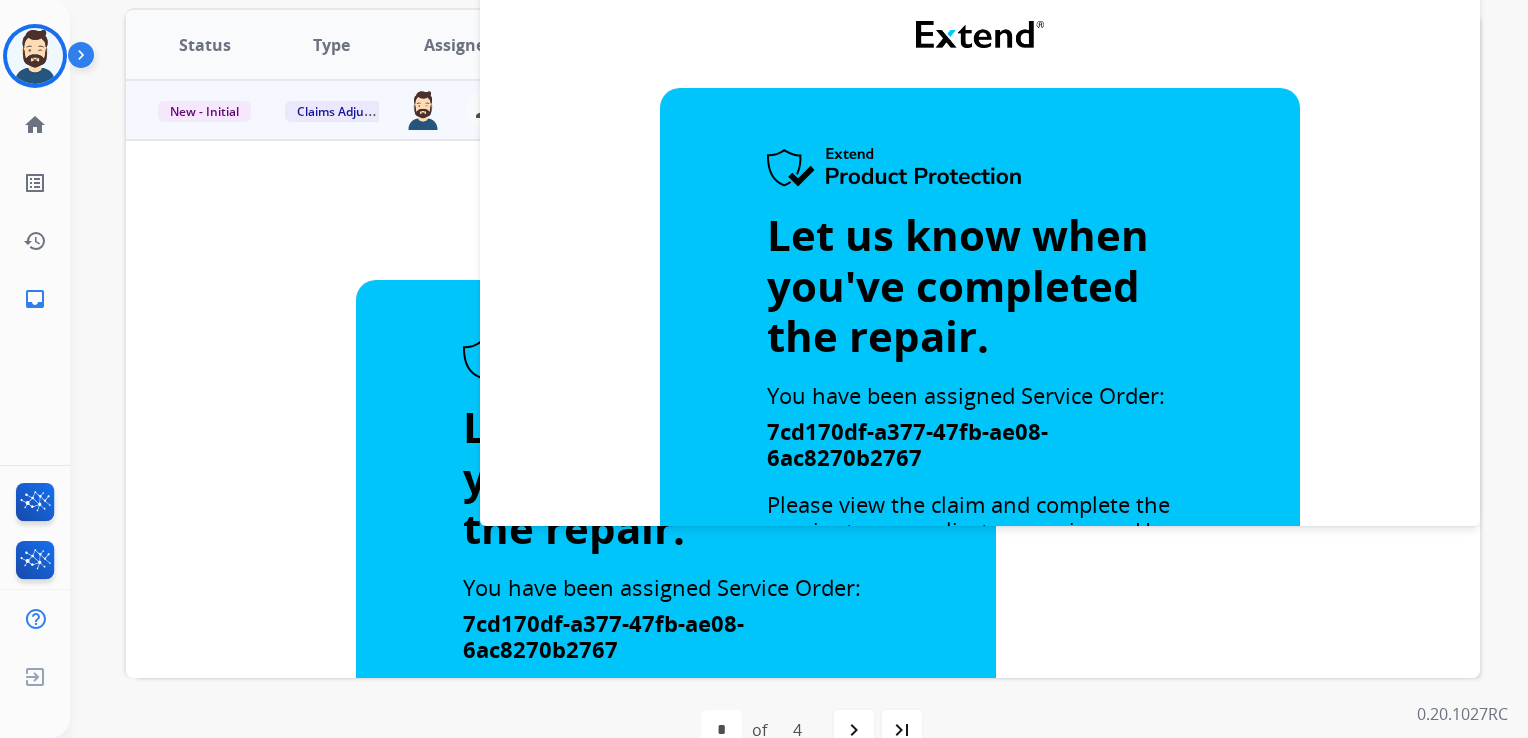 scroll, scrollTop: 0, scrollLeft: 0, axis: both 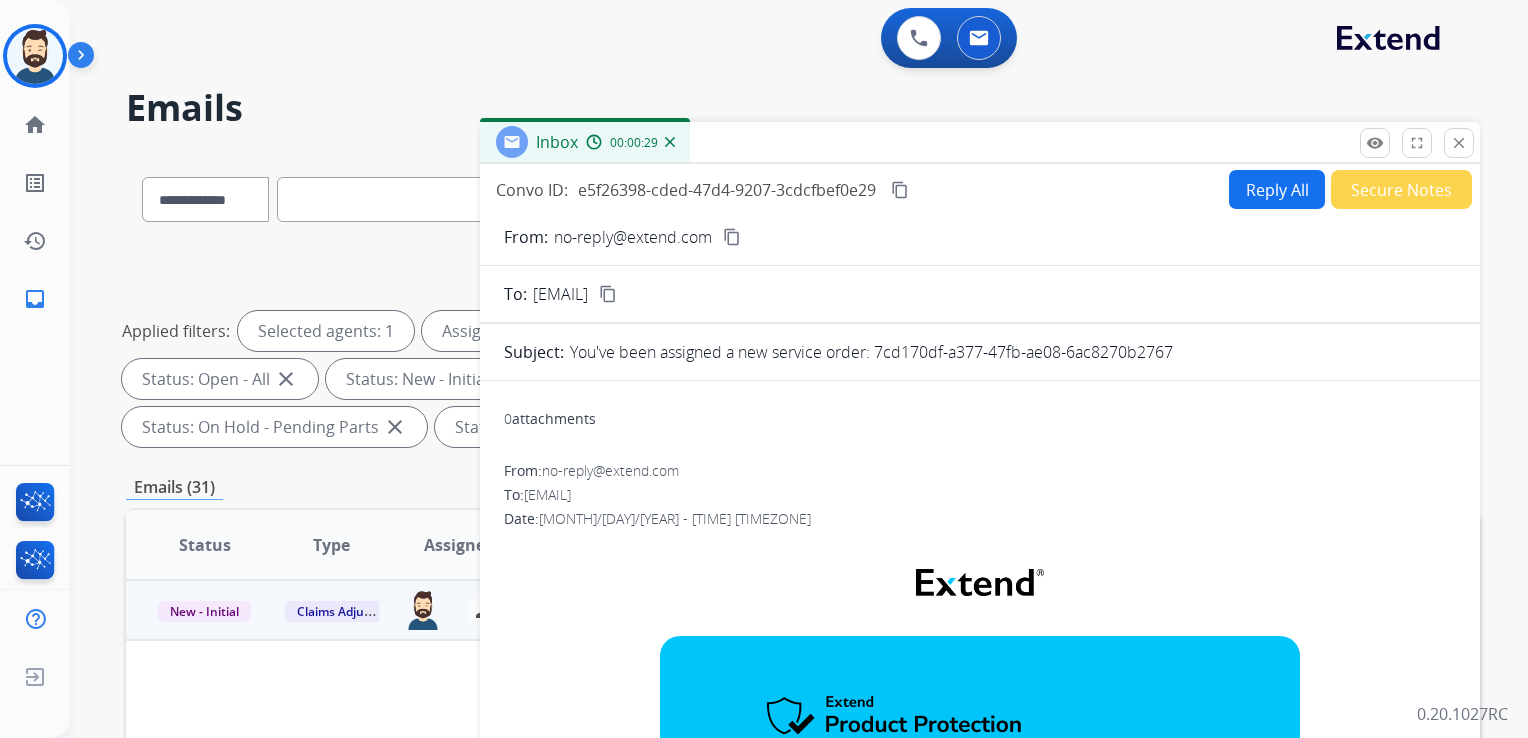 drag, startPoint x: 1455, startPoint y: 136, endPoint x: 1377, endPoint y: 138, distance: 78.025635 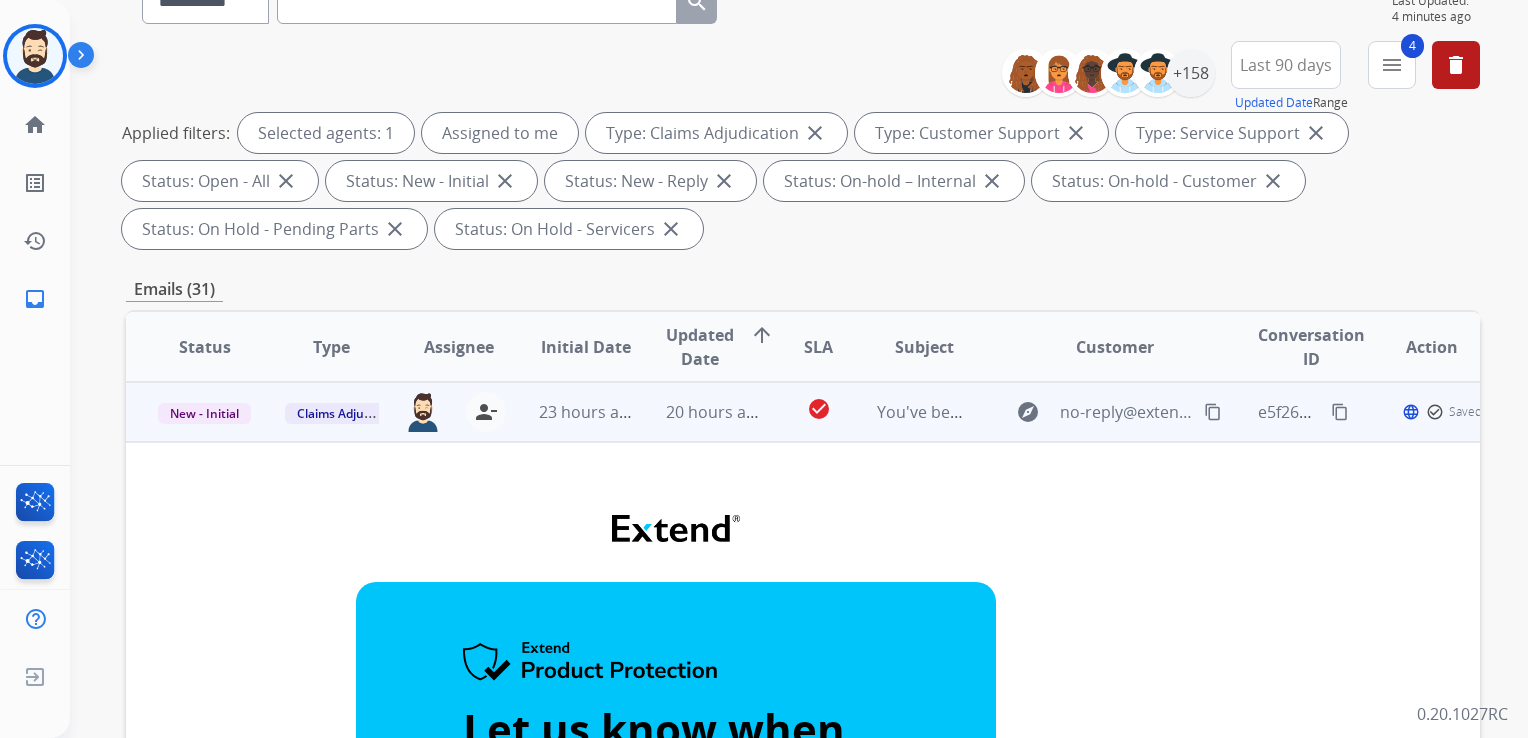 scroll, scrollTop: 200, scrollLeft: 0, axis: vertical 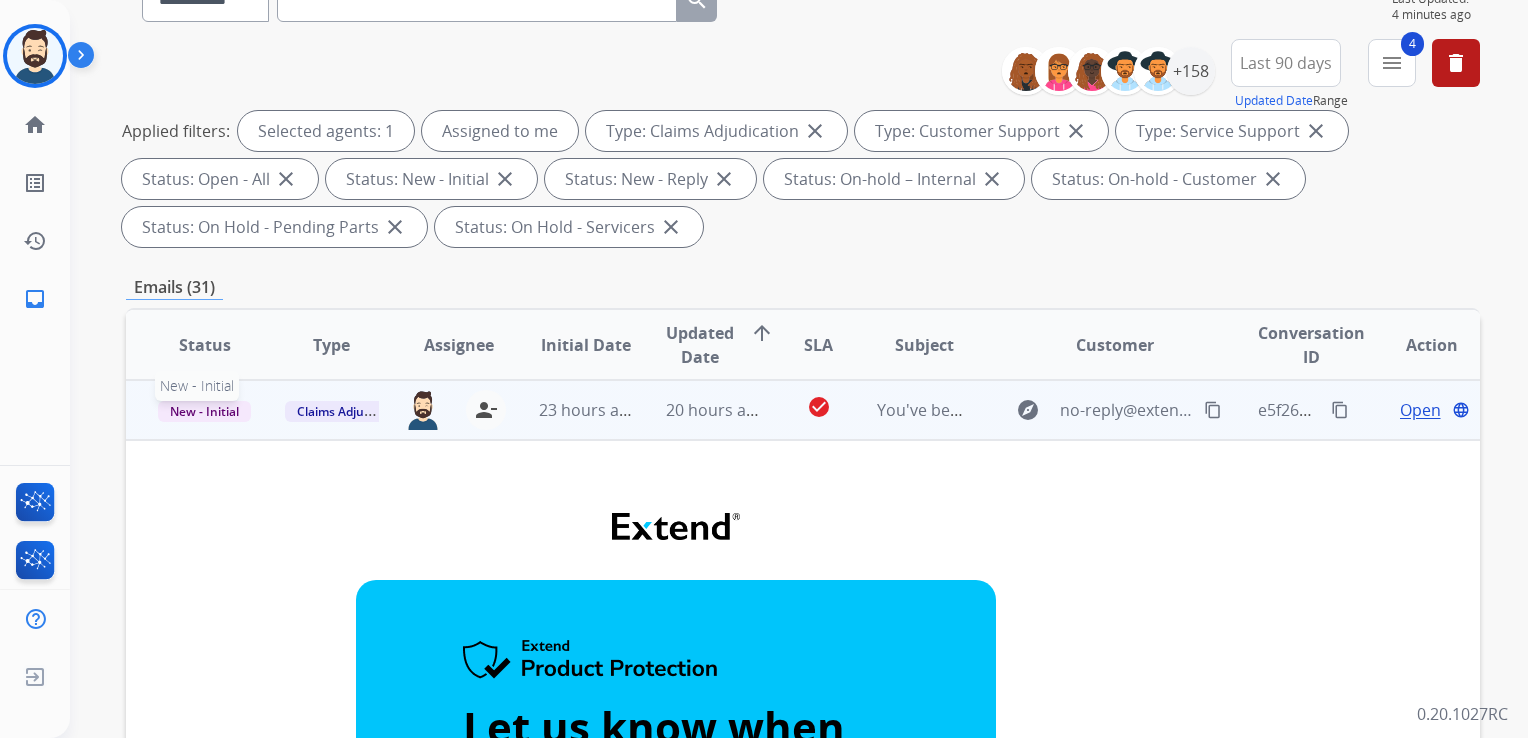 click on "New - Initial" at bounding box center [204, 411] 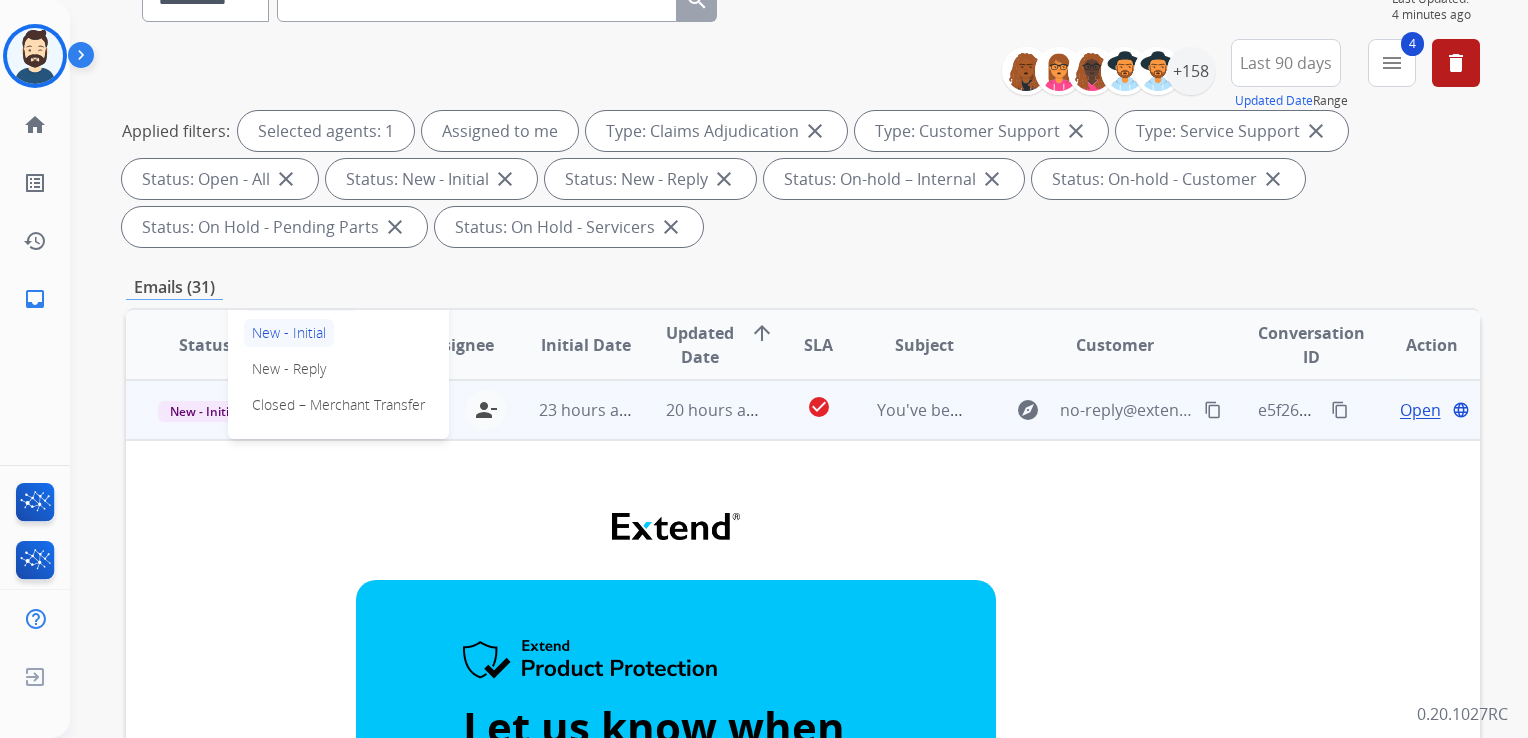 scroll, scrollTop: 440, scrollLeft: 0, axis: vertical 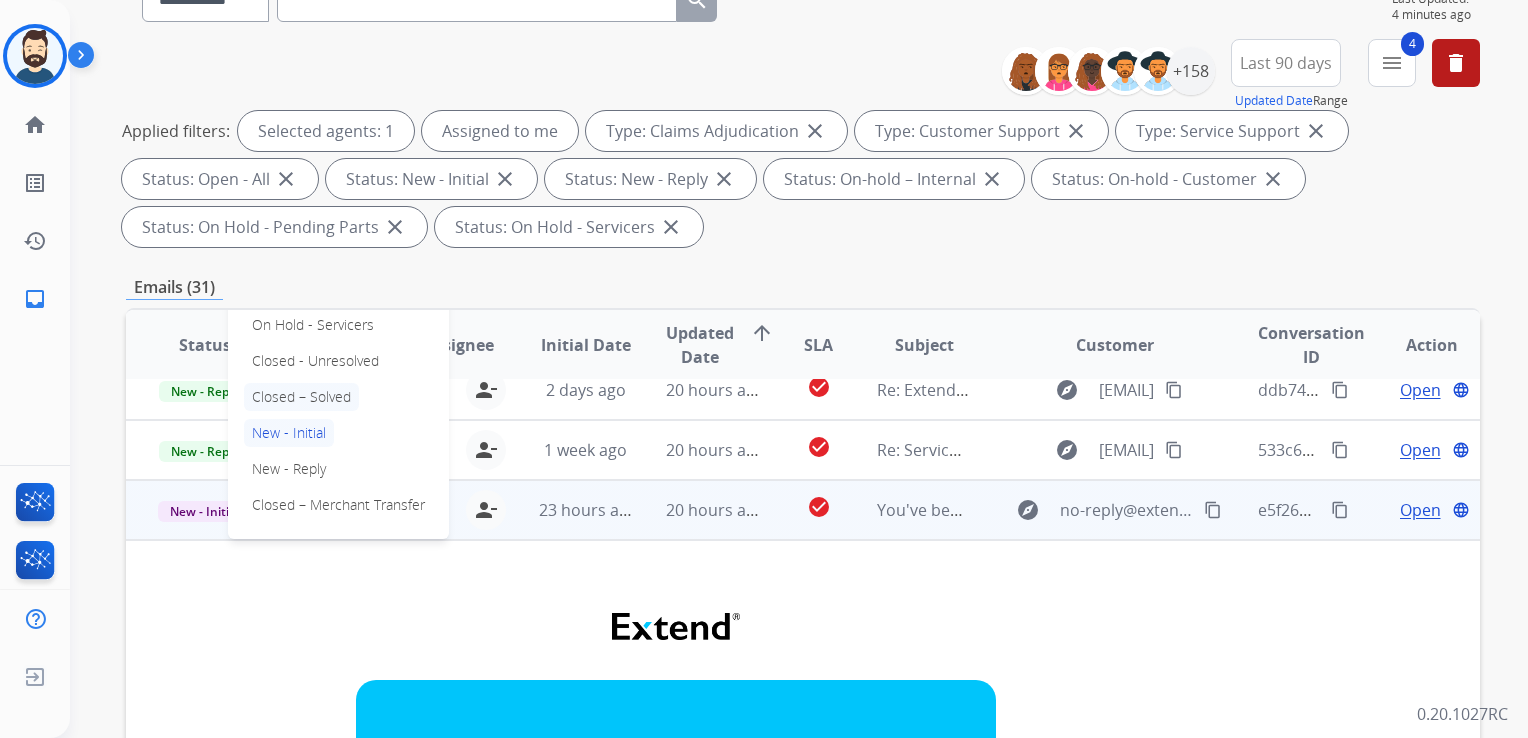 click on "Closed – Solved" at bounding box center (301, 397) 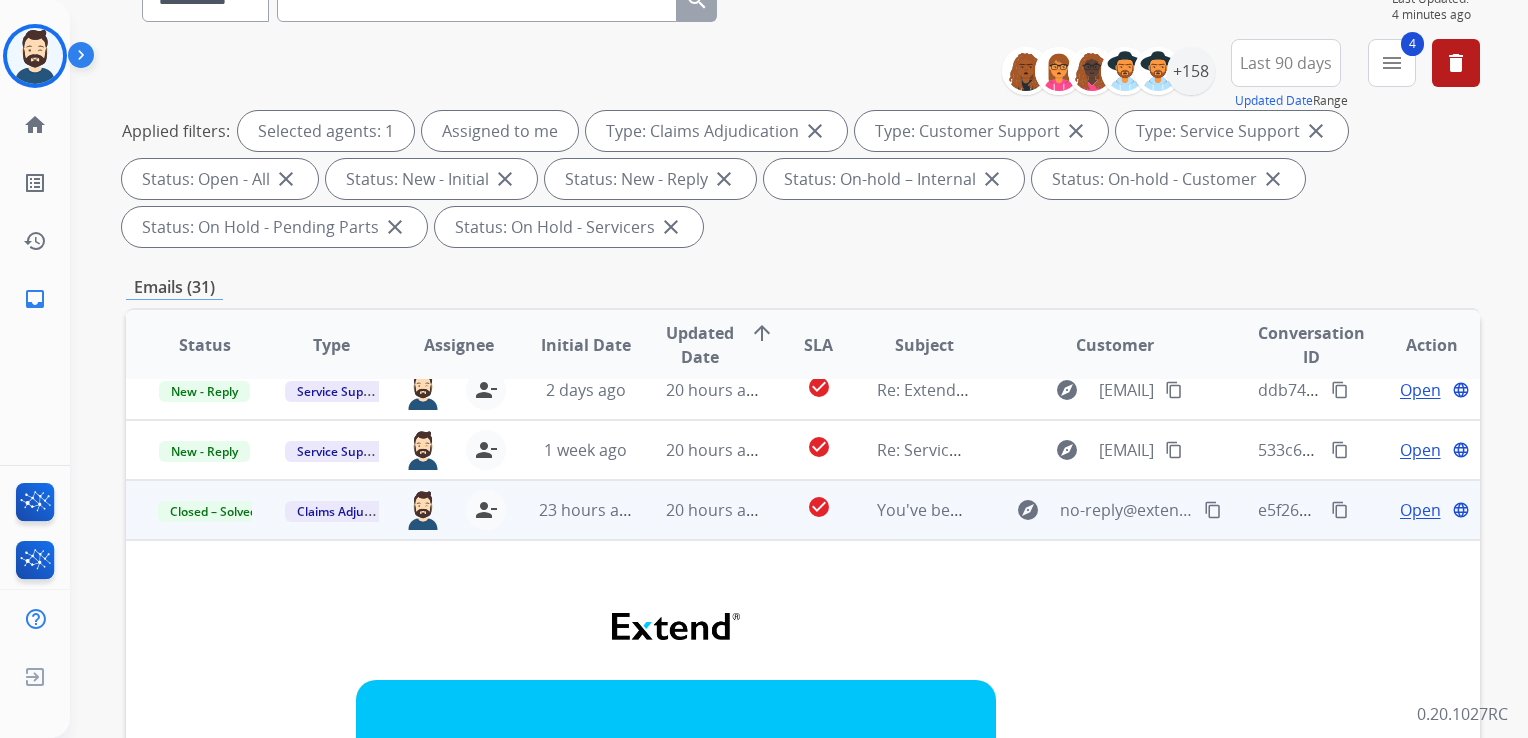 click on "23 hours ago" at bounding box center (570, 510) 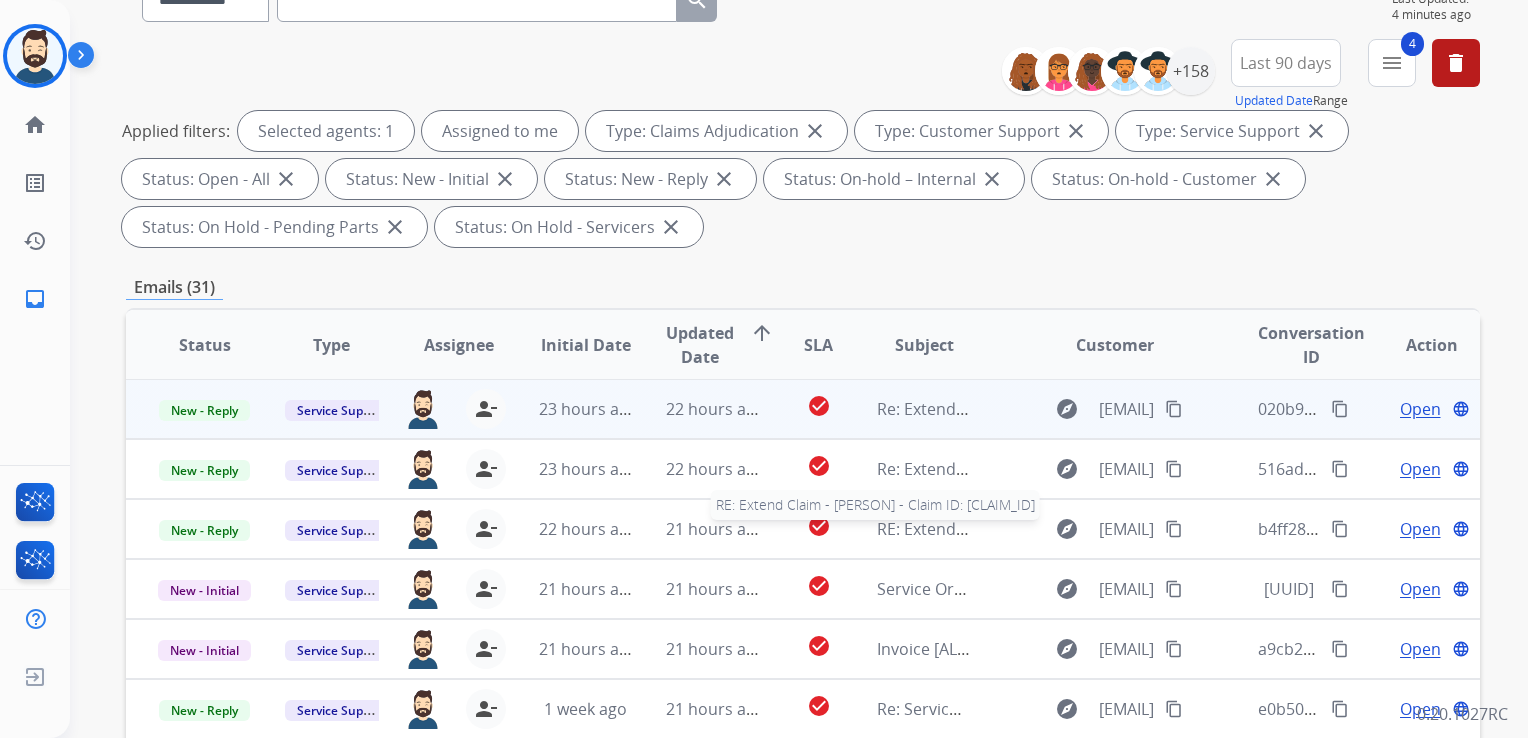 scroll, scrollTop: 0, scrollLeft: 0, axis: both 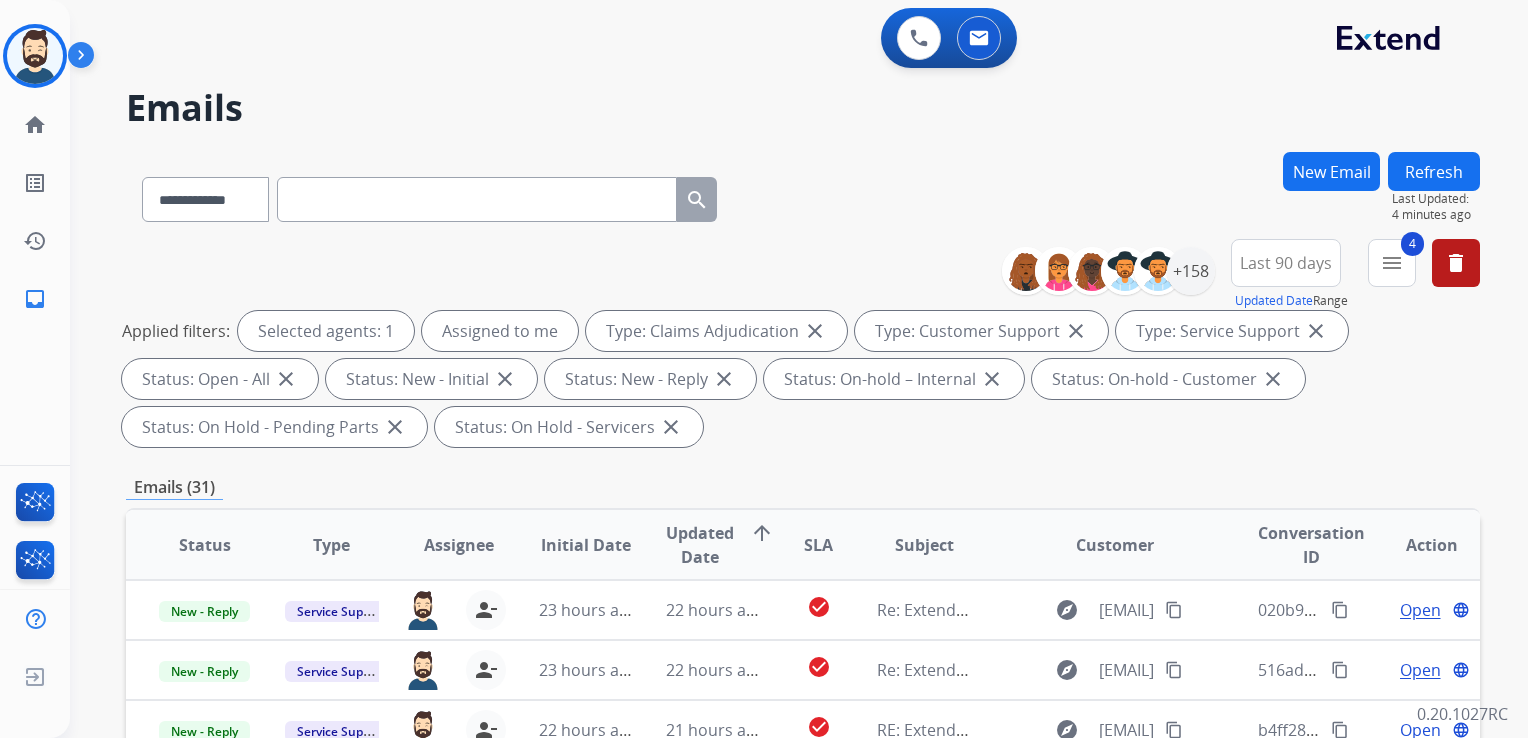 click on "Refresh" at bounding box center [1434, 171] 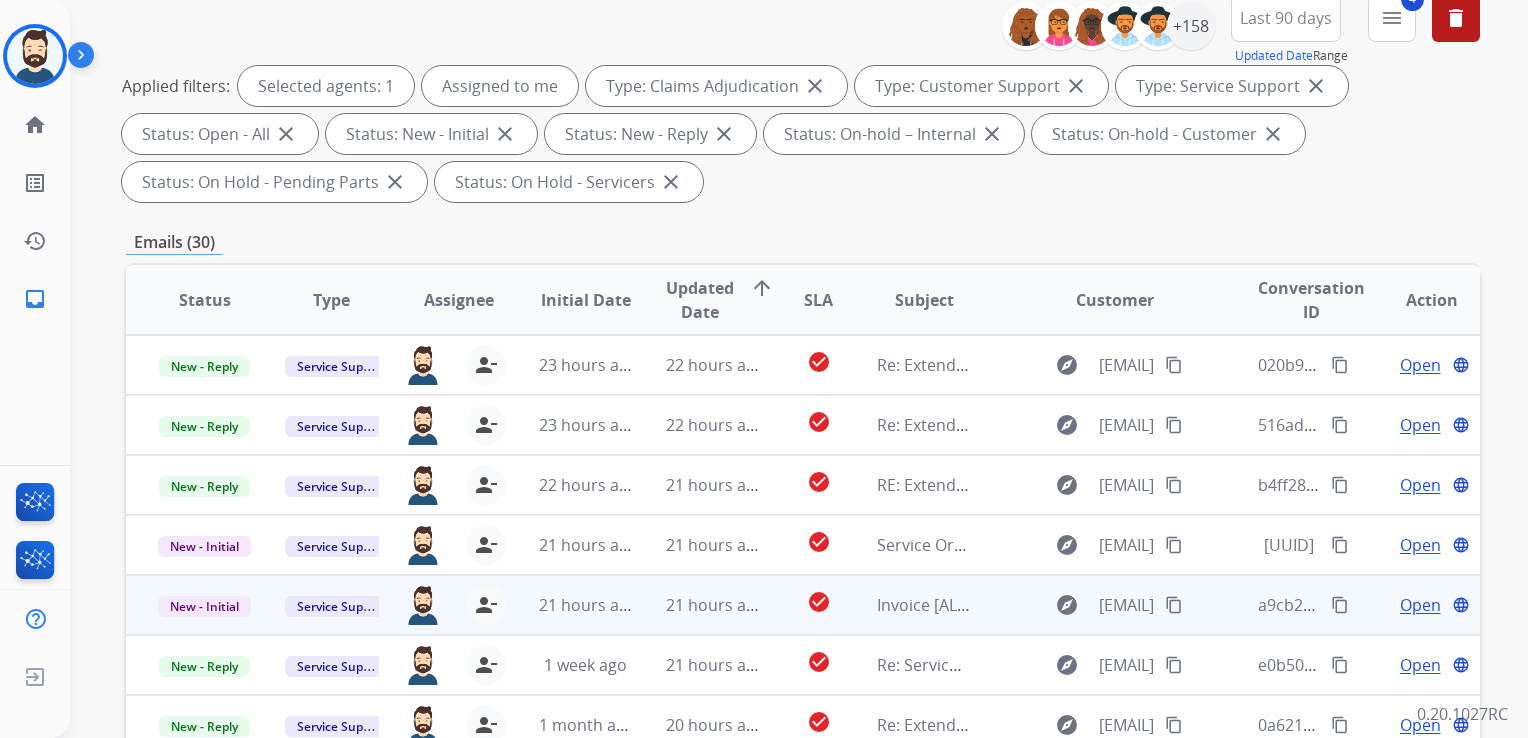 scroll, scrollTop: 500, scrollLeft: 0, axis: vertical 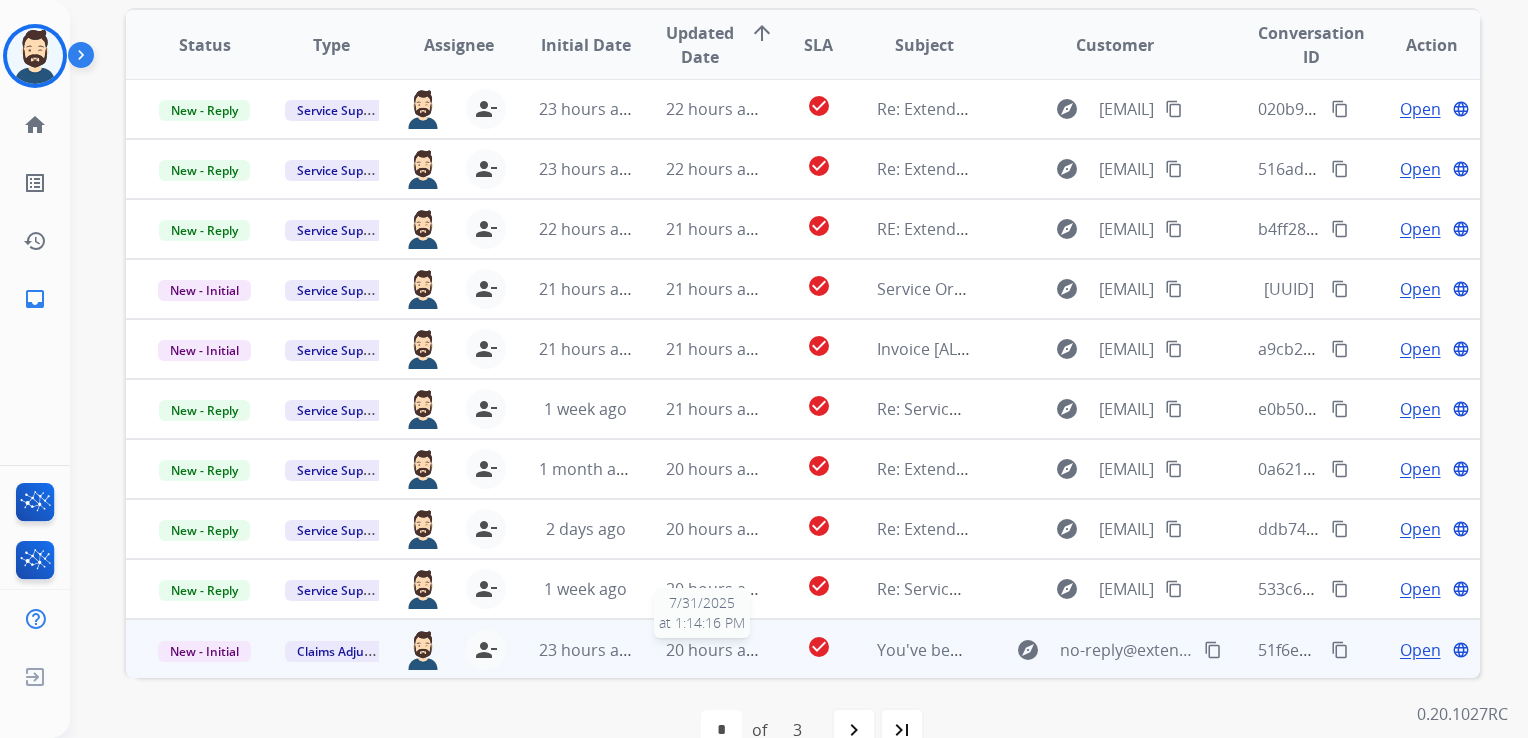 click on "20 hours ago" at bounding box center [715, 650] 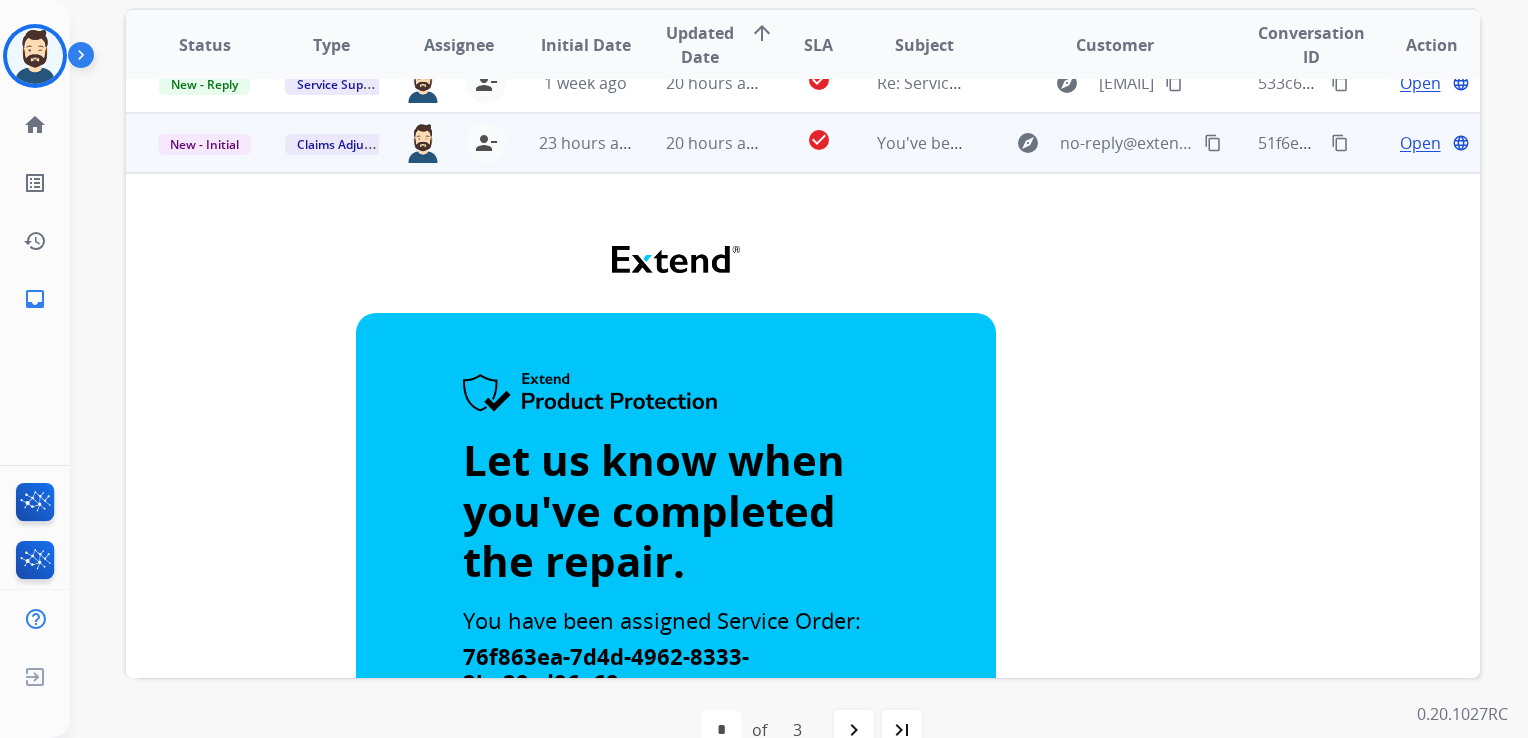 scroll, scrollTop: 540, scrollLeft: 0, axis: vertical 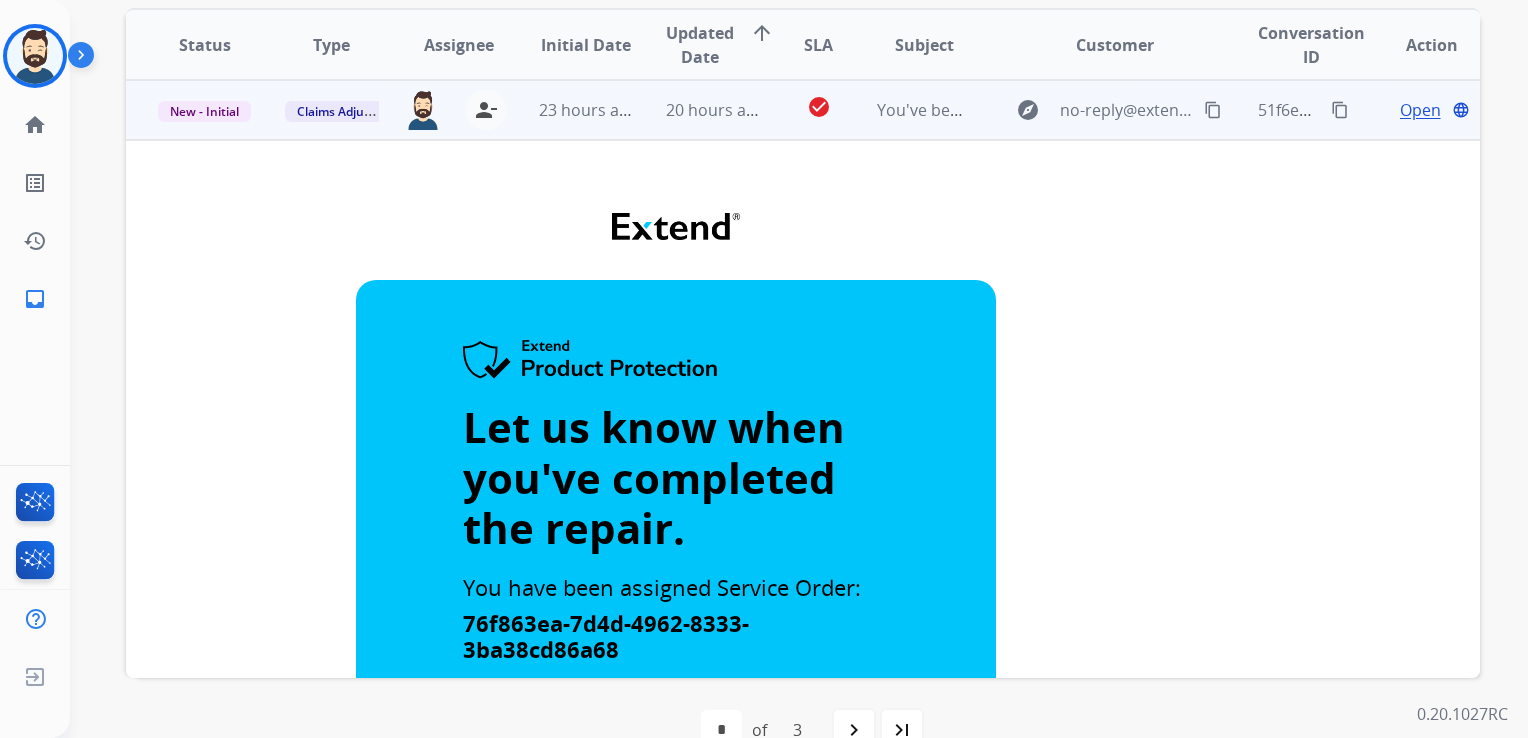 click on "Open" at bounding box center (1420, 110) 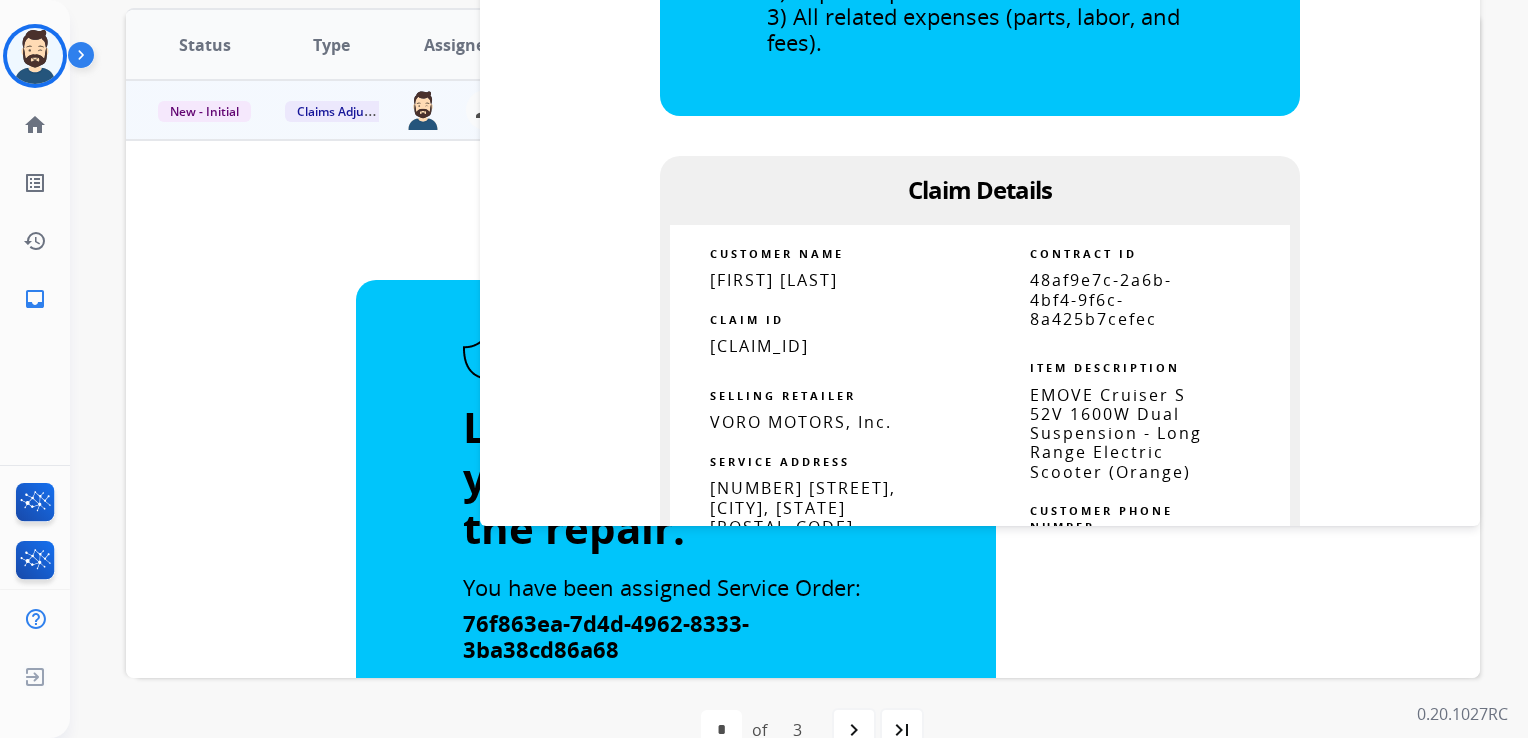 scroll, scrollTop: 700, scrollLeft: 0, axis: vertical 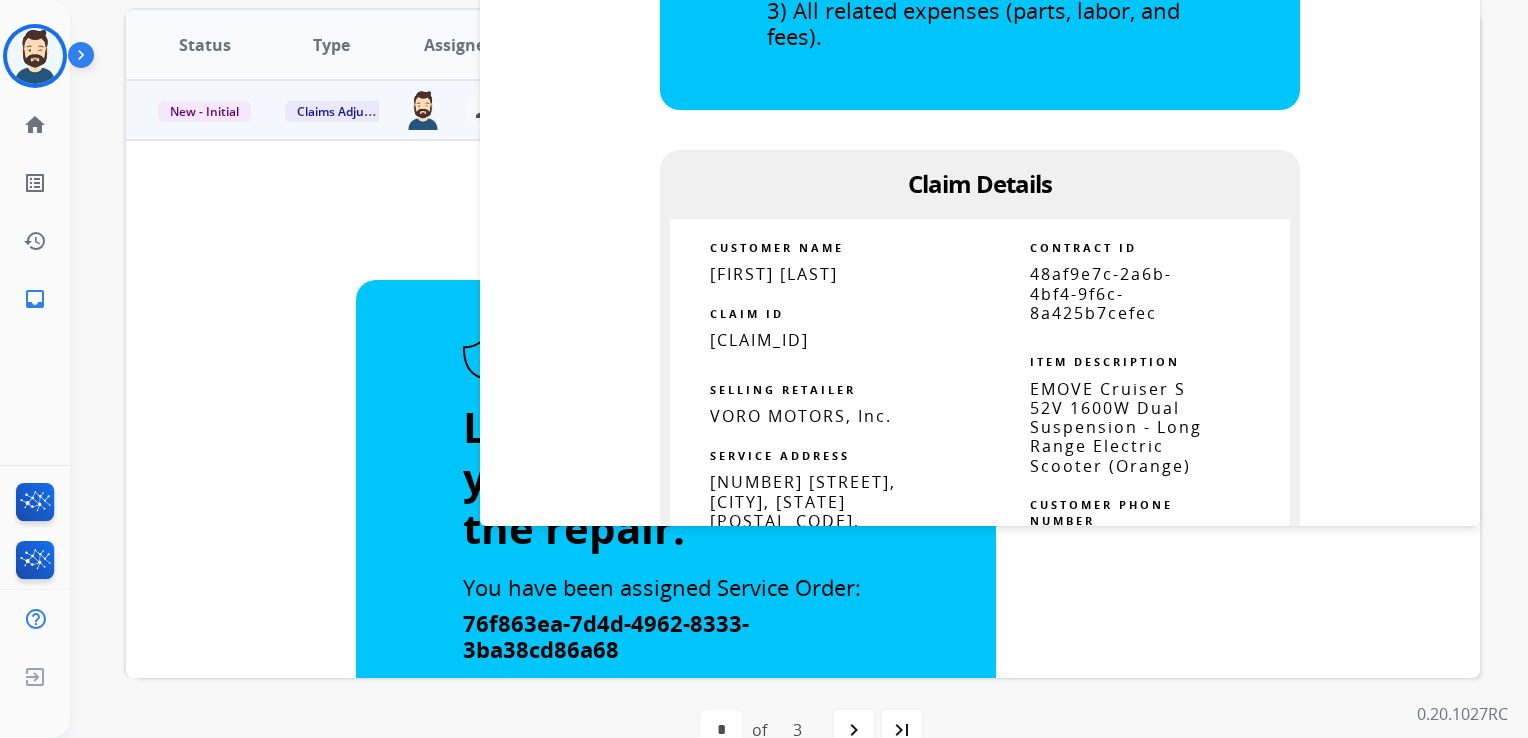 click on "[CLAIM_ID]" at bounding box center [759, 340] 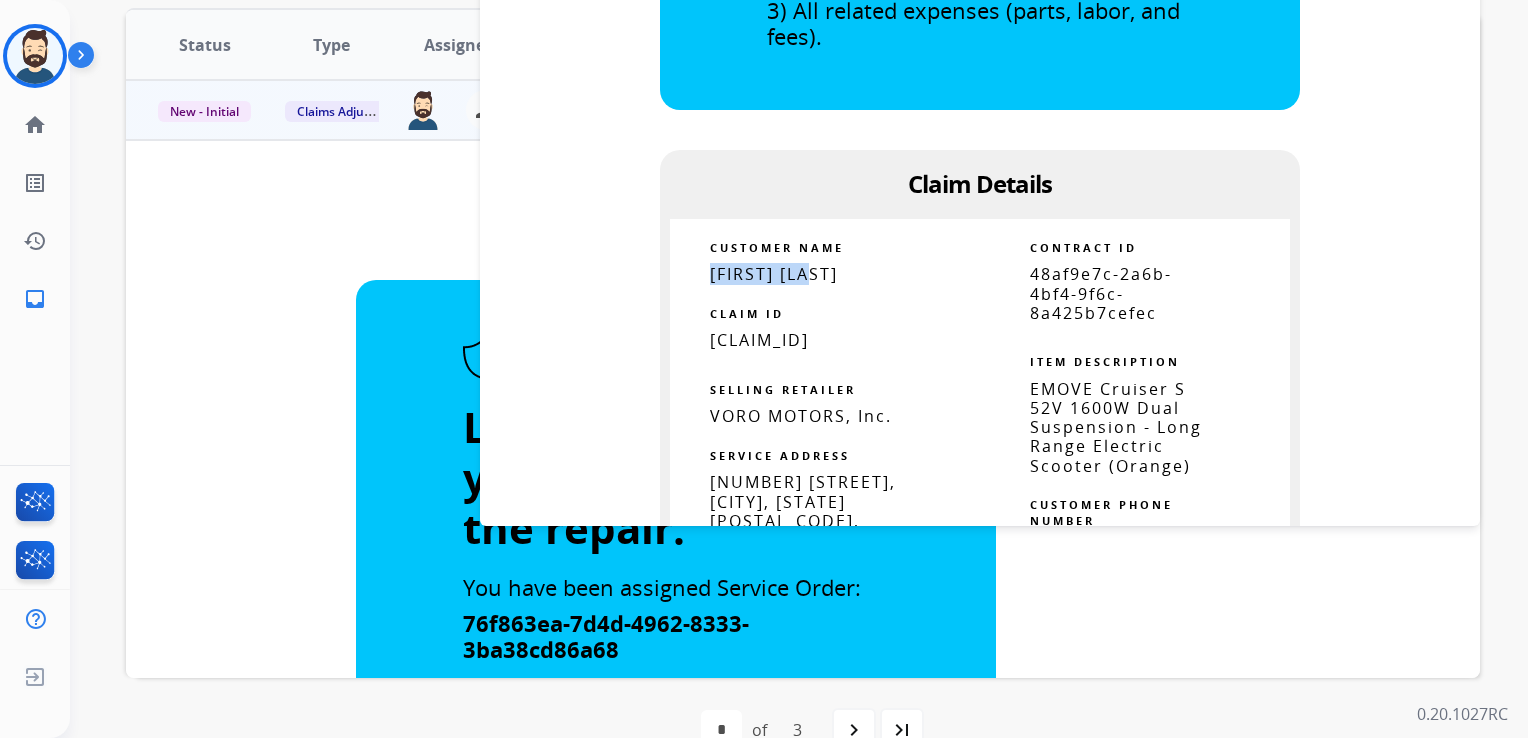 drag, startPoint x: 703, startPoint y: 270, endPoint x: 829, endPoint y: 270, distance: 126 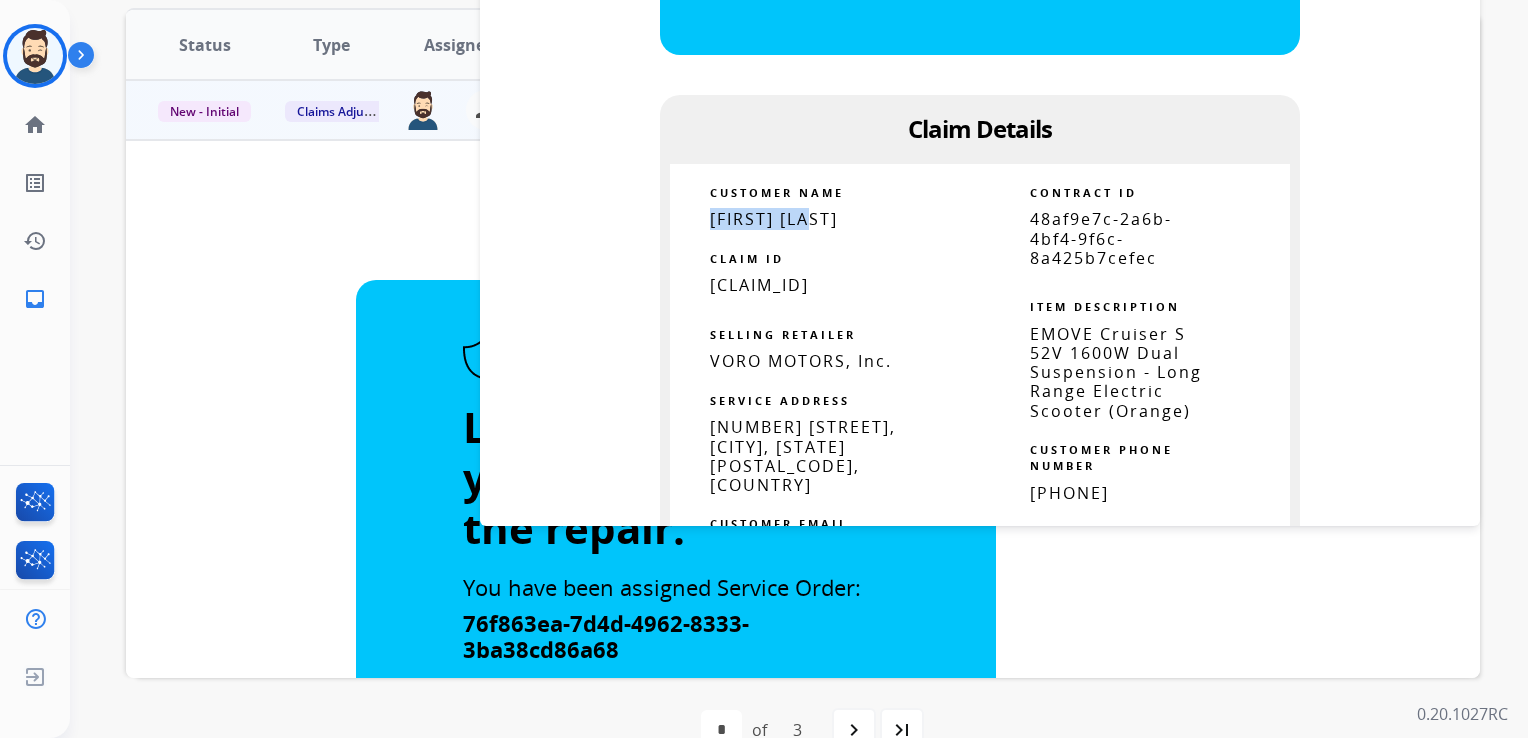 scroll, scrollTop: 800, scrollLeft: 0, axis: vertical 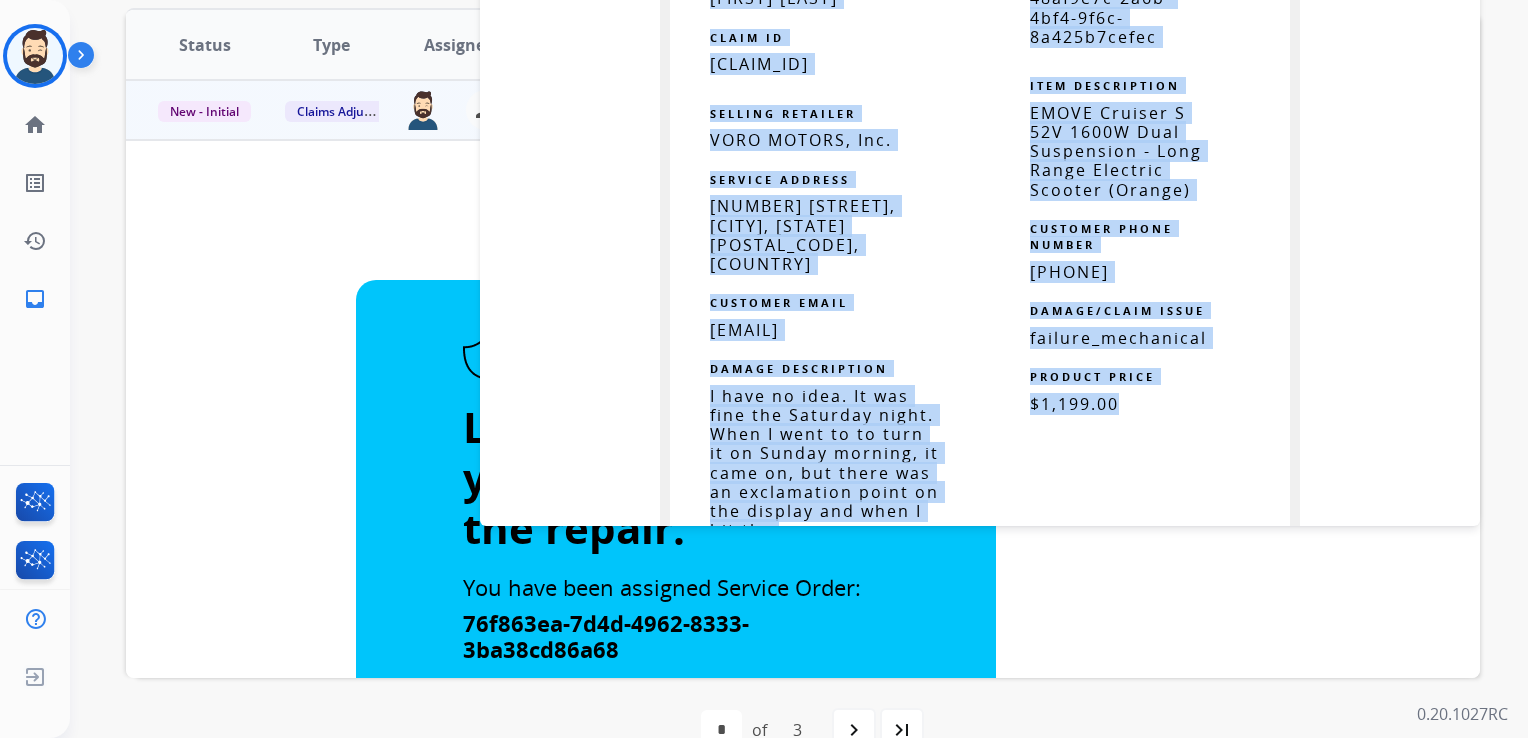 drag, startPoint x: 900, startPoint y: 78, endPoint x: 1153, endPoint y: 398, distance: 407.9326 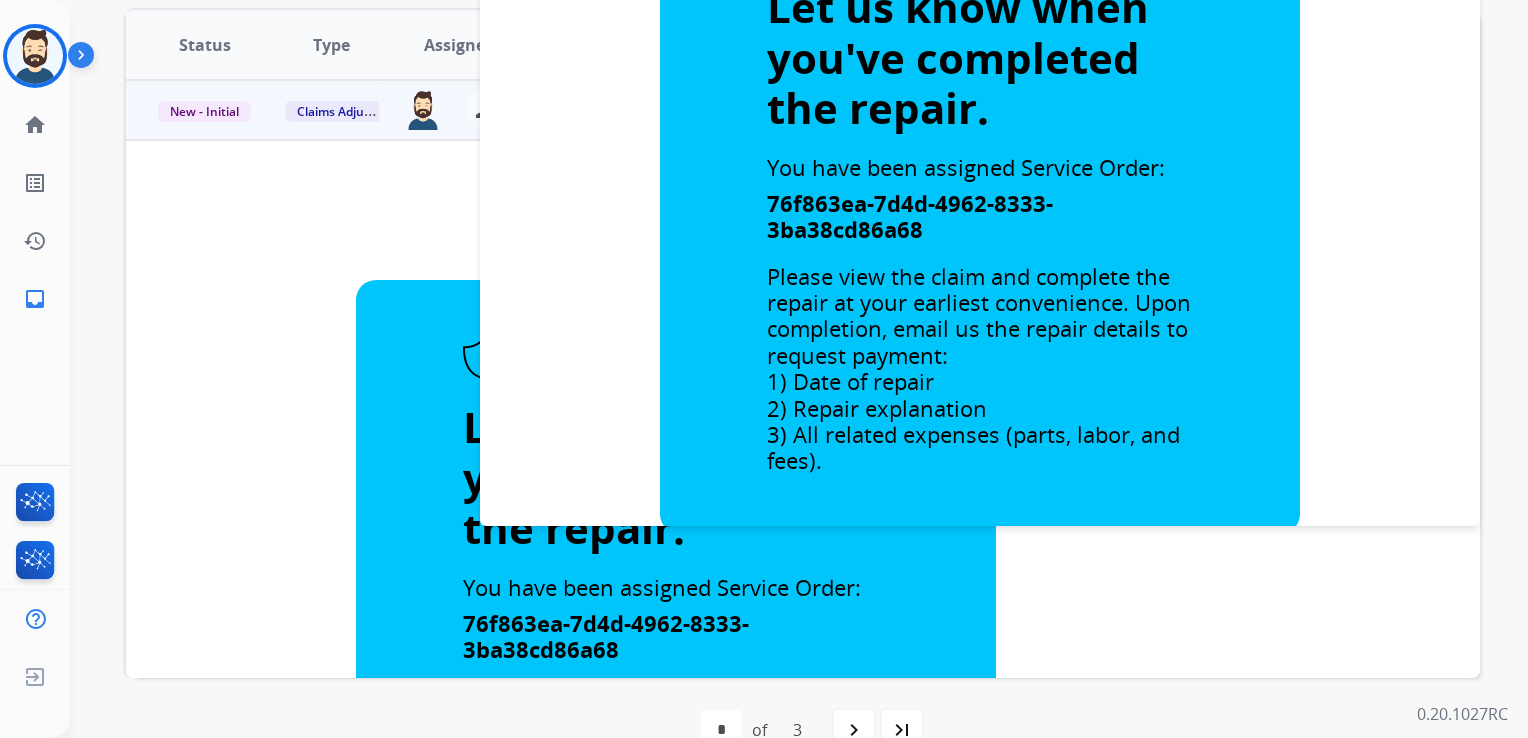 scroll, scrollTop: 0, scrollLeft: 0, axis: both 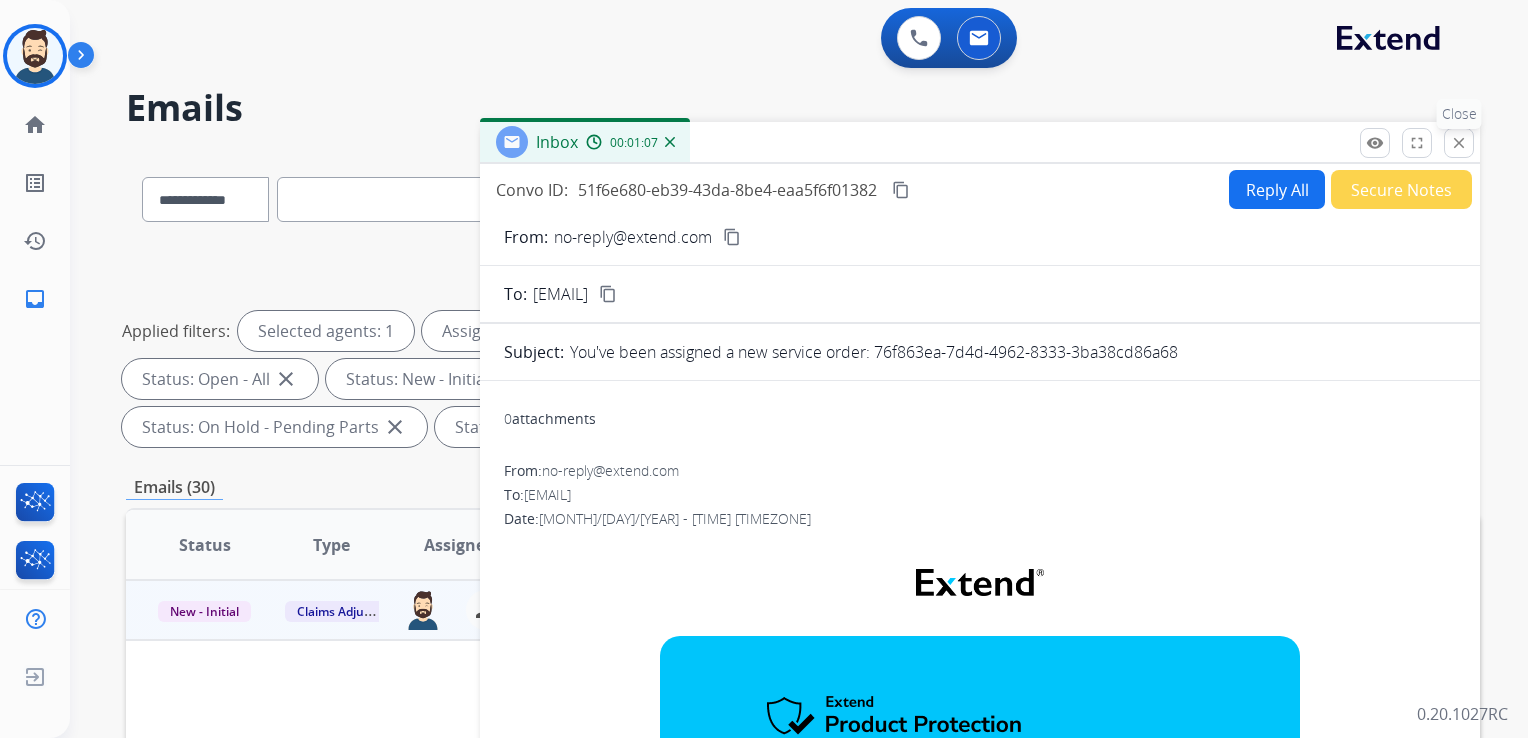 click on "close" at bounding box center (1459, 143) 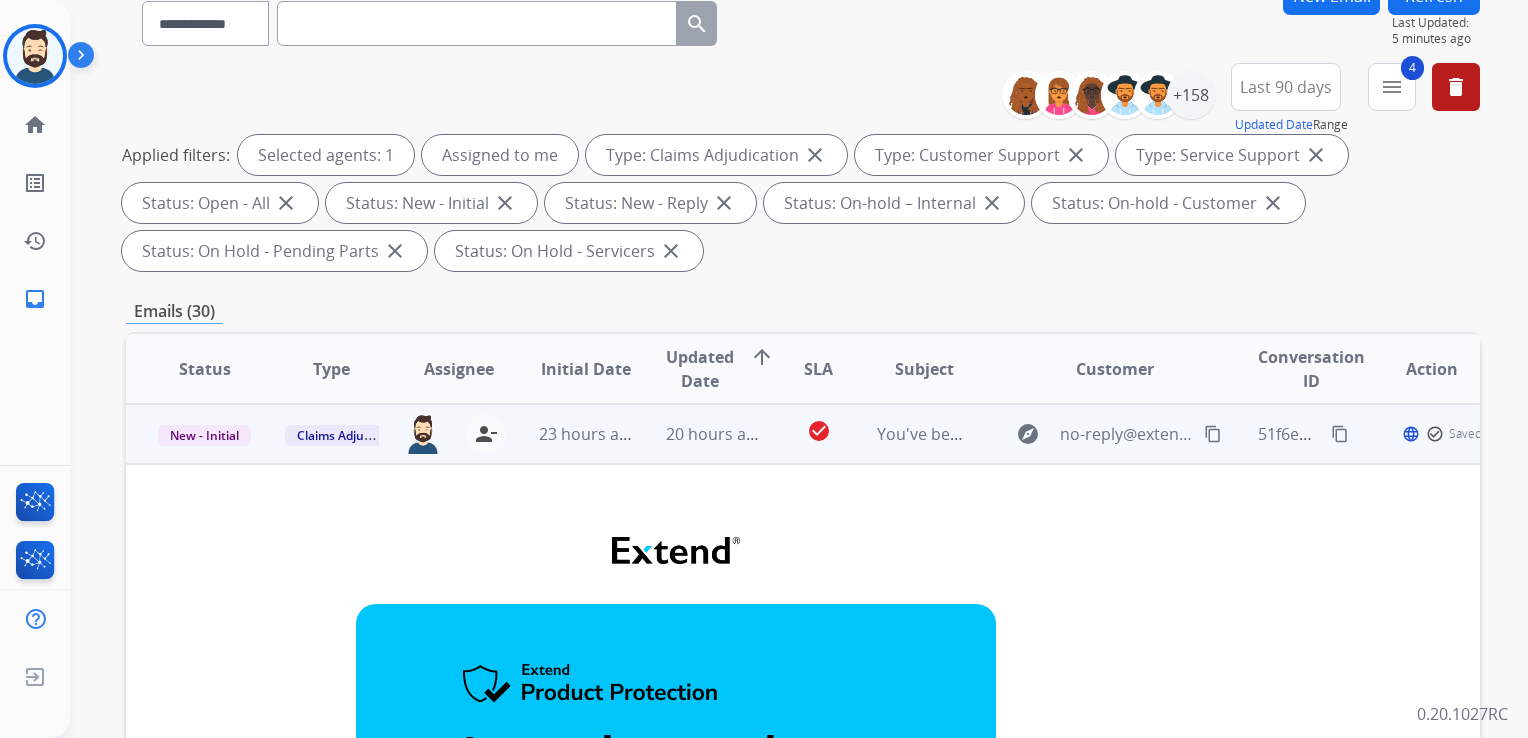 scroll, scrollTop: 300, scrollLeft: 0, axis: vertical 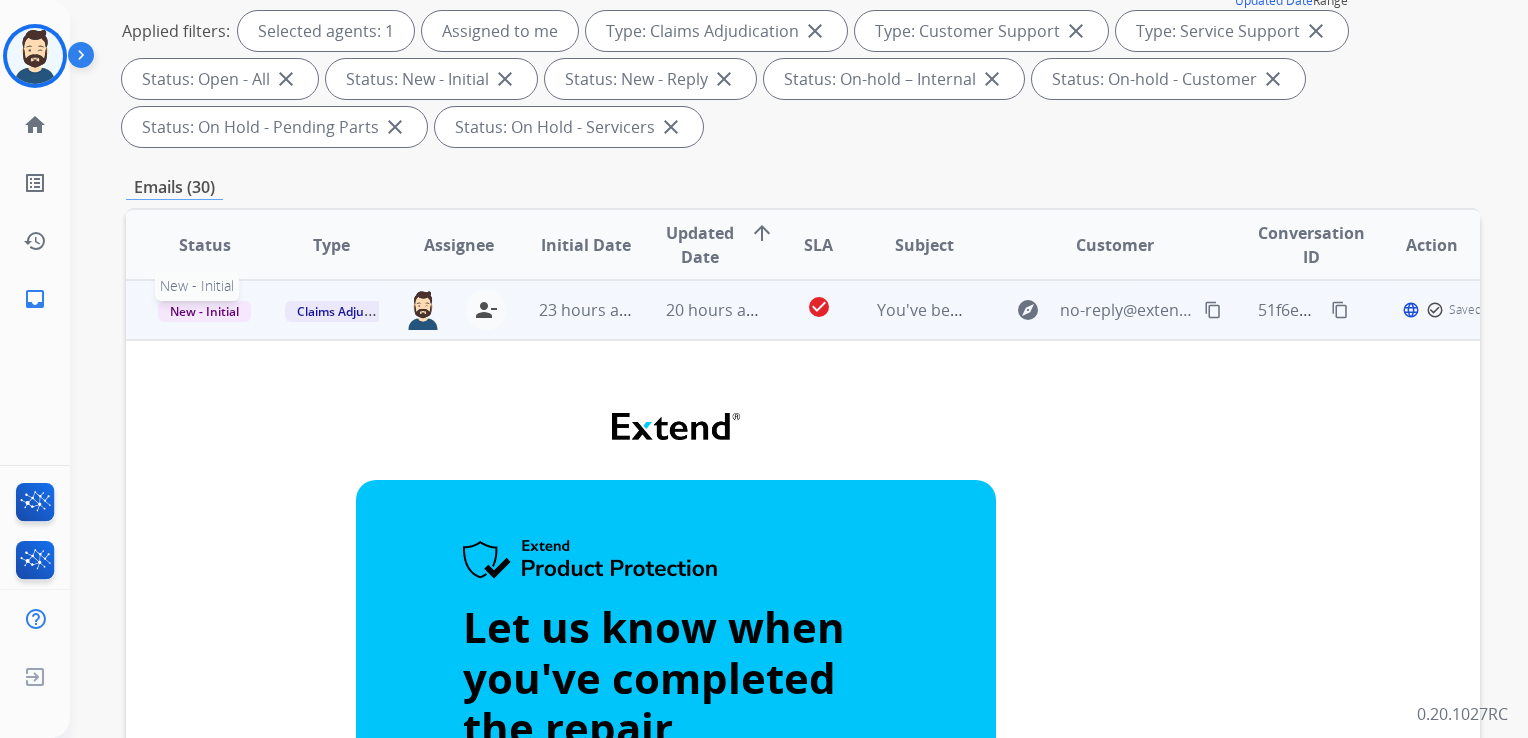 click on "New - Initial" at bounding box center (204, 311) 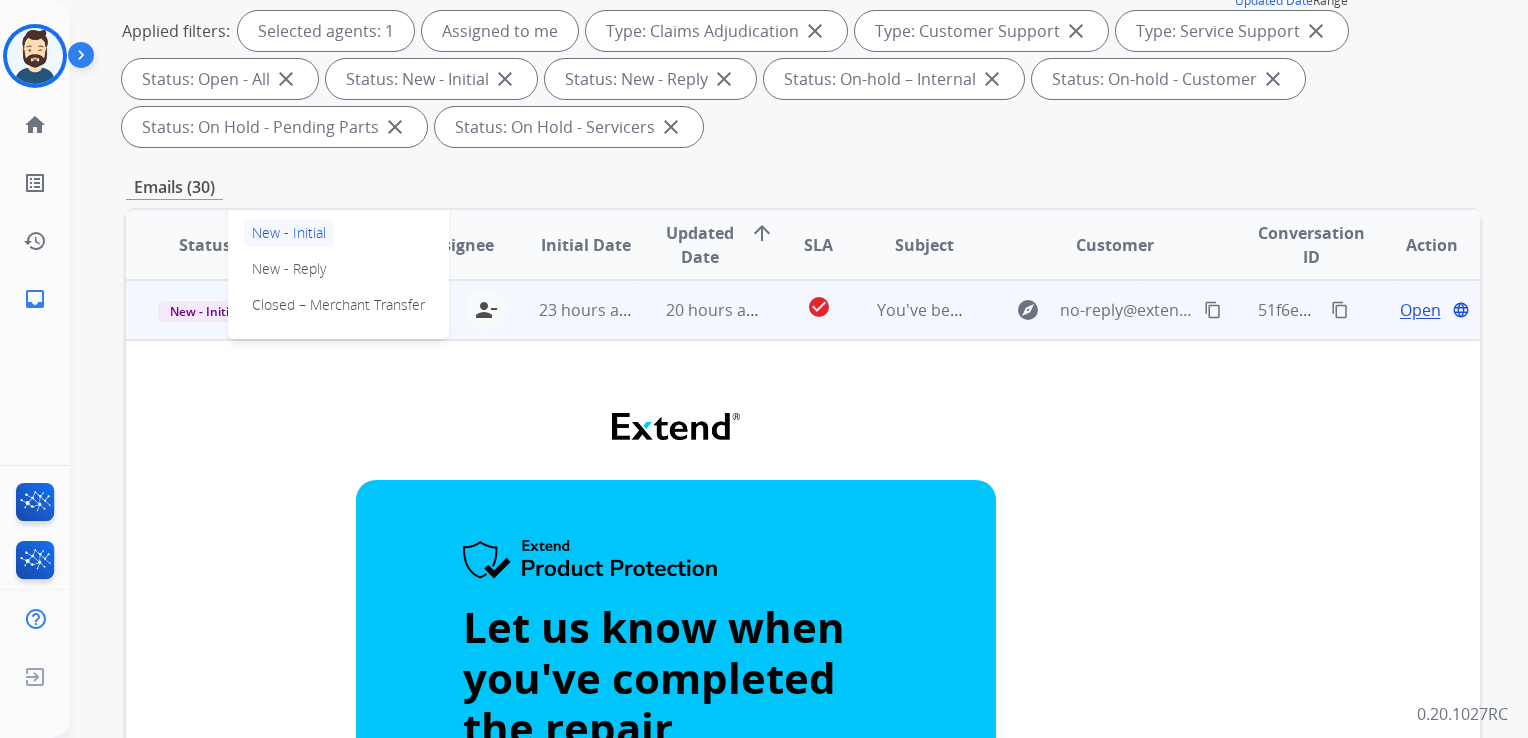 scroll, scrollTop: 440, scrollLeft: 0, axis: vertical 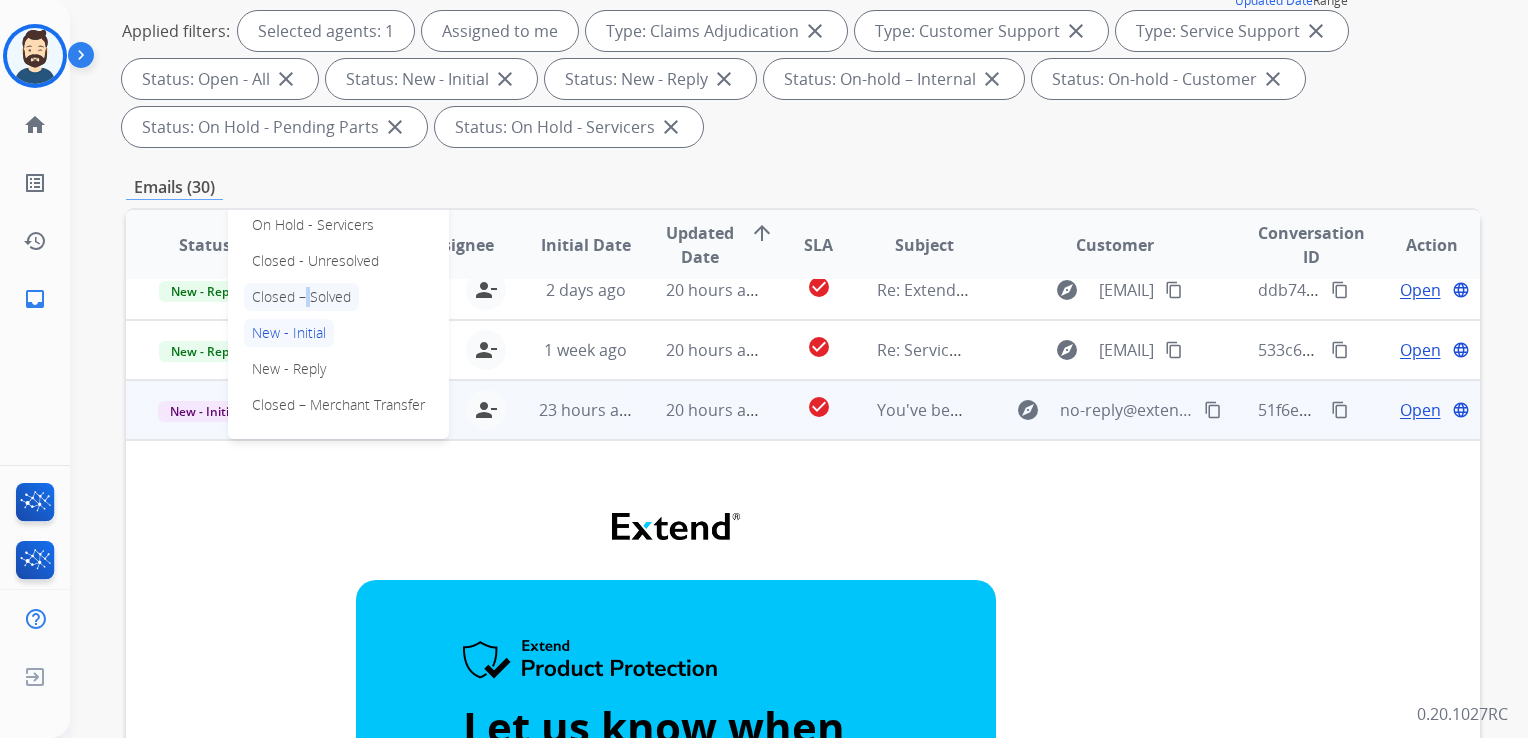 click on "Closed – Solved" at bounding box center [301, 297] 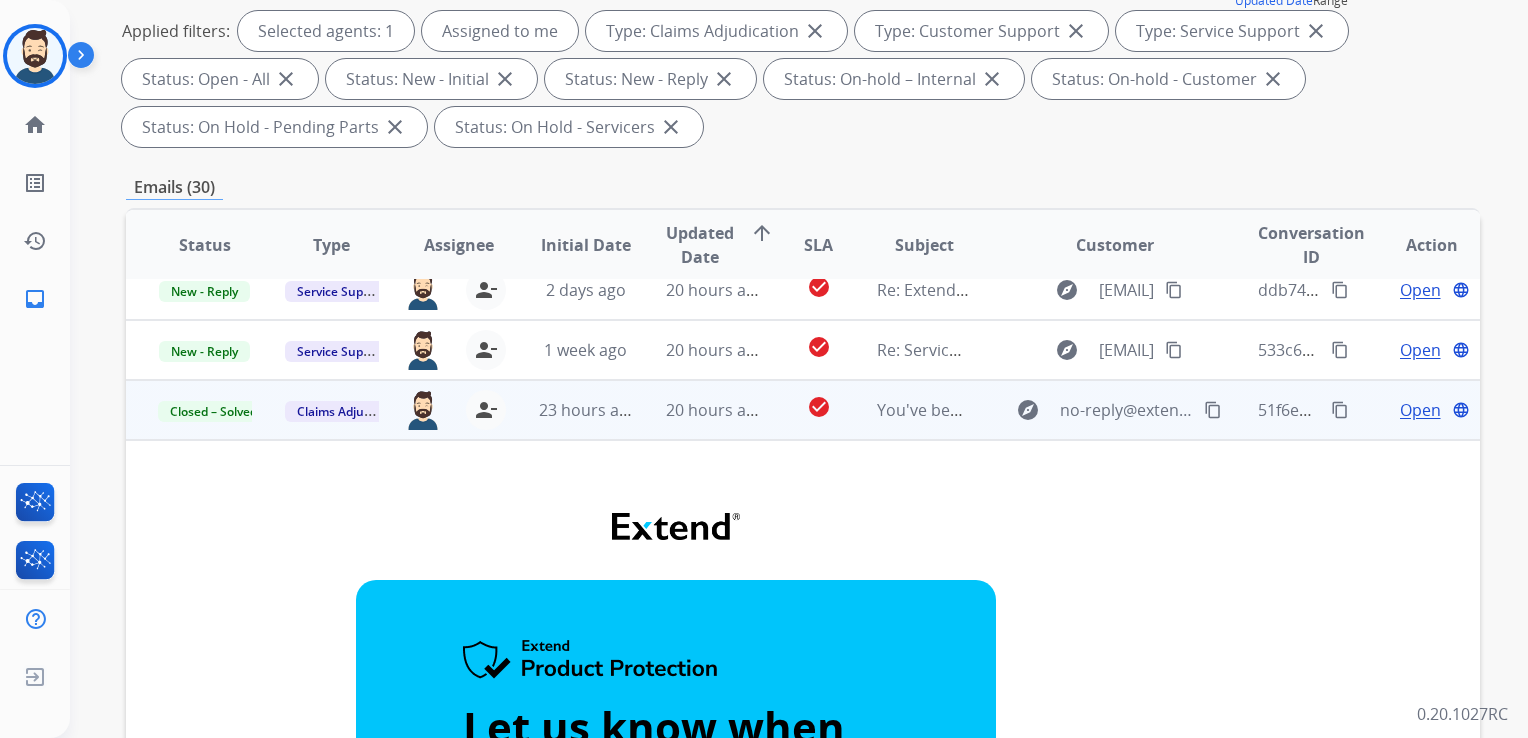 click on "23 hours ago" at bounding box center [570, 410] 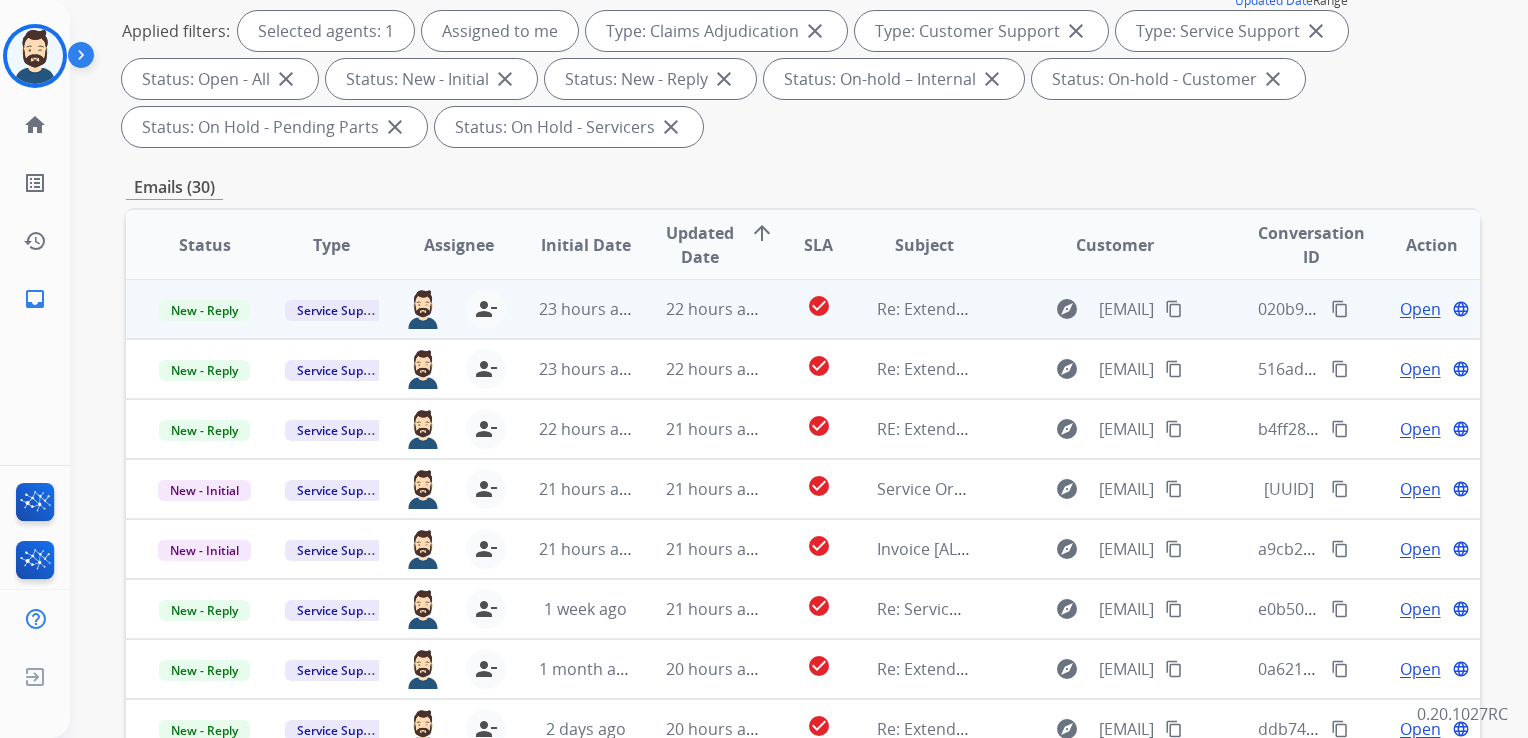 scroll, scrollTop: 0, scrollLeft: 0, axis: both 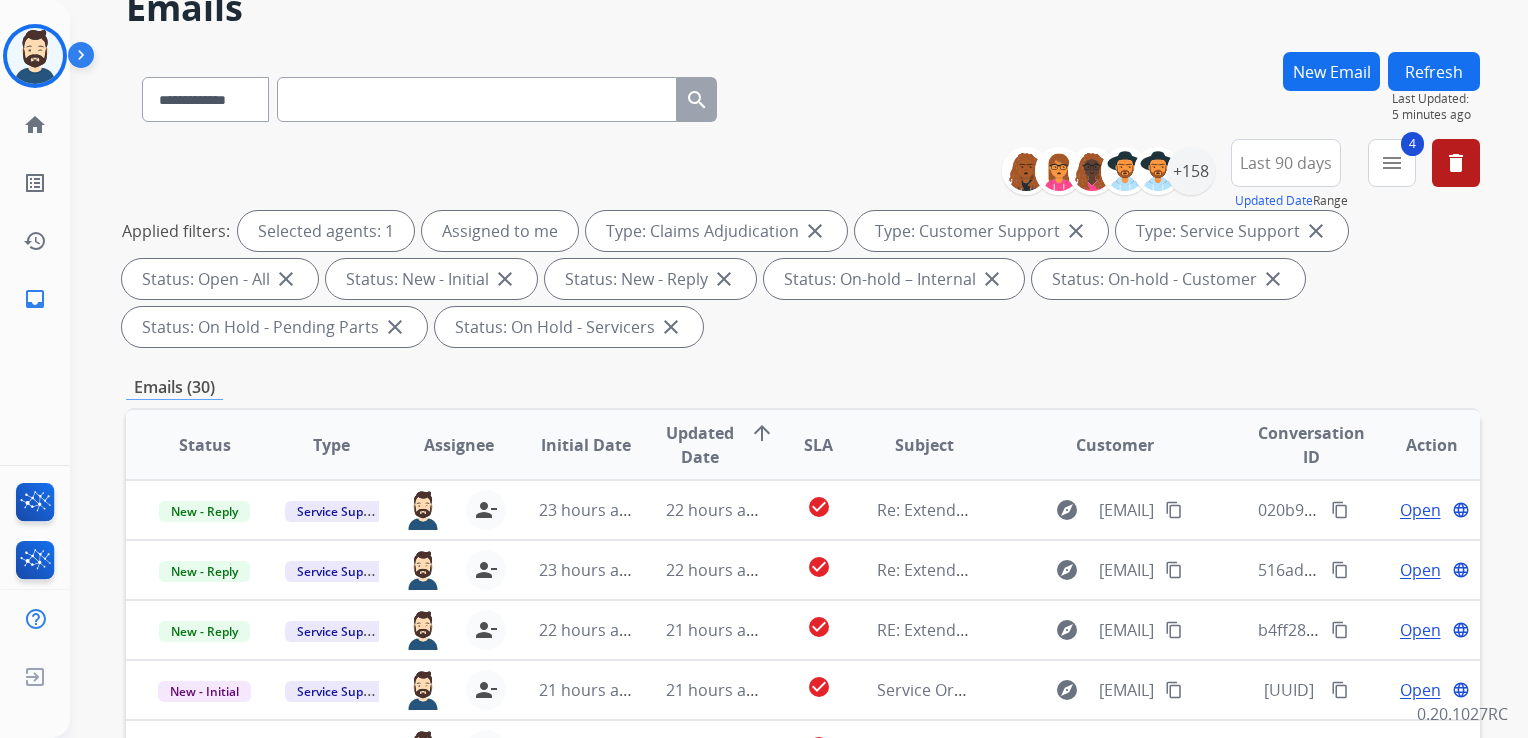 click on "Refresh" at bounding box center [1434, 71] 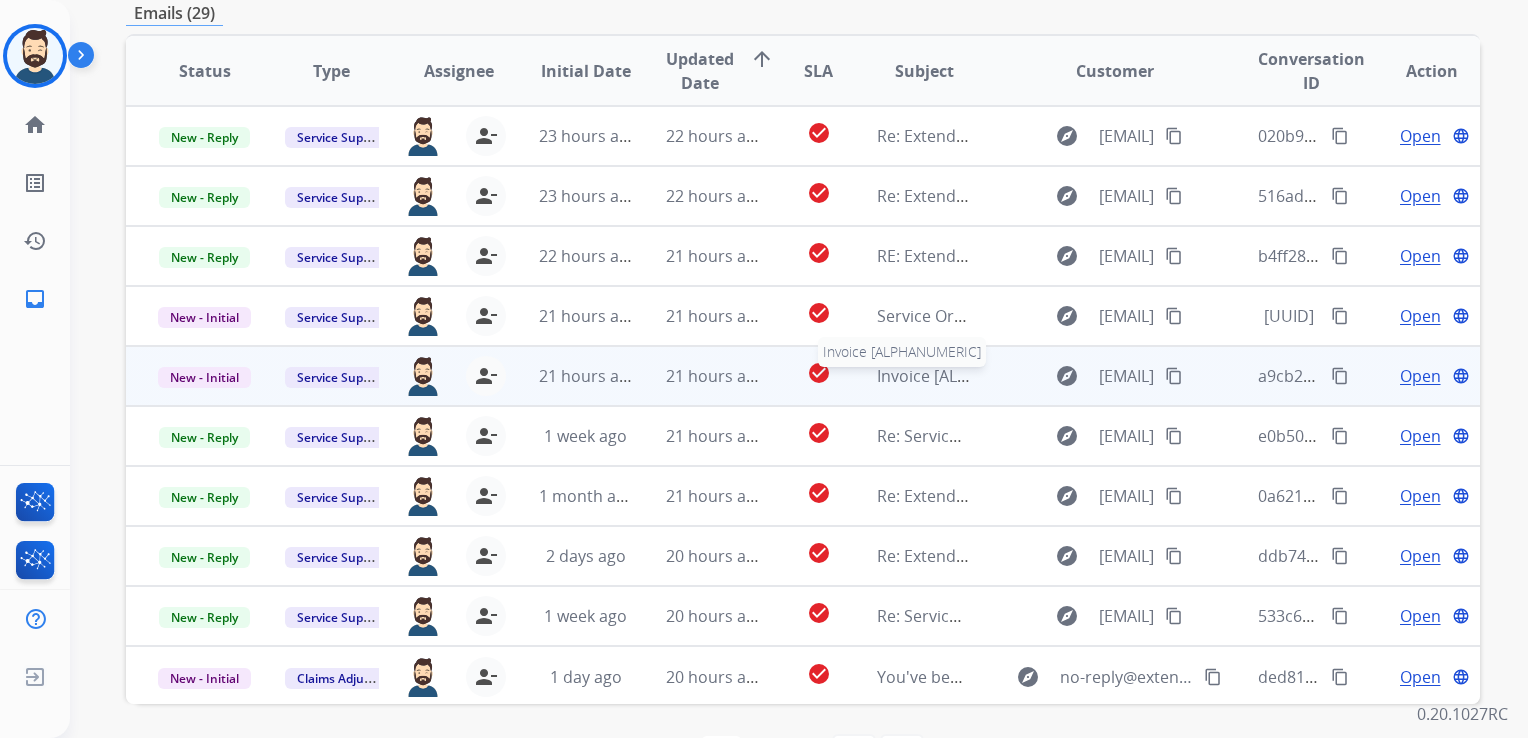 scroll, scrollTop: 543, scrollLeft: 0, axis: vertical 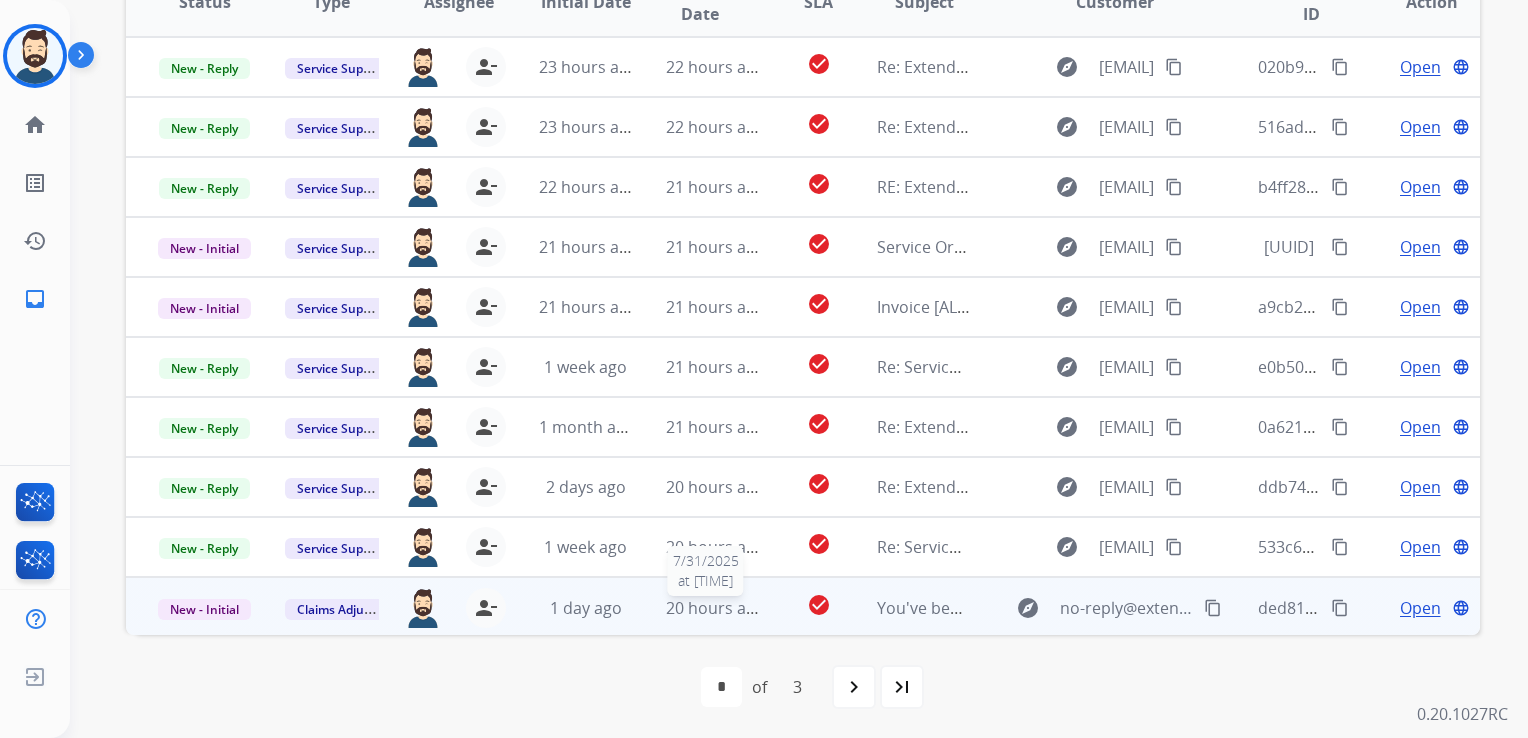 click on "20 hours ago" at bounding box center (715, 608) 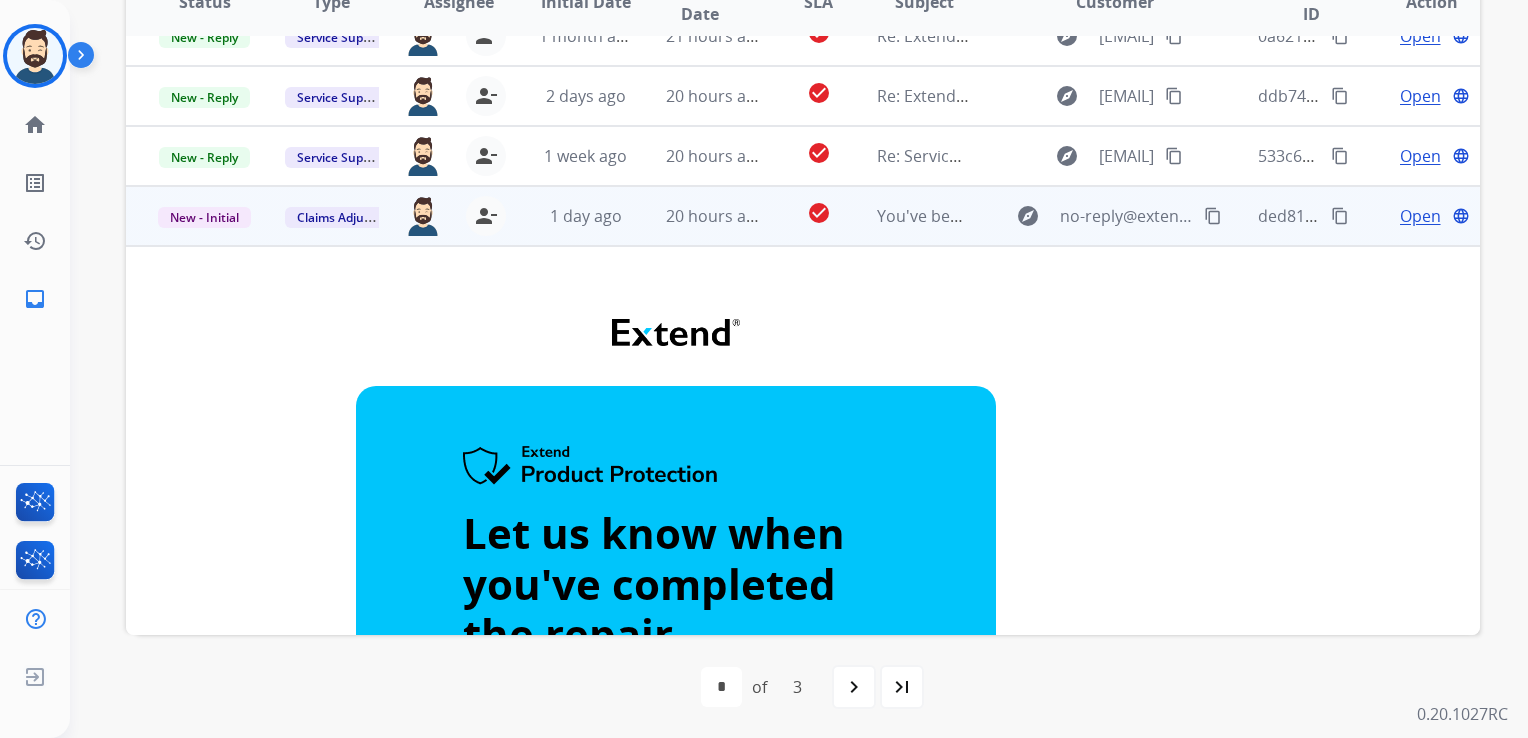 scroll, scrollTop: 540, scrollLeft: 0, axis: vertical 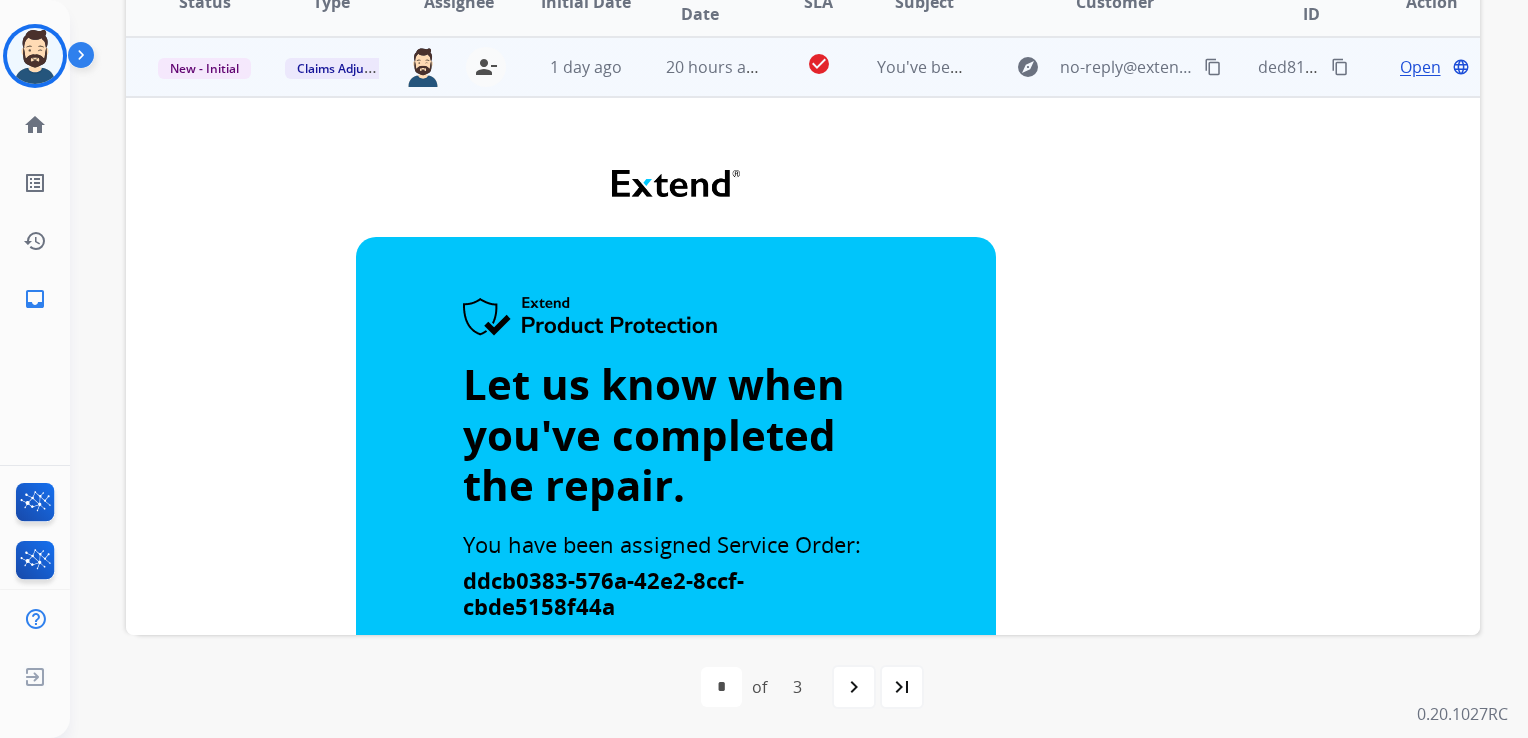 click on "Open" at bounding box center (1420, 67) 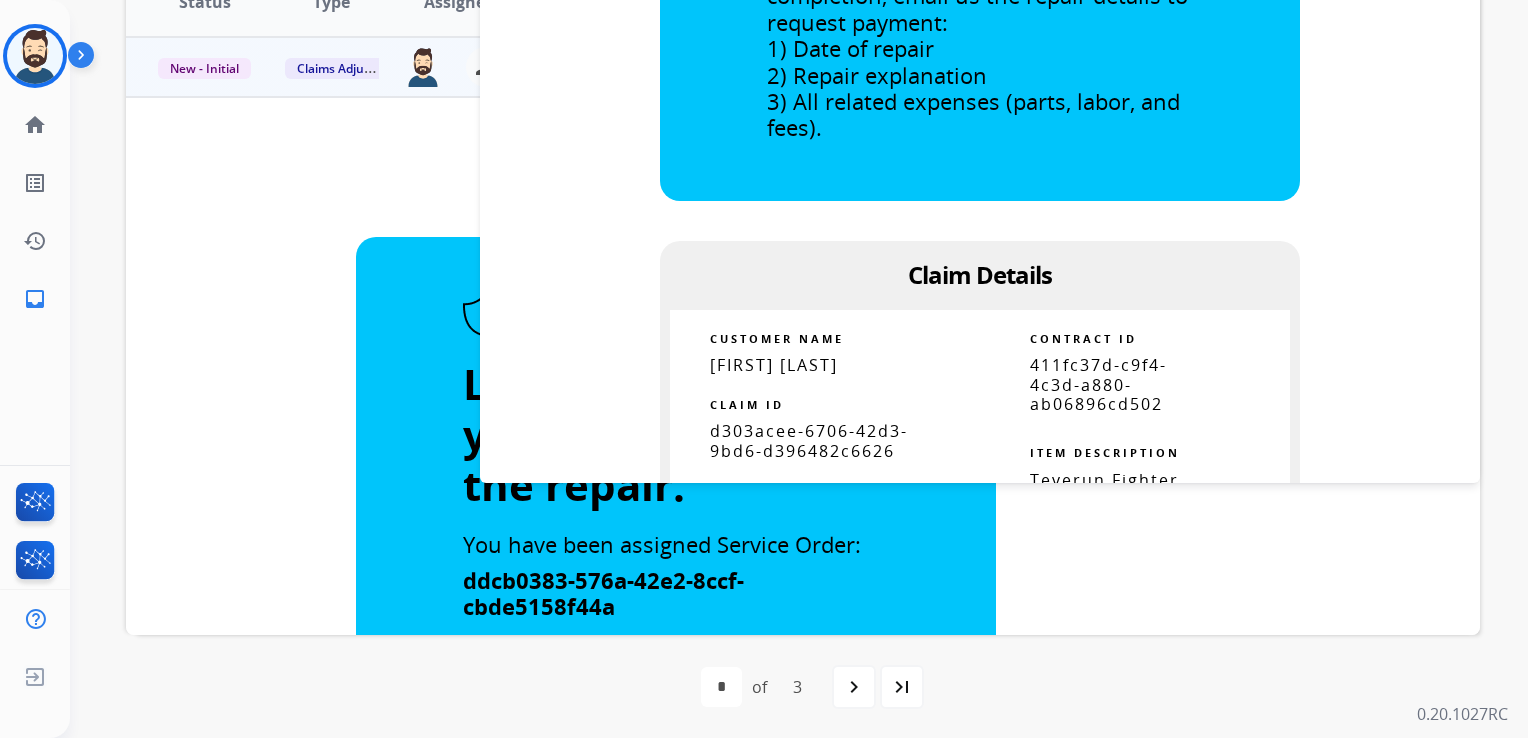 scroll, scrollTop: 800, scrollLeft: 0, axis: vertical 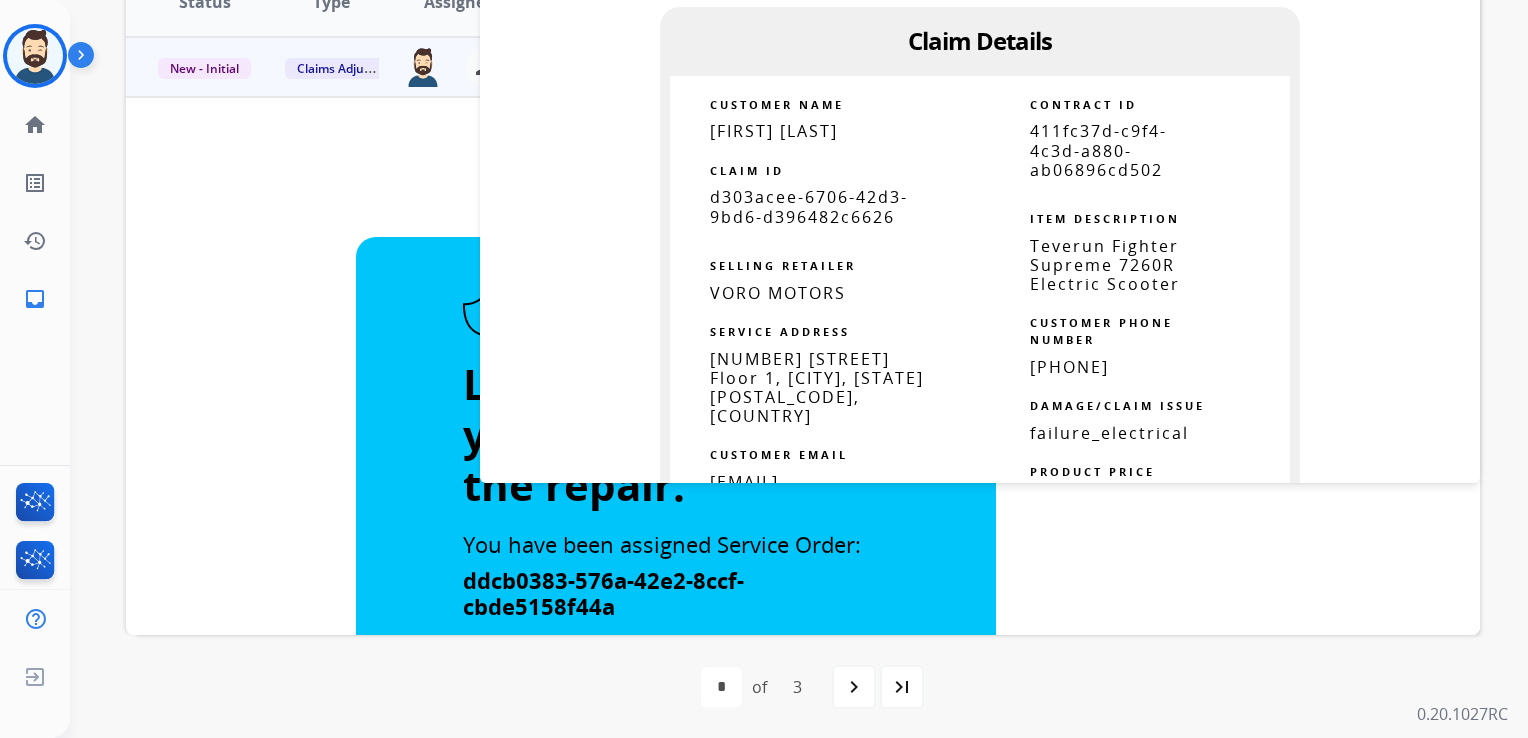 click on "d303acee-6706-42d3-9bd6-d396482c6626" at bounding box center (809, 206) 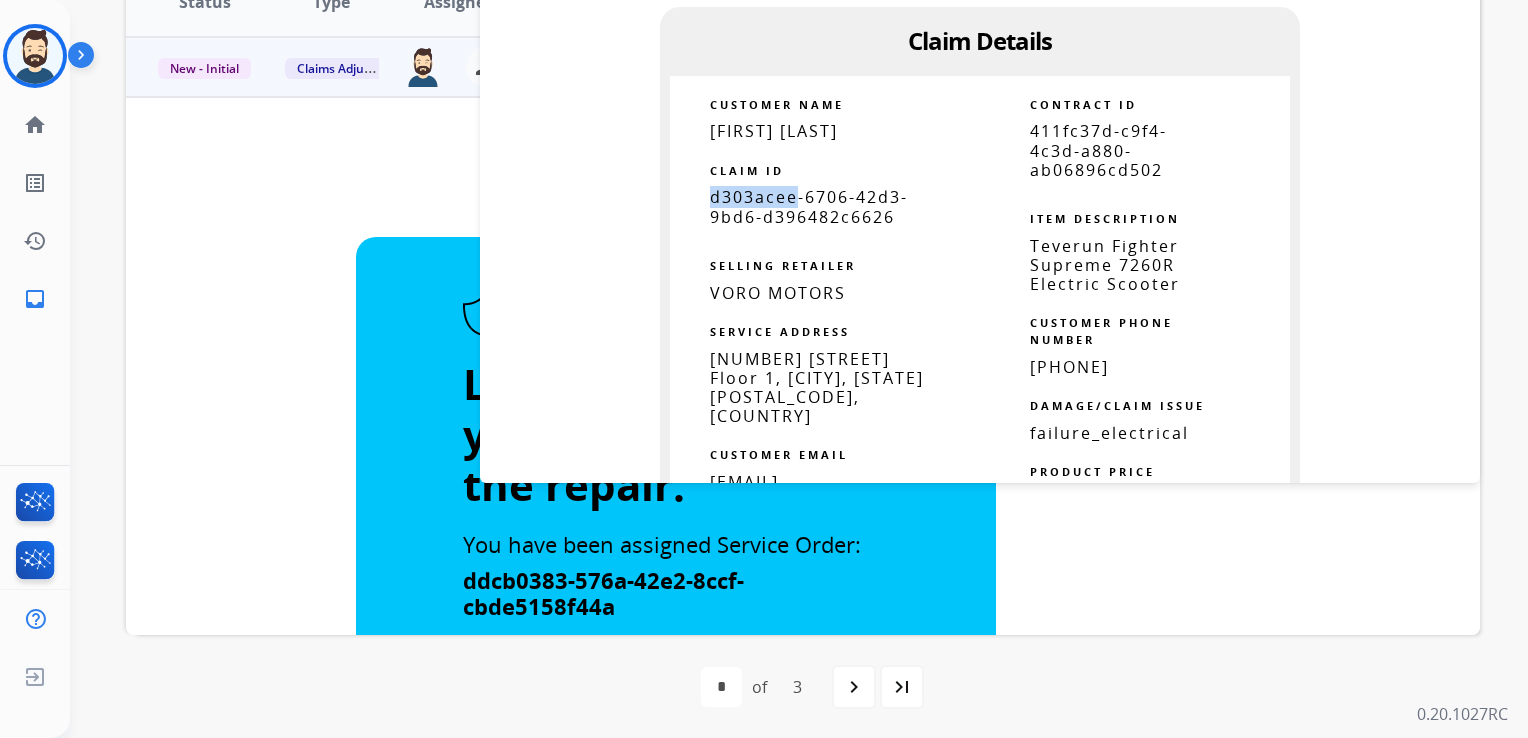 click on "d303acee-6706-42d3-9bd6-d396482c6626" at bounding box center (809, 206) 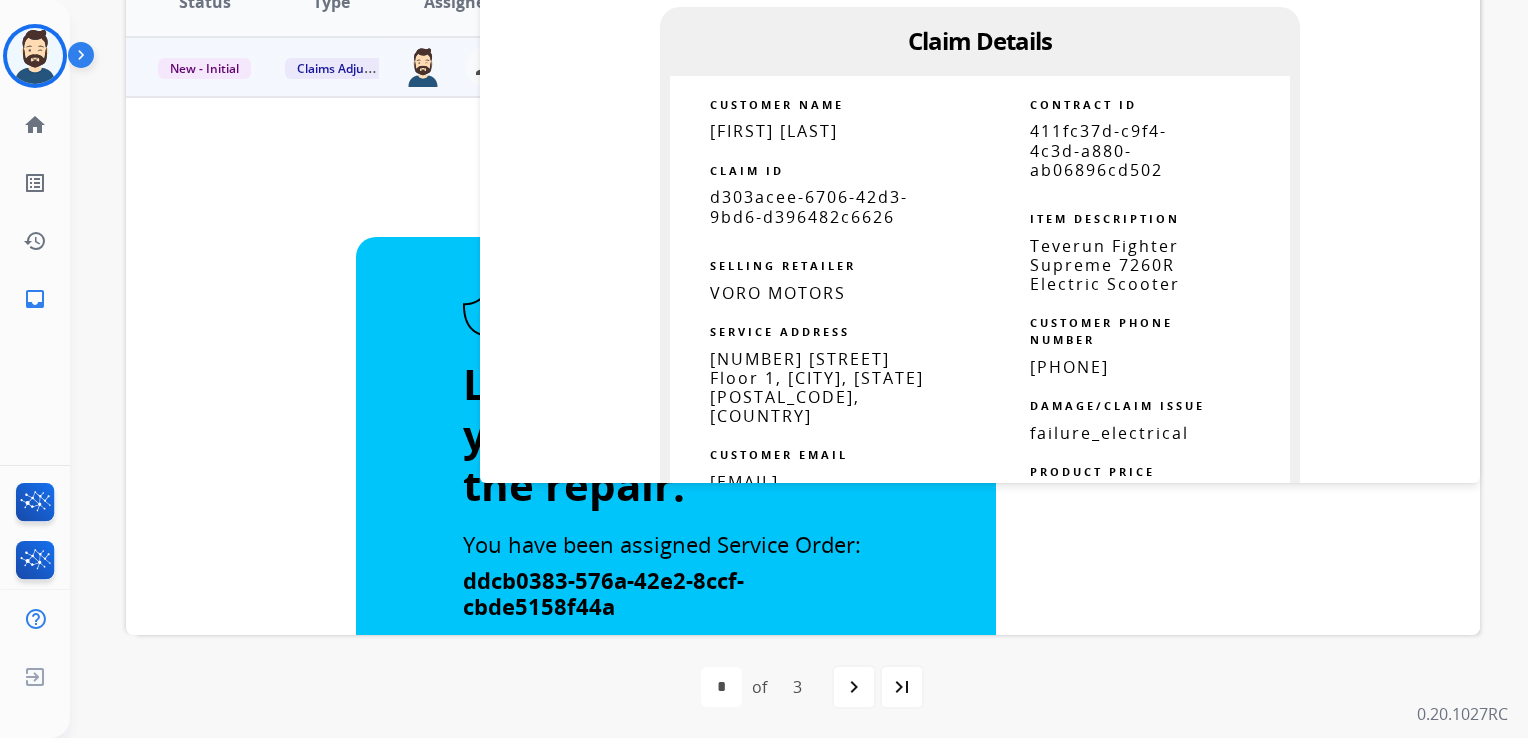 click on "d303acee-6706-42d3-9bd6-d396482c6626" at bounding box center [809, 206] 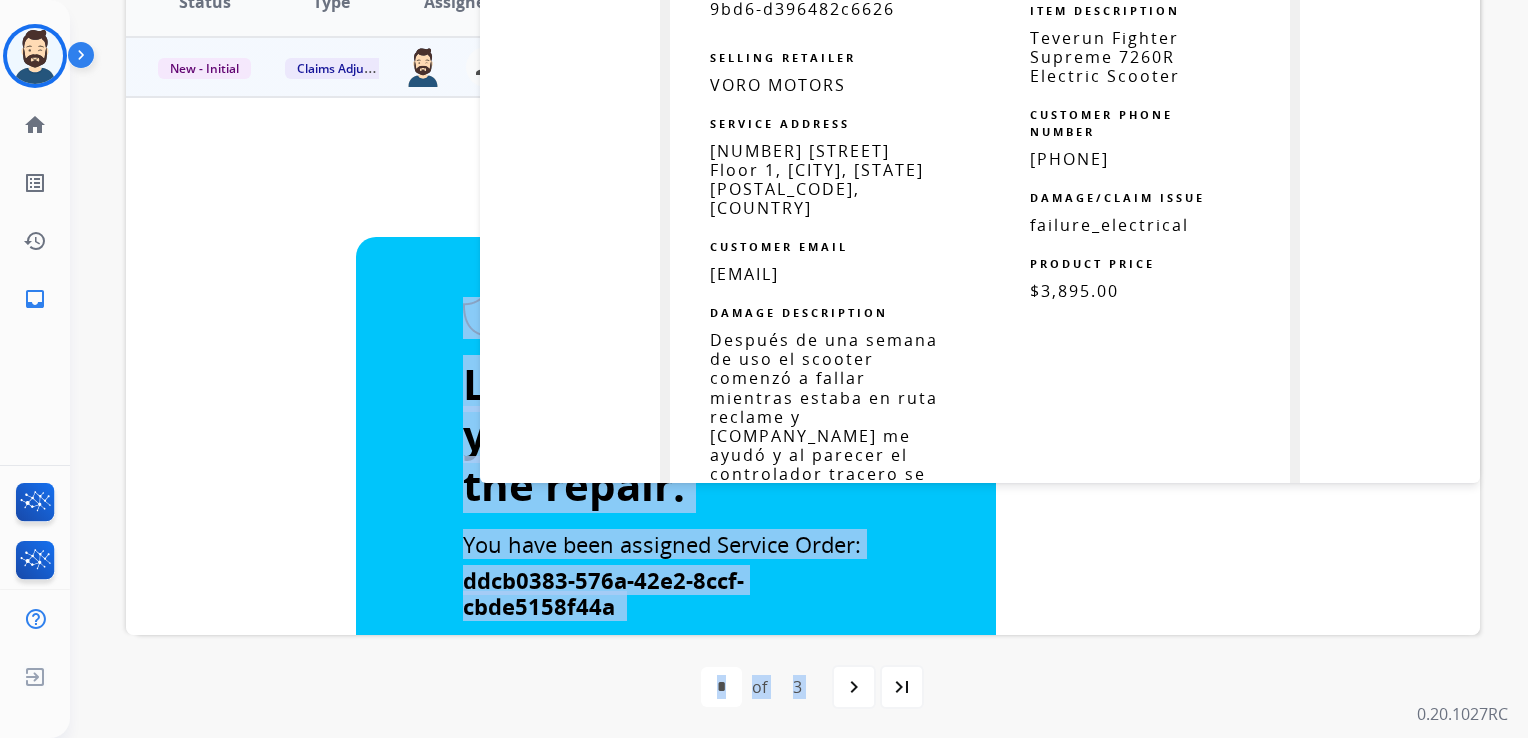 scroll, scrollTop: 1072, scrollLeft: 0, axis: vertical 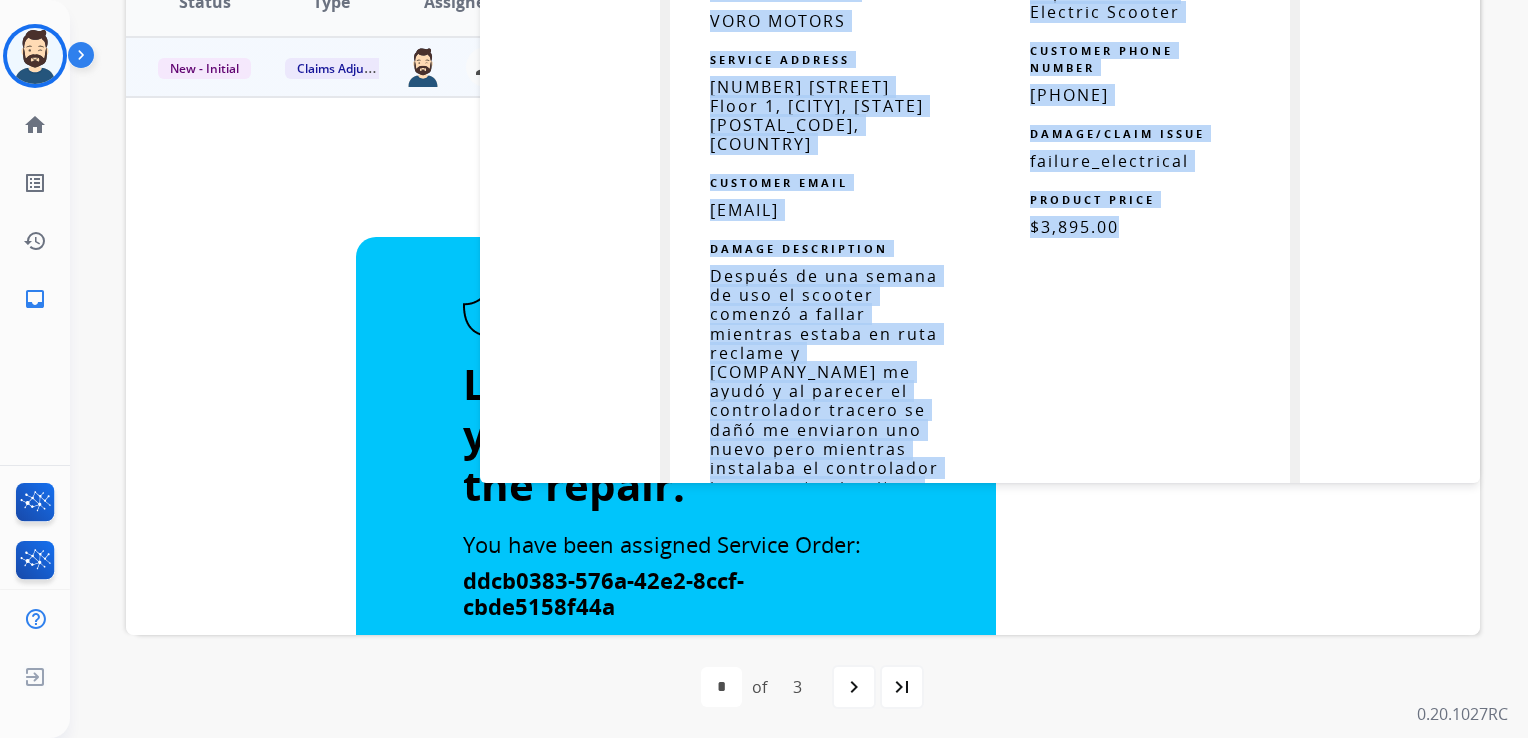 drag, startPoint x: 900, startPoint y: 36, endPoint x: 1148, endPoint y: 248, distance: 326.2637 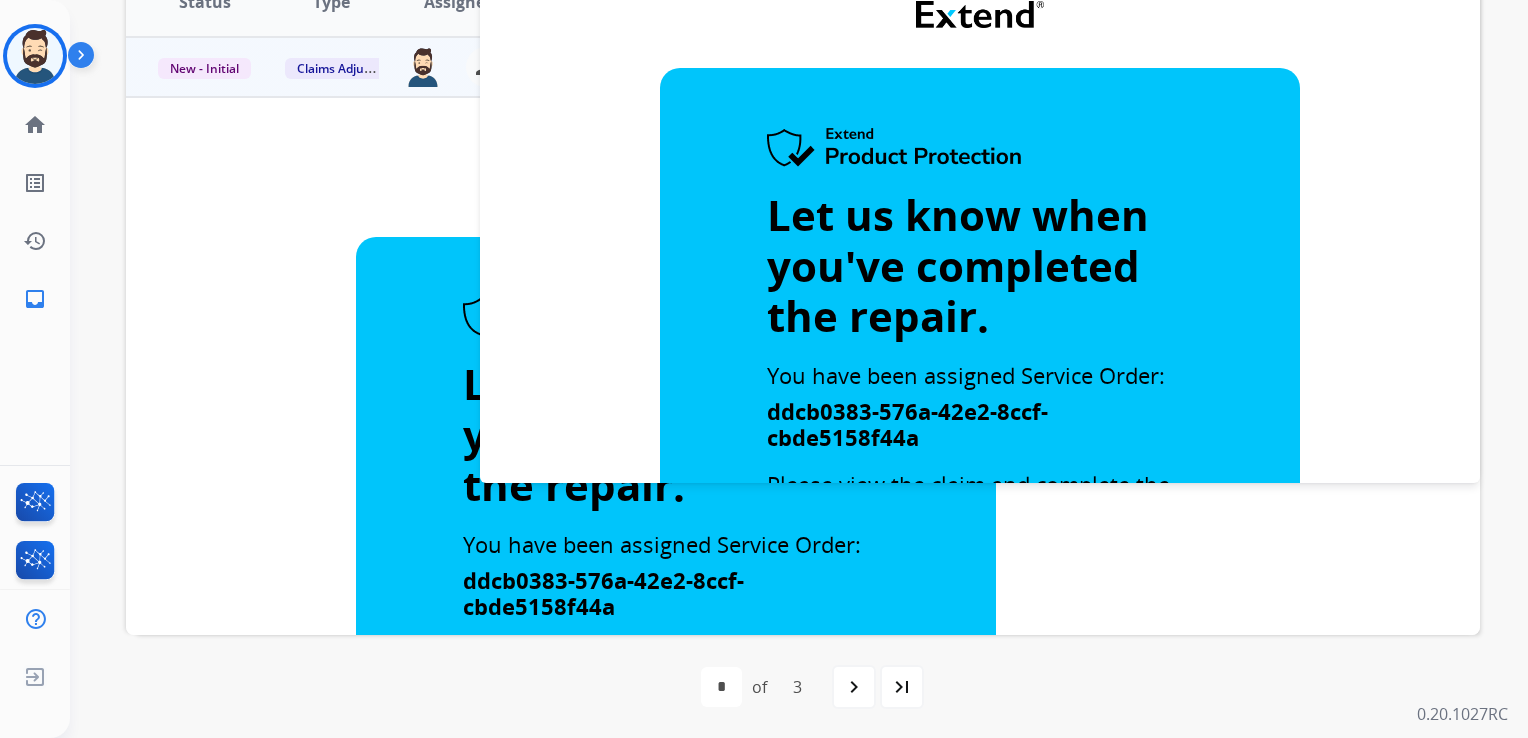 scroll, scrollTop: 0, scrollLeft: 0, axis: both 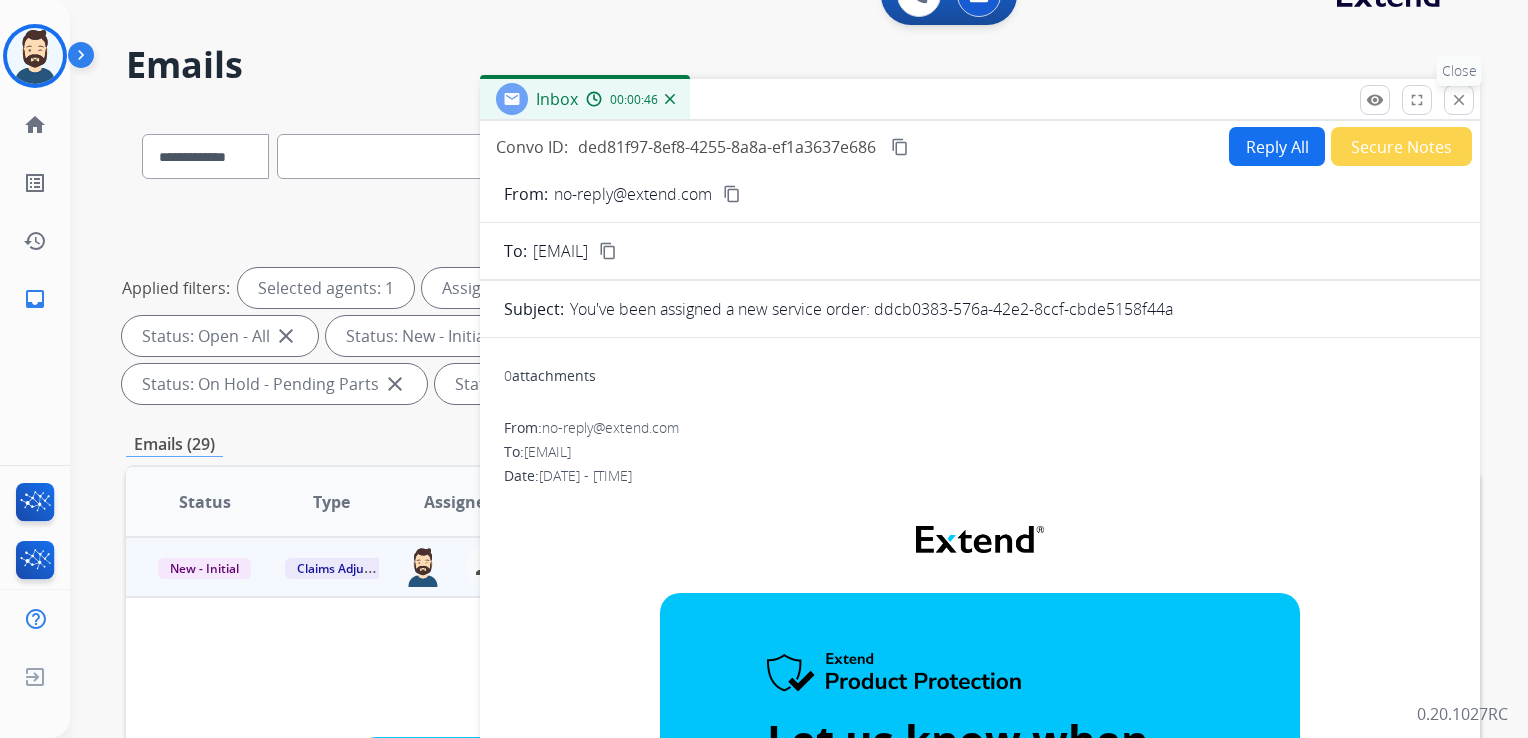click on "close" at bounding box center (1459, 100) 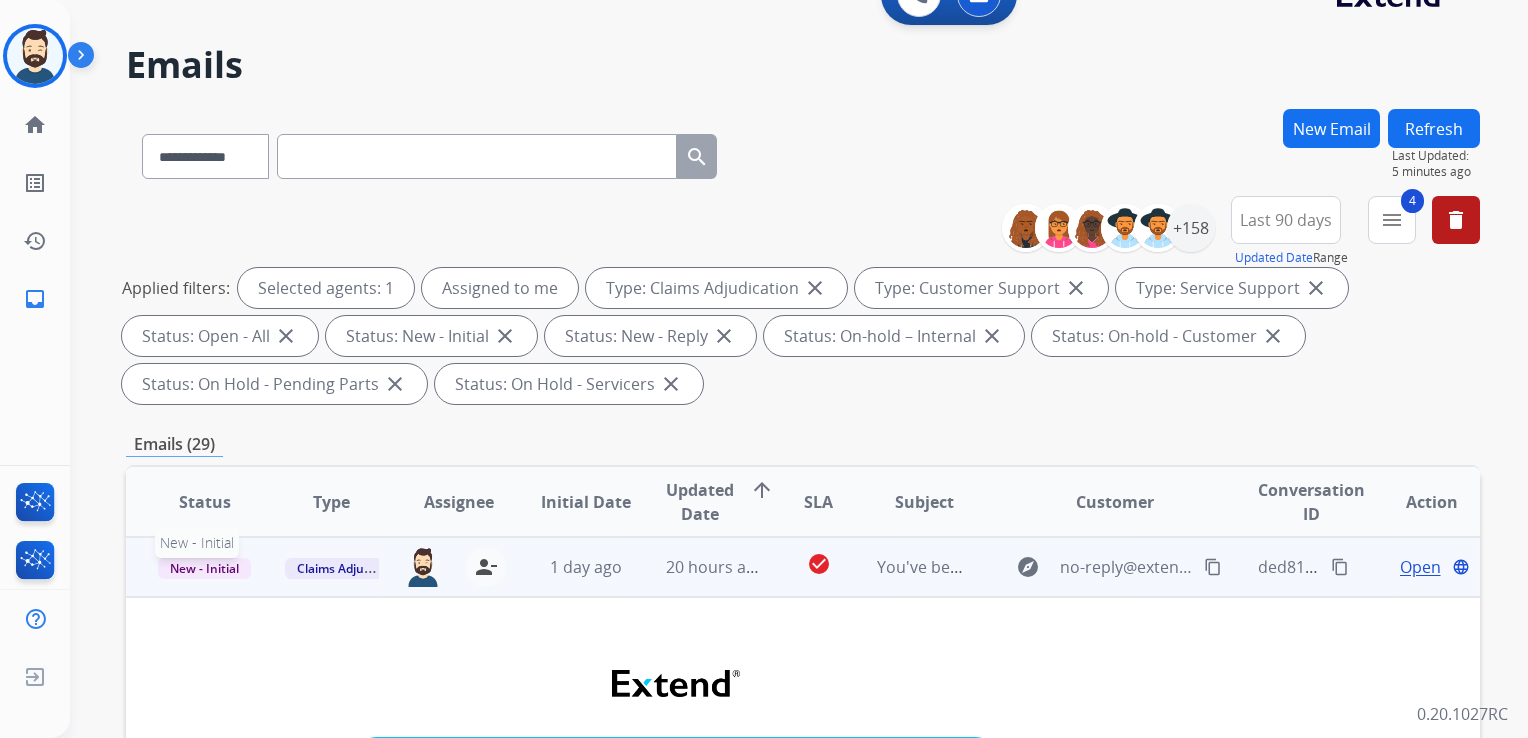 drag, startPoint x: 224, startPoint y: 572, endPoint x: 215, endPoint y: 593, distance: 22.847319 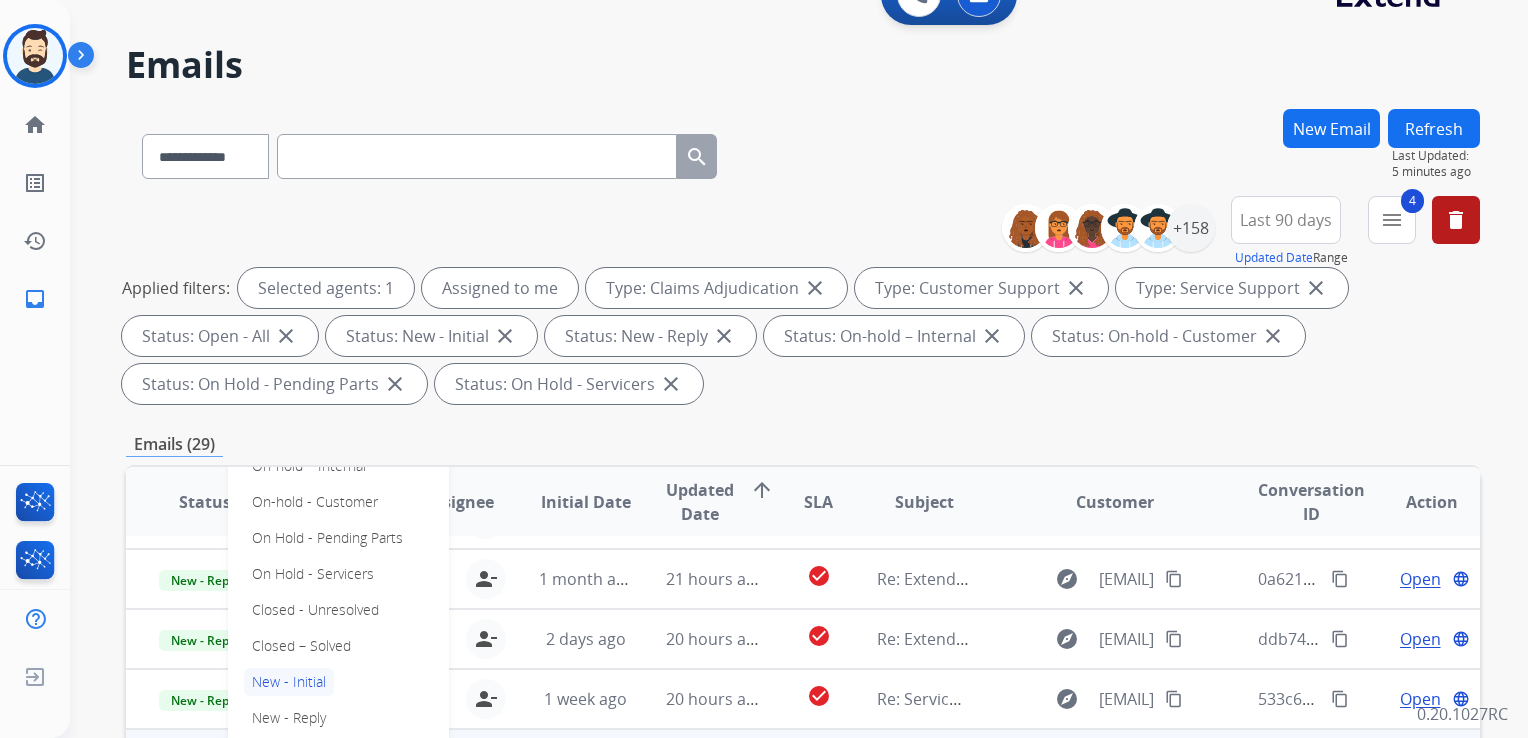 scroll, scrollTop: 340, scrollLeft: 0, axis: vertical 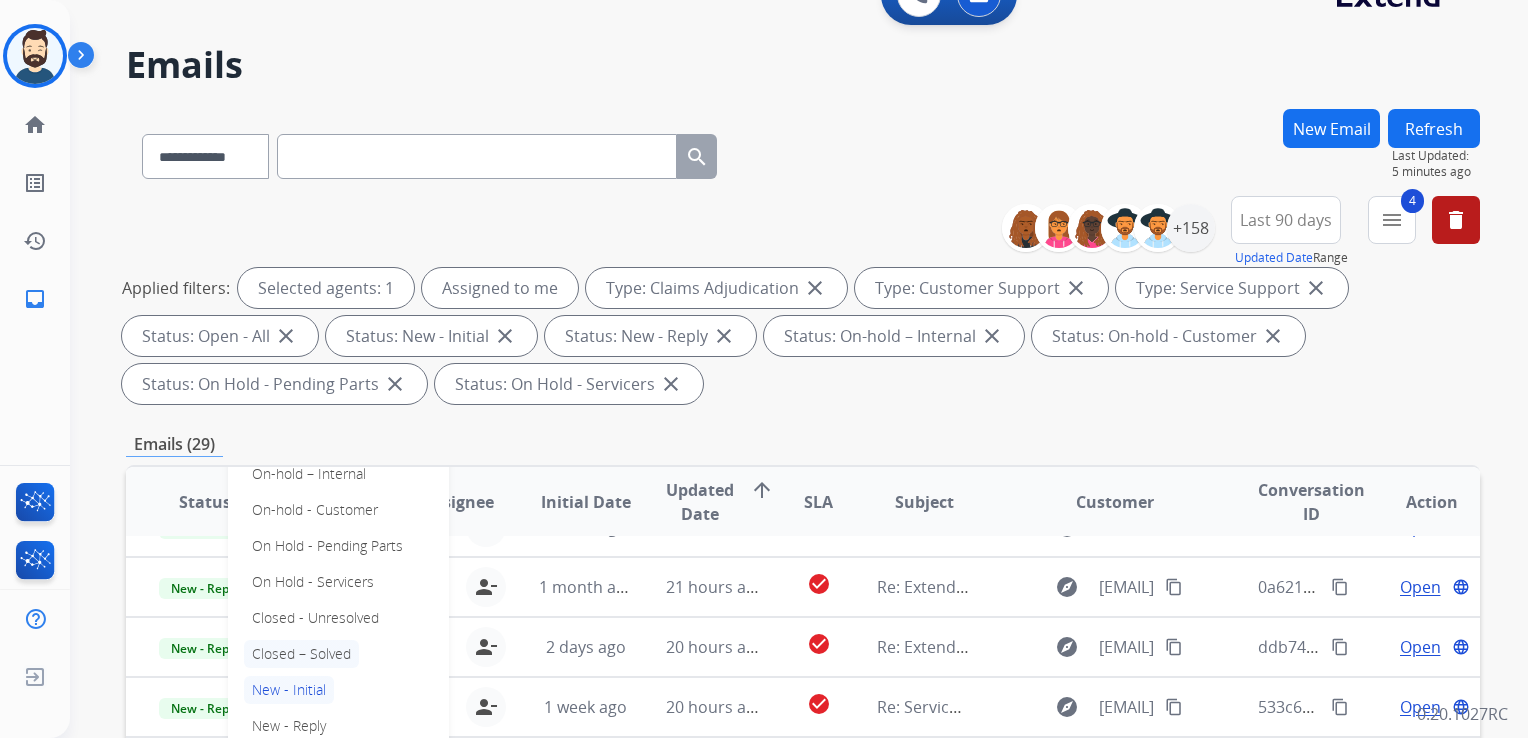 click on "Closed – Solved" at bounding box center (301, 654) 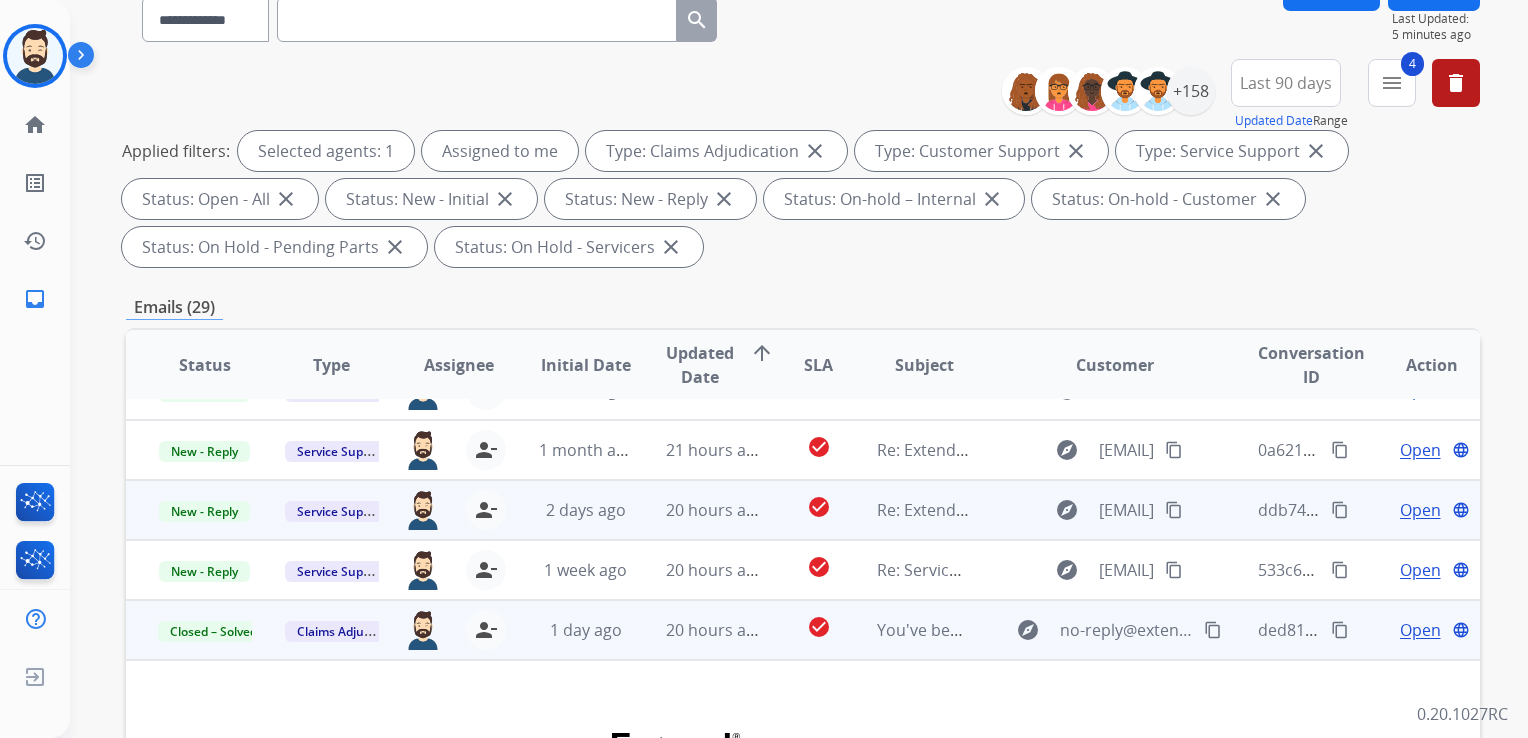 scroll, scrollTop: 343, scrollLeft: 0, axis: vertical 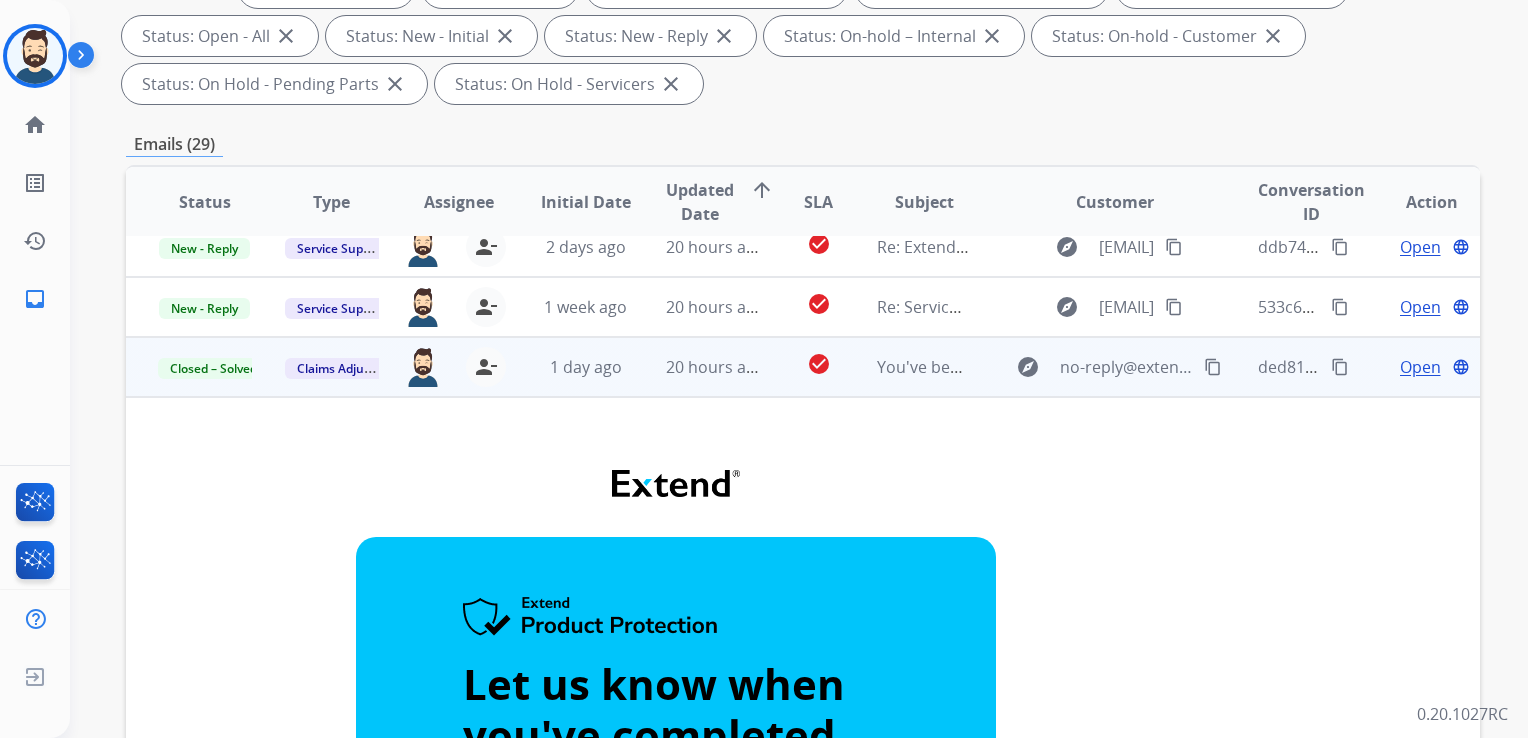 click on "ded81f97-8ef8-4255-8a8a-ef1a3637e686  content_copy" at bounding box center (1305, 367) 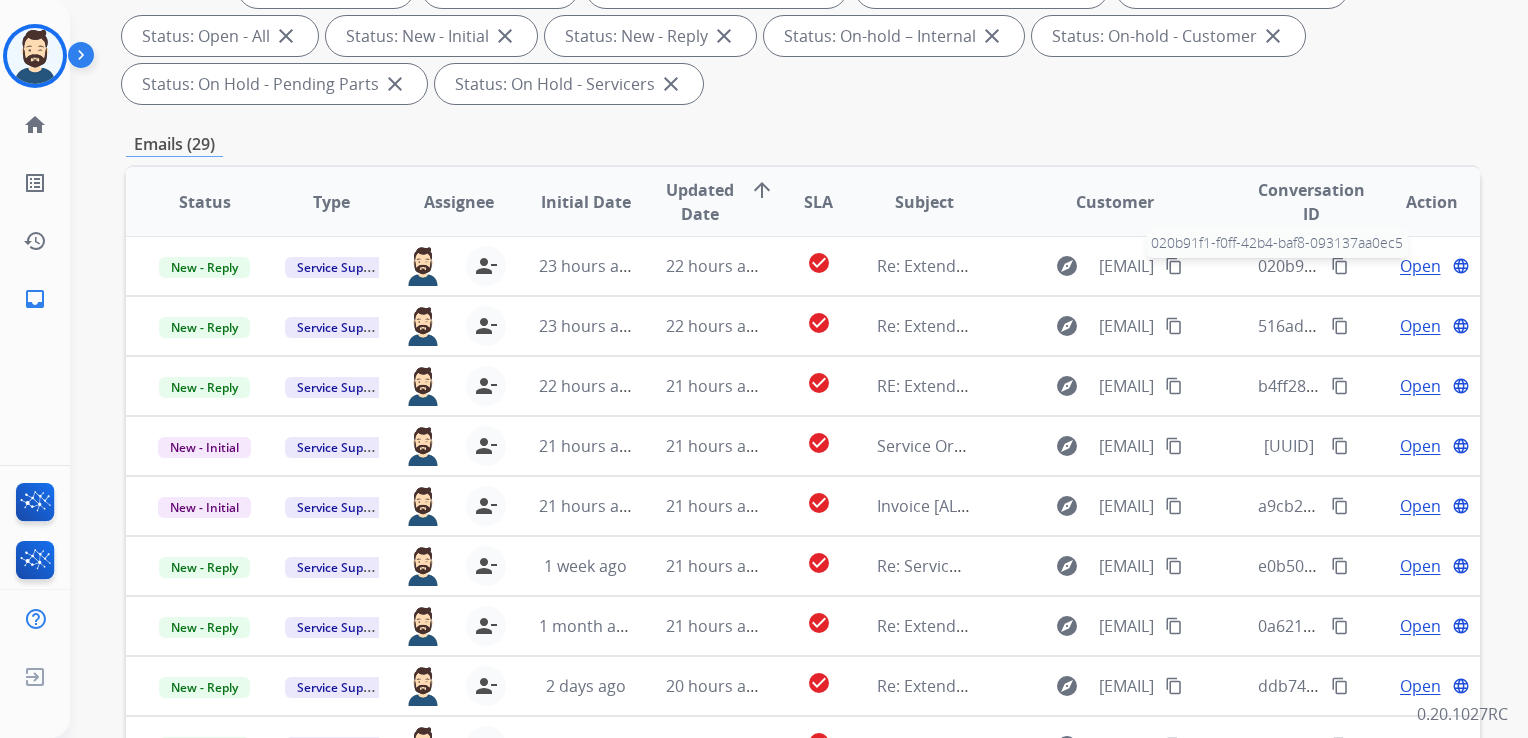 scroll, scrollTop: 0, scrollLeft: 0, axis: both 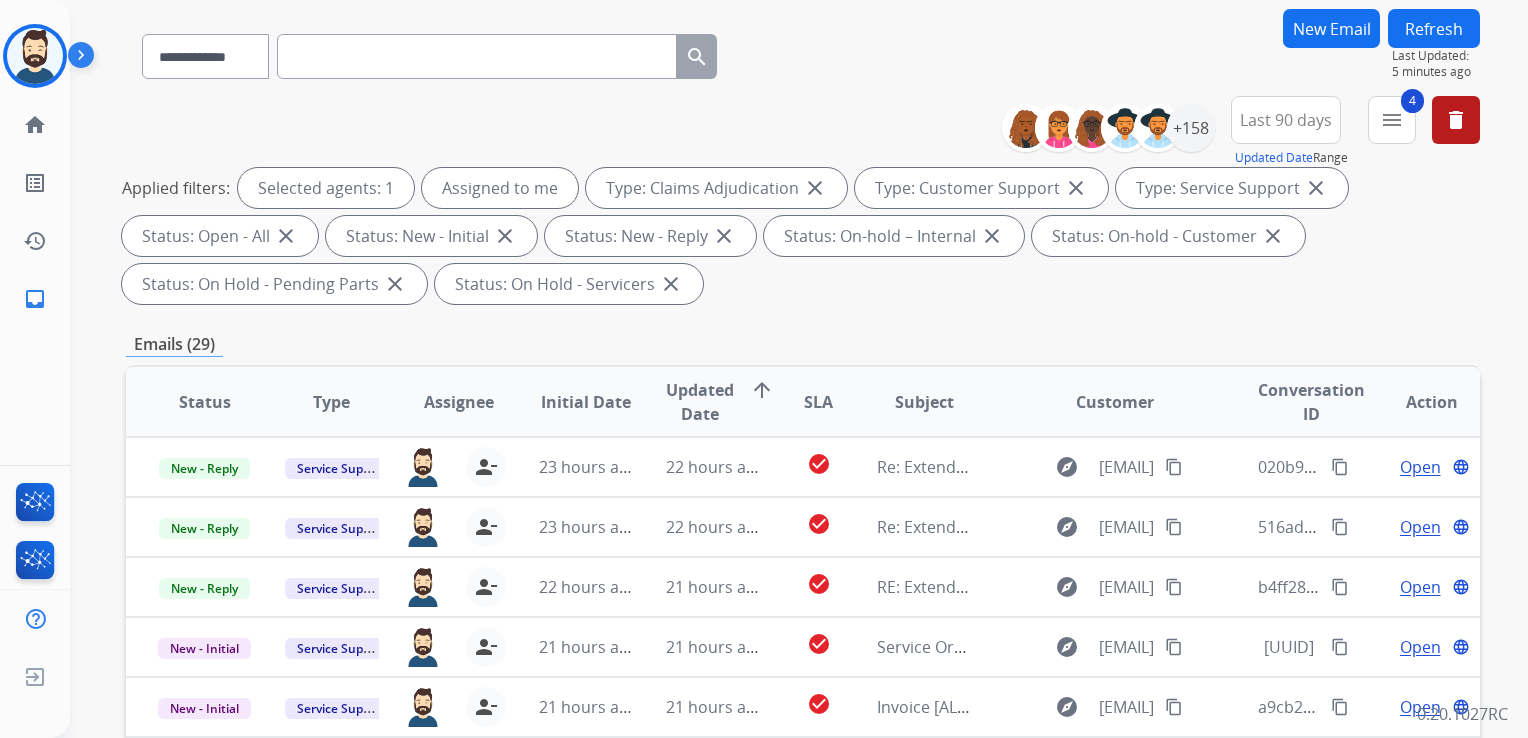 click on "Refresh" at bounding box center (1434, 28) 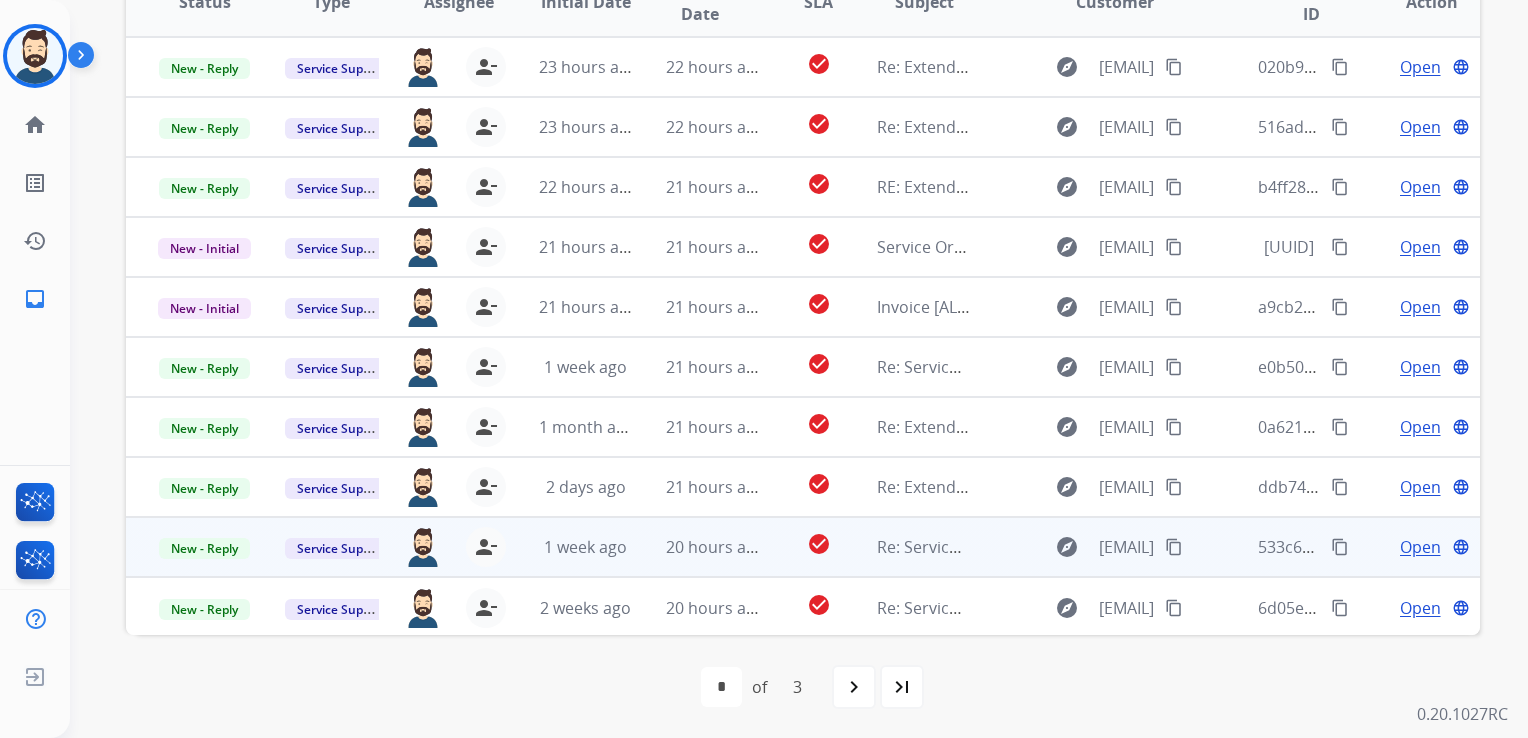 scroll, scrollTop: 443, scrollLeft: 0, axis: vertical 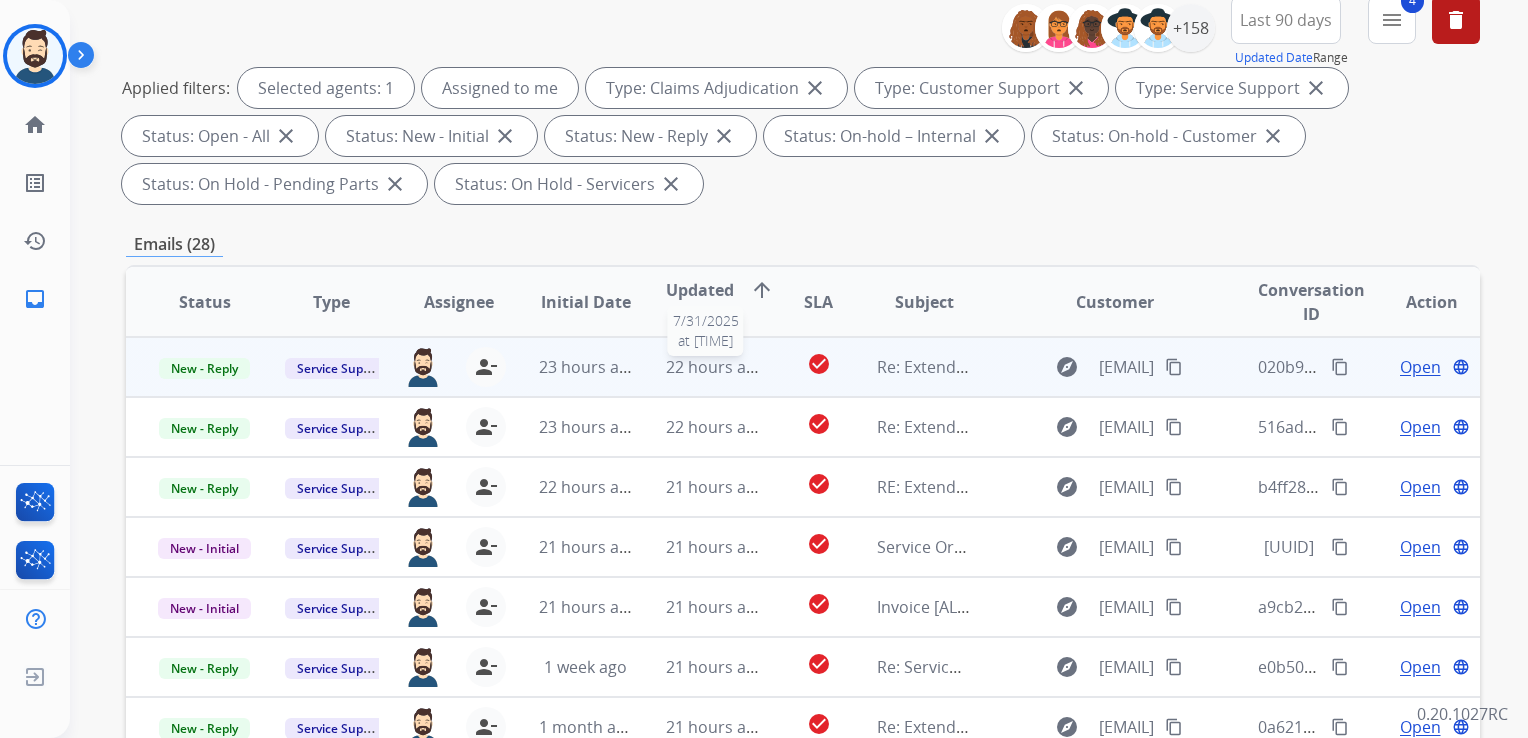 click on "22 hours ago" at bounding box center (715, 367) 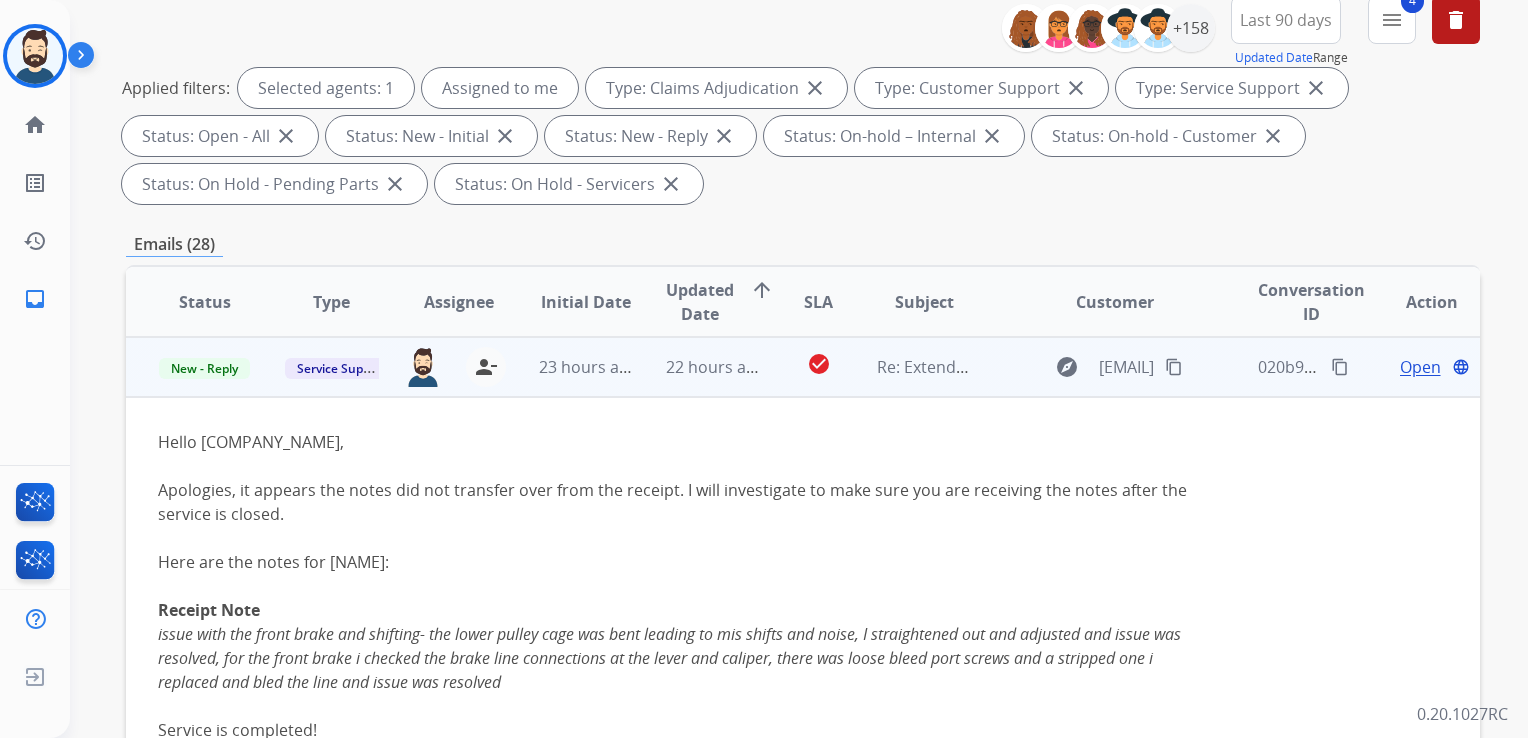 click on "Open" at bounding box center [1420, 367] 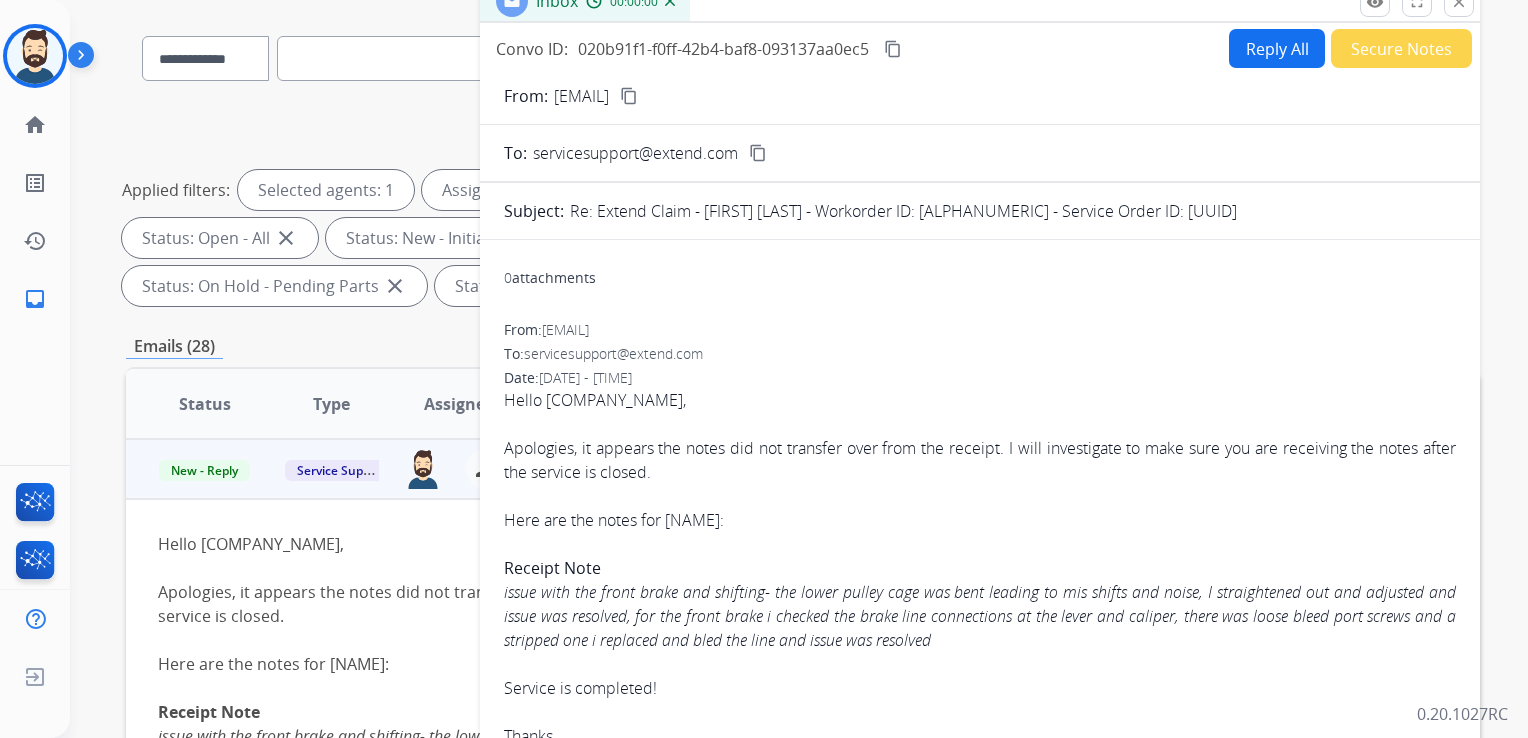 scroll, scrollTop: 43, scrollLeft: 0, axis: vertical 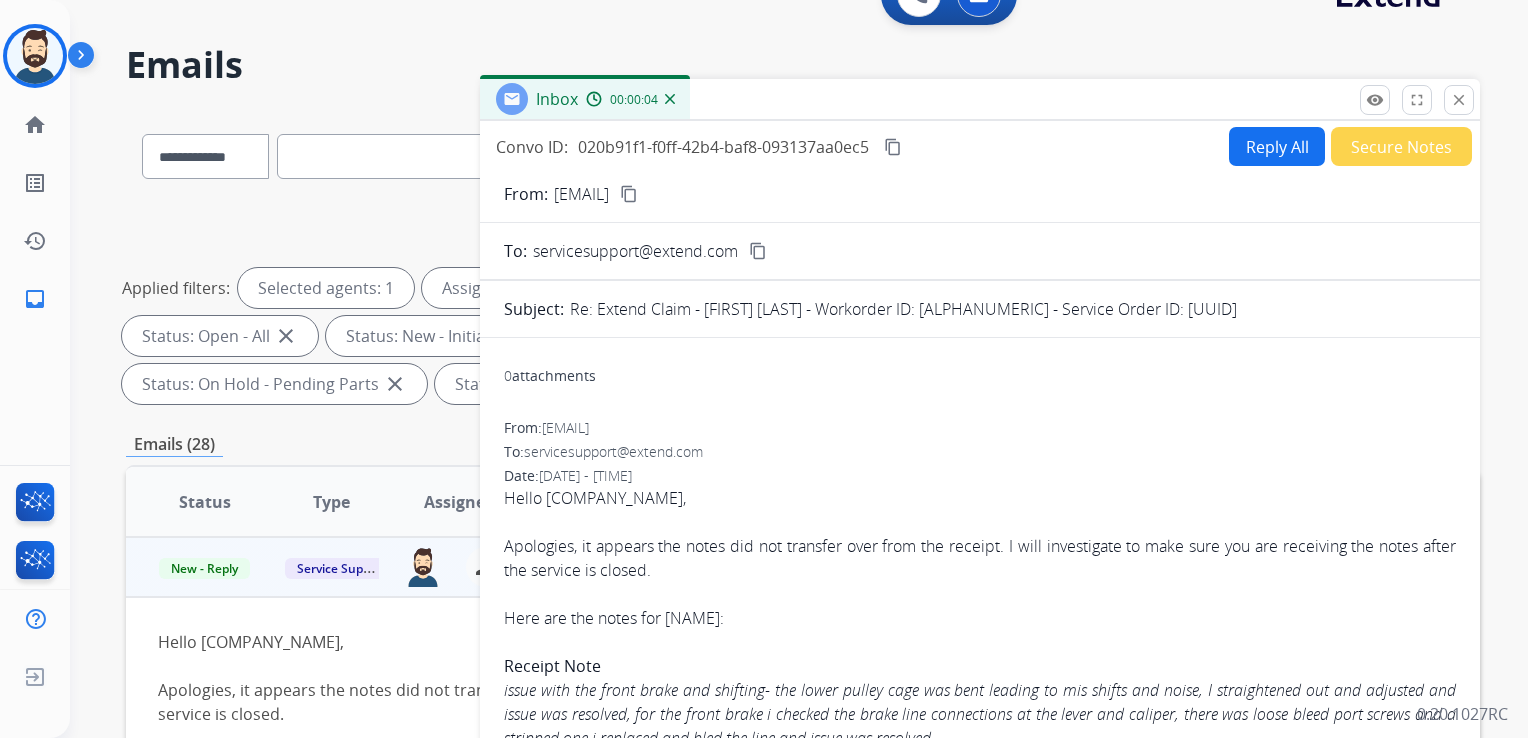 drag, startPoint x: 1112, startPoint y: 306, endPoint x: 1412, endPoint y: 310, distance: 300.02667 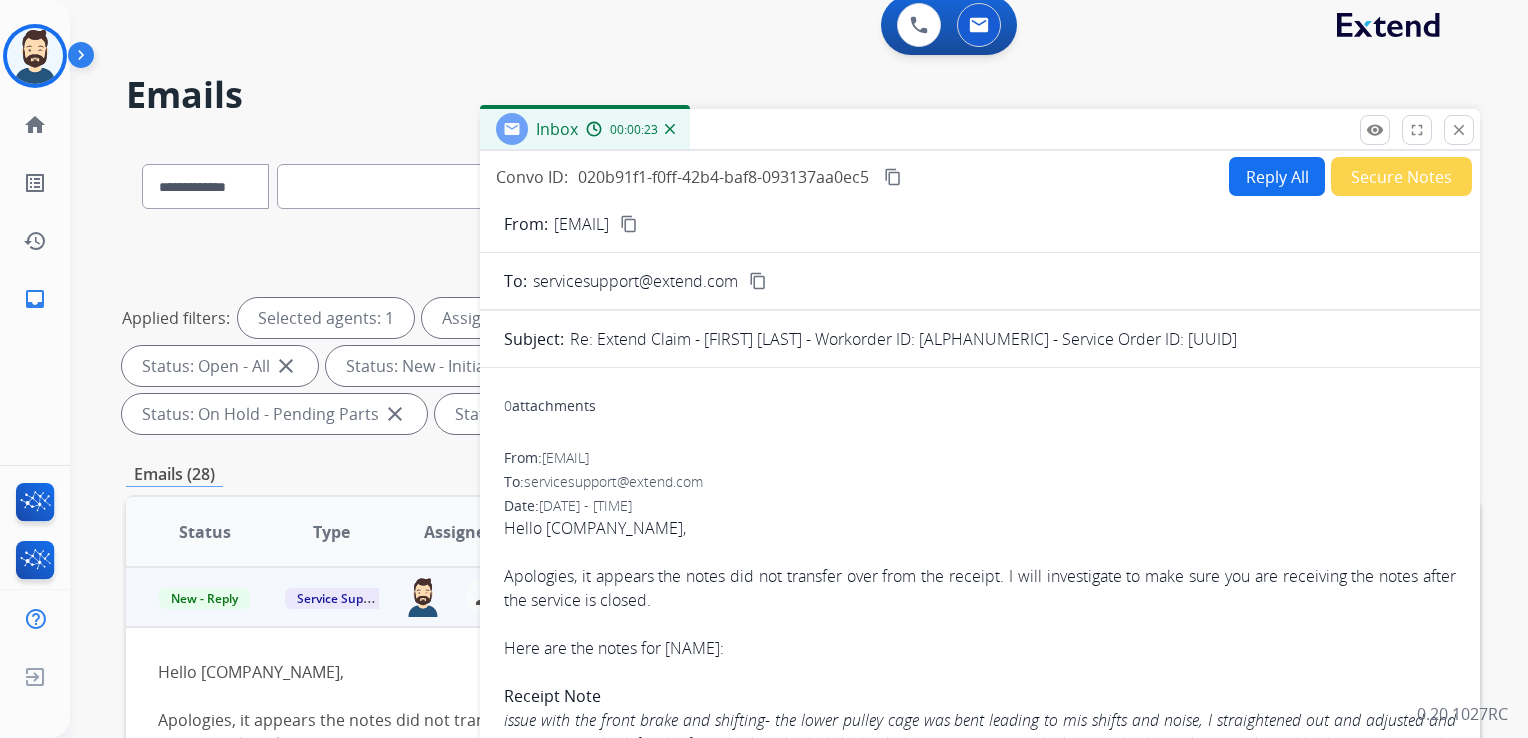 scroll, scrollTop: 0, scrollLeft: 0, axis: both 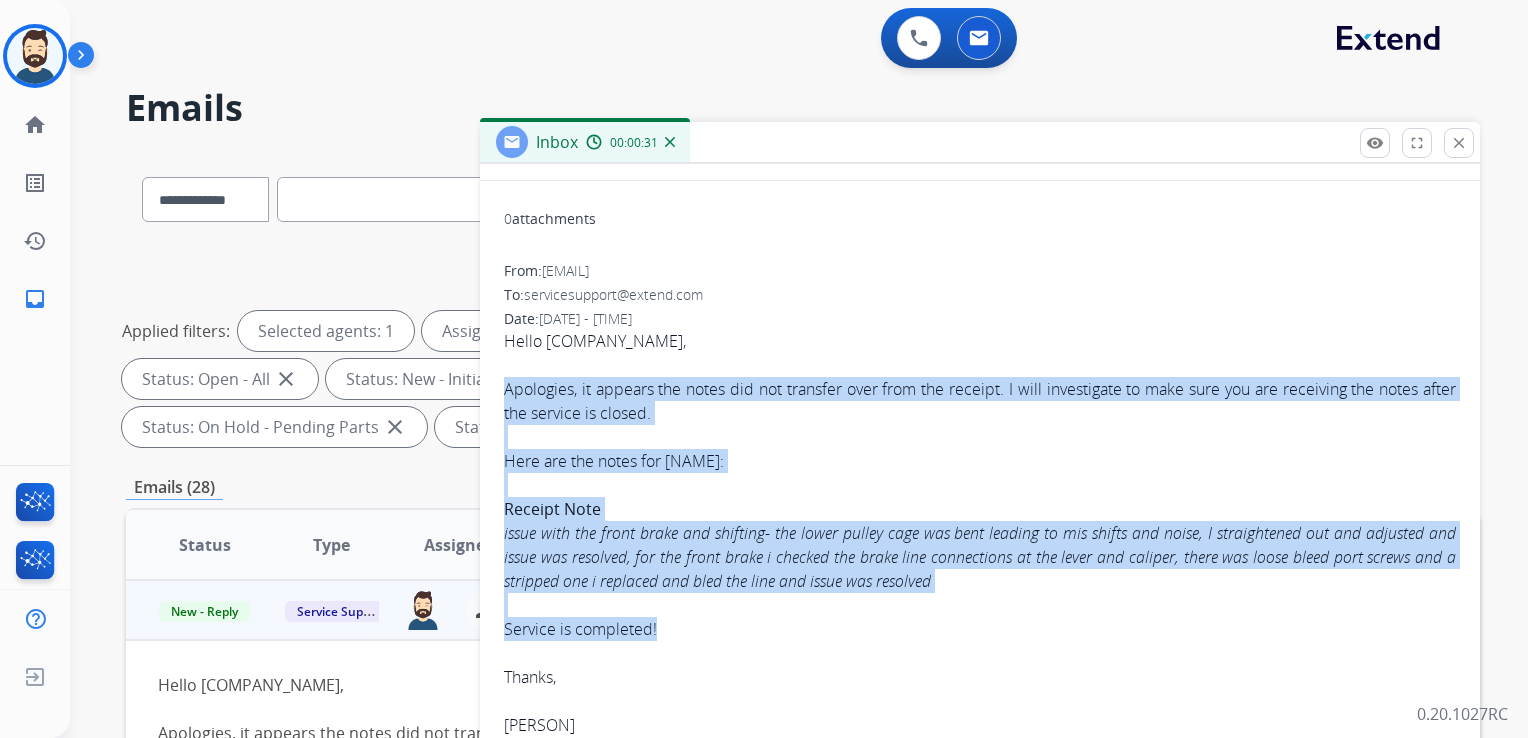drag, startPoint x: 504, startPoint y: 386, endPoint x: 987, endPoint y: 626, distance: 539.34125 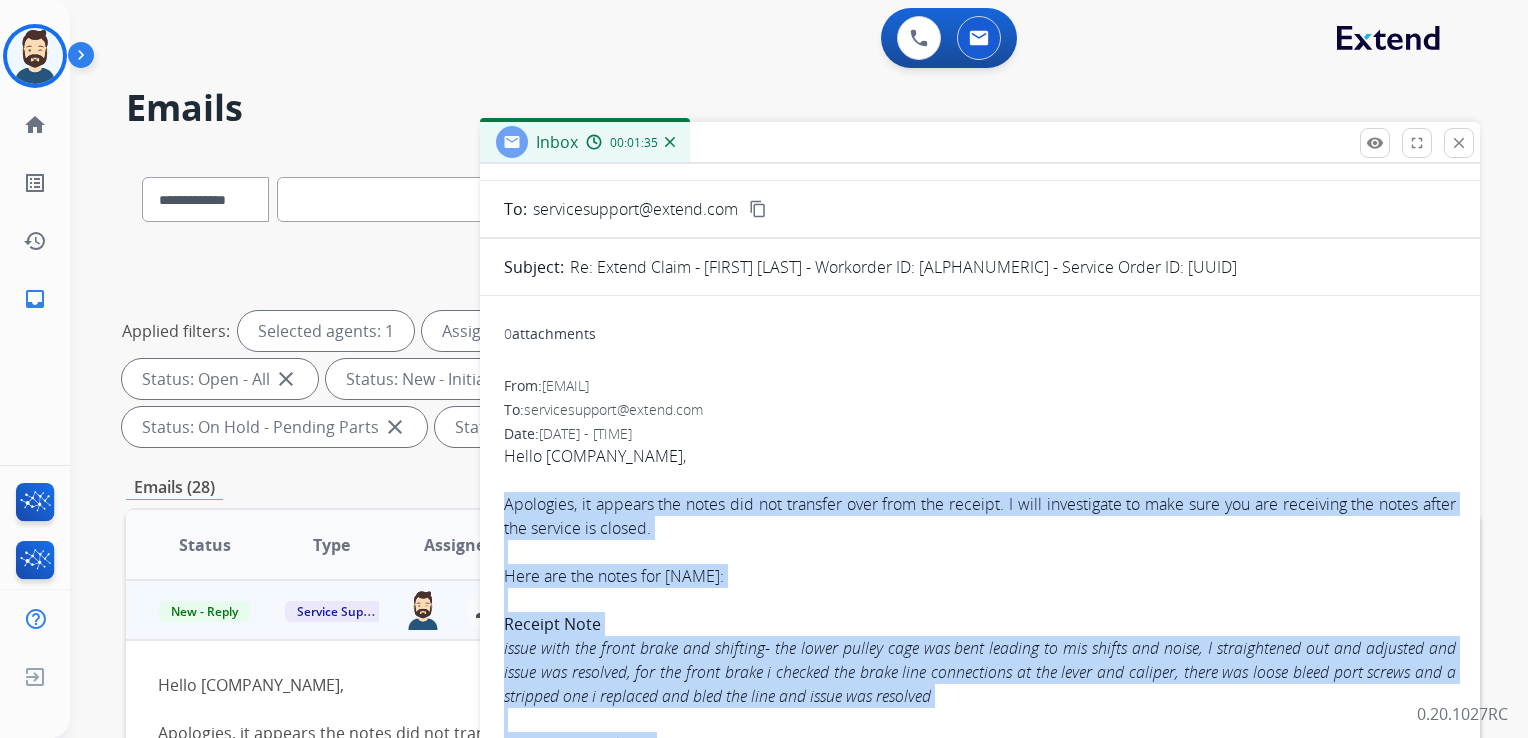 scroll, scrollTop: 0, scrollLeft: 0, axis: both 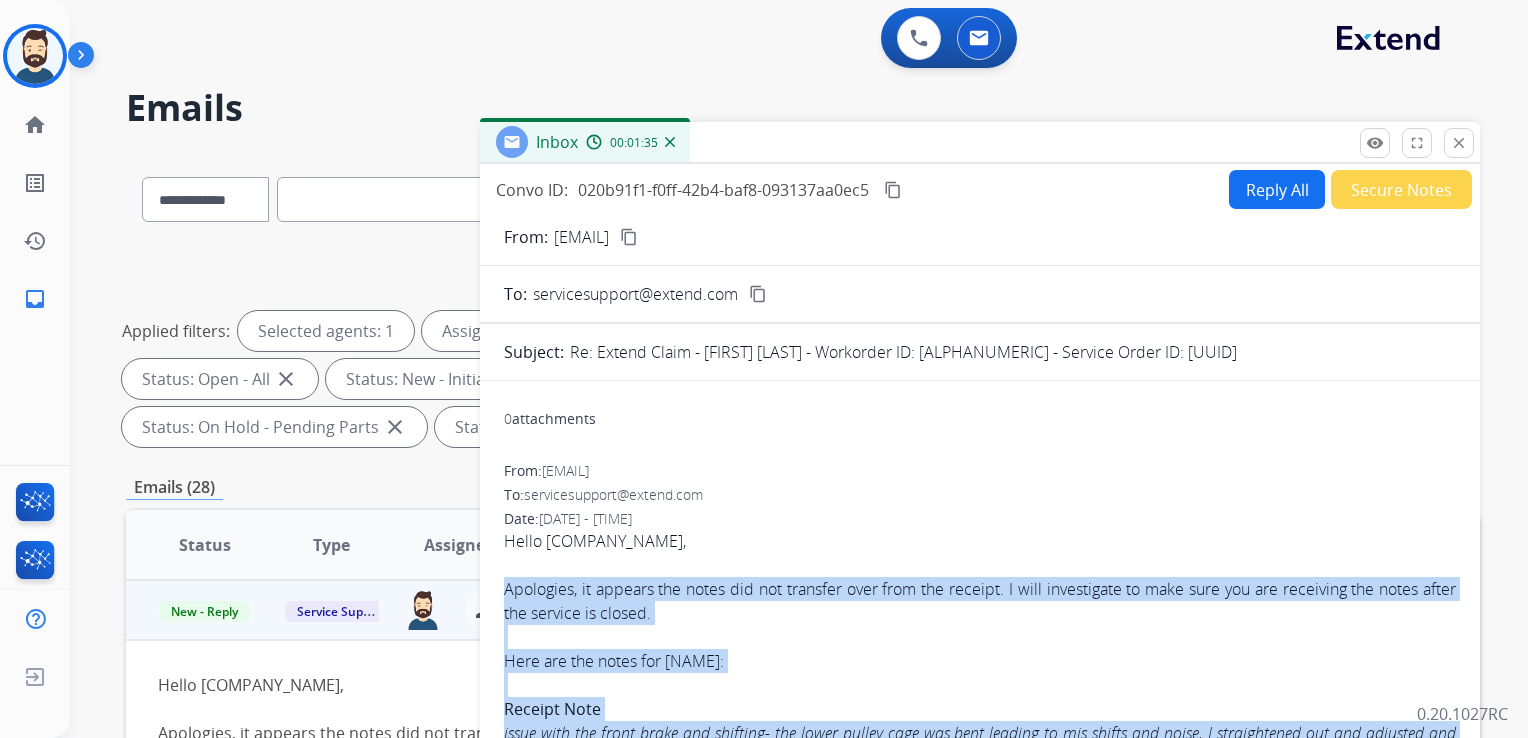 click on "Reply All" at bounding box center [1277, 189] 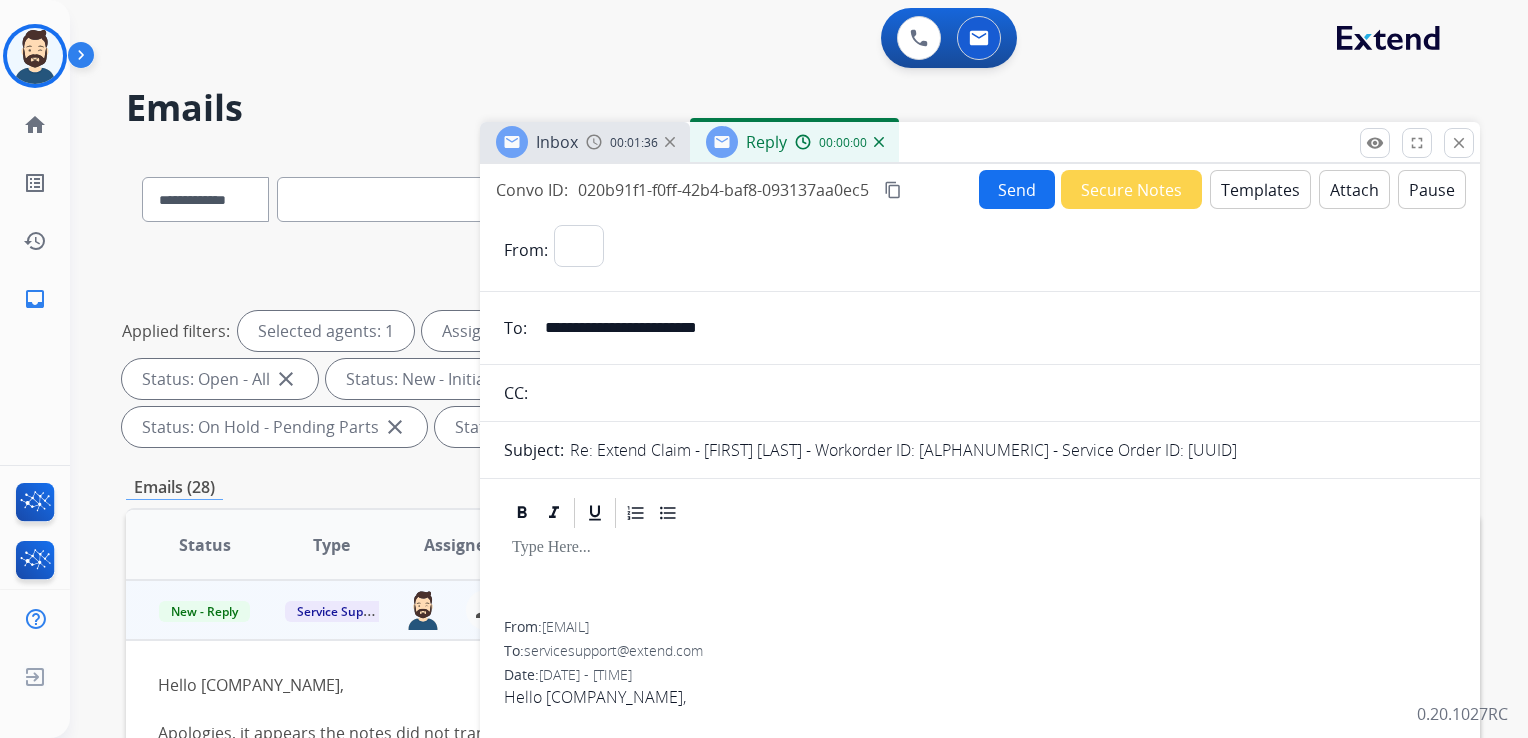 click on "Templates" at bounding box center [1260, 189] 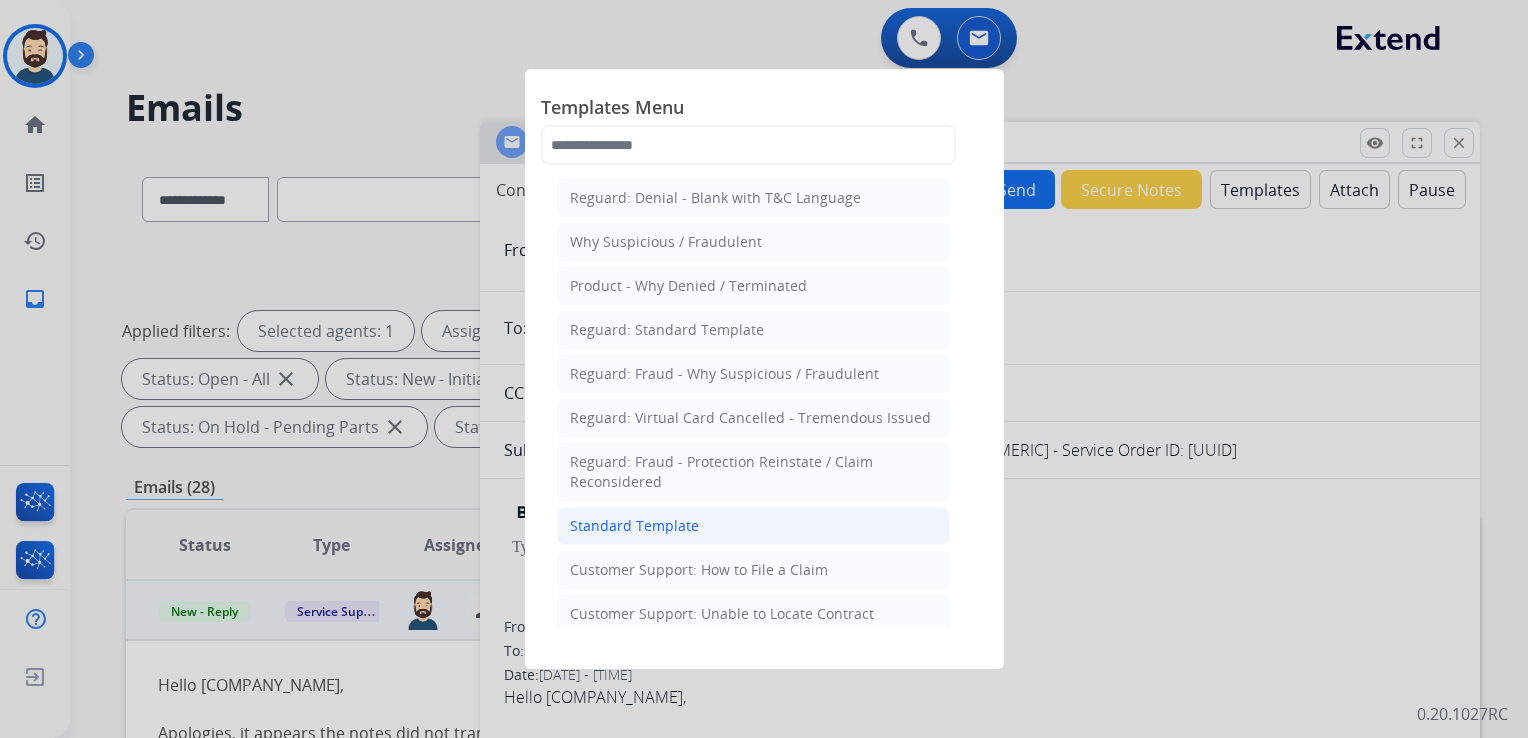 click on "Standard Template" 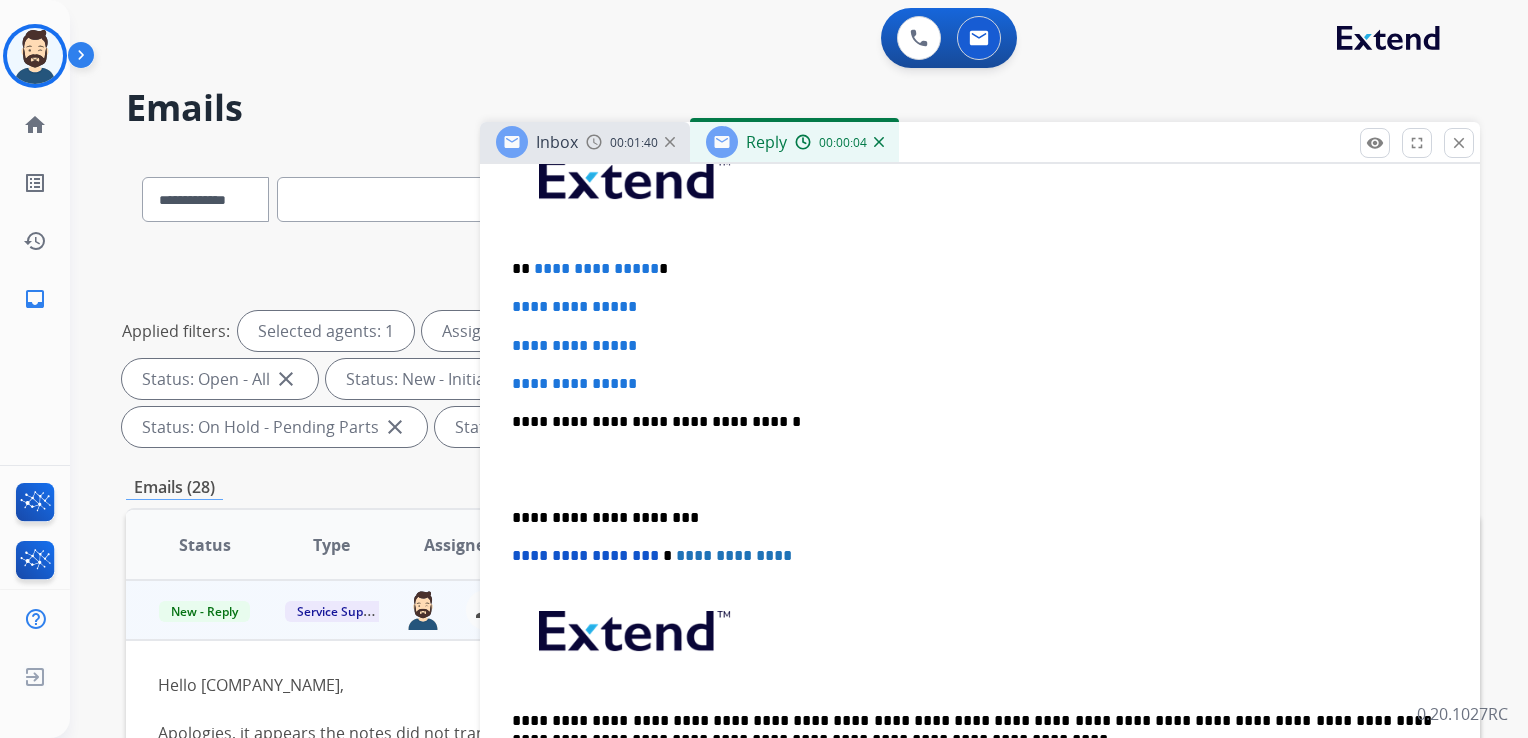 scroll, scrollTop: 500, scrollLeft: 0, axis: vertical 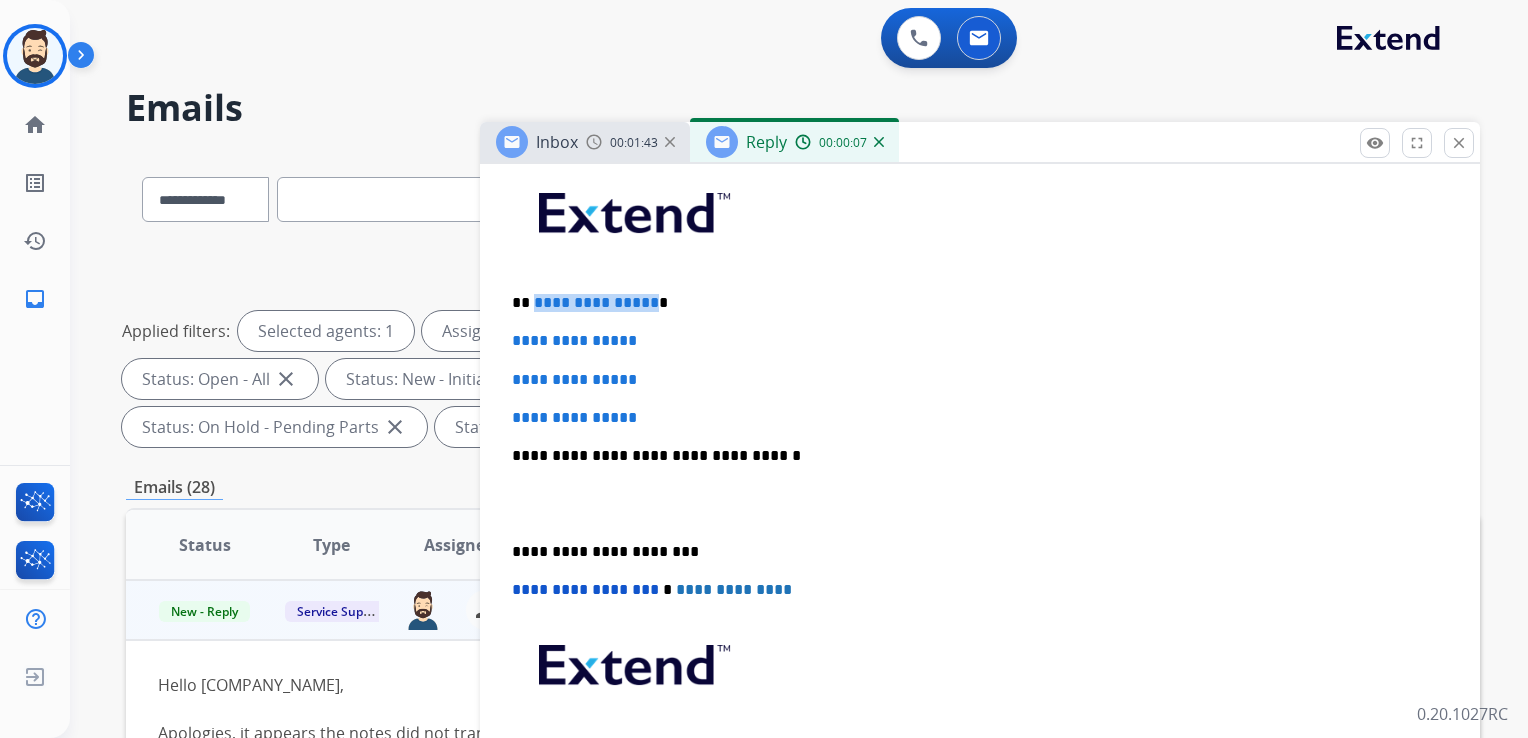 drag, startPoint x: 531, startPoint y: 305, endPoint x: 645, endPoint y: 304, distance: 114.00439 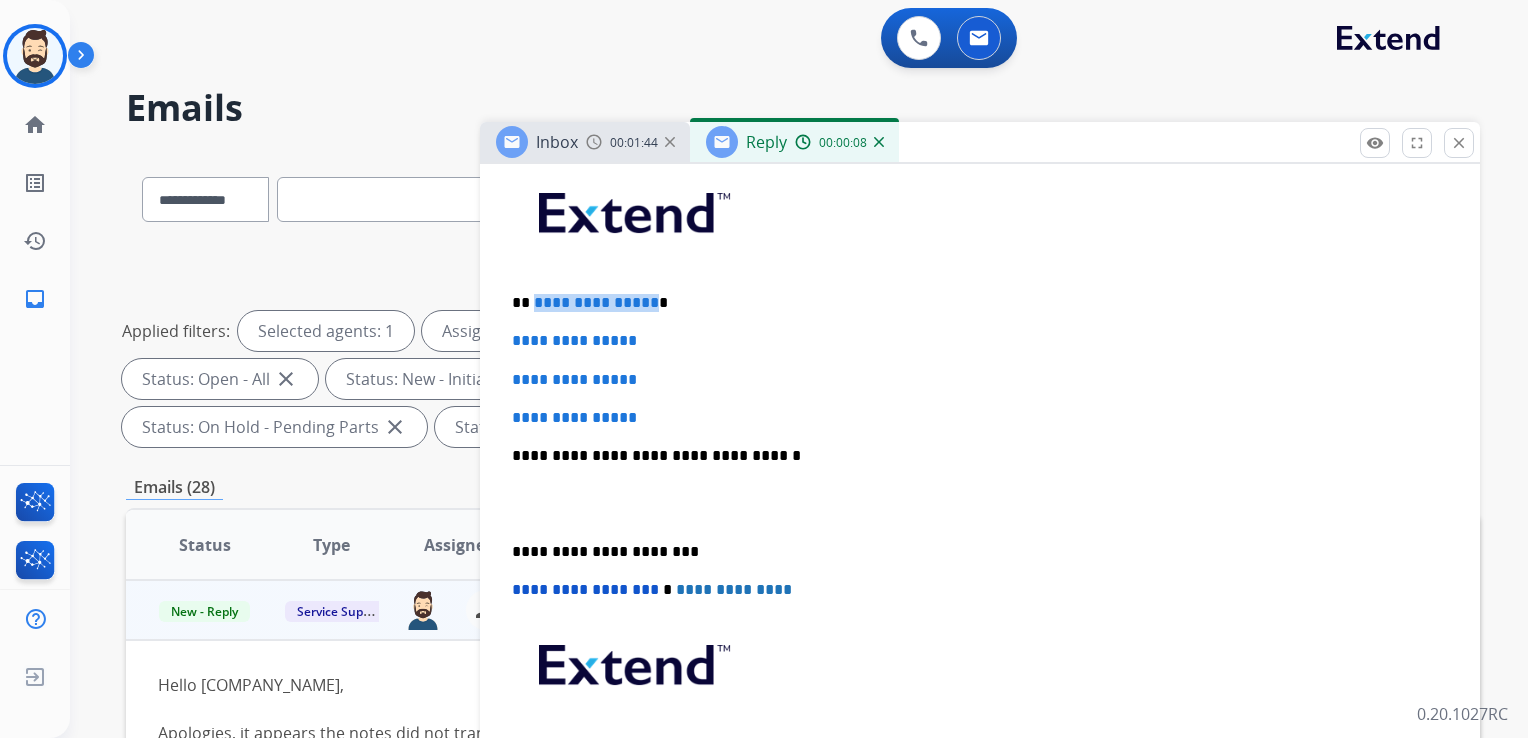 type 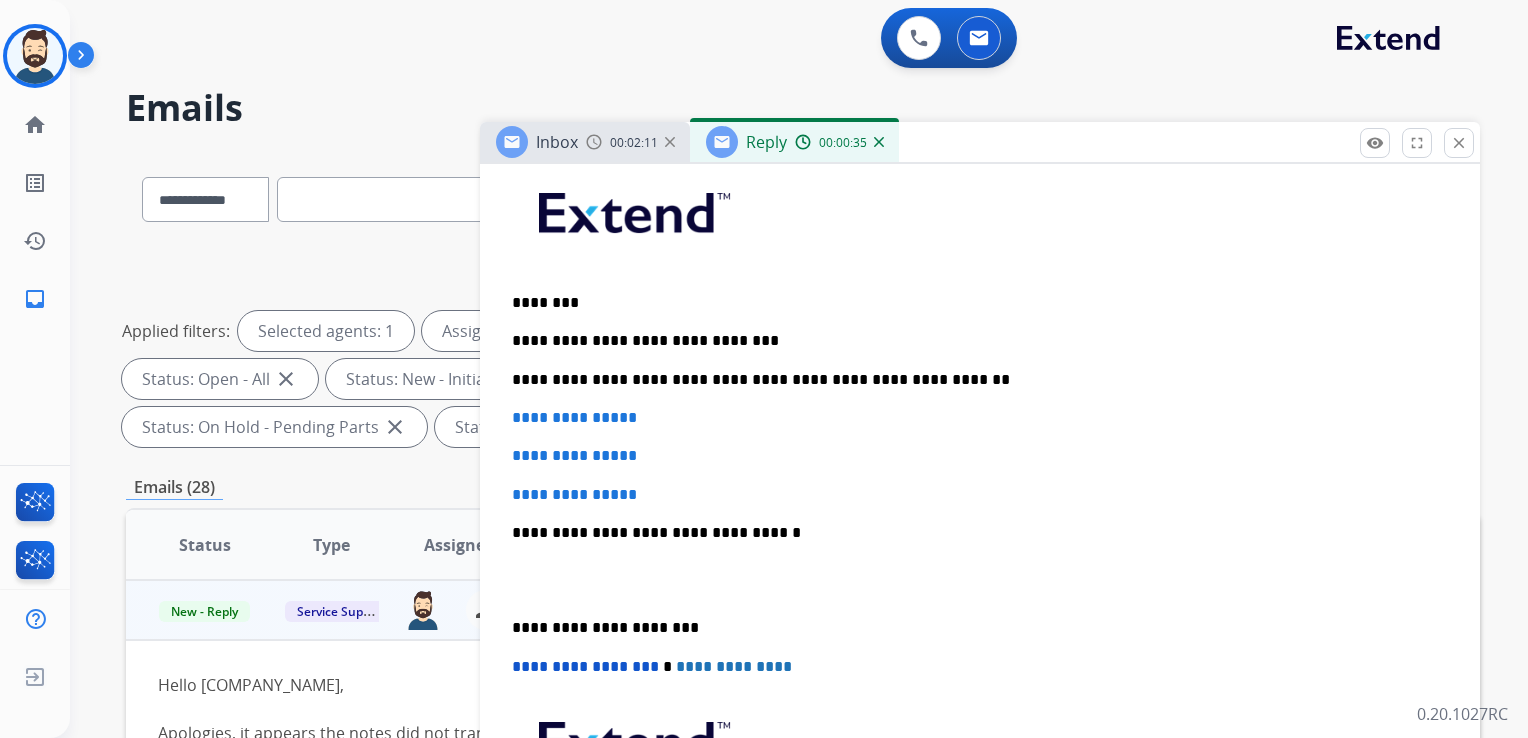 click on "**********" at bounding box center (972, 380) 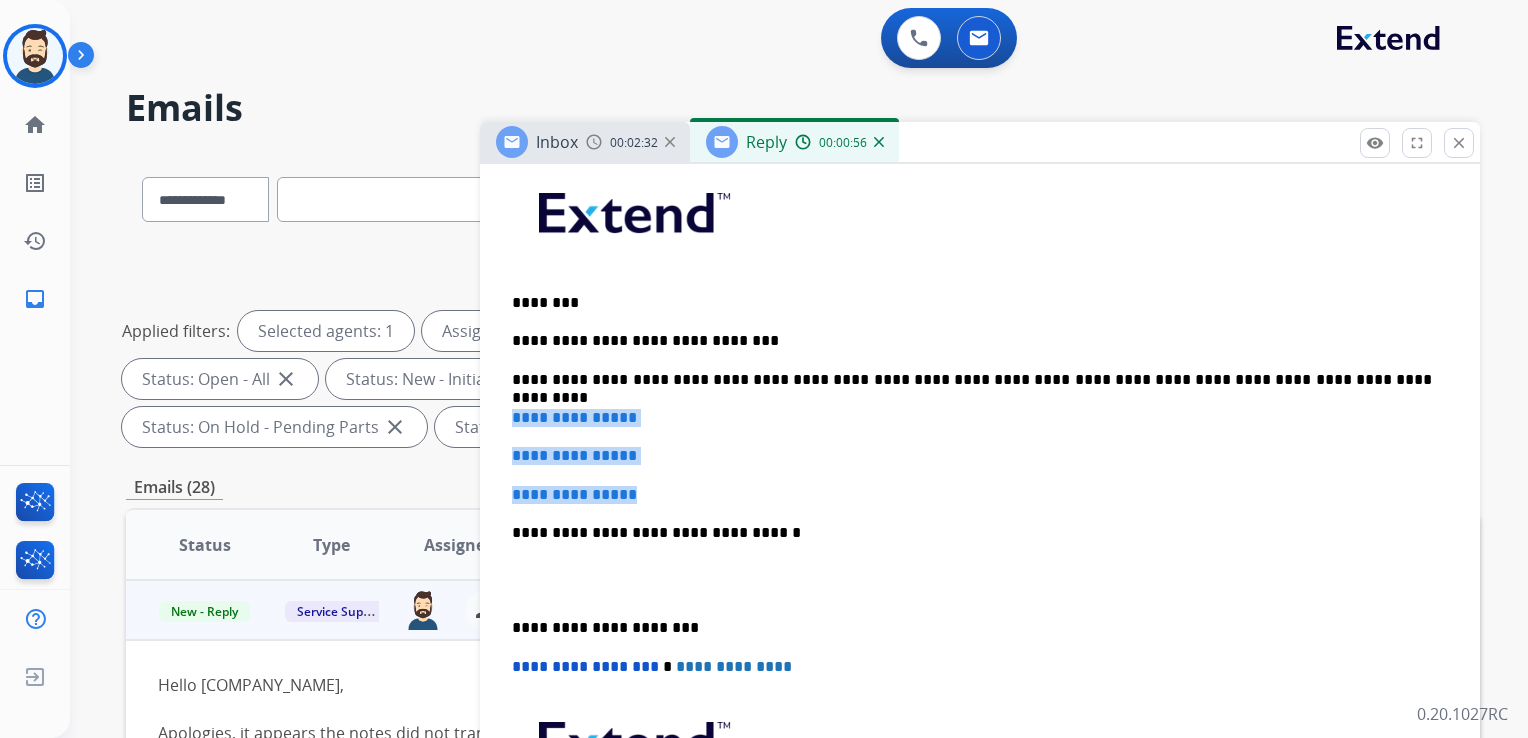 drag, startPoint x: 511, startPoint y: 419, endPoint x: 676, endPoint y: 483, distance: 176.9774 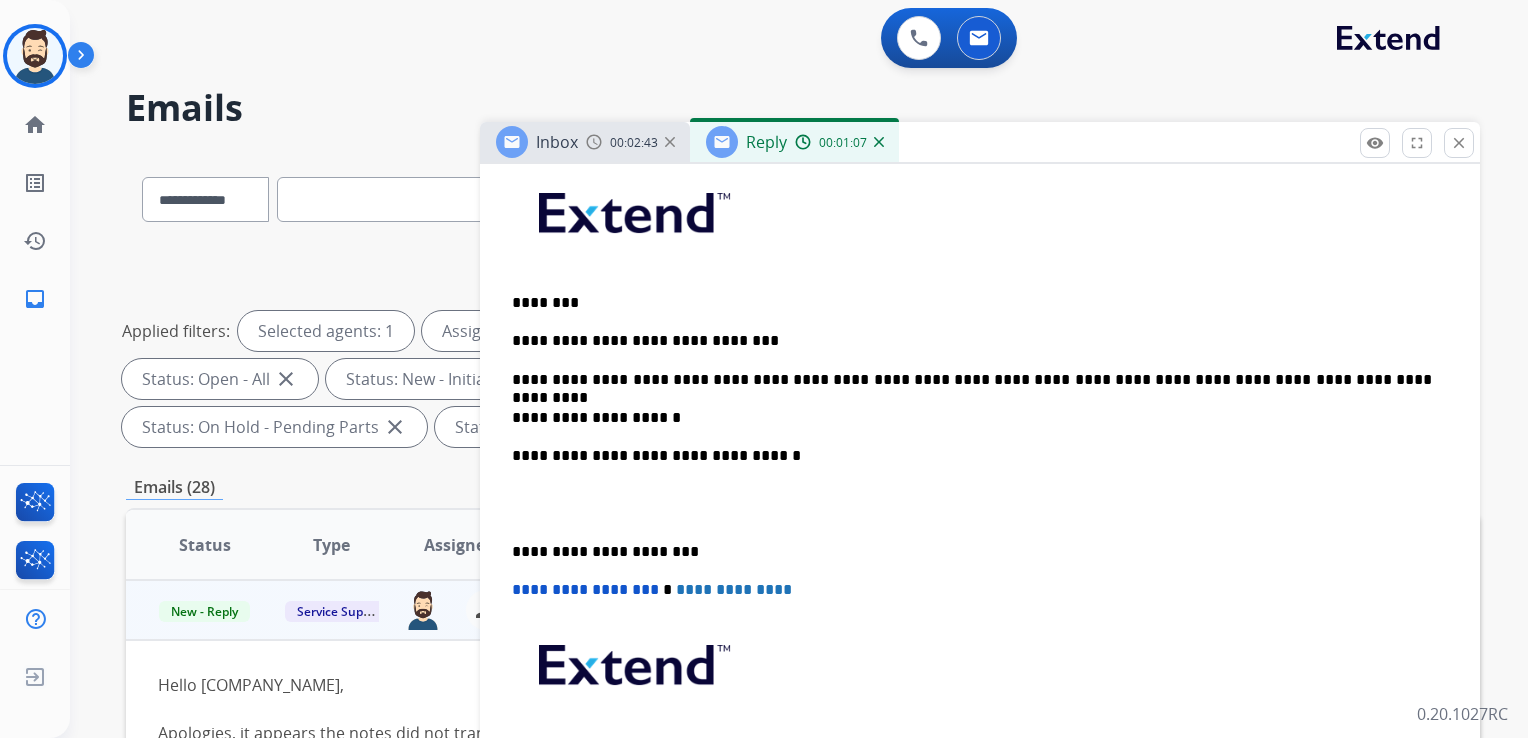 click on "**********" at bounding box center [972, 456] 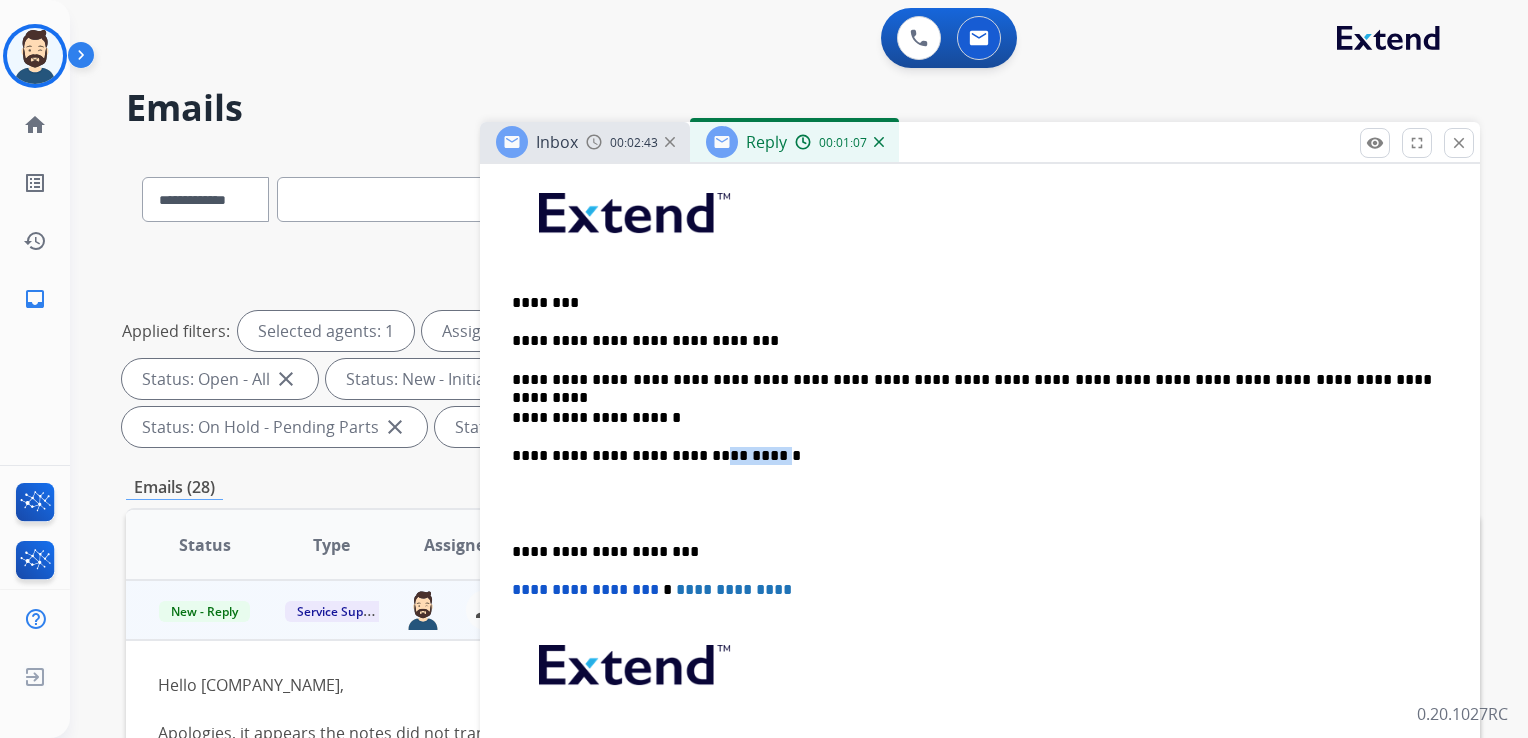 click on "**********" at bounding box center [972, 456] 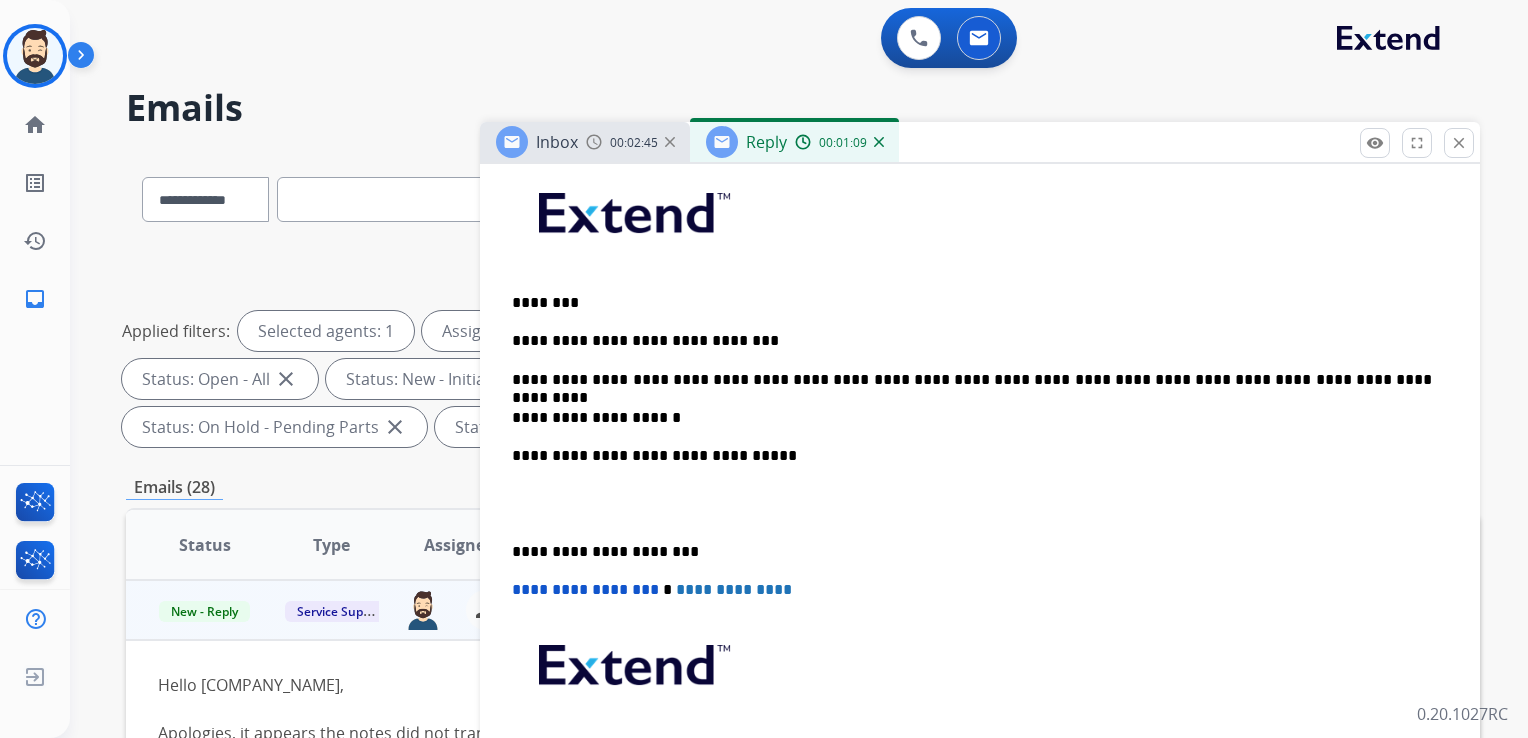 click on "**********" at bounding box center (980, 503) 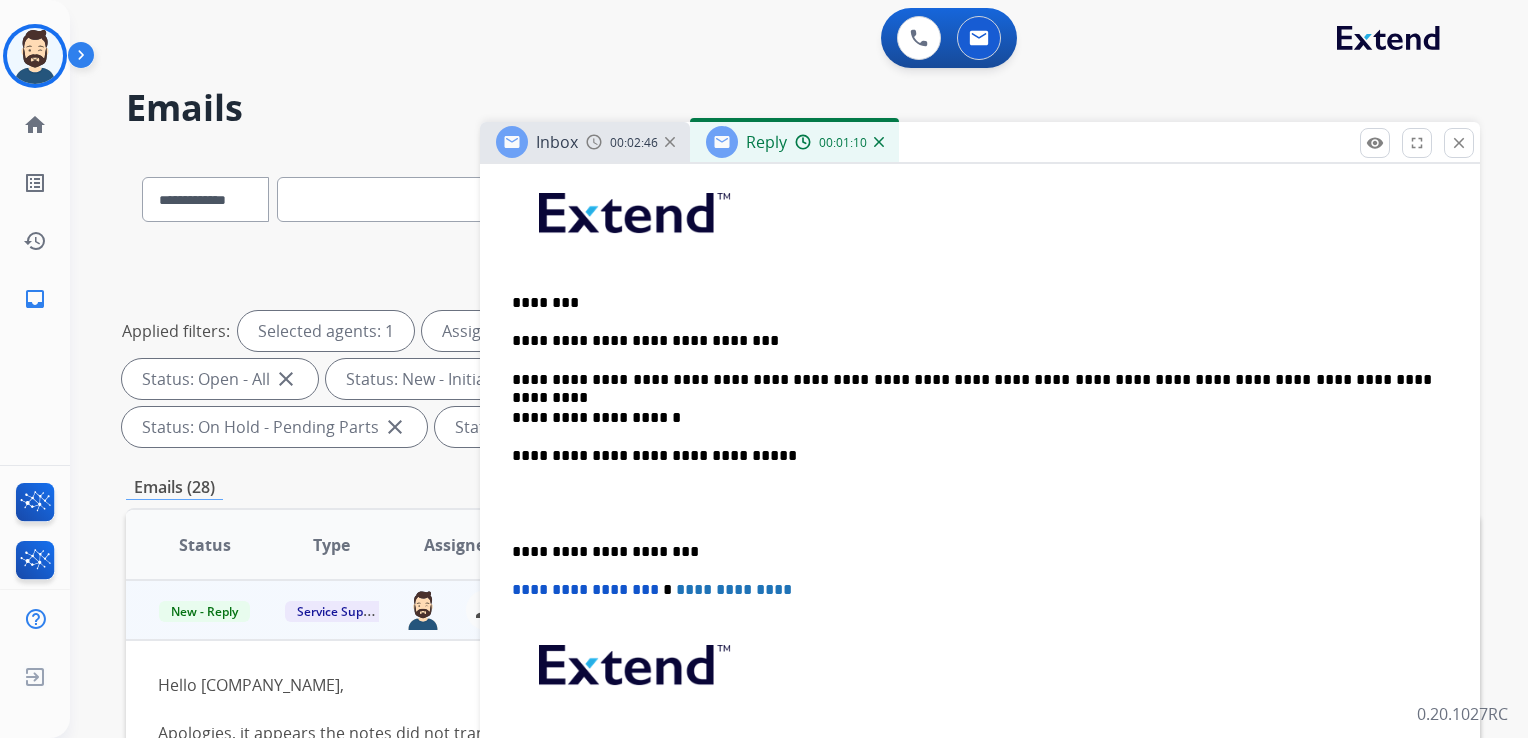 click on "**********" at bounding box center [972, 552] 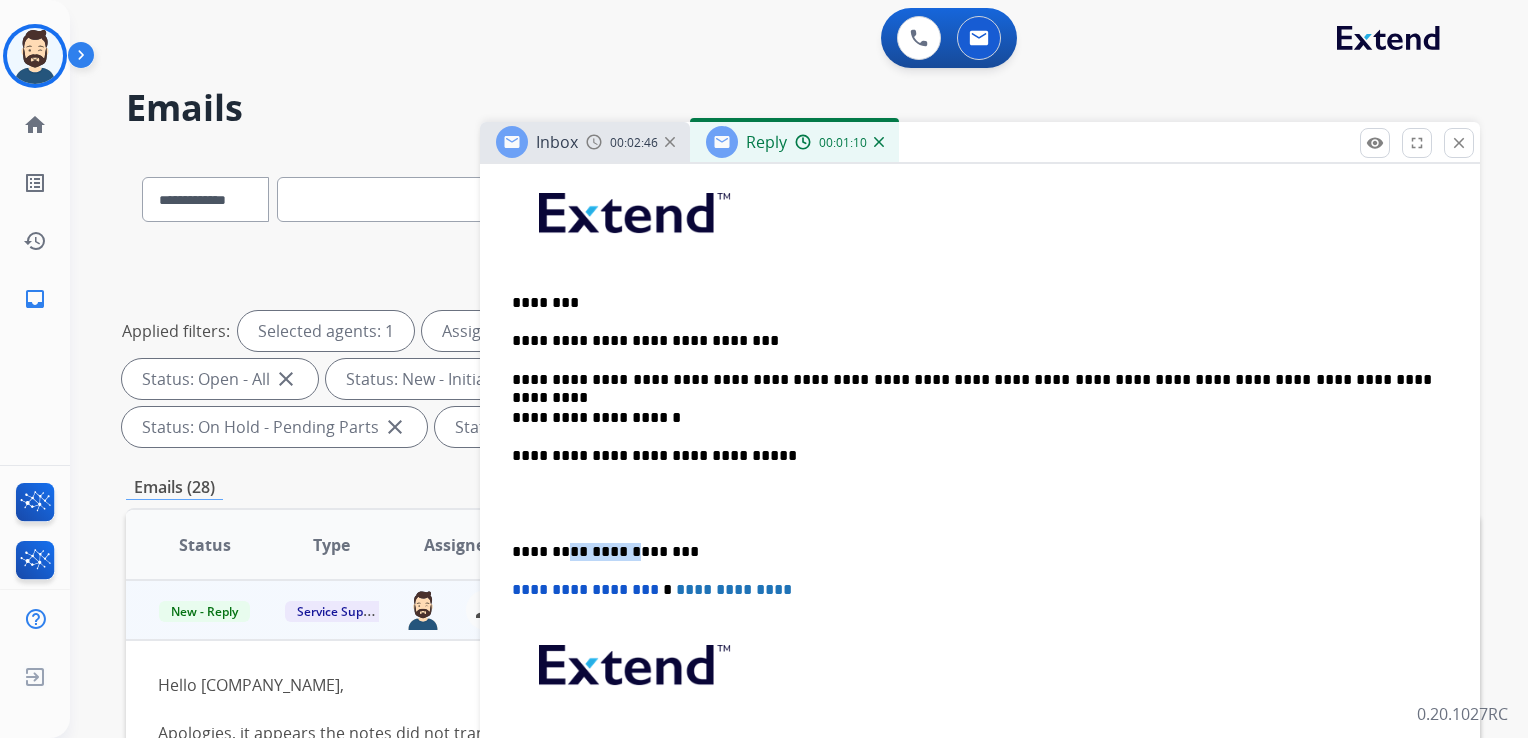 click on "**********" at bounding box center [972, 552] 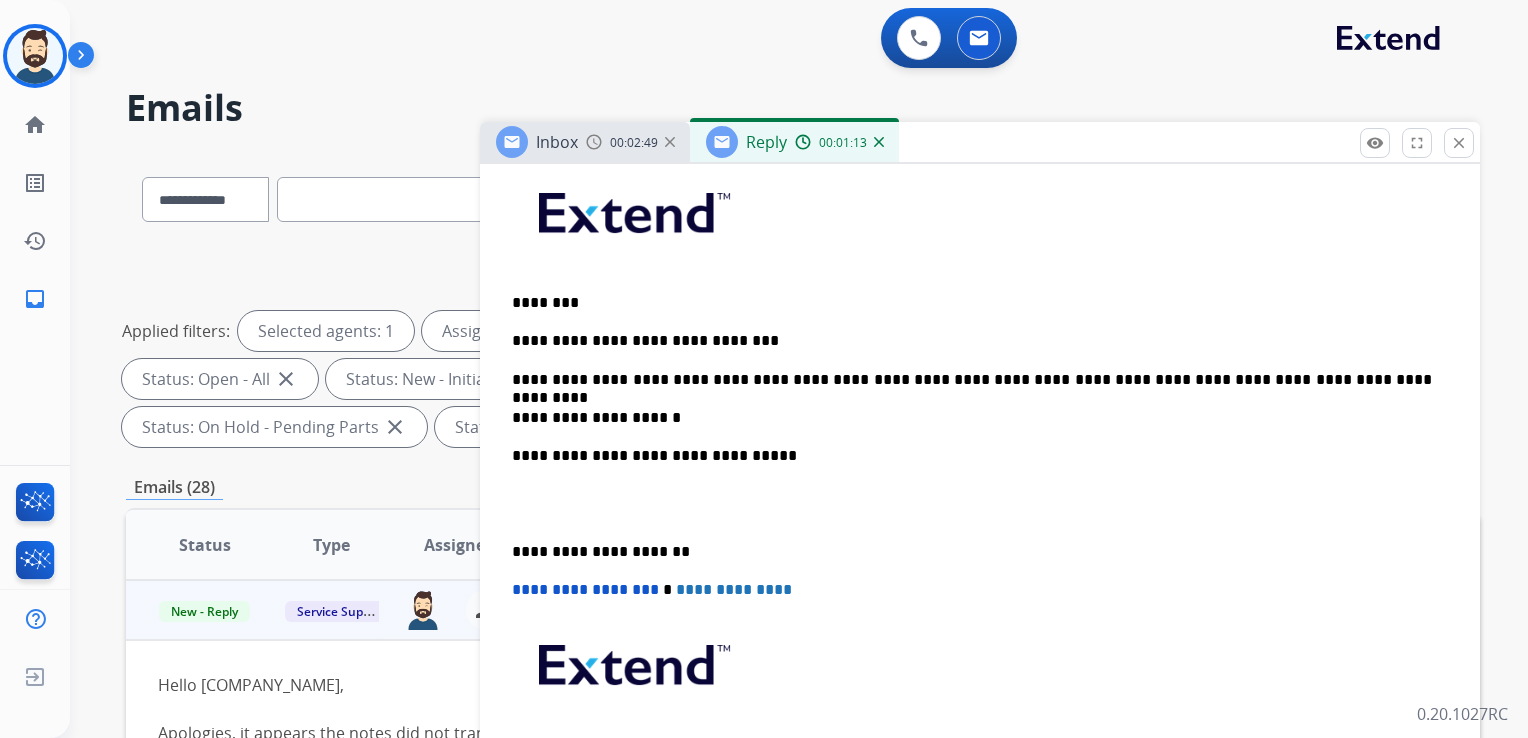 click on "**********" at bounding box center (585, 589) 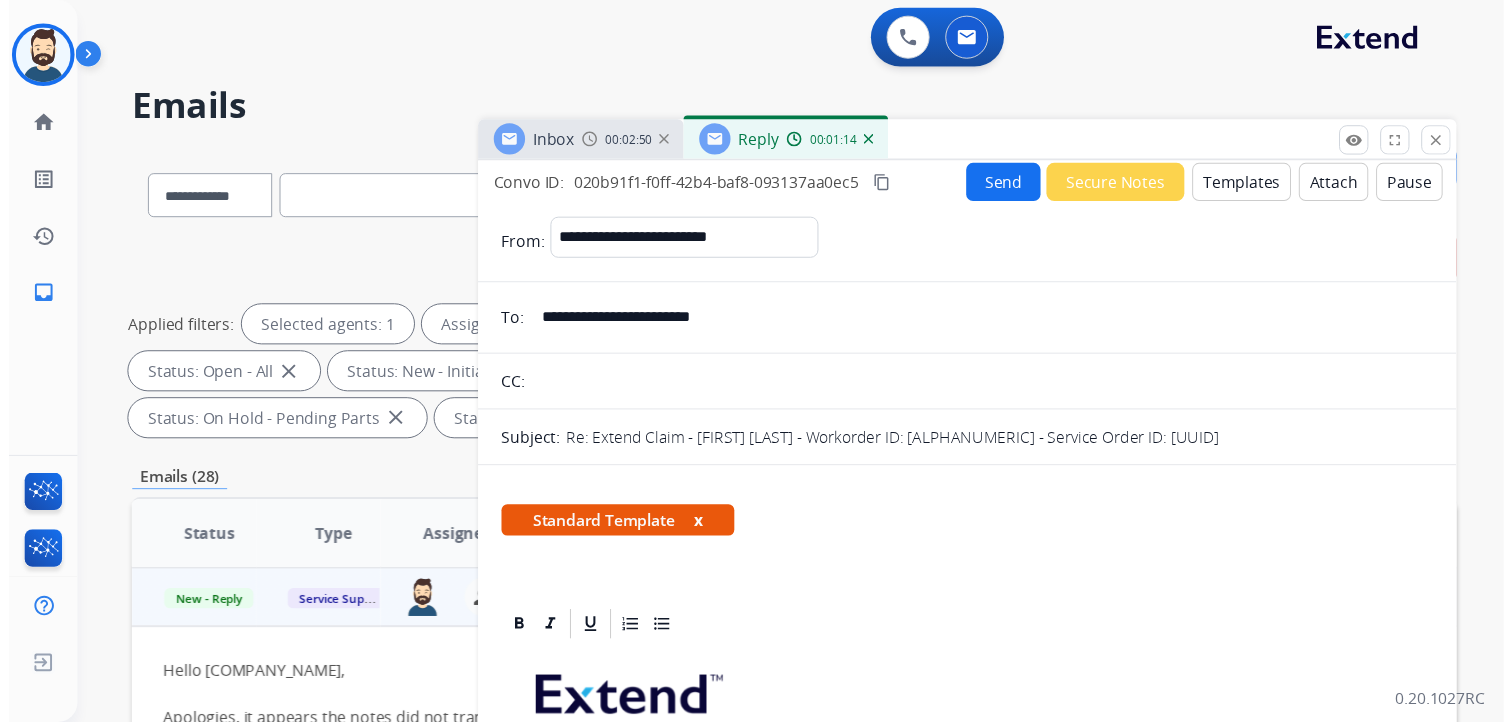 scroll, scrollTop: 0, scrollLeft: 0, axis: both 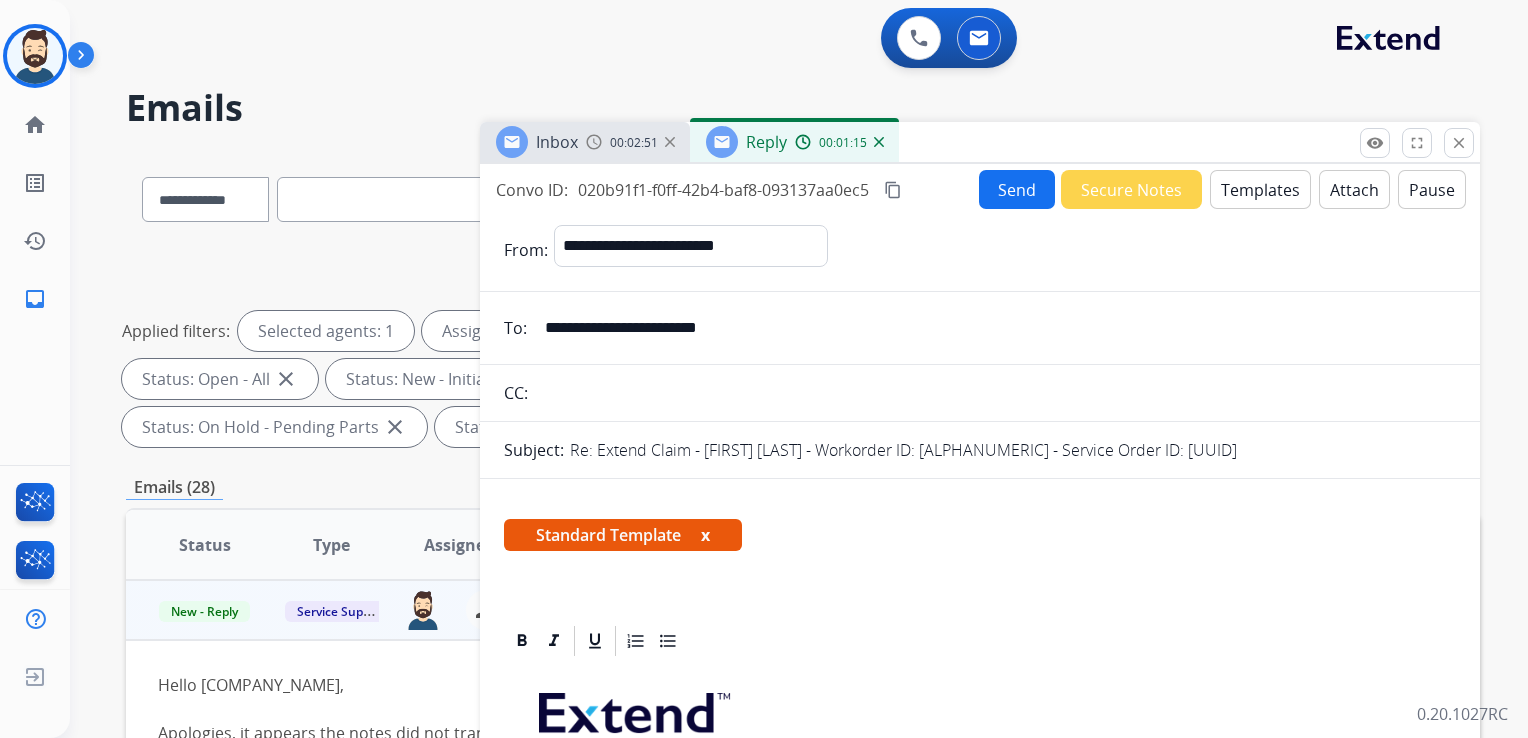 click on "Send" at bounding box center (1017, 189) 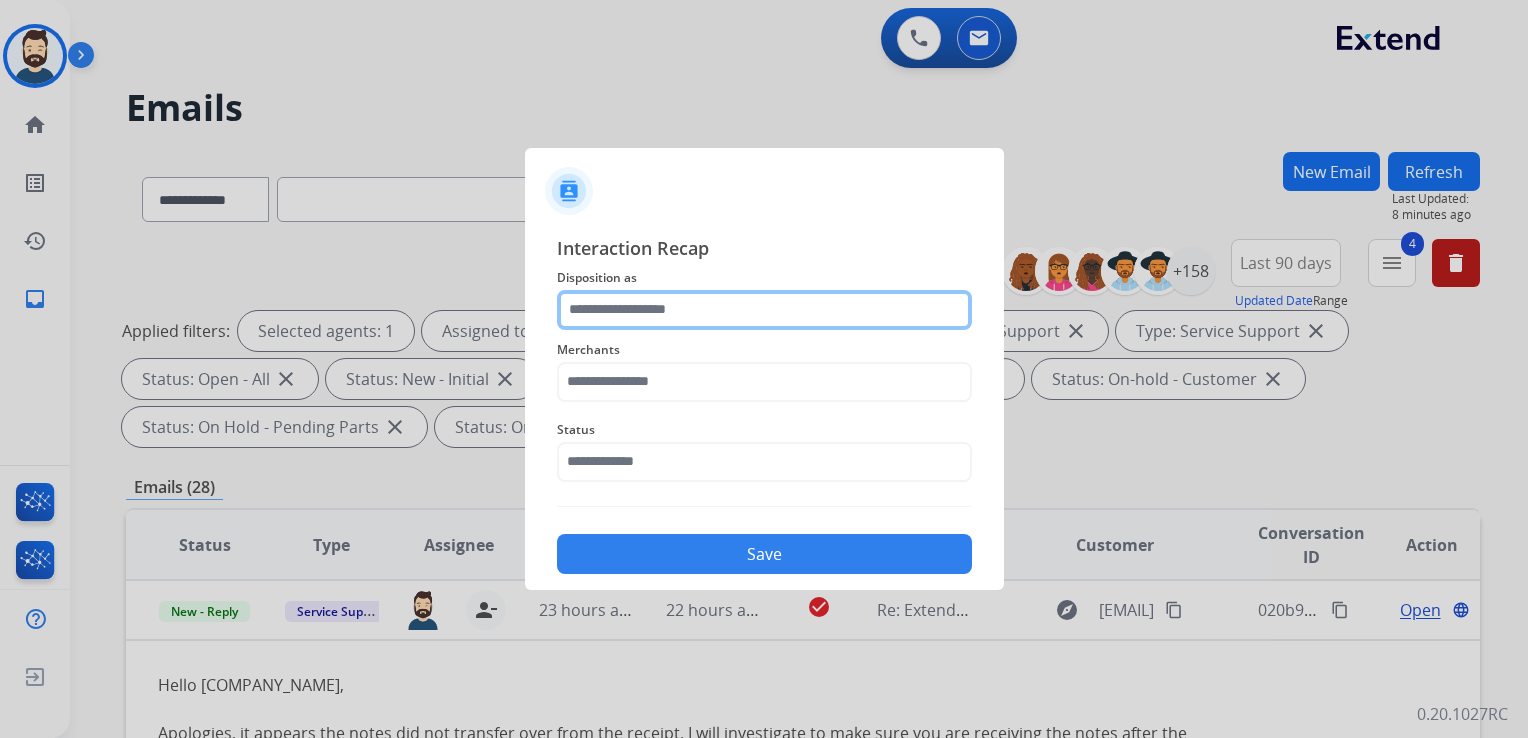 click 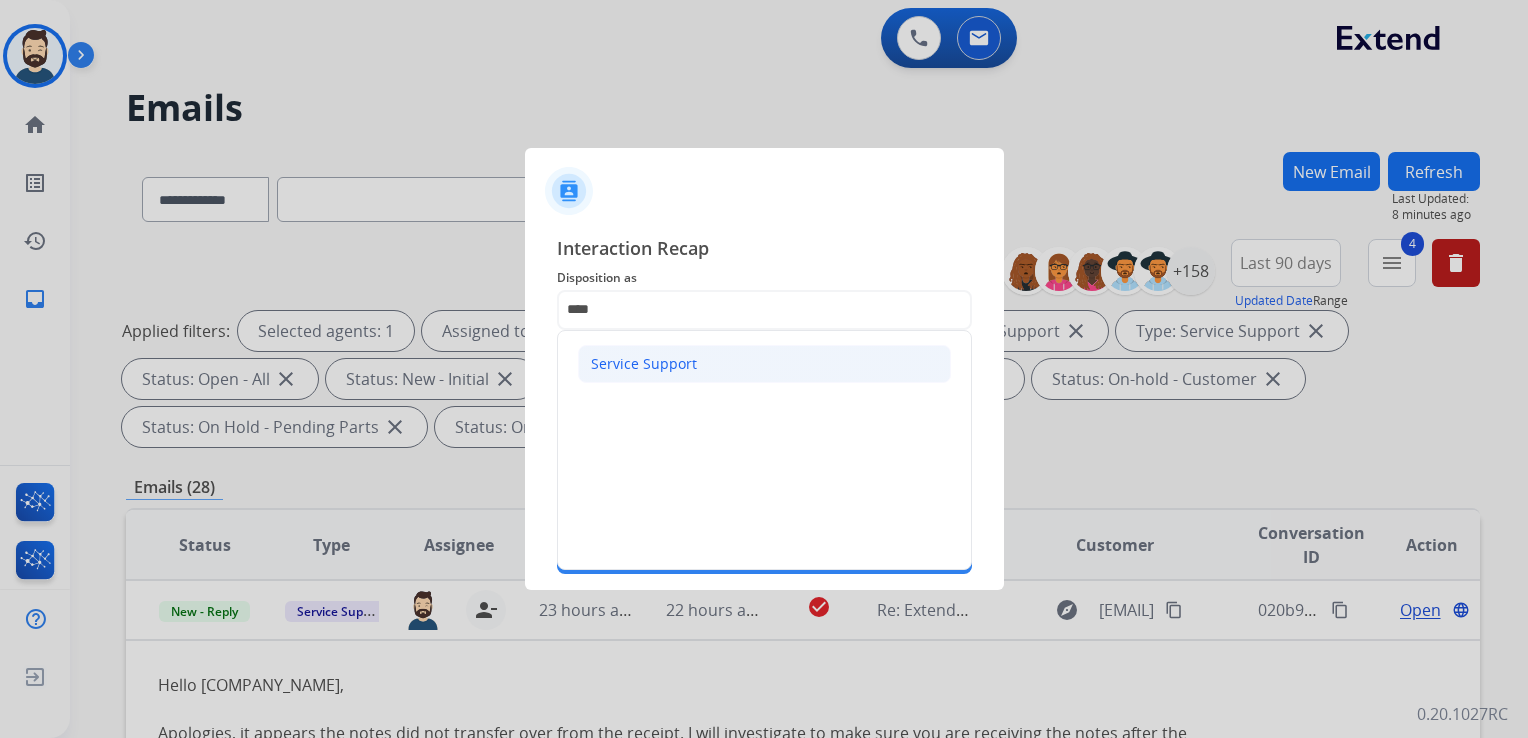 click on "Service Support" 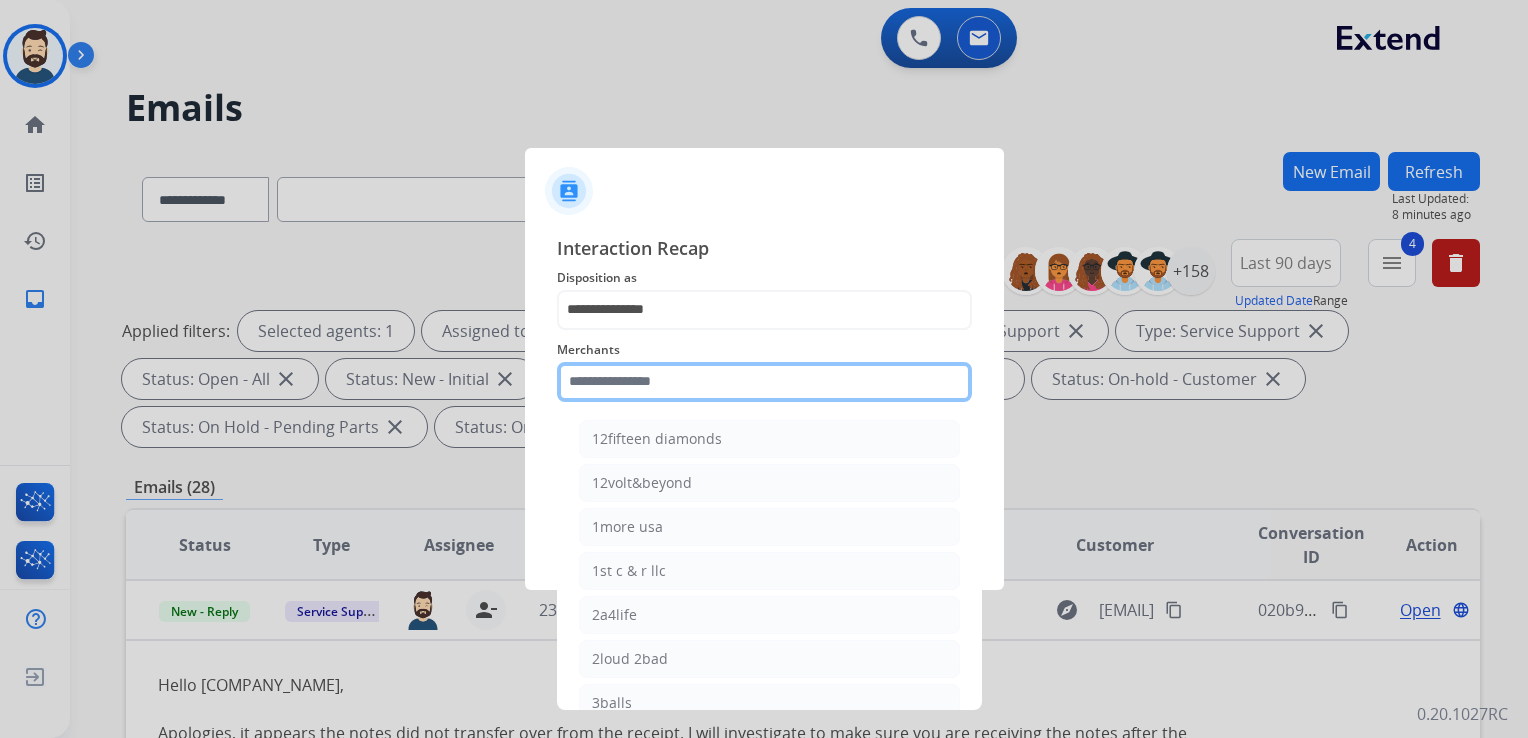 click 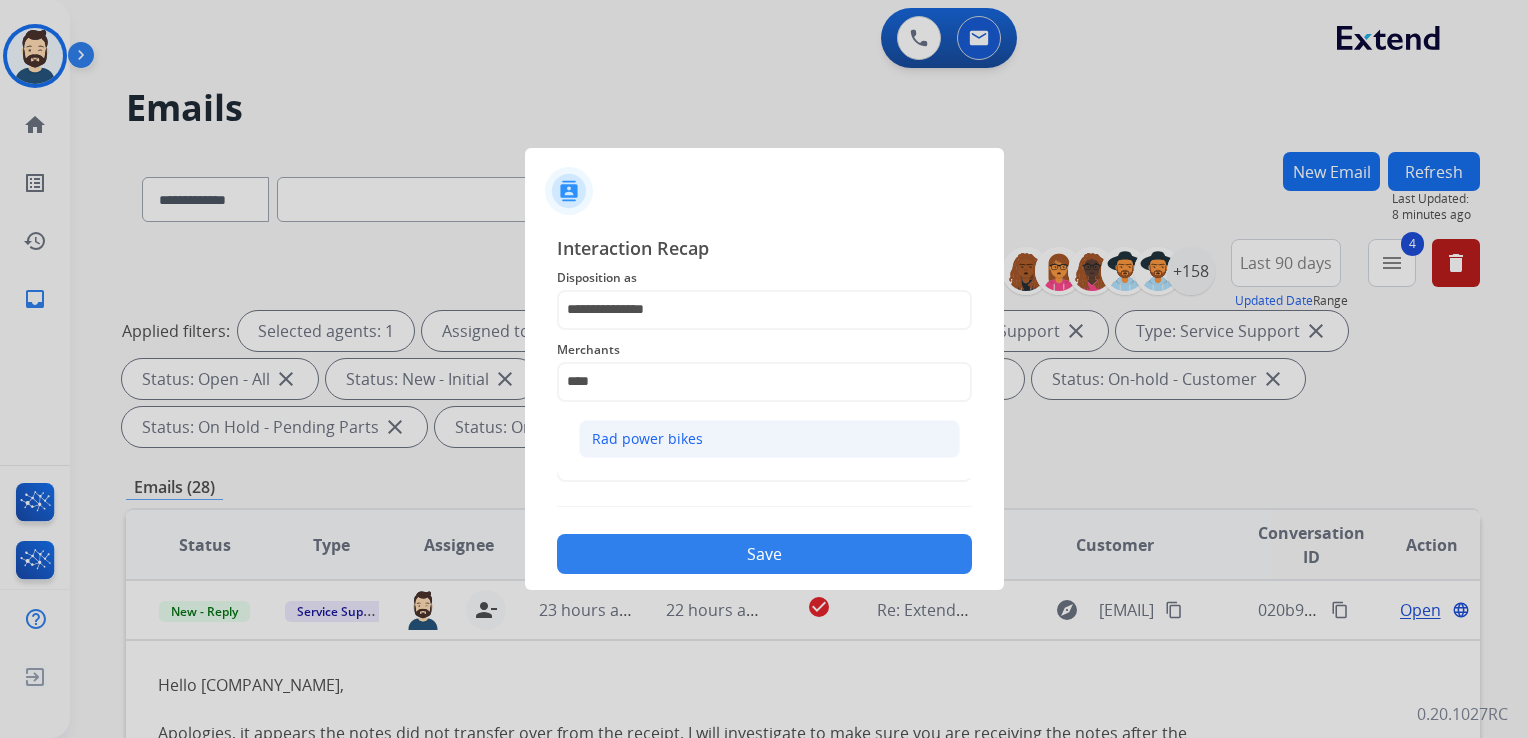 drag, startPoint x: 598, startPoint y: 450, endPoint x: 618, endPoint y: 471, distance: 29 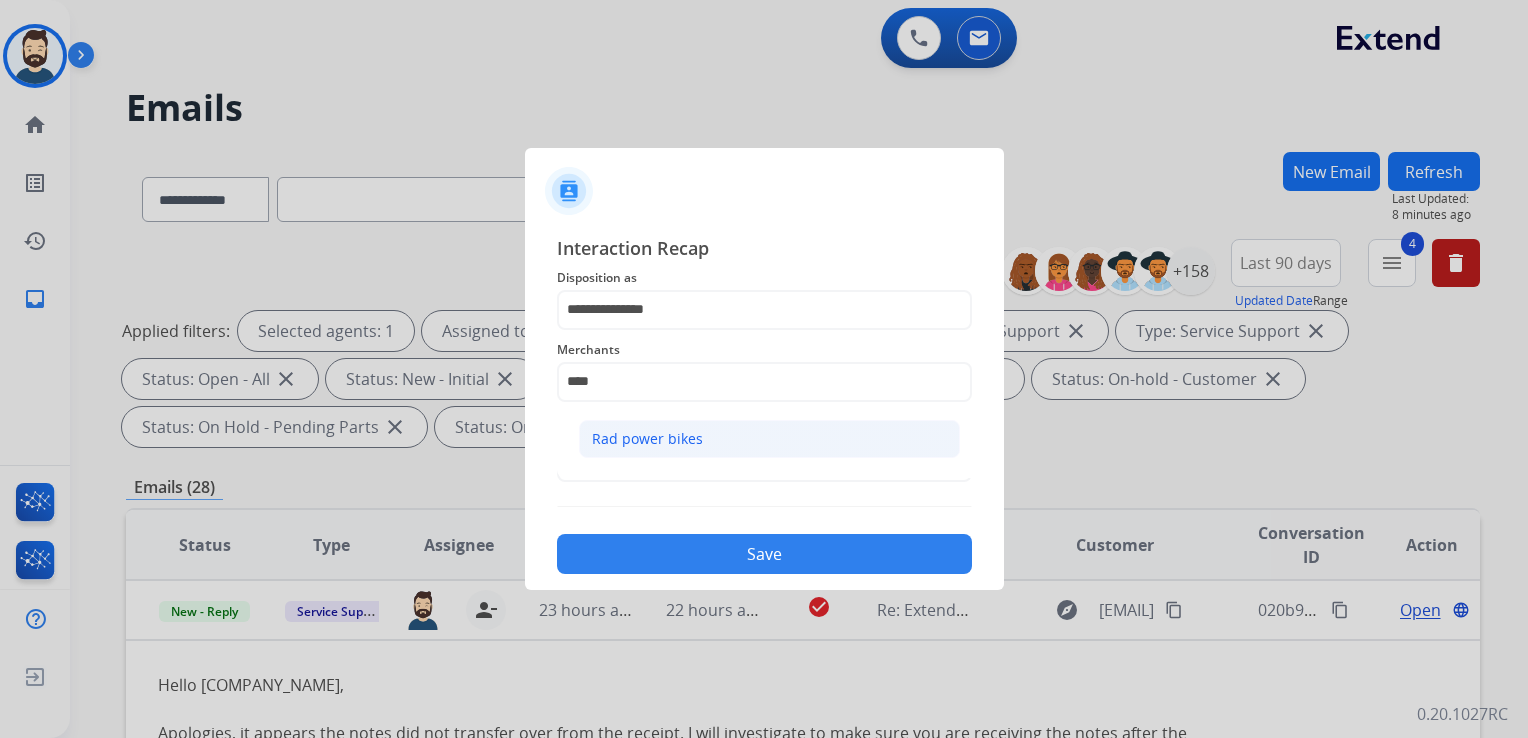 click on "Rad power bikes" 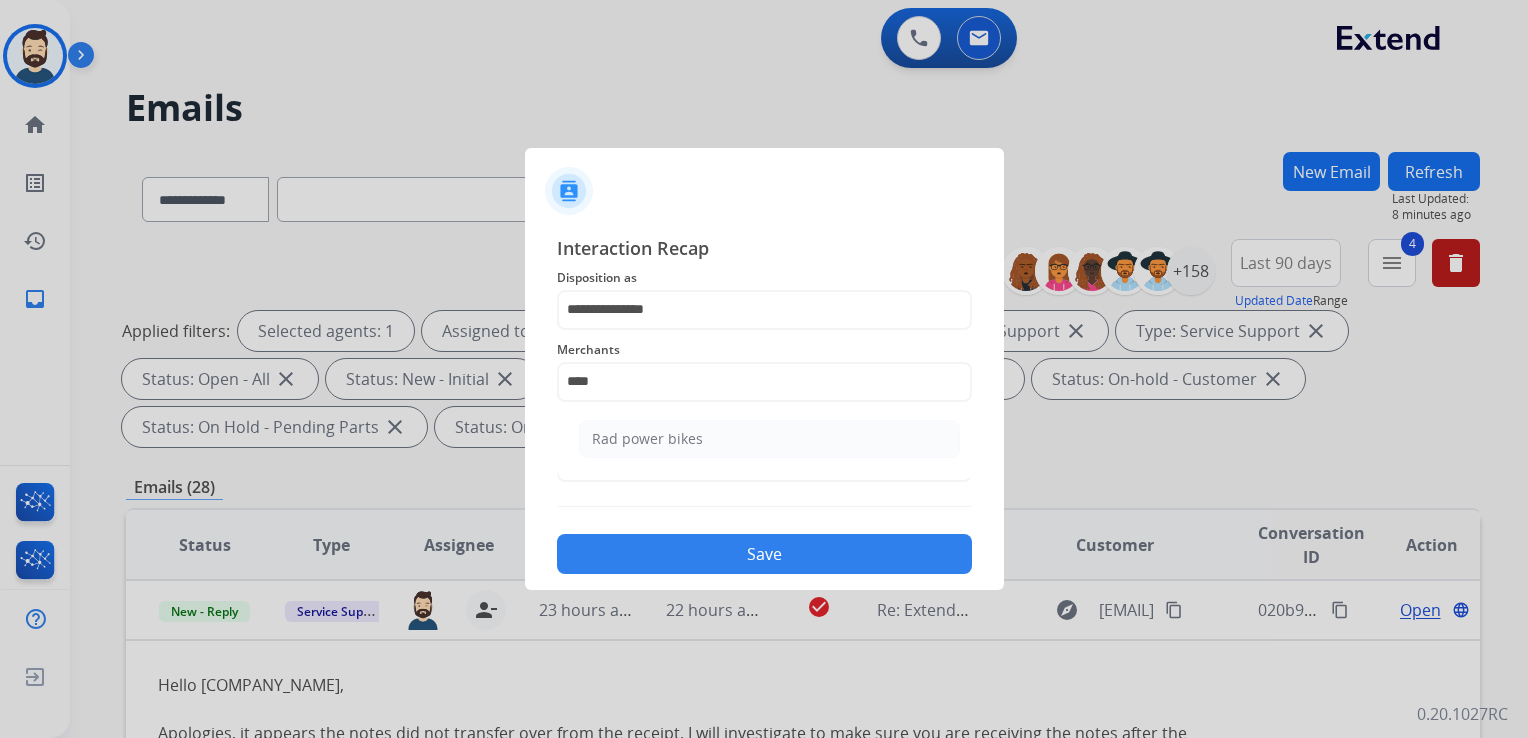 type on "**********" 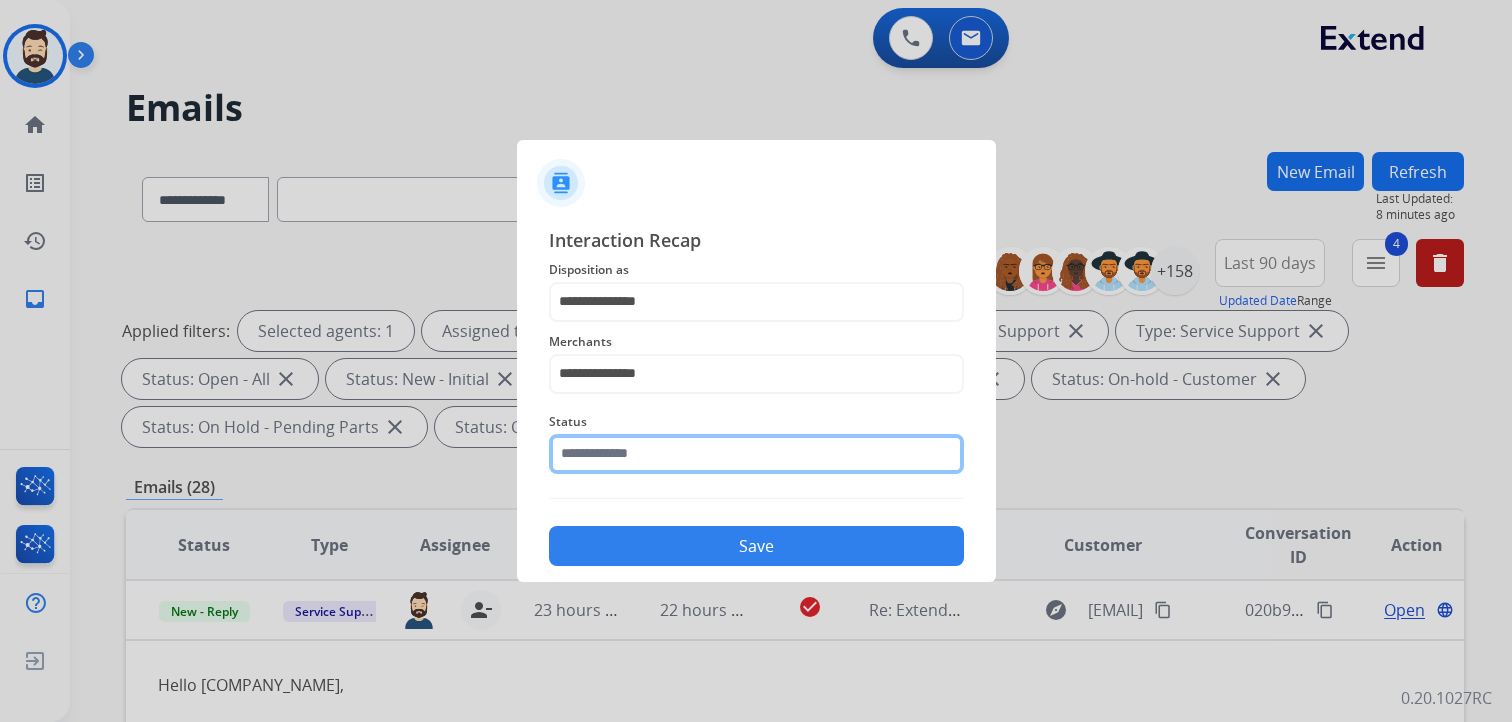 click on "Status" 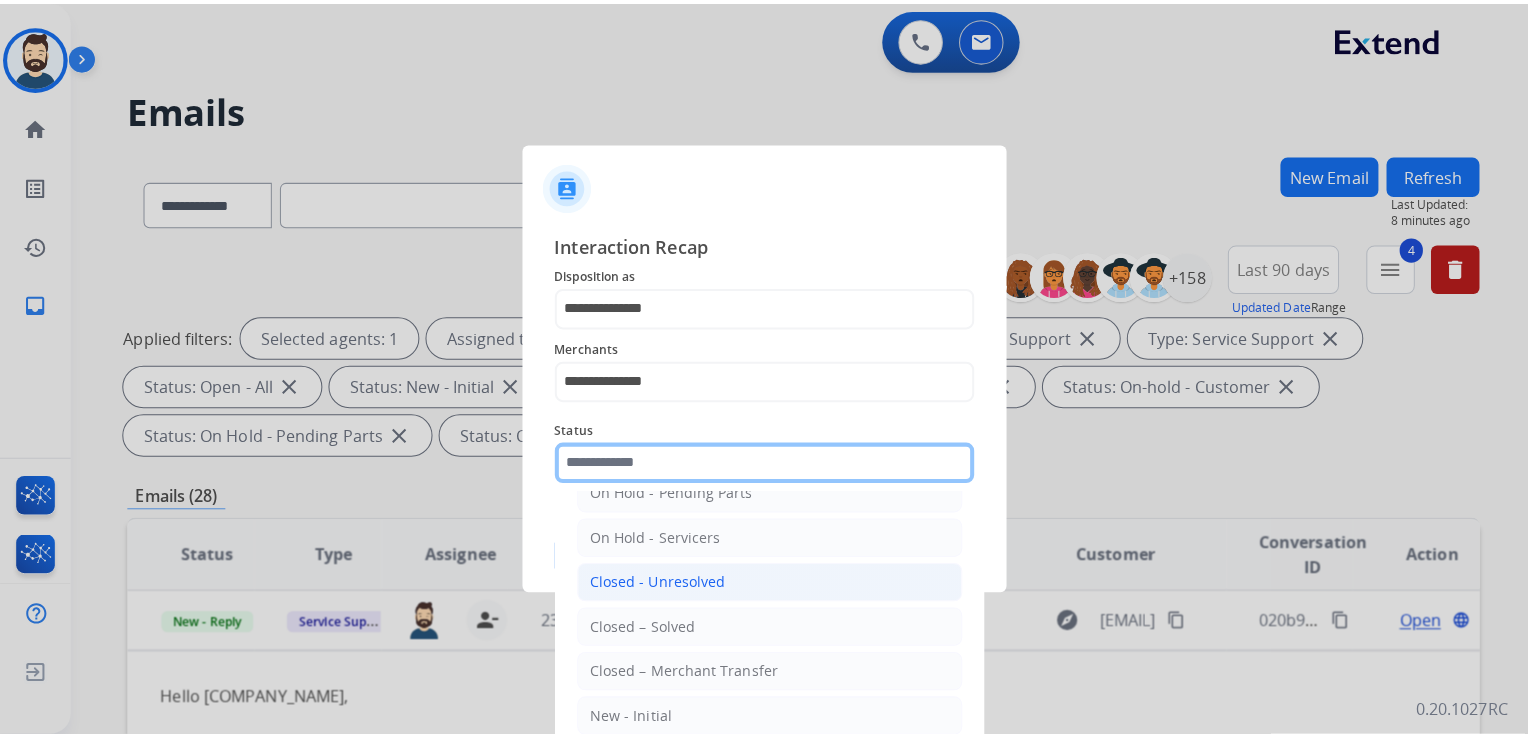 scroll, scrollTop: 116, scrollLeft: 0, axis: vertical 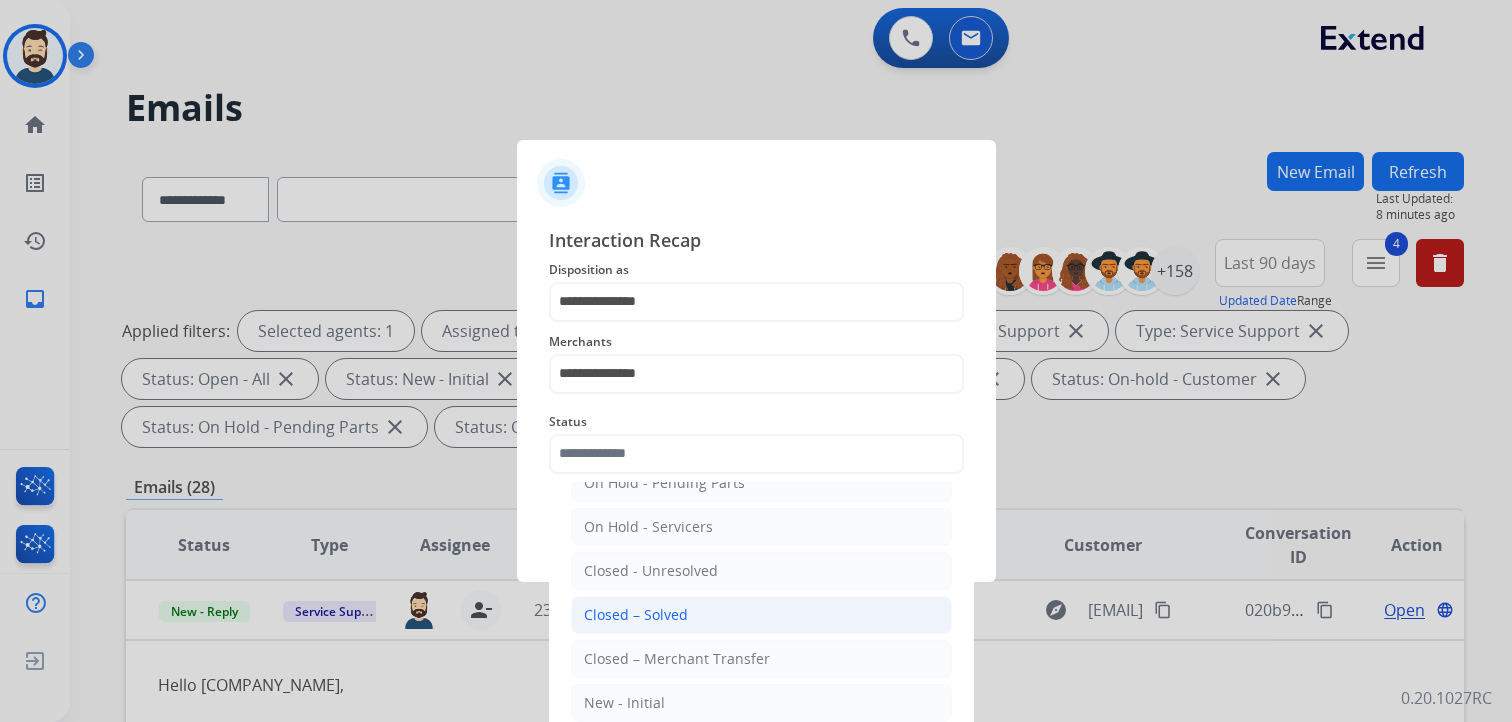 click on "Closed – Solved" 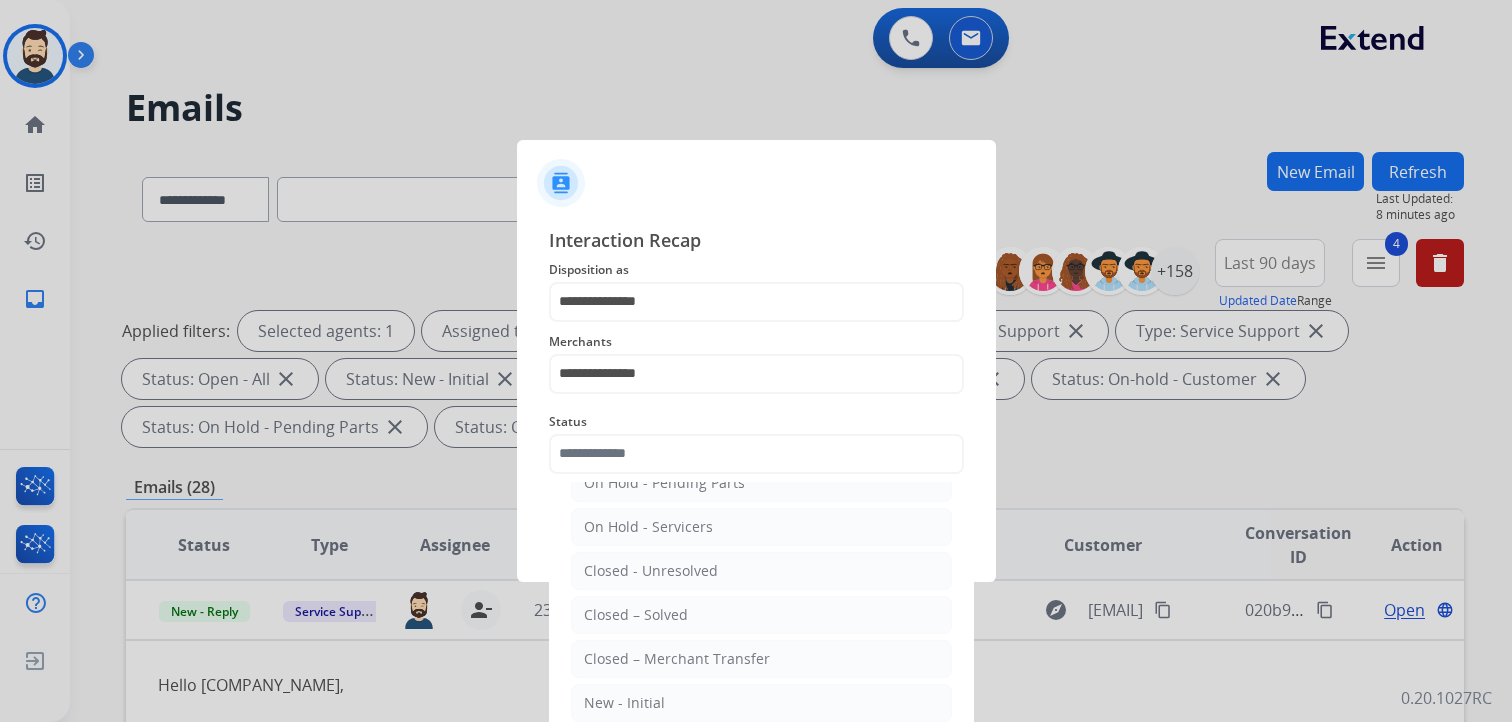 type on "**********" 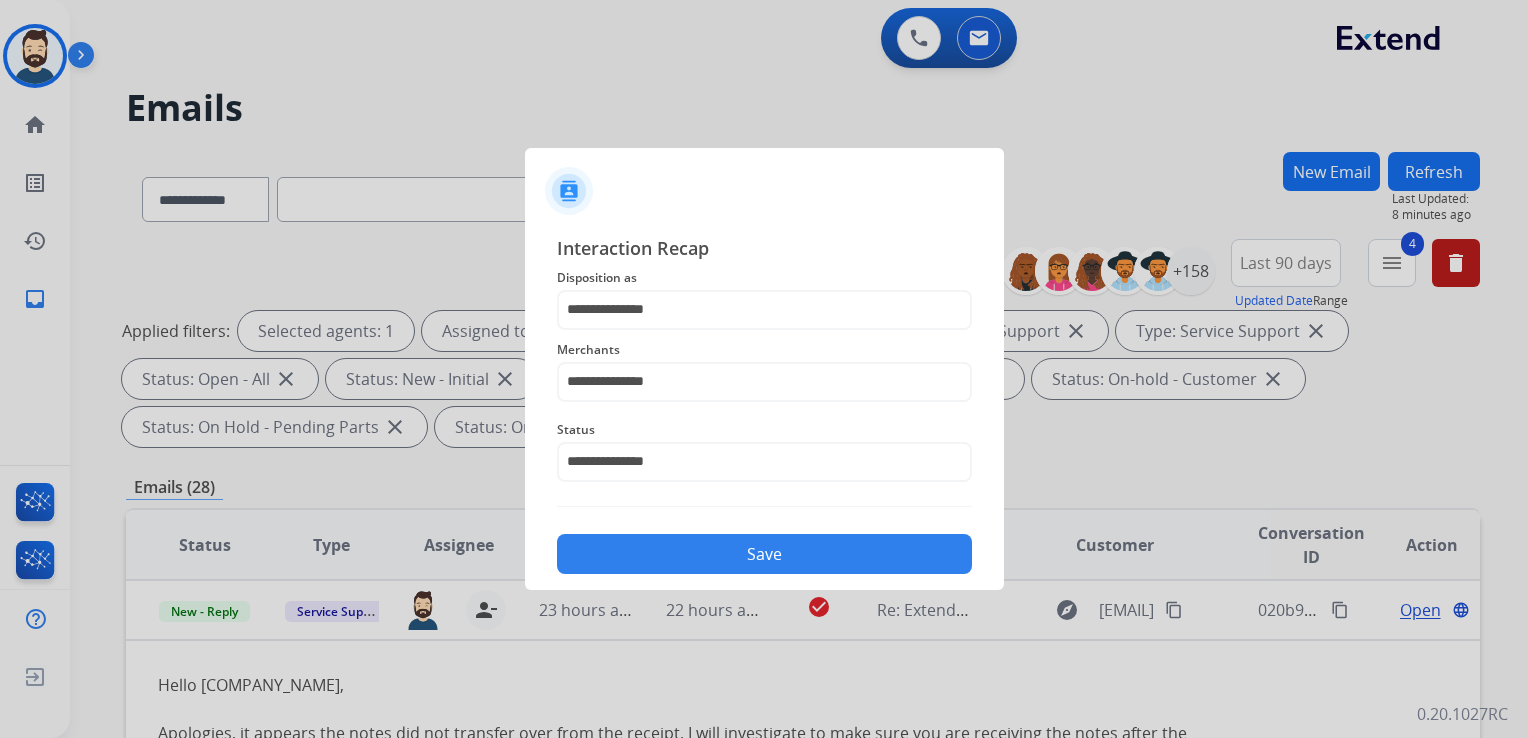click on "Save" 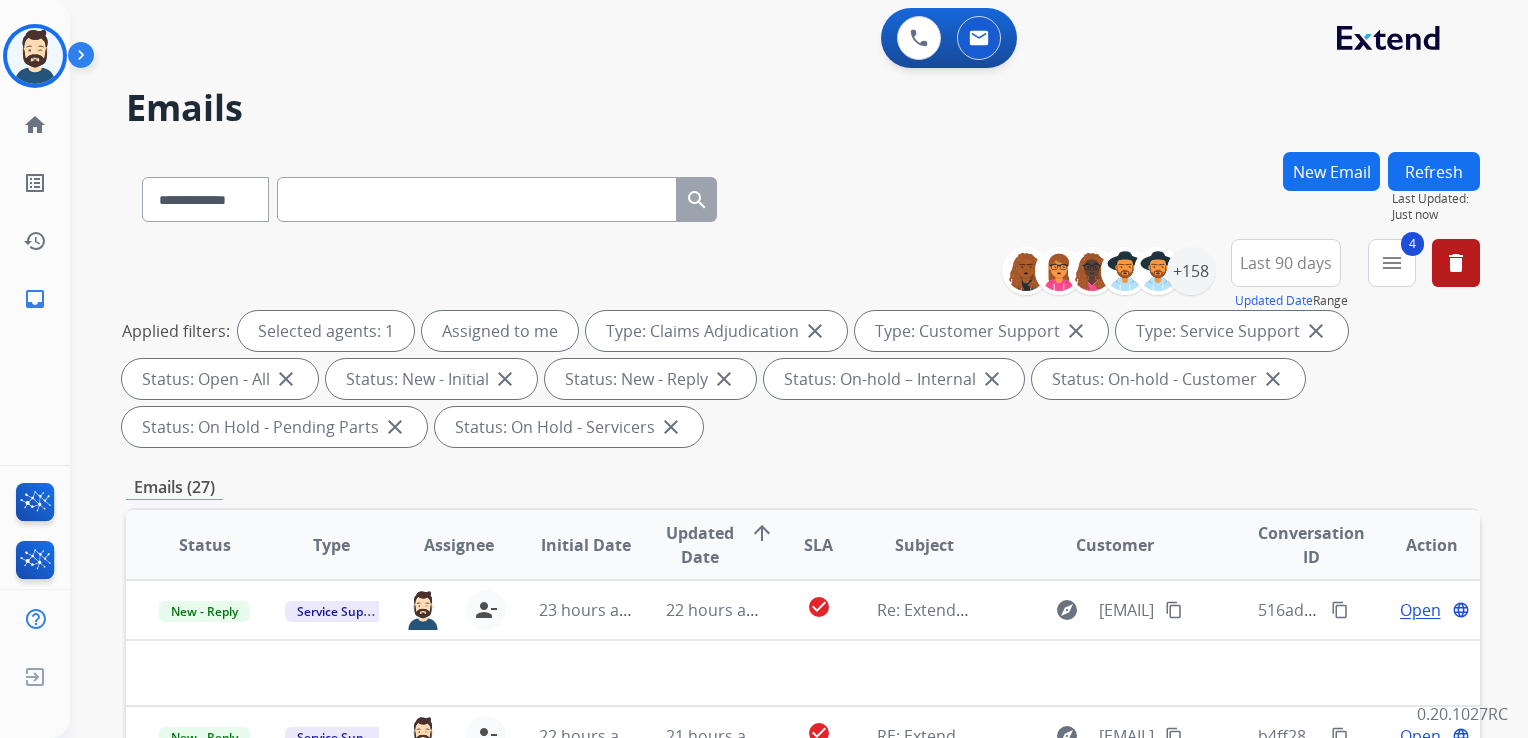 drag, startPoint x: 748, startPoint y: 629, endPoint x: 755, endPoint y: 511, distance: 118.20744 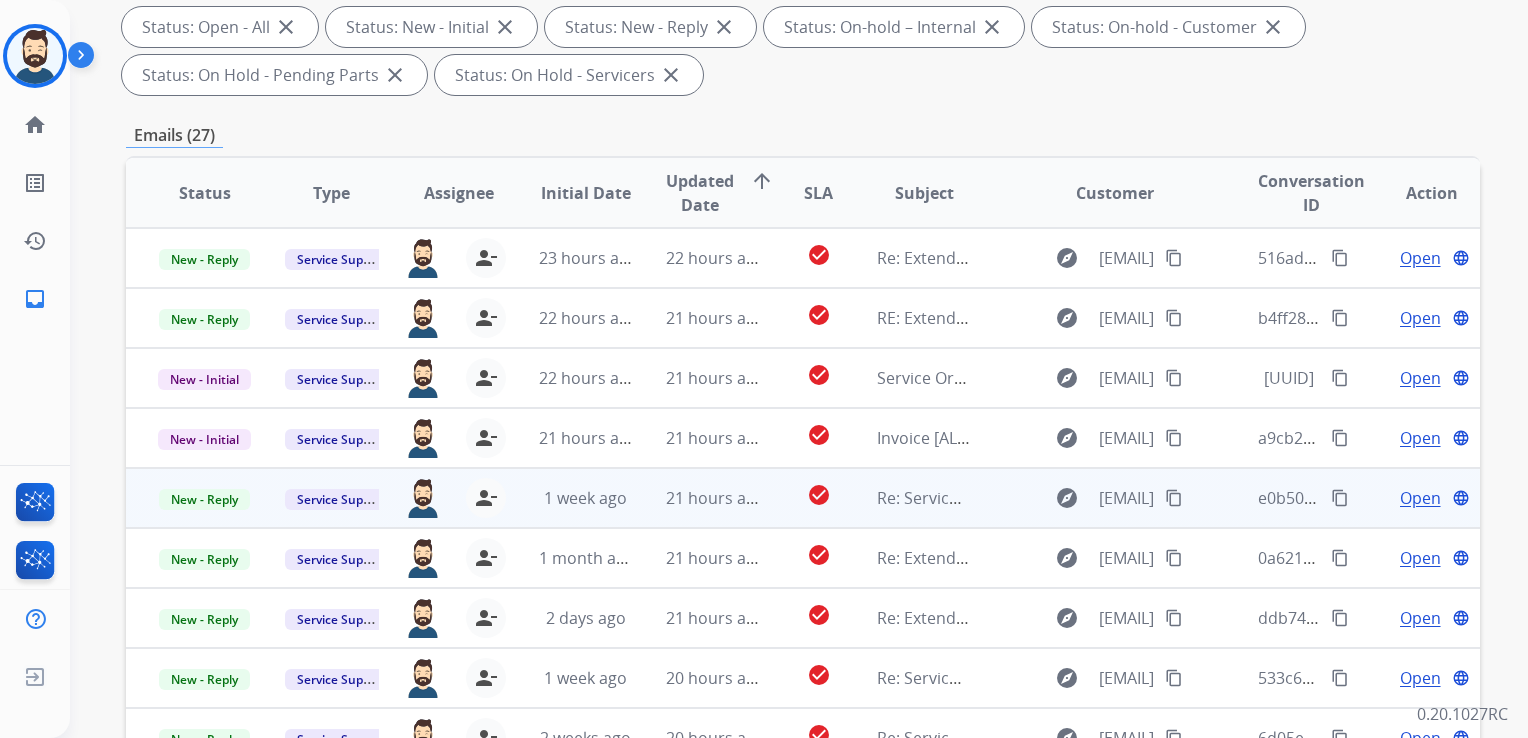 scroll, scrollTop: 400, scrollLeft: 0, axis: vertical 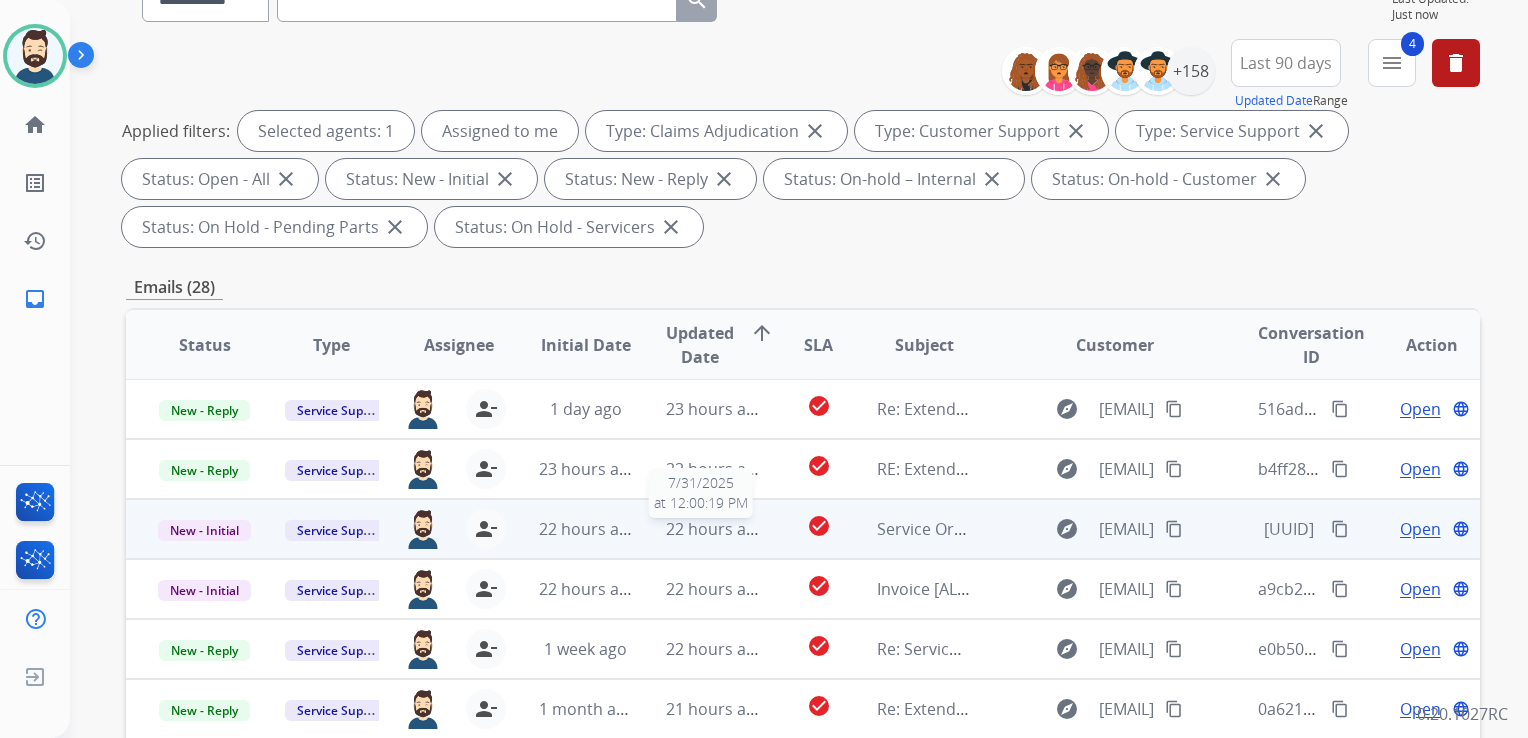 click on "22 hours ago" at bounding box center (715, 529) 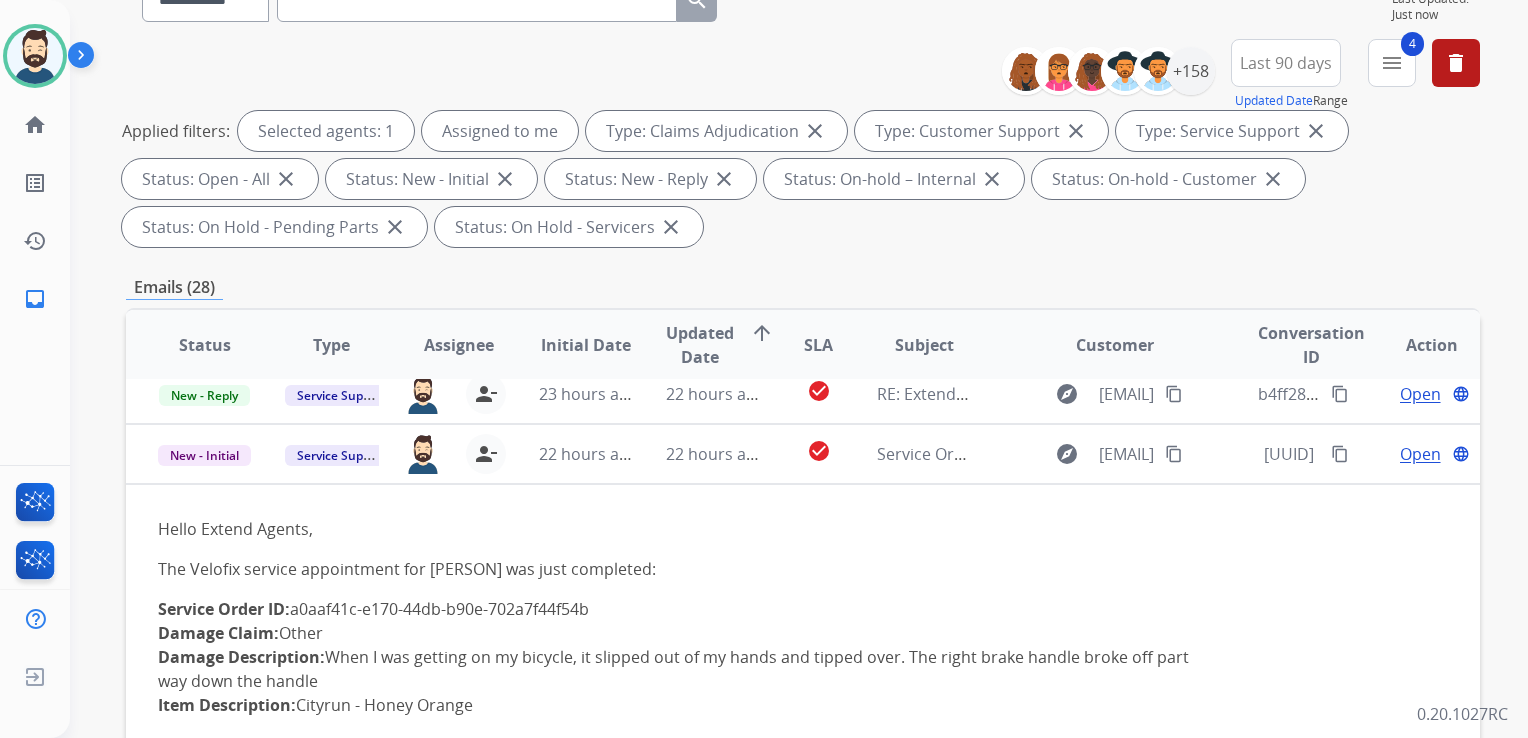 scroll, scrollTop: 120, scrollLeft: 0, axis: vertical 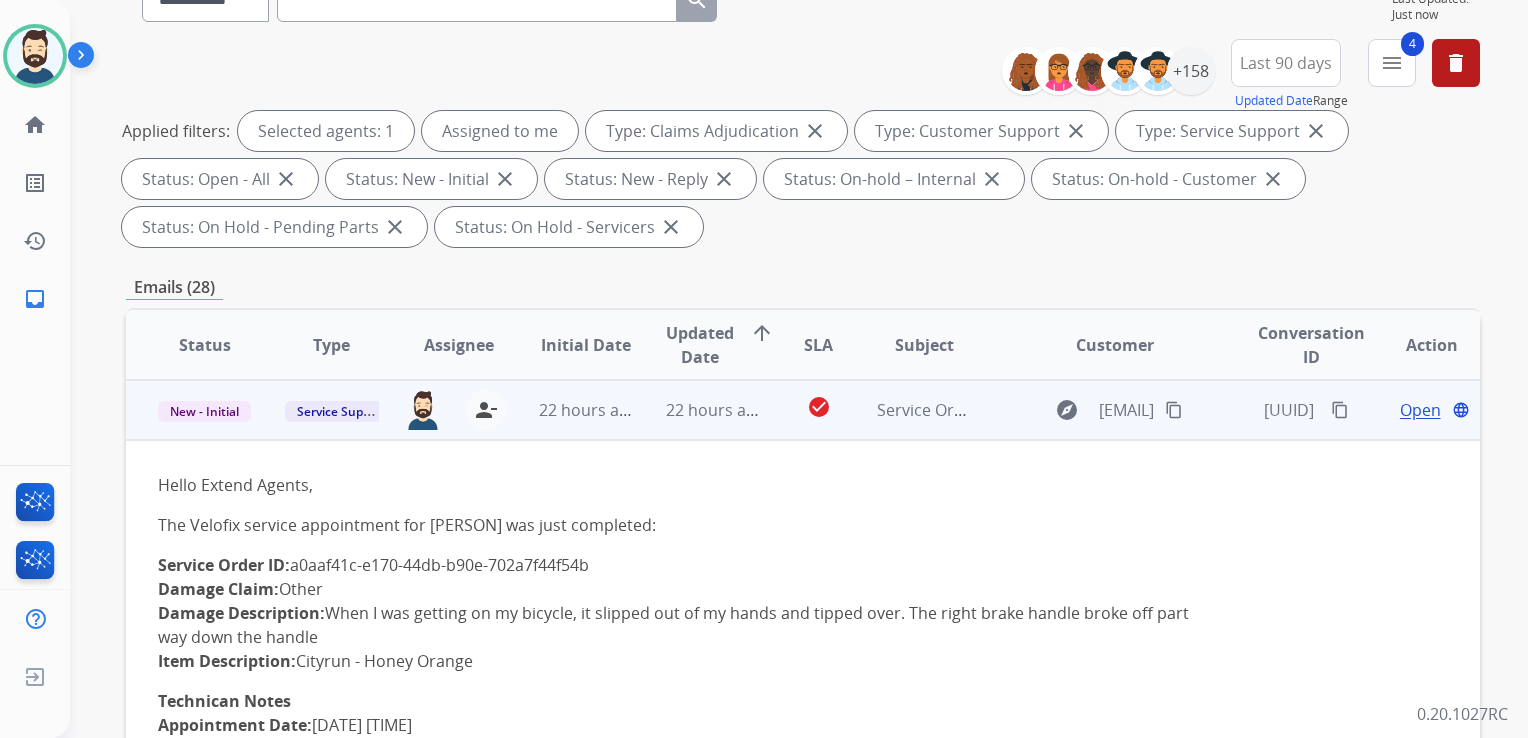 click on "Open" at bounding box center (1420, 410) 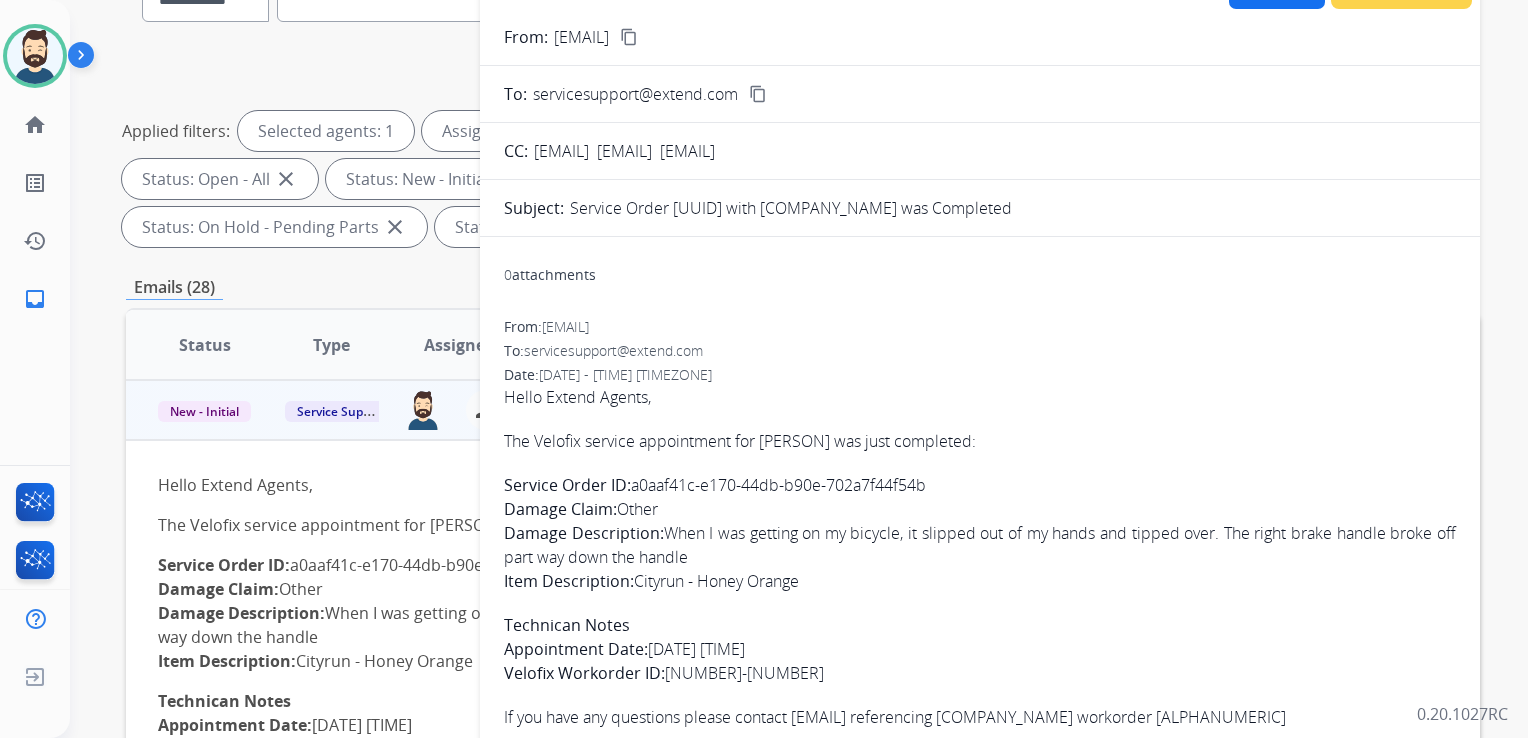 drag, startPoint x: 633, startPoint y: 486, endPoint x: 928, endPoint y: 492, distance: 295.061 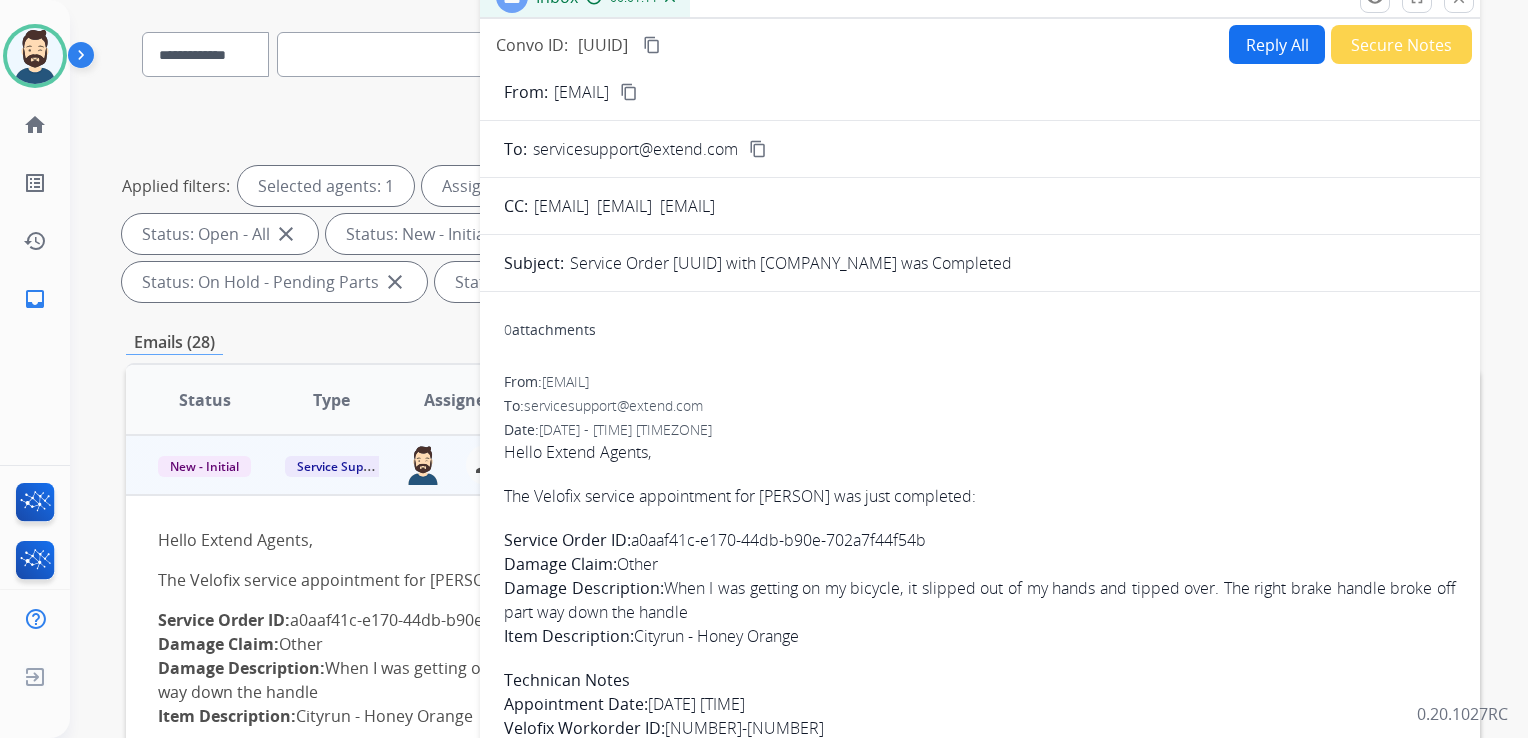 scroll, scrollTop: 0, scrollLeft: 0, axis: both 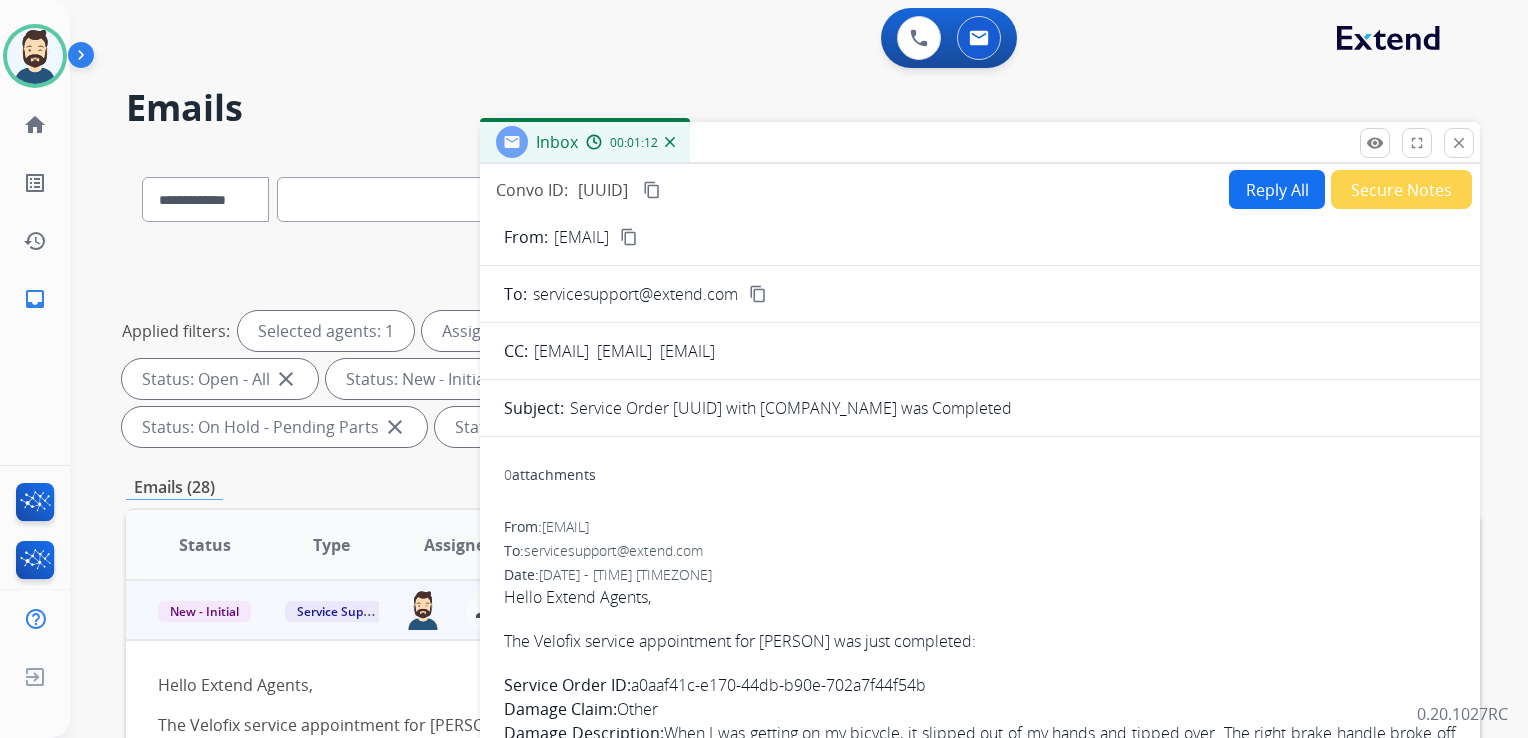 click on "content_copy" at bounding box center (652, 190) 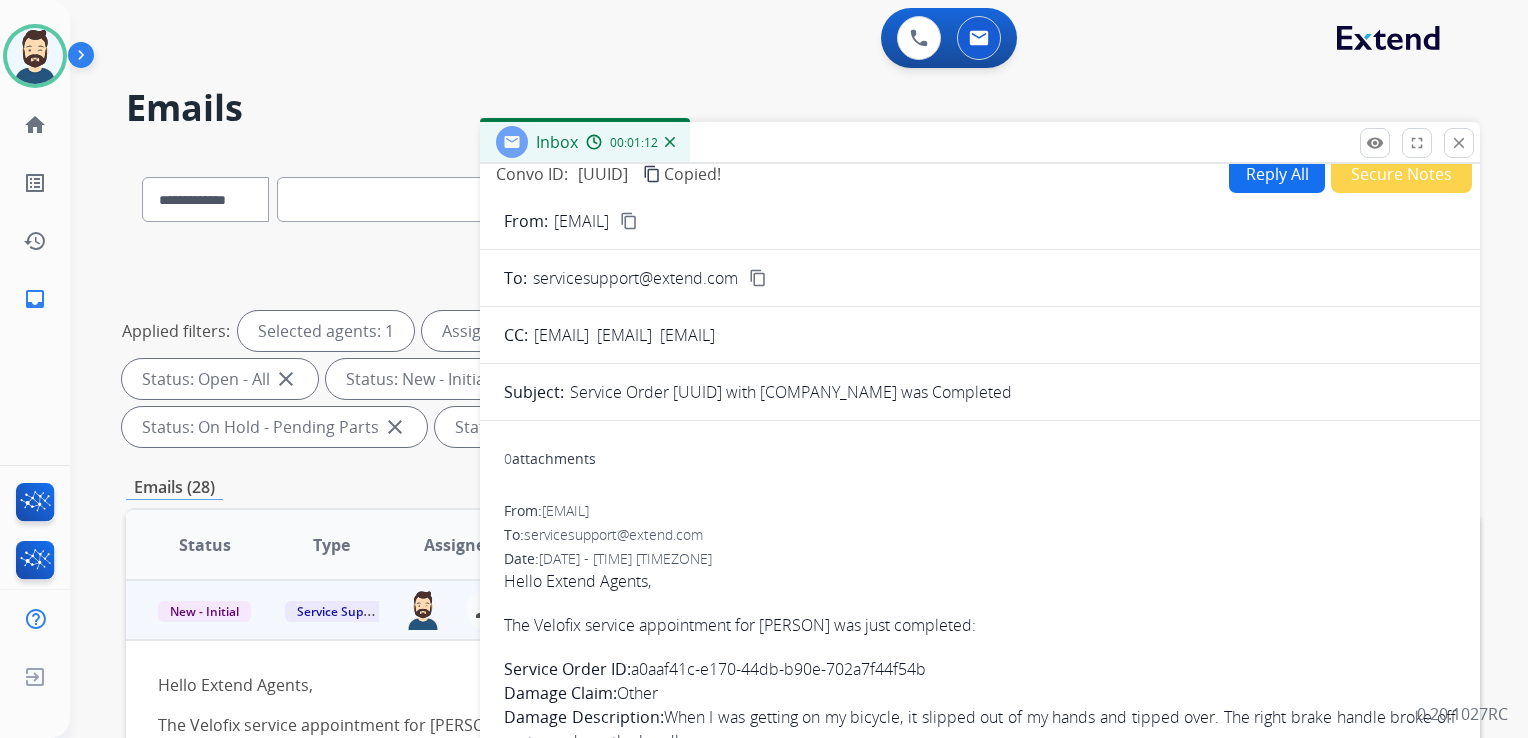 scroll, scrollTop: 25, scrollLeft: 0, axis: vertical 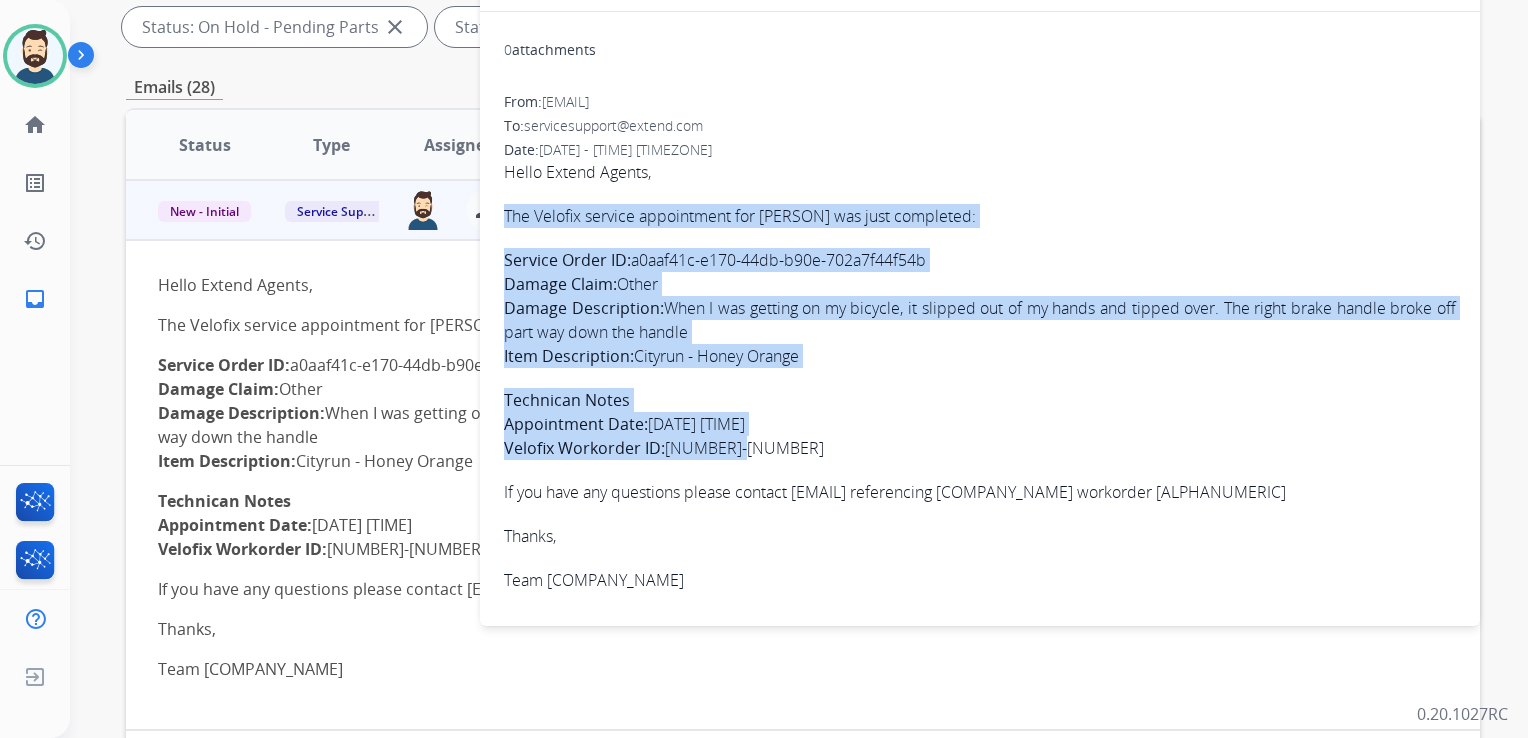 drag, startPoint x: 506, startPoint y: 212, endPoint x: 753, endPoint y: 437, distance: 334.11676 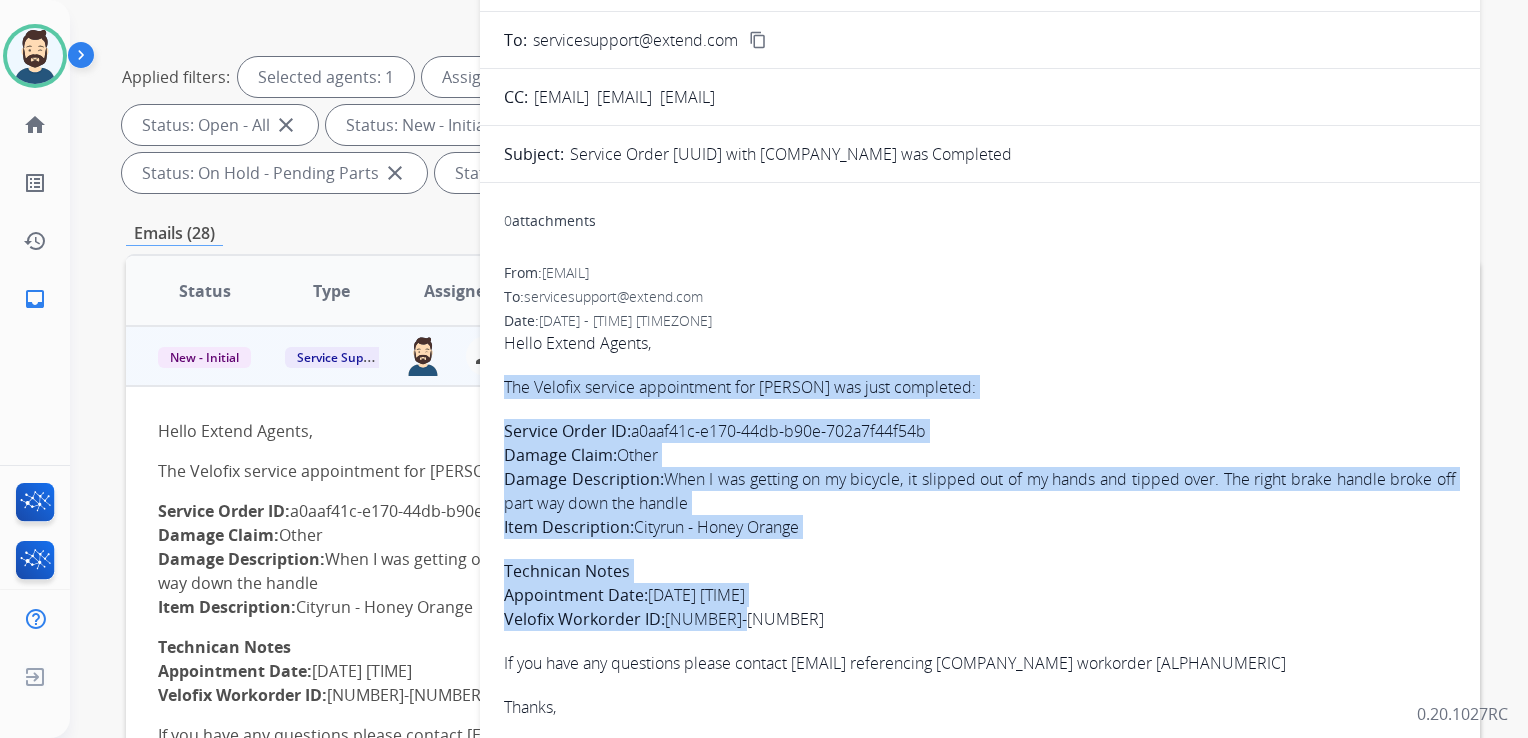 scroll, scrollTop: 0, scrollLeft: 0, axis: both 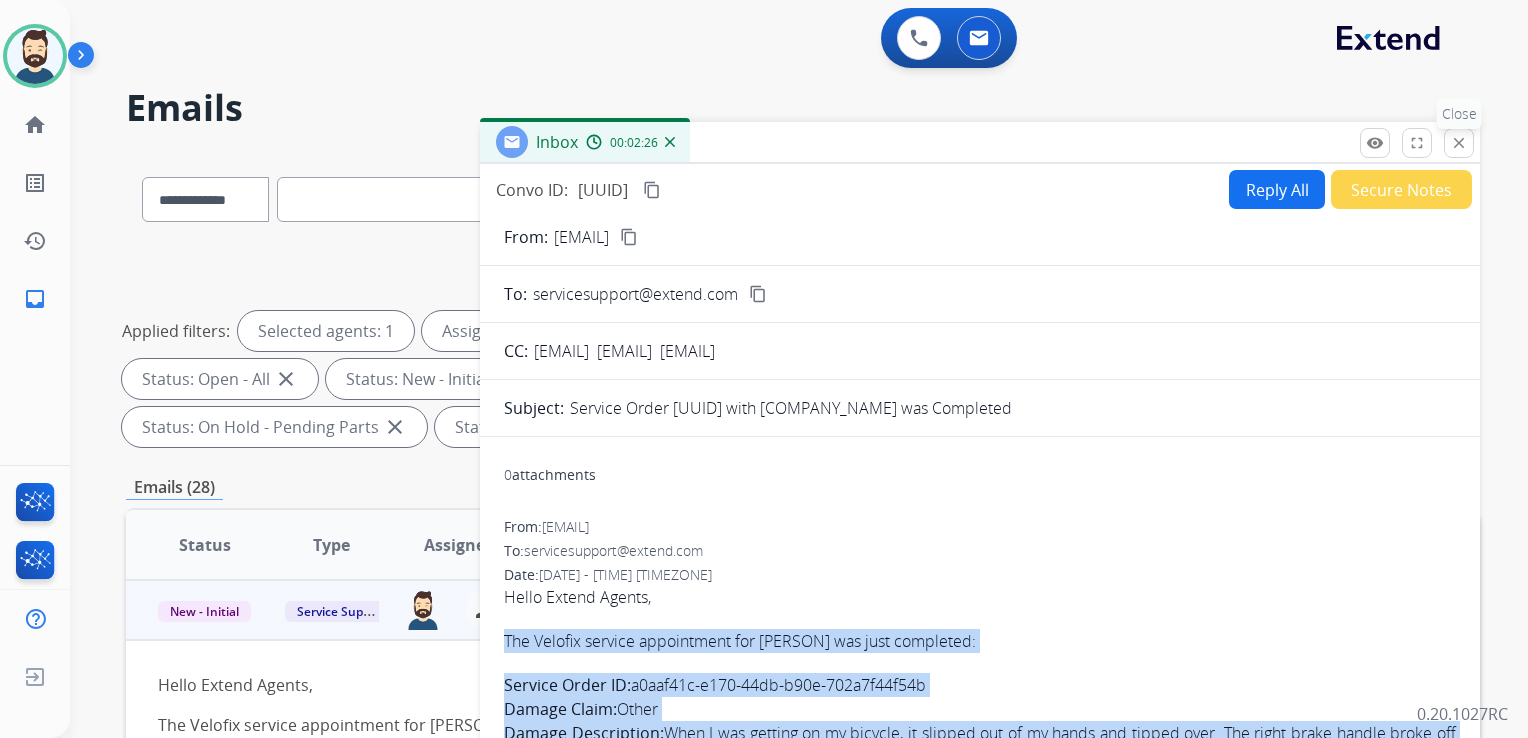 click on "close" at bounding box center (1459, 143) 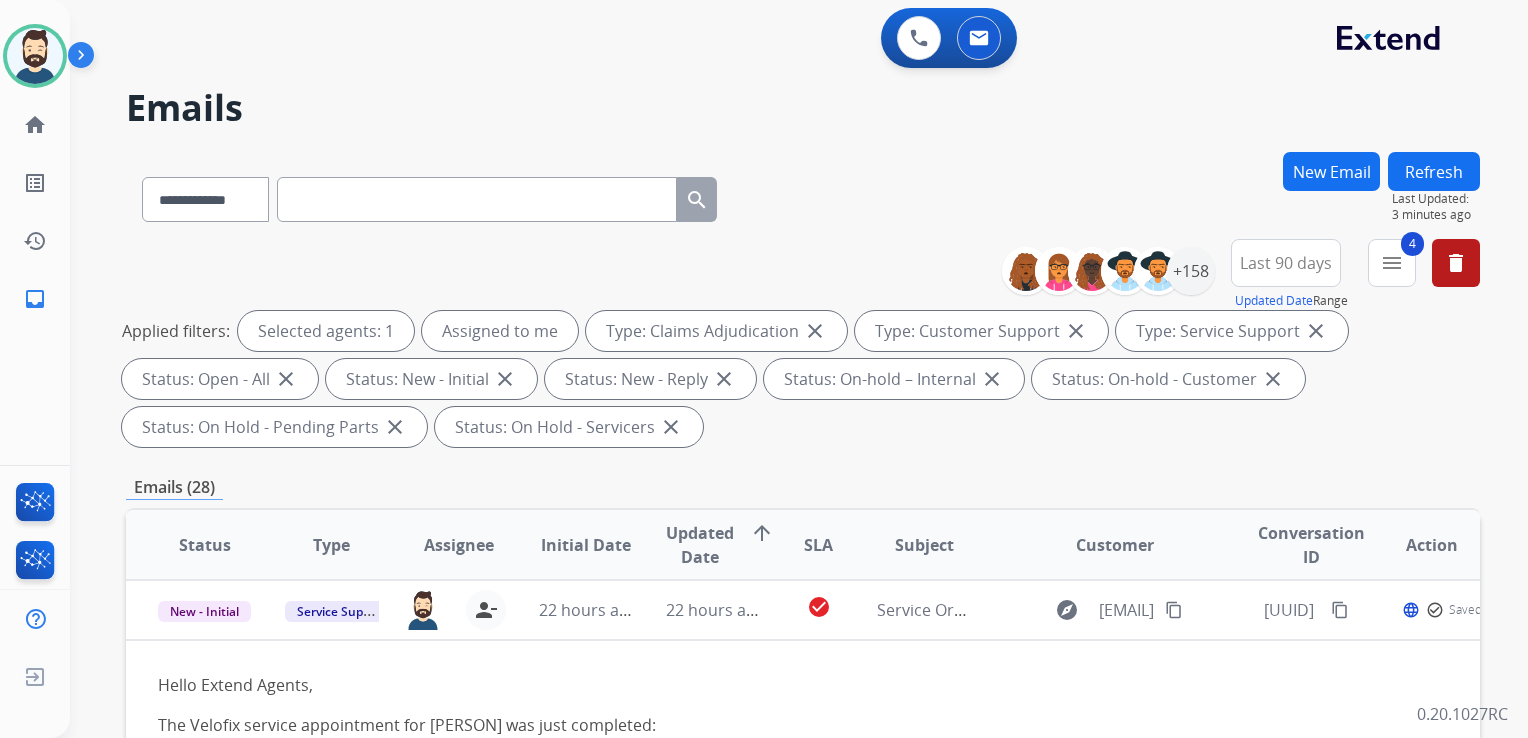 scroll, scrollTop: 400, scrollLeft: 0, axis: vertical 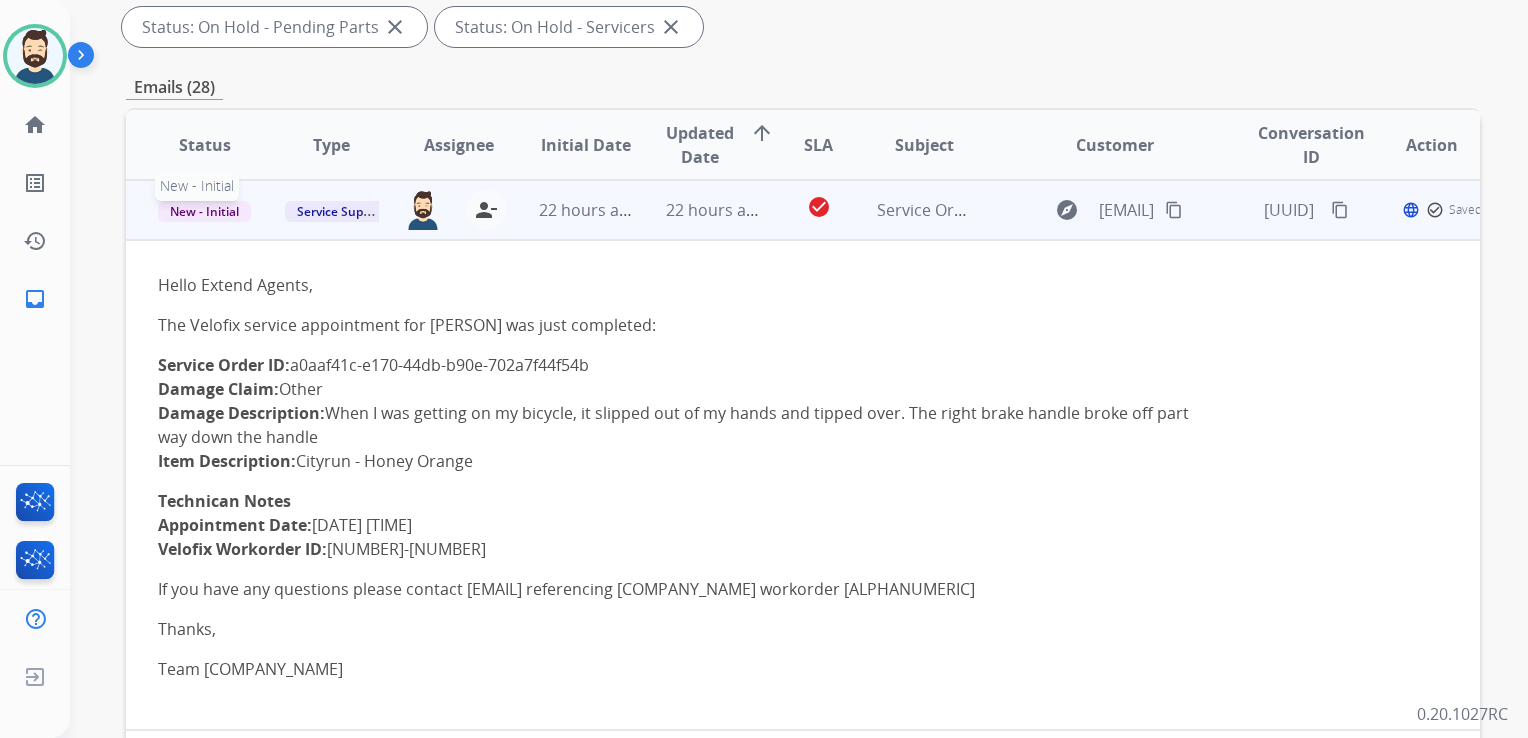 click on "New - Initial" at bounding box center [204, 211] 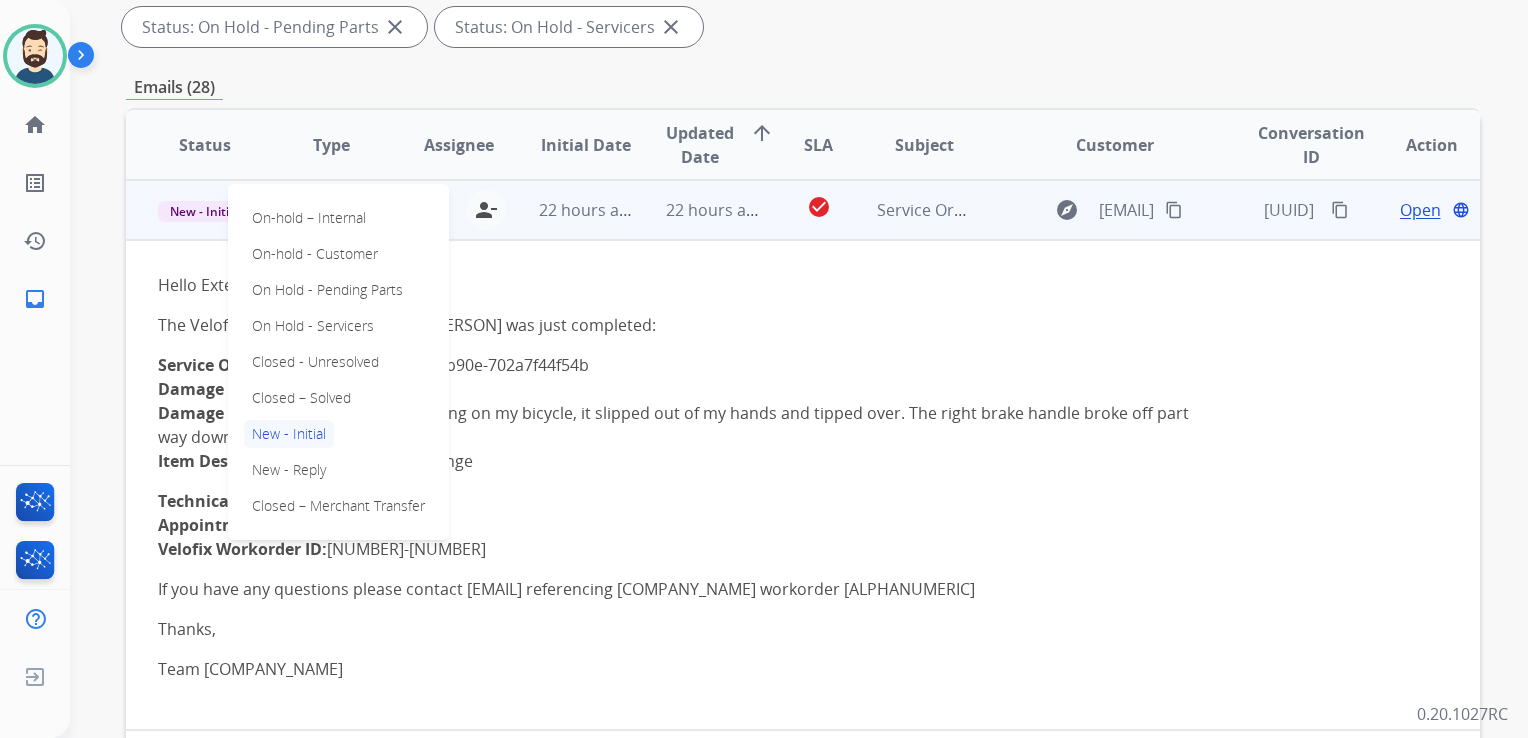 drag, startPoint x: 297, startPoint y: 388, endPoint x: 434, endPoint y: 298, distance: 163.91766 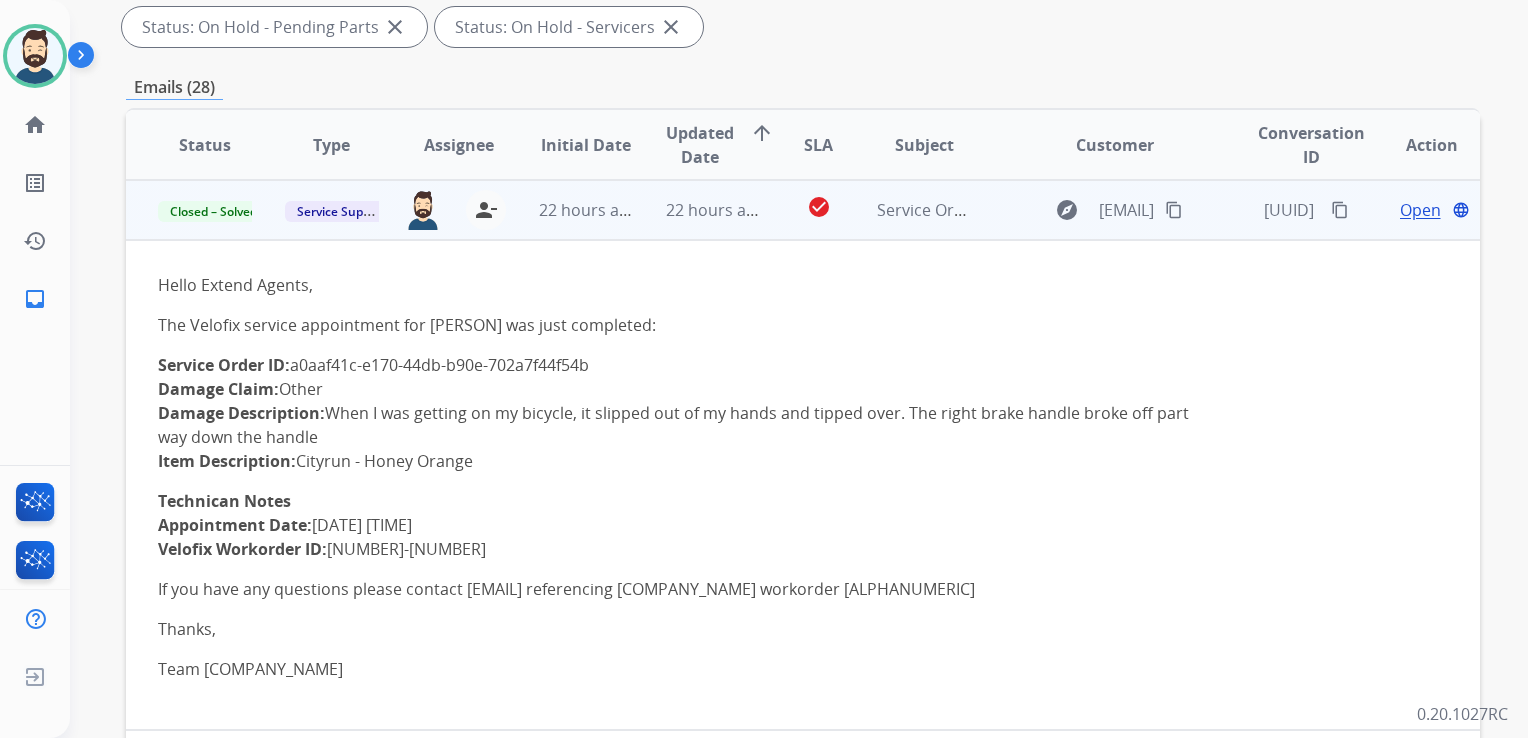 click on "22 hours ago" at bounding box center (570, 210) 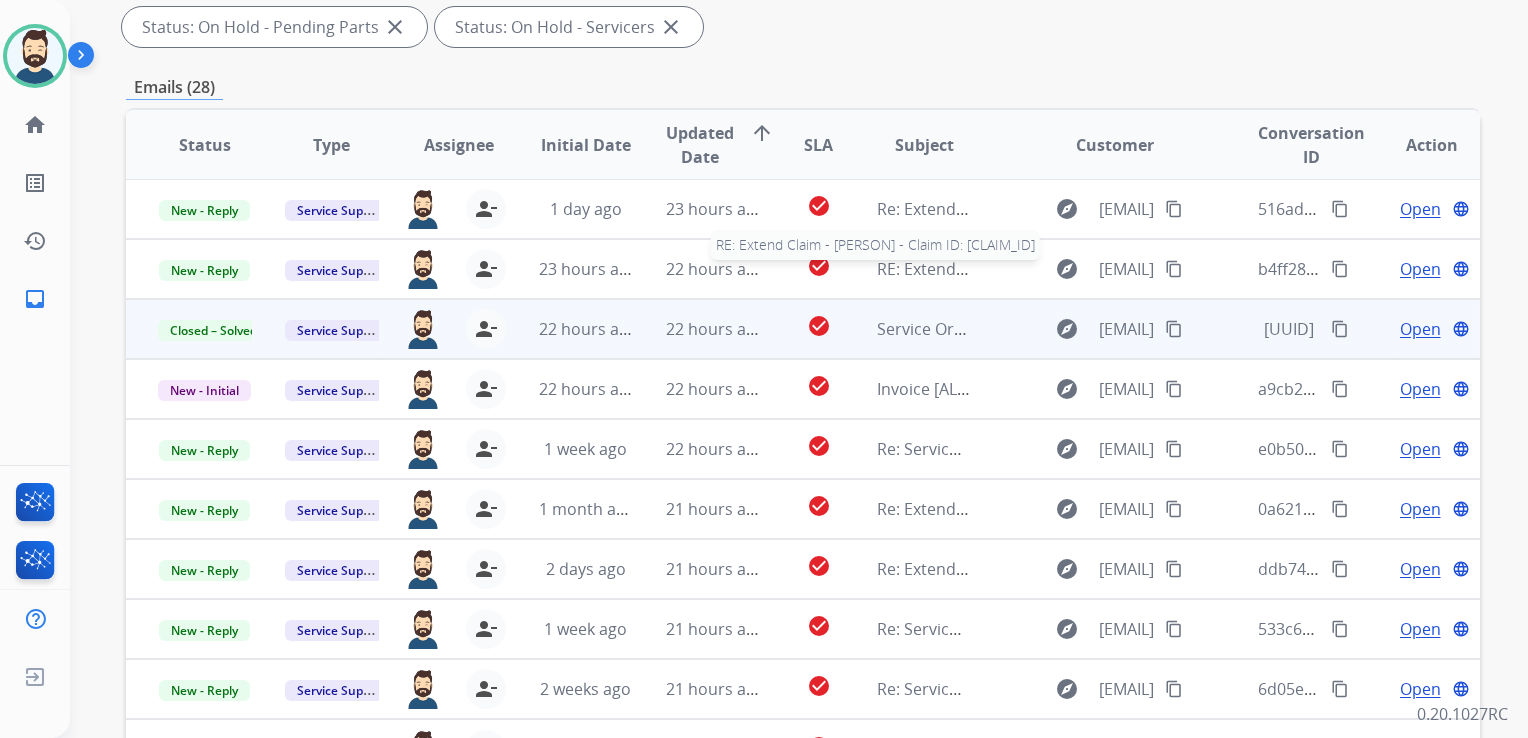 scroll, scrollTop: 0, scrollLeft: 0, axis: both 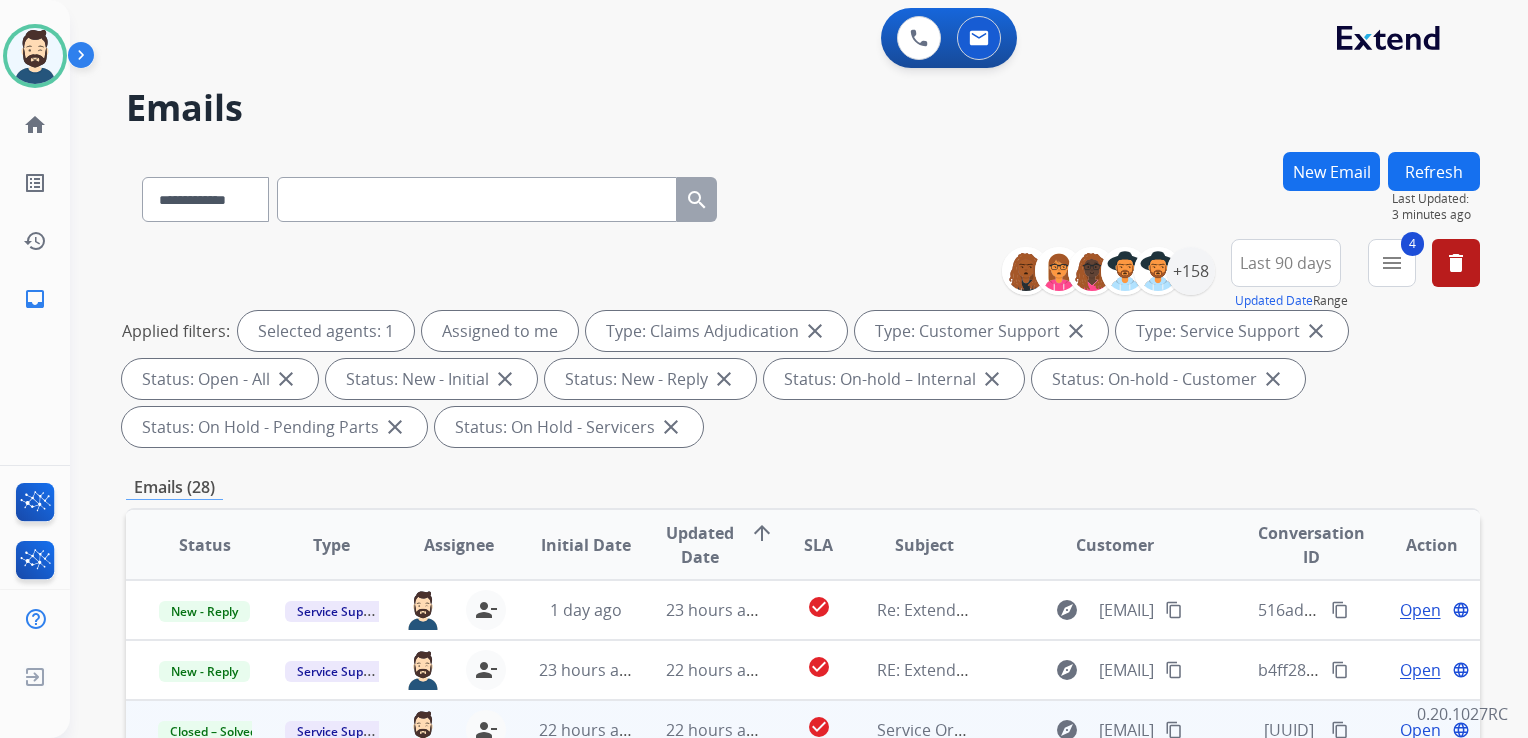 click on "Refresh" at bounding box center (1434, 171) 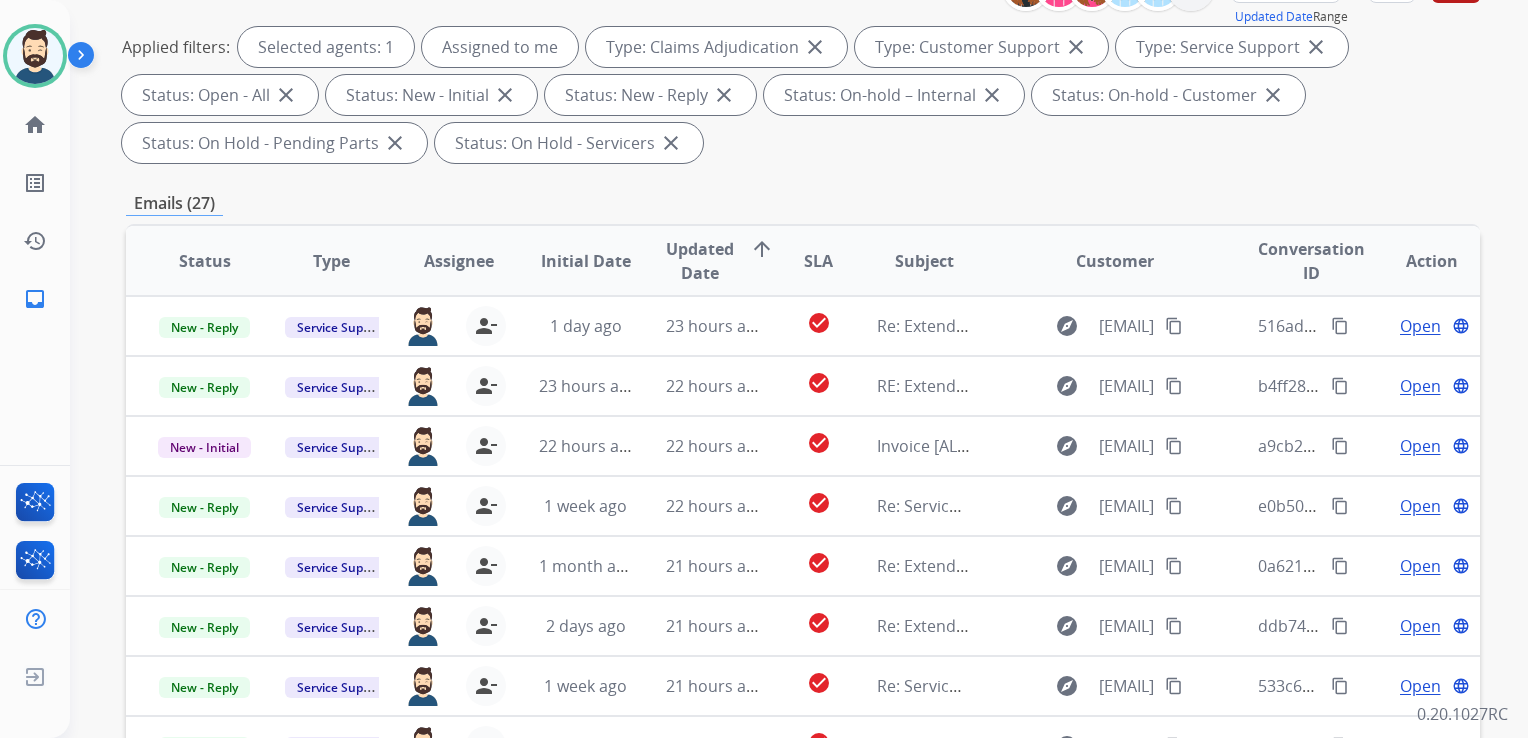 scroll, scrollTop: 300, scrollLeft: 0, axis: vertical 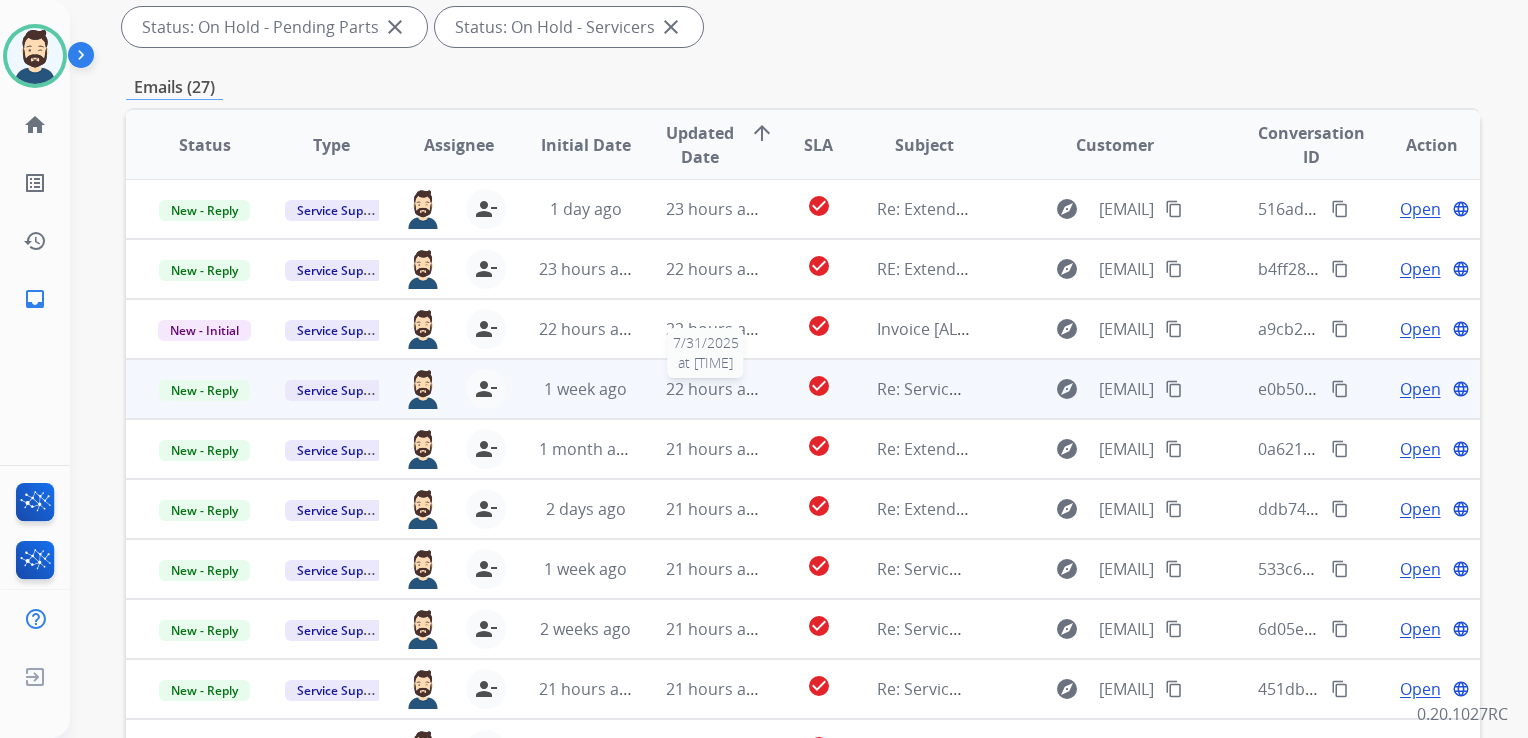 click on "22 hours ago" at bounding box center (715, 389) 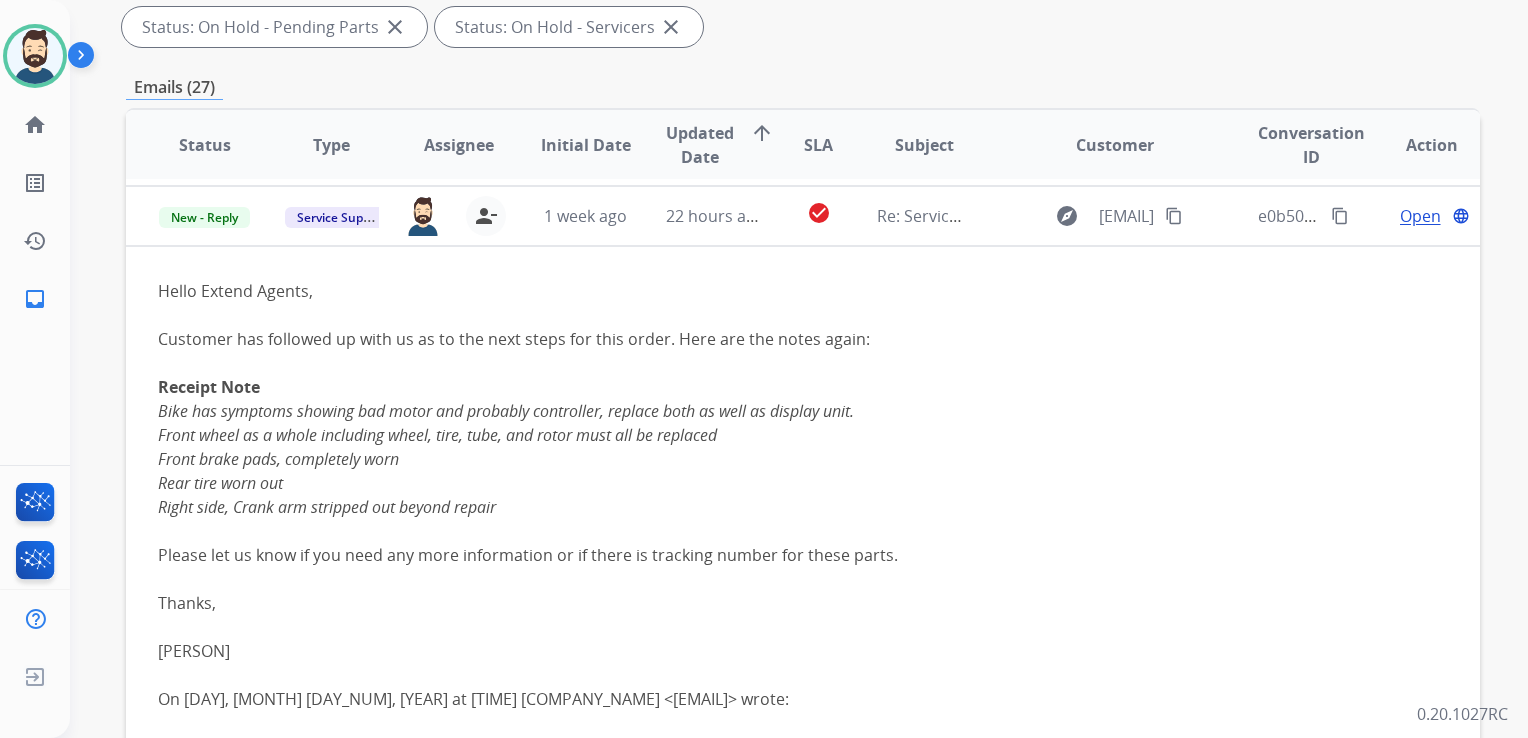 scroll, scrollTop: 180, scrollLeft: 0, axis: vertical 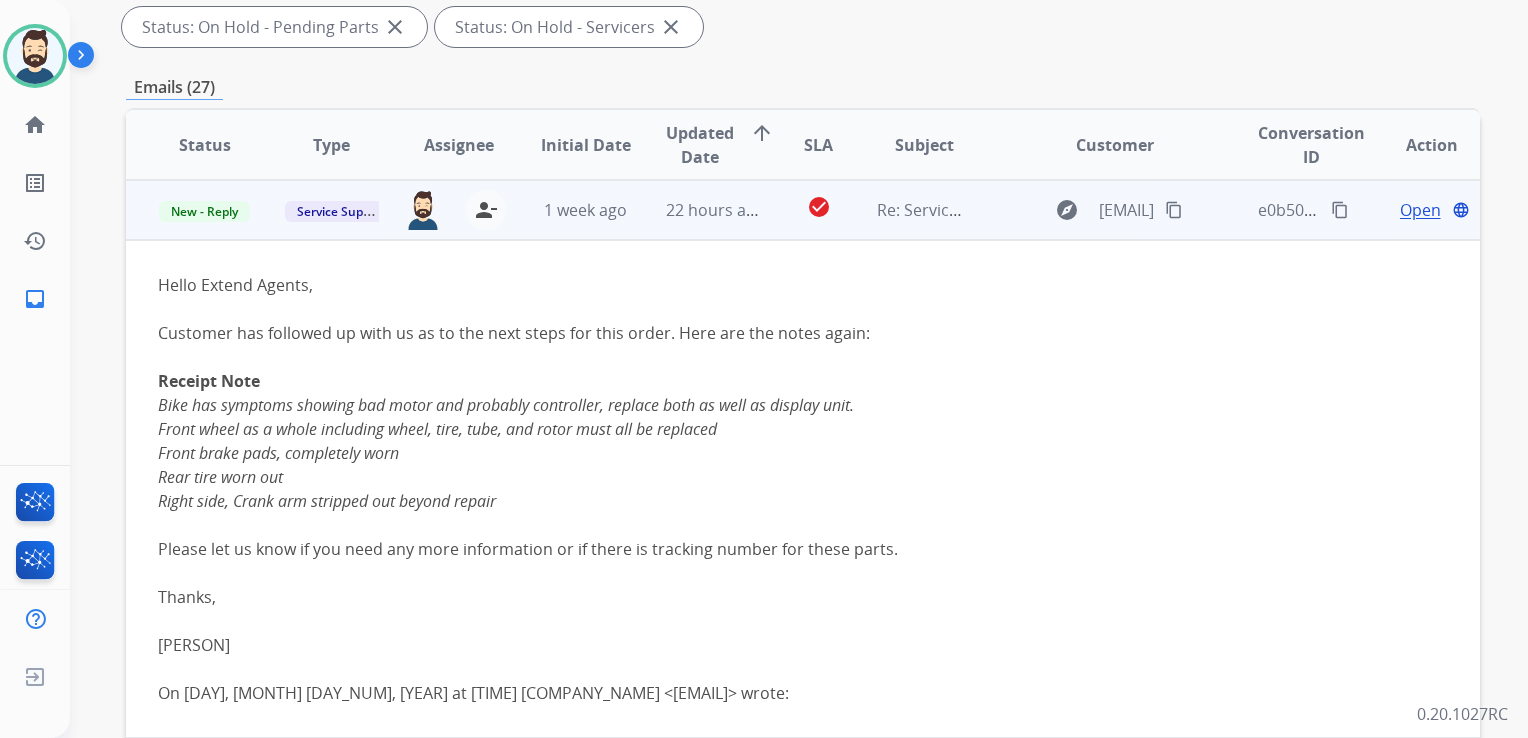 click on "Open" at bounding box center [1420, 210] 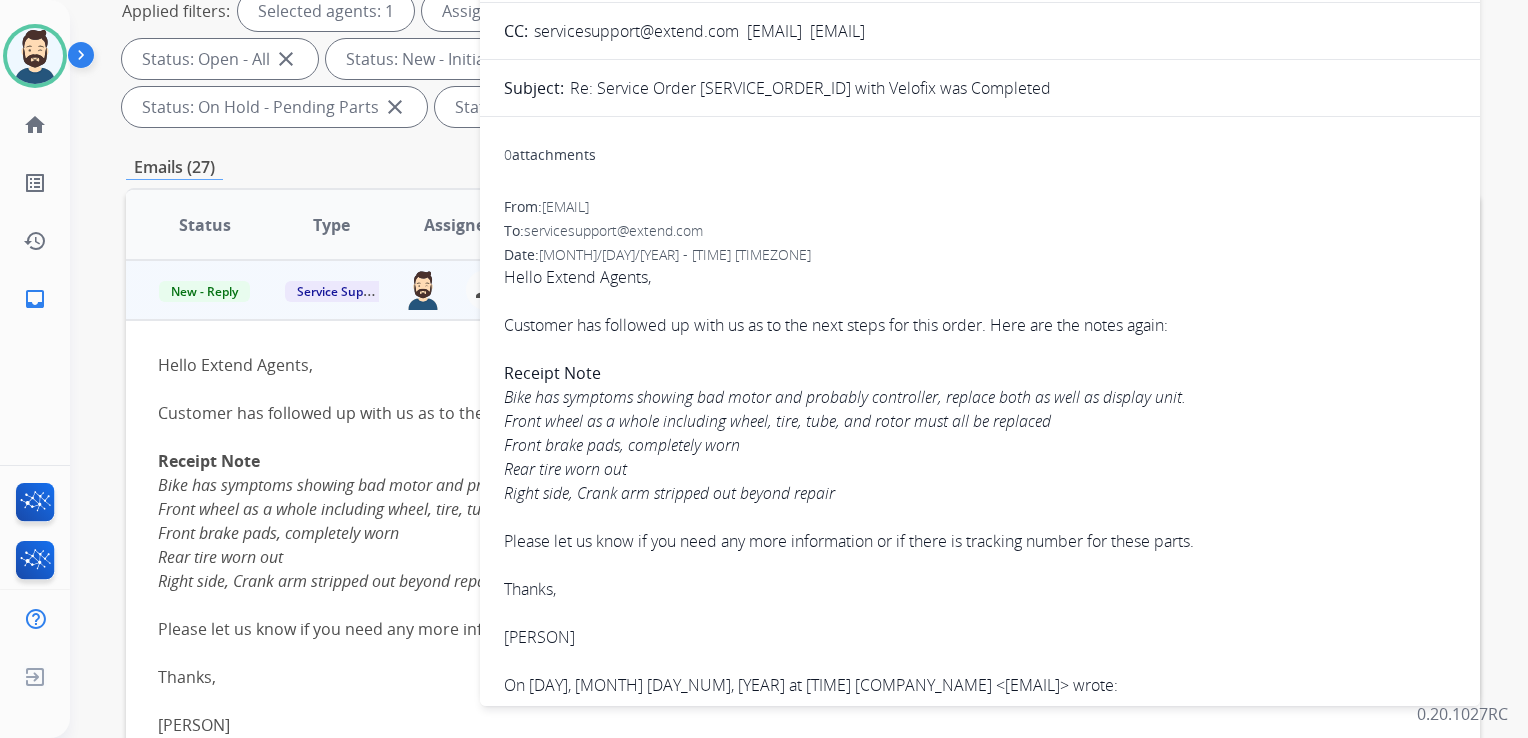 scroll, scrollTop: 200, scrollLeft: 0, axis: vertical 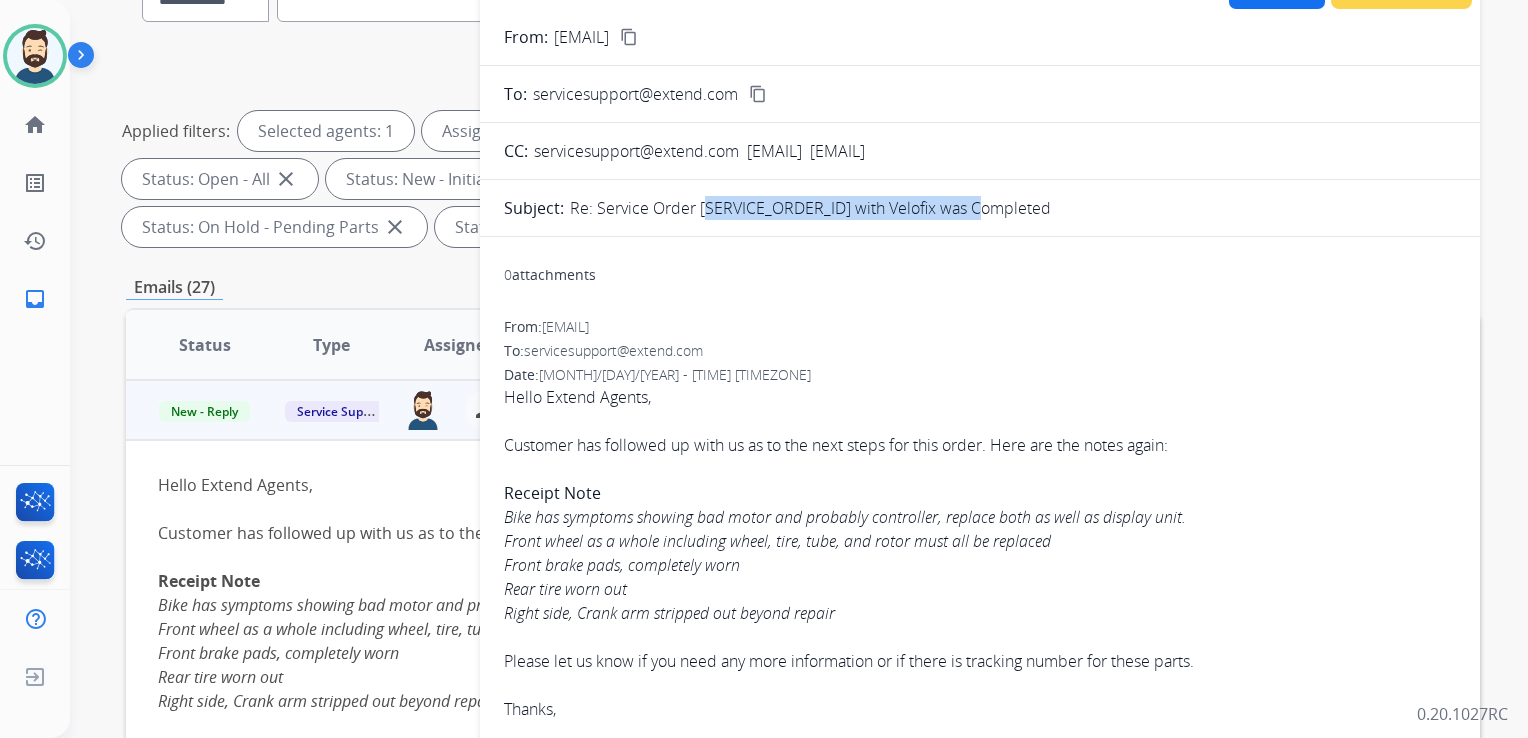 drag, startPoint x: 700, startPoint y: 208, endPoint x: 998, endPoint y: 211, distance: 298.0151 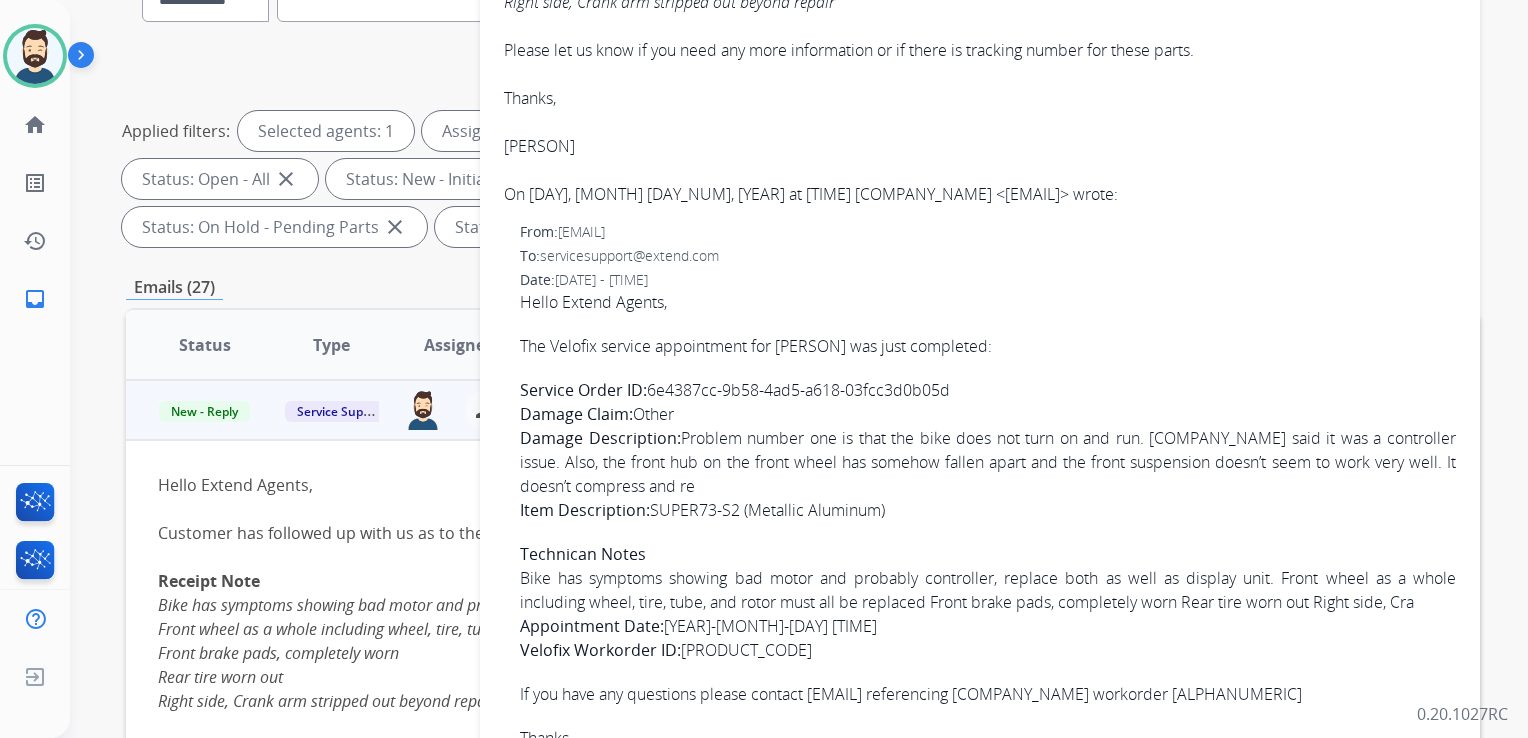scroll, scrollTop: 613, scrollLeft: 0, axis: vertical 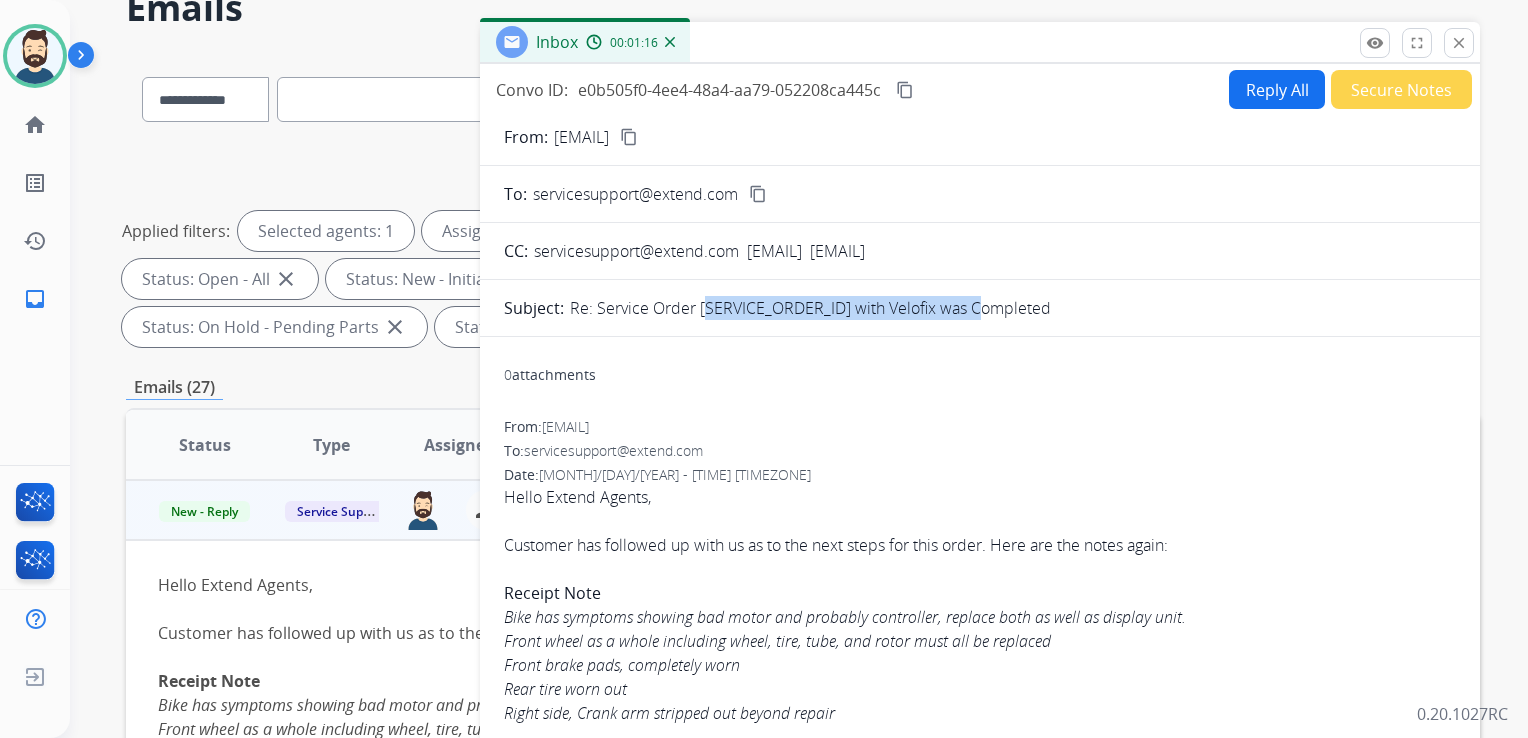 click on "Reply All" at bounding box center (1277, 89) 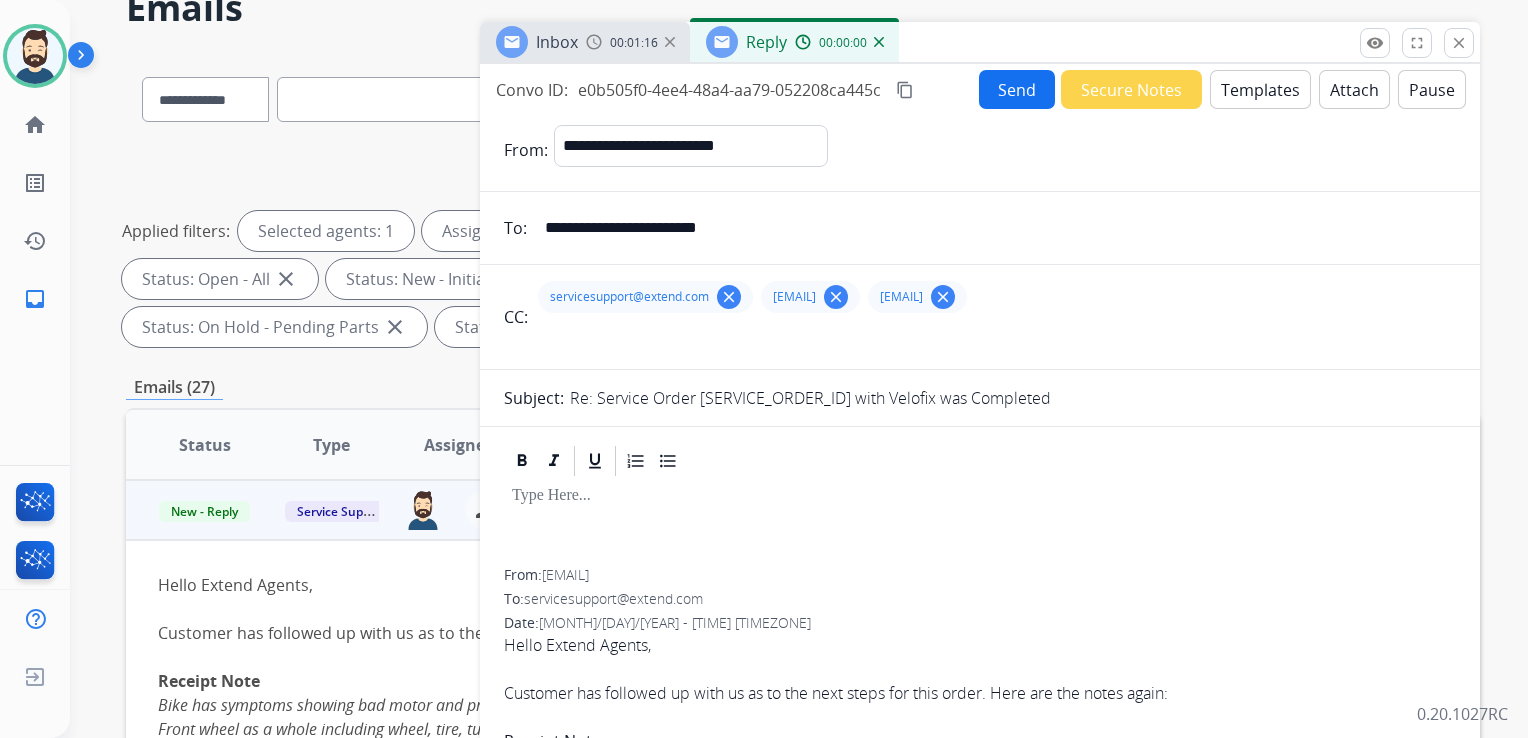 click on "Templates" at bounding box center [1260, 89] 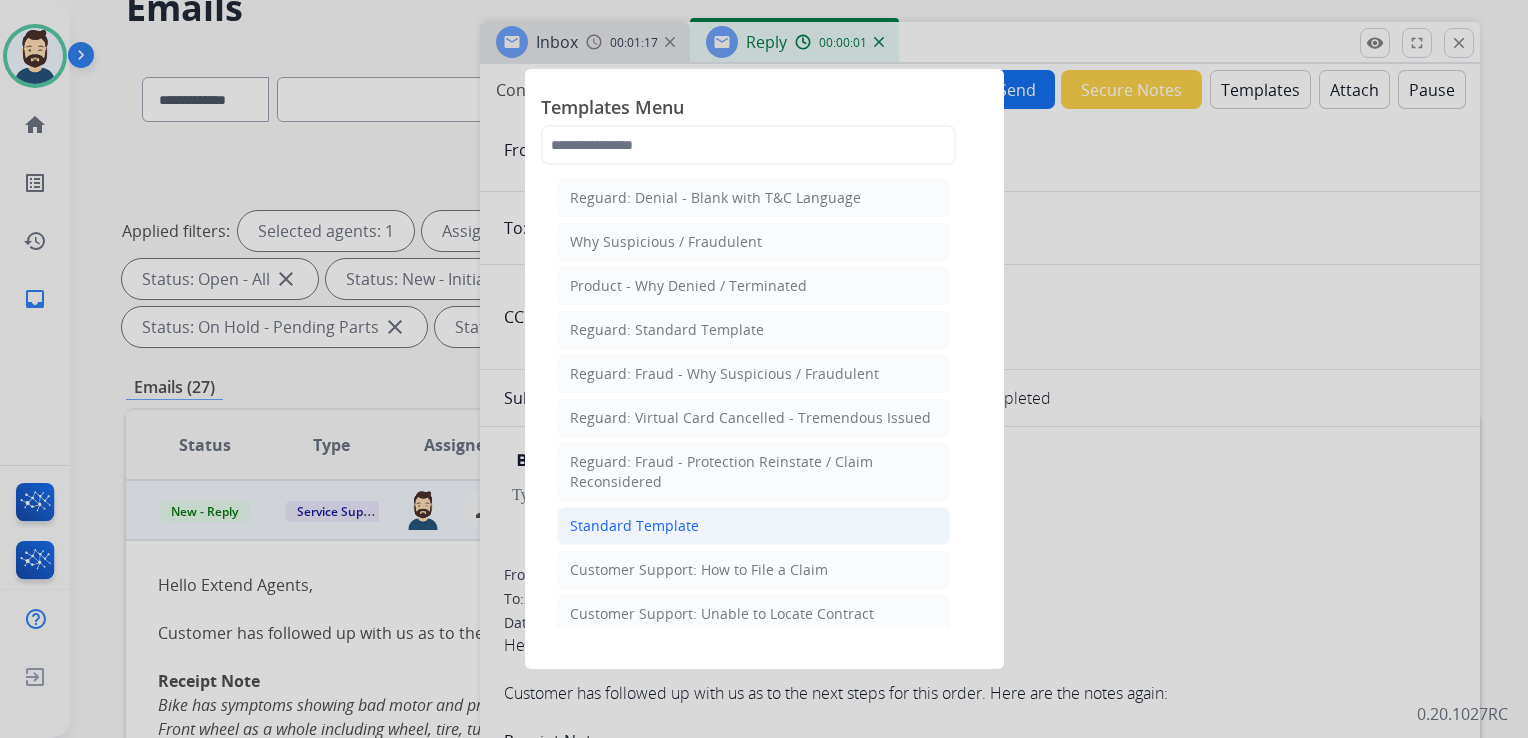 click on "Standard Template" 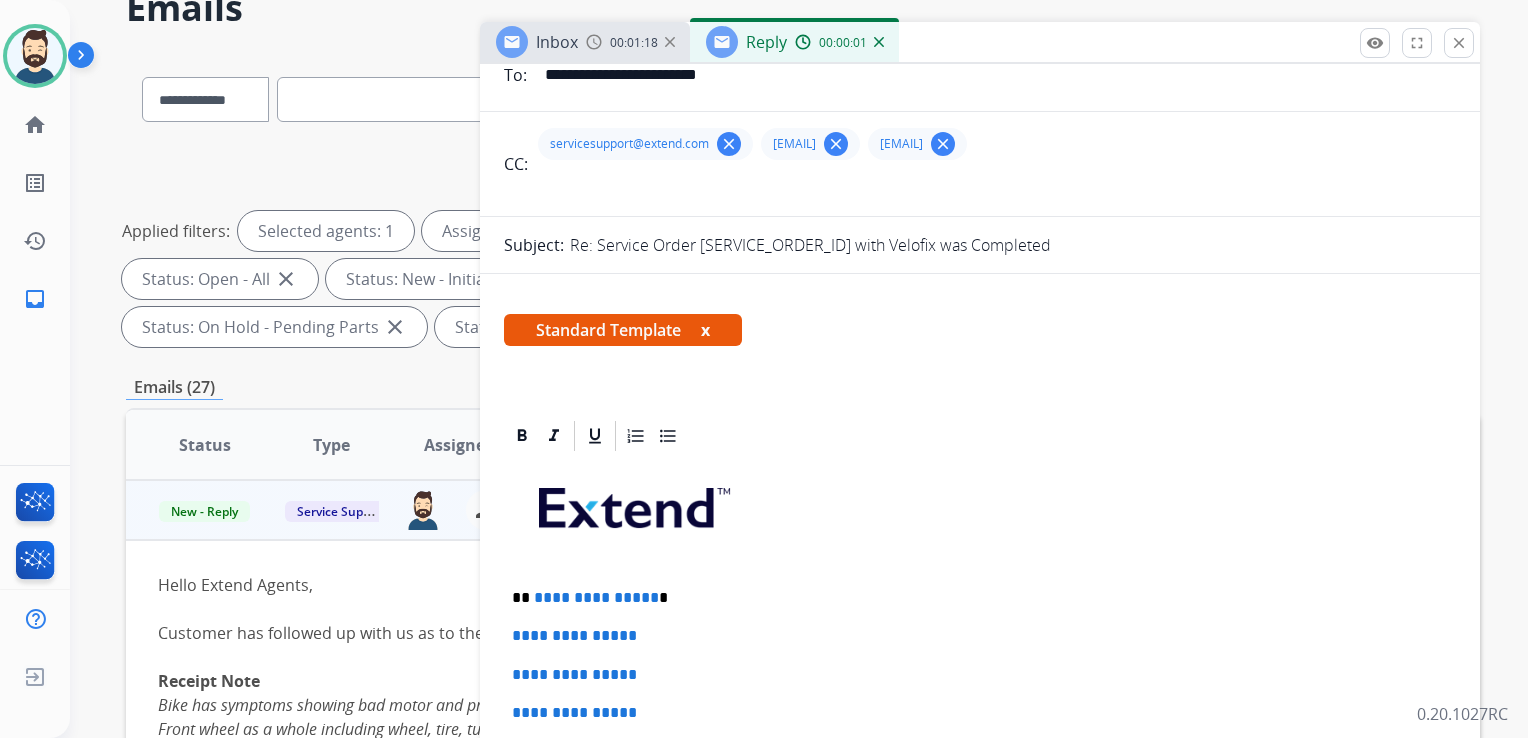 scroll, scrollTop: 300, scrollLeft: 0, axis: vertical 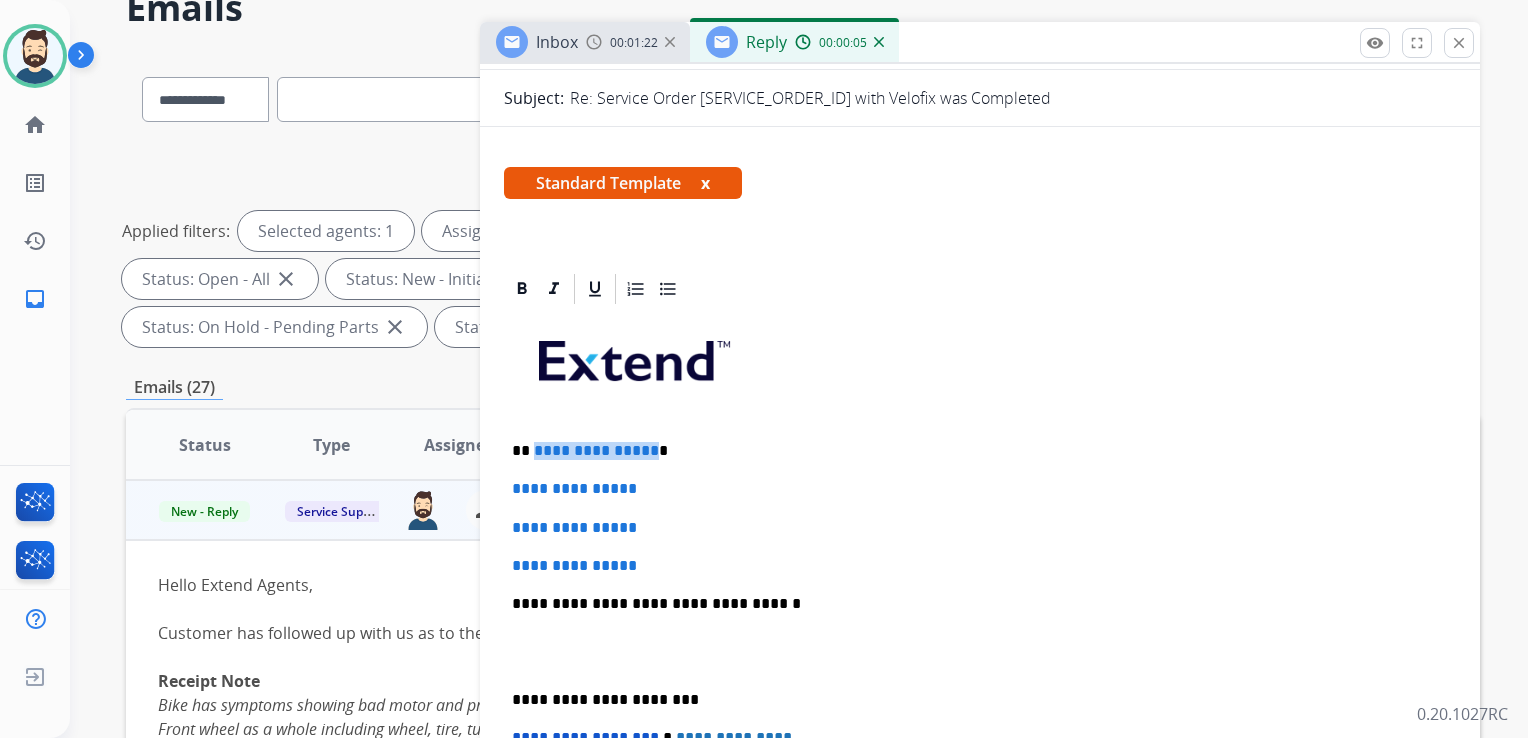 drag, startPoint x: 532, startPoint y: 454, endPoint x: 646, endPoint y: 450, distance: 114.07015 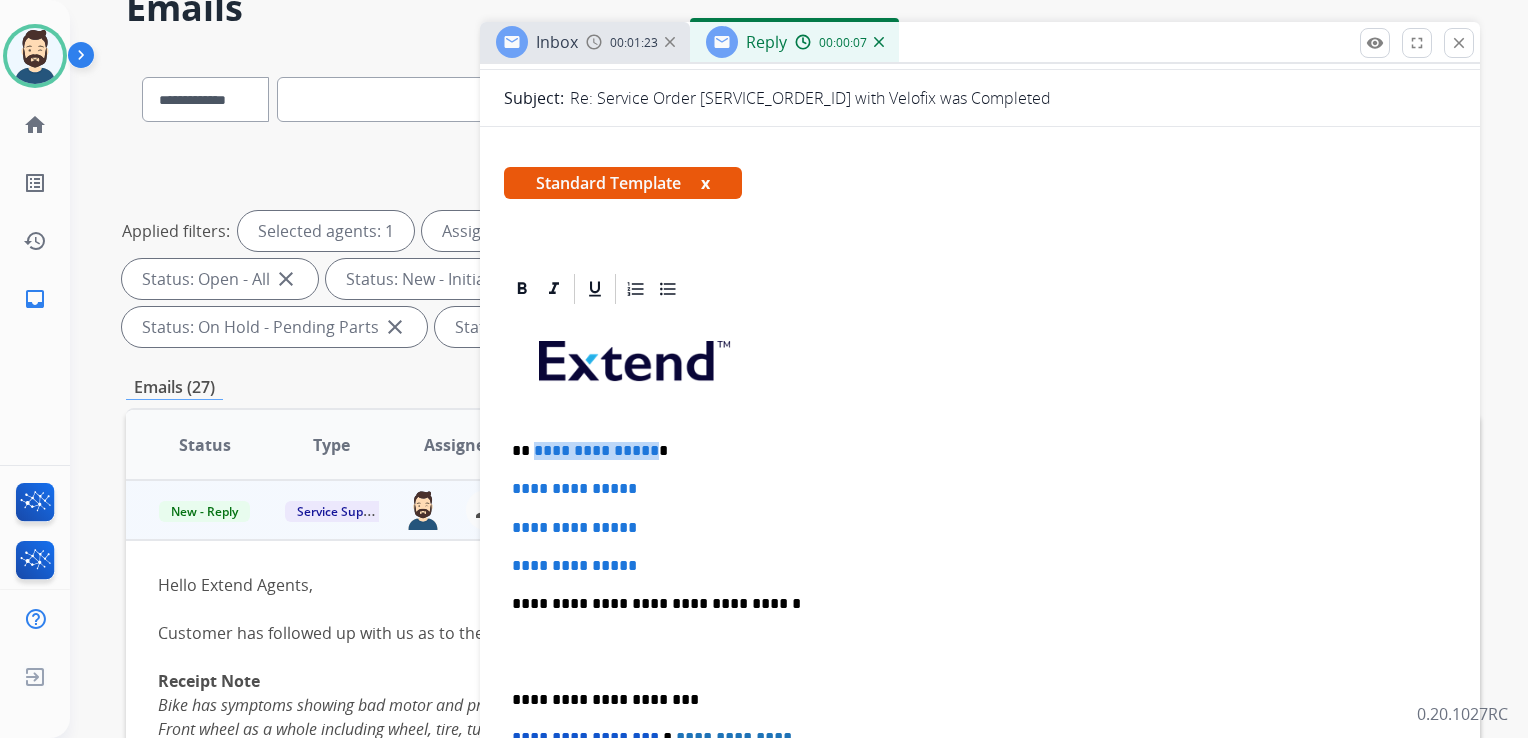 type 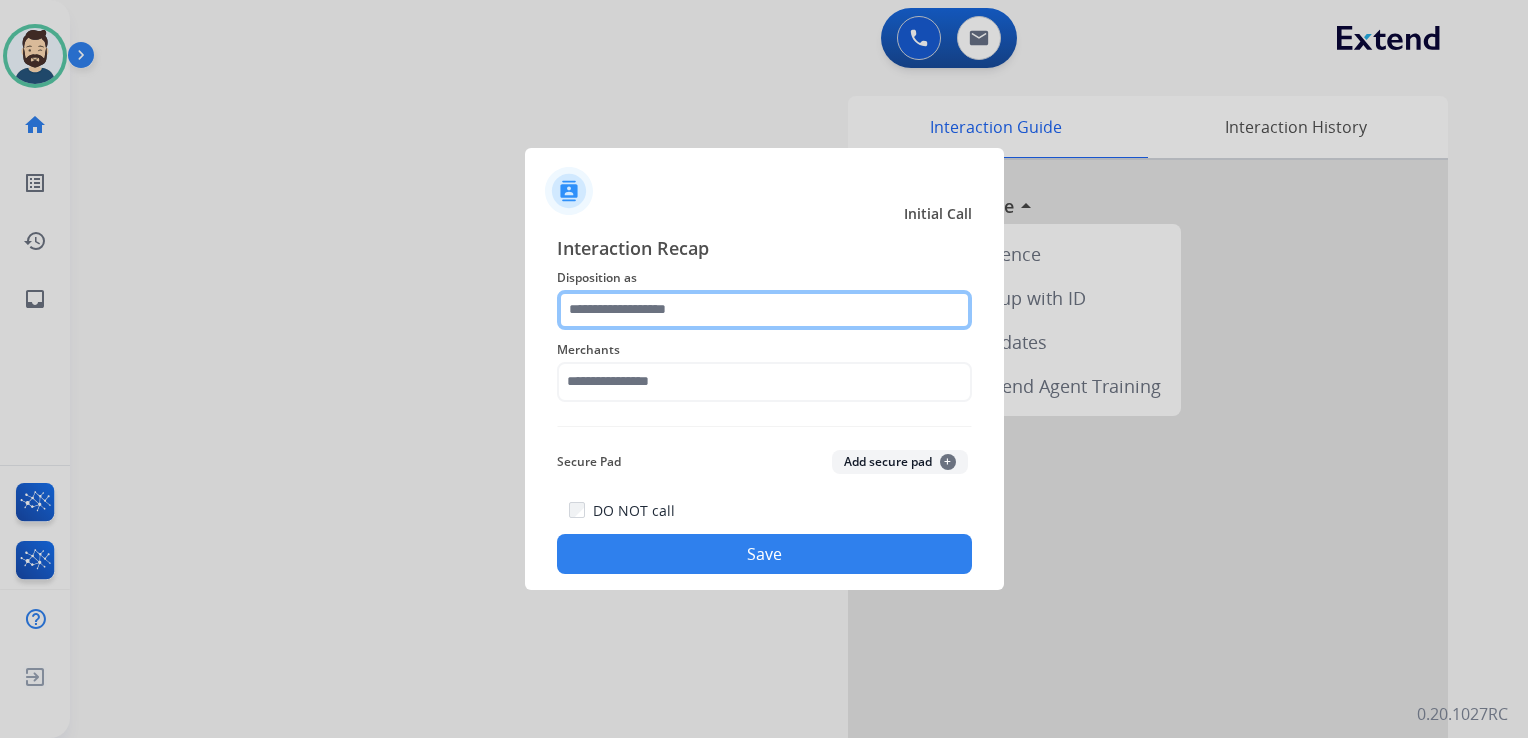 click 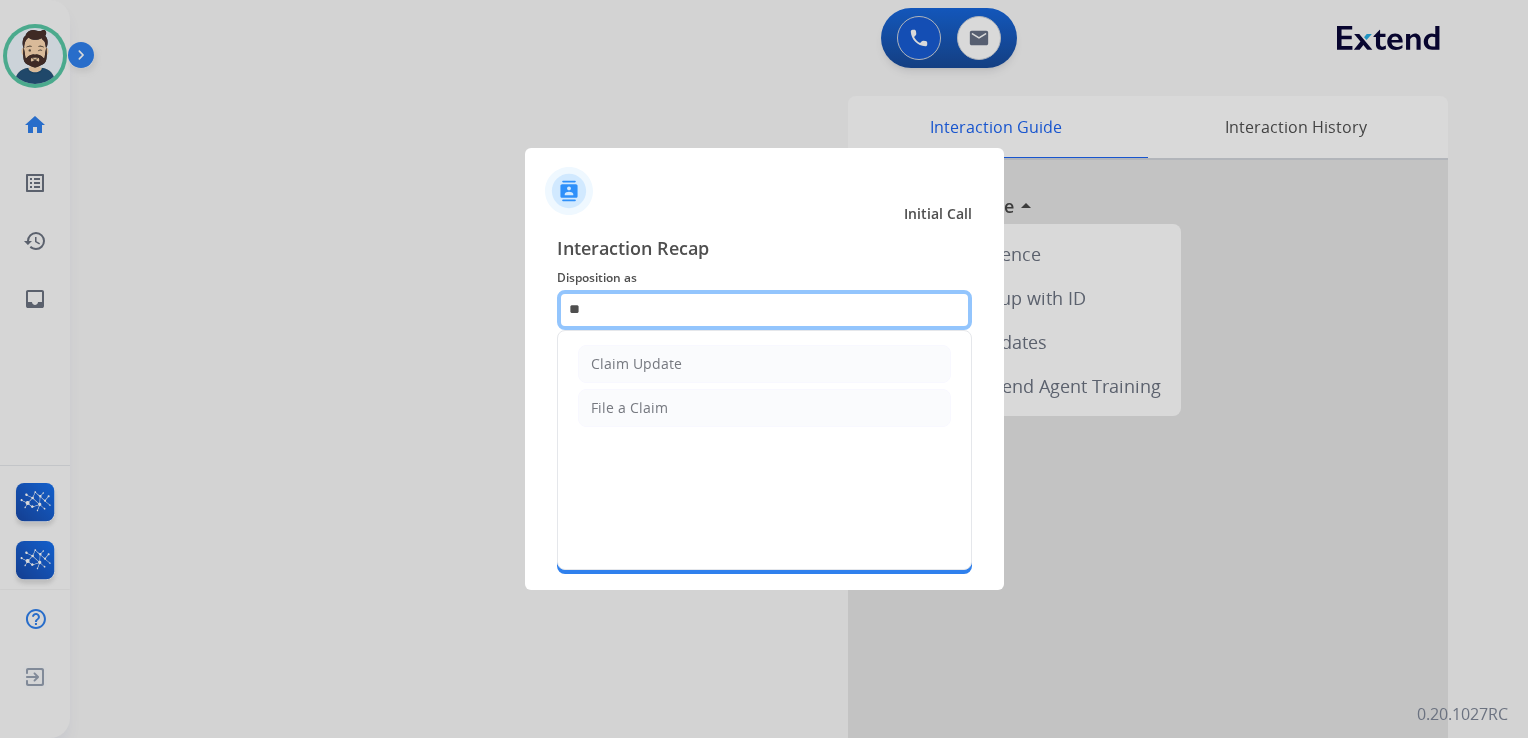 type on "*" 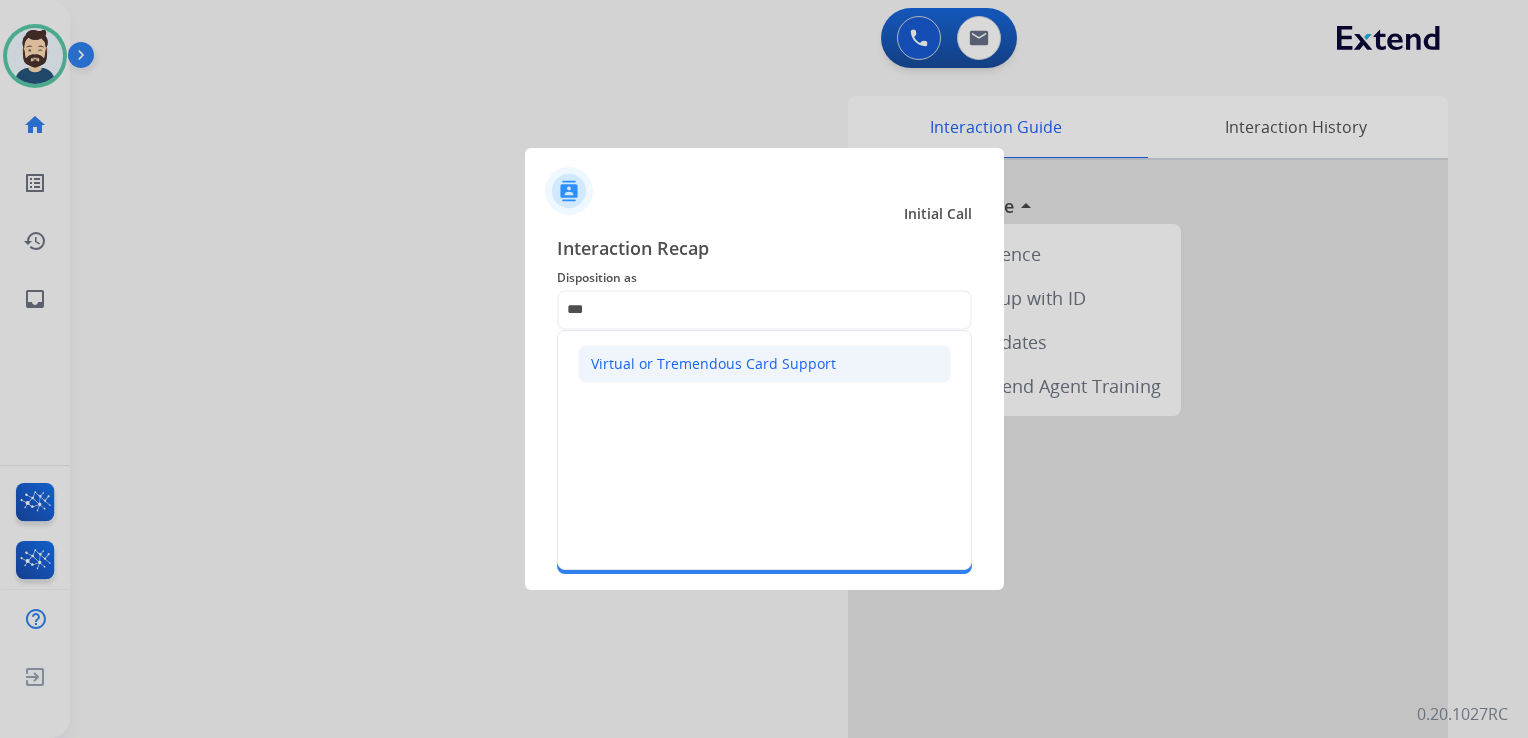 click on "Virtual or Tremendous Card Support" 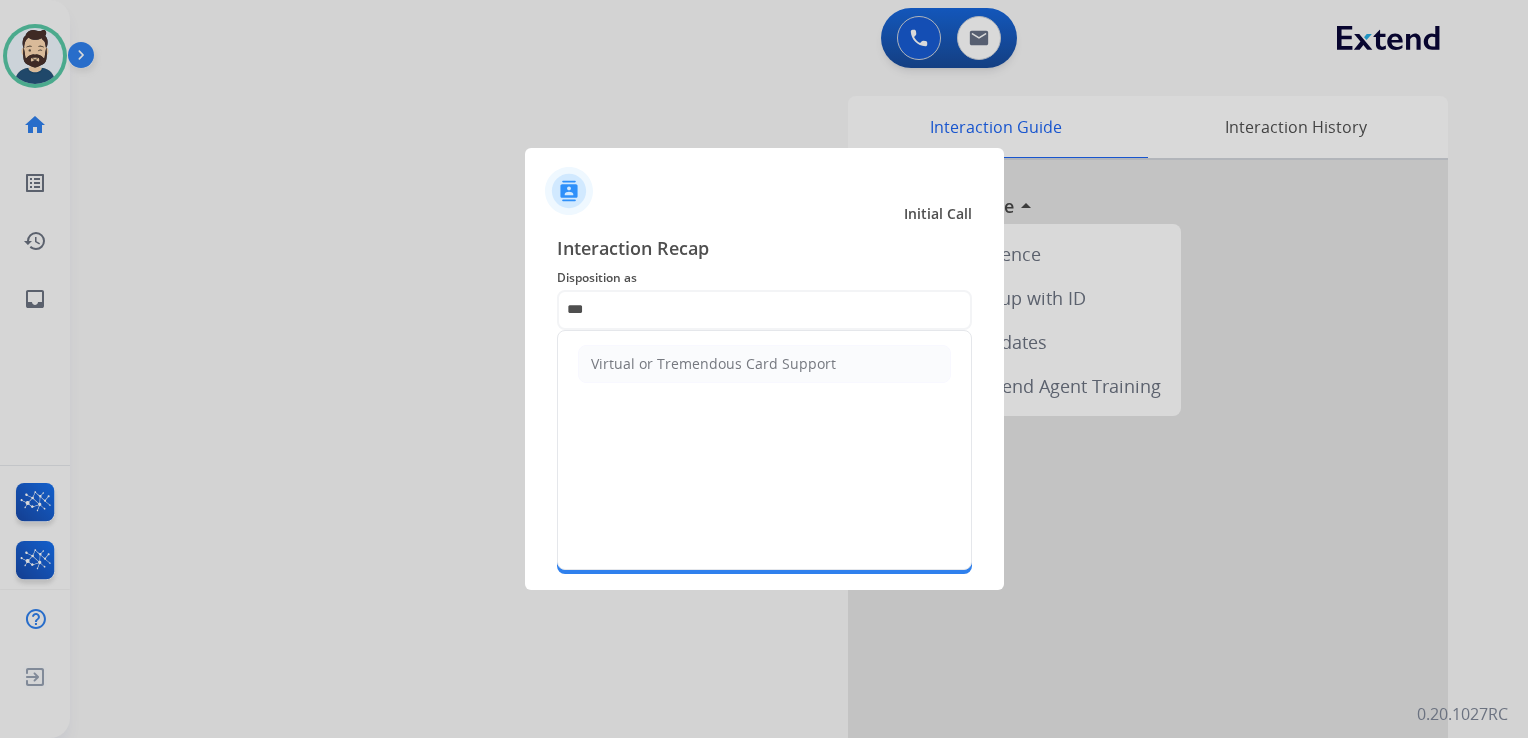 type on "**********" 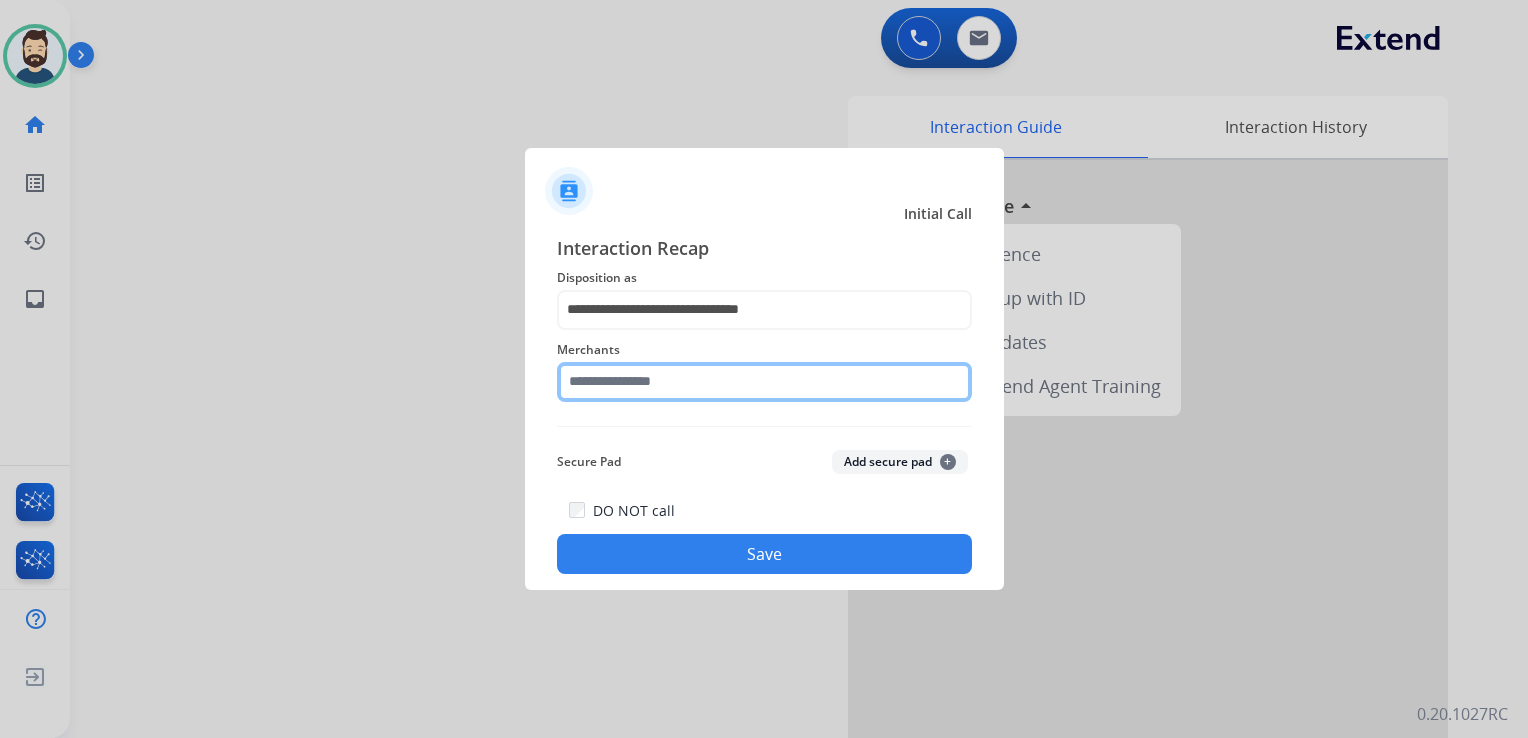 click 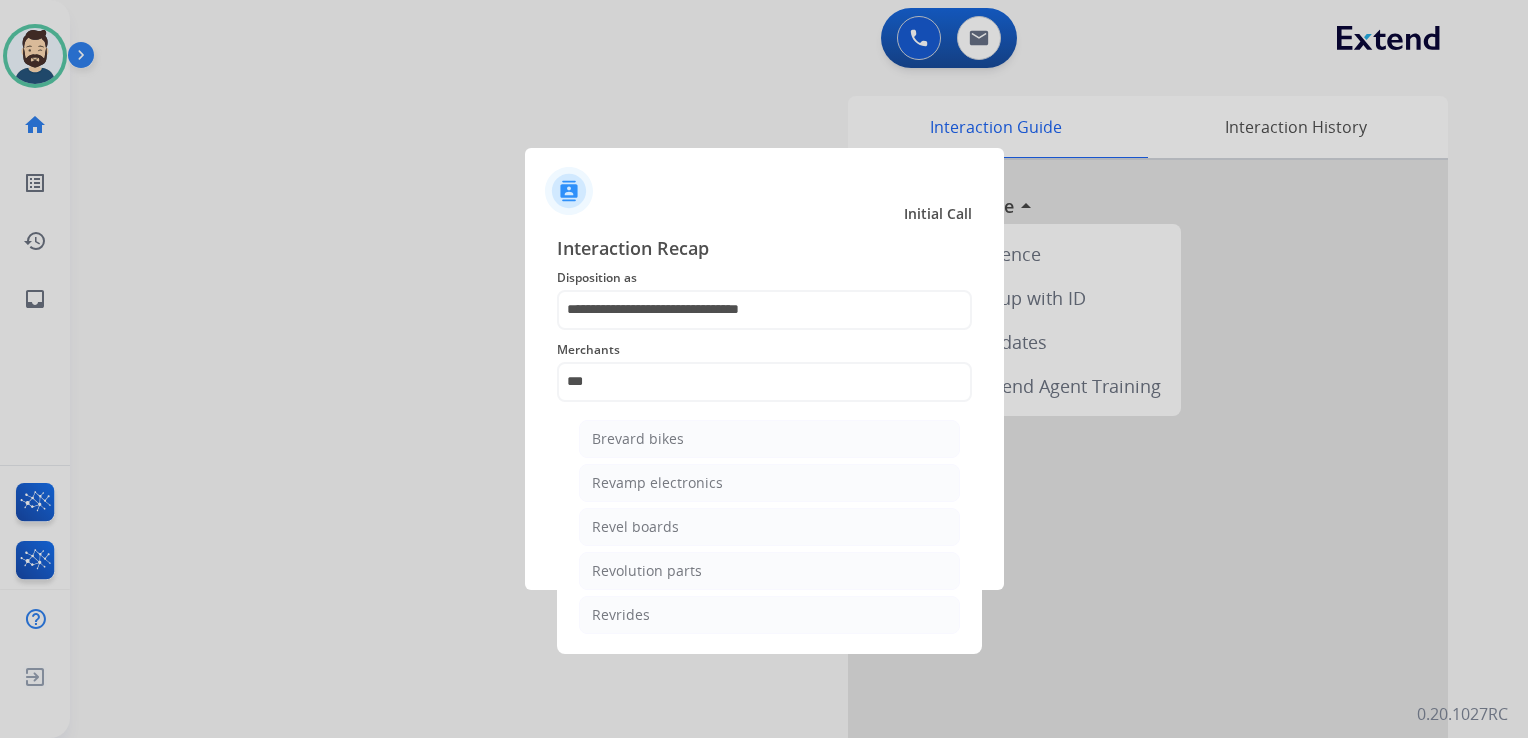 click on "Revolution parts" 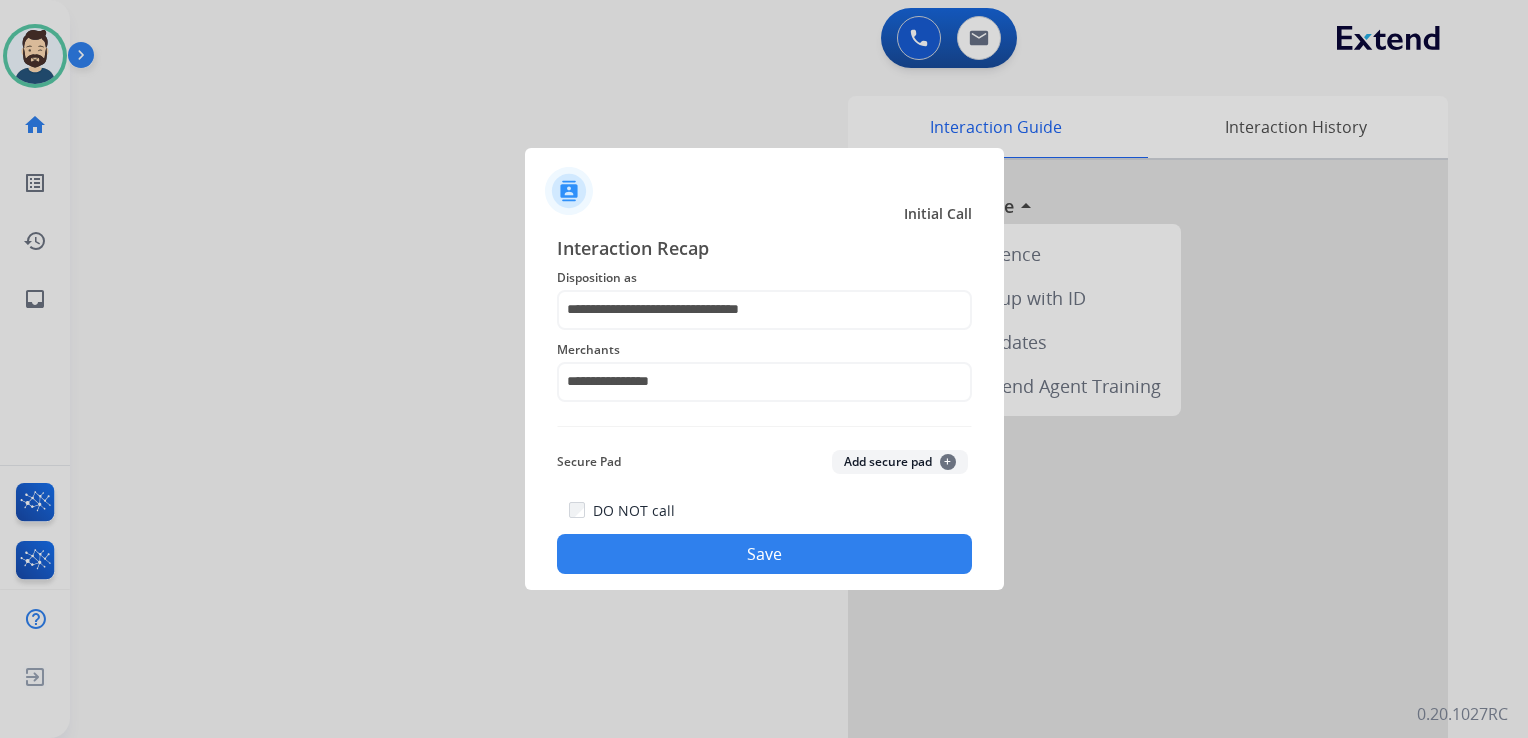 click on "Save" 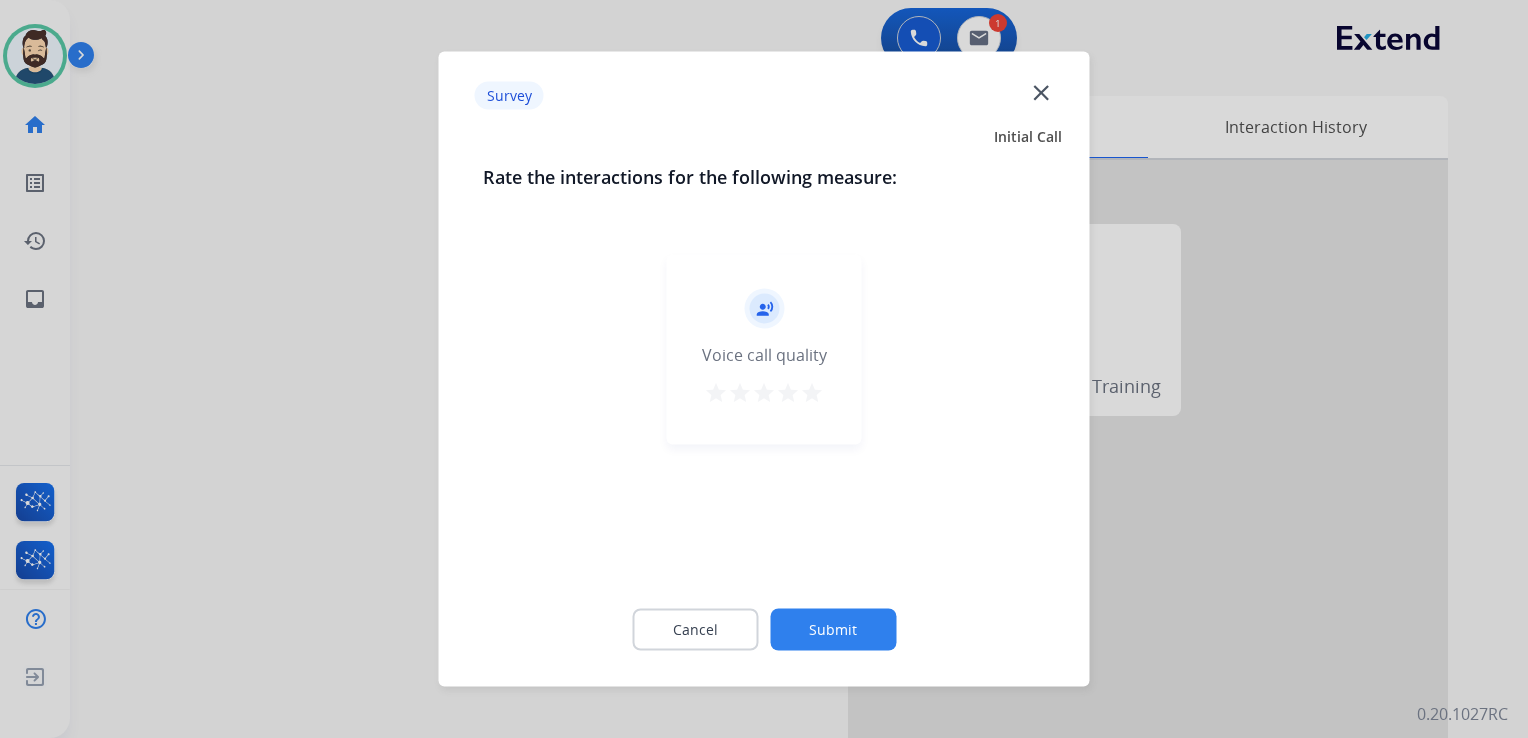 click on "star" at bounding box center (812, 393) 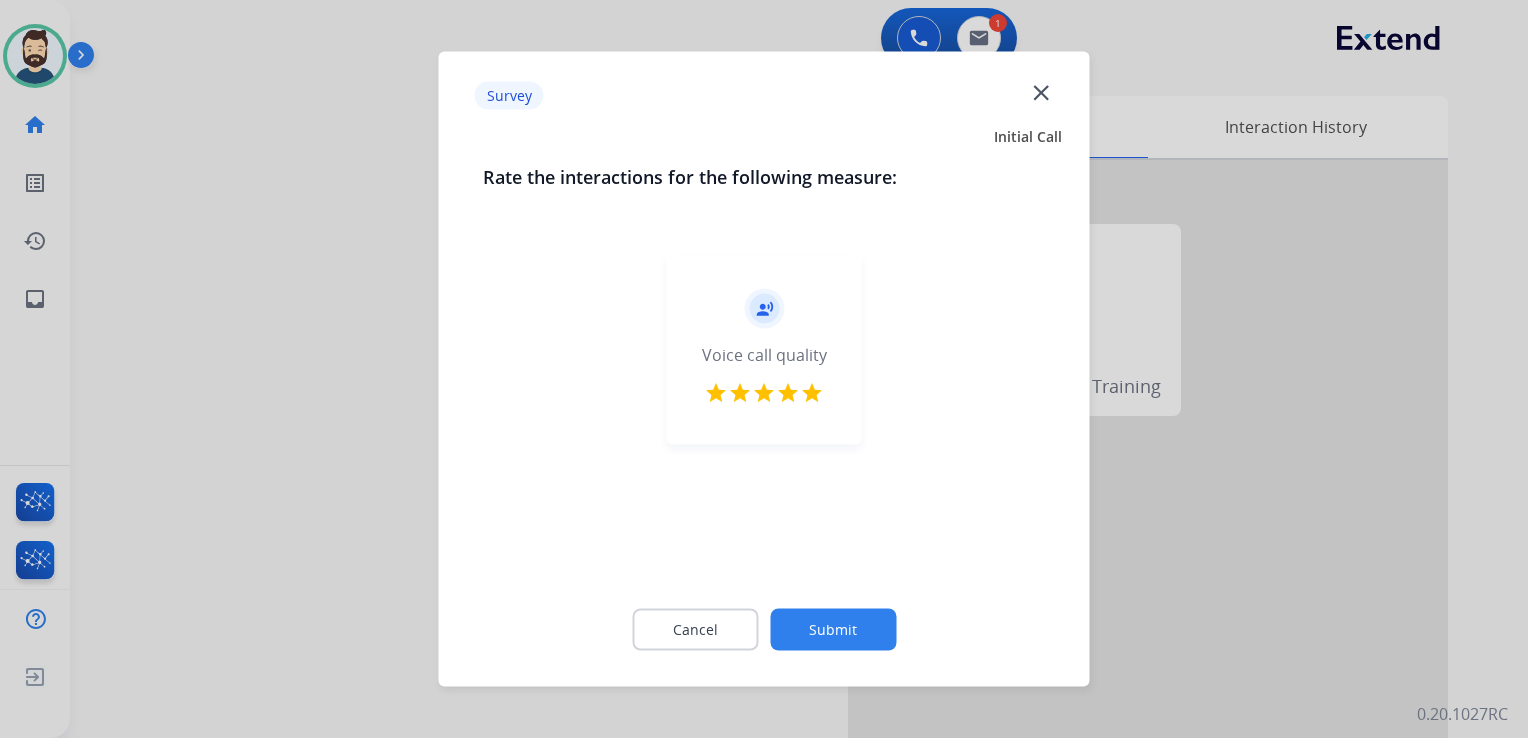click on "Submit" 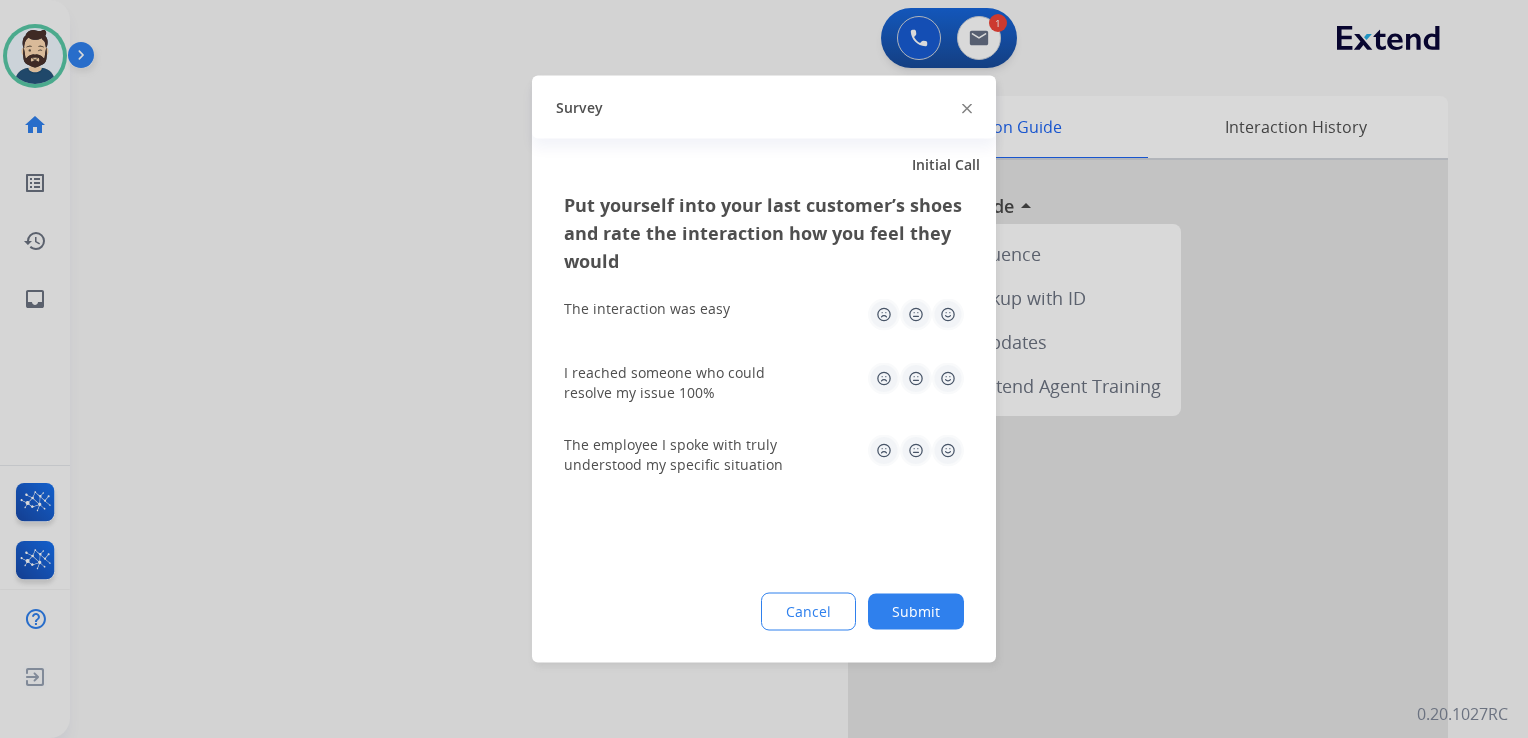 click 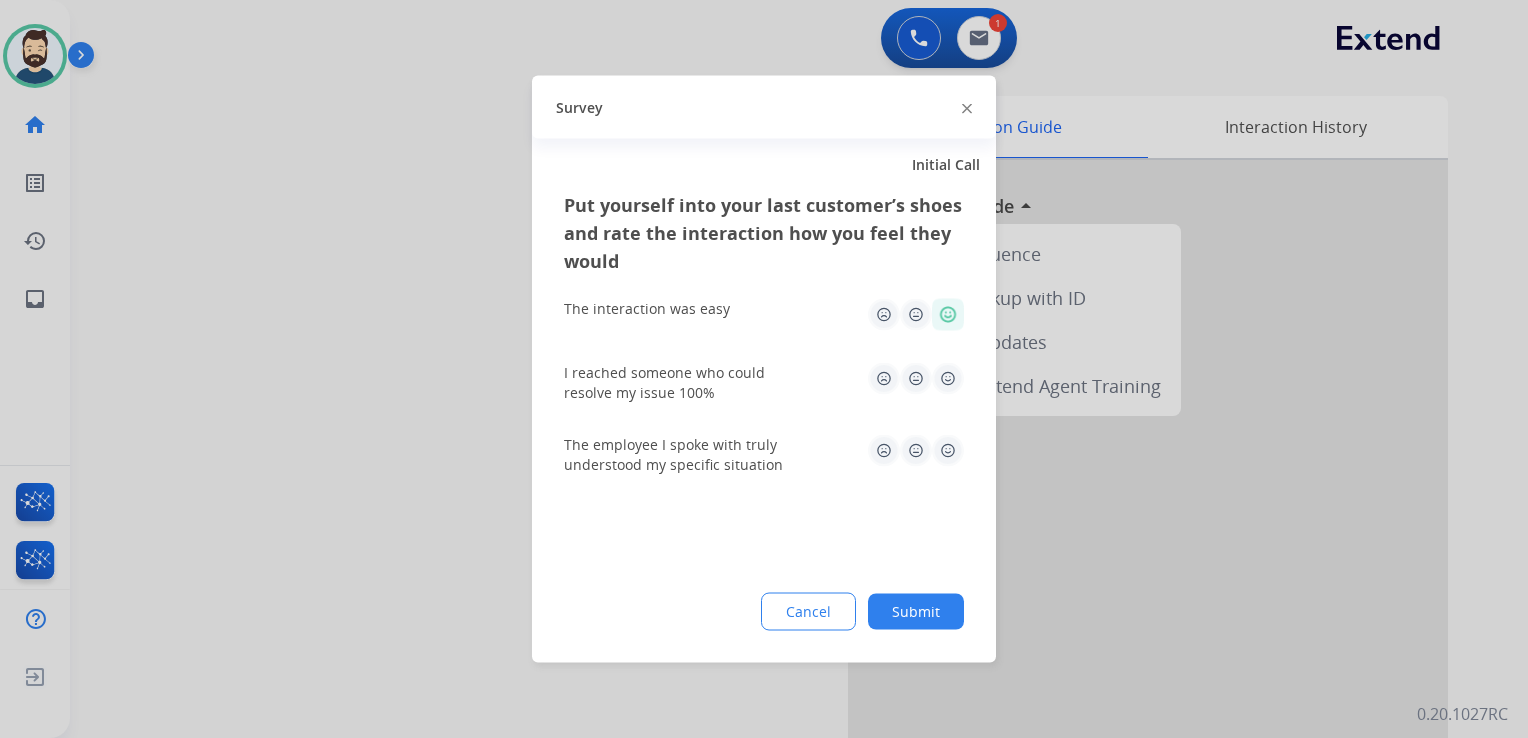 click 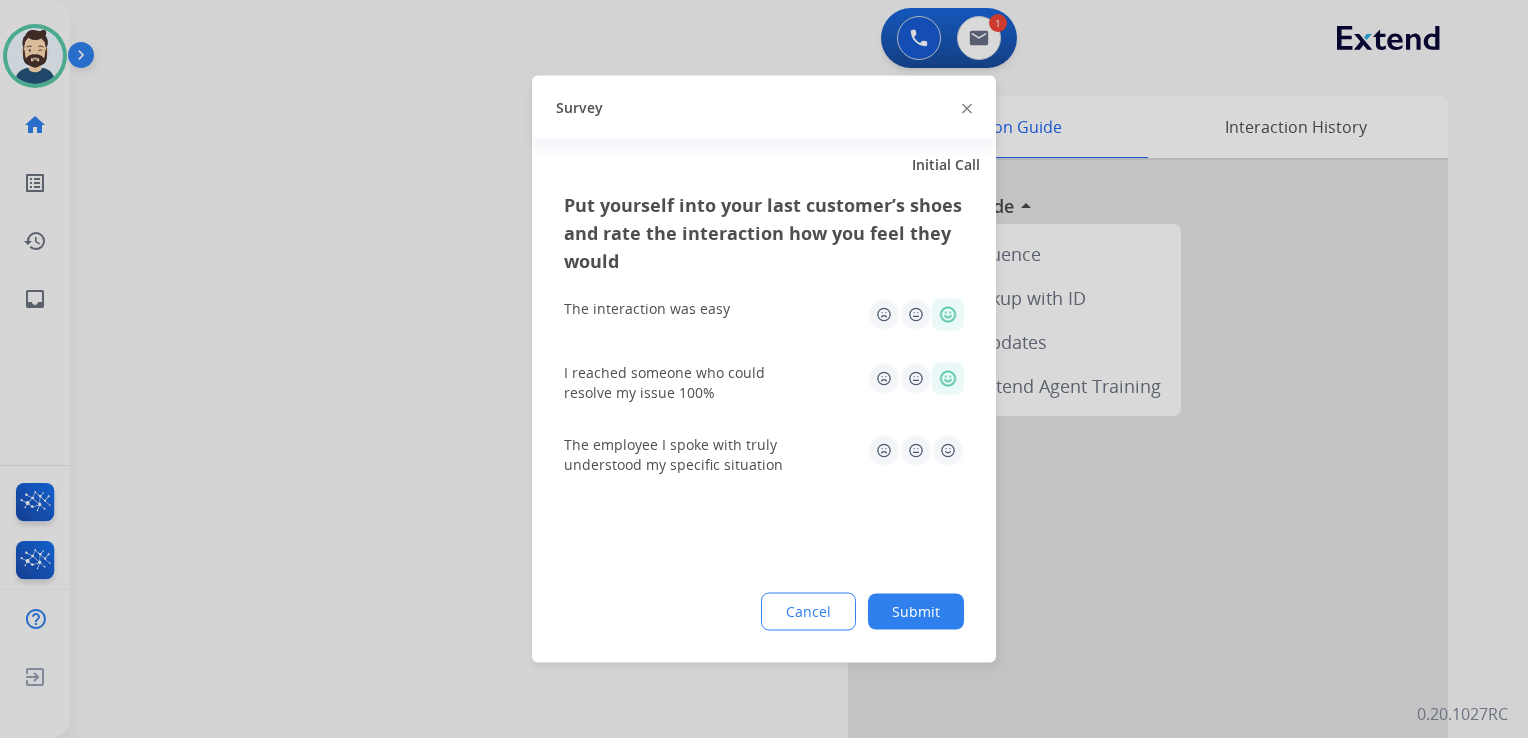 click 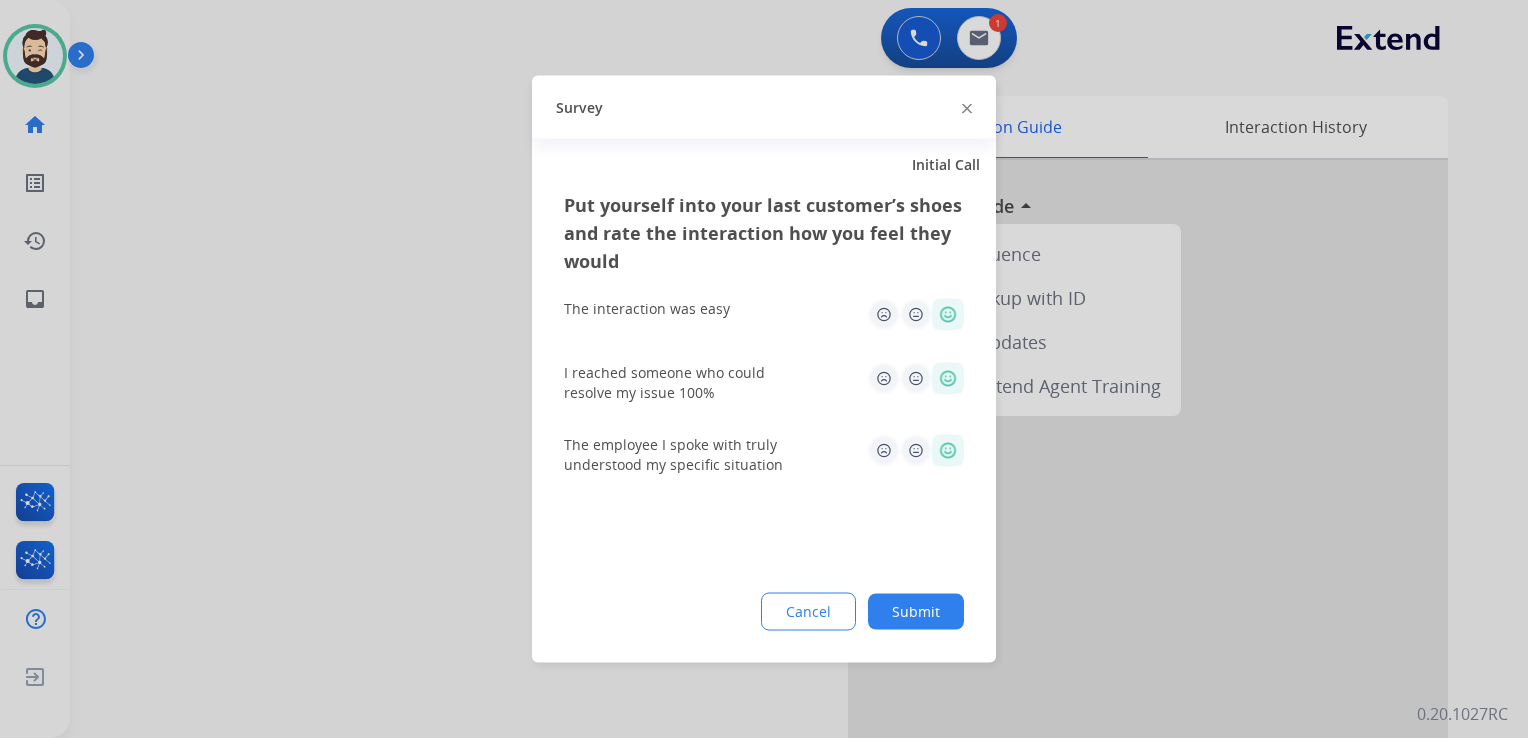 click on "Put yourself into your last customer’s shoes and rate the interaction how you feel they would  The interaction was easy   I reached someone who could resolve my issue 100%   The employee I spoke with truly understood my specific situation  Cancel Submit" 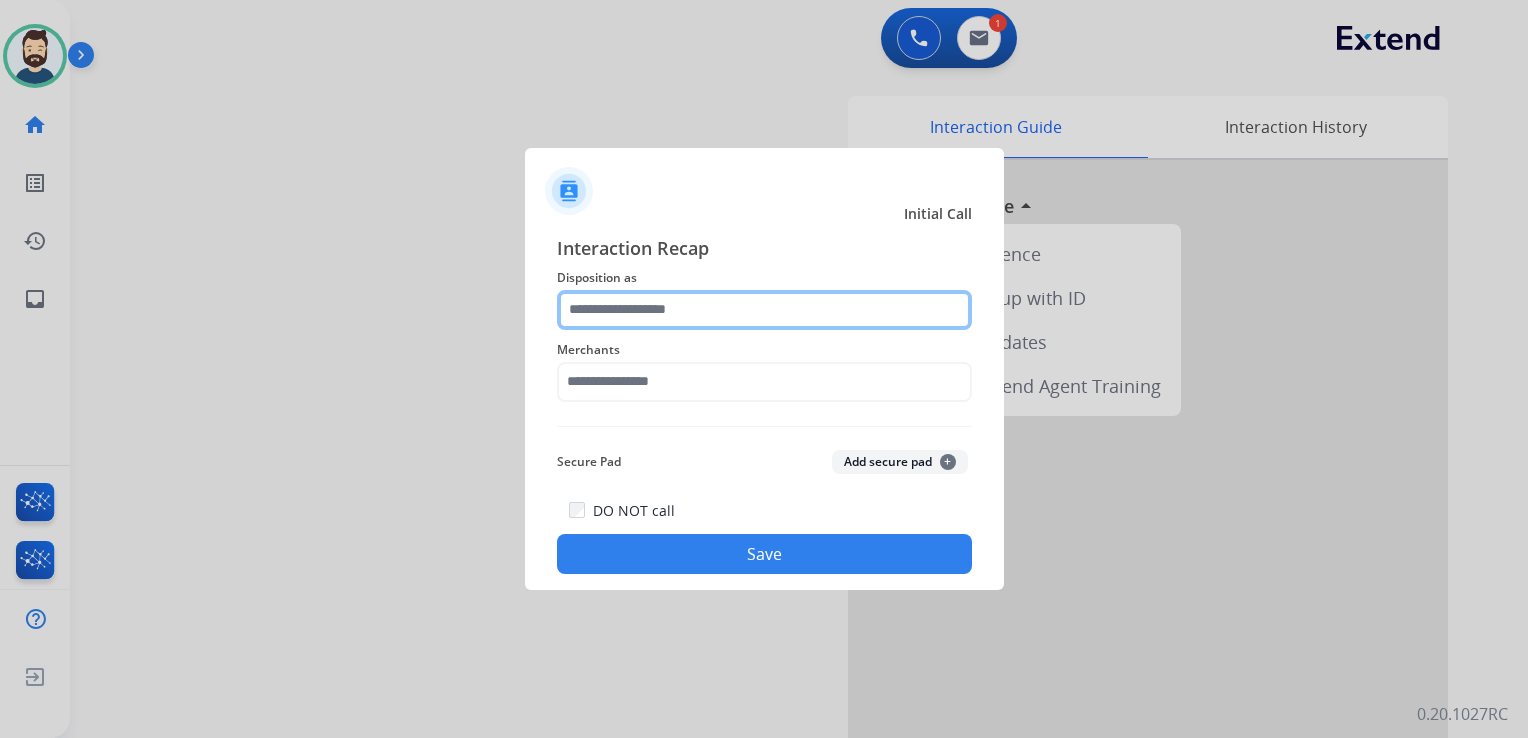 click 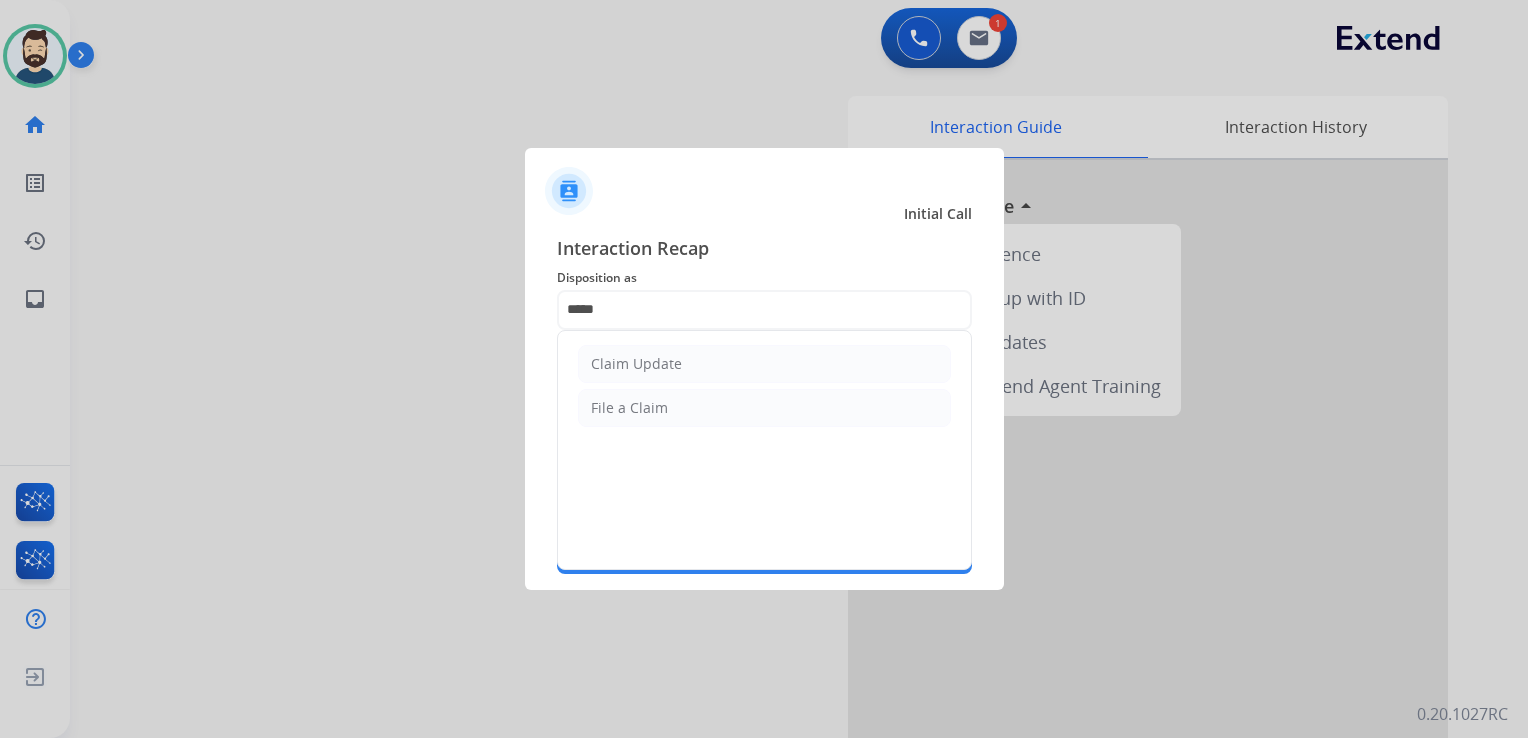 drag, startPoint x: 661, startPoint y: 362, endPoint x: 659, endPoint y: 378, distance: 16.124516 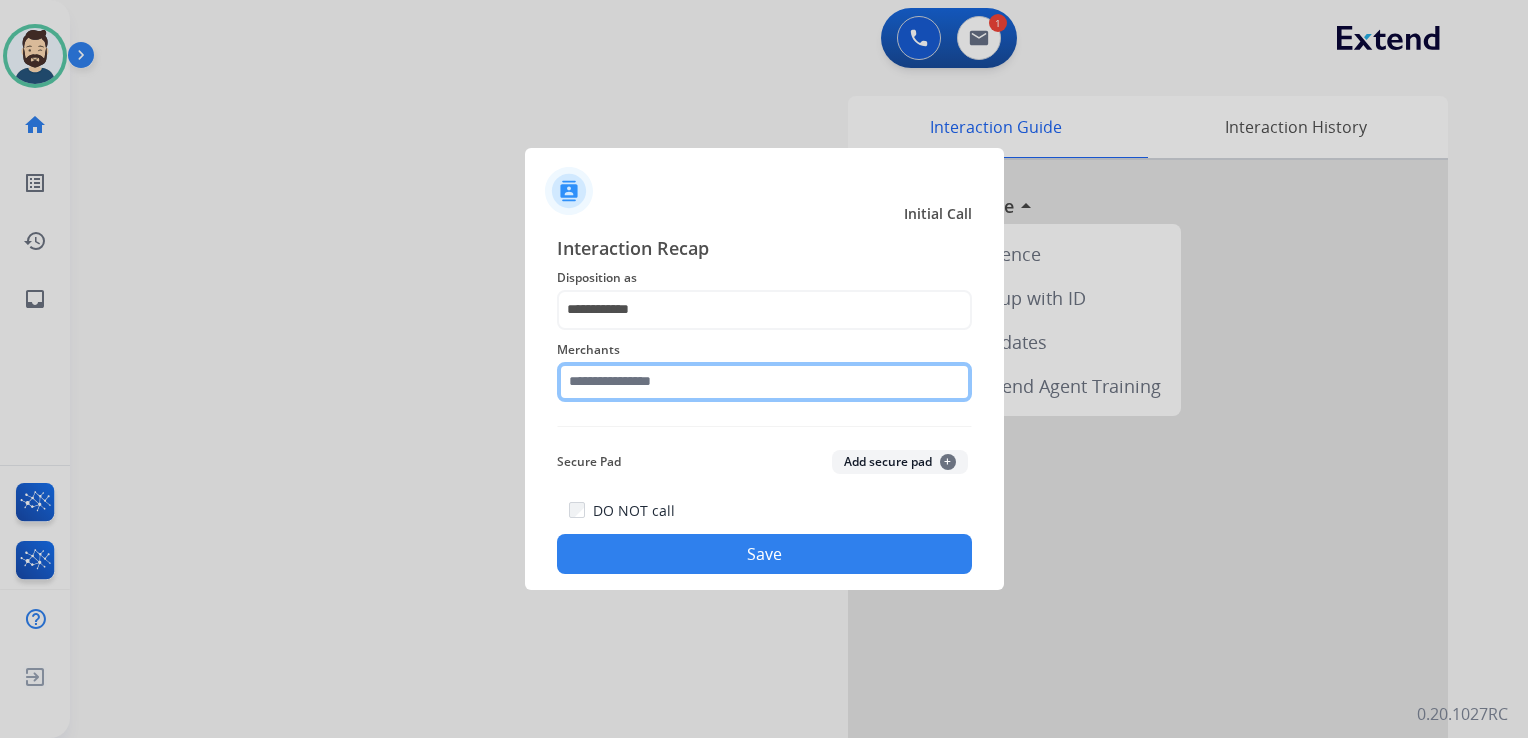 click 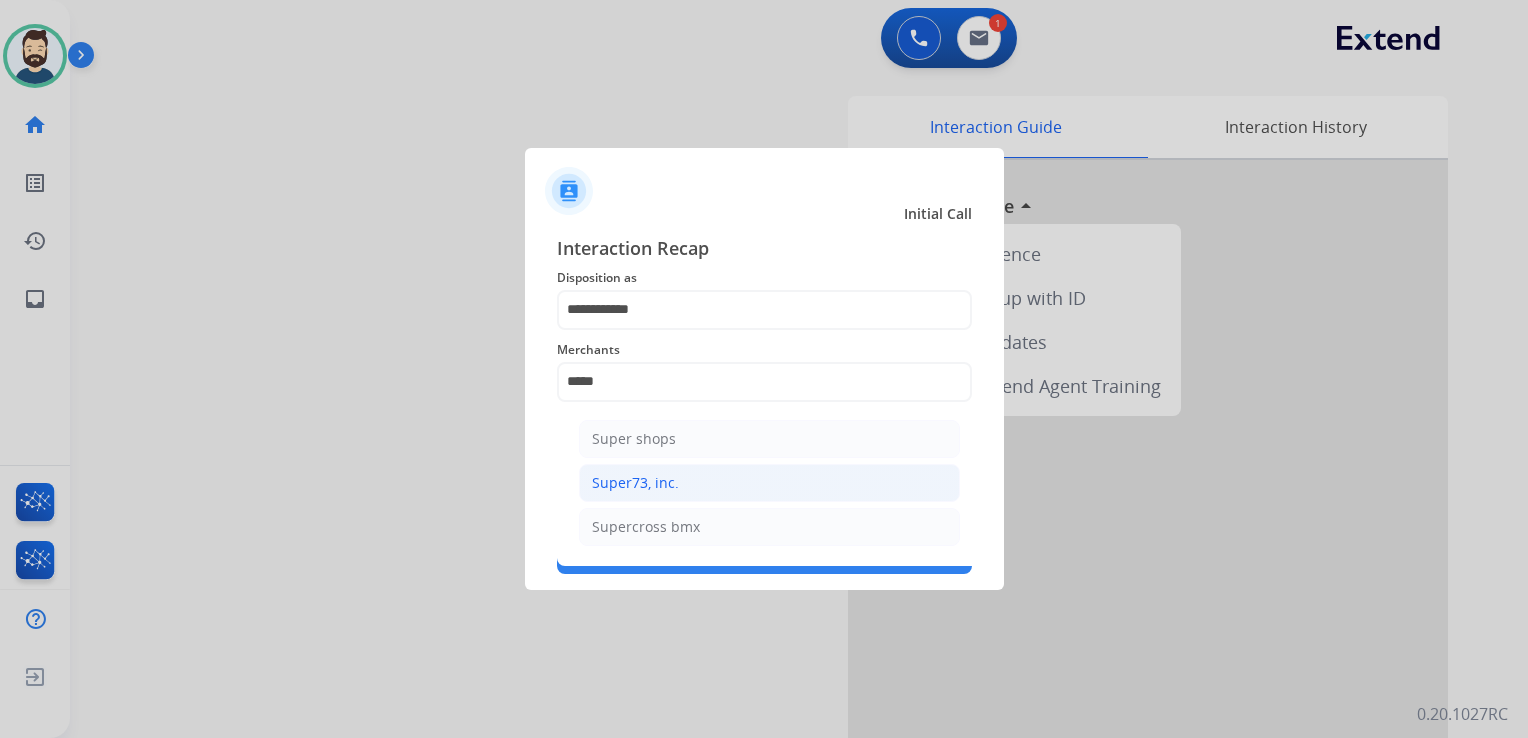 click on "Super73, inc." 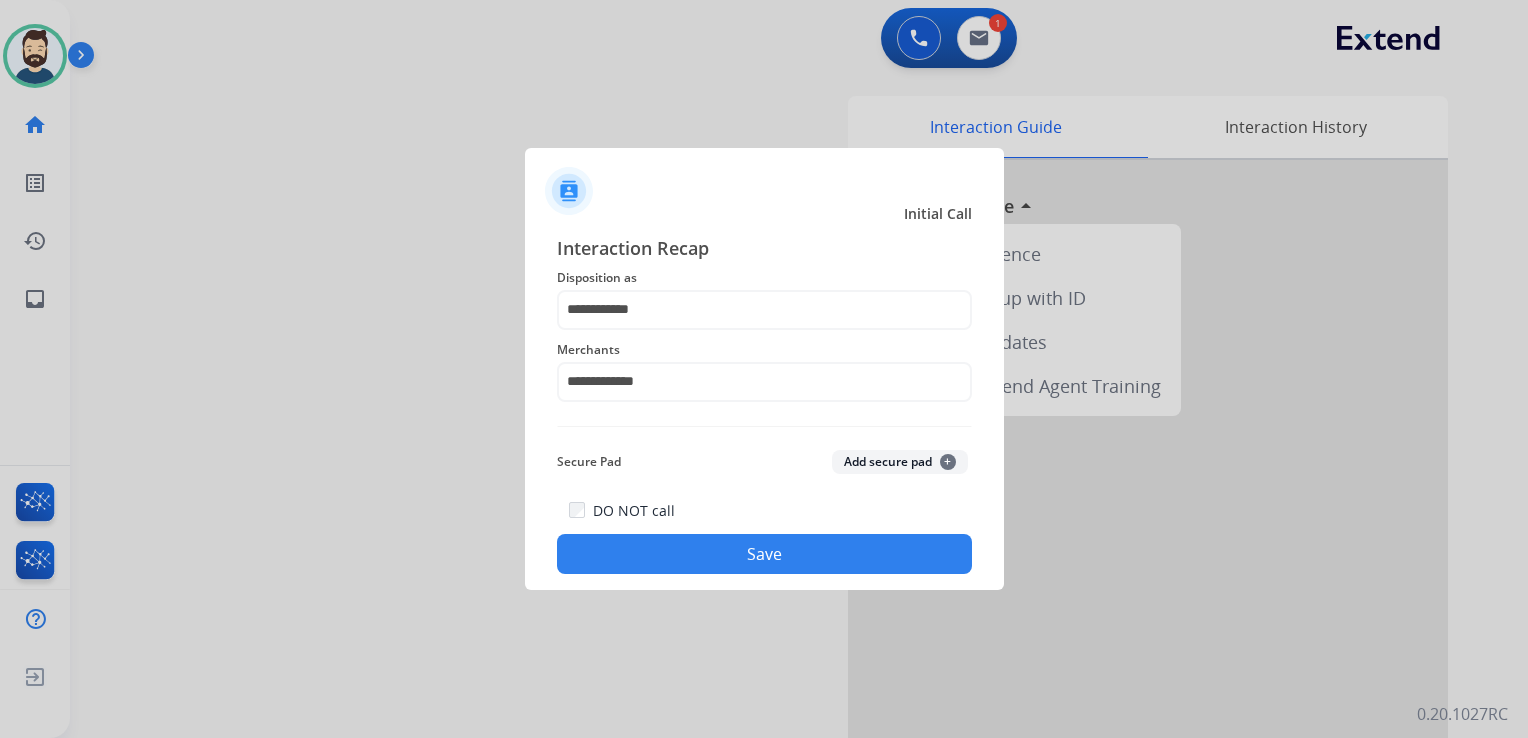 click on "Save" 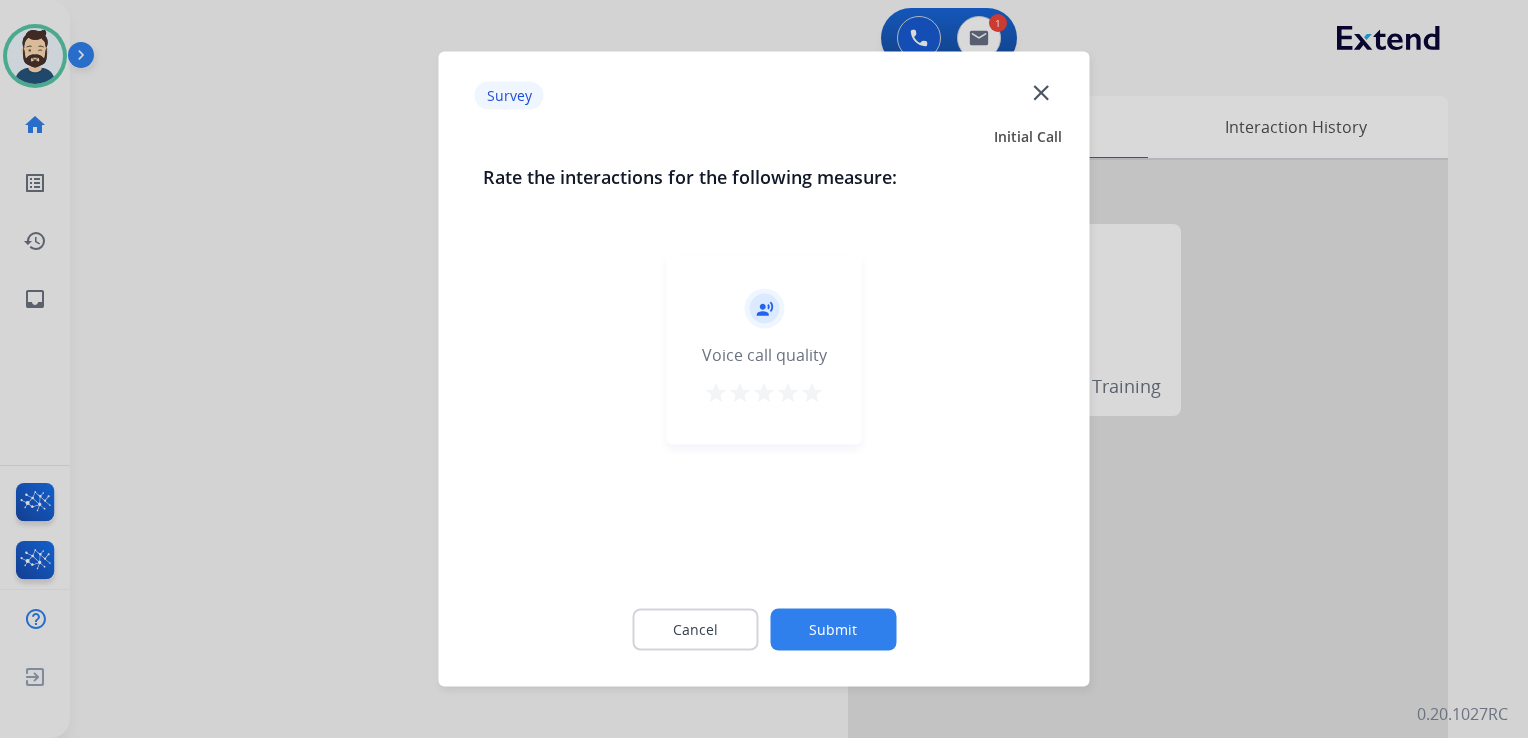 drag, startPoint x: 823, startPoint y: 387, endPoint x: 833, endPoint y: 454, distance: 67.74216 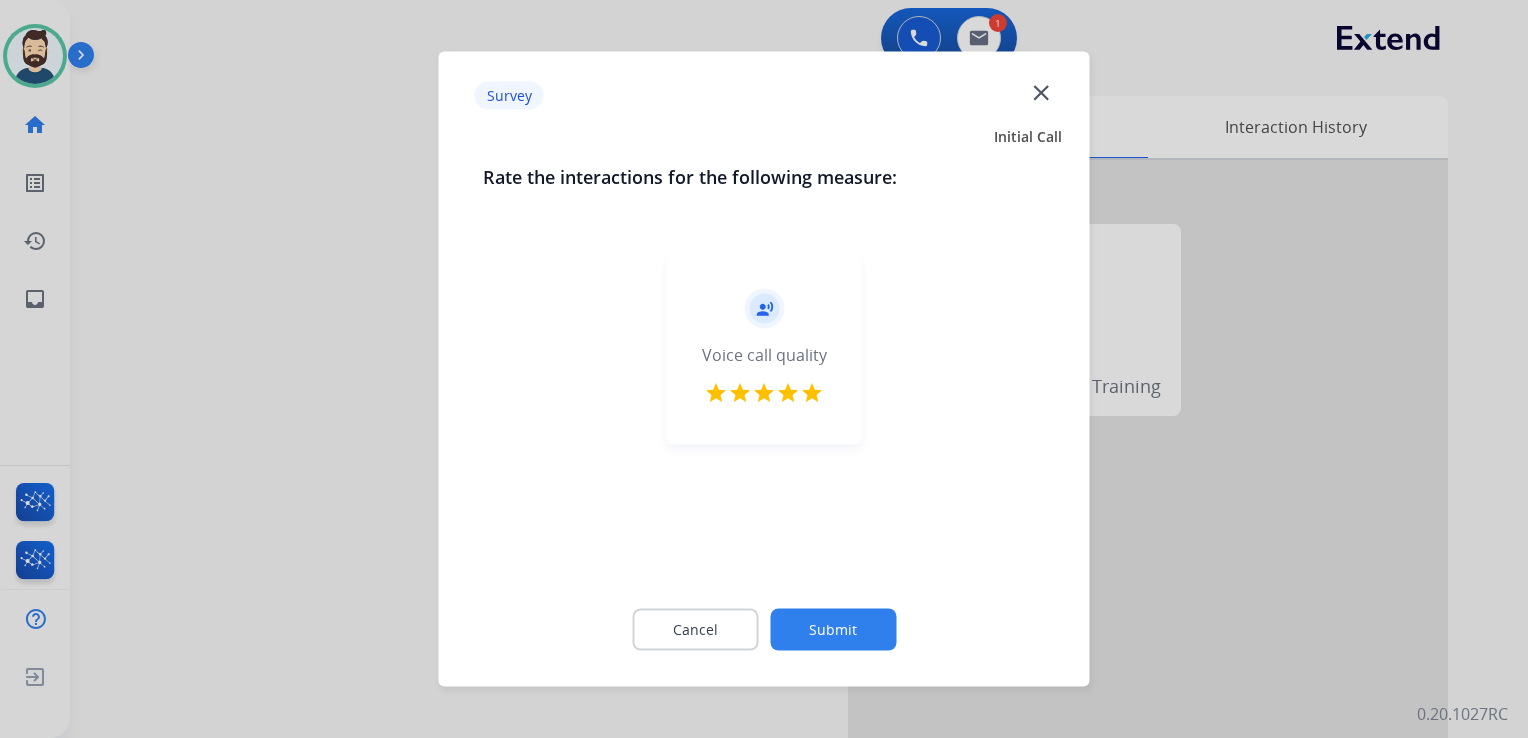 click on "Submit" 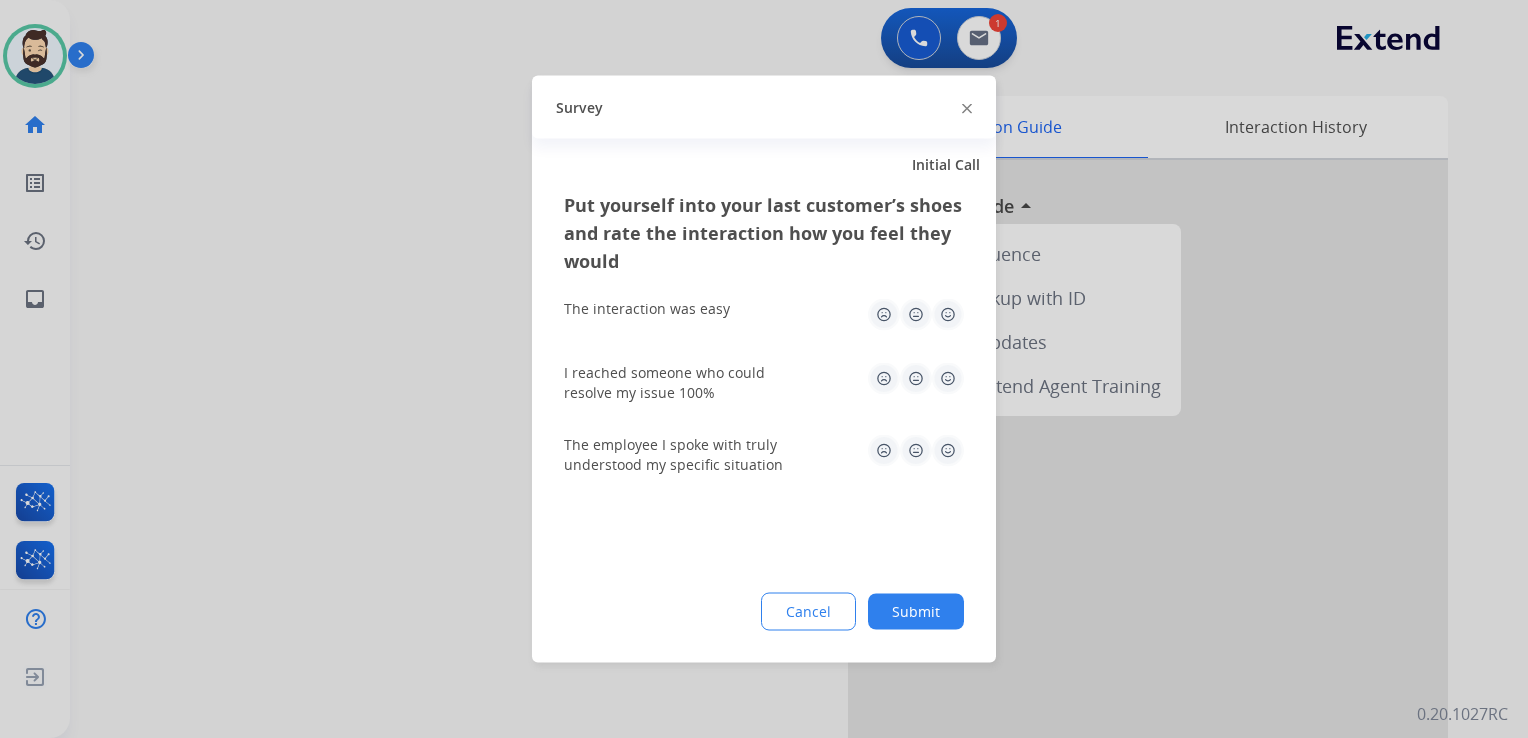 click 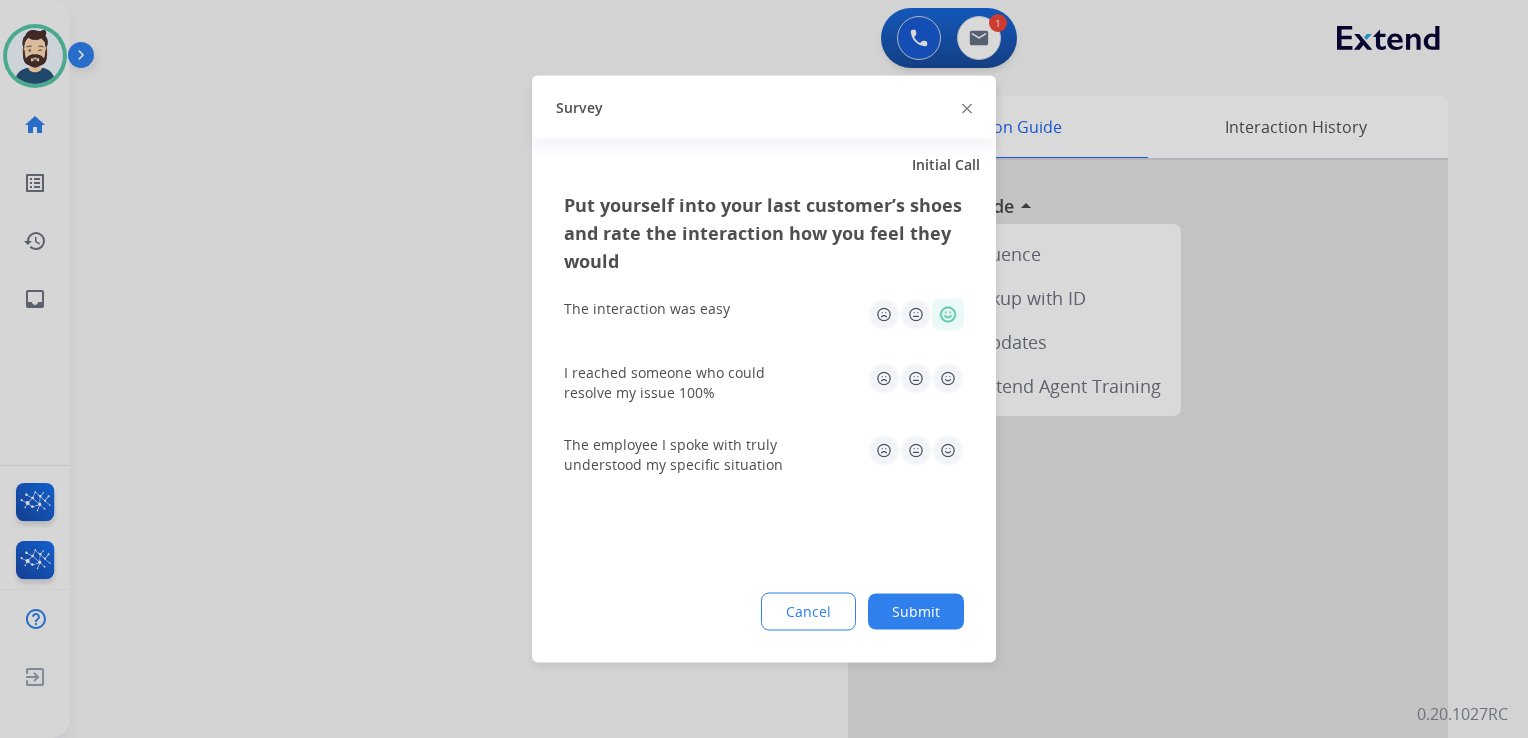 drag, startPoint x: 946, startPoint y: 361, endPoint x: 949, endPoint y: 389, distance: 28.160255 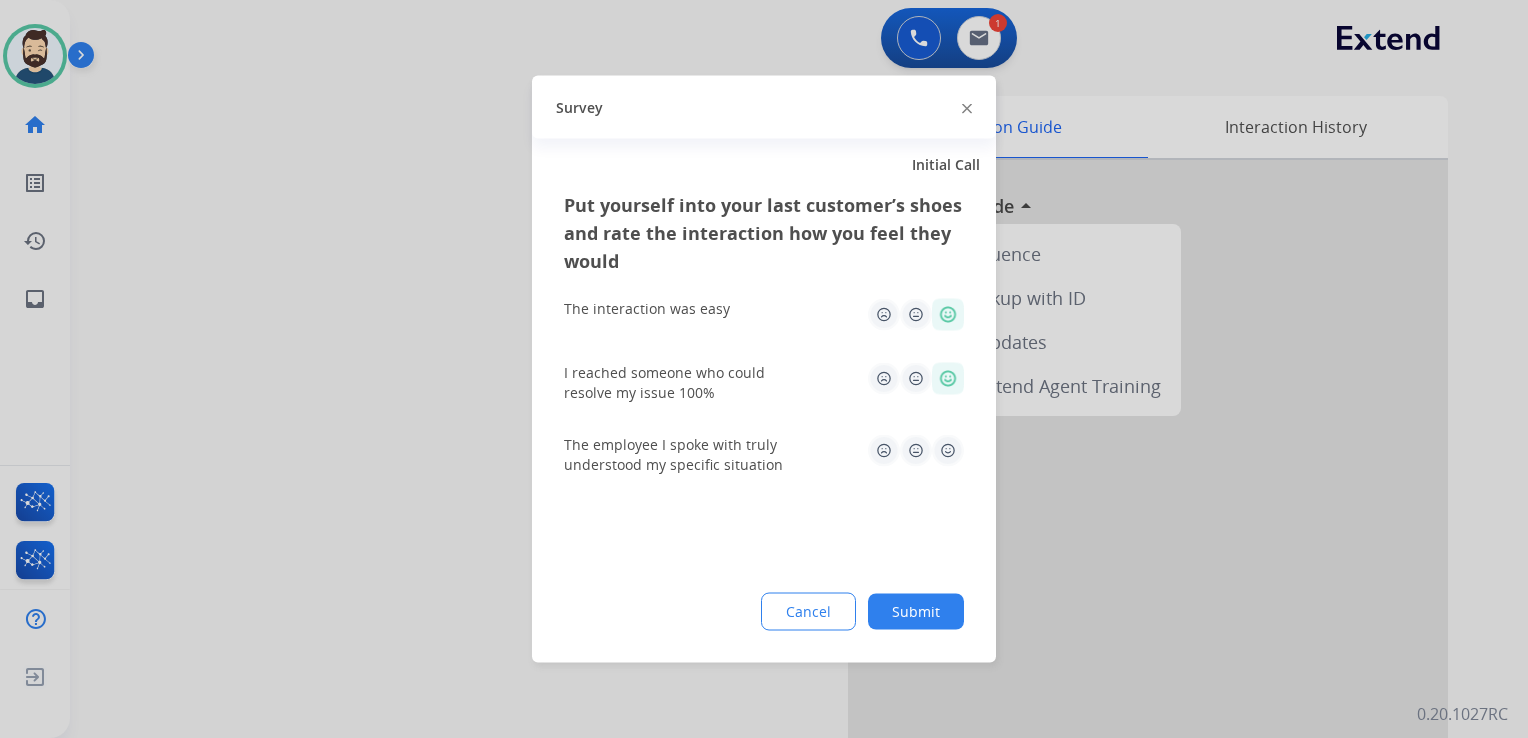 click 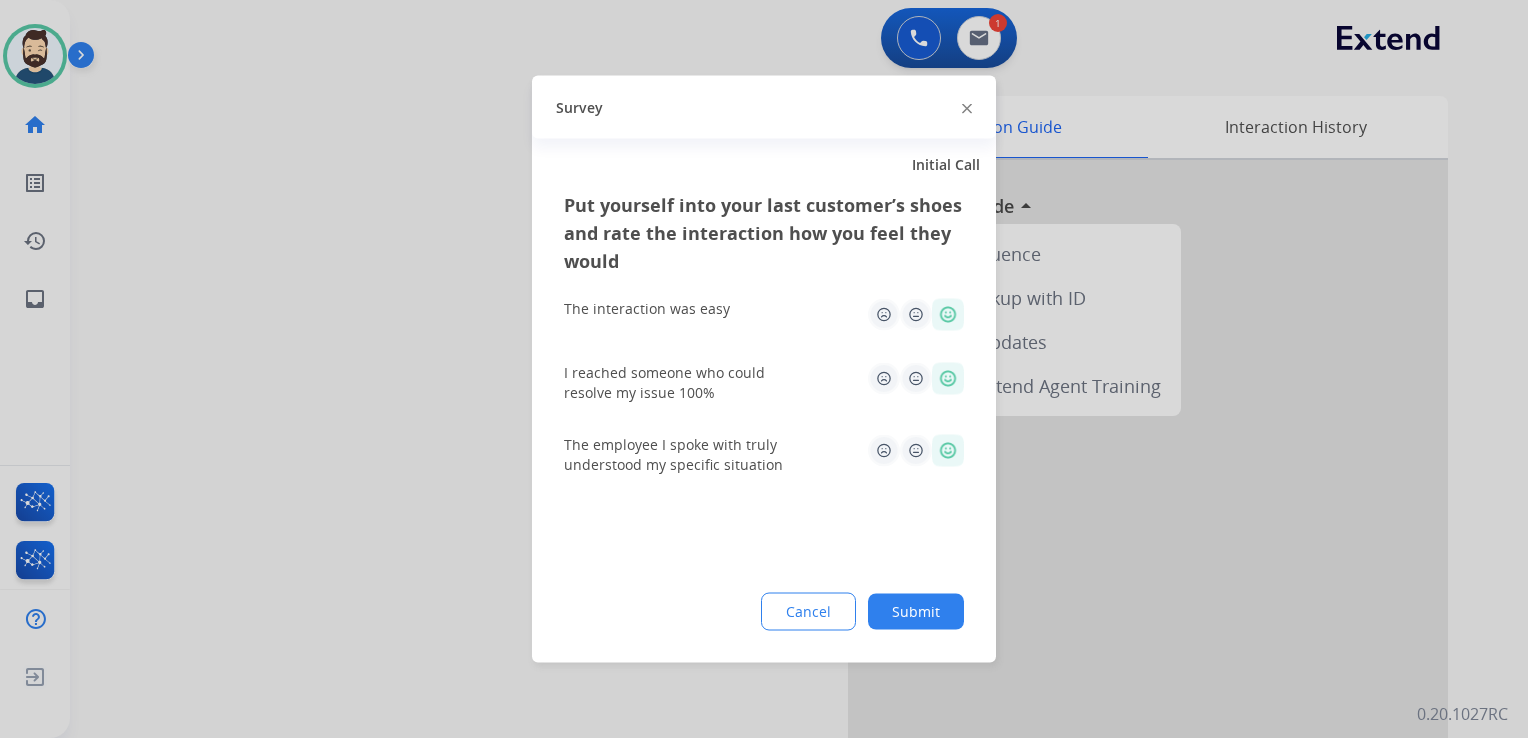 drag, startPoint x: 914, startPoint y: 616, endPoint x: 921, endPoint y: 603, distance: 14.764823 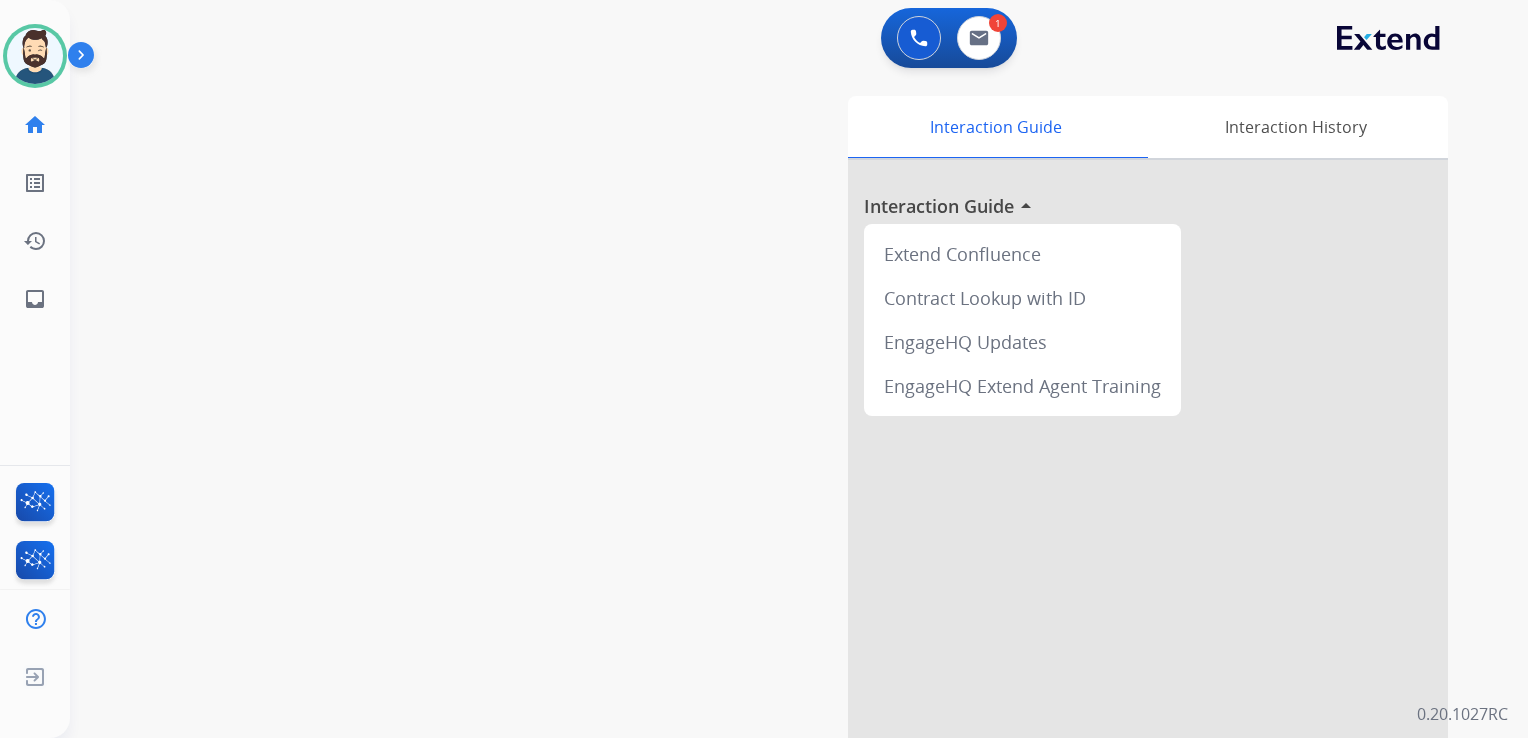 click on "swap_horiz Break voice bridge close_fullscreen Connect 3-Way Call merge_type Separate 3-Way Call  Interaction Guide   Interaction History  Interaction Guide arrow_drop_up  Extend Confluence   Contract Lookup with ID   EngageHQ Updates   EngageHQ Extend Agent Training" at bounding box center [775, 489] 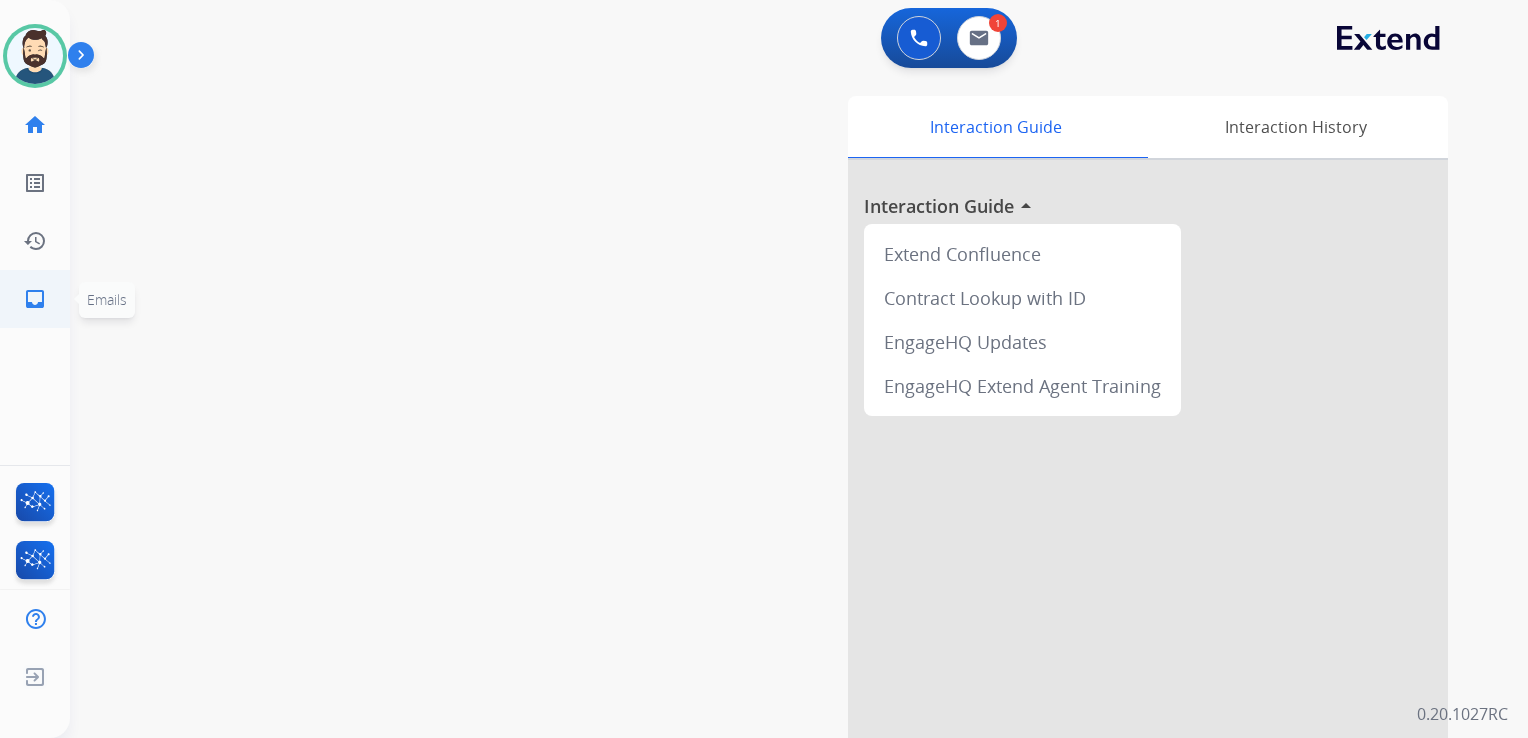 click on "inbox" 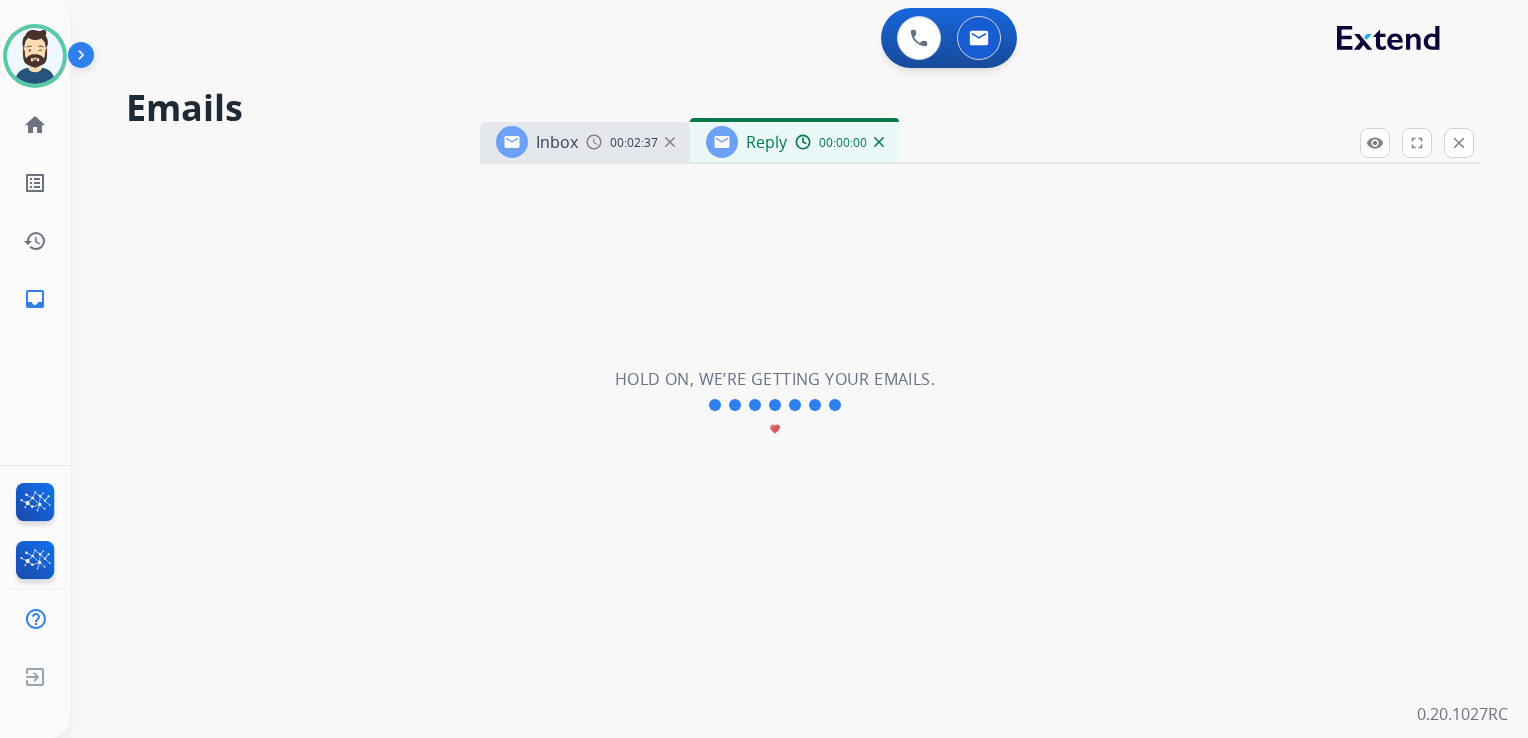 select on "**********" 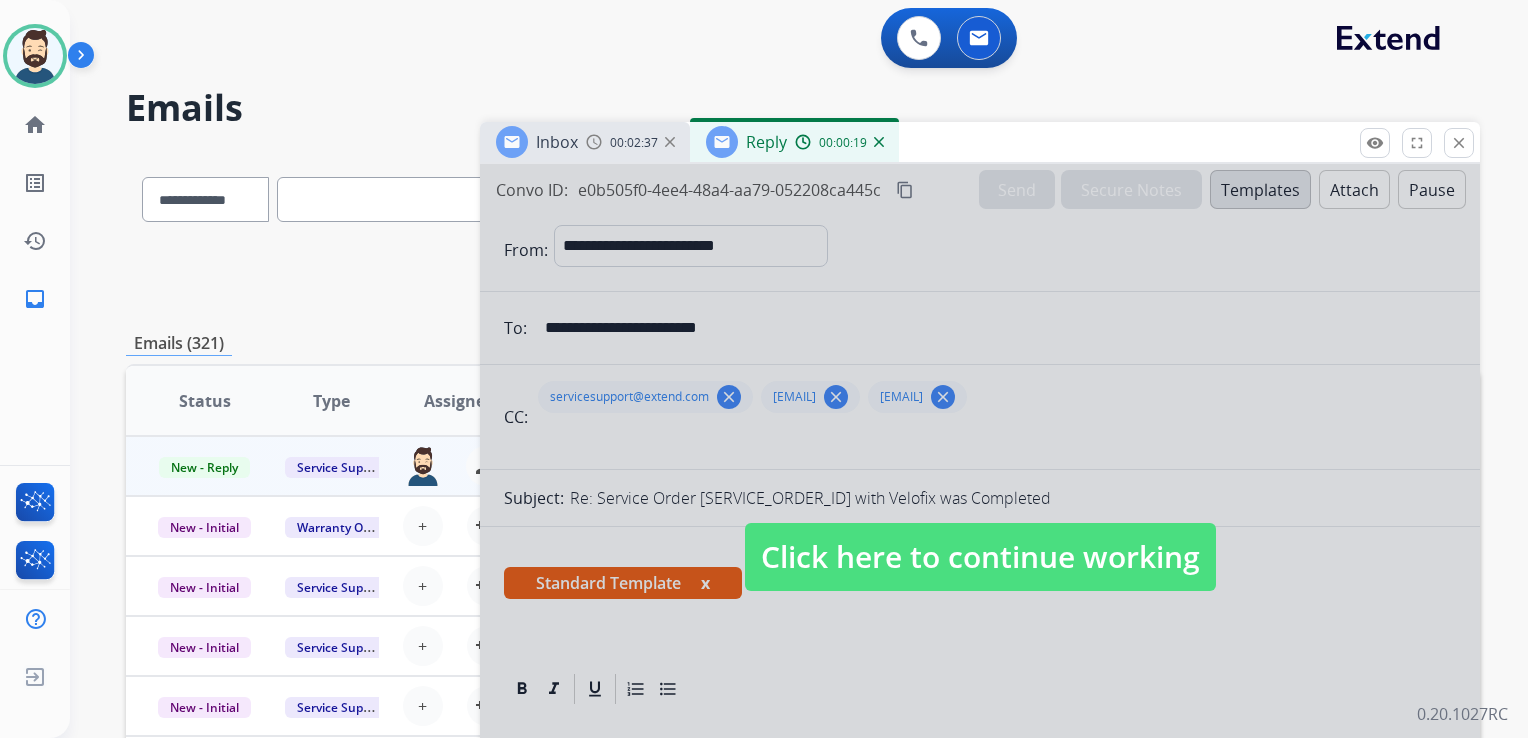 click on "Click here to continue working" at bounding box center (980, 557) 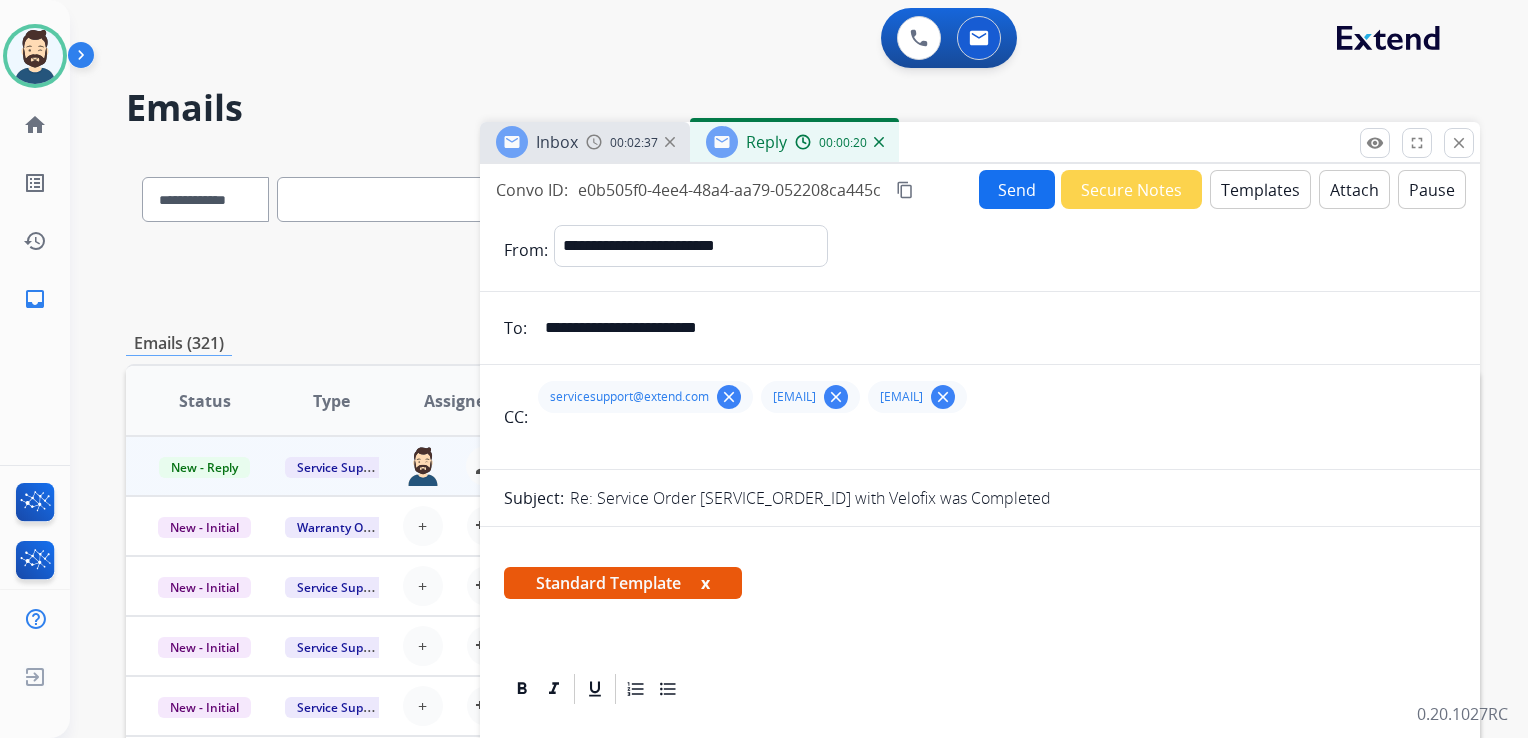 click at bounding box center [879, 142] 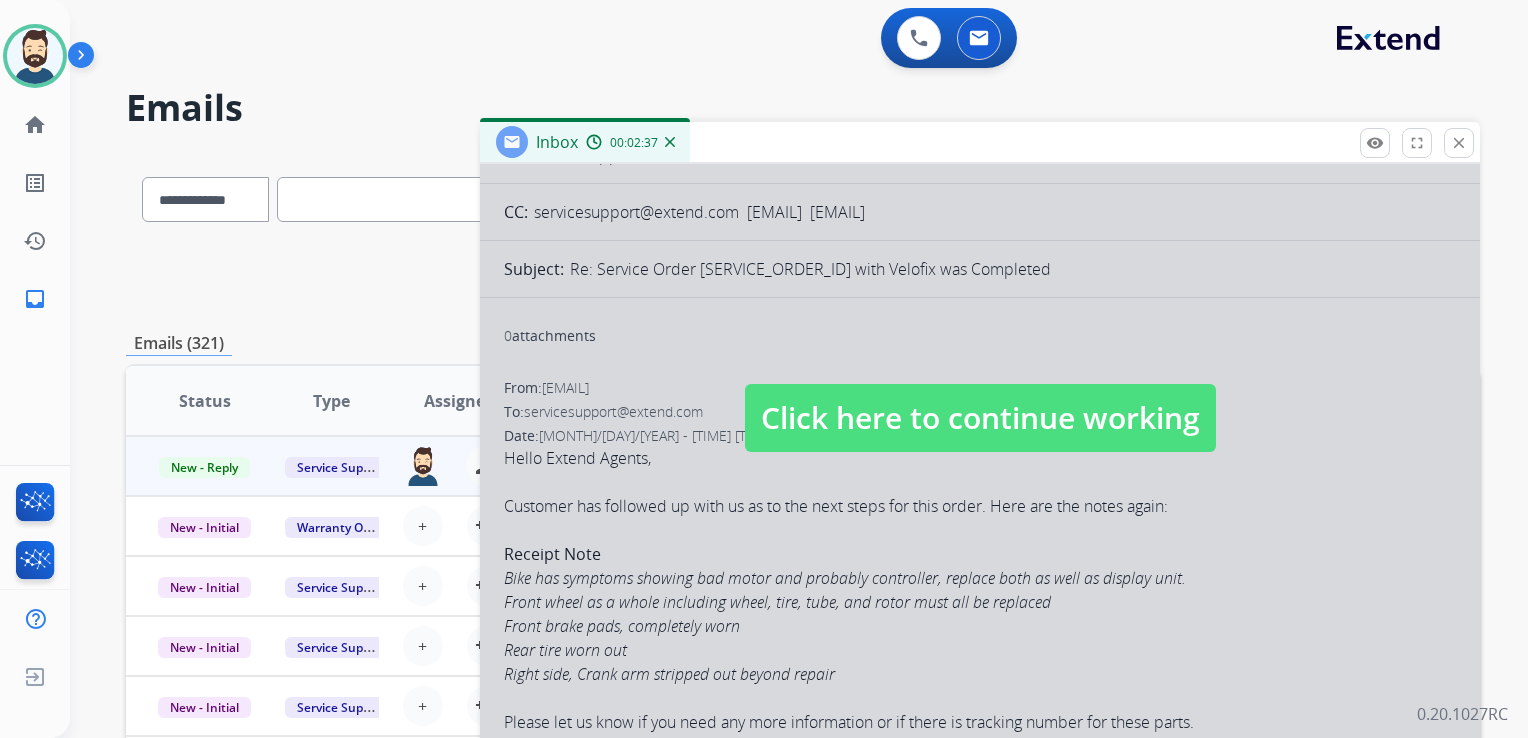 scroll, scrollTop: 300, scrollLeft: 0, axis: vertical 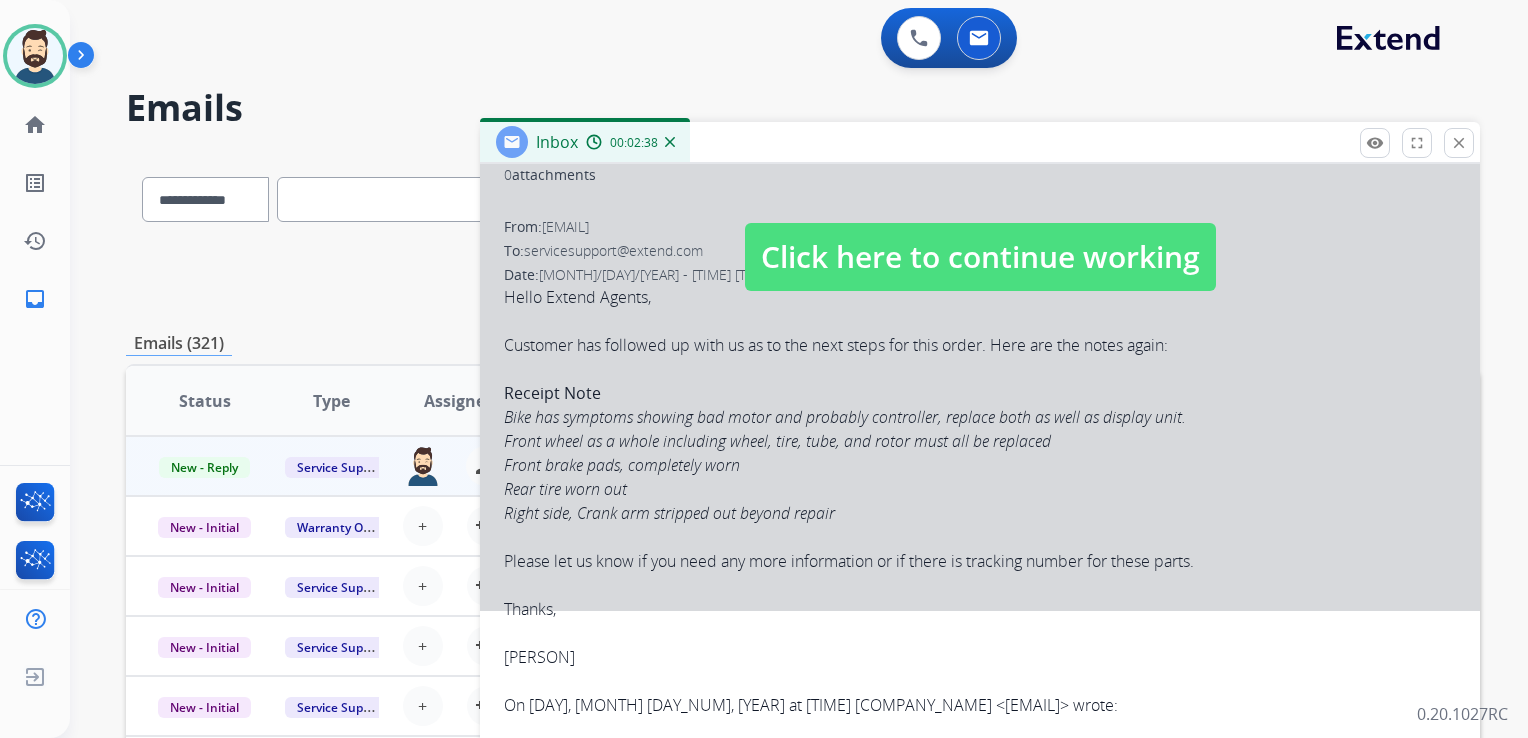 click on "Click here to continue working" at bounding box center [980, 257] 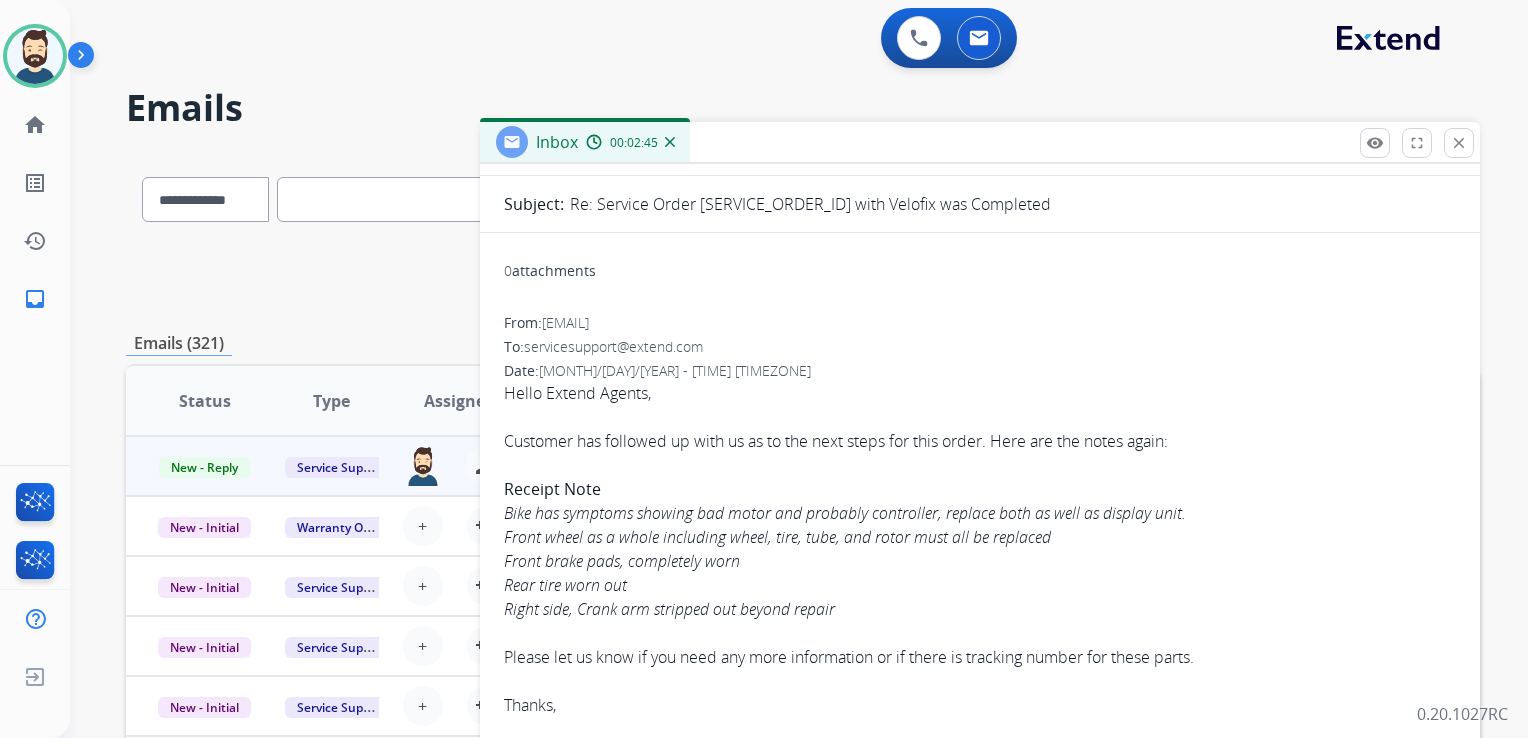 scroll, scrollTop: 200, scrollLeft: 0, axis: vertical 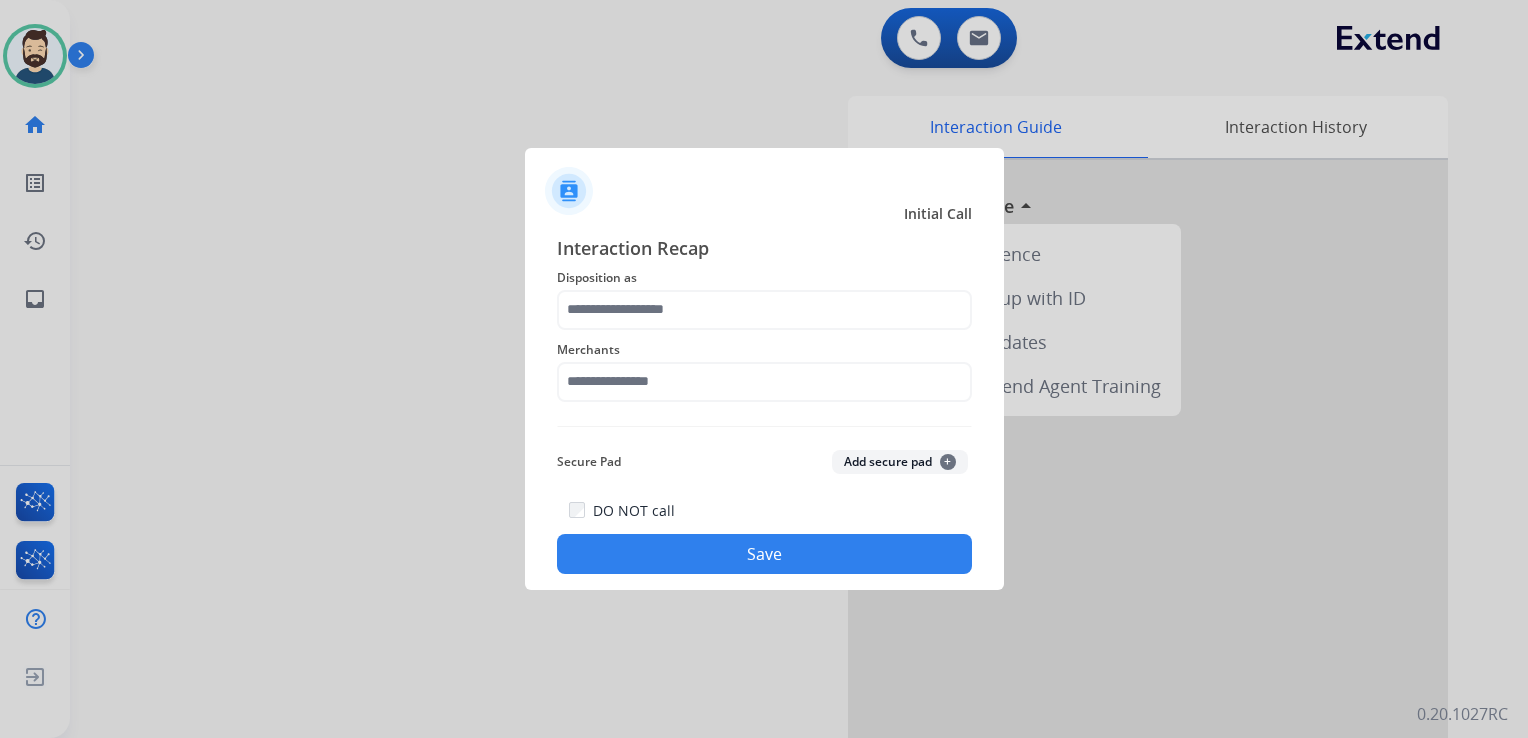 drag, startPoint x: 705, startPoint y: 285, endPoint x: 708, endPoint y: 307, distance: 22.203604 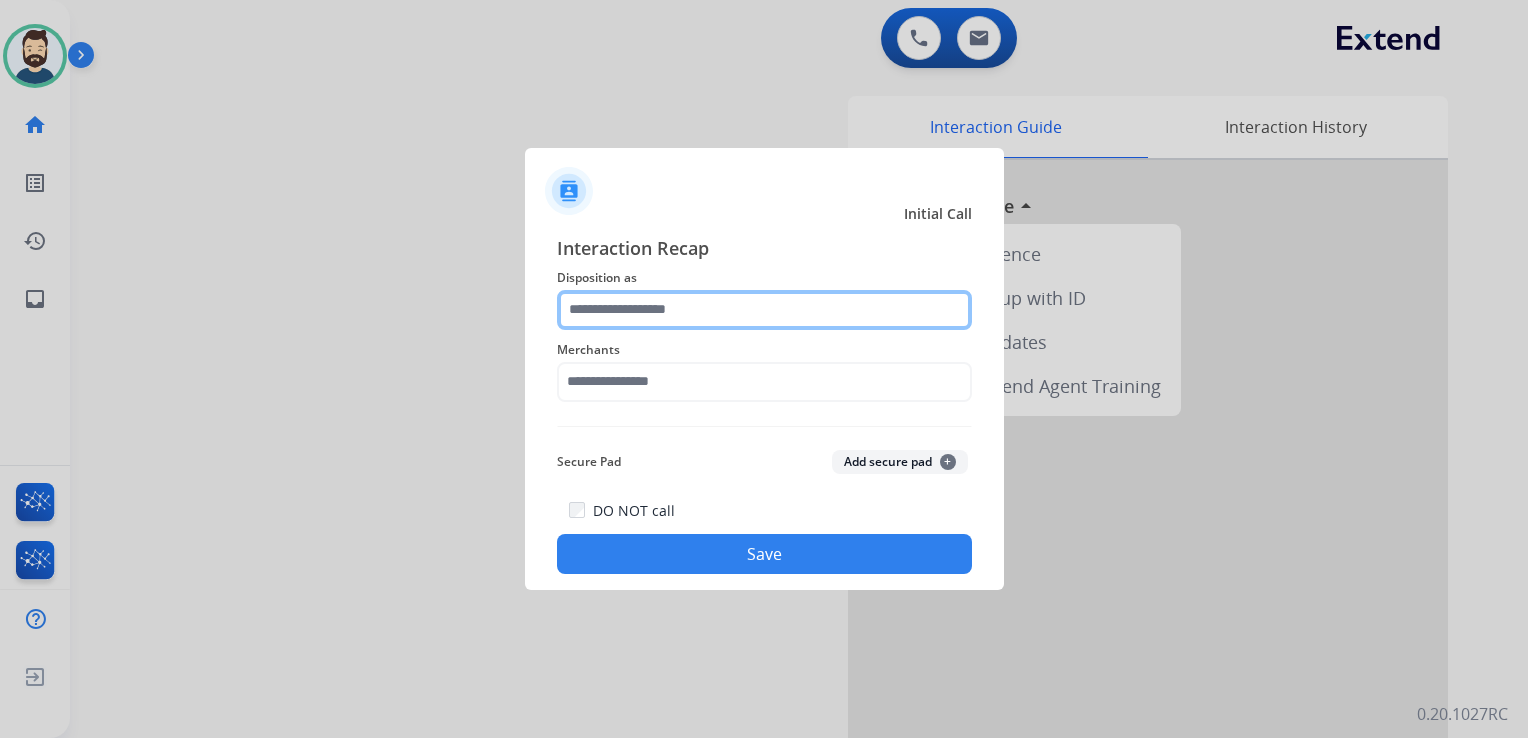 click 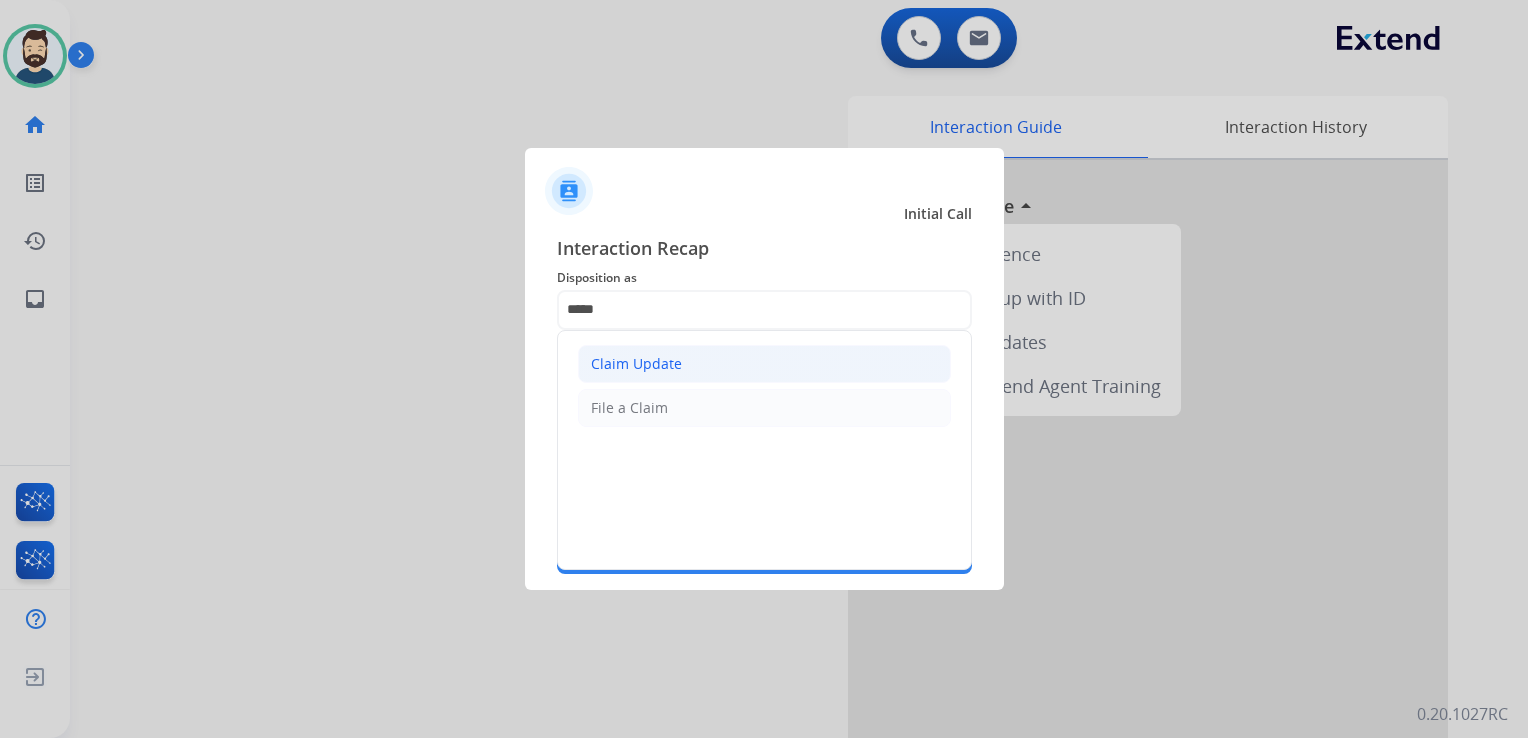 click on "Claim Update" 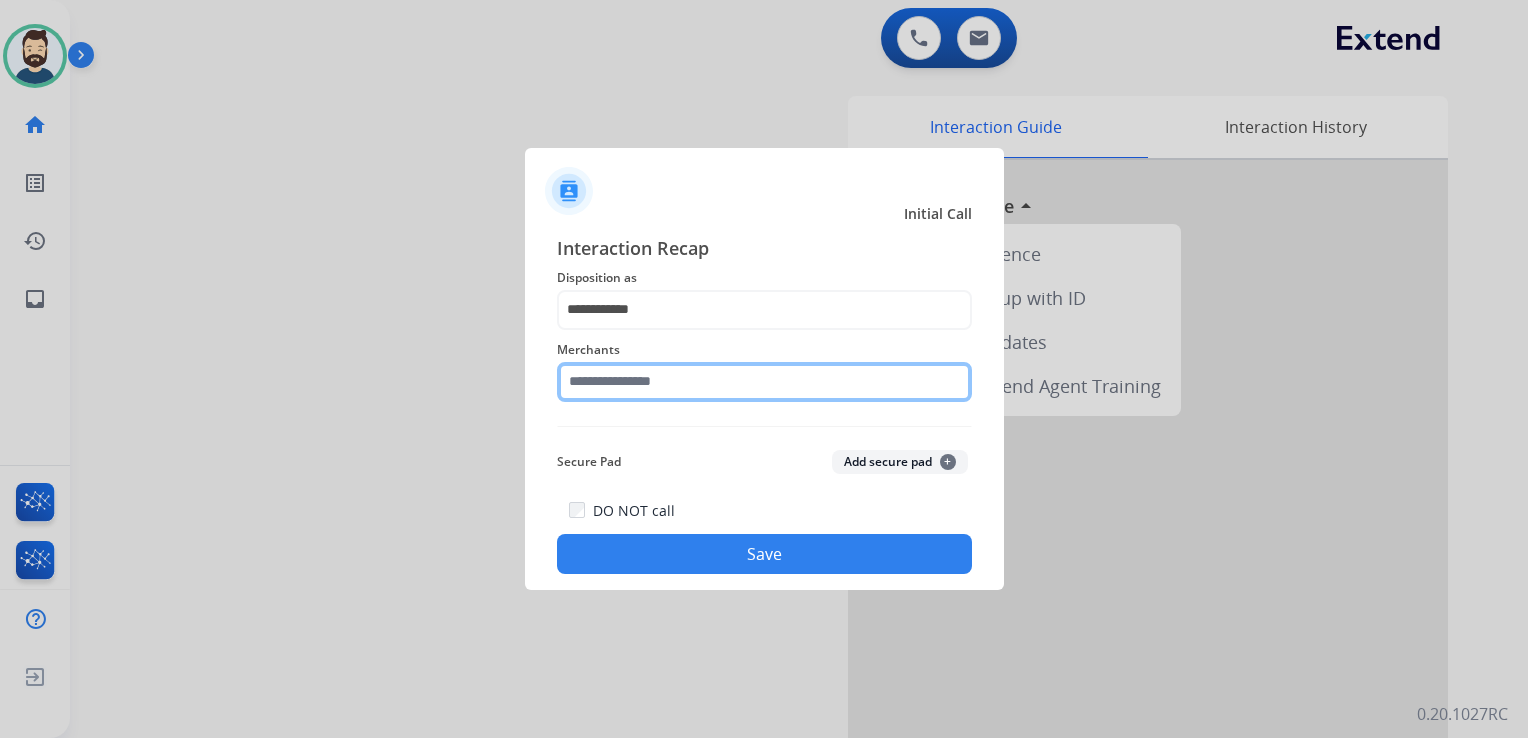 click 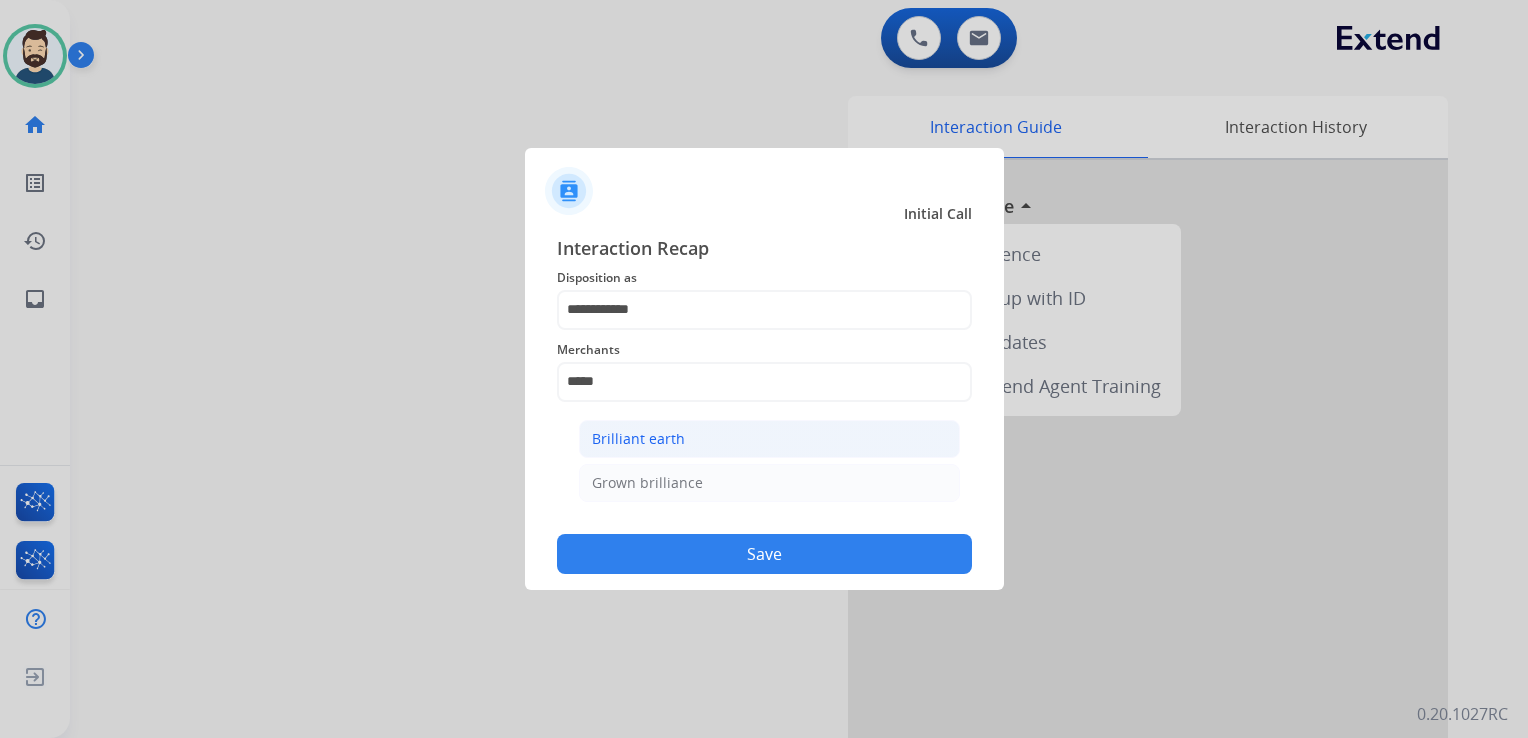 click on "Brilliant earth" 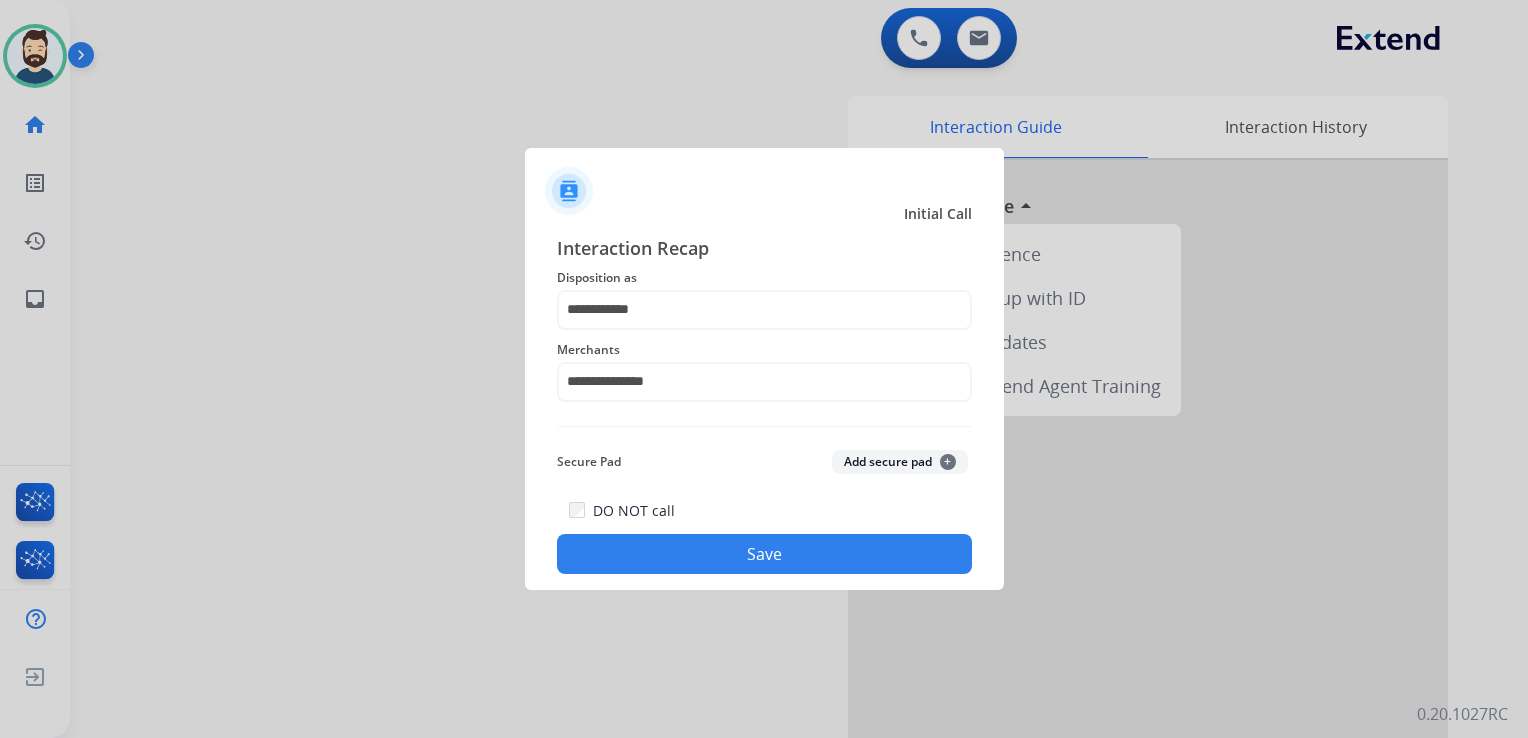 click on "Save" 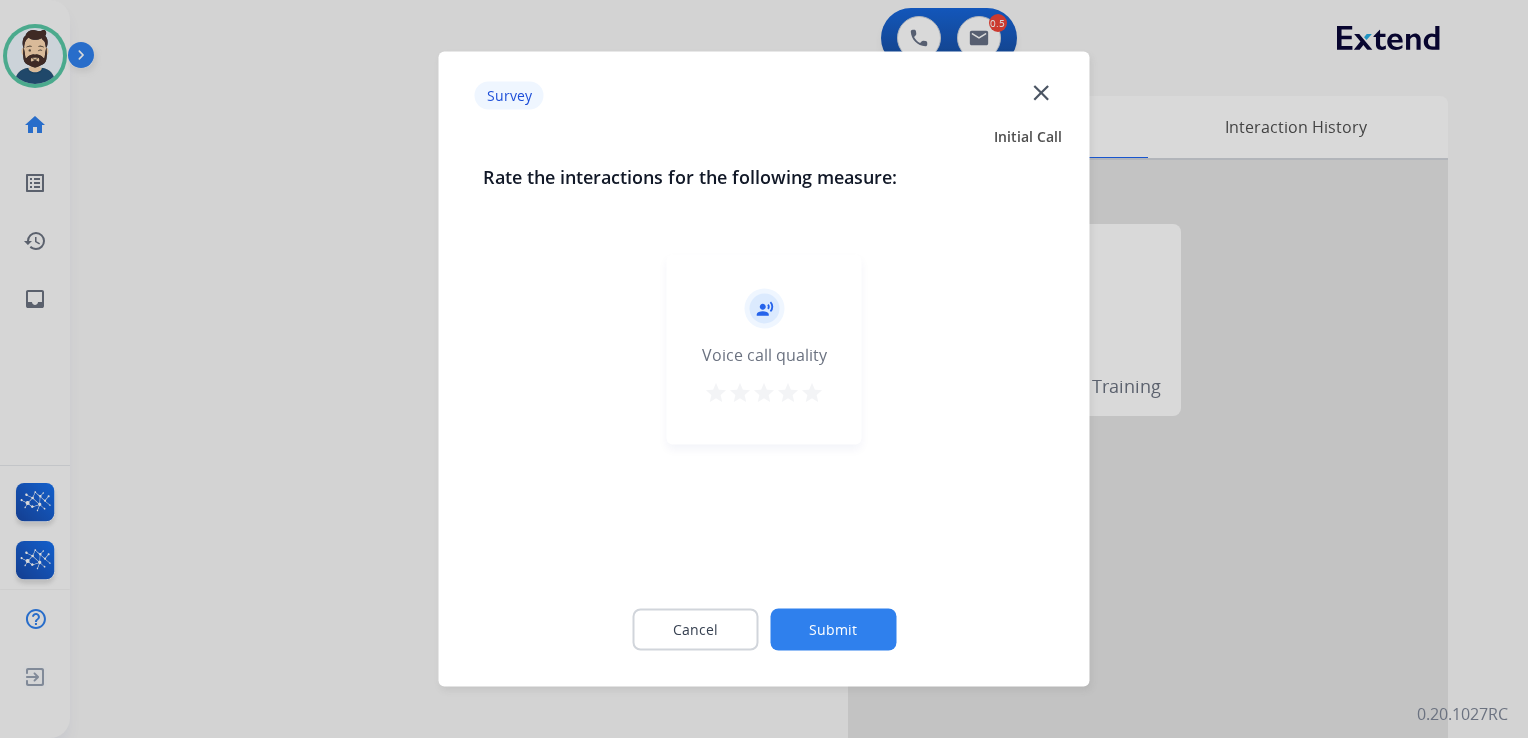 click on "star" at bounding box center [812, 393] 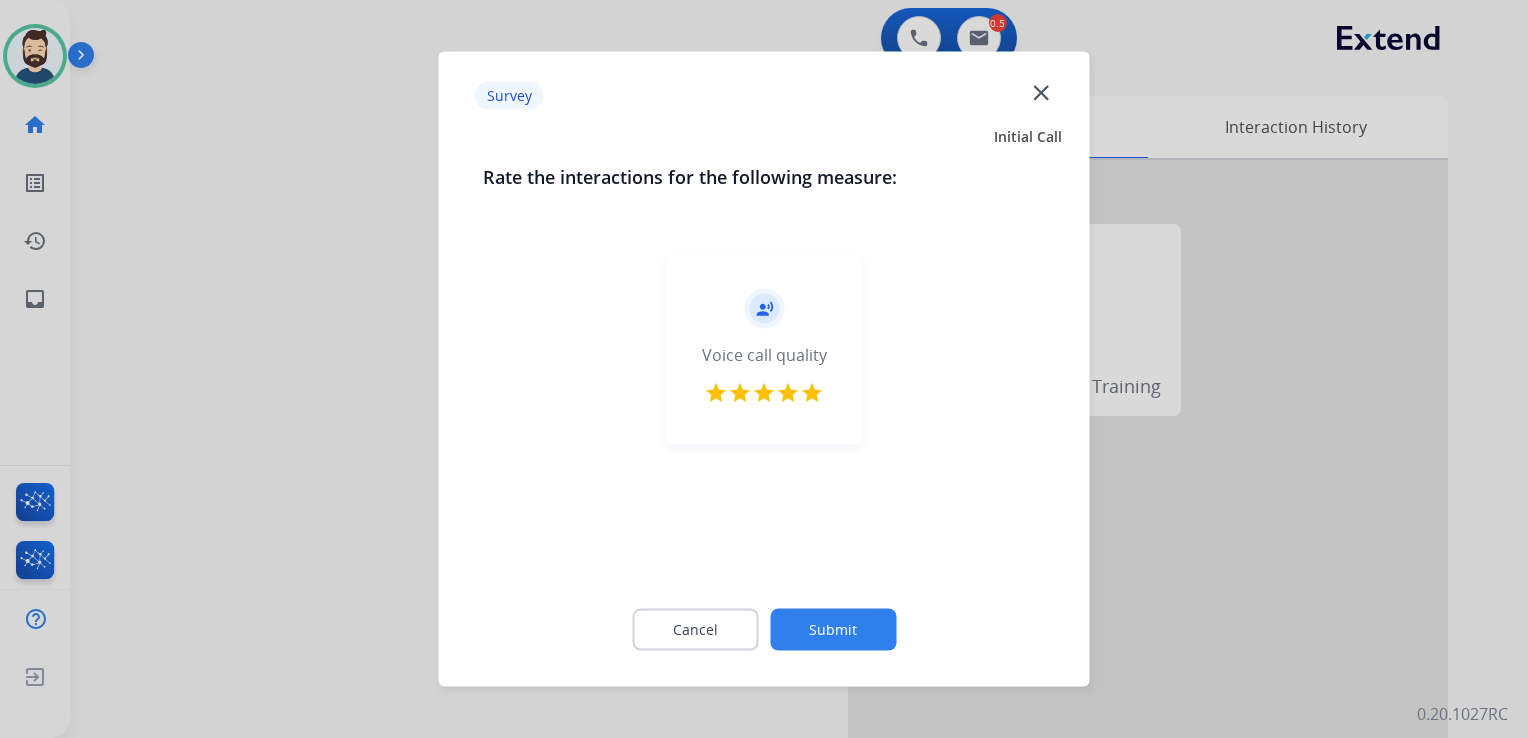 click on "Submit" 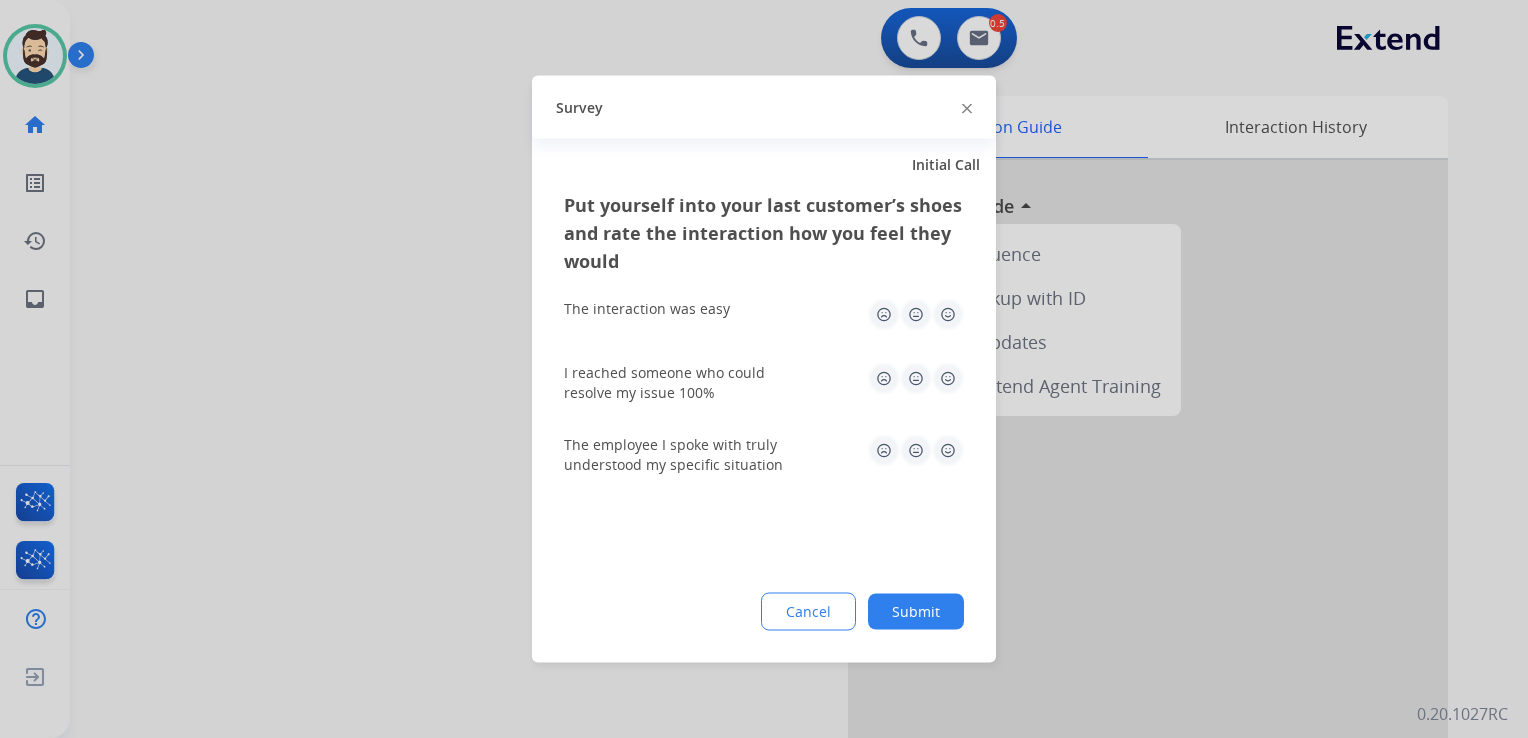 drag, startPoint x: 938, startPoint y: 307, endPoint x: 943, endPoint y: 337, distance: 30.413813 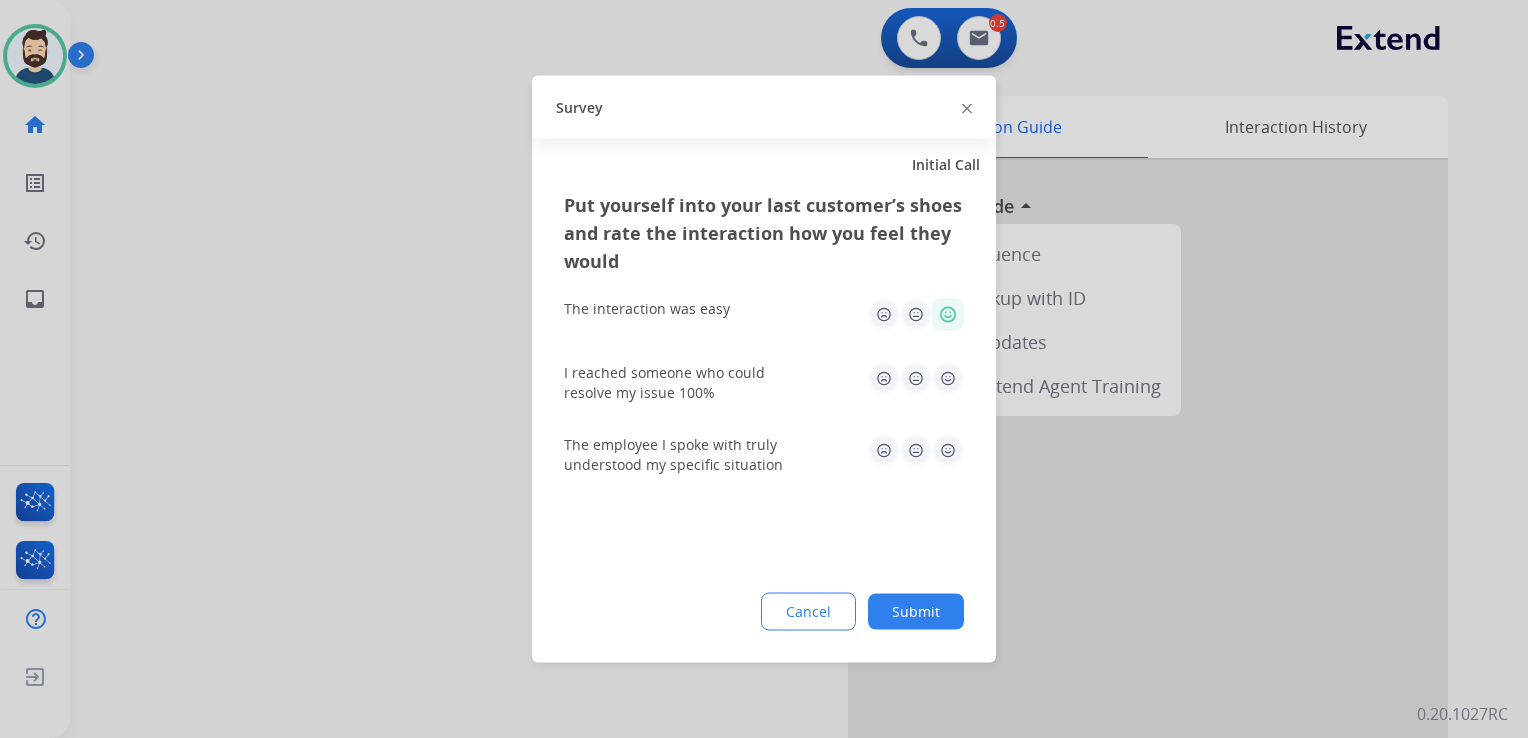 click 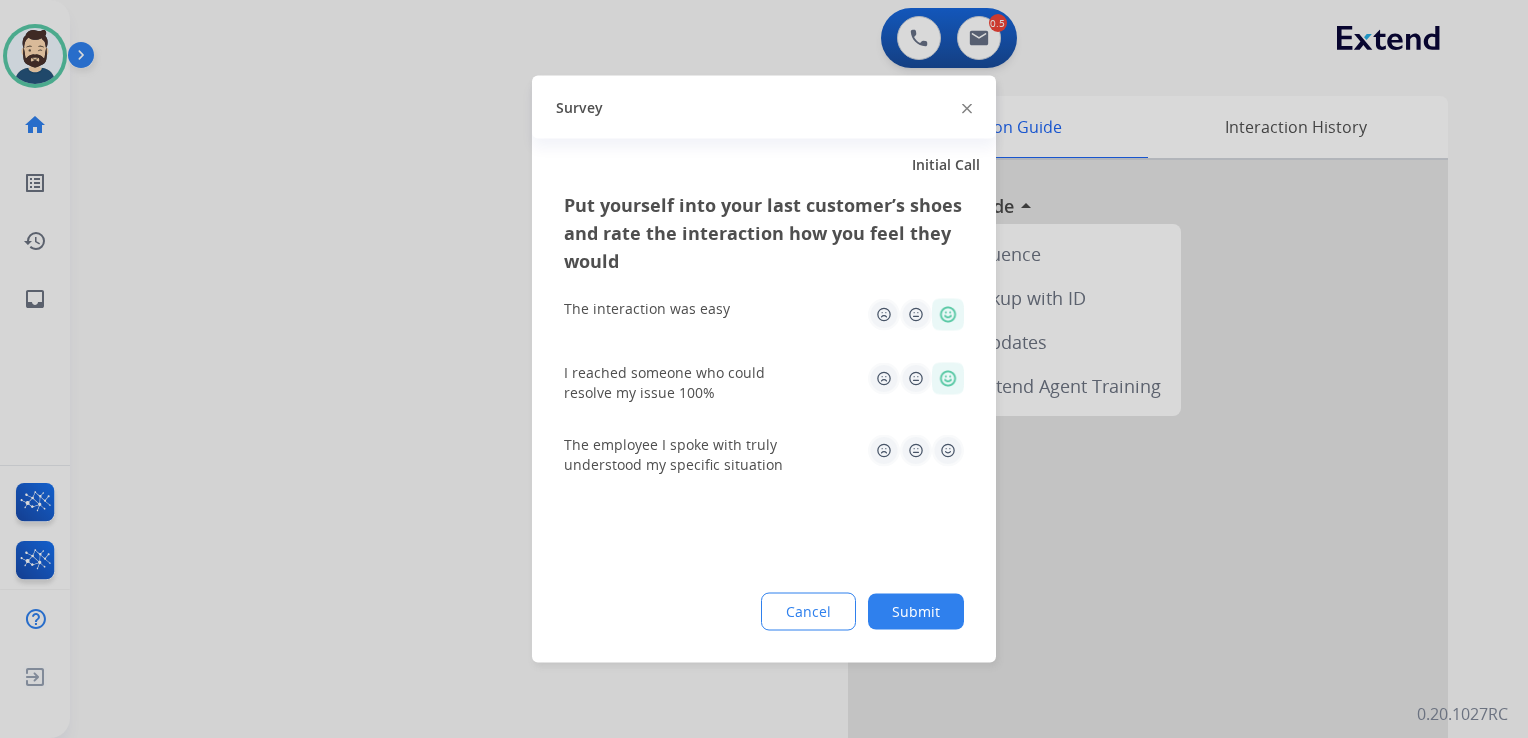 click 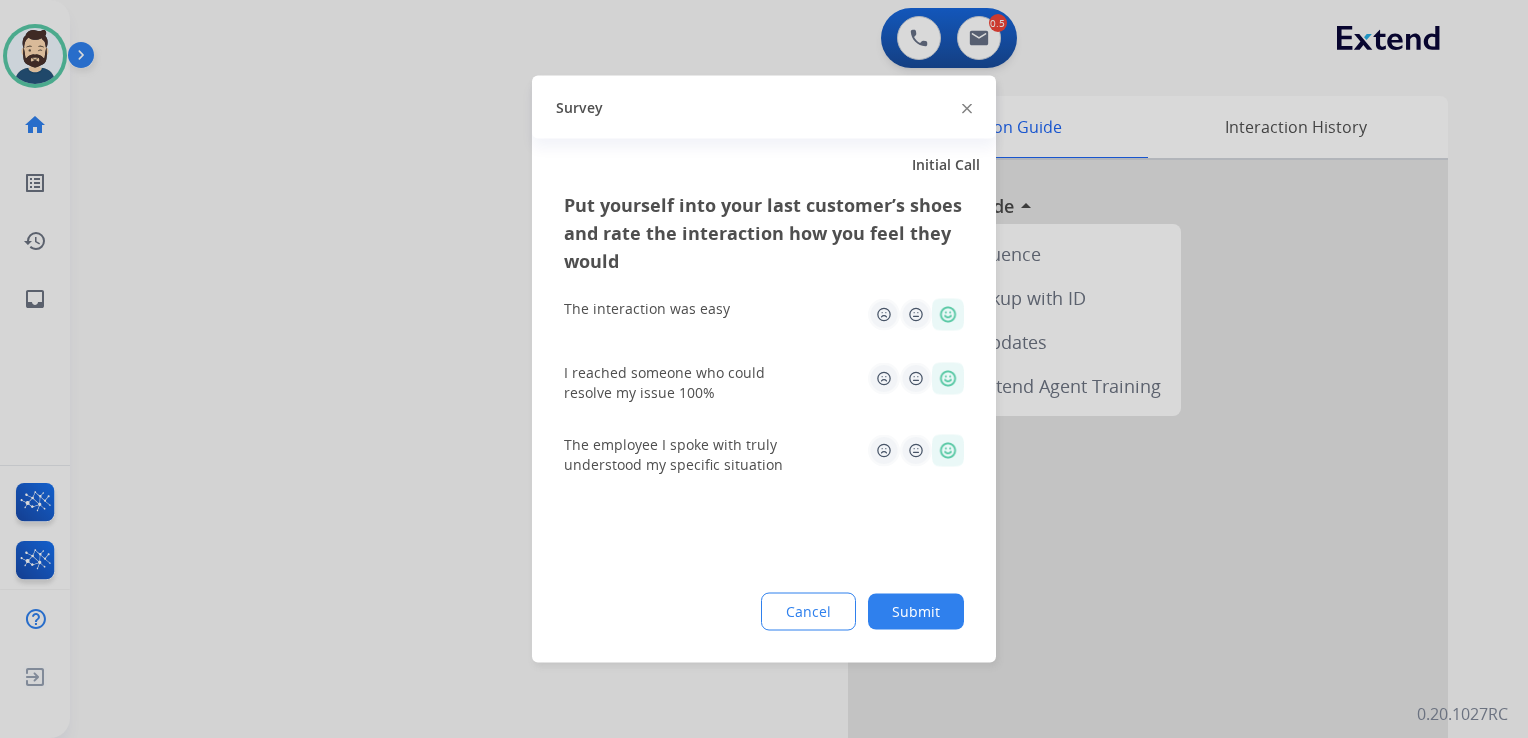 drag, startPoint x: 910, startPoint y: 619, endPoint x: 892, endPoint y: 588, distance: 35.846897 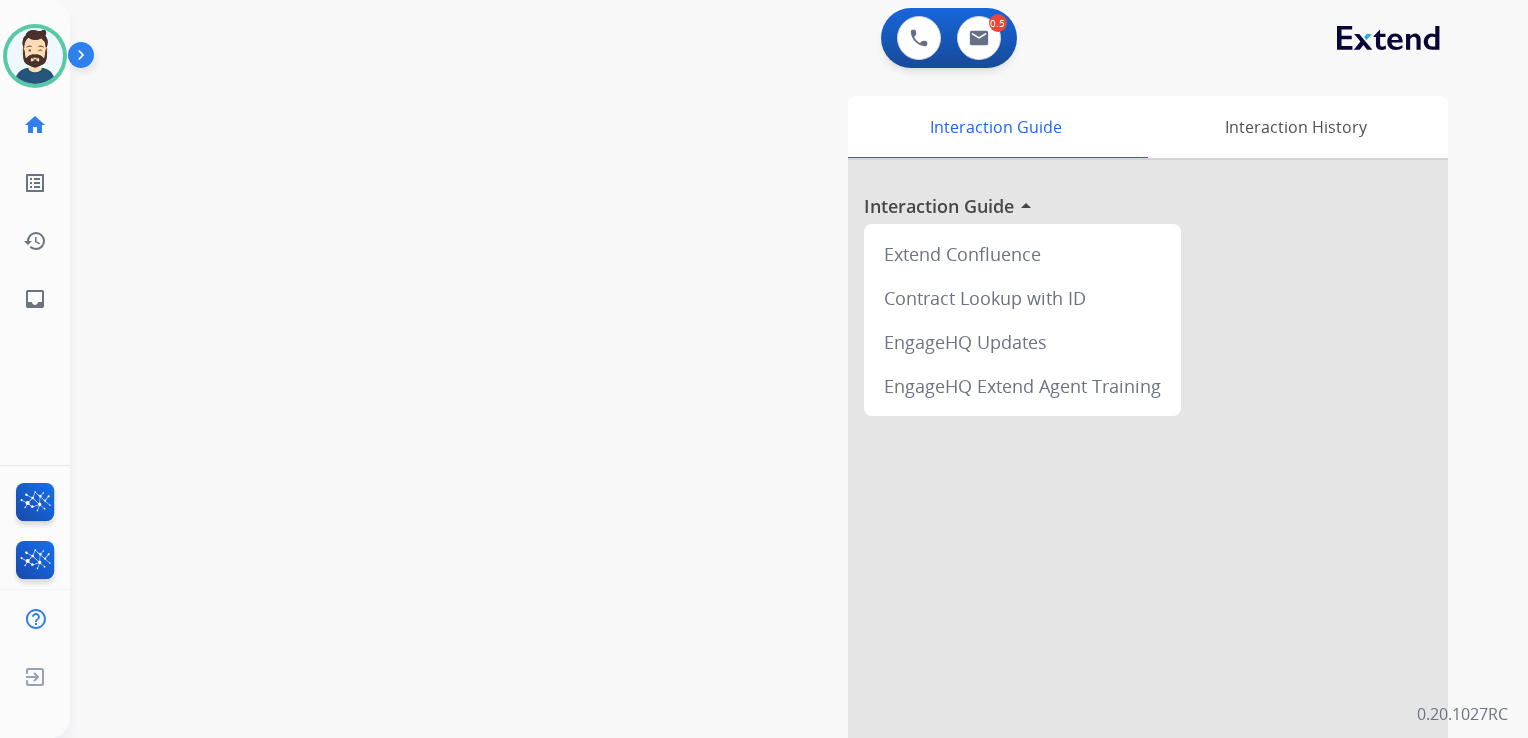 drag, startPoint x: 416, startPoint y: 280, endPoint x: 176, endPoint y: 74, distance: 316.28467 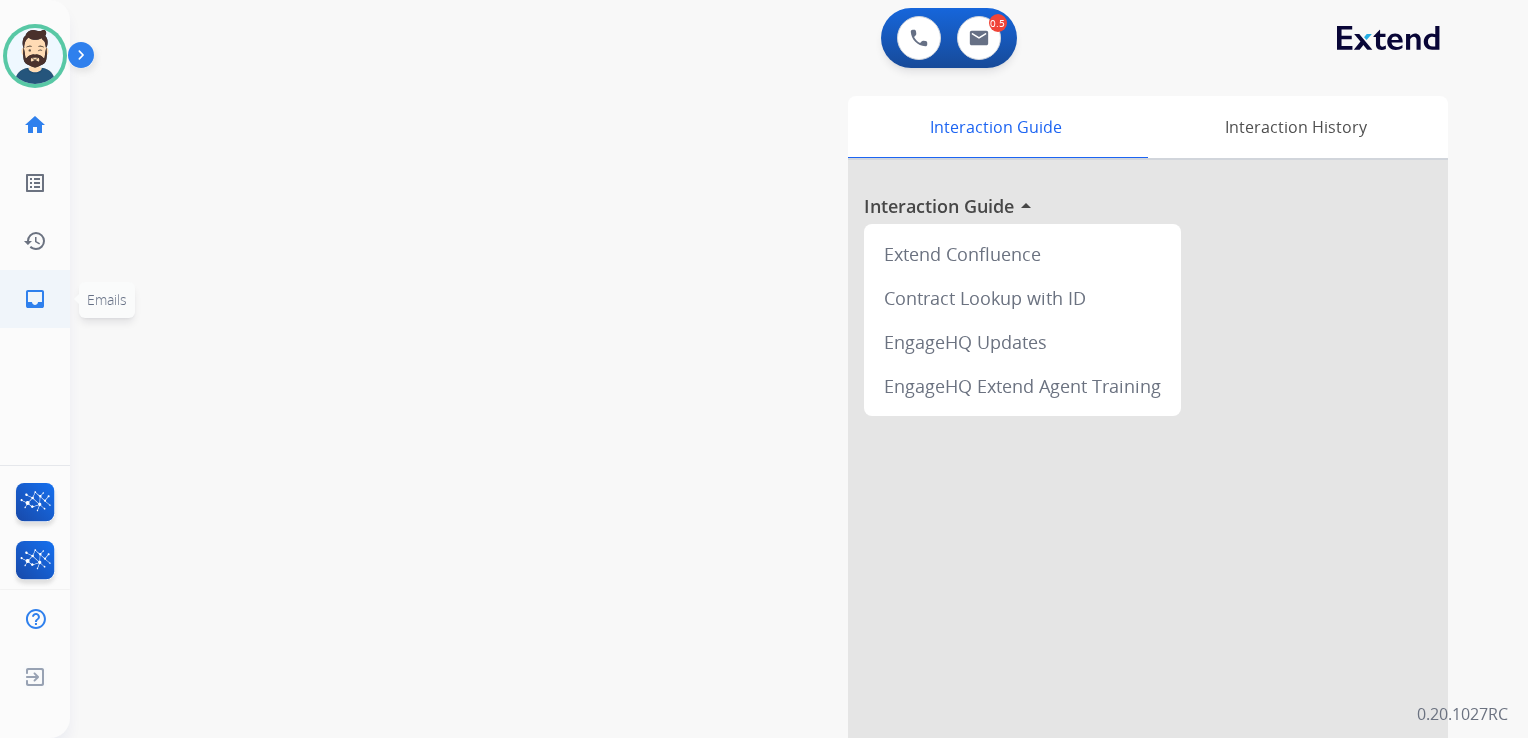 click on "inbox" 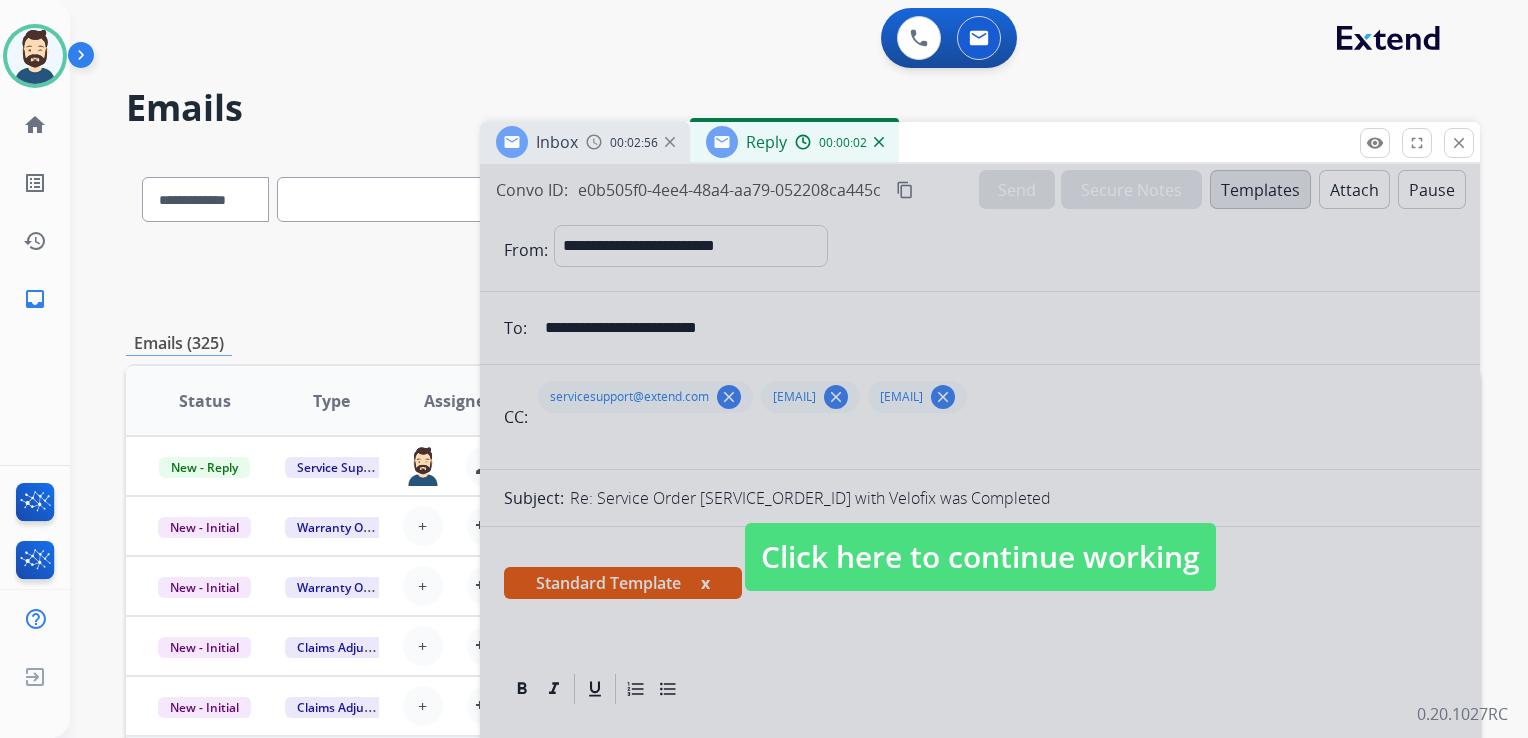 drag, startPoint x: 858, startPoint y: 552, endPoint x: 855, endPoint y: 529, distance: 23.194826 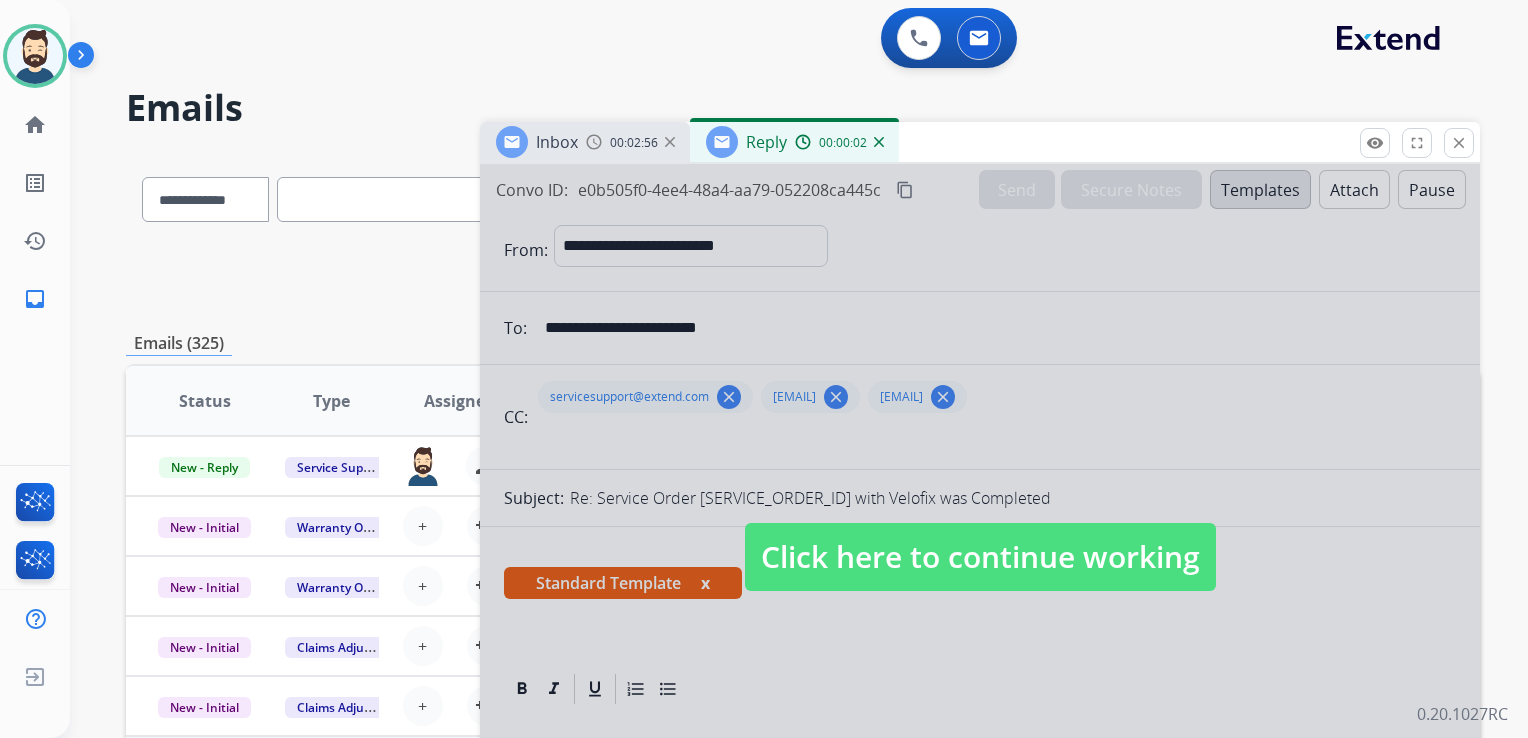 click on "Click here to continue working" at bounding box center (980, 557) 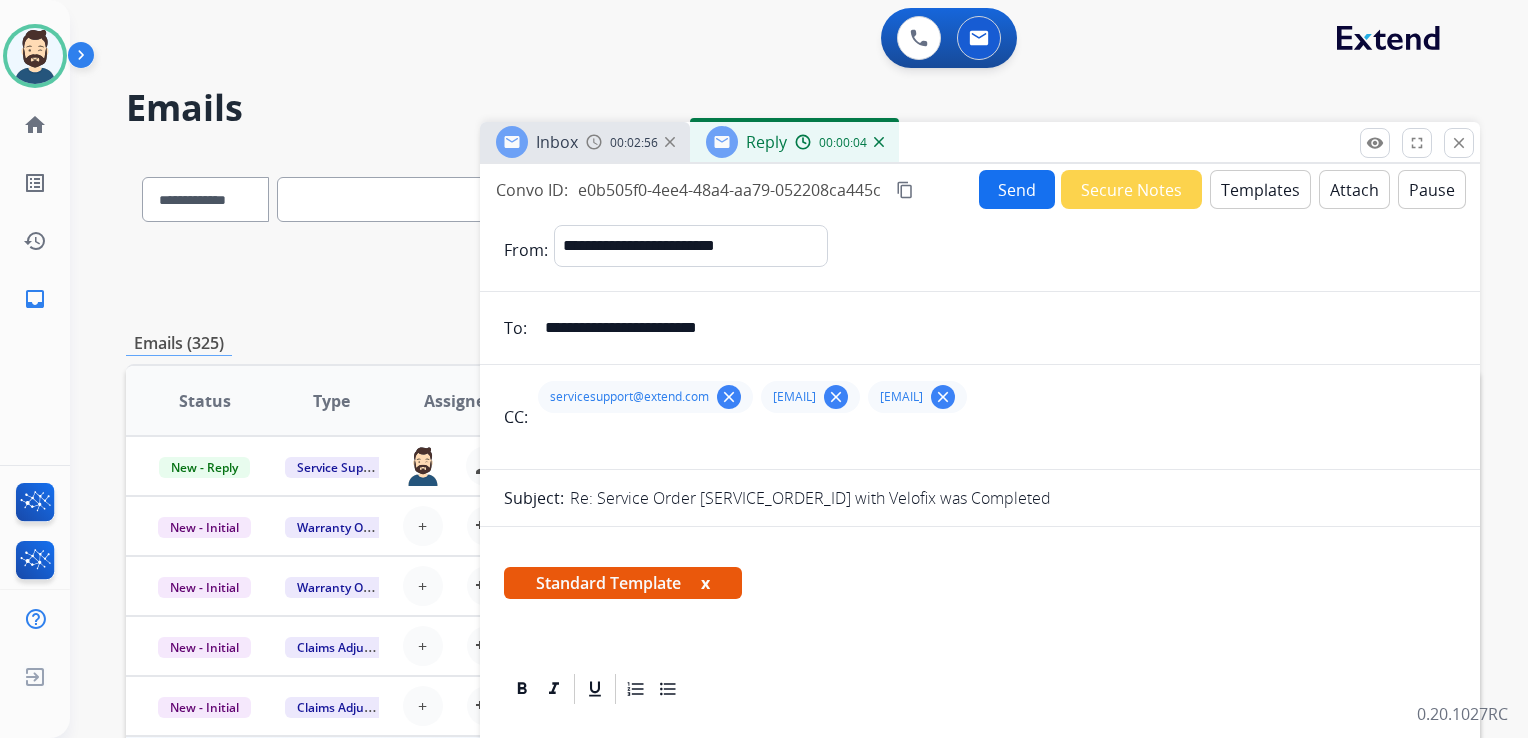 click at bounding box center (879, 142) 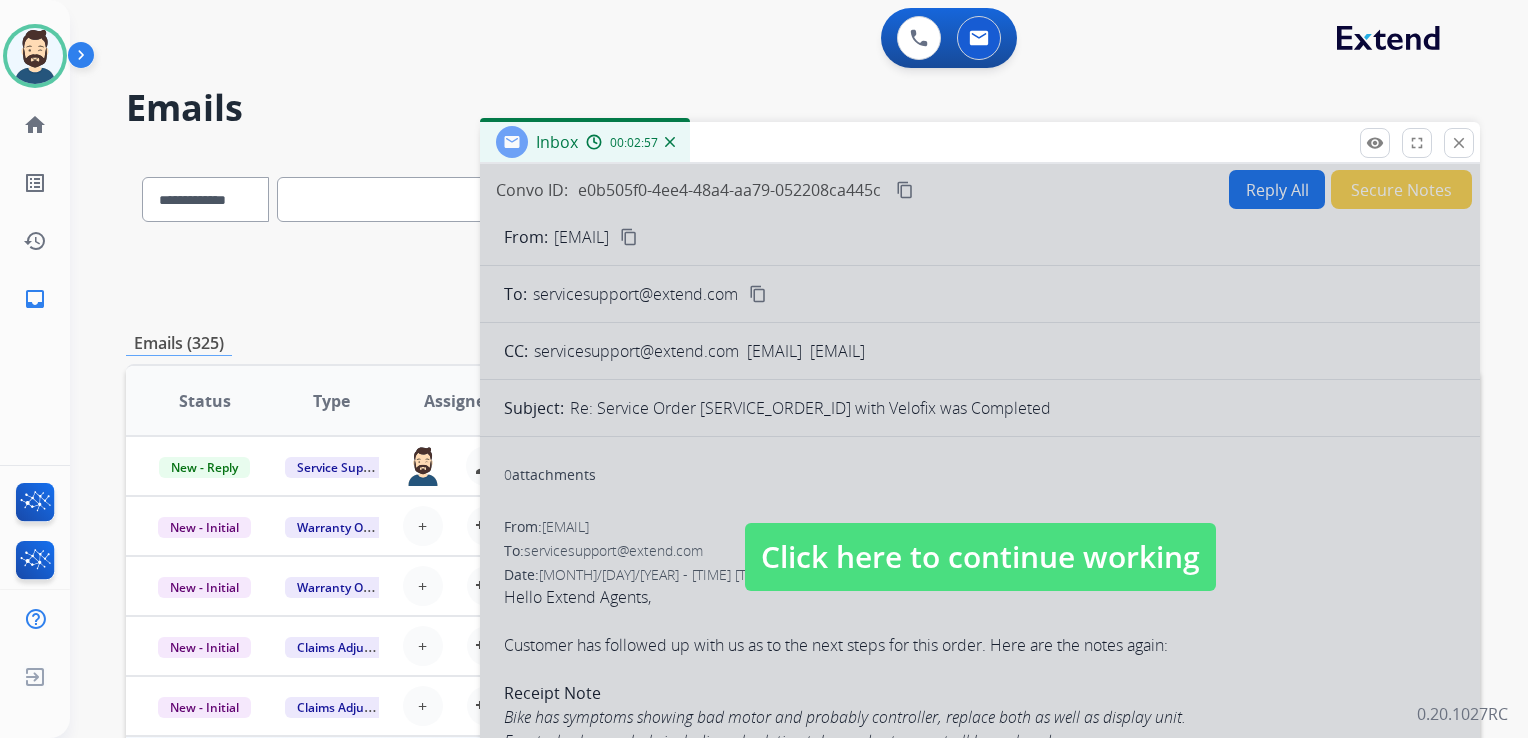 drag, startPoint x: 814, startPoint y: 549, endPoint x: 459, endPoint y: 374, distance: 395.79034 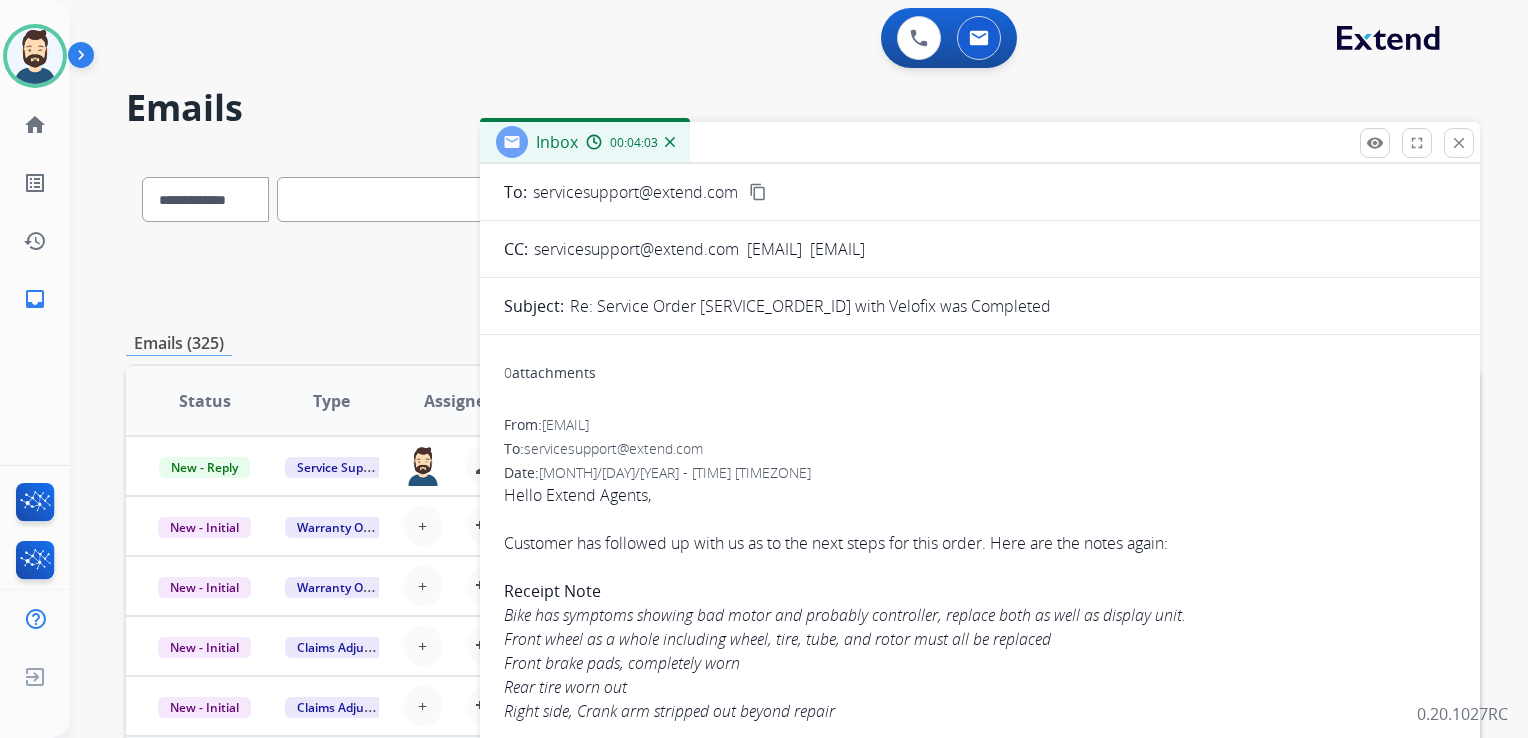 scroll, scrollTop: 0, scrollLeft: 0, axis: both 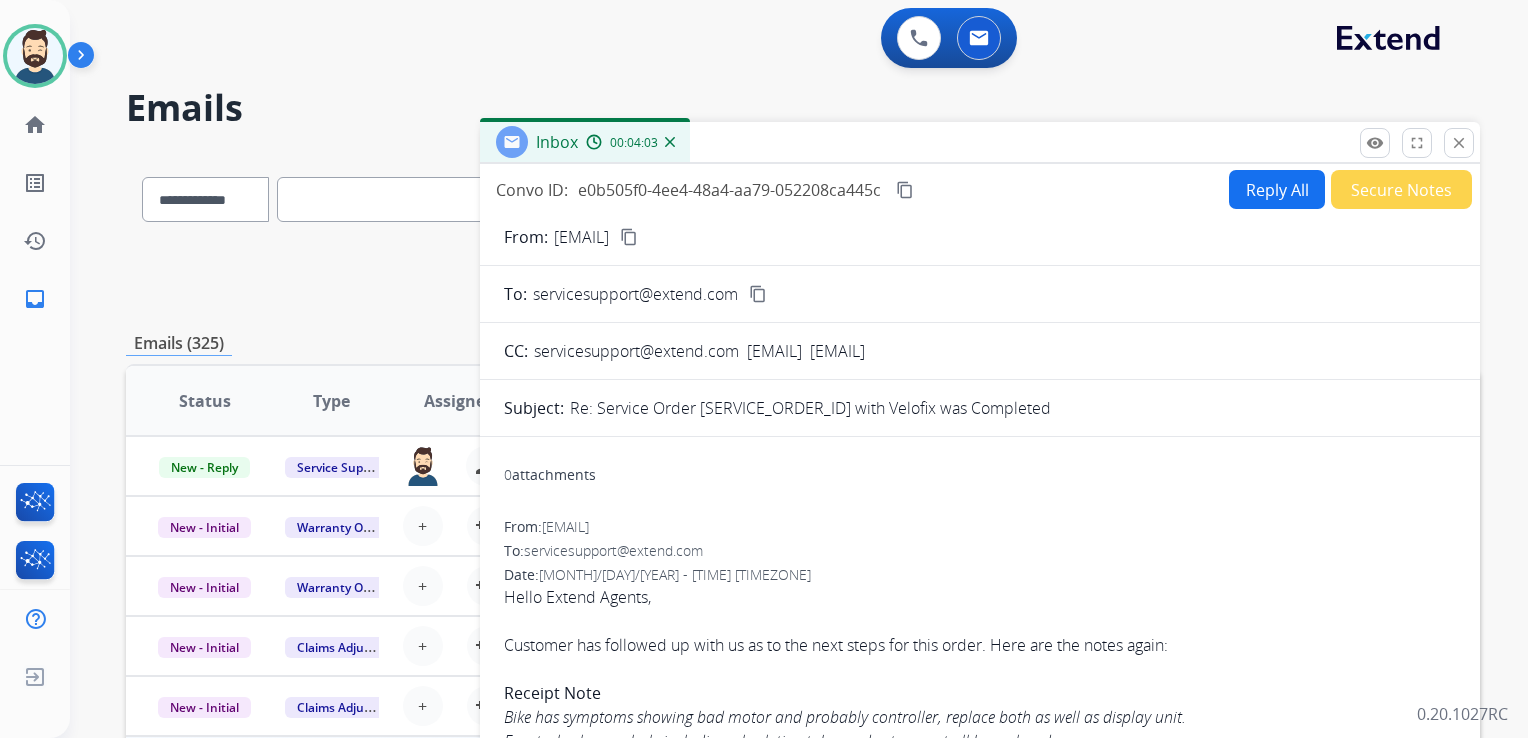 click on "Reply All" at bounding box center (1277, 189) 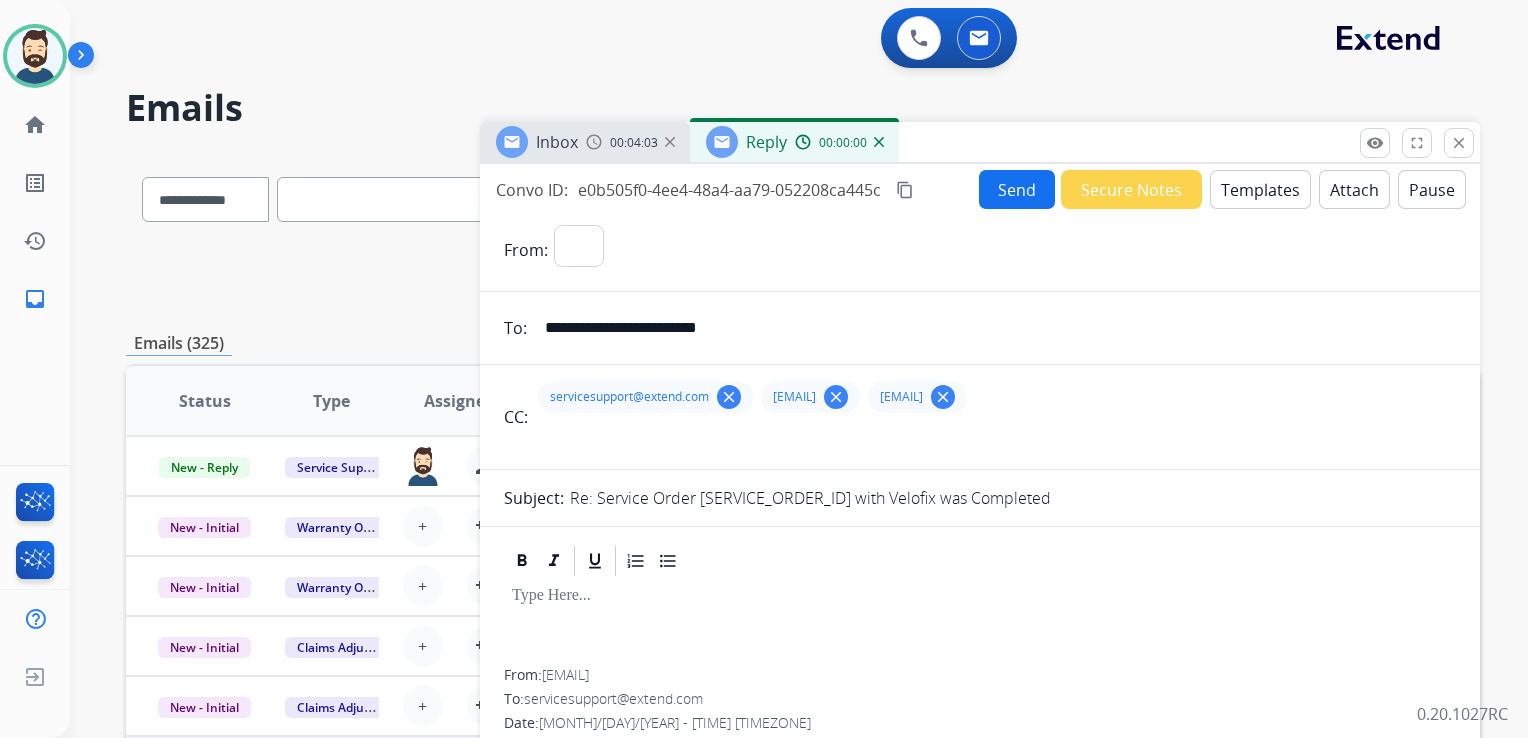 click on "Templates" at bounding box center [1260, 189] 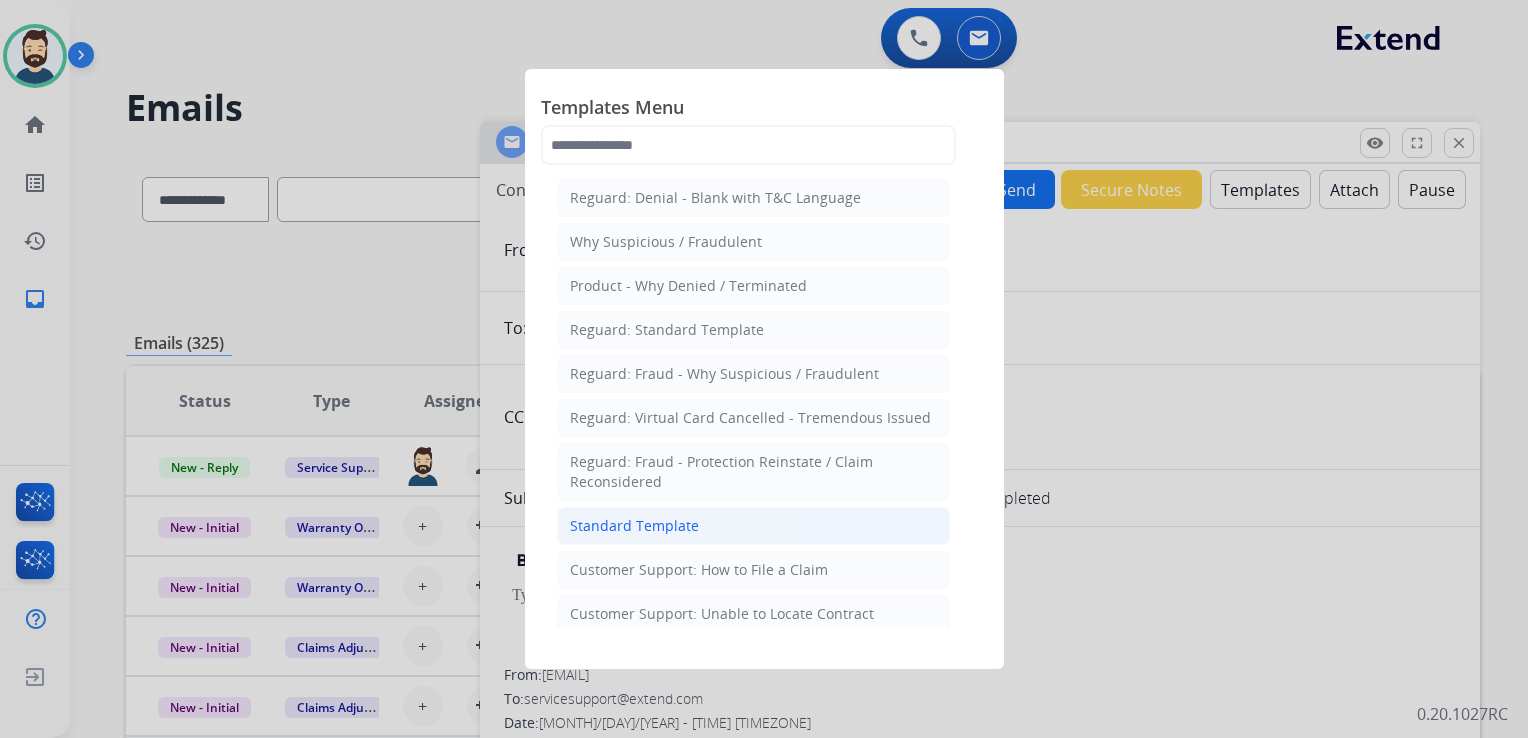 click on "Standard Template" 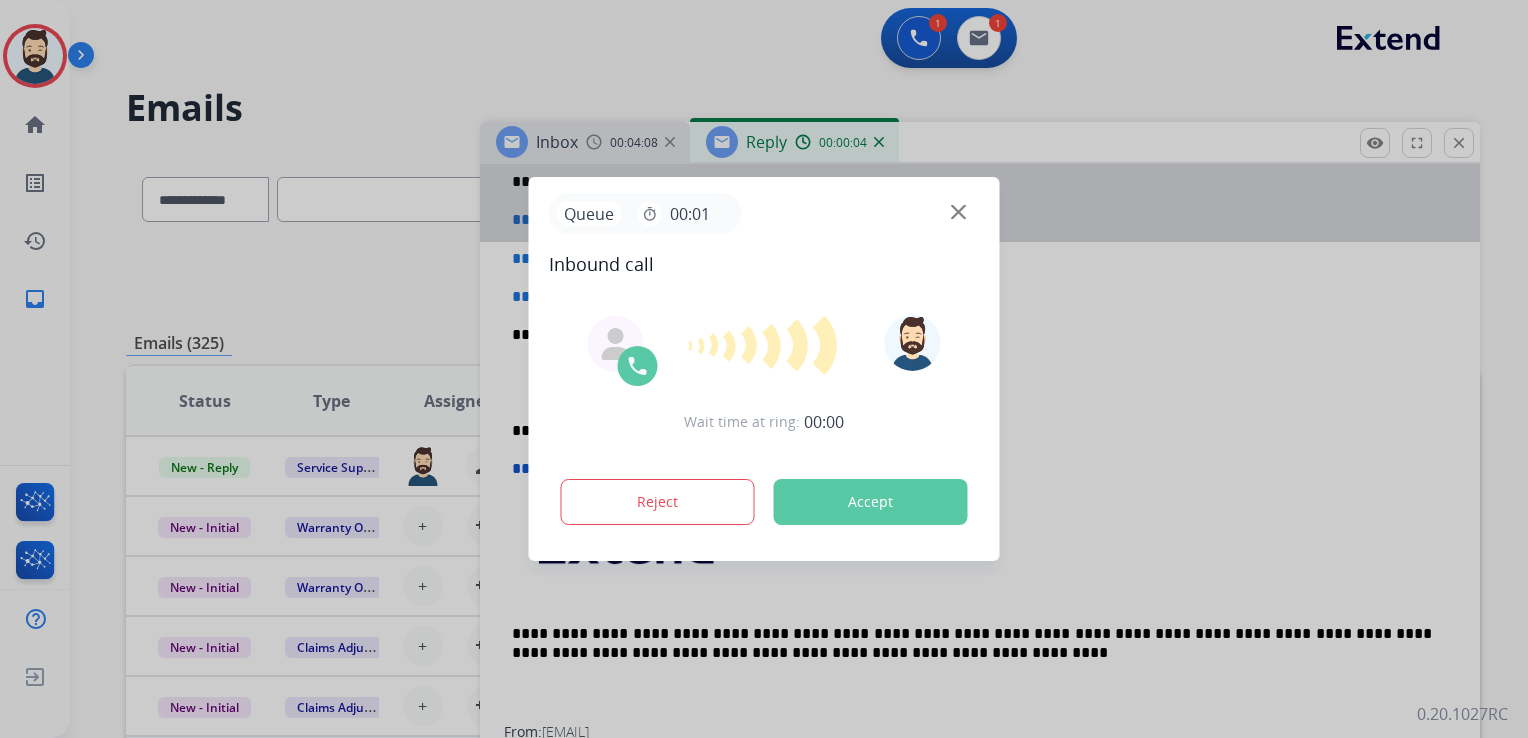 scroll, scrollTop: 400, scrollLeft: 0, axis: vertical 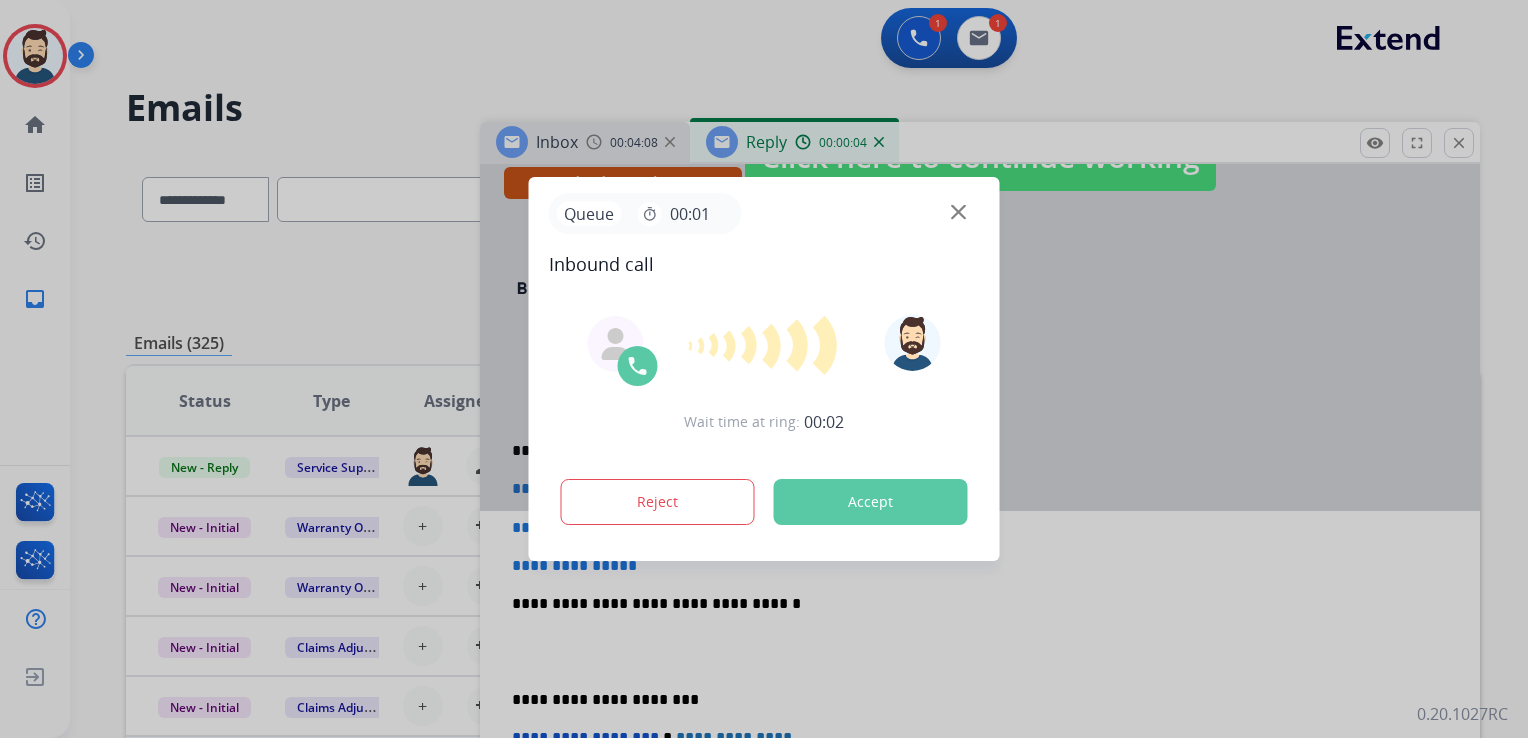 click on "Accept" at bounding box center [871, 502] 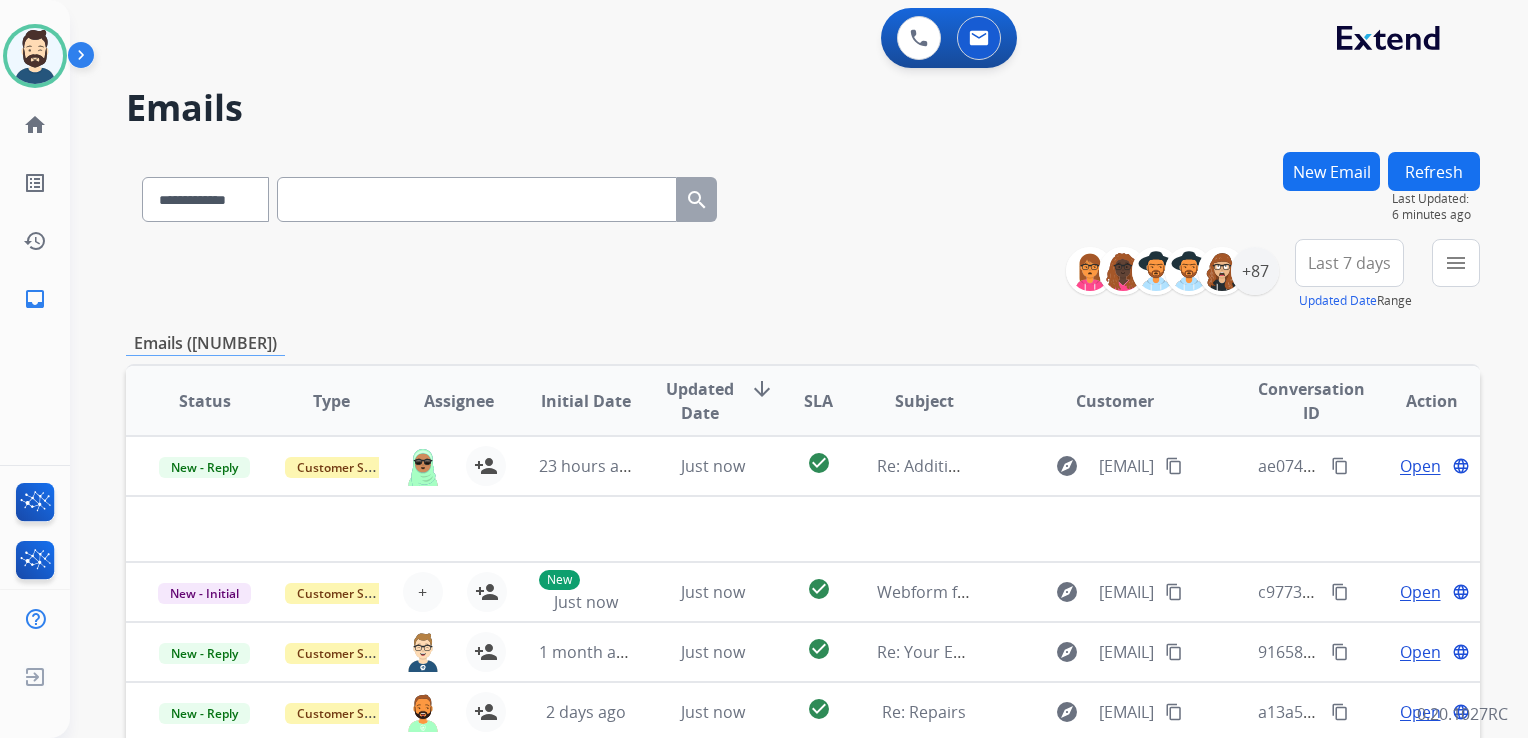 scroll, scrollTop: 0, scrollLeft: 0, axis: both 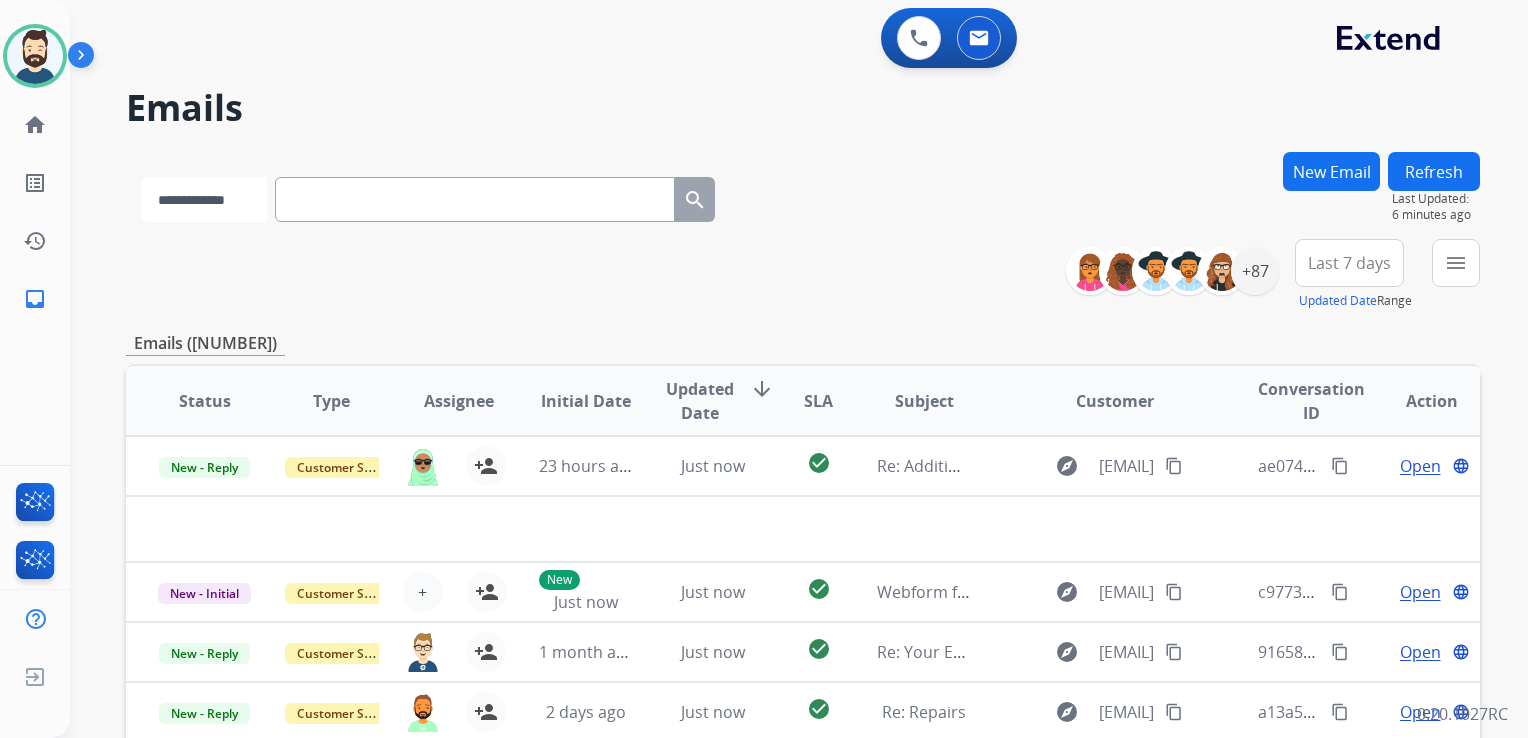 click on "**********" at bounding box center (204, 199) 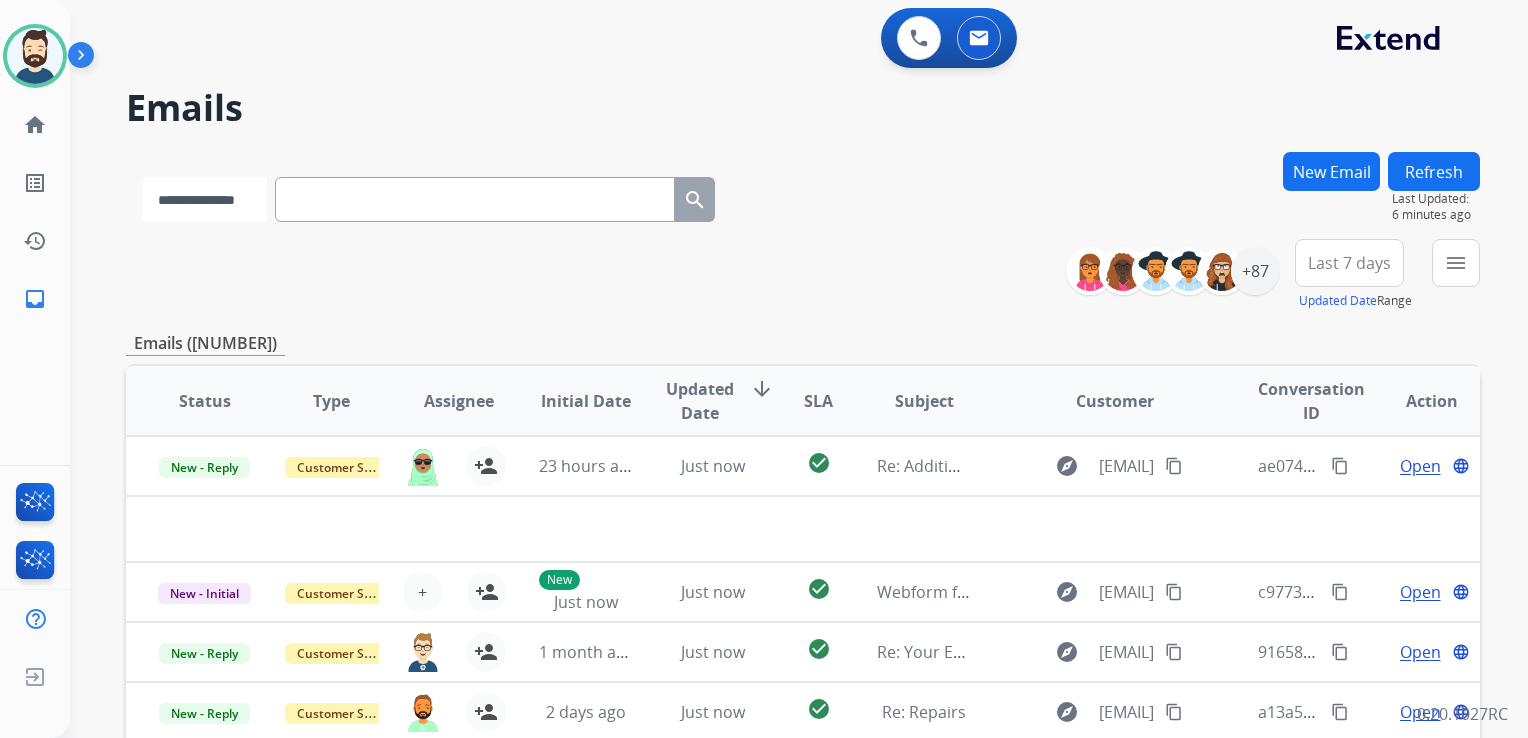 click on "**********" at bounding box center [204, 199] 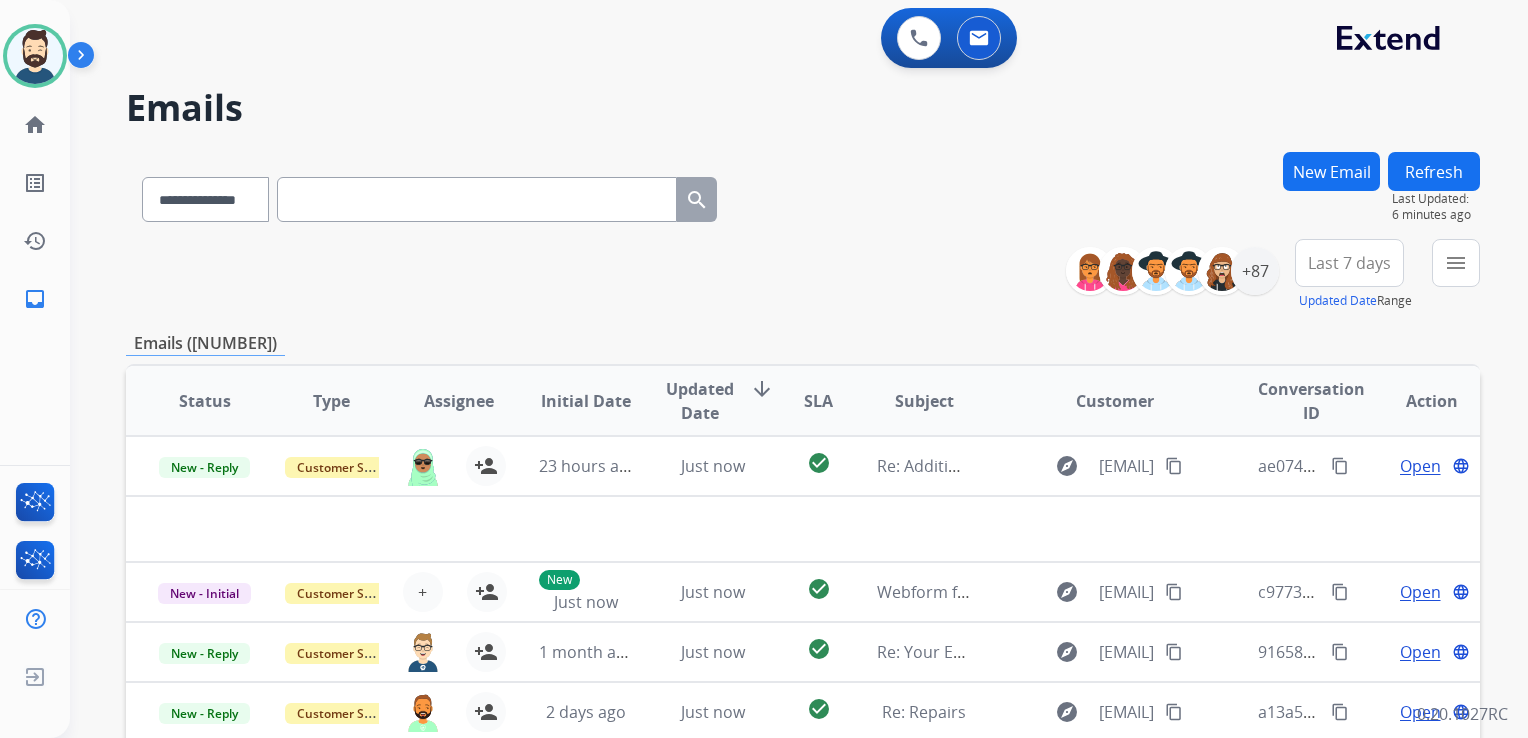 click at bounding box center [477, 199] 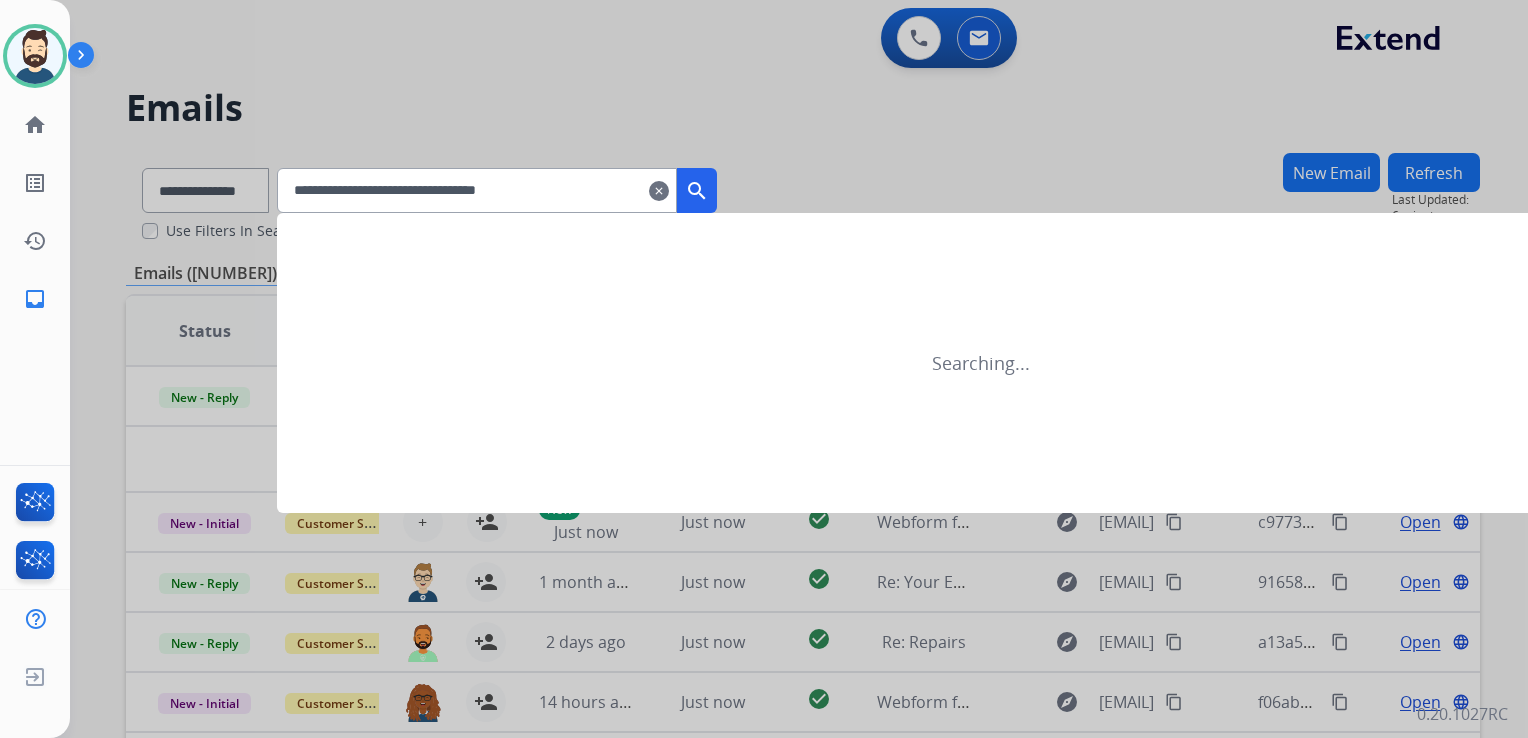 type on "**********" 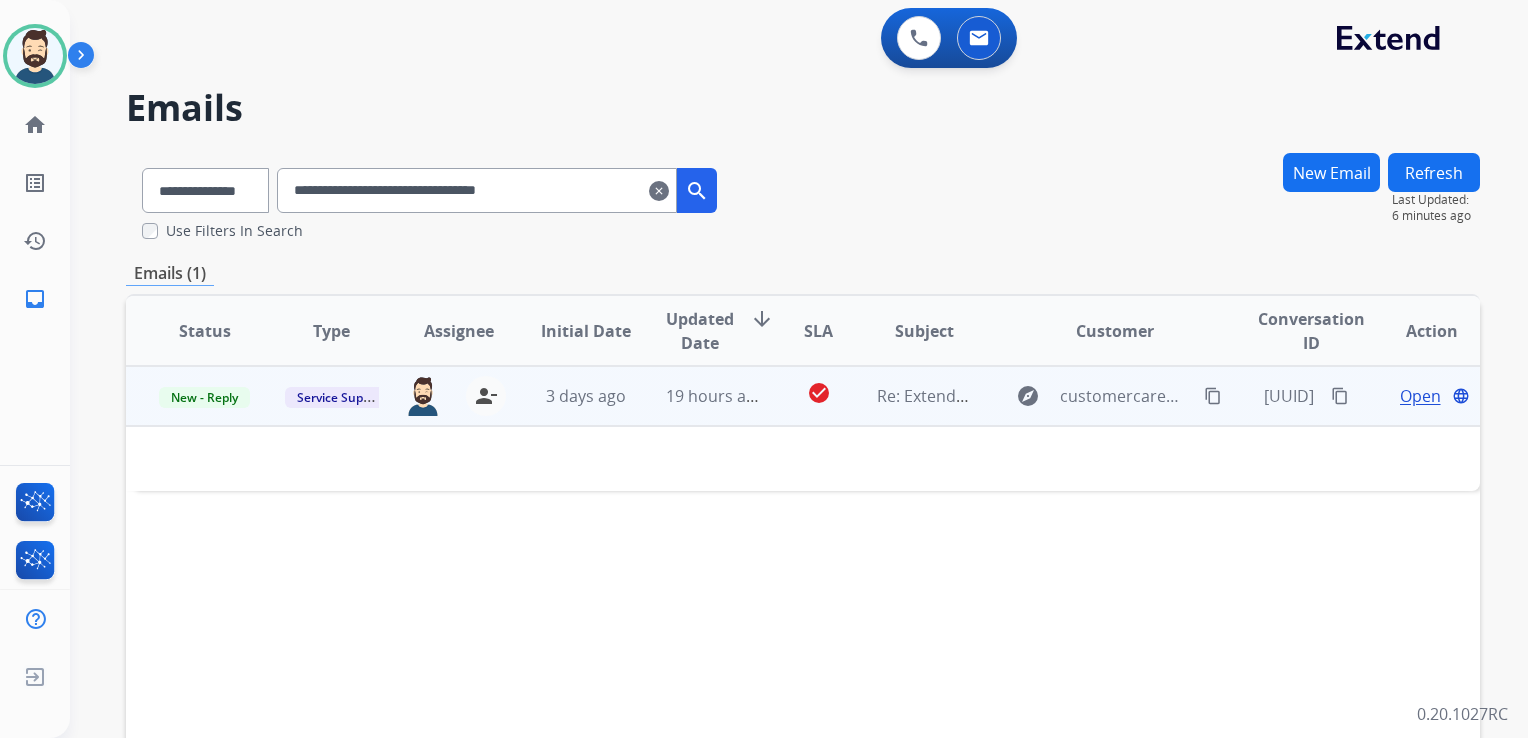 click on "19 hours ago" at bounding box center (697, 396) 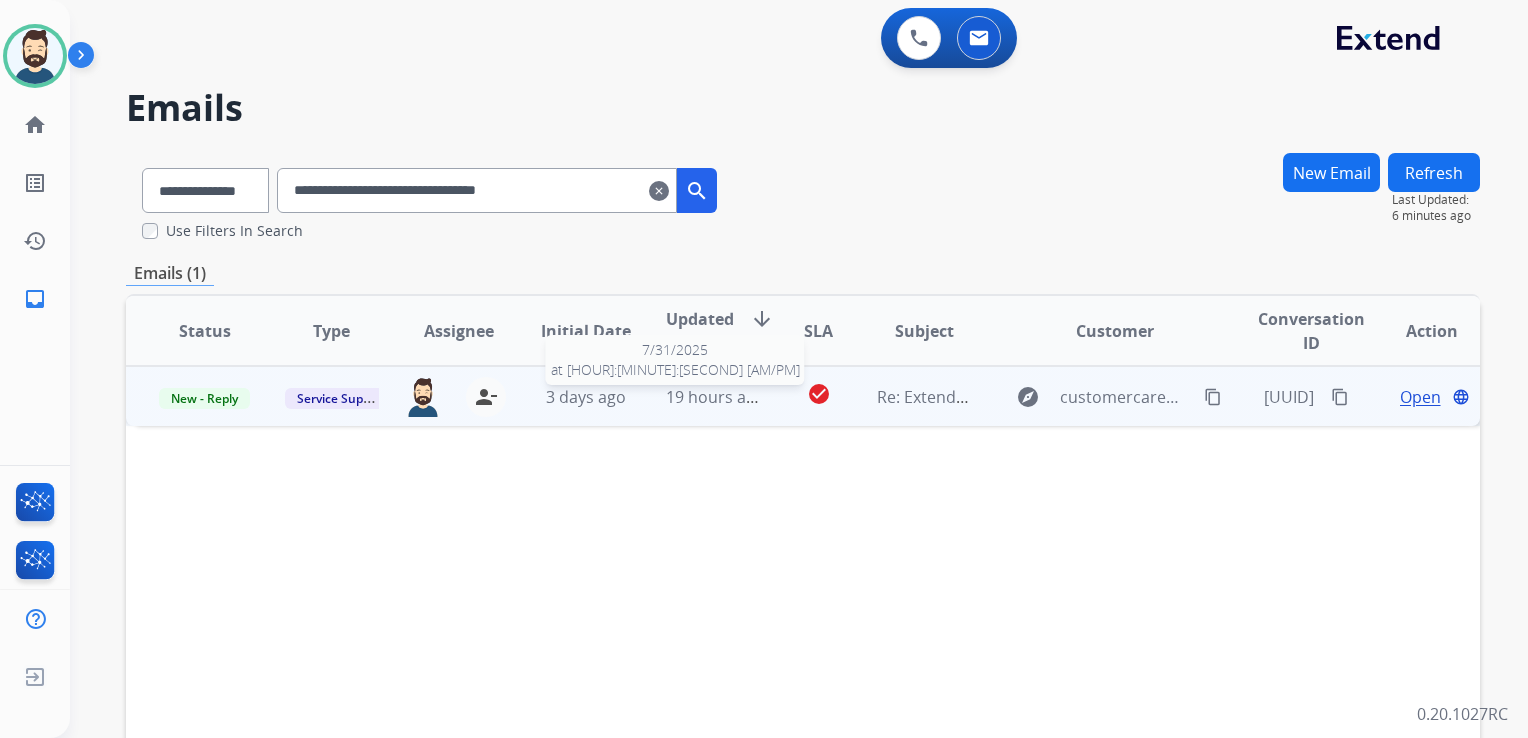 click on "19 hours ago" at bounding box center [713, 397] 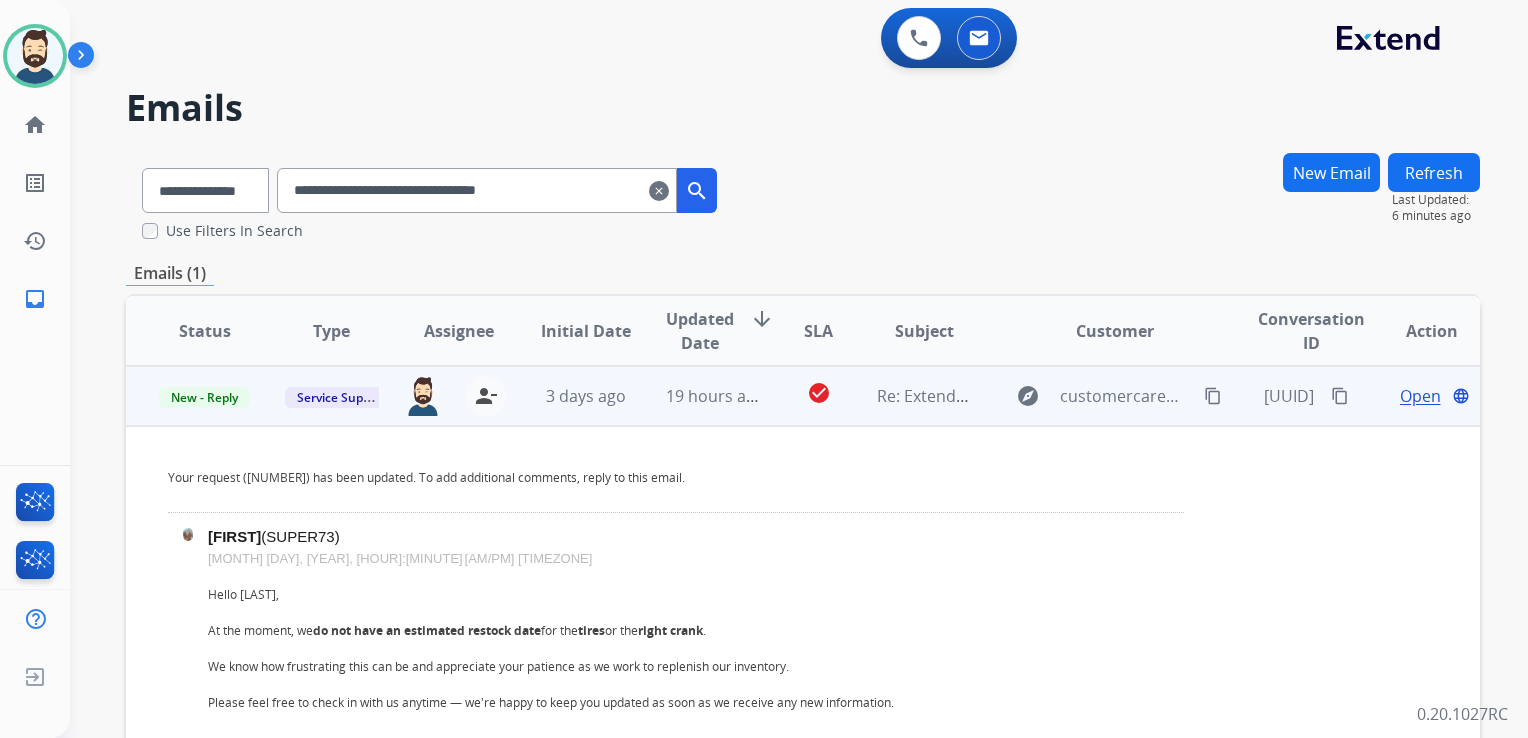 click on "Open" at bounding box center (1420, 396) 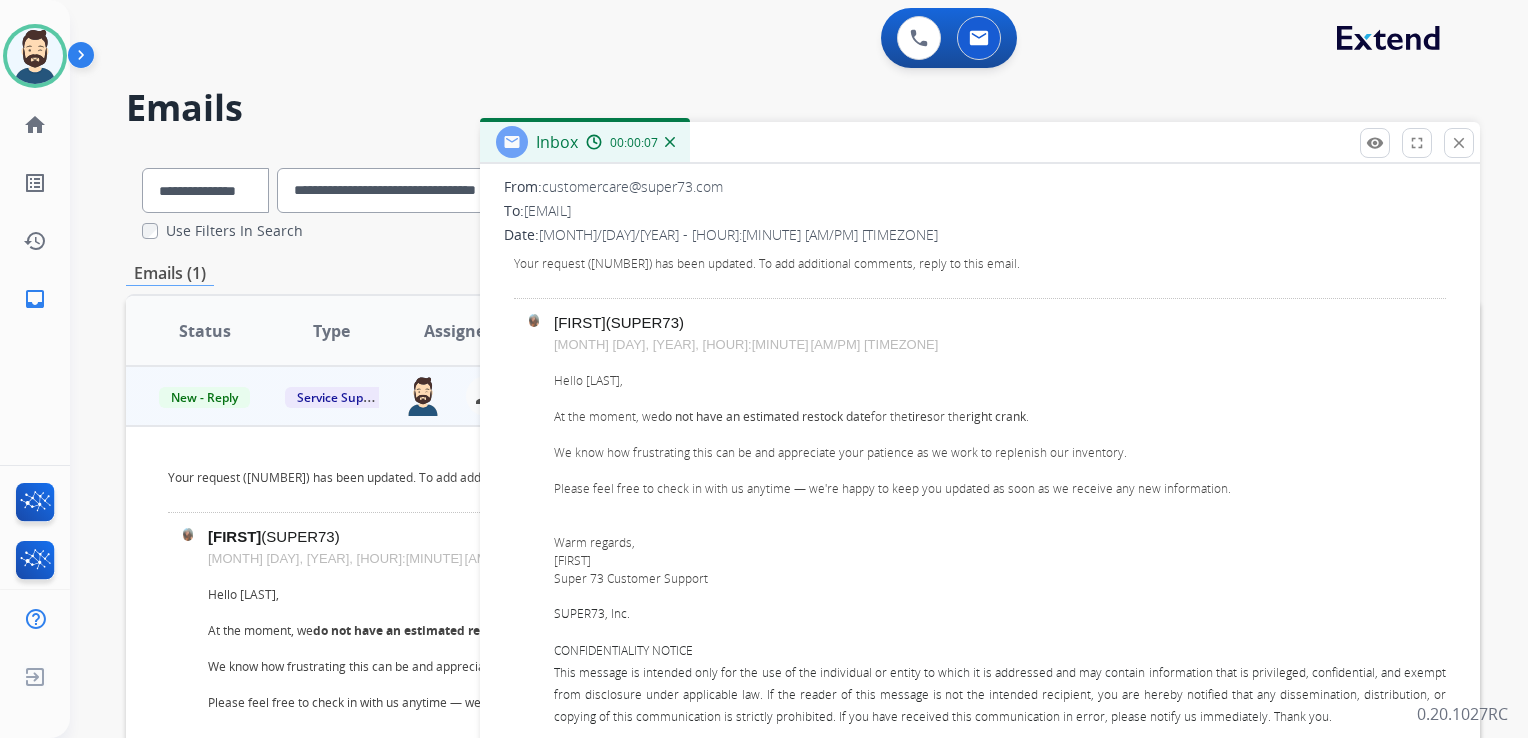 scroll, scrollTop: 400, scrollLeft: 0, axis: vertical 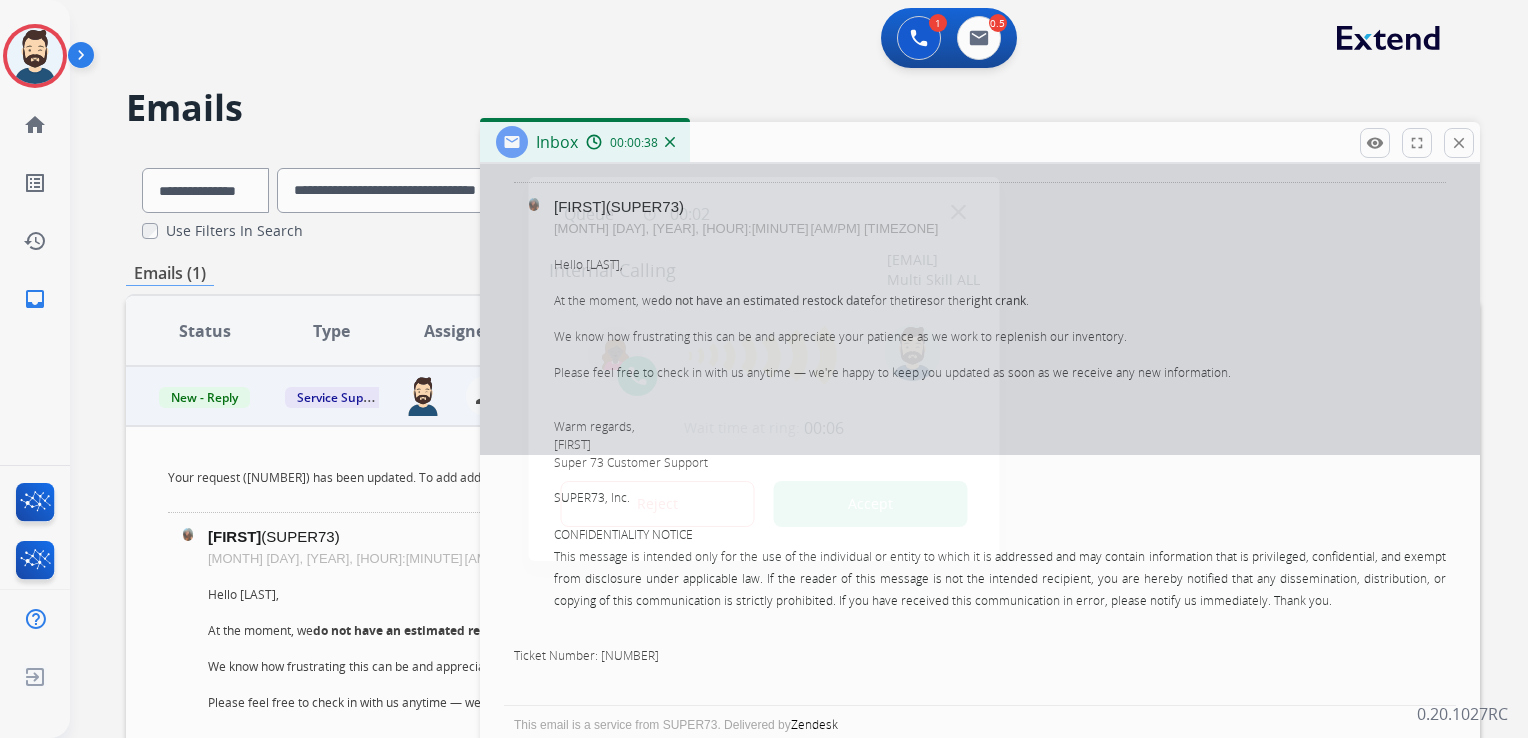 click on "Accept" at bounding box center [871, 504] 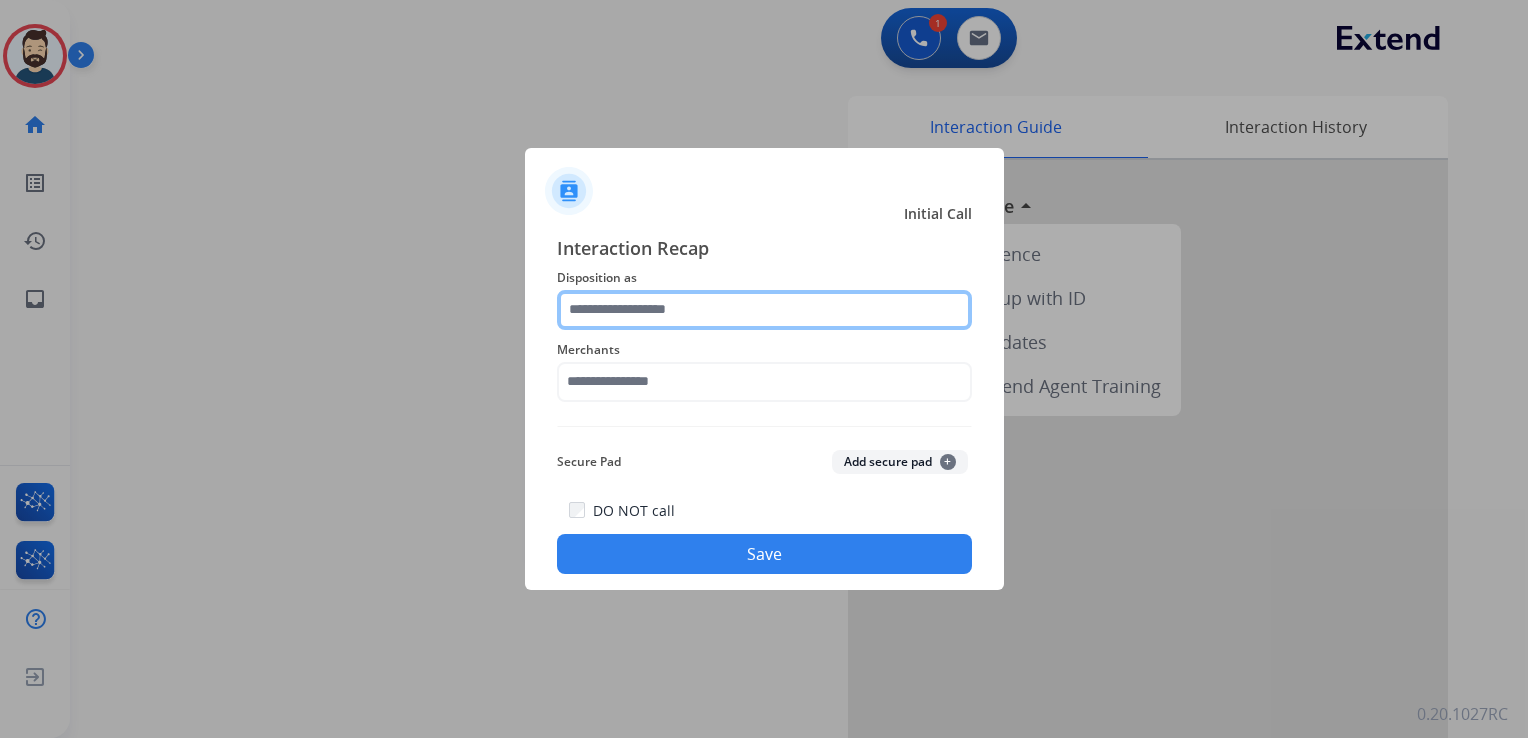 click 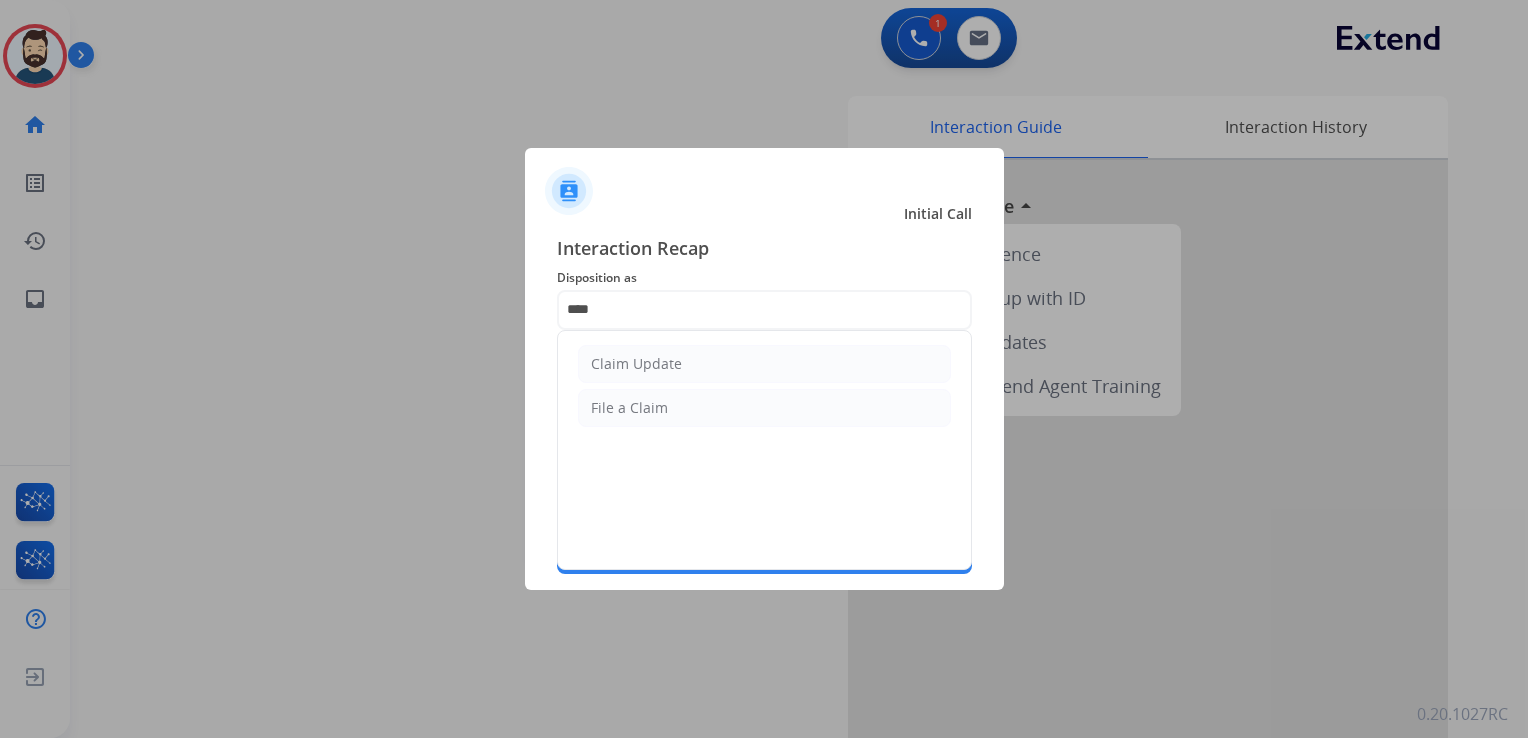 drag, startPoint x: 619, startPoint y: 364, endPoint x: 619, endPoint y: 380, distance: 16 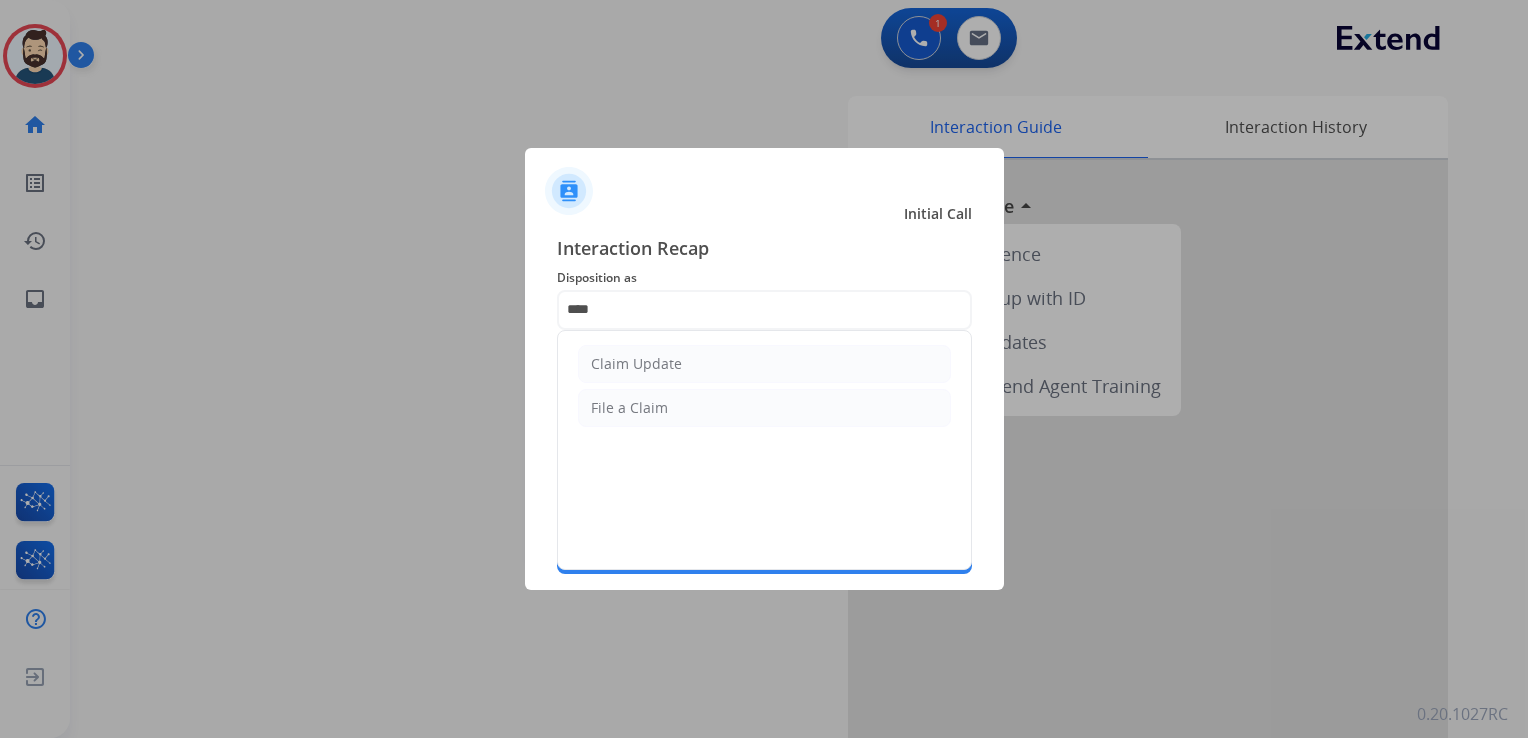 click on "Claim Update" 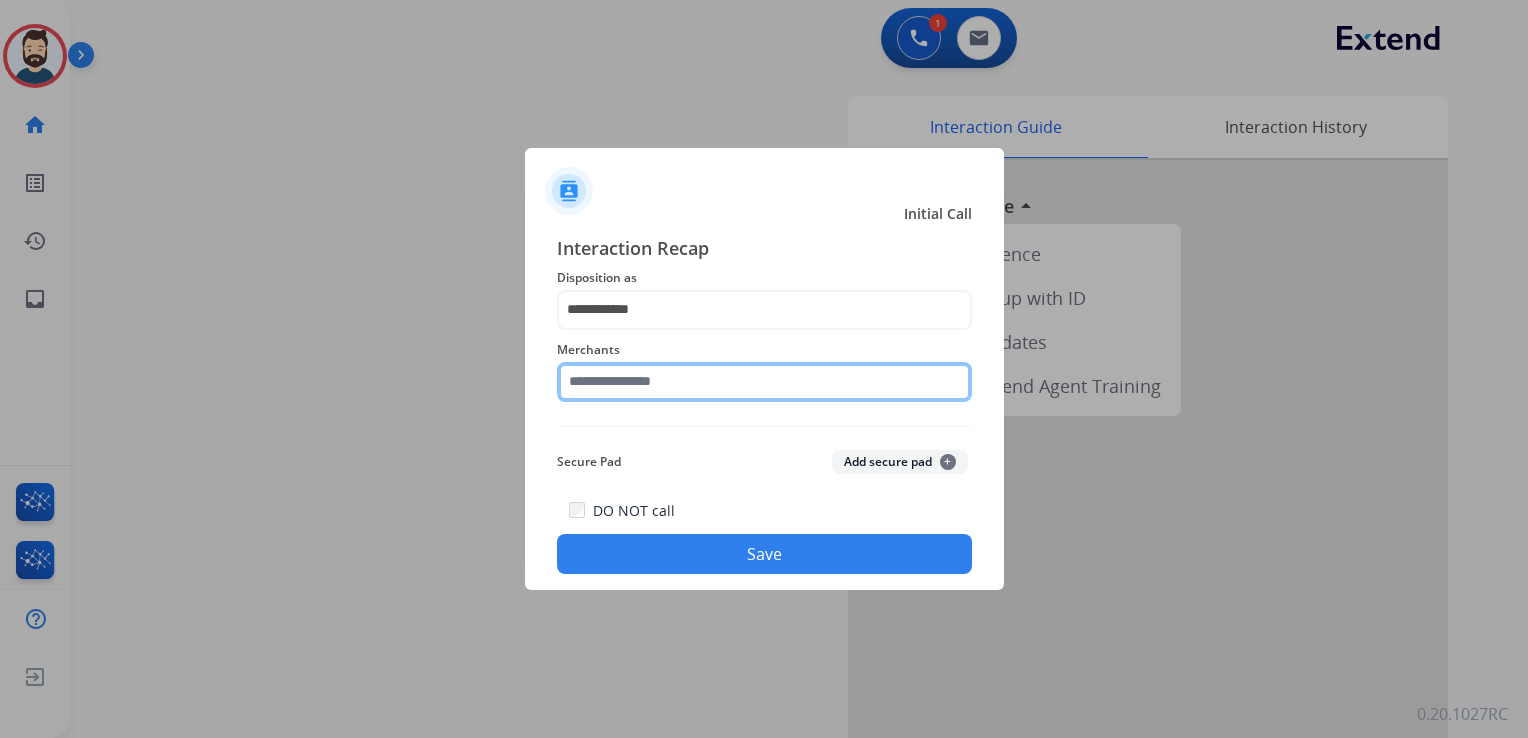 click 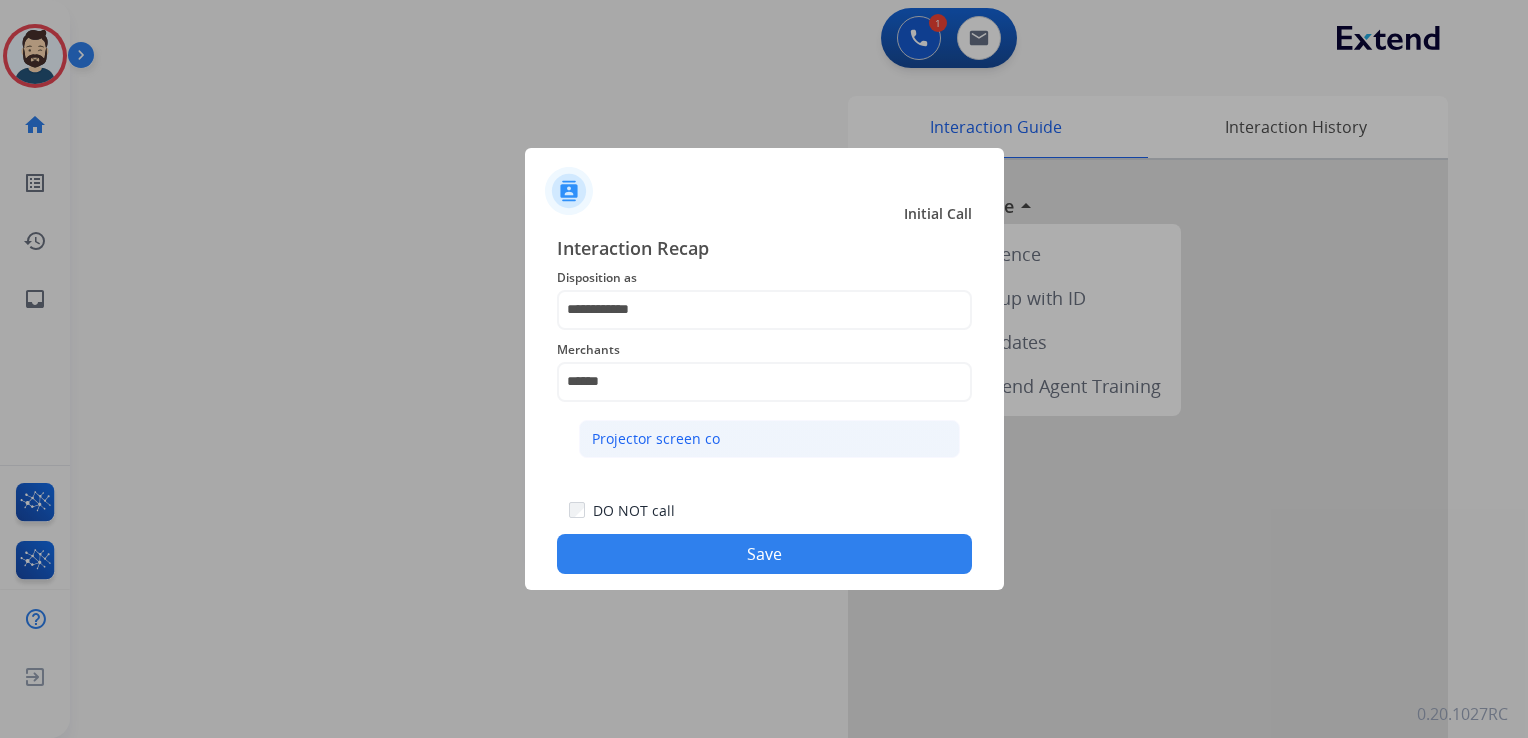 click on "Projector screen co" 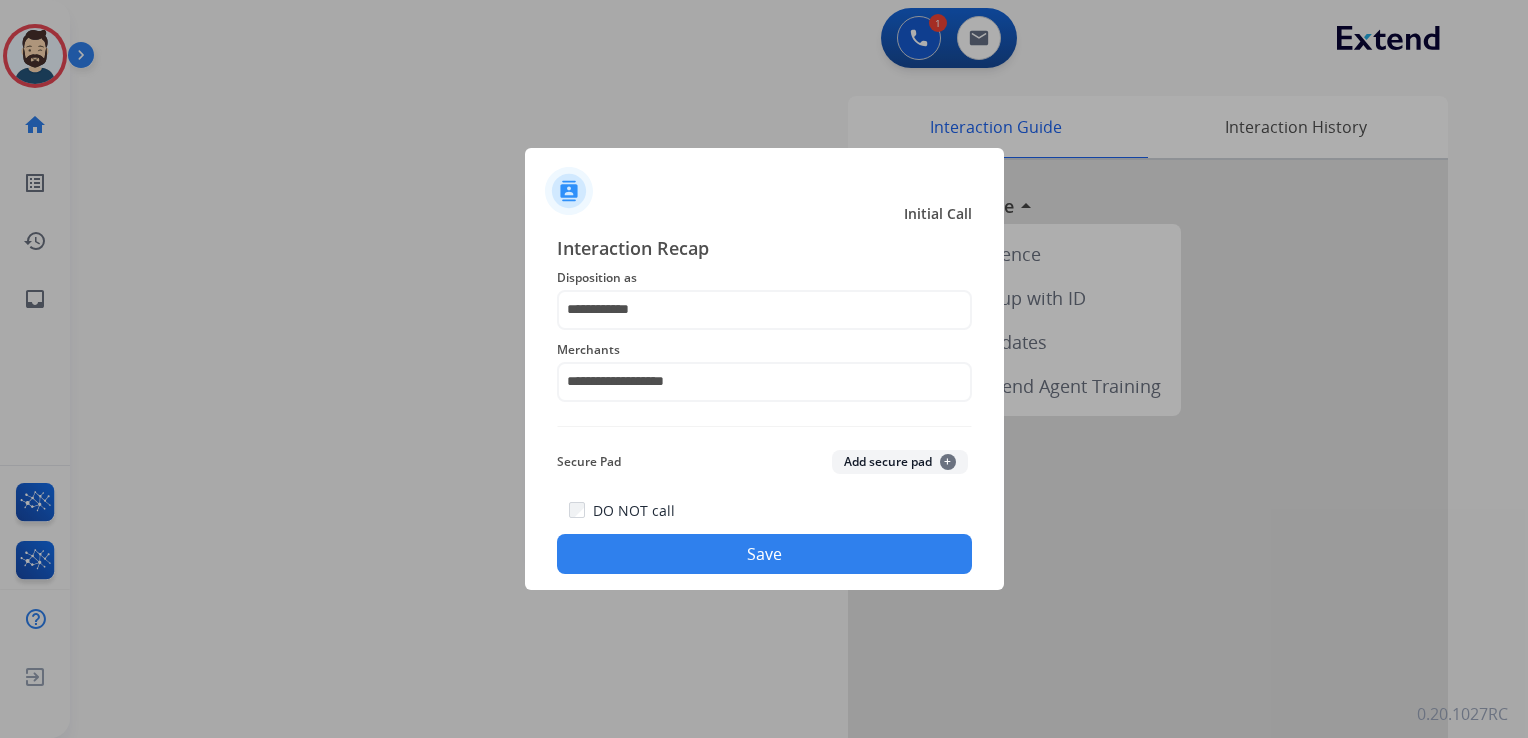 click on "Save" 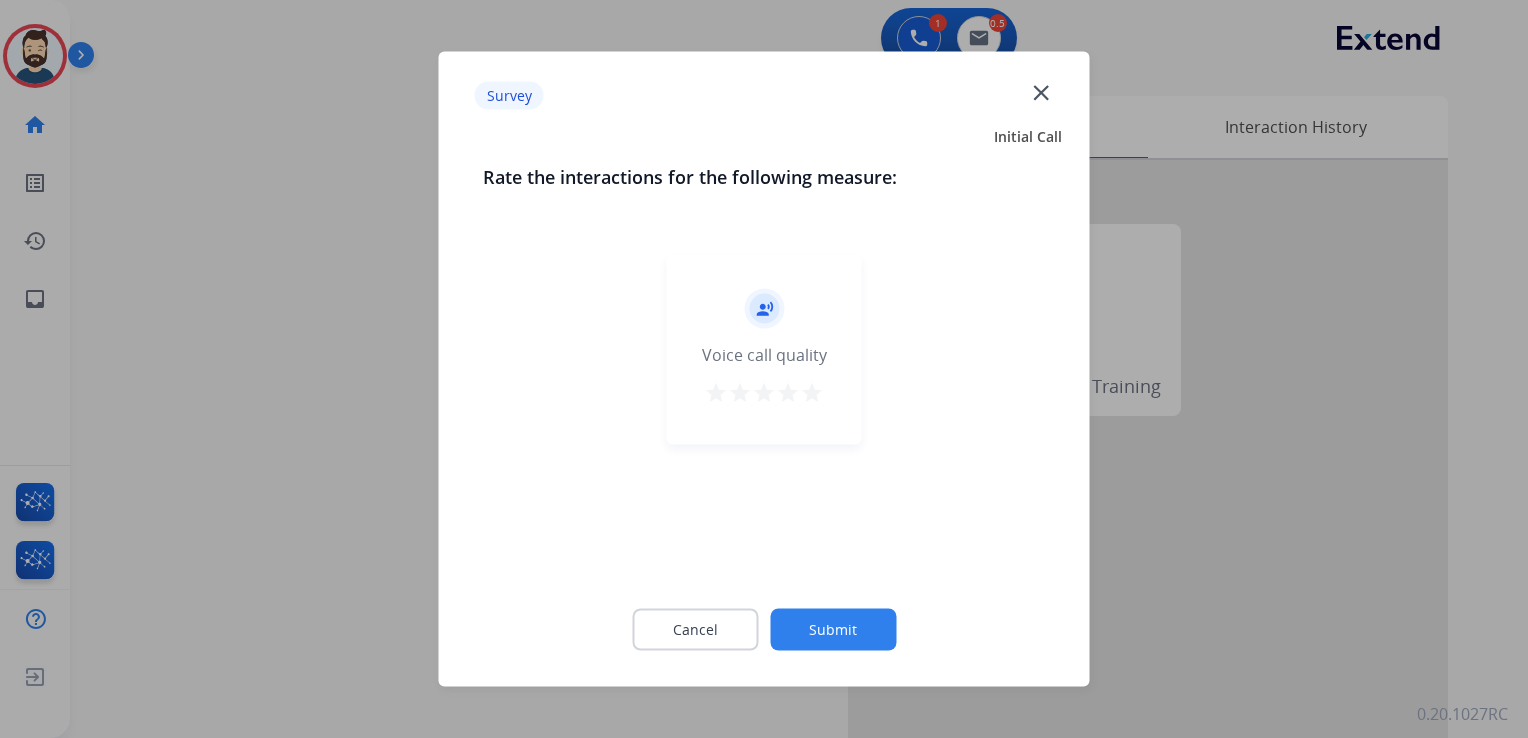click on "star" at bounding box center (812, 393) 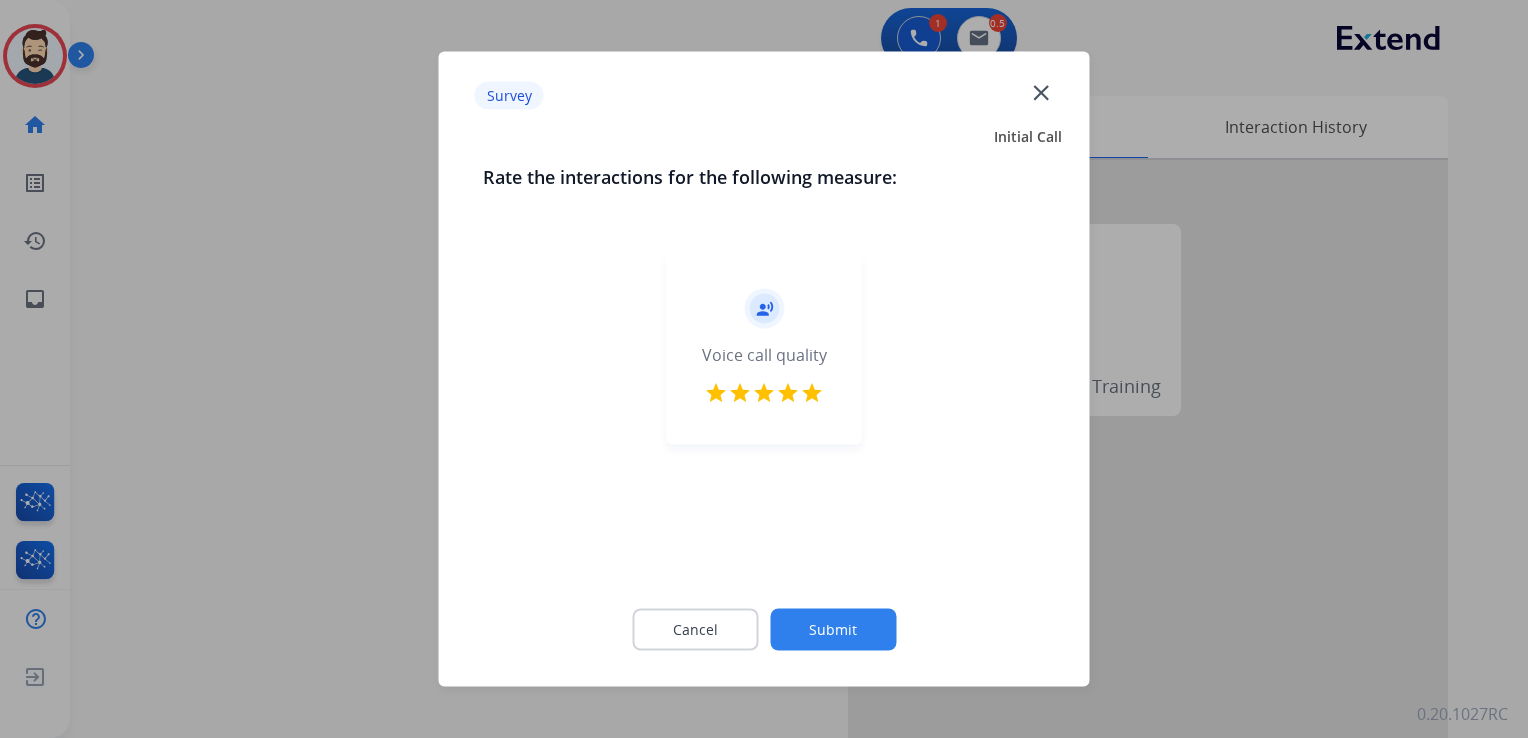click on "Submit" 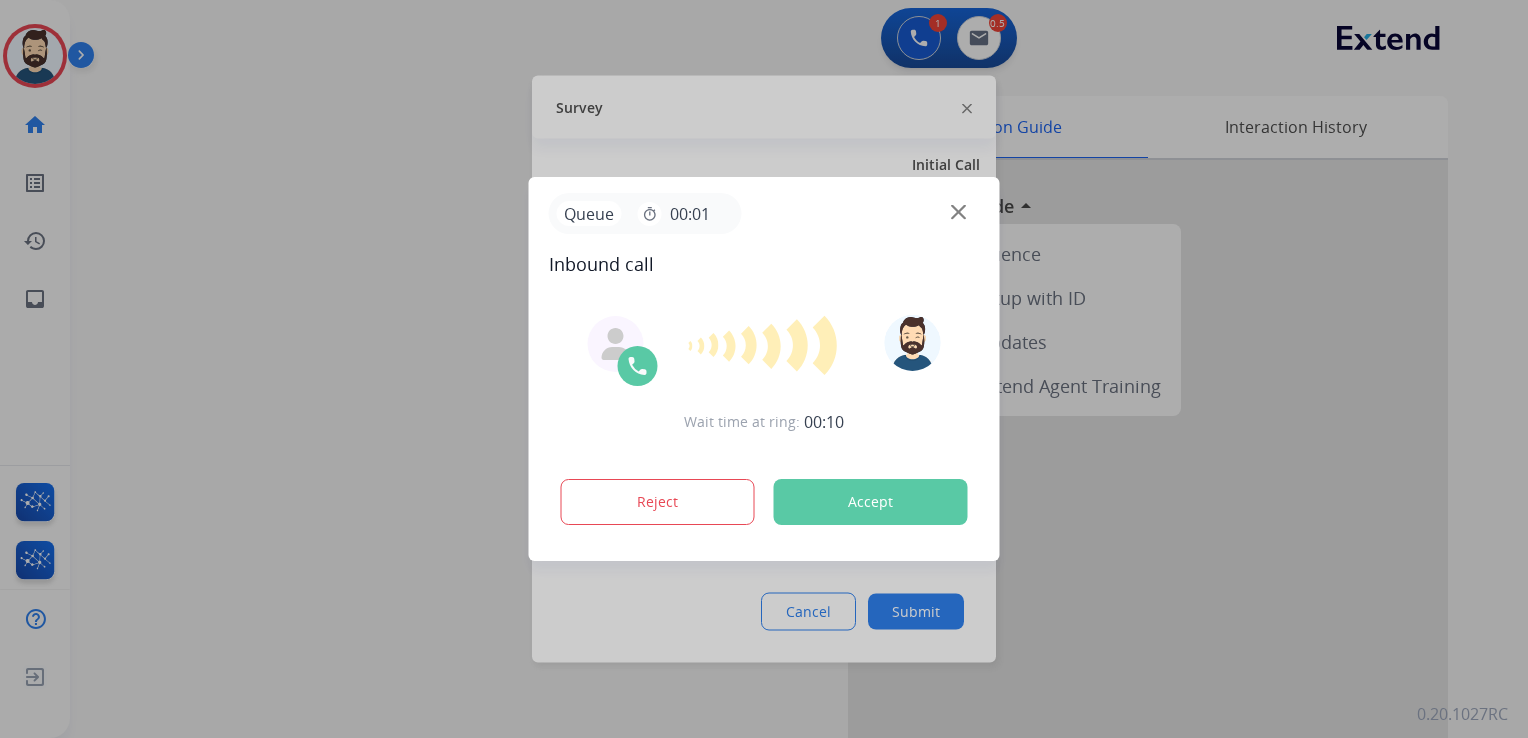 click on "Accept" at bounding box center (871, 502) 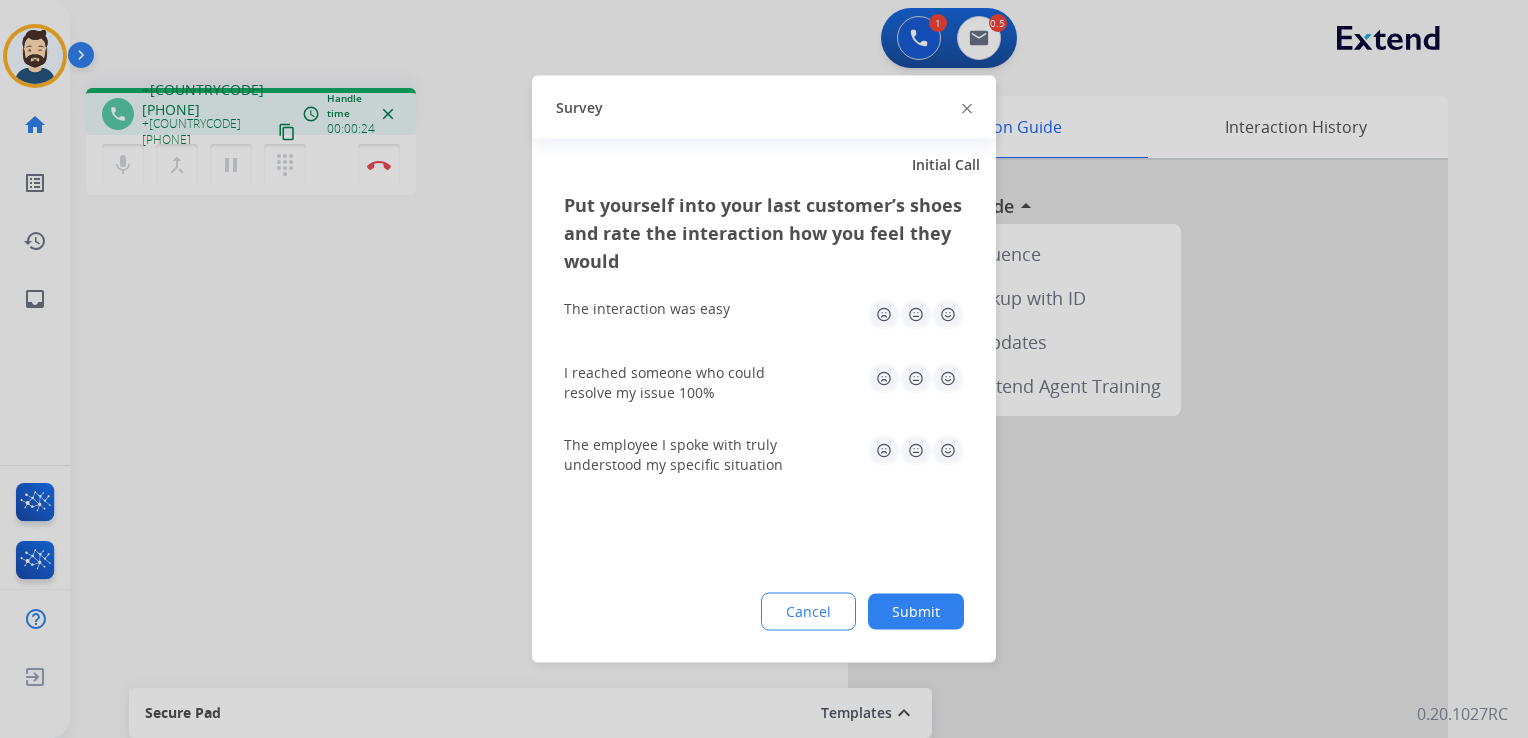 click 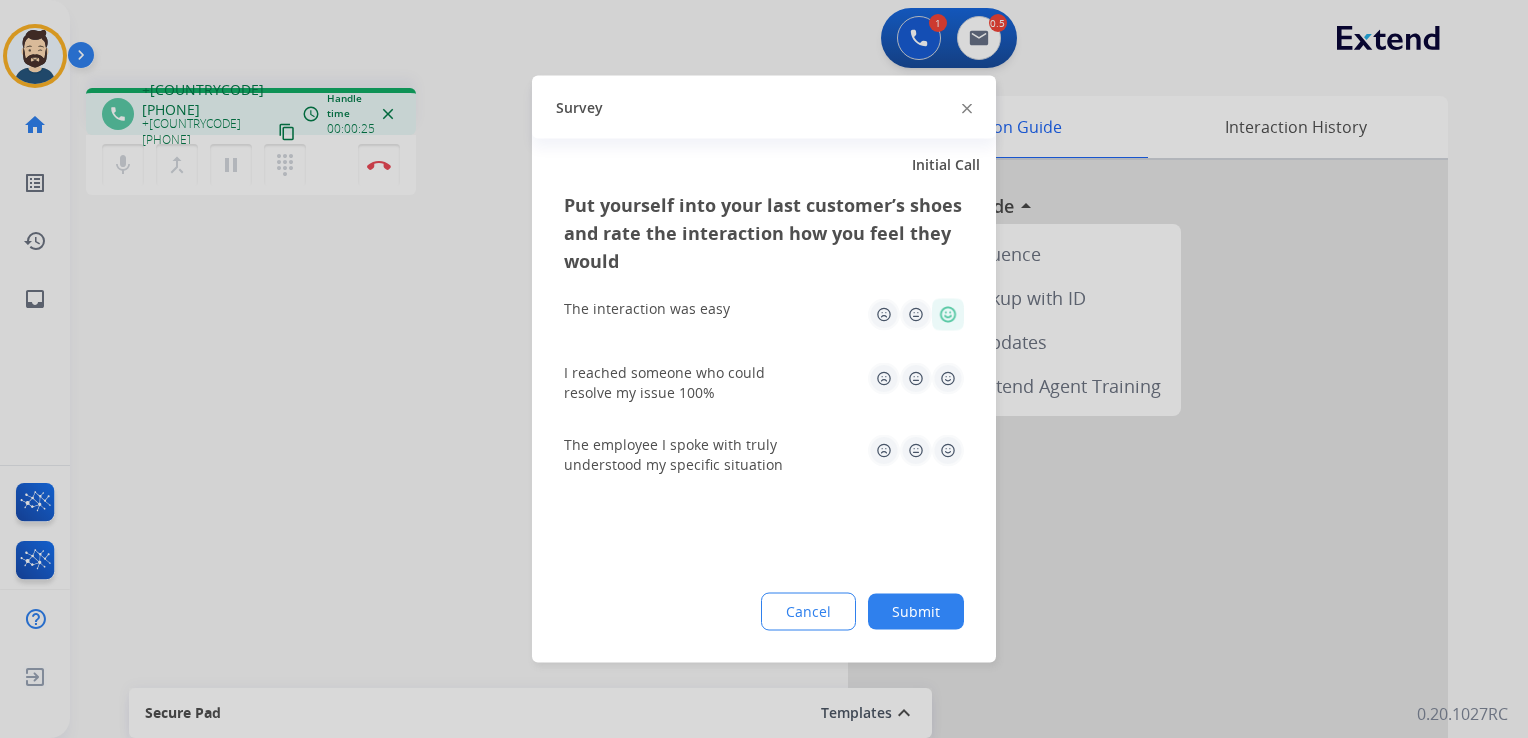 click 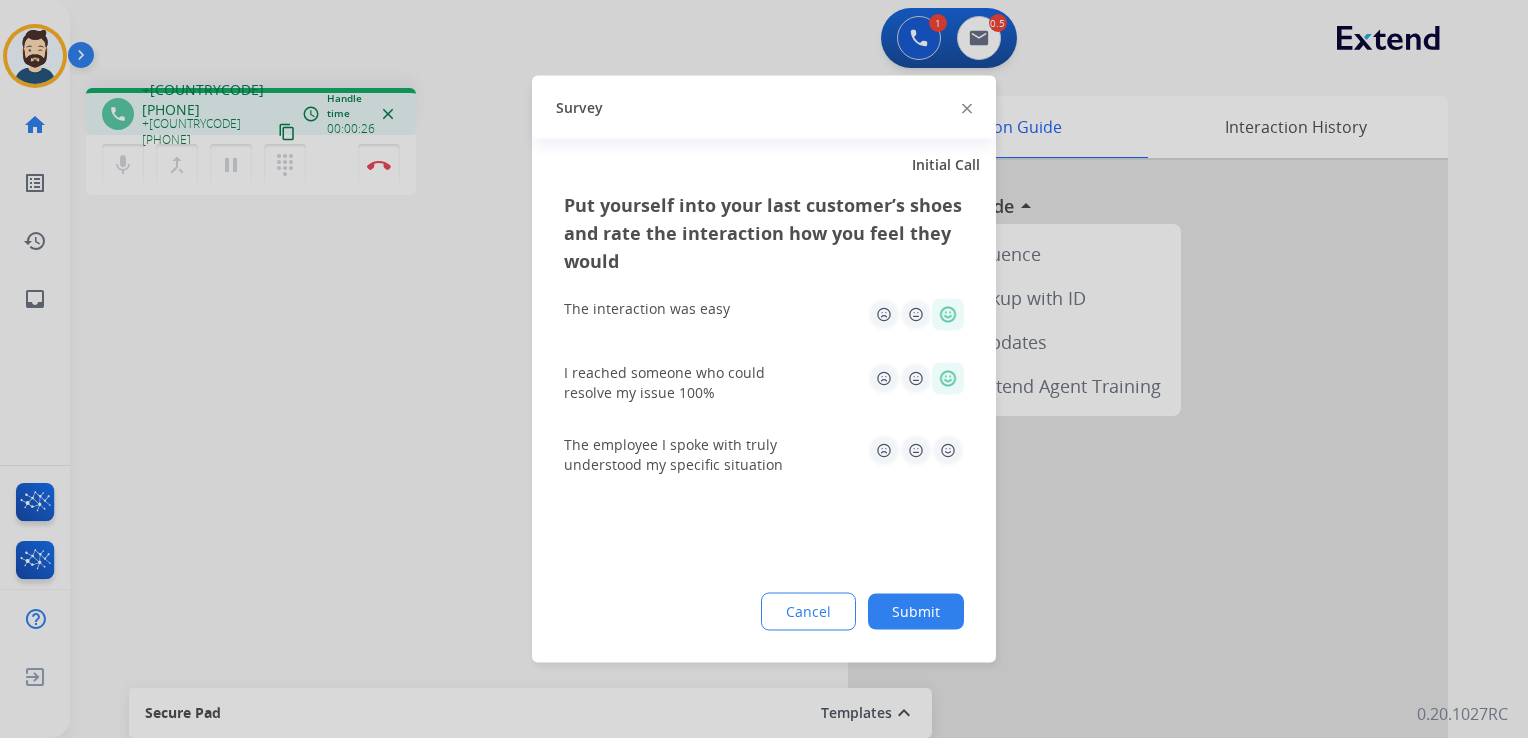 drag, startPoint x: 942, startPoint y: 441, endPoint x: 944, endPoint y: 532, distance: 91.02197 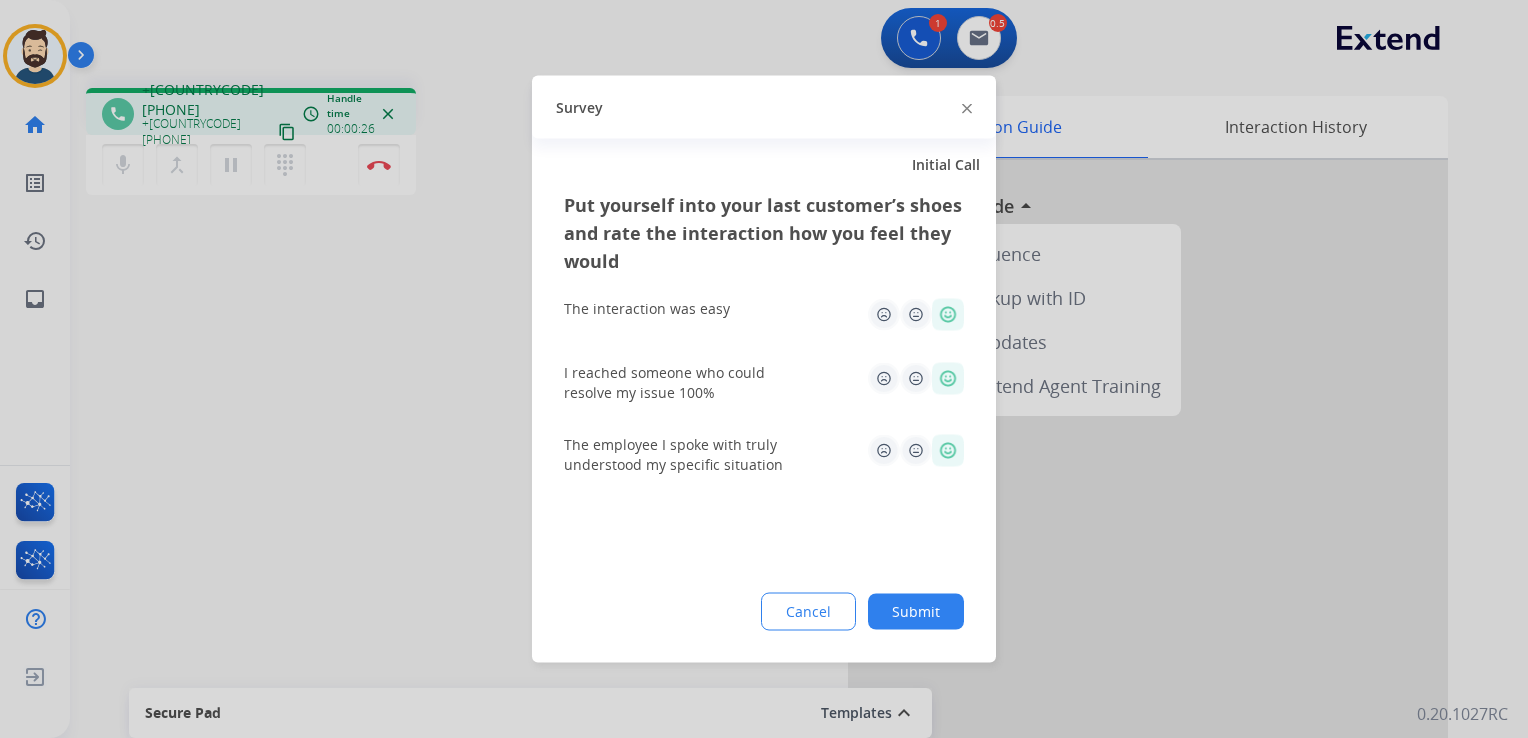 click on "Submit" 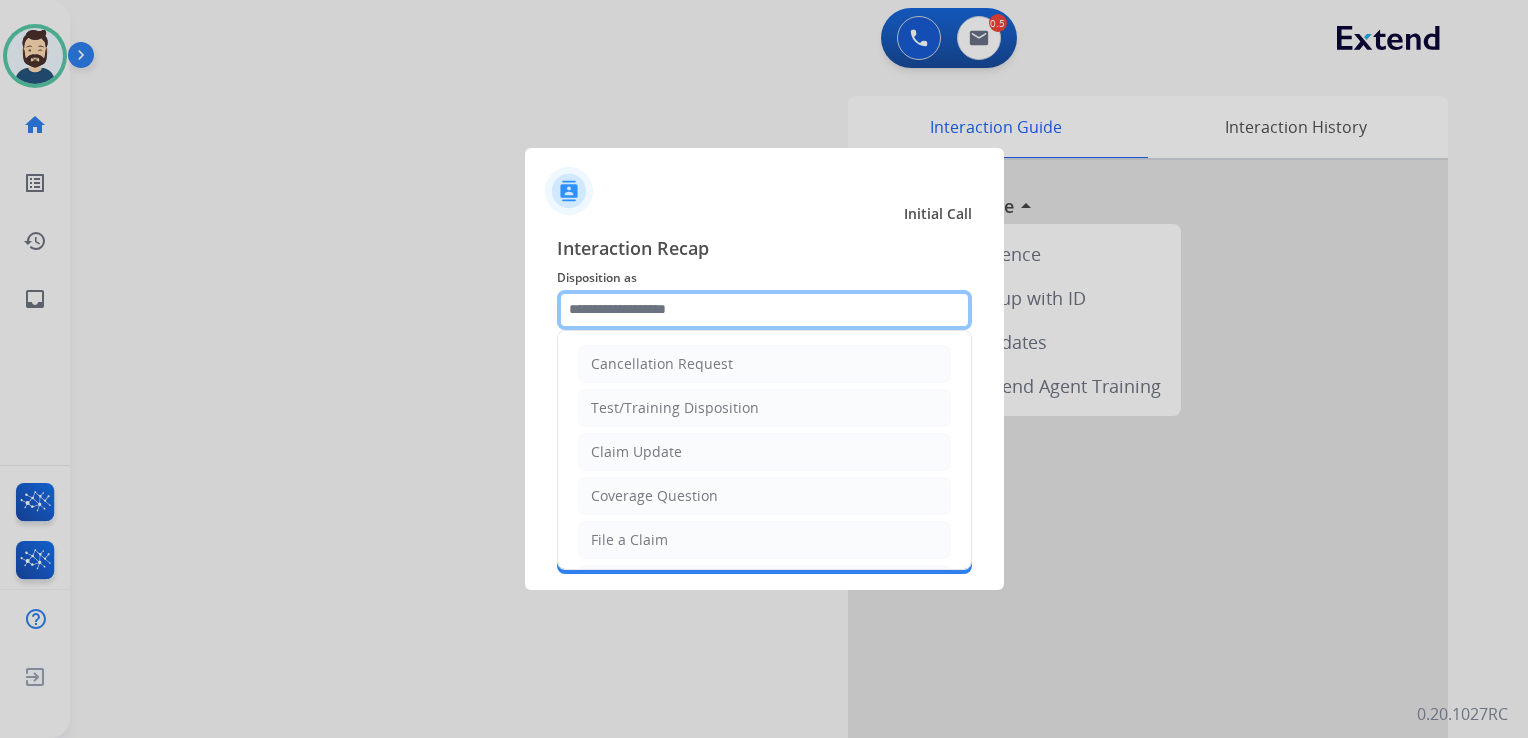 click 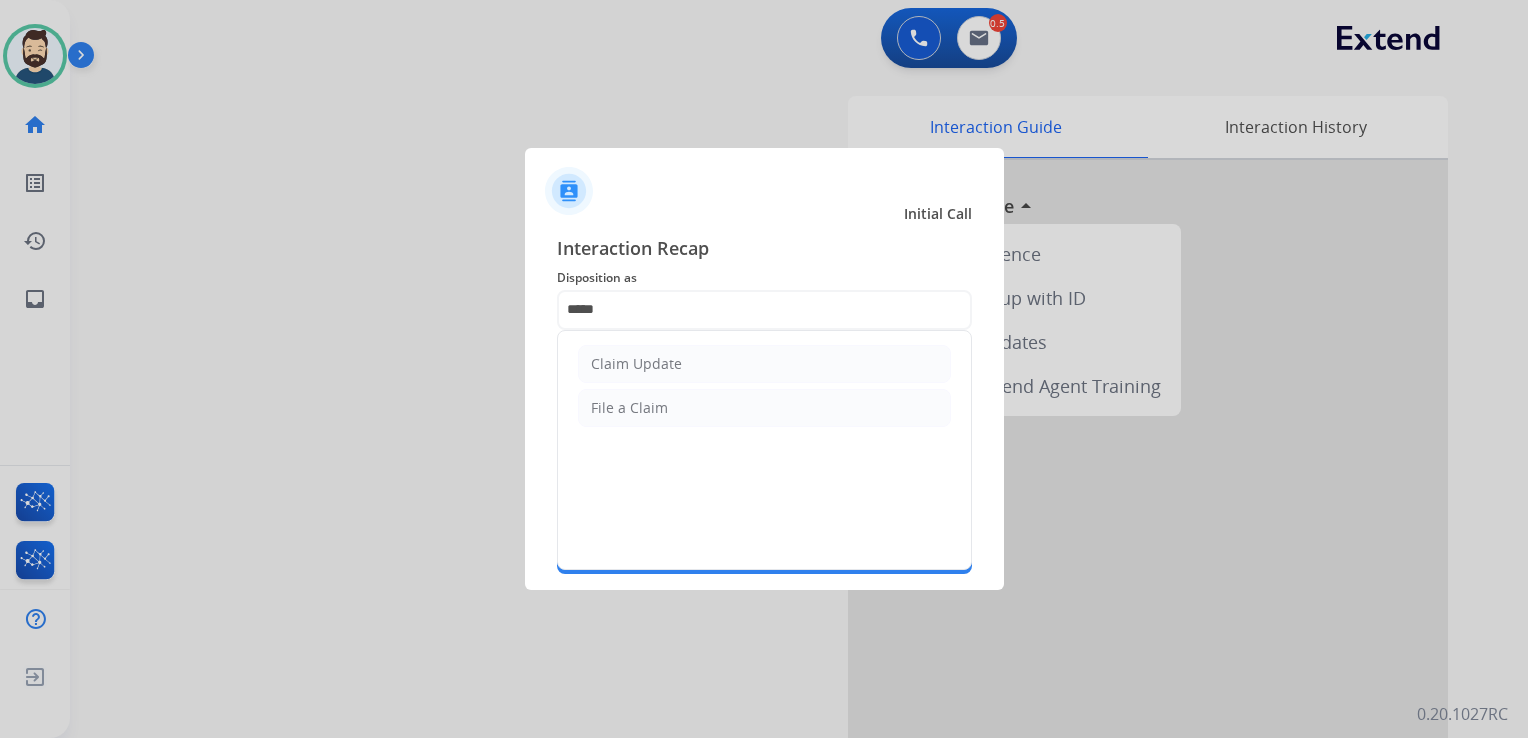 click on "Claim Update" 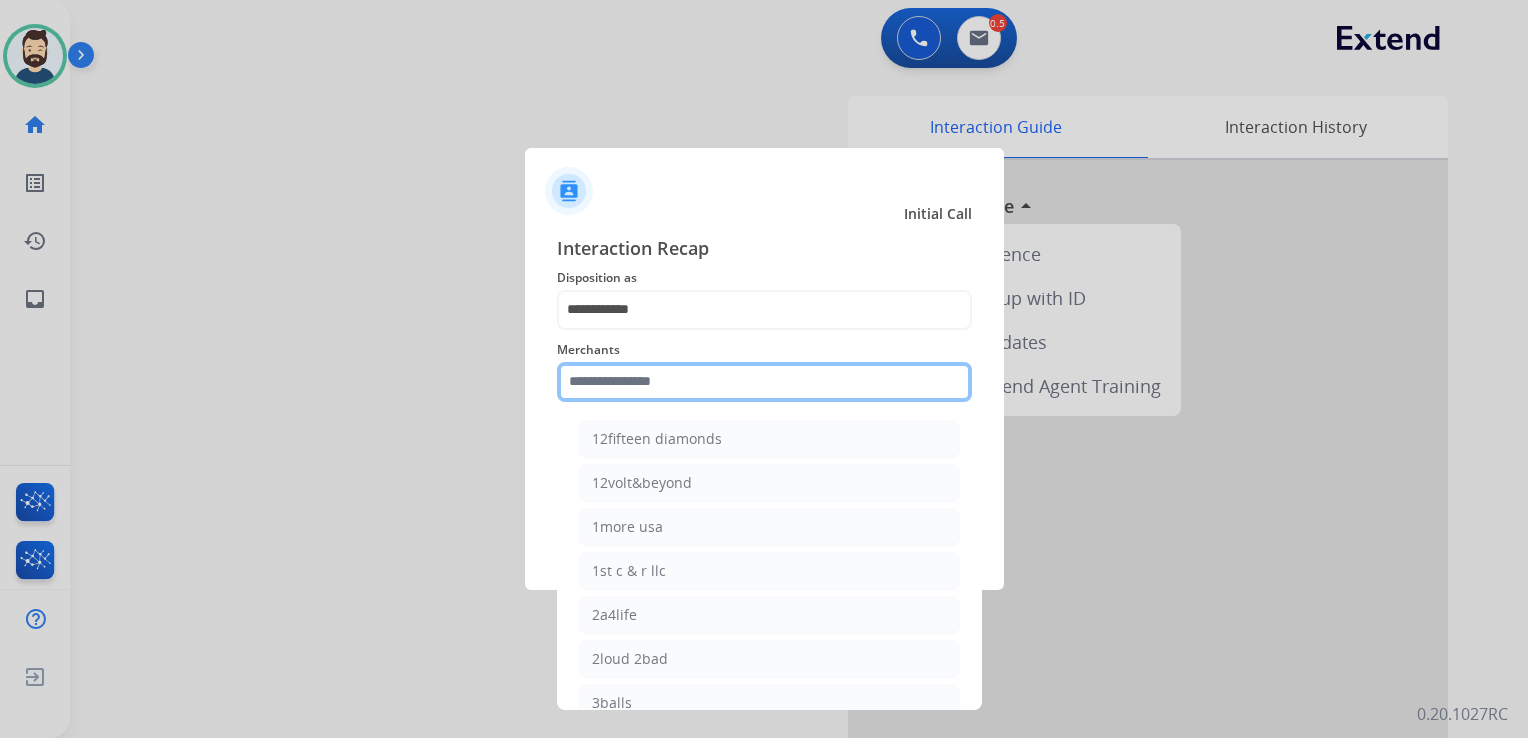 click 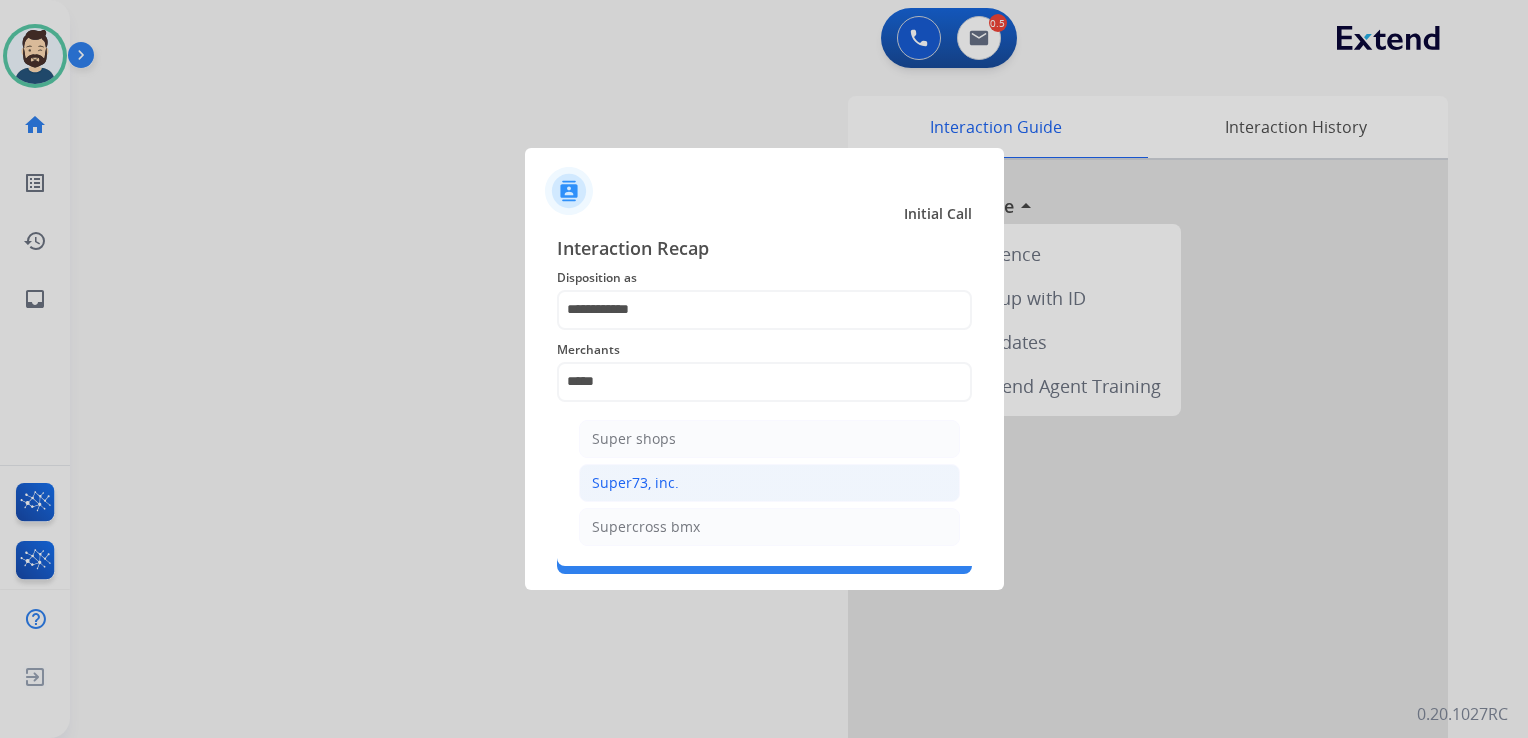 click on "Super73, inc." 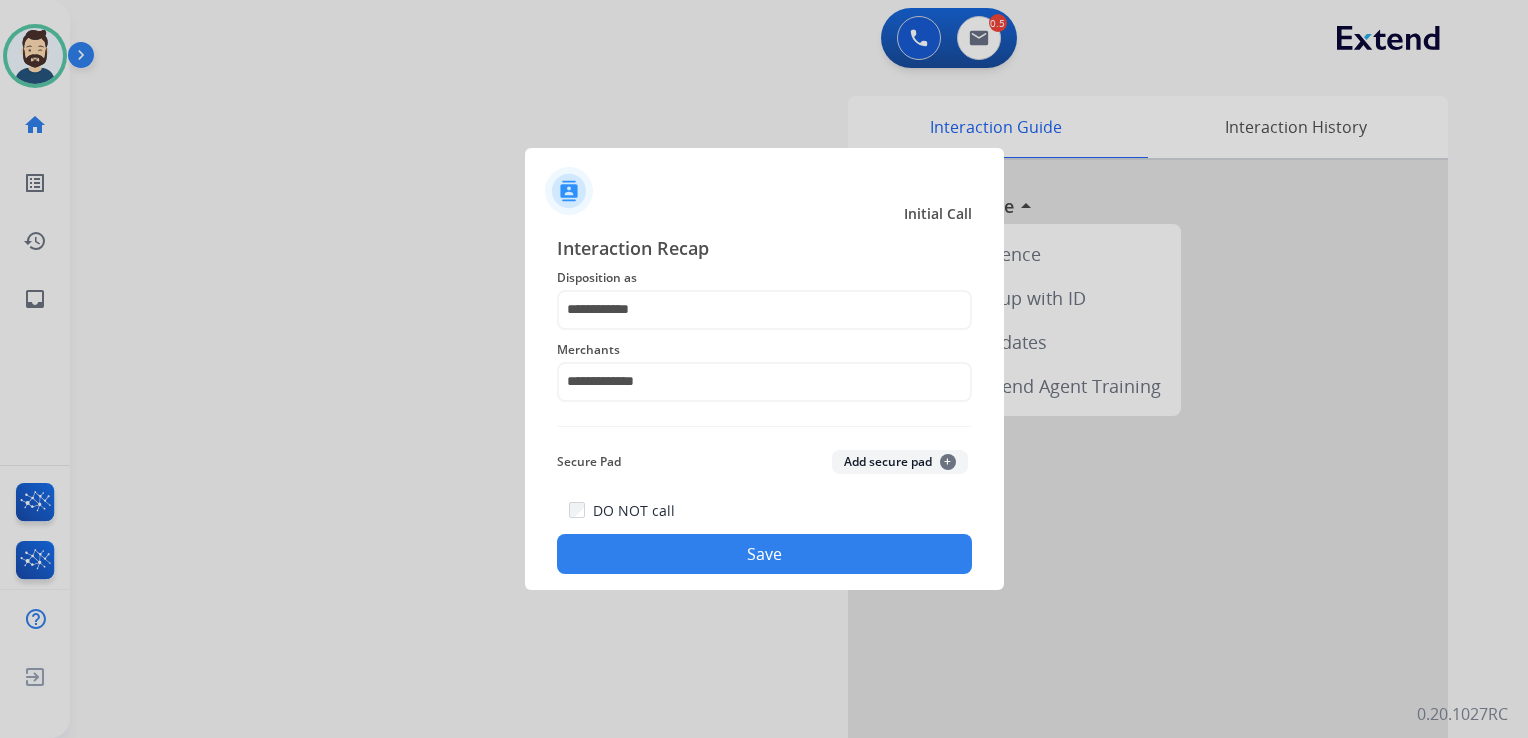 click on "Save" 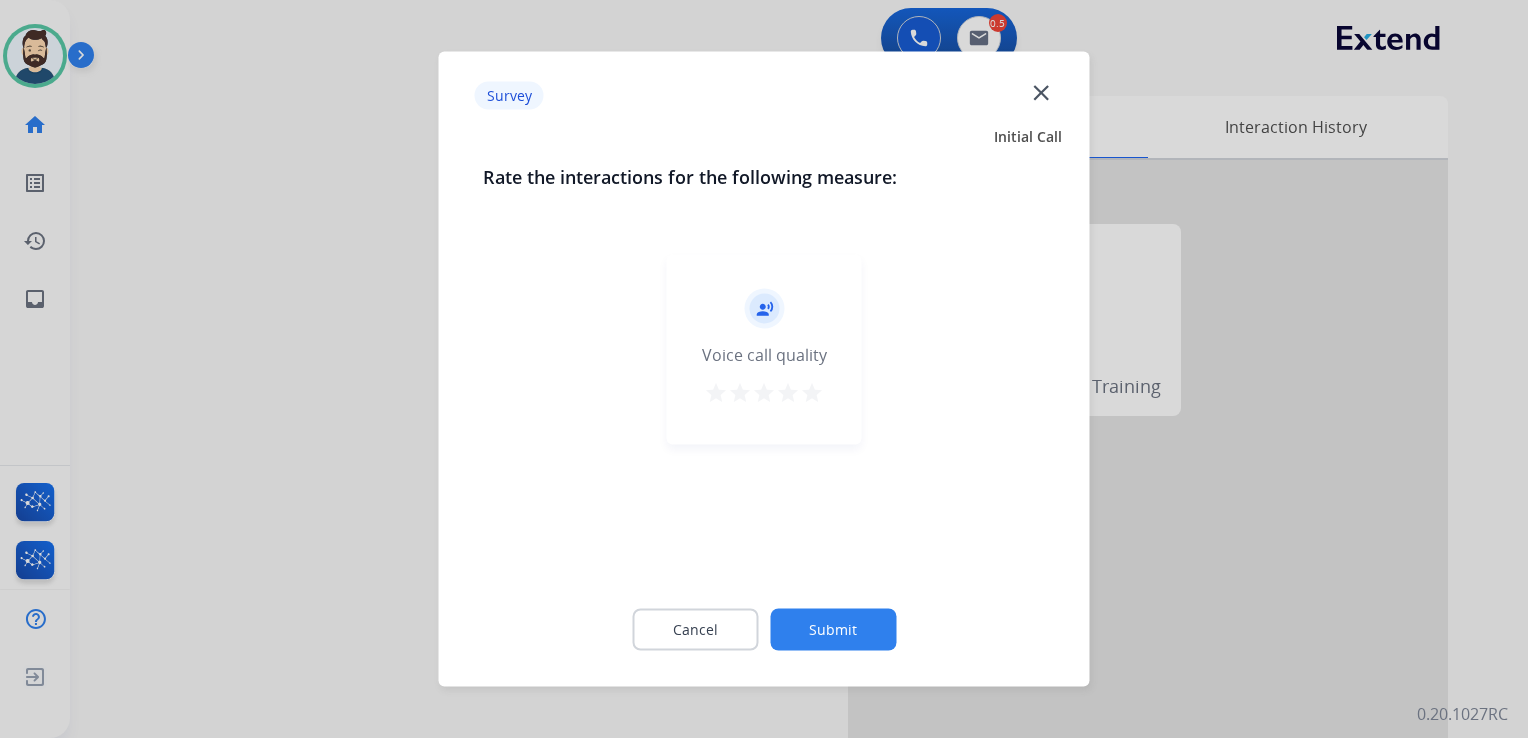 click on "star" at bounding box center (812, 393) 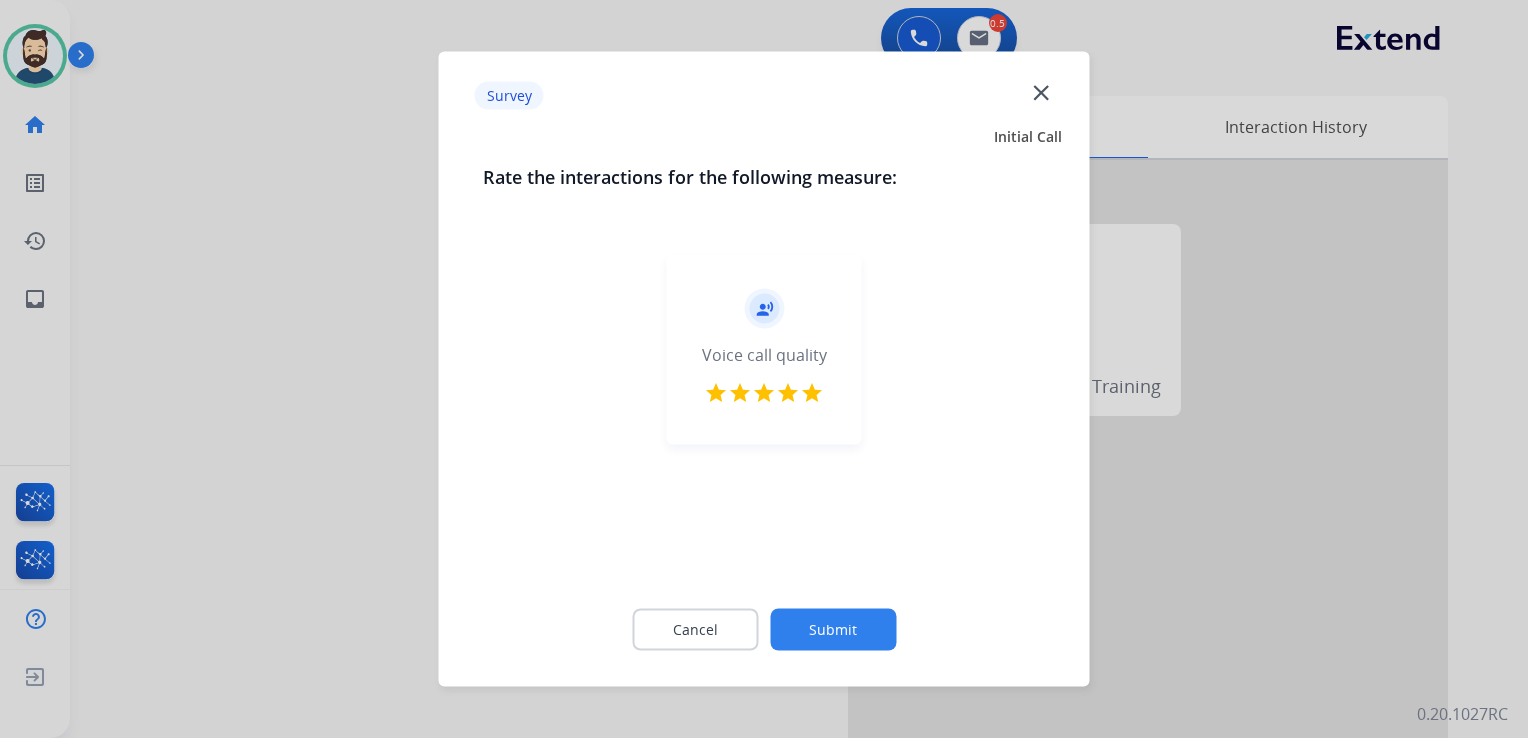 click on "Submit" 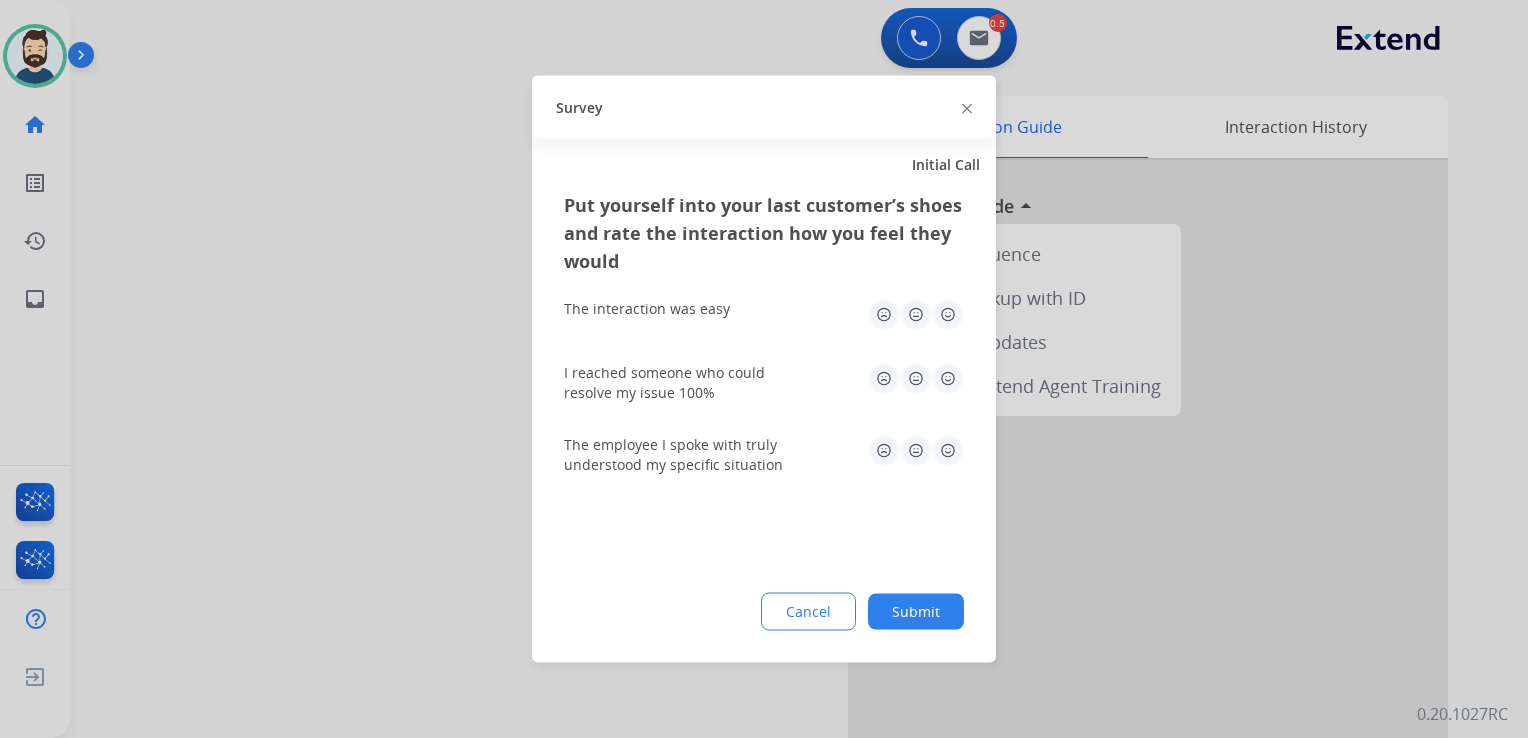 click 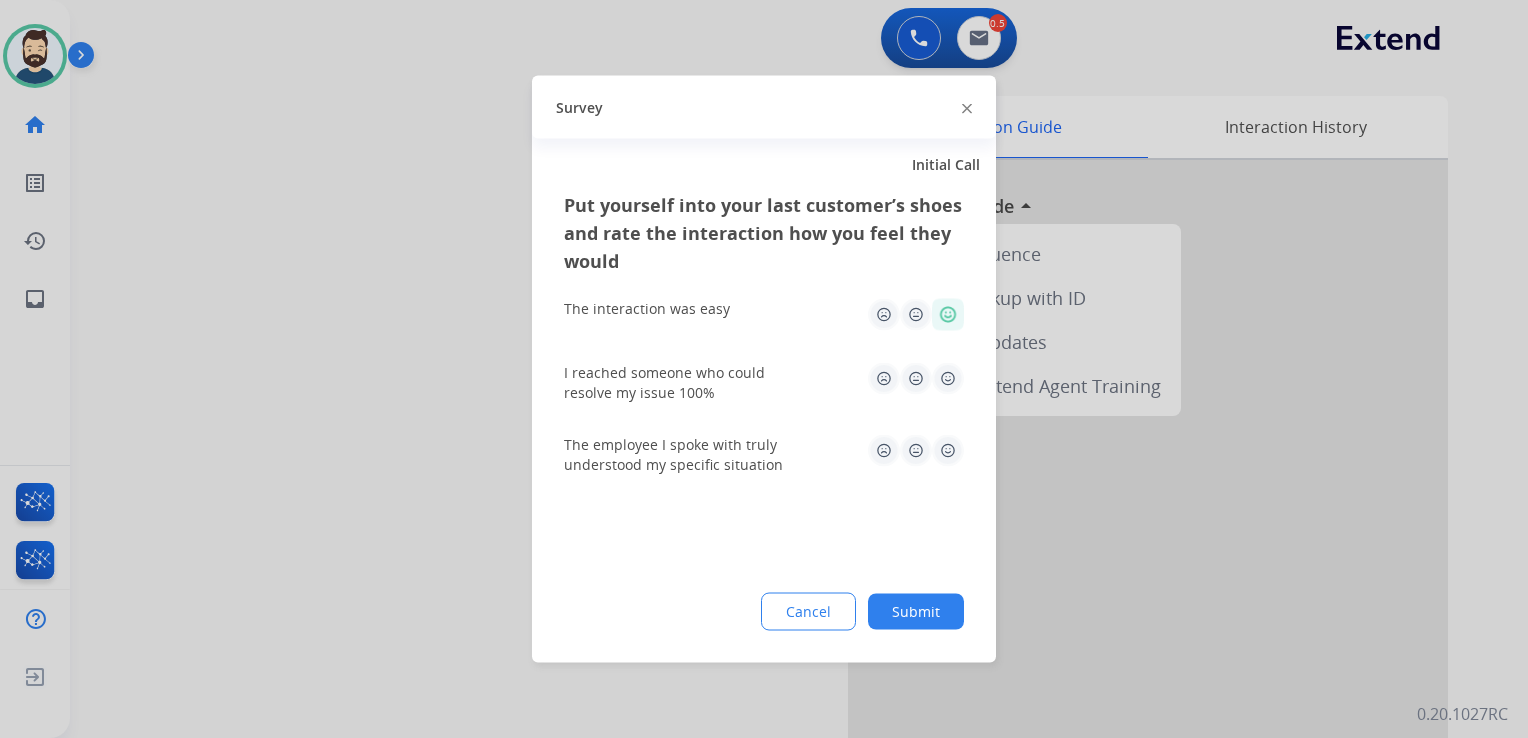 click 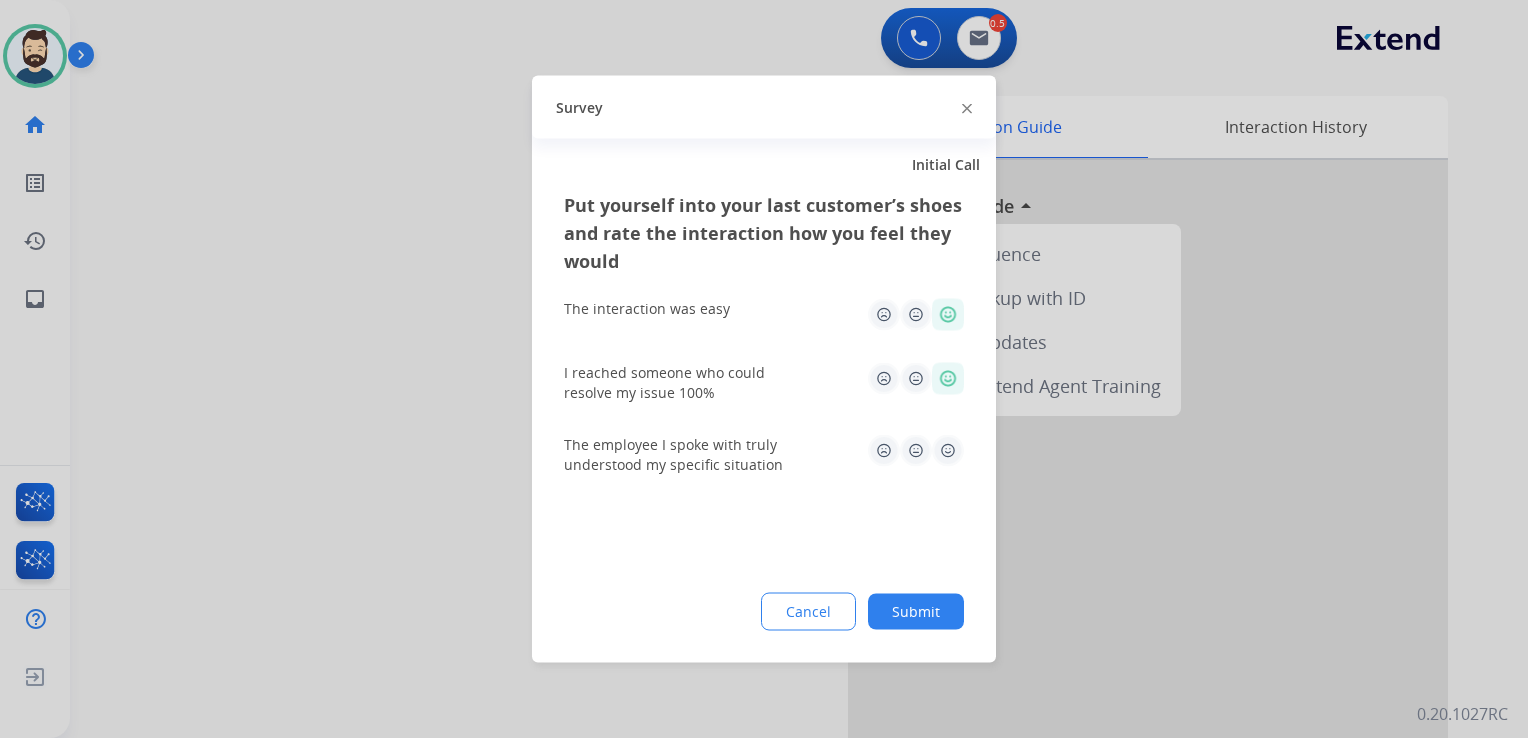 click 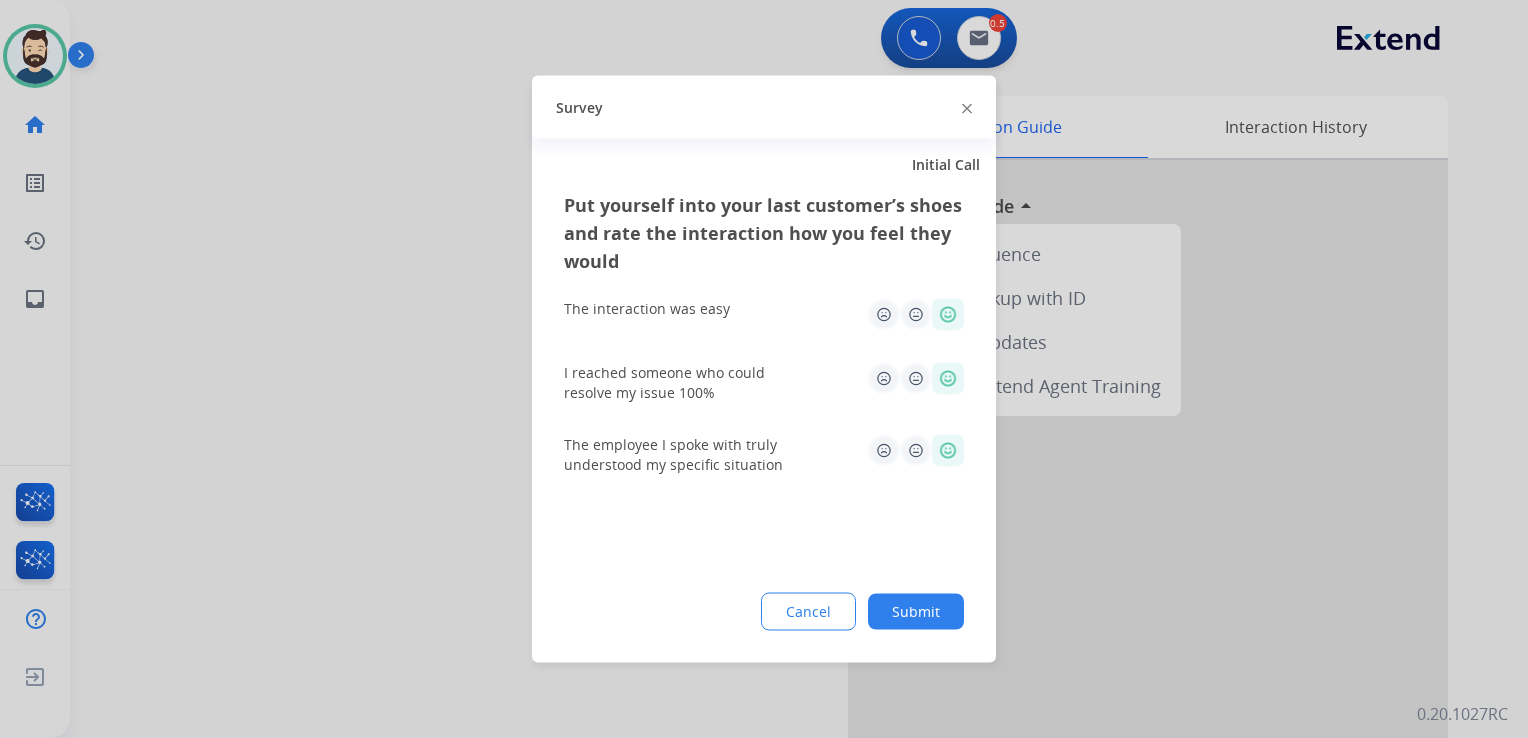 click on "Submit" 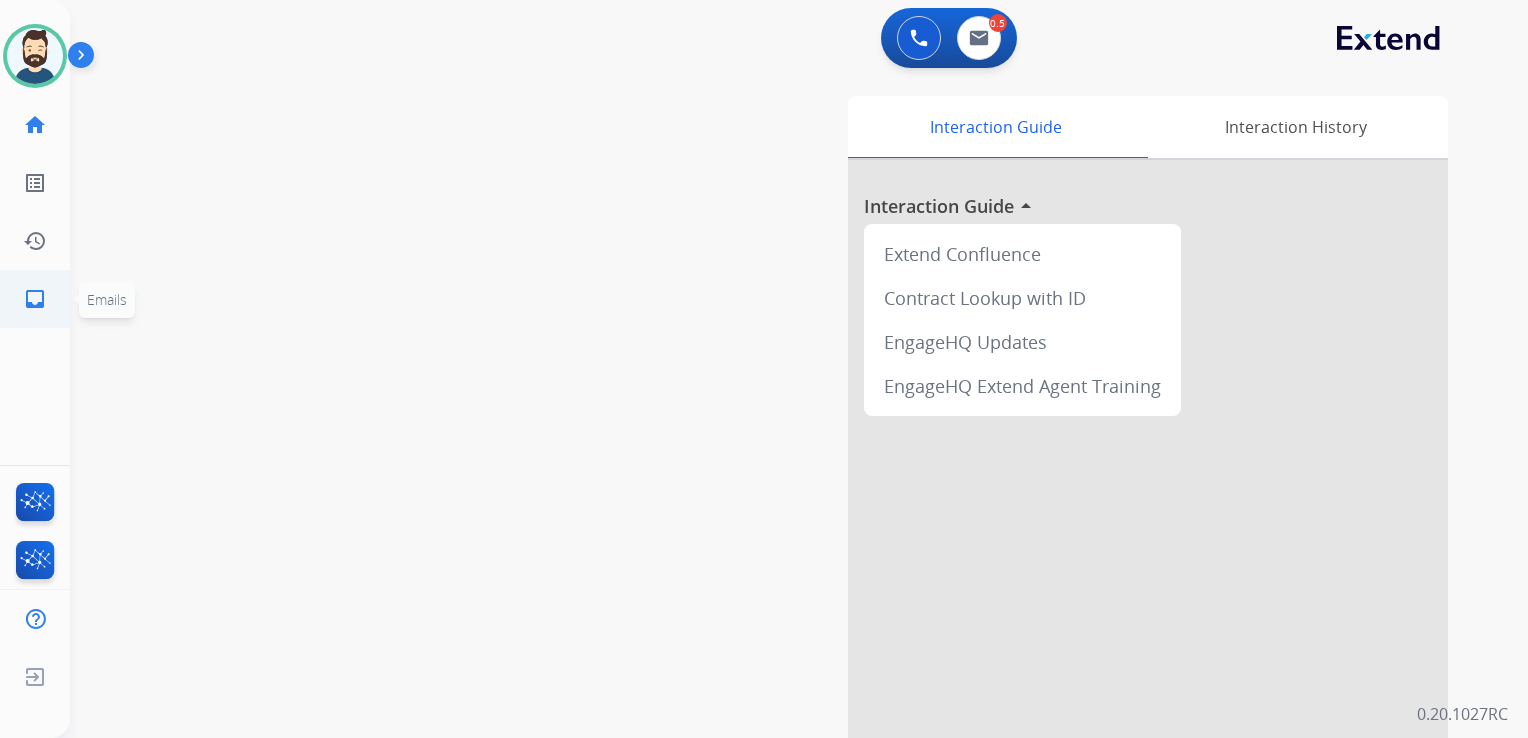 click on "inbox" 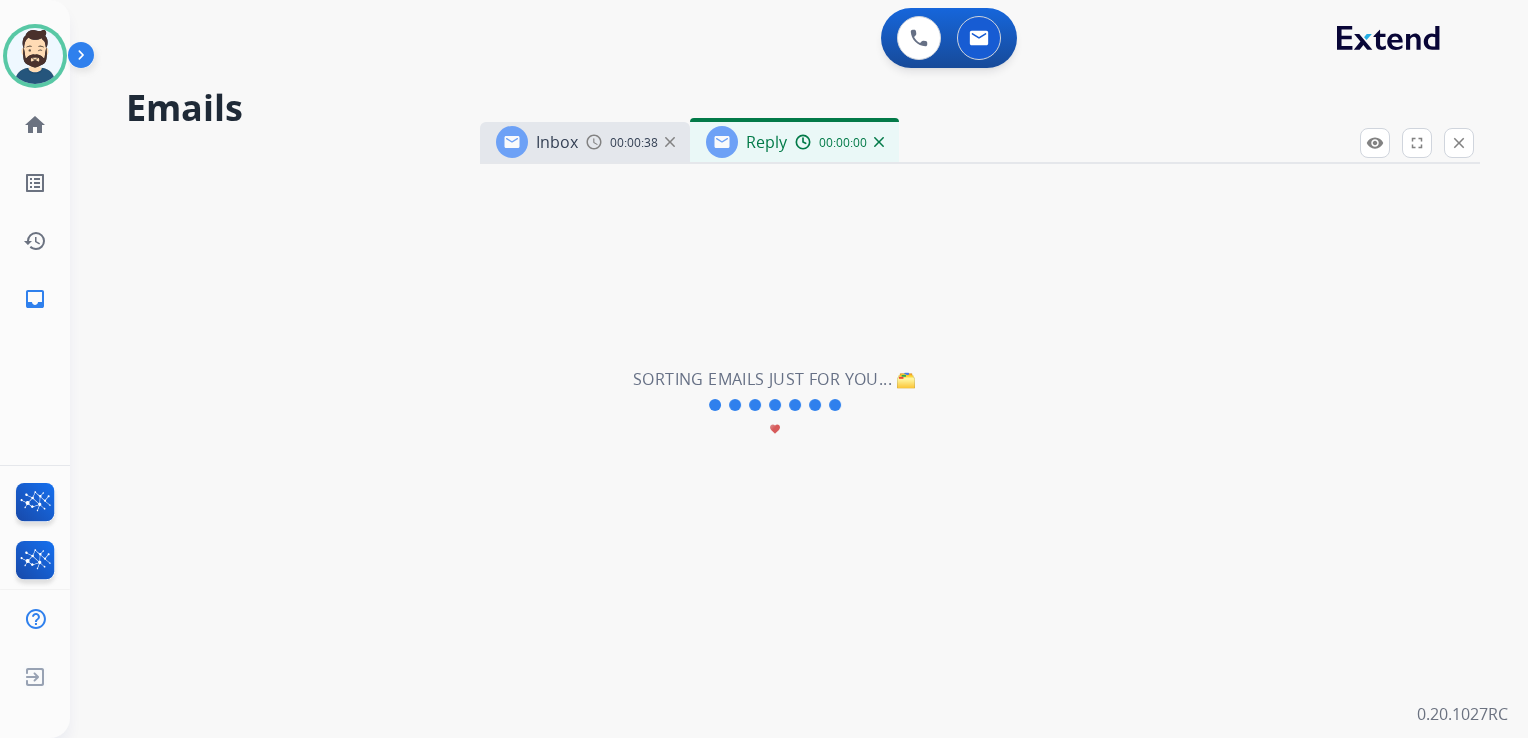 select on "**********" 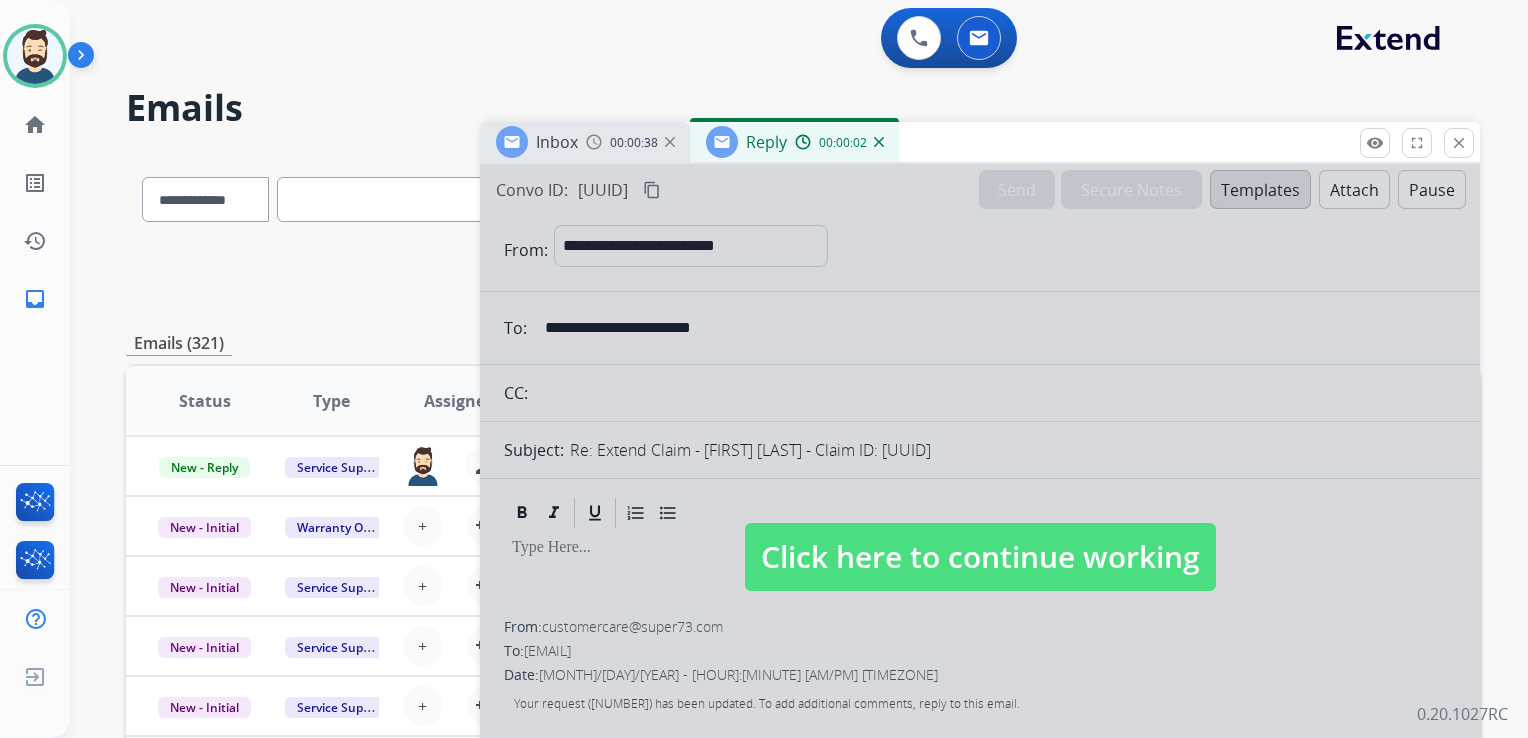 drag, startPoint x: 914, startPoint y: 559, endPoint x: 913, endPoint y: 456, distance: 103.00485 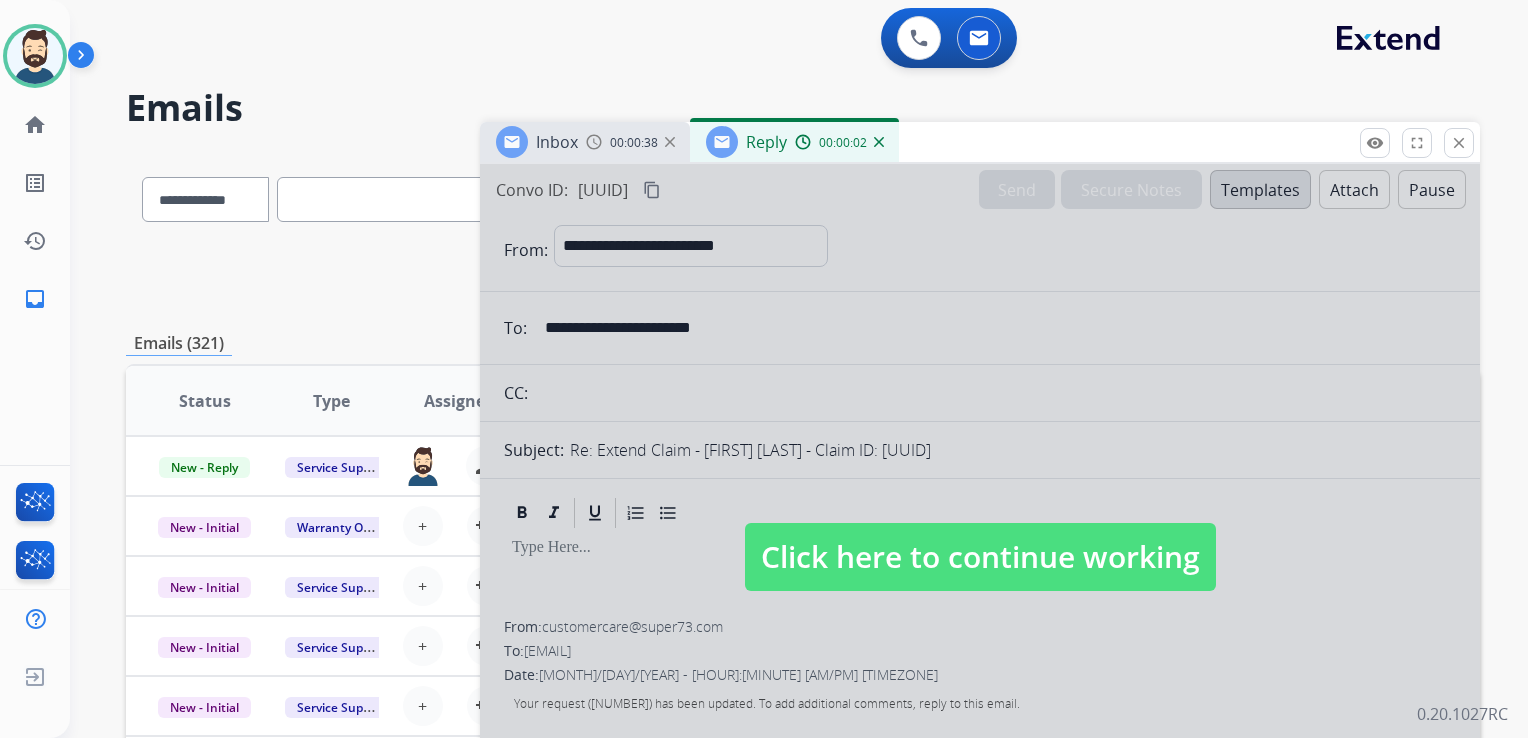 select 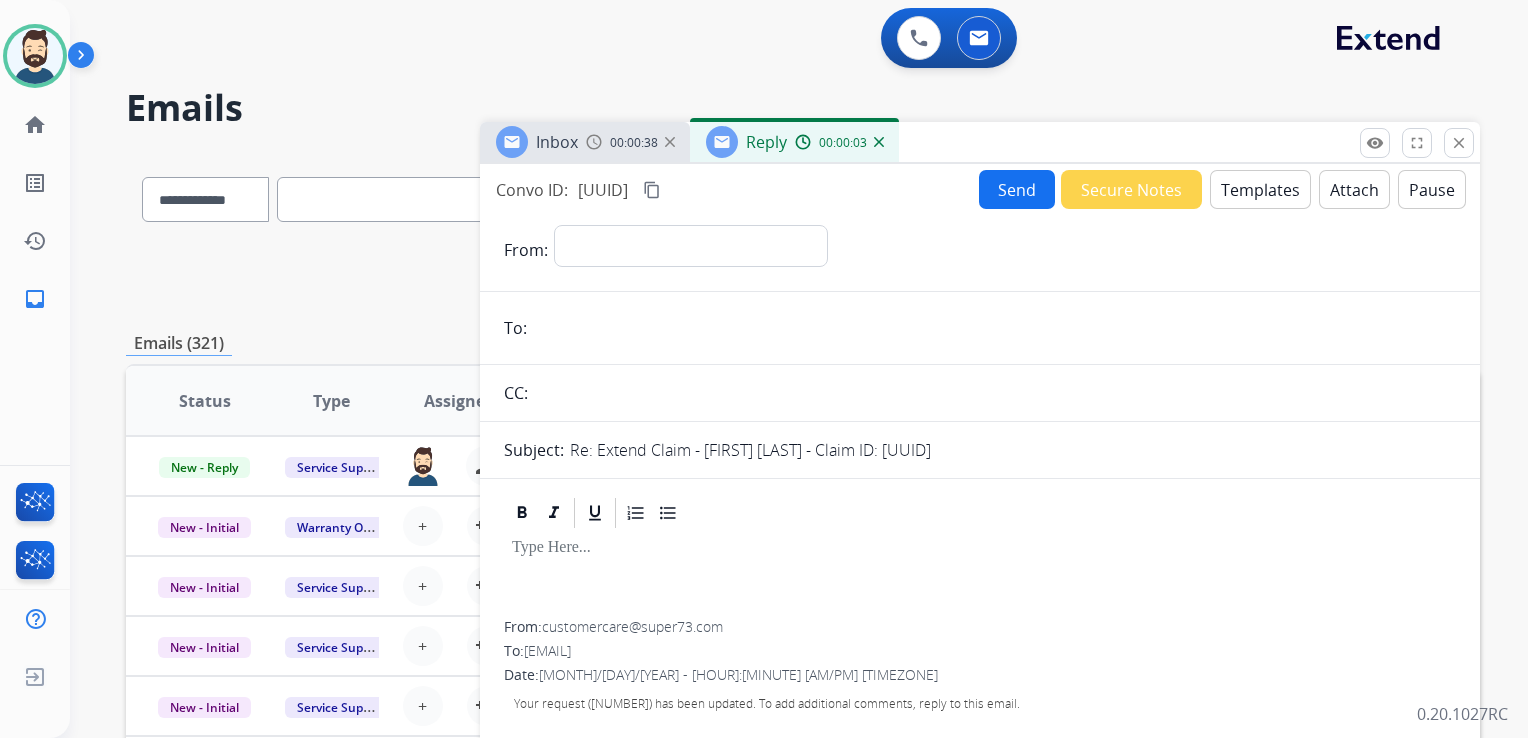 click at bounding box center (879, 142) 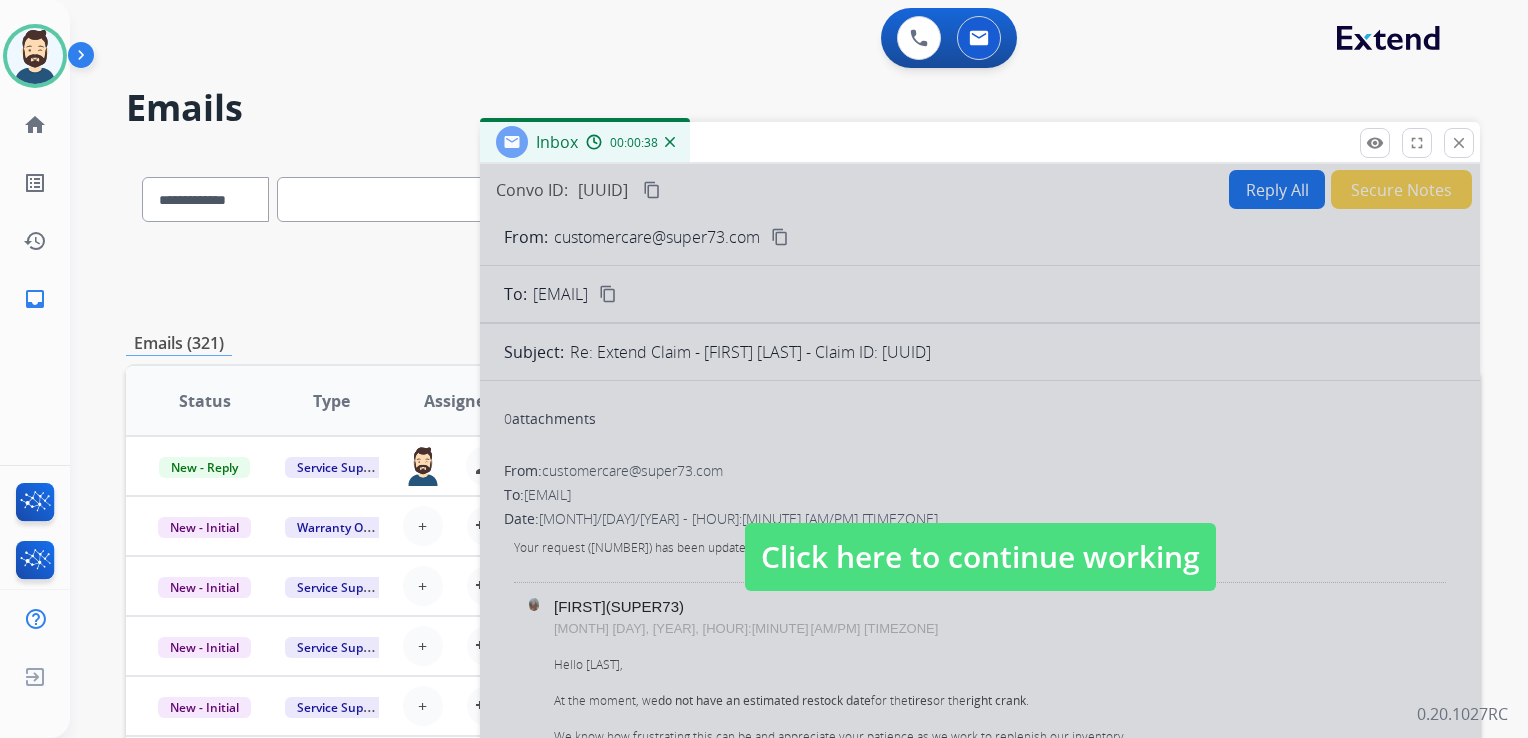 click on "Click here to continue working" at bounding box center [980, 557] 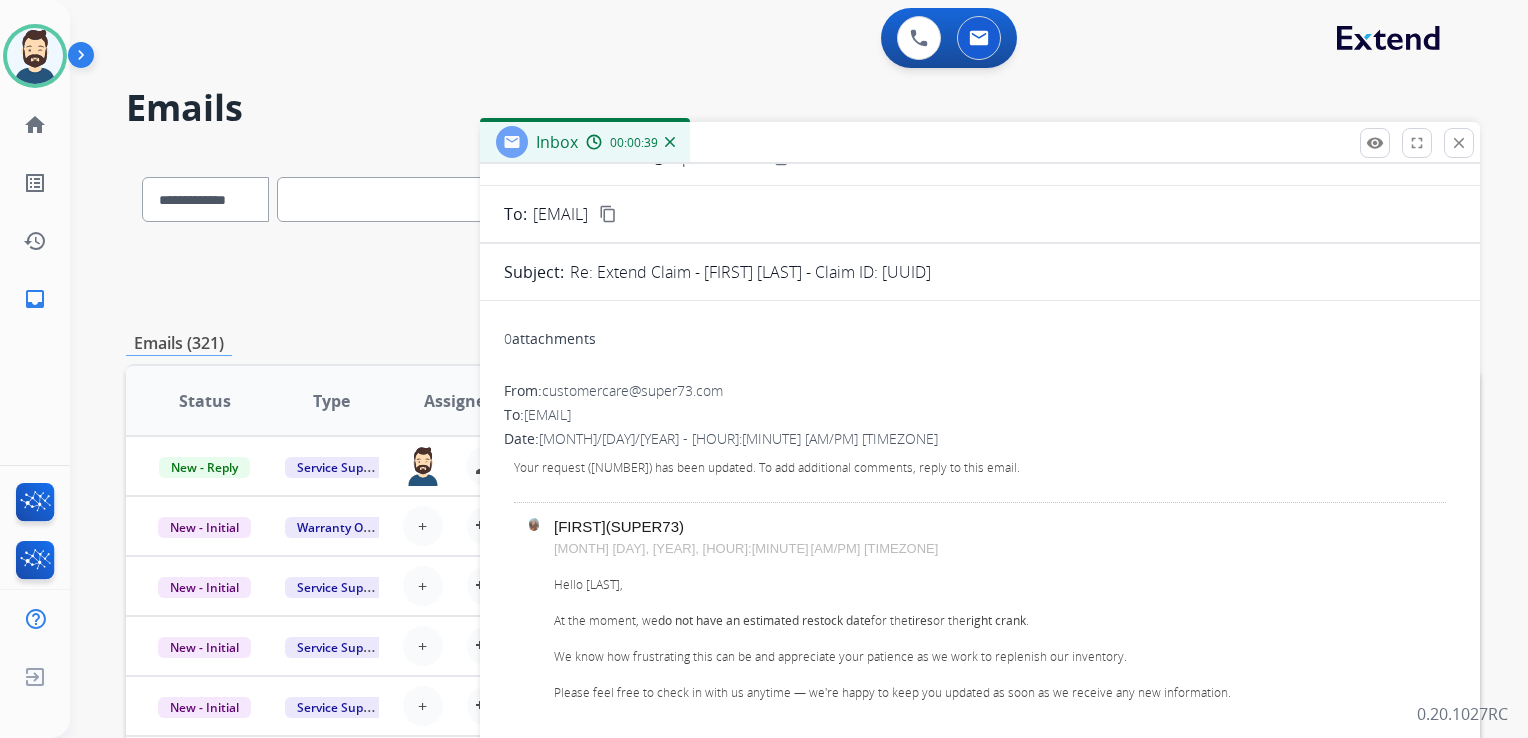 scroll, scrollTop: 200, scrollLeft: 0, axis: vertical 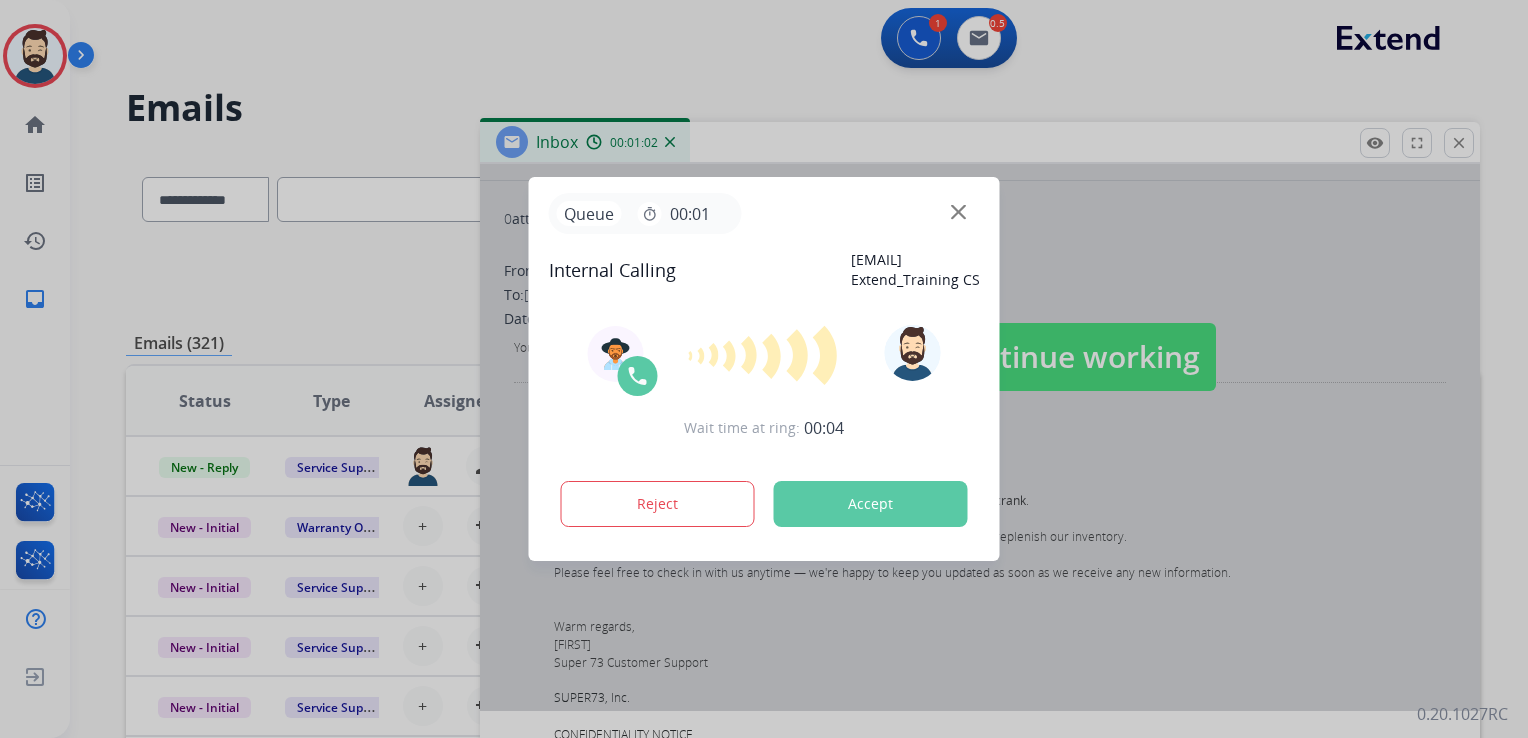 click on "Accept" at bounding box center [871, 504] 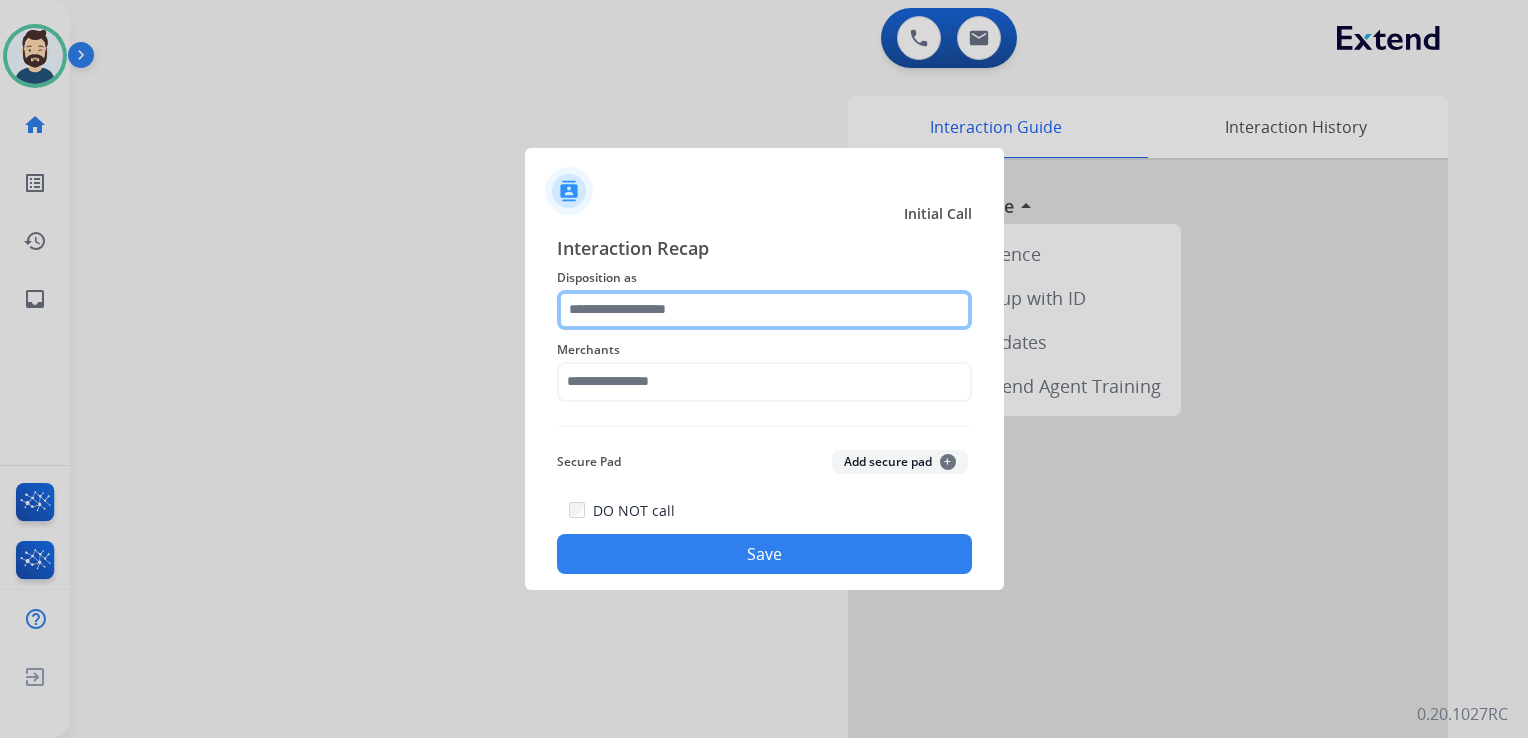 click 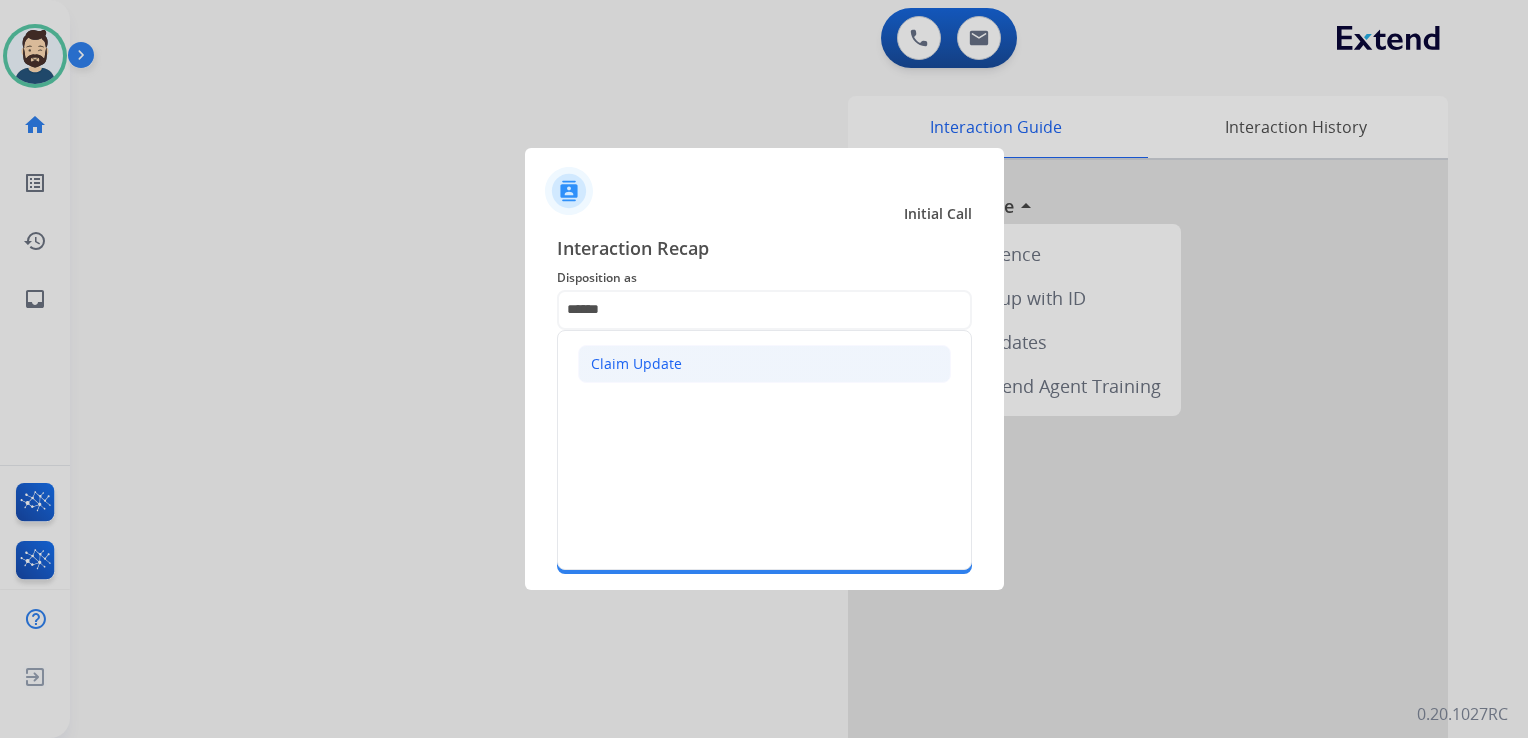 click on "Claim Update" 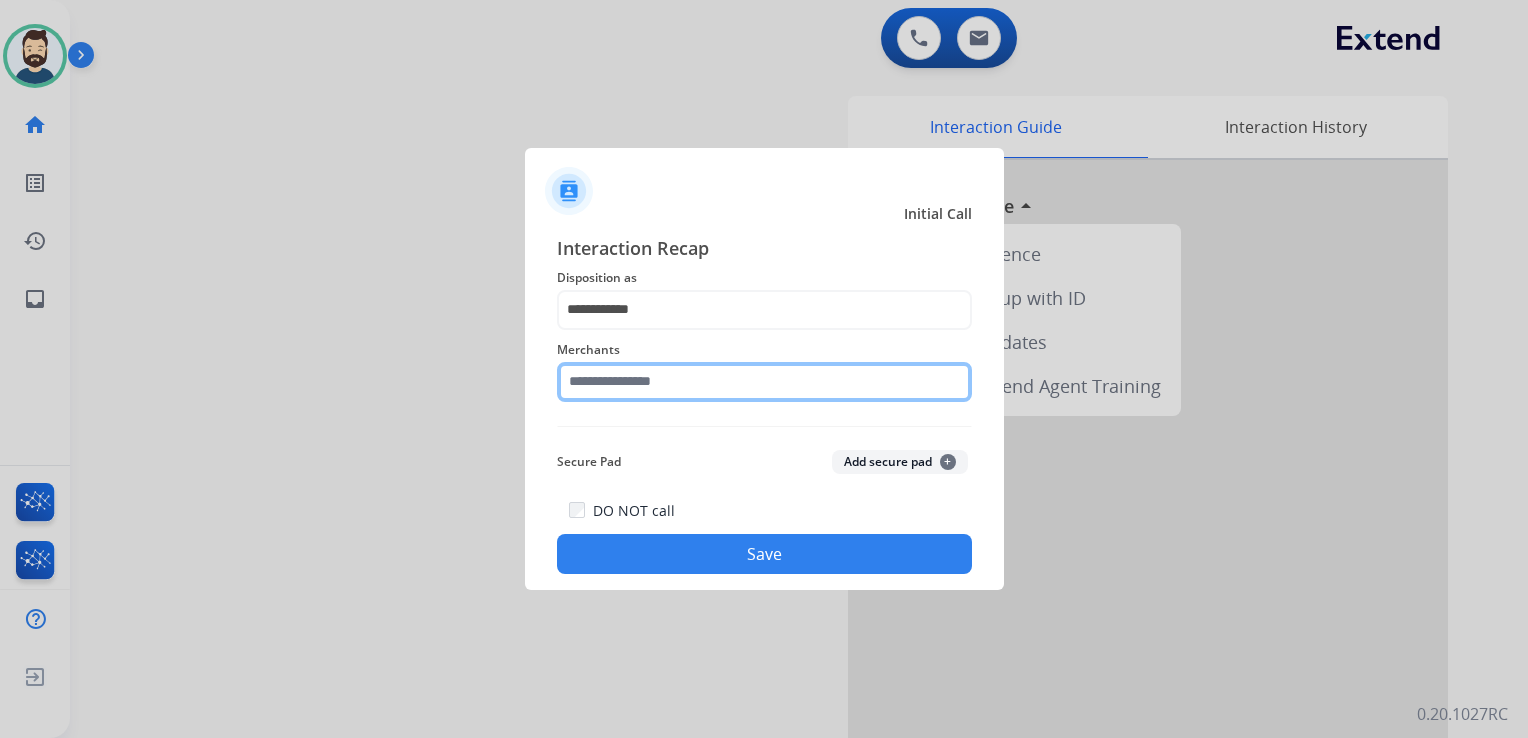 click 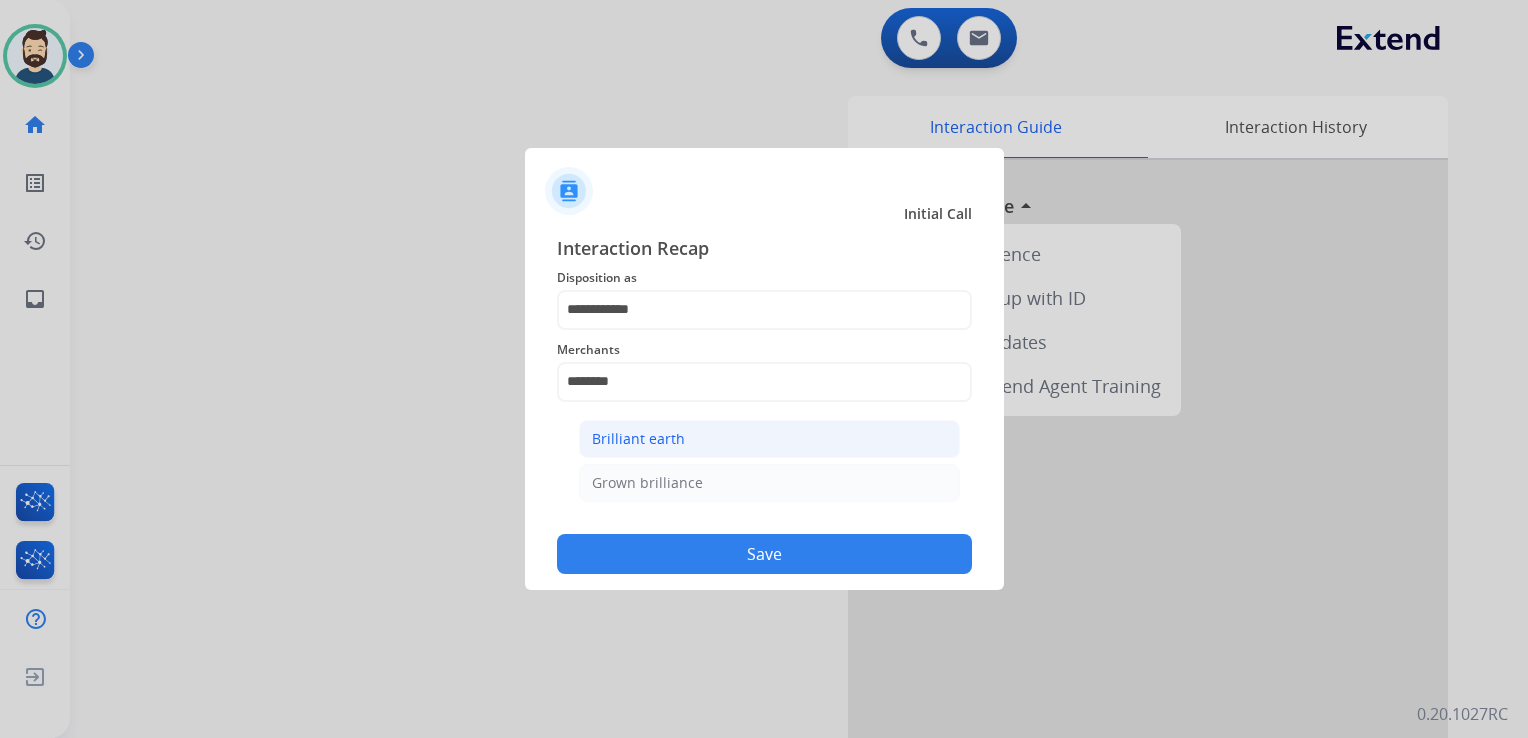 click on "Brilliant earth" 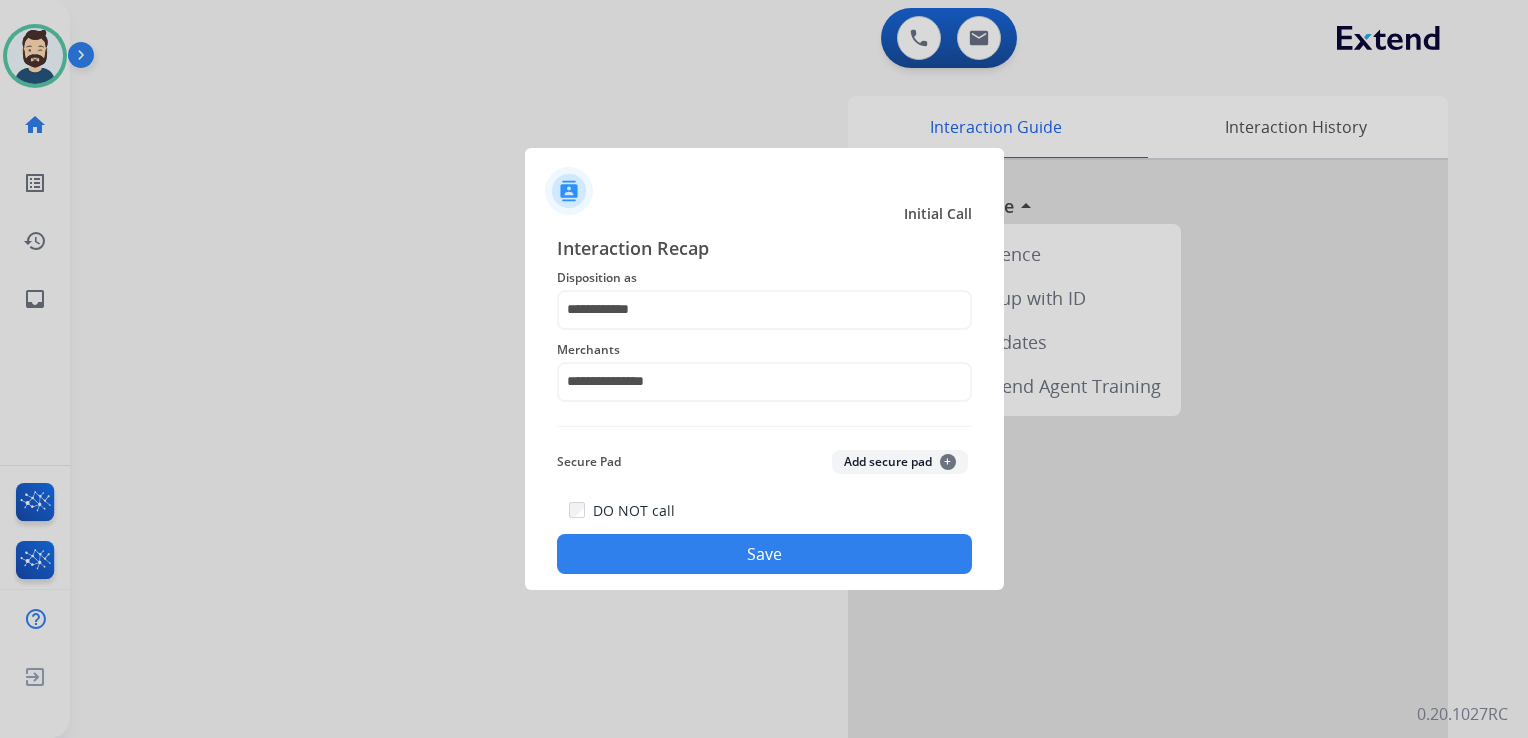 click on "Save" 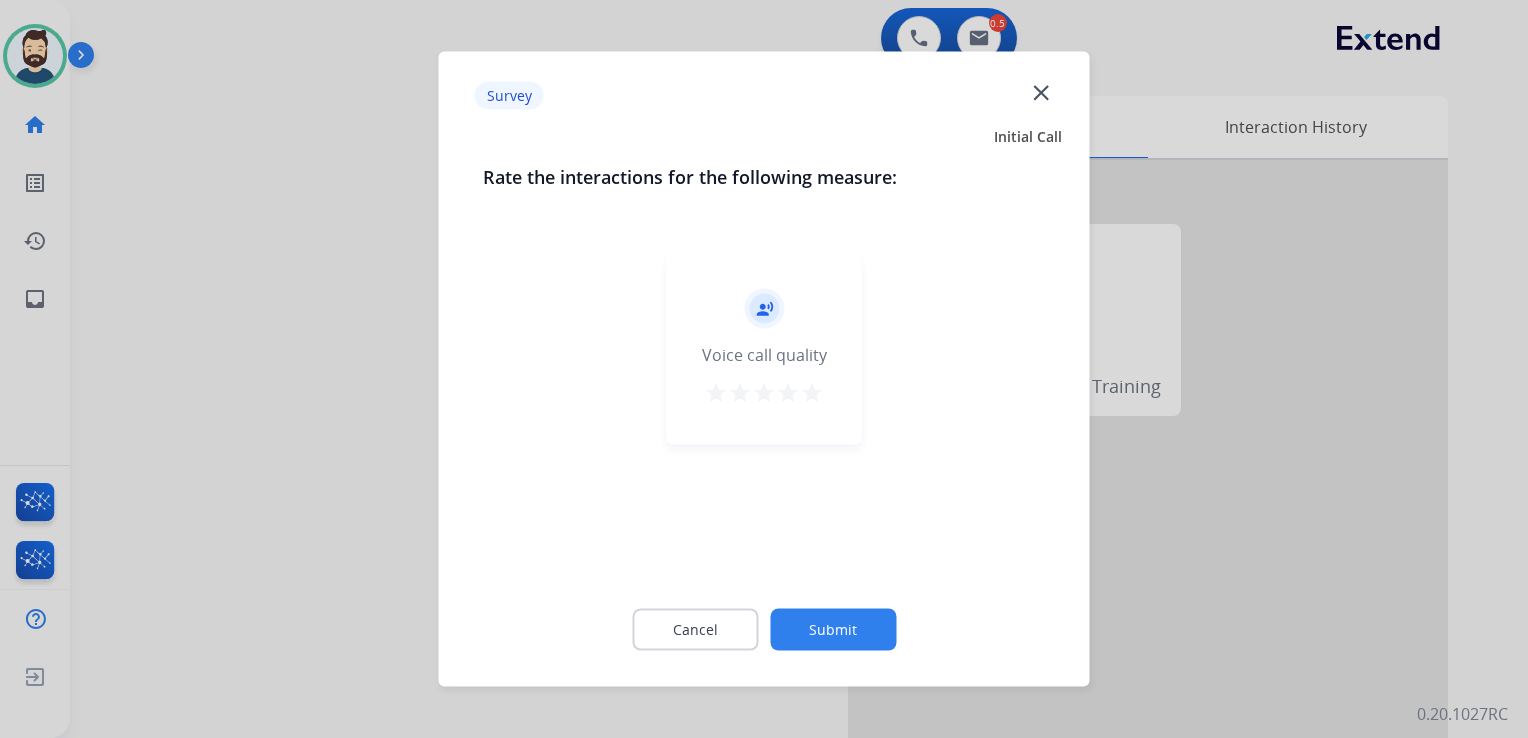 drag, startPoint x: 808, startPoint y: 388, endPoint x: 806, endPoint y: 546, distance: 158.01266 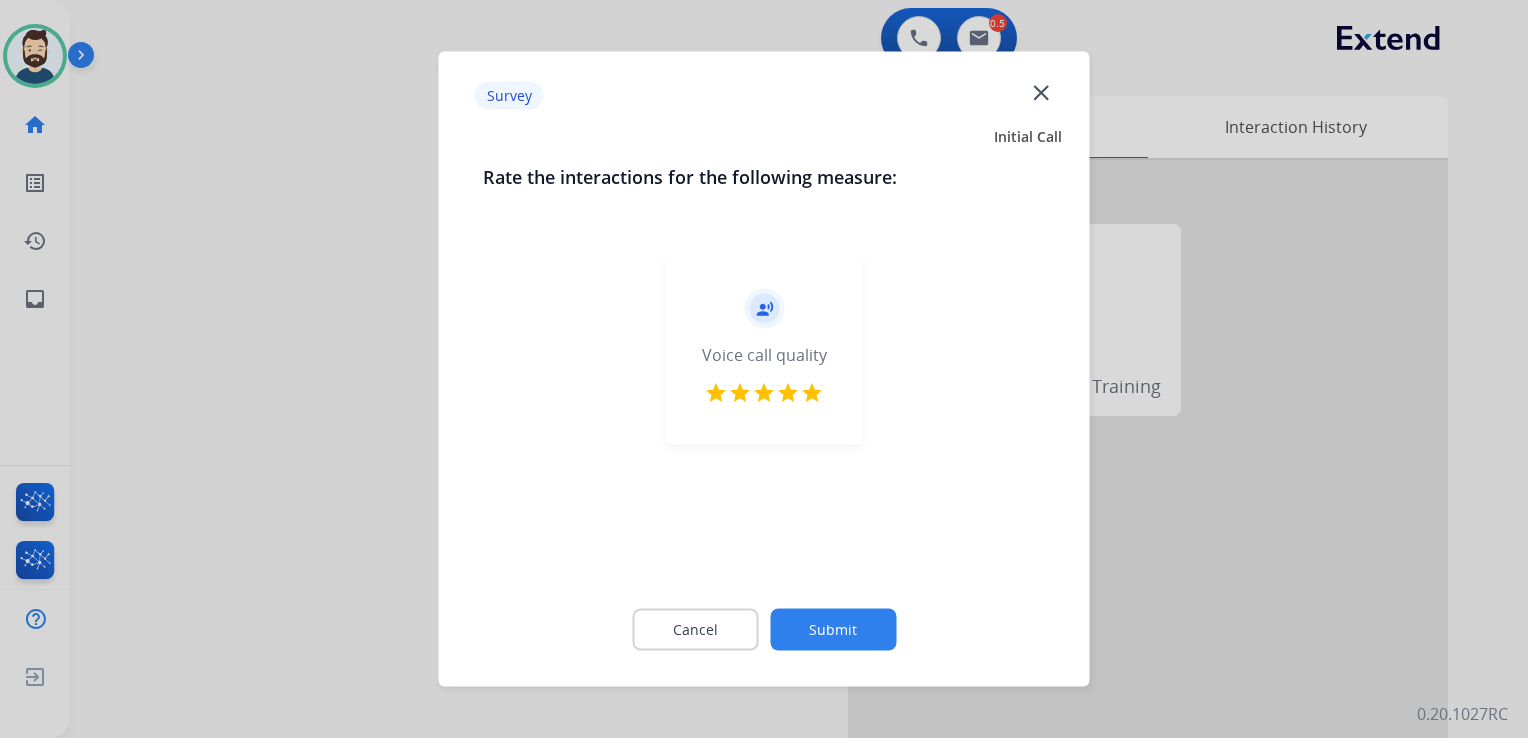 click on "Submit" 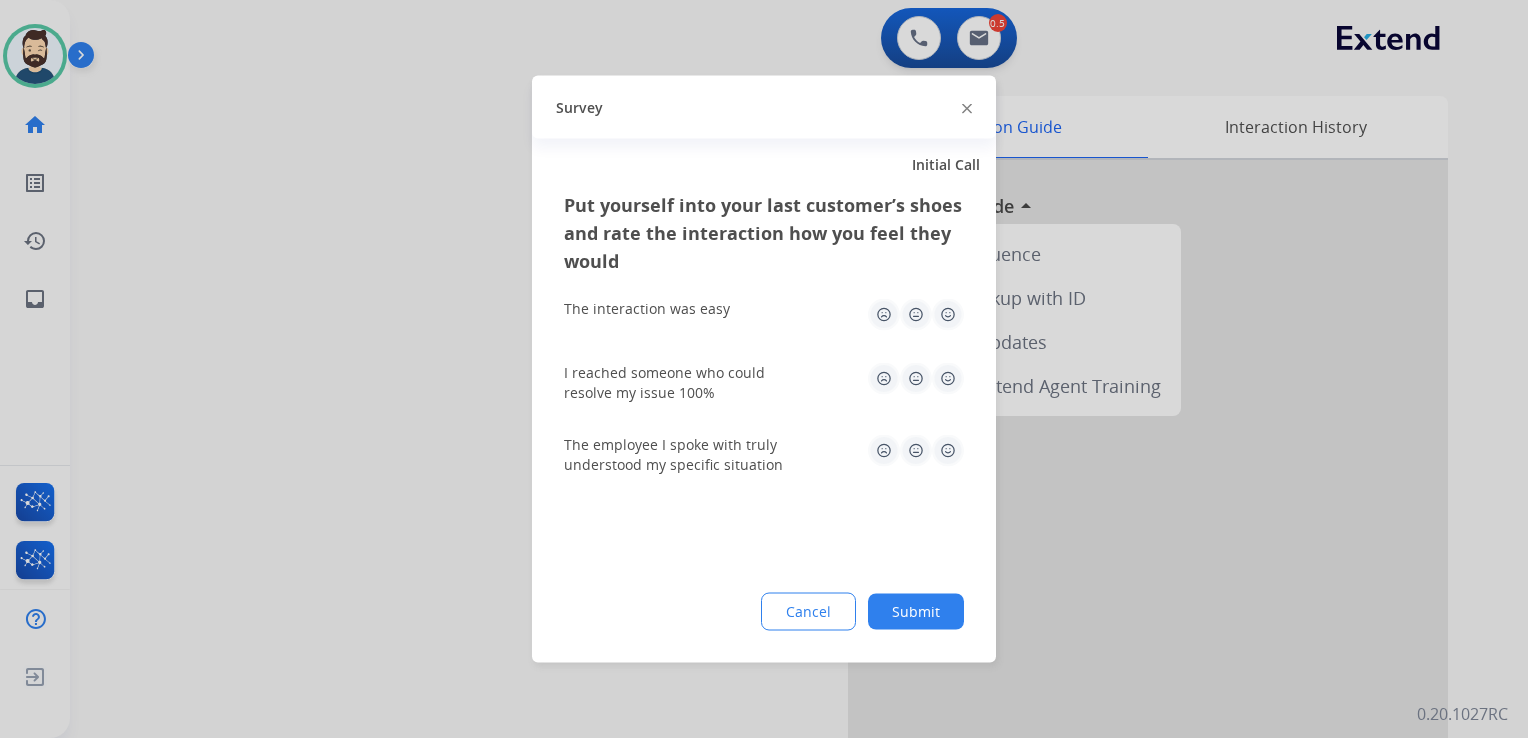 drag, startPoint x: 948, startPoint y: 316, endPoint x: 939, endPoint y: 358, distance: 42.953465 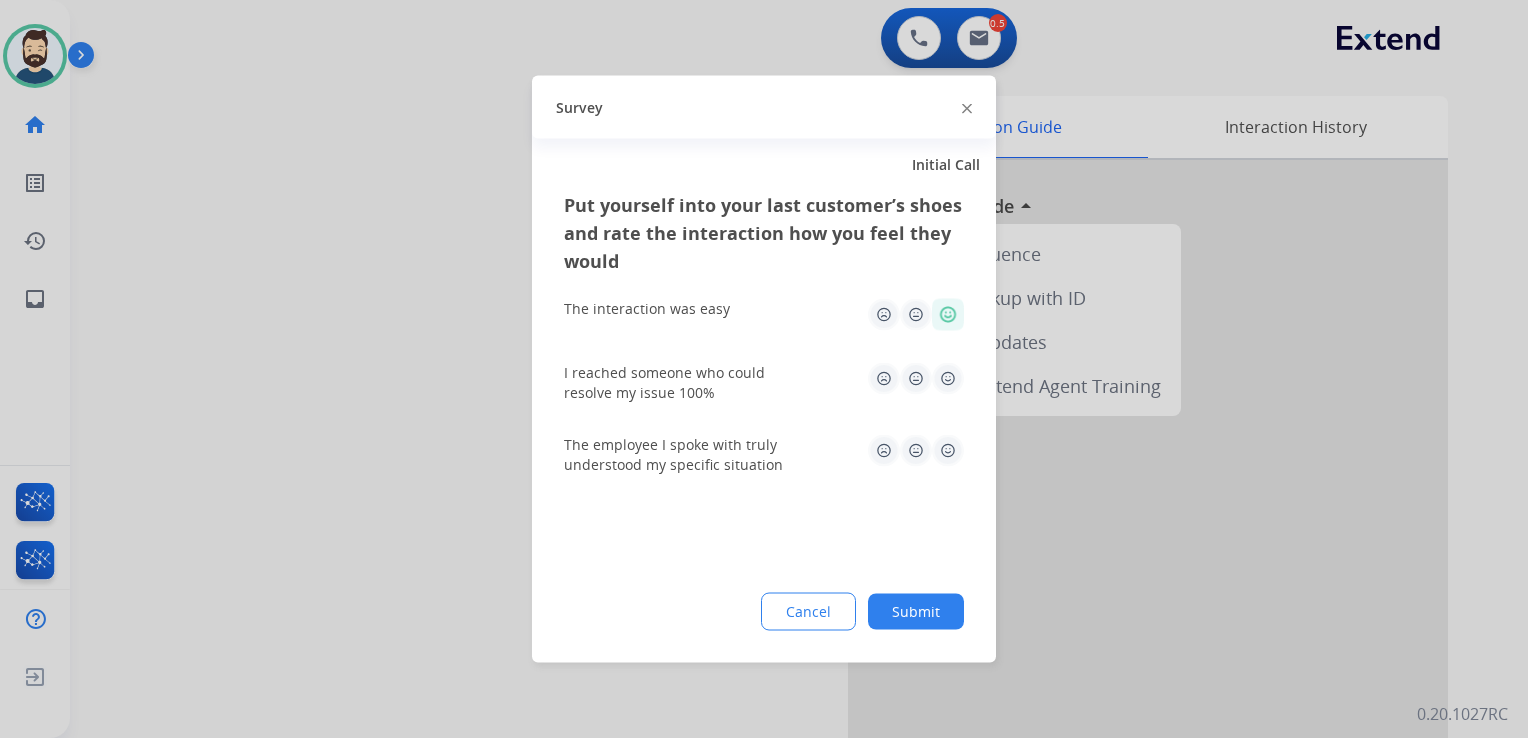click 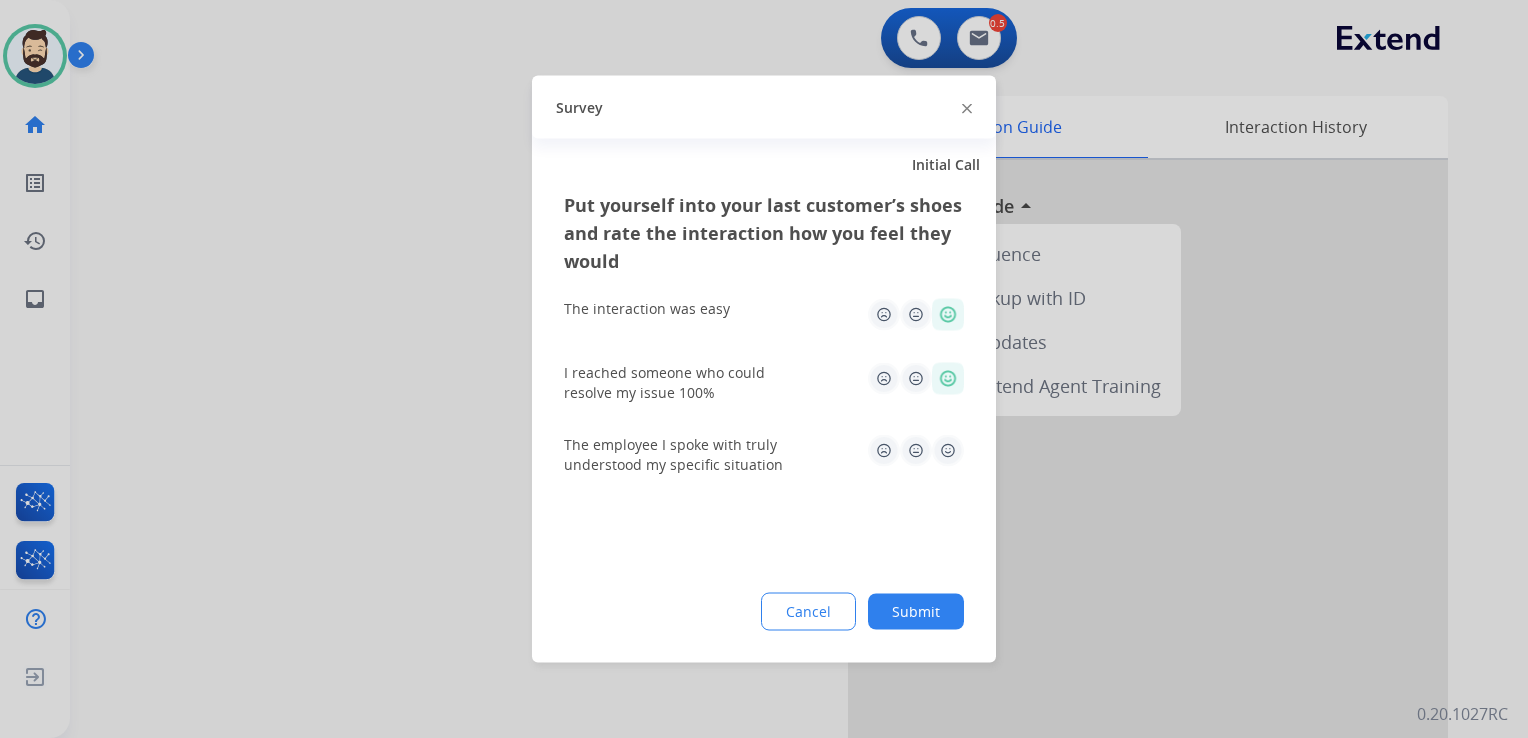 click 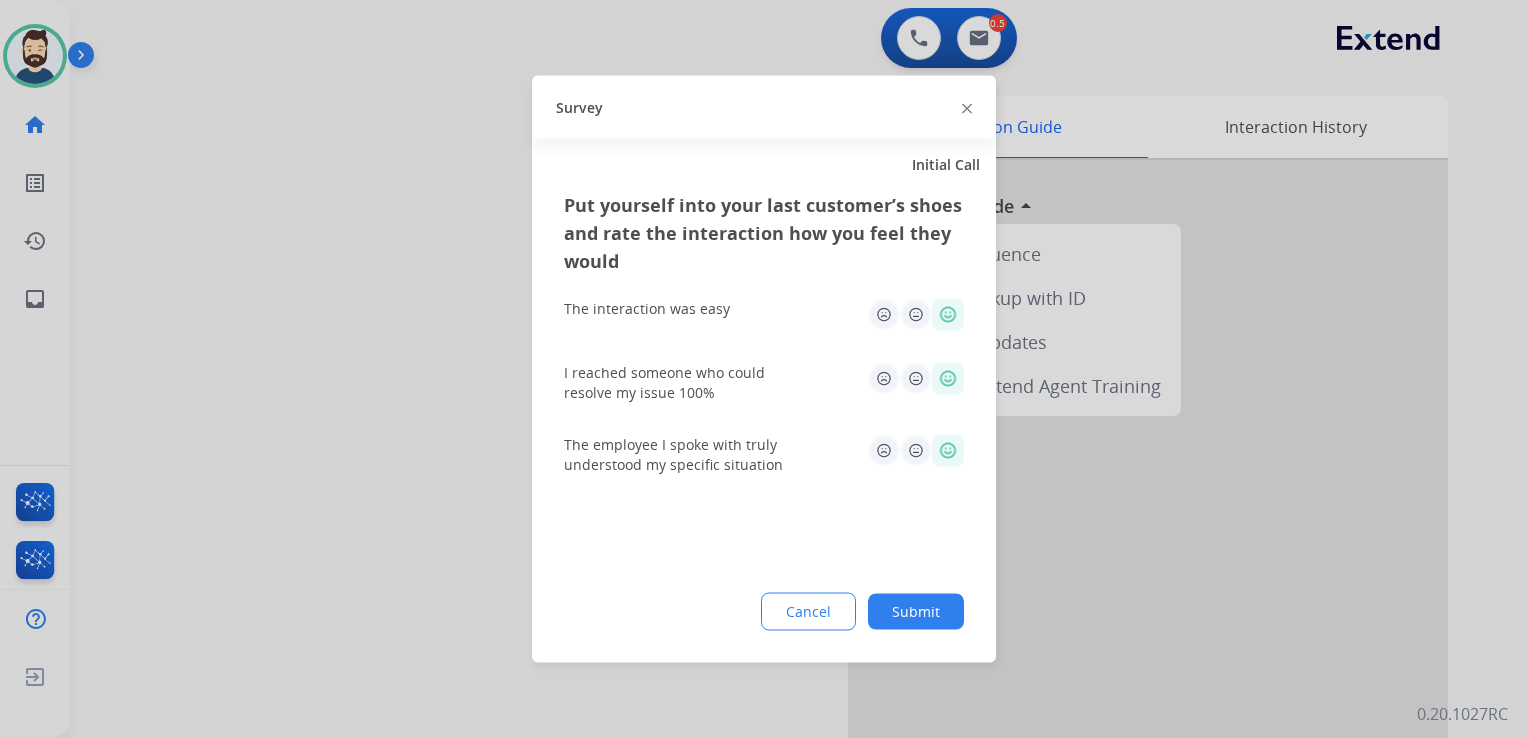 drag, startPoint x: 912, startPoint y: 612, endPoint x: 704, endPoint y: 466, distance: 254.12595 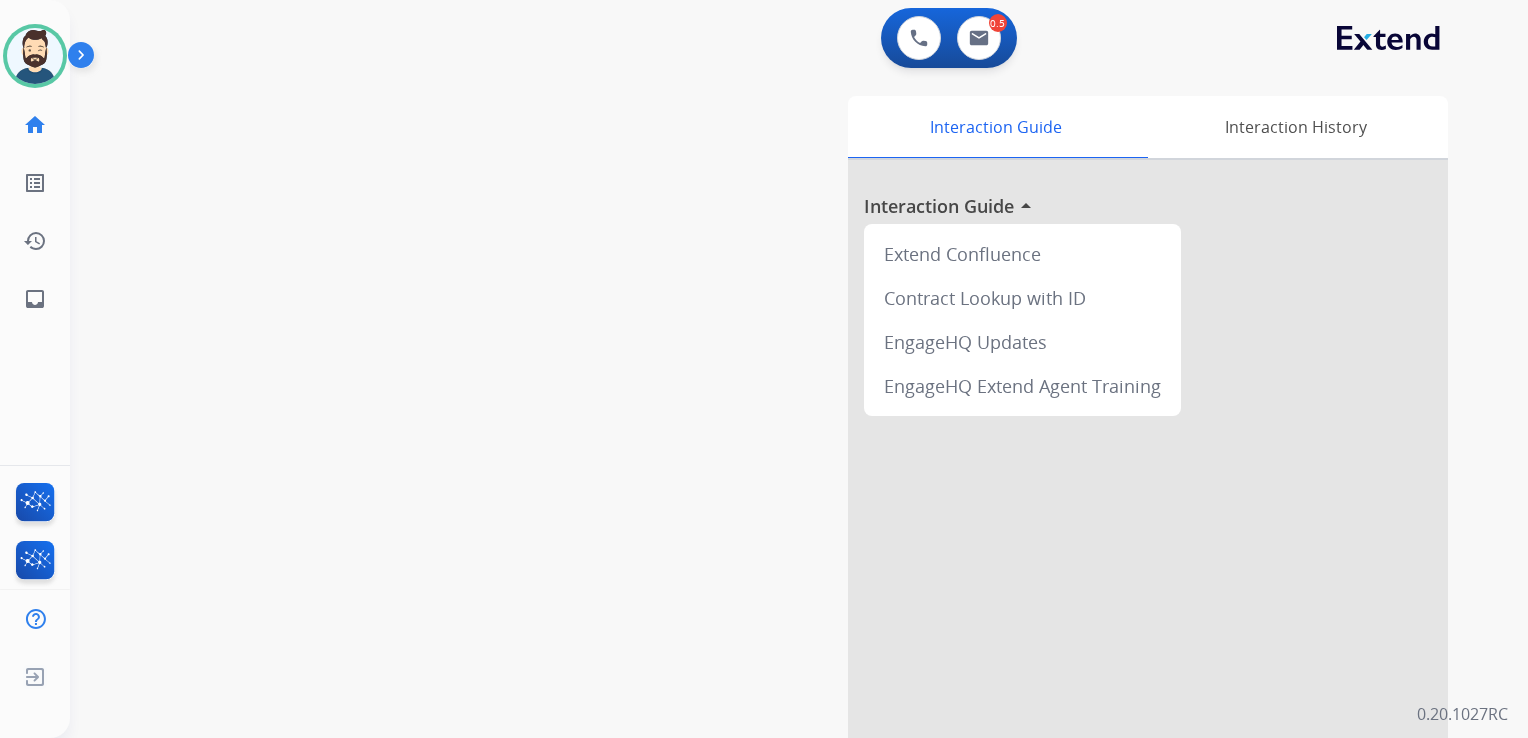 drag, startPoint x: 406, startPoint y: 314, endPoint x: 180, endPoint y: 258, distance: 232.8347 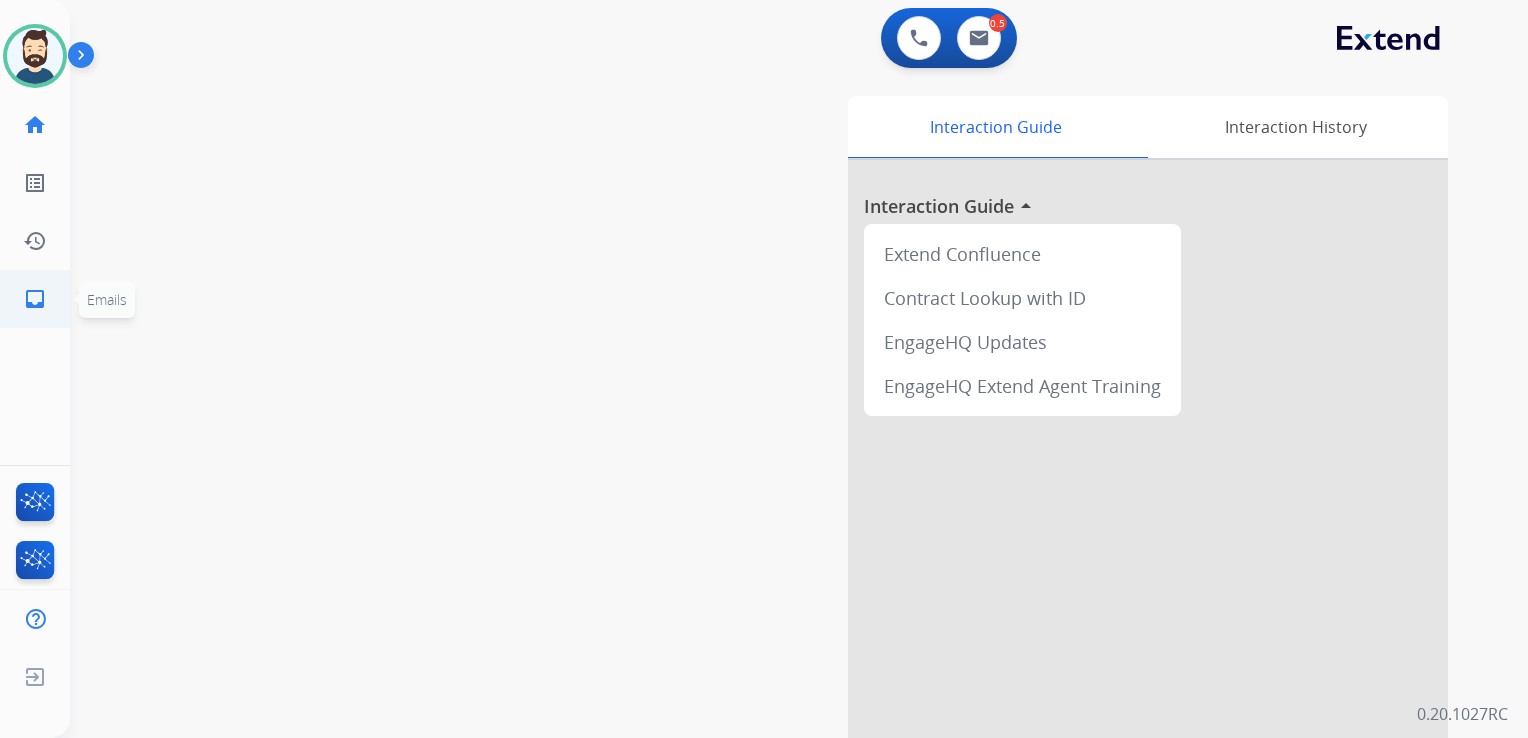 click on "inbox  Emails" 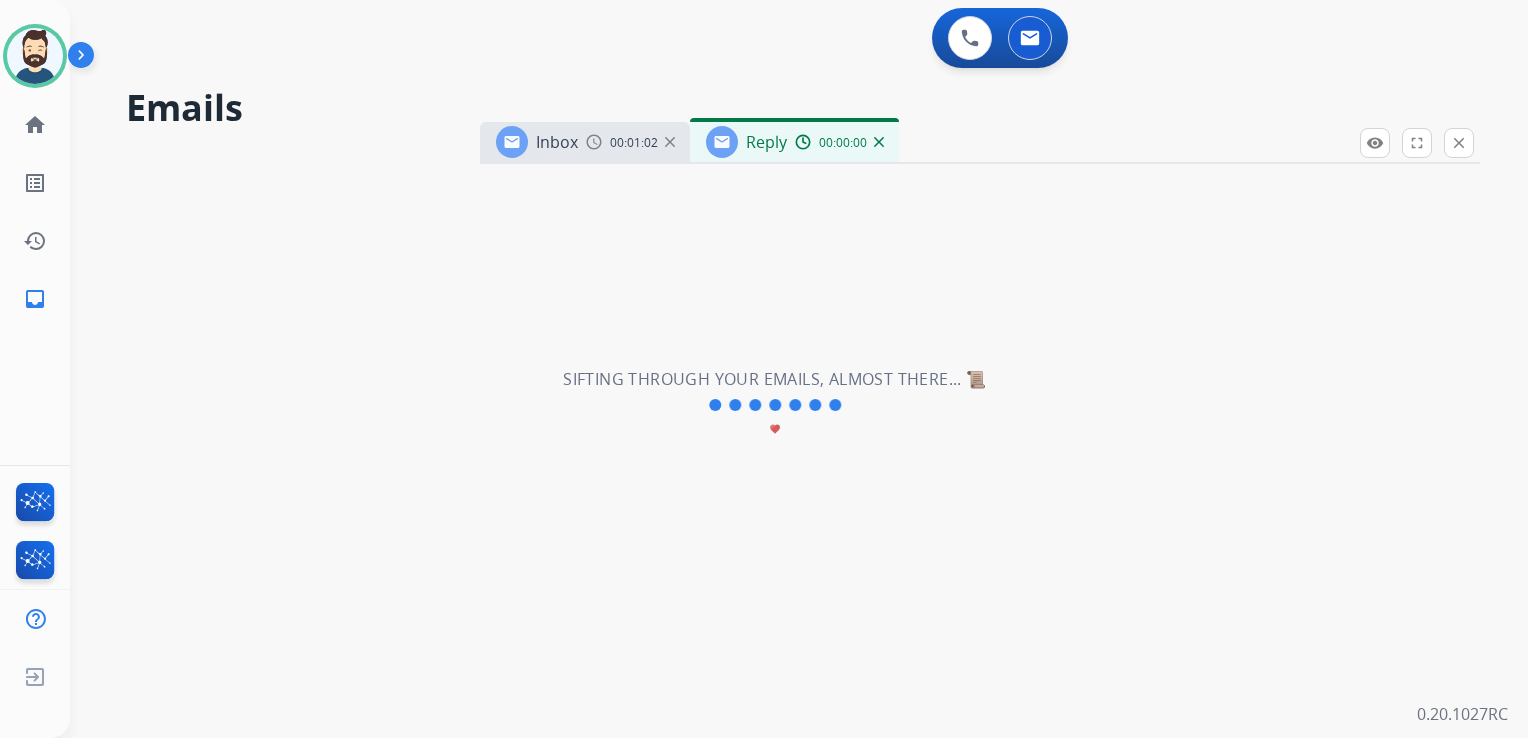 select on "**********" 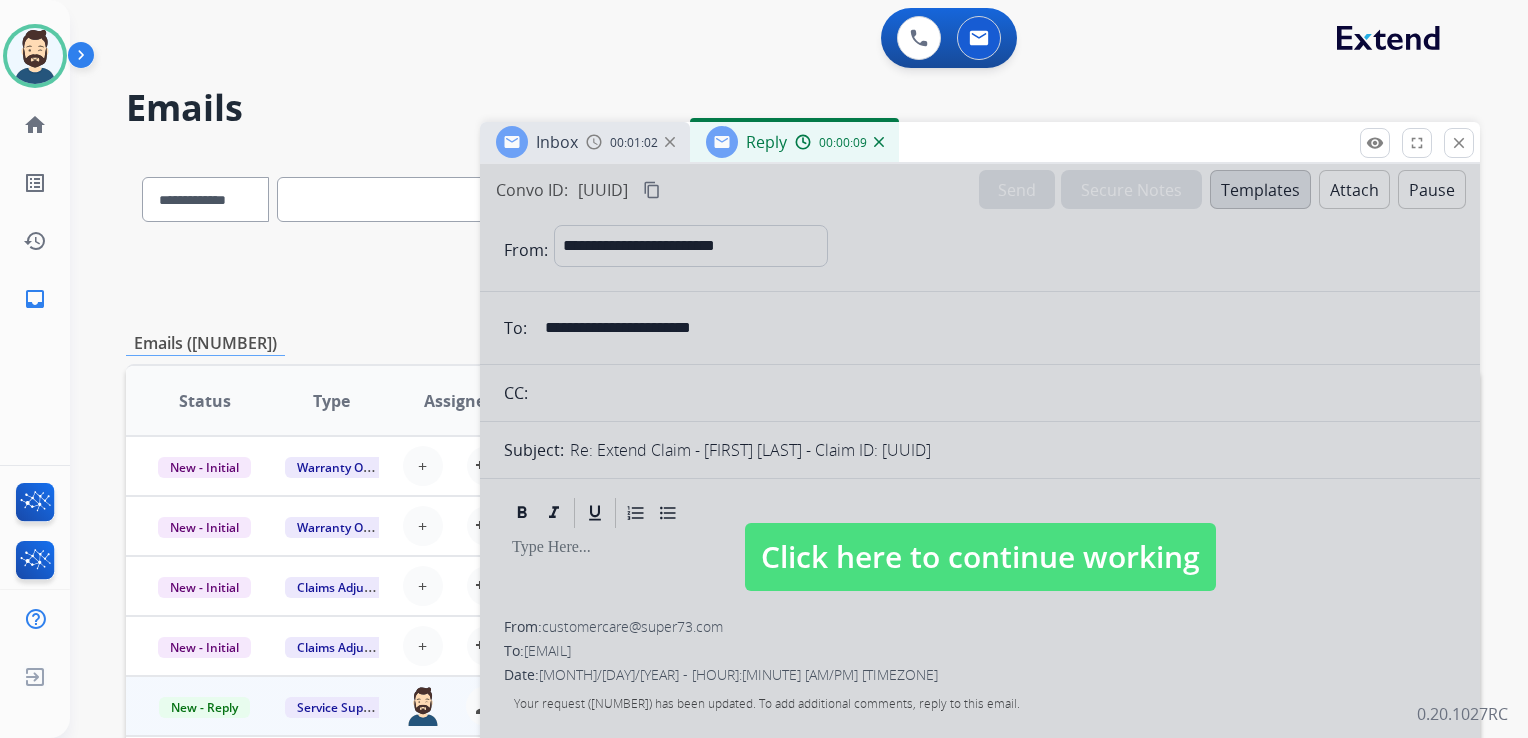 drag, startPoint x: 813, startPoint y: 550, endPoint x: 864, endPoint y: 314, distance: 241.44772 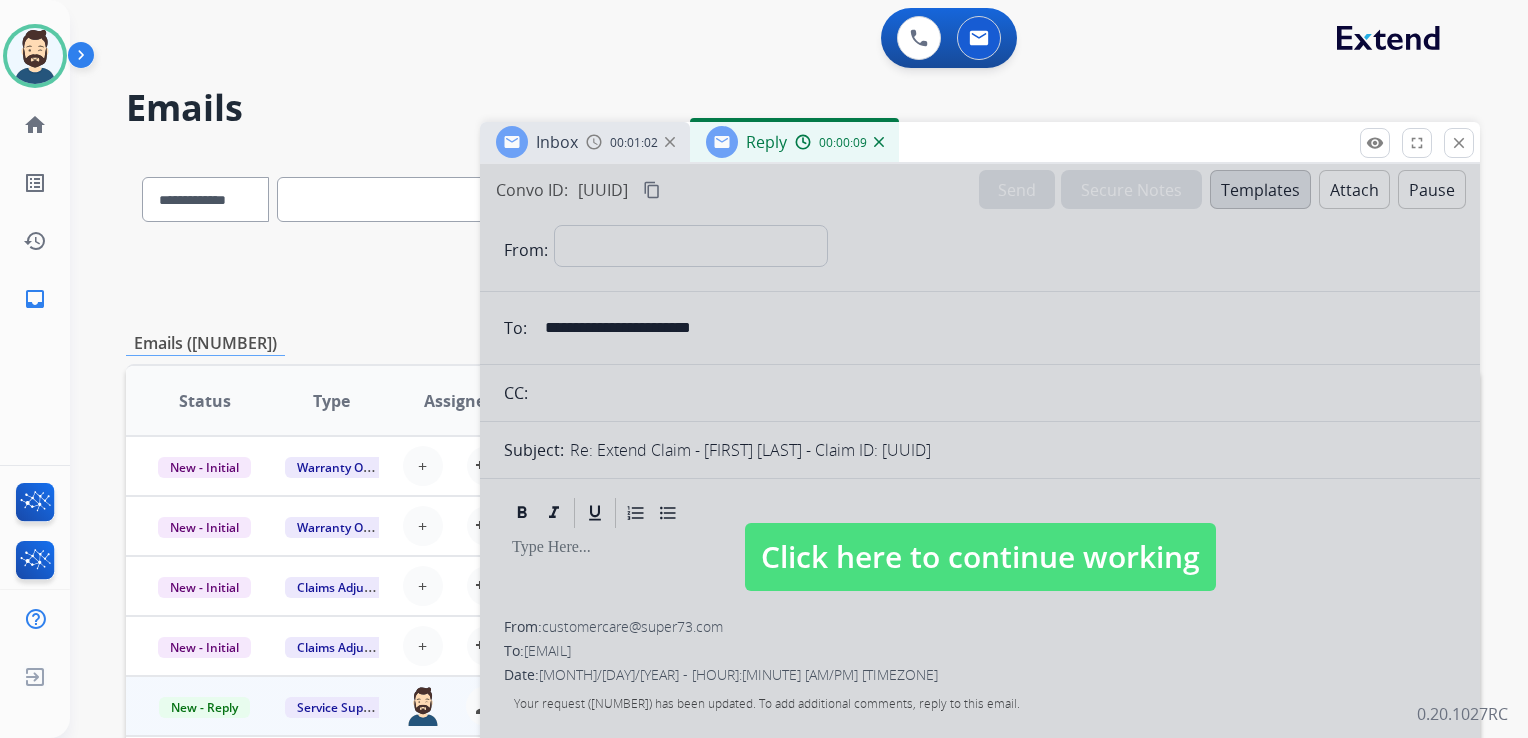 type 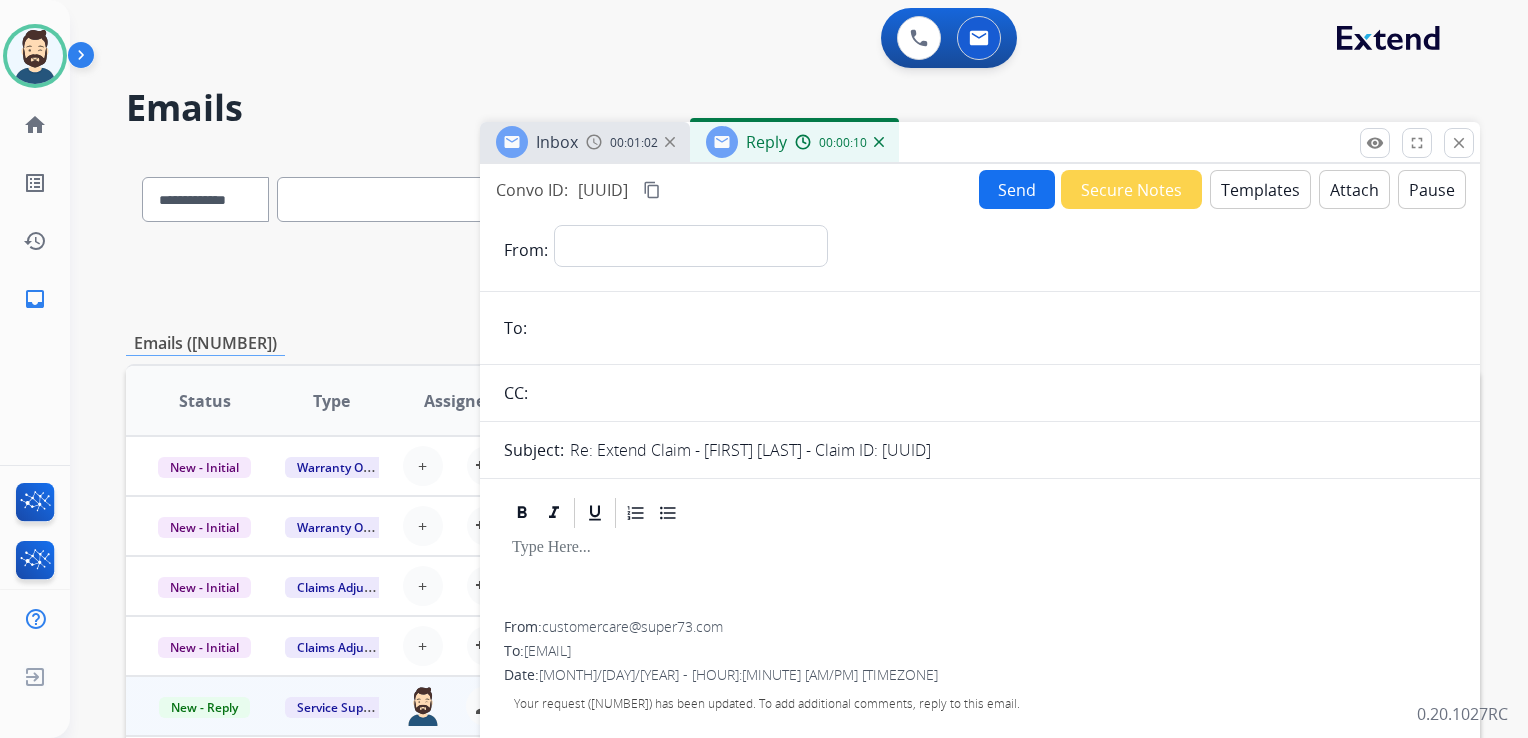 click on "Reply  00:00:10" at bounding box center (794, 142) 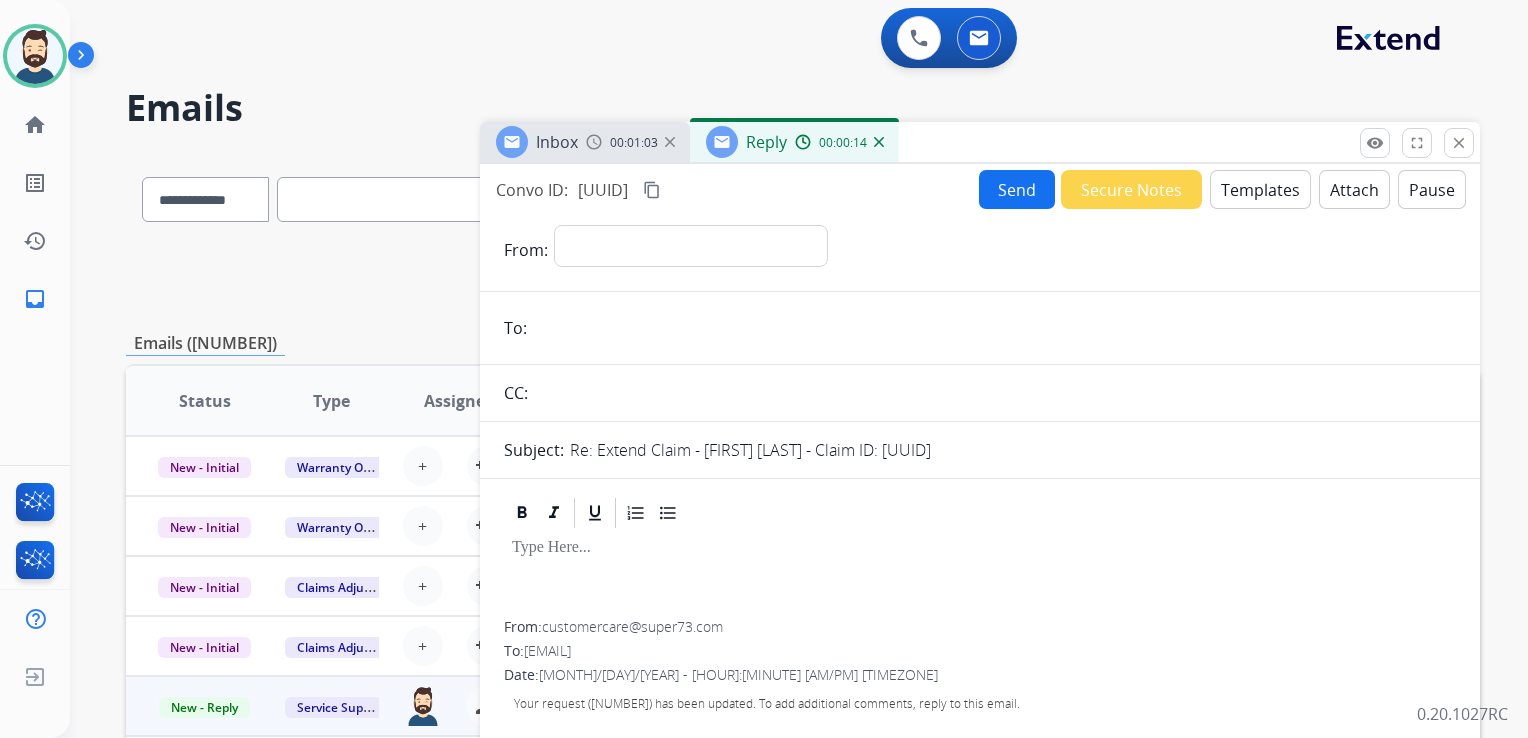 click at bounding box center (879, 142) 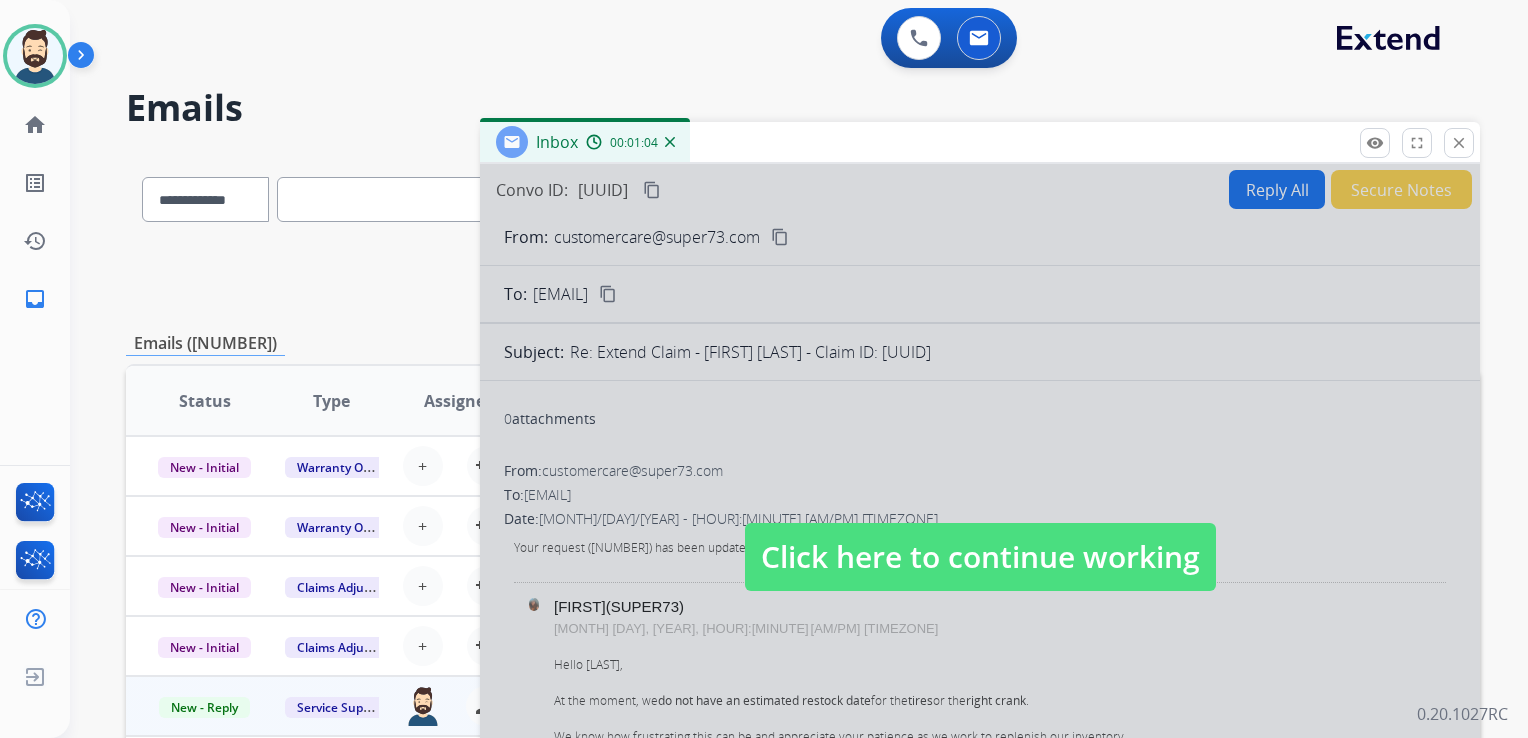 click on "Click here to continue working" at bounding box center [980, 557] 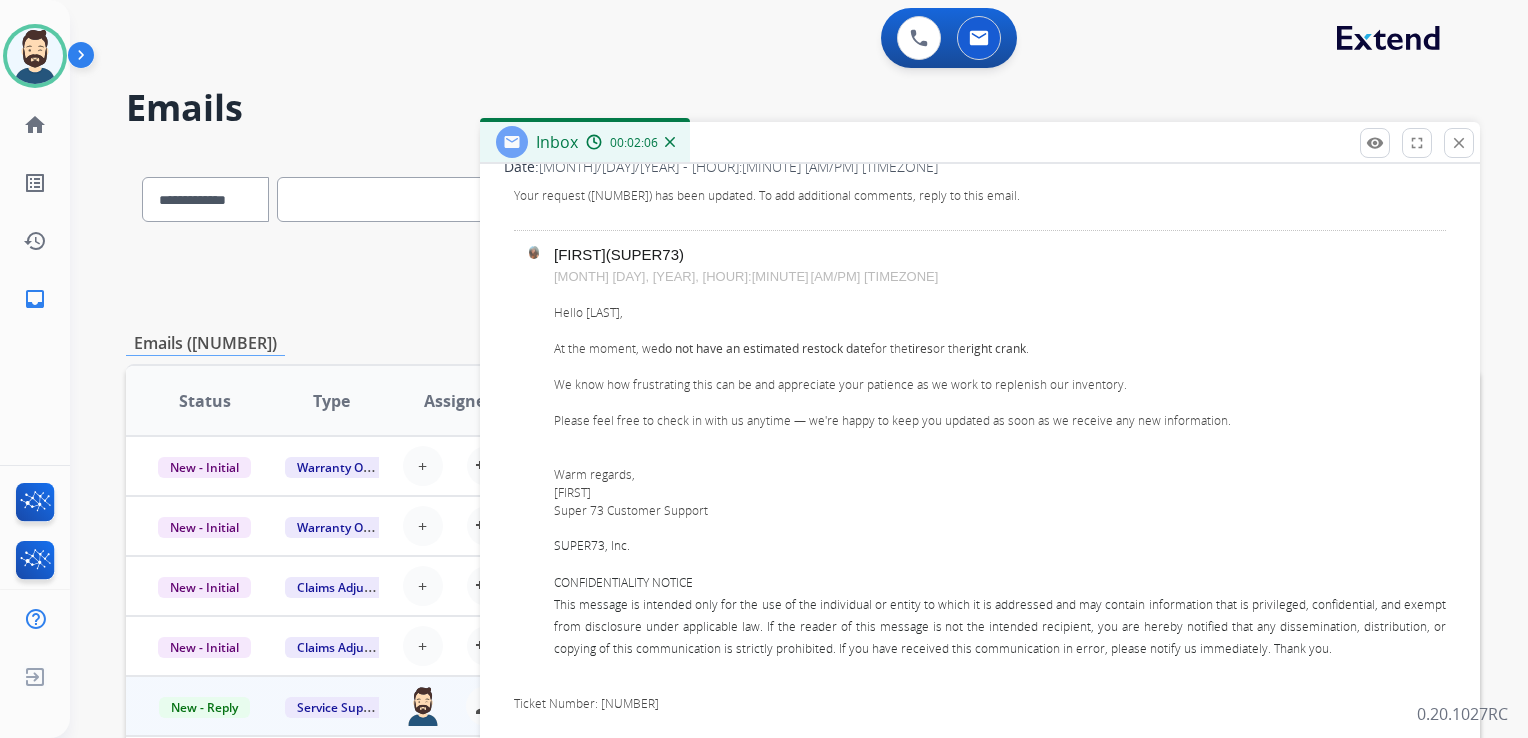 scroll, scrollTop: 400, scrollLeft: 0, axis: vertical 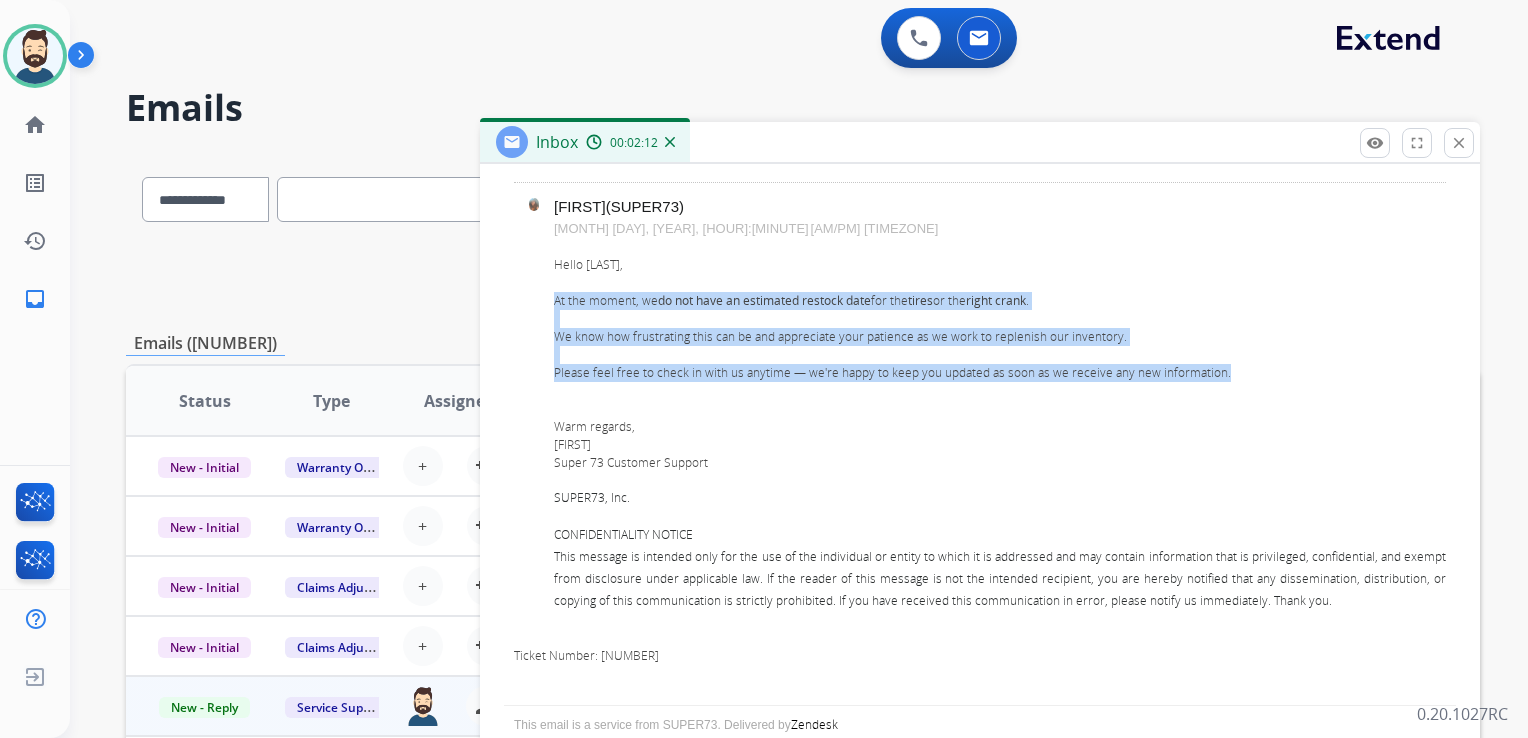 drag, startPoint x: 555, startPoint y: 300, endPoint x: 1235, endPoint y: 365, distance: 683.09955 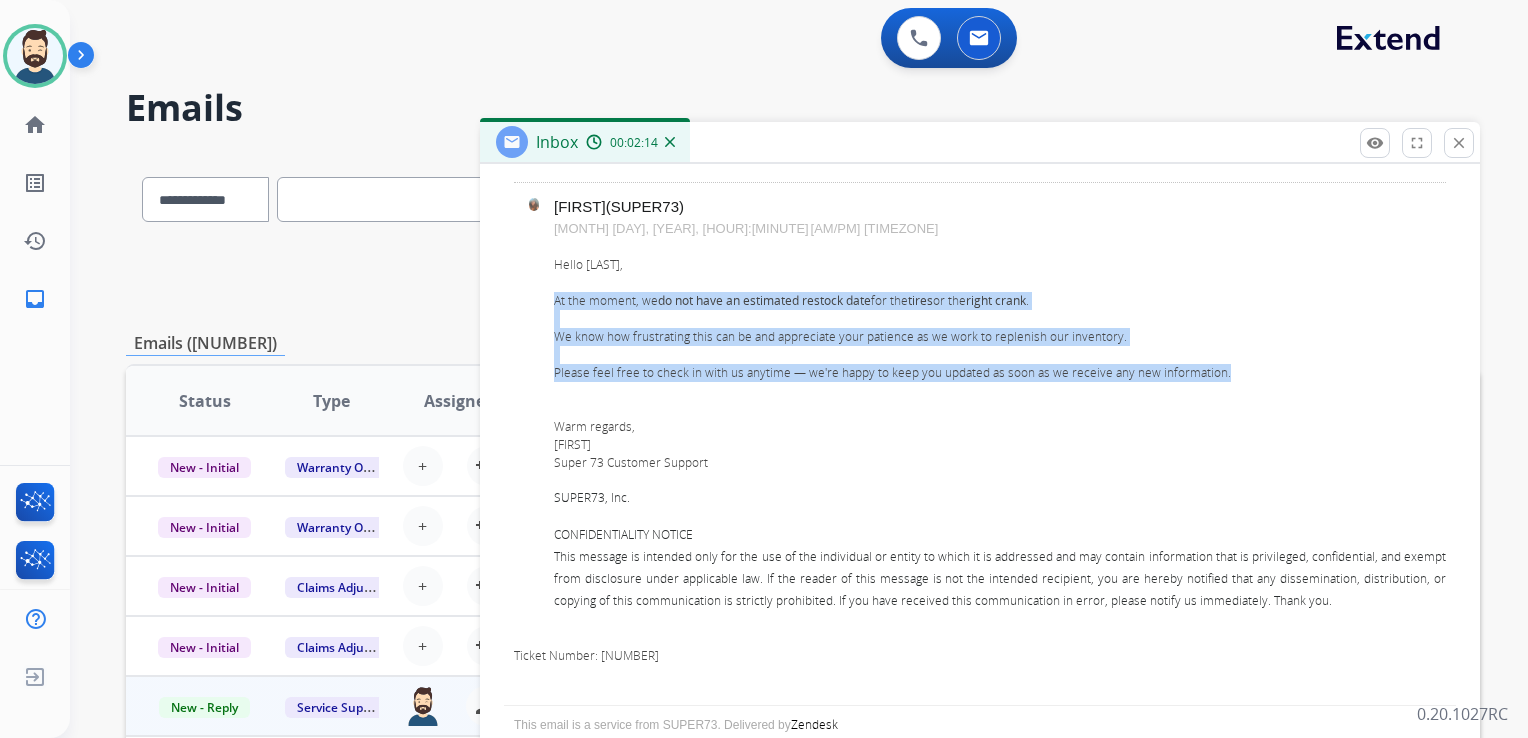 copy on "At the moment, we  do not have an estimated restock date  for the  tires  or the  right crank .    We know how frustrating this can be and appreciate your patience as we work to replenish our inventory.   Please feel free to check in with us anytime — we're happy to keep you updated as soon as we receive any new information." 